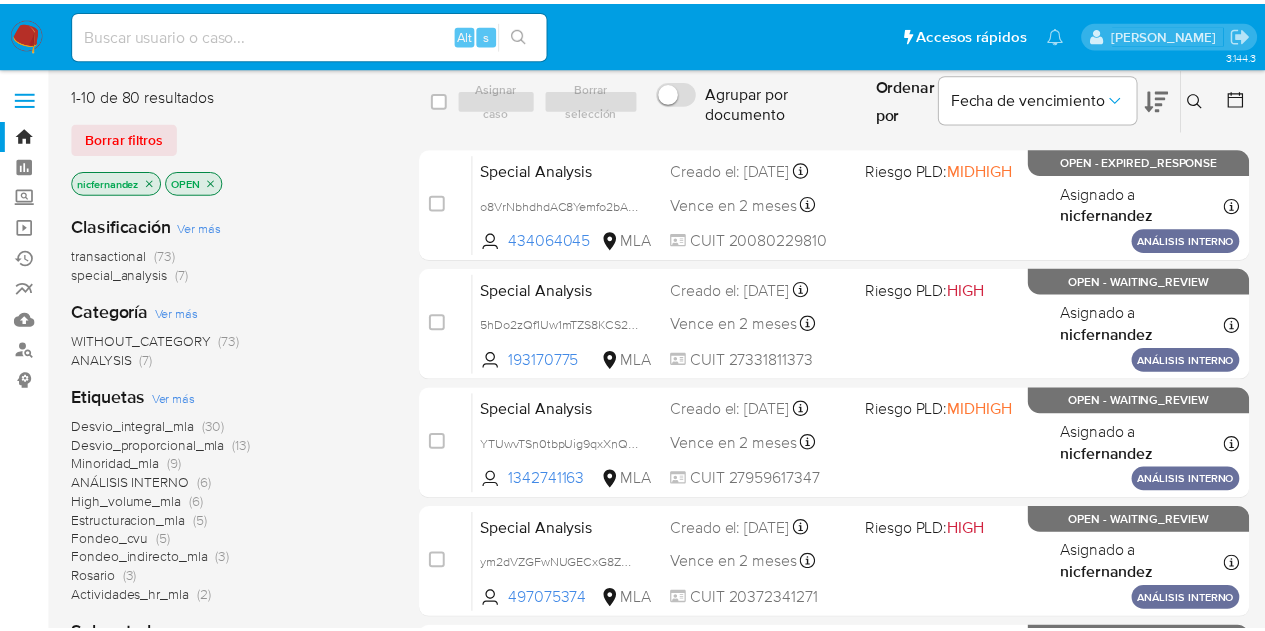 scroll, scrollTop: 0, scrollLeft: 0, axis: both 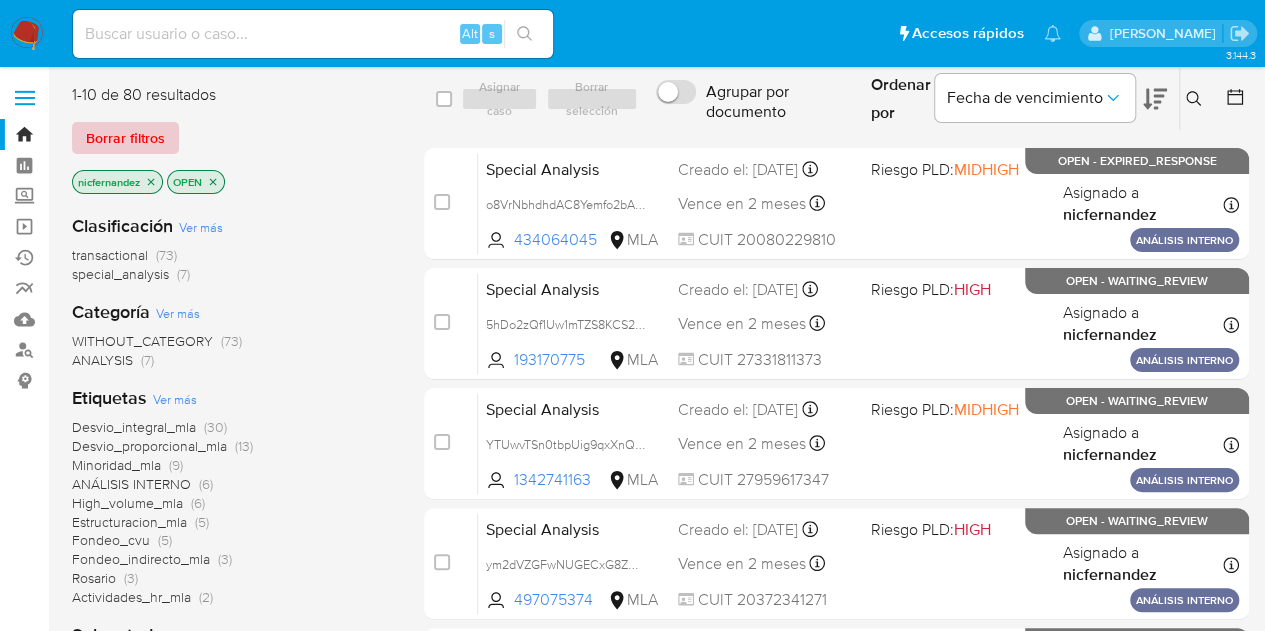 click on "Borrar filtros" at bounding box center (125, 138) 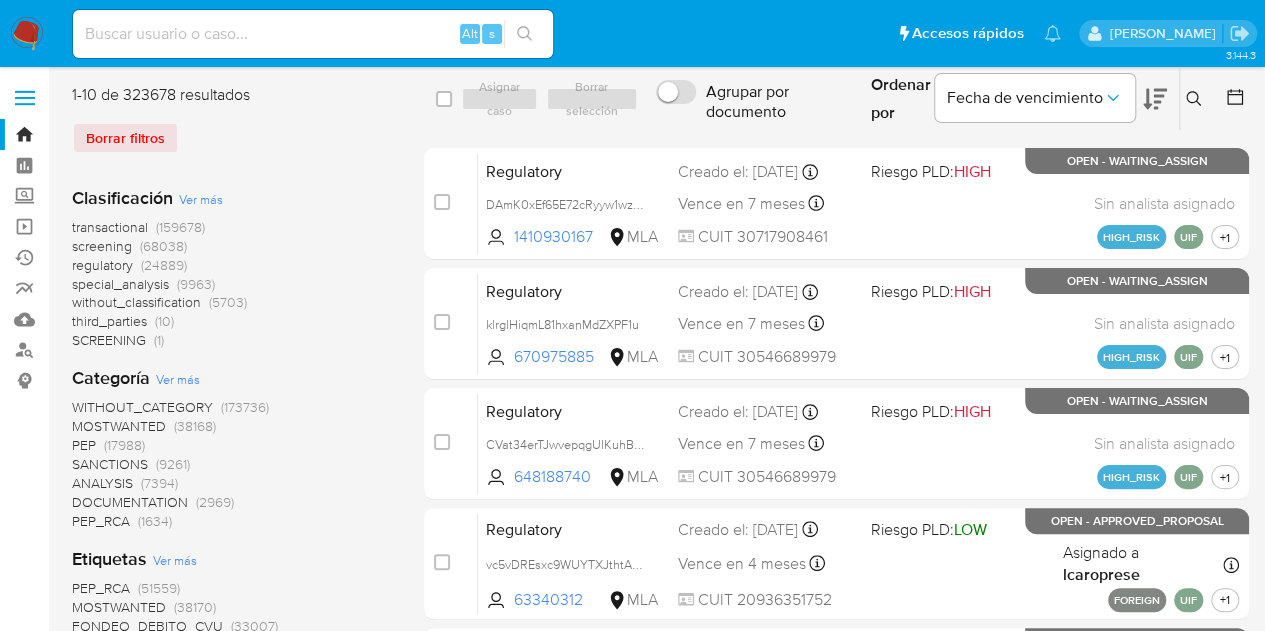click at bounding box center [1196, 99] 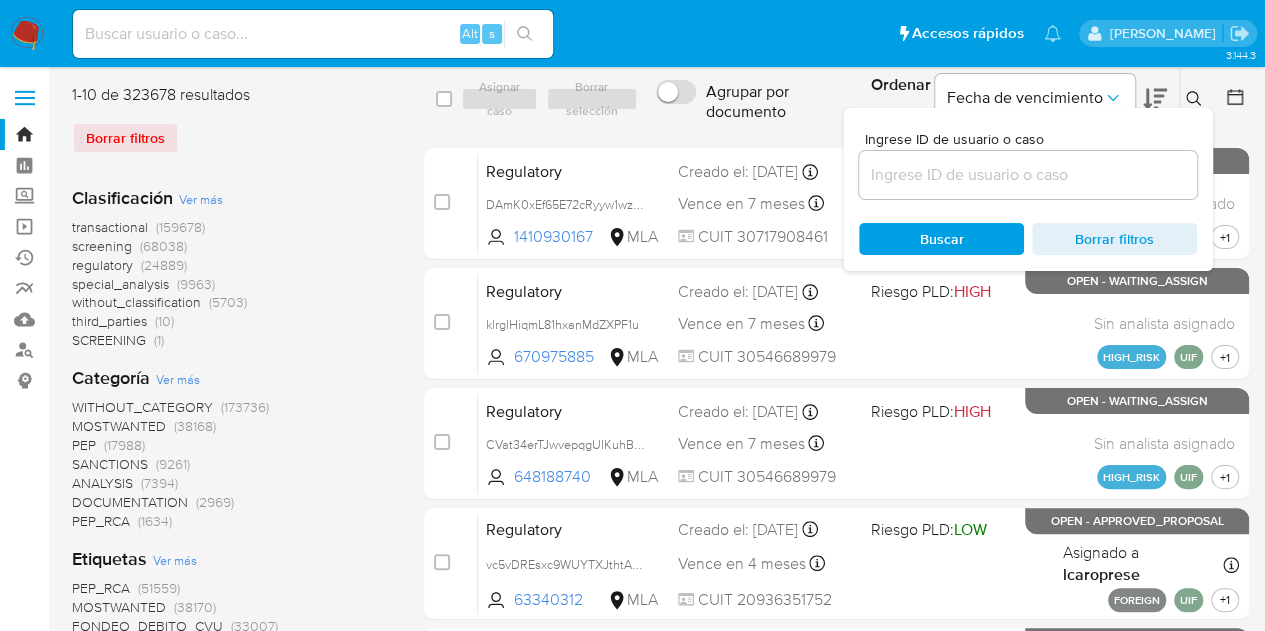 click at bounding box center [1028, 175] 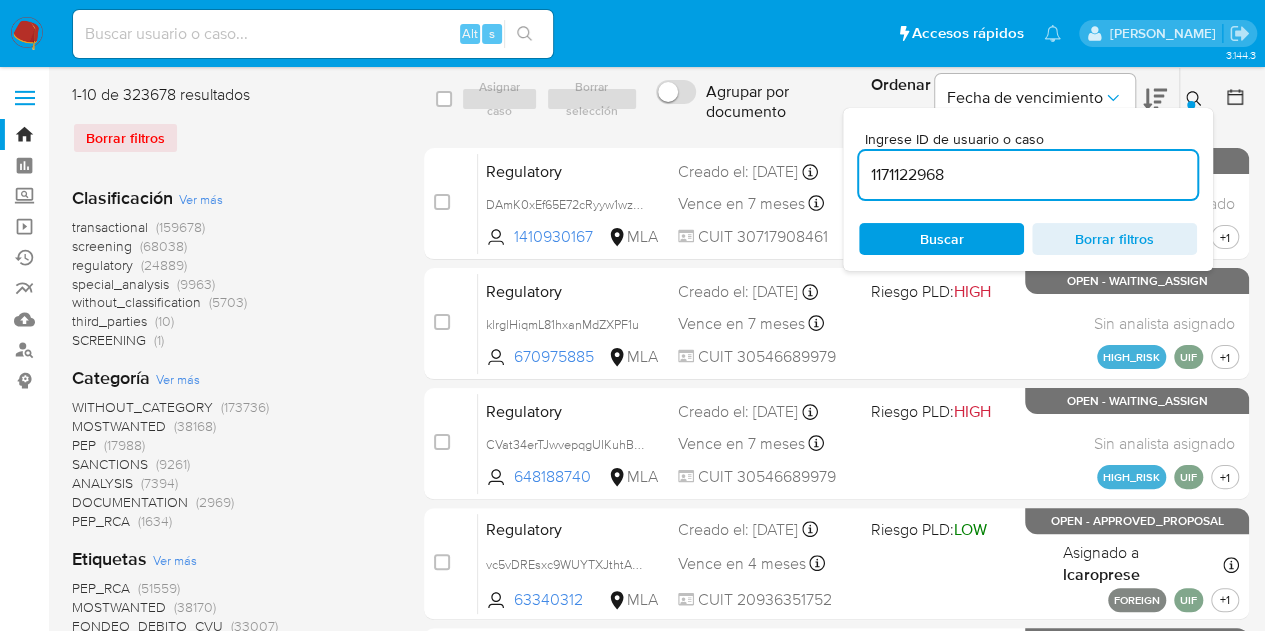 type on "1171122968" 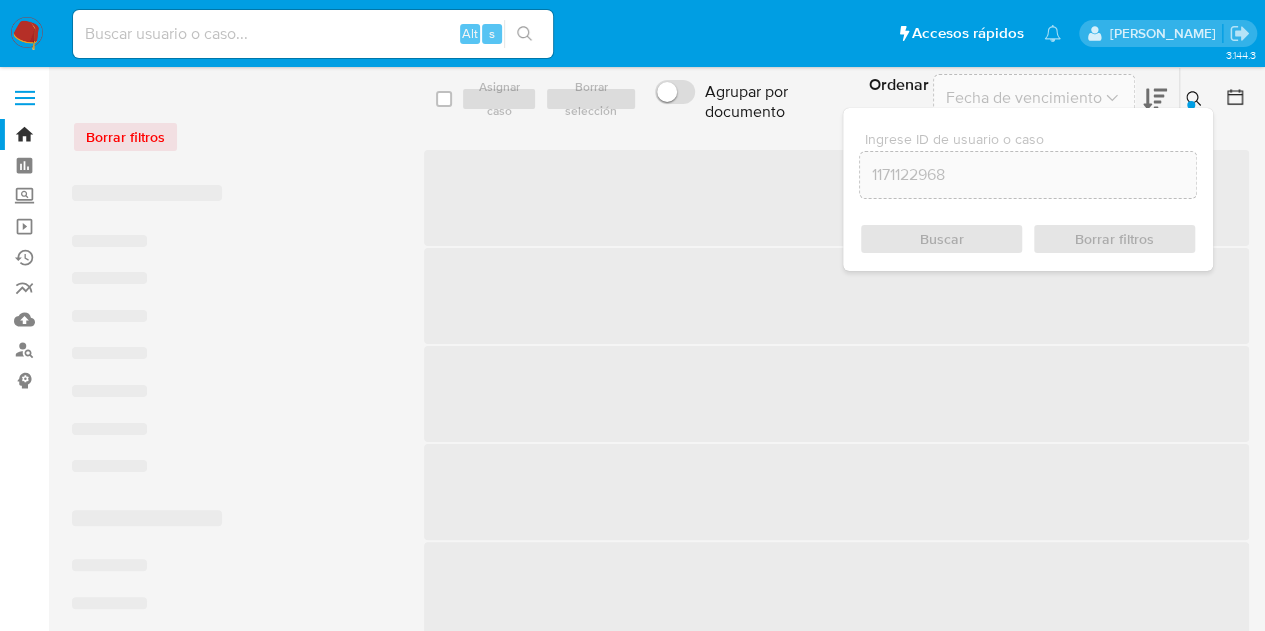 click 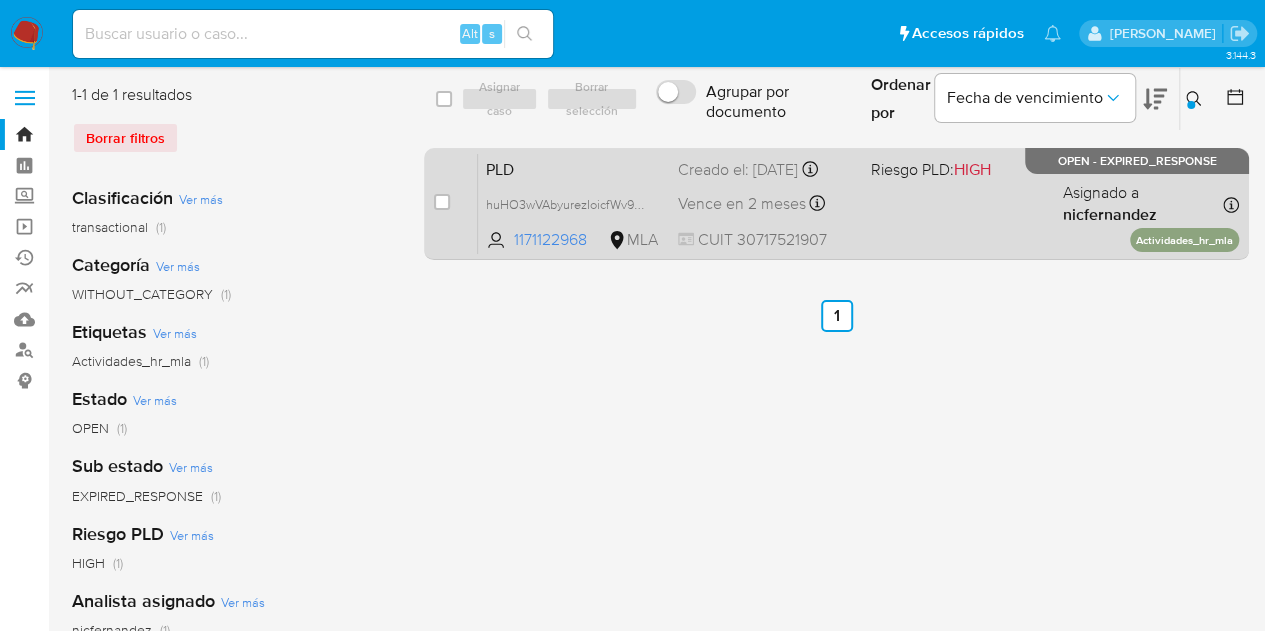 drag, startPoint x: 446, startPoint y: 207, endPoint x: 474, endPoint y: 152, distance: 61.7171 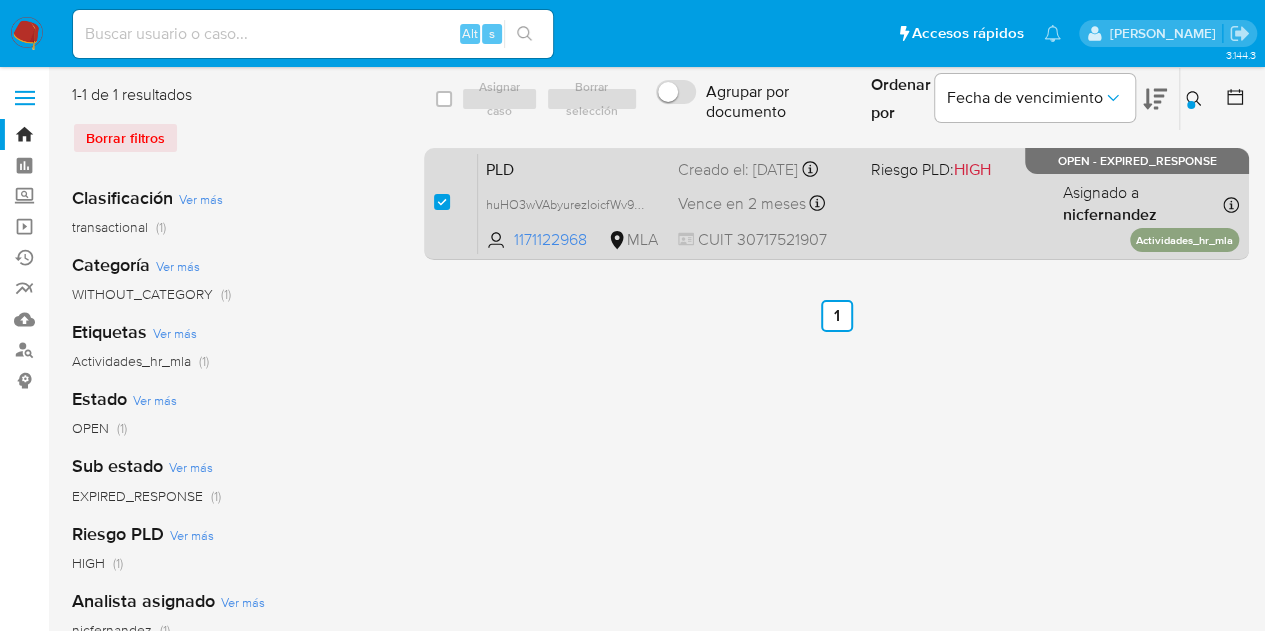 checkbox on "true" 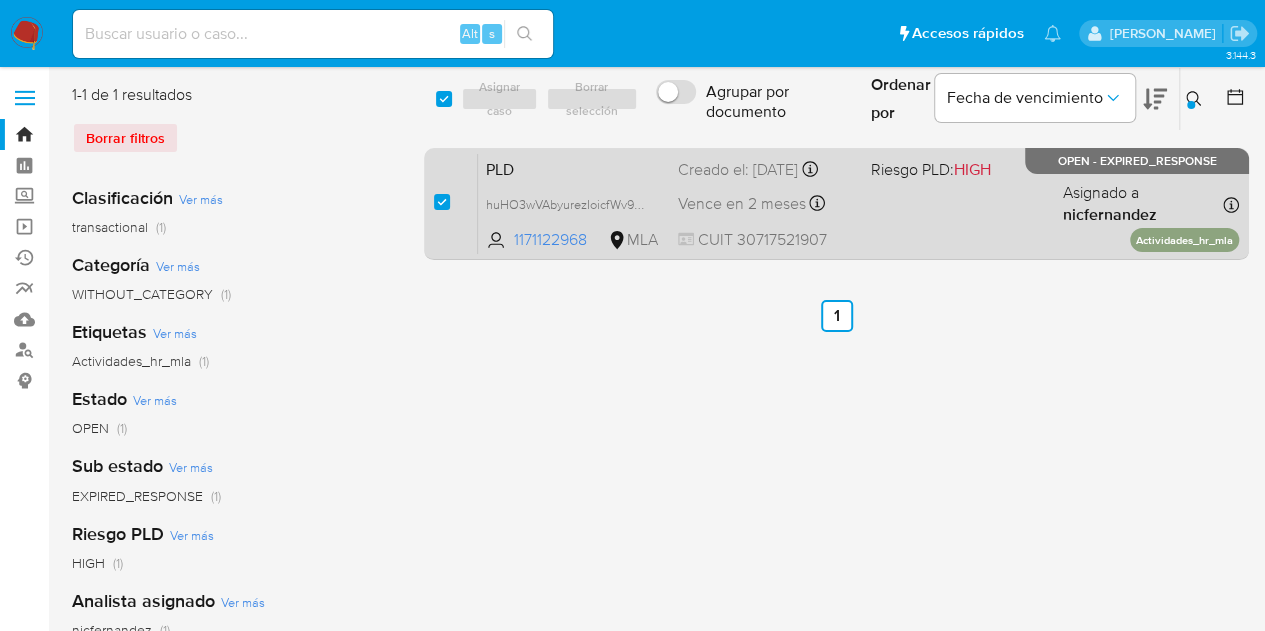 checkbox on "true" 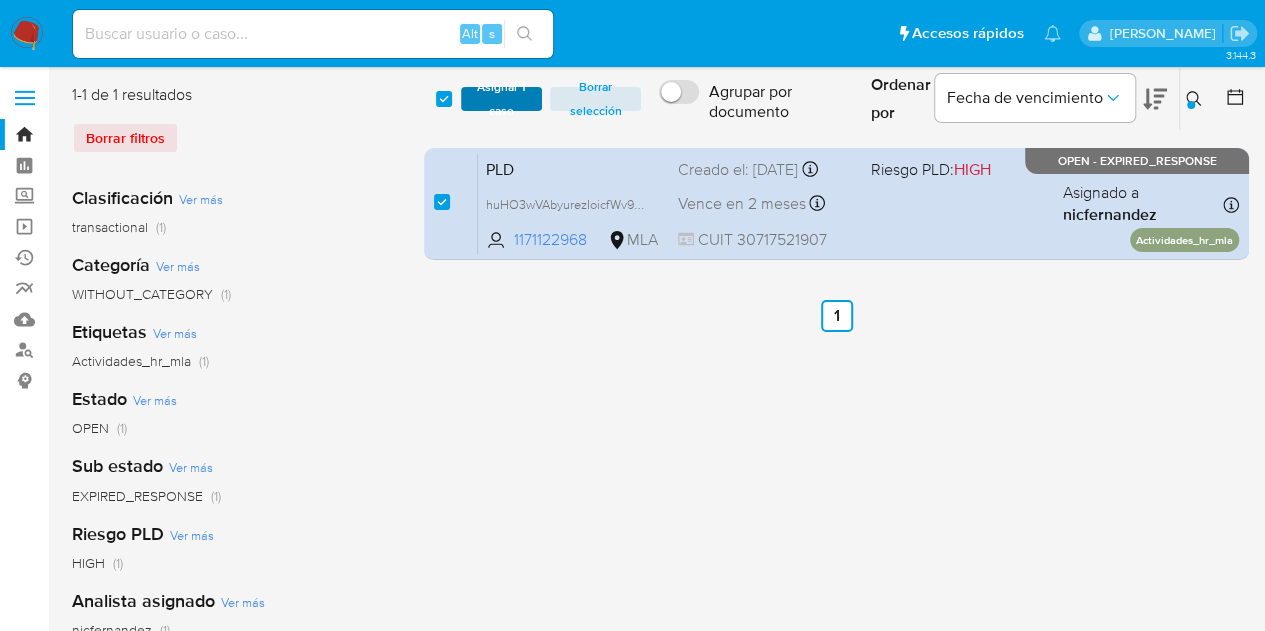 click on "Asignar 1 caso" at bounding box center (502, 99) 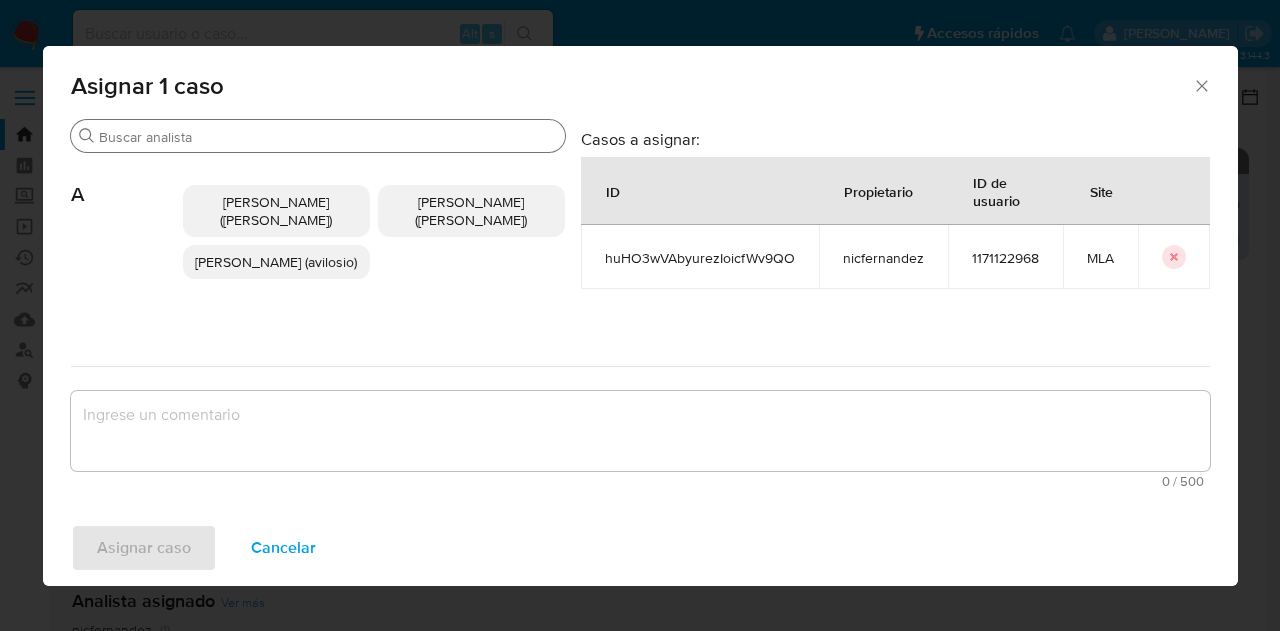 click on "Buscar" at bounding box center [328, 137] 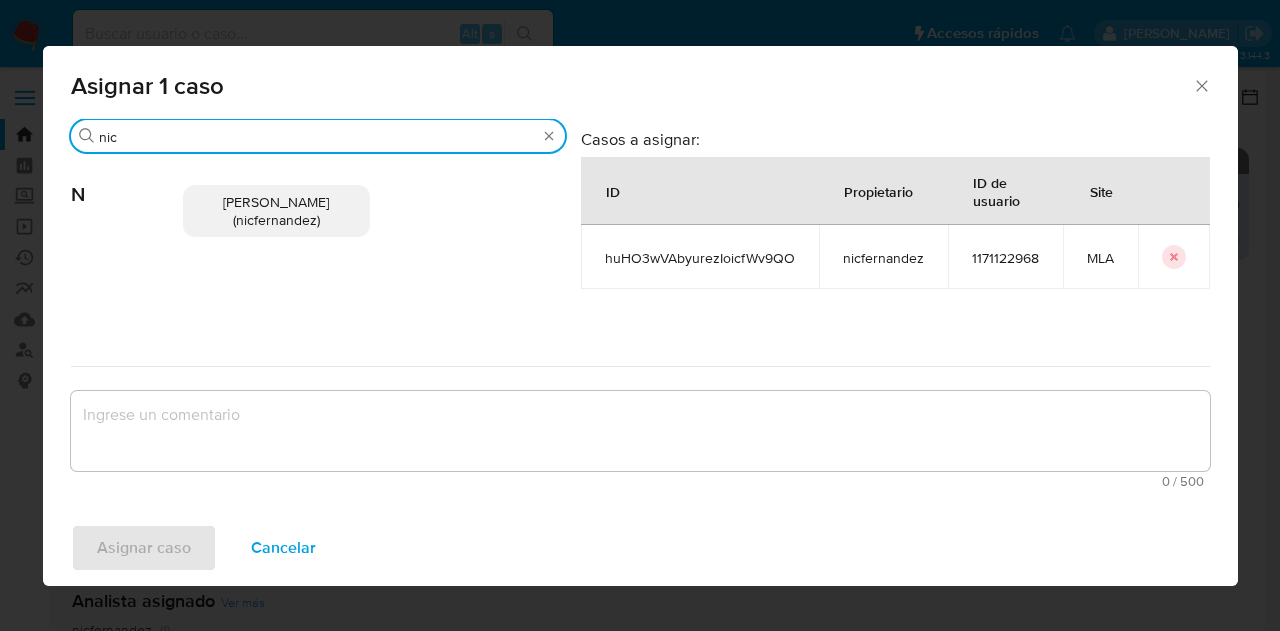 type on "nic" 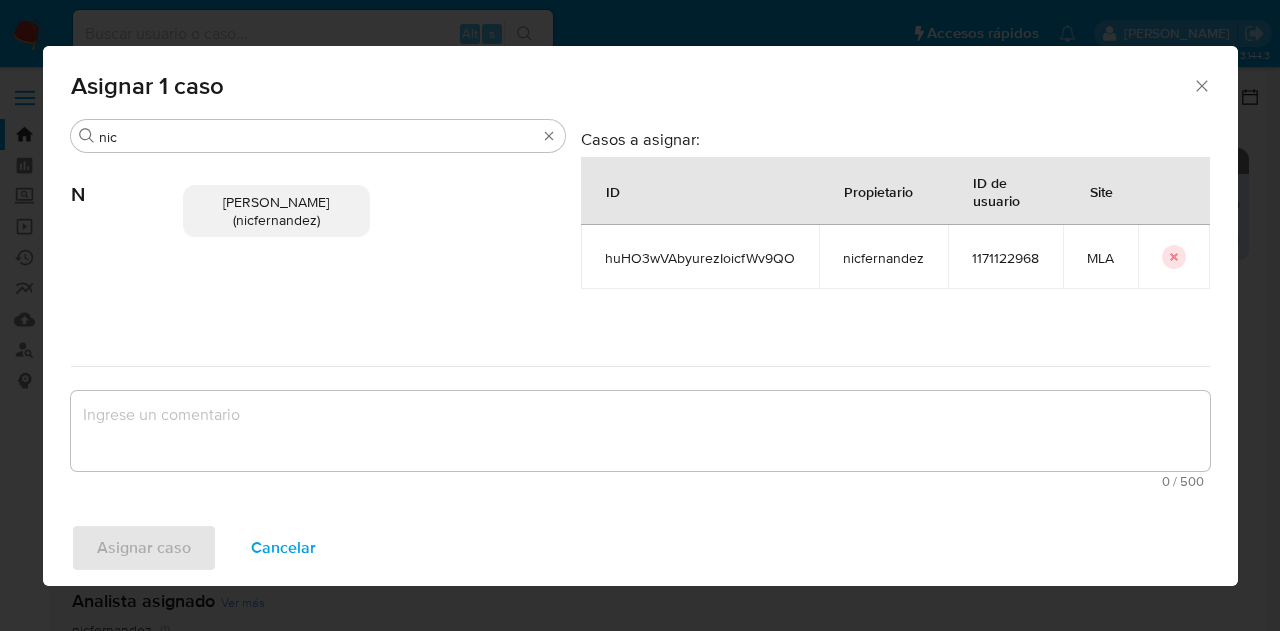 click on "Nicolas Fernandez Allen (nicfernandez)" at bounding box center [276, 211] 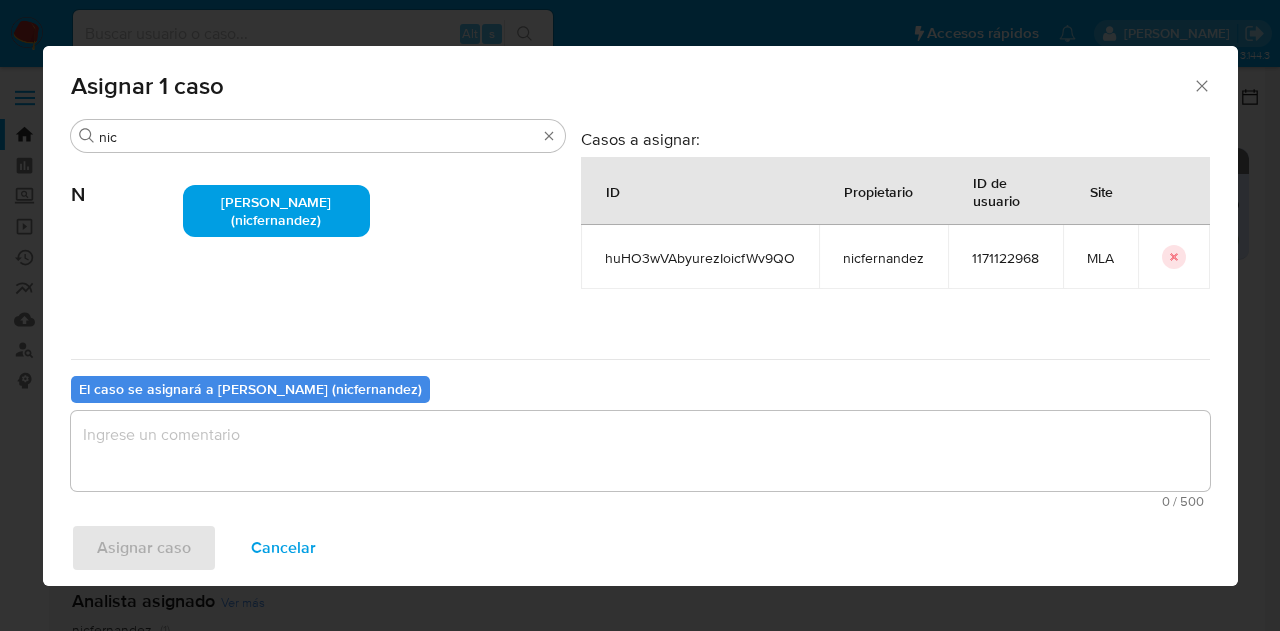 click at bounding box center [640, 451] 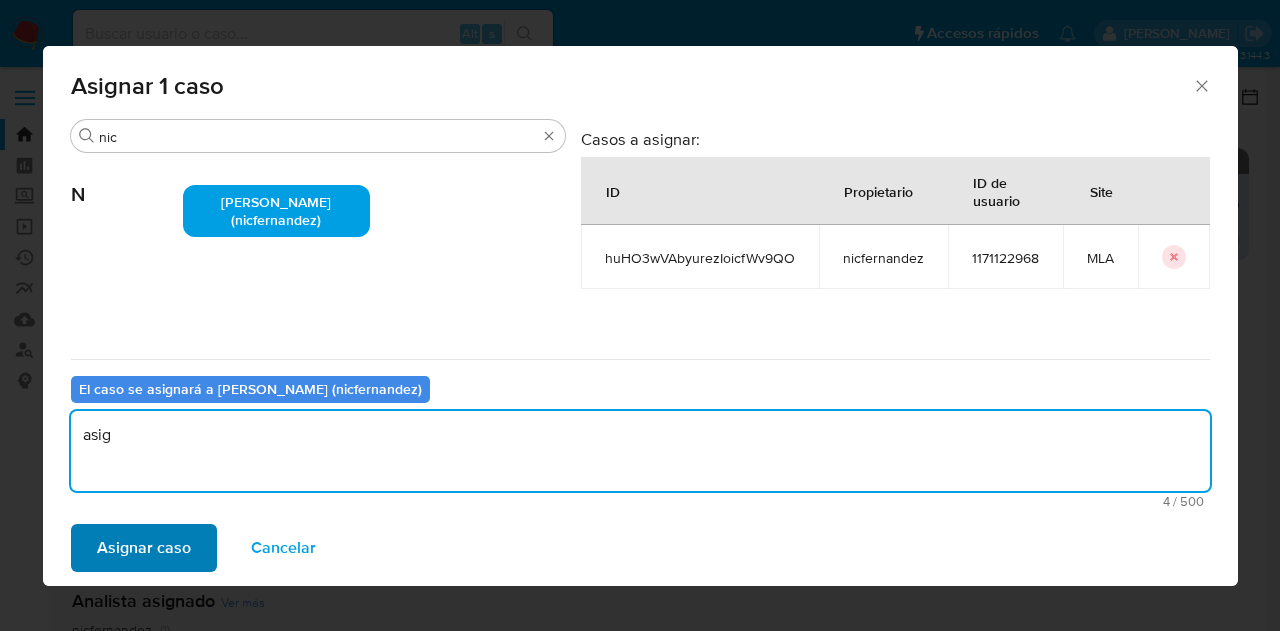 type on "asig" 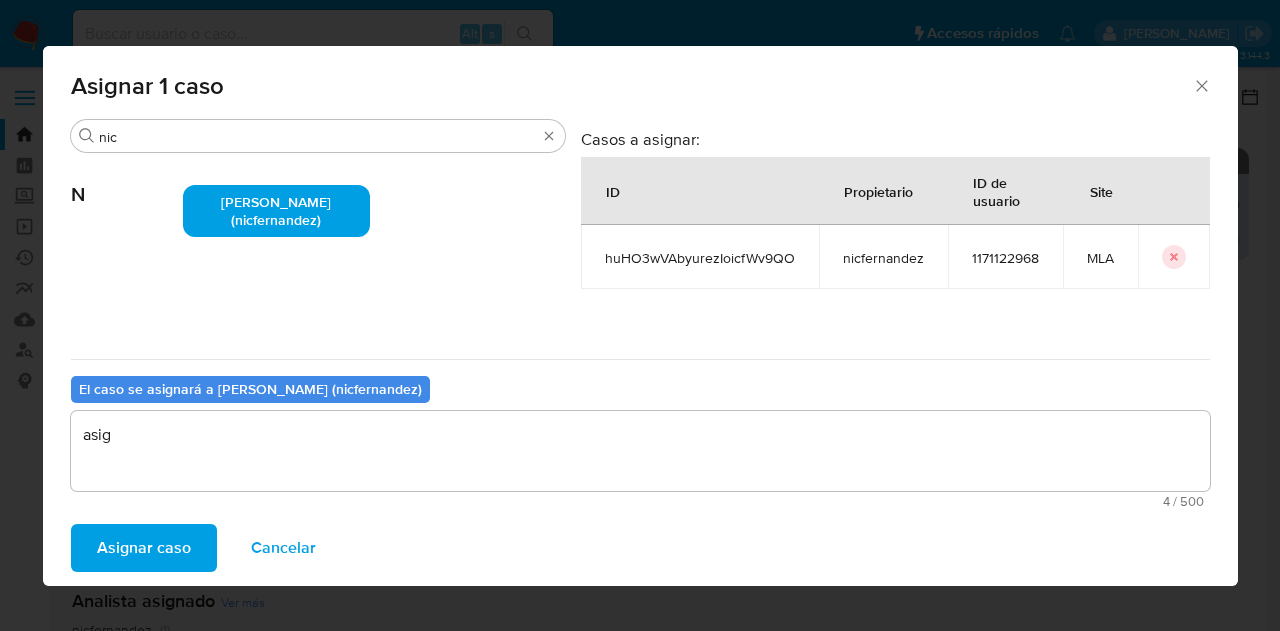 click on "Asignar caso" at bounding box center [144, 548] 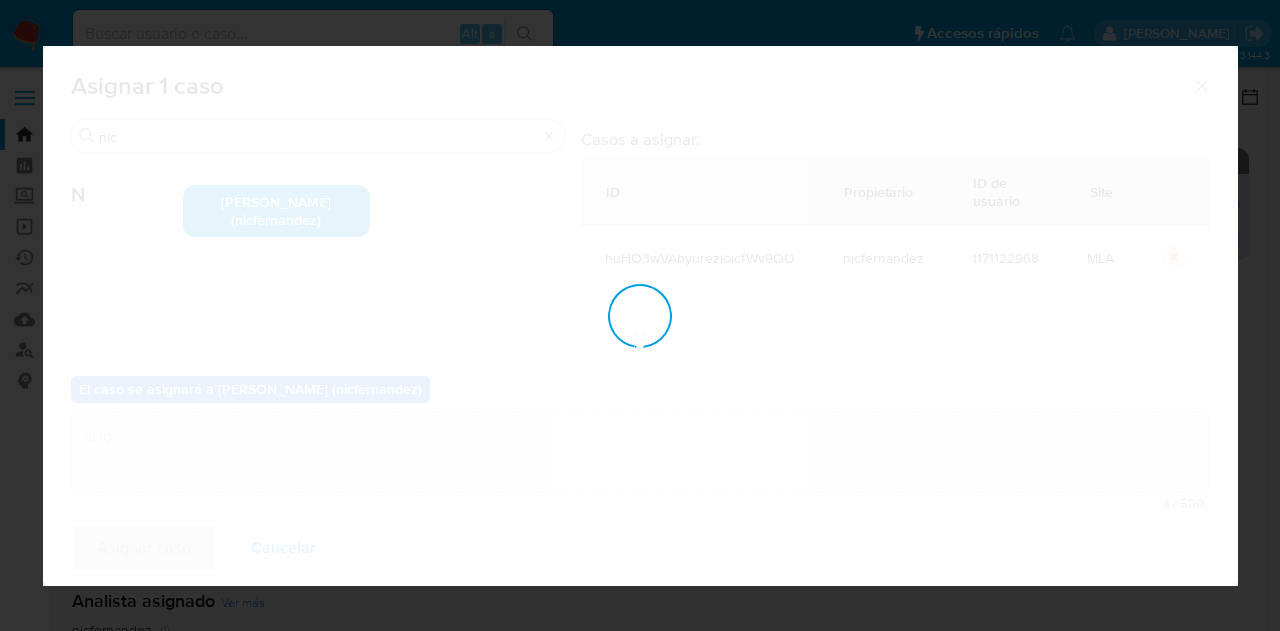 type 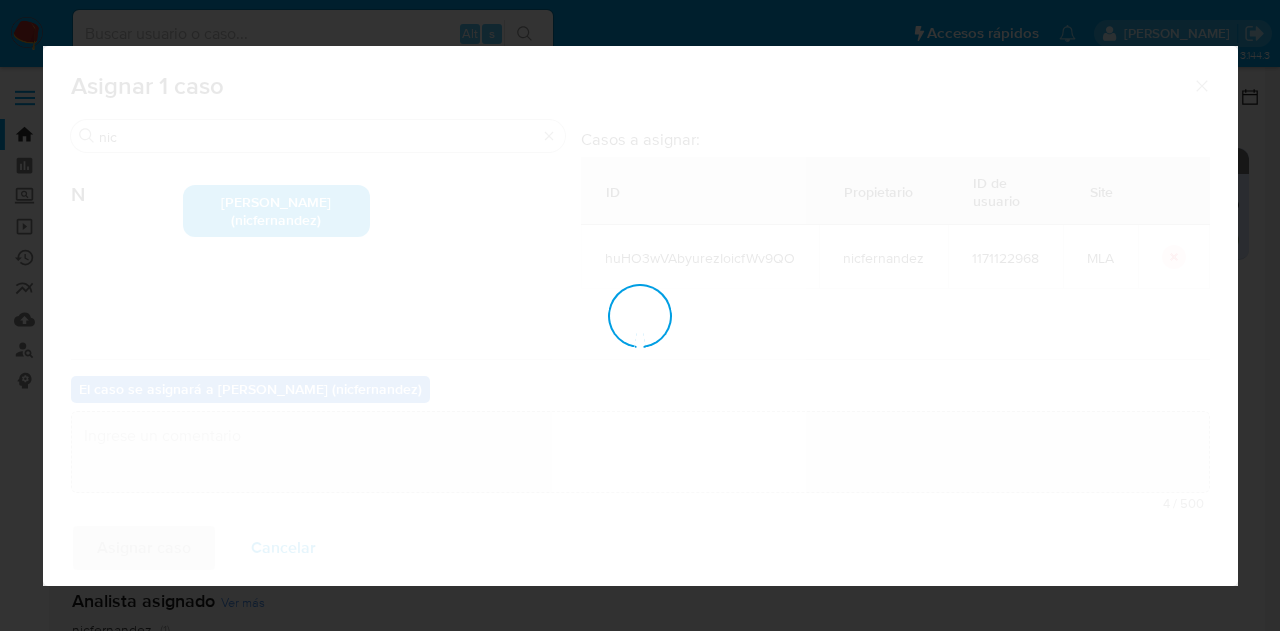 checkbox on "false" 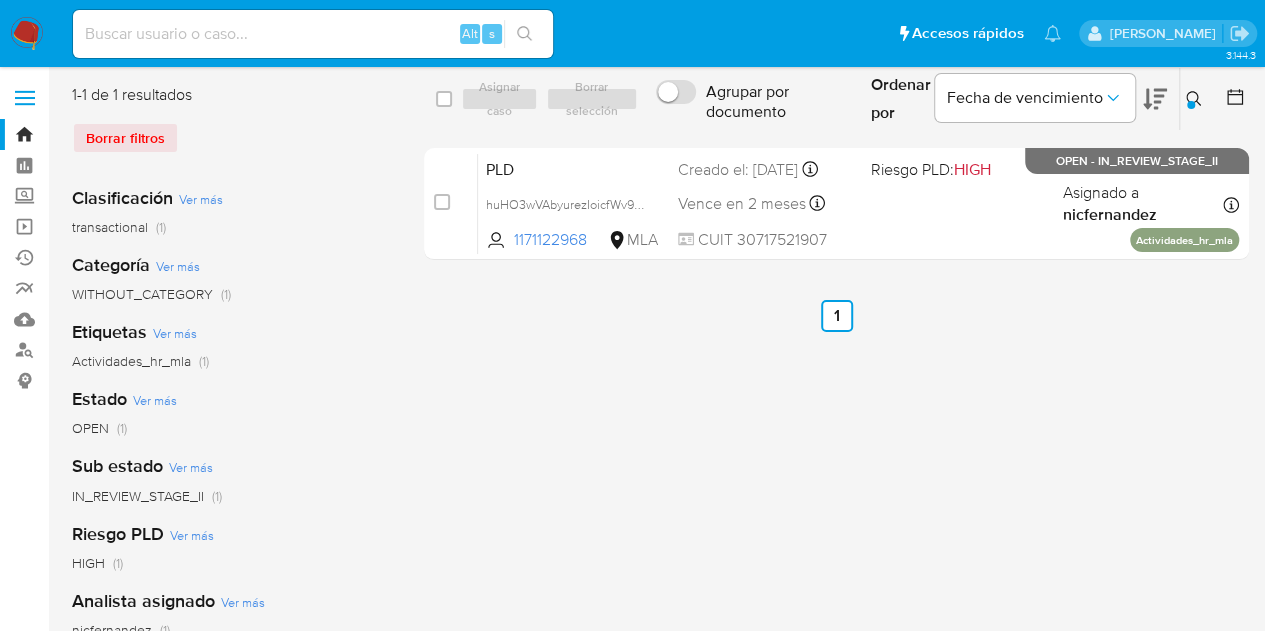 click on "select-all-cases-checkbox Asignar caso Borrar selección Agrupar por documento Ordenar por Fecha de vencimiento   No es posible ordenar los resultados mientras se encuentren agrupados. Ingrese ID de usuario o caso 1171122968 Buscar Borrar filtros case-item-checkbox   No es posible asignar el caso PLD huHO3wVAbyurezIoicfWv9QO 1171122968 MLA Riesgo PLD:  HIGH Creado el: 12/06/2025   Creado el: 12/06/2025 03:05:48 Vence en 2 meses   Vence el 10/09/2025 03:05:48 CUIT   30717521907 Asignado a   nicfernandez   Asignado el: 18/06/2025 14:15:37 Actividades_hr_mla OPEN - IN_REVIEW_STAGE_II" at bounding box center [836, 176] 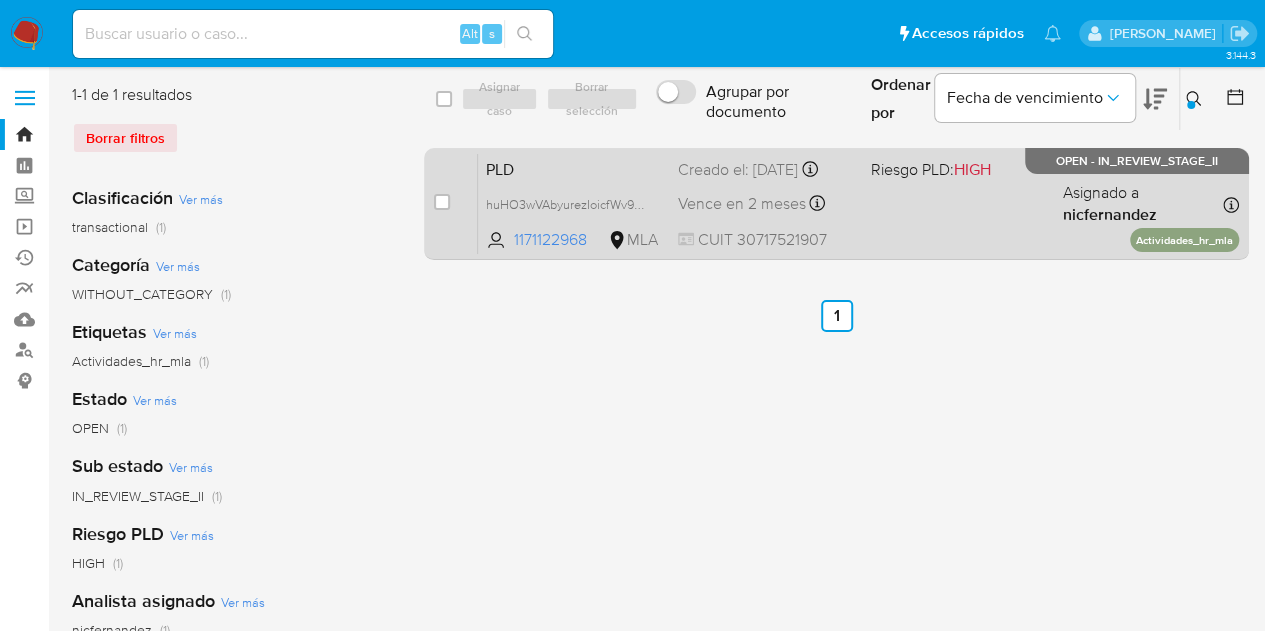 click on "PLD" at bounding box center [574, 168] 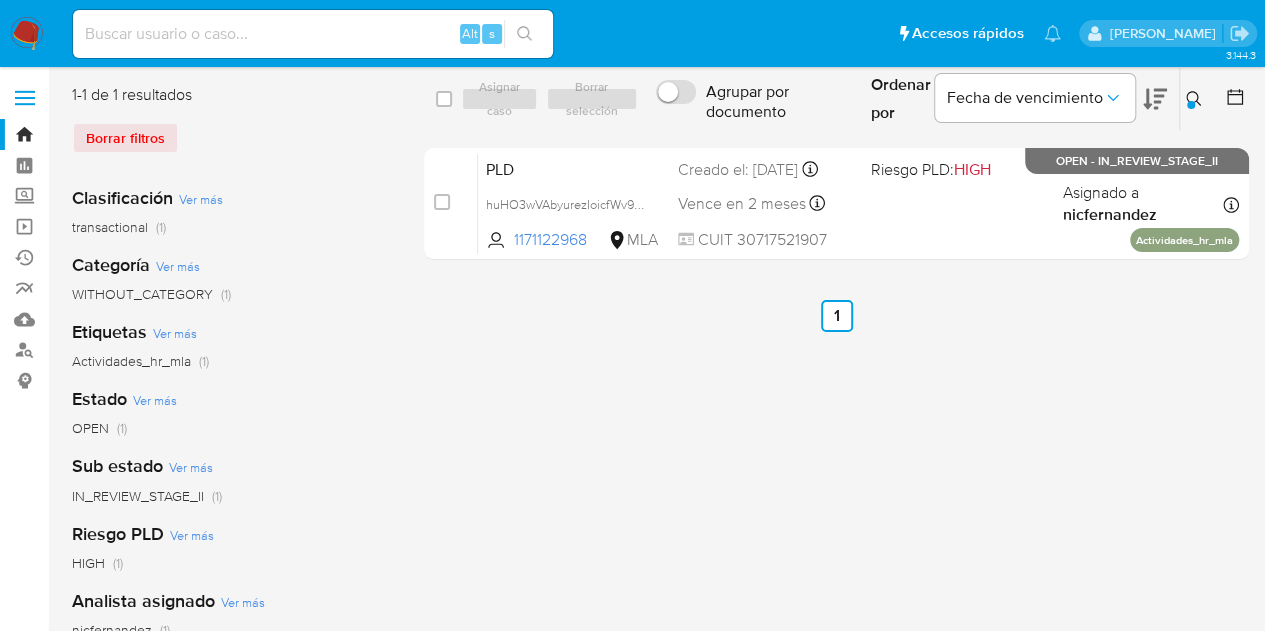 click 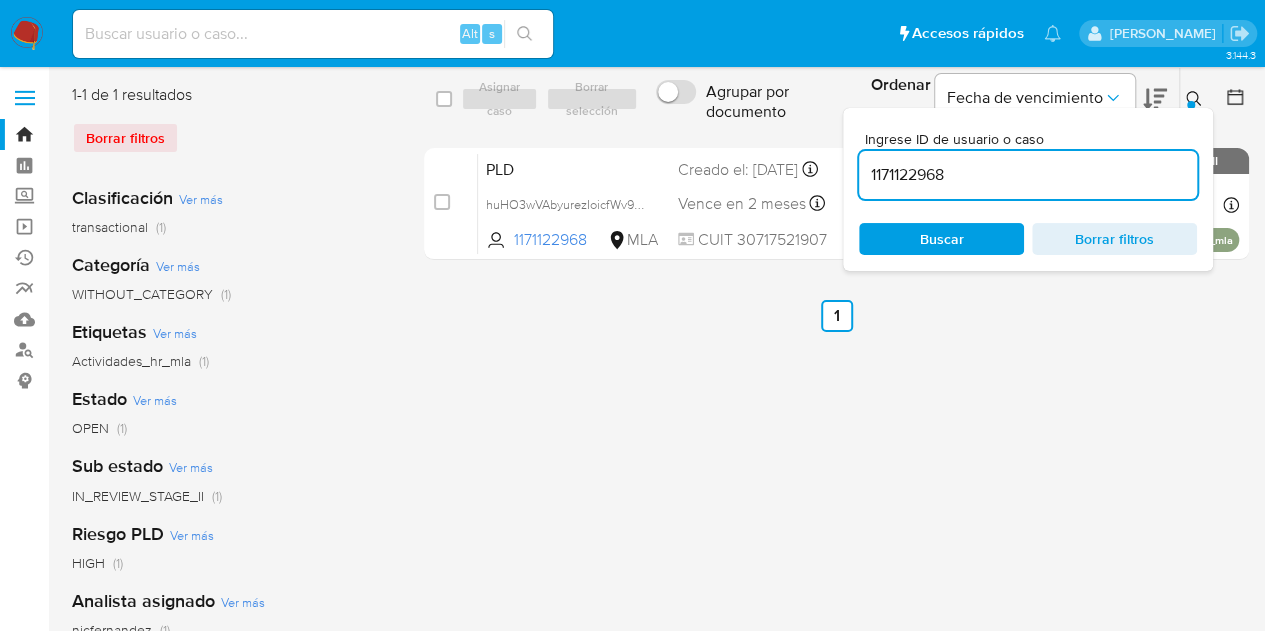 drag, startPoint x: 1051, startPoint y: 184, endPoint x: 770, endPoint y: 95, distance: 294.75754 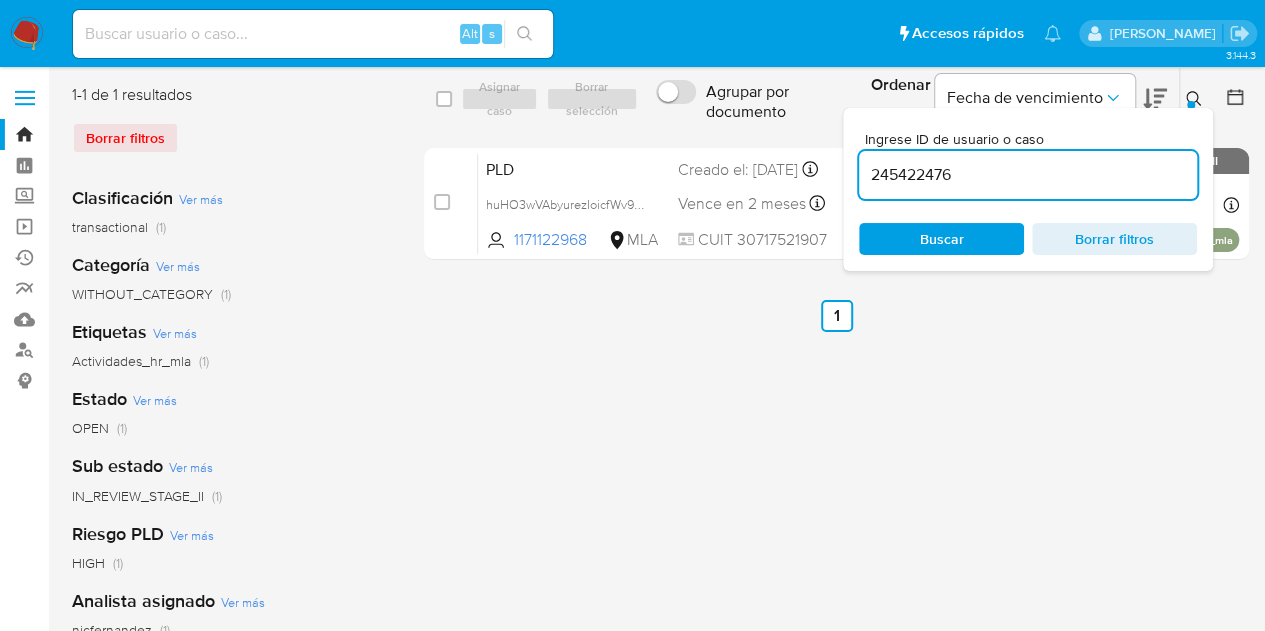 type on "245422476" 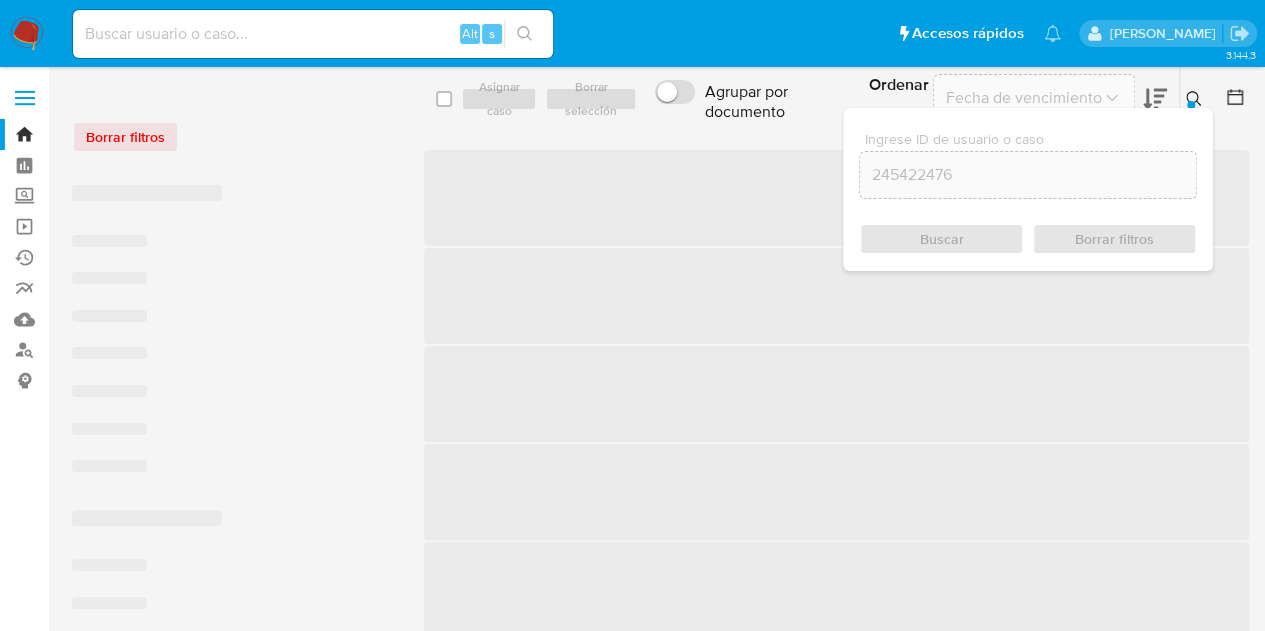 click 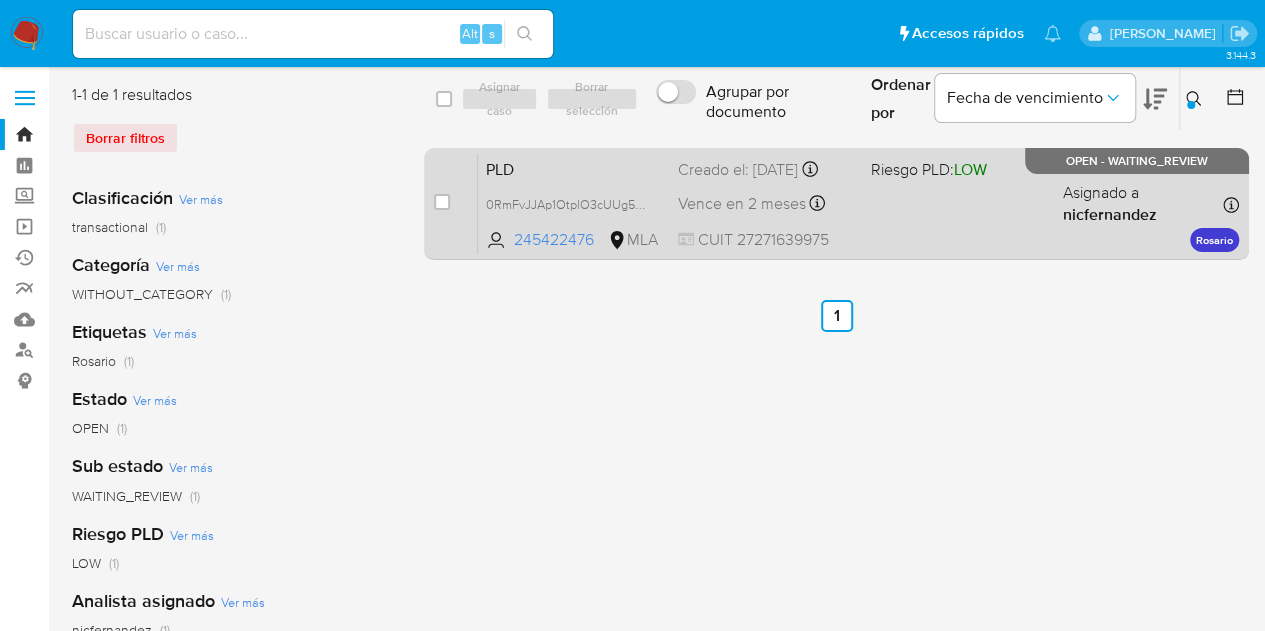 click on "case-item-checkbox   No es posible asignar el caso" at bounding box center (456, 203) 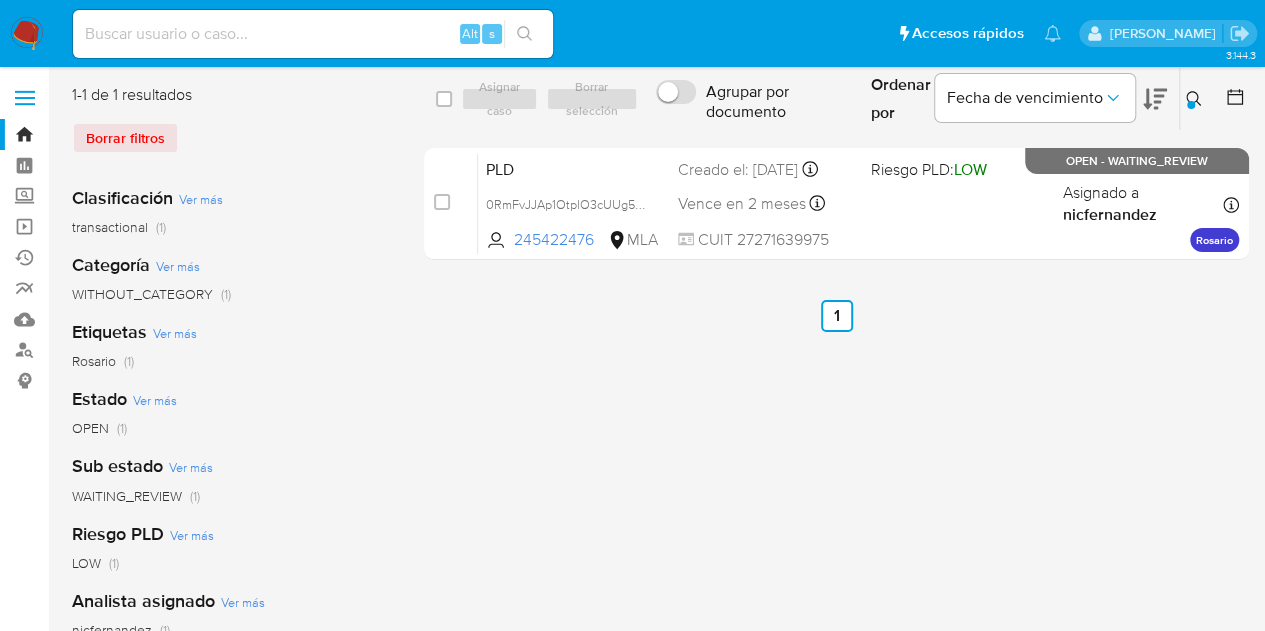 drag, startPoint x: 438, startPoint y: 199, endPoint x: 503, endPoint y: 141, distance: 87.11487 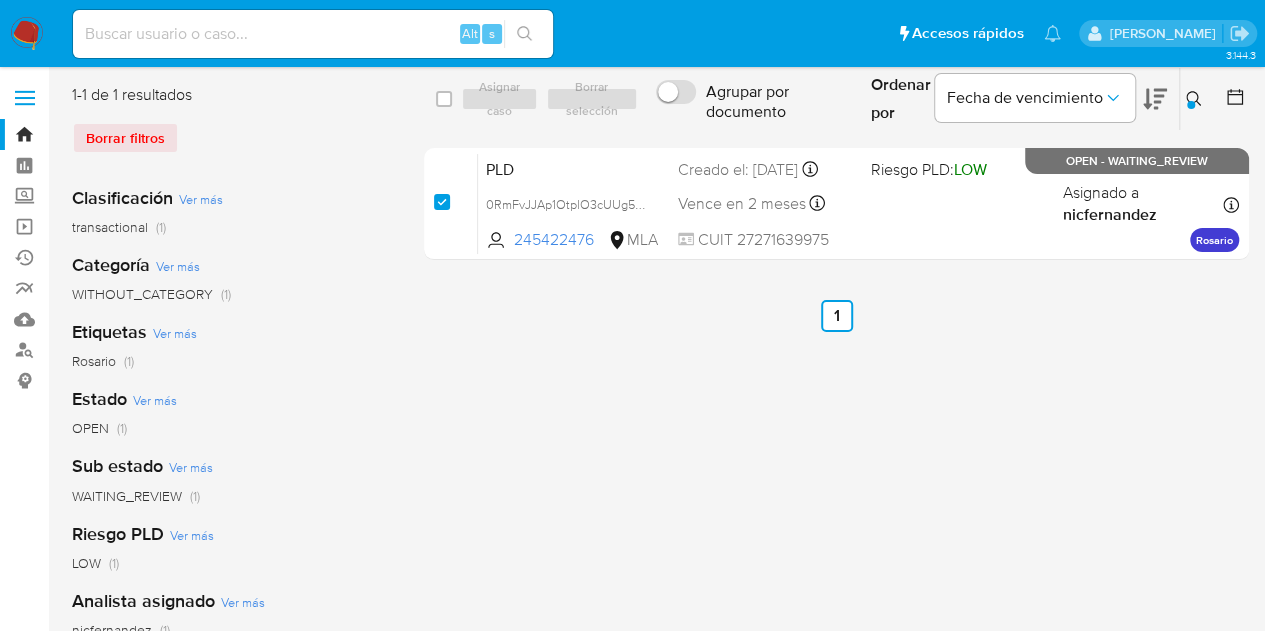 checkbox on "true" 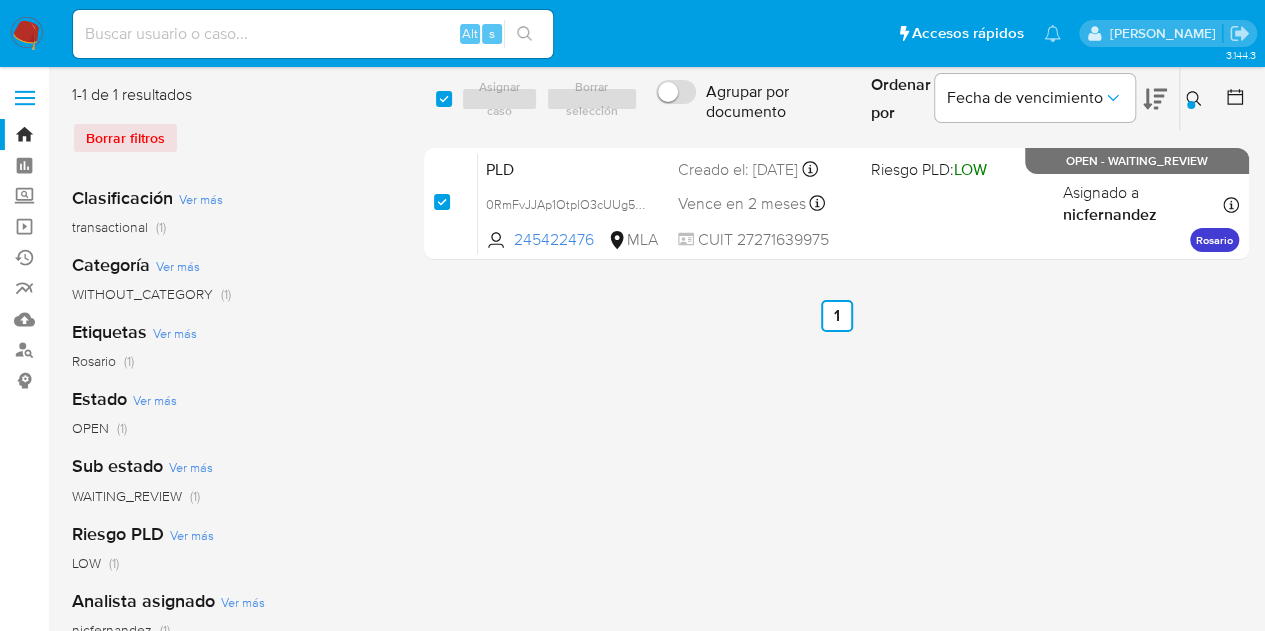 checkbox on "true" 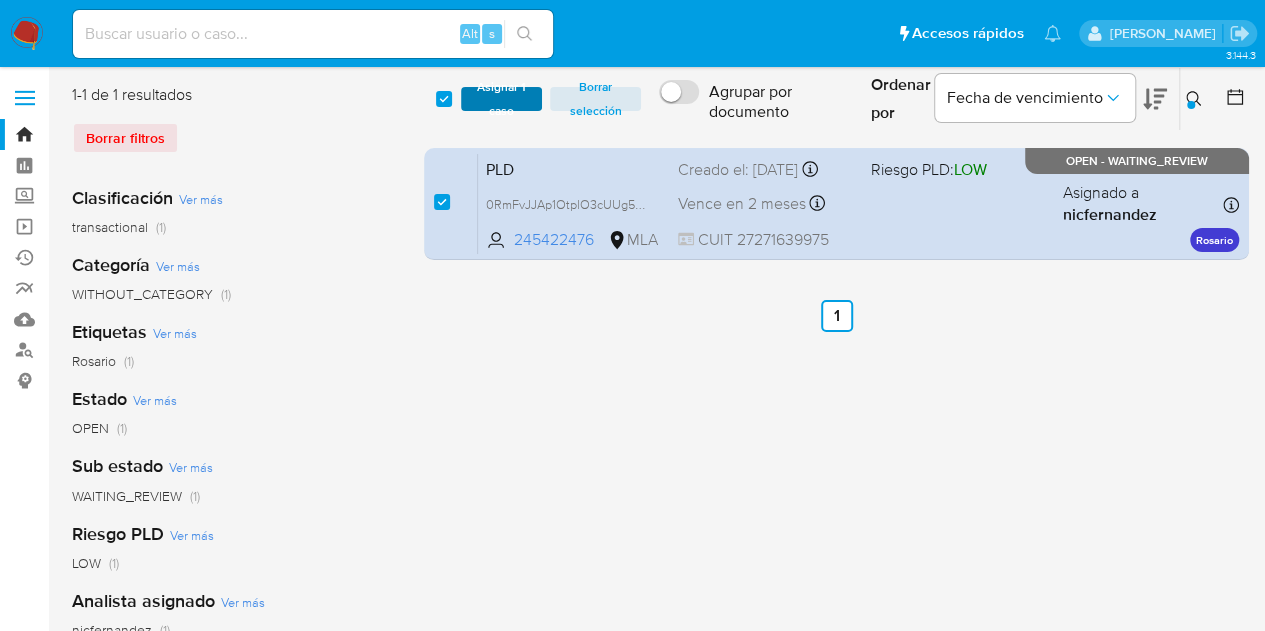 click on "Asignar 1 caso" at bounding box center [502, 99] 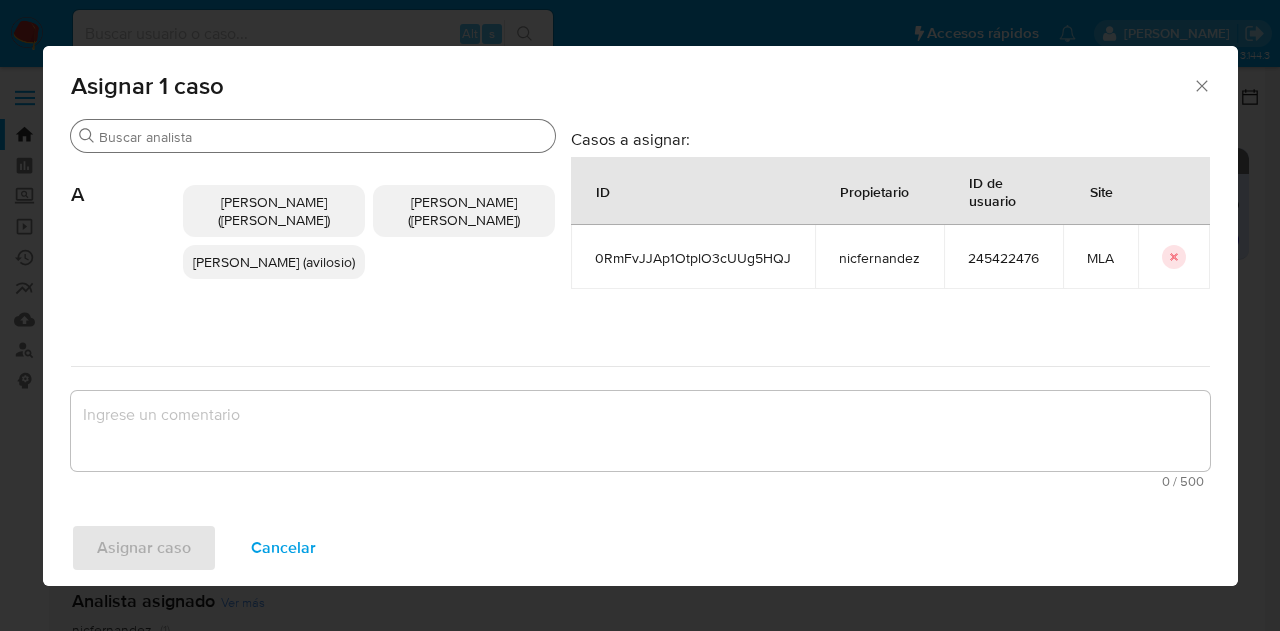 click on "Buscar" at bounding box center [323, 137] 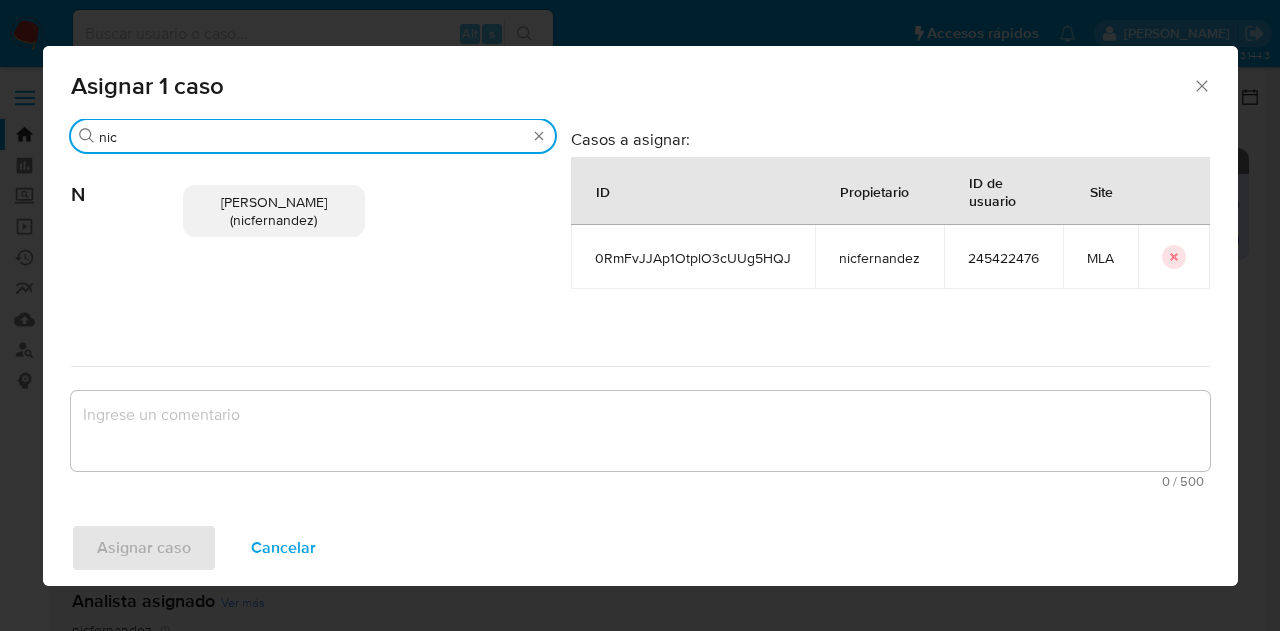 type on "nic" 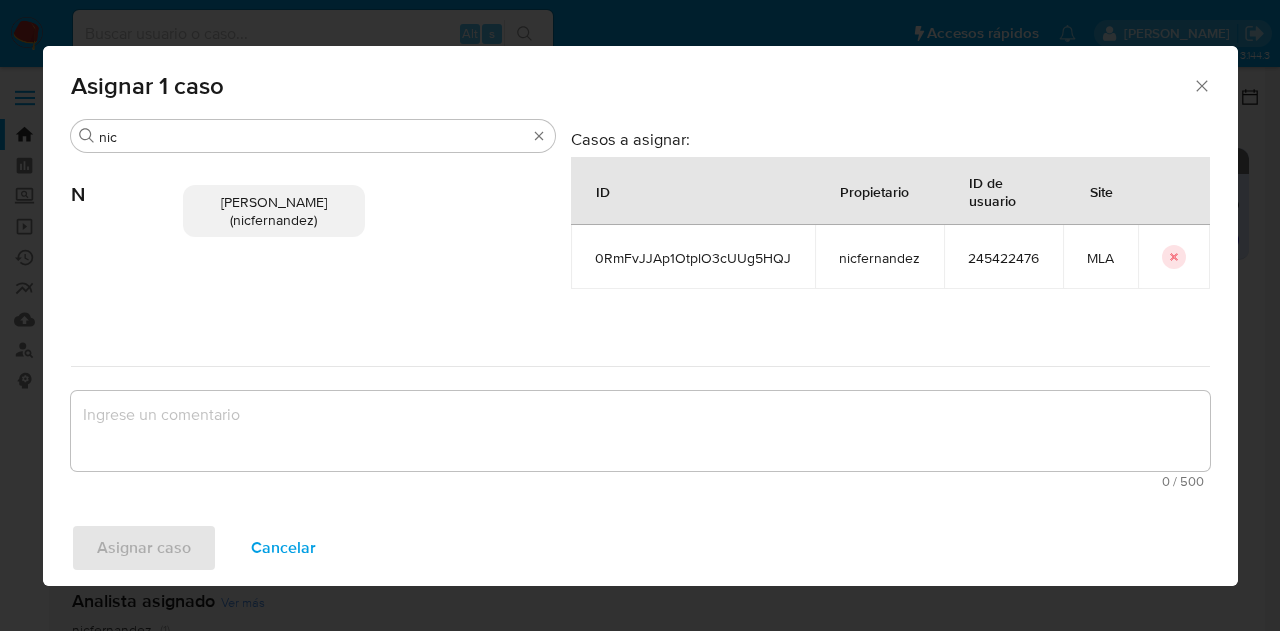 click on "Nicolas Fernandez Allen (nicfernandez)" at bounding box center (274, 211) 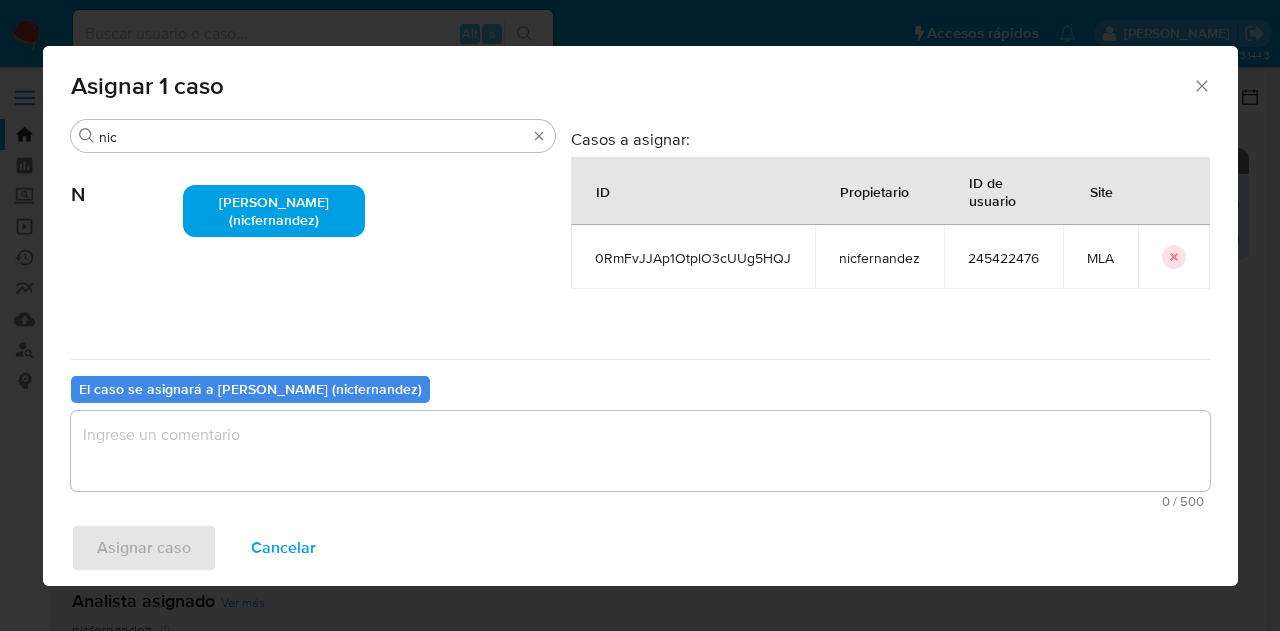 click at bounding box center [640, 451] 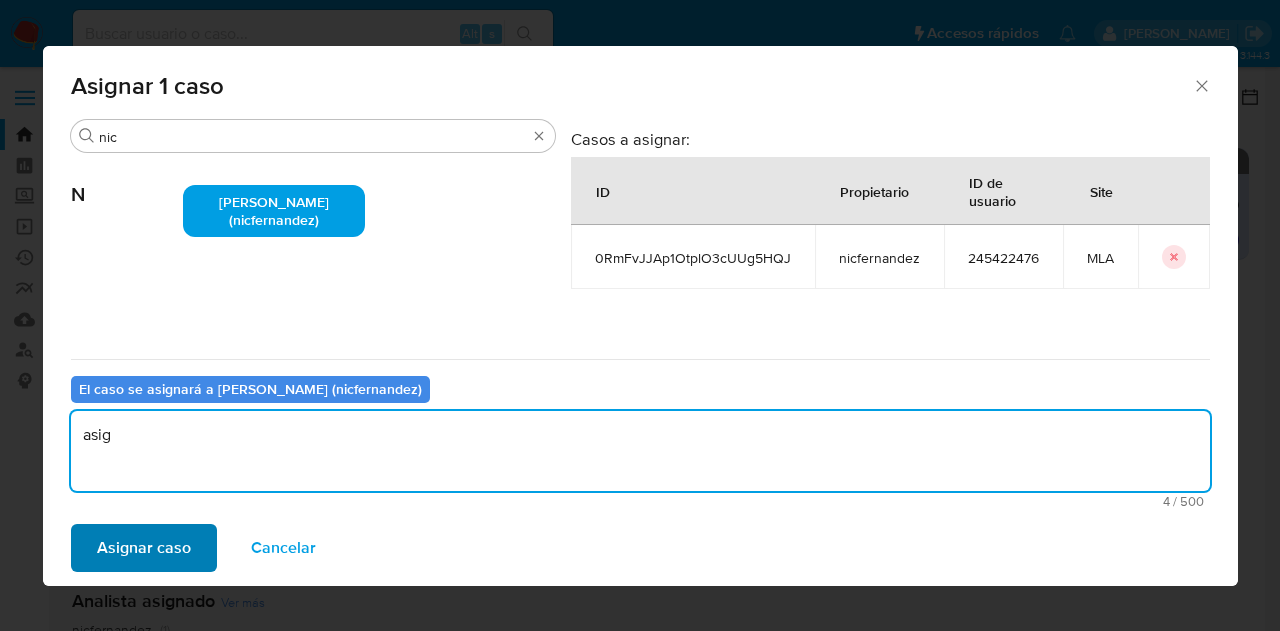 type on "asig" 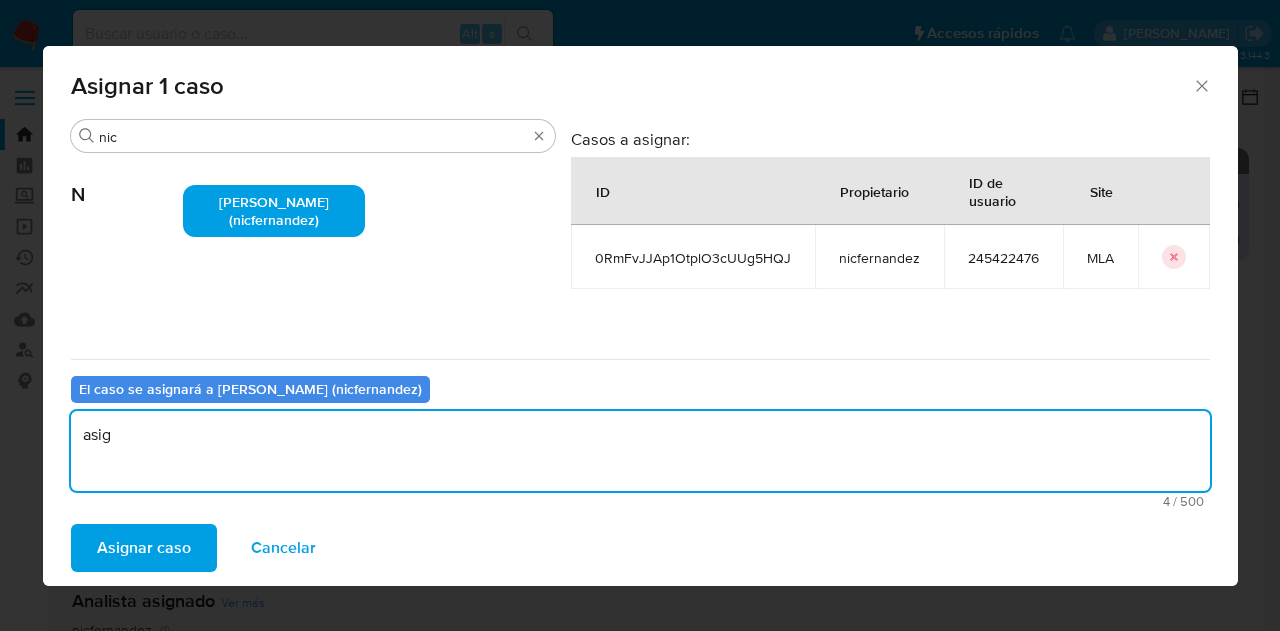 click on "Asignar caso" at bounding box center (144, 548) 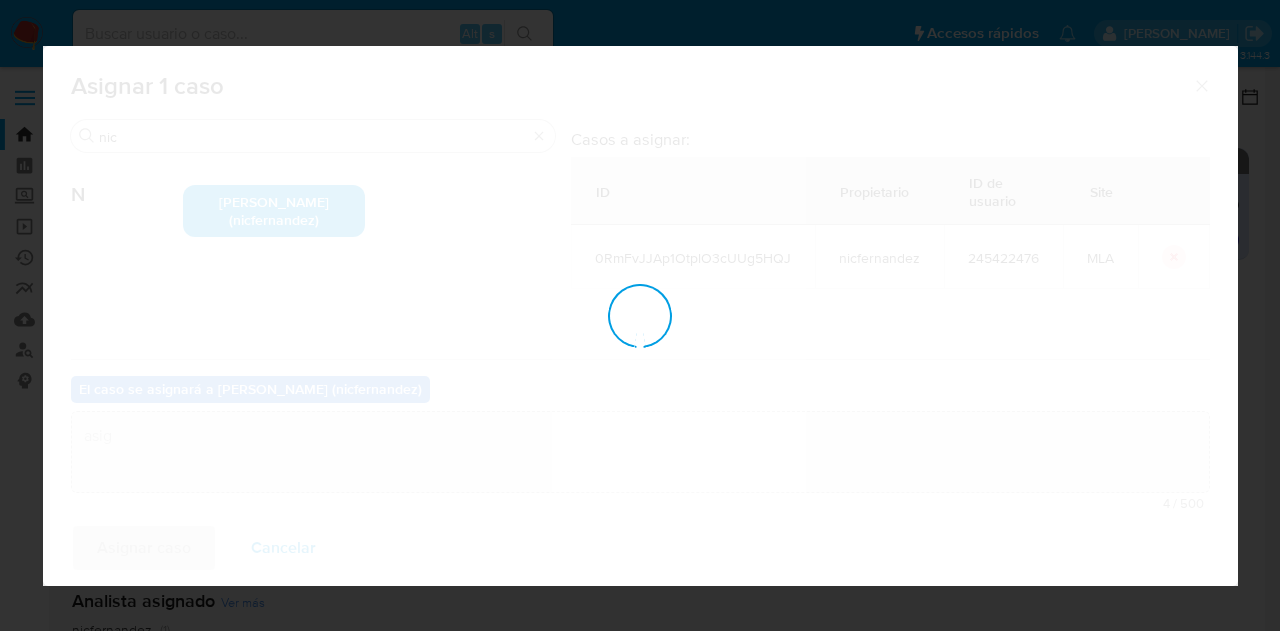 type 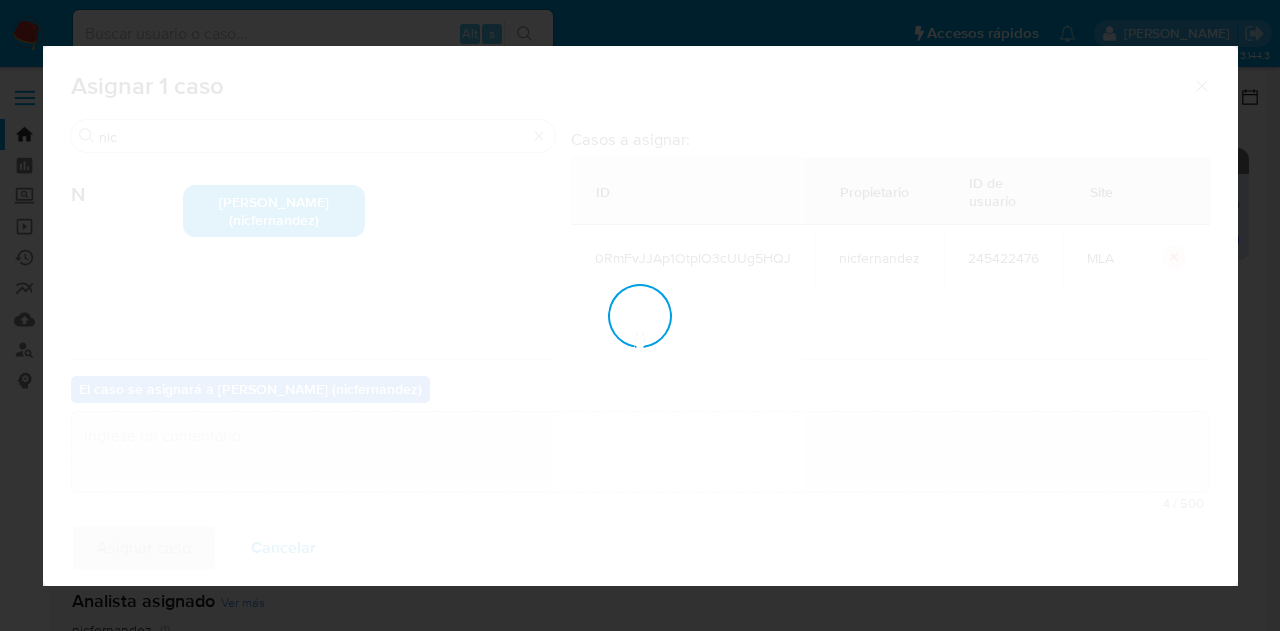 checkbox on "false" 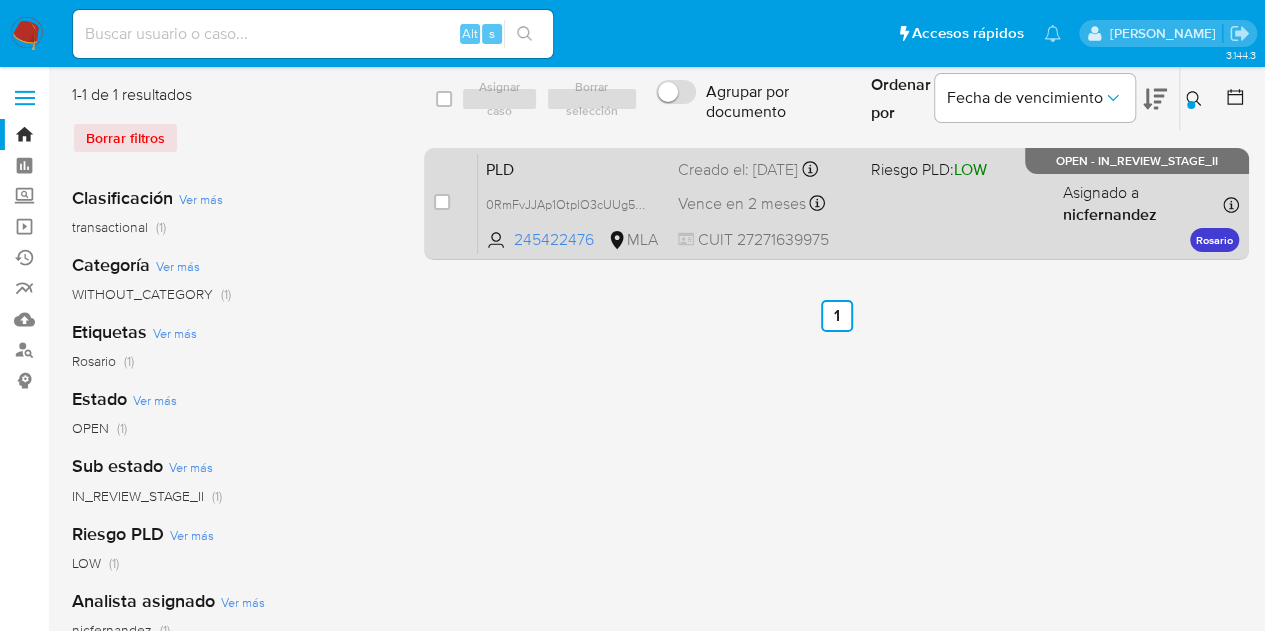 click on "PLD" at bounding box center [574, 168] 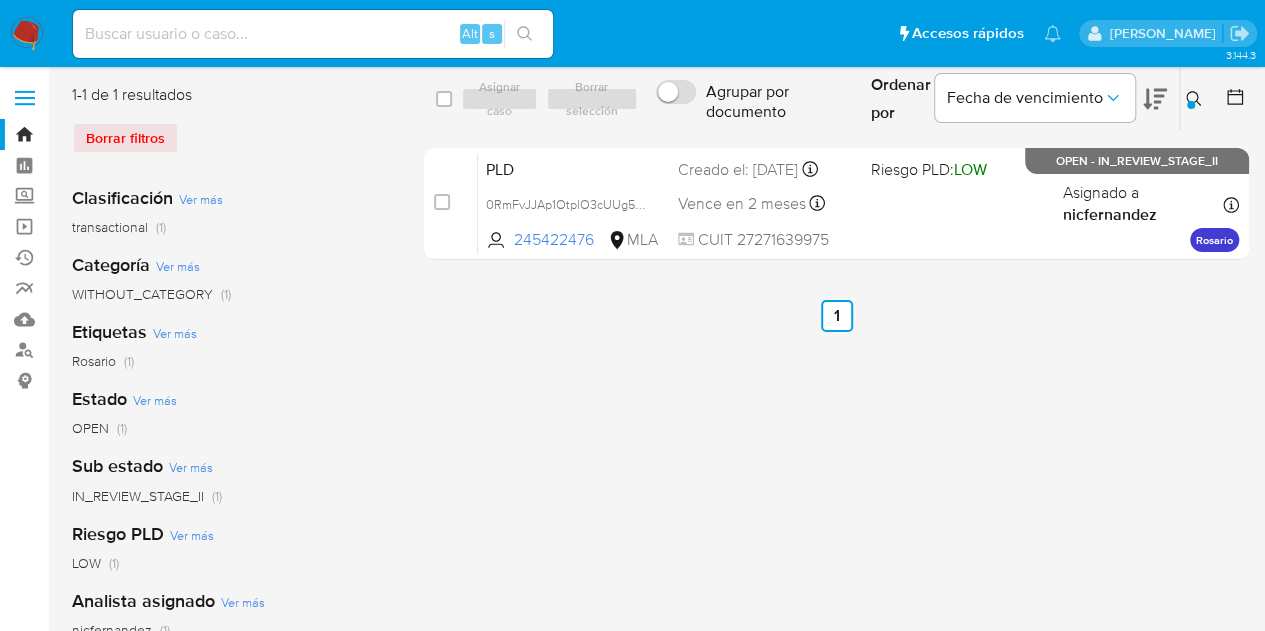 click 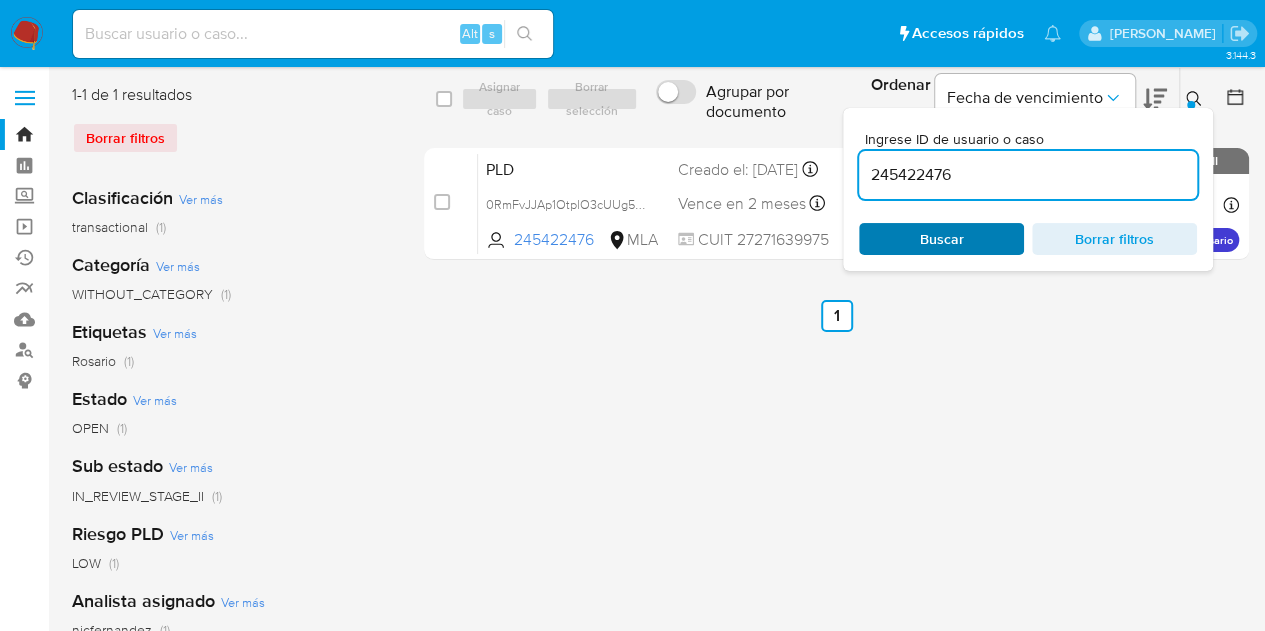 click on "Buscar" at bounding box center [941, 239] 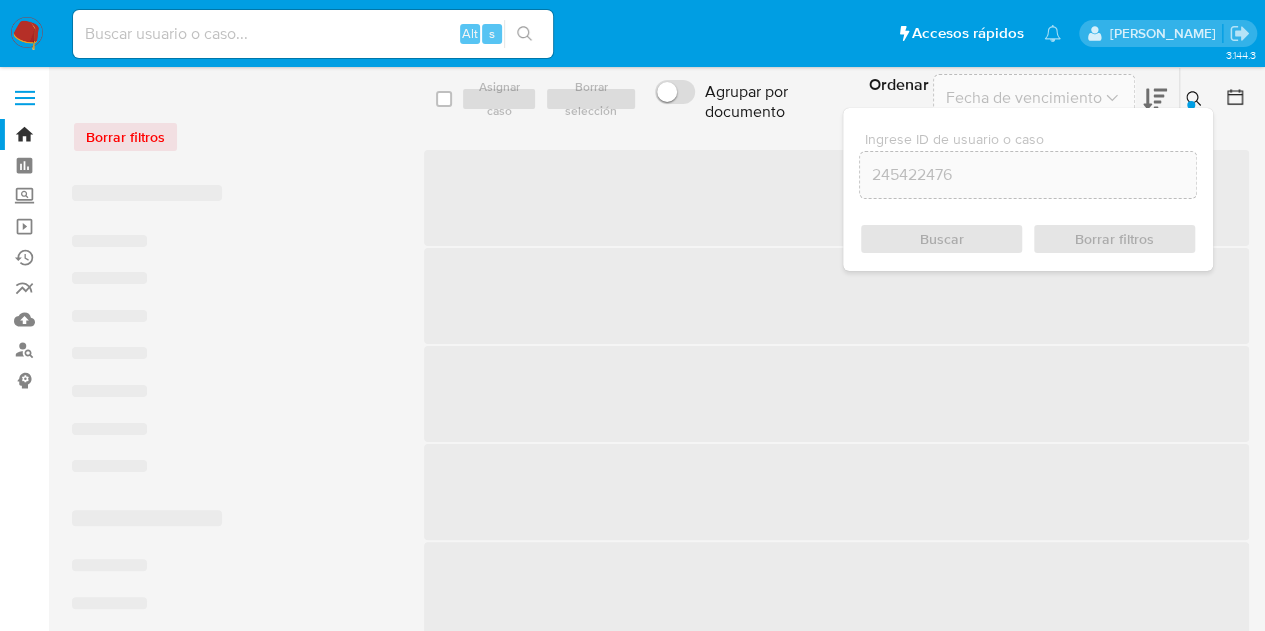 click on "Ingrese ID de usuario o caso 245422476 Buscar Borrar filtros" at bounding box center (1028, 189) 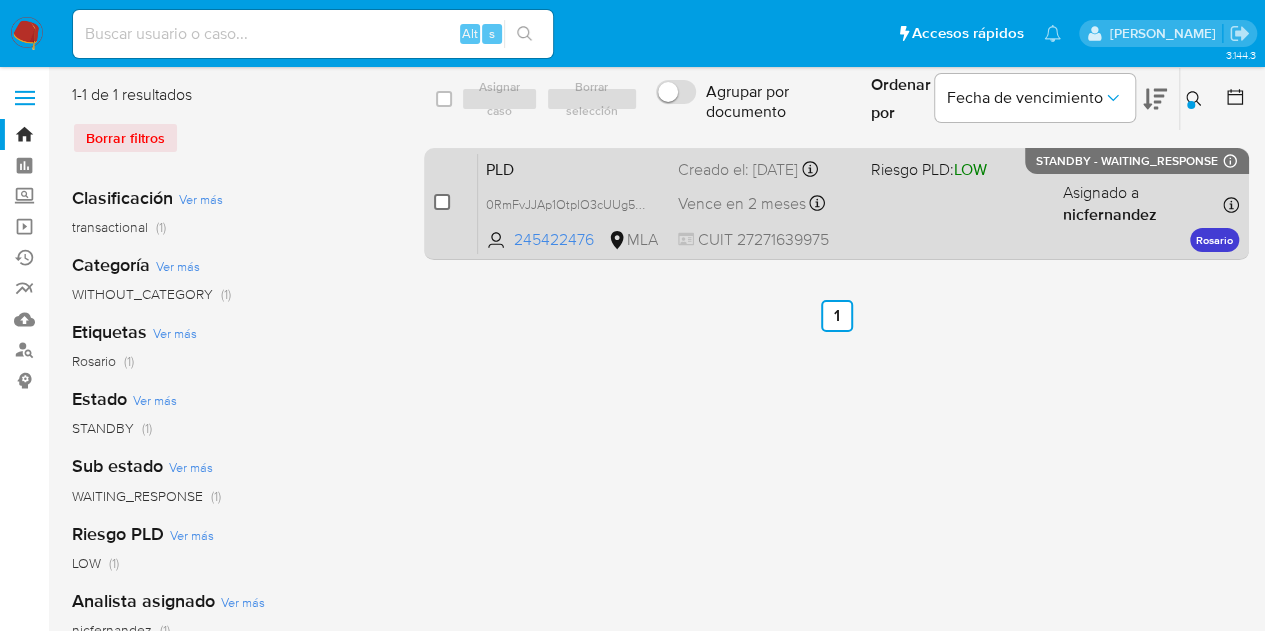 click at bounding box center (442, 202) 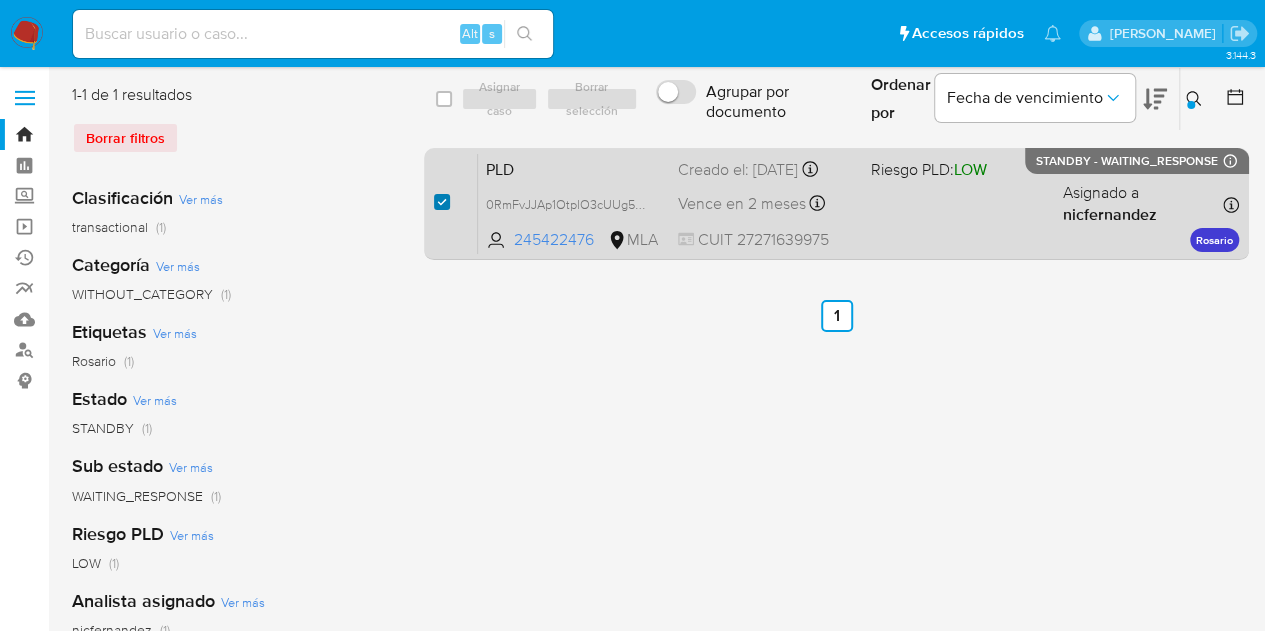 checkbox on "true" 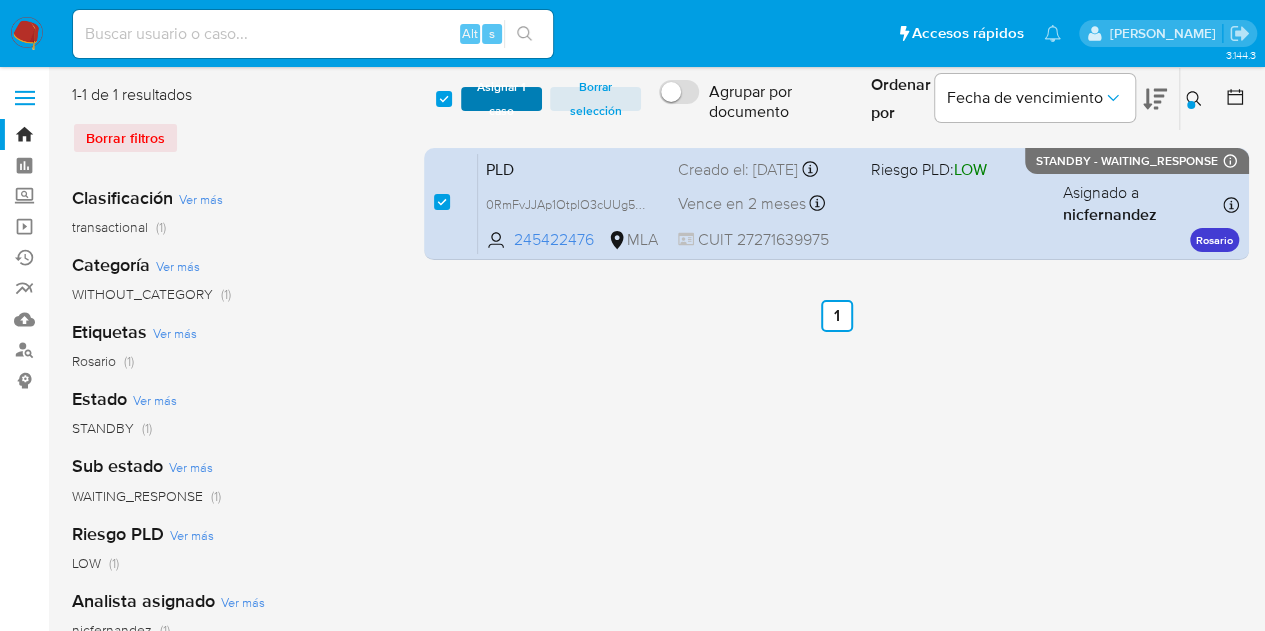 click on "Asignar 1 caso" at bounding box center [502, 99] 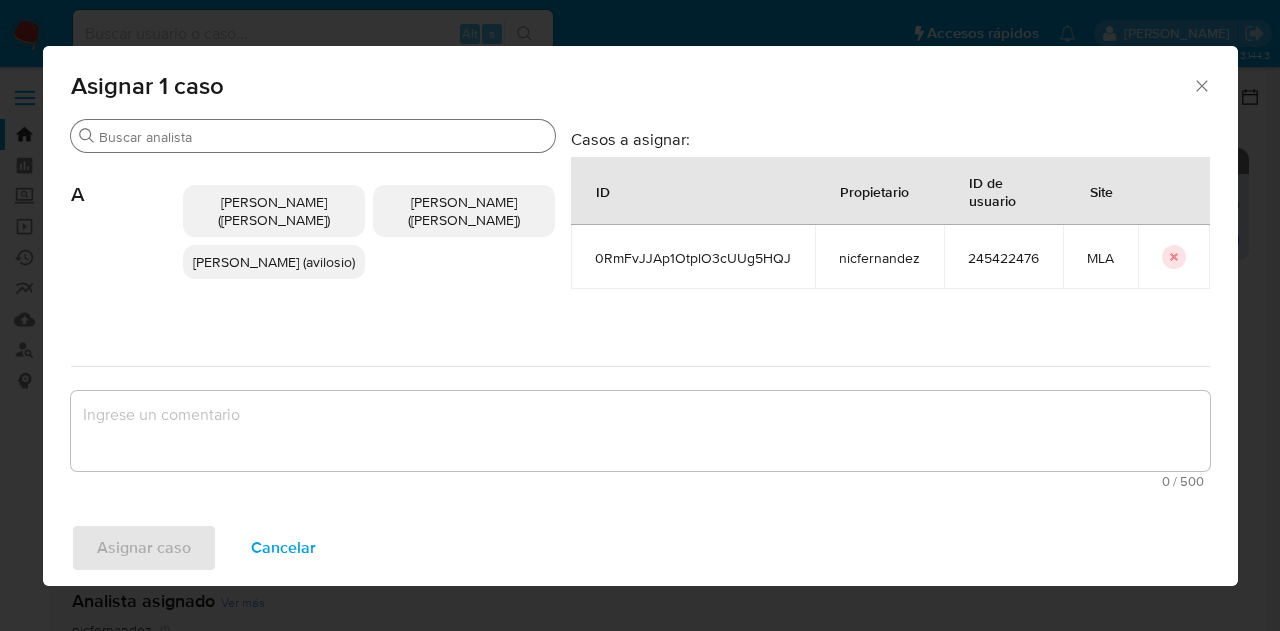 click on "Buscar" at bounding box center [323, 137] 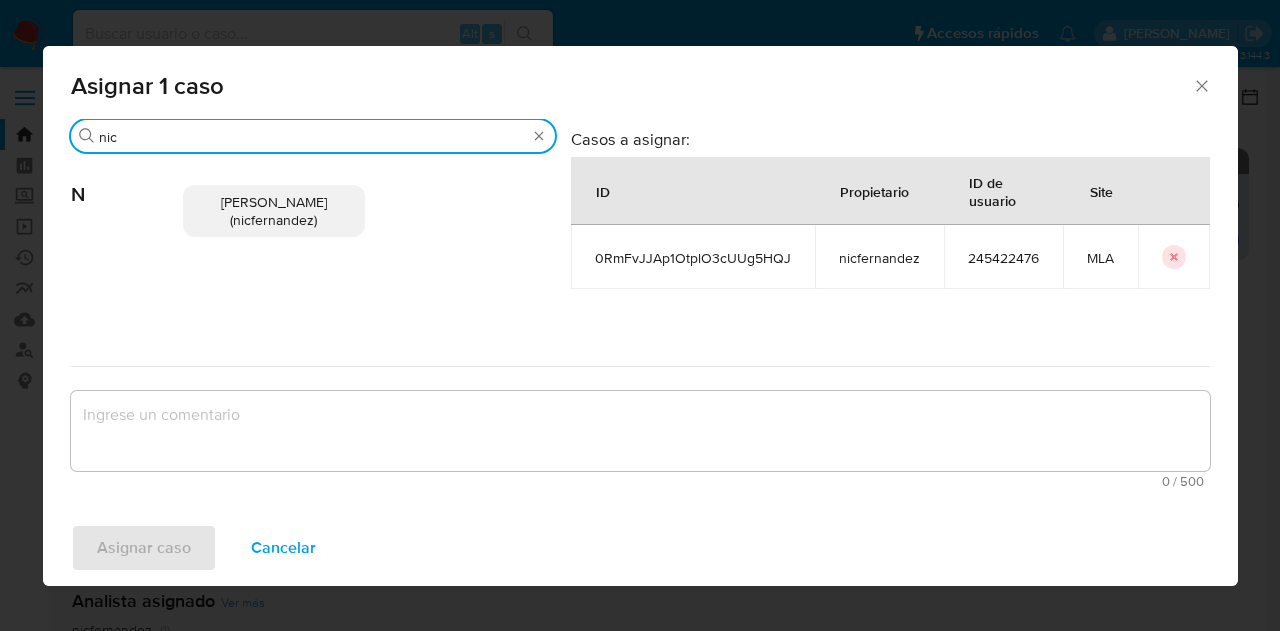 type on "nic" 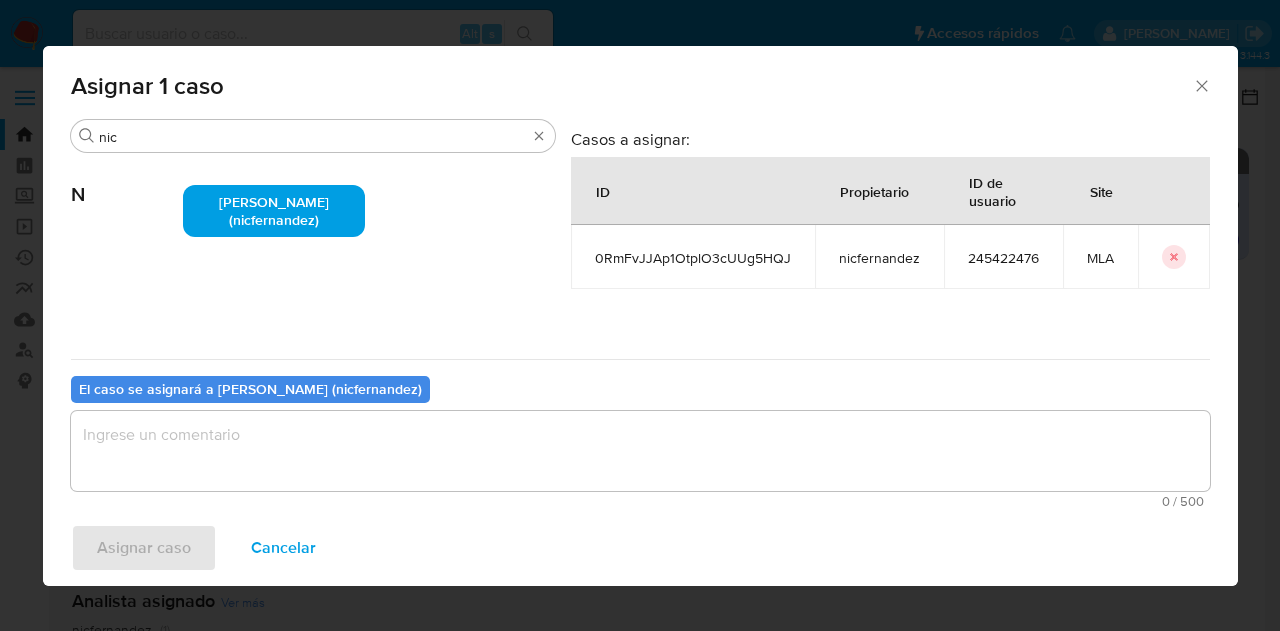 drag, startPoint x: 255, startPoint y: 405, endPoint x: 256, endPoint y: 427, distance: 22.022715 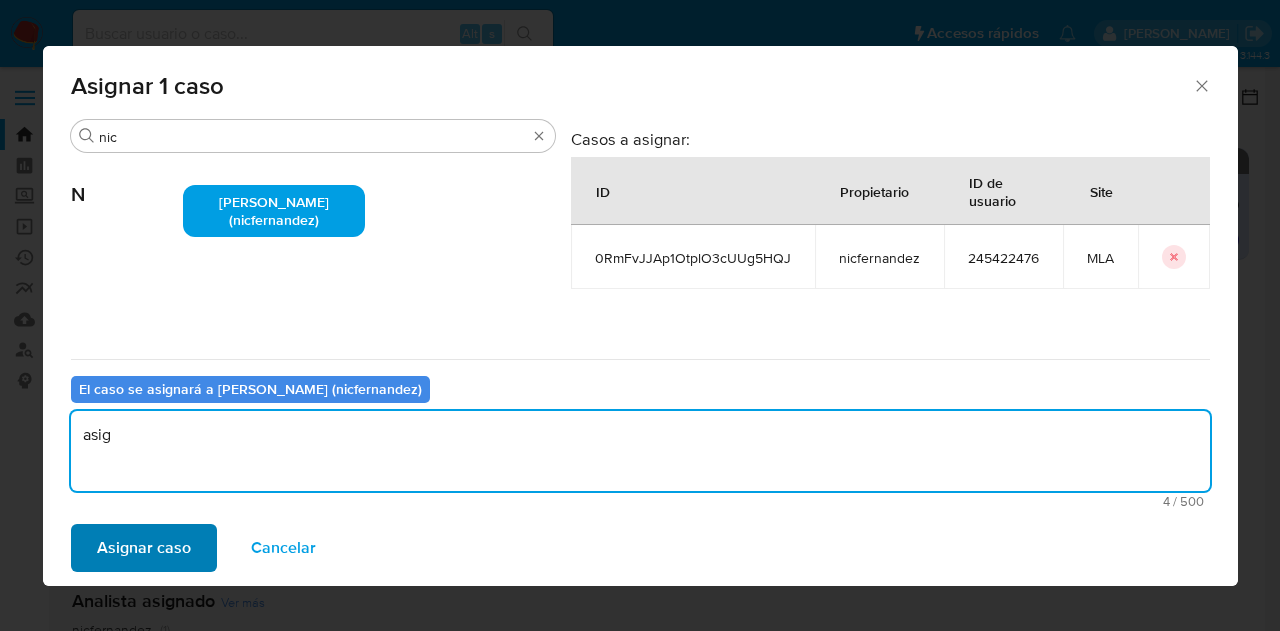 type on "asig" 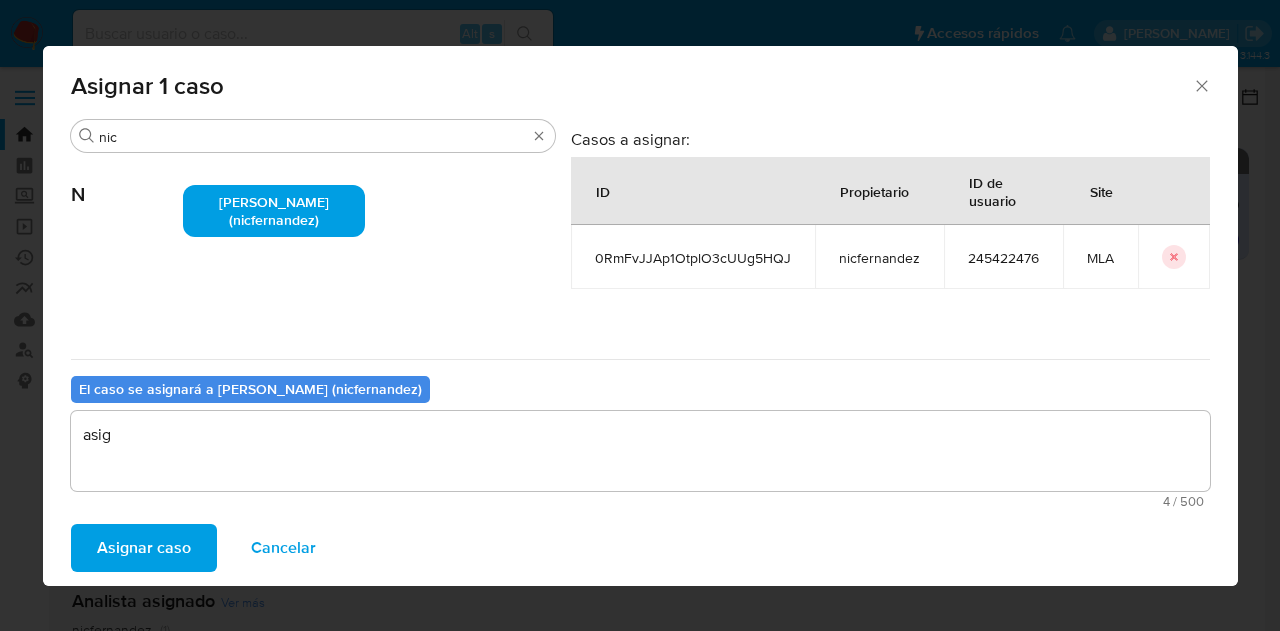 click on "Asignar caso" at bounding box center [144, 548] 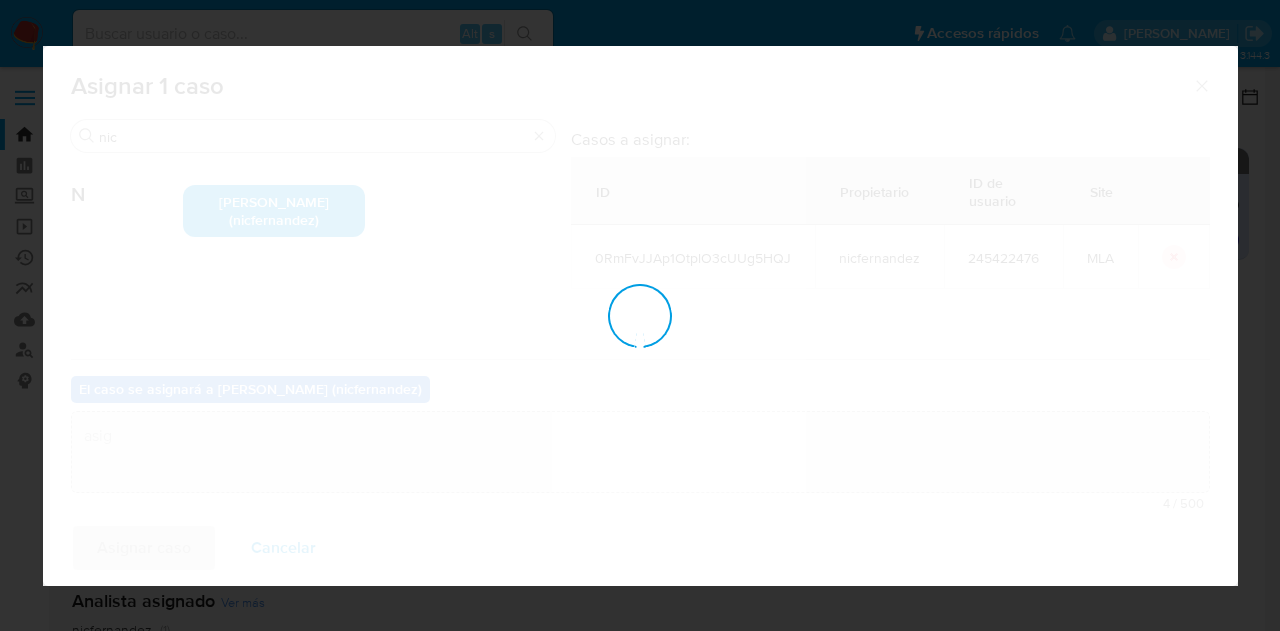 type 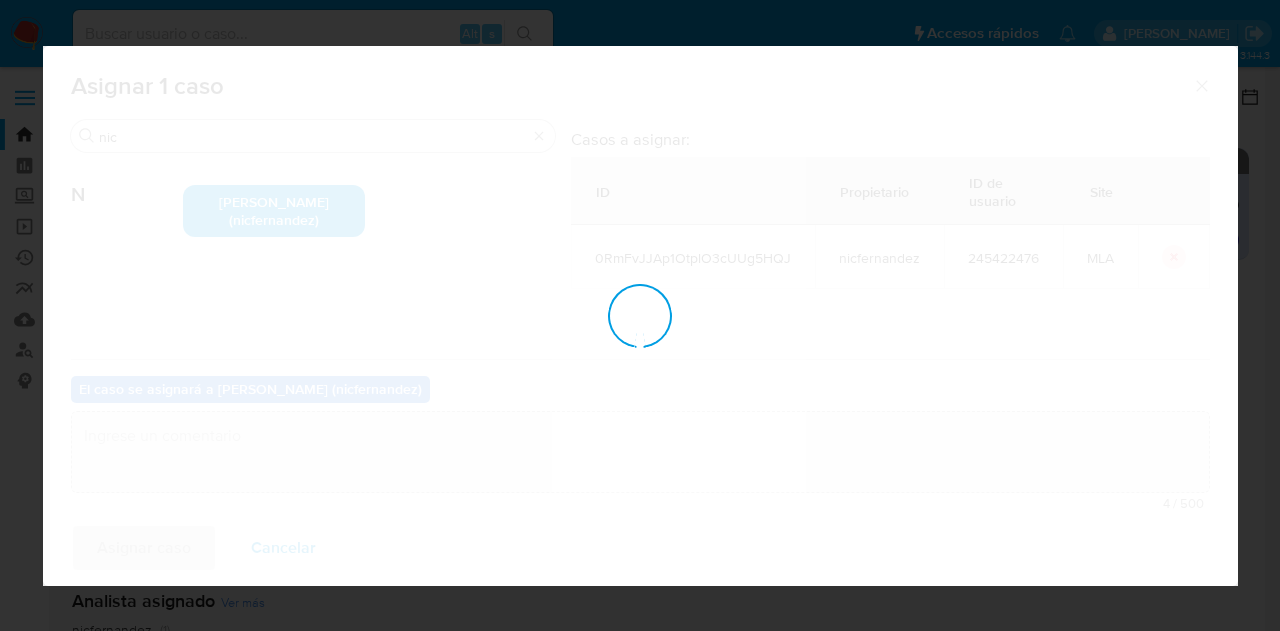 checkbox on "false" 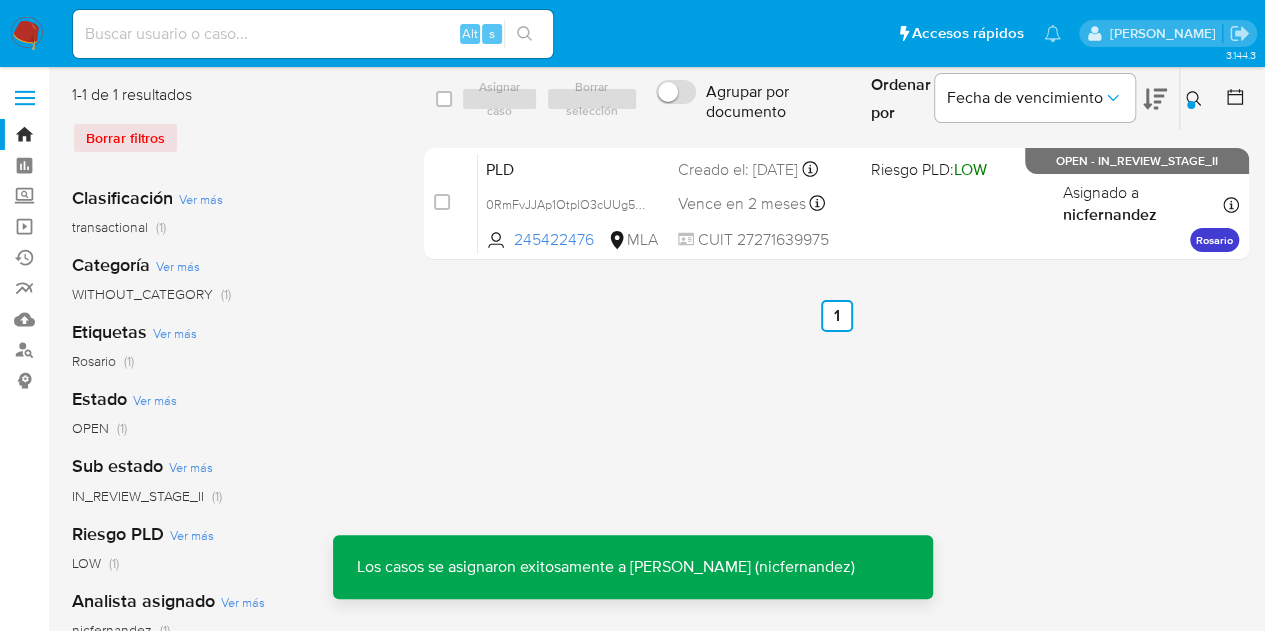 click on "PLD" at bounding box center (574, 168) 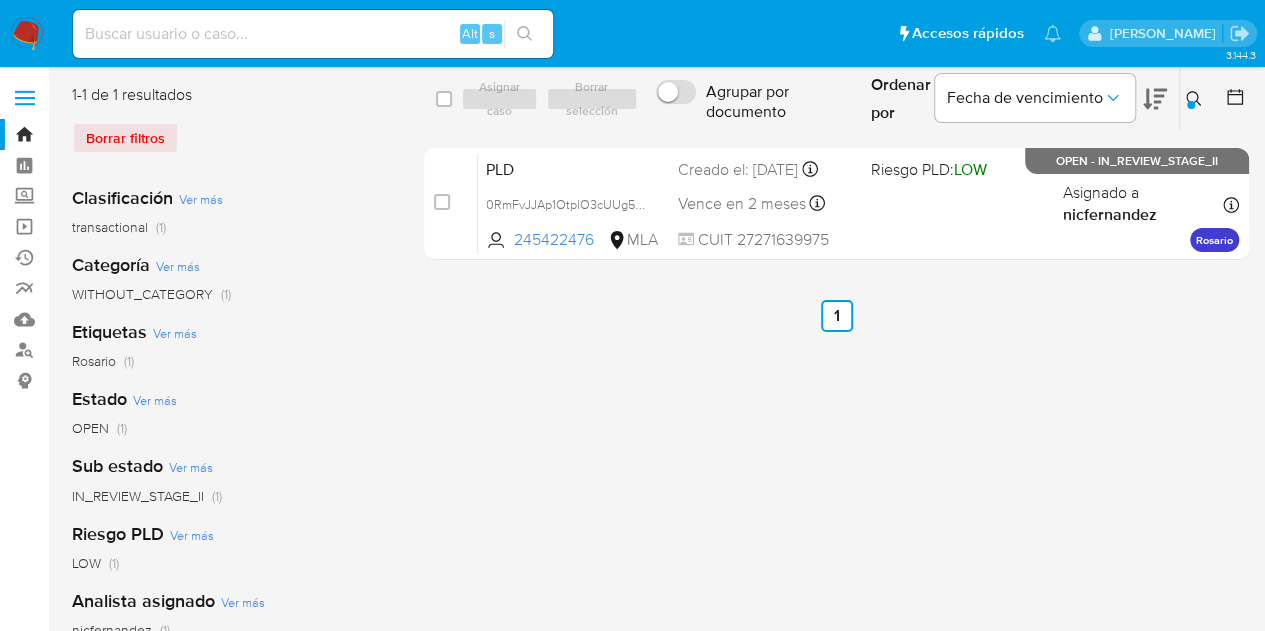 click 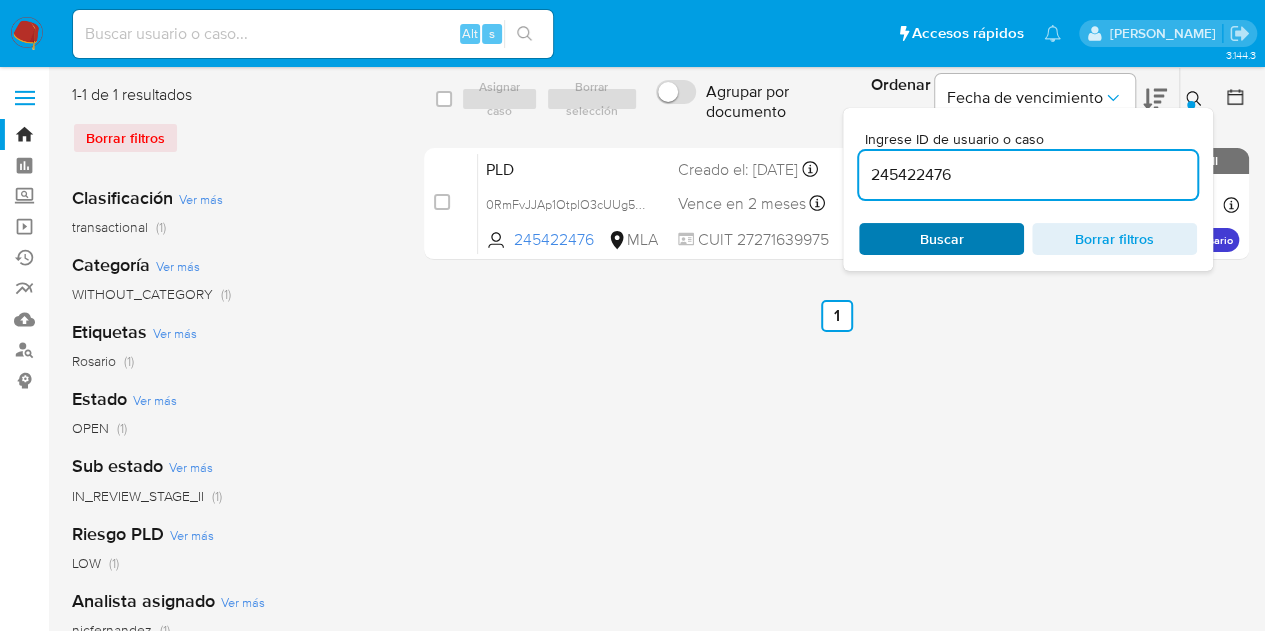 click on "Buscar" at bounding box center [941, 239] 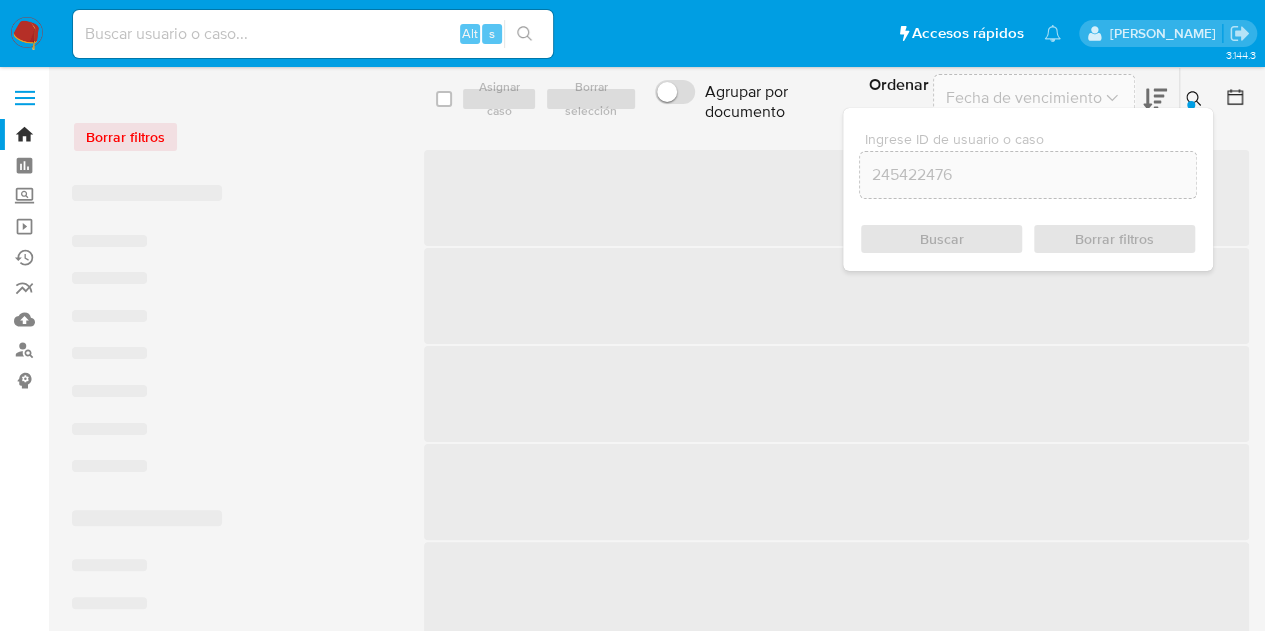 click at bounding box center [1196, 99] 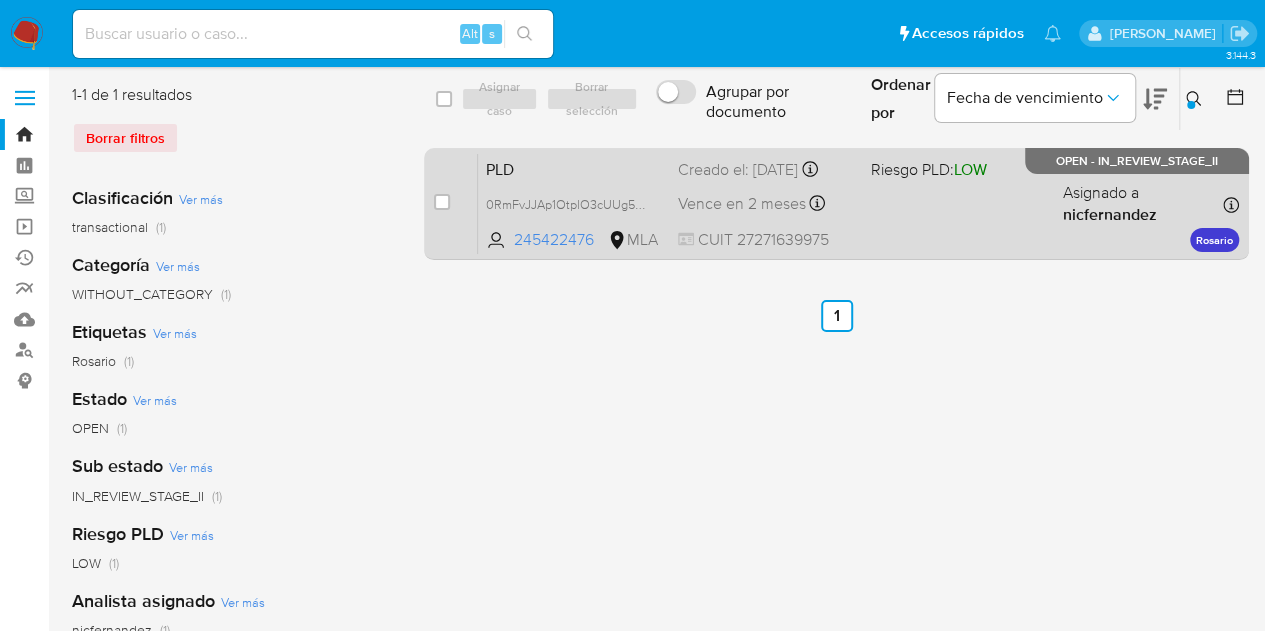 click on "PLD" at bounding box center (574, 168) 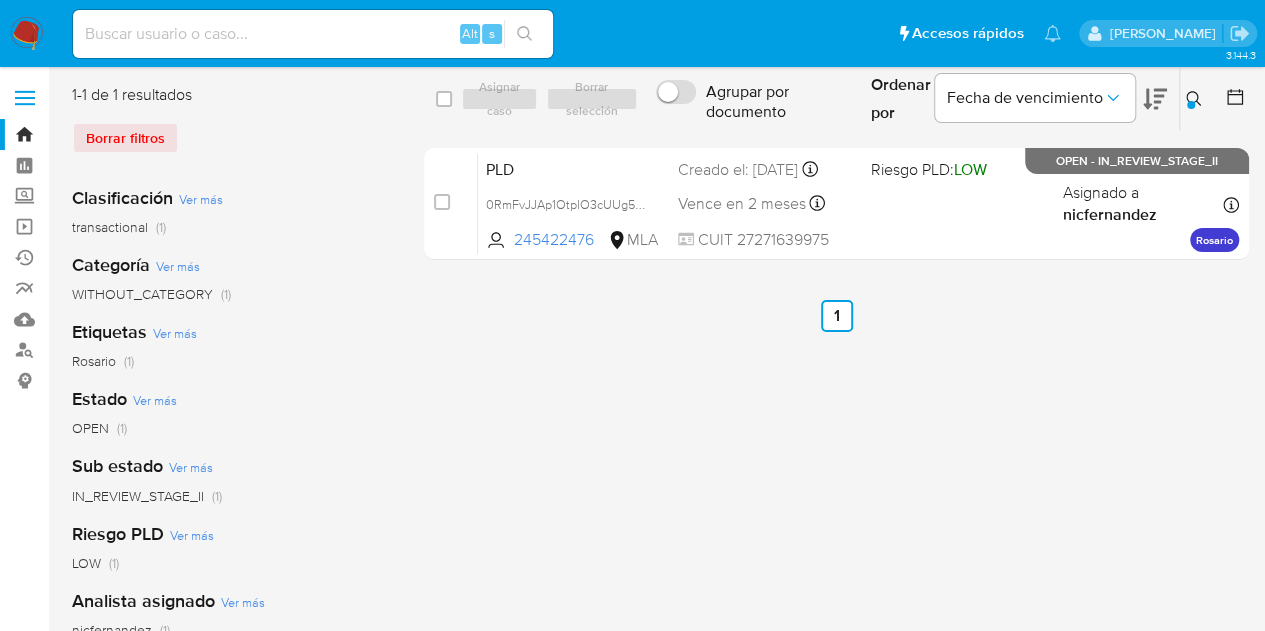 drag, startPoint x: 1194, startPoint y: 92, endPoint x: 1087, endPoint y: 170, distance: 132.41223 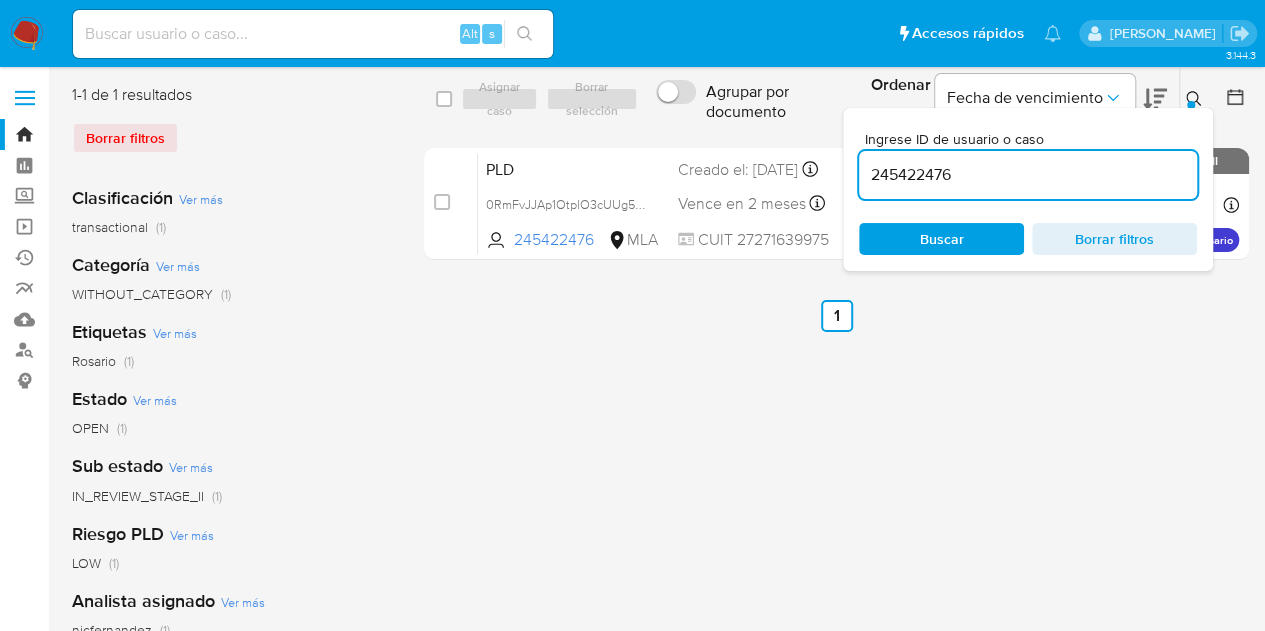 drag, startPoint x: 1044, startPoint y: 178, endPoint x: 757, endPoint y: 131, distance: 290.82297 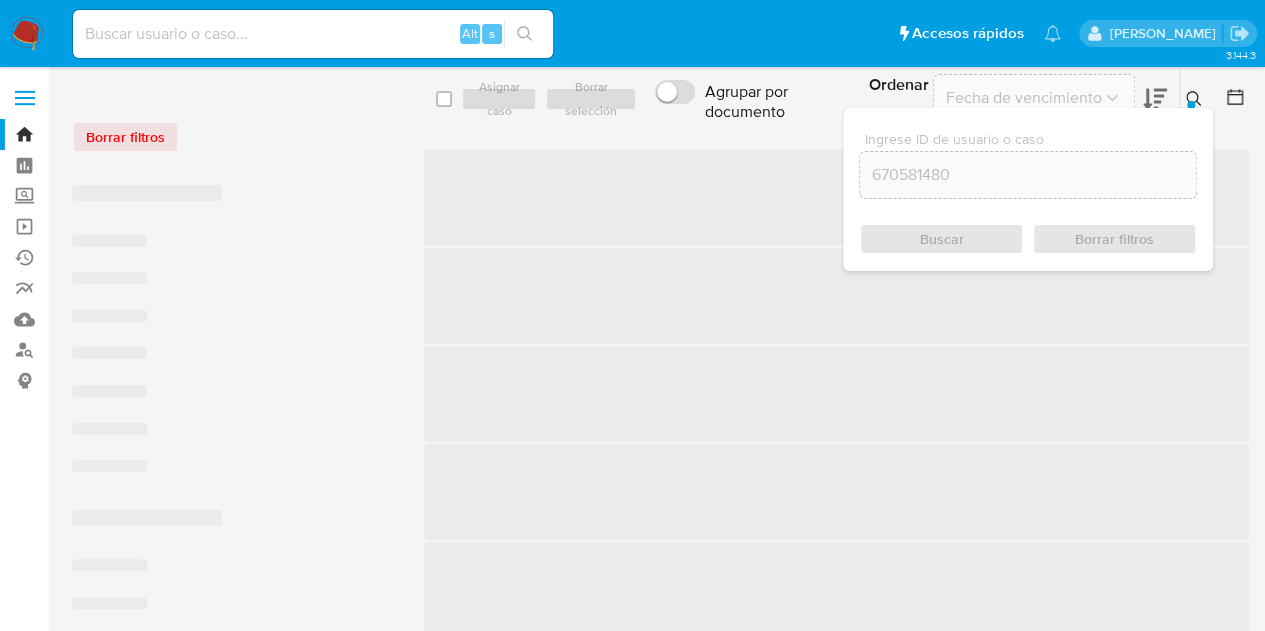 click 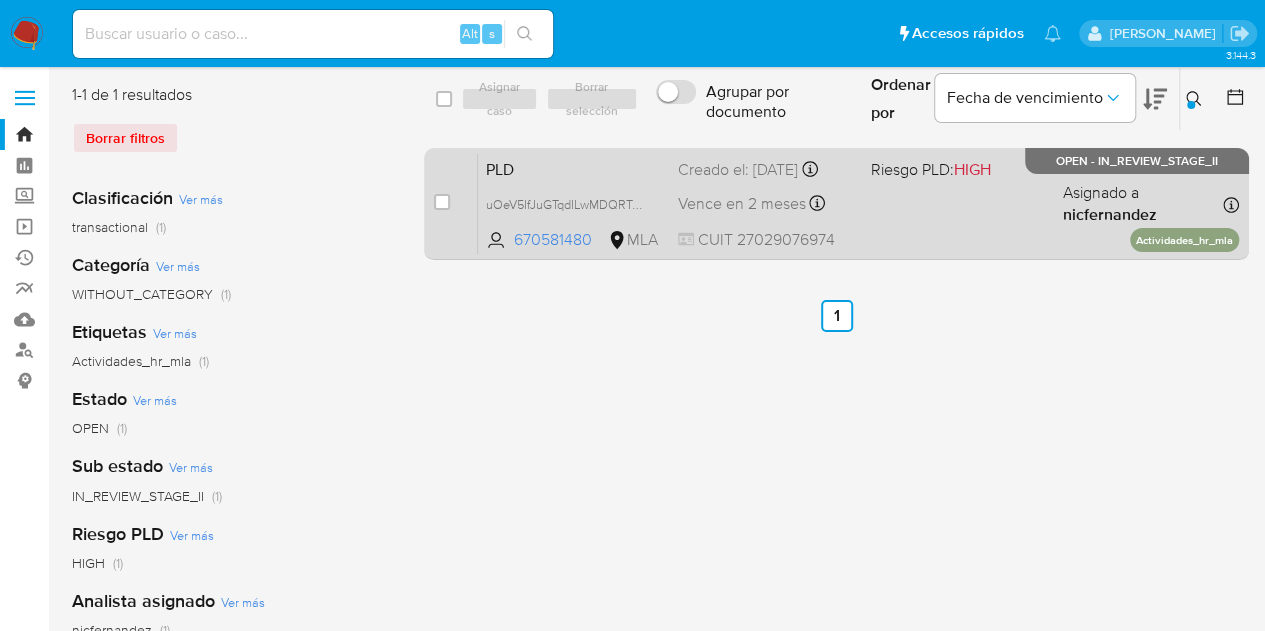 click on "PLD" at bounding box center [574, 168] 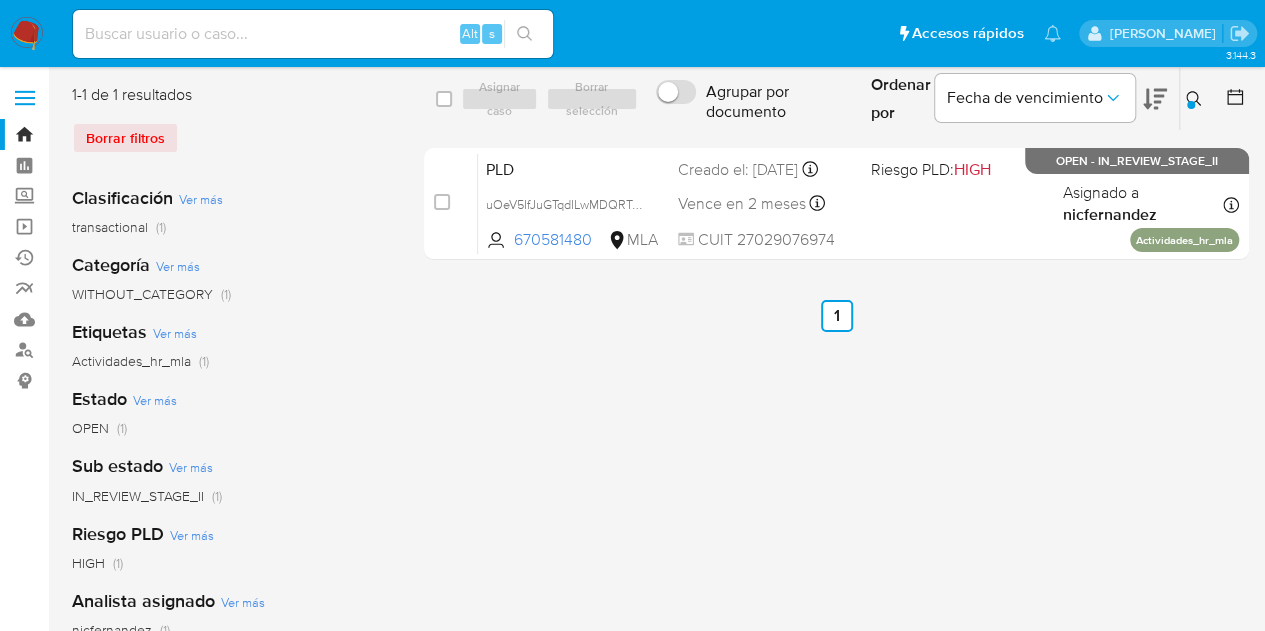 click 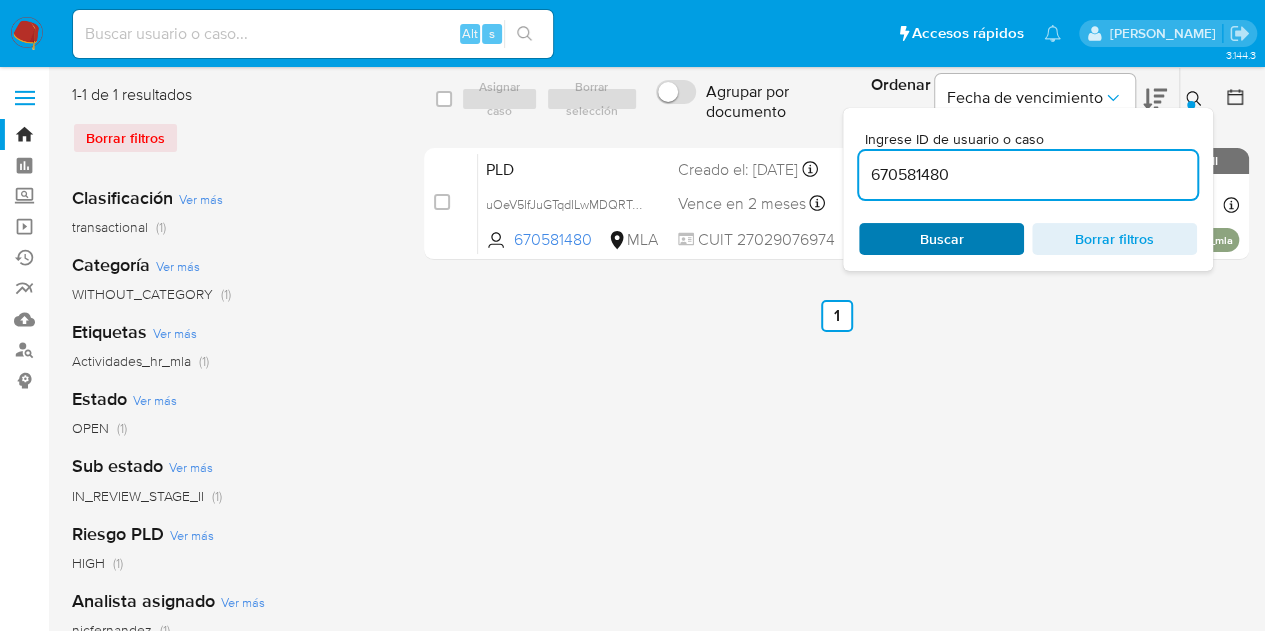 click on "Buscar" at bounding box center (942, 239) 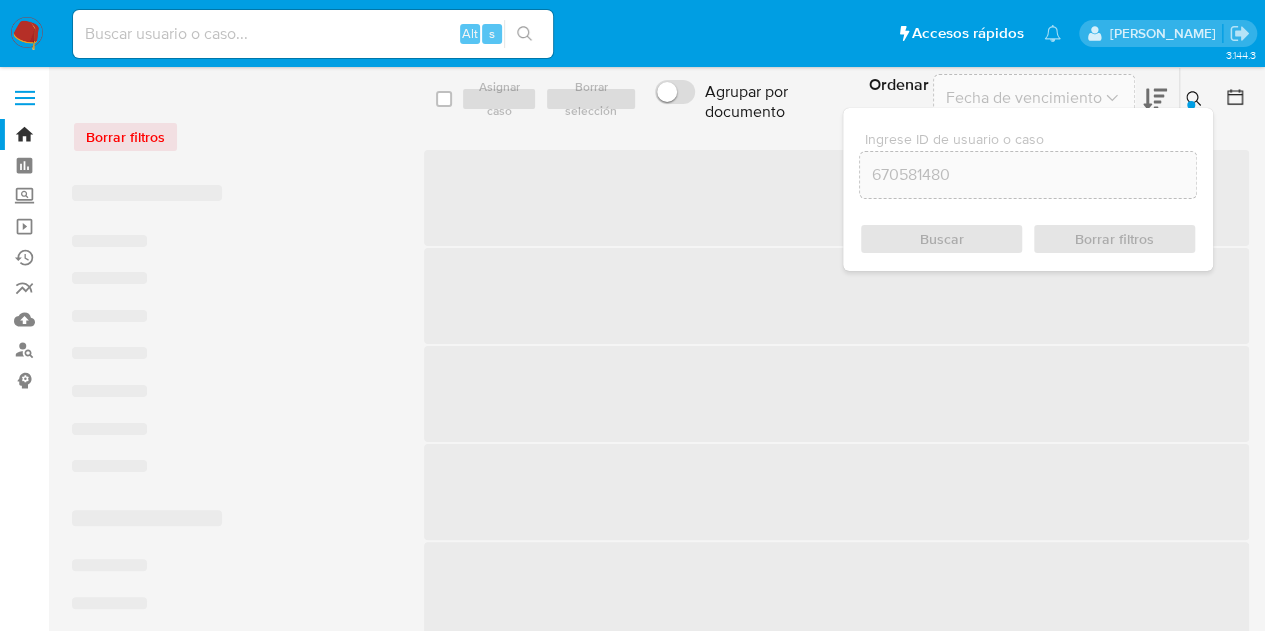 click 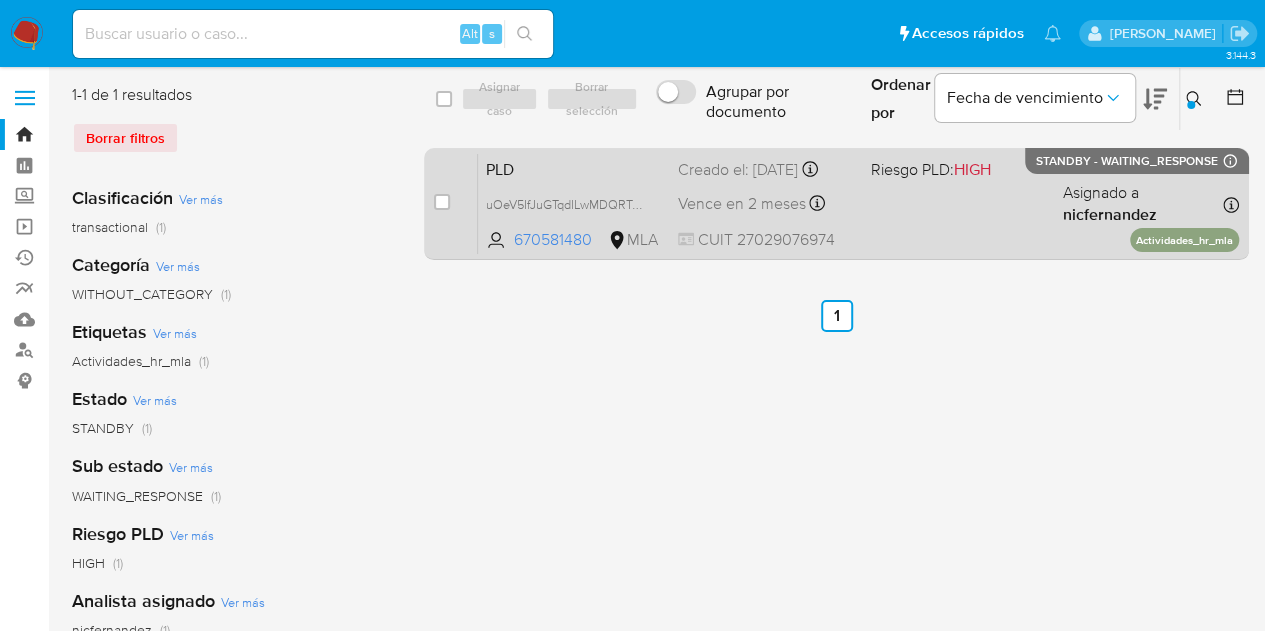 click on "PLD" at bounding box center [574, 168] 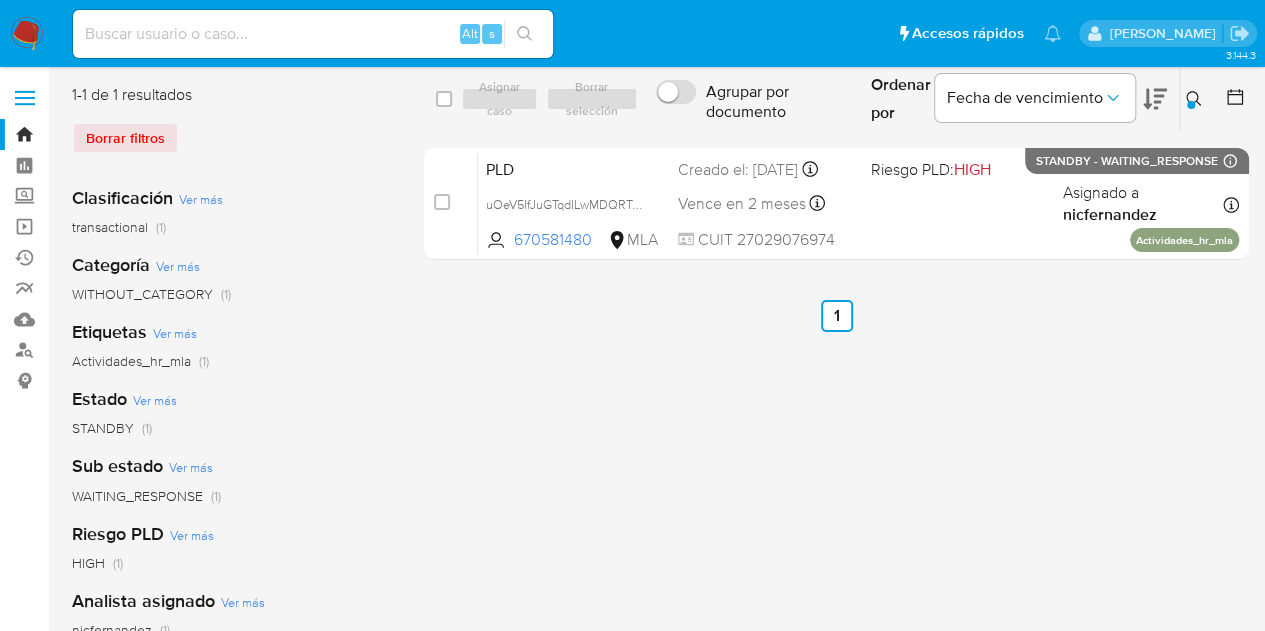 click at bounding box center [1191, 105] 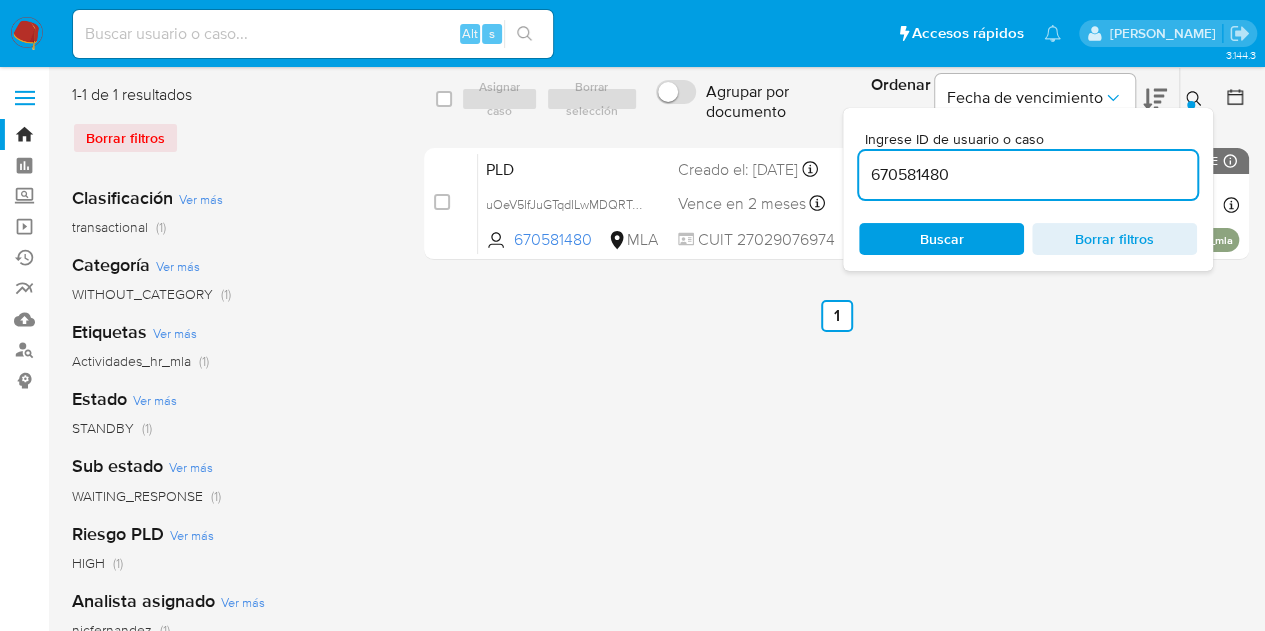 drag, startPoint x: 1076, startPoint y: 183, endPoint x: 654, endPoint y: 71, distance: 436.60968 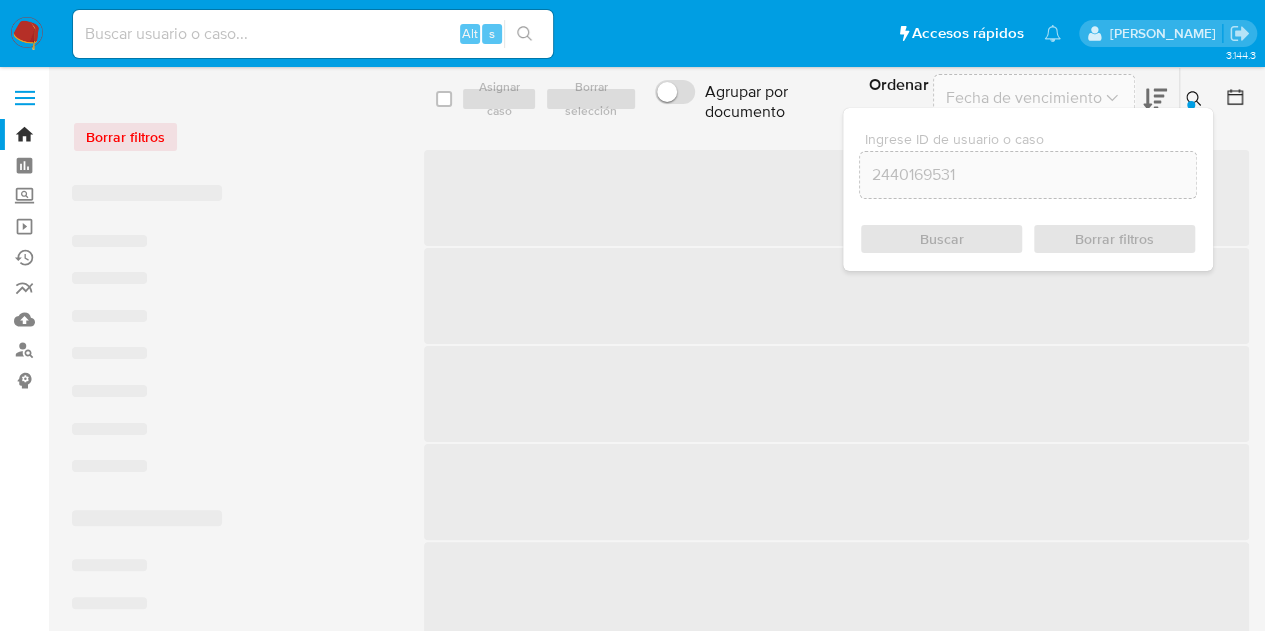 click 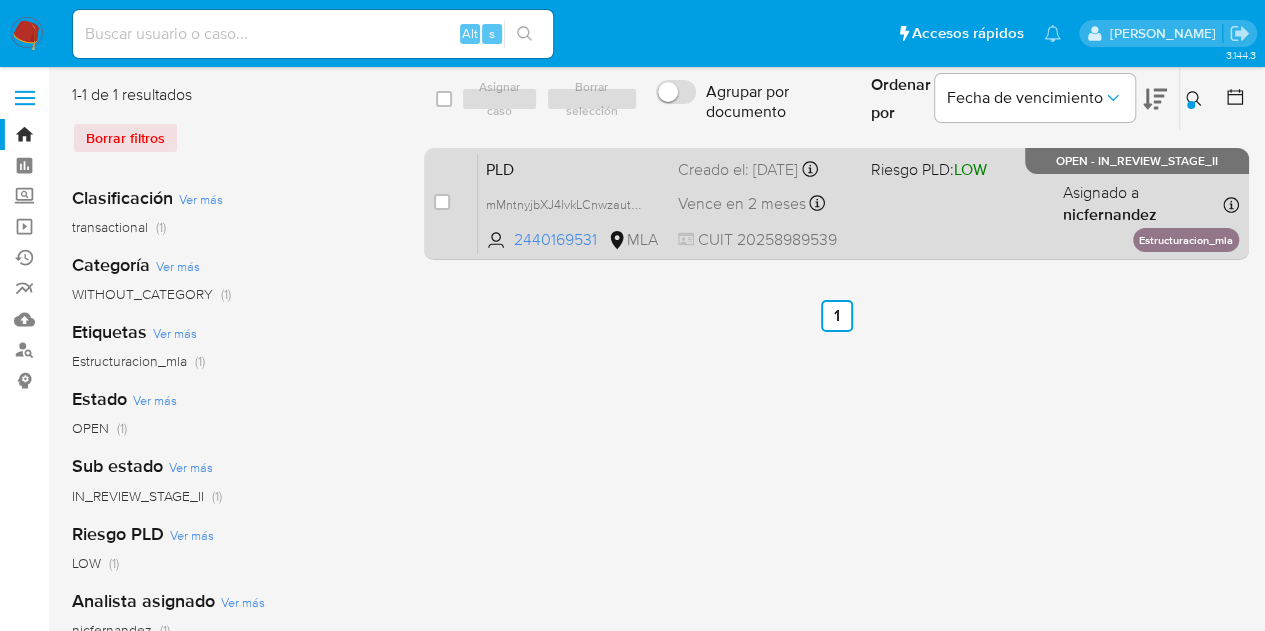 click on "PLD" at bounding box center (574, 168) 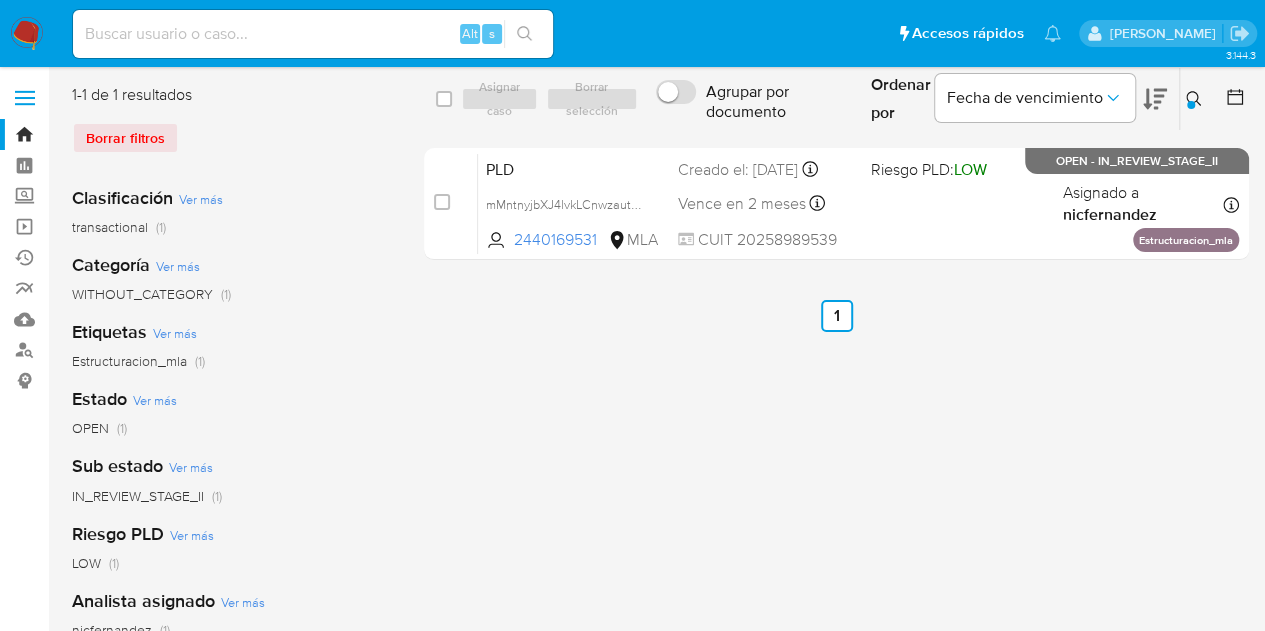 drag, startPoint x: 1194, startPoint y: 96, endPoint x: 1123, endPoint y: 159, distance: 94.92102 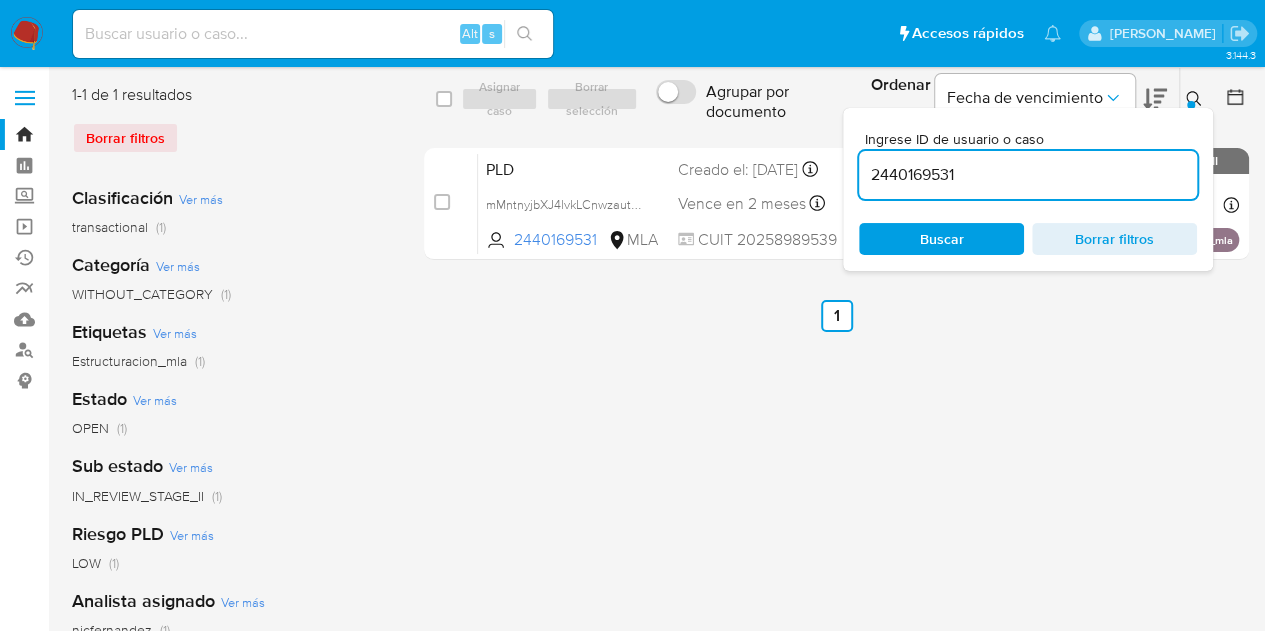 drag, startPoint x: 1088, startPoint y: 175, endPoint x: 617, endPoint y: 60, distance: 484.83606 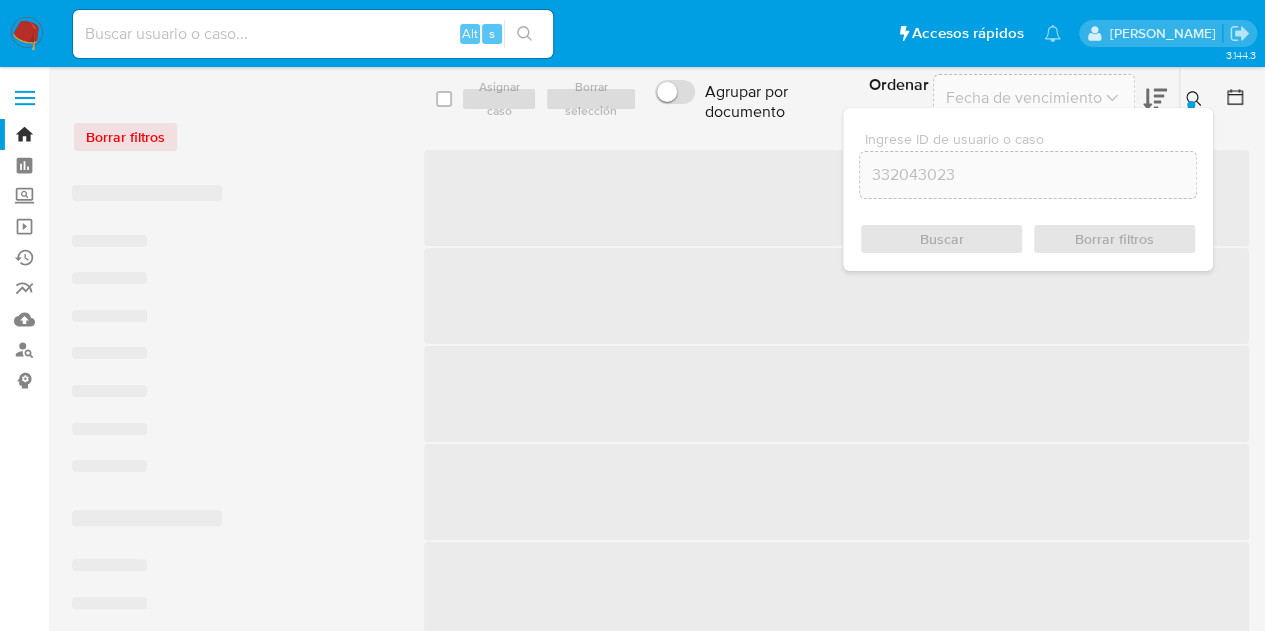 click at bounding box center [1196, 99] 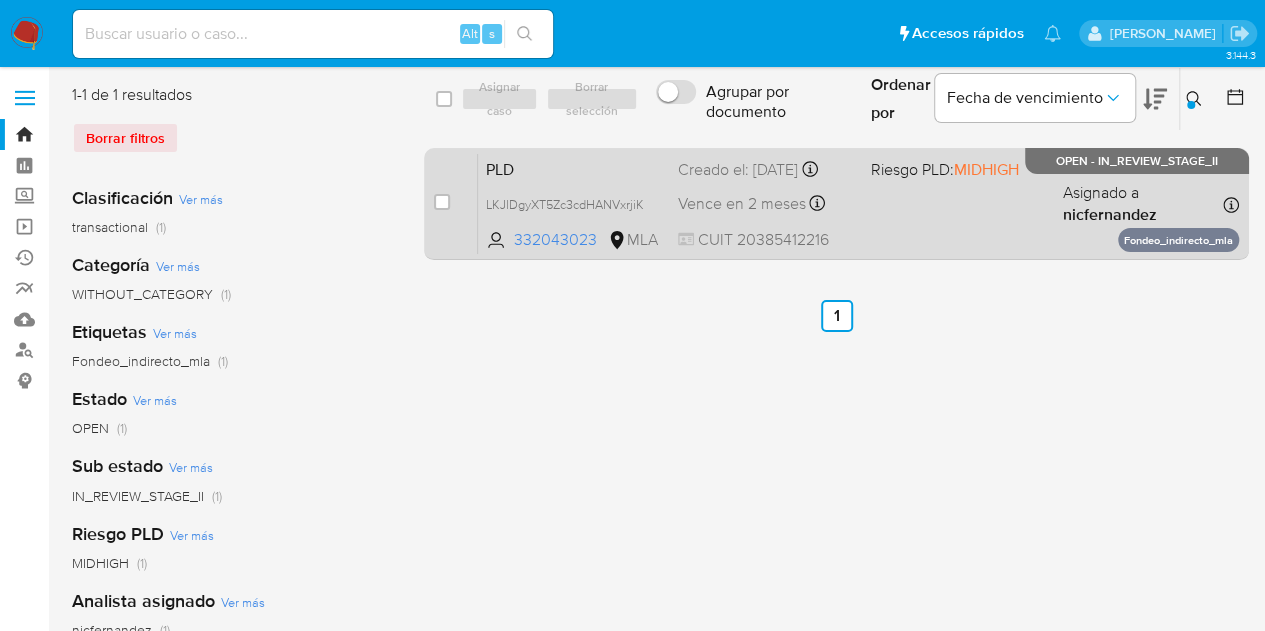 click on "PLD" at bounding box center [574, 168] 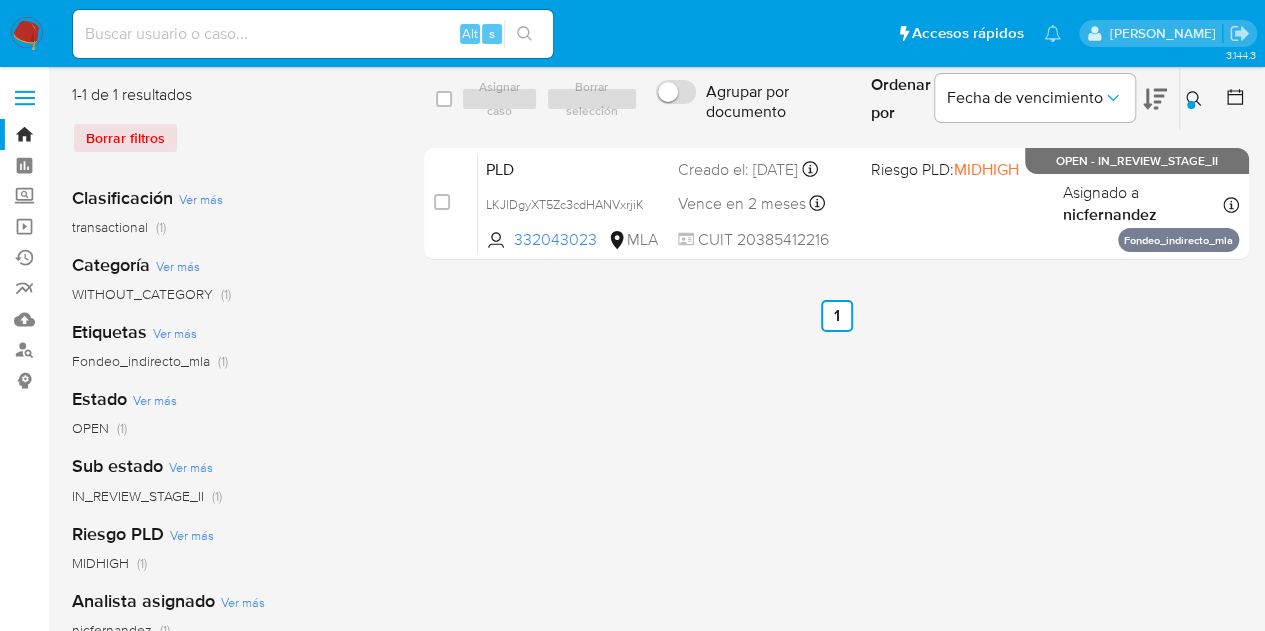 click 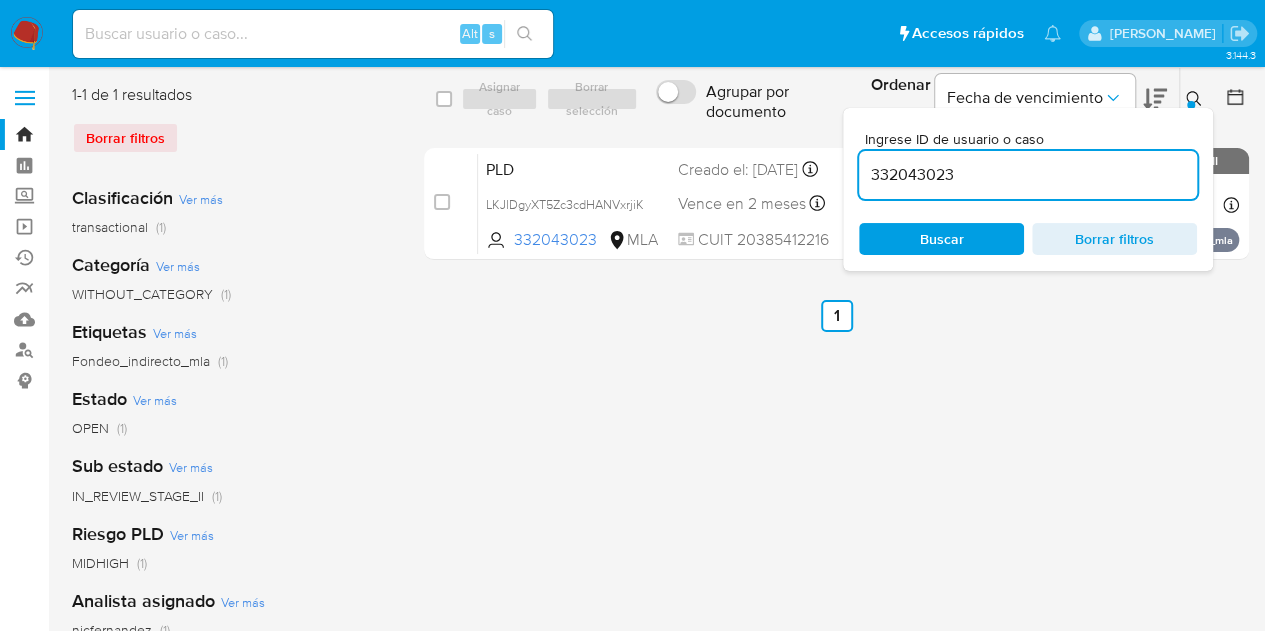 drag, startPoint x: 1036, startPoint y: 175, endPoint x: 758, endPoint y: 80, distance: 293.78394 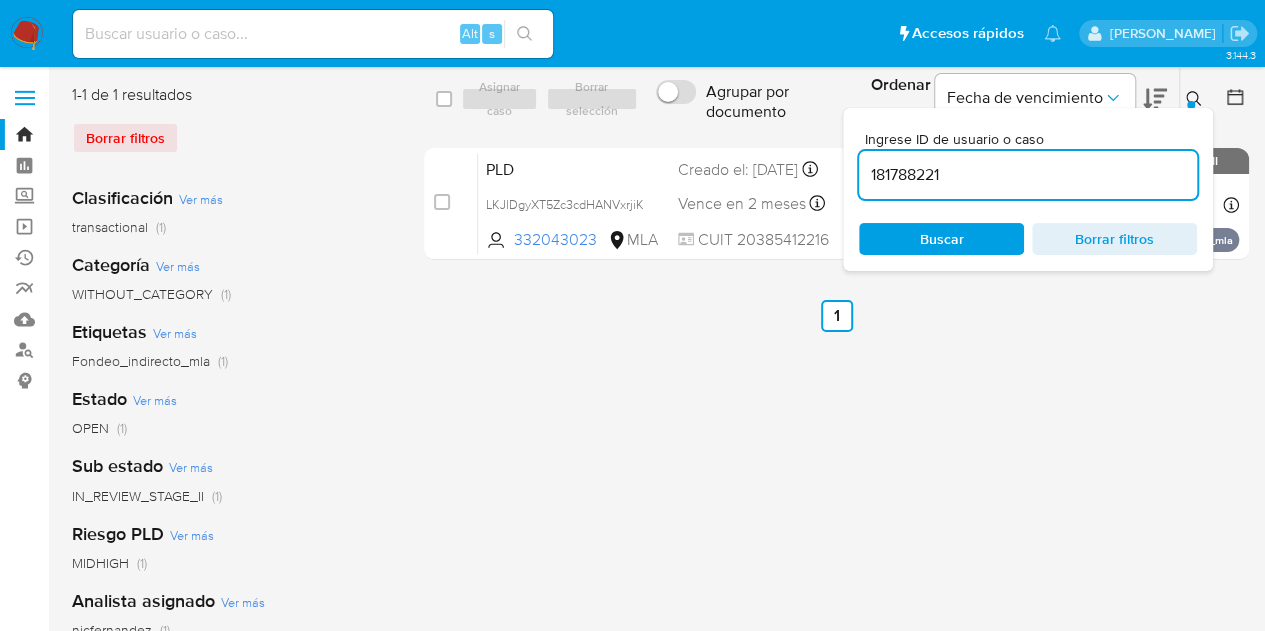 type on "181788221" 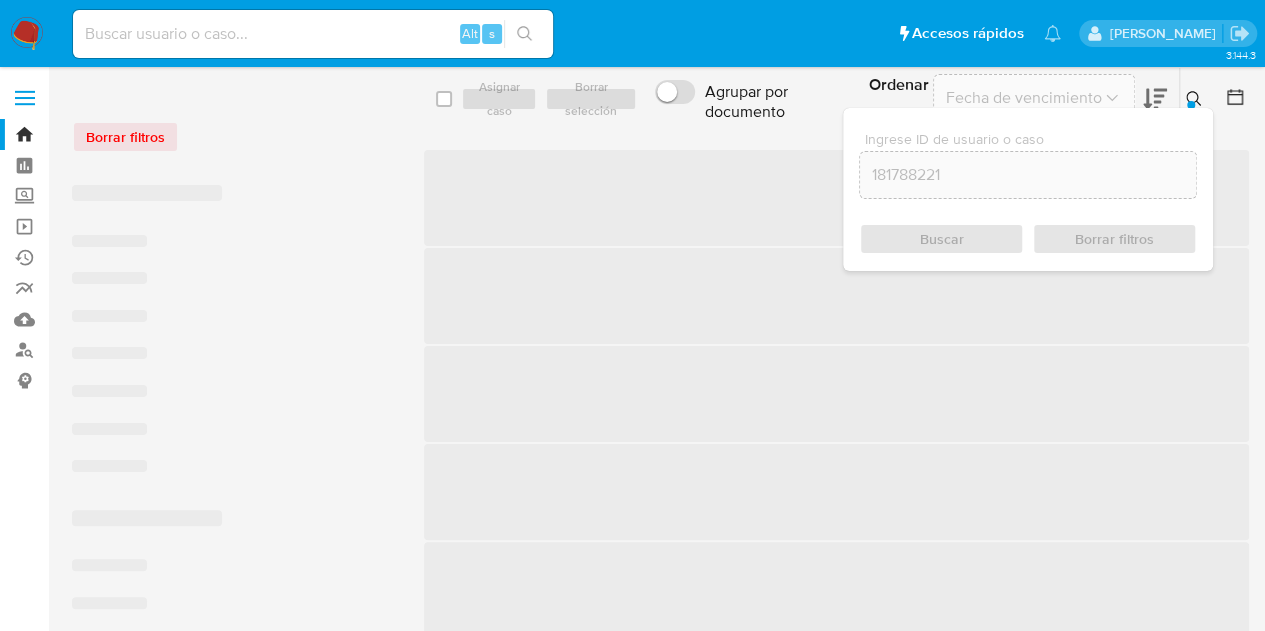 click 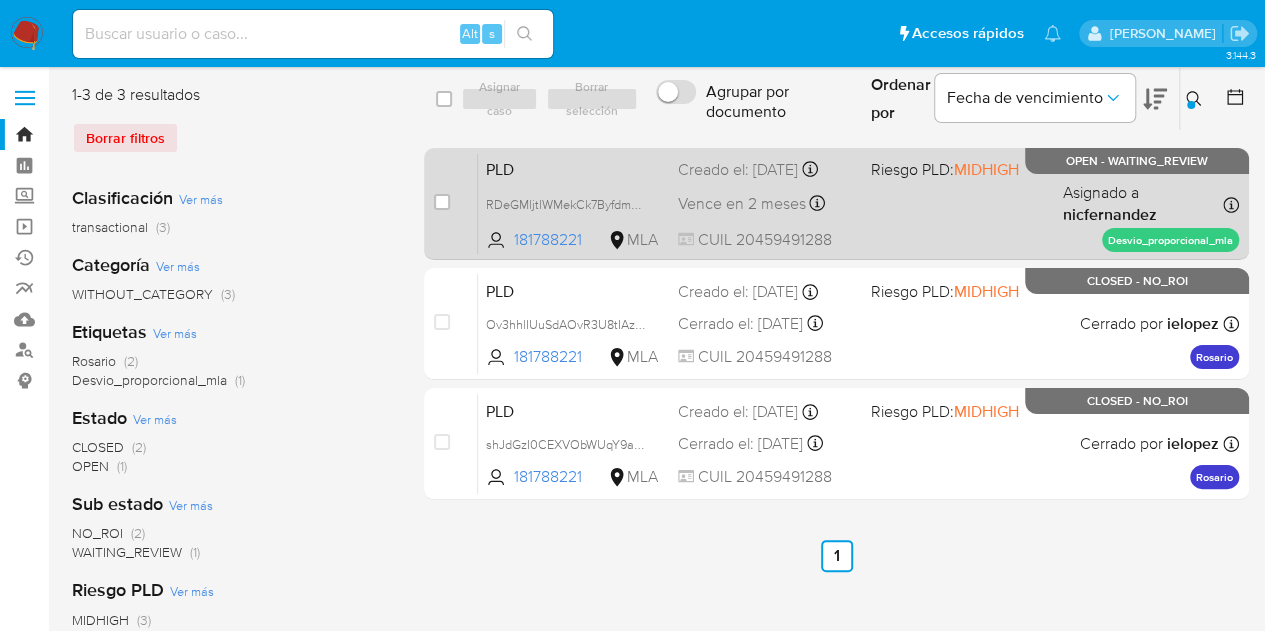 click on "case-item-checkbox   No es posible asignar el caso" at bounding box center [456, 203] 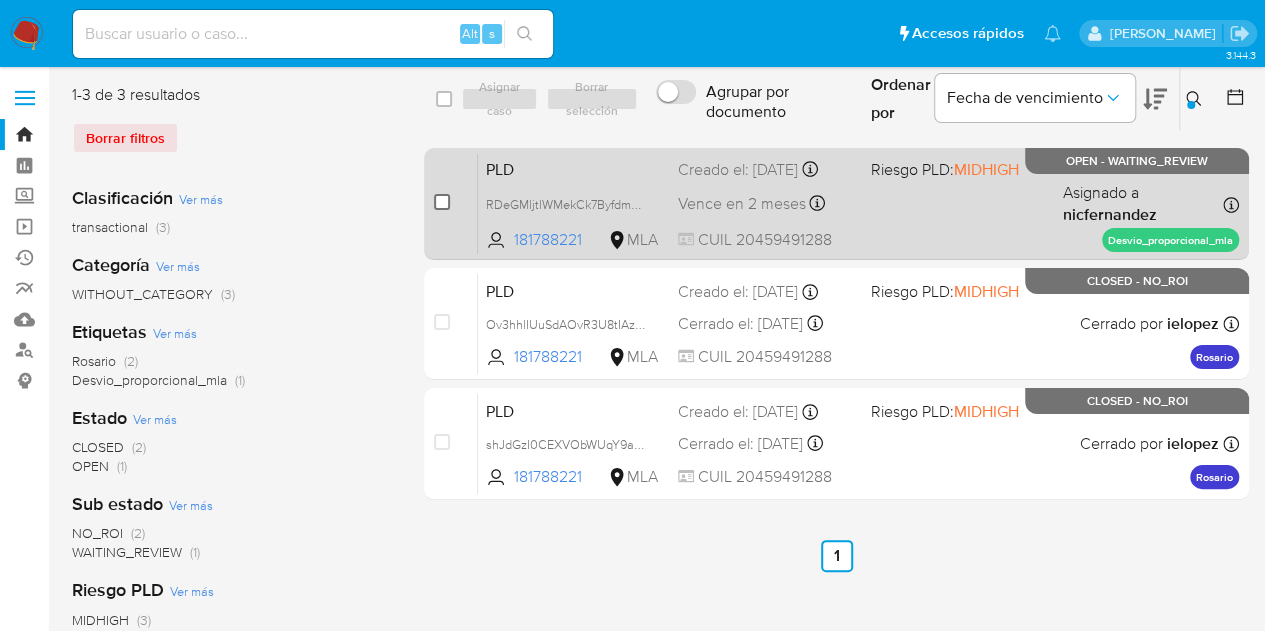 click at bounding box center [442, 202] 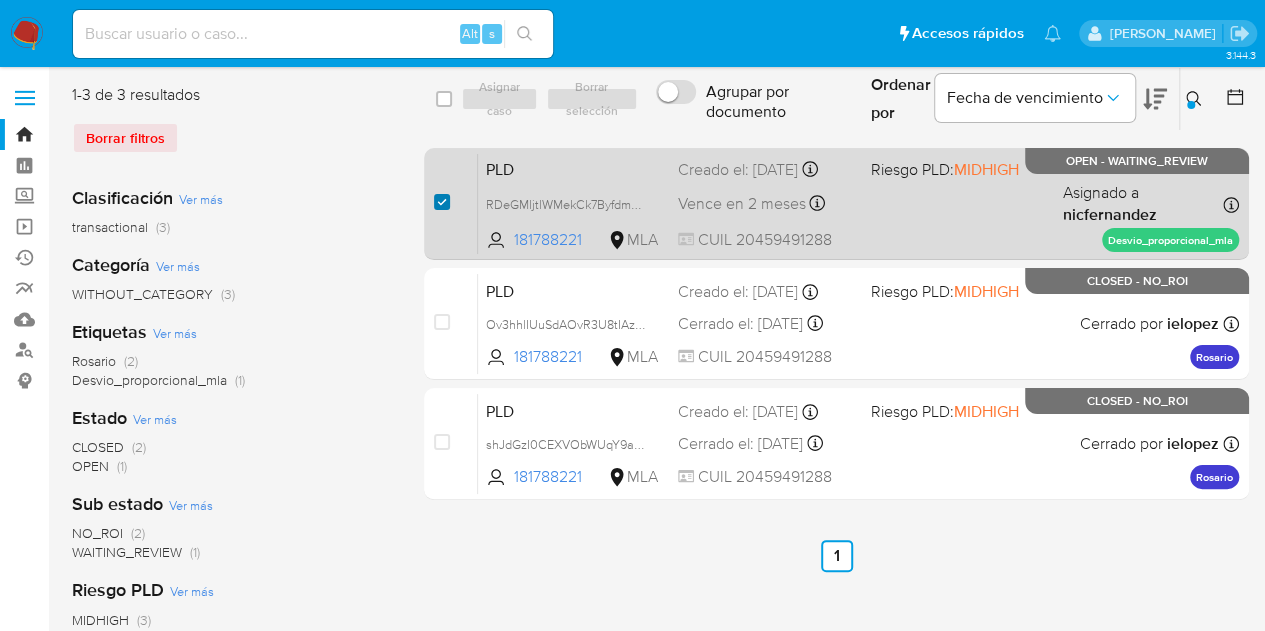 checkbox on "true" 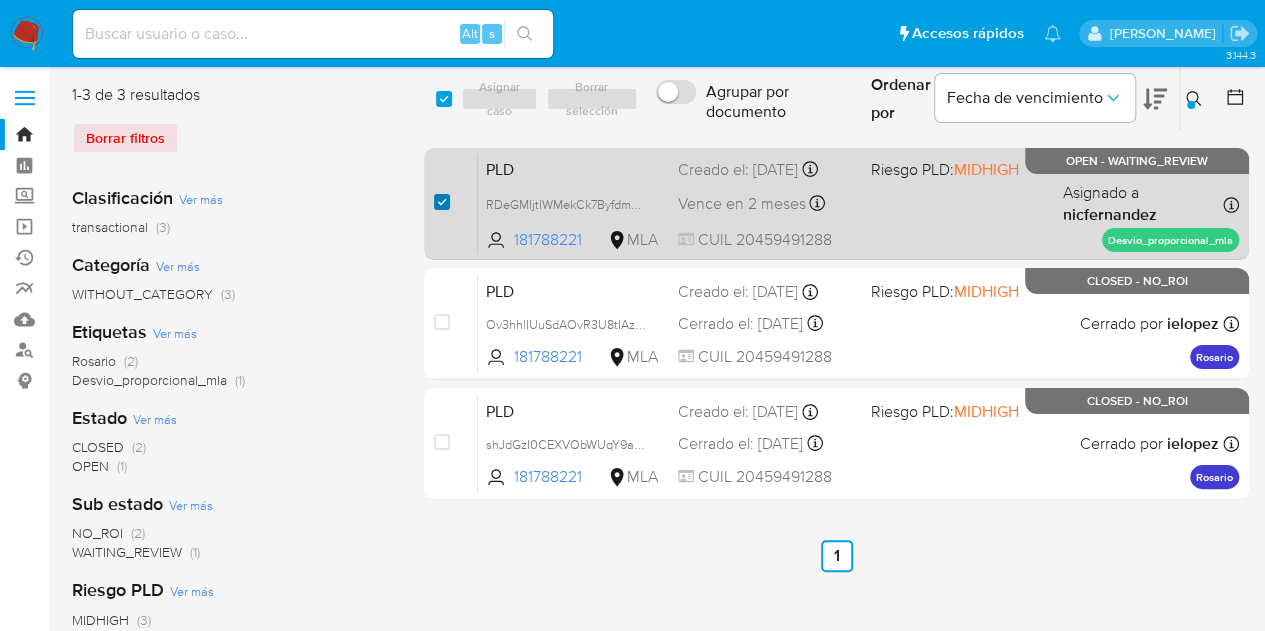 checkbox on "true" 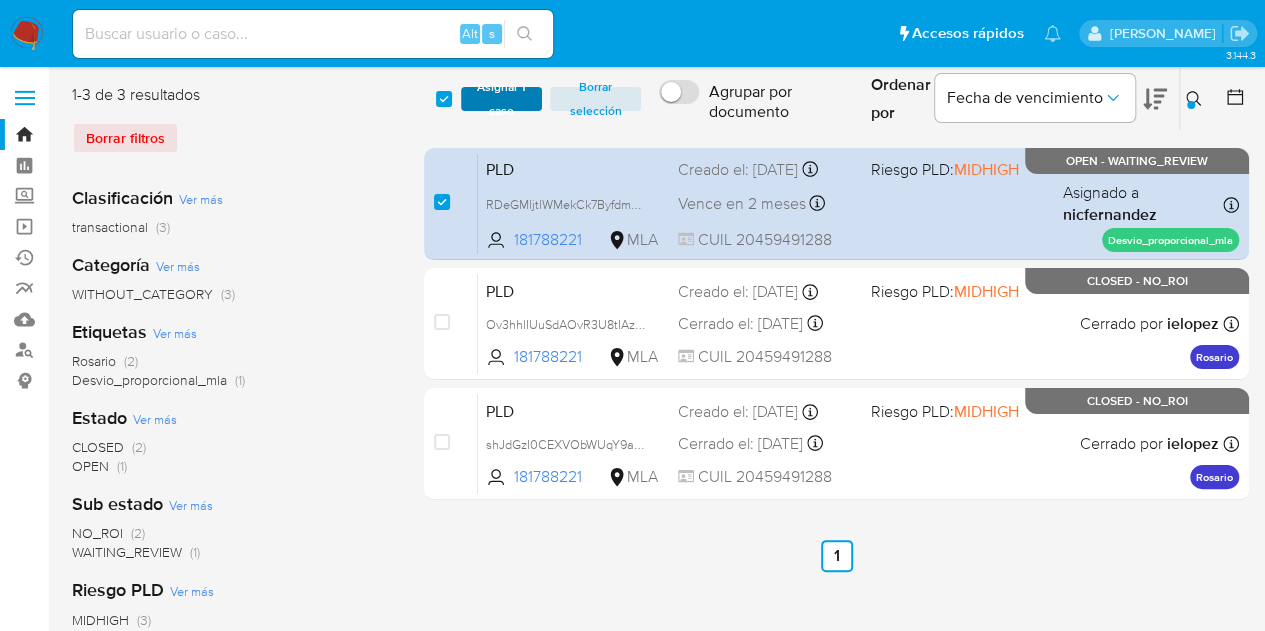 click on "Asignar 1 caso" at bounding box center (502, 99) 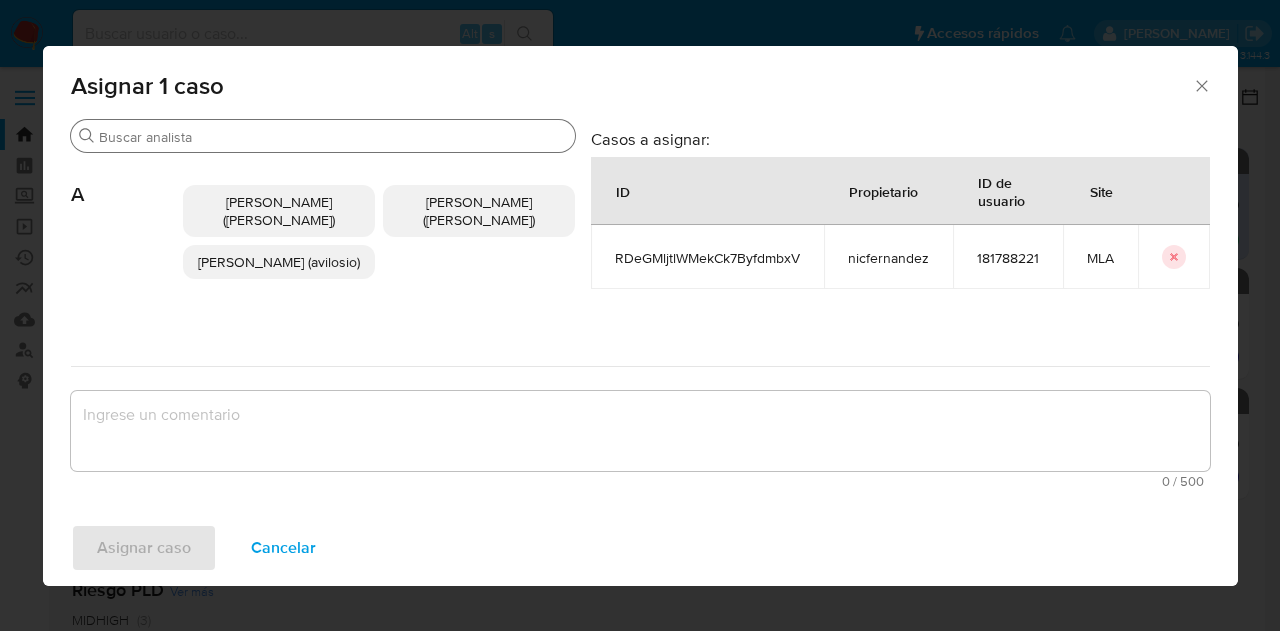 click on "Buscar" at bounding box center [333, 137] 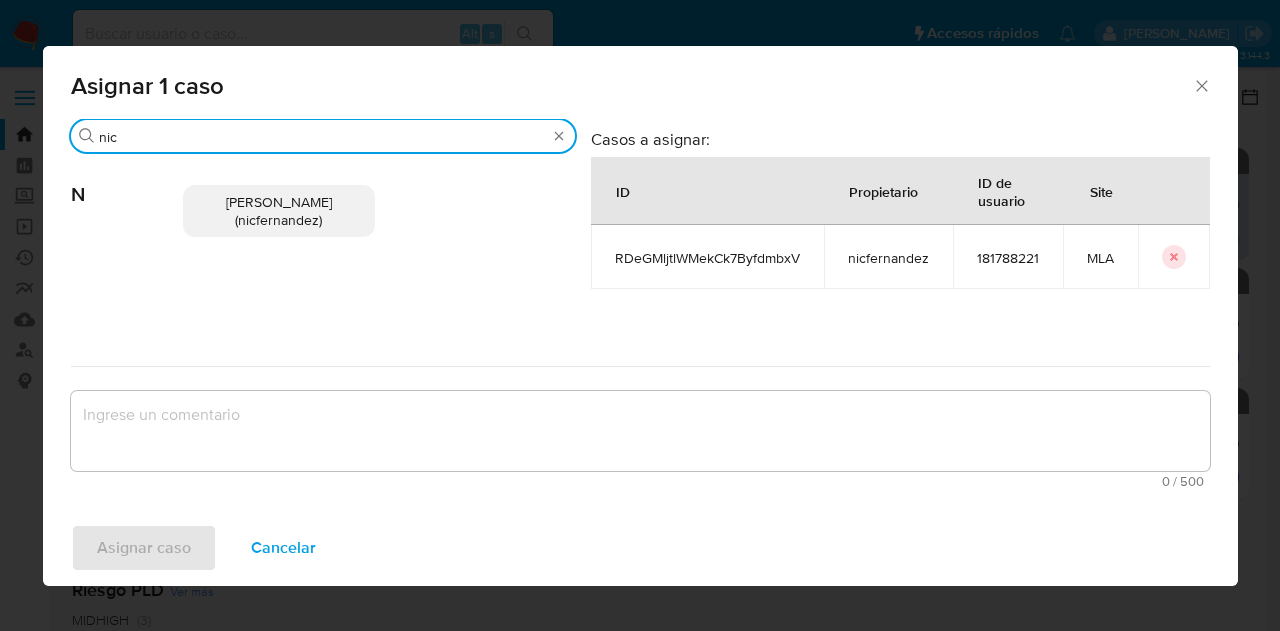type on "nic" 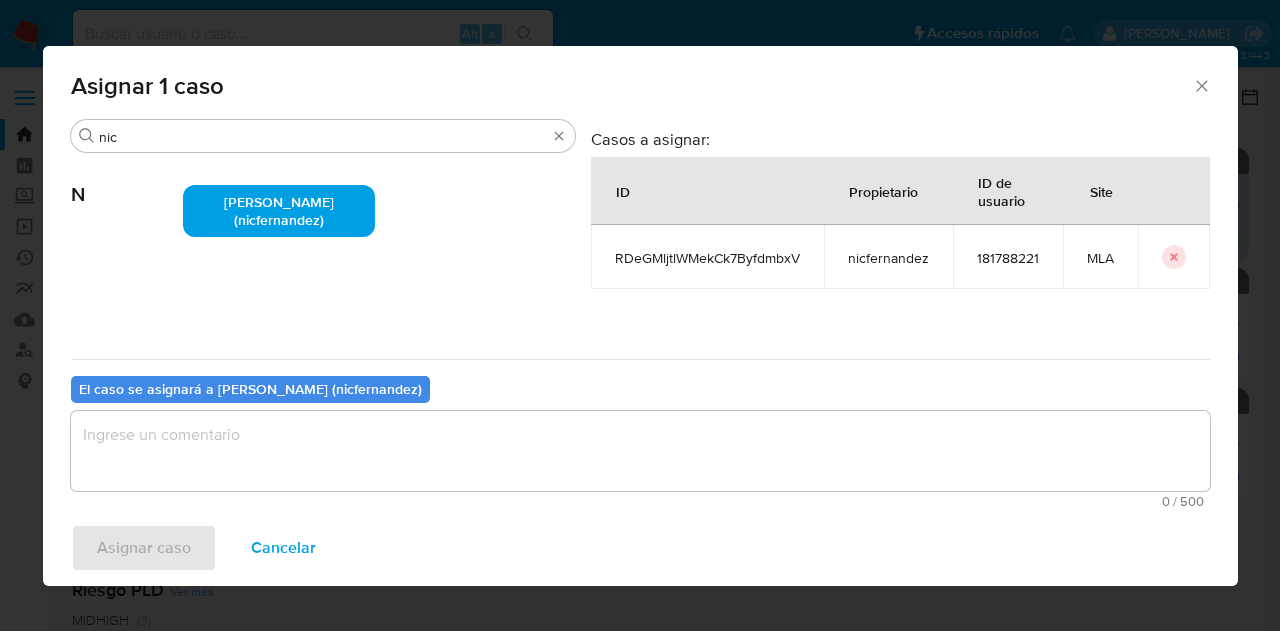 click at bounding box center (640, 451) 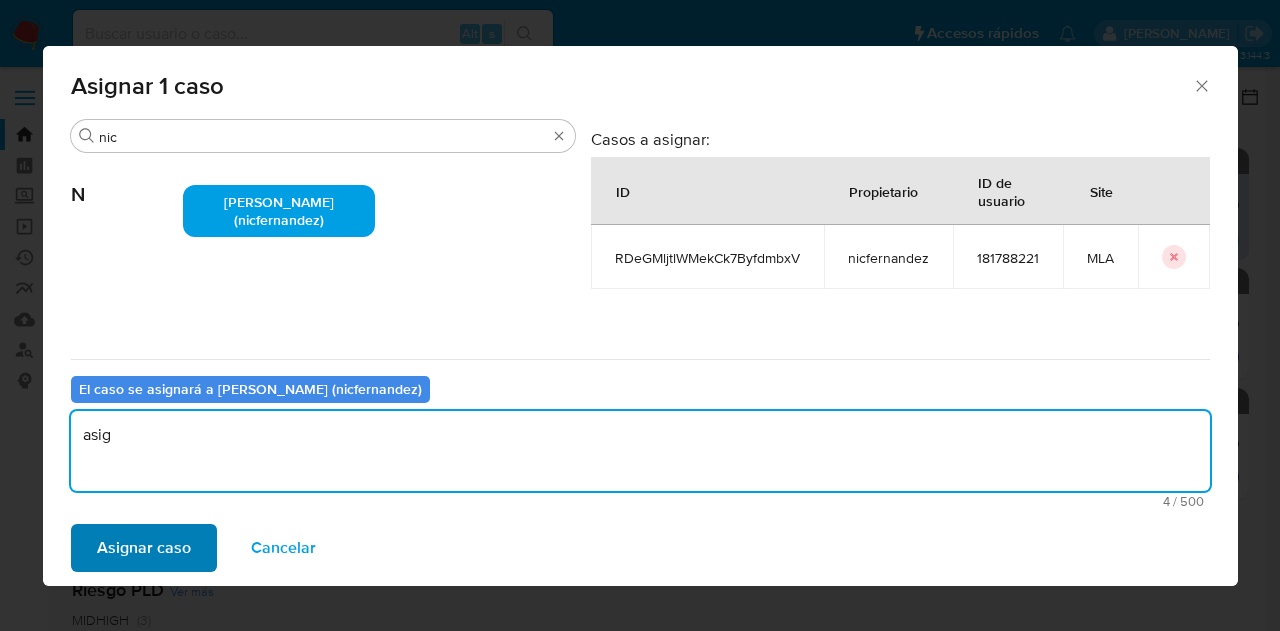 type on "asig" 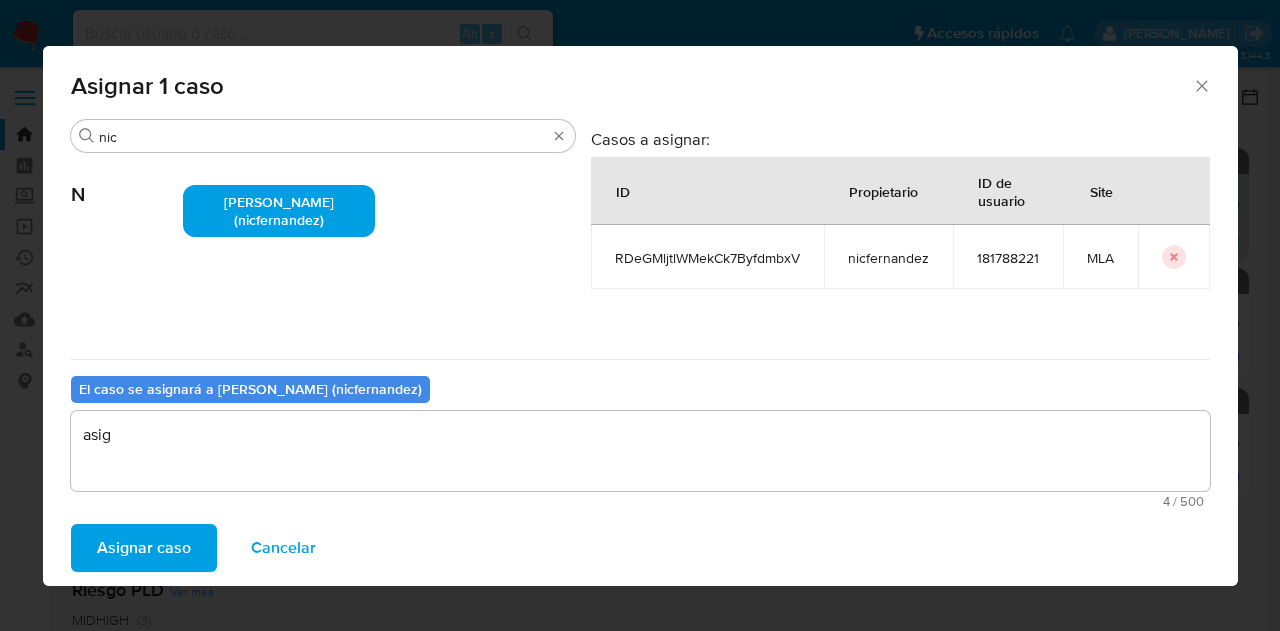 click on "Asignar caso" at bounding box center (144, 548) 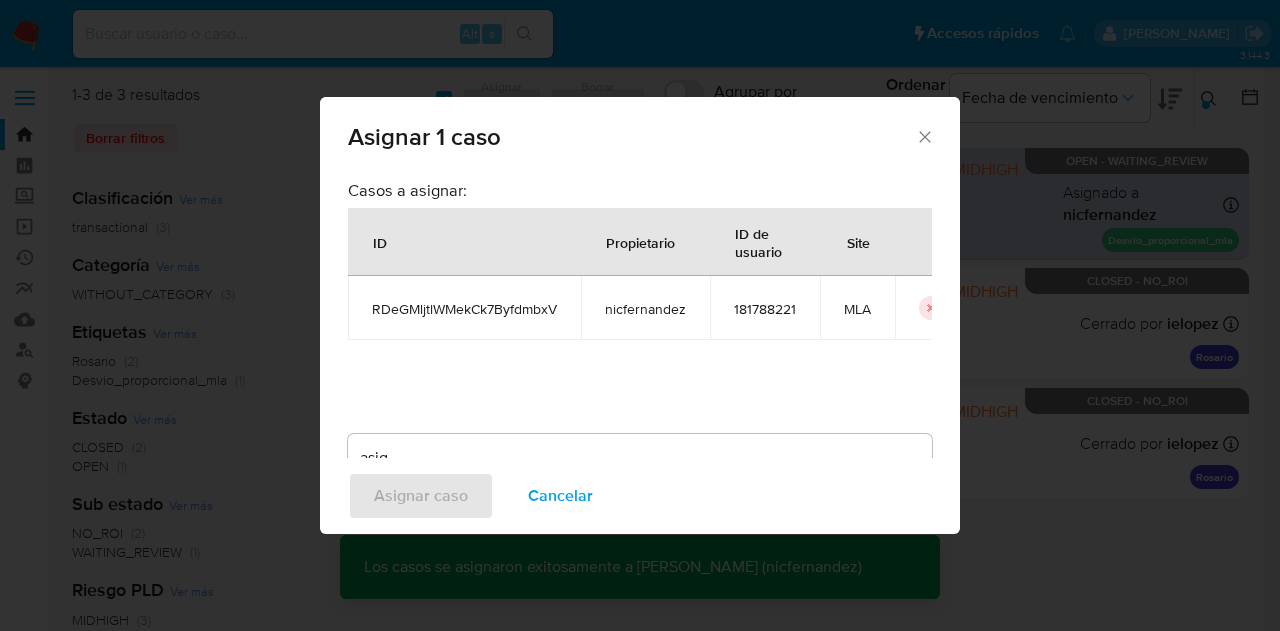 type 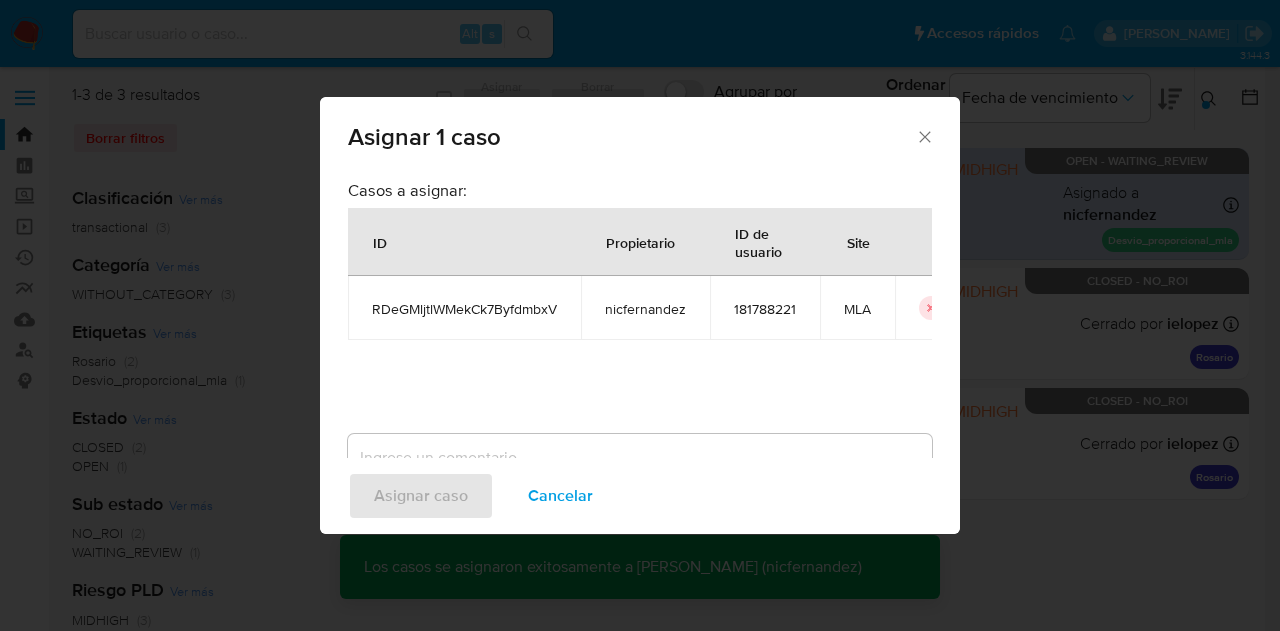 checkbox on "false" 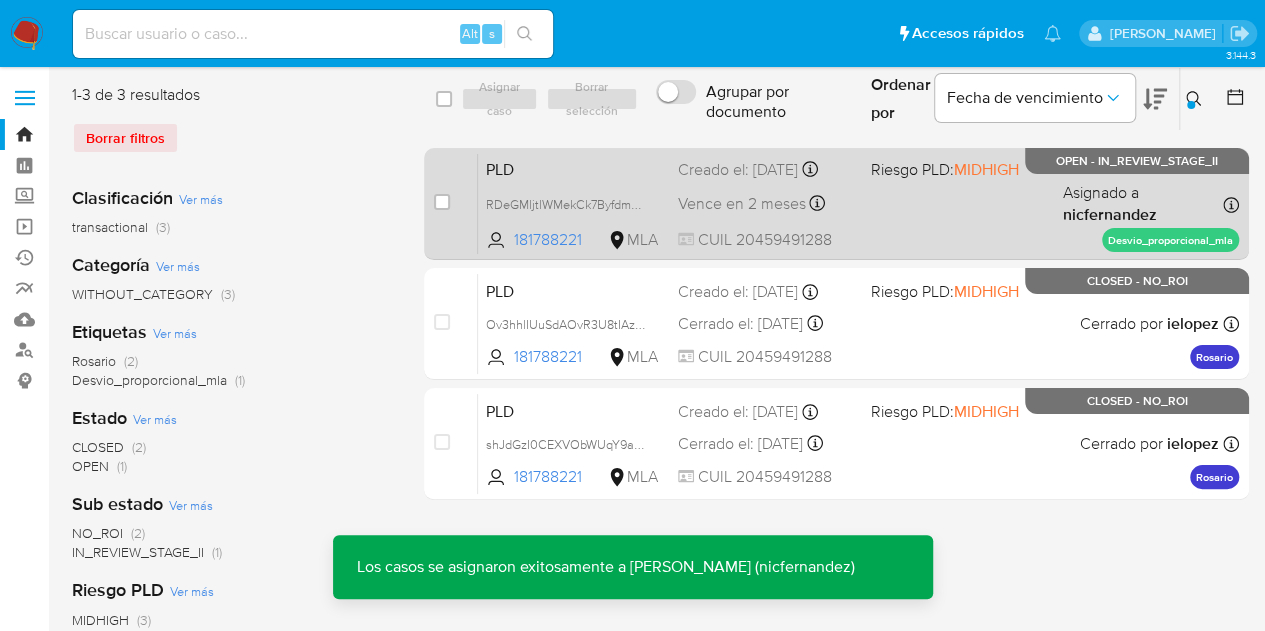 click on "PLD" at bounding box center (574, 168) 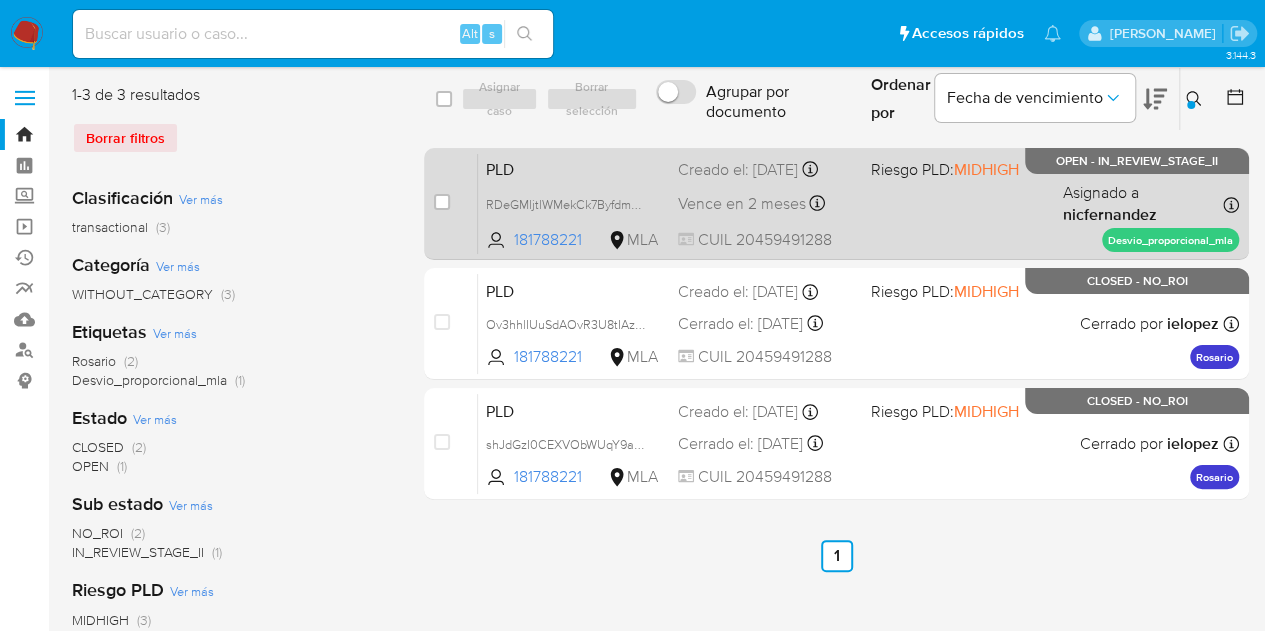 click on "PLD" at bounding box center [574, 168] 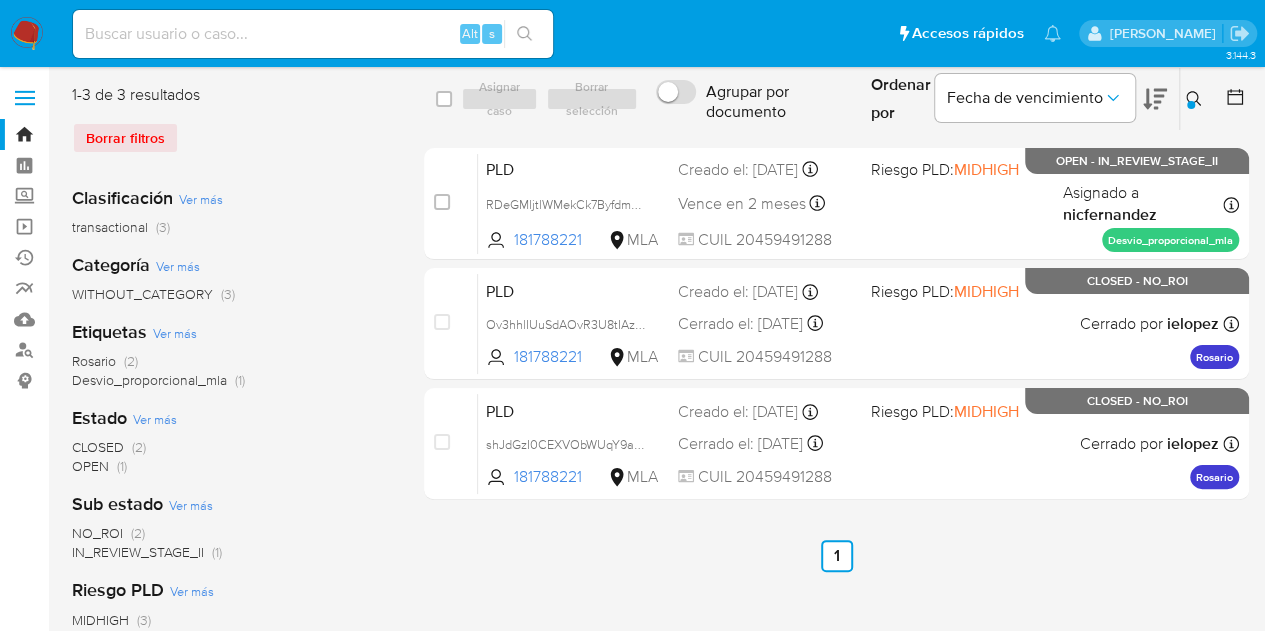 click at bounding box center [1196, 99] 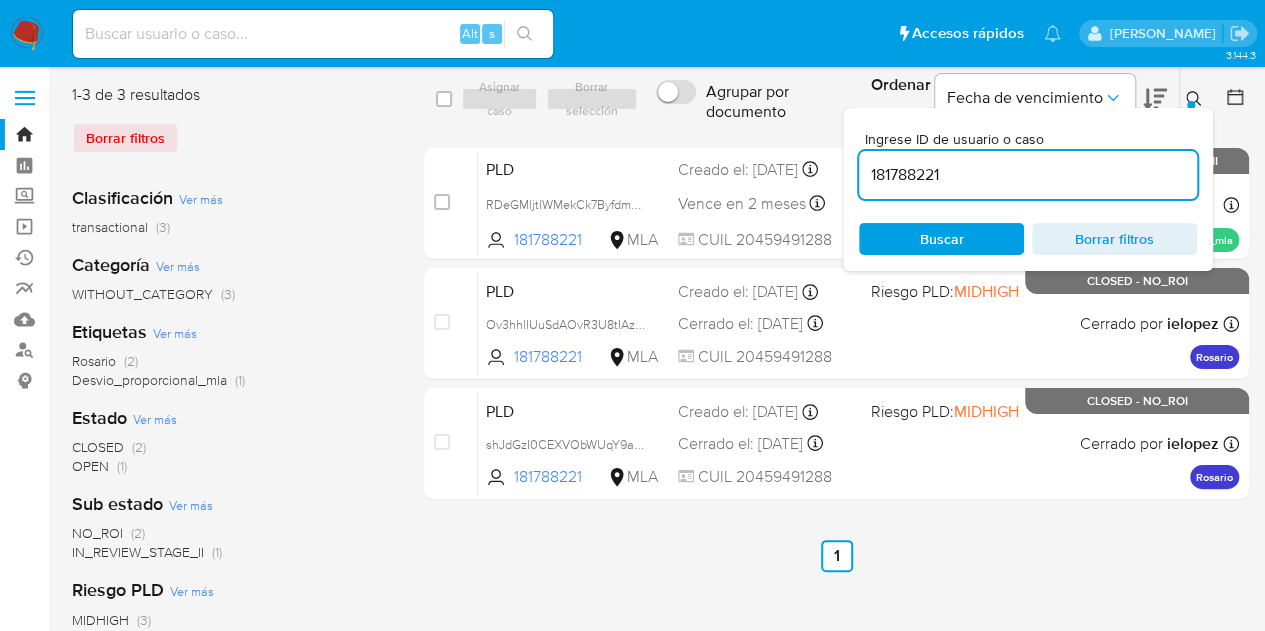 drag, startPoint x: 1056, startPoint y: 165, endPoint x: 626, endPoint y: 77, distance: 438.9123 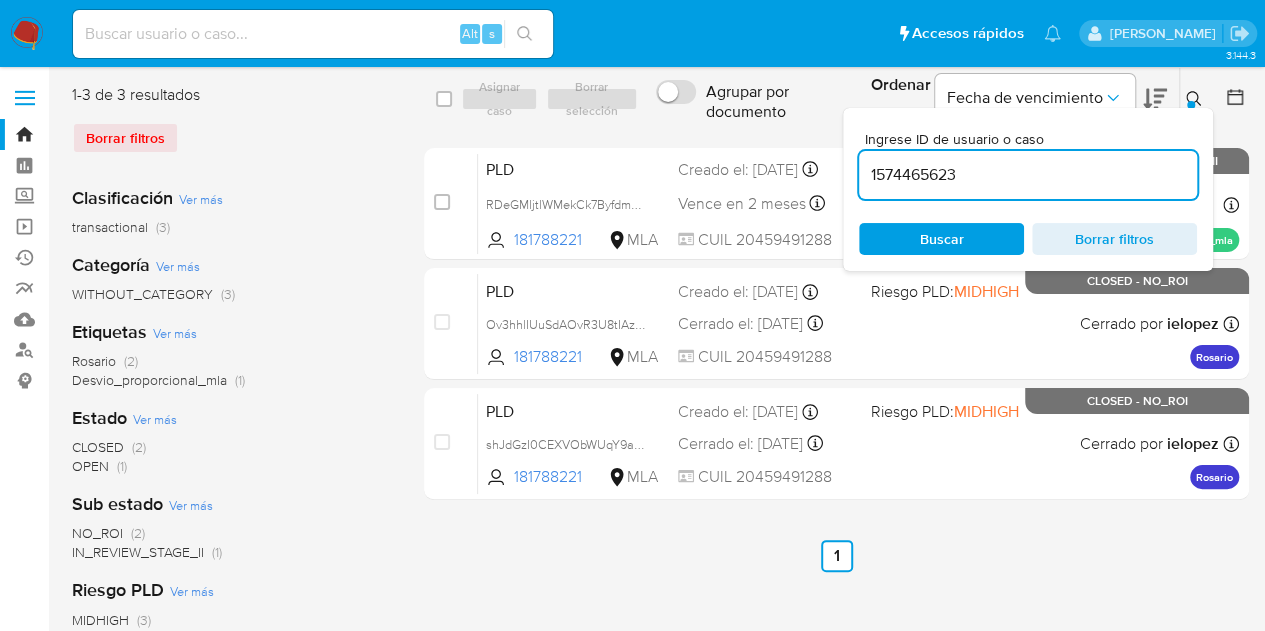type on "1574465623" 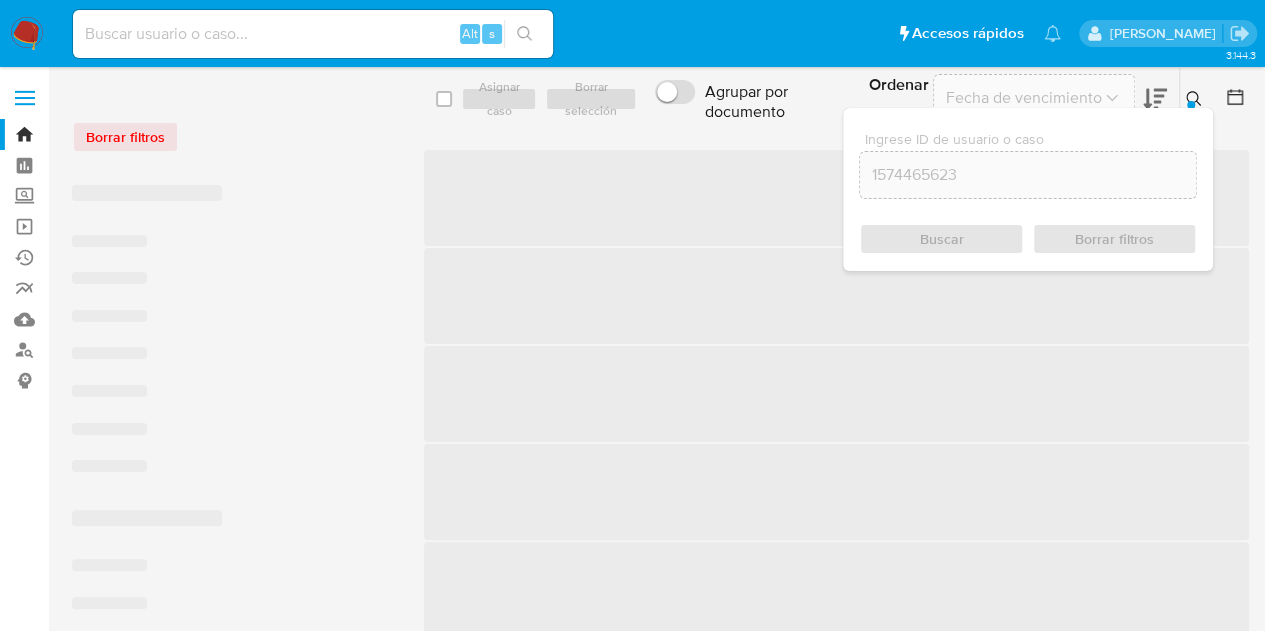 click at bounding box center [1191, 105] 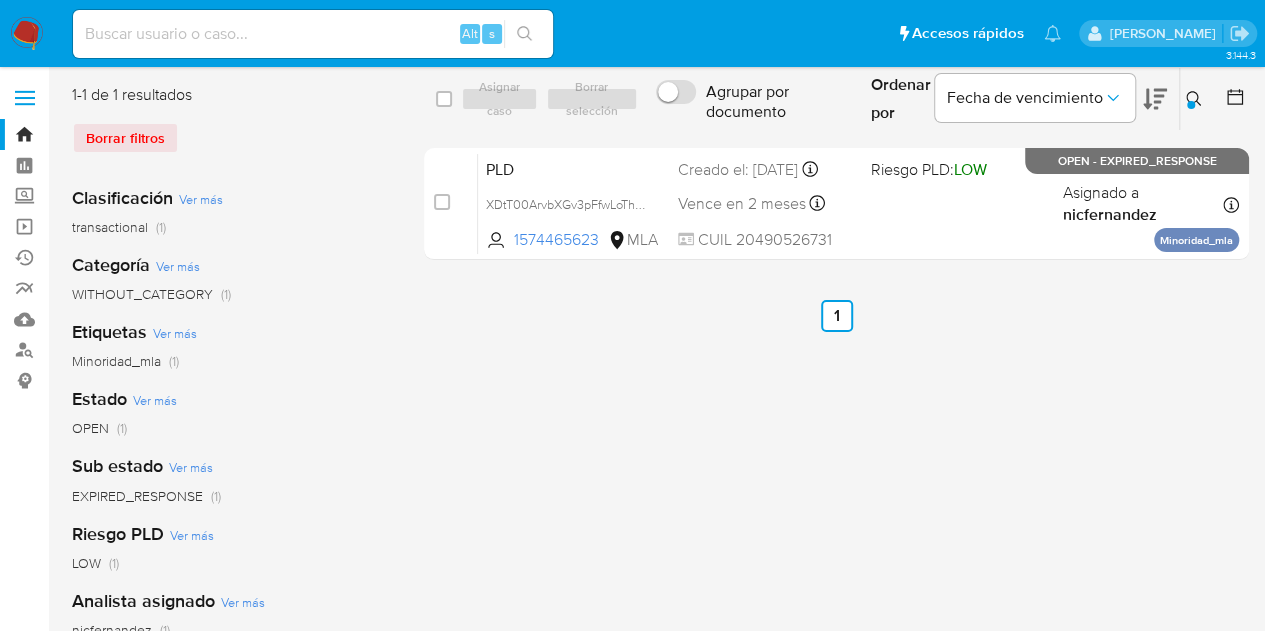 click on "select-all-cases-checkbox Asignar caso Borrar selección Agrupar por documento Ordenar por Fecha de vencimiento   No es posible ordenar los resultados mientras se encuentren agrupados. Ingrese ID de usuario o caso 1574465623 Buscar Borrar filtros case-item-checkbox   No es posible asignar el caso PLD XDtT00ArvbXGv3pFfwLoThHo 1574465623 MLA Riesgo PLD:  LOW Creado el: 12/06/2025   Creado el: 12/06/2025 03:13:46 Vence en 2 meses   Vence el 10/09/2025 03:13:46 CUIL   20490526731 Asignado a   nicfernandez   Asignado el: 18/06/2025 14:19:13 Minoridad_mla OPEN - EXPIRED_RESPONSE  Anterior 1 Siguiente" at bounding box center (836, 515) 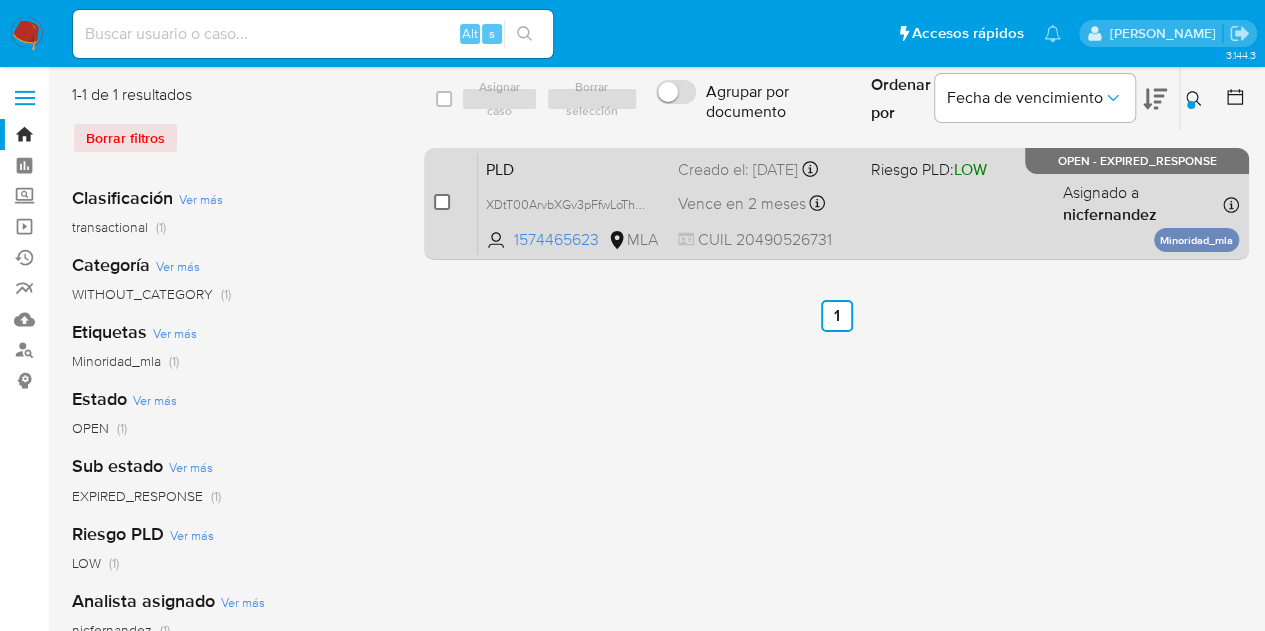 click on "case-item-checkbox   No es posible asignar el caso" at bounding box center (456, 203) 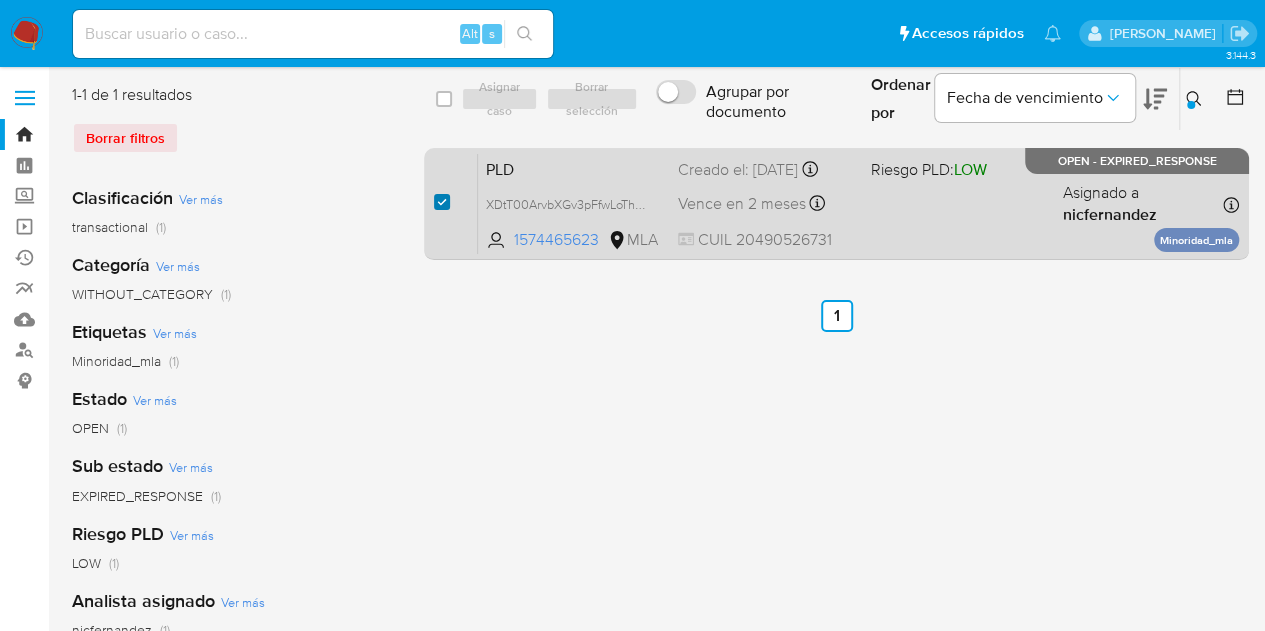 checkbox on "true" 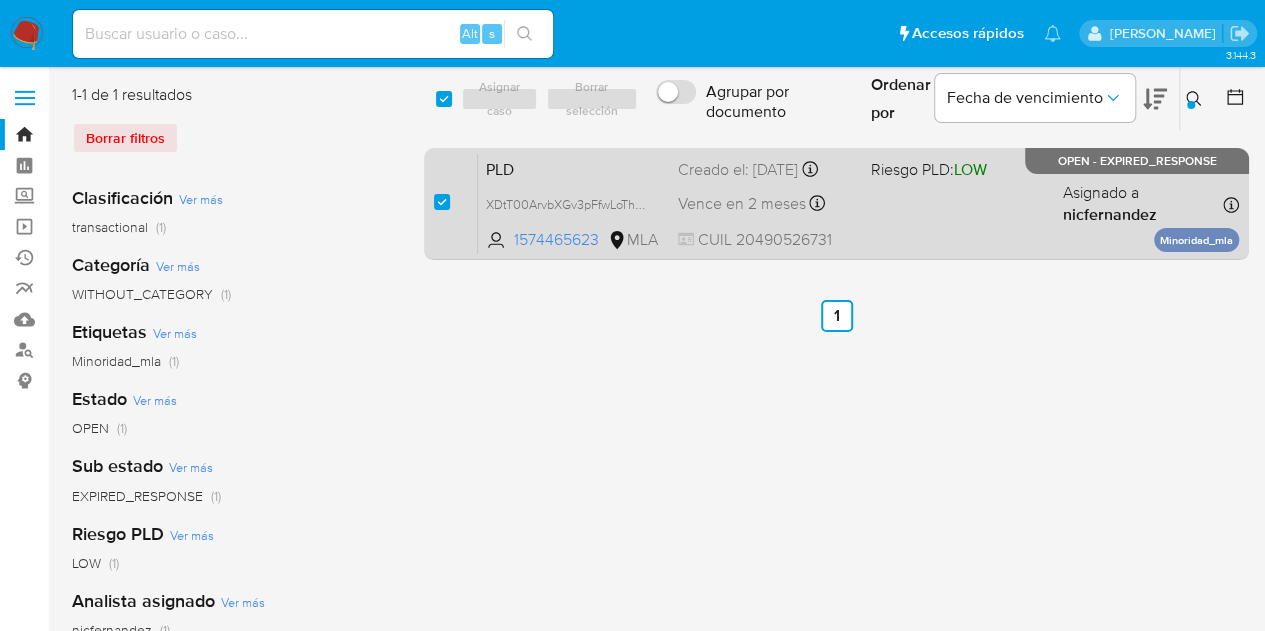 checkbox on "true" 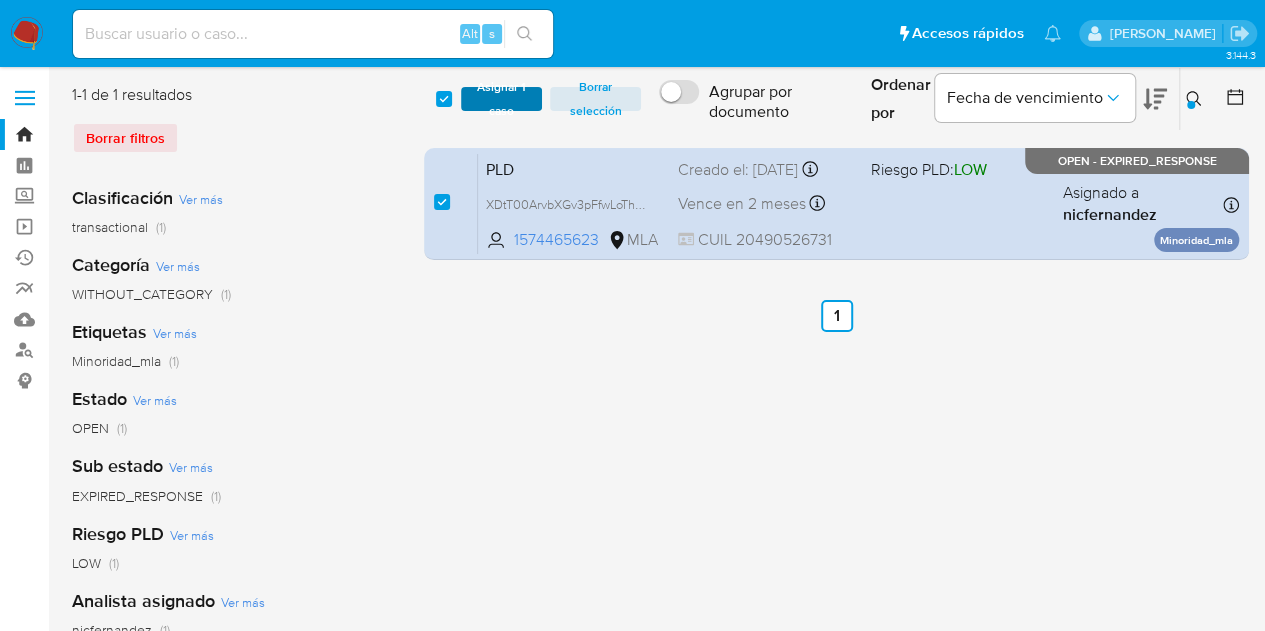 click on "Asignar 1 caso" at bounding box center [502, 99] 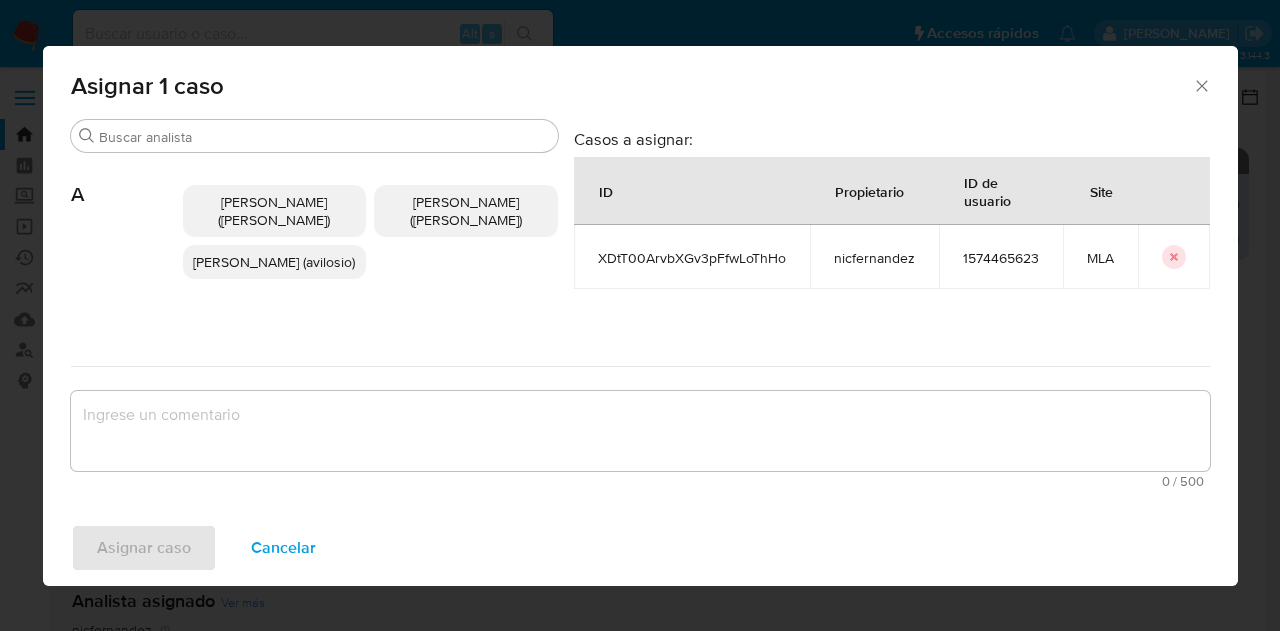 click on "Buscar" at bounding box center [324, 137] 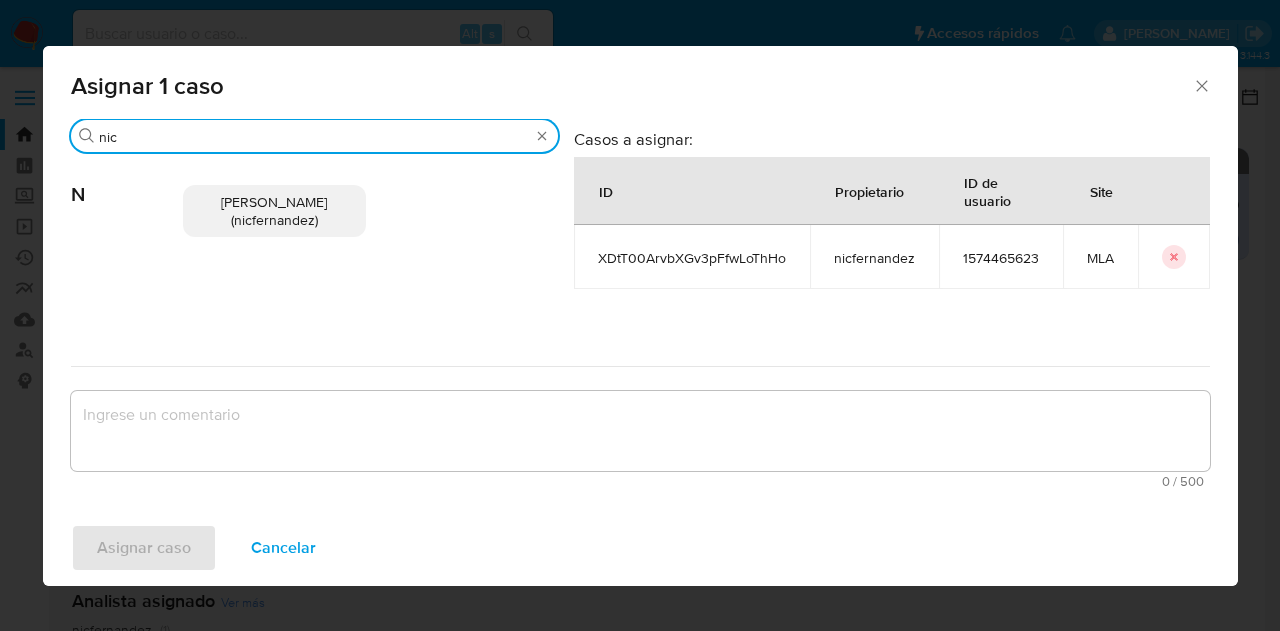 type on "nic" 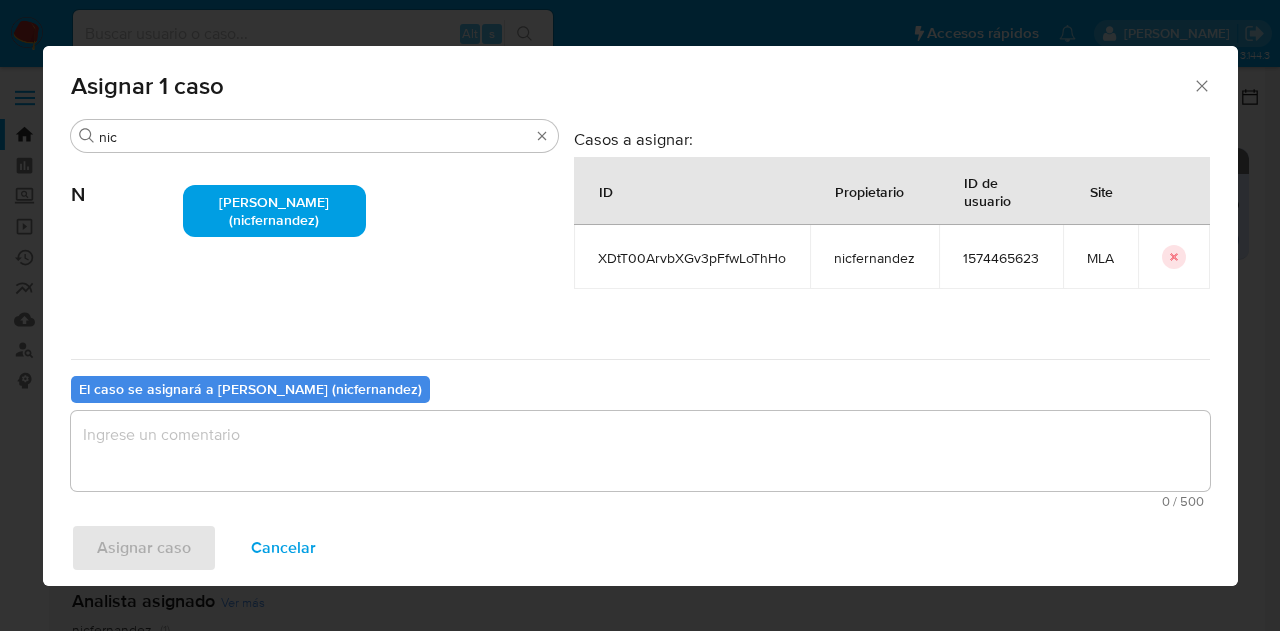 click at bounding box center (640, 451) 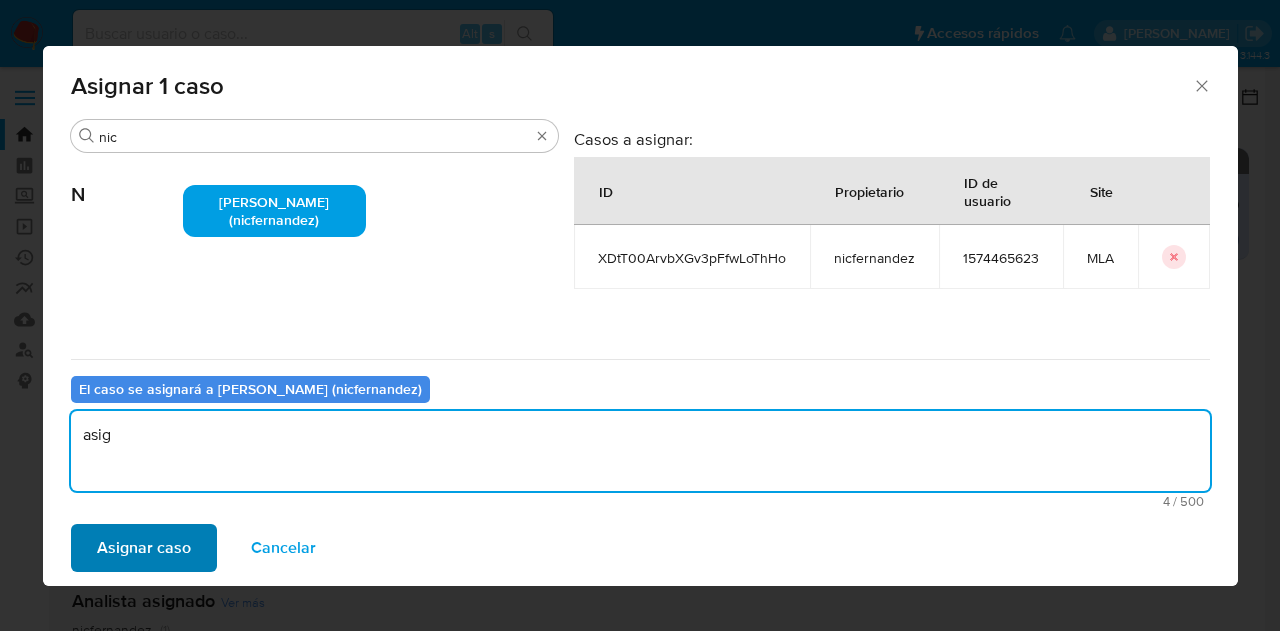 type on "asig" 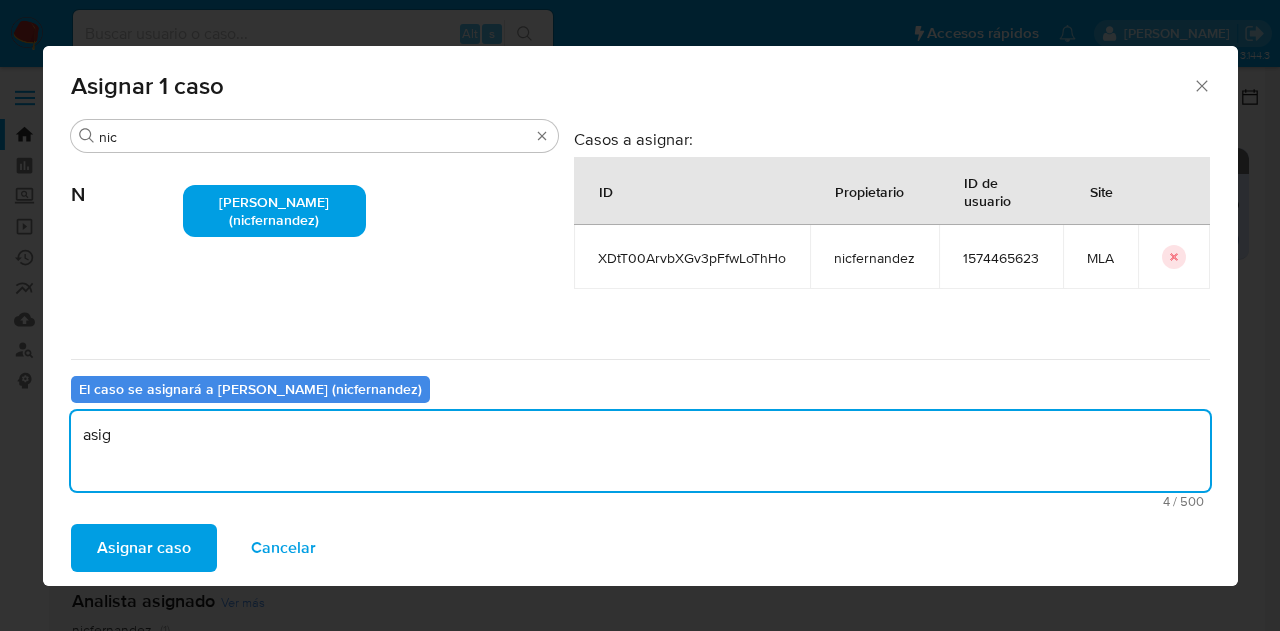 click on "Asignar caso" at bounding box center (144, 548) 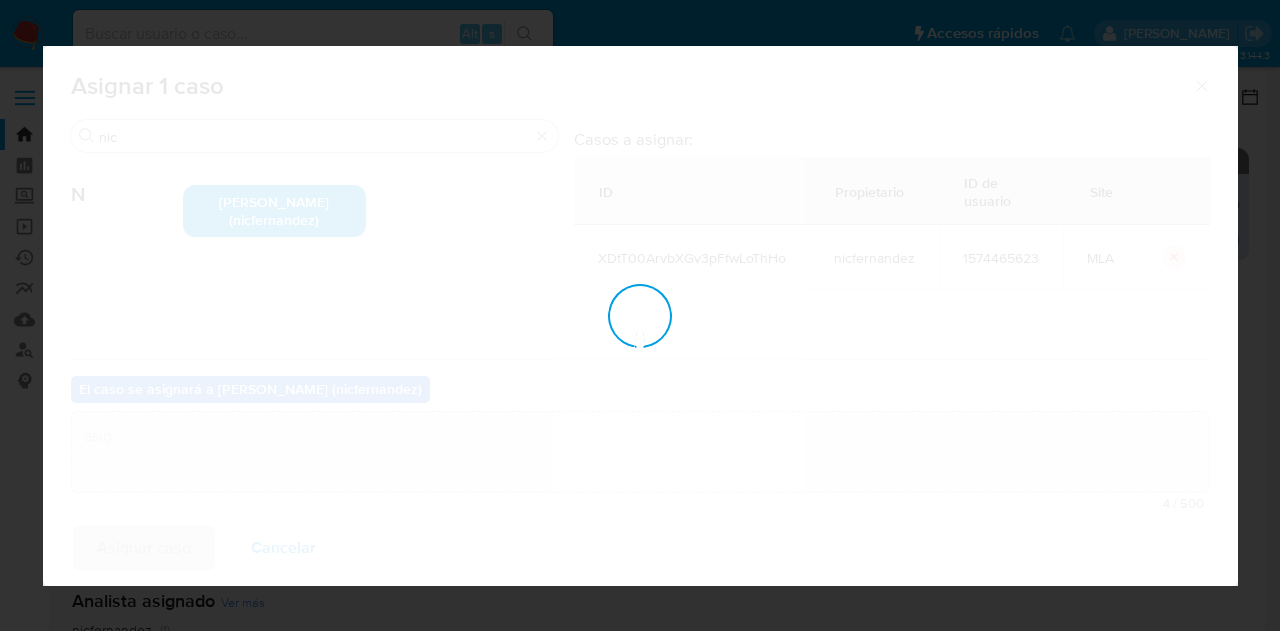 type 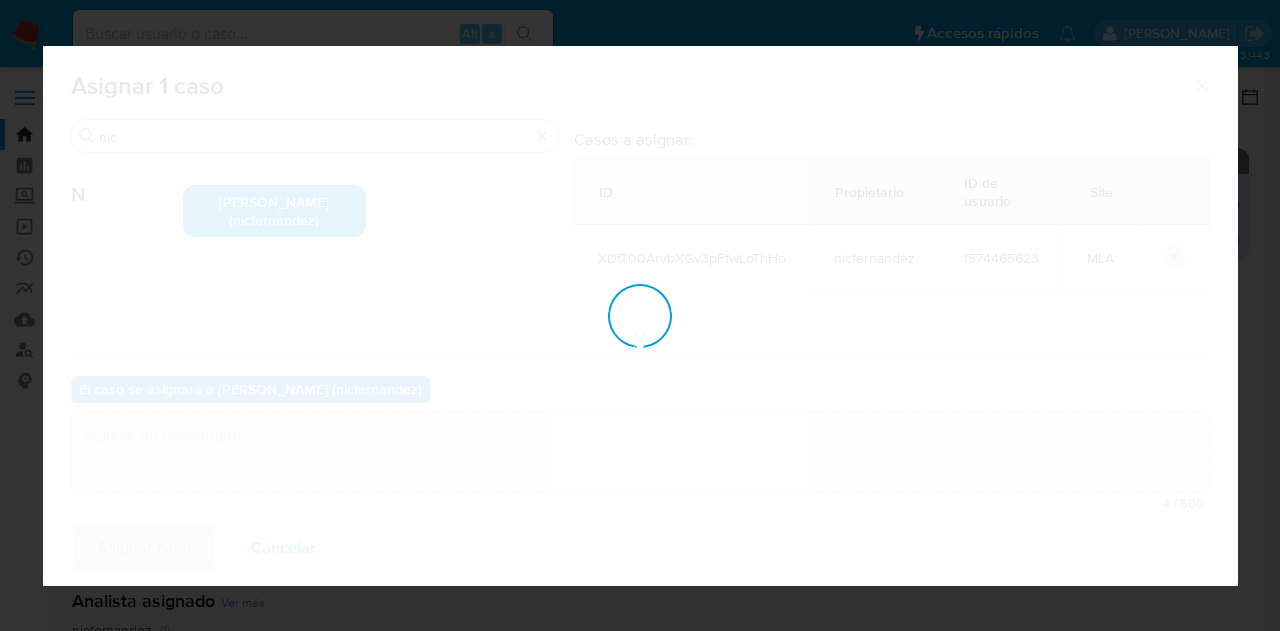 checkbox on "false" 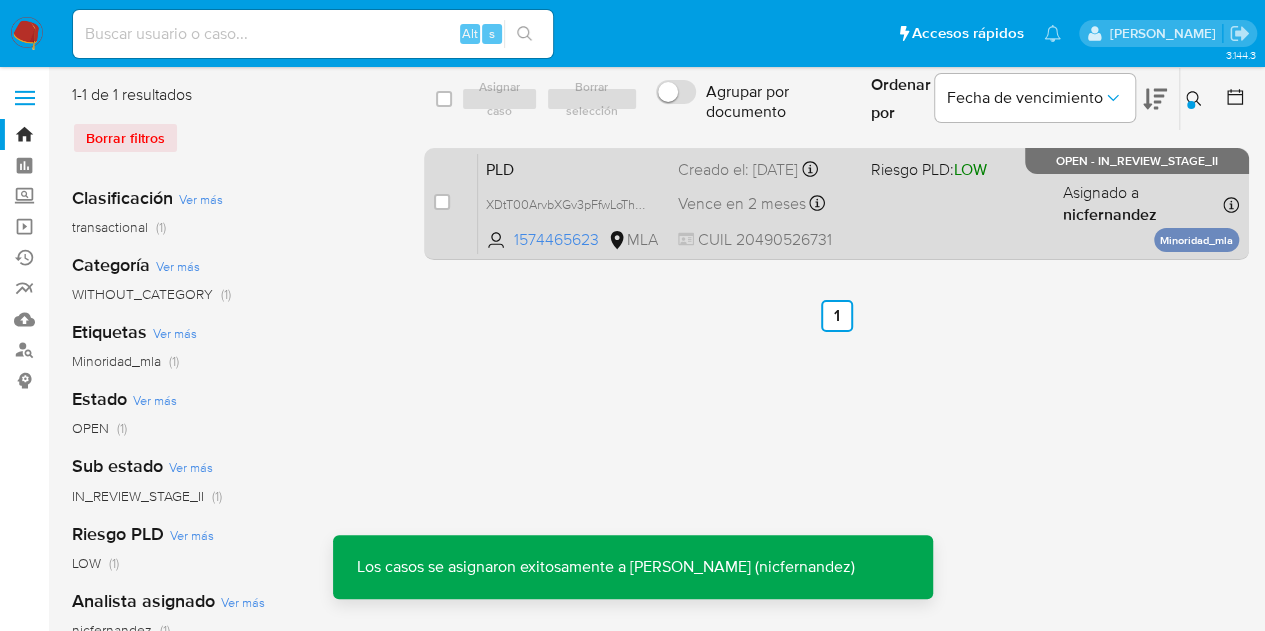 click on "PLD" at bounding box center [574, 168] 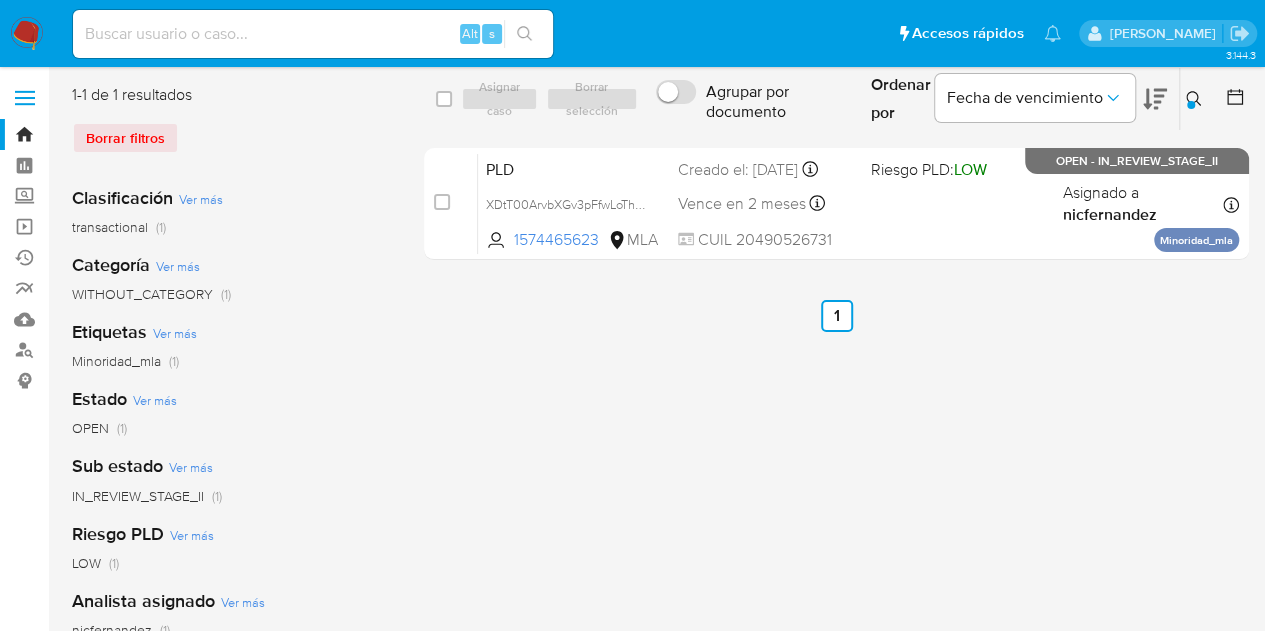 click 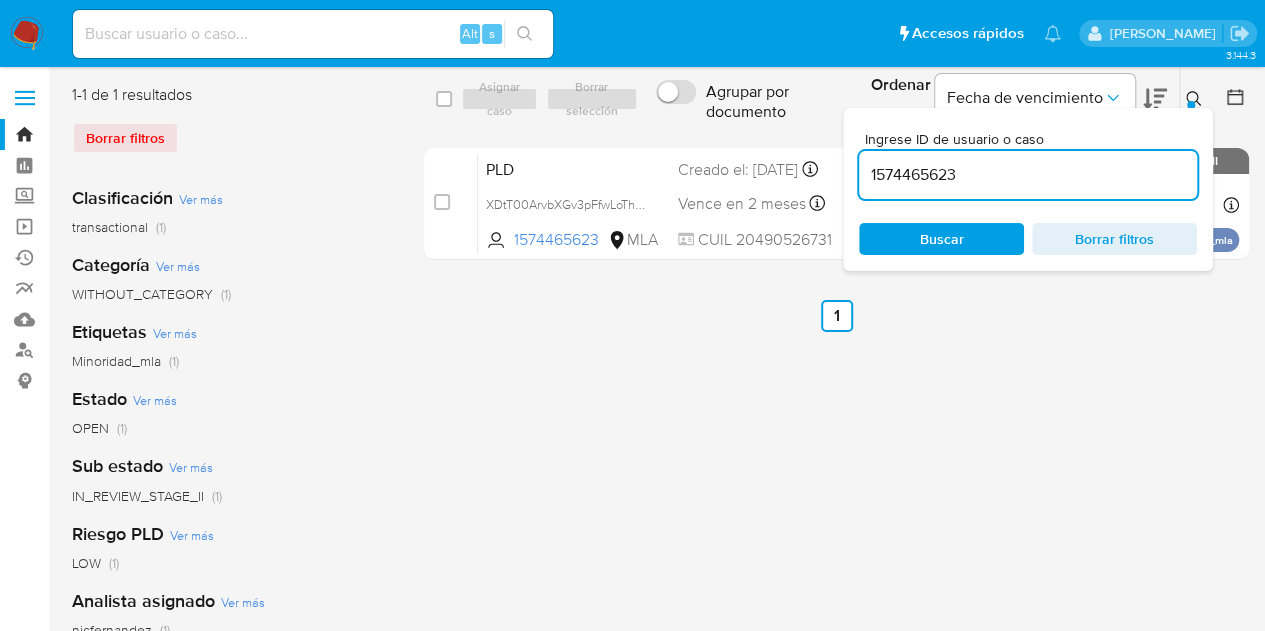drag, startPoint x: 1055, startPoint y: 180, endPoint x: 722, endPoint y: 133, distance: 336.30048 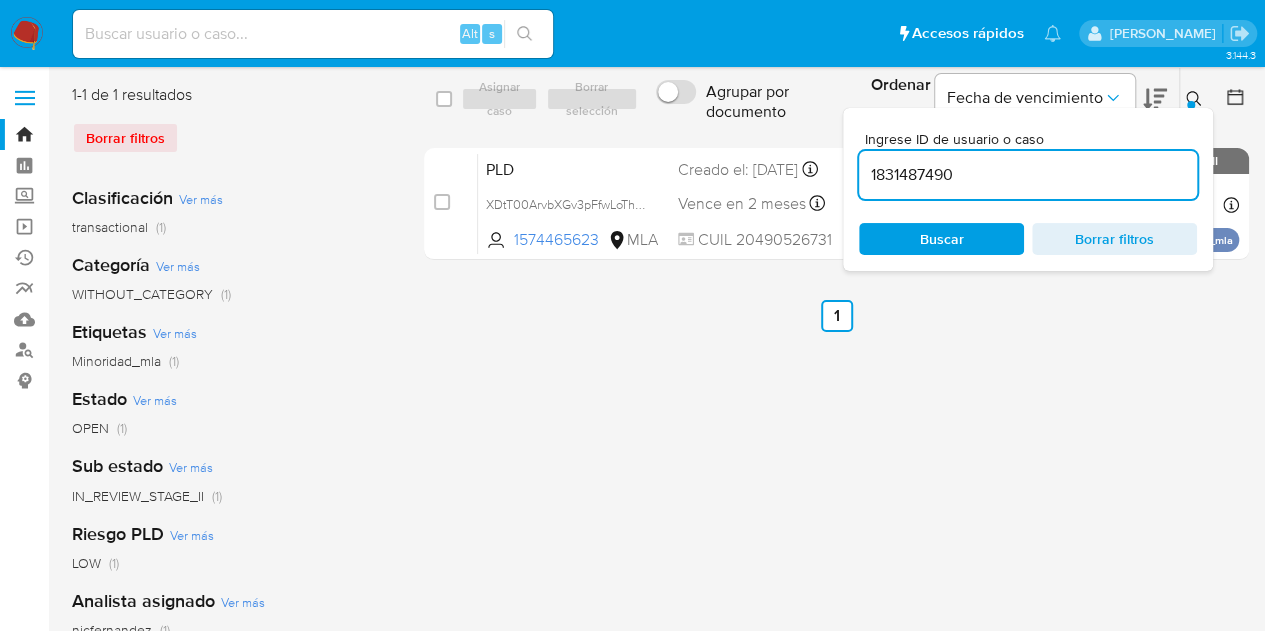 type on "1831487490" 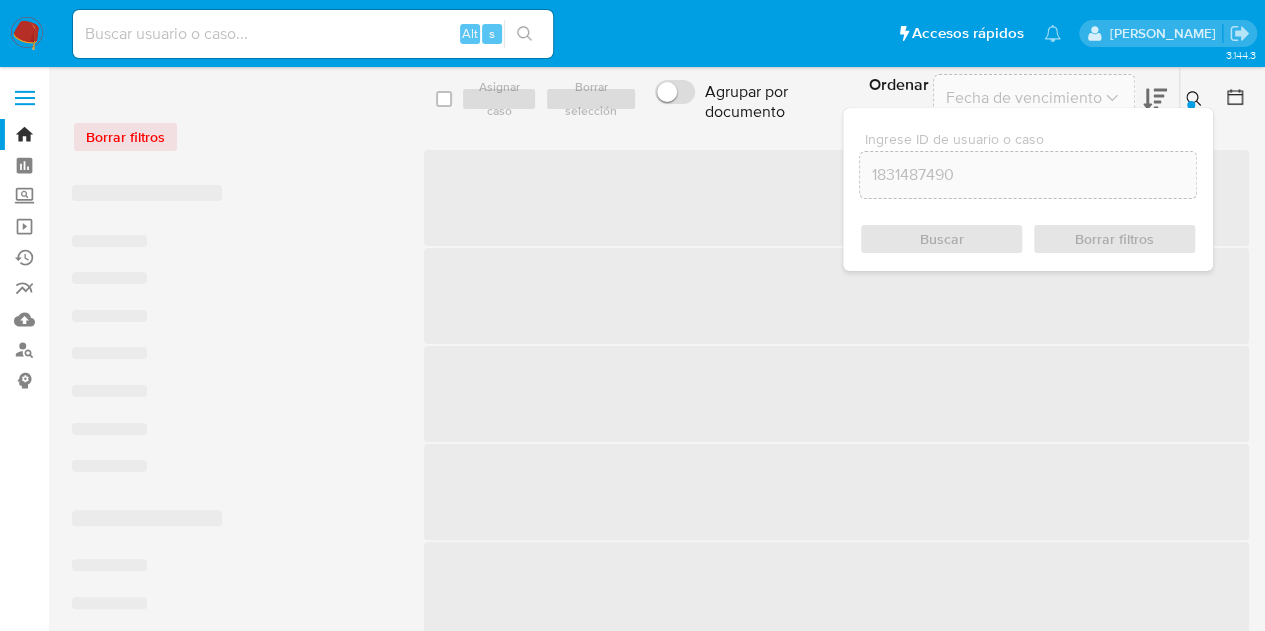 click at bounding box center [1196, 99] 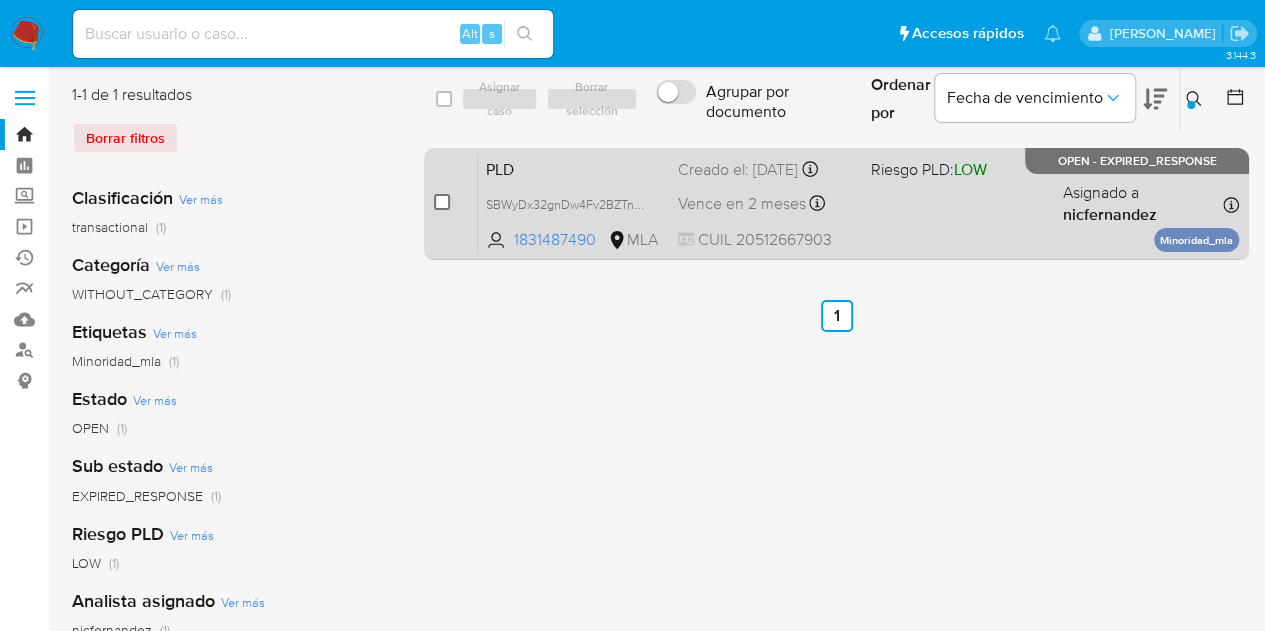 click at bounding box center (442, 202) 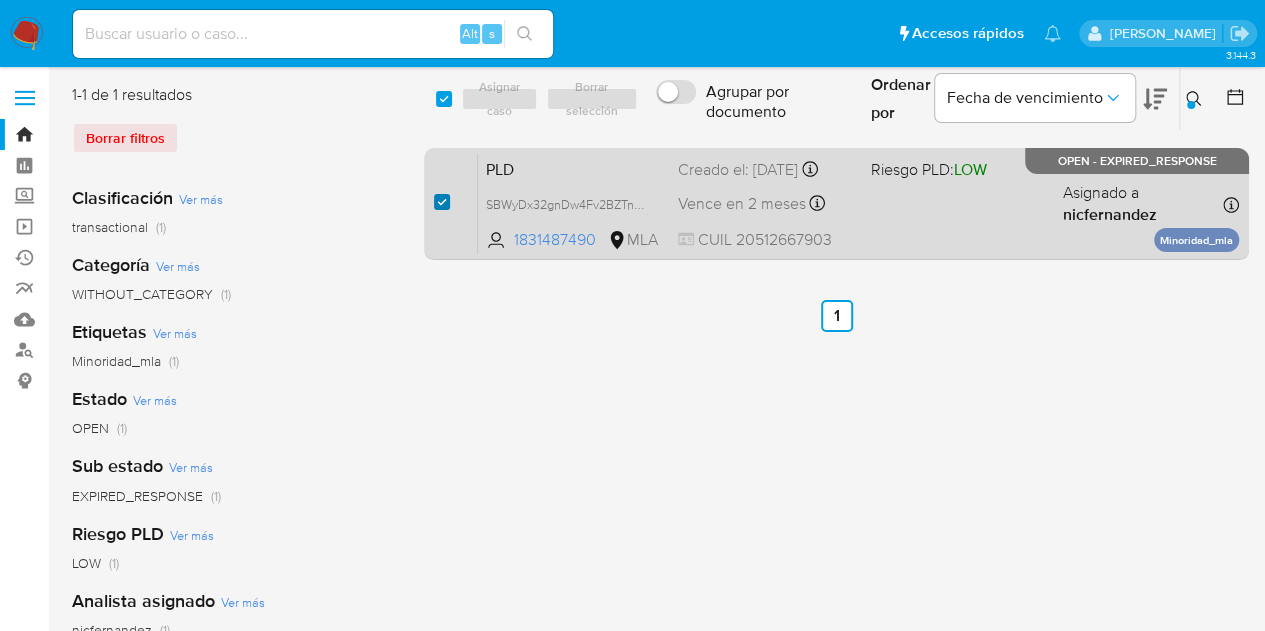 checkbox on "true" 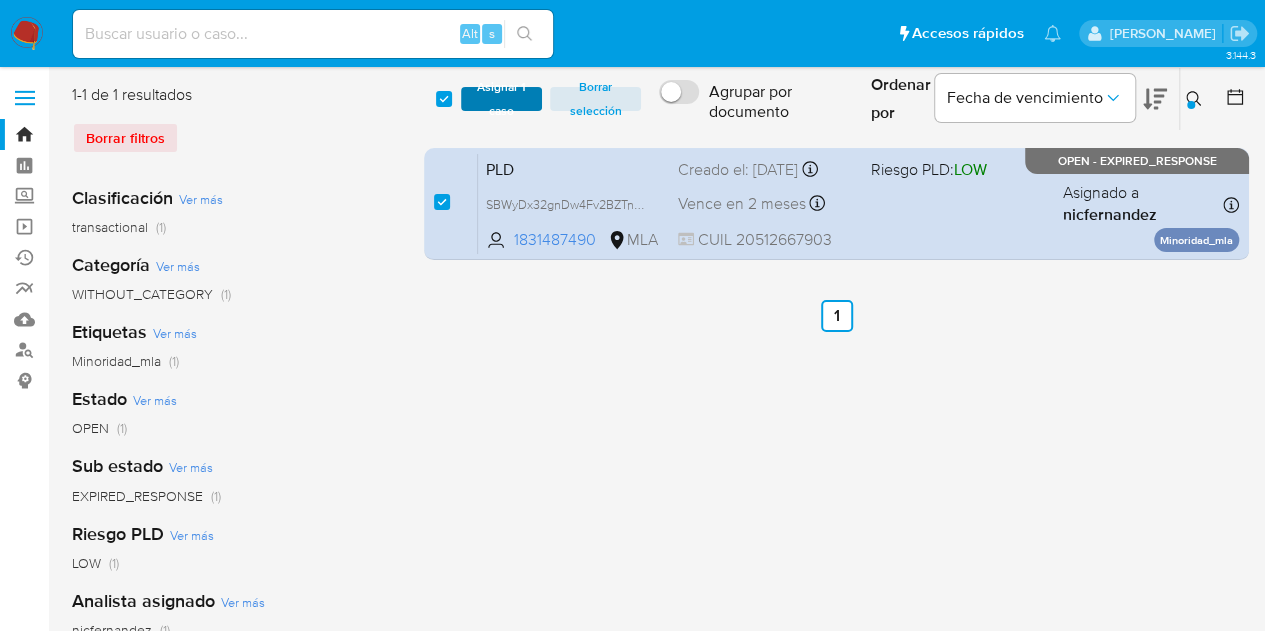 click on "Asignar 1 caso" at bounding box center [502, 99] 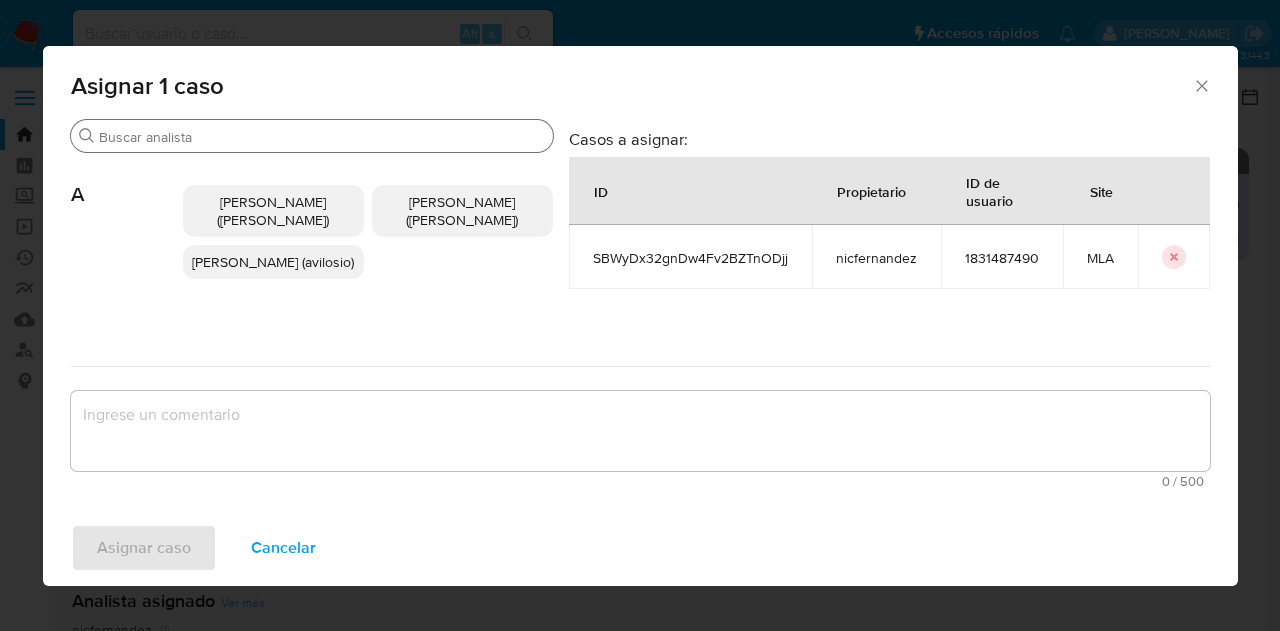 click on "Buscar" at bounding box center (322, 137) 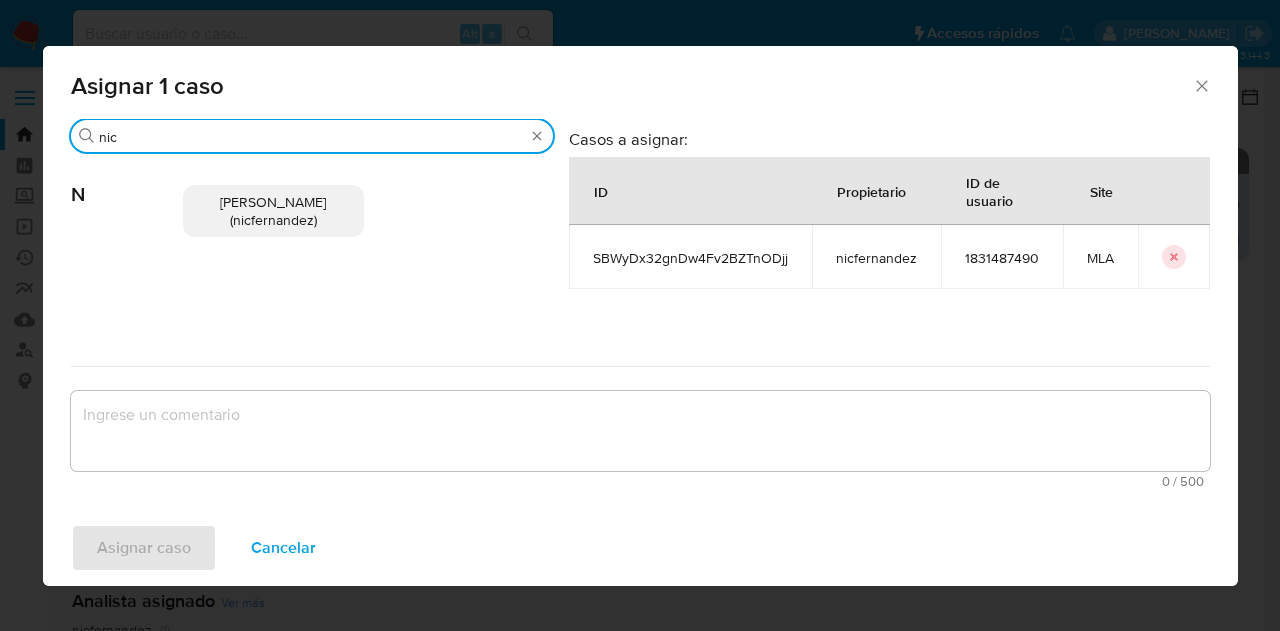 type on "nic" 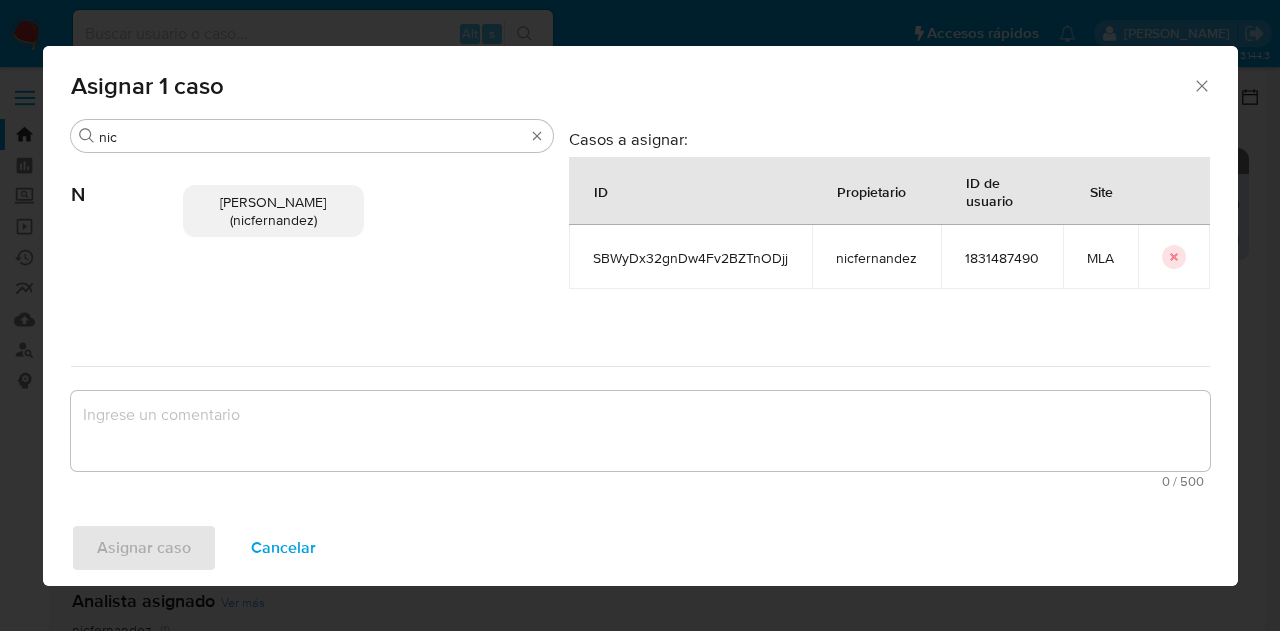 click on "Nicolas Fernandez Allen (nicfernandez)" at bounding box center [273, 211] 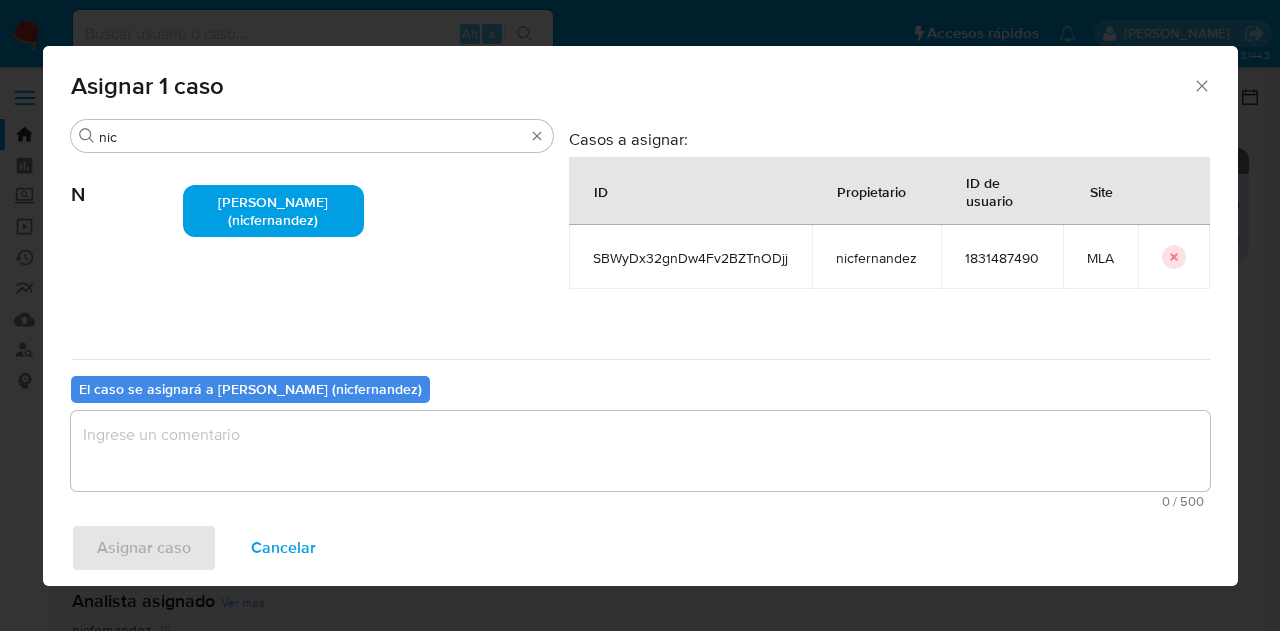 click at bounding box center (640, 451) 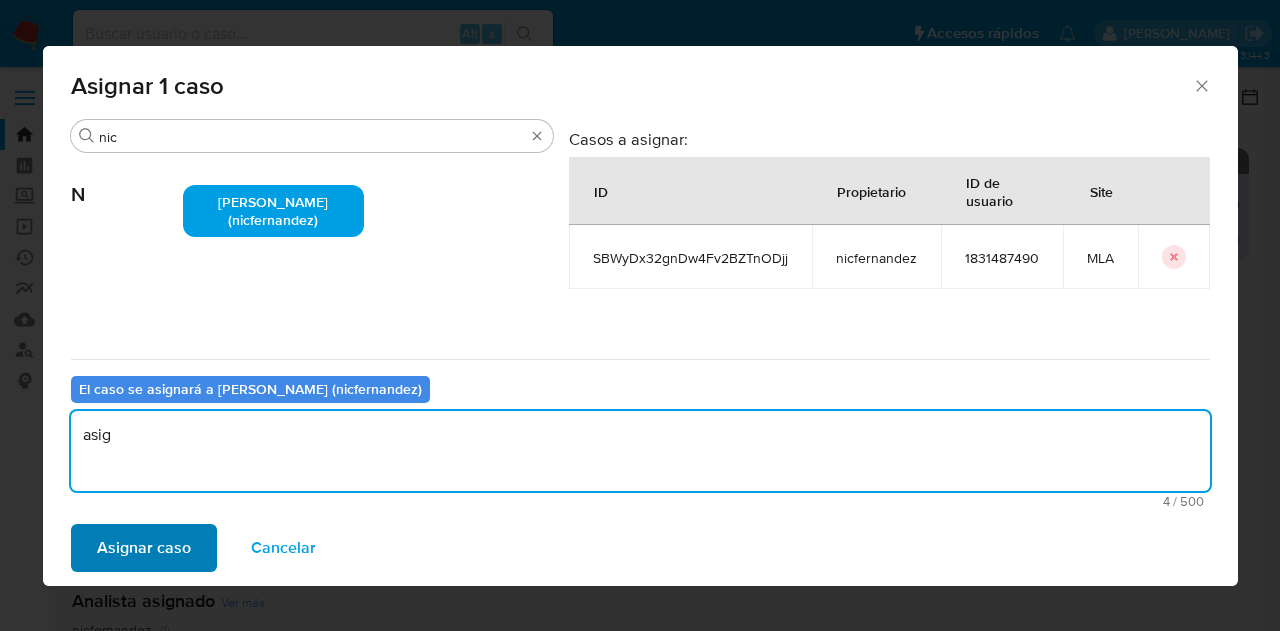type on "asig" 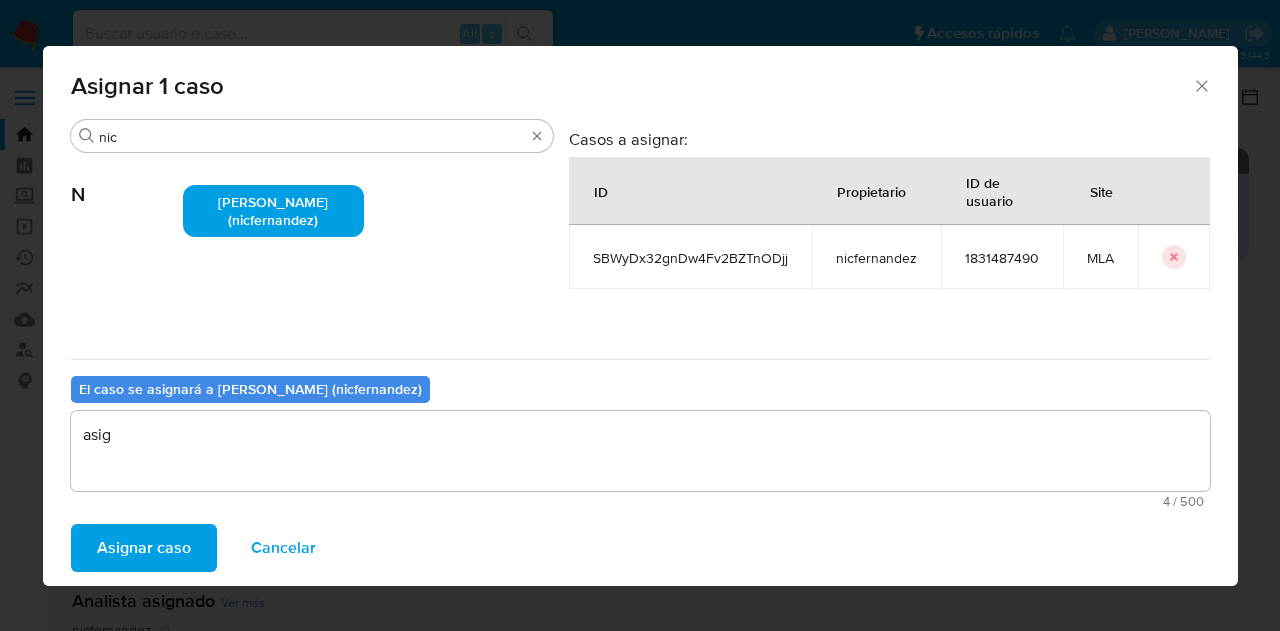 click on "Asignar caso" at bounding box center [144, 548] 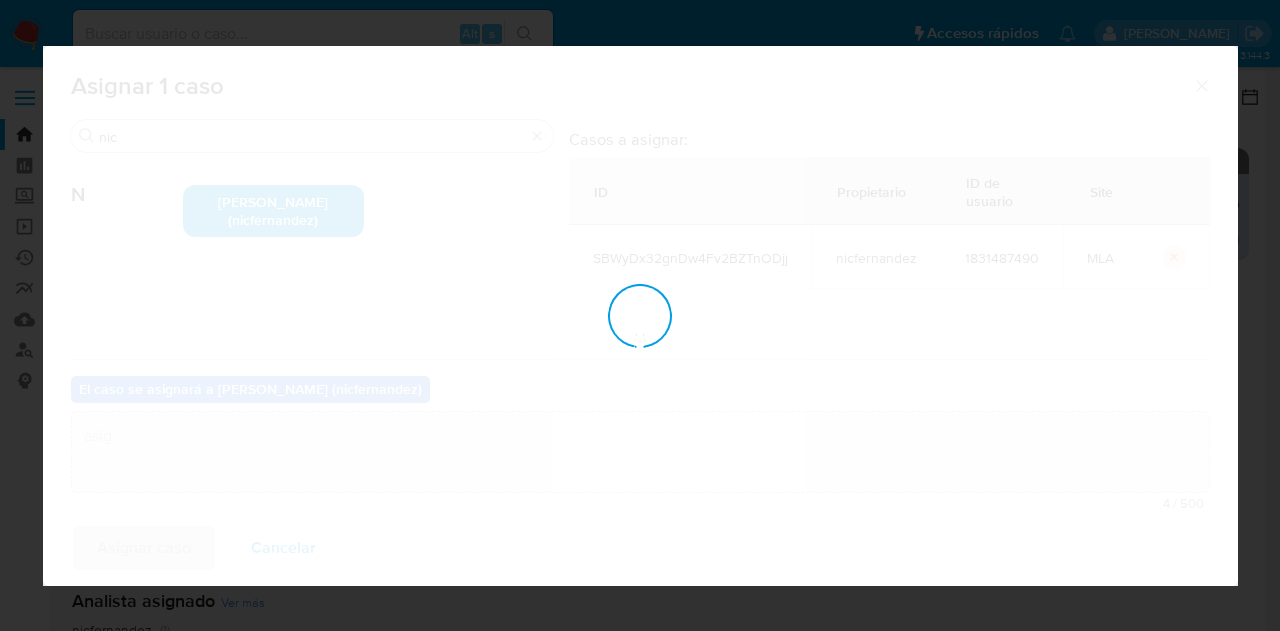 type 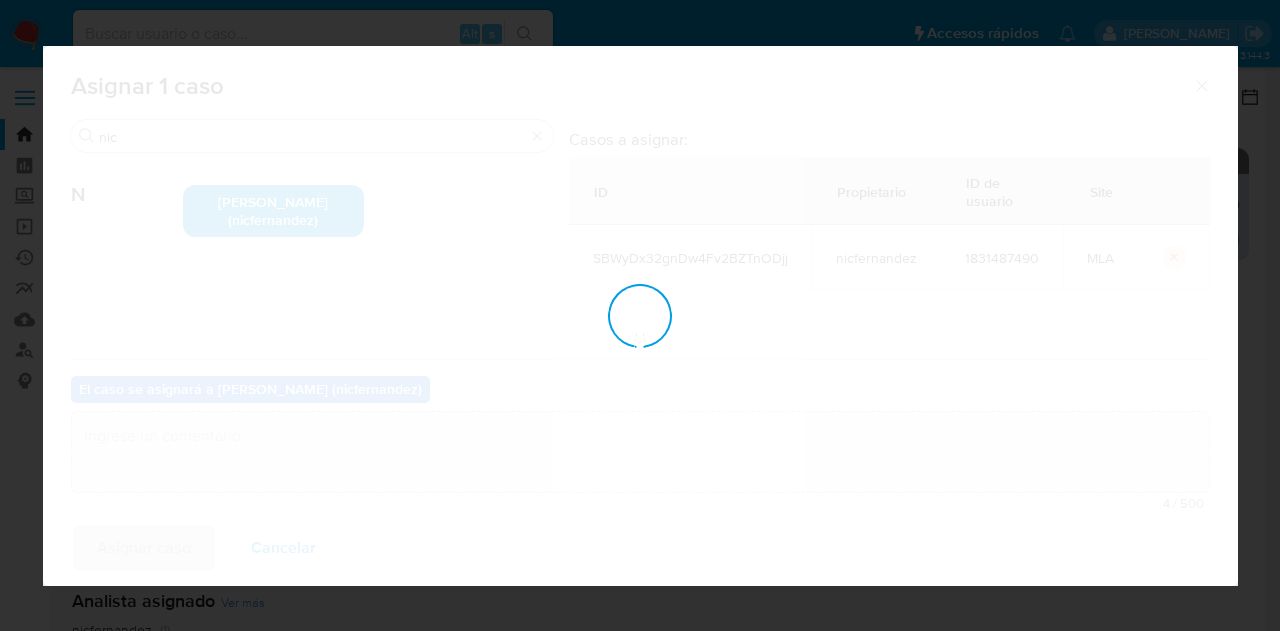 checkbox on "false" 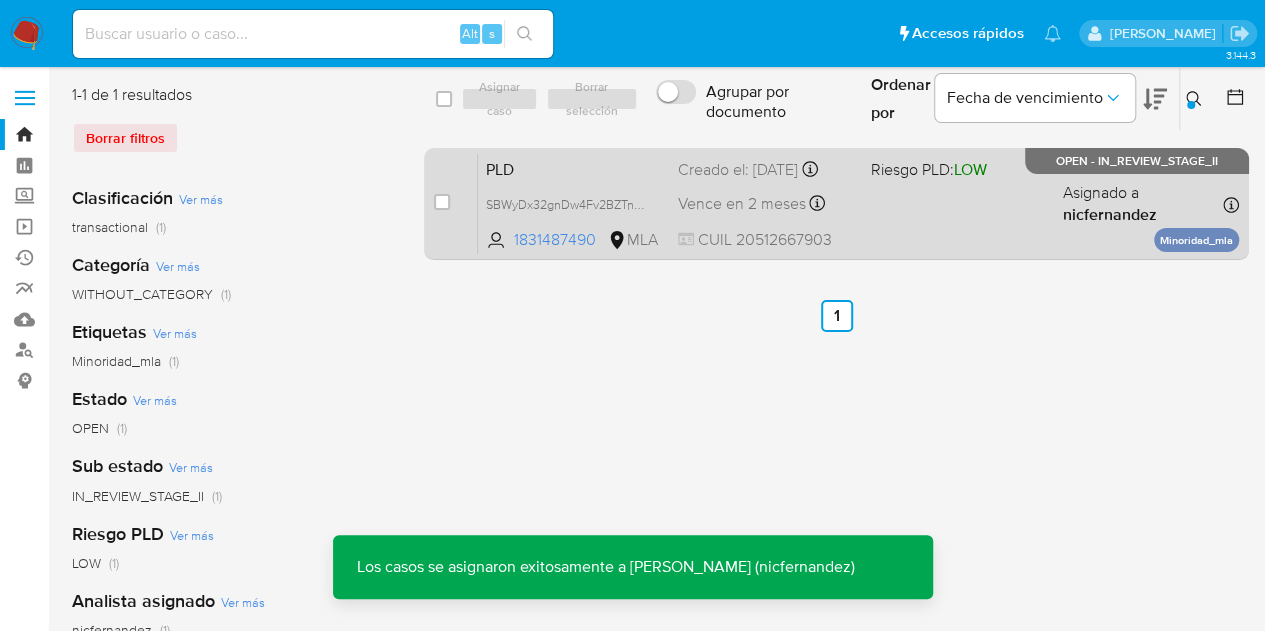 click on "PLD" at bounding box center [574, 168] 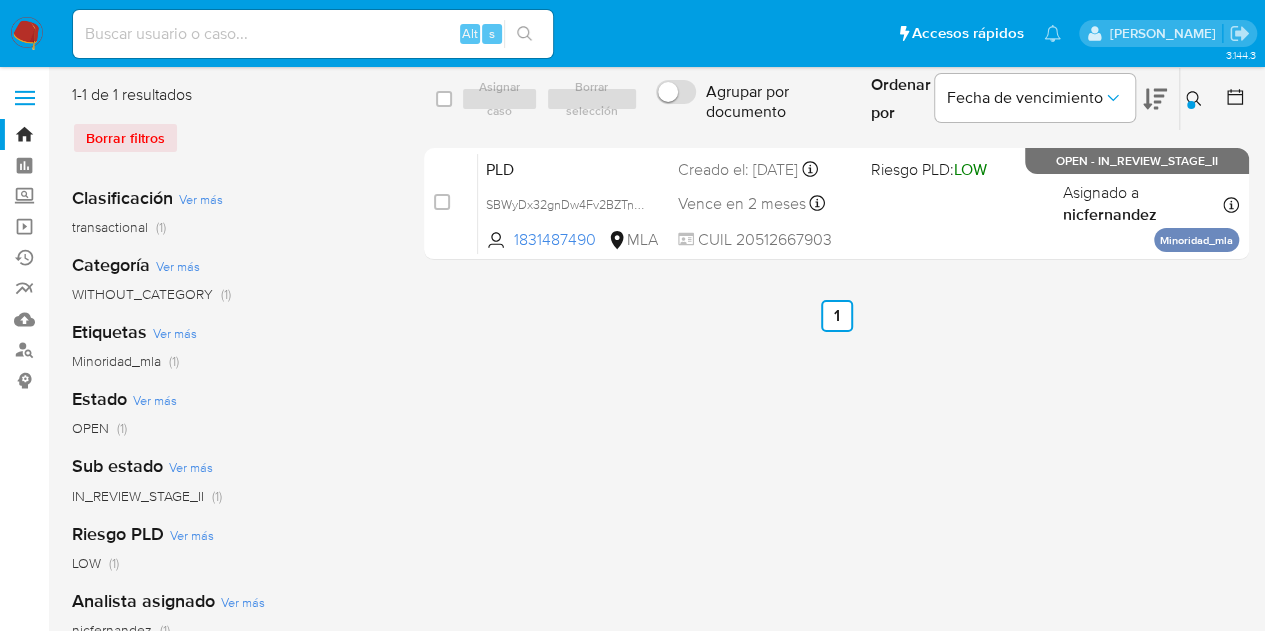click 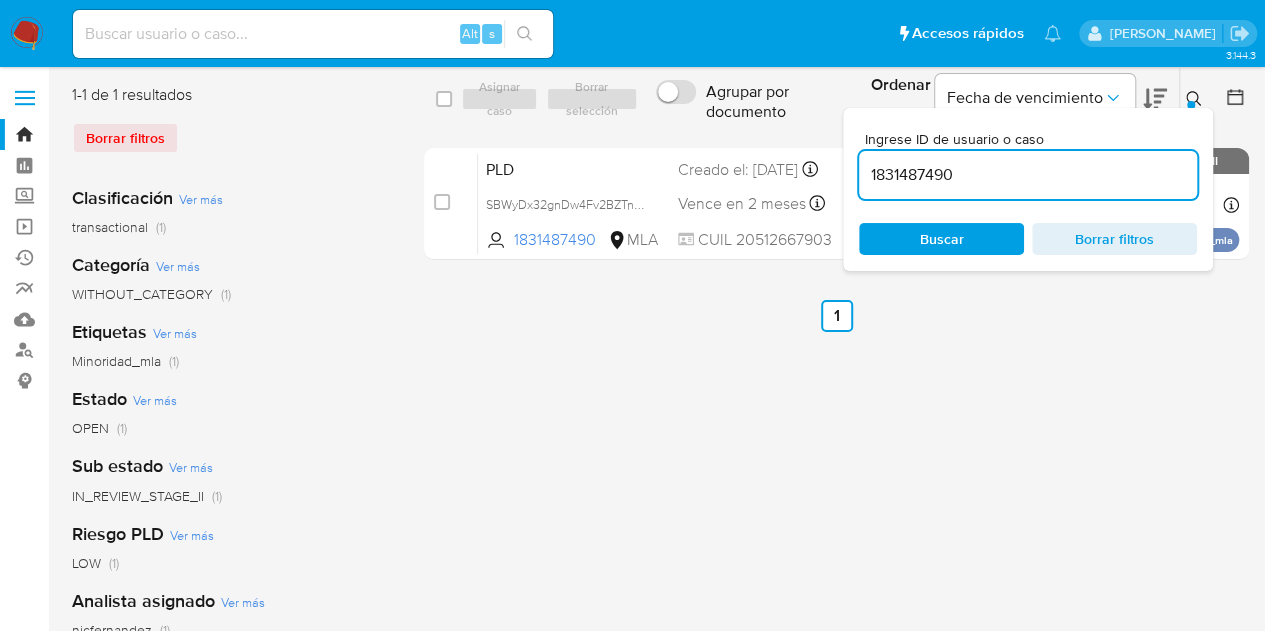 drag, startPoint x: 962, startPoint y: 173, endPoint x: 751, endPoint y: 134, distance: 214.57399 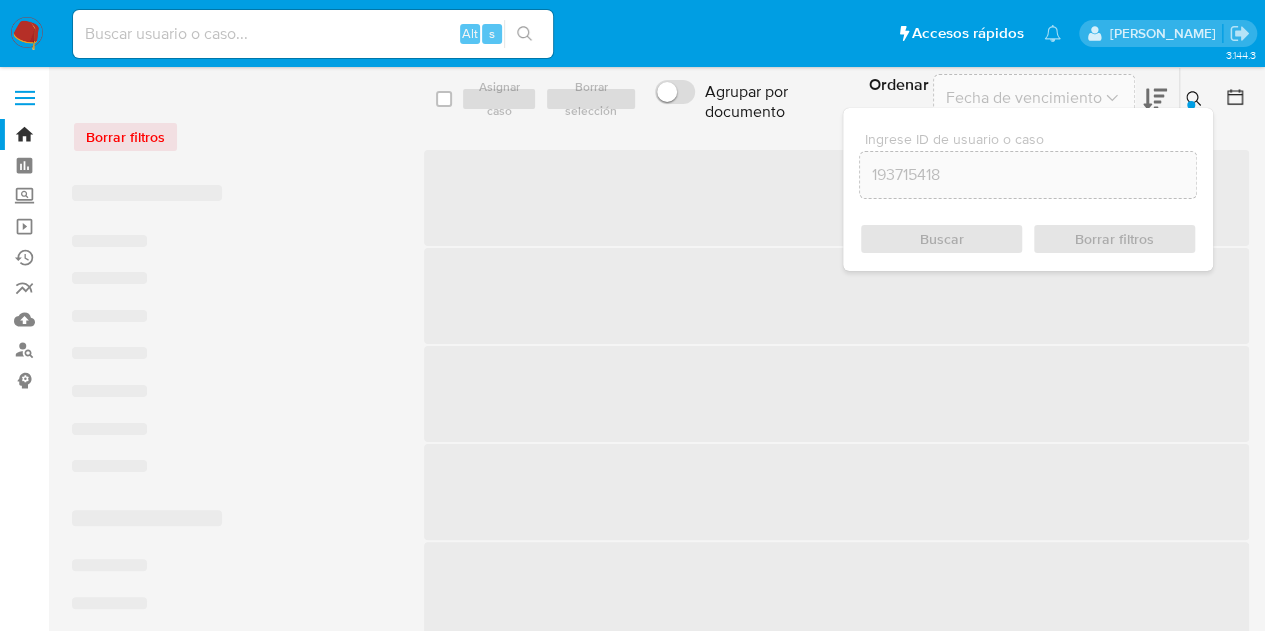click 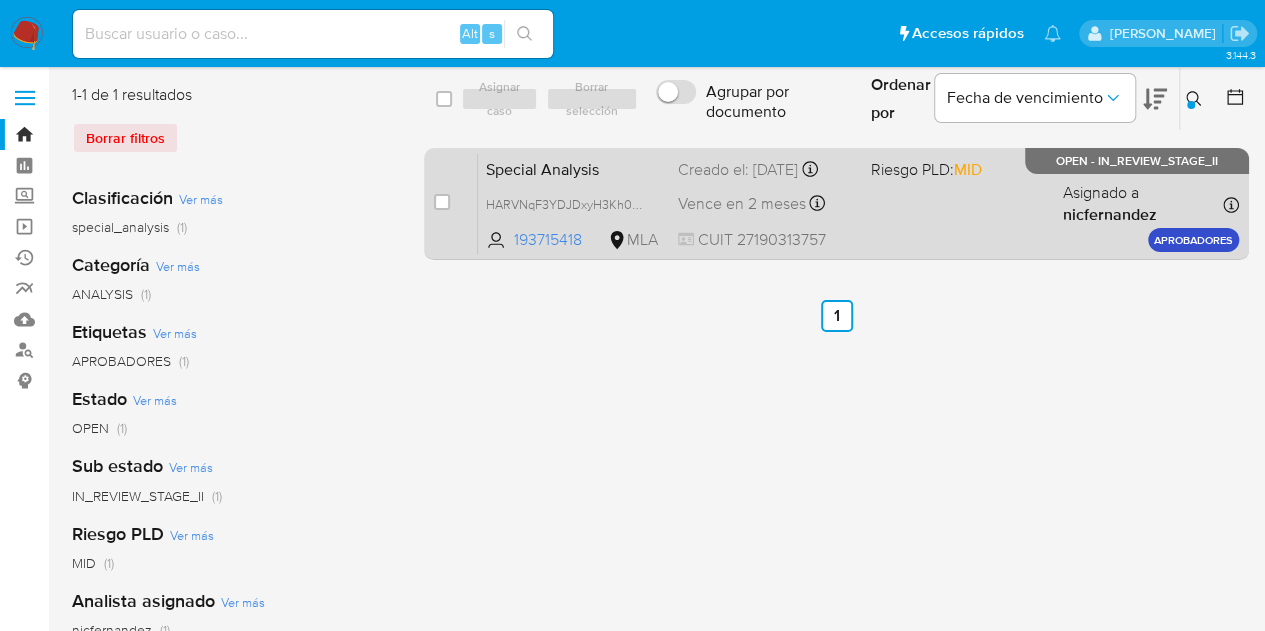 click on "Special Analysis" at bounding box center [574, 168] 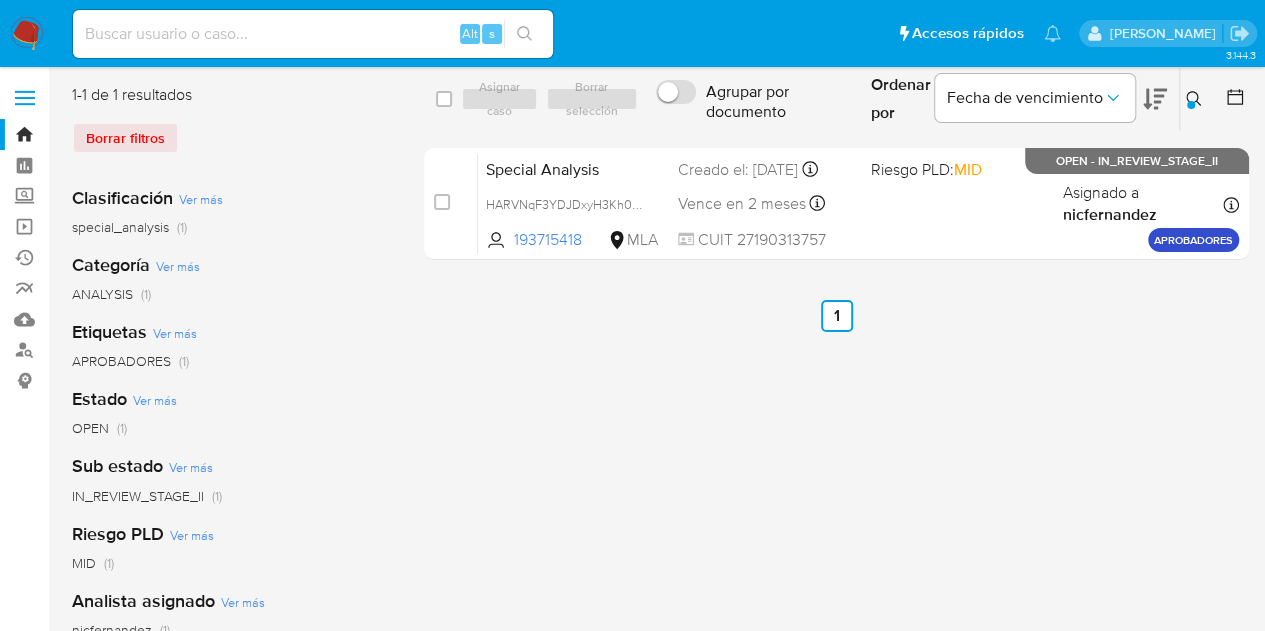 drag, startPoint x: 1188, startPoint y: 95, endPoint x: 1050, endPoint y: 178, distance: 161.03726 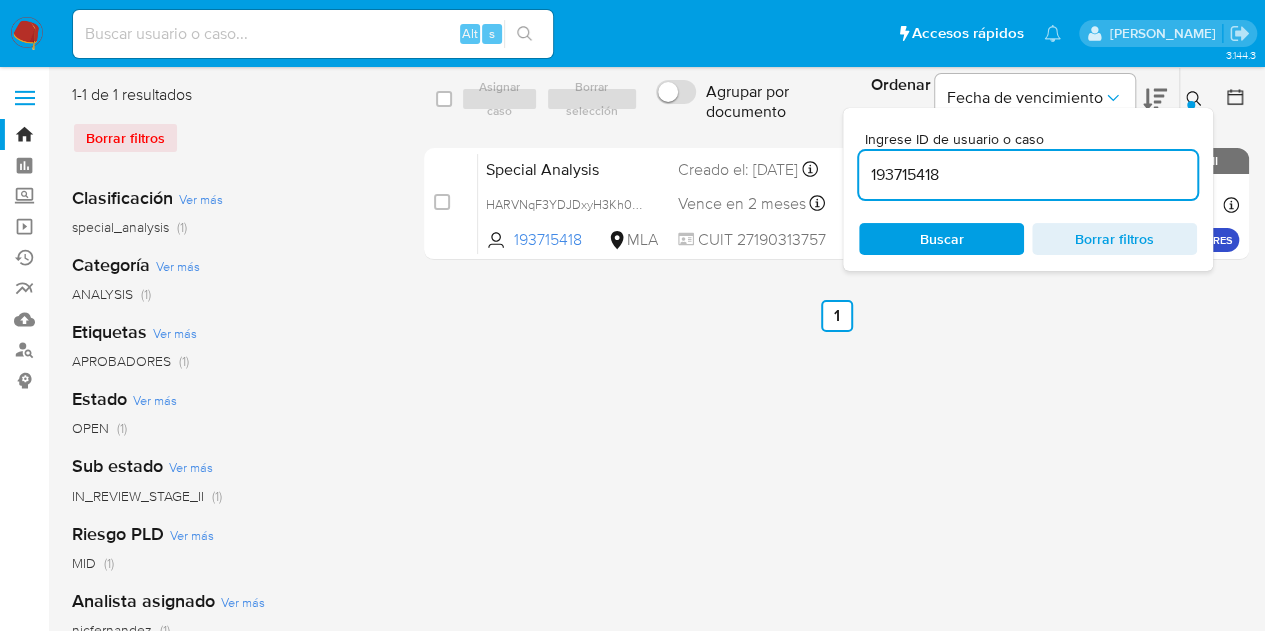 drag, startPoint x: 878, startPoint y: 138, endPoint x: 644, endPoint y: 91, distance: 238.67342 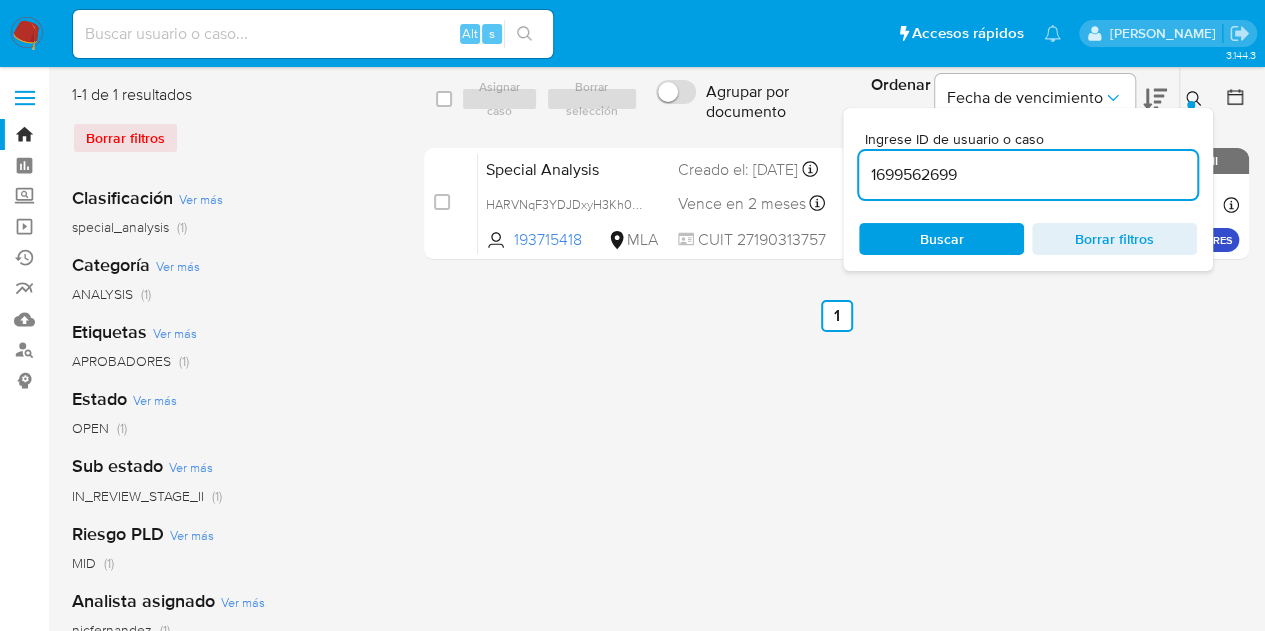 type on "1699562699" 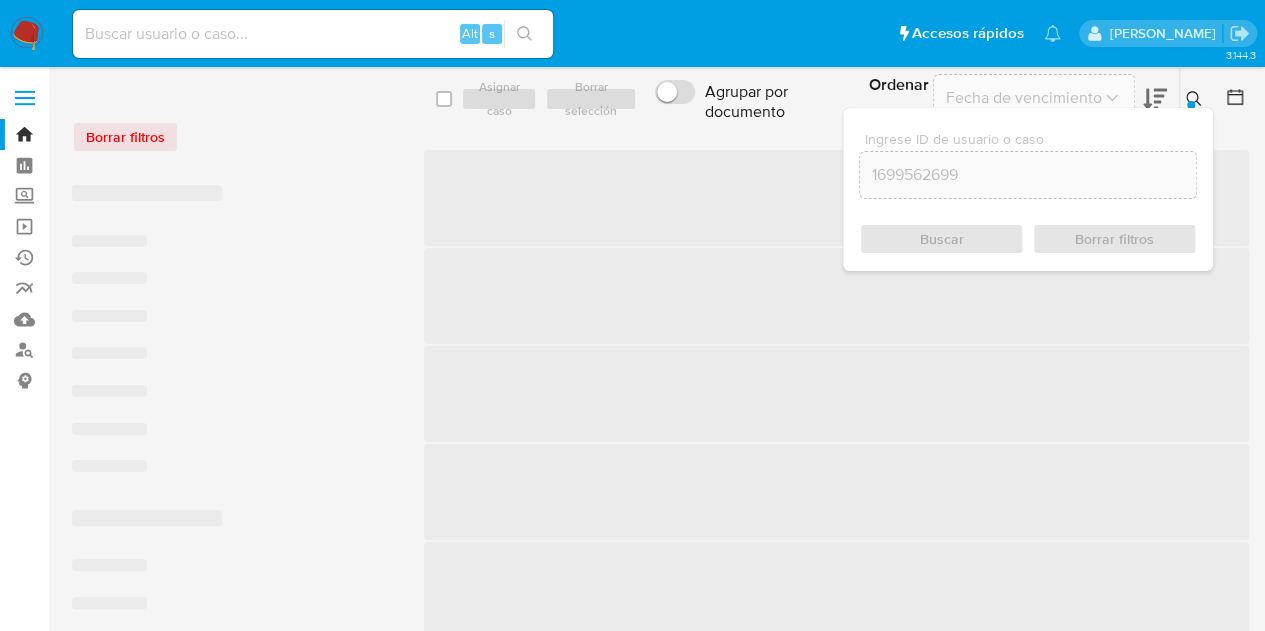 click 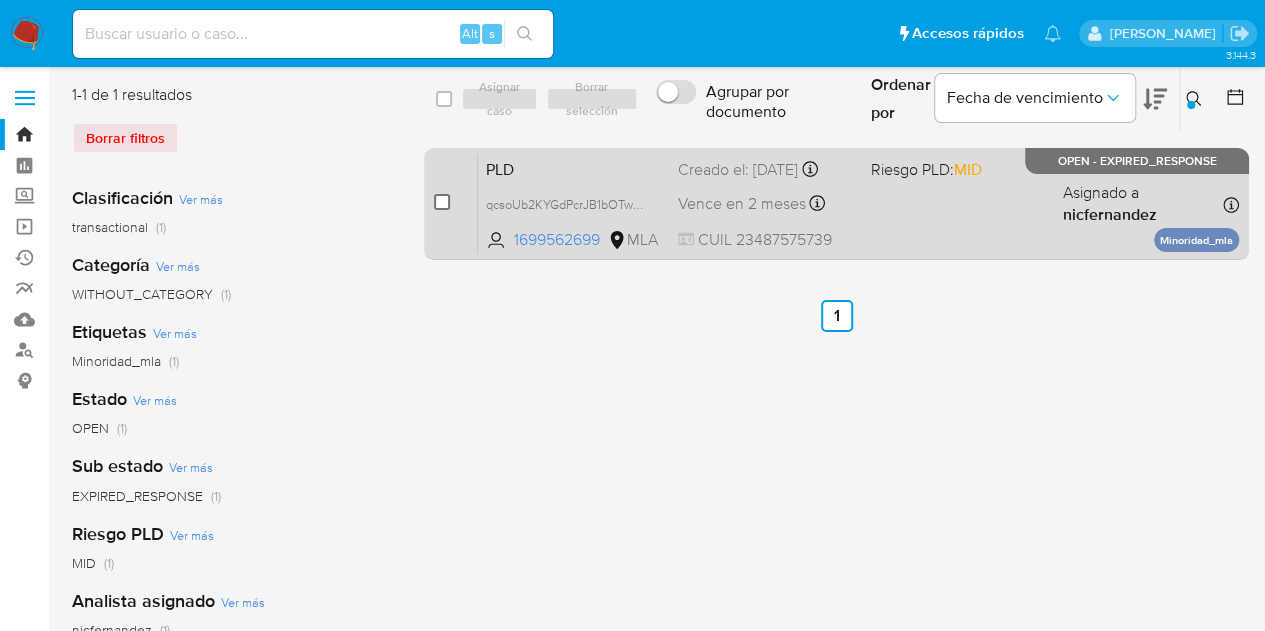 click at bounding box center (442, 202) 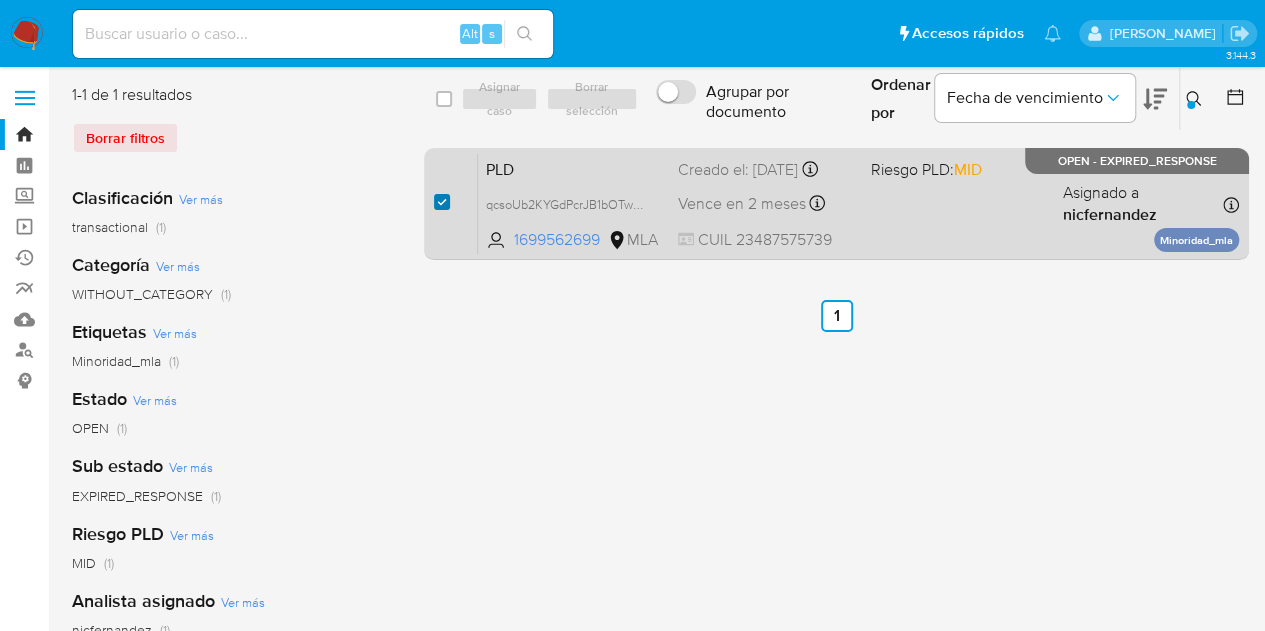 checkbox on "true" 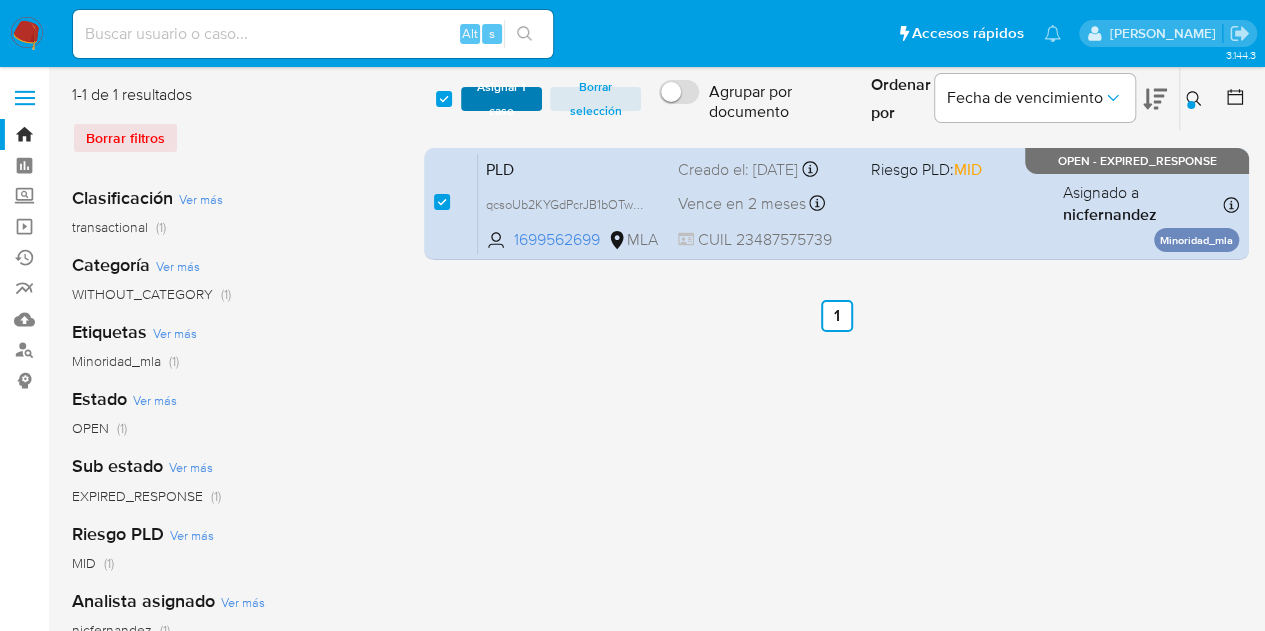 click on "Asignar 1 caso" at bounding box center (502, 99) 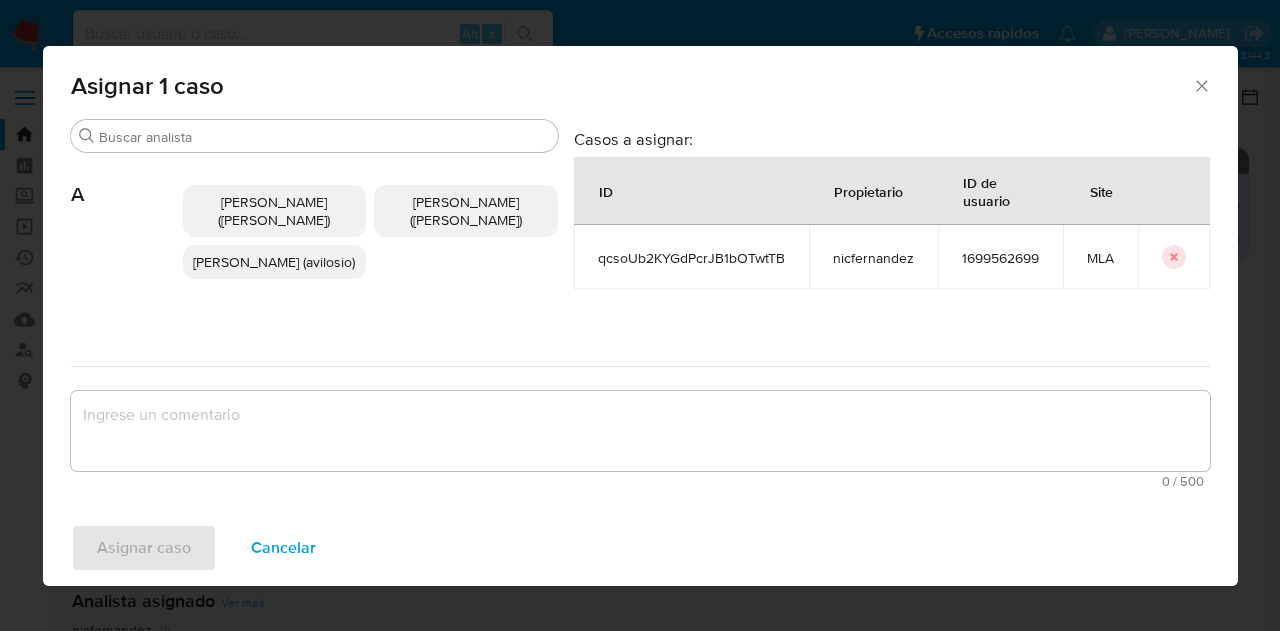 click on "Buscar" at bounding box center (324, 137) 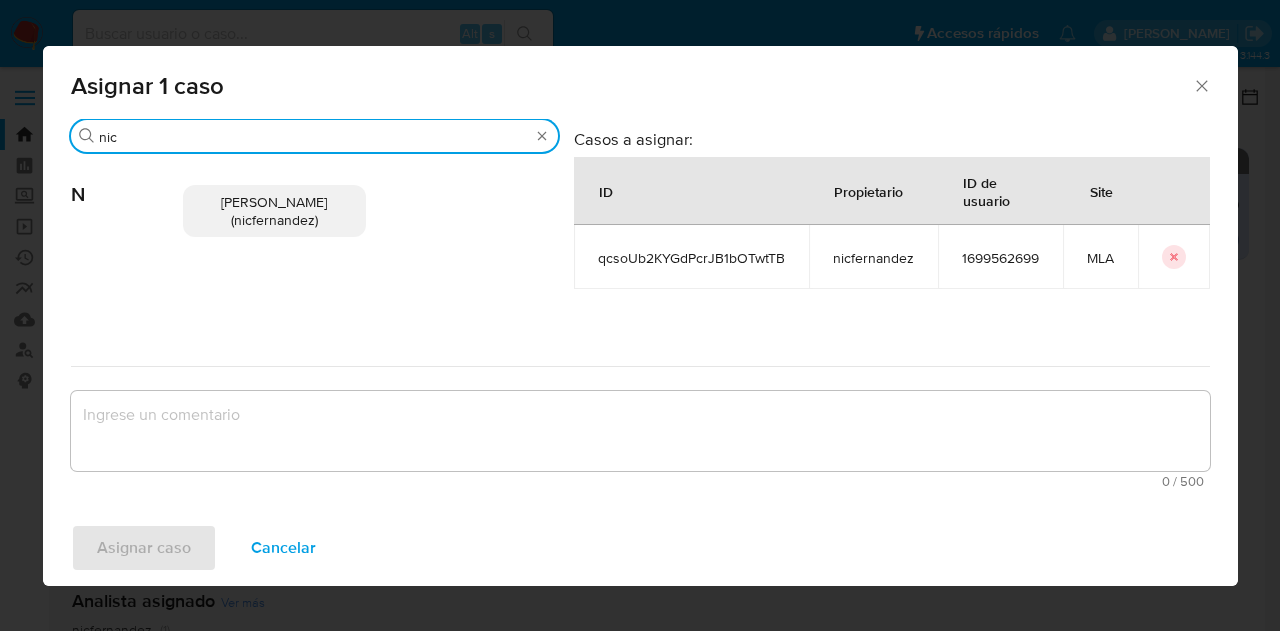 type on "nic" 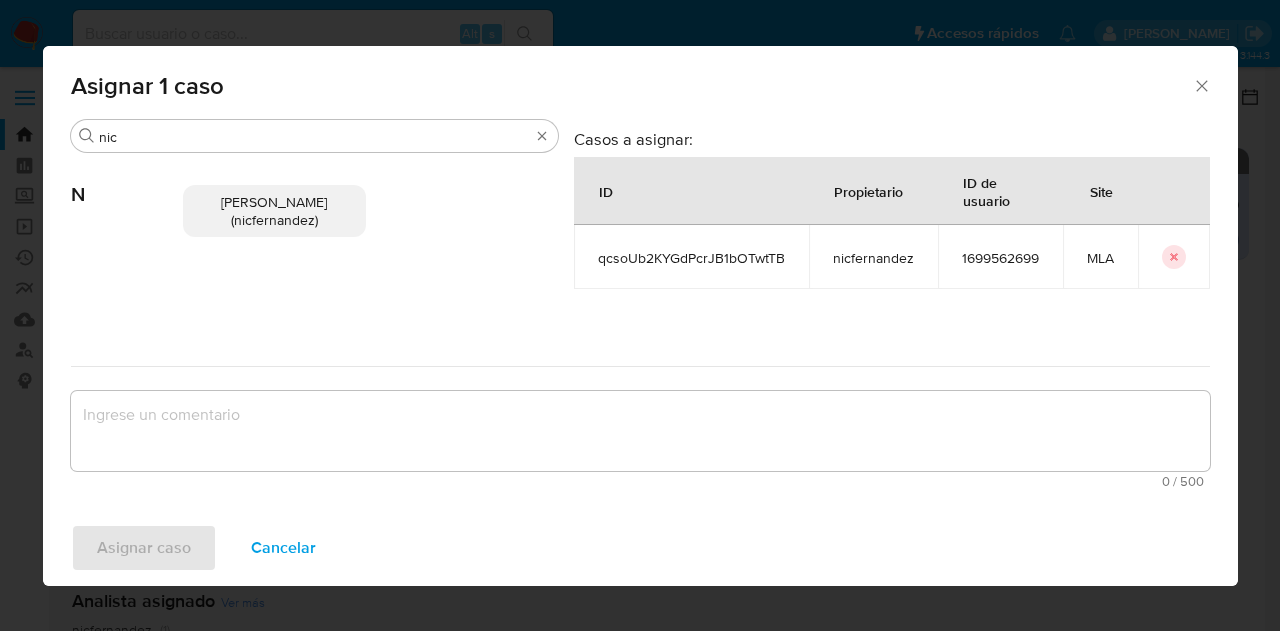click on "Nicolas Fernandez Allen (nicfernandez)" at bounding box center (274, 211) 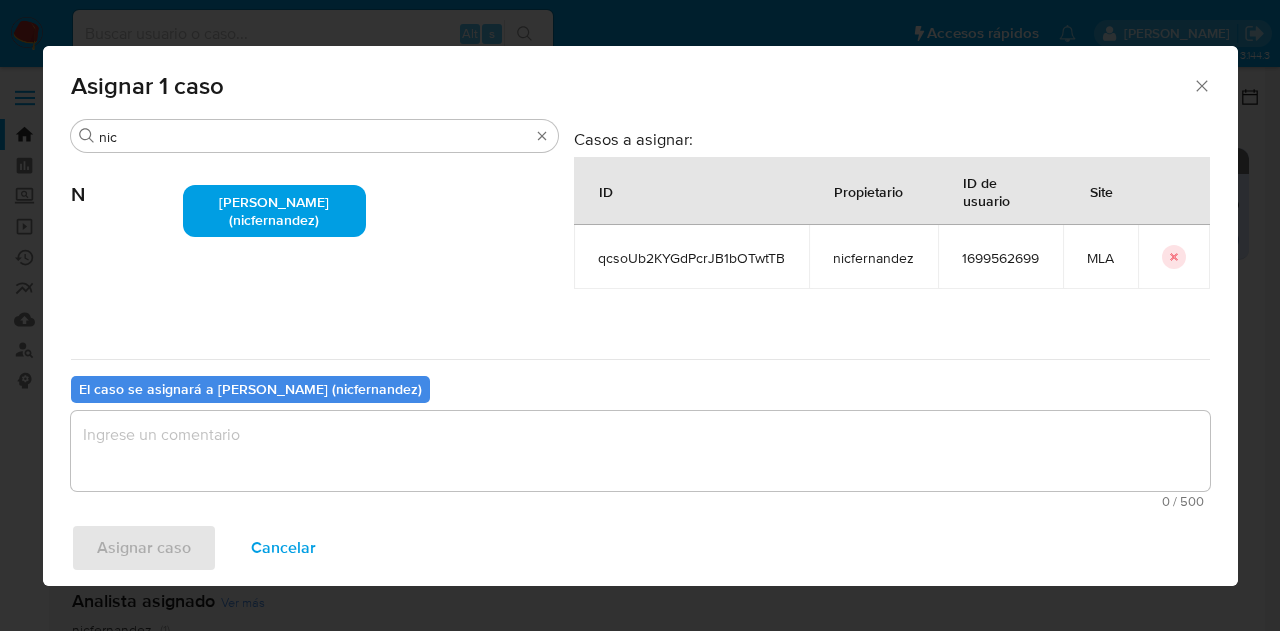 click at bounding box center [640, 451] 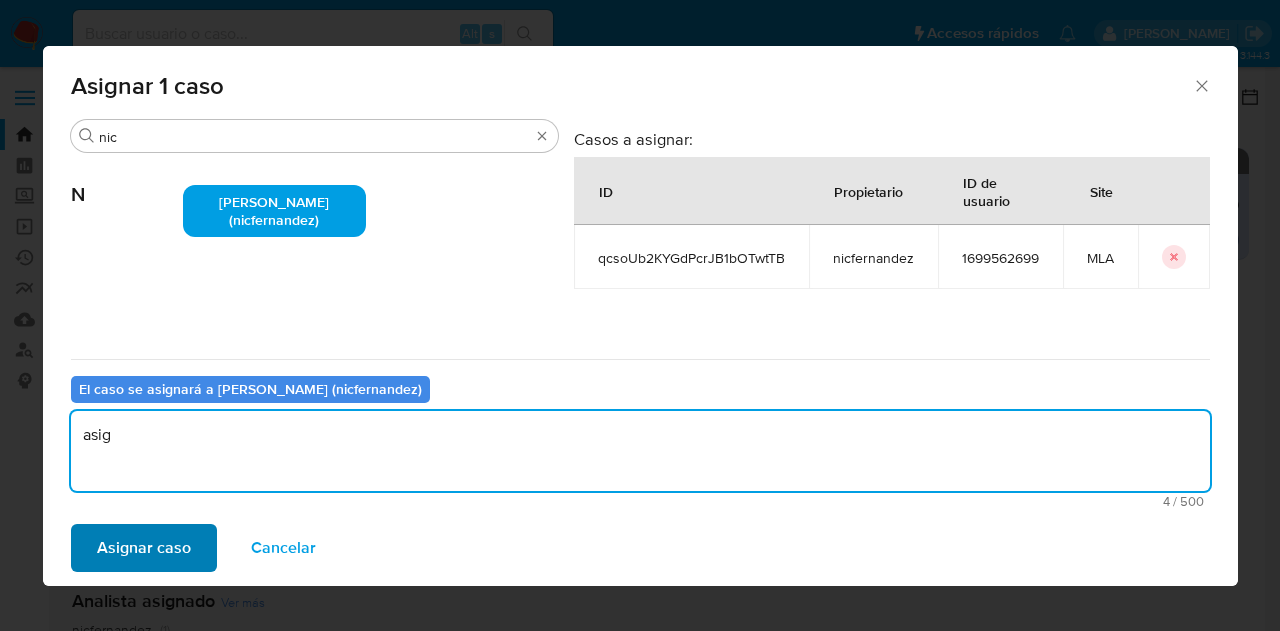 type on "asig" 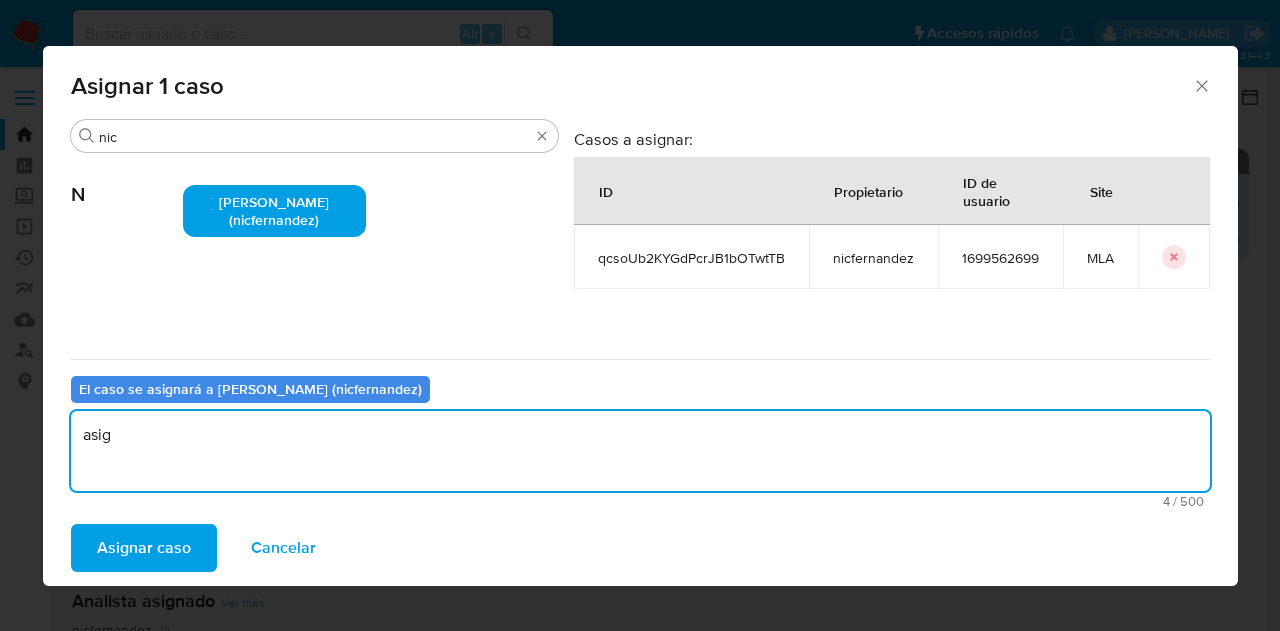 click on "Asignar caso" at bounding box center [144, 548] 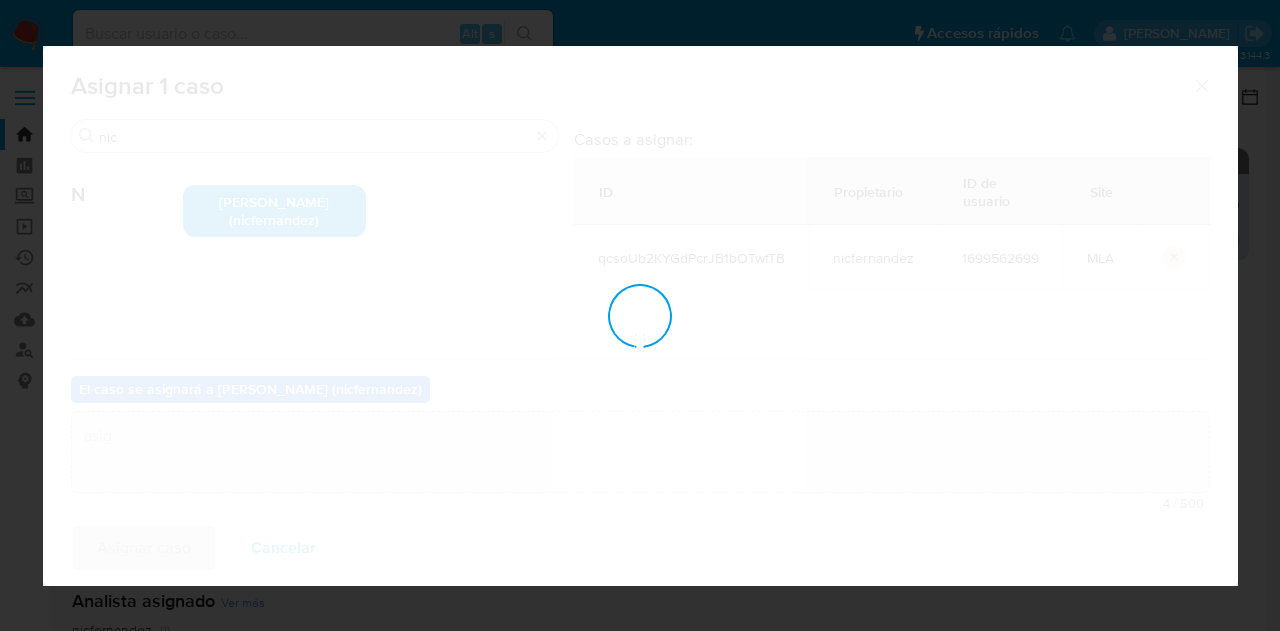 type 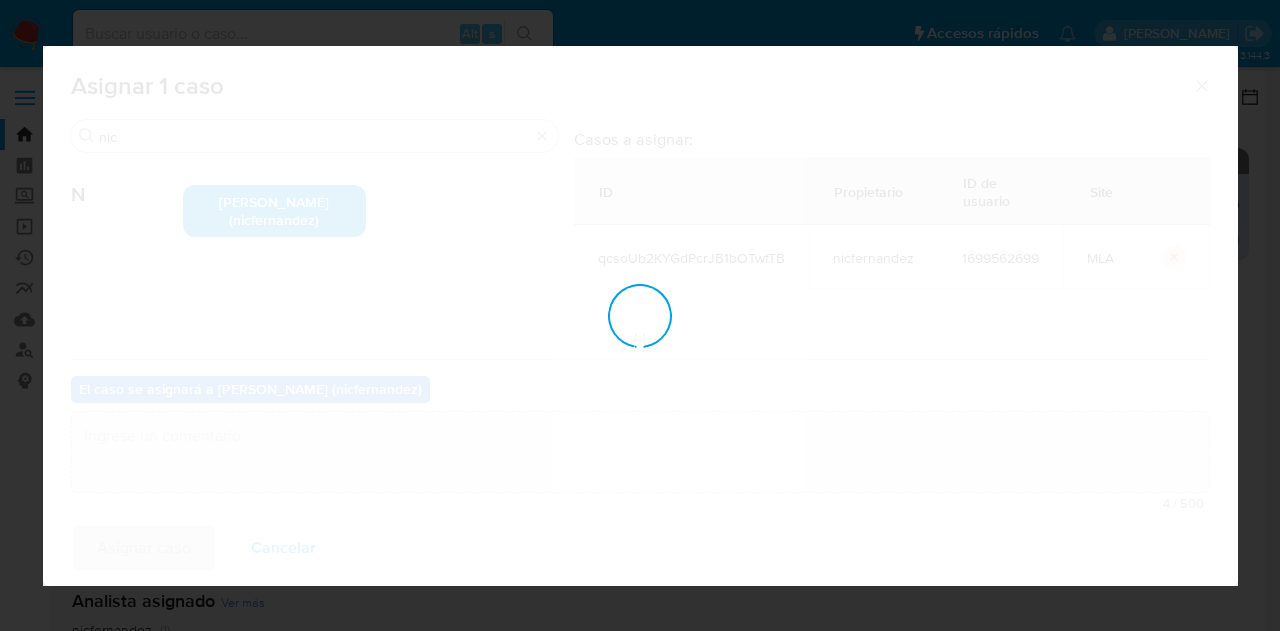checkbox on "false" 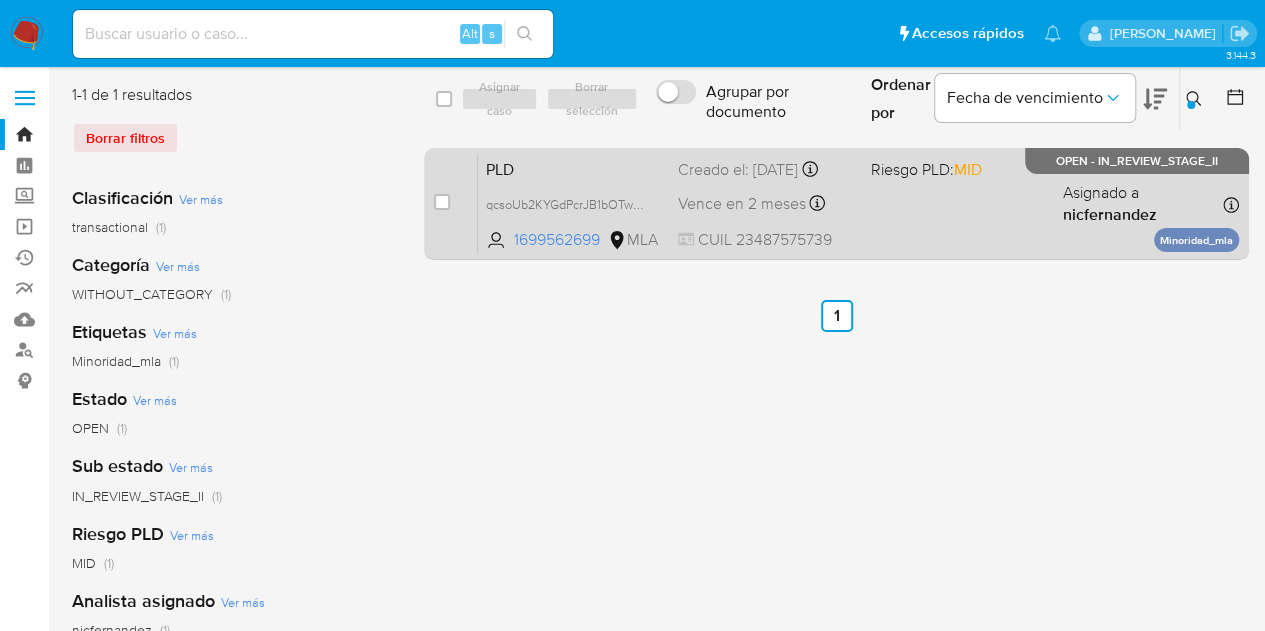 click on "PLD" at bounding box center [574, 168] 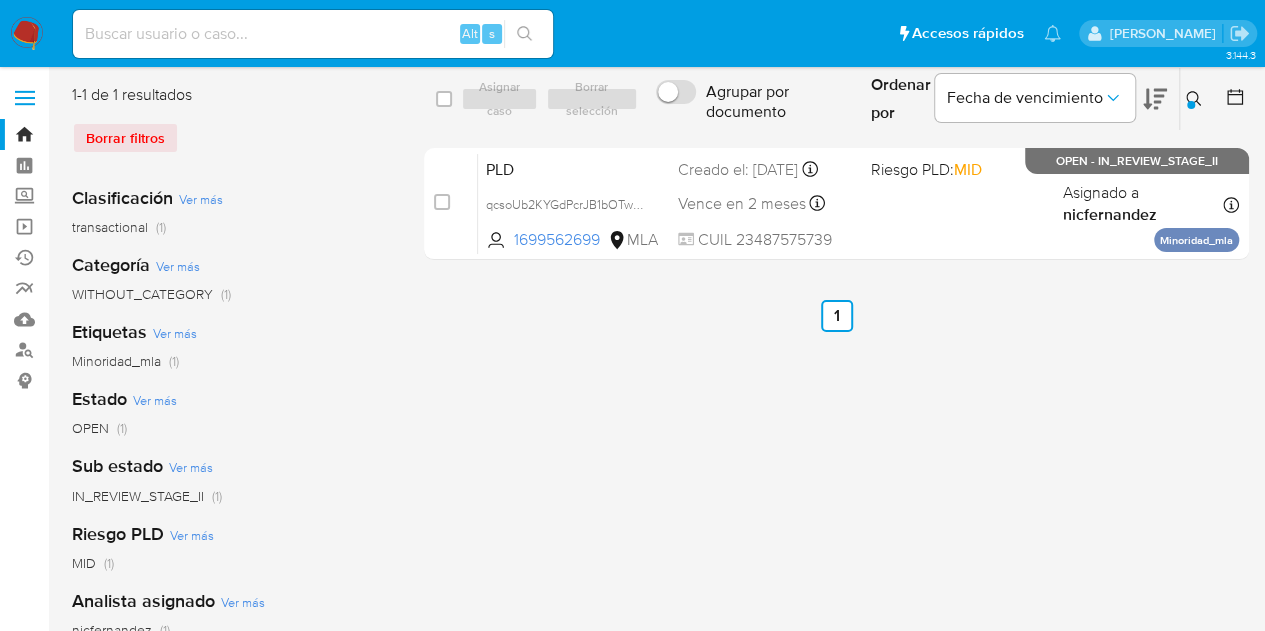 click at bounding box center [1196, 99] 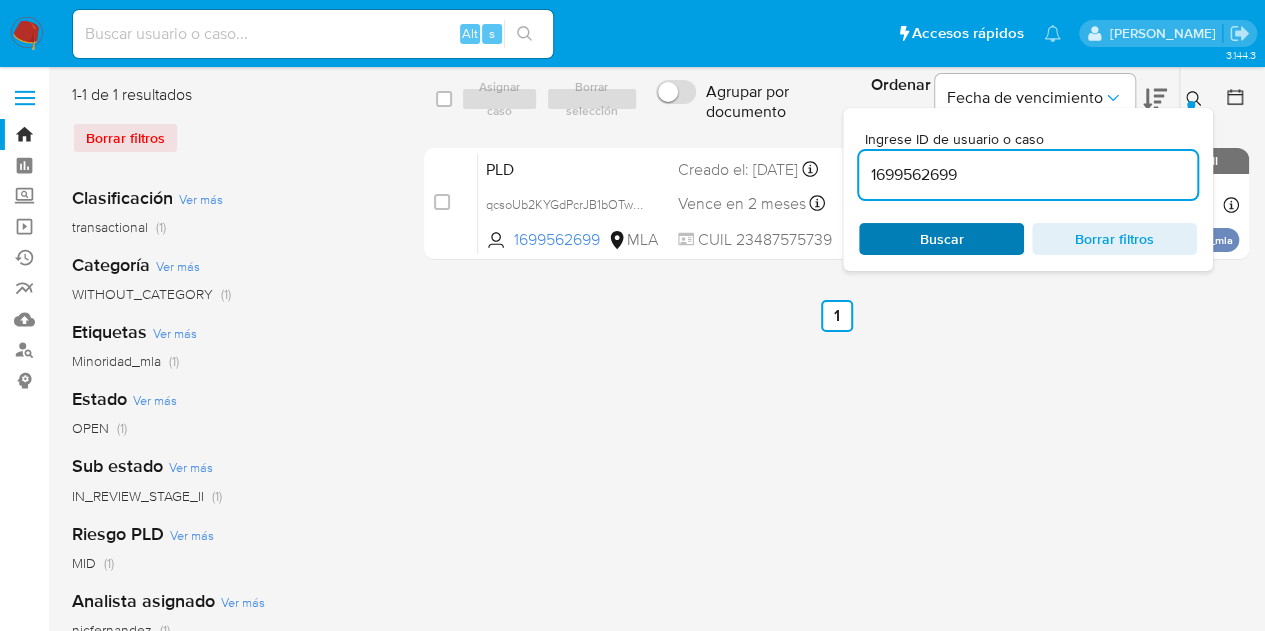 click on "Buscar" at bounding box center [941, 239] 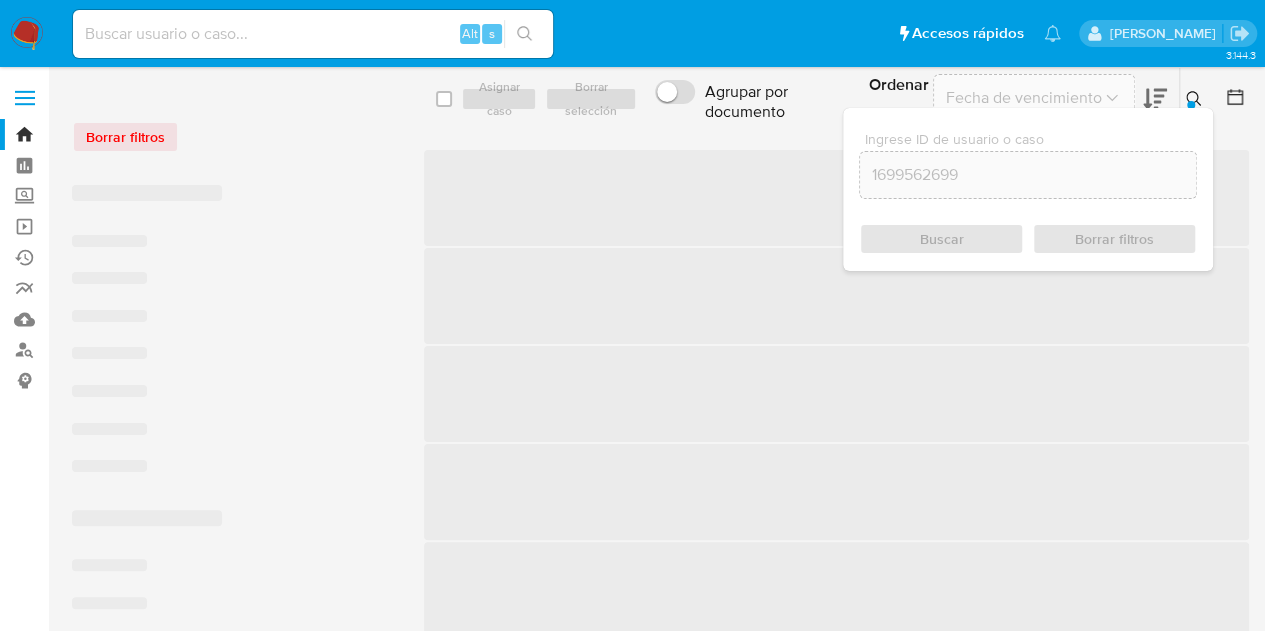 click 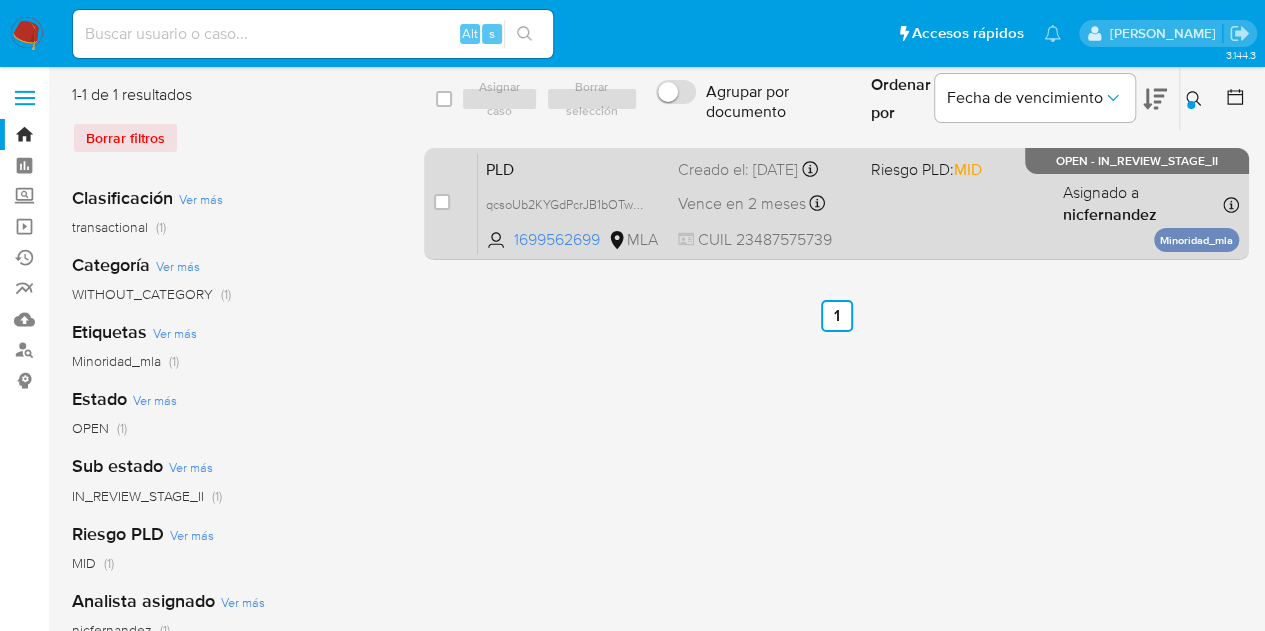 click on "PLD qcsoUb2KYGdPcrJB1bOTwtTB 1699562699 MLA Riesgo PLD:  MID Creado el: 12/06/2025   Creado el: 12/06/2025 03:31:01 Vence en 2 meses   Vence el 10/09/2025 03:31:01 CUIL   23487575739 Asignado a   nicfernandez   Asignado el: 18/06/2025 14:18:17 Minoridad_mla OPEN - IN_REVIEW_STAGE_II" at bounding box center [858, 203] 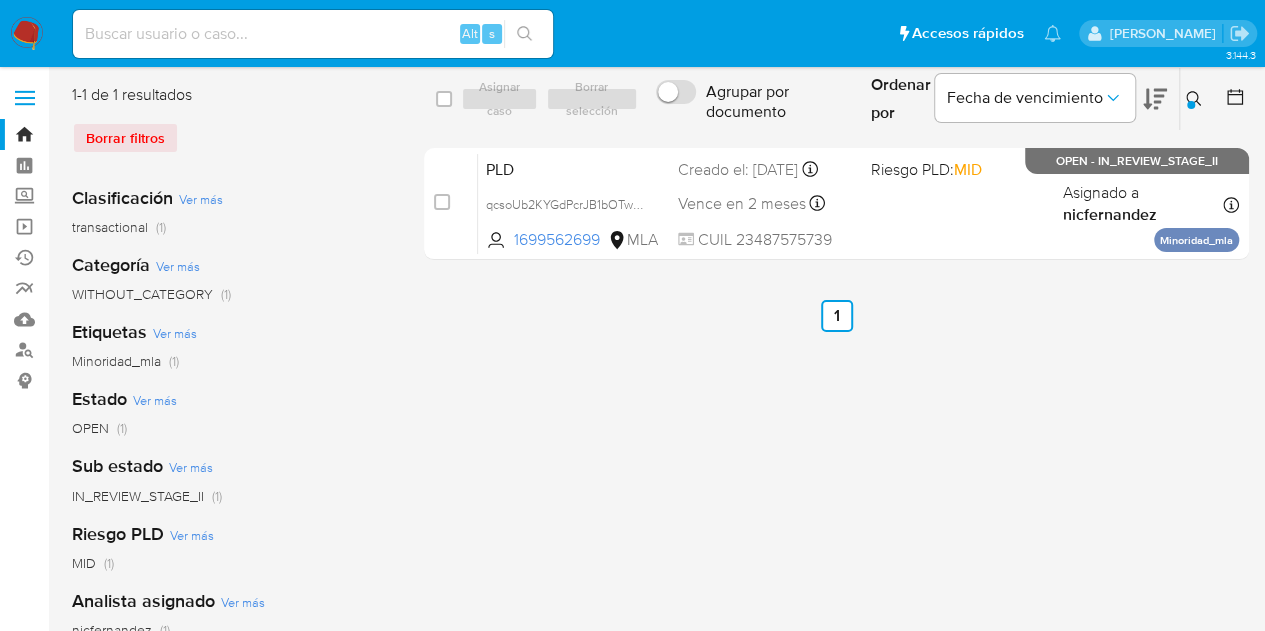 drag, startPoint x: 1191, startPoint y: 96, endPoint x: 1174, endPoint y: 115, distance: 25.495098 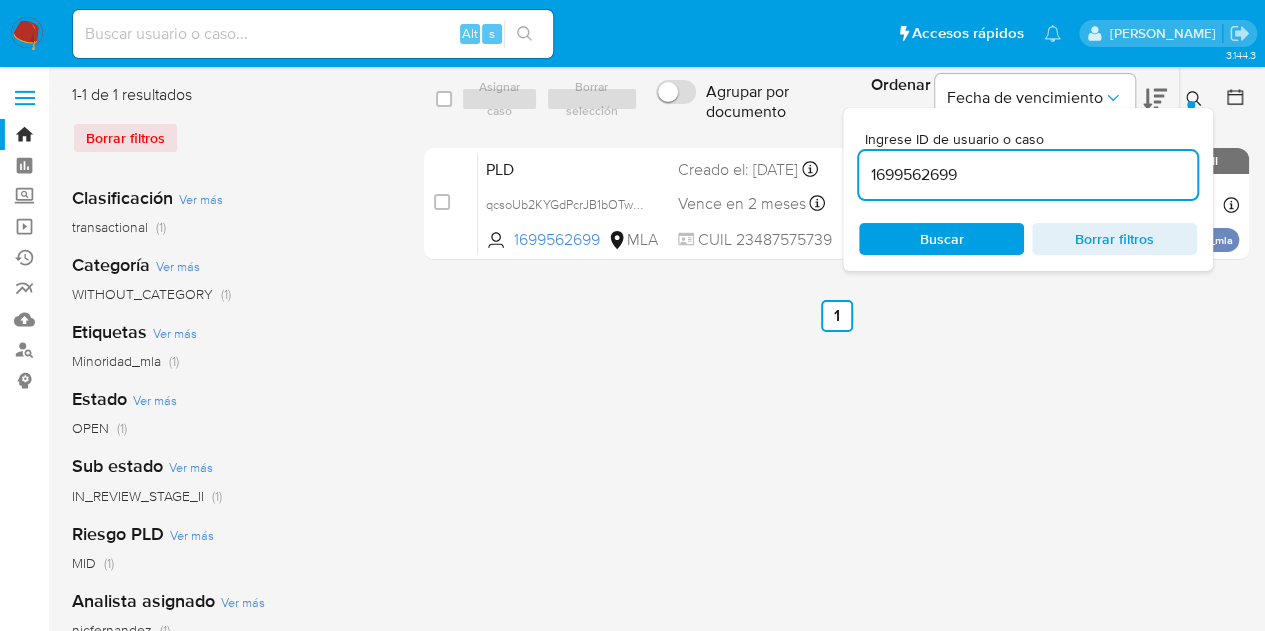drag, startPoint x: 1054, startPoint y: 175, endPoint x: 716, endPoint y: 97, distance: 346.88327 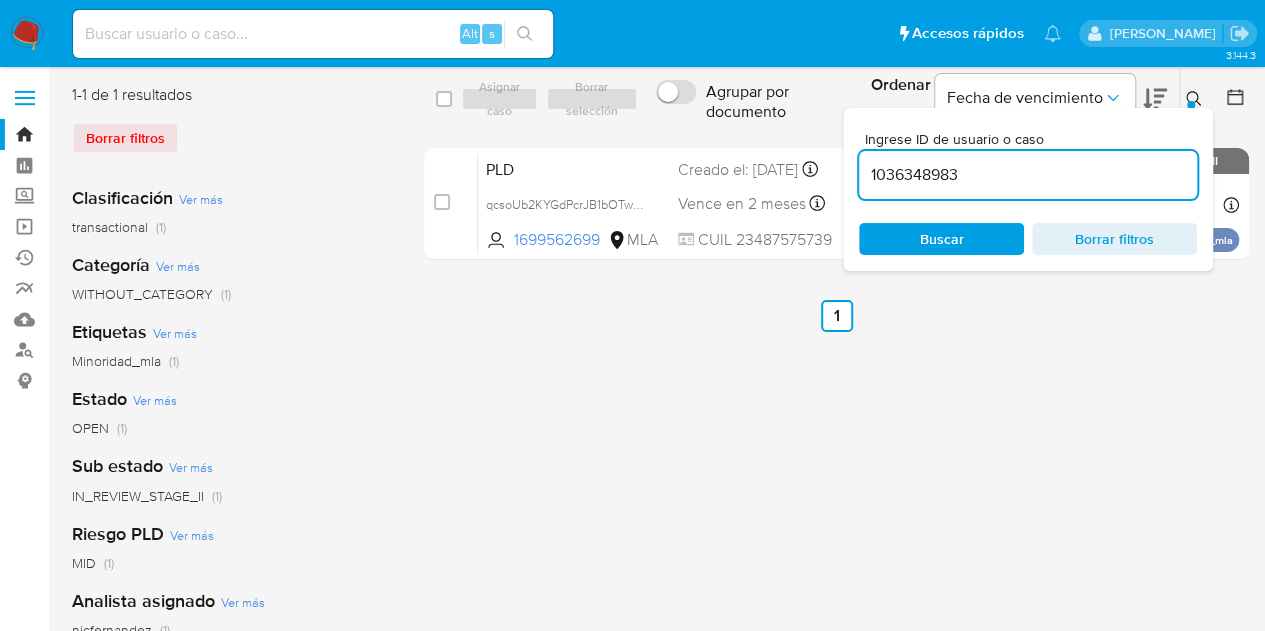 type on "1036348983" 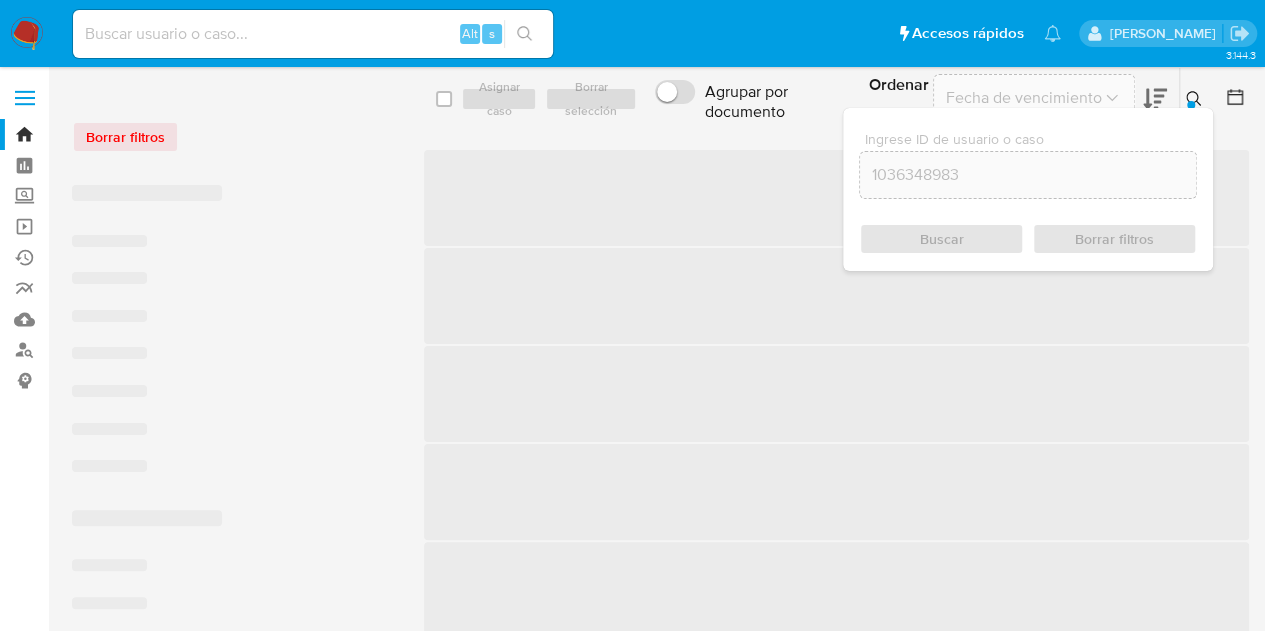 click at bounding box center (1191, 105) 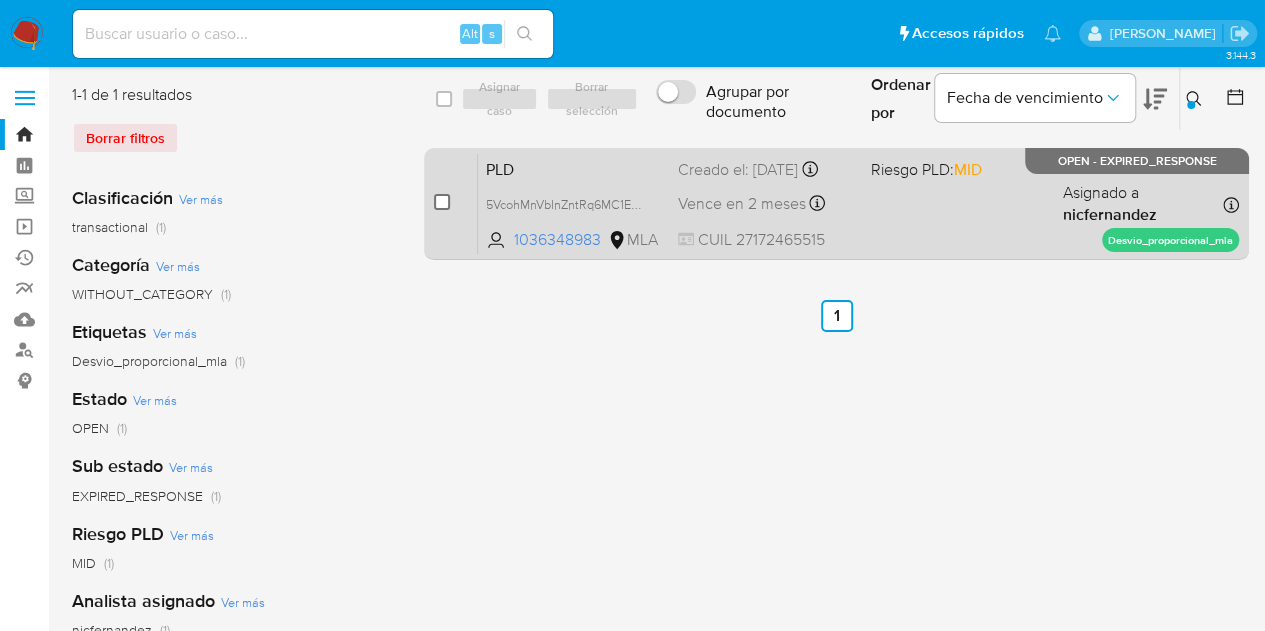 click at bounding box center (442, 202) 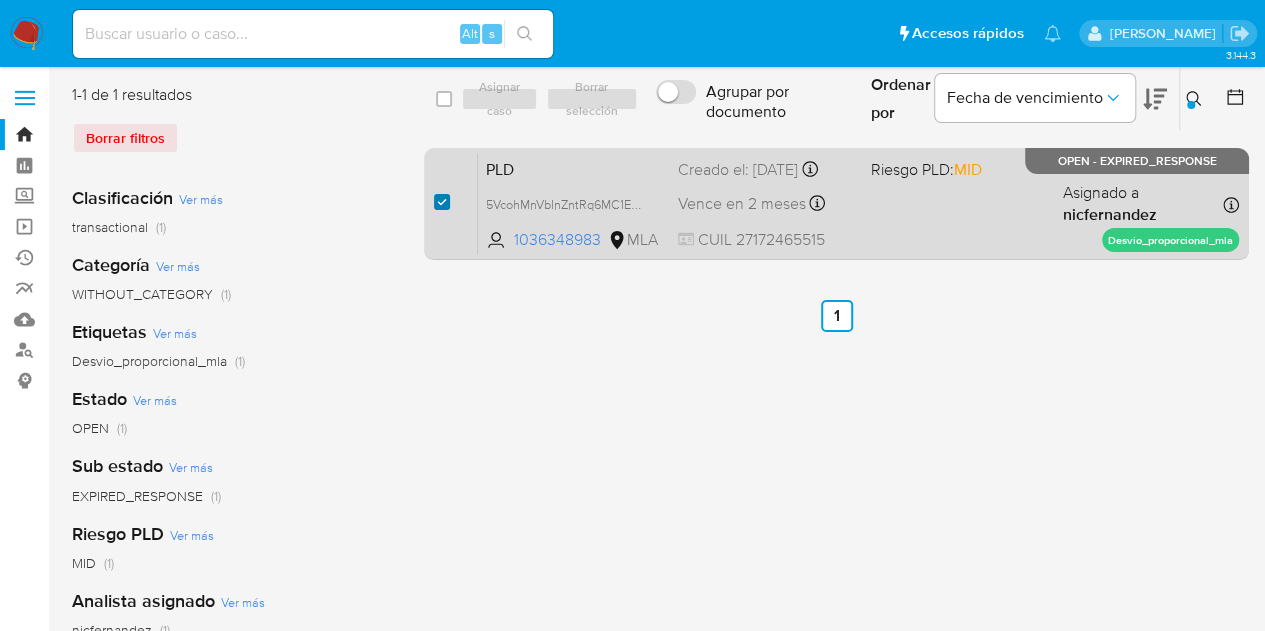 checkbox on "true" 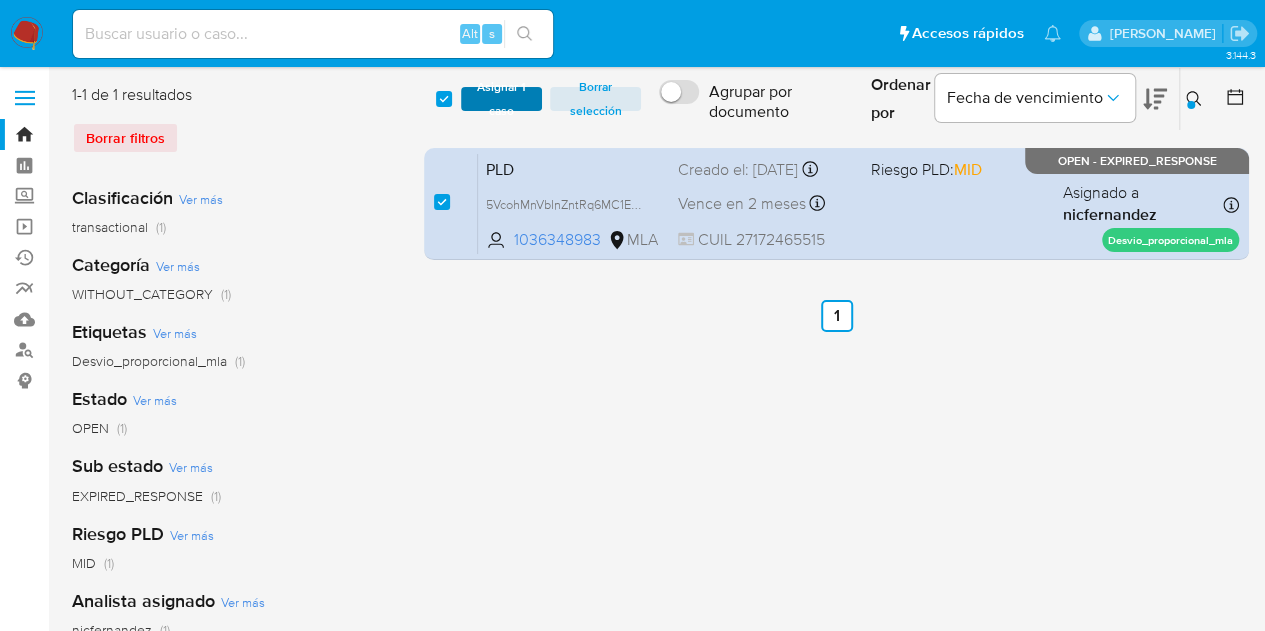 click on "Asignar 1 caso" at bounding box center (502, 99) 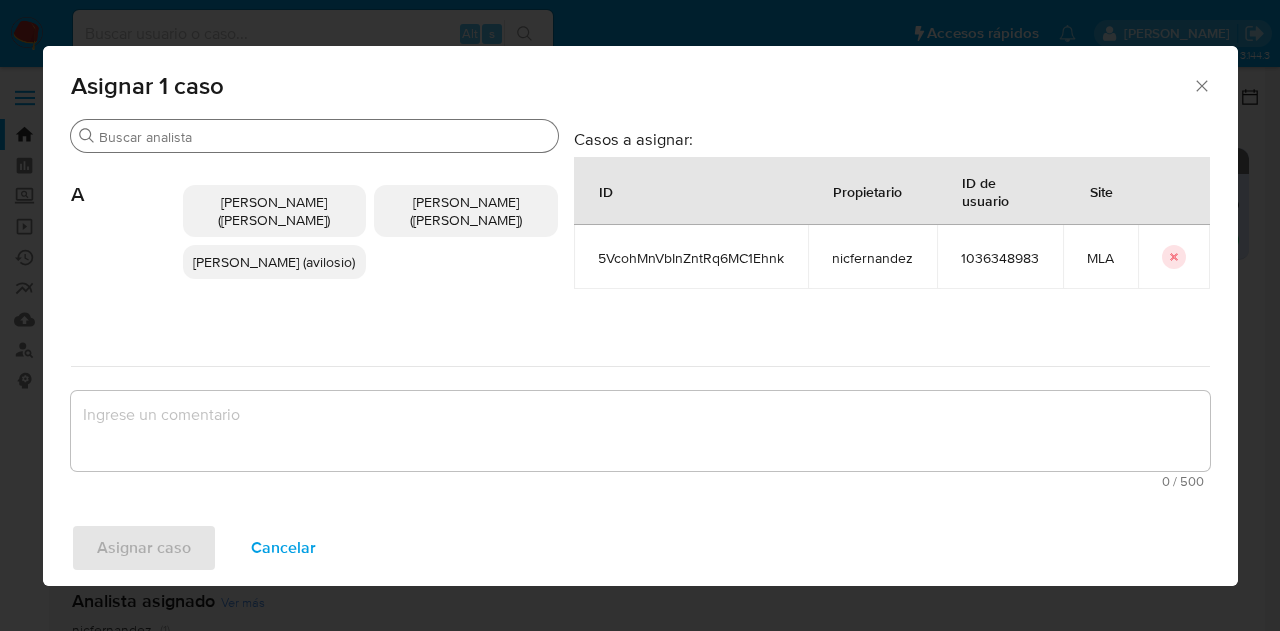click on "Buscar" at bounding box center [314, 136] 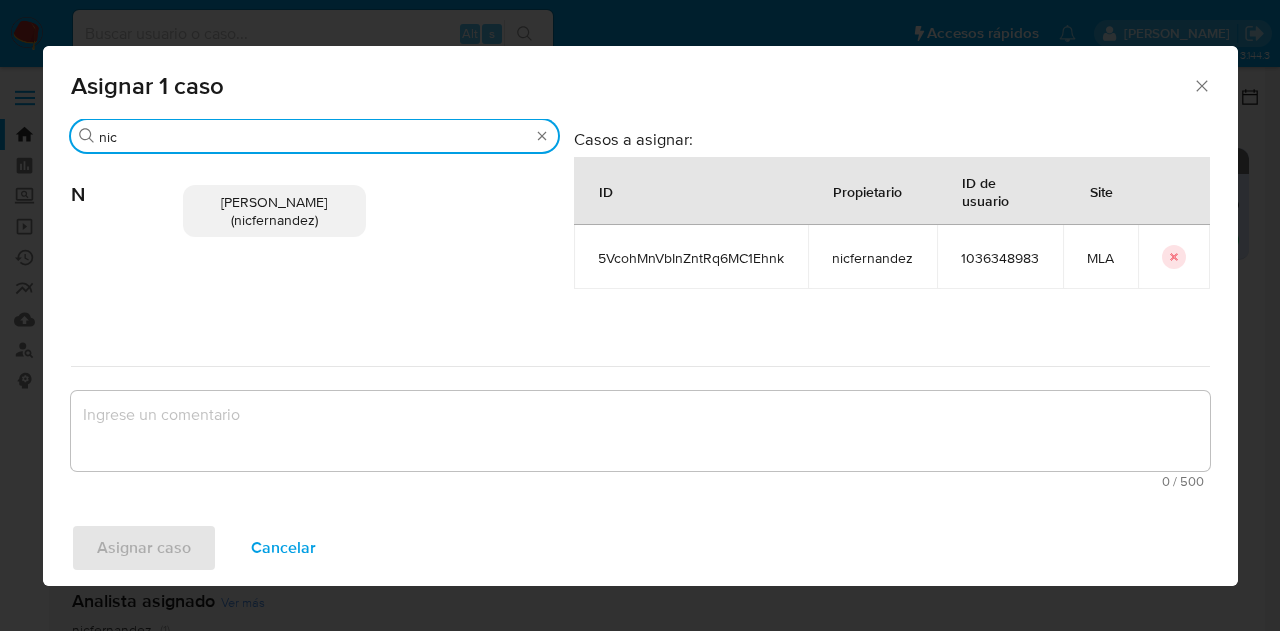 type on "nic" 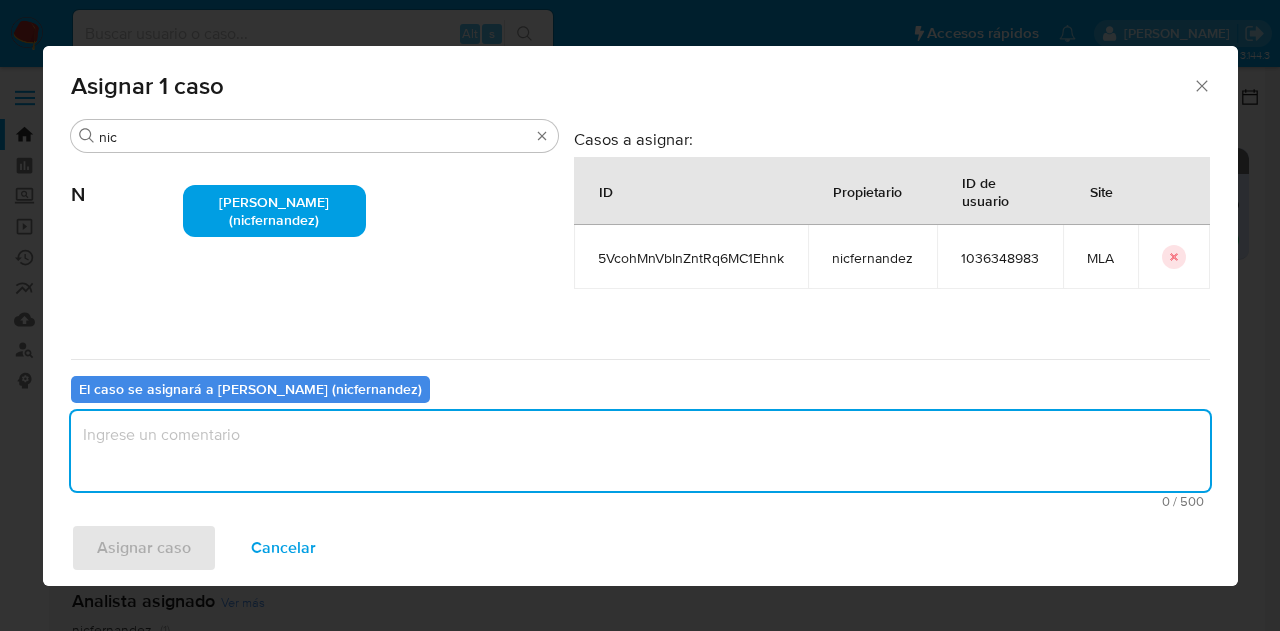 click at bounding box center (640, 451) 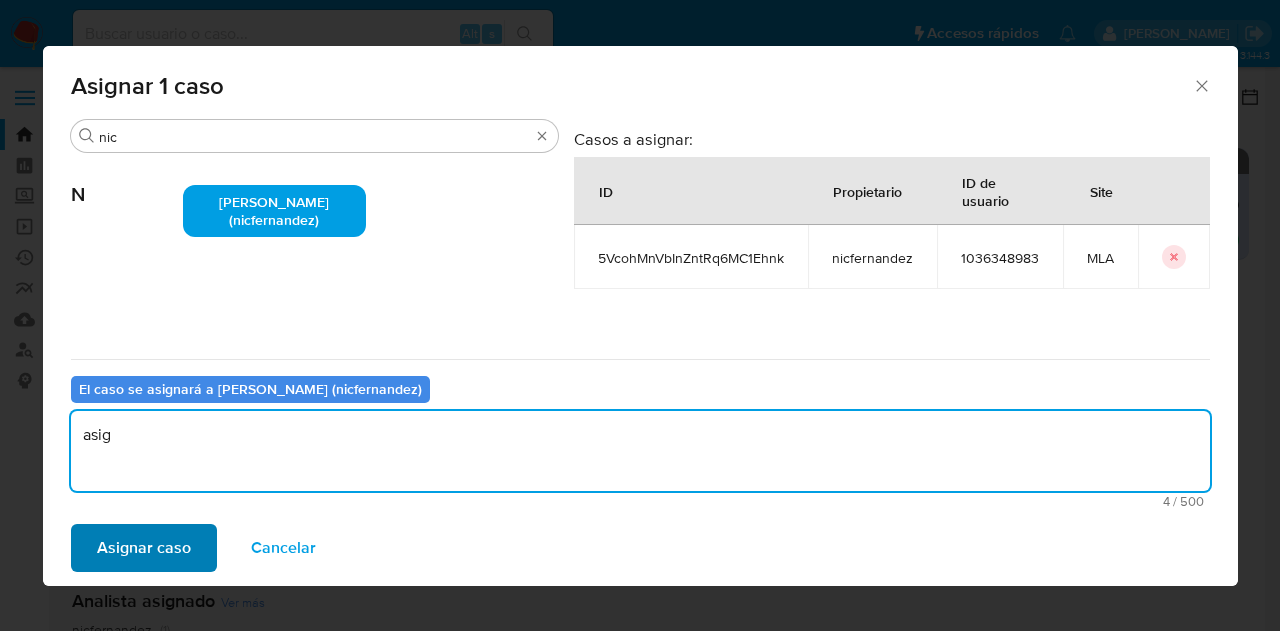 type on "asig" 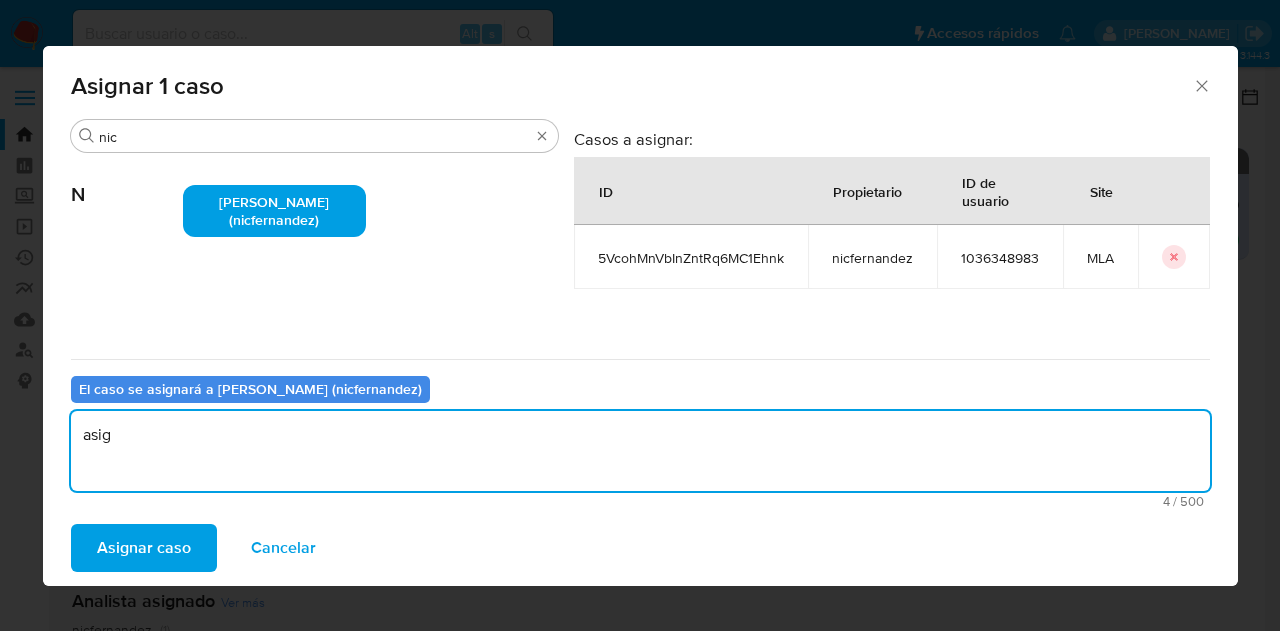 click on "Asignar caso" at bounding box center (144, 548) 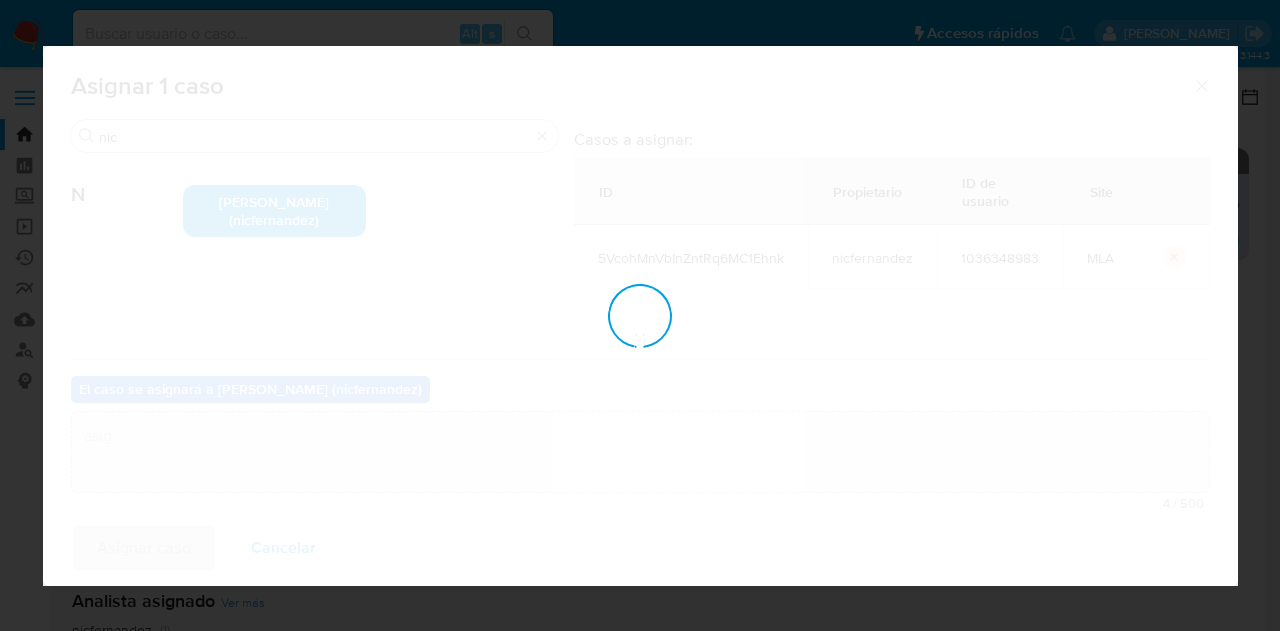 type 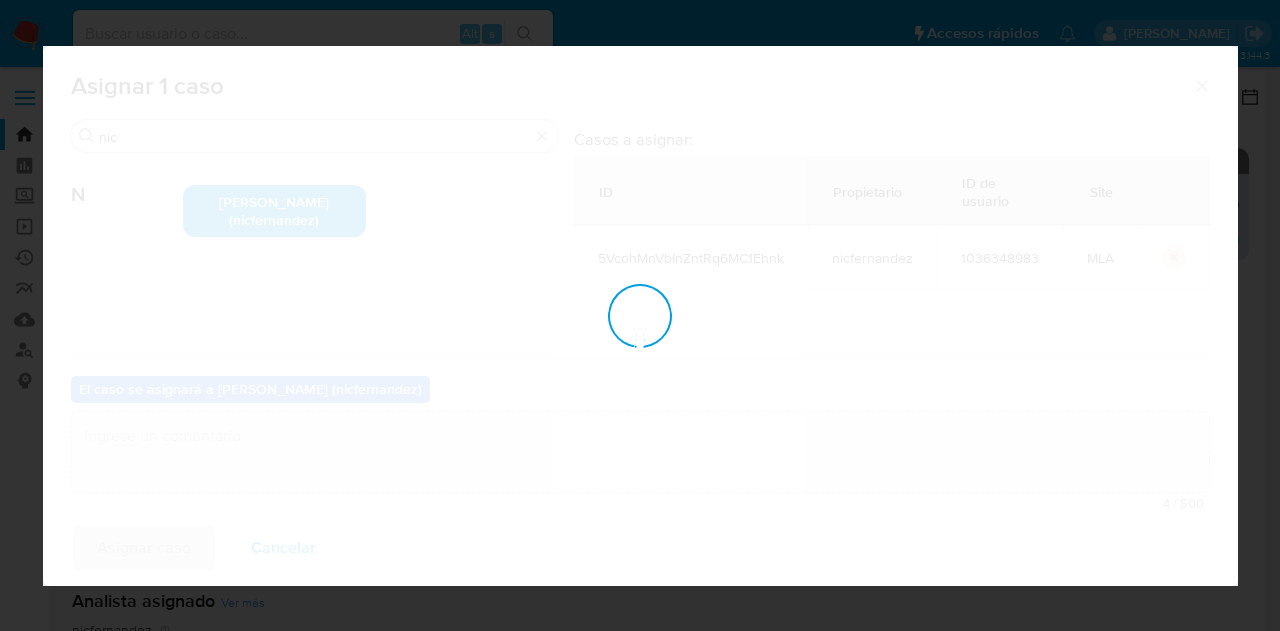 checkbox on "false" 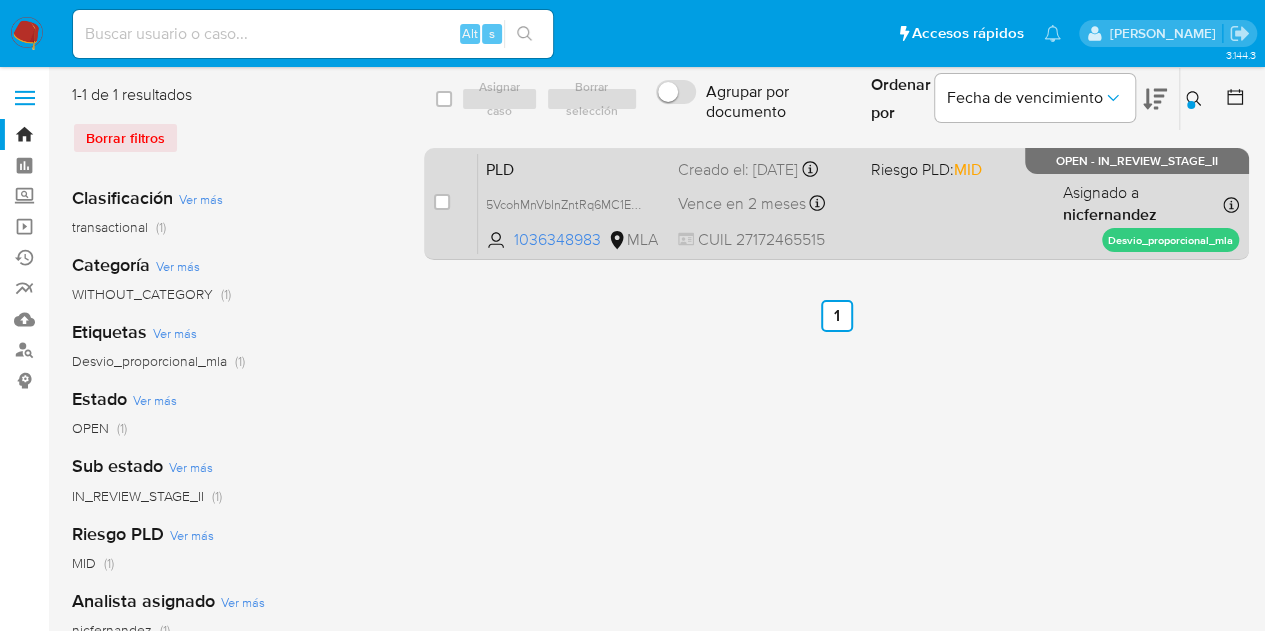 click on "PLD" at bounding box center [574, 168] 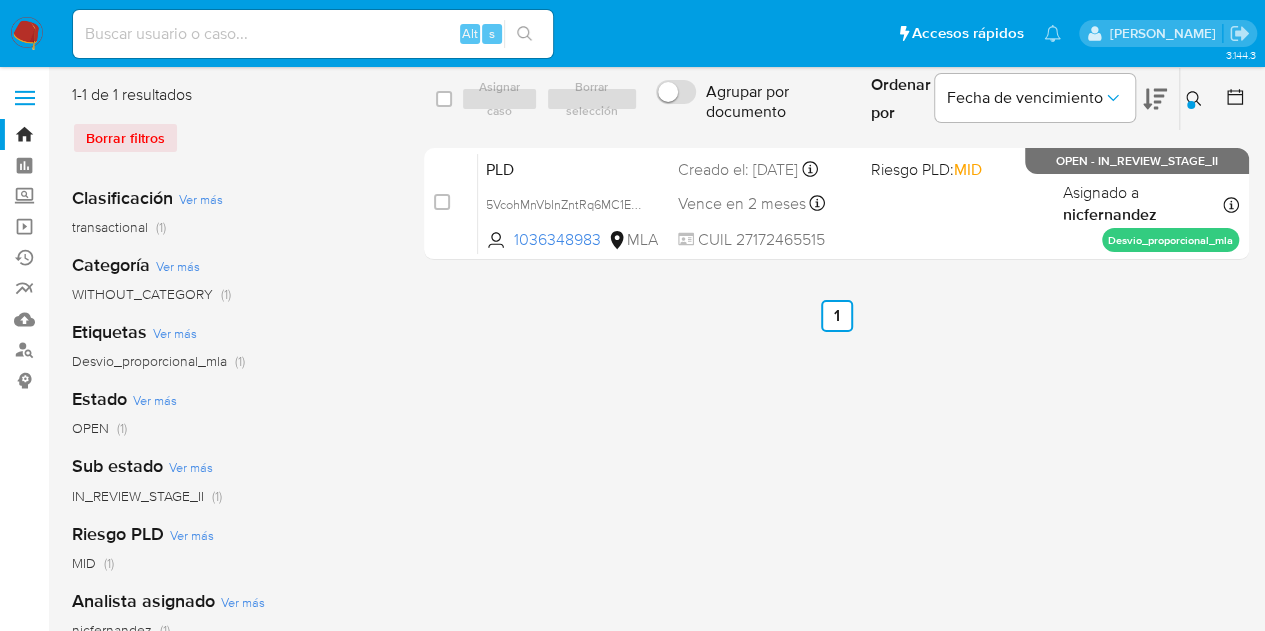 drag, startPoint x: 1194, startPoint y: 105, endPoint x: 1138, endPoint y: 163, distance: 80.622574 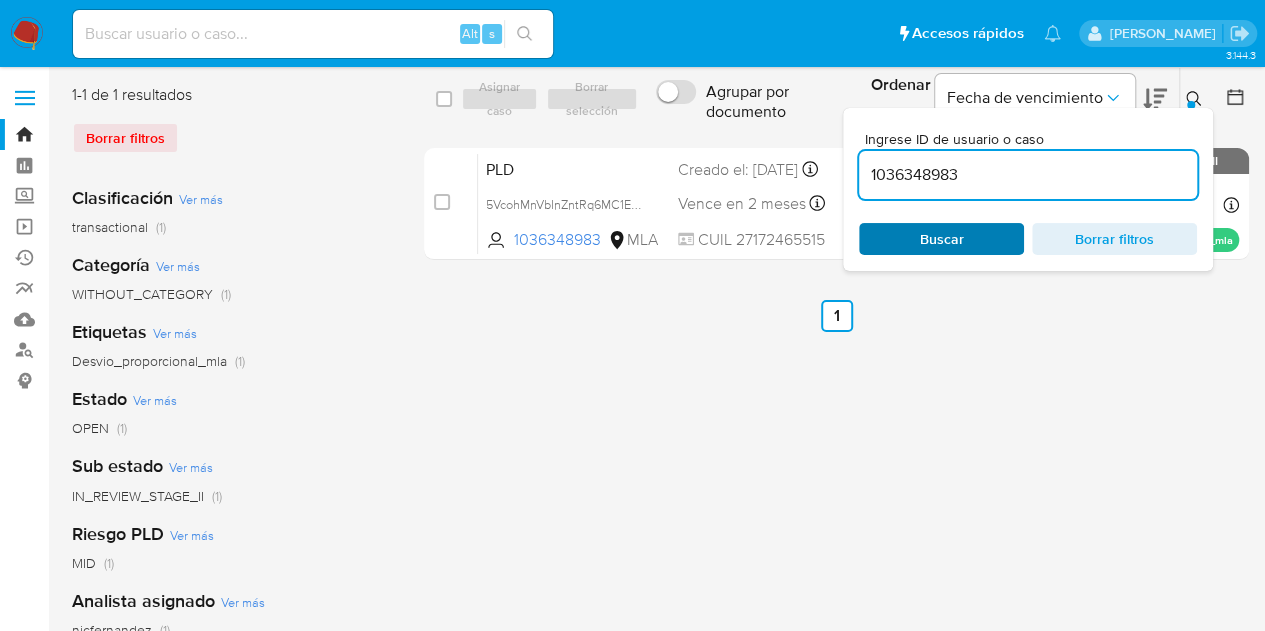 click on "Buscar" at bounding box center (941, 239) 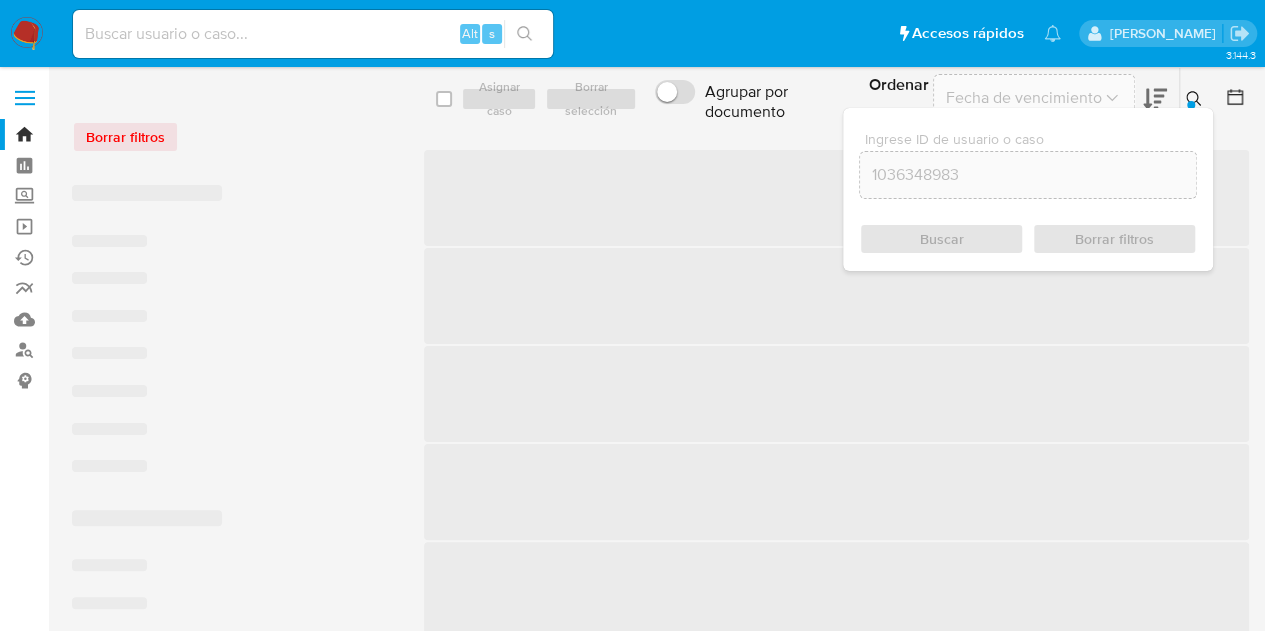 click 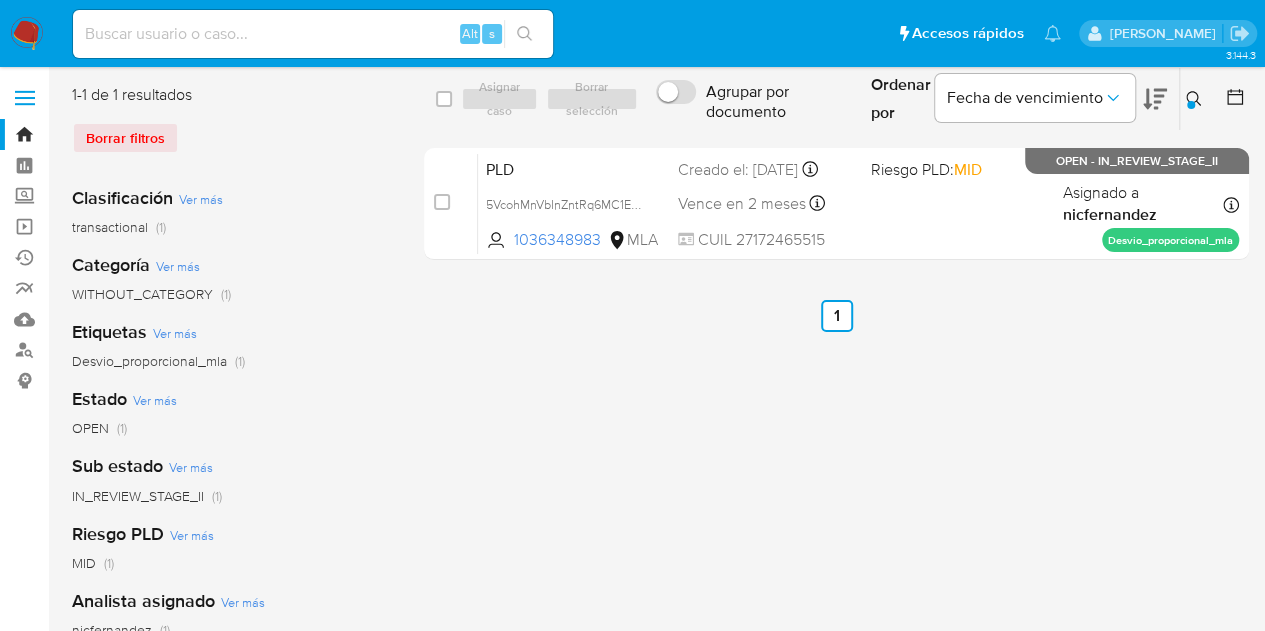 drag, startPoint x: 1191, startPoint y: 95, endPoint x: 1071, endPoint y: 177, distance: 145.34097 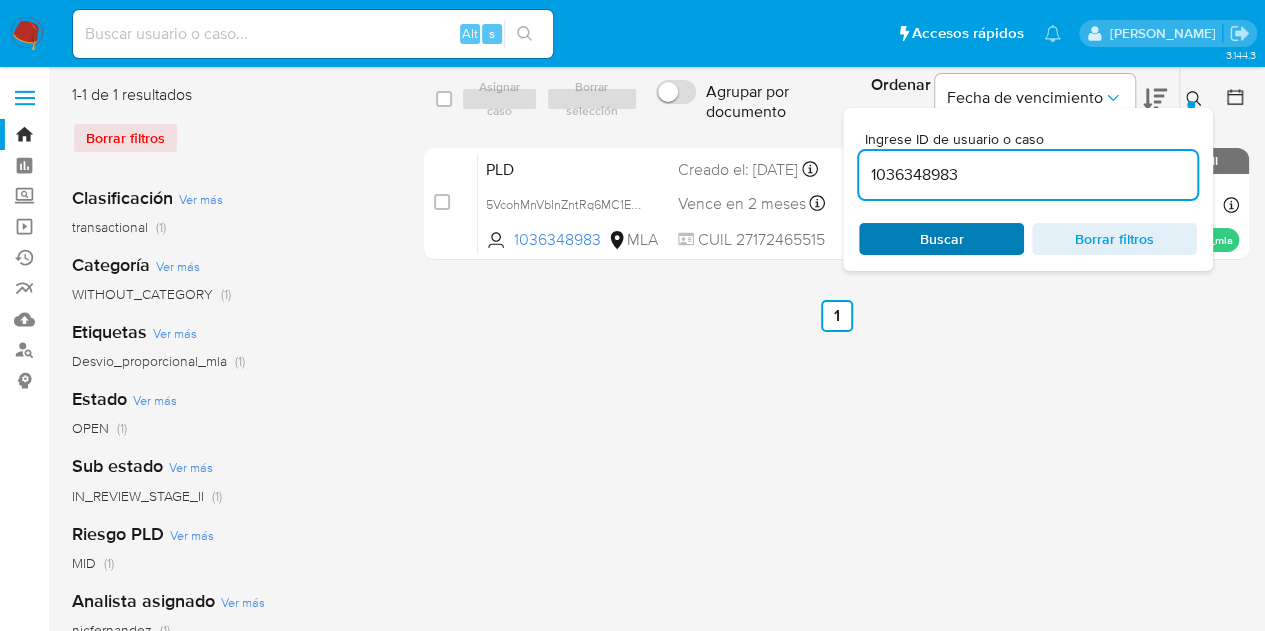 click on "Buscar" at bounding box center (941, 239) 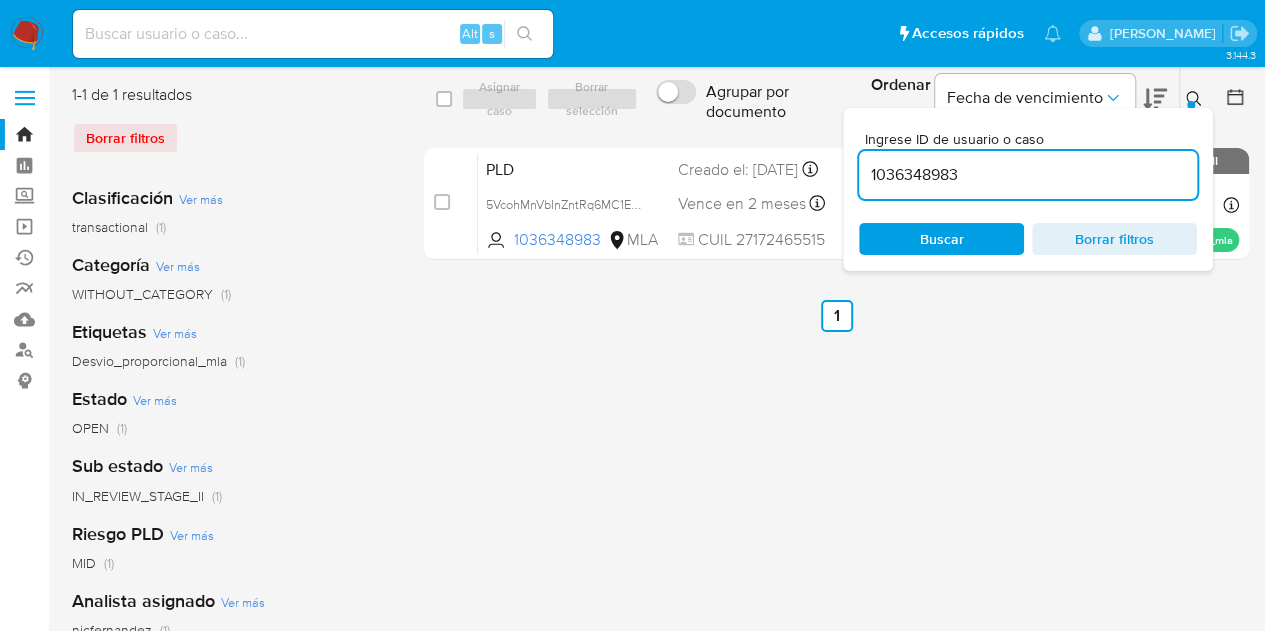 click at bounding box center [1191, 105] 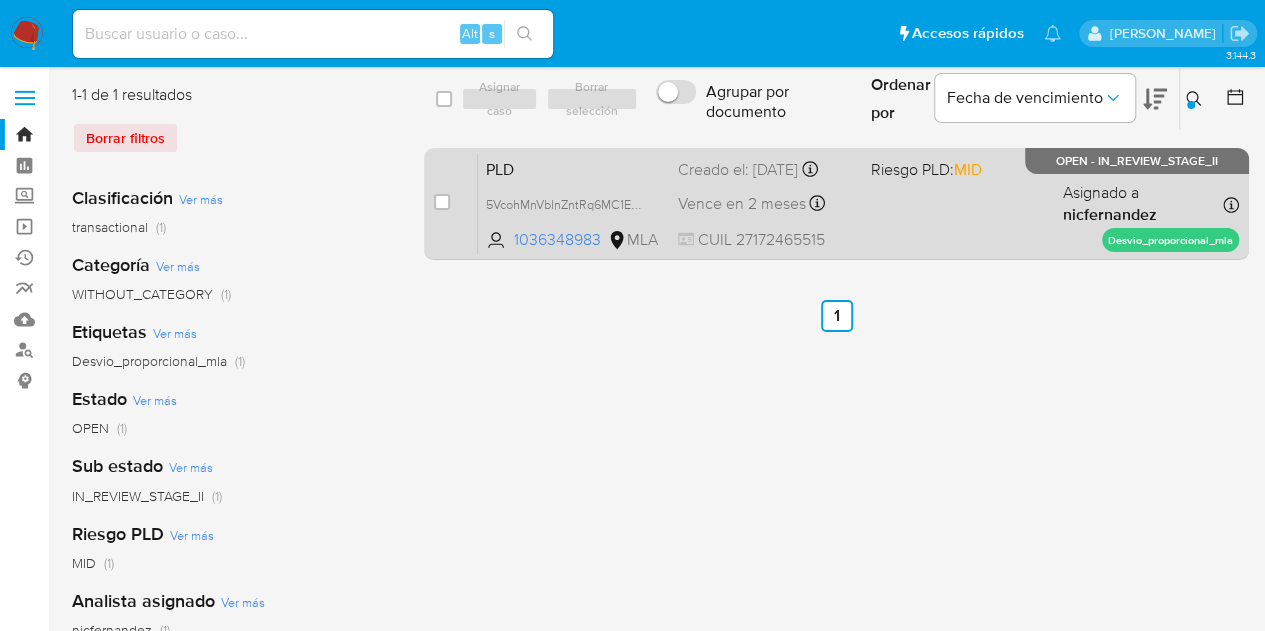 click on "PLD" at bounding box center [574, 168] 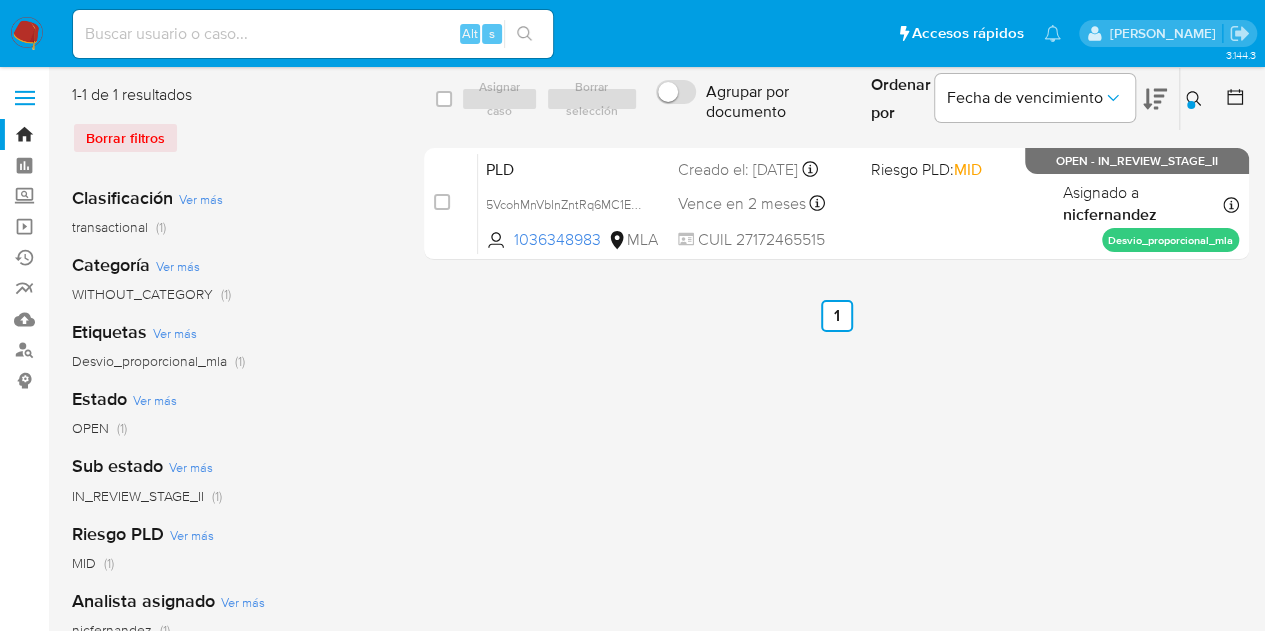 click at bounding box center [1196, 99] 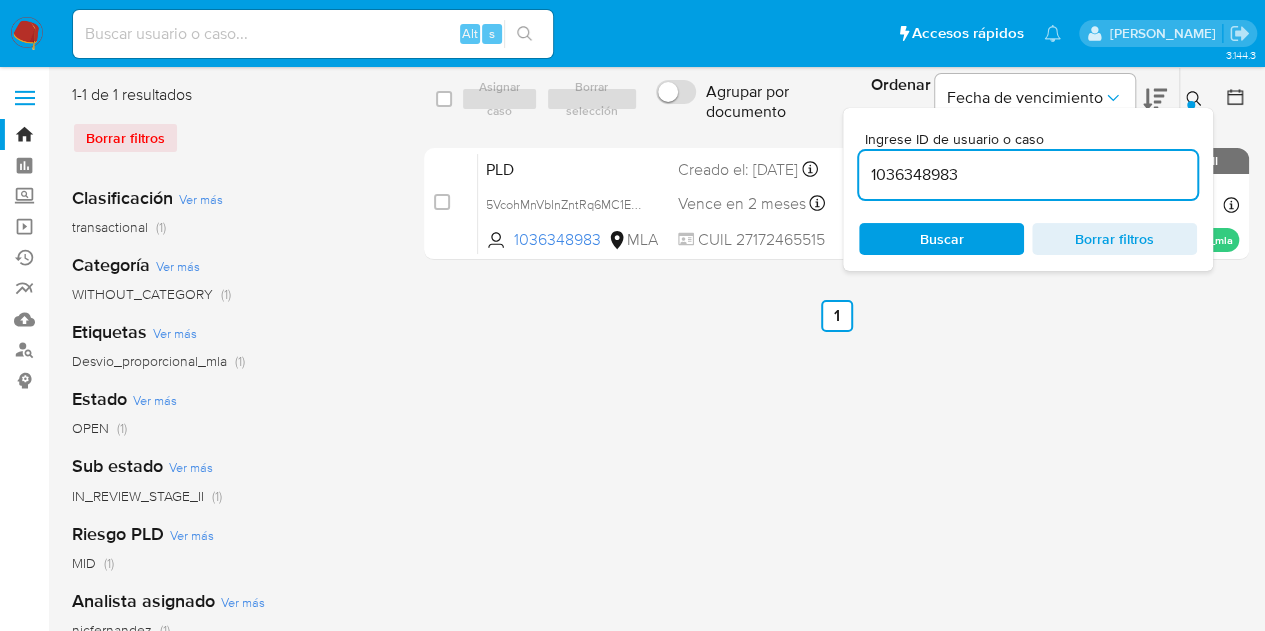 drag, startPoint x: 977, startPoint y: 187, endPoint x: 774, endPoint y: 129, distance: 211.12318 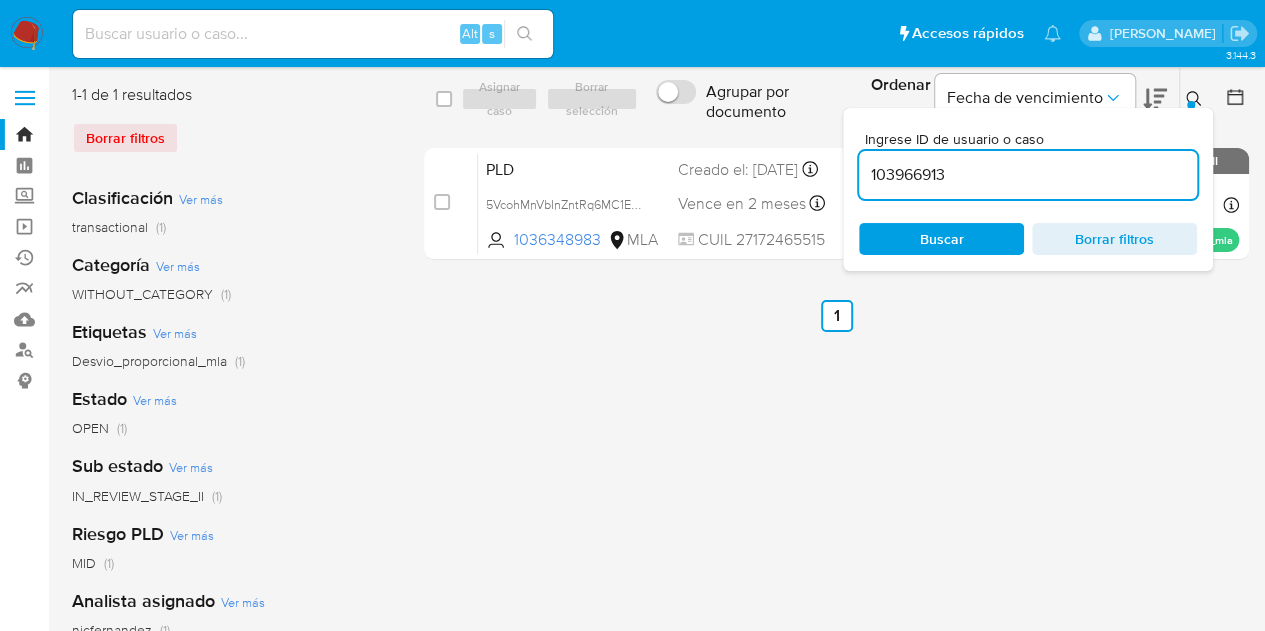 type on "103966913" 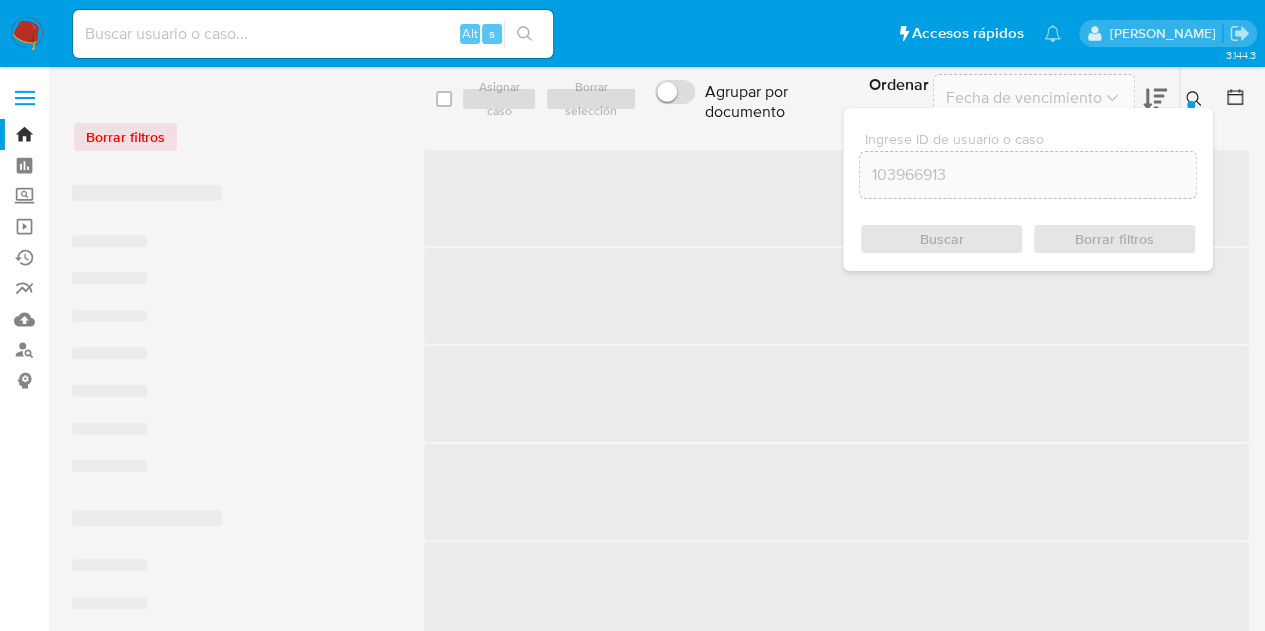 click at bounding box center [1196, 99] 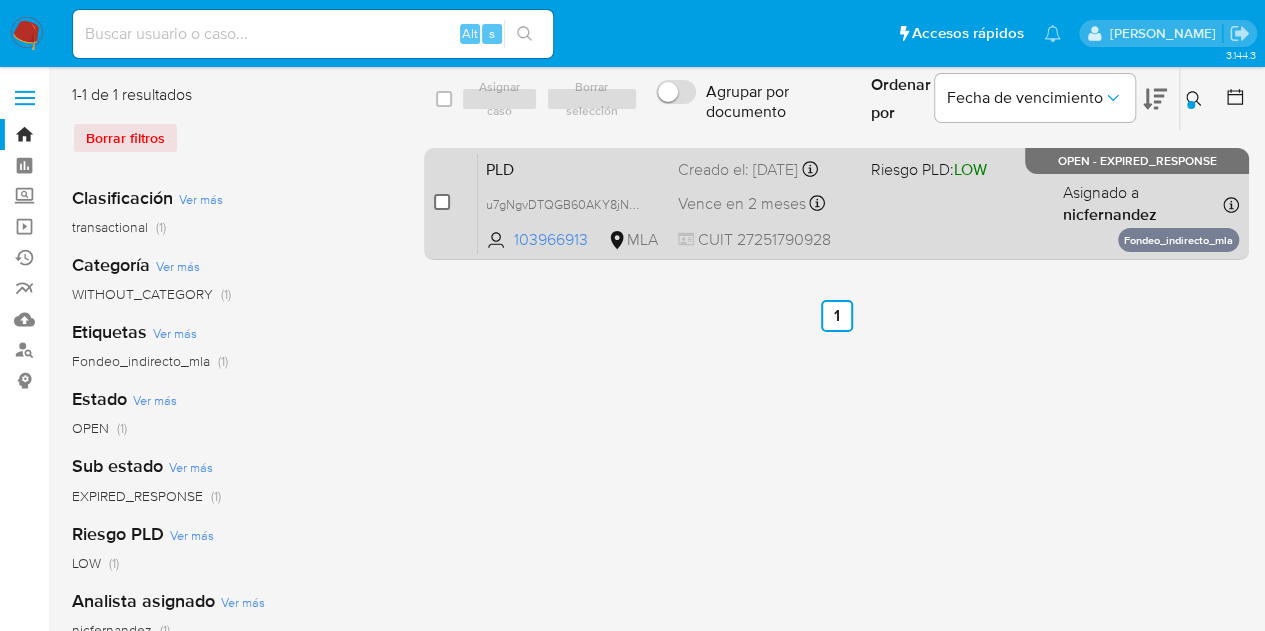 click at bounding box center [442, 202] 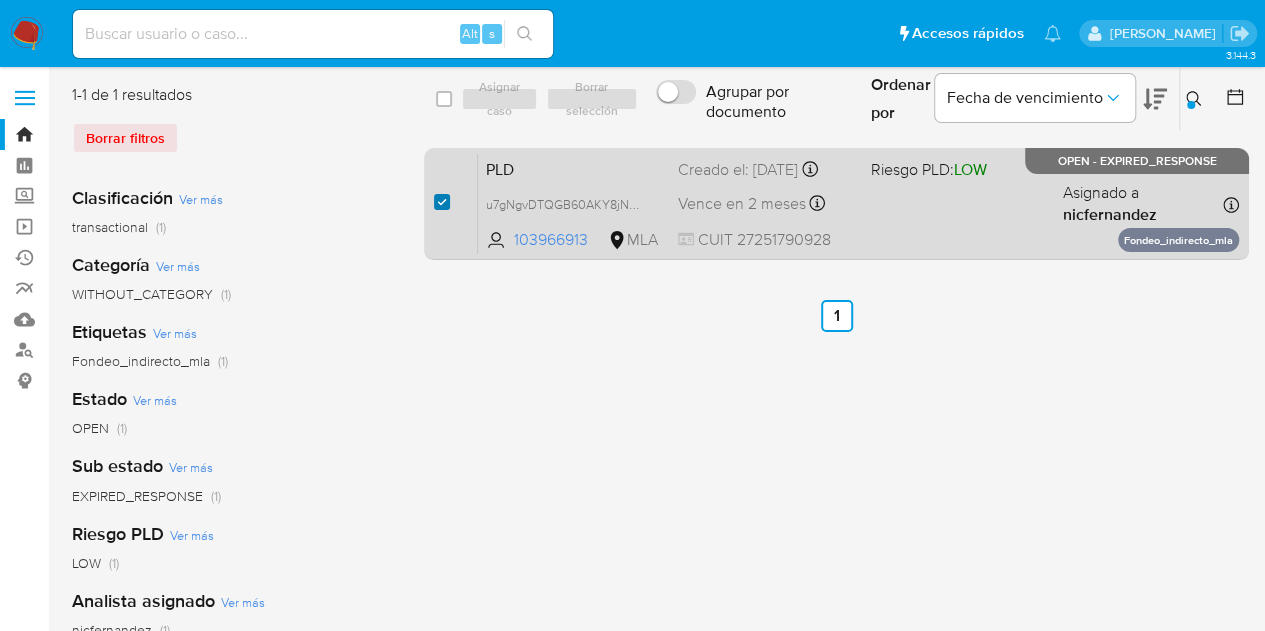 checkbox on "true" 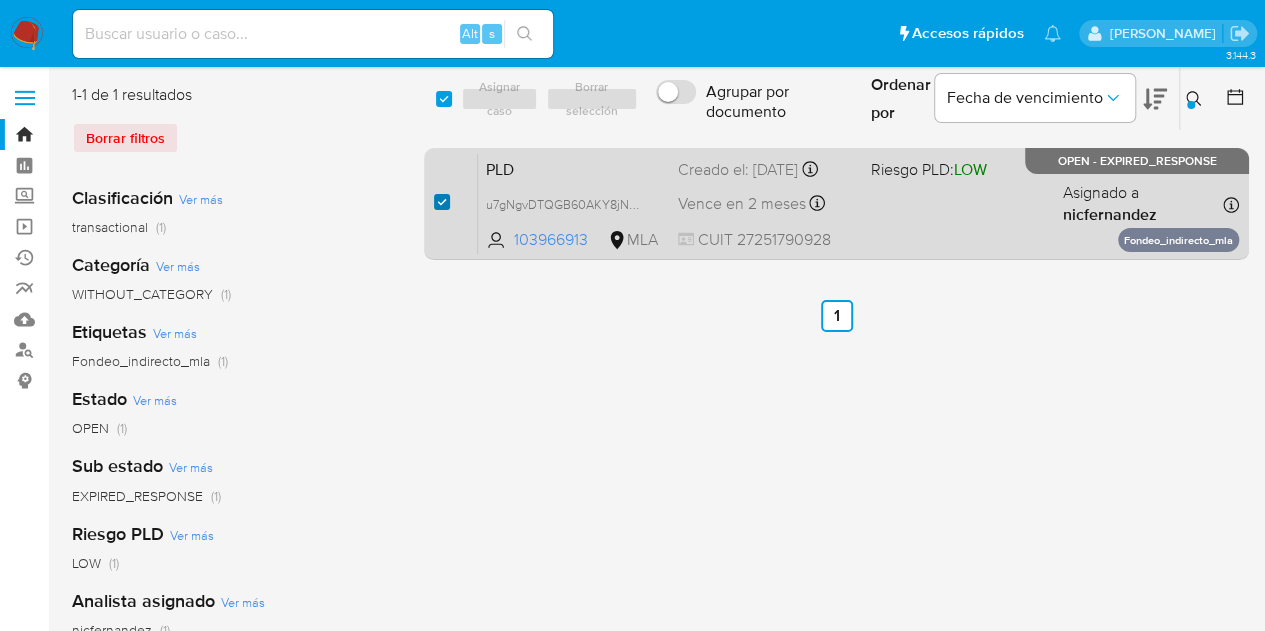 checkbox on "true" 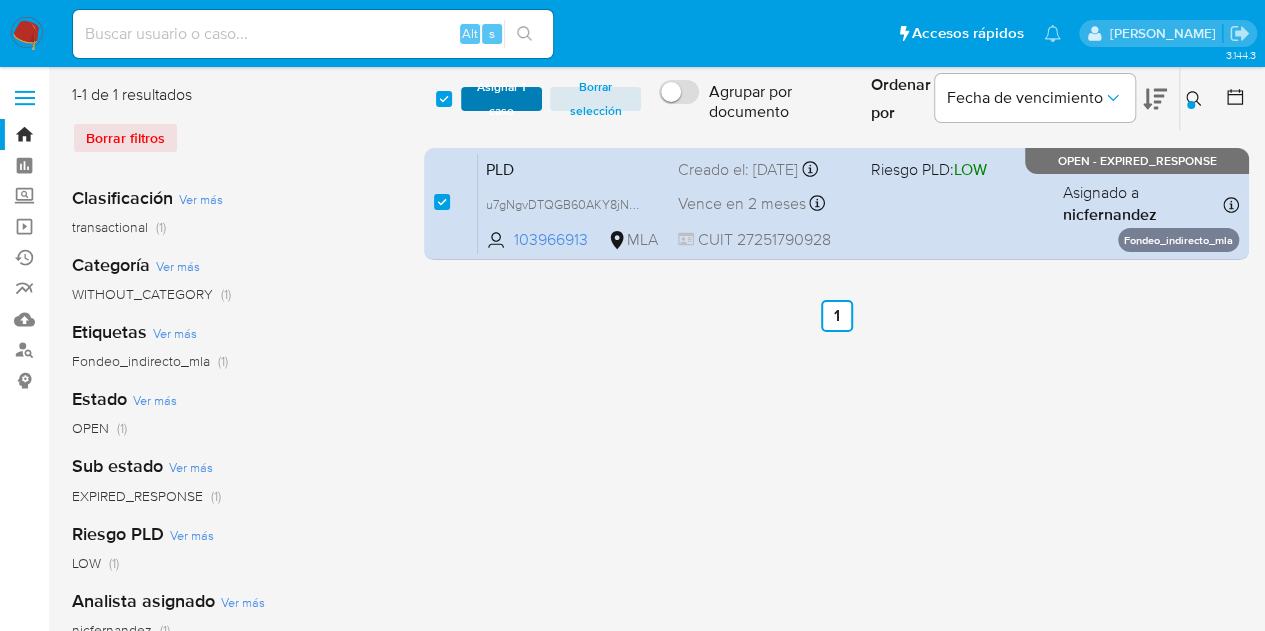 click on "Asignar 1 caso" at bounding box center (502, 99) 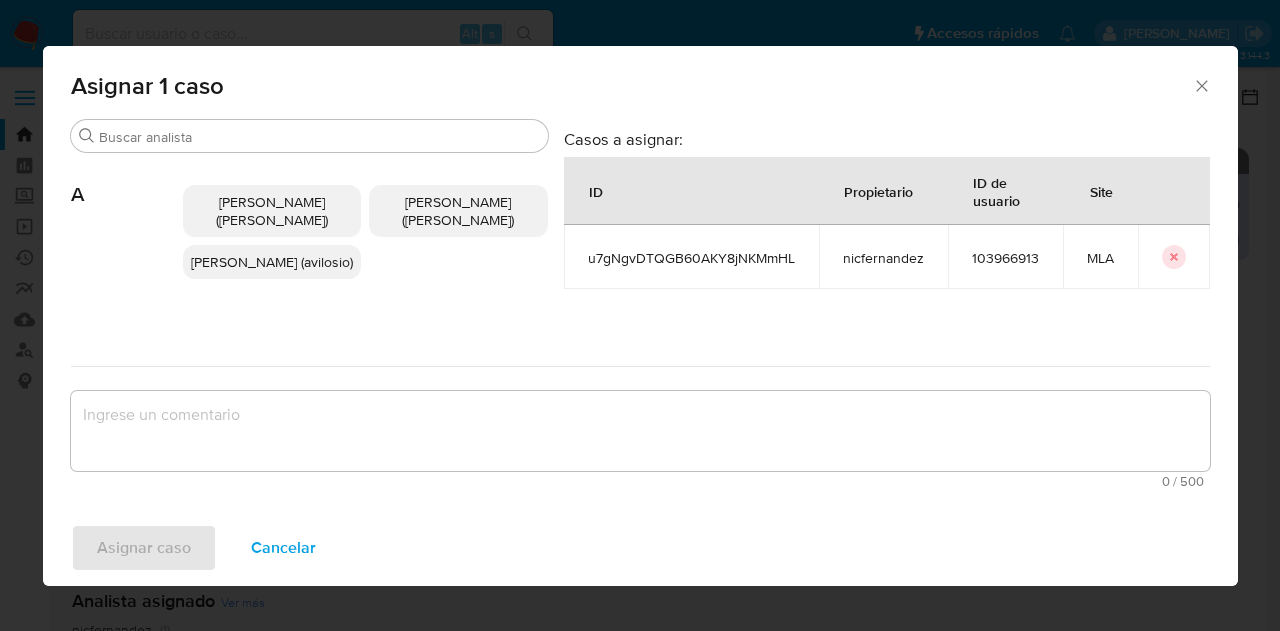 click on "Buscar" at bounding box center (319, 137) 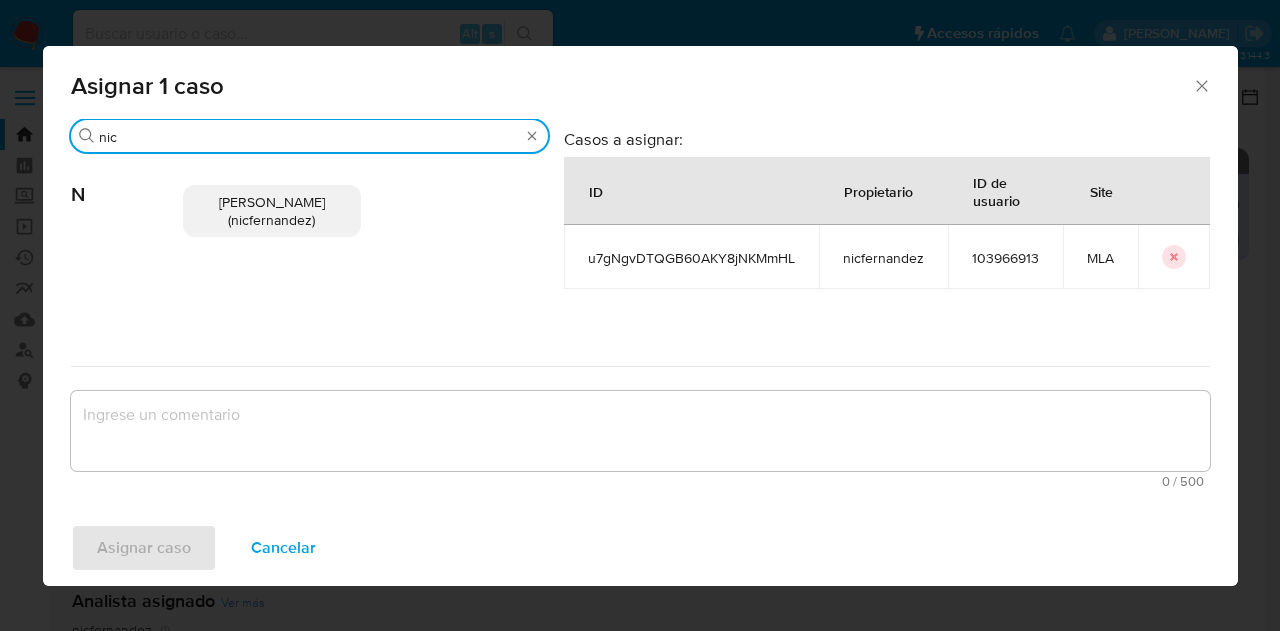 type on "nic" 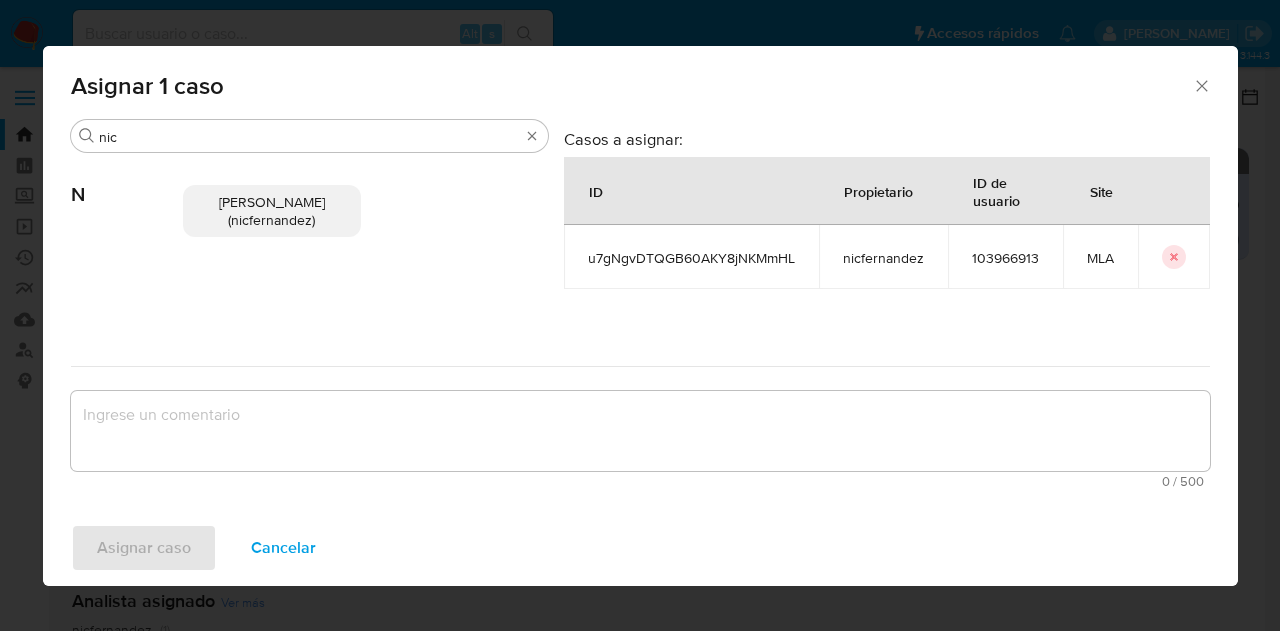 click on "Nicolas Fernandez Allen (nicfernandez)" at bounding box center (272, 211) 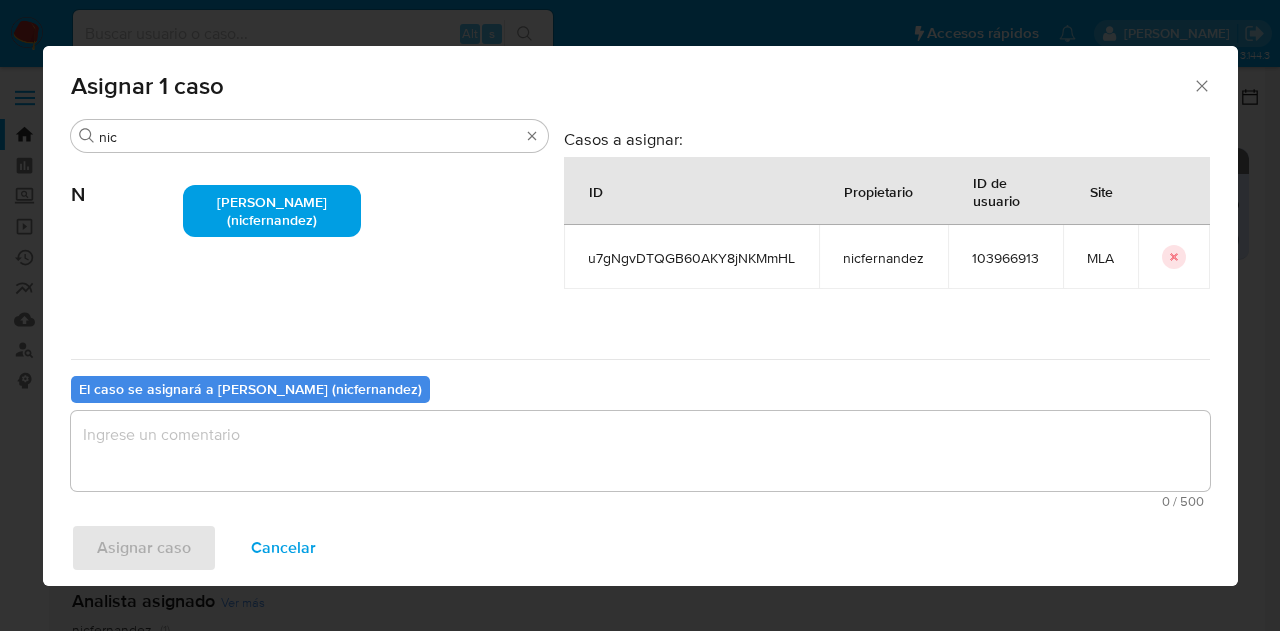 drag, startPoint x: 300, startPoint y: 520, endPoint x: 288, endPoint y: 458, distance: 63.15061 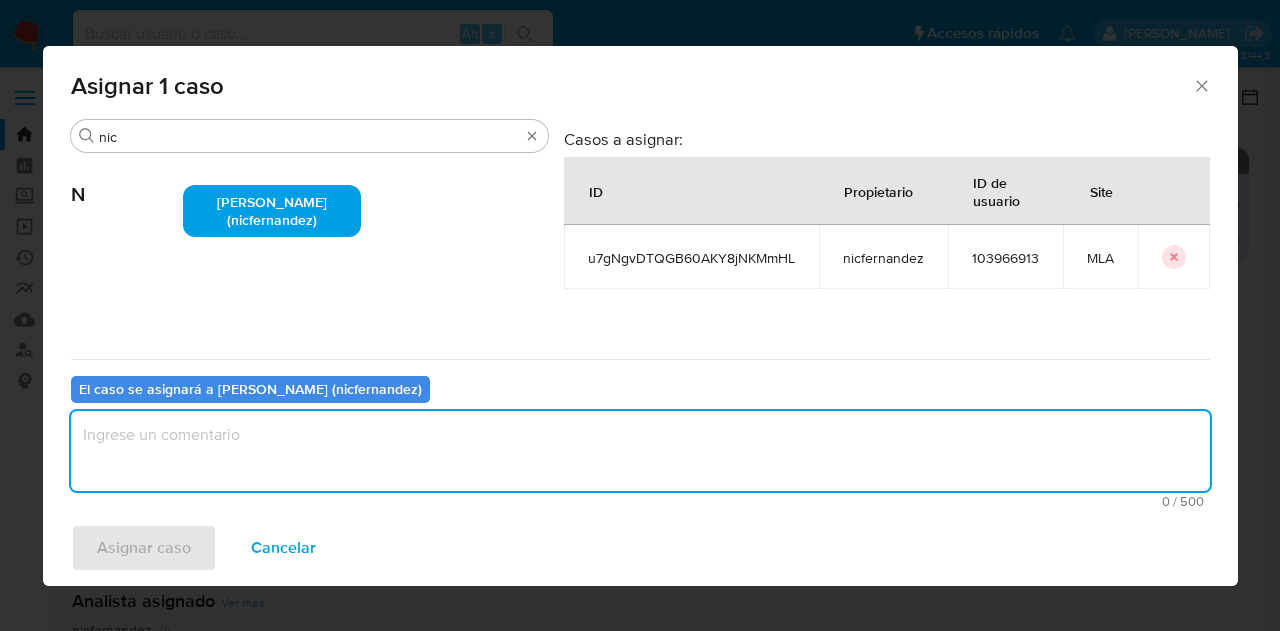 click at bounding box center [640, 451] 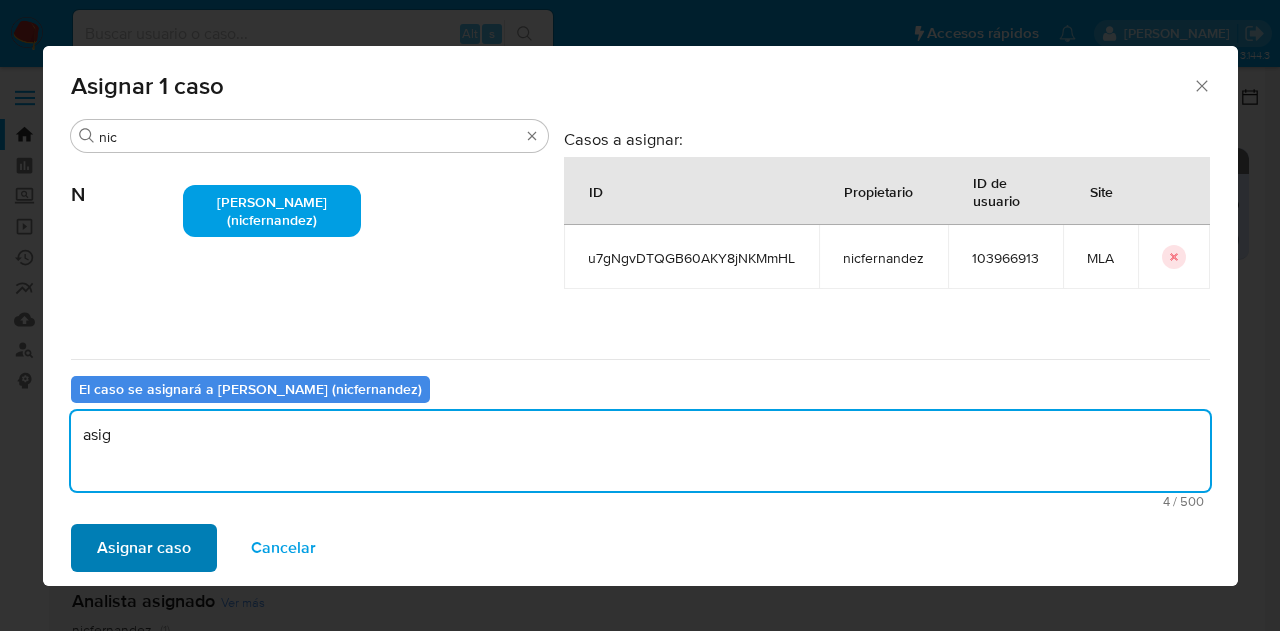 type on "asig" 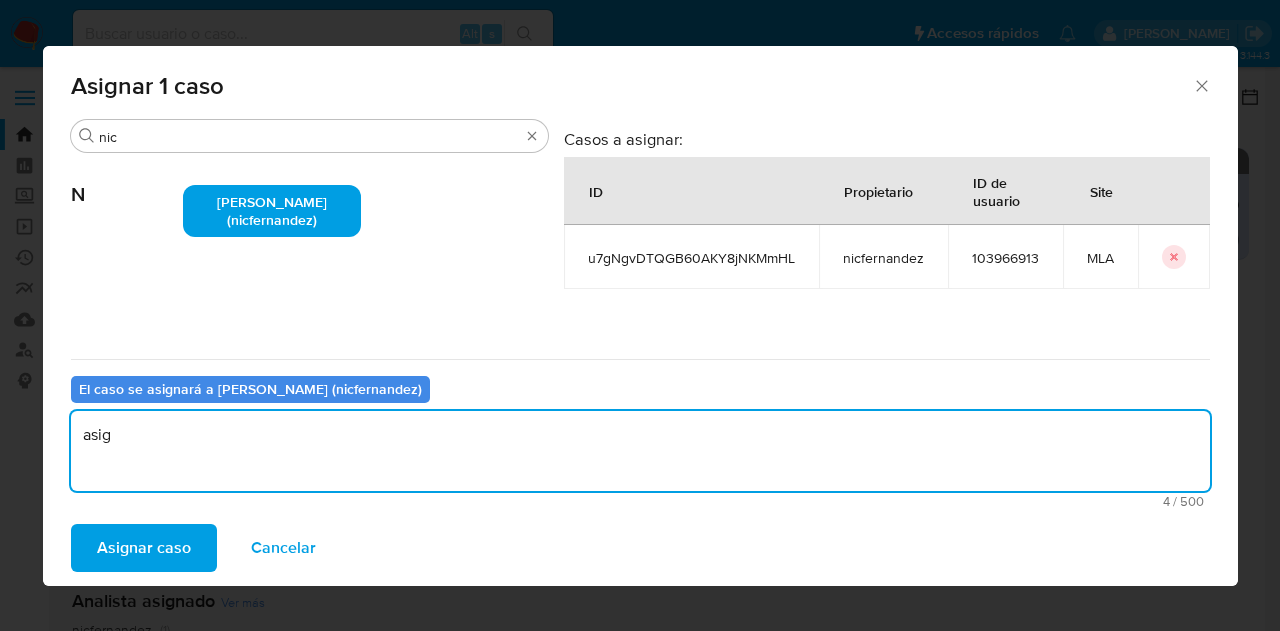 click on "Asignar caso" at bounding box center (144, 548) 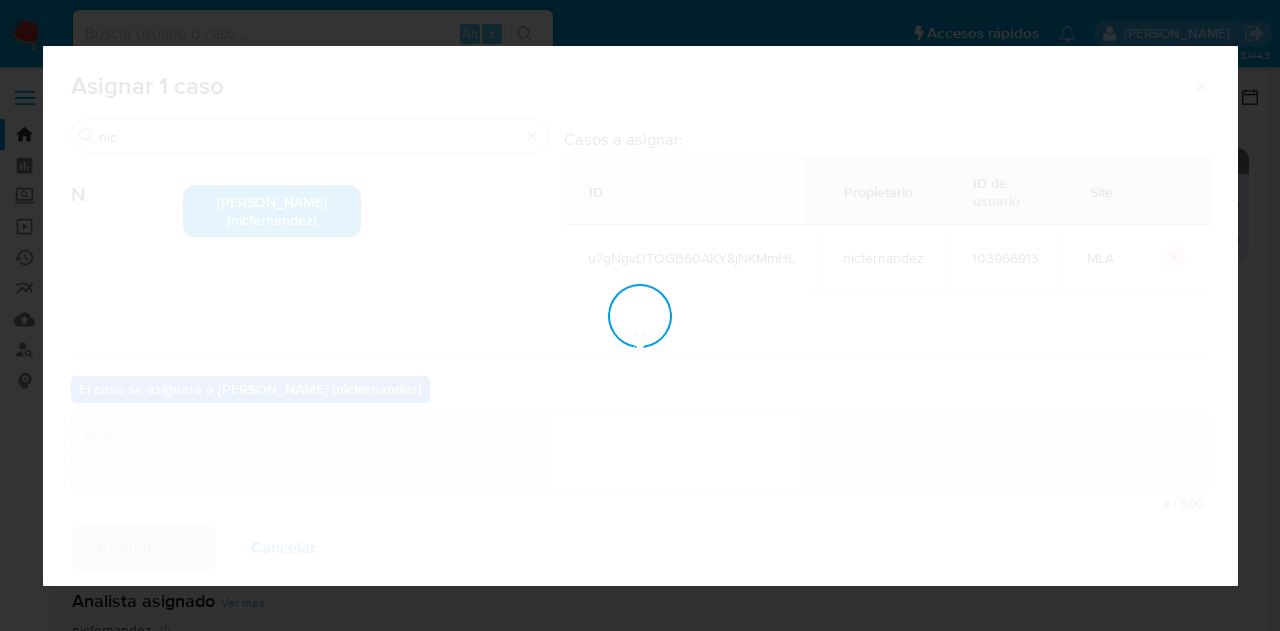 checkbox on "false" 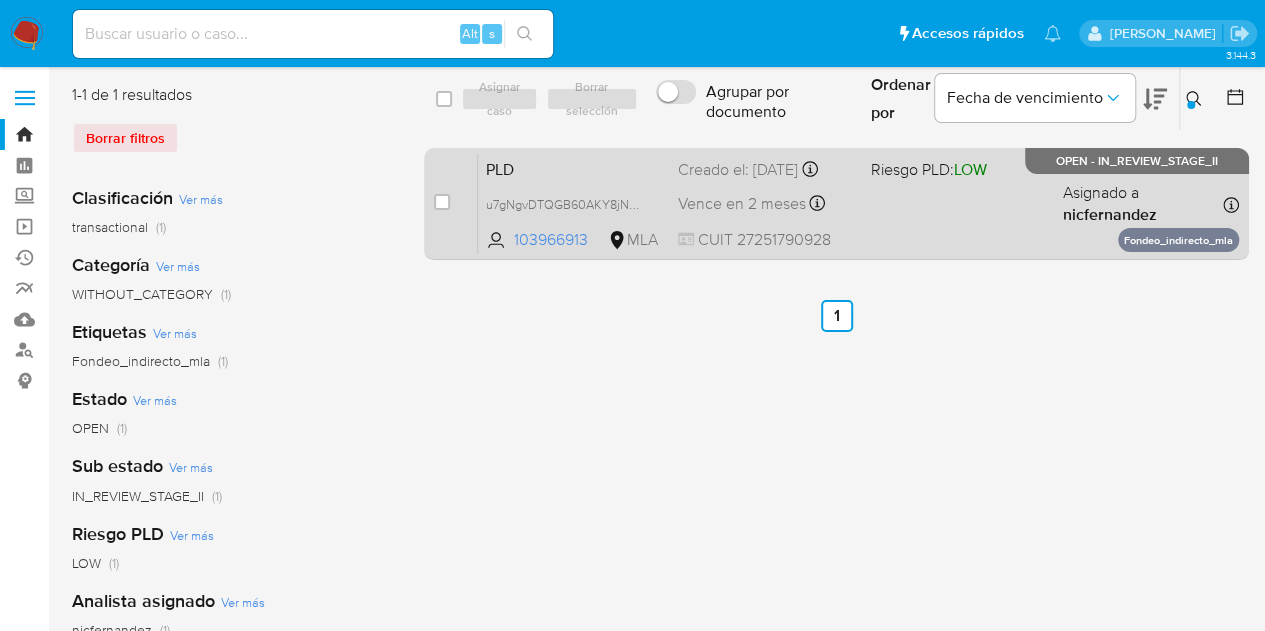 click on "PLD" at bounding box center [574, 168] 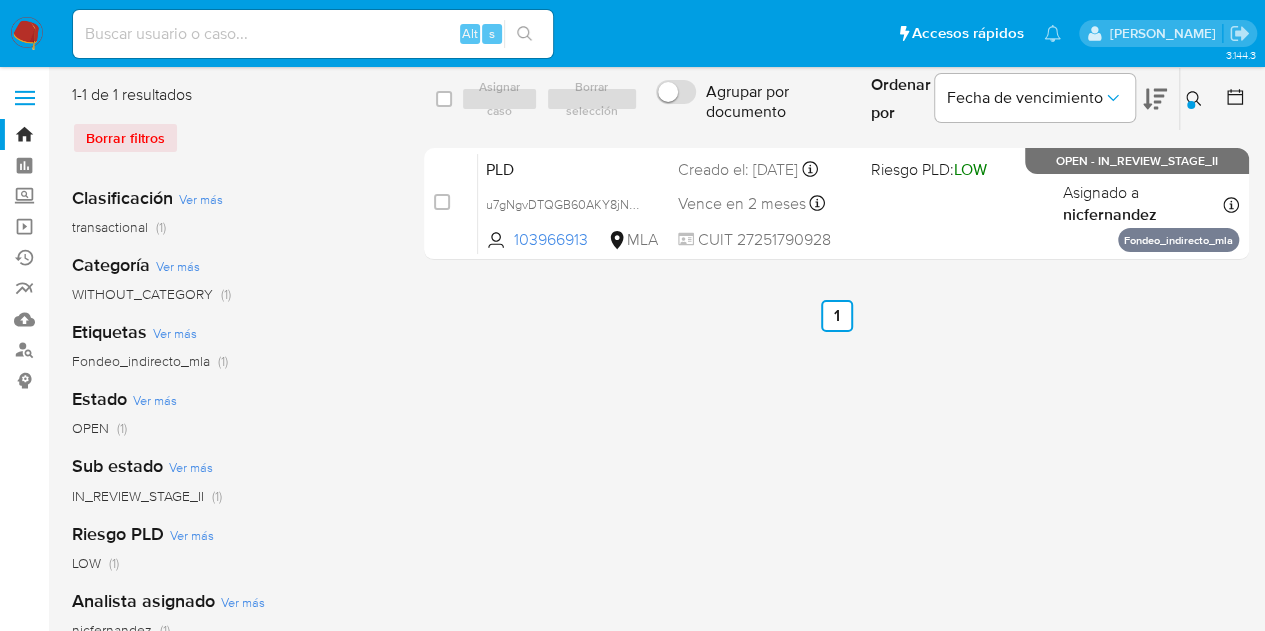 drag, startPoint x: 1196, startPoint y: 91, endPoint x: 1015, endPoint y: 175, distance: 199.54198 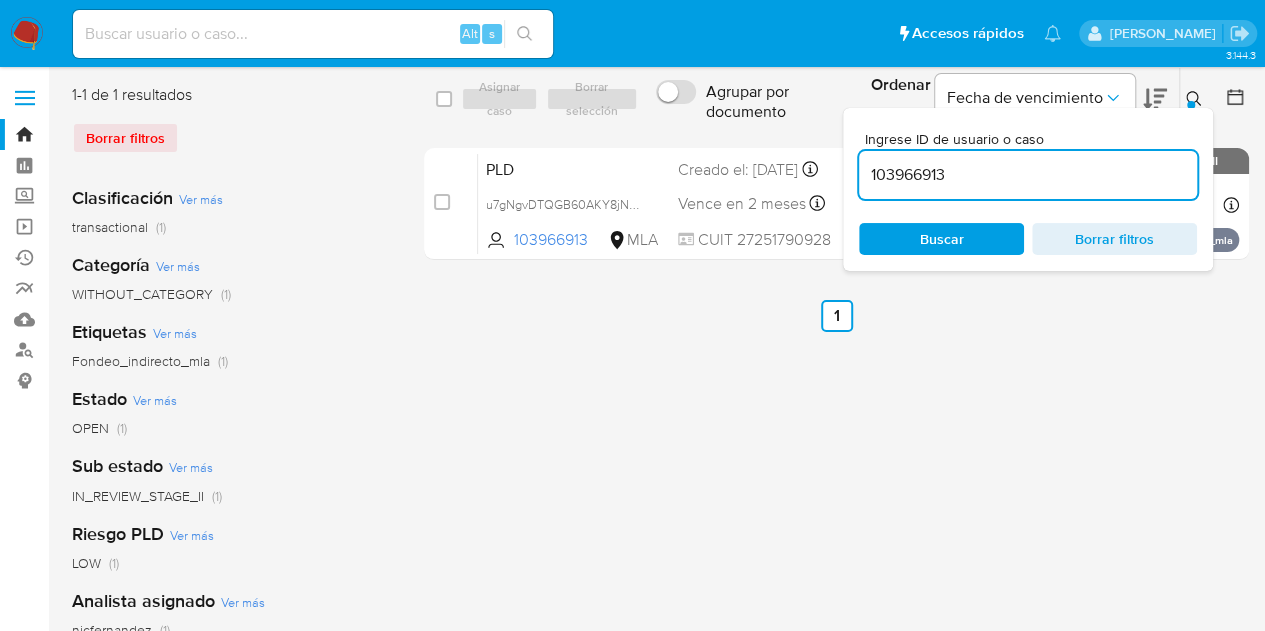 drag, startPoint x: 986, startPoint y: 185, endPoint x: 701, endPoint y: 87, distance: 301.3785 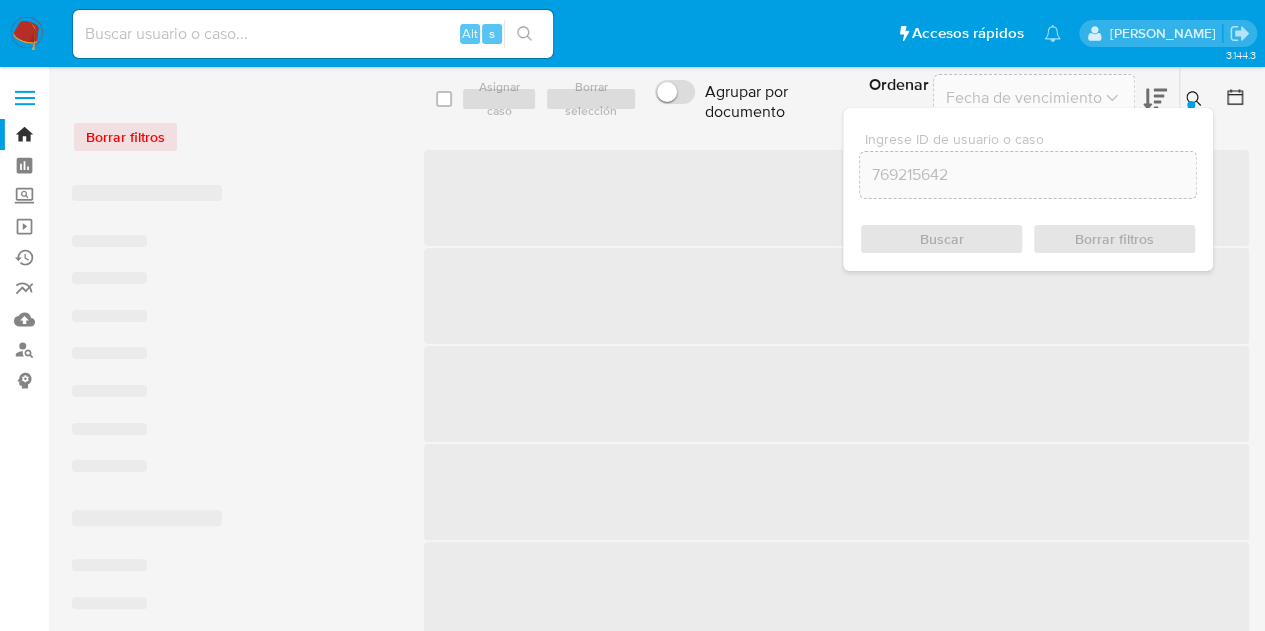 click 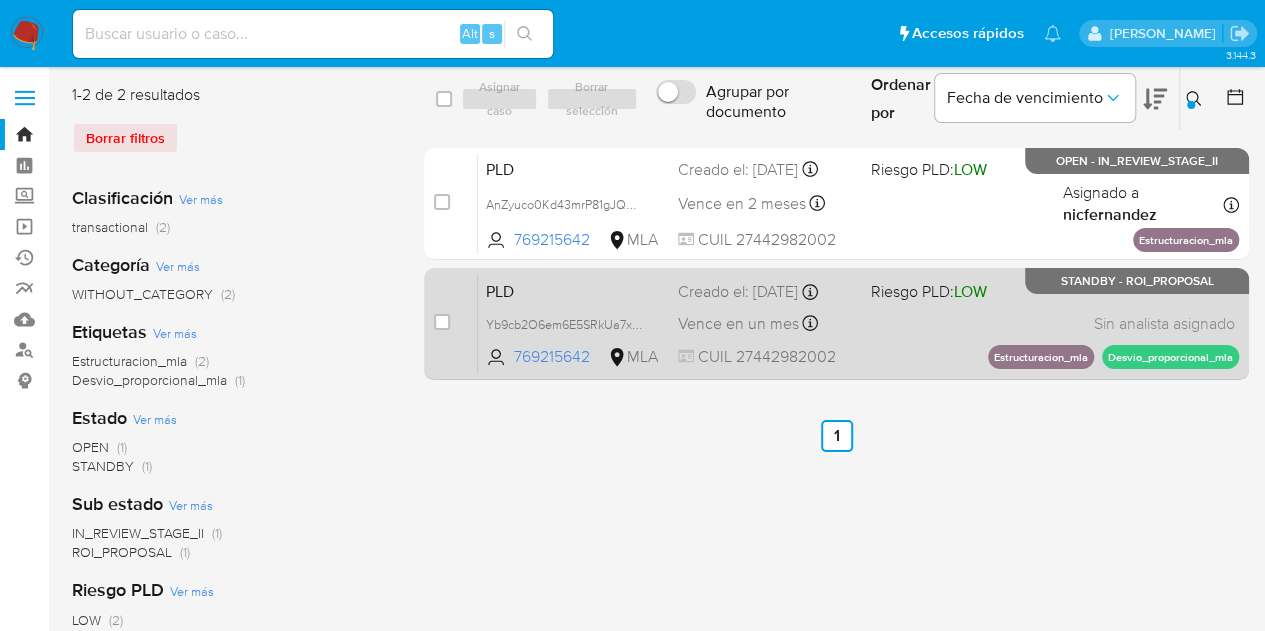 click on "PLD" at bounding box center (574, 290) 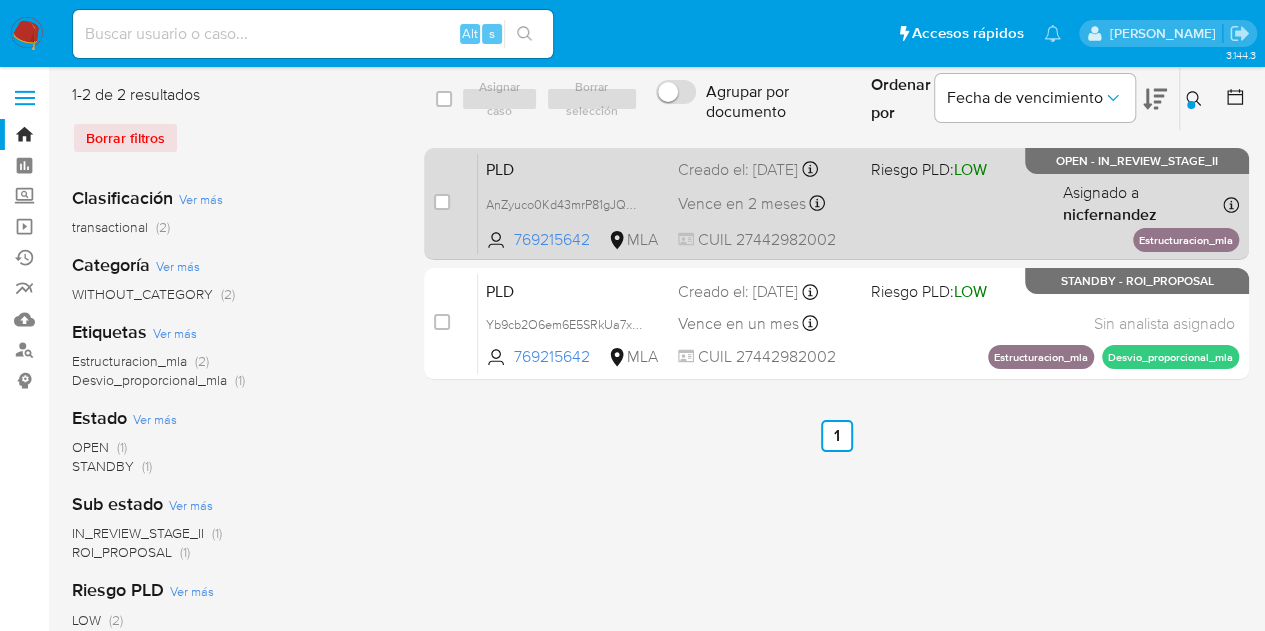 click on "PLD" at bounding box center (574, 168) 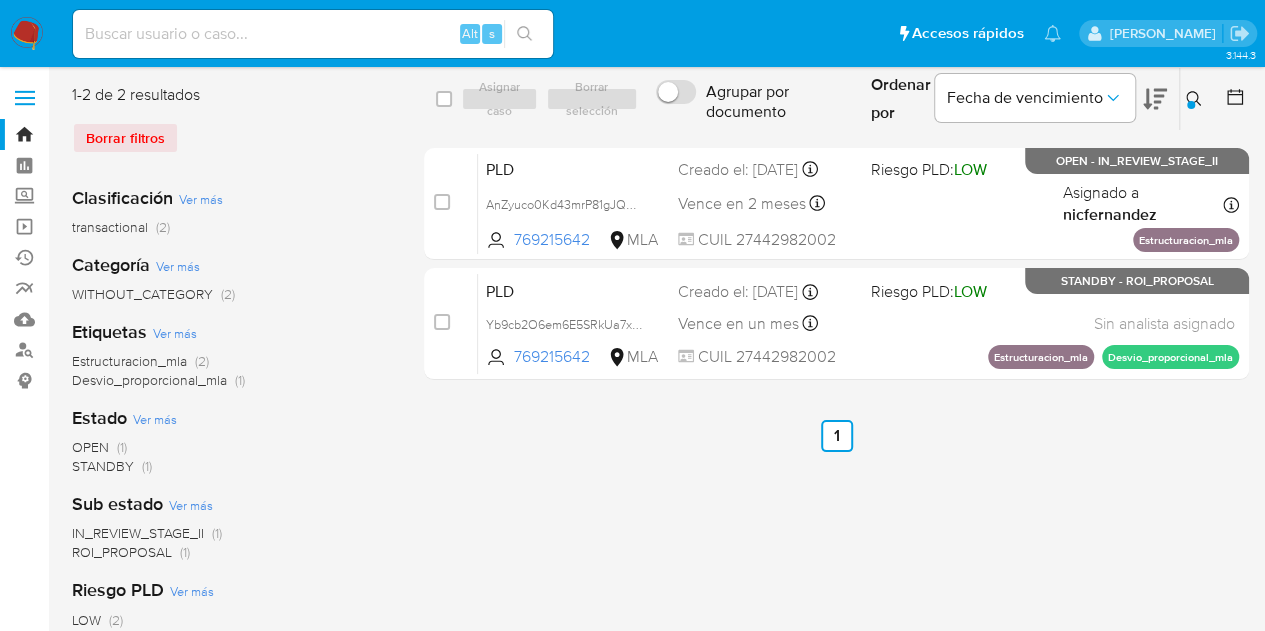 click 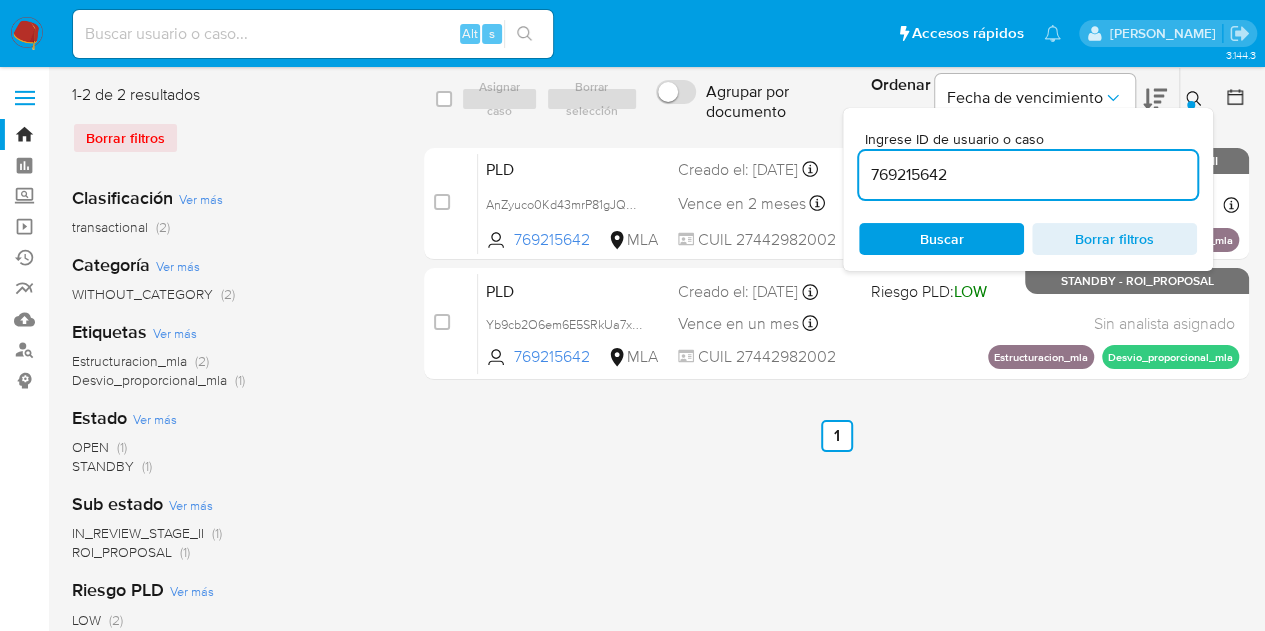 drag, startPoint x: 1038, startPoint y: 177, endPoint x: 744, endPoint y: 104, distance: 302.9274 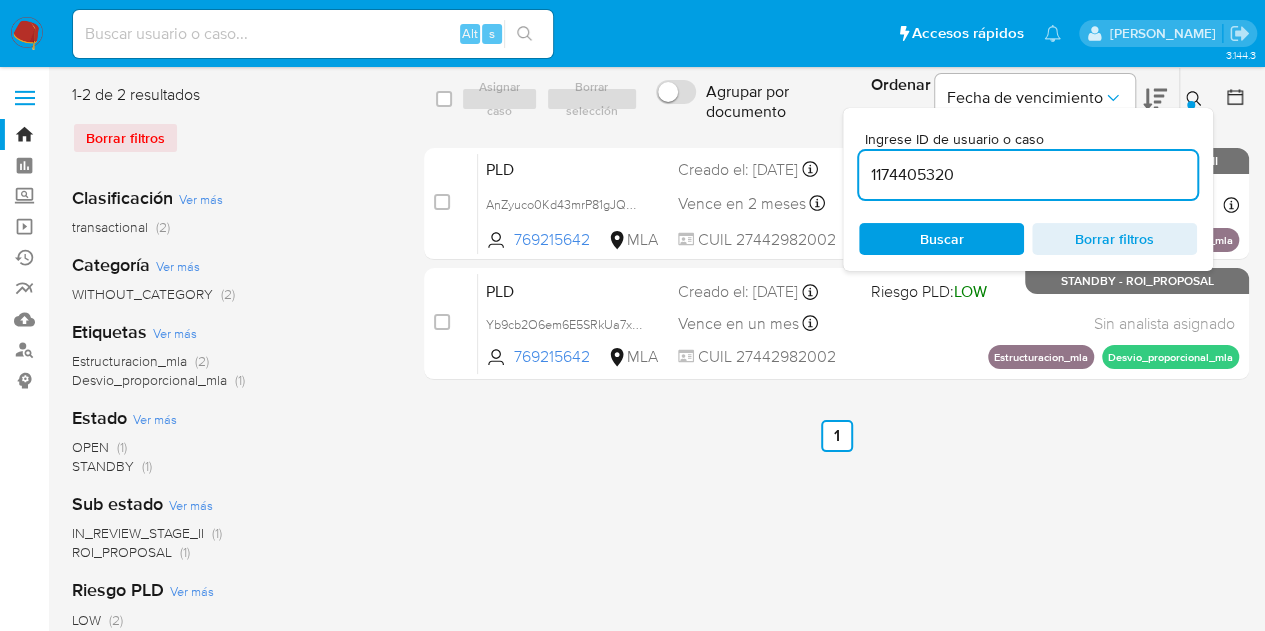 type on "1174405320" 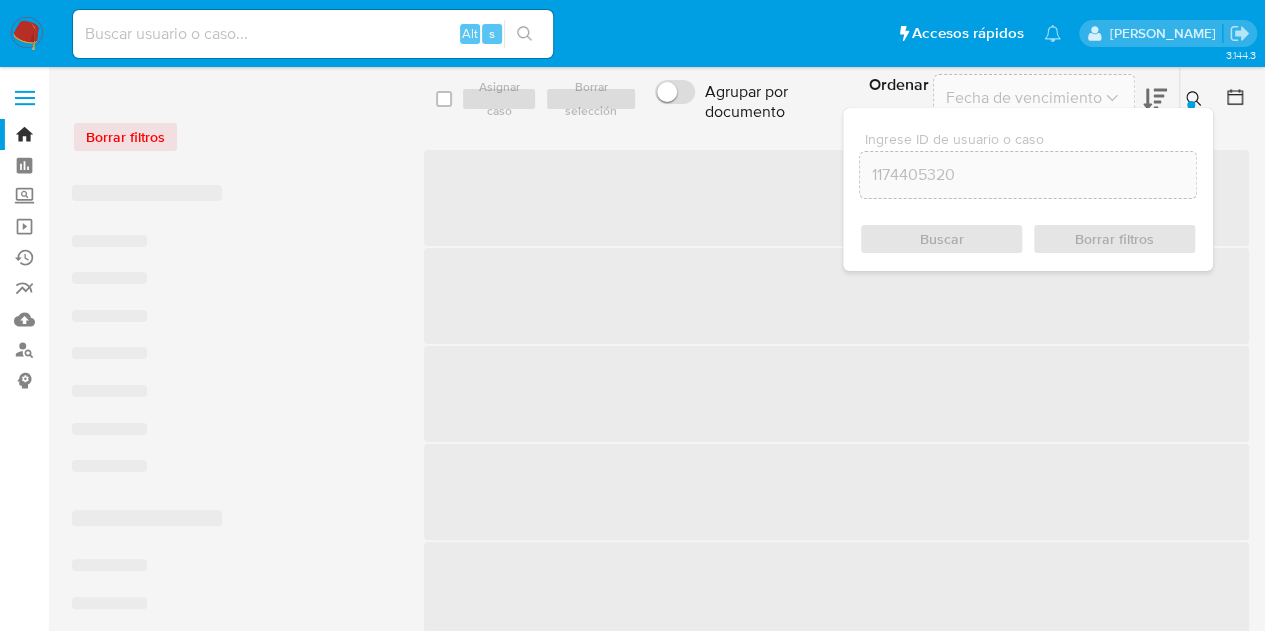 click 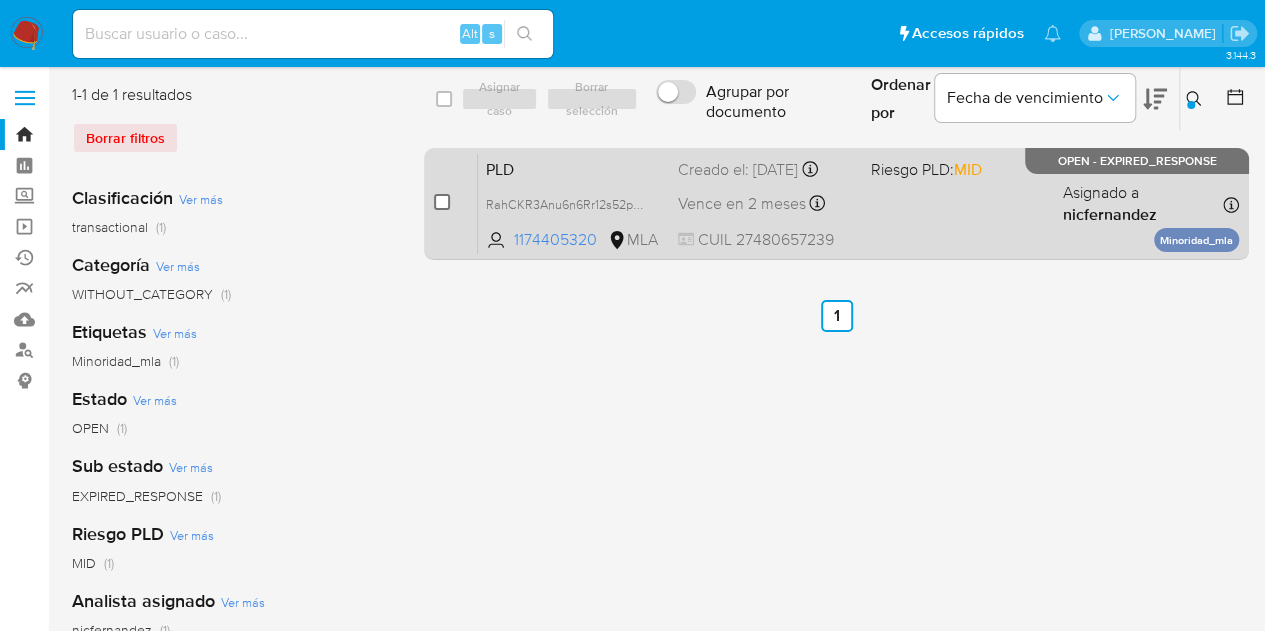 click at bounding box center (442, 202) 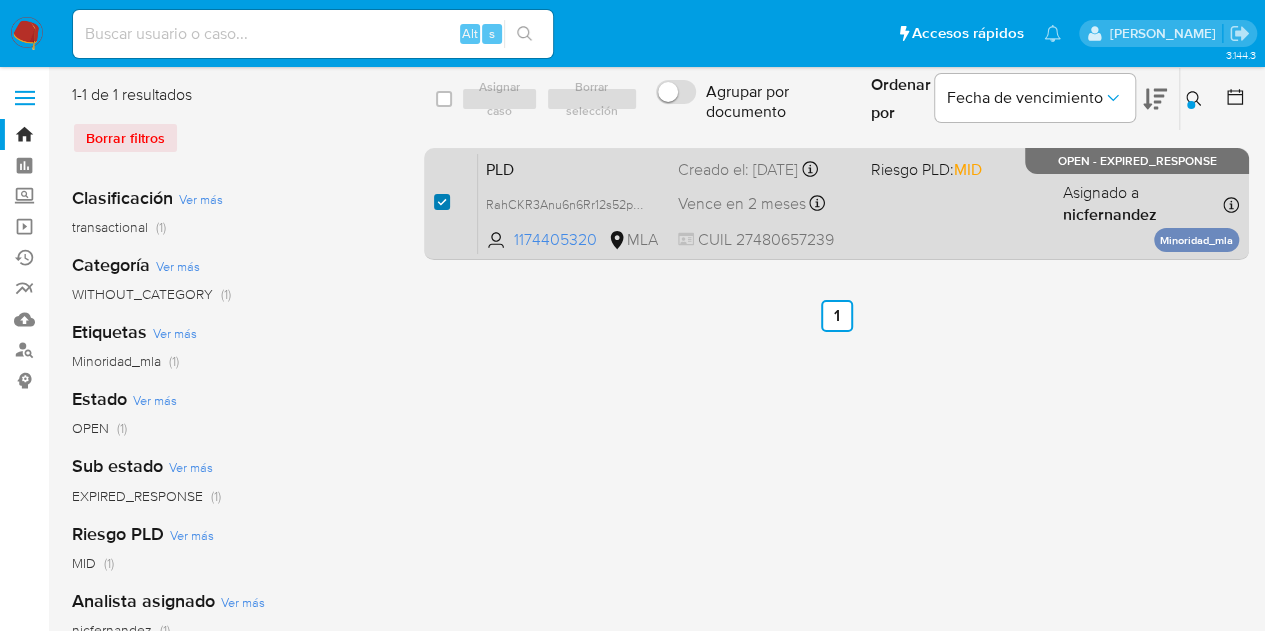 checkbox on "true" 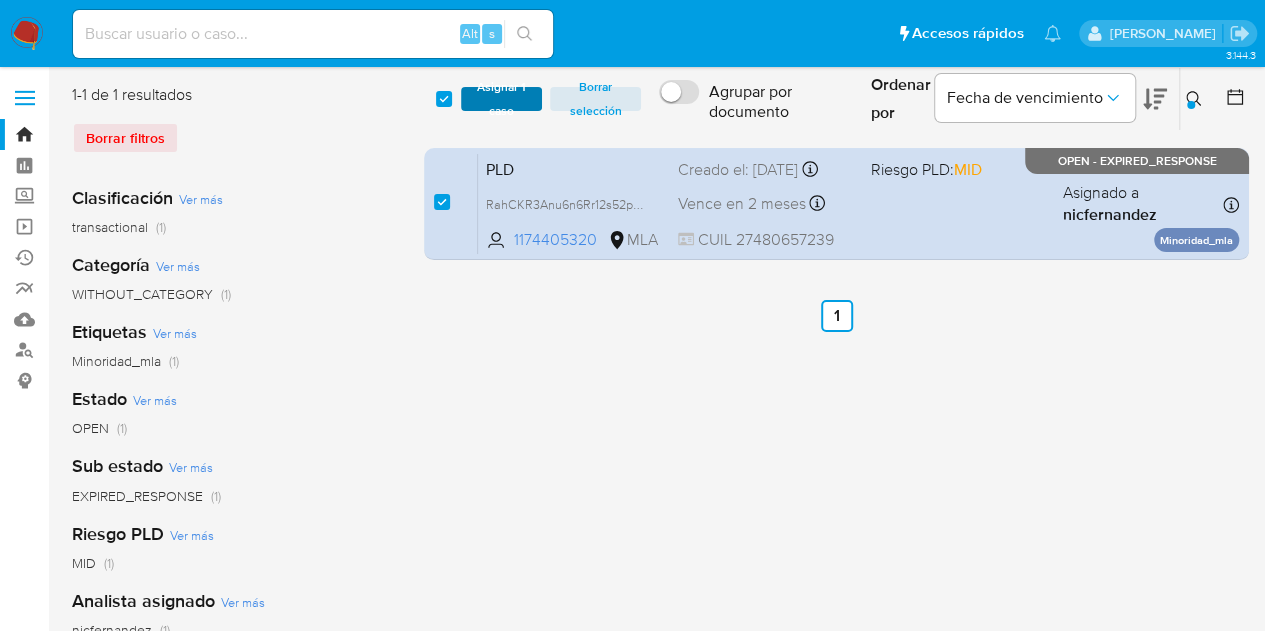 click on "Asignar 1 caso" at bounding box center (502, 99) 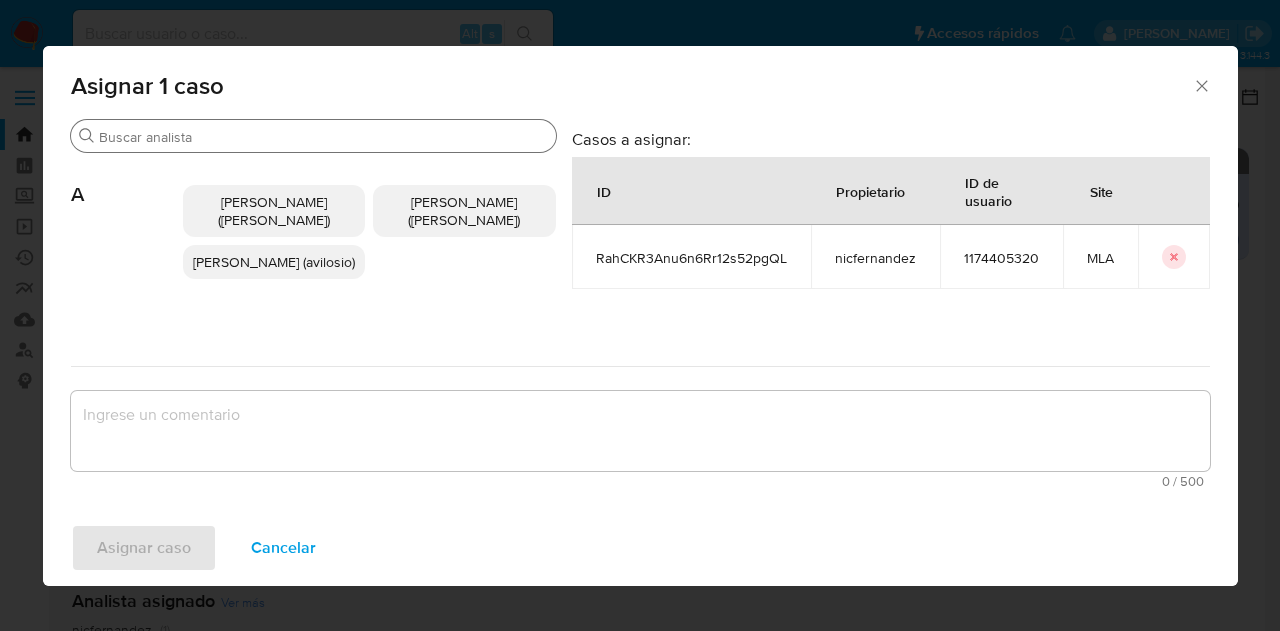 drag, startPoint x: 215, startPoint y: 153, endPoint x: 212, endPoint y: 135, distance: 18.248287 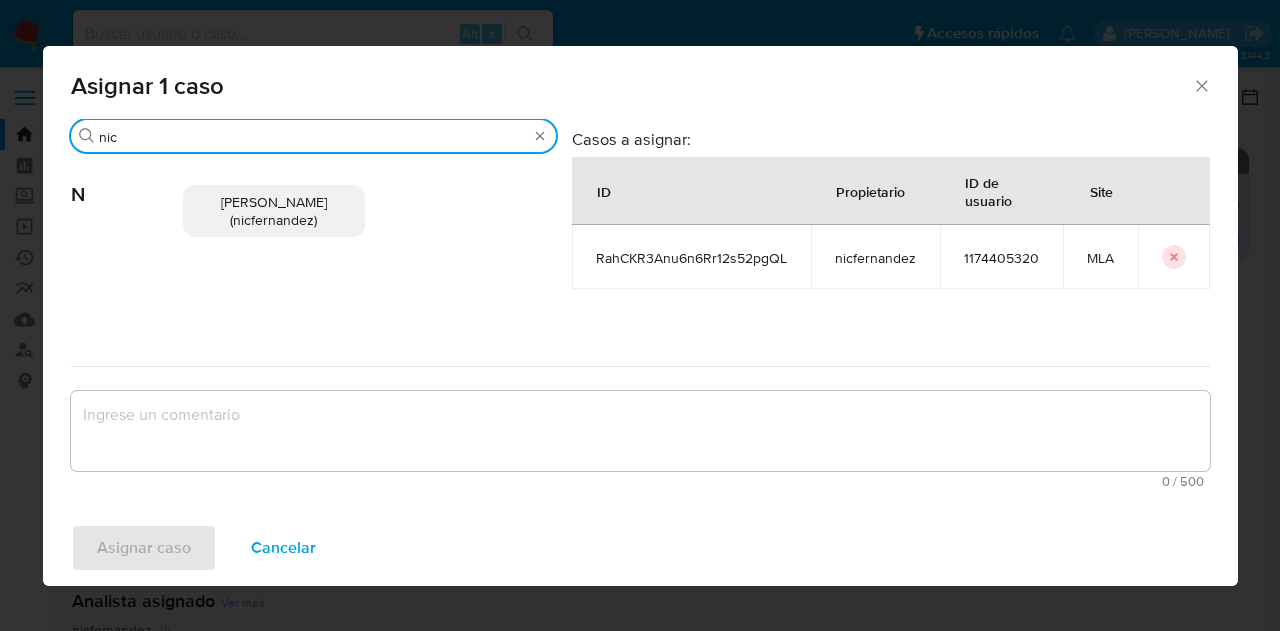 type on "nic" 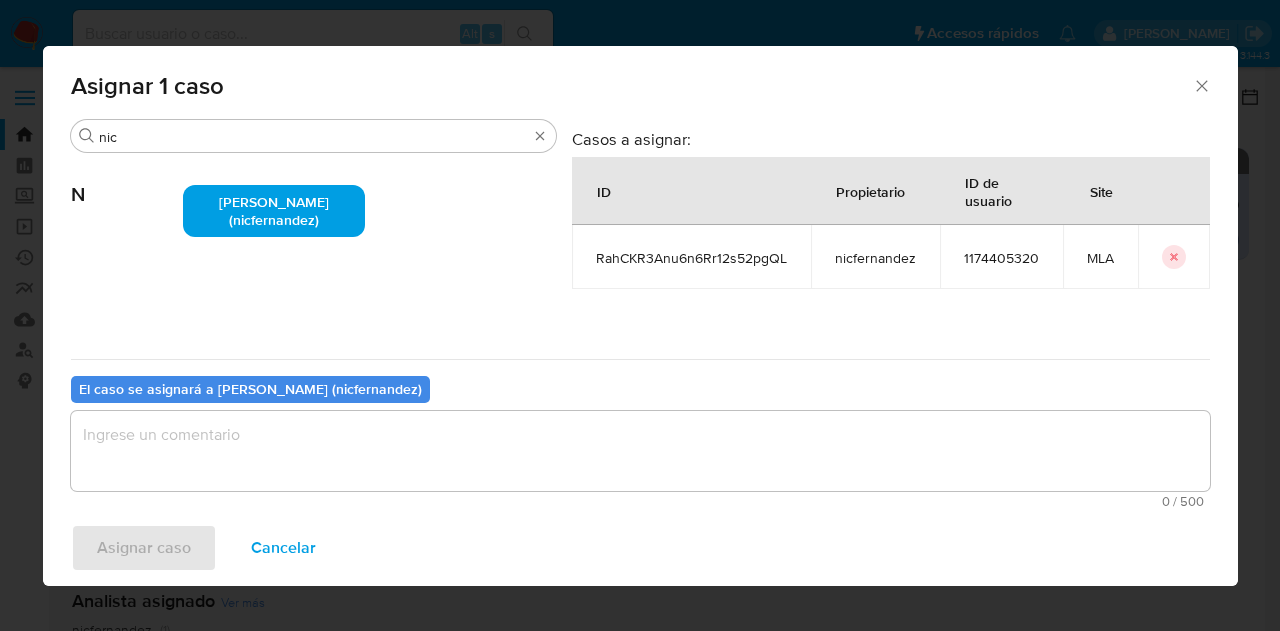 click at bounding box center [640, 451] 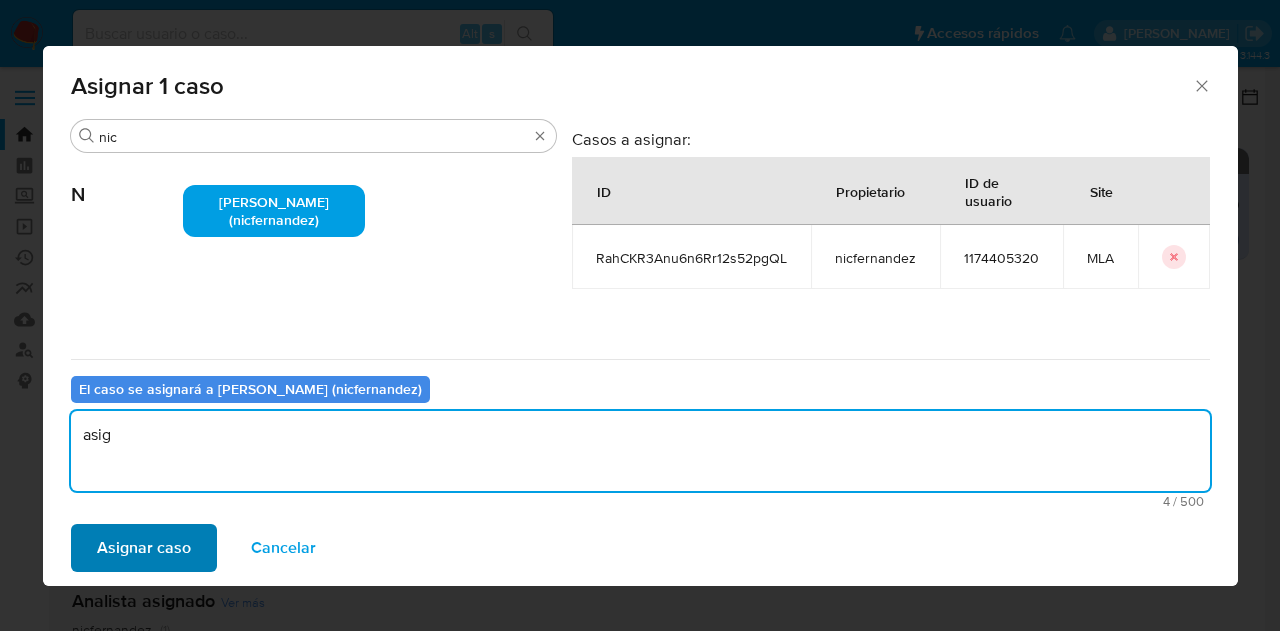 type on "asig" 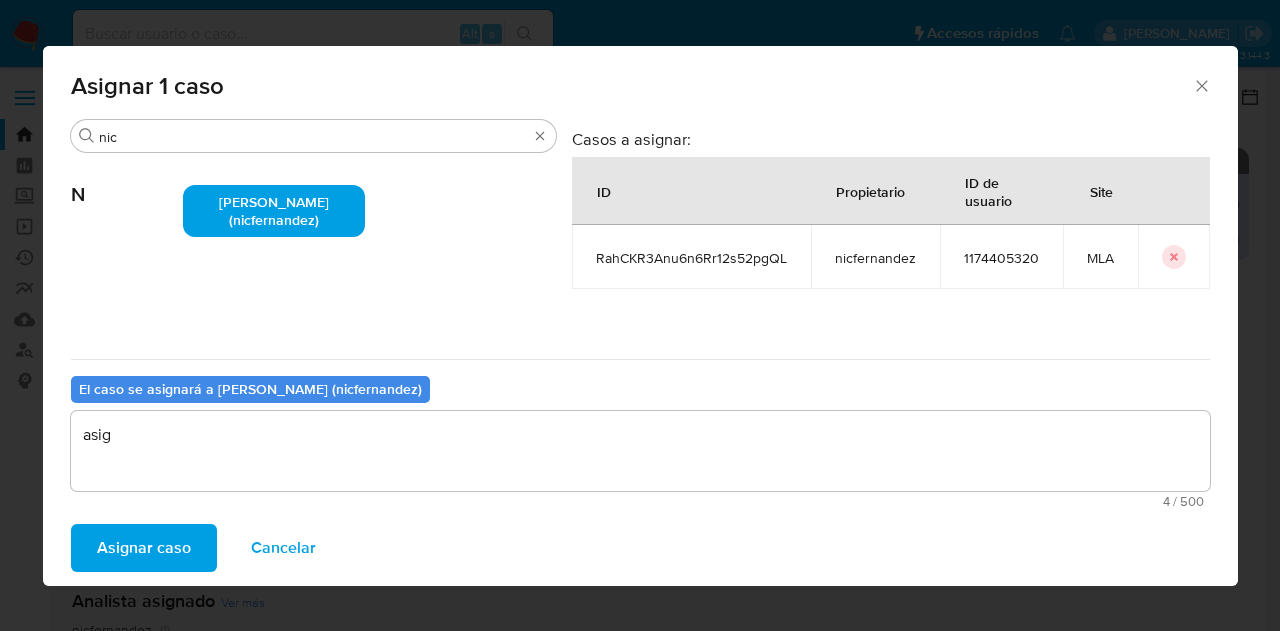 click on "Asignar caso" at bounding box center [144, 548] 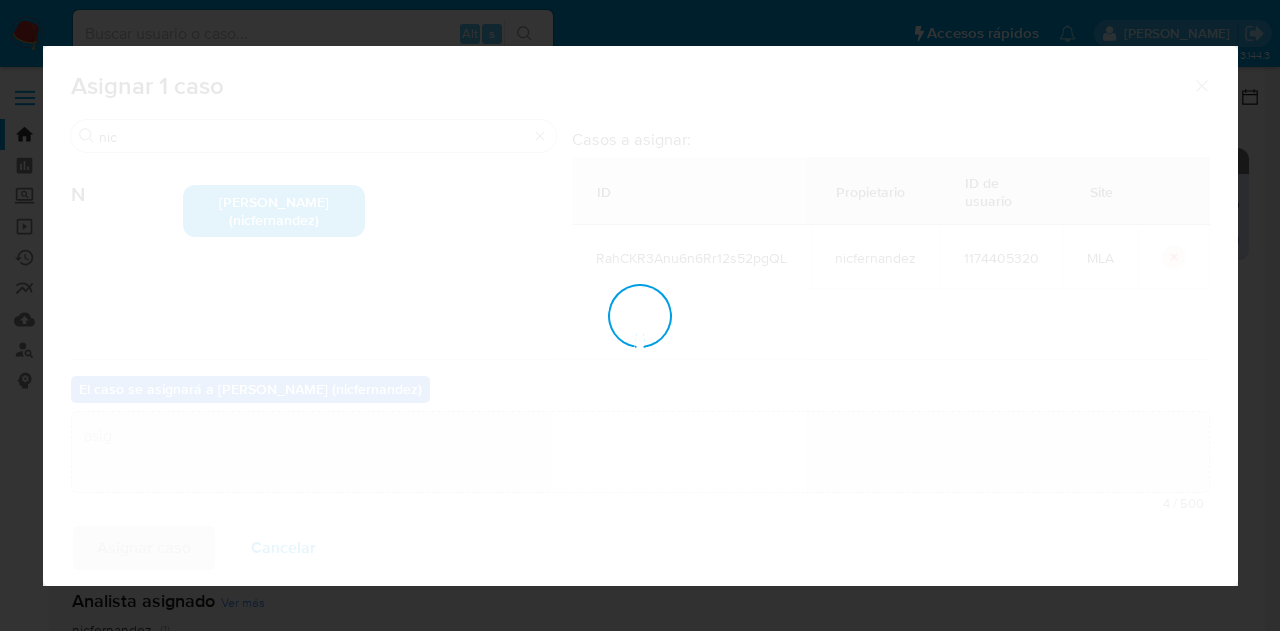 type 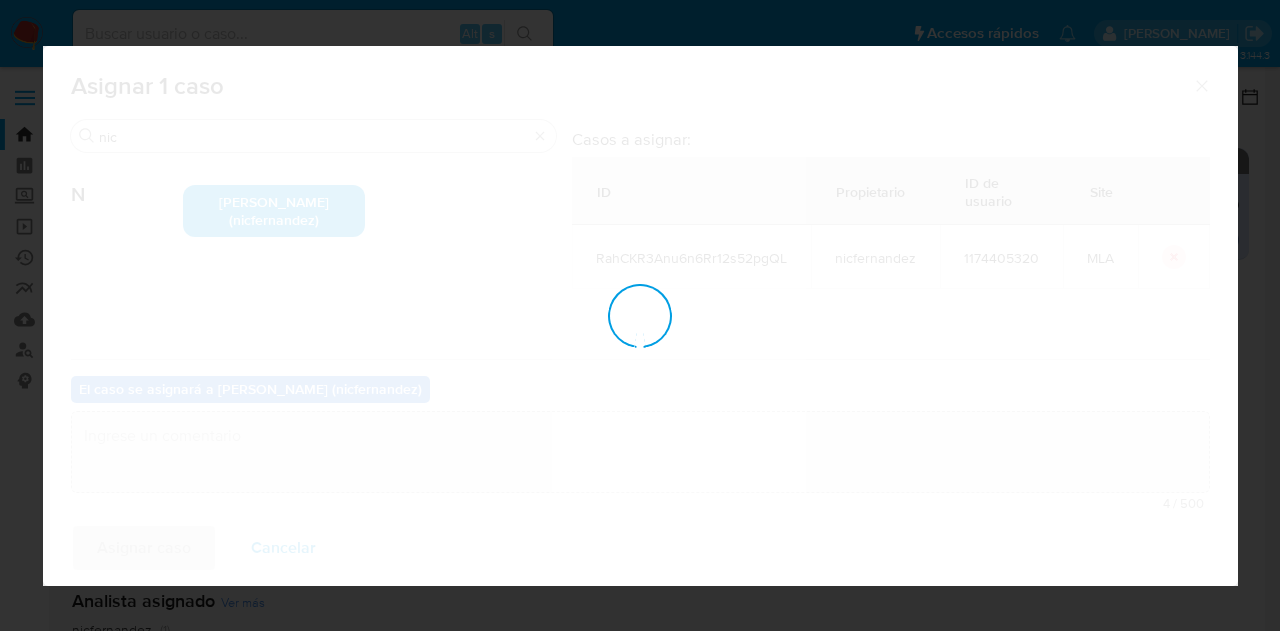 checkbox on "false" 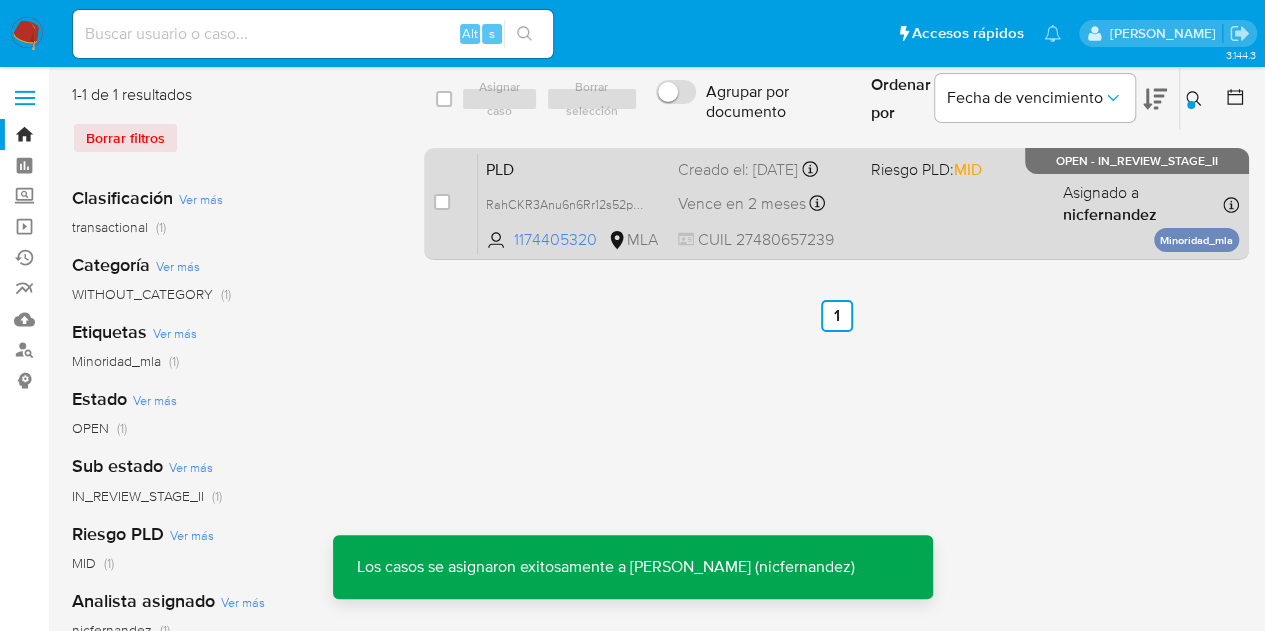click on "PLD" at bounding box center [574, 168] 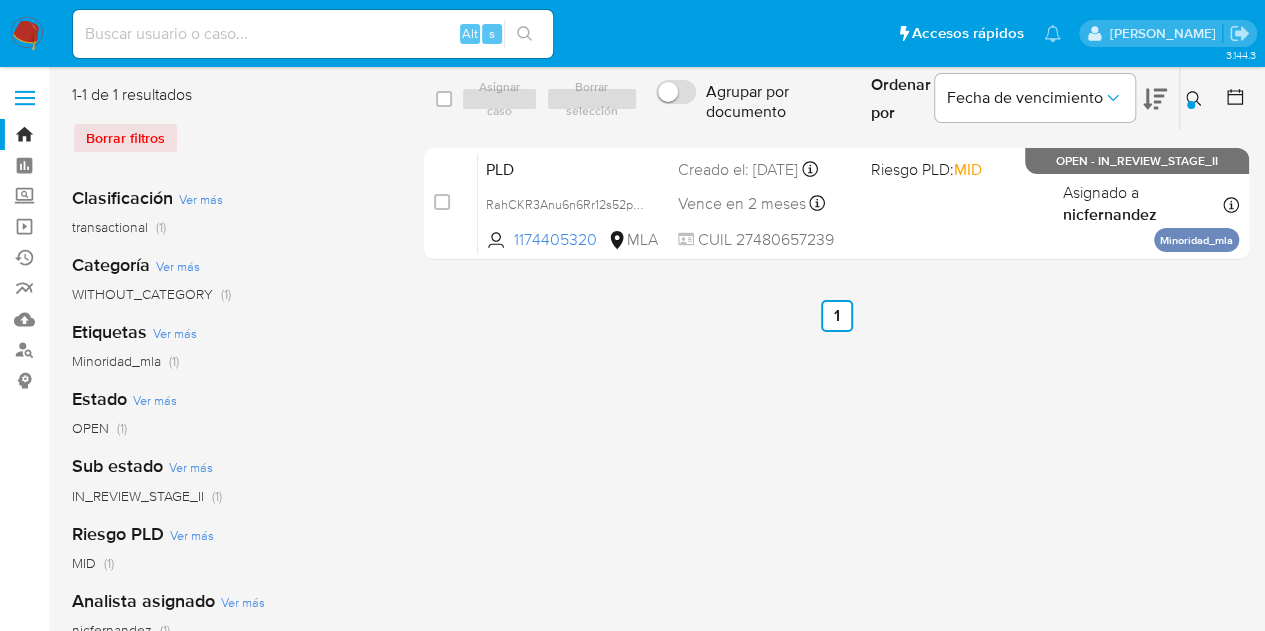click at bounding box center (1196, 99) 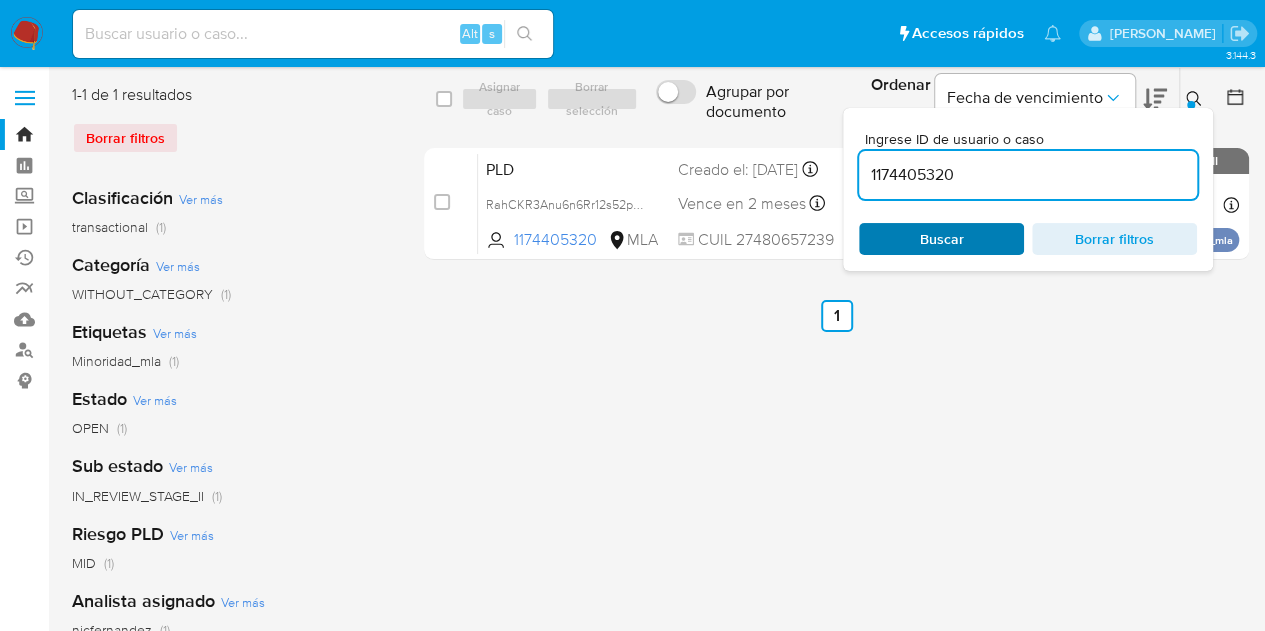 click on "Buscar" at bounding box center [942, 239] 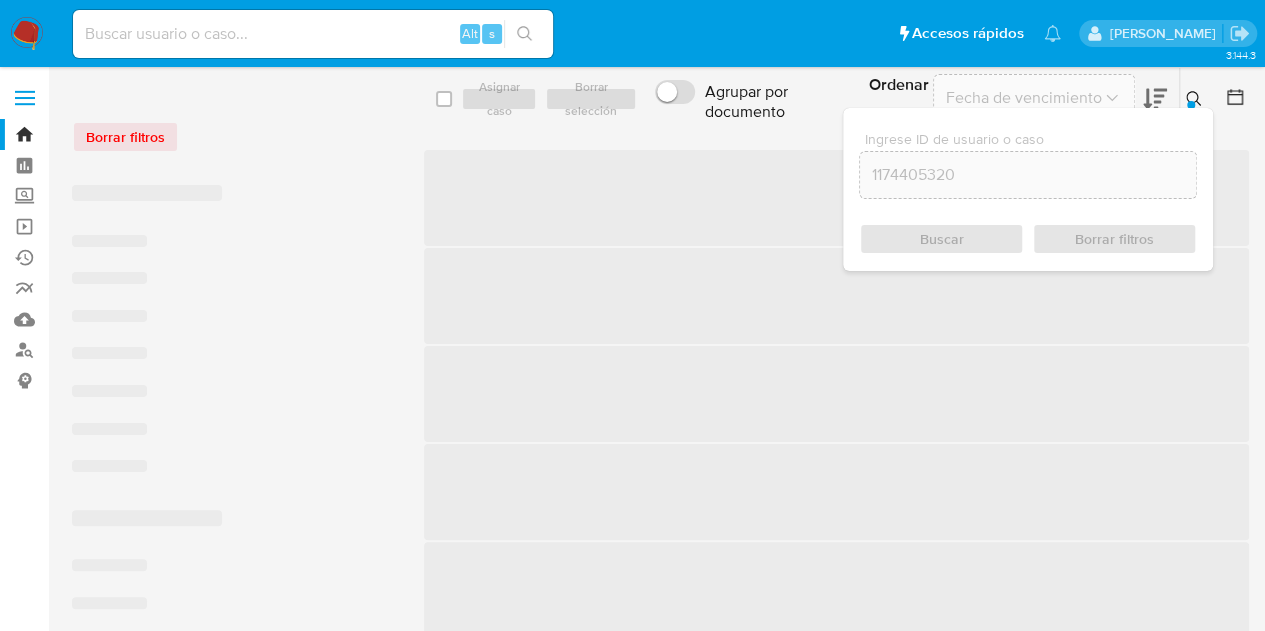 click 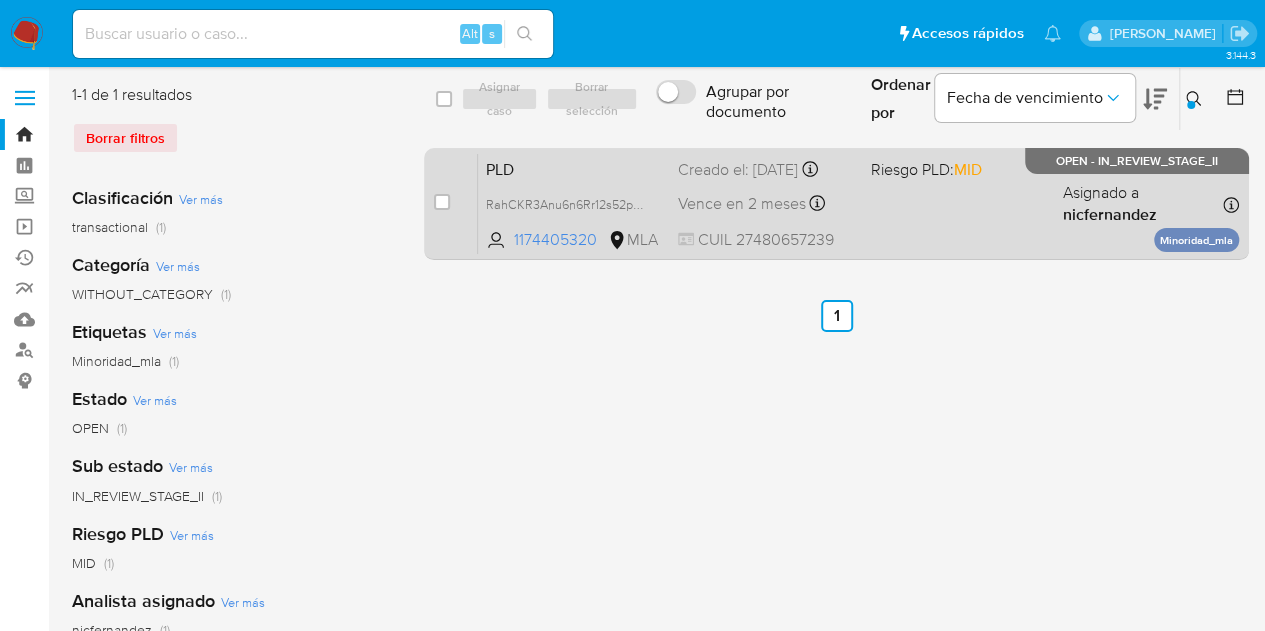 click on "PLD" at bounding box center (574, 168) 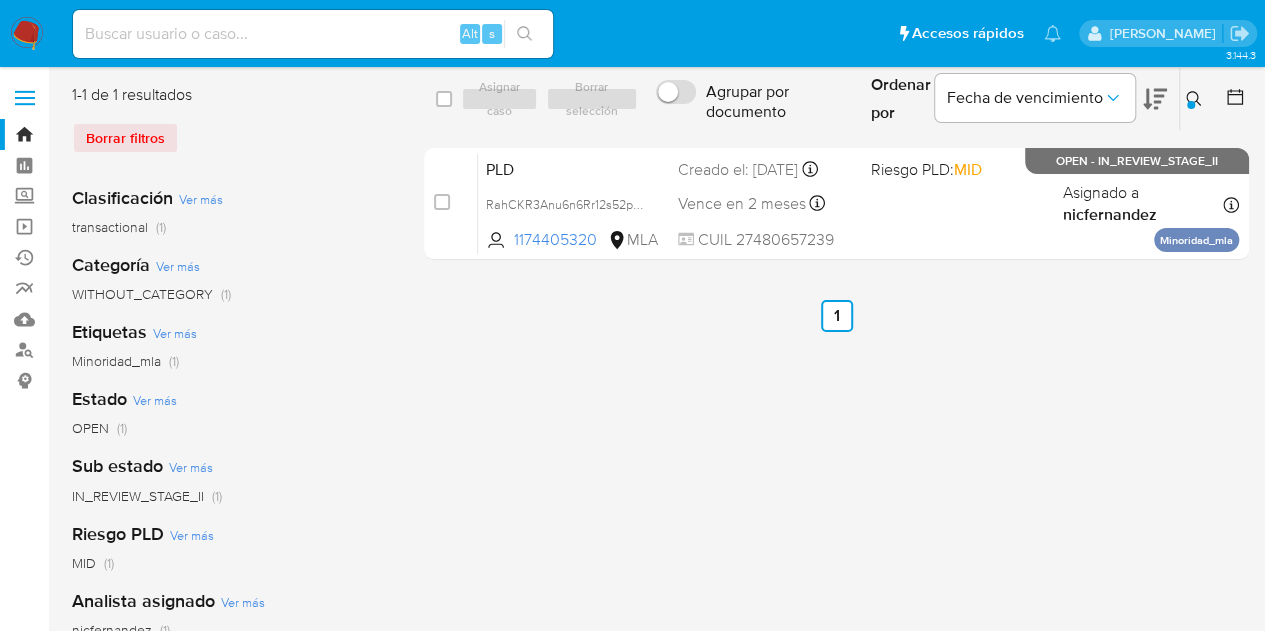 drag, startPoint x: 1186, startPoint y: 99, endPoint x: 1174, endPoint y: 111, distance: 16.970562 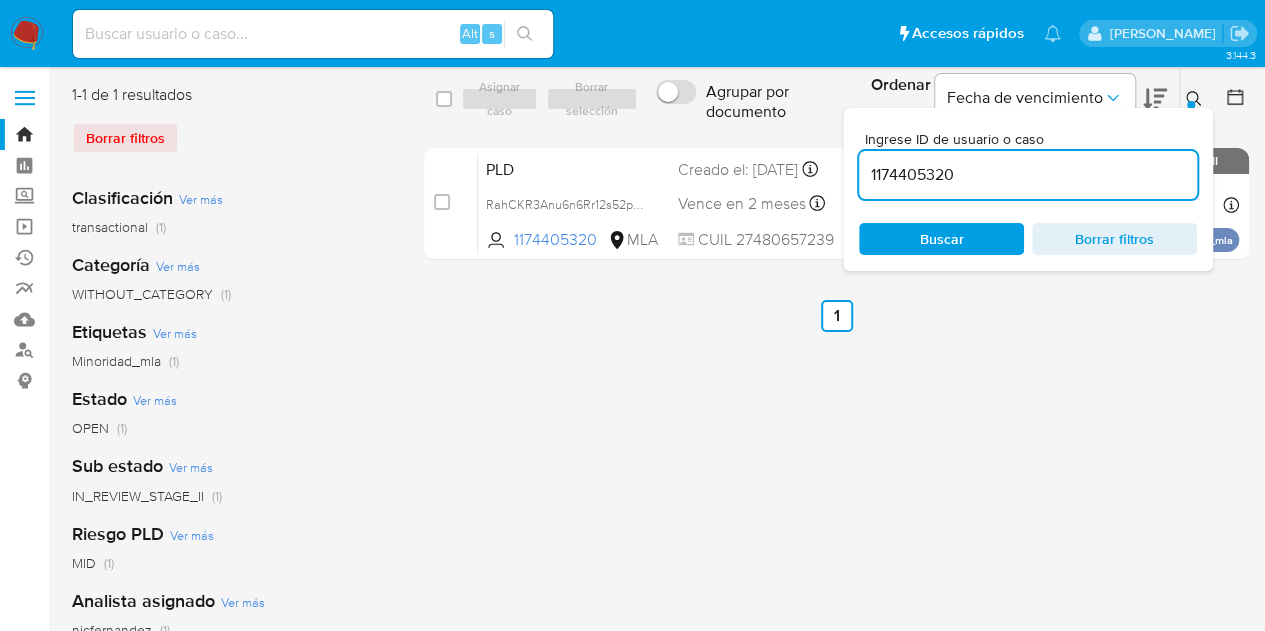 drag, startPoint x: 698, startPoint y: 72, endPoint x: 665, endPoint y: 66, distance: 33.54102 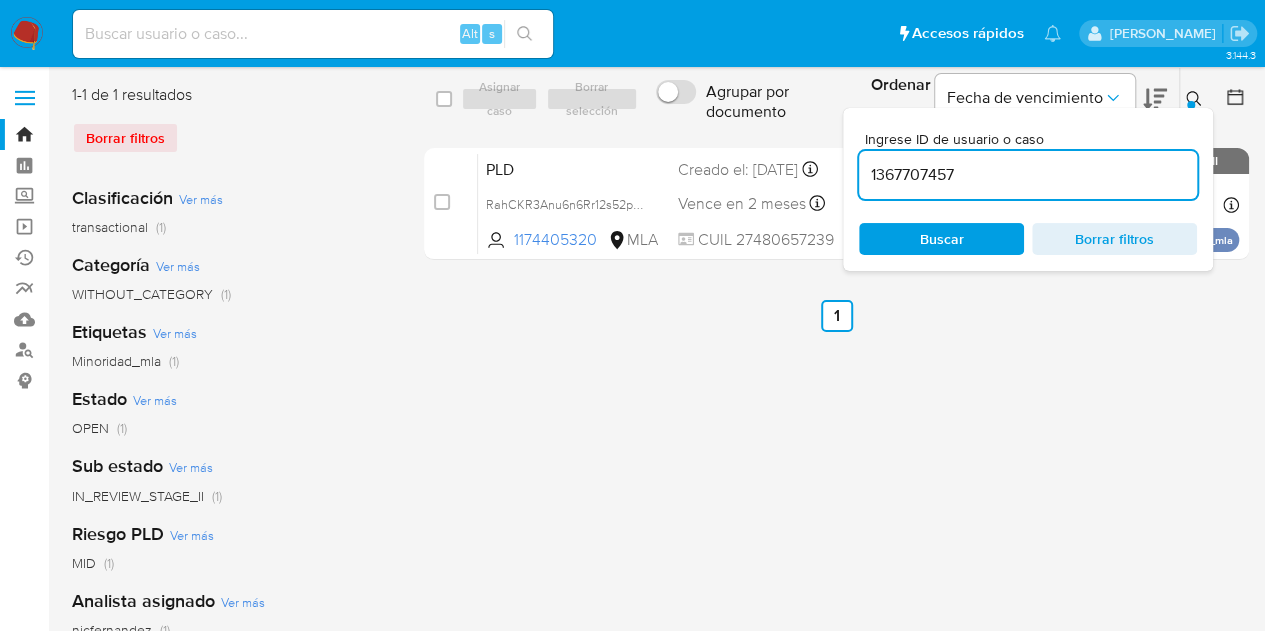 type on "1367707457" 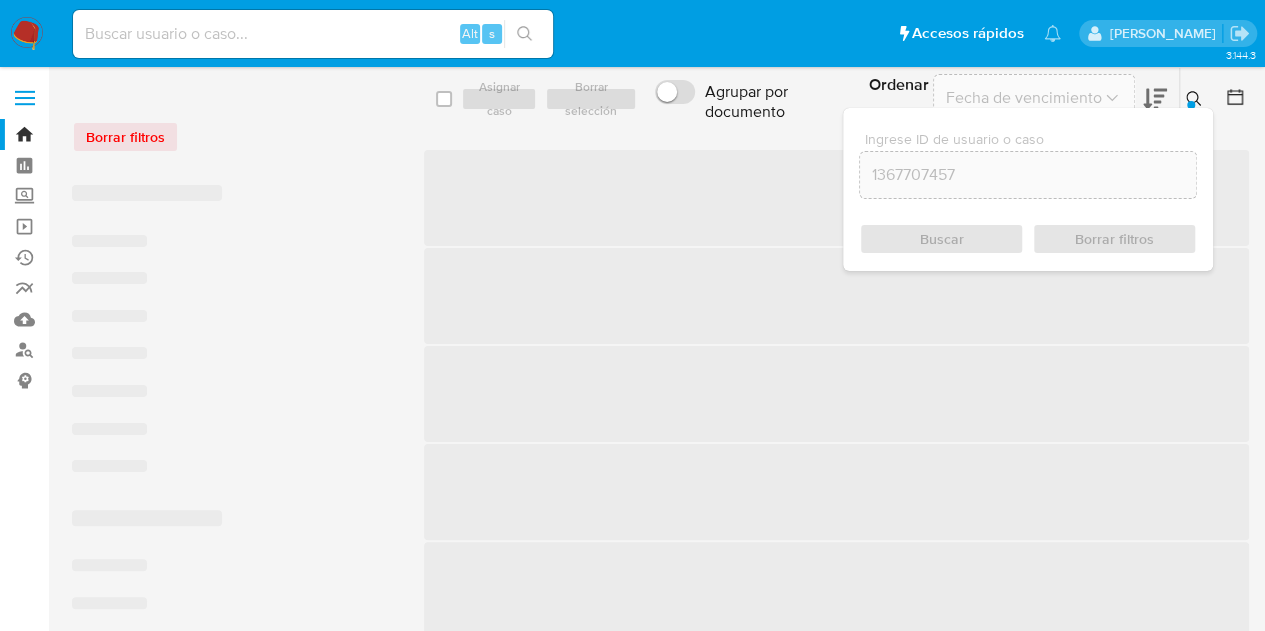 click at bounding box center [1196, 99] 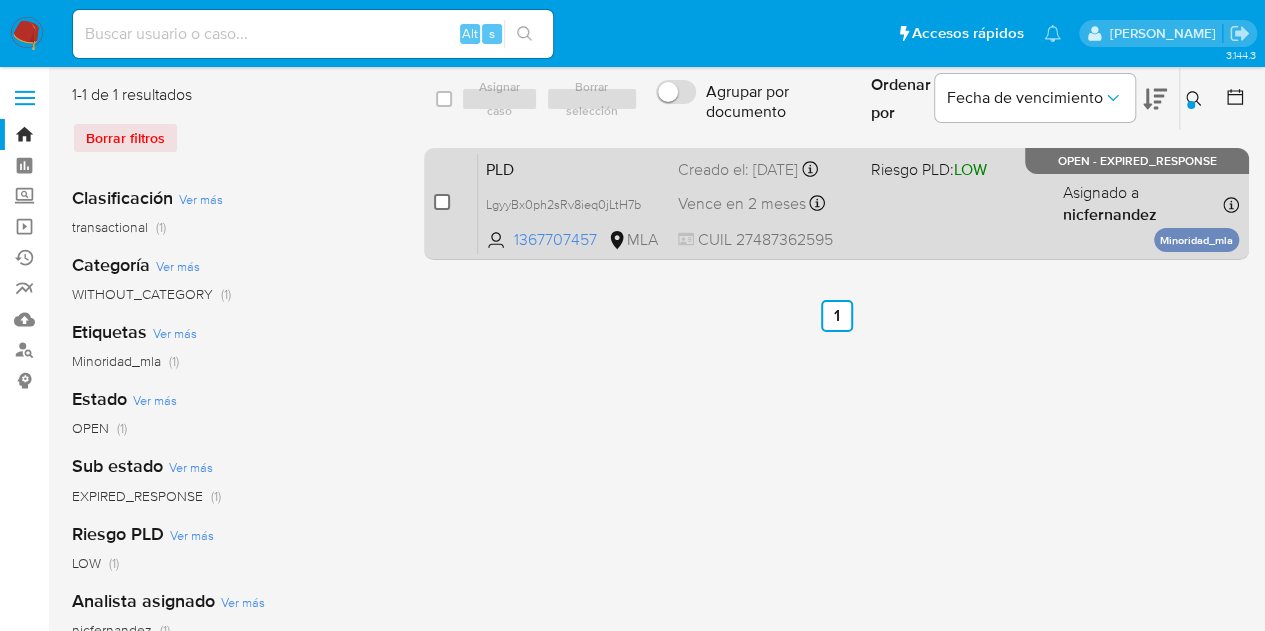 drag, startPoint x: 431, startPoint y: 213, endPoint x: 439, endPoint y: 206, distance: 10.630146 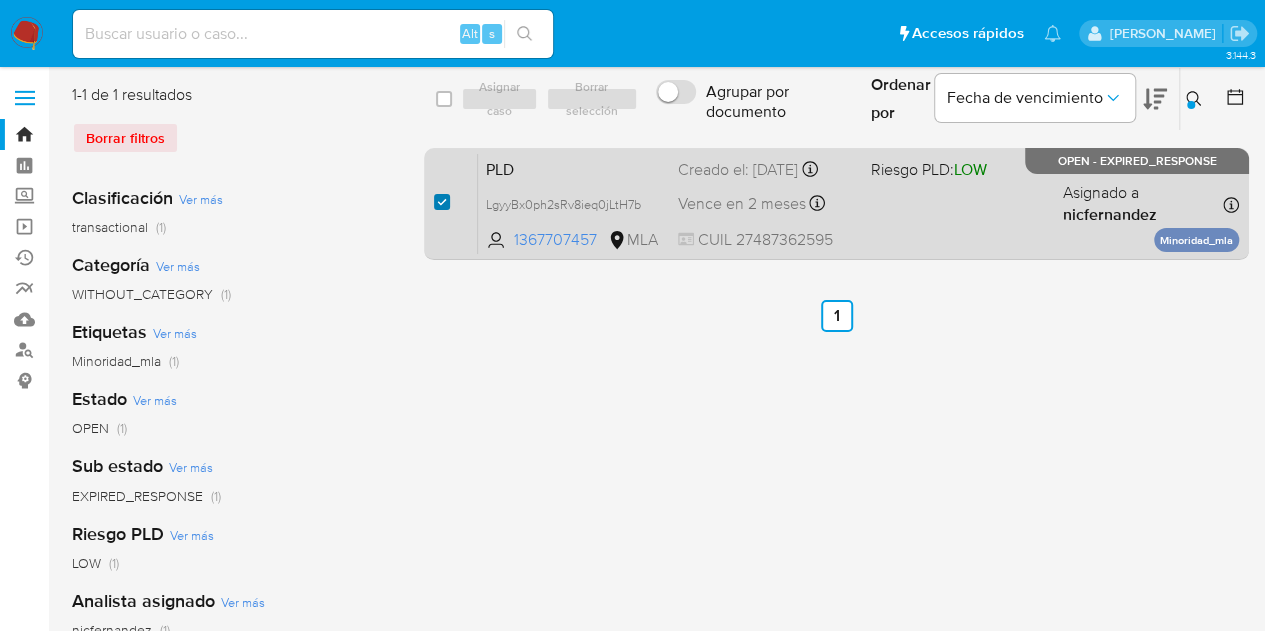checkbox on "true" 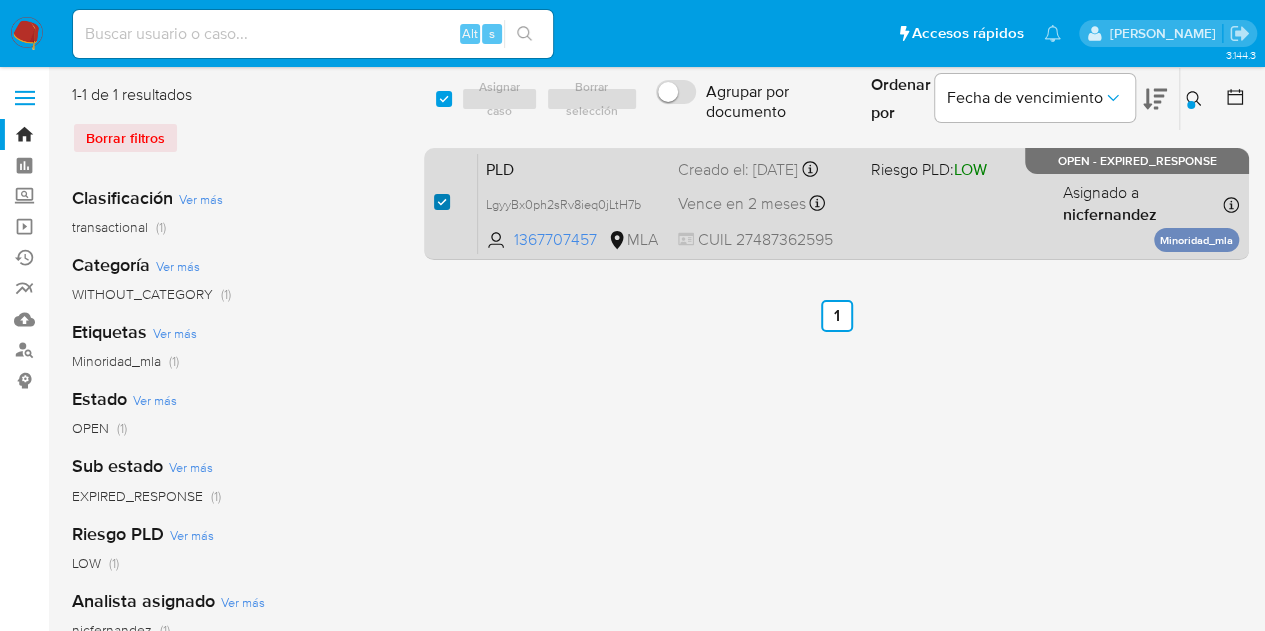 checkbox on "true" 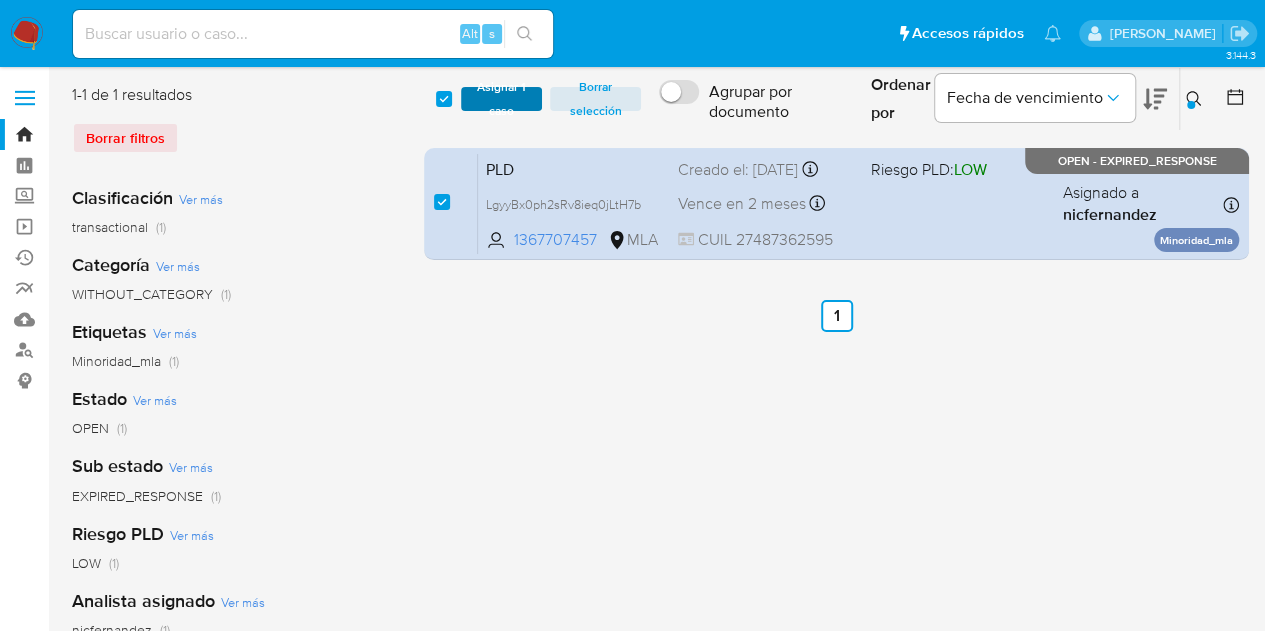 click on "Asignar 1 caso" at bounding box center [502, 99] 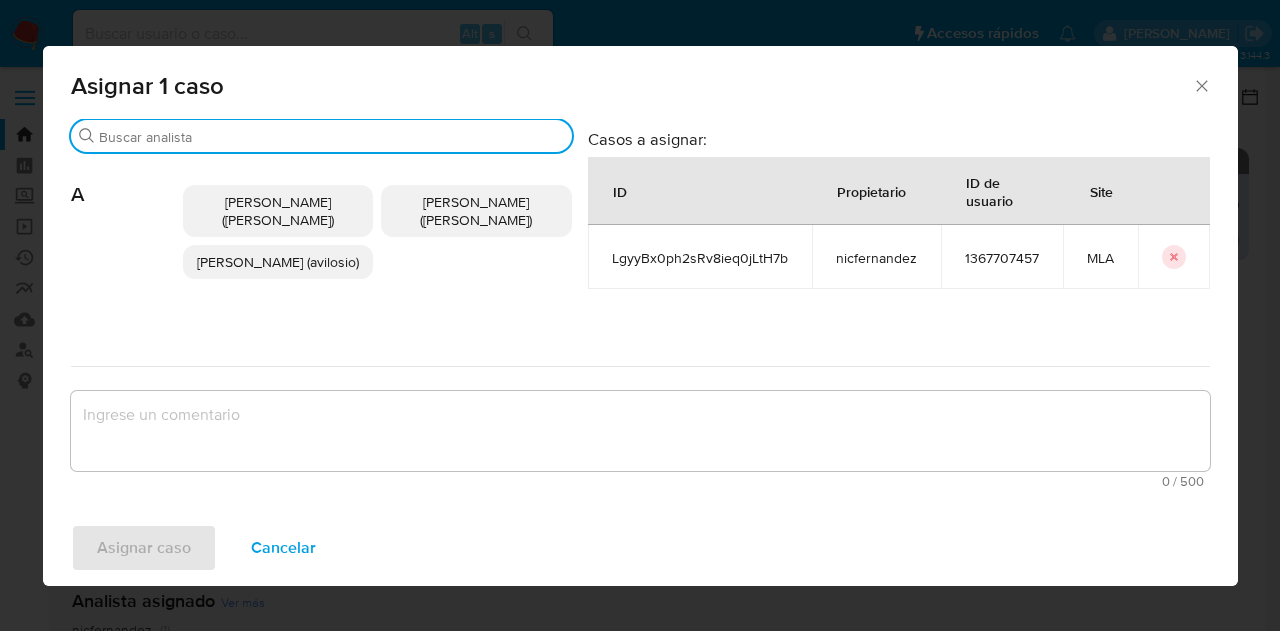 click on "Buscar" at bounding box center [331, 137] 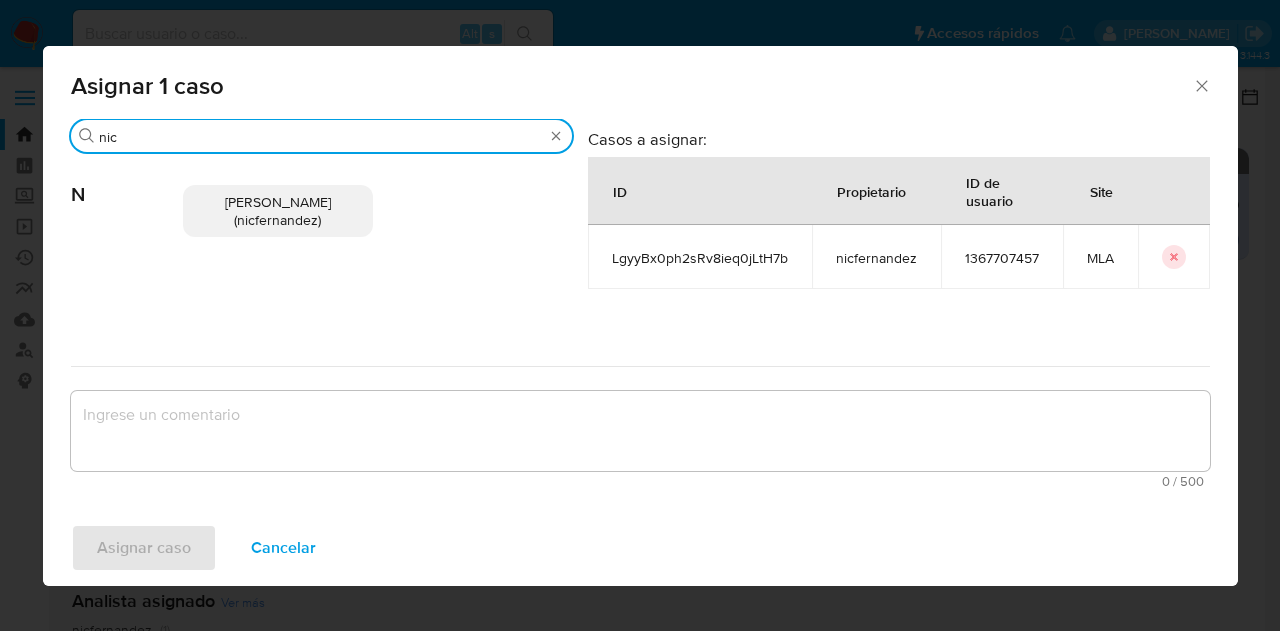 type on "nic" 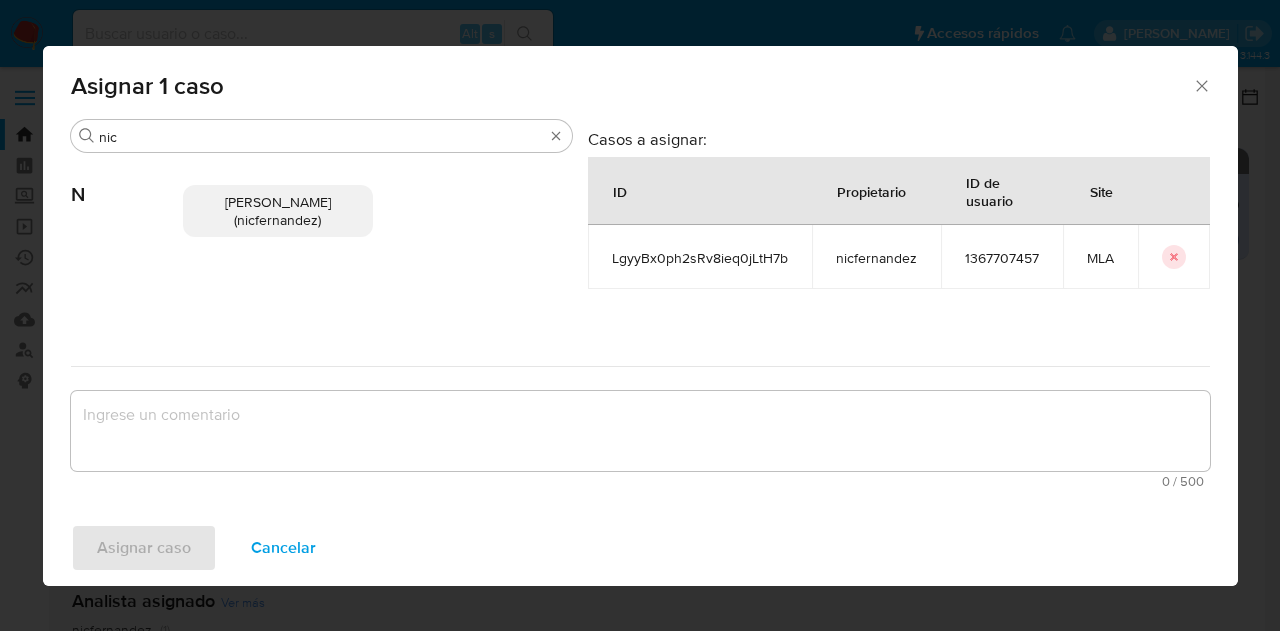 click on "Nicolas Fernandez Allen (nicfernandez)" at bounding box center (278, 211) 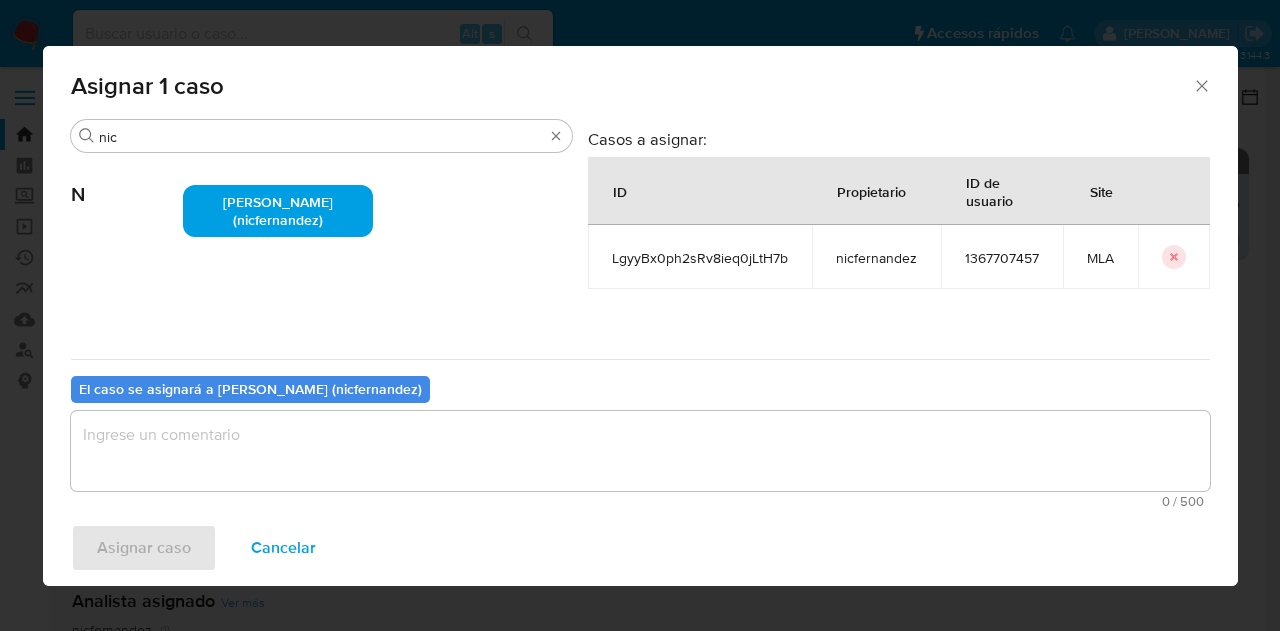 click at bounding box center (640, 451) 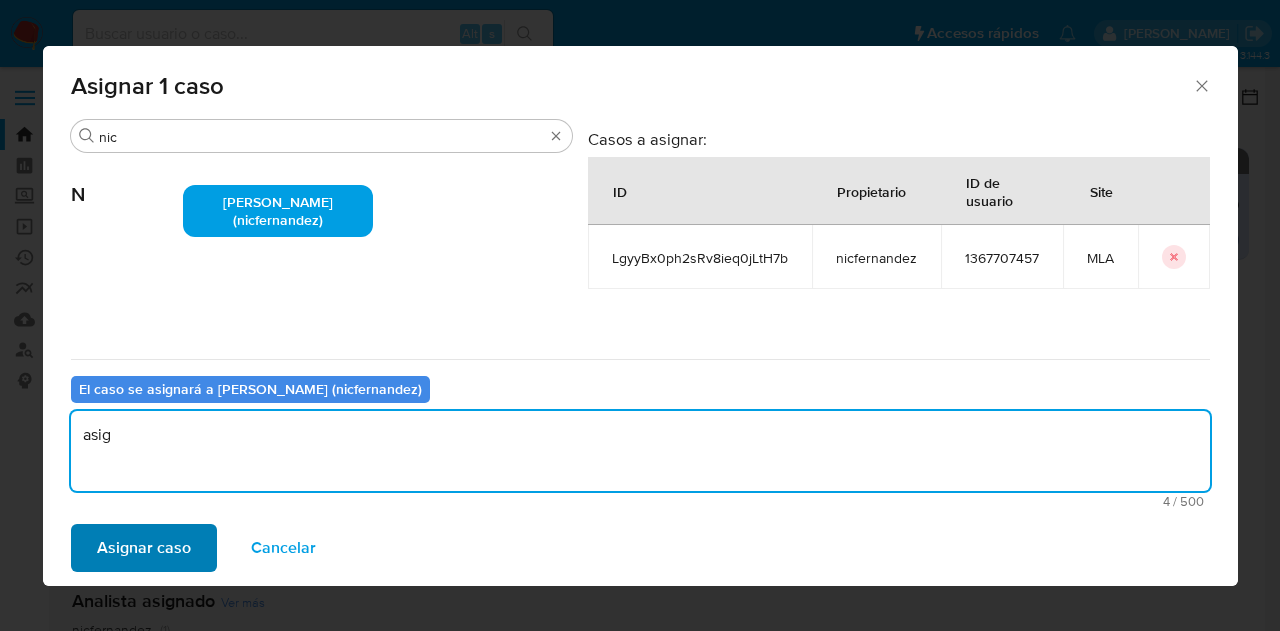 type on "asig" 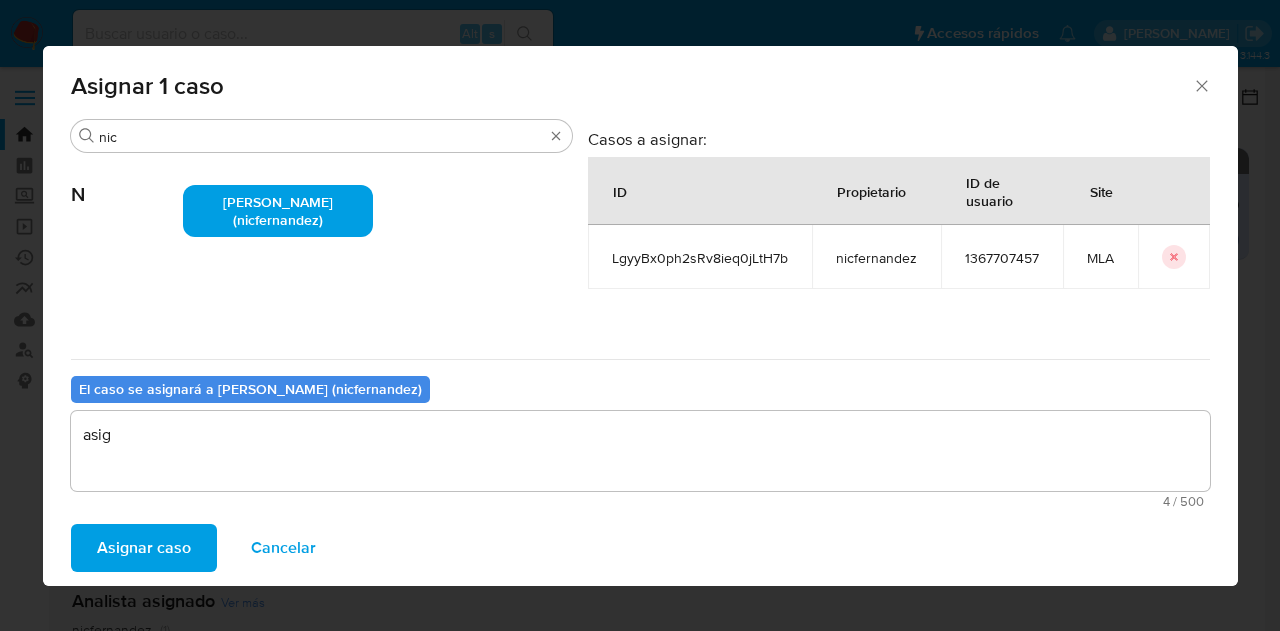 click on "Asignar caso" at bounding box center (144, 548) 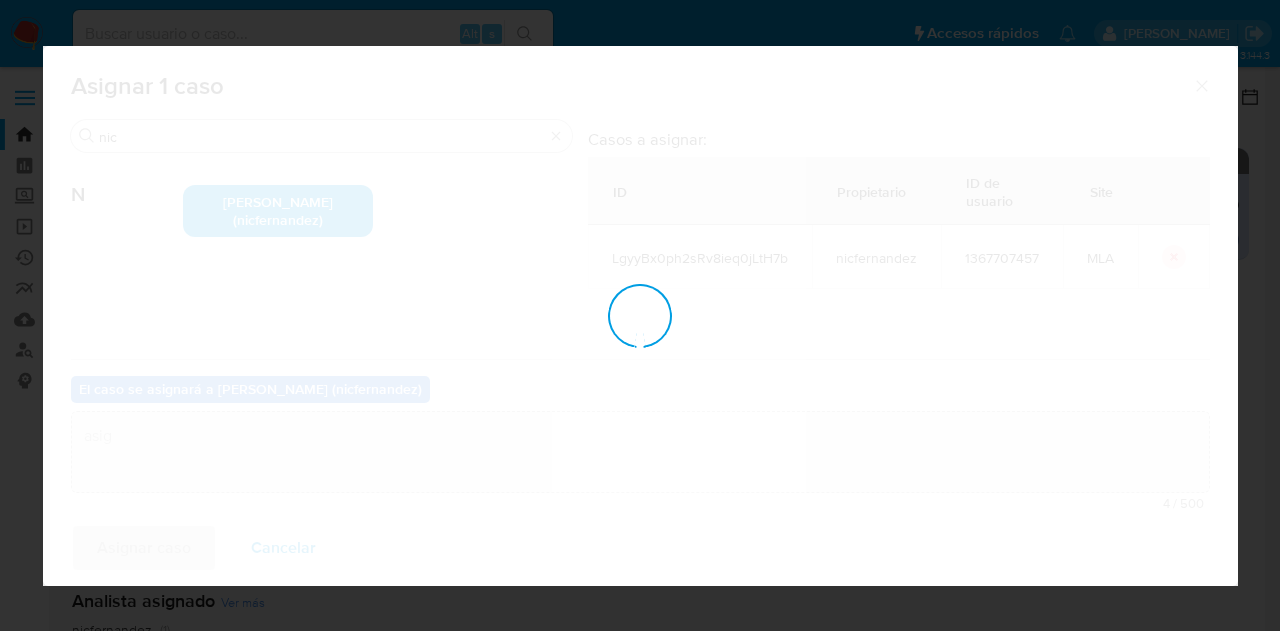 type 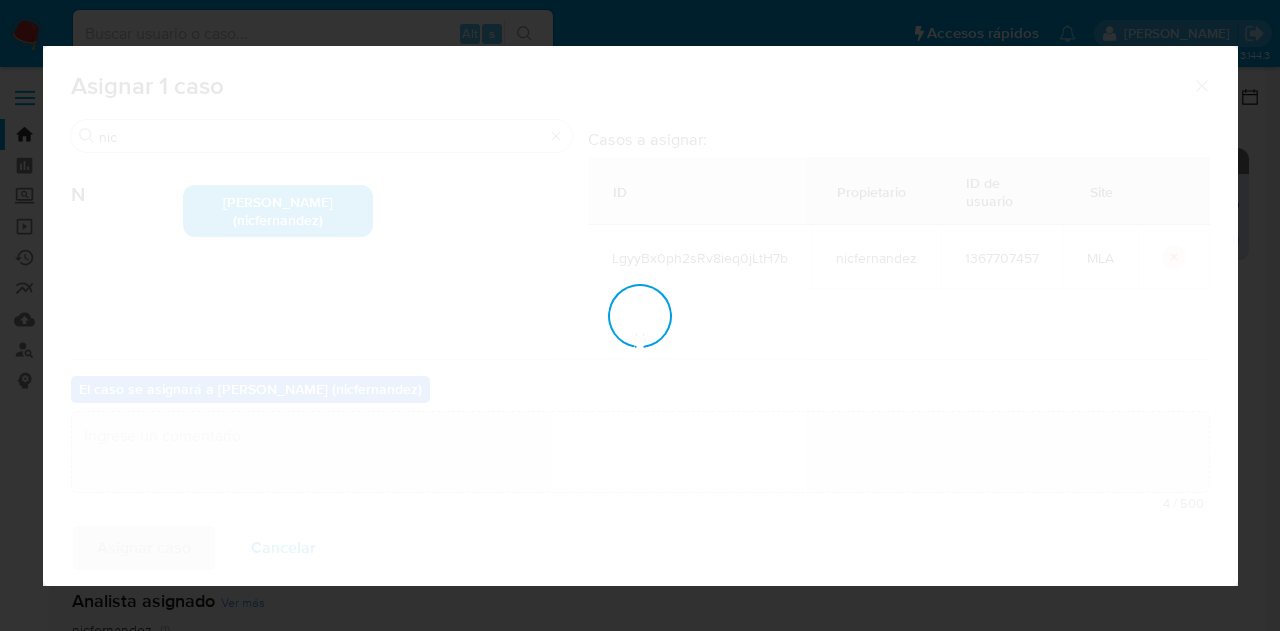 checkbox on "false" 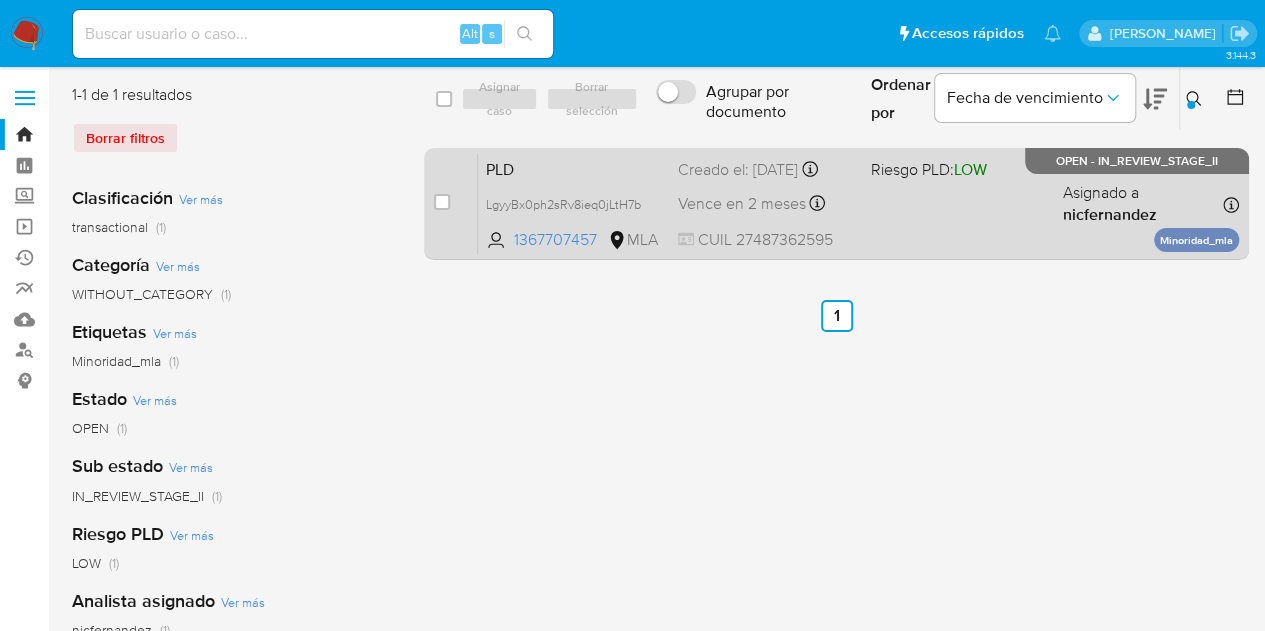 click on "PLD" at bounding box center [574, 168] 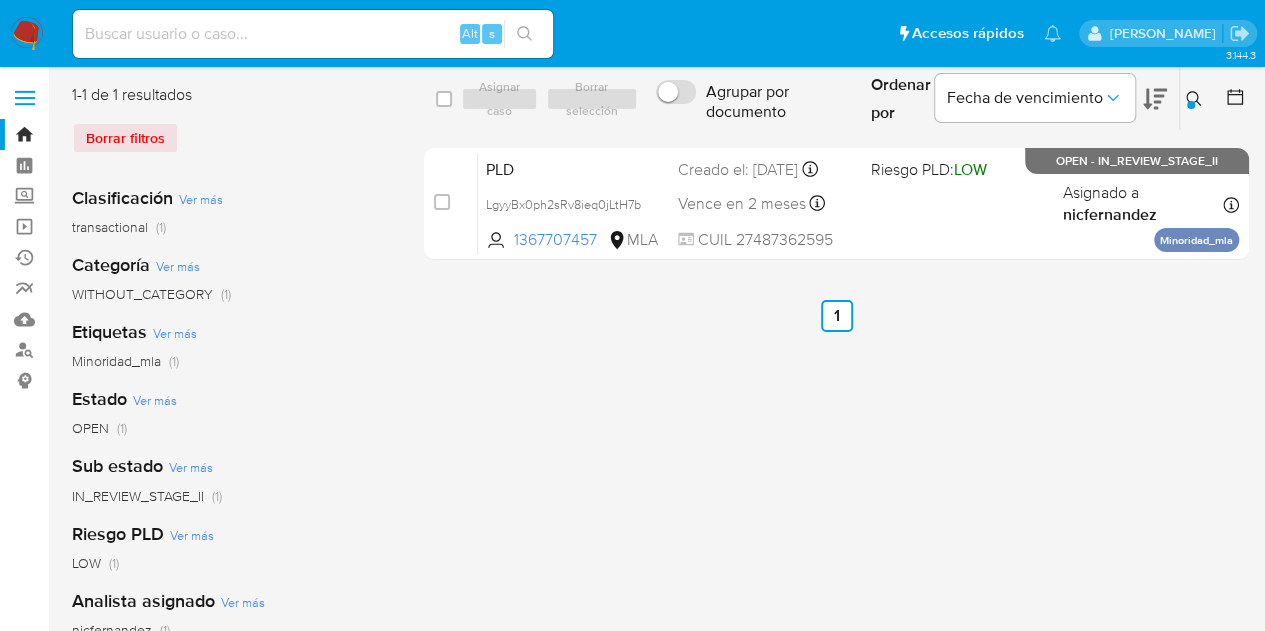 click at bounding box center [1196, 99] 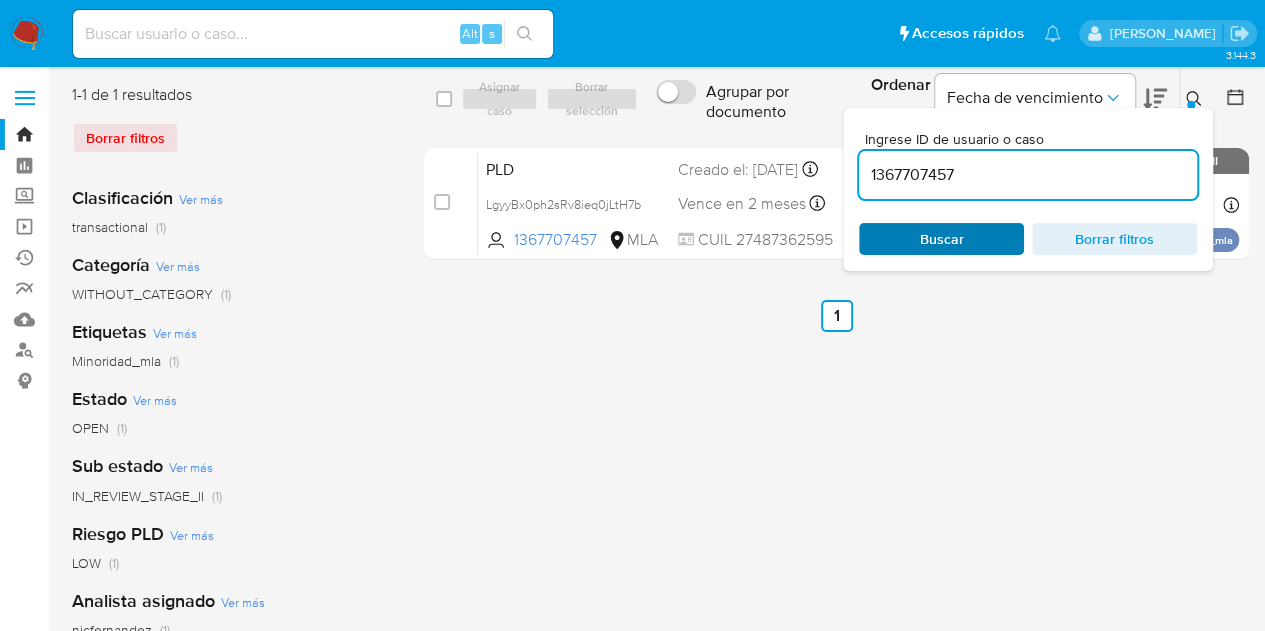 click on "Buscar" at bounding box center [942, 239] 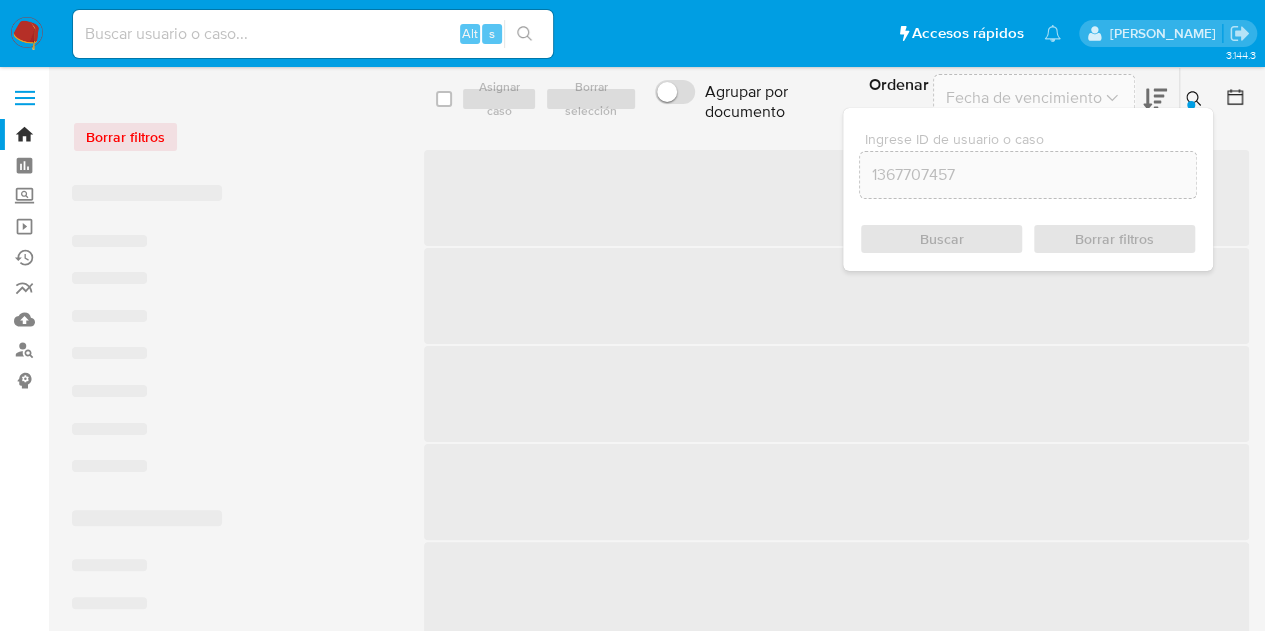 click 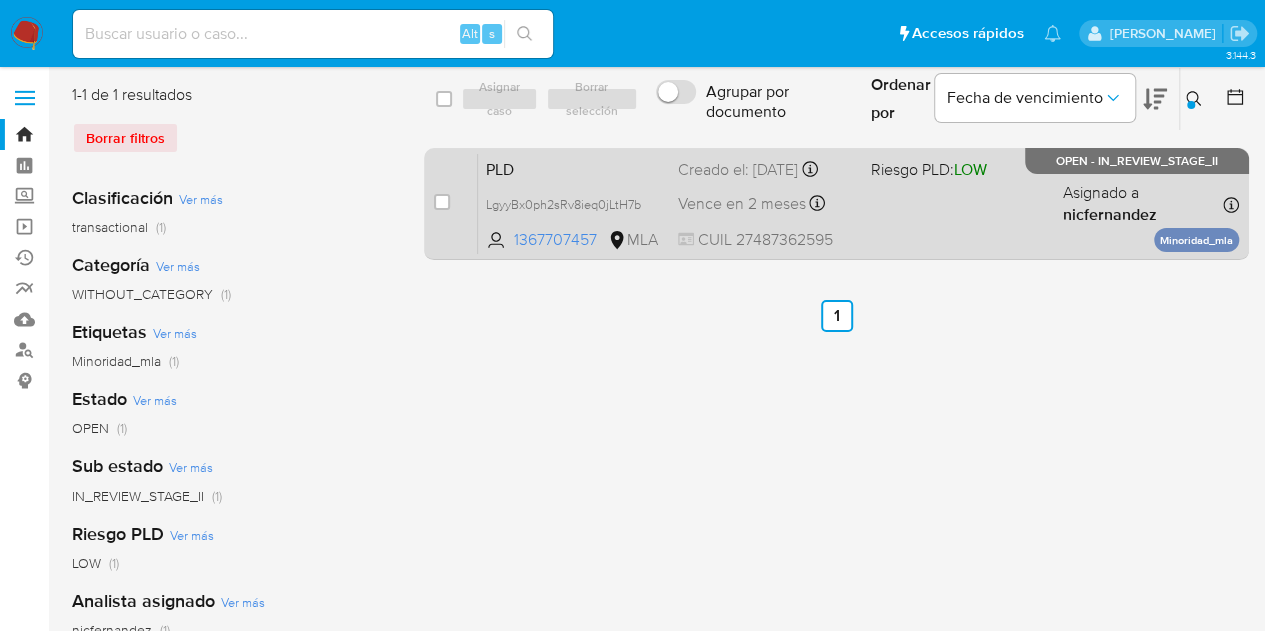 click on "PLD" at bounding box center [574, 168] 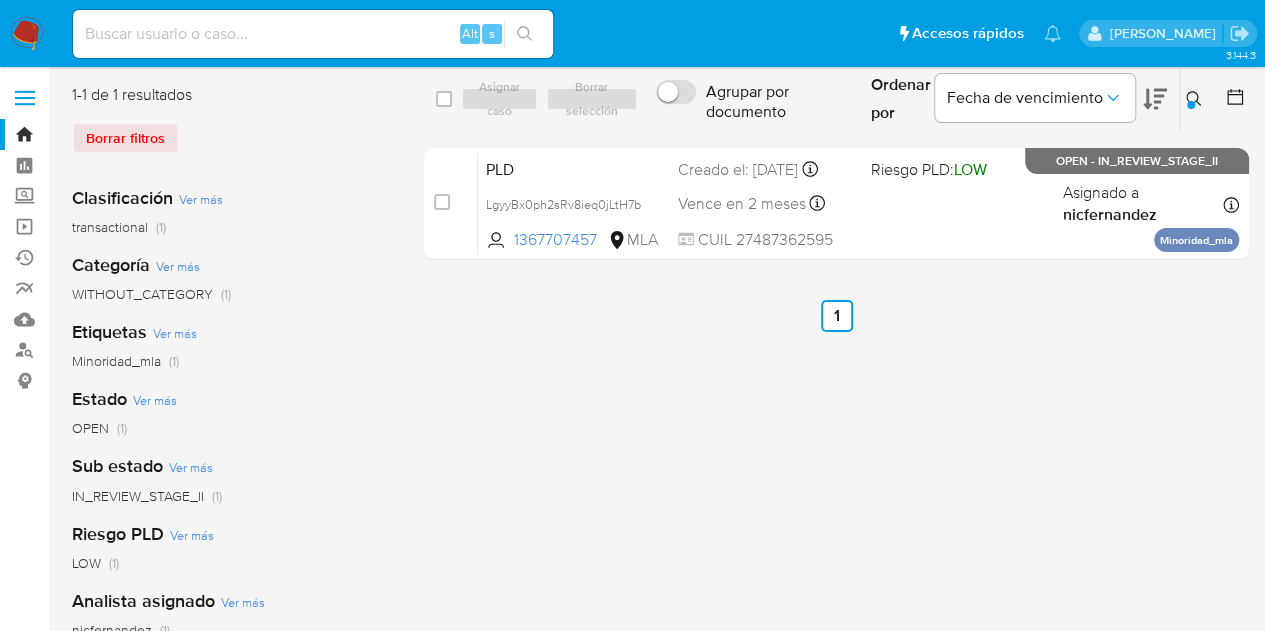 click 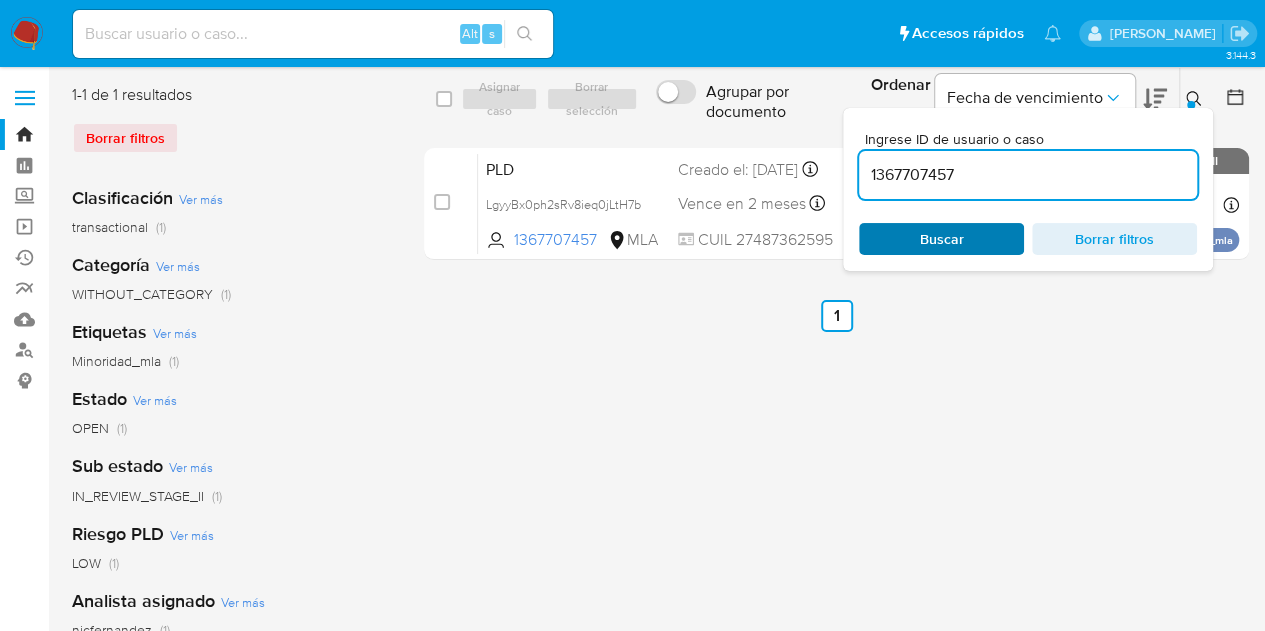 click on "Buscar" at bounding box center (941, 239) 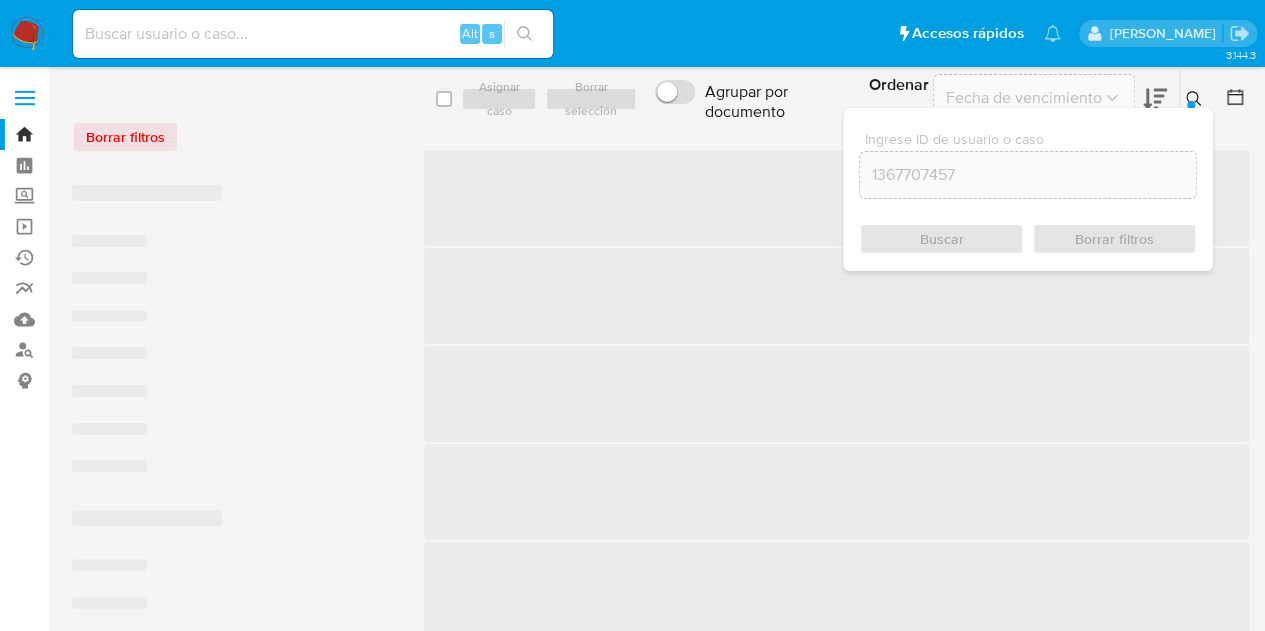 click at bounding box center (1191, 105) 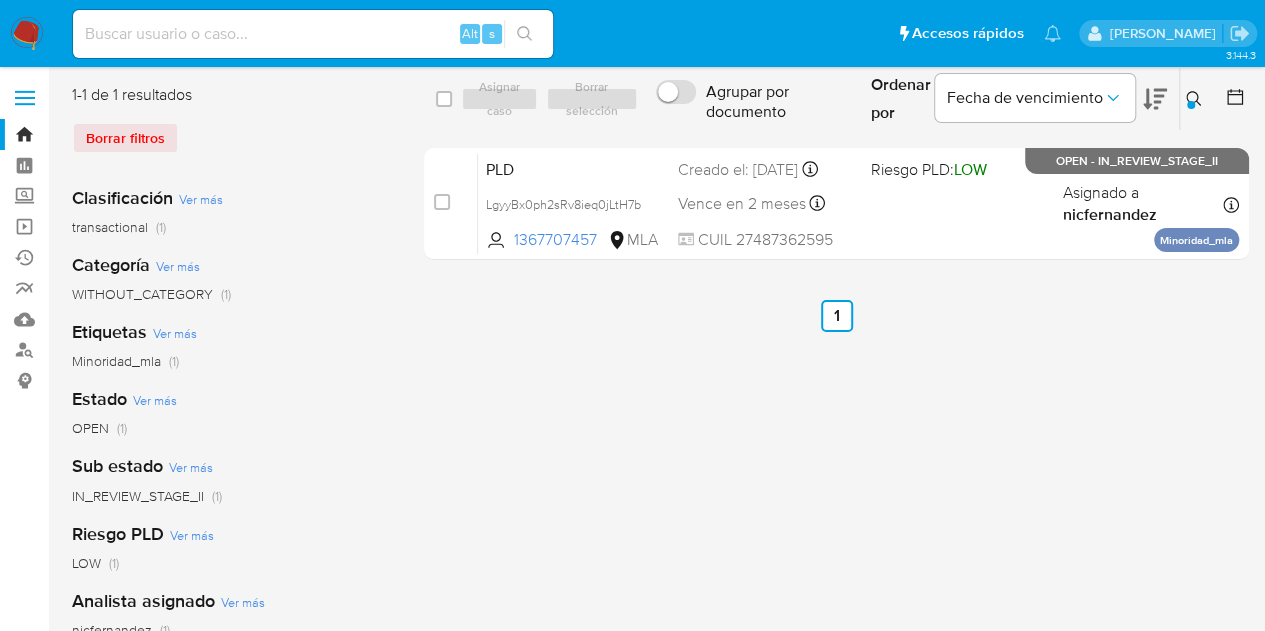 click on "PLD" at bounding box center (574, 168) 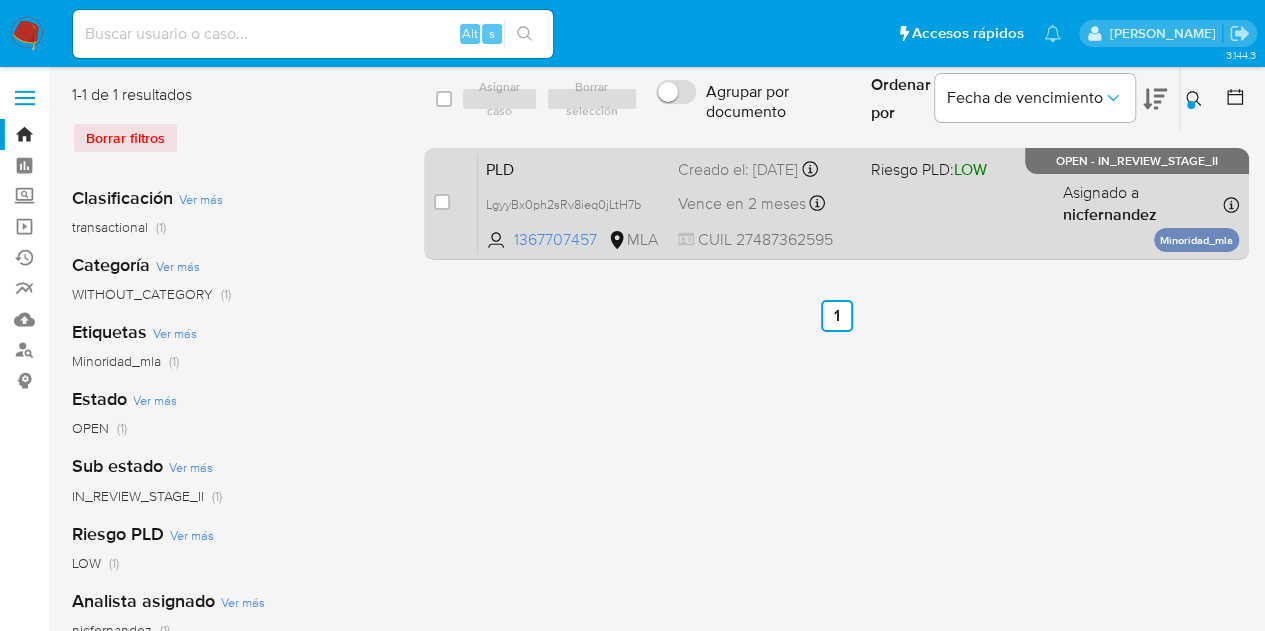 click on "PLD" at bounding box center [574, 168] 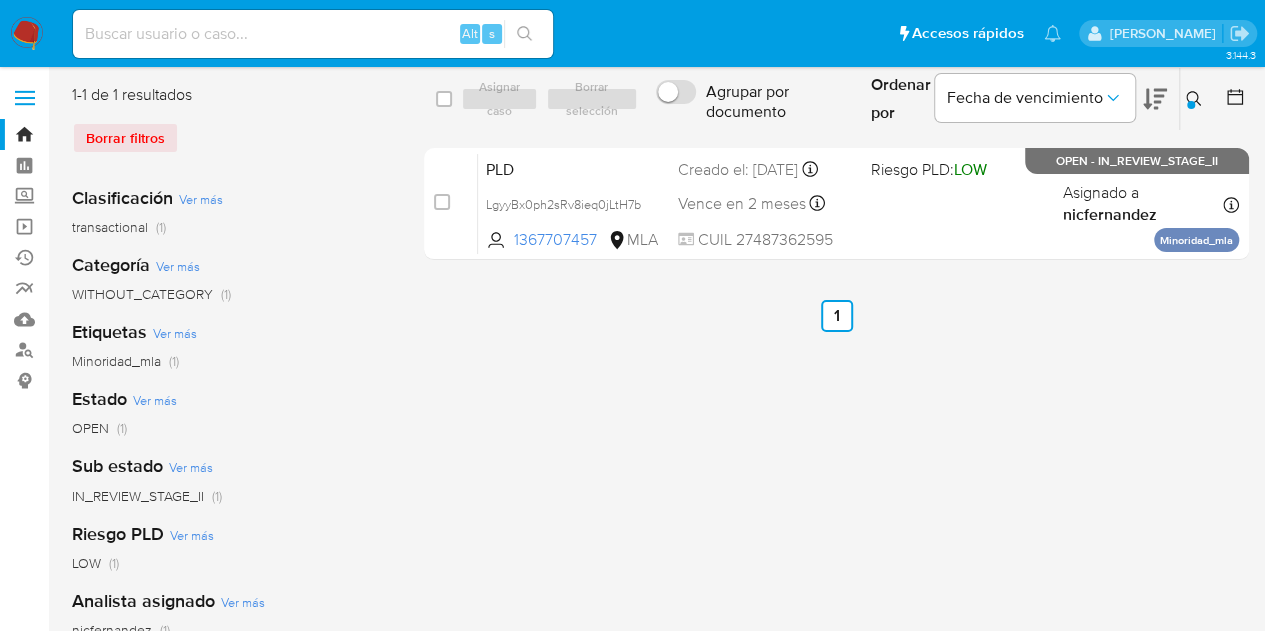 drag, startPoint x: 1190, startPoint y: 87, endPoint x: 1140, endPoint y: 154, distance: 83.60024 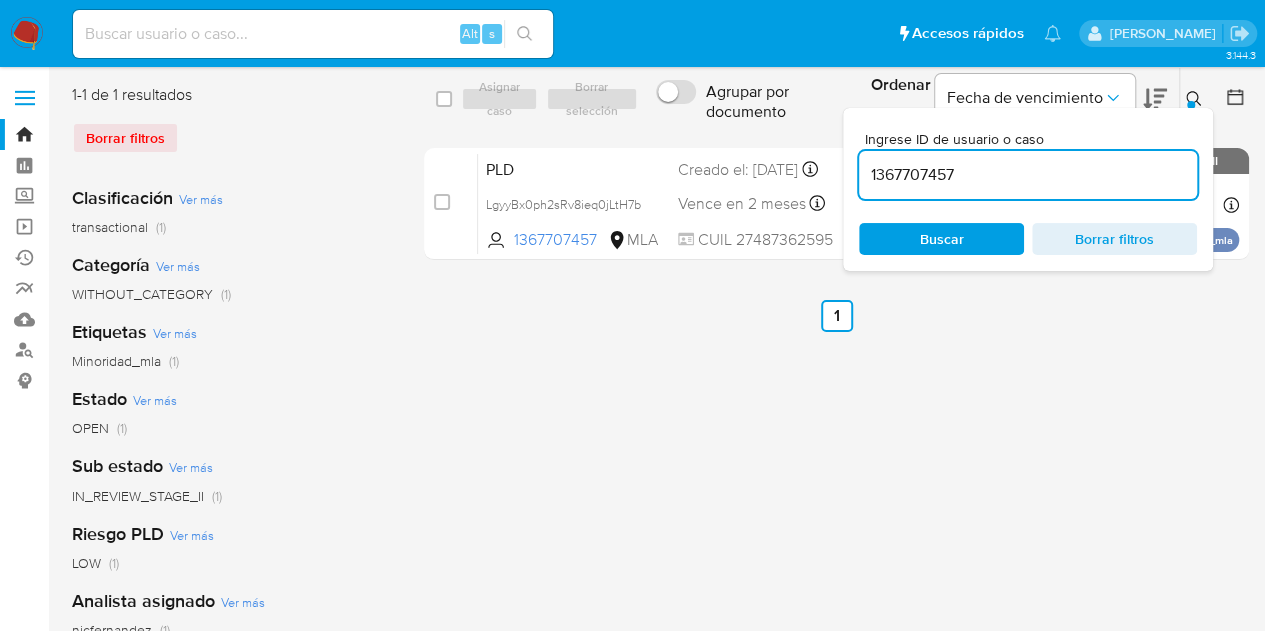drag, startPoint x: 1070, startPoint y: 187, endPoint x: 693, endPoint y: 91, distance: 389.03085 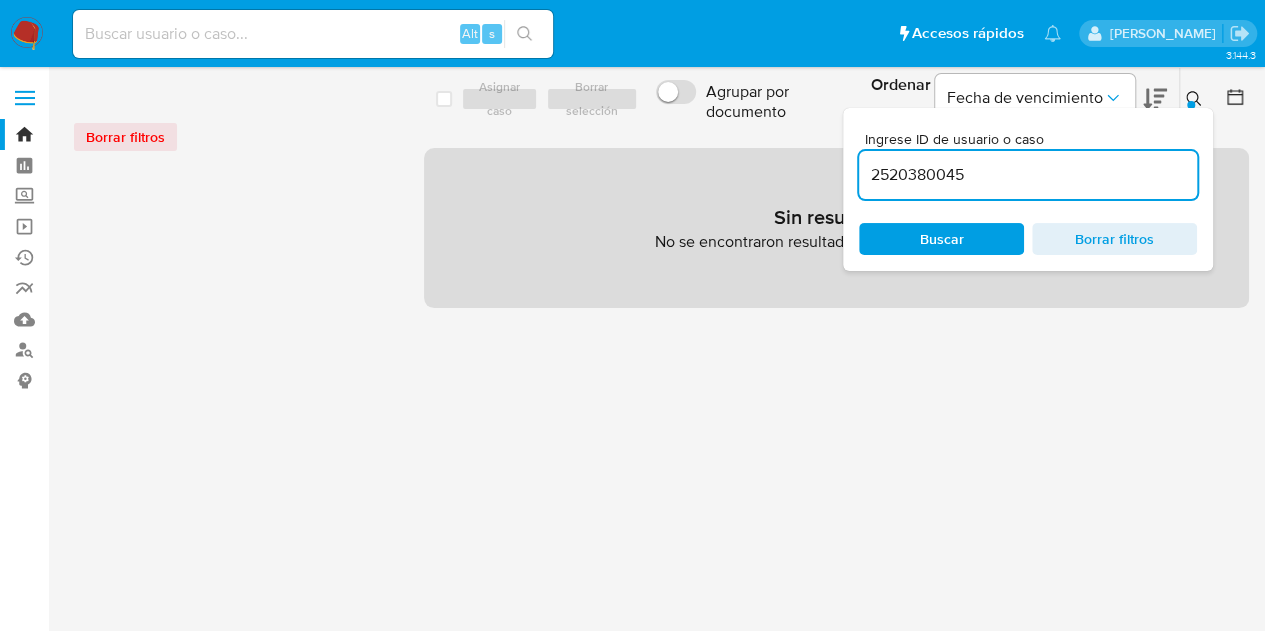 click at bounding box center (1196, 99) 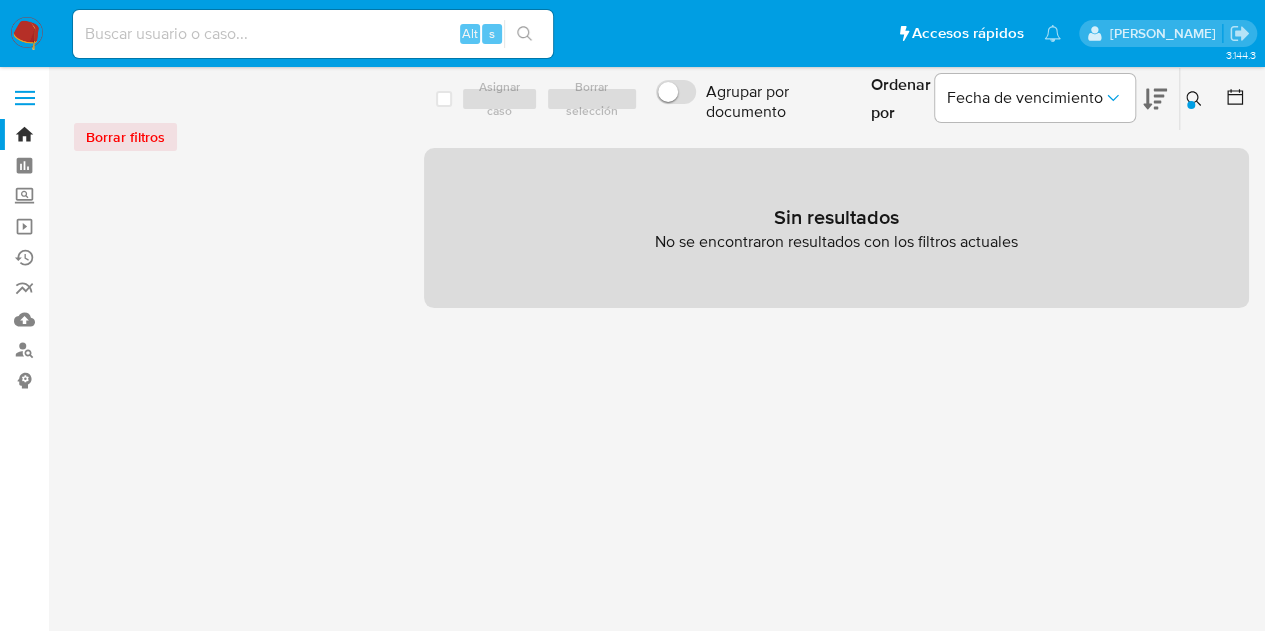 click at bounding box center [1196, 99] 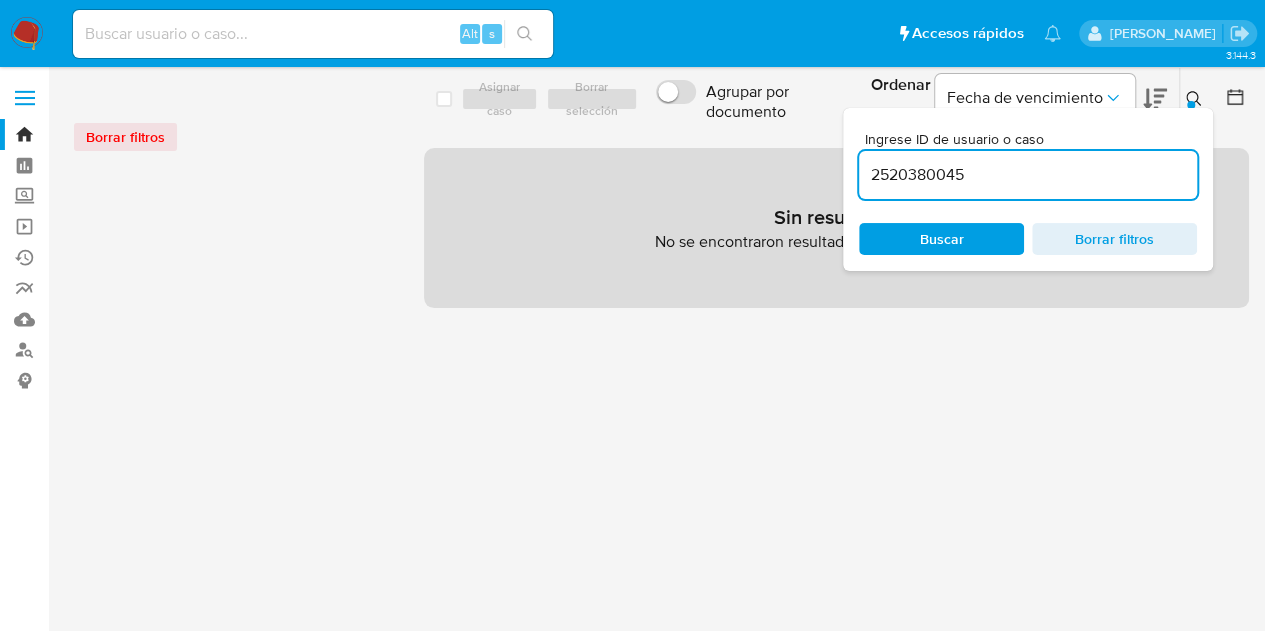 drag, startPoint x: 1028, startPoint y: 175, endPoint x: 688, endPoint y: 101, distance: 347.95978 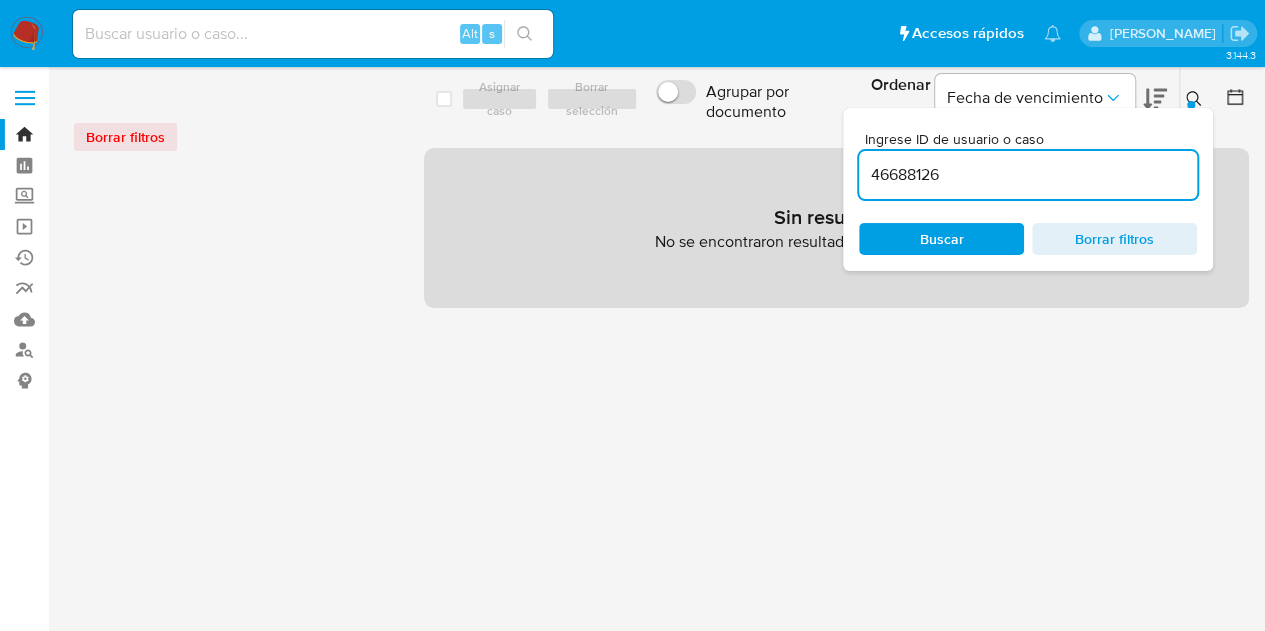 type on "46688126" 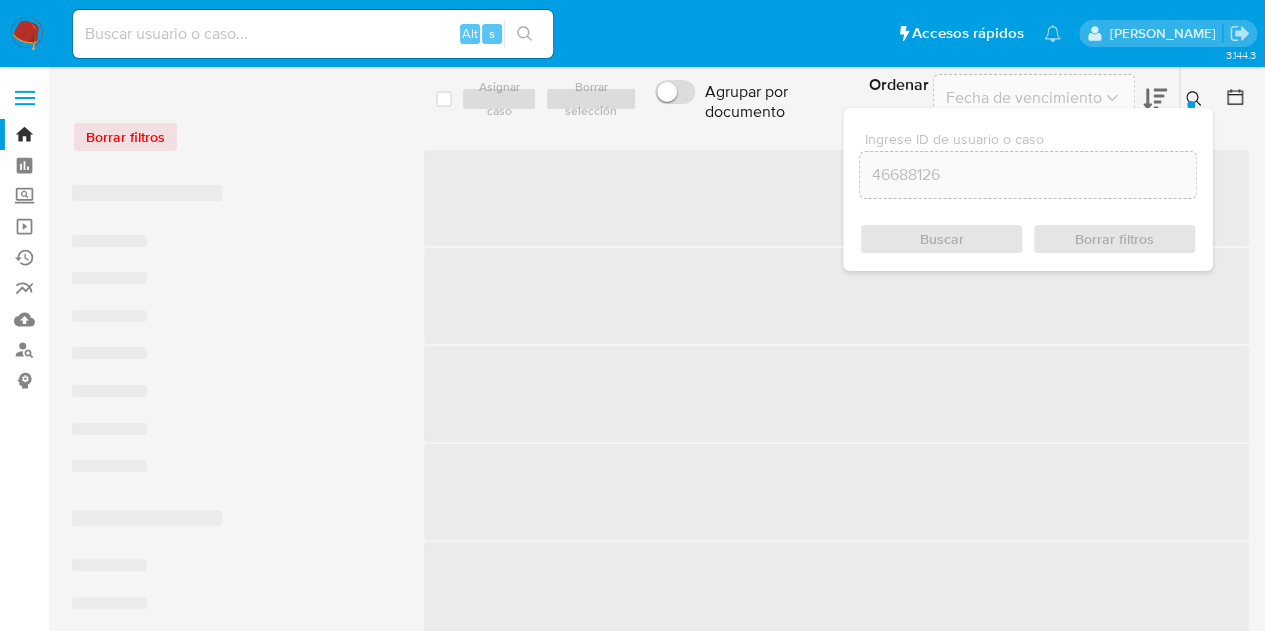 click 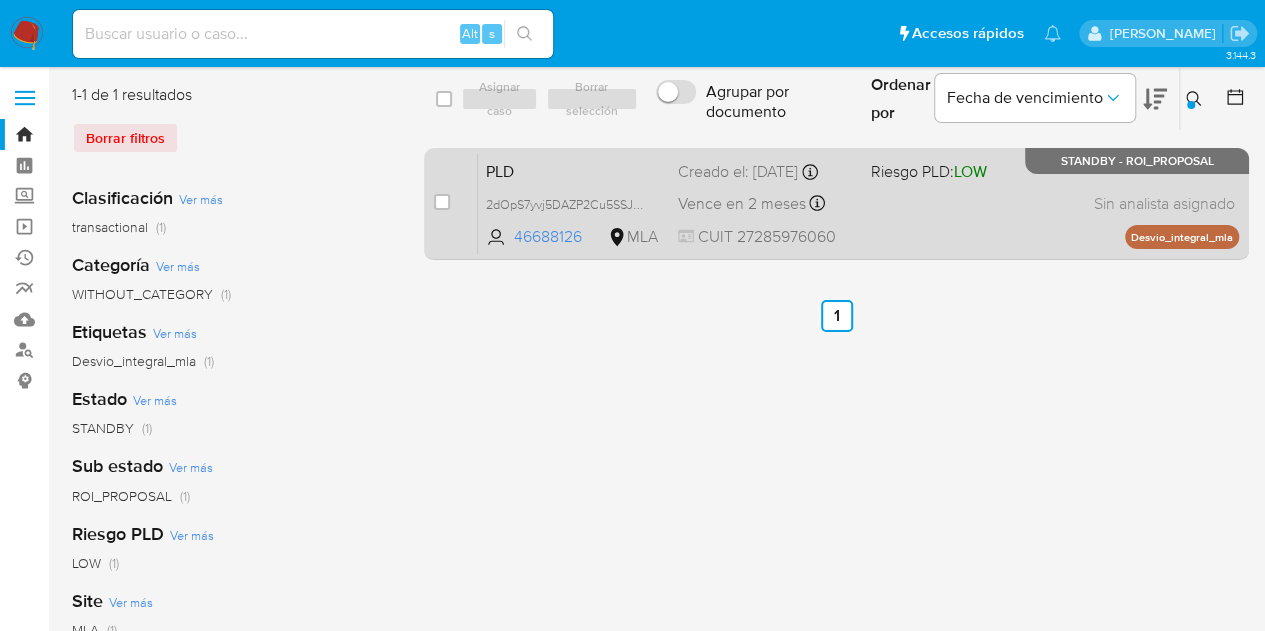 click on "PLD" at bounding box center (574, 170) 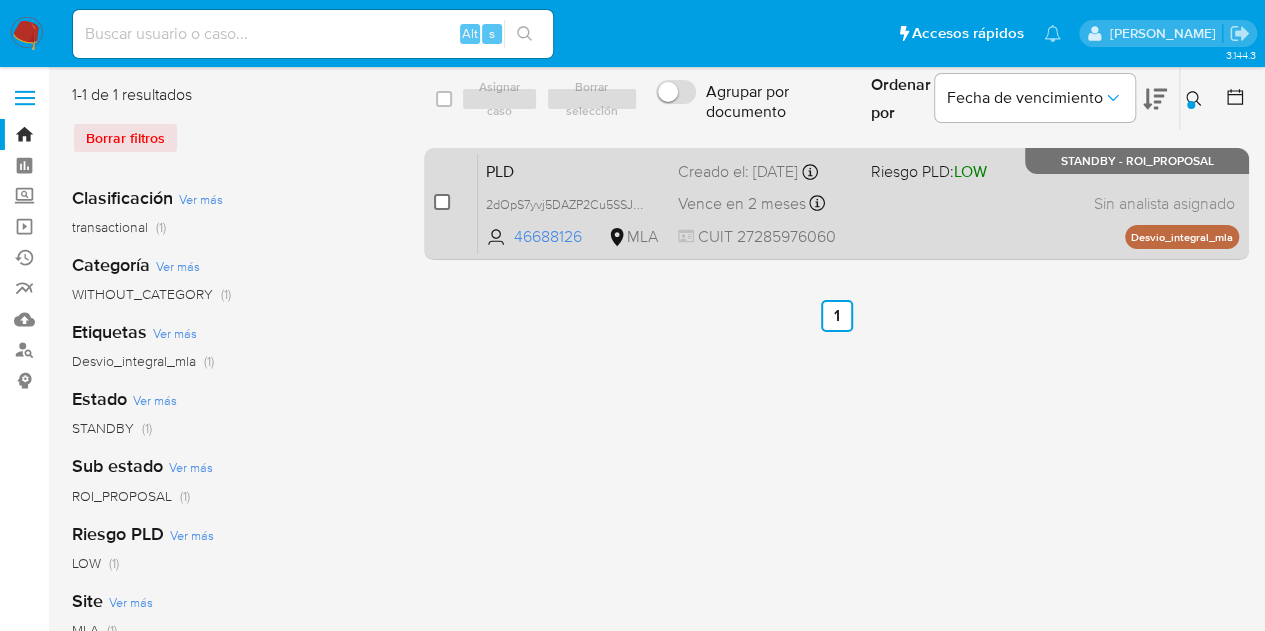 click at bounding box center (442, 202) 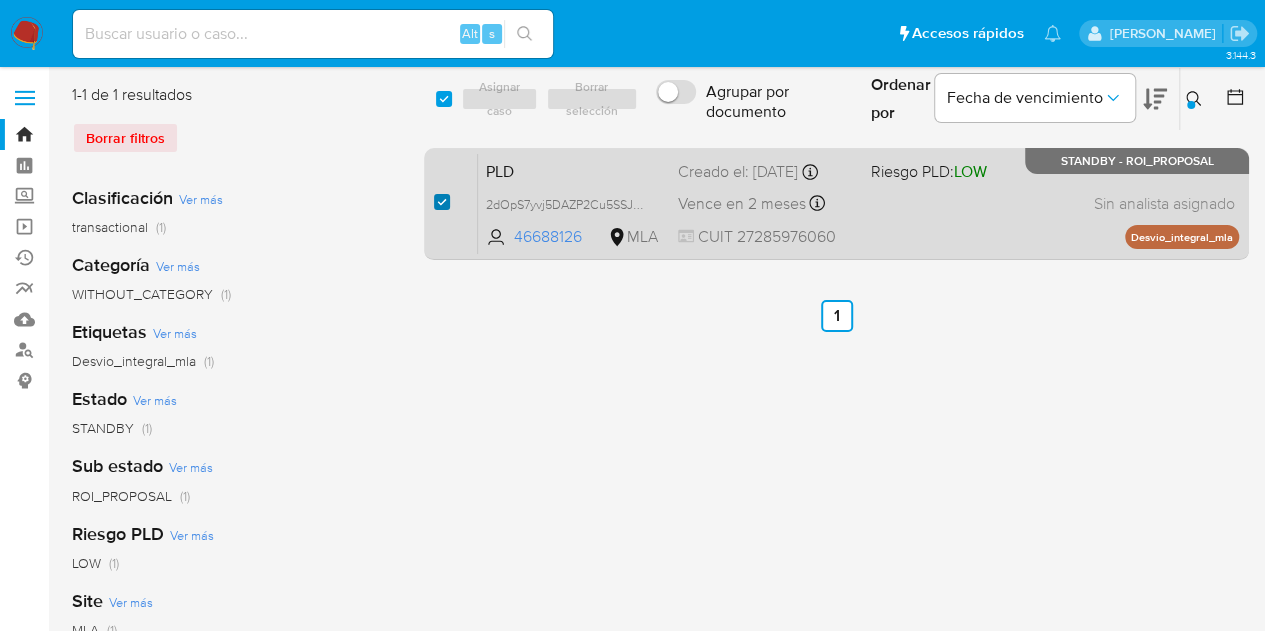checkbox on "true" 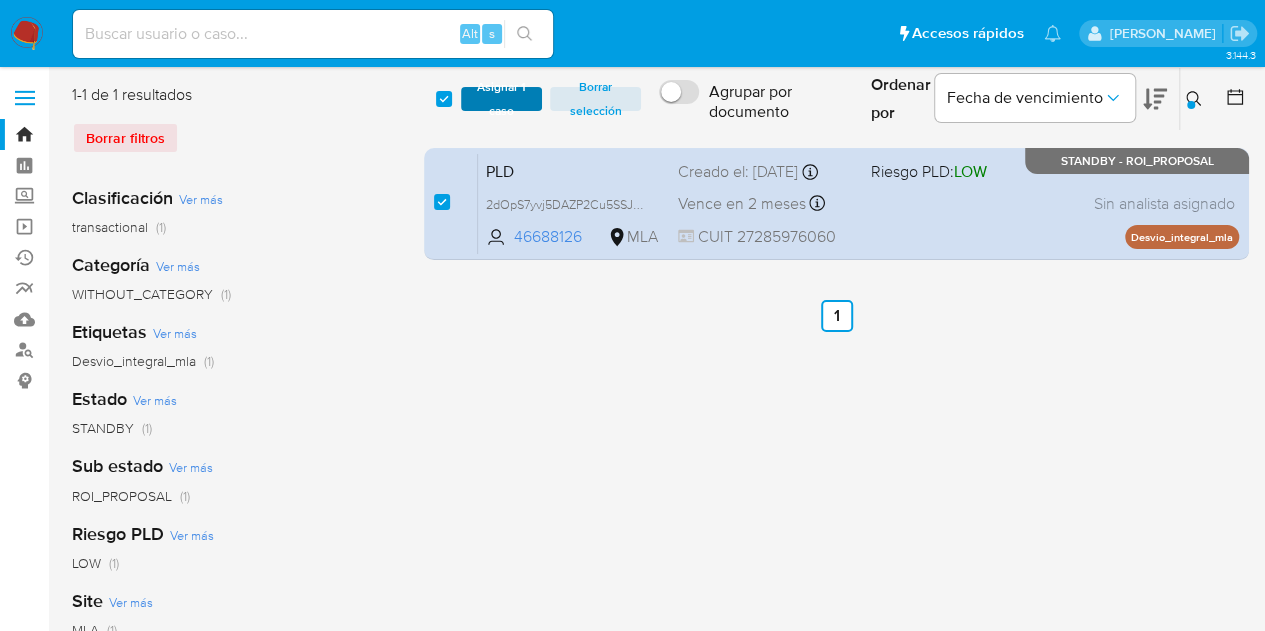 click on "Asignar 1 caso" at bounding box center [502, 99] 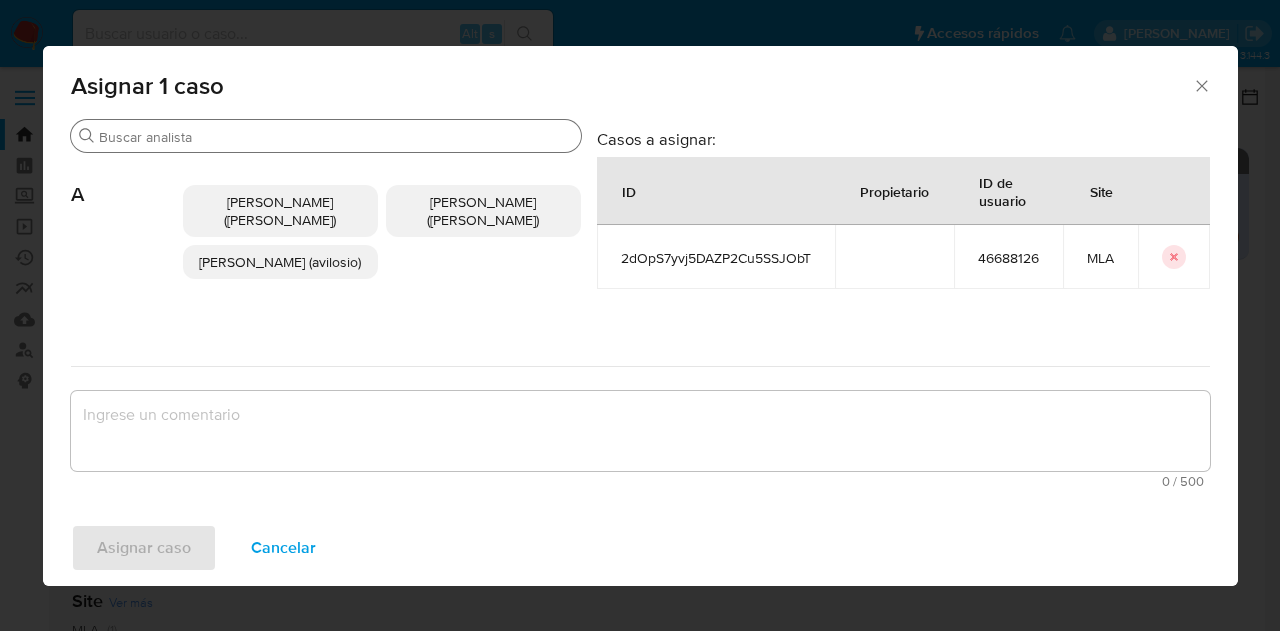 click on "Buscar" at bounding box center [326, 136] 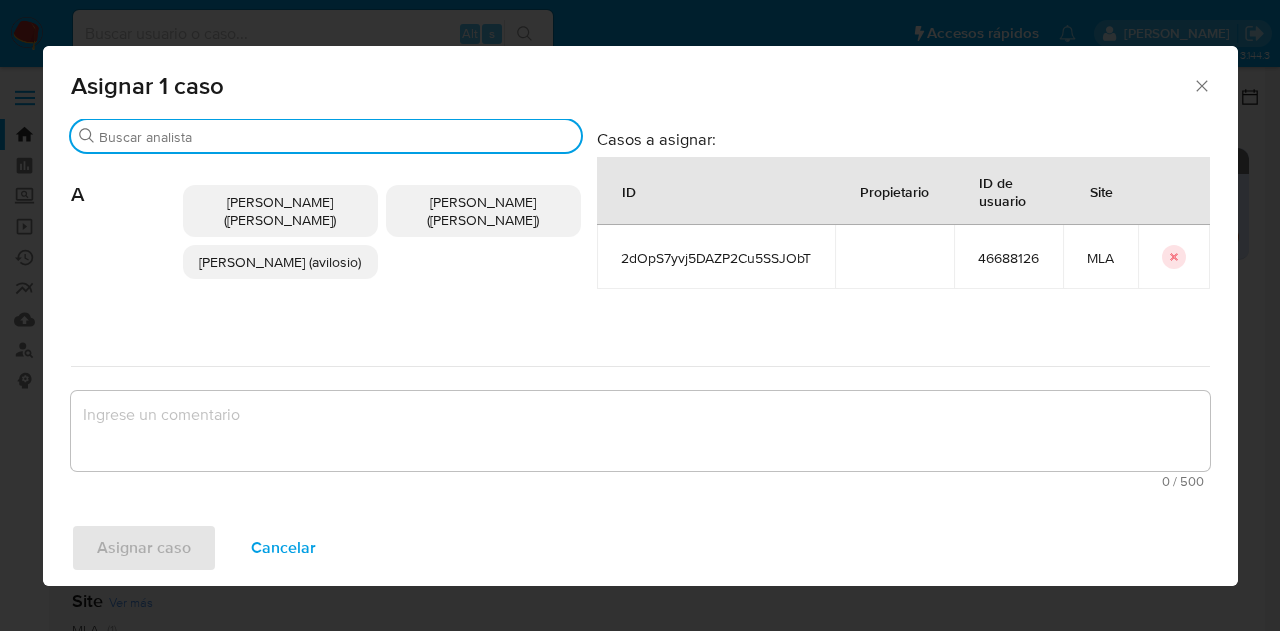 click on "Buscar" at bounding box center (336, 137) 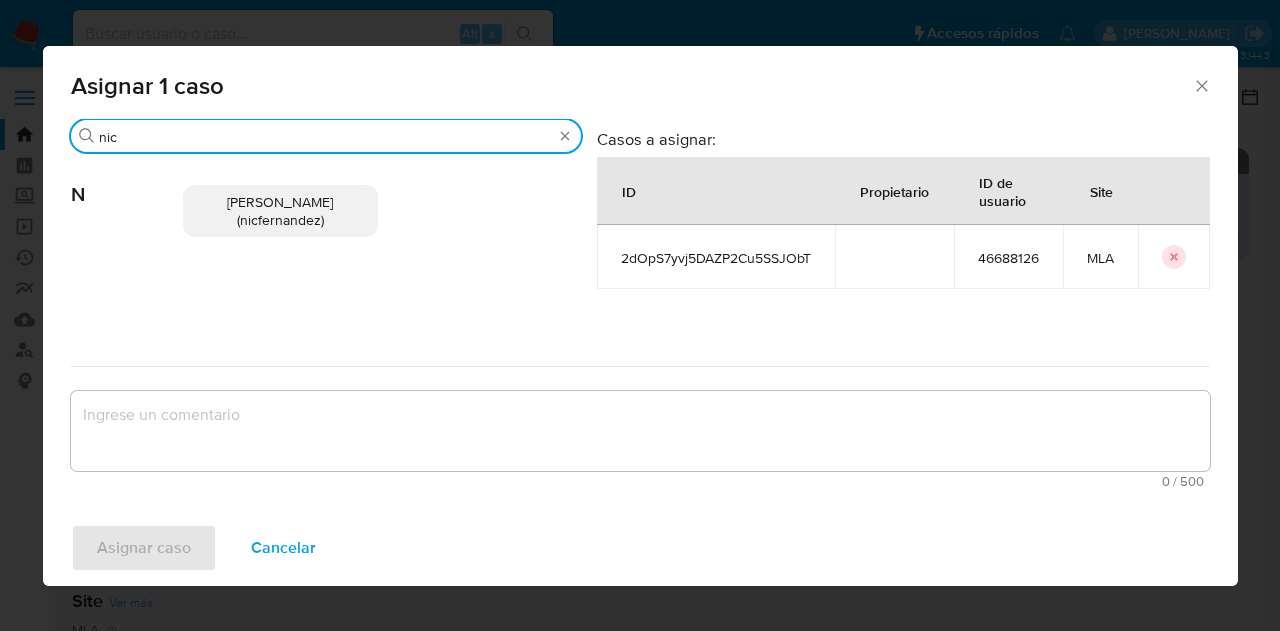 type on "nic" 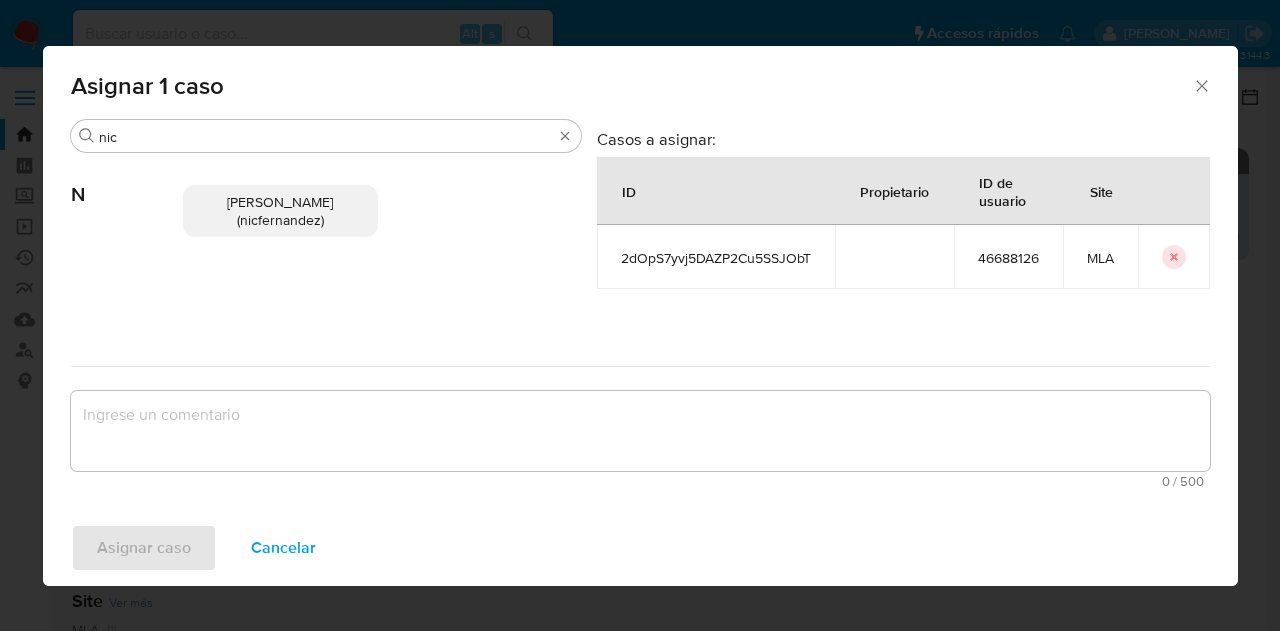 click on "Nicolas Fernandez Allen (nicfernandez)" at bounding box center [280, 211] 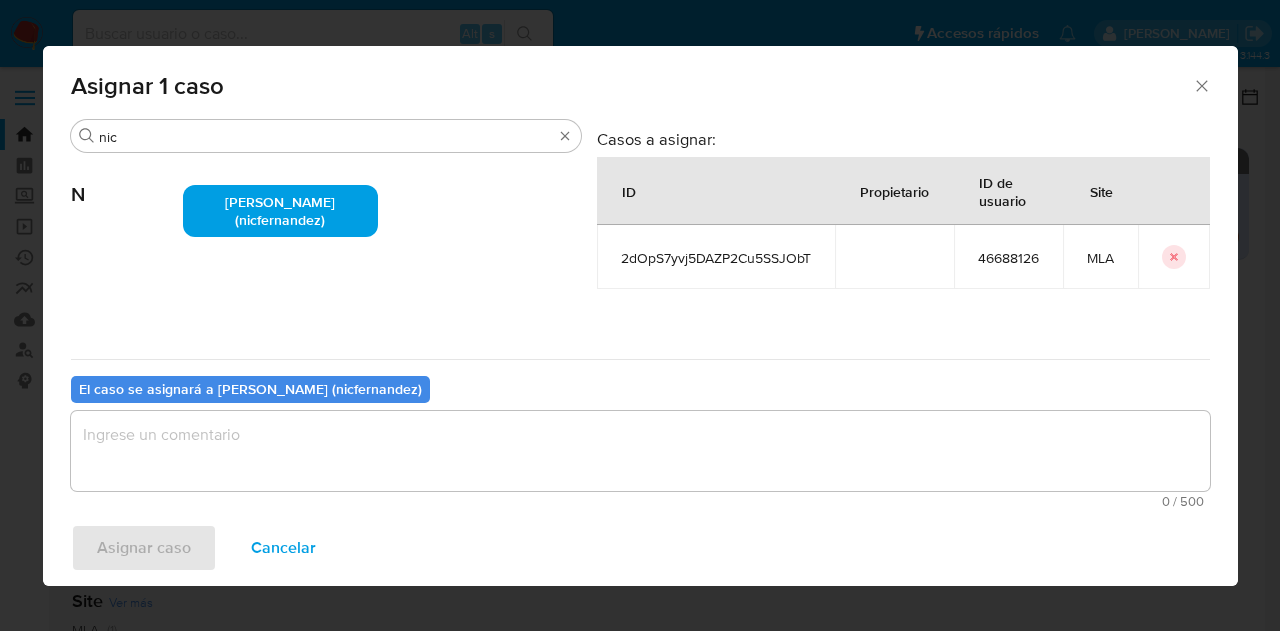 click at bounding box center (640, 451) 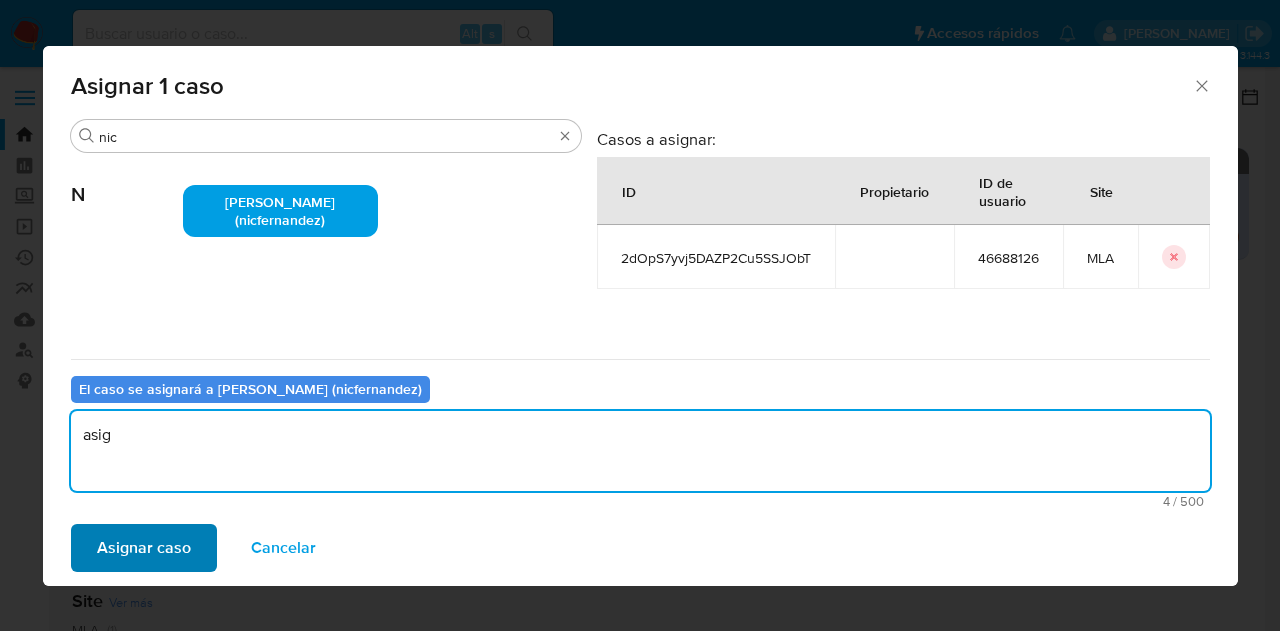 type on "asig" 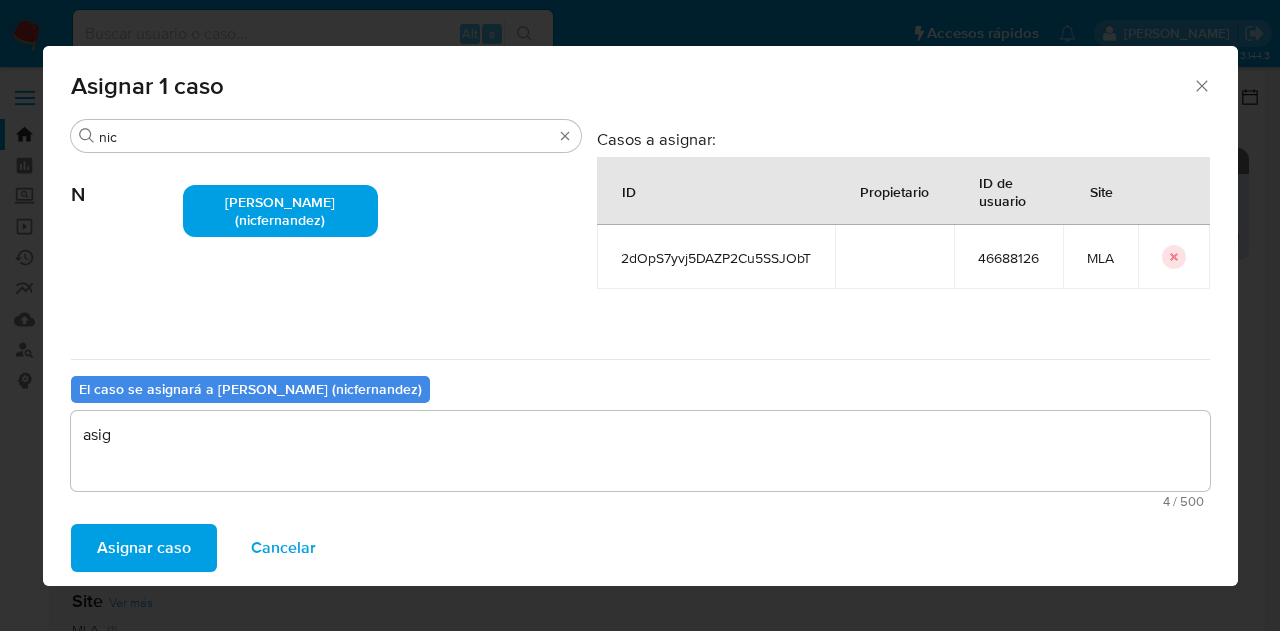 click on "Asignar caso" at bounding box center [144, 548] 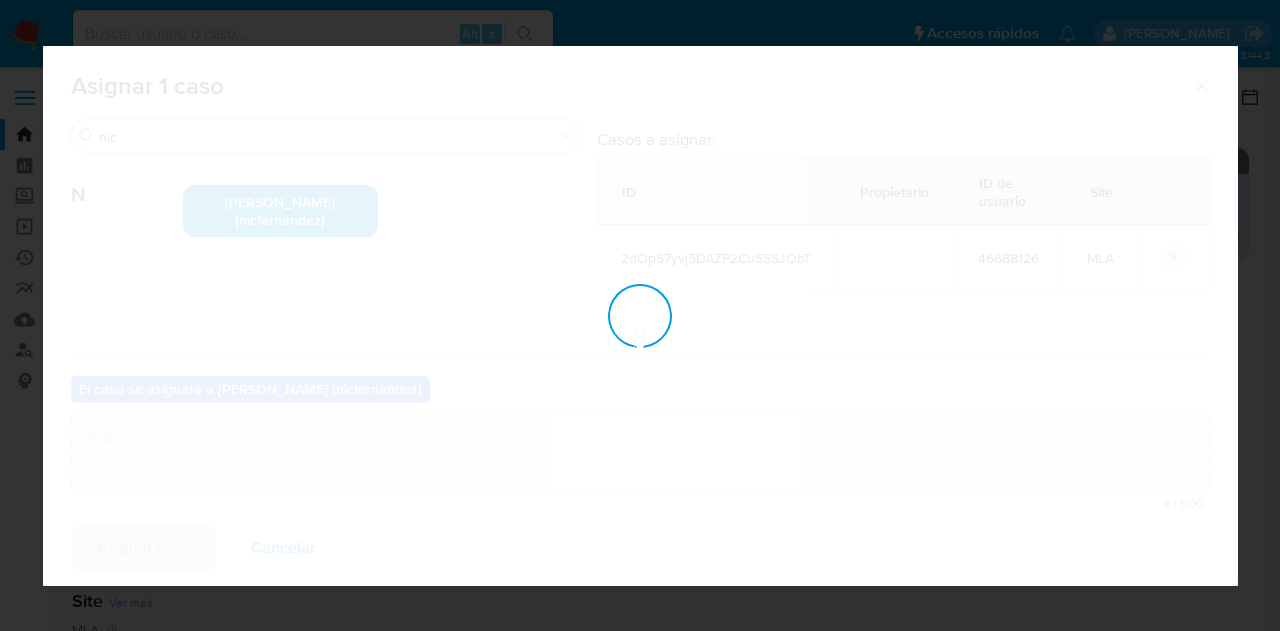 type 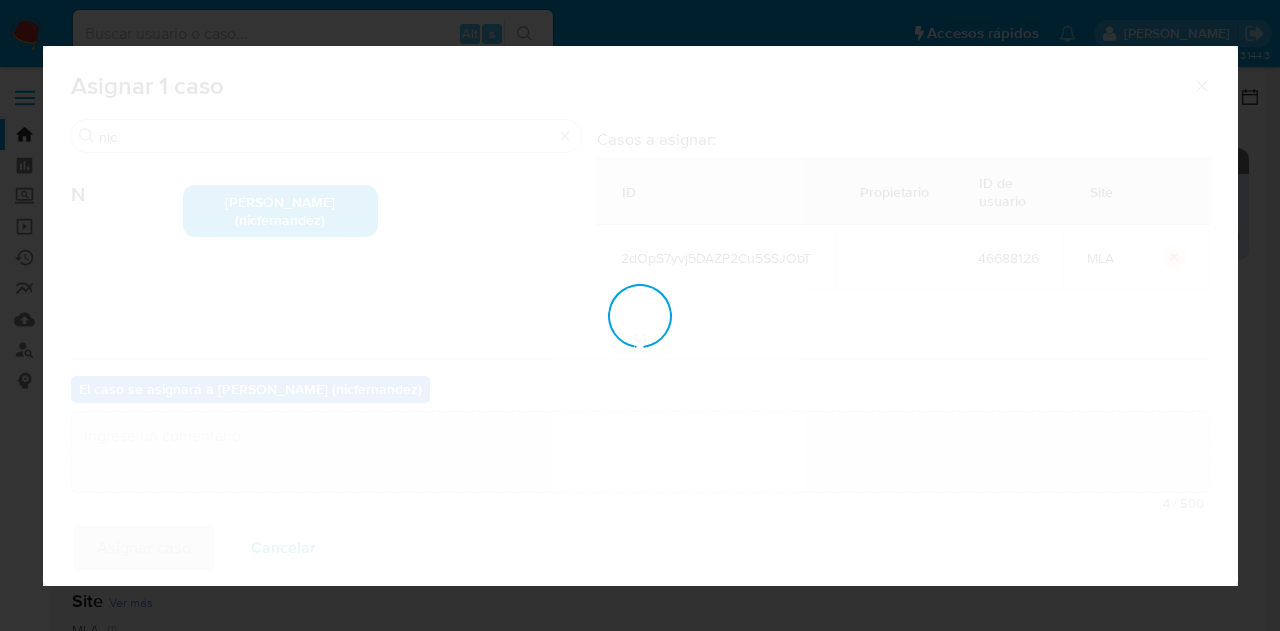 checkbox on "false" 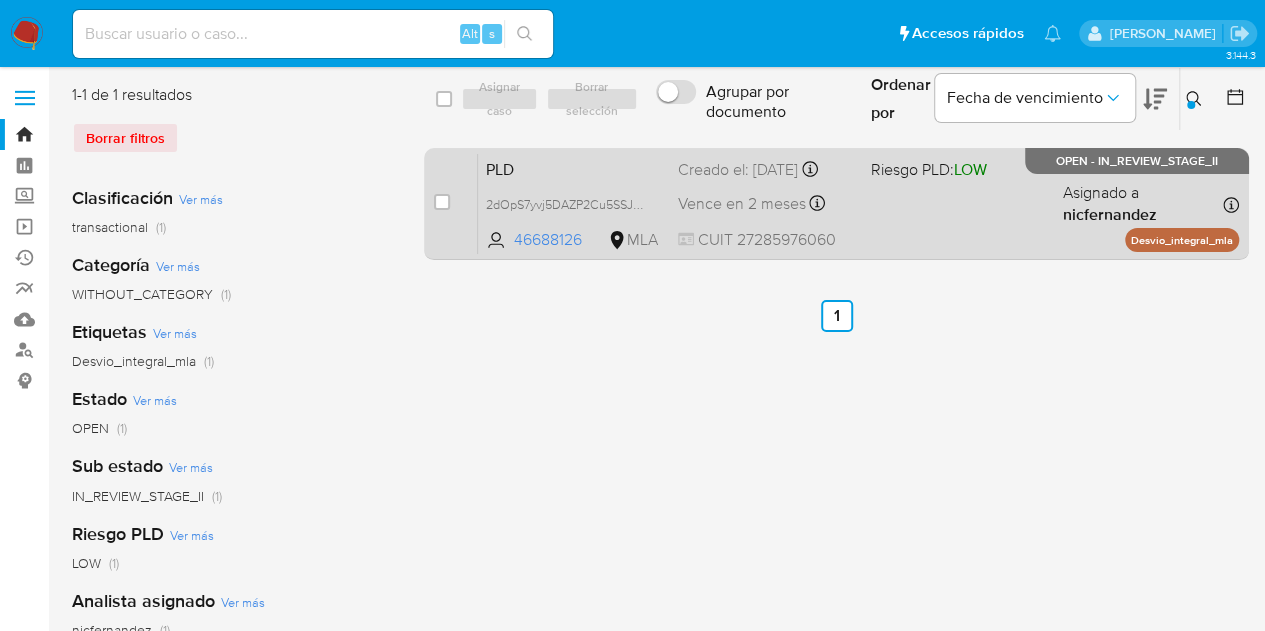 click on "PLD" at bounding box center (574, 168) 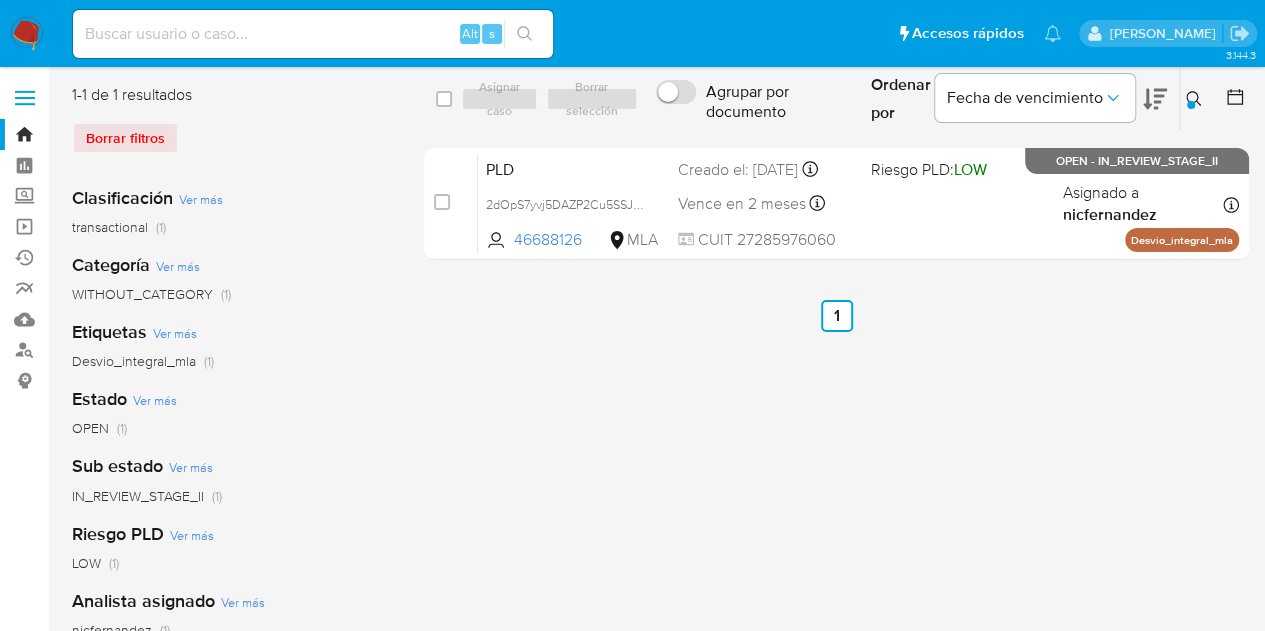 click 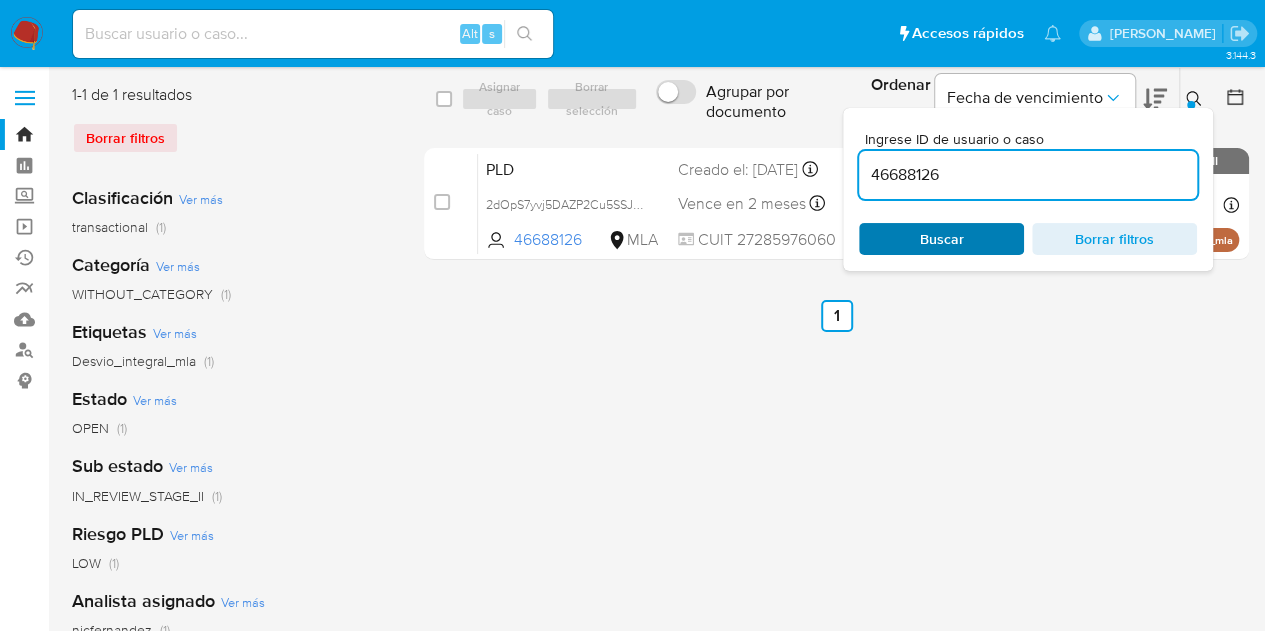 click on "Buscar" at bounding box center [941, 239] 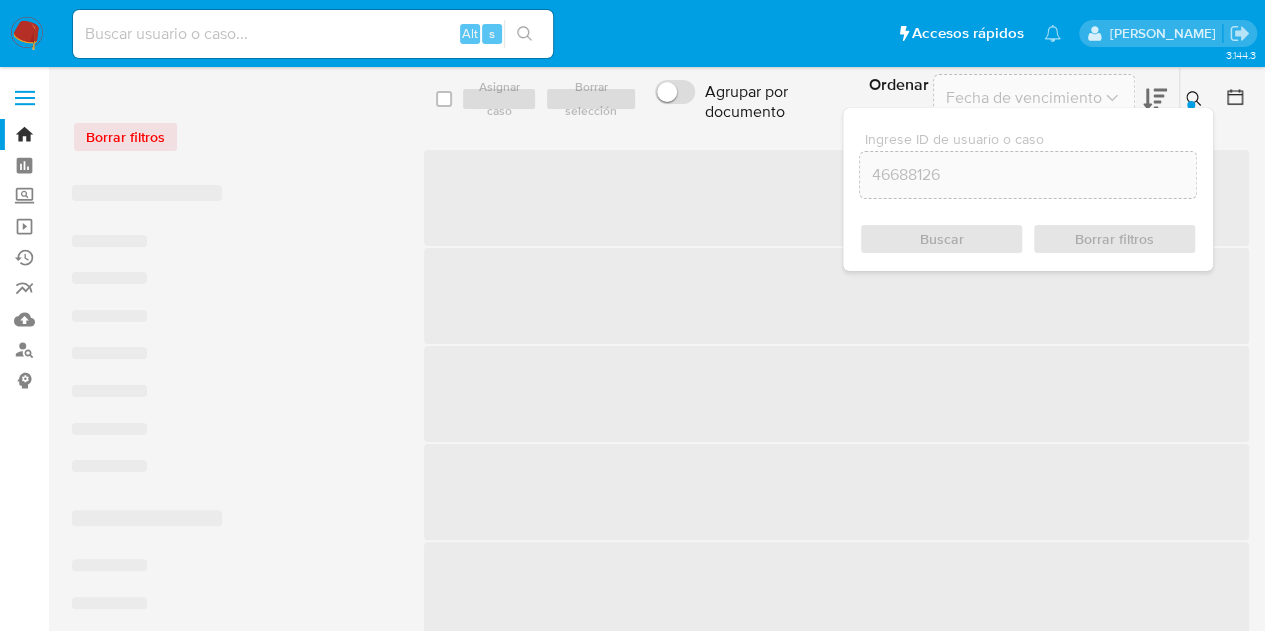 click at bounding box center (1196, 99) 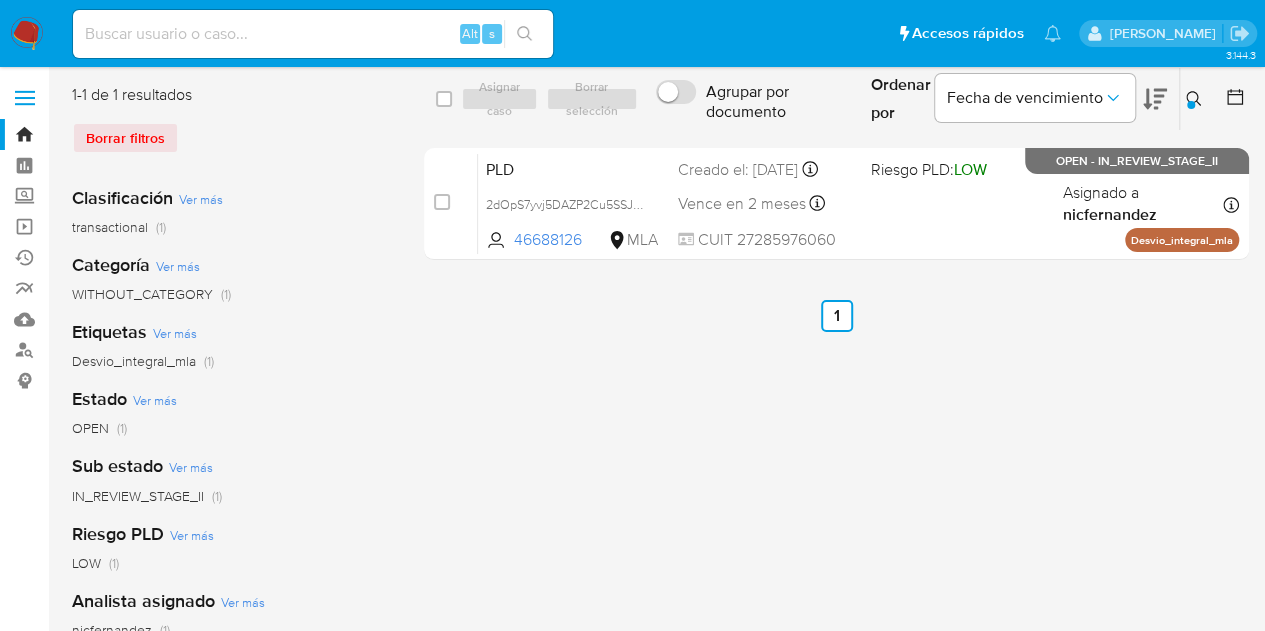 click on "PLD" at bounding box center (574, 168) 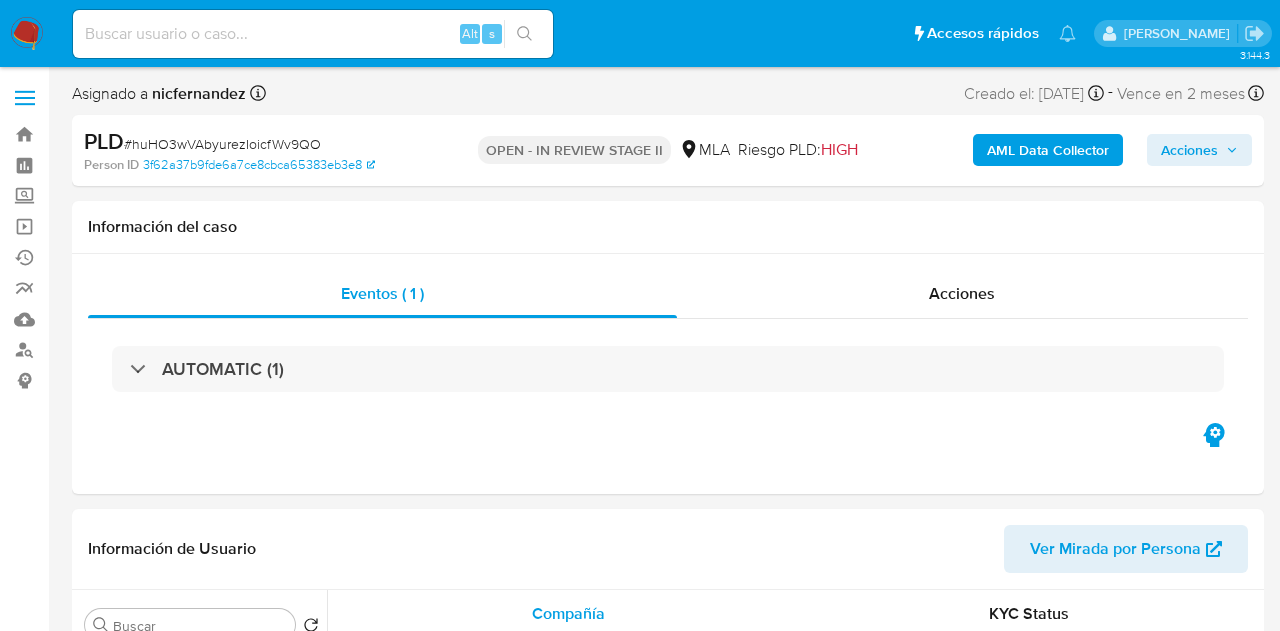 select on "10" 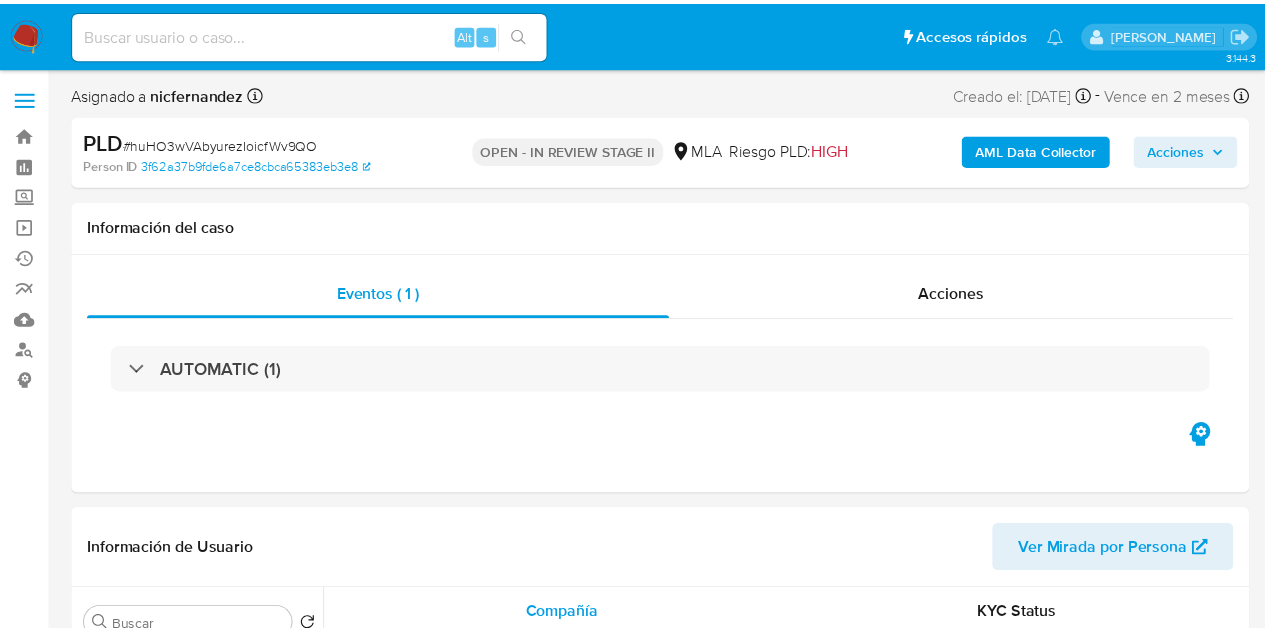 scroll, scrollTop: 0, scrollLeft: 0, axis: both 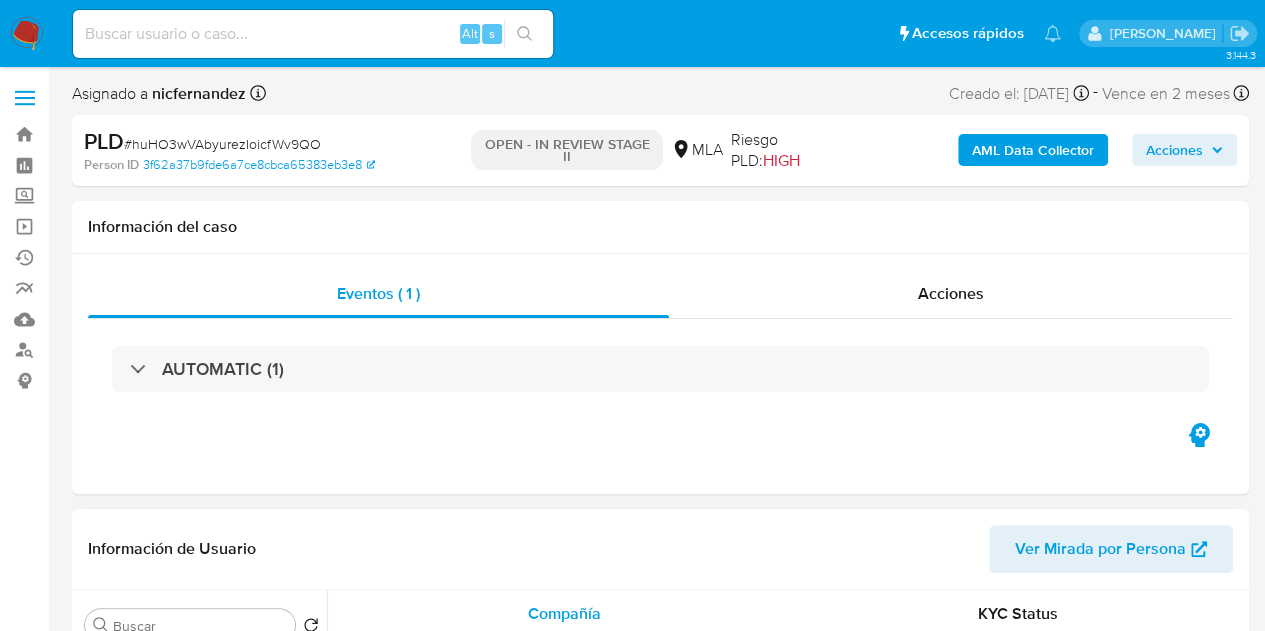 click on "Ver Mirada por Persona" at bounding box center [1100, 549] 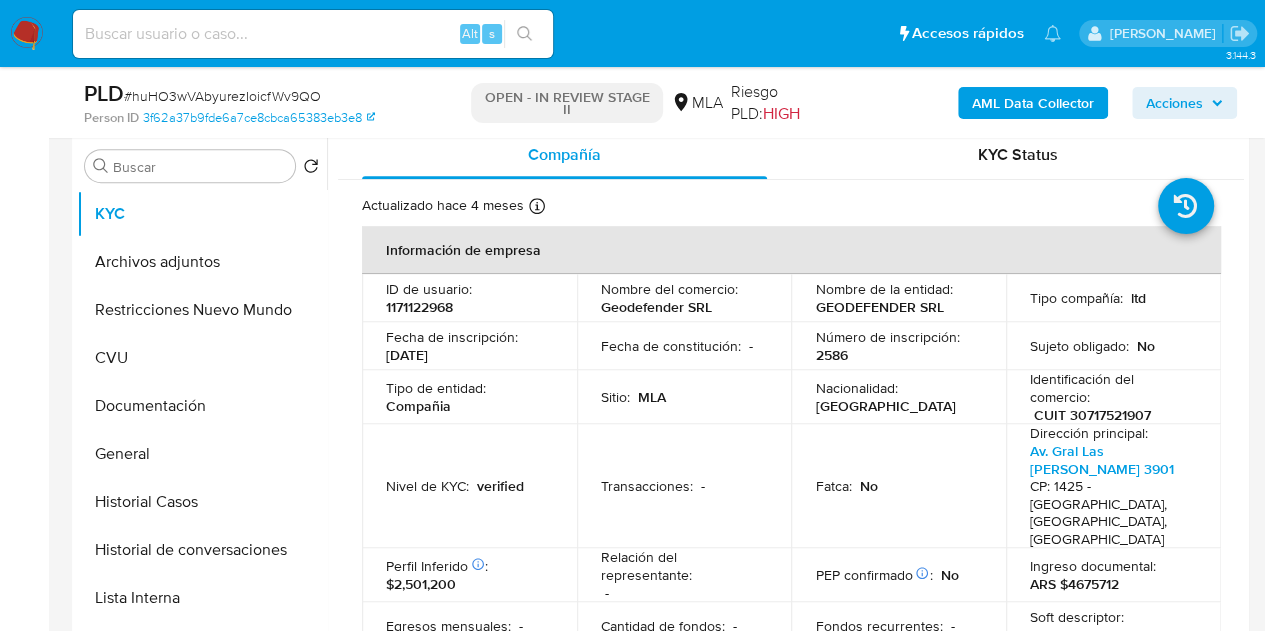 scroll, scrollTop: 410, scrollLeft: 0, axis: vertical 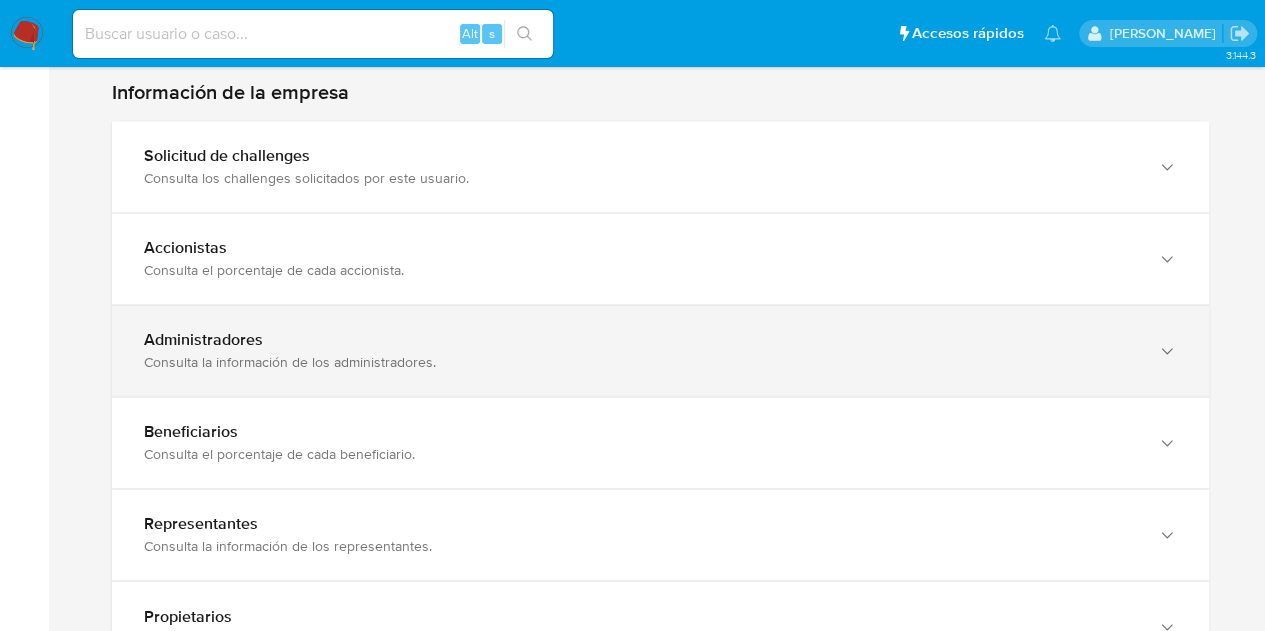 click on "Consulta la información de los administradores." at bounding box center [640, 362] 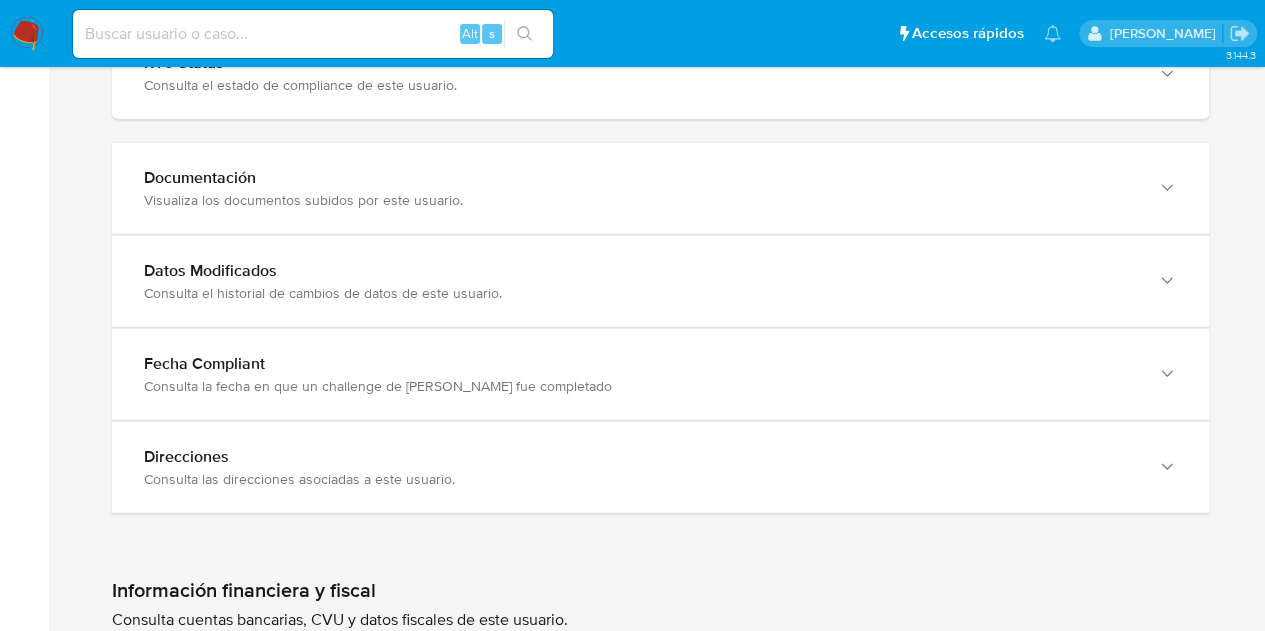 scroll, scrollTop: 2418, scrollLeft: 0, axis: vertical 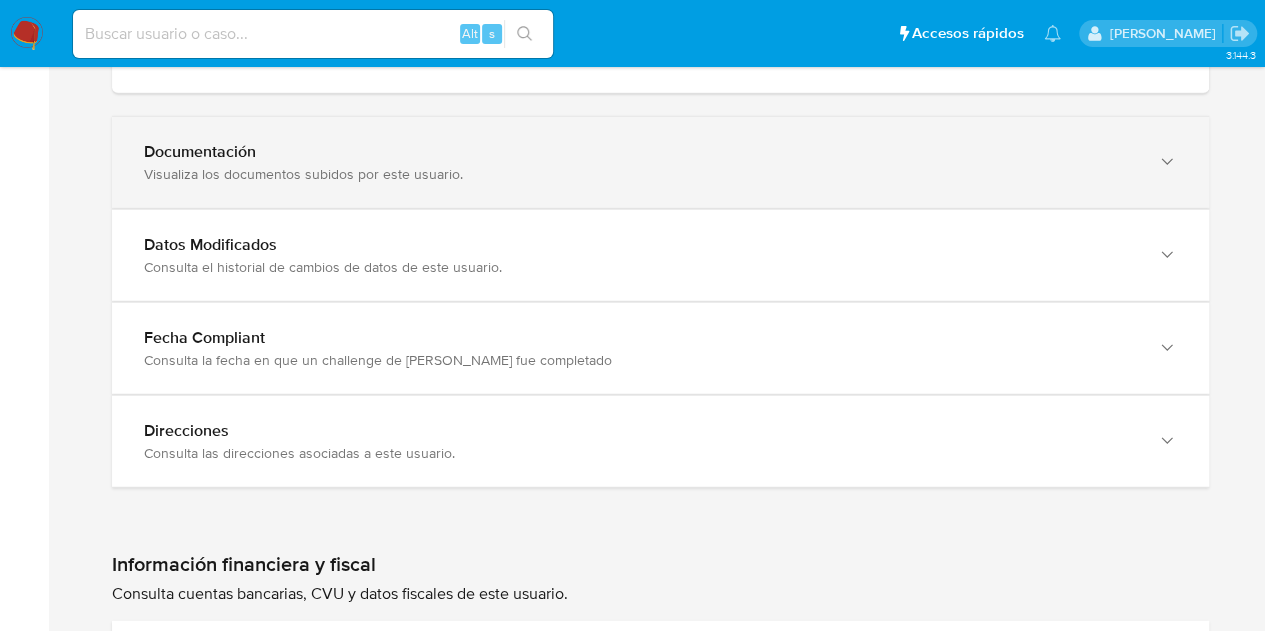 click on "Documentación" at bounding box center [640, 152] 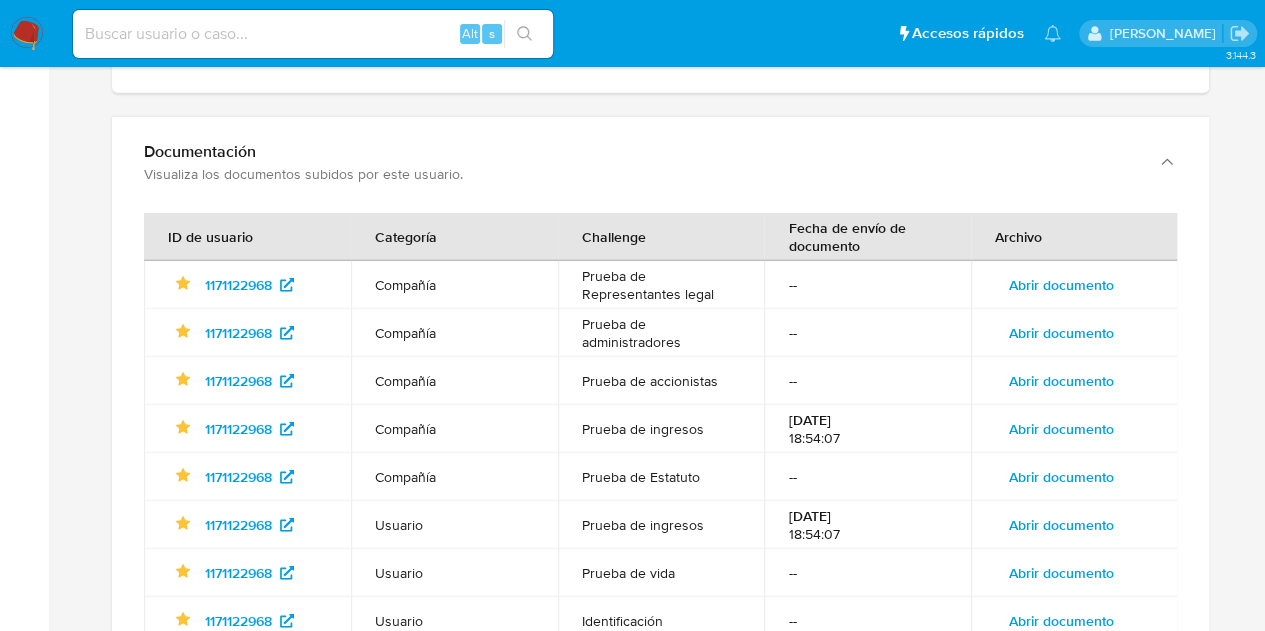 click on "3.144.3 Home Información de  la persona Nivel de conocimiento Verificados y Declarados Tipo de Usuario Todos KYC Riesgo/AML Transaccional Información financiera y fiscal Consulta cuentas bancarias, CVU y datos fiscales de este usuario." at bounding box center [632, -510] 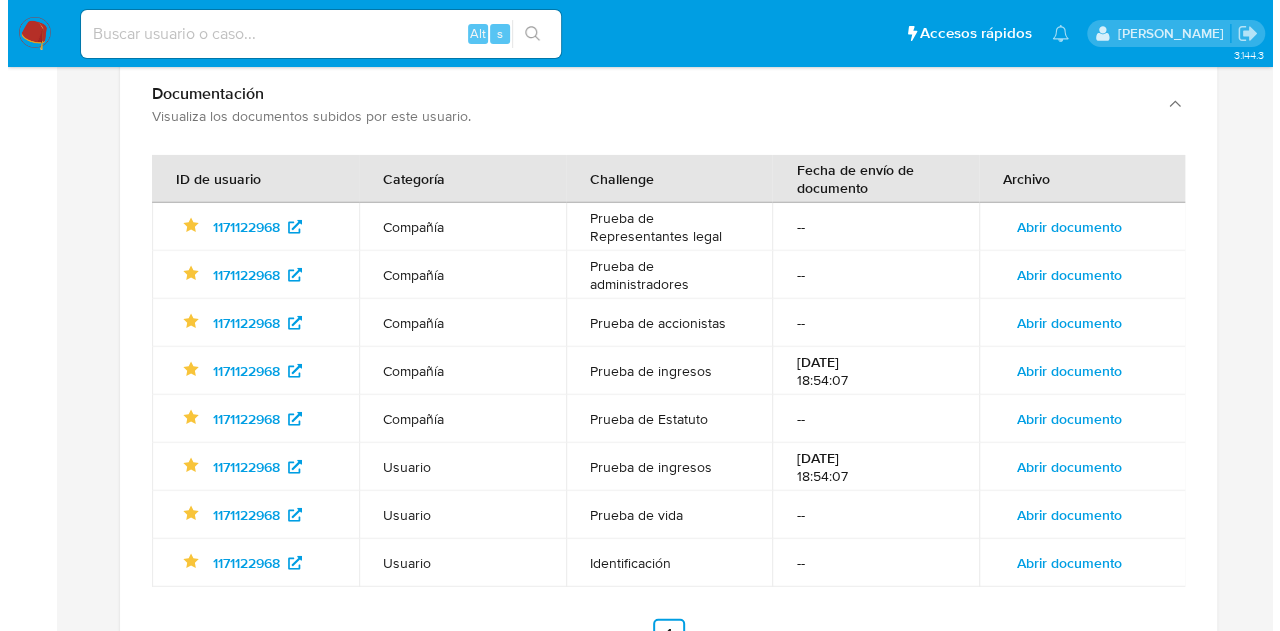 scroll, scrollTop: 2493, scrollLeft: 0, axis: vertical 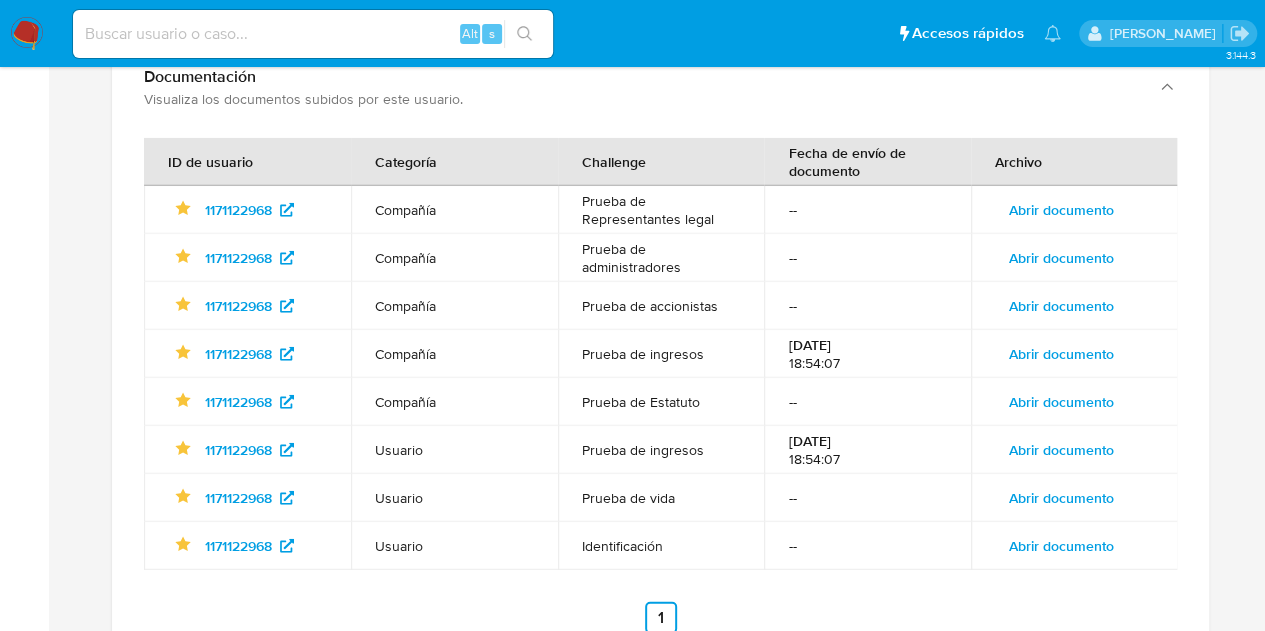 click on "Abrir documento" at bounding box center (1061, 354) 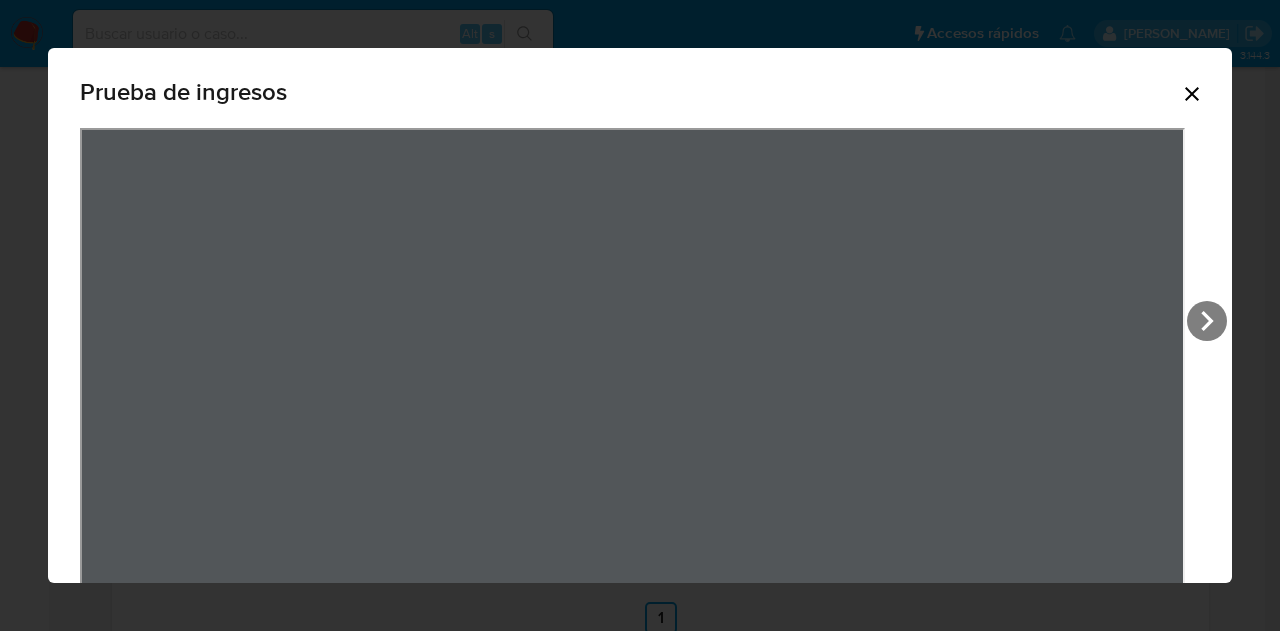 click 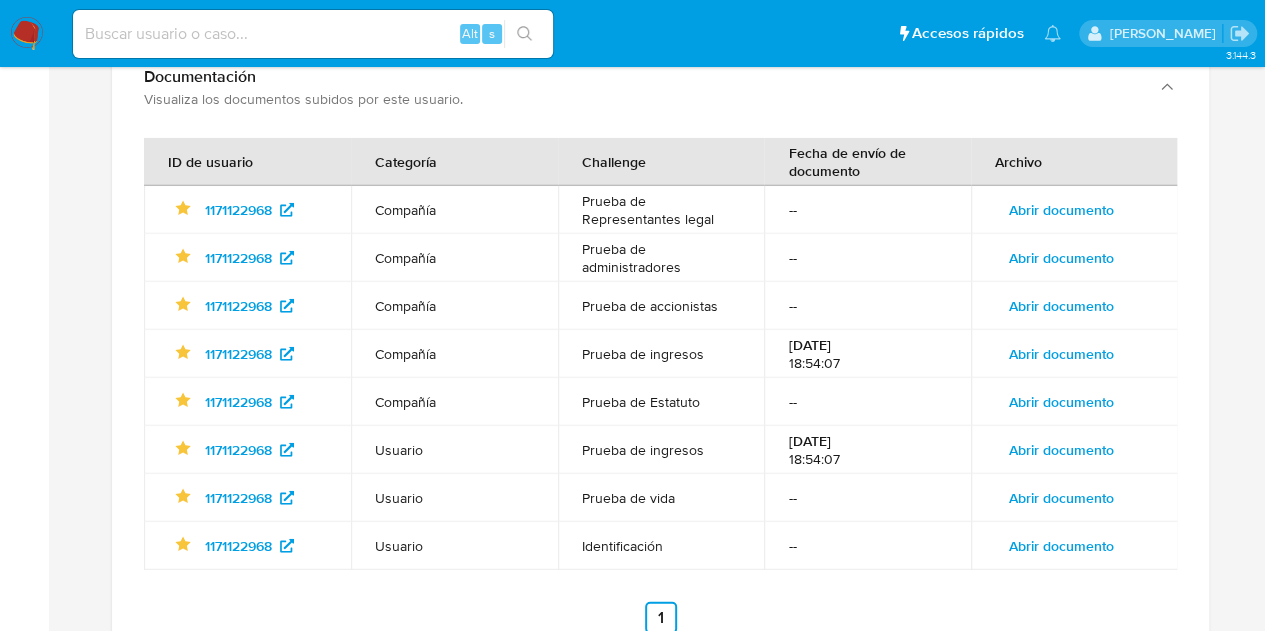 click on "Abrir documento" at bounding box center (1061, 450) 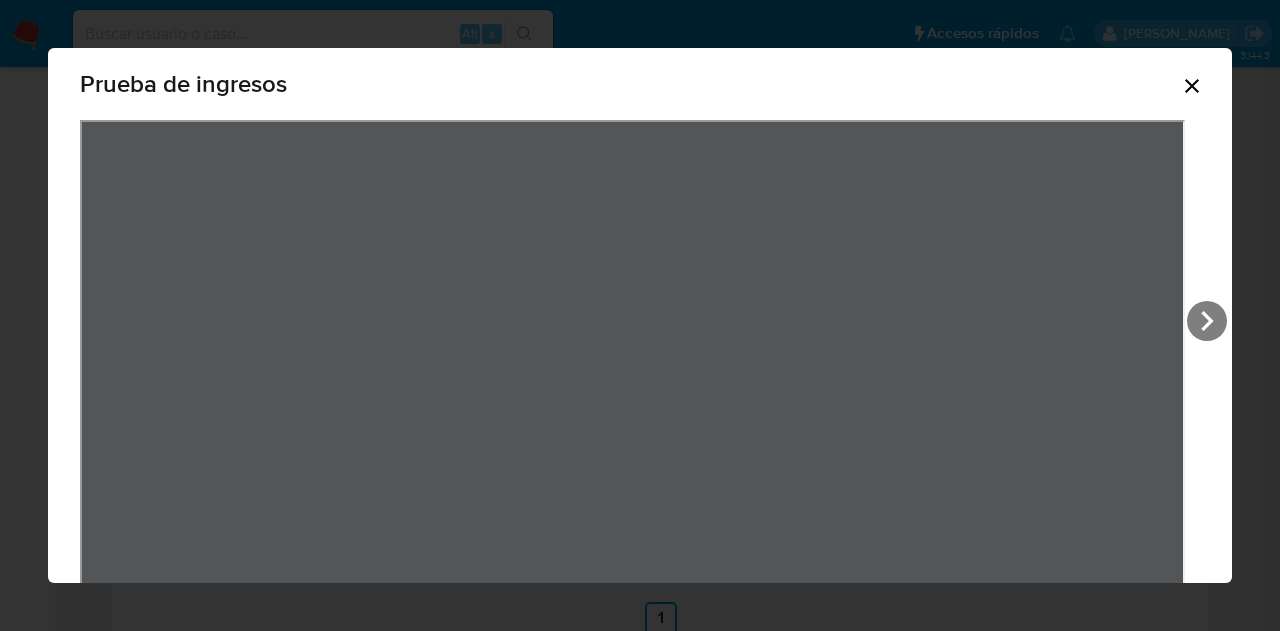 scroll, scrollTop: 6, scrollLeft: 0, axis: vertical 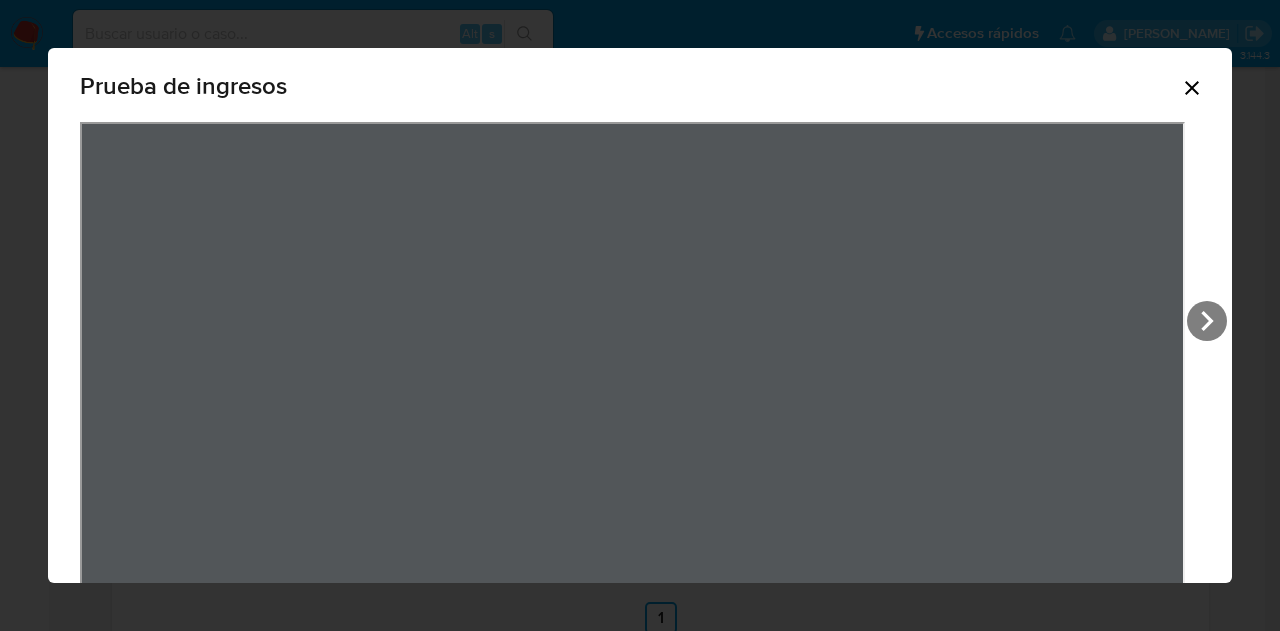 click 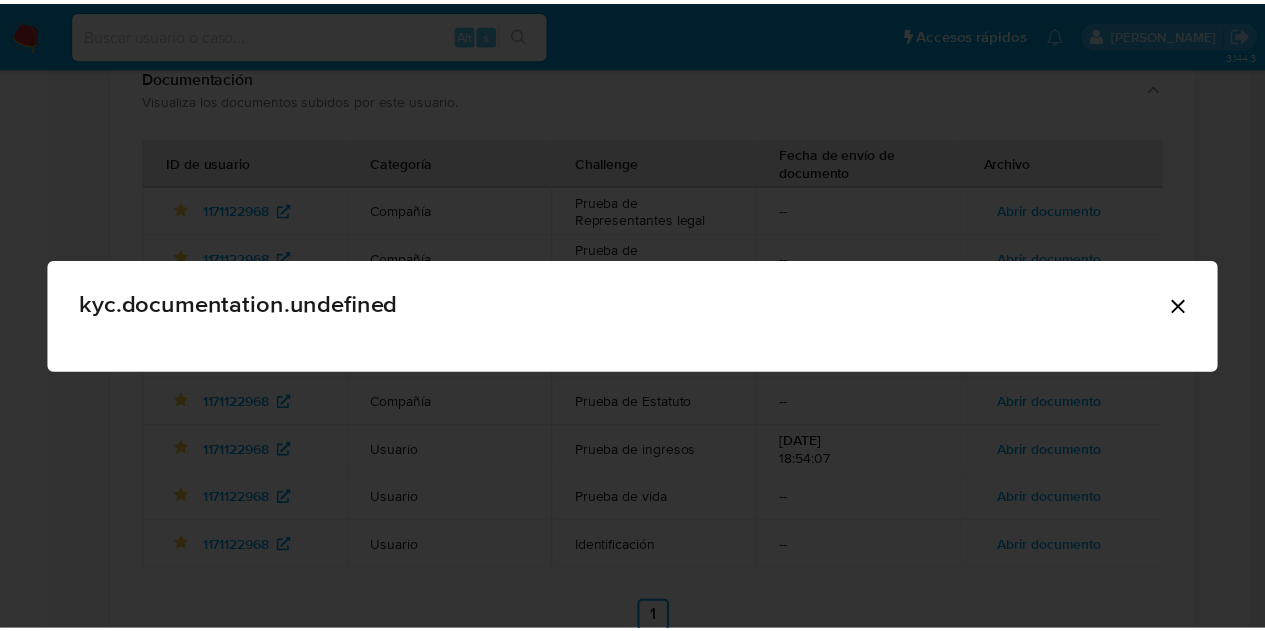 scroll, scrollTop: 0, scrollLeft: 0, axis: both 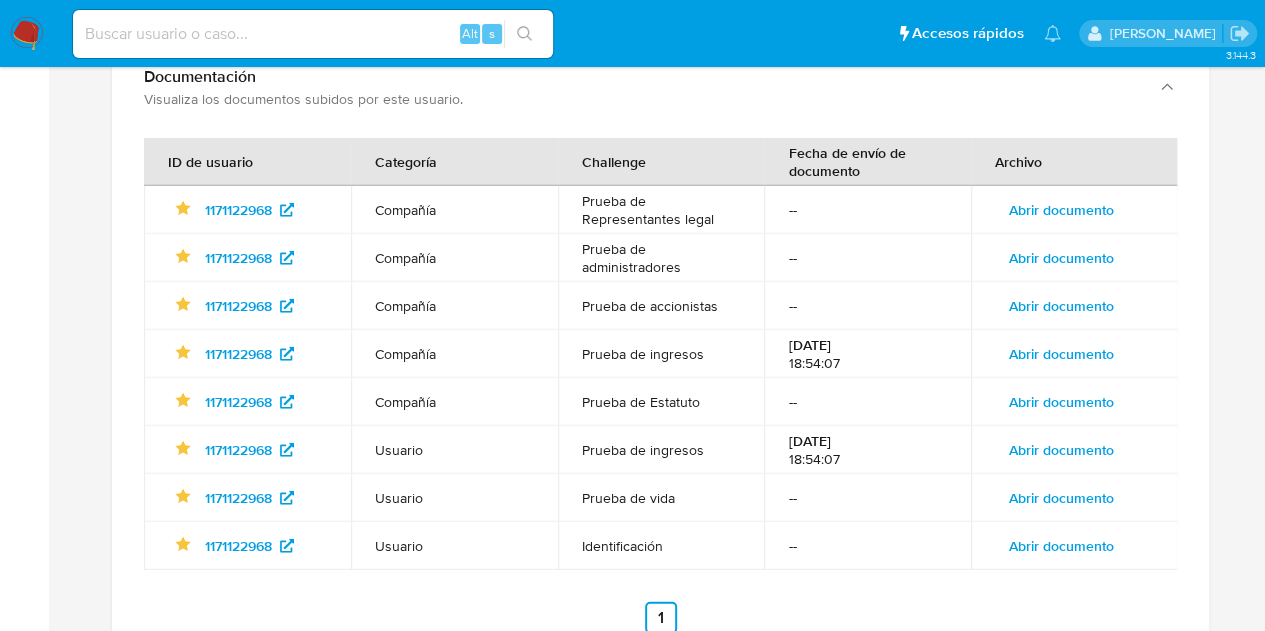 click on "Abrir documento" at bounding box center (1061, 450) 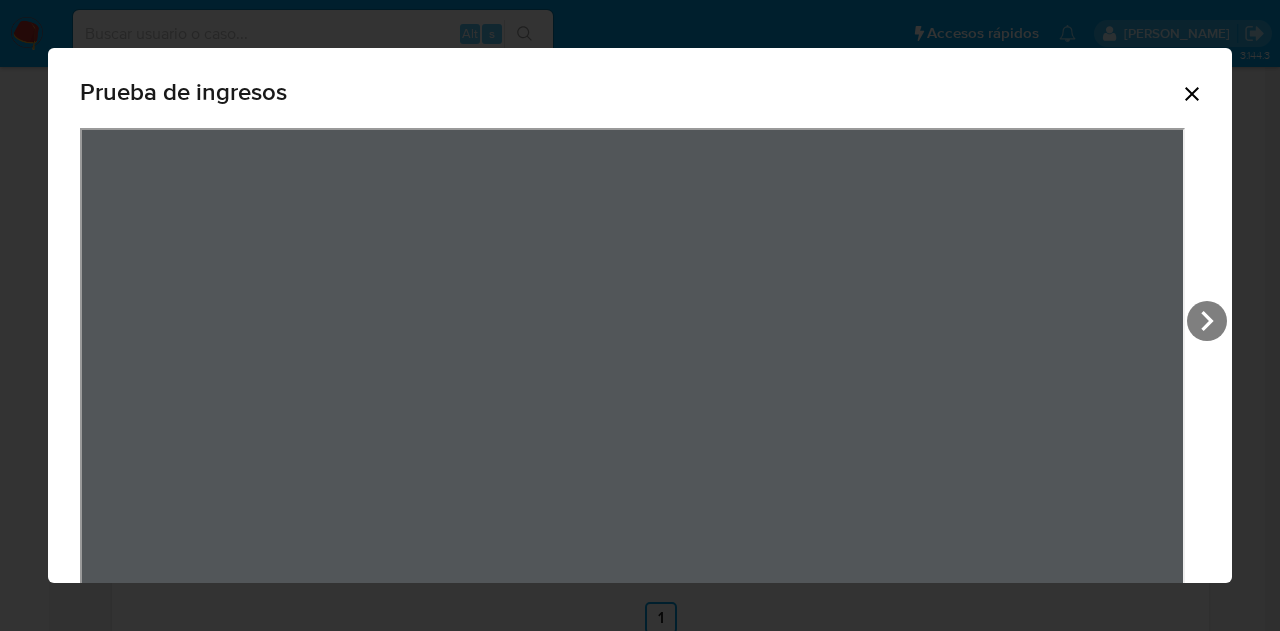 click on "Prueba de ingresos" at bounding box center [640, 96] 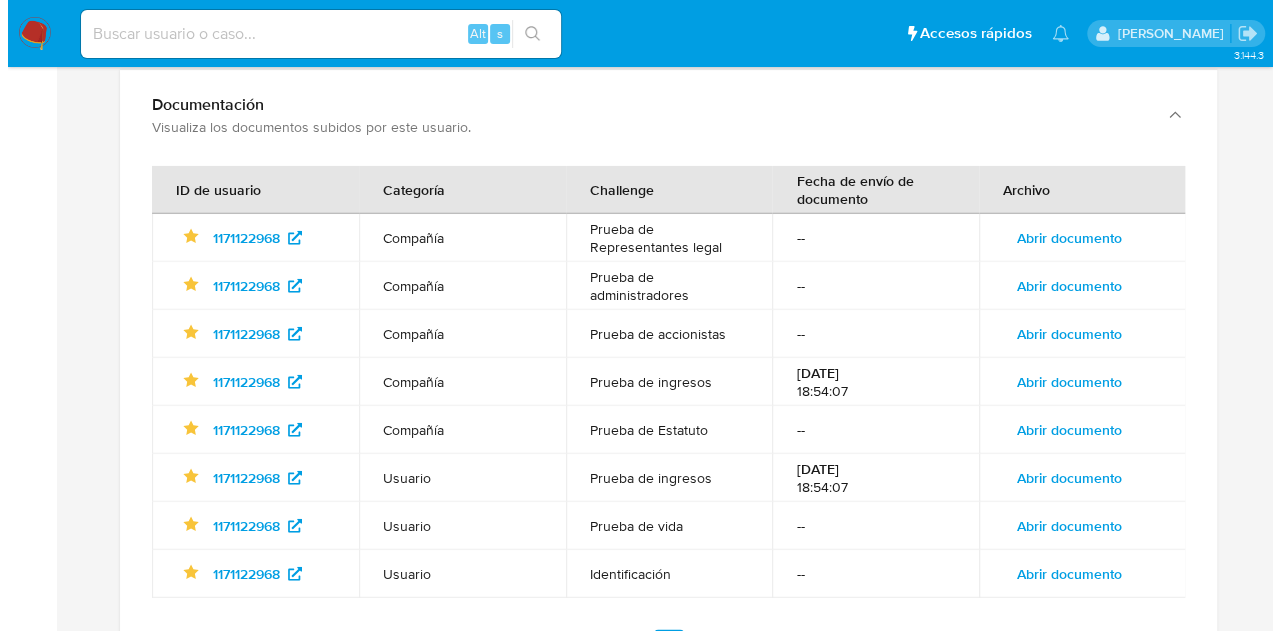 scroll, scrollTop: 2478, scrollLeft: 0, axis: vertical 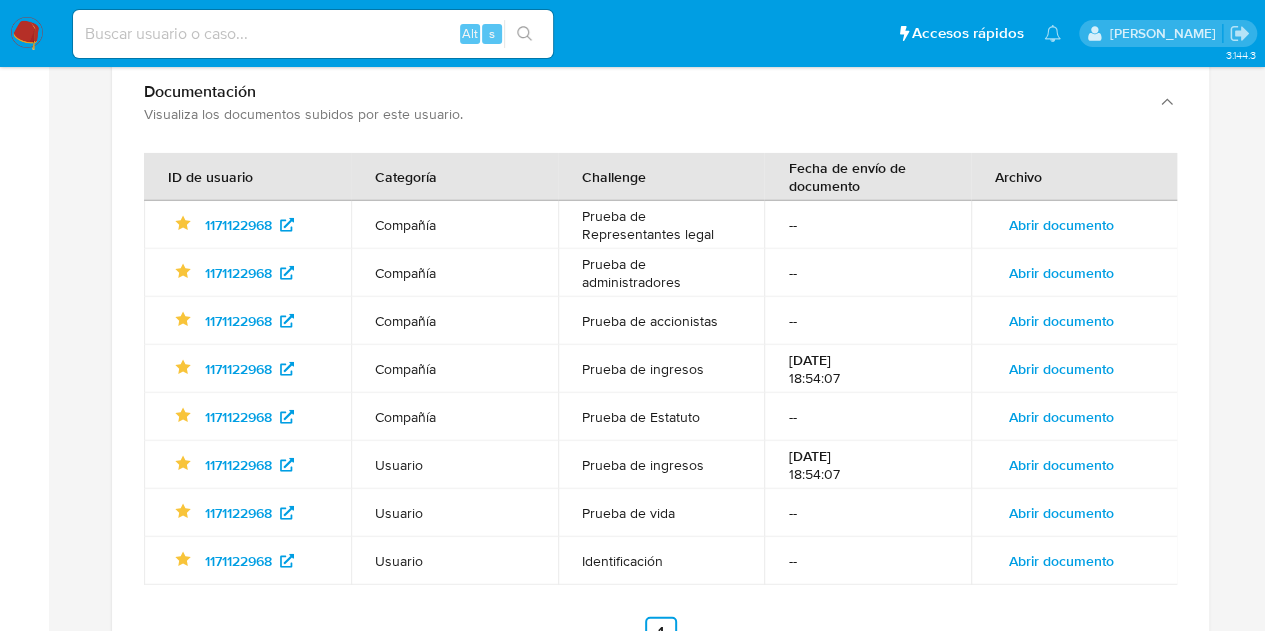 click on "Abrir documento" at bounding box center (1061, 225) 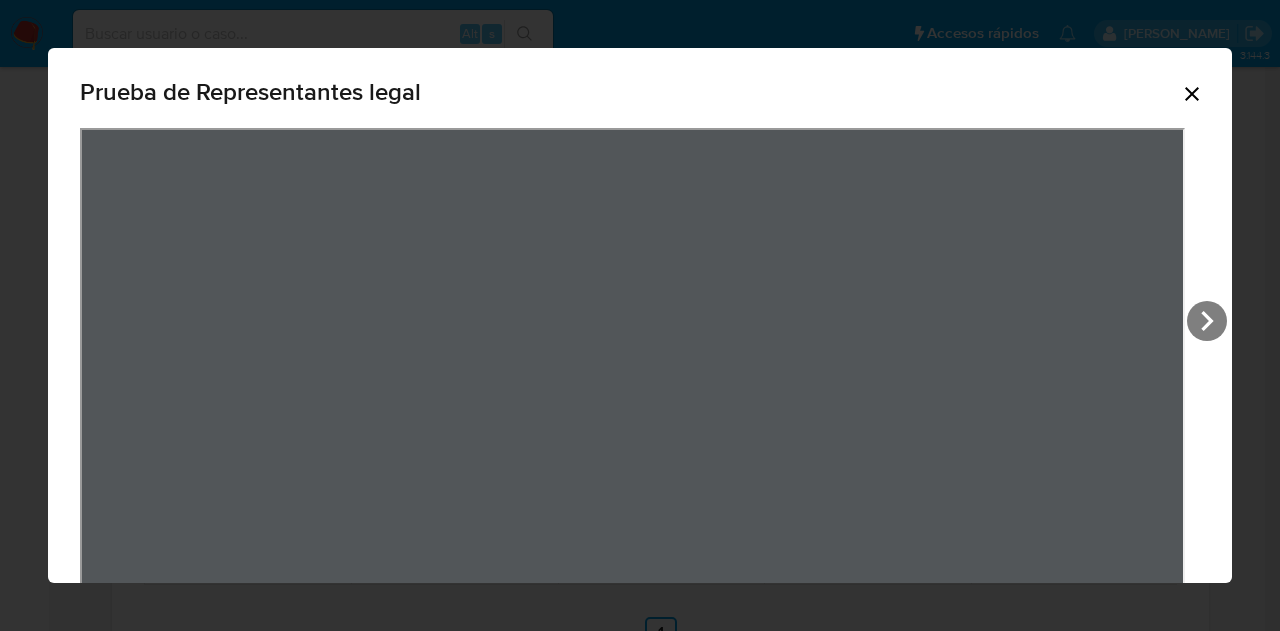 click 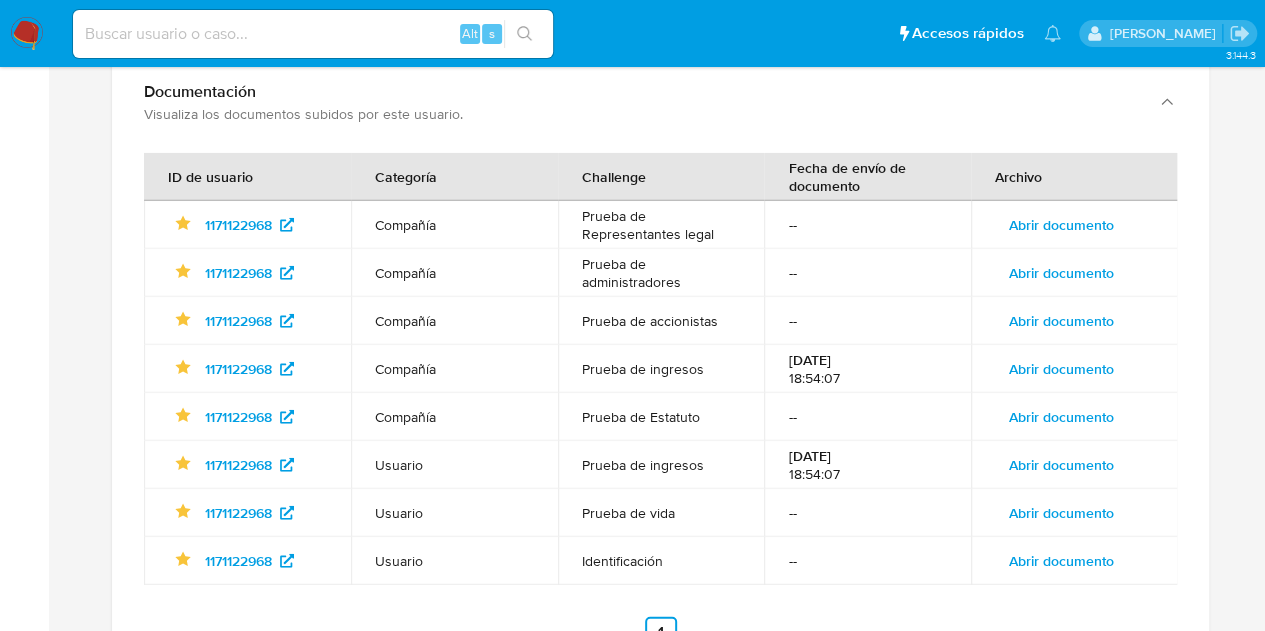 click on "Abrir documento" at bounding box center [1061, 273] 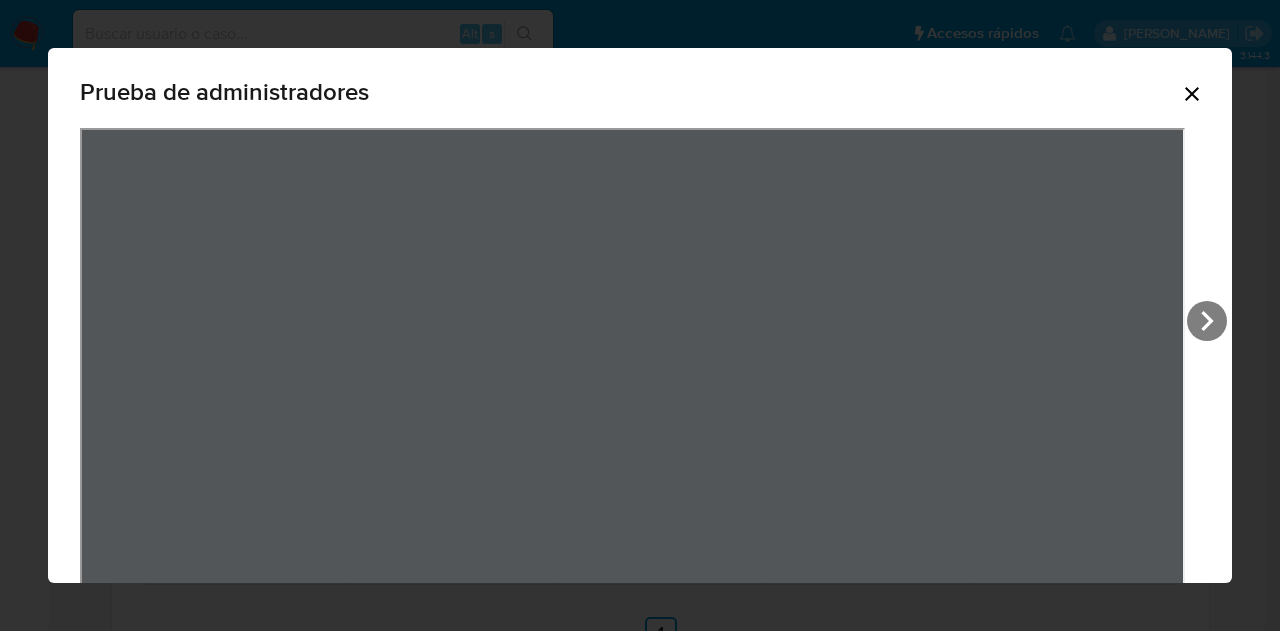 click 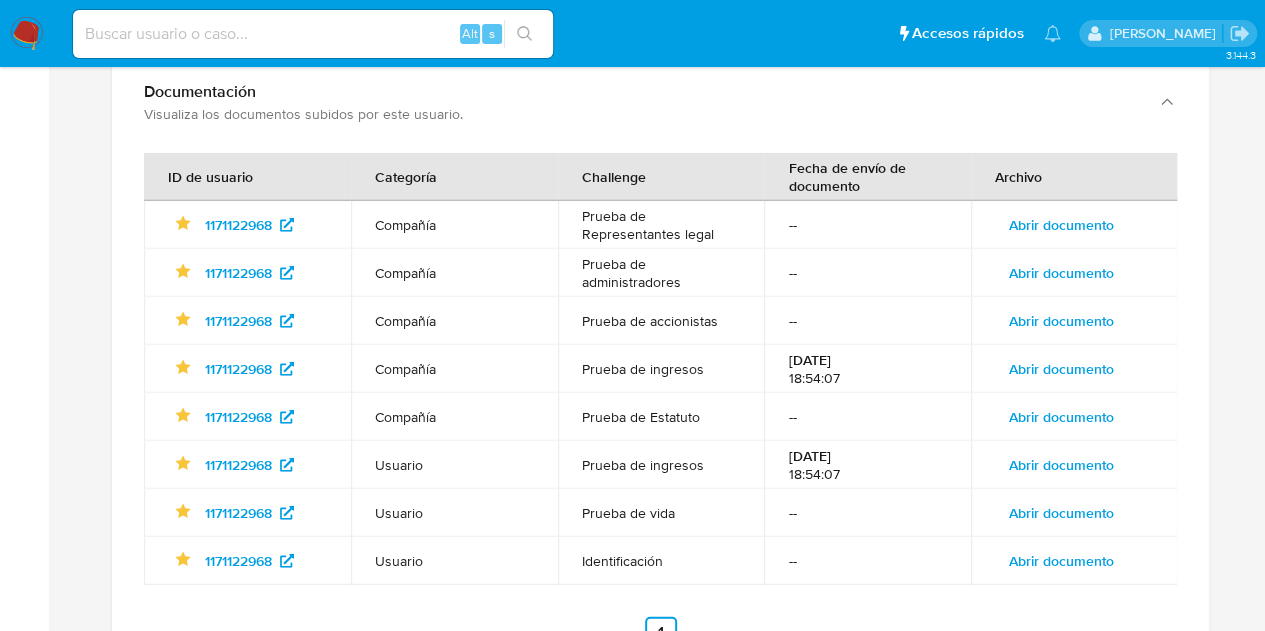 click on "Abrir documento" at bounding box center [1061, 321] 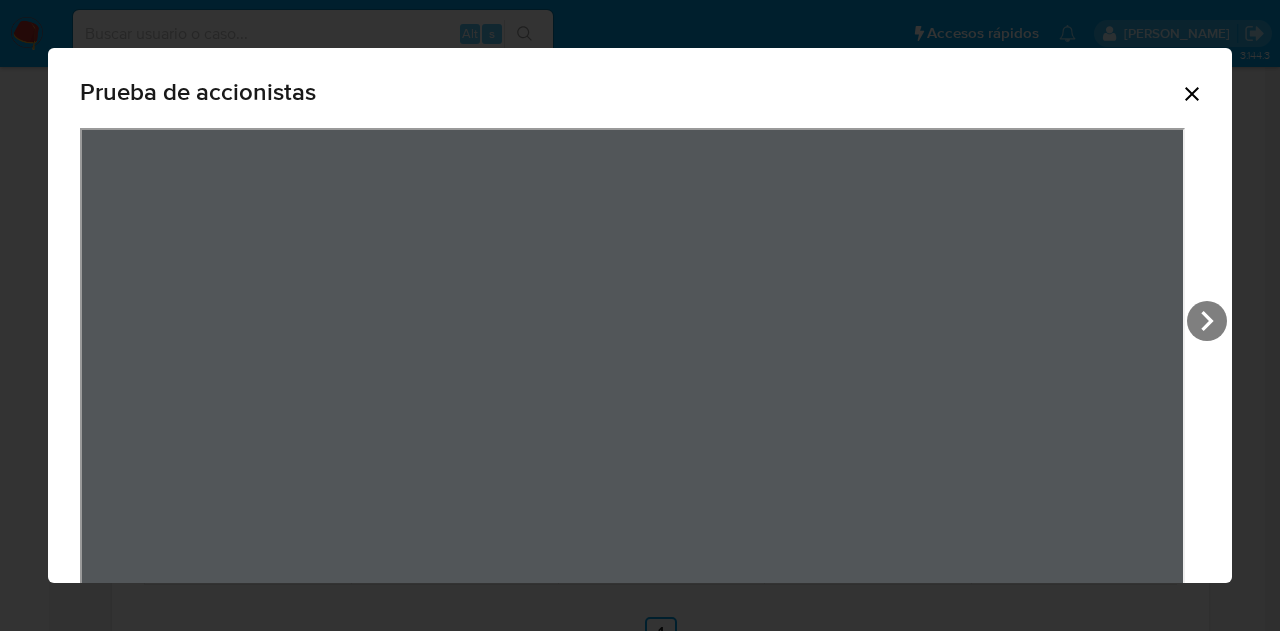 click 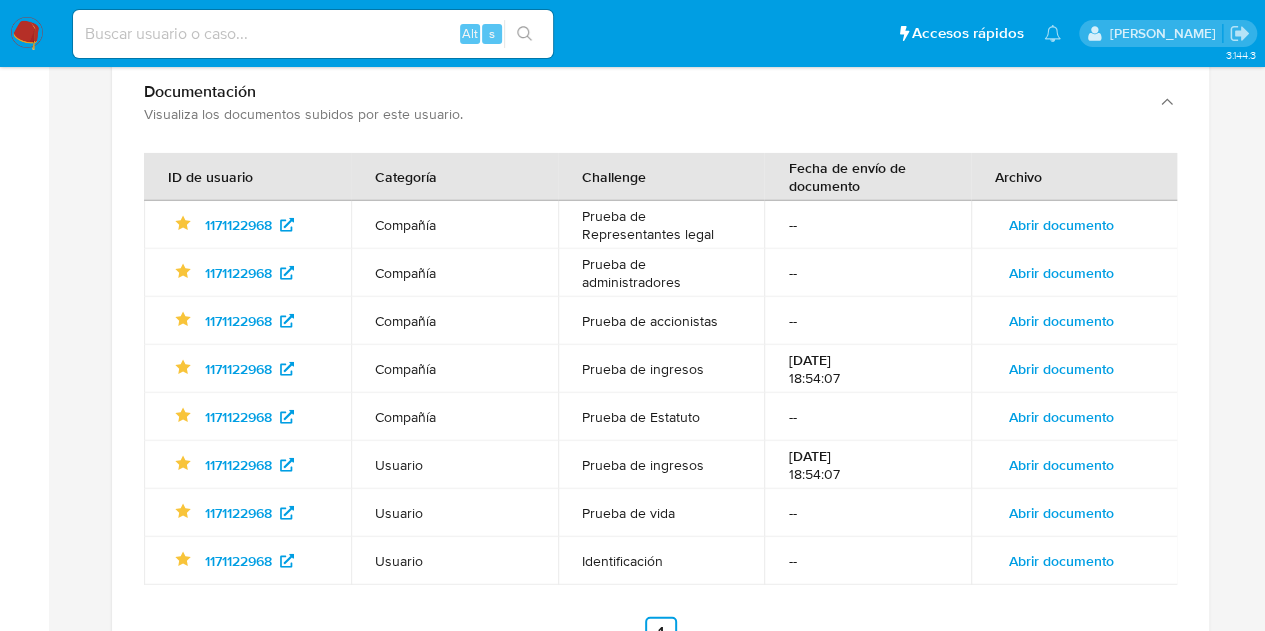 click on "Abrir documento" at bounding box center [1061, 417] 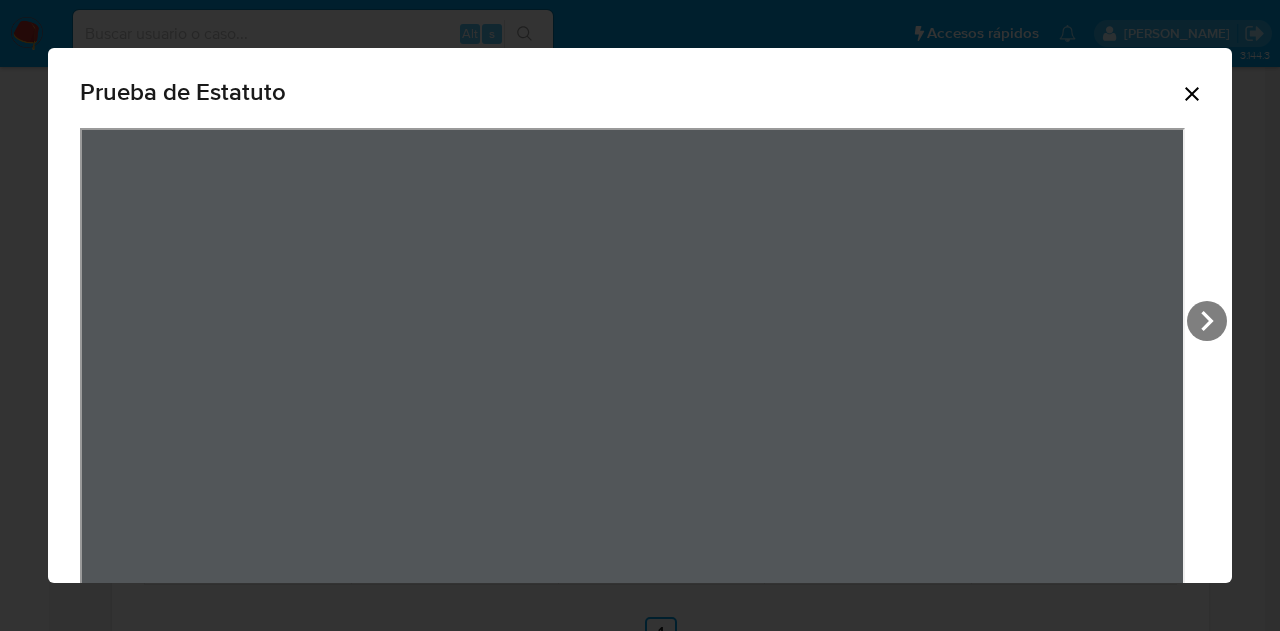 click 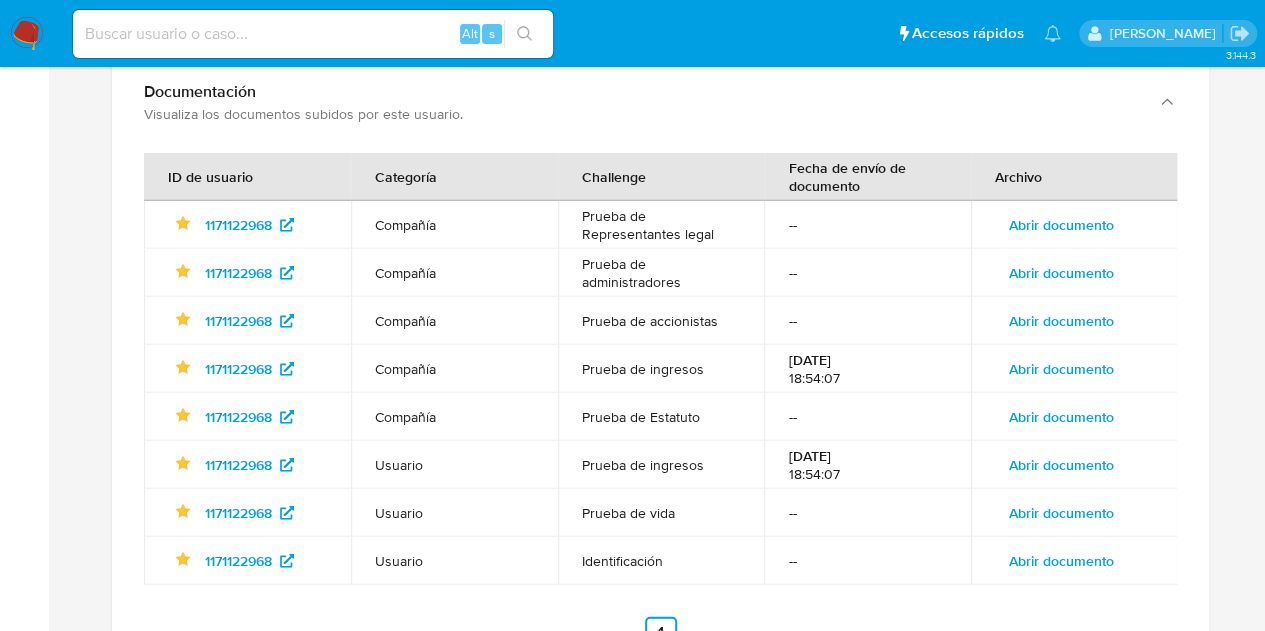 click on "Abrir documento" at bounding box center [1074, 561] 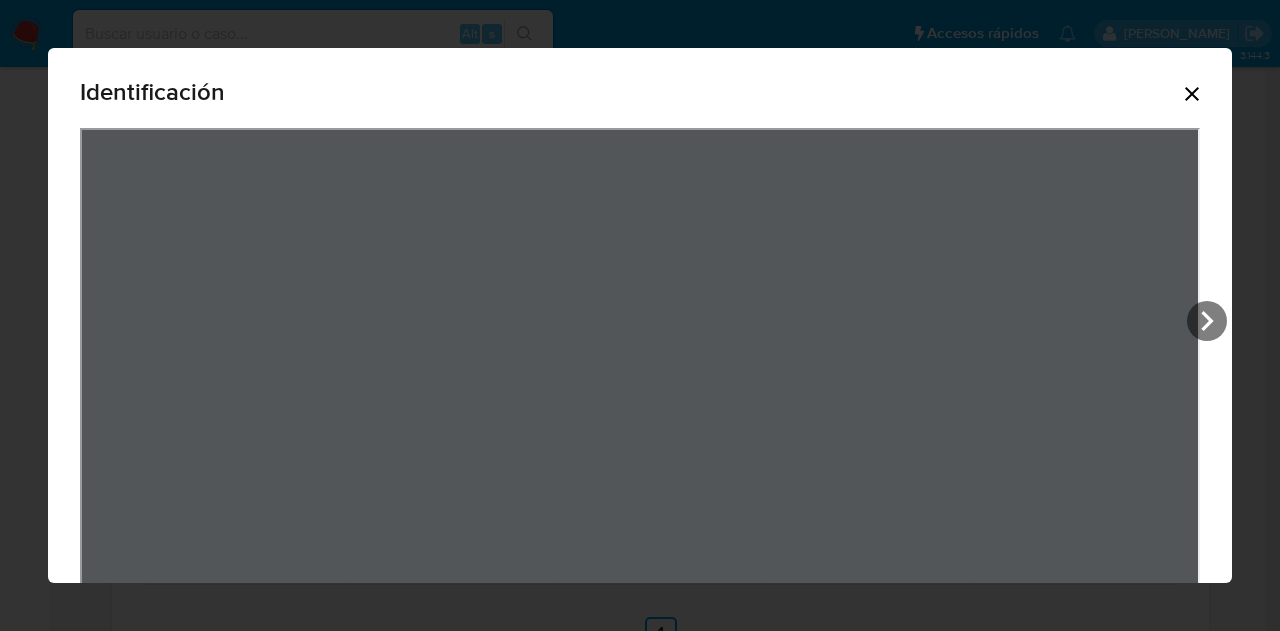 scroll, scrollTop: 232, scrollLeft: 0, axis: vertical 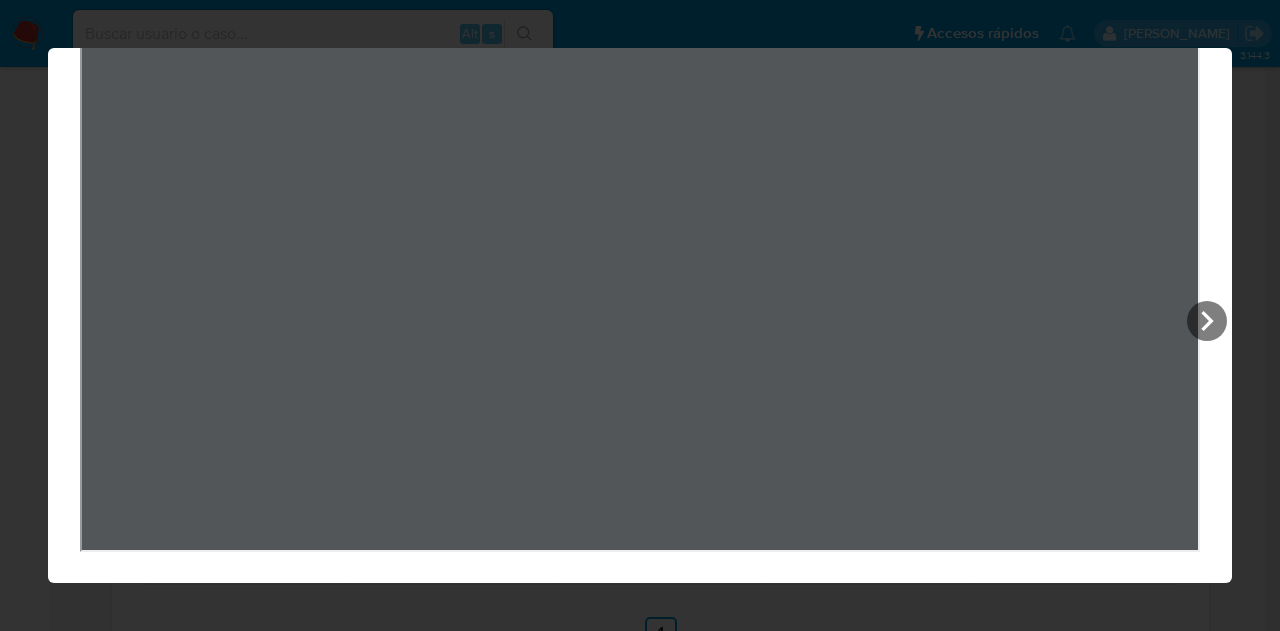 click on "Identificación" at bounding box center [640, 315] 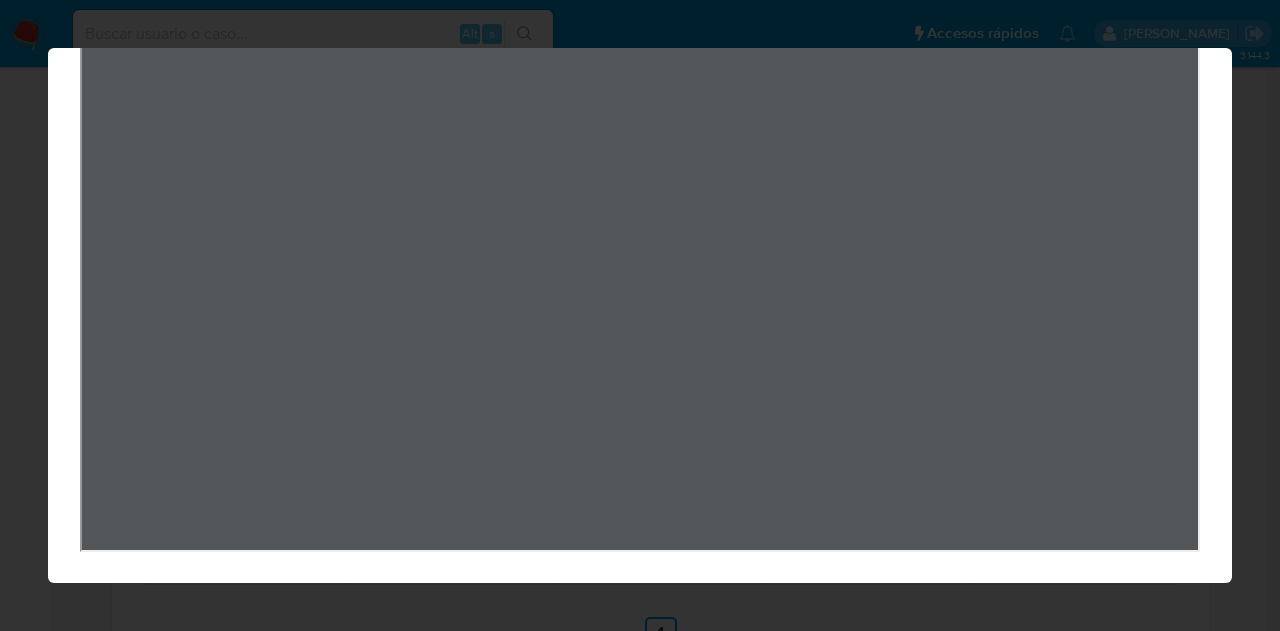 scroll, scrollTop: 0, scrollLeft: 0, axis: both 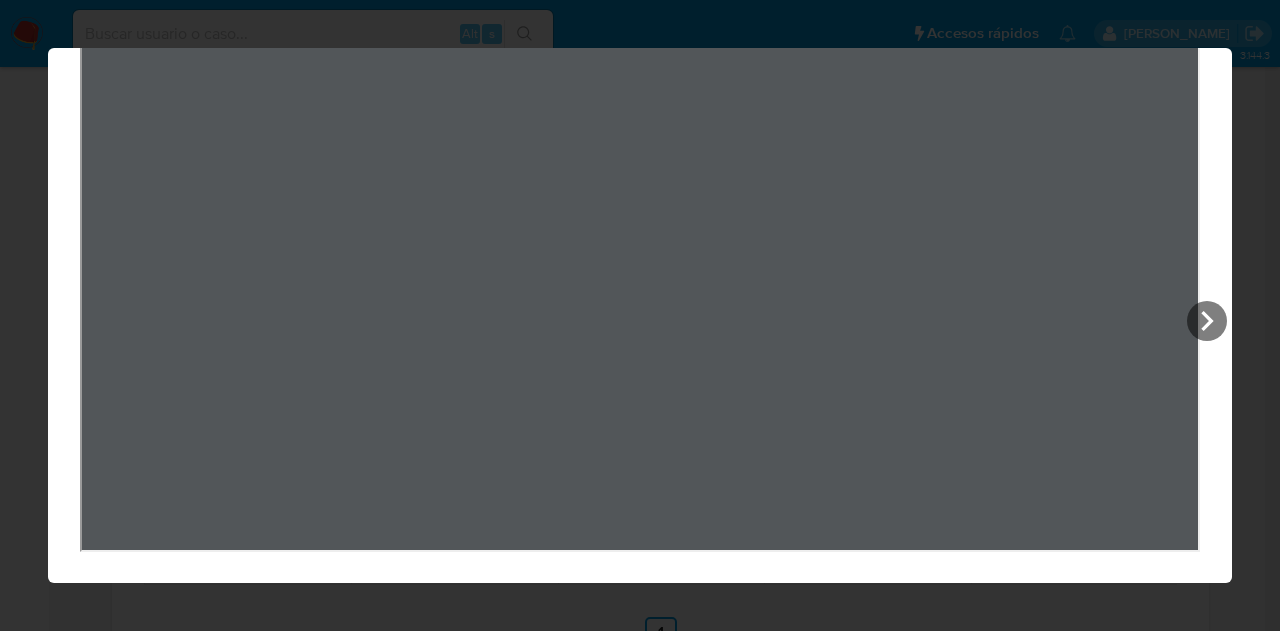 click on "Identificación" at bounding box center (640, 200) 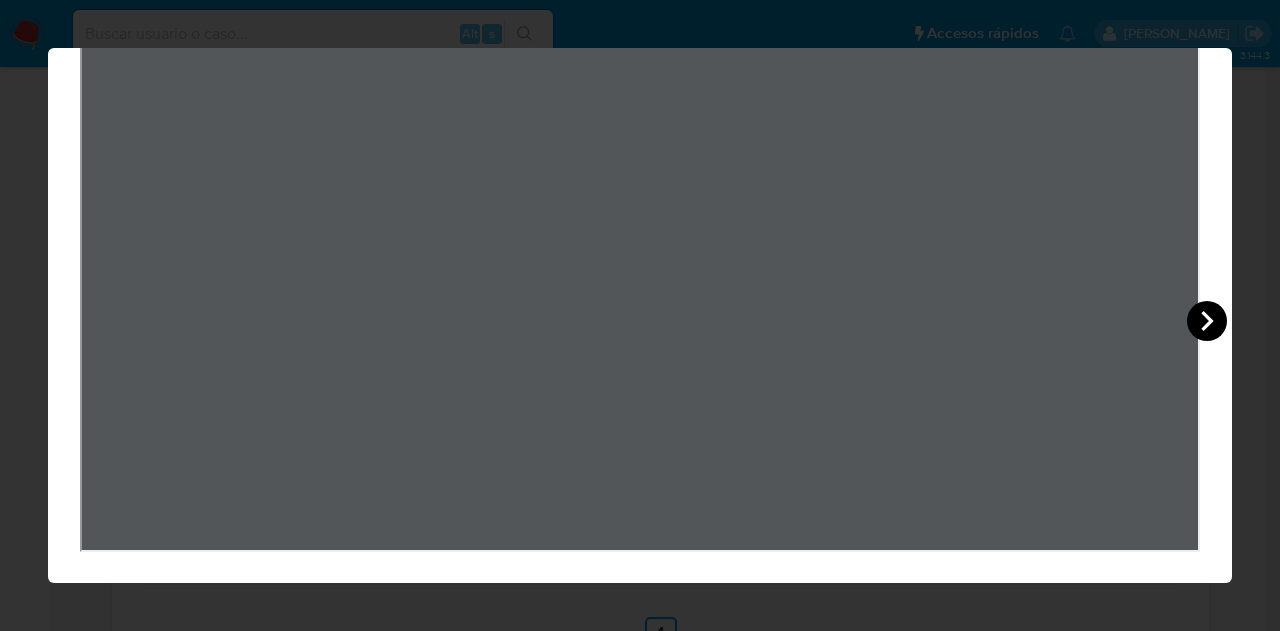 click 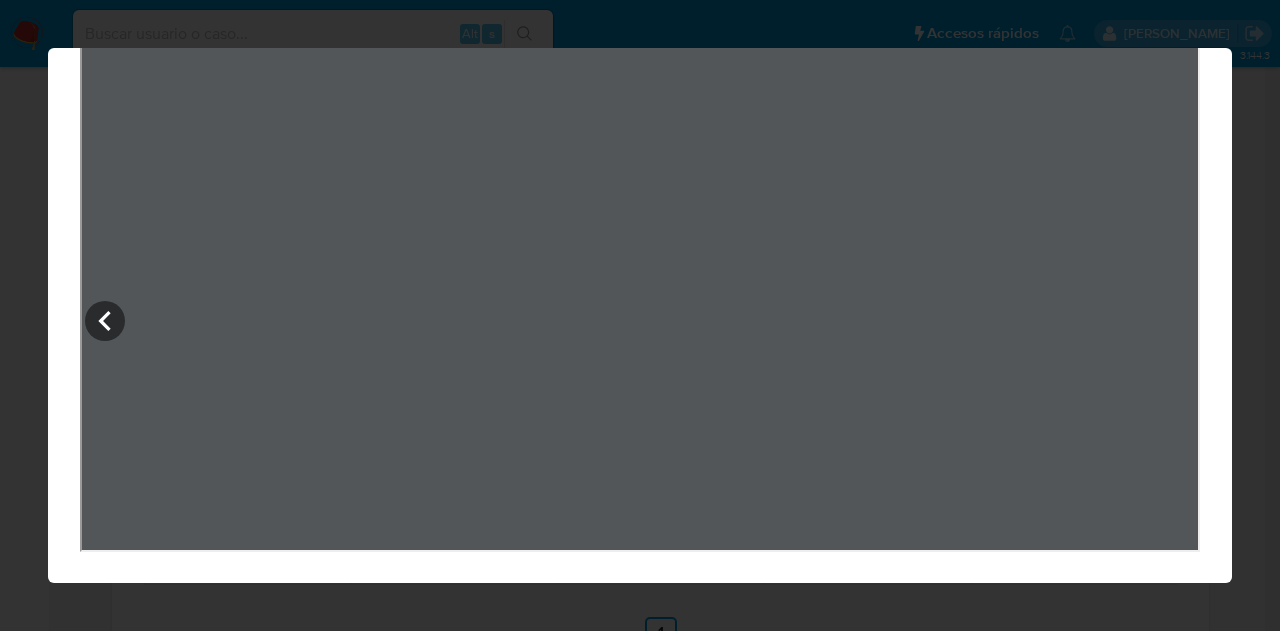 scroll, scrollTop: 818, scrollLeft: 0, axis: vertical 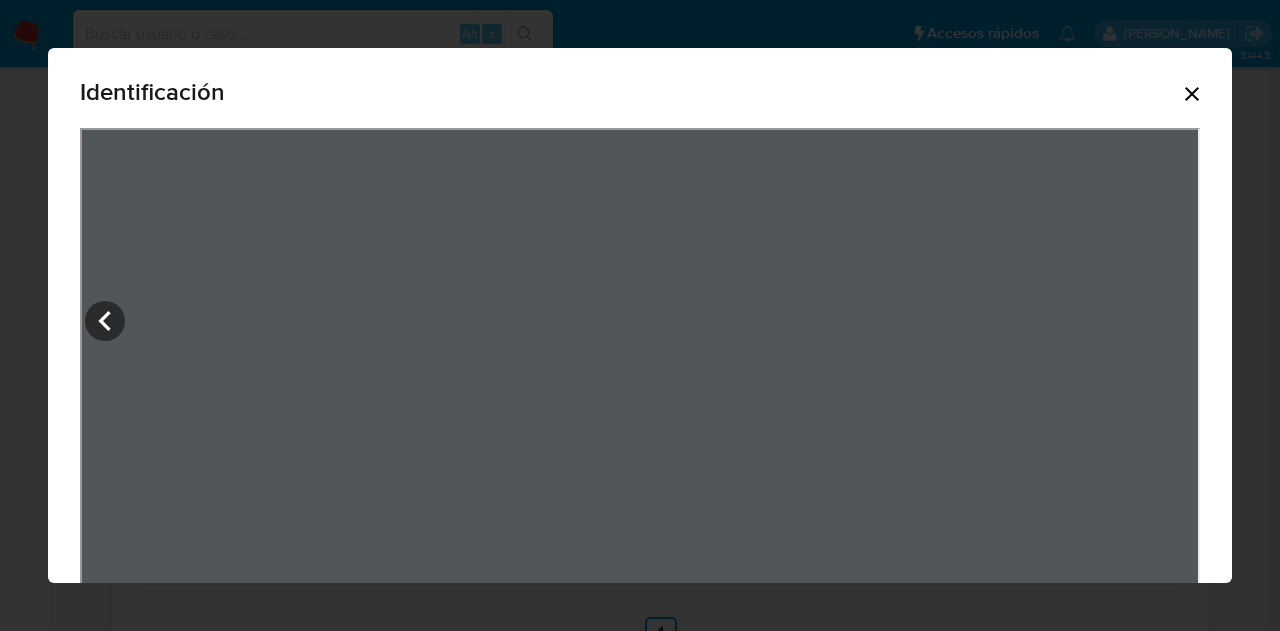 click 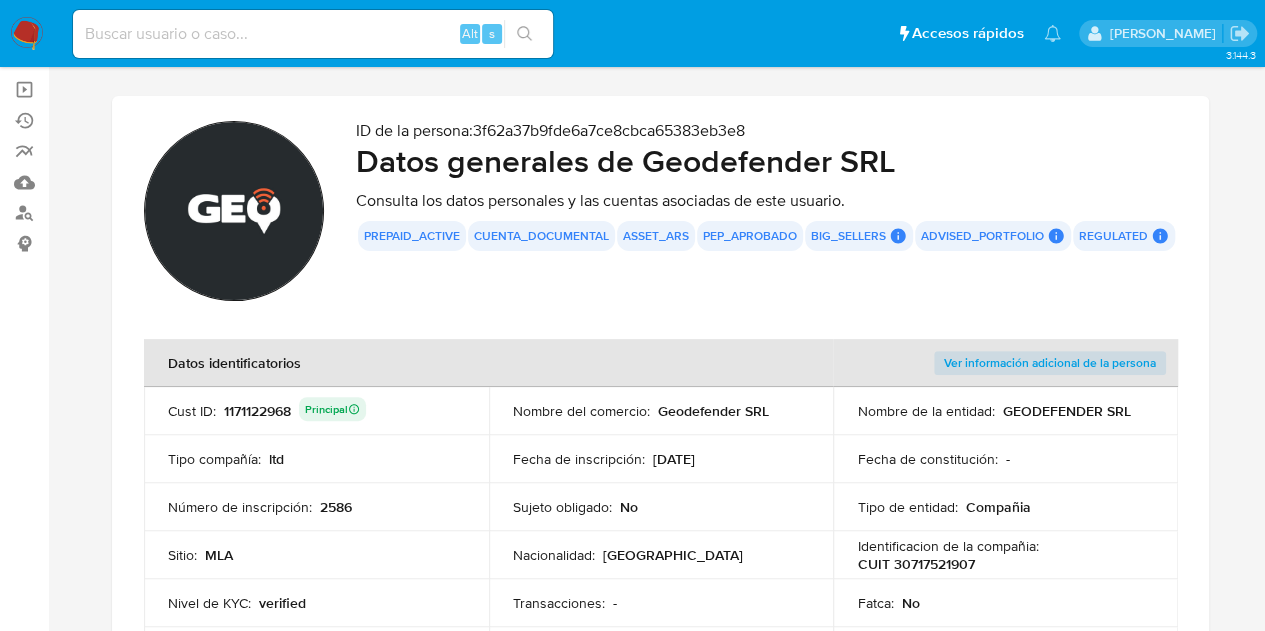 scroll, scrollTop: 124, scrollLeft: 0, axis: vertical 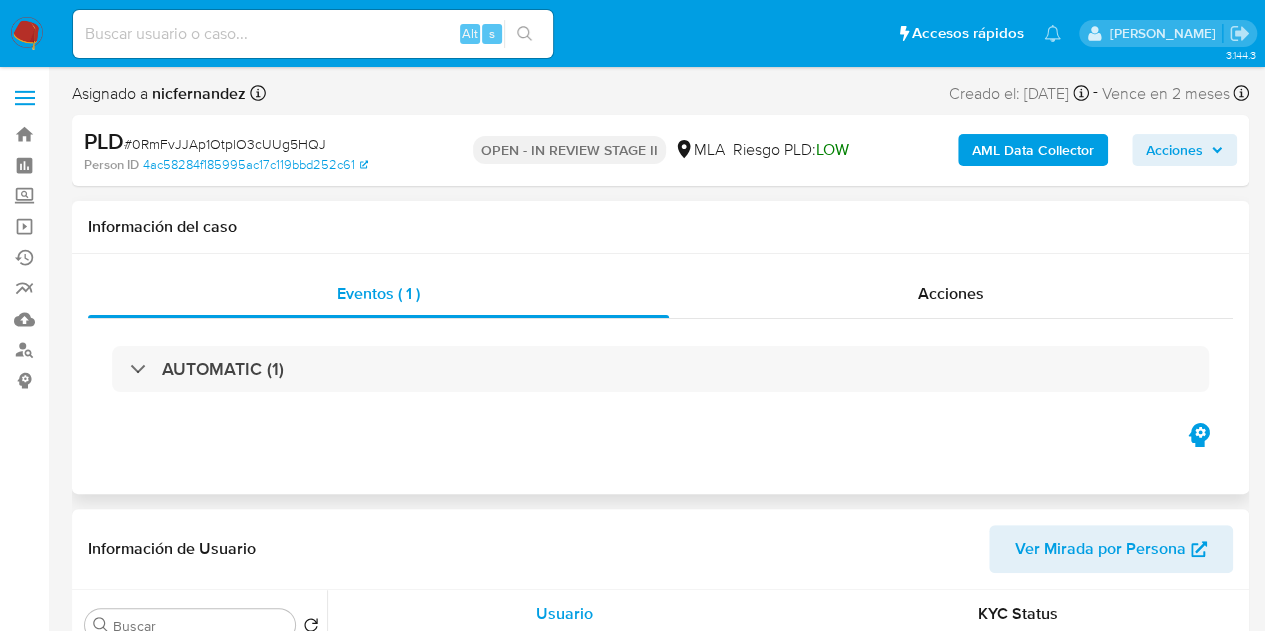 select on "10" 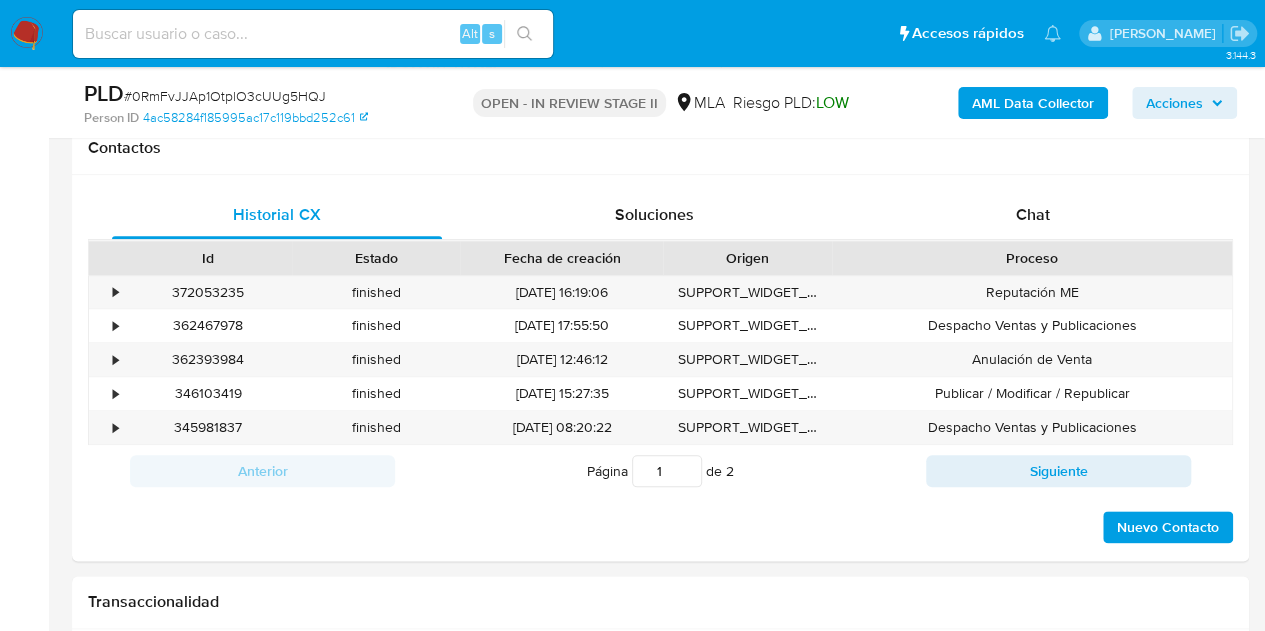 scroll, scrollTop: 954, scrollLeft: 0, axis: vertical 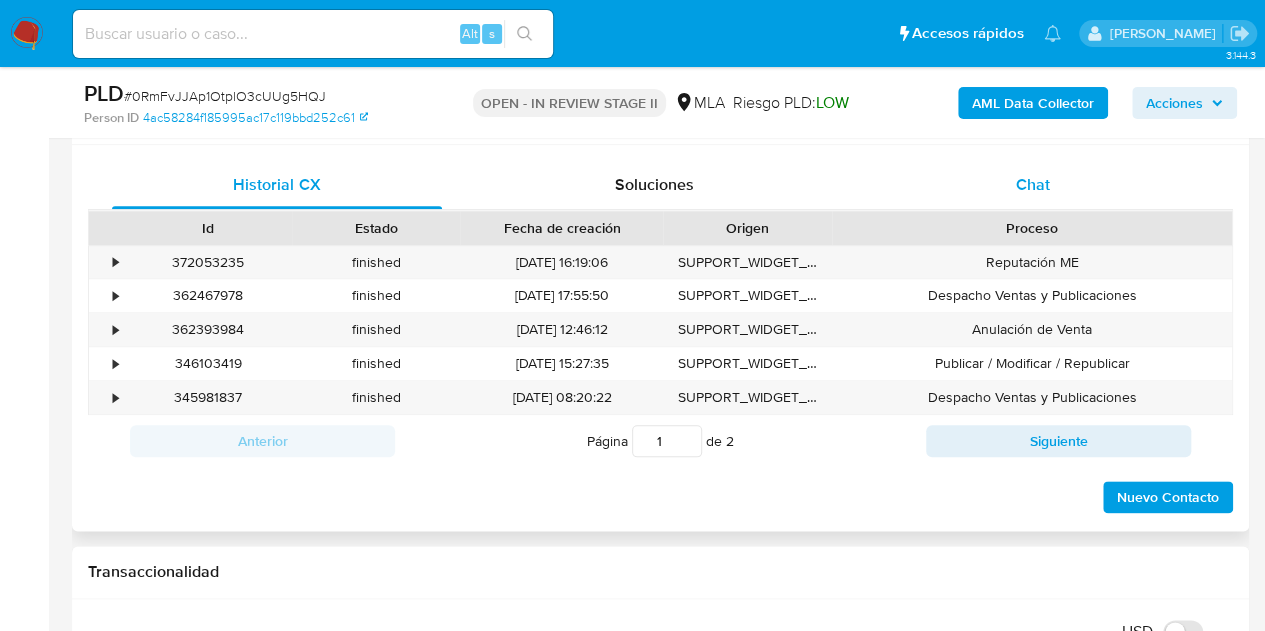 click on "Chat" at bounding box center [1033, 184] 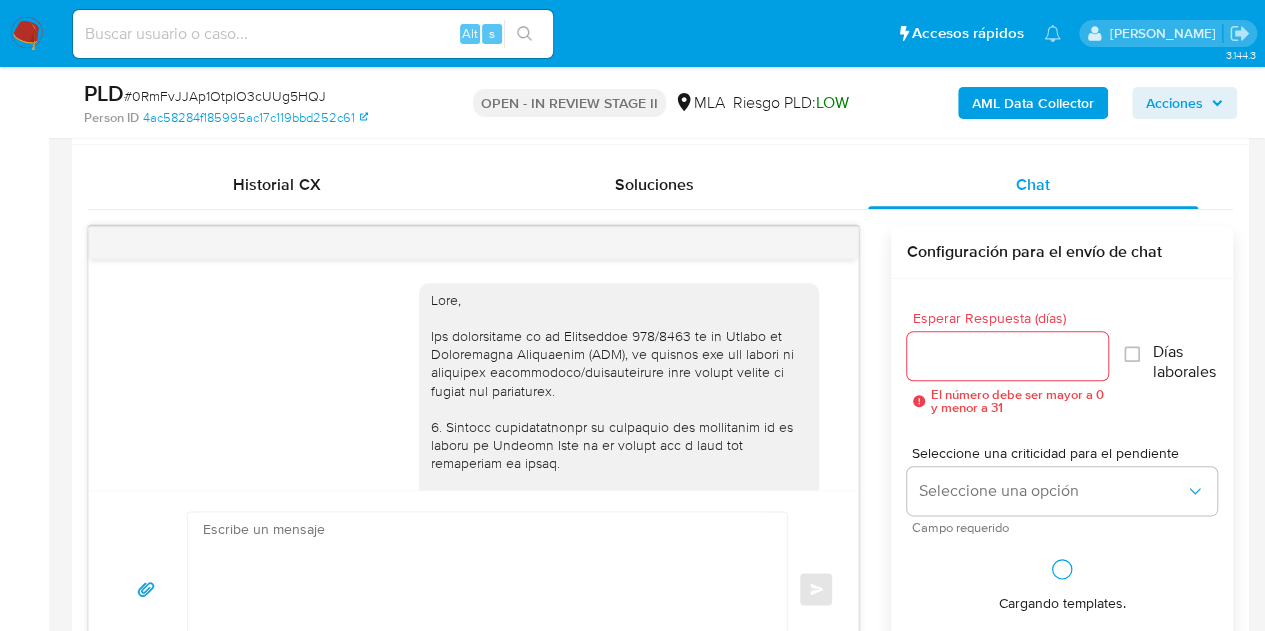 scroll, scrollTop: 1898, scrollLeft: 0, axis: vertical 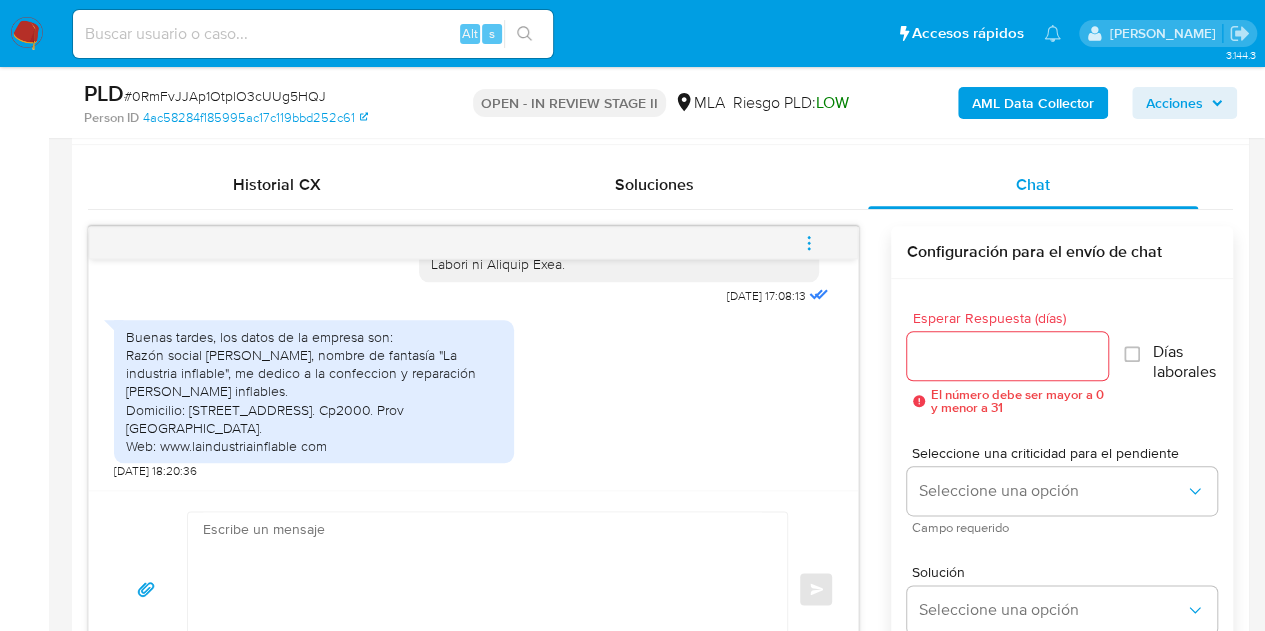 click on "Buenas tardes, los datos de la empresa son:
Razón social [PERSON_NAME], nombre de fantasía "La industria inflable", me dedico a la confeccion y reparación [PERSON_NAME] inflables.
Domicilio: [STREET_ADDRESS]. Cp2000. Prov [GEOGRAPHIC_DATA].
Web: www.laindustriainflable com" at bounding box center (314, 391) 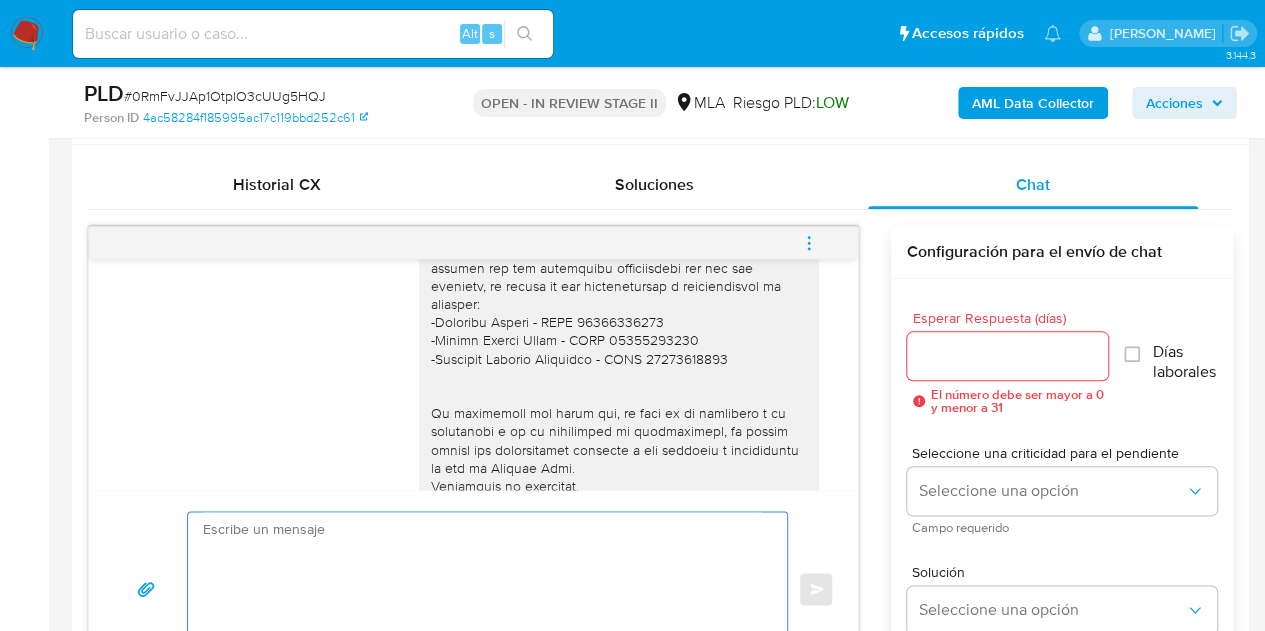 scroll, scrollTop: 1898, scrollLeft: 0, axis: vertical 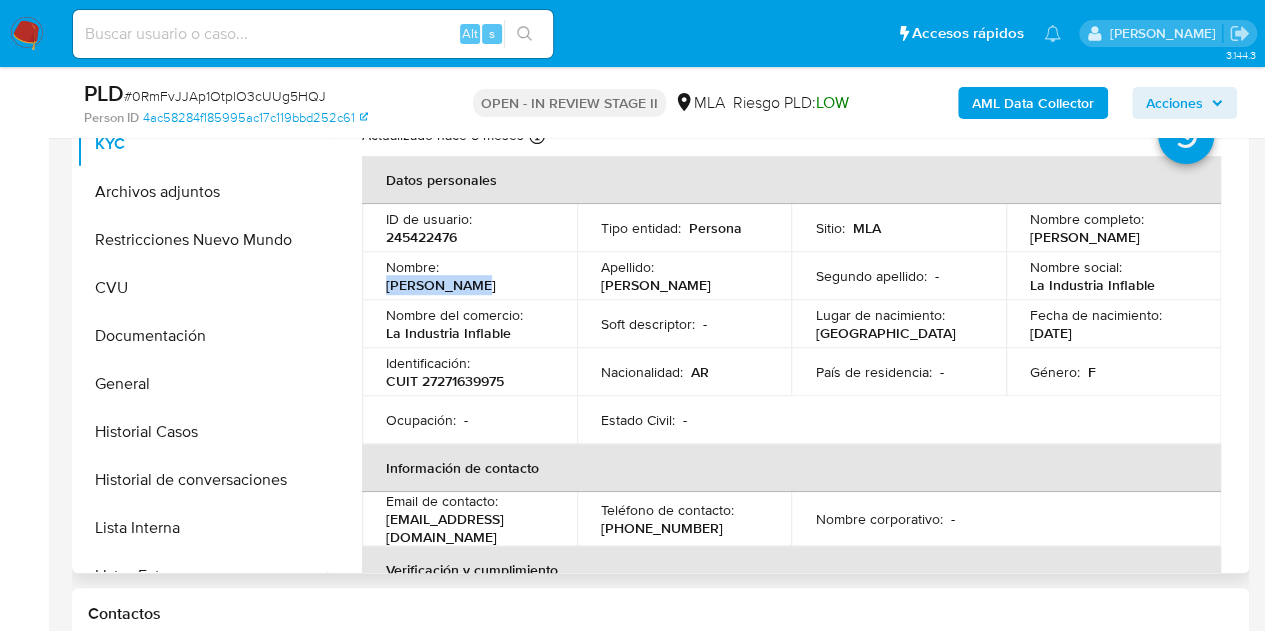 drag, startPoint x: 447, startPoint y: 279, endPoint x: 564, endPoint y: 302, distance: 119.23926 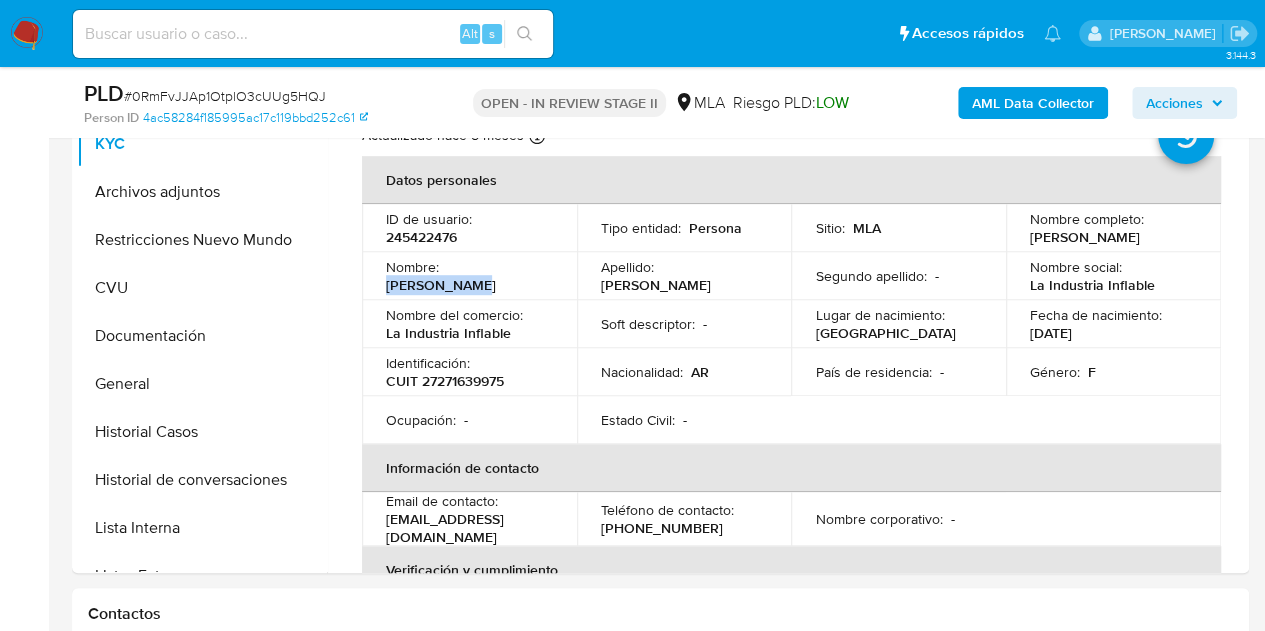 copy on "[PERSON_NAME]" 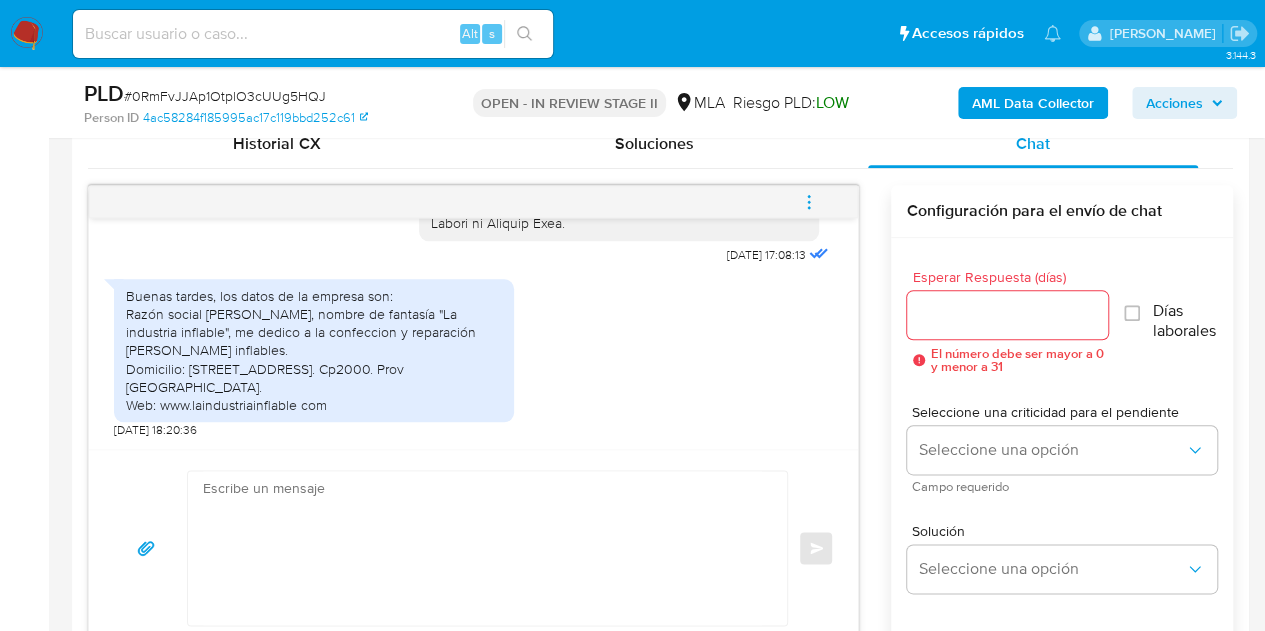 scroll, scrollTop: 1062, scrollLeft: 0, axis: vertical 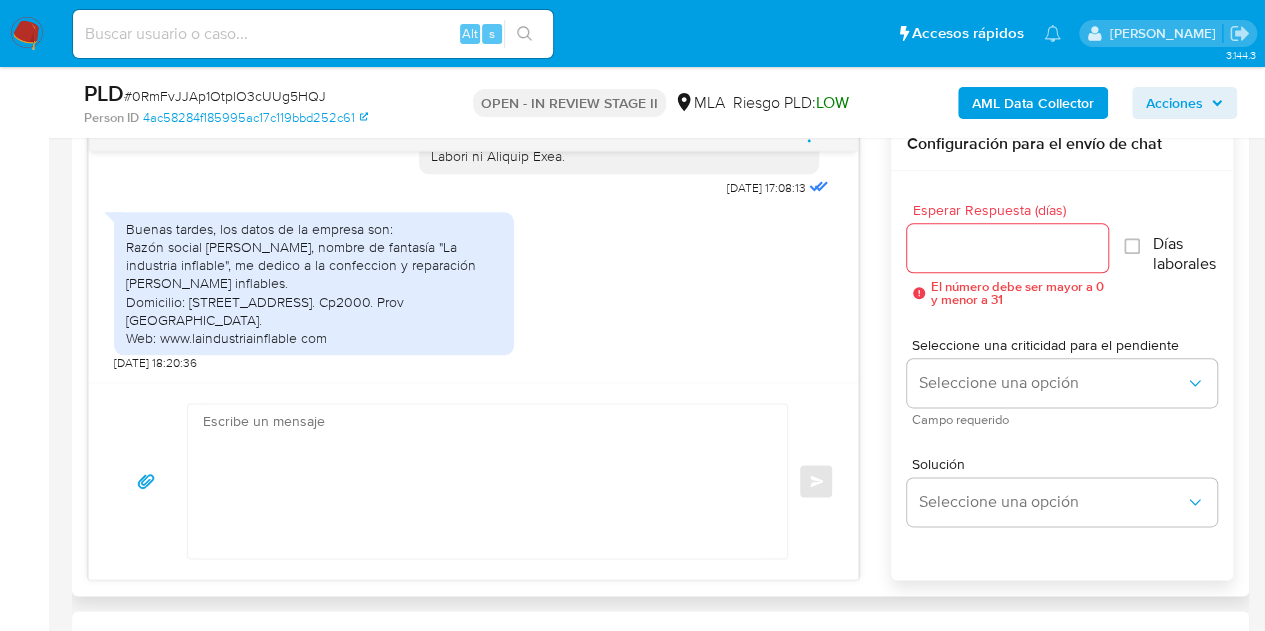 click at bounding box center (482, 481) 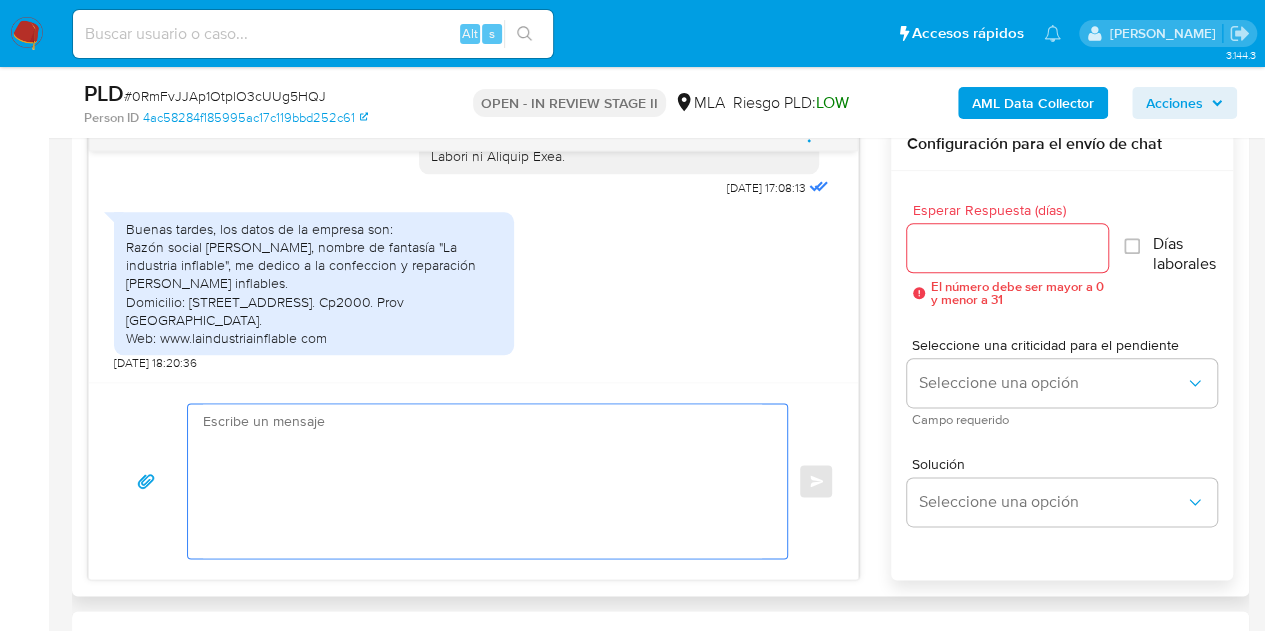 paste on "Hola Erika Analia,
Muchas gracias por la respuesta.
Analizamos tu caso y notamos que la información registra inconsistencias.
Verificamos que la documentación aportada no es suficiente para justificar la operatoria canalizada en tu cuenta de Mercado Pago.
Por este motivo, decidimos suspender tu cuenta de acuerdo con lo previsto en las condiciones de registro y operación de la cuenta de nuestros Términos y Condiciones.
Recordá que si tenés dinero en Mercado de Pago, podés retirarlo realizando una transferencia a una cuenta de tu preferencia. En caso de regularizar esta situación, podés contactarte a través de nuestro Portal de Ayuda.
Saludos, Equipo de Mercado Pago." 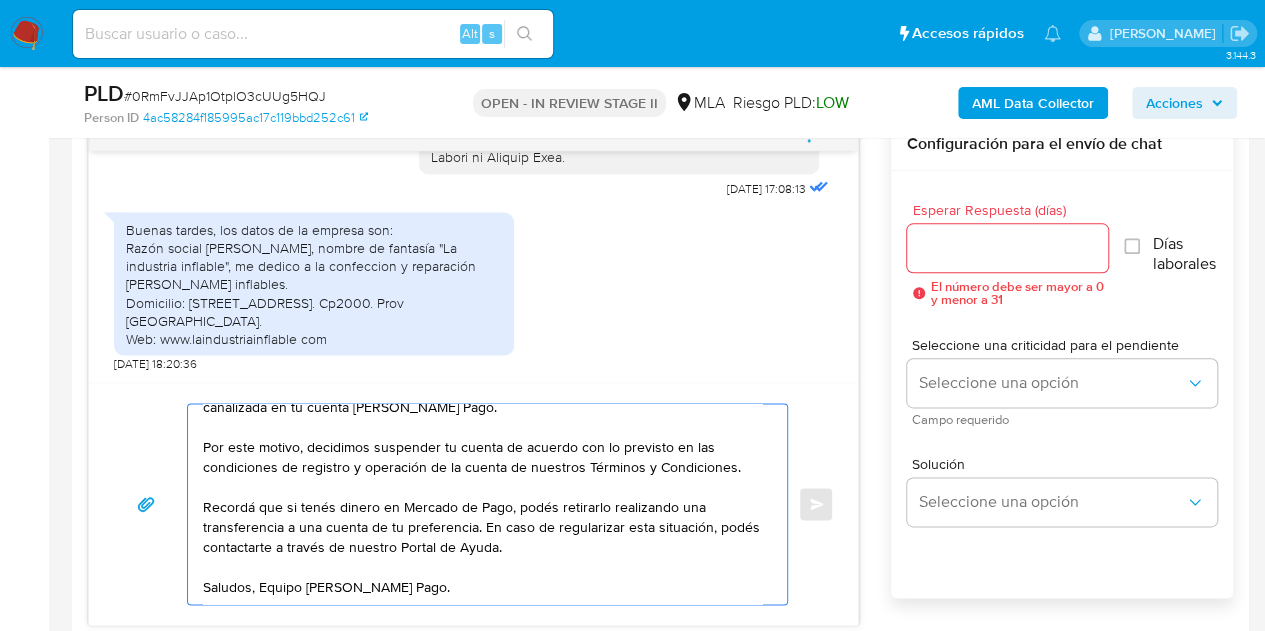 scroll, scrollTop: 114, scrollLeft: 0, axis: vertical 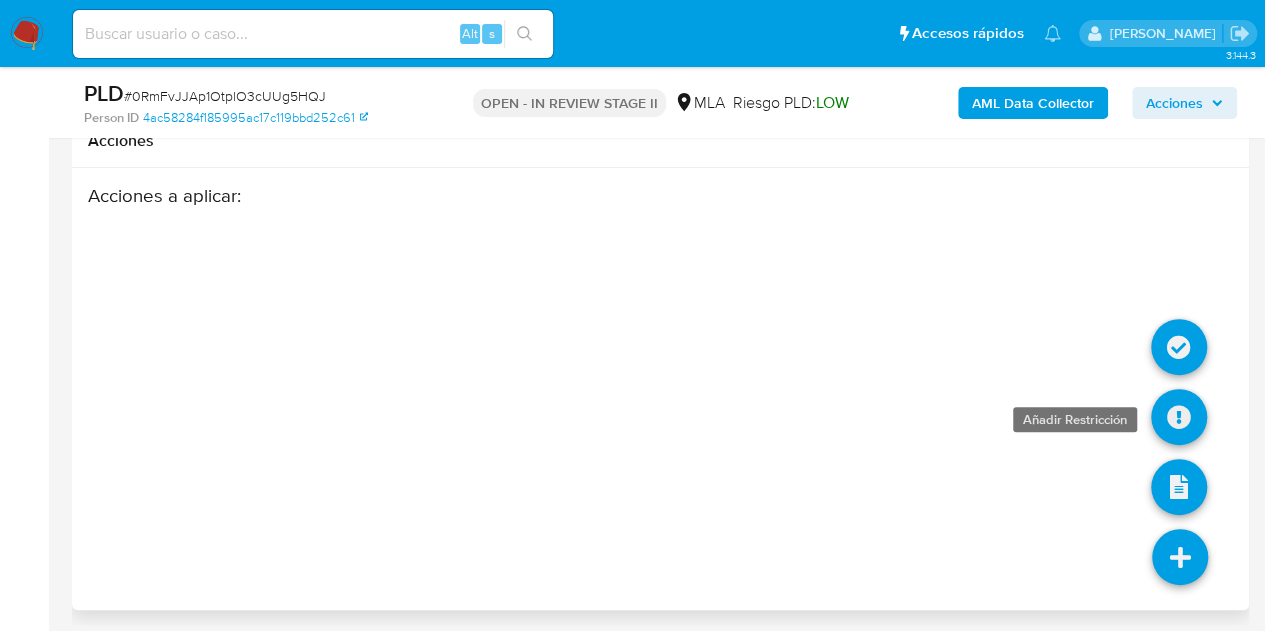 type on "Hola [PERSON_NAME],
Muchas gracias por la respuesta.
Analizamos tu caso y notamos que la información registra inconsistencias.
Verificamos que la documentación aportada no es suficiente para justificar la operatoria canalizada en tu cuenta [PERSON_NAME] Pago.
Por este motivo, decidimos suspender tu cuenta de acuerdo con lo previsto en las condiciones de registro y operación de la cuenta de nuestros Términos y Condiciones.
Recordá que si tenés dinero en Mercado de Pago, podés retirarlo realizando una transferencia a una cuenta de tu preferencia. En caso de regularizar esta situación, podés contactarte a través de nuestro Portal de Ayuda.
Saludos, Equipo [PERSON_NAME] Pago." 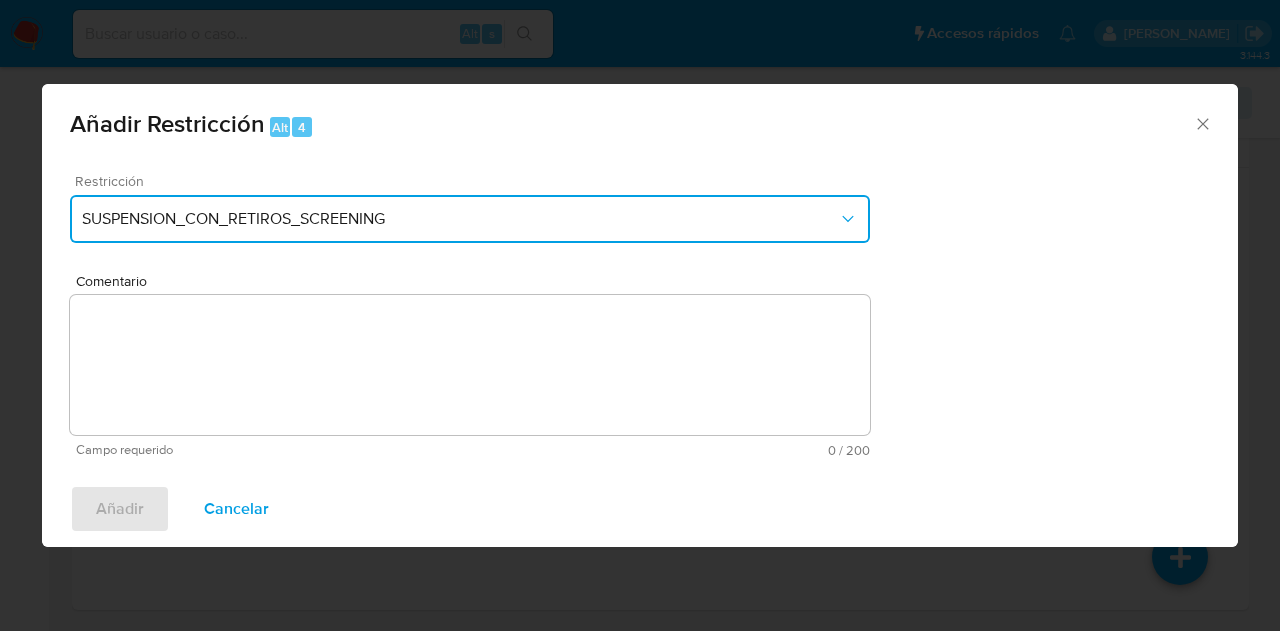 drag, startPoint x: 592, startPoint y: 234, endPoint x: 612, endPoint y: 242, distance: 21.540659 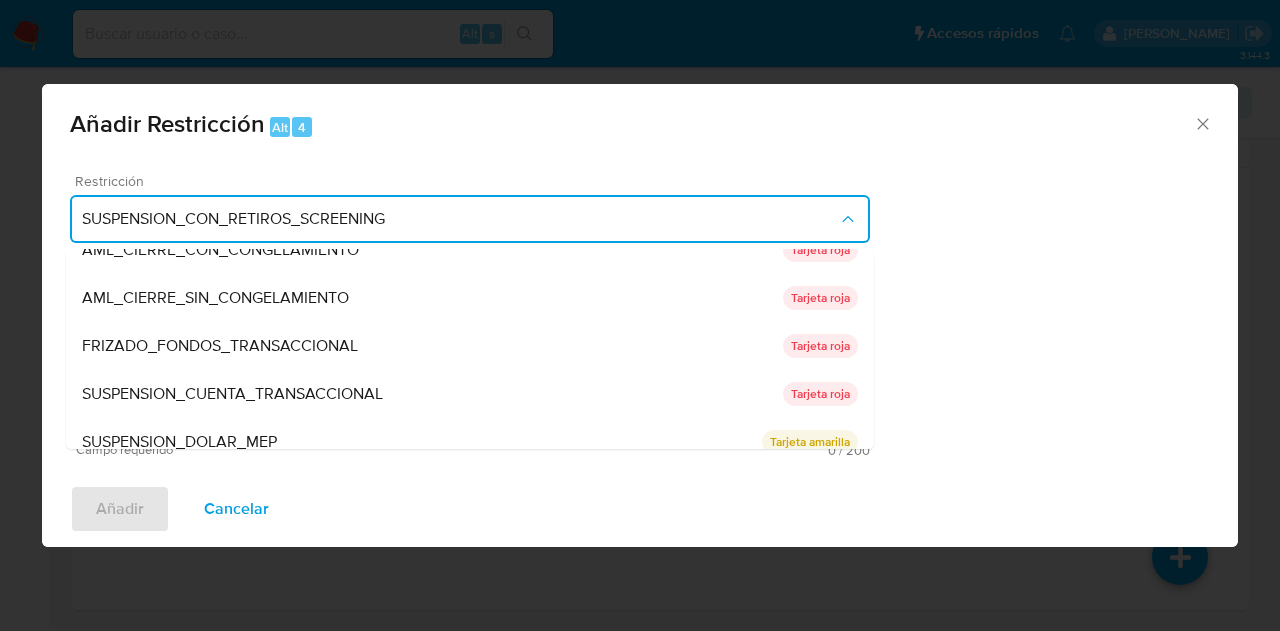 scroll, scrollTop: 136, scrollLeft: 0, axis: vertical 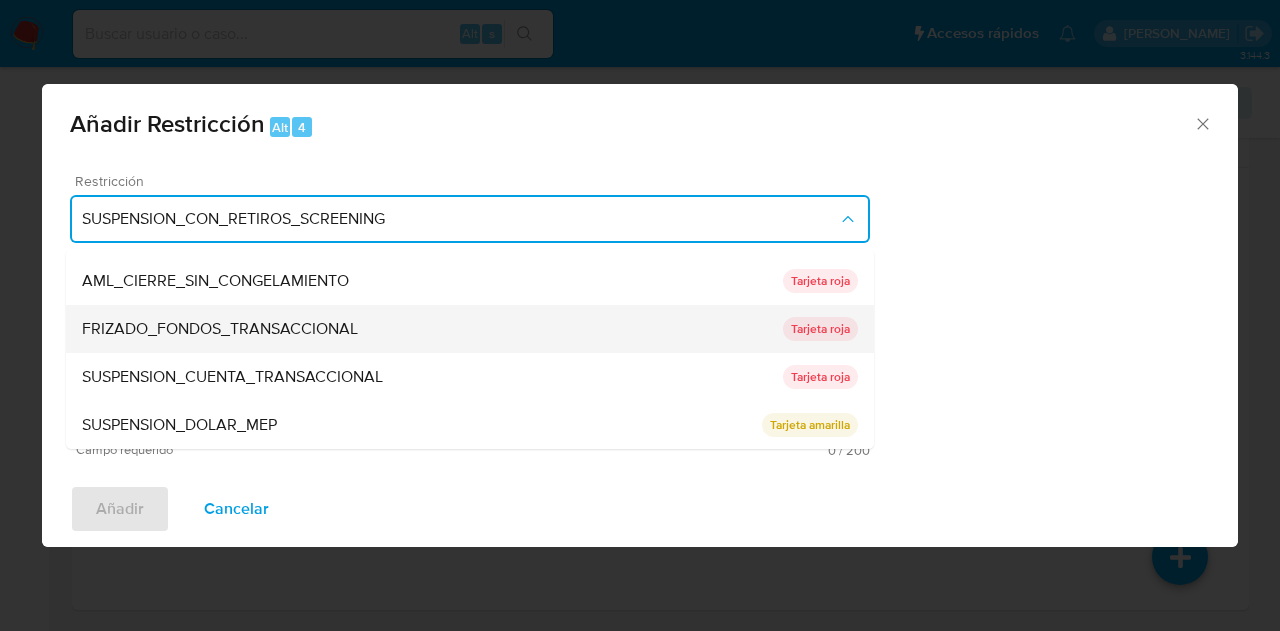 click on "FRIZADO_FONDOS_TRANSACCIONAL" at bounding box center (432, 329) 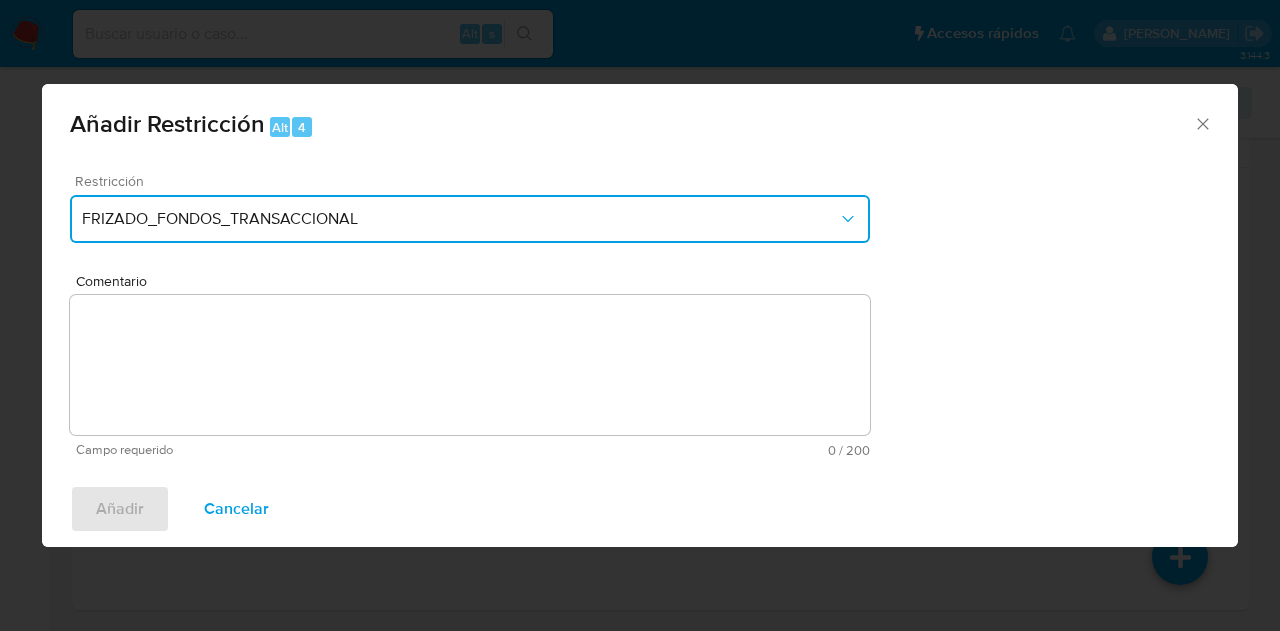 click on "FRIZADO_FONDOS_TRANSACCIONAL" at bounding box center (470, 219) 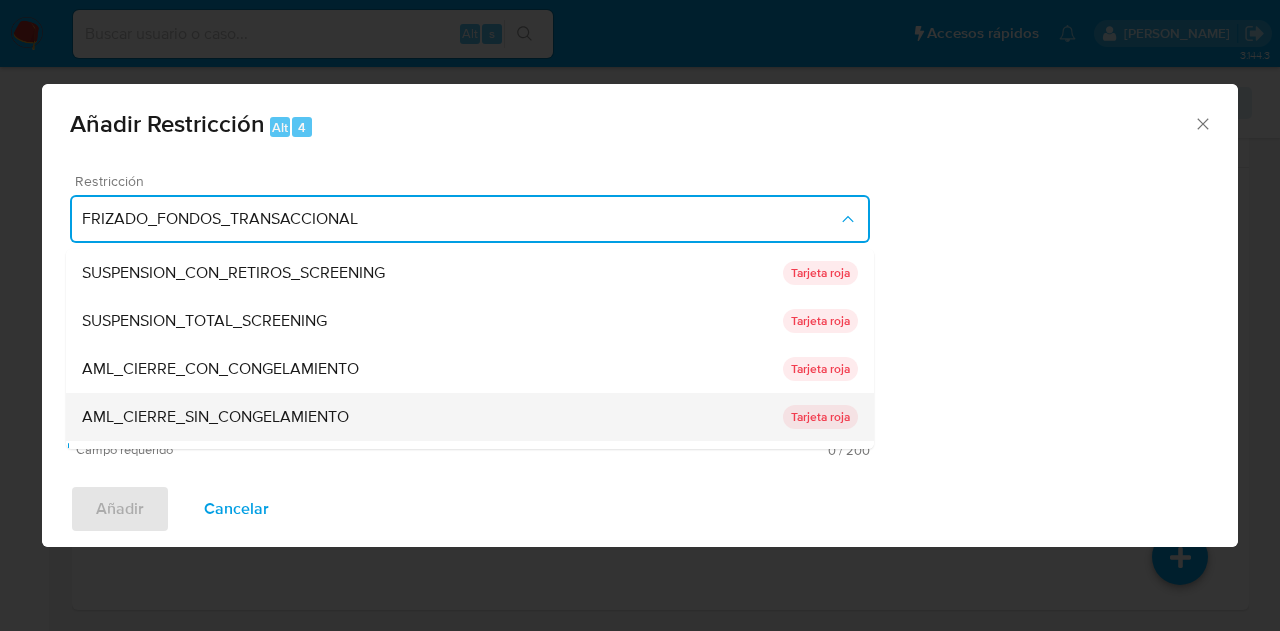 scroll, scrollTop: 40, scrollLeft: 0, axis: vertical 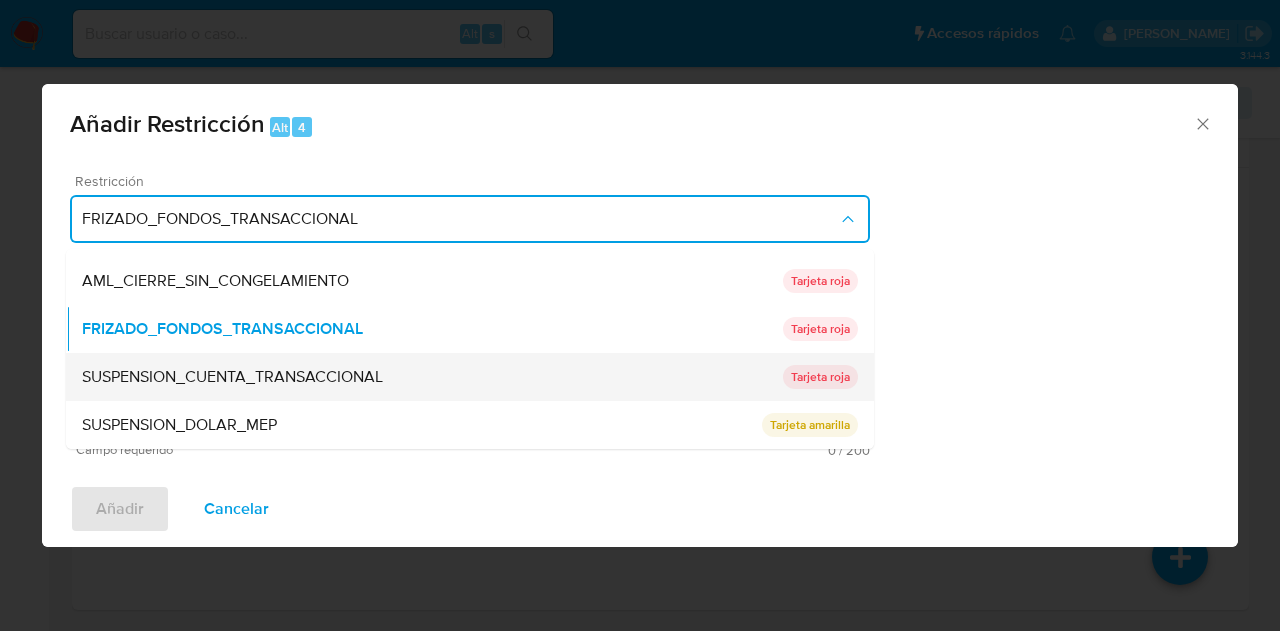 click on "SUSPENSION_CUENTA_TRANSACCIONAL" at bounding box center [232, 377] 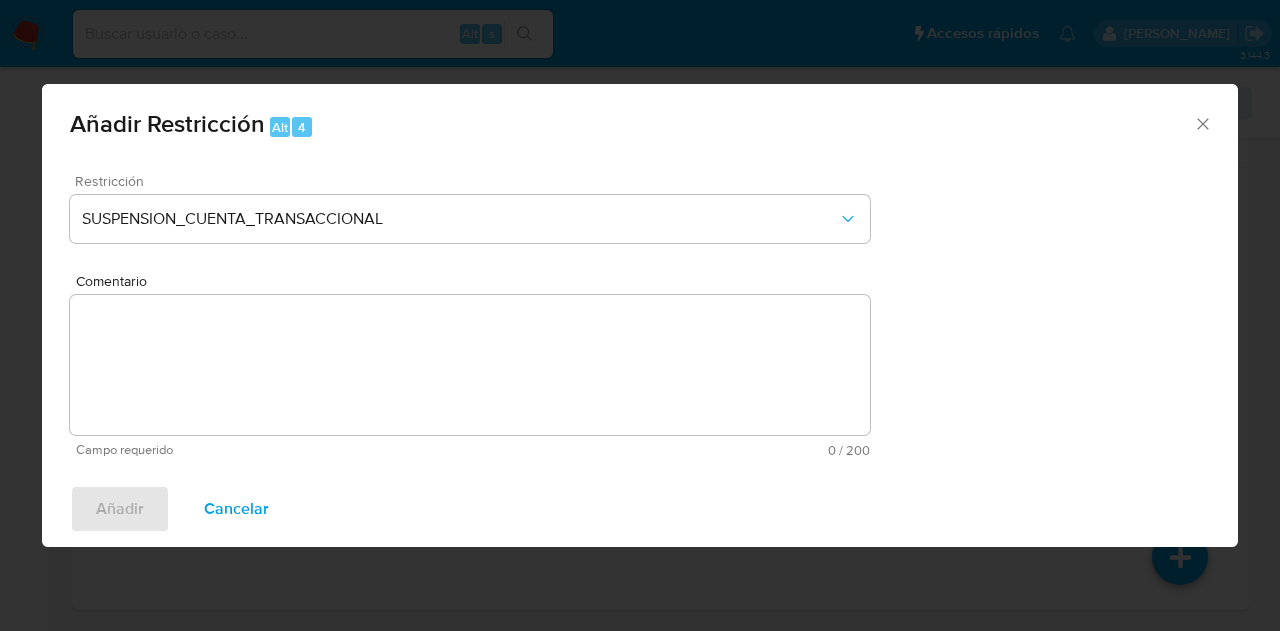 click on "Comentario" at bounding box center [470, 365] 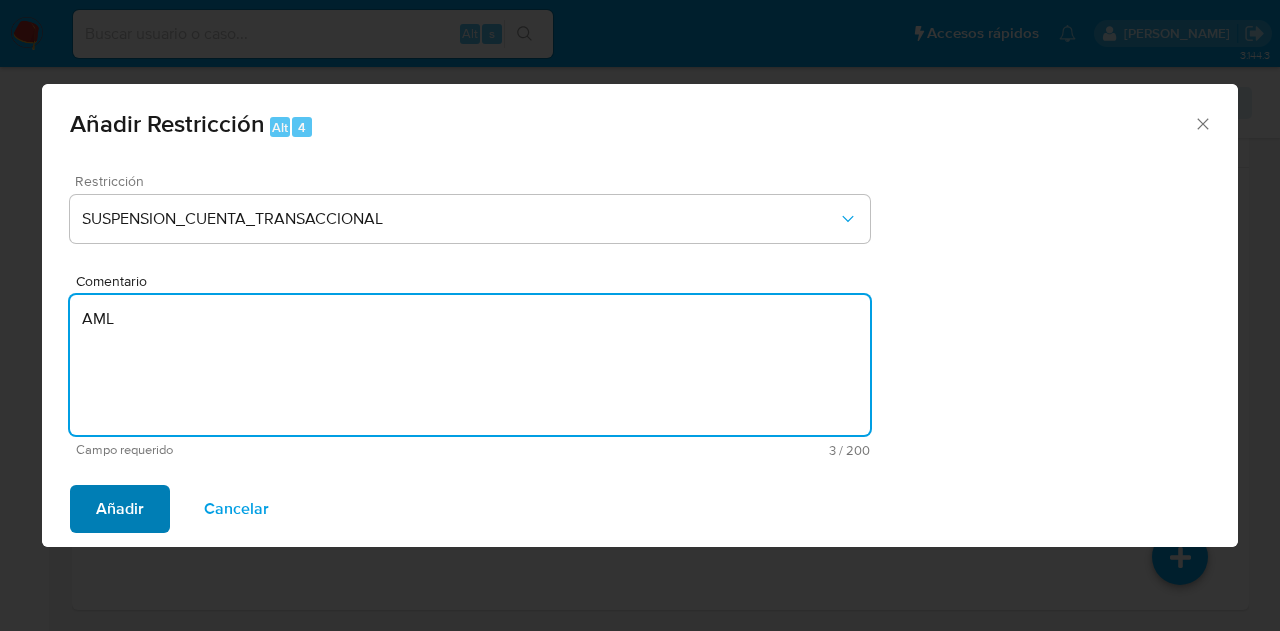 type on "AML" 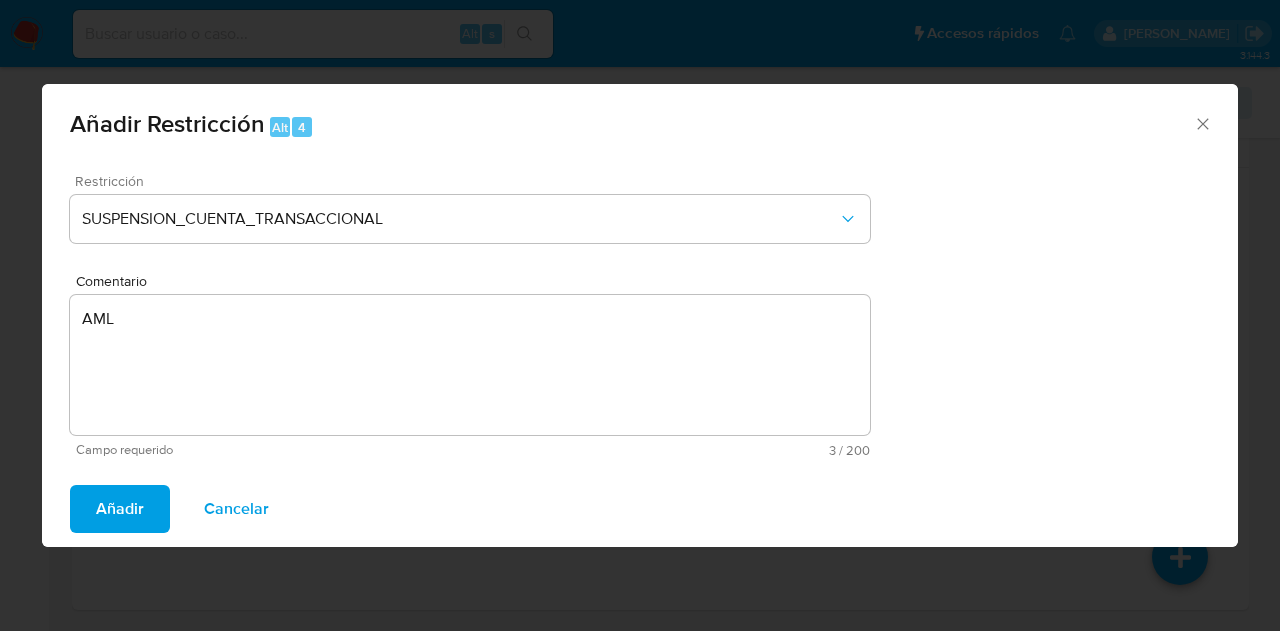 click on "Añadir" at bounding box center (120, 509) 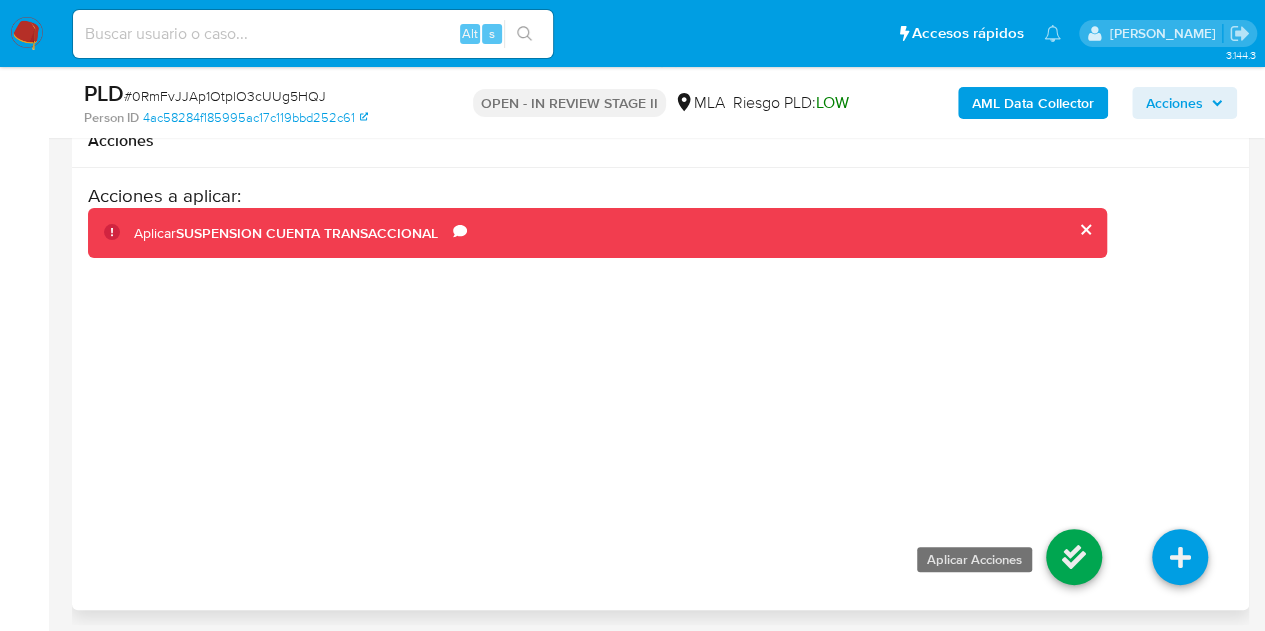 click at bounding box center (1074, 557) 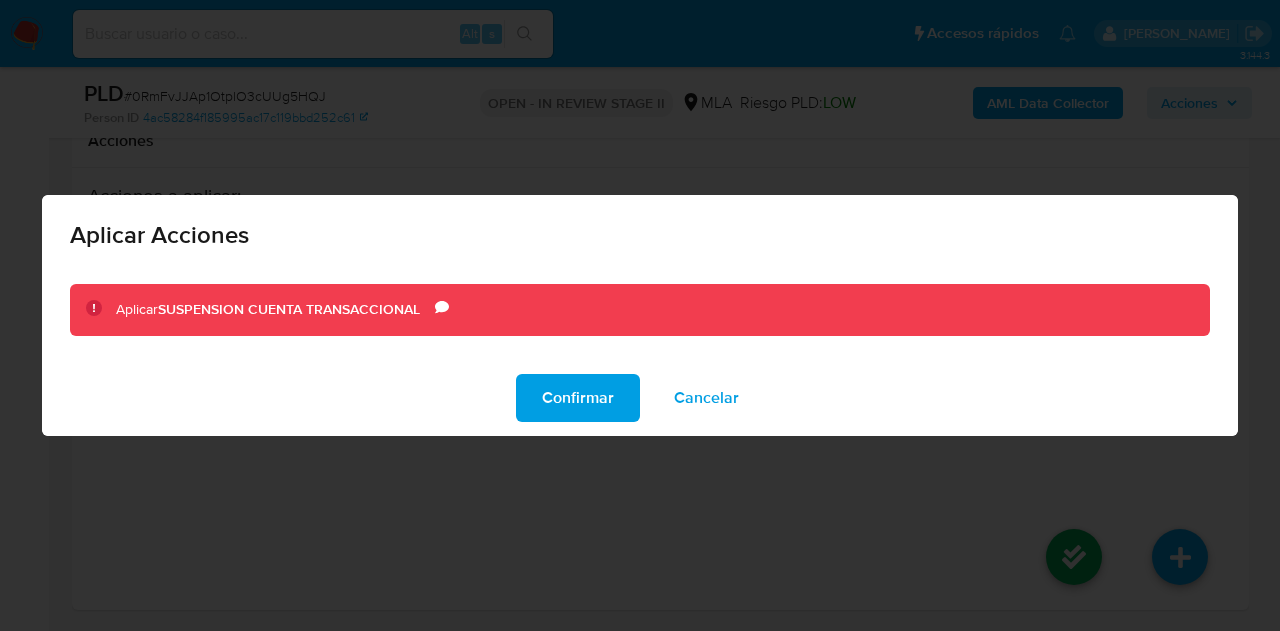 click on "Confirmar" at bounding box center (578, 398) 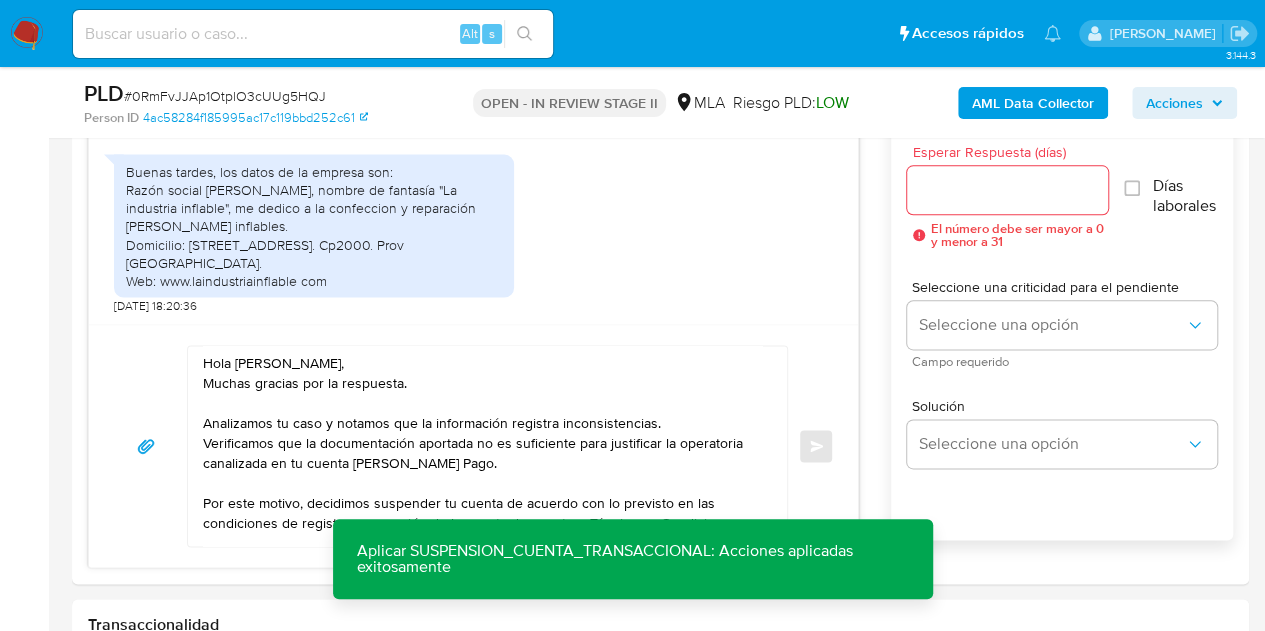 scroll, scrollTop: 1125, scrollLeft: 0, axis: vertical 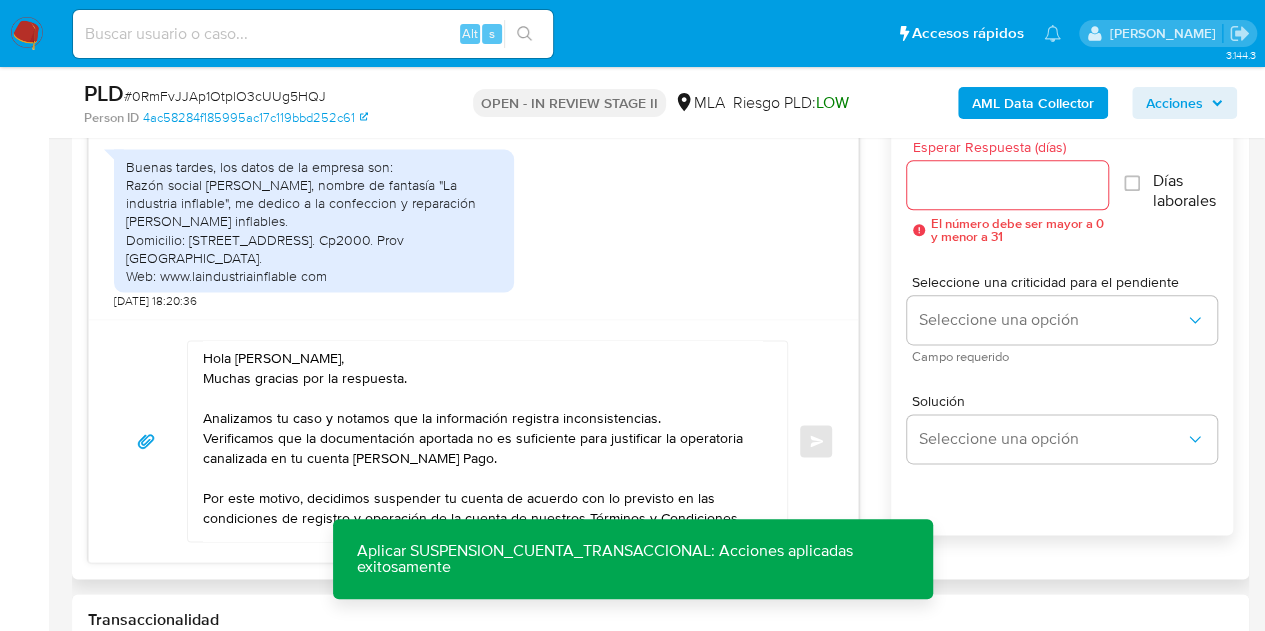 click on "Esperar Respuesta (días)" at bounding box center [1008, 185] 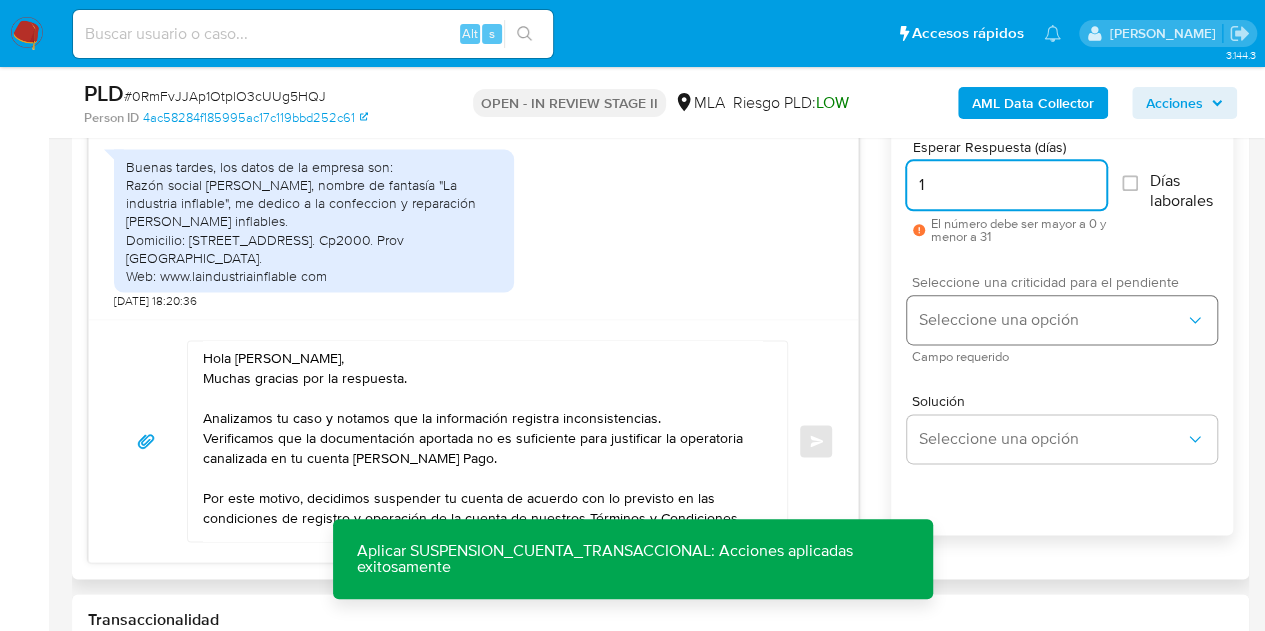 type on "1" 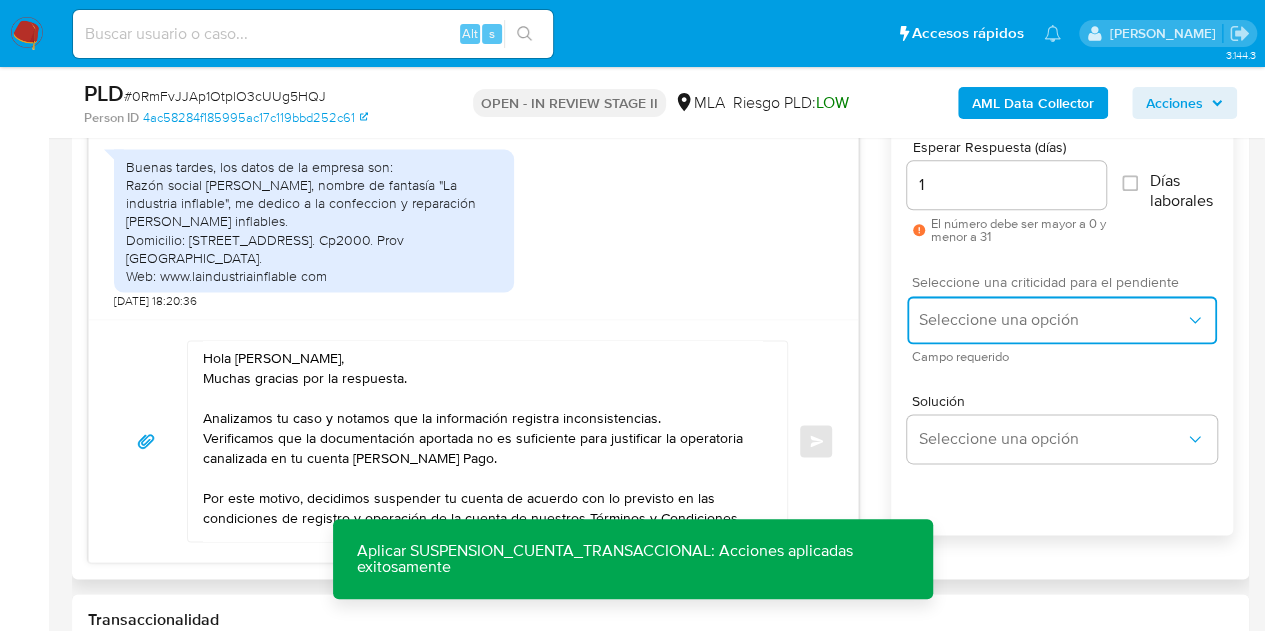 click on "Seleccione una opción" at bounding box center (1062, 320) 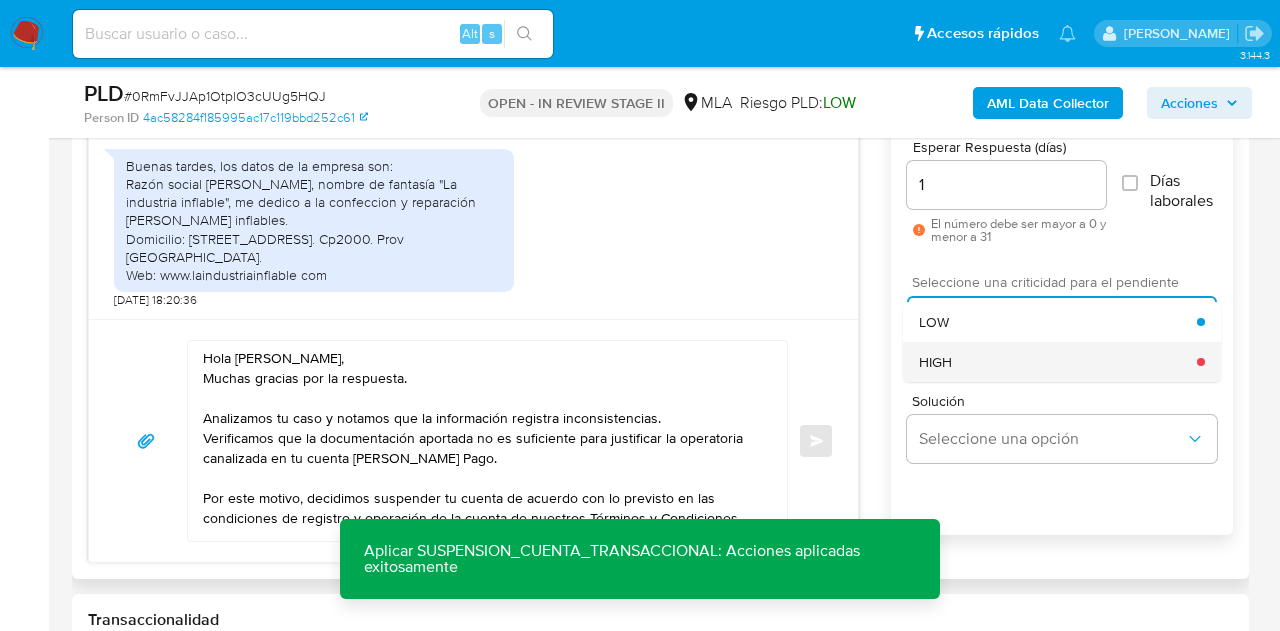 click on "HIGH" at bounding box center (1058, 362) 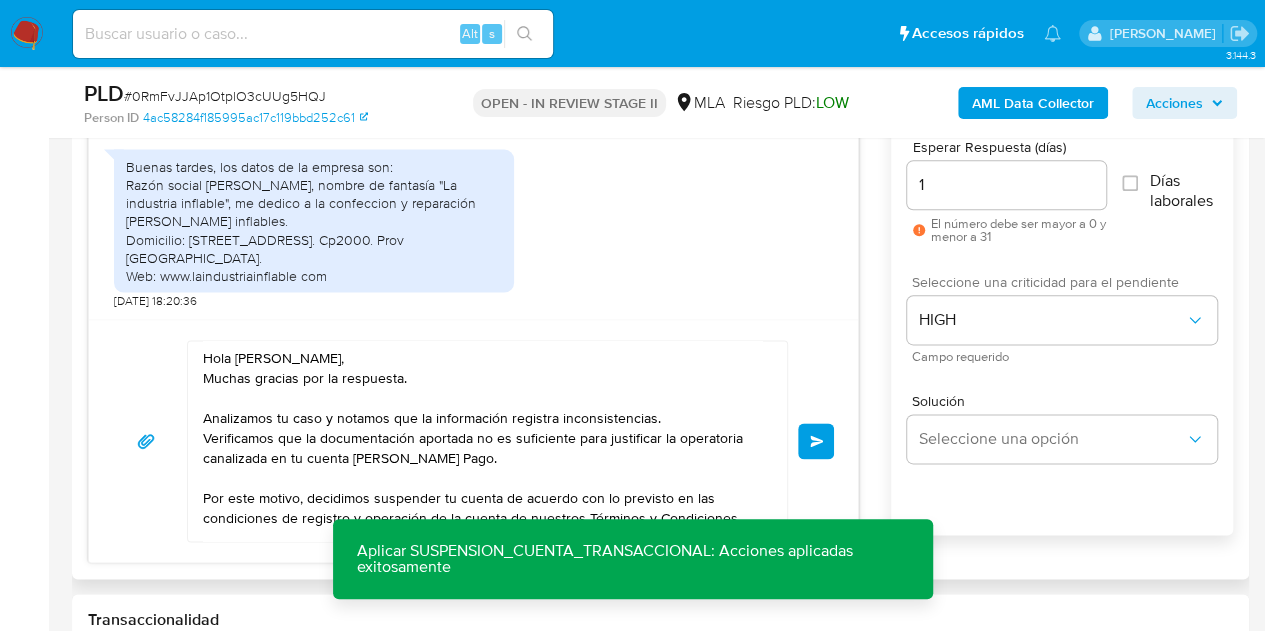 click on "18/06/2025 18:01:58 PDF PDF Erika Gonzalez INGRESOS BRUTOS-DDJJ 02-25.pdf PDF PDF Erika Gonzalez INGRESOS BRUTOS-DDJJ 01-25.pdf PDF PDF Erika Gonzalez INGRESOS BRUTOS-DDJJ 03-25.pdf PDF PDF Erika Gonzalez INGRESOS BRUTOS-DDJJ 12-24.pdf PDF PDF Erika Gonzalez INGRESOS BRUTOS-DDJJ 05-25.pdf PDF PDF Erika Gonzalez INGRESOS BRUTOS-DDJJ 04-25.pdf 21/06/2025 14:25:32 PDF PDF 20250621-115231.pdf 21/06/2025 14:56:14 30/06/2025 17:08:13 Buenas tardes, los datos de la empresa son:
Razón social Erika González, nombre de fantasía "La industria inflable", me dedico a la confeccion y reparación de castillo inflables.
Domicilio: Uruguay 3339, Rosario. Cp2000. Prov Santa fe.
Web: www.laindustriainflable com 01/07/2025 18:20:36 Enviar Configuración para el envío de chat Esperar Respuesta (días) 1 El número debe ser mayor a 0 y menor a 31 Días laborales Seleccione una criticidad para el pendiente HIGH Campo requerido Solución Seleccione una opción" at bounding box center [660, 309] 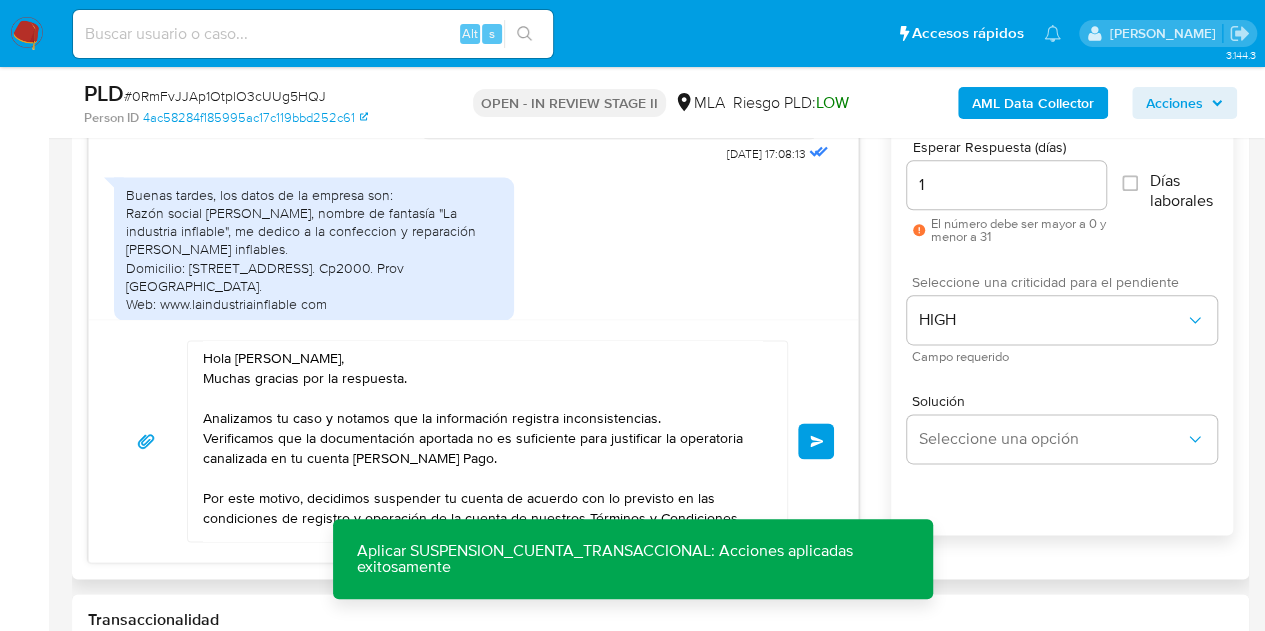 scroll, scrollTop: 1898, scrollLeft: 0, axis: vertical 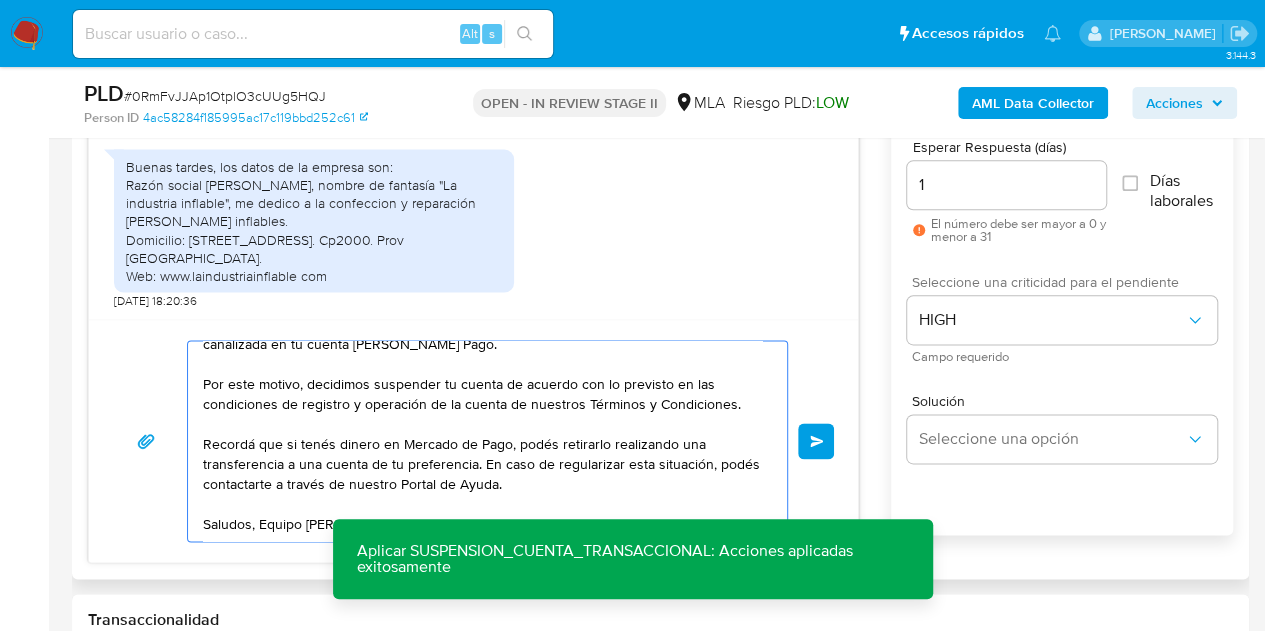click on "Enviar" at bounding box center [816, 441] 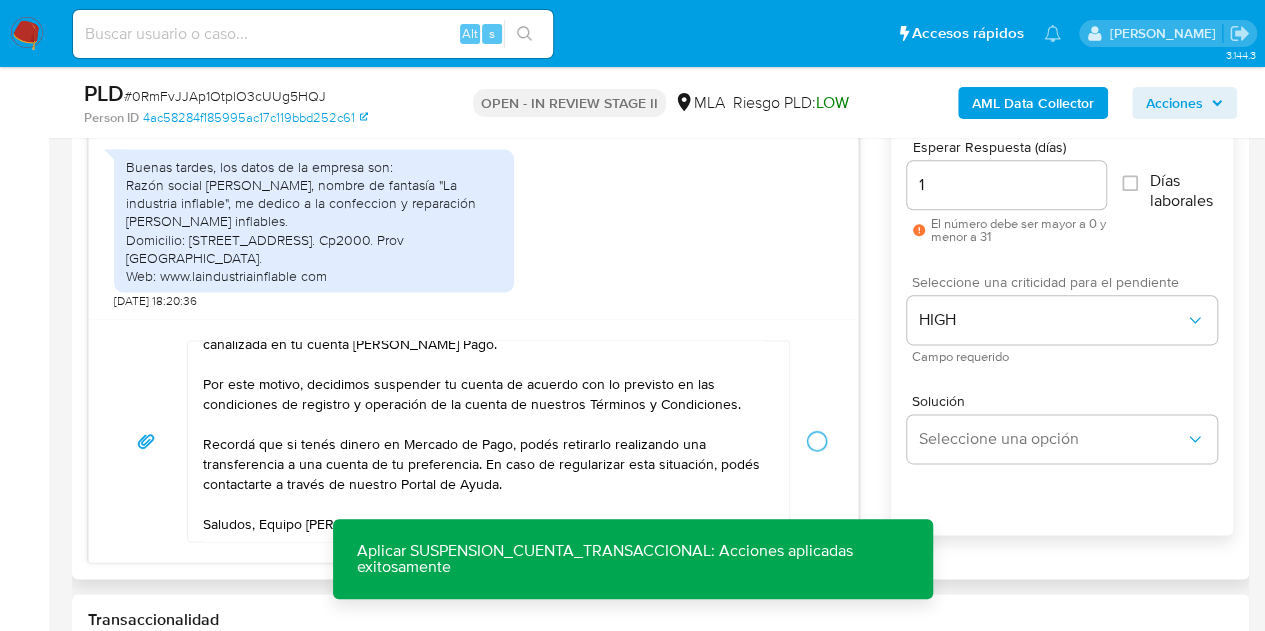 type 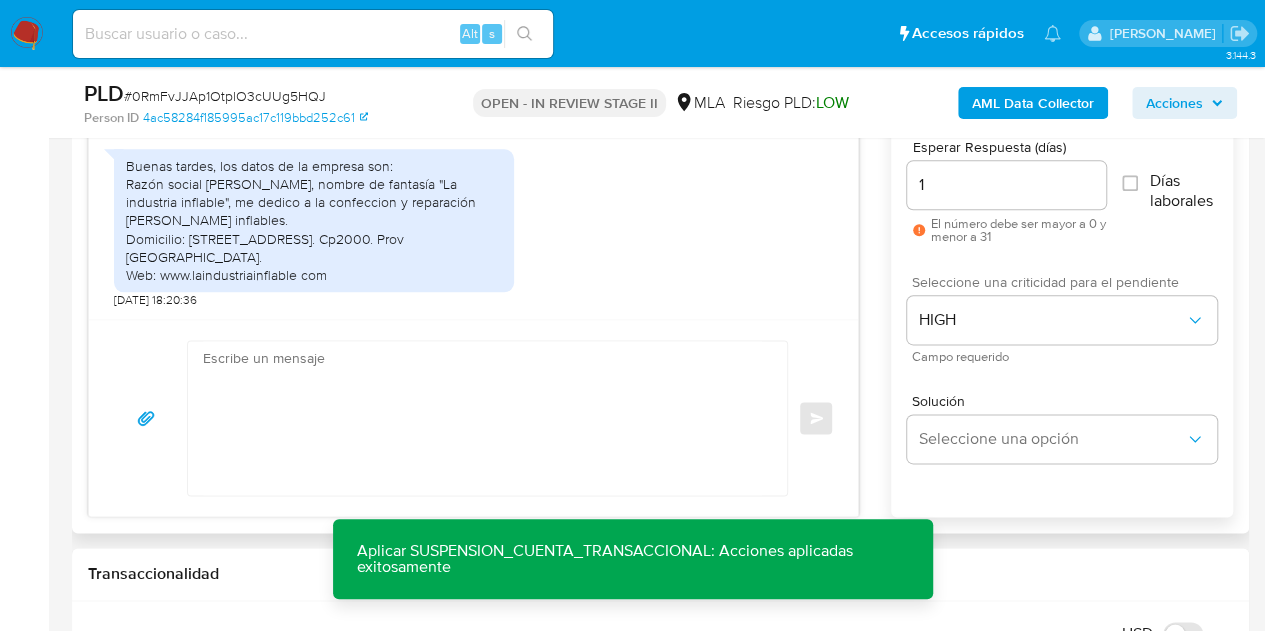 scroll, scrollTop: 2302, scrollLeft: 0, axis: vertical 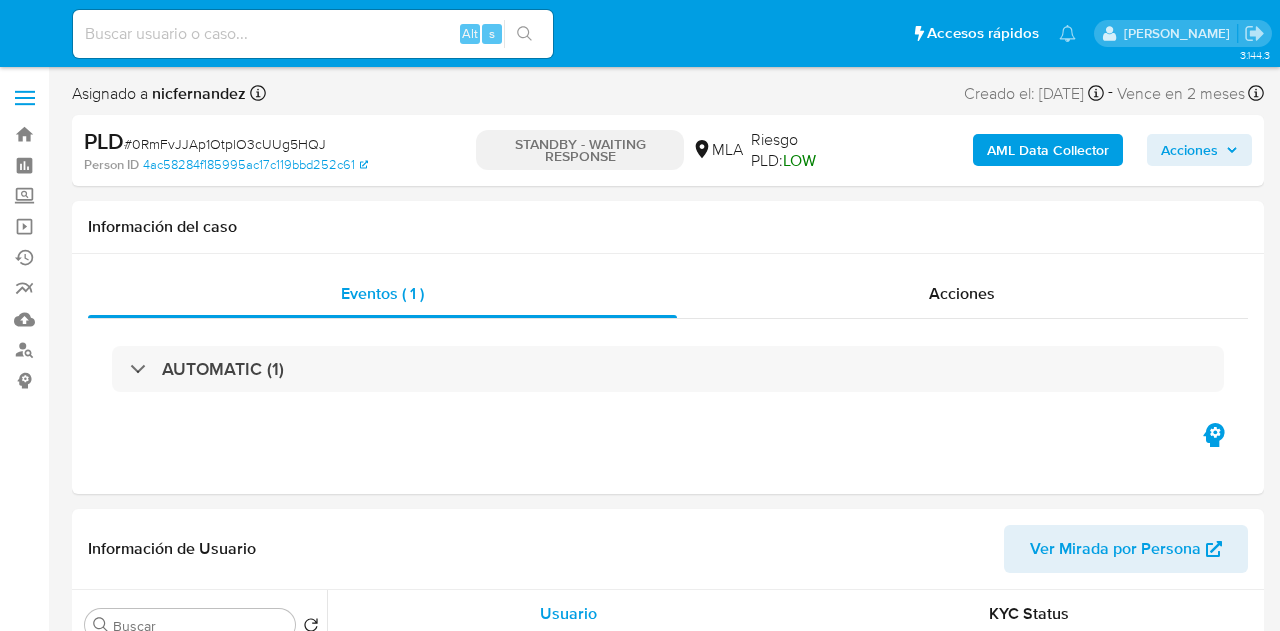 select on "10" 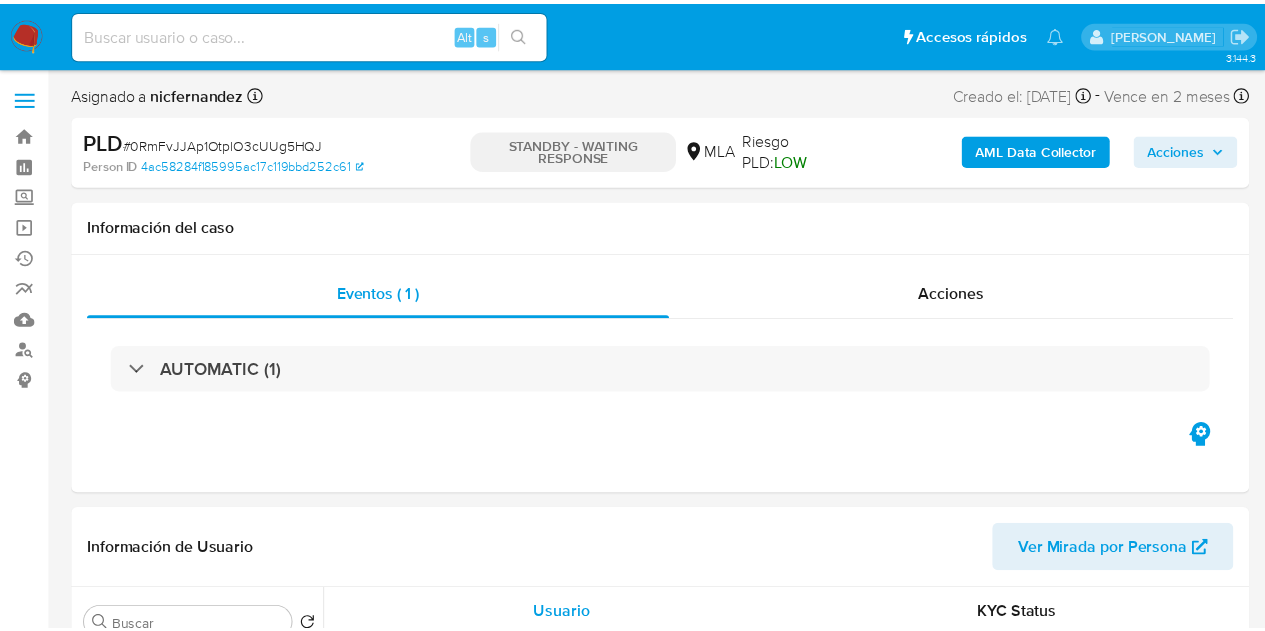 scroll, scrollTop: 0, scrollLeft: 0, axis: both 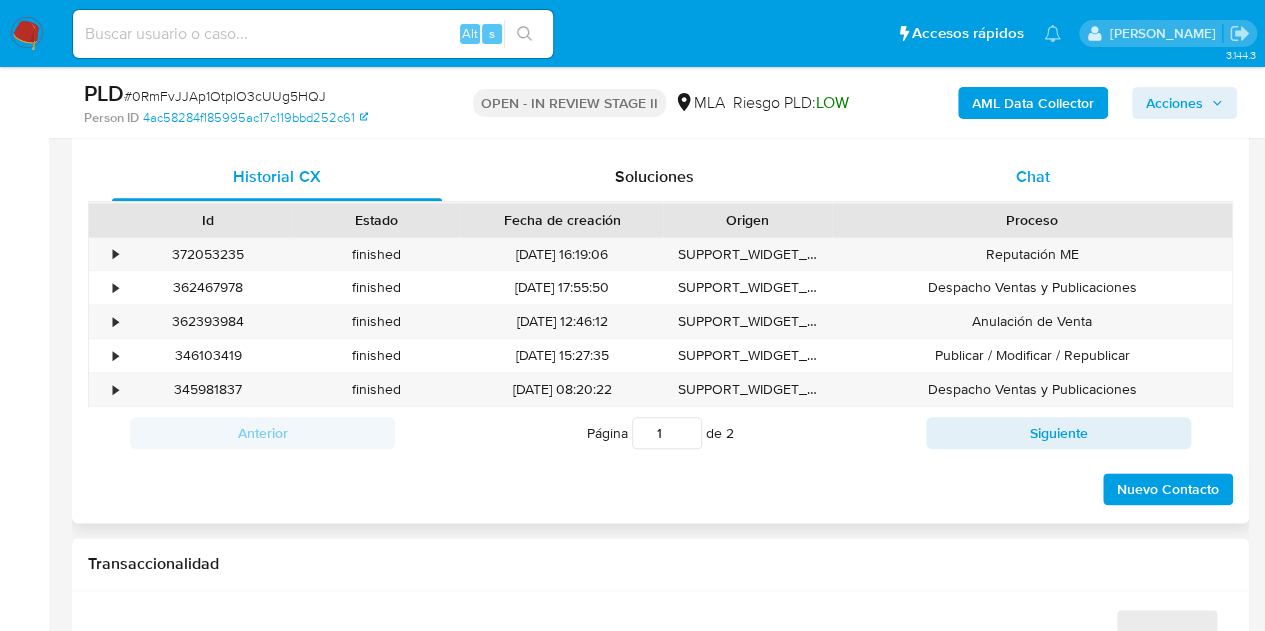 click on "Chat" at bounding box center (1033, 176) 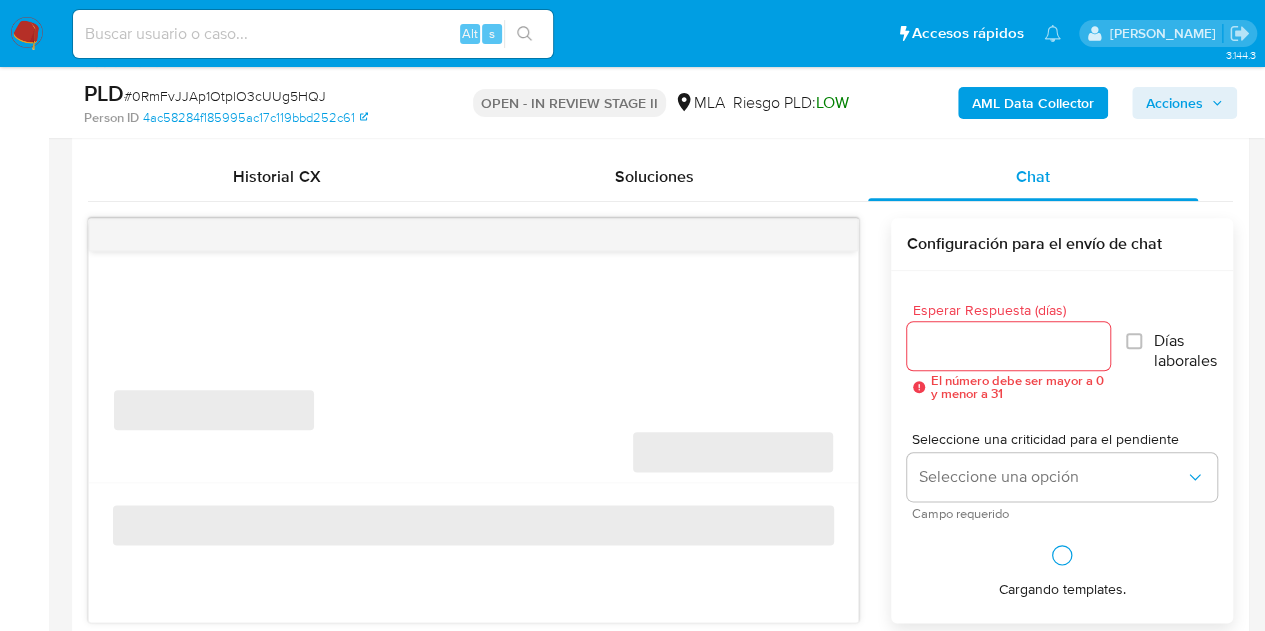 select on "10" 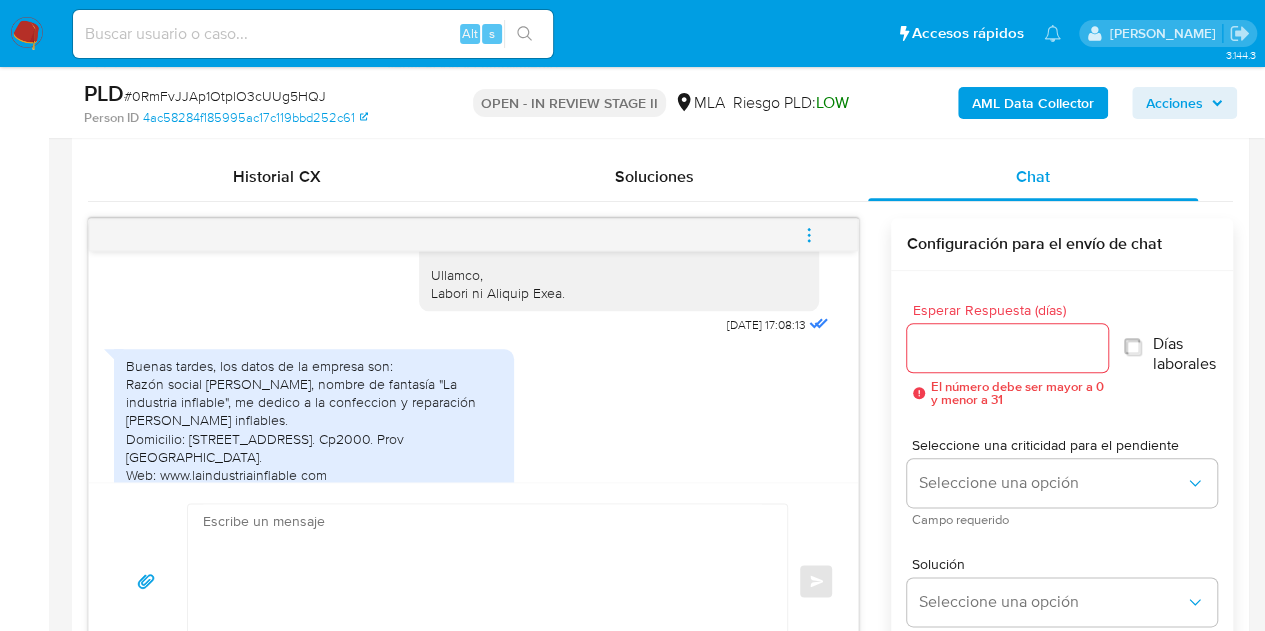 scroll, scrollTop: 2302, scrollLeft: 0, axis: vertical 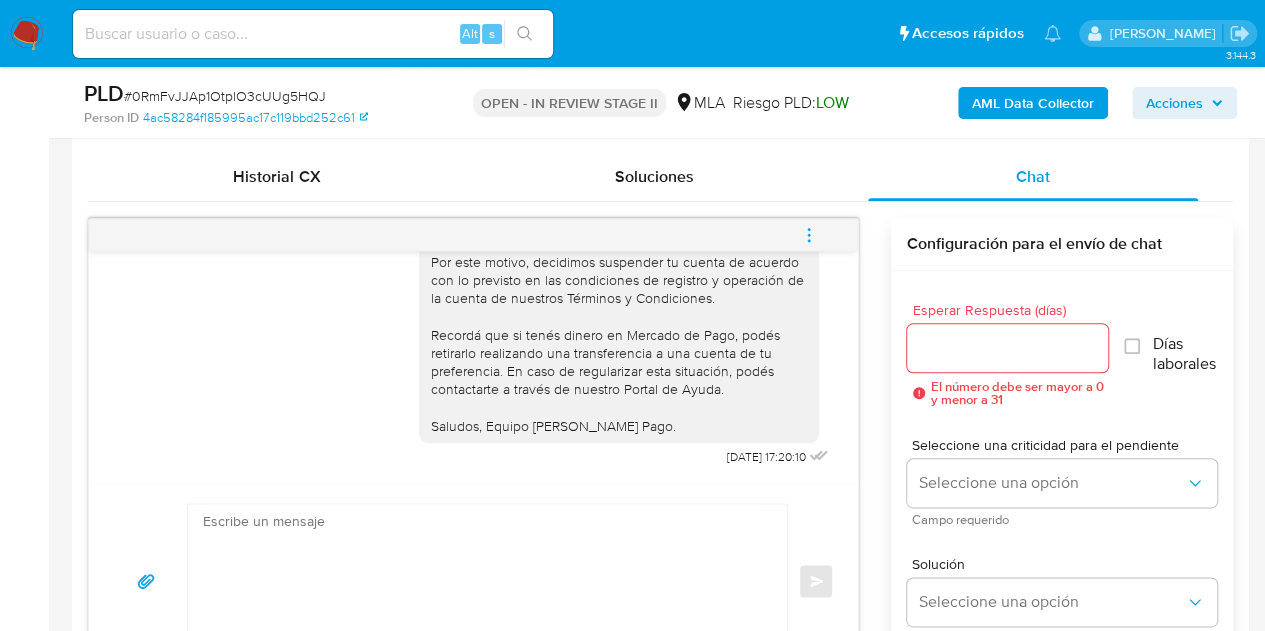 click 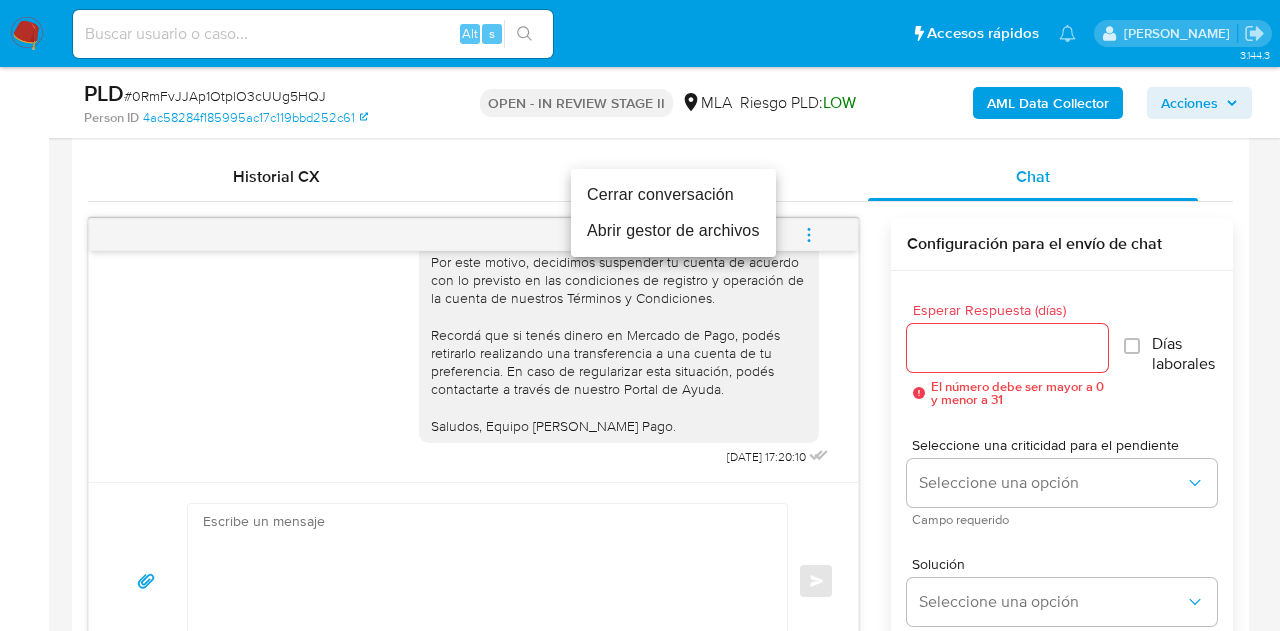 click on "Cerrar conversación" at bounding box center [673, 195] 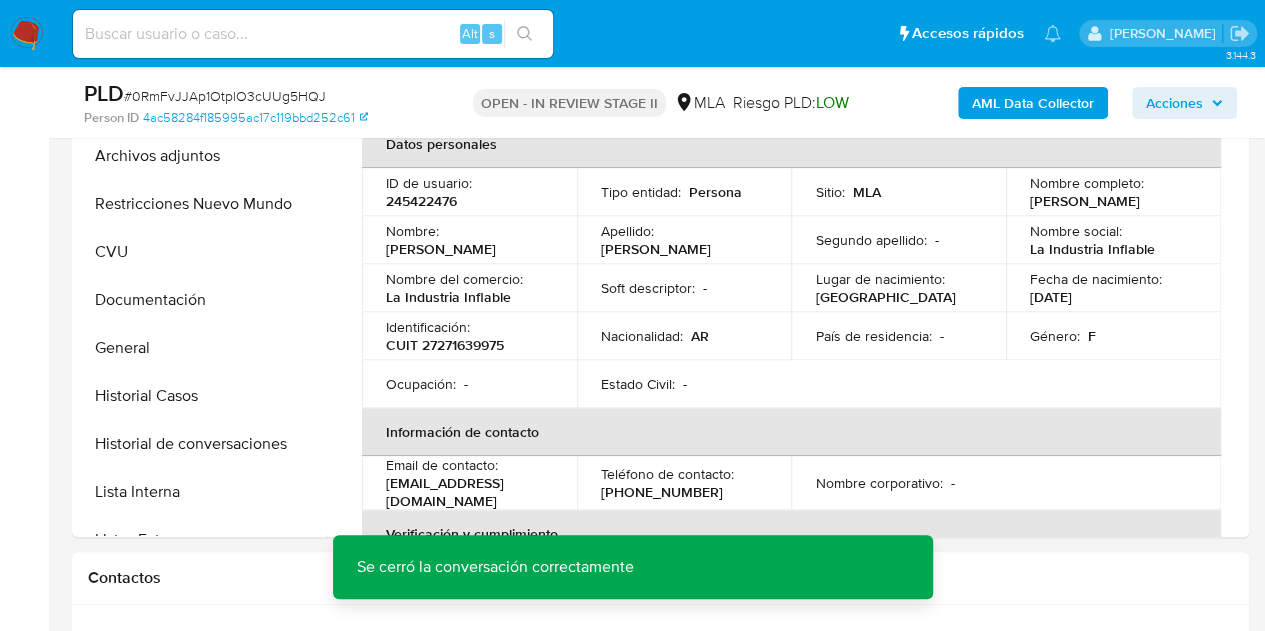 scroll, scrollTop: 397, scrollLeft: 0, axis: vertical 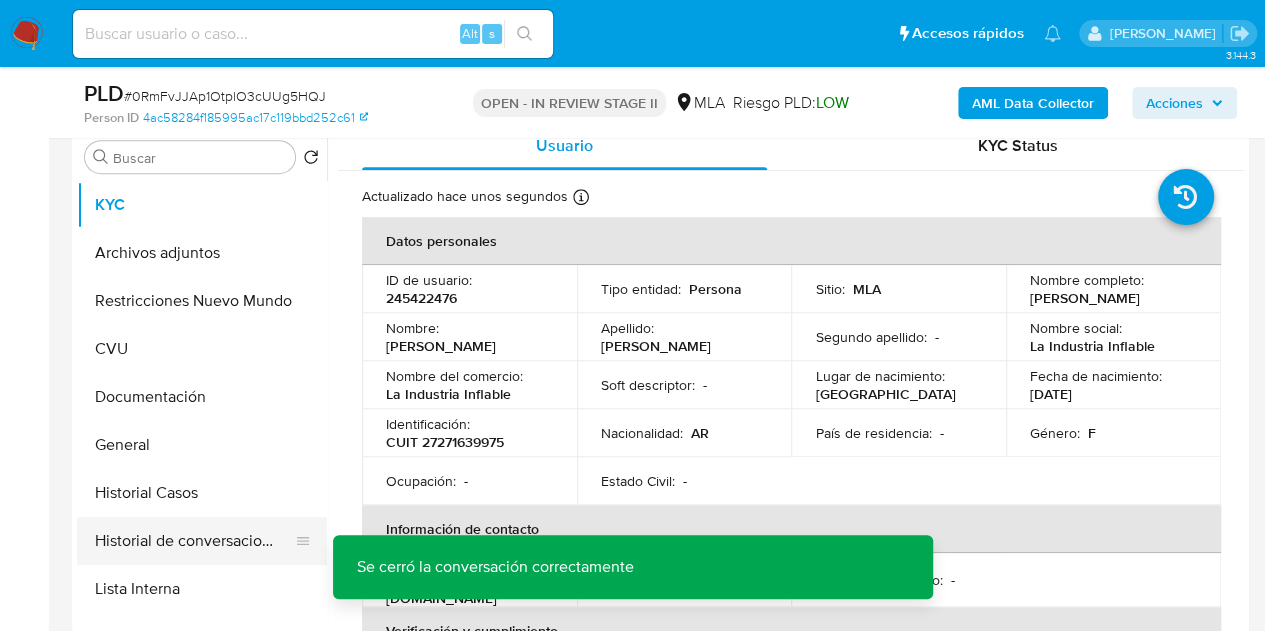 click on "Historial de conversaciones" at bounding box center [194, 541] 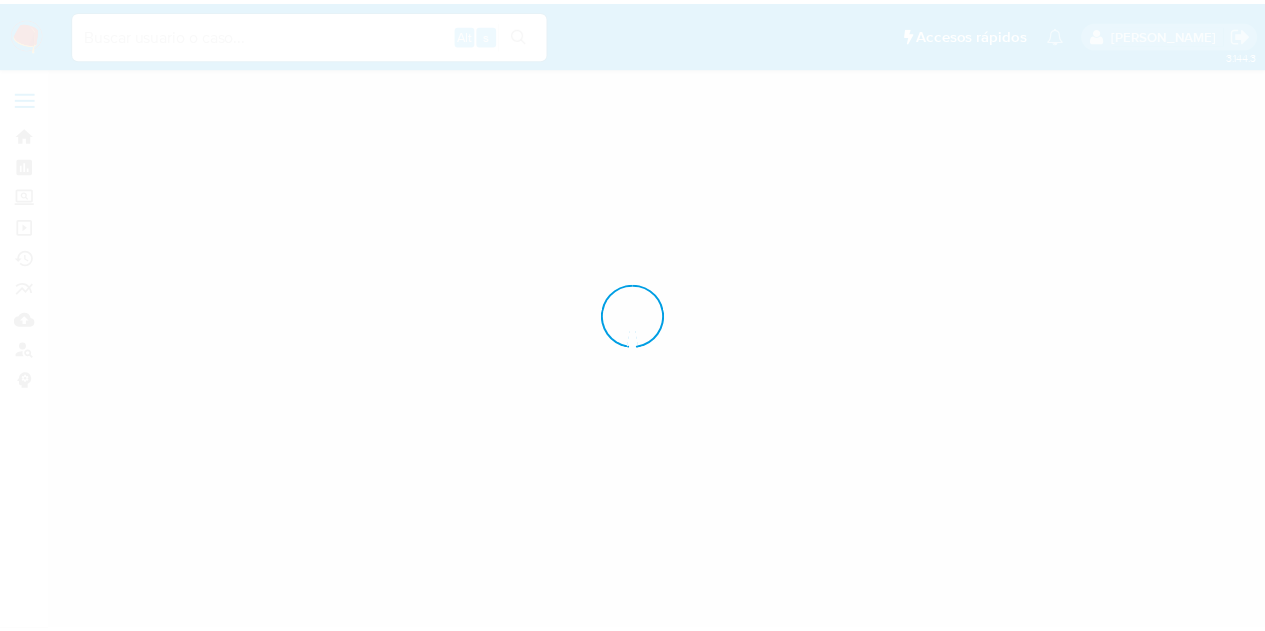 scroll, scrollTop: 0, scrollLeft: 0, axis: both 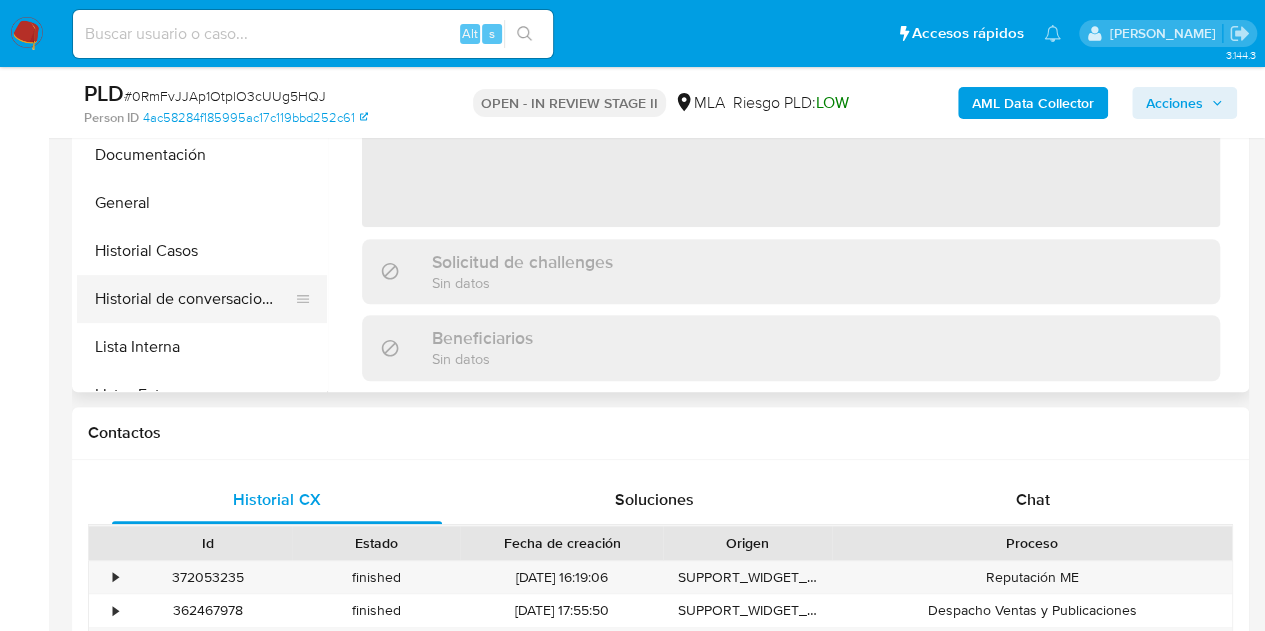click on "Historial de conversaciones" at bounding box center (194, 299) 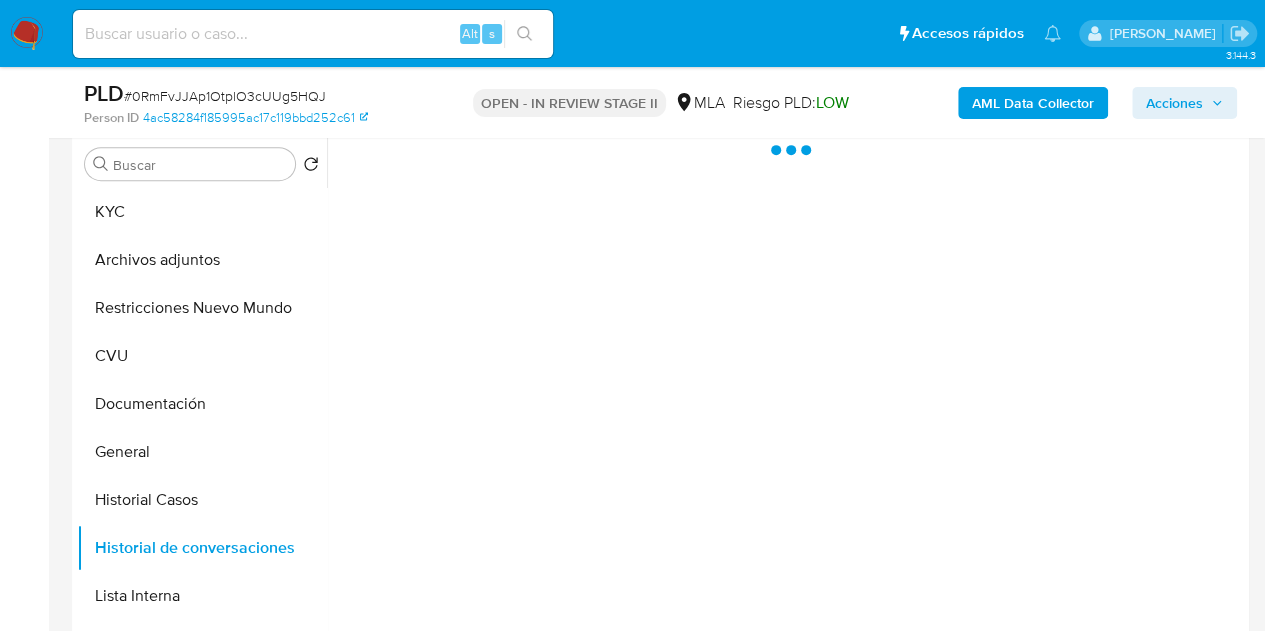 select on "10" 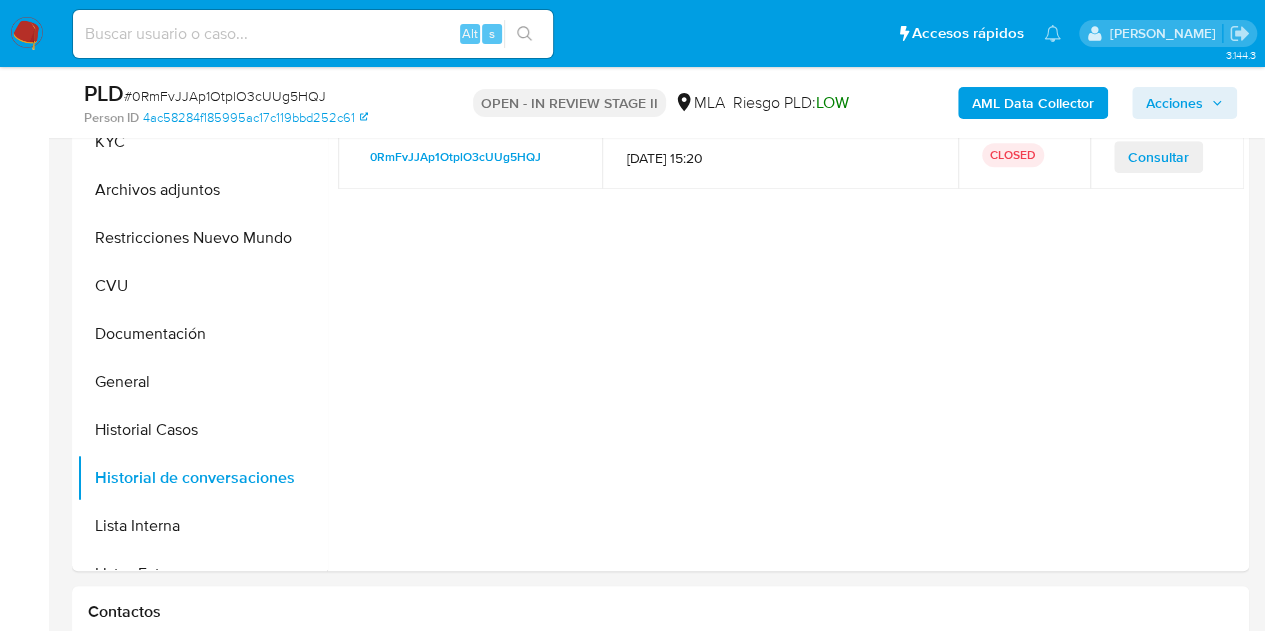 scroll, scrollTop: 396, scrollLeft: 0, axis: vertical 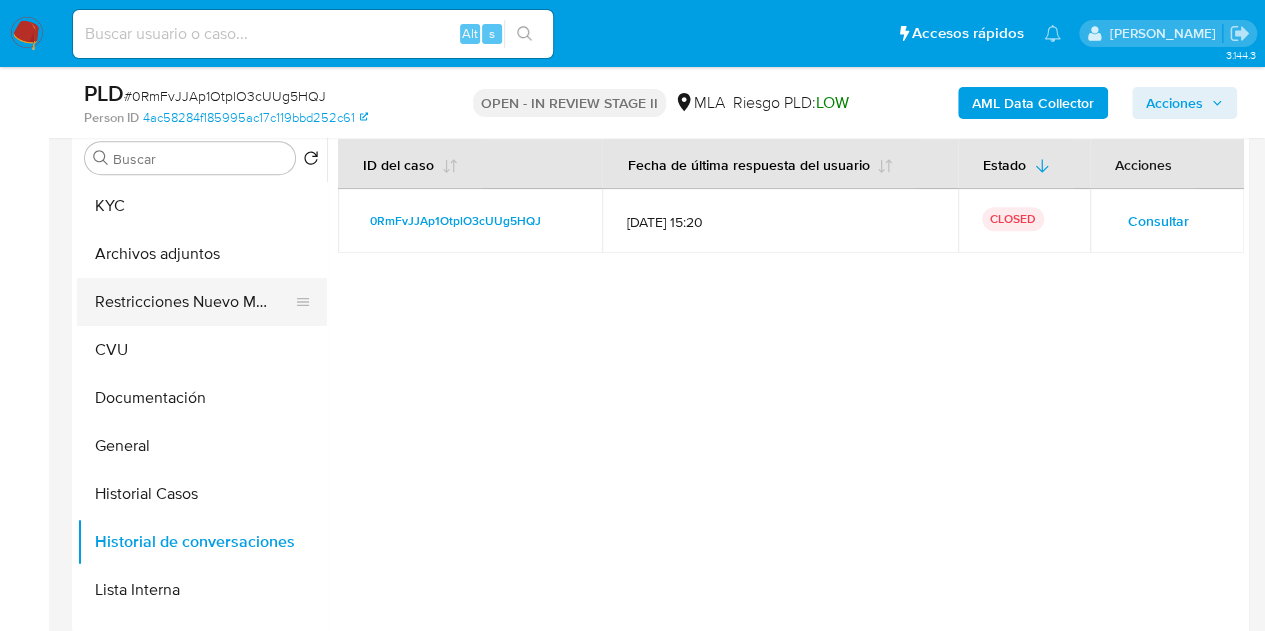 click on "Restricciones Nuevo Mundo" at bounding box center (194, 302) 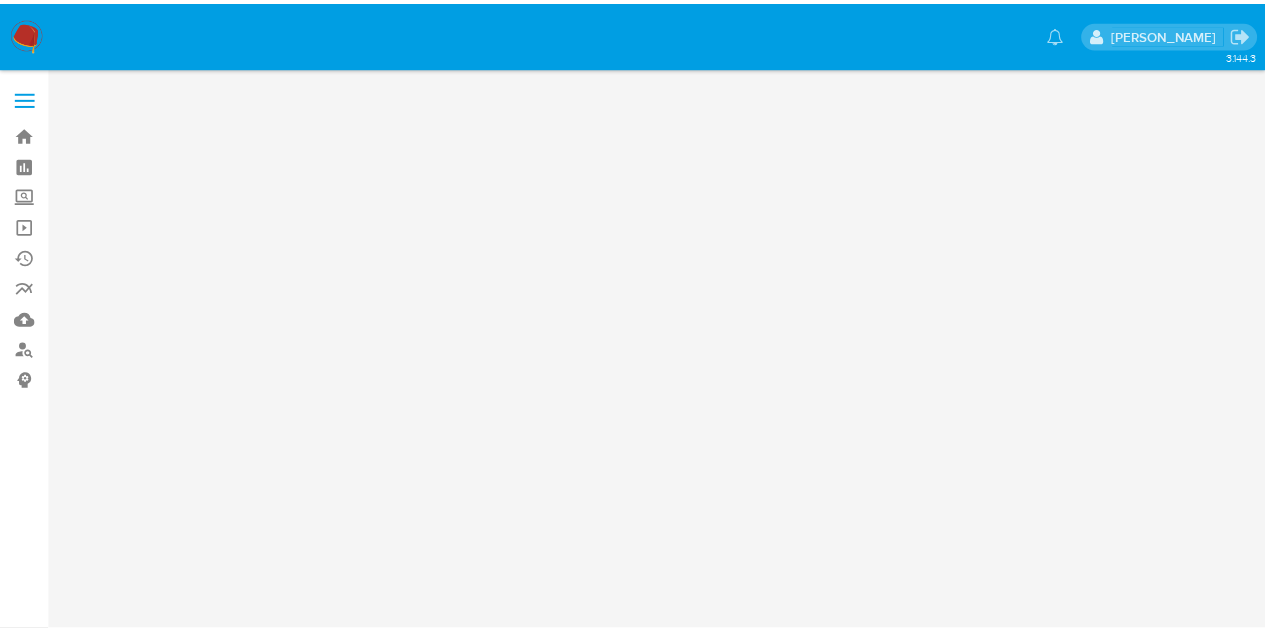 scroll, scrollTop: 0, scrollLeft: 0, axis: both 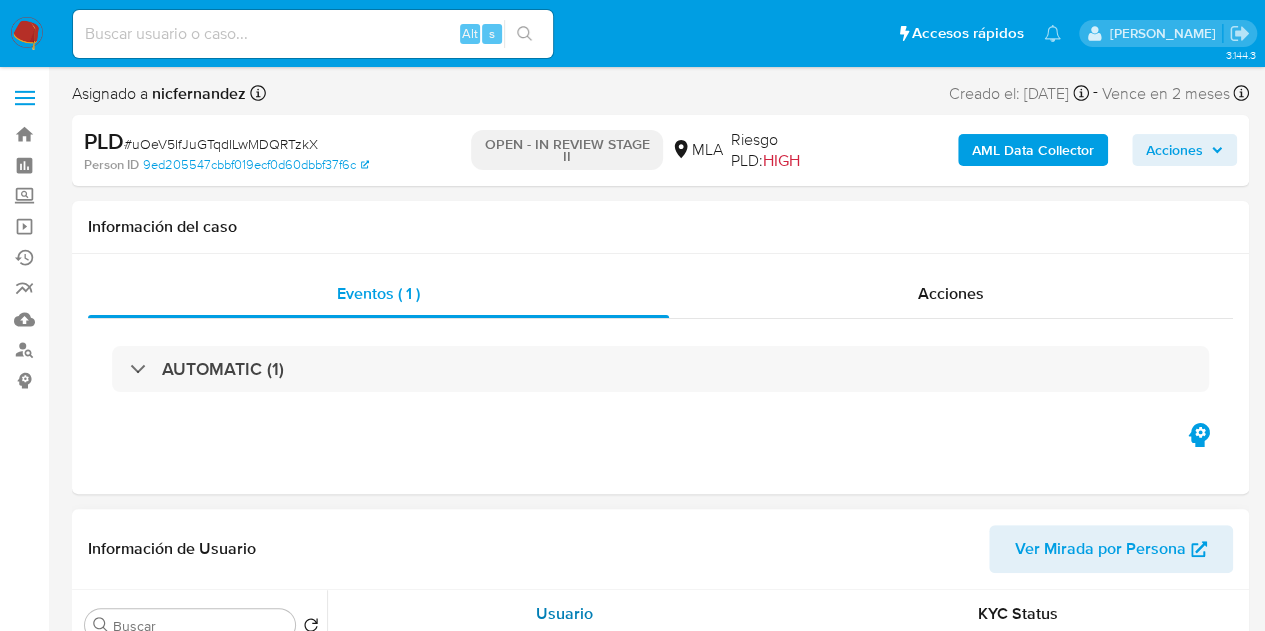 select on "10" 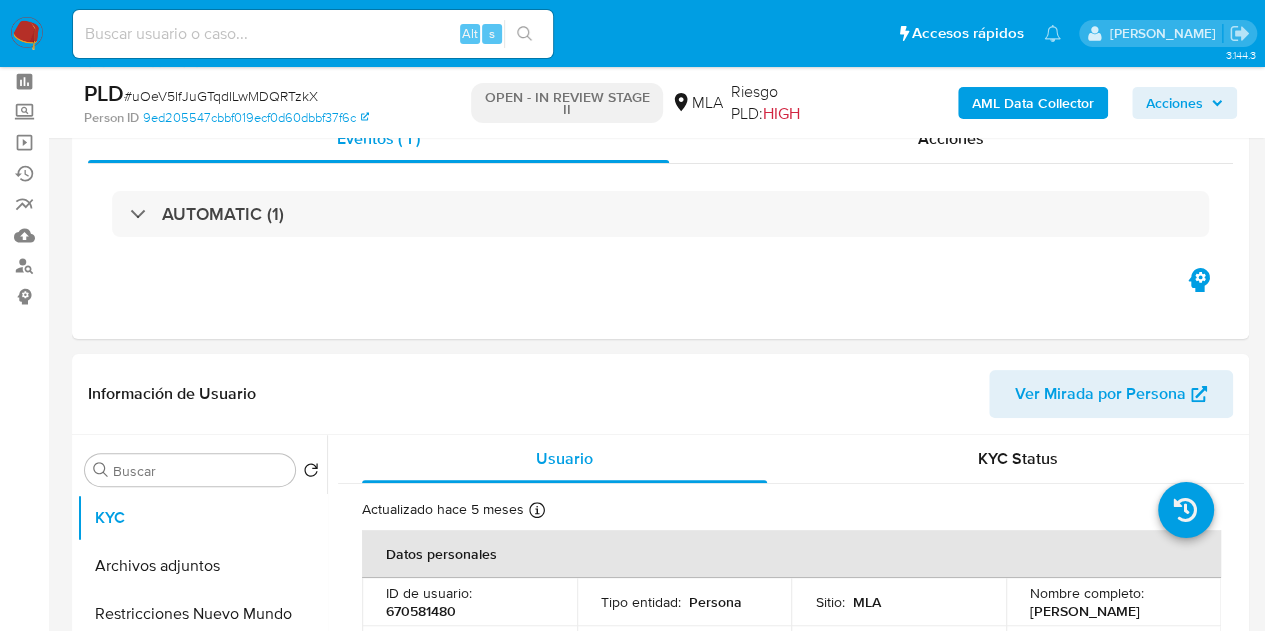 scroll, scrollTop: 201, scrollLeft: 0, axis: vertical 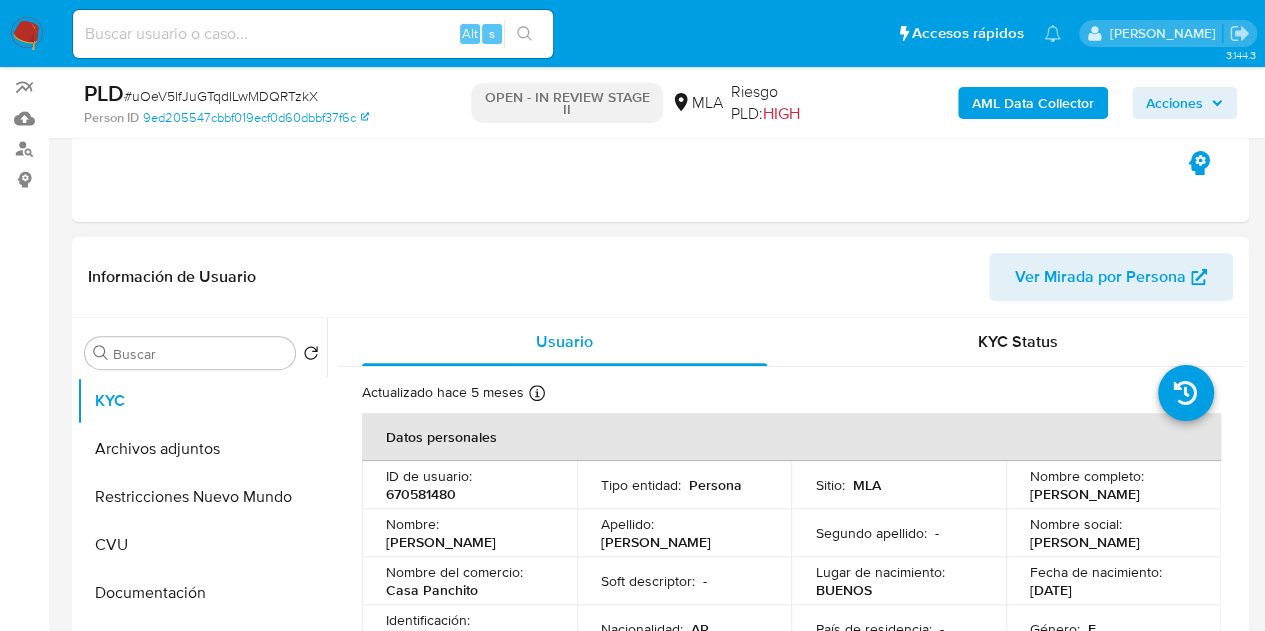 click on "Ver Mirada por Persona" at bounding box center [1100, 277] 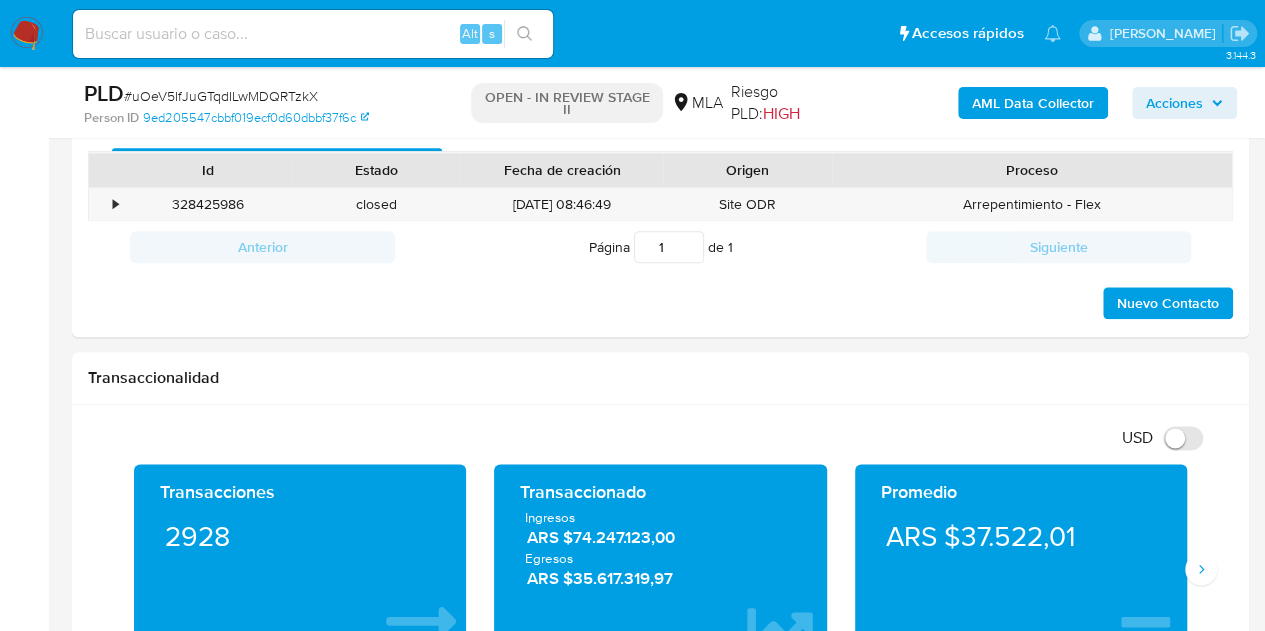 scroll, scrollTop: 940, scrollLeft: 0, axis: vertical 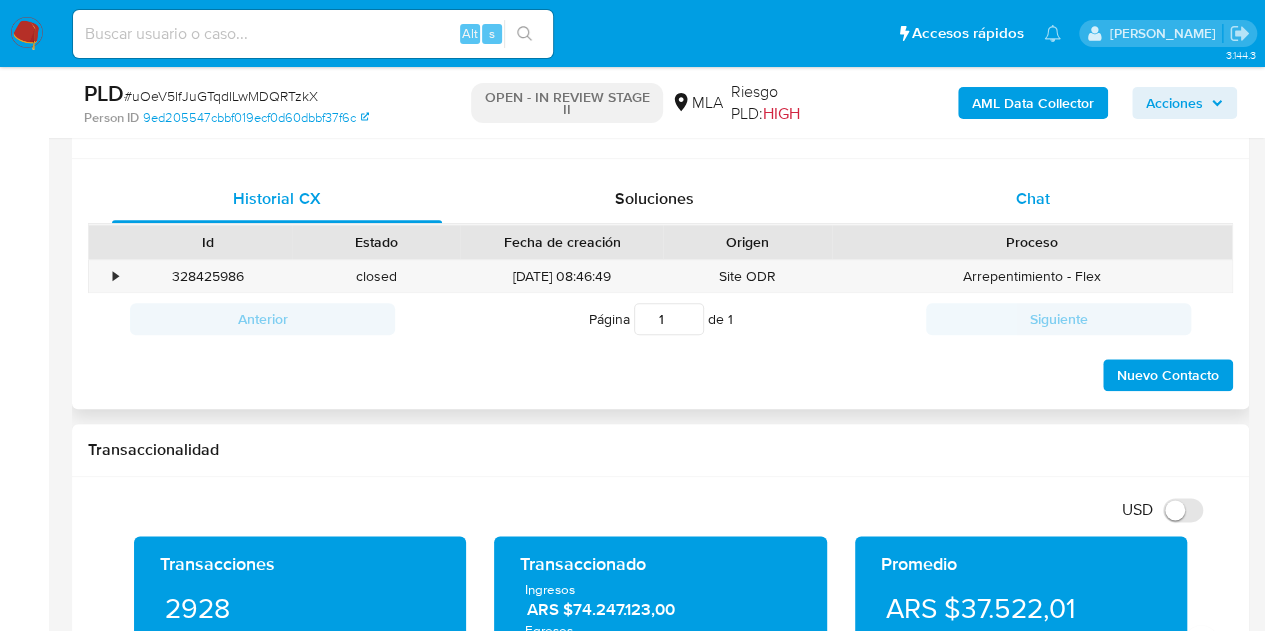 click on "Chat" at bounding box center (1033, 198) 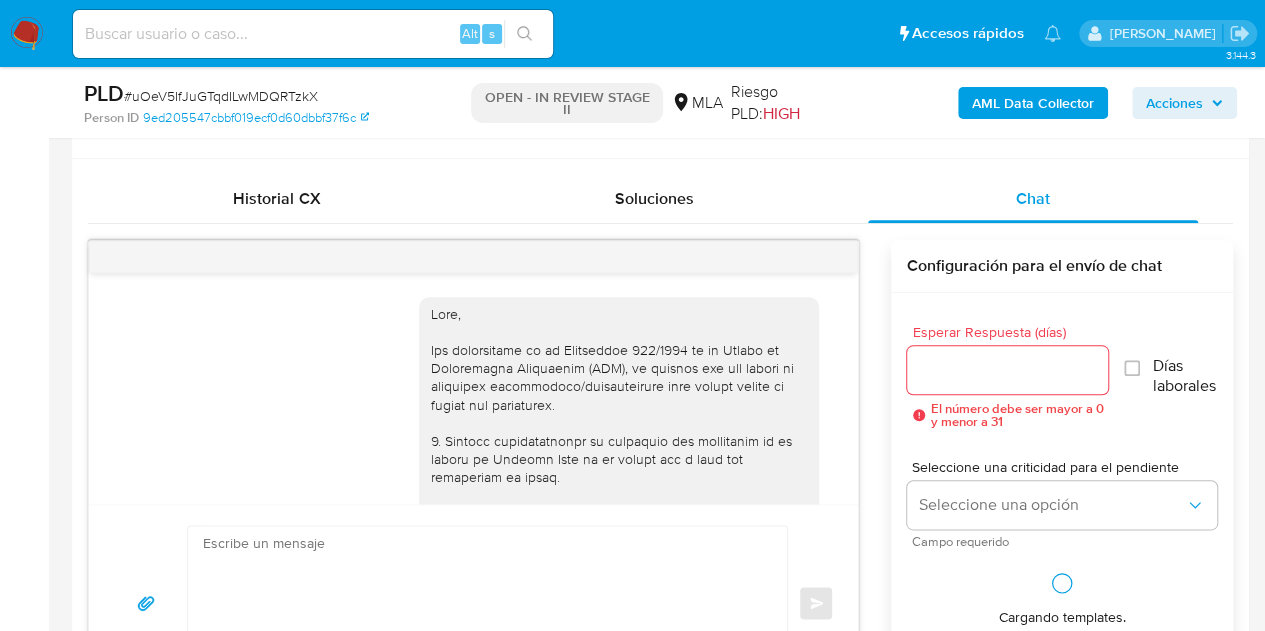 scroll, scrollTop: 1092, scrollLeft: 0, axis: vertical 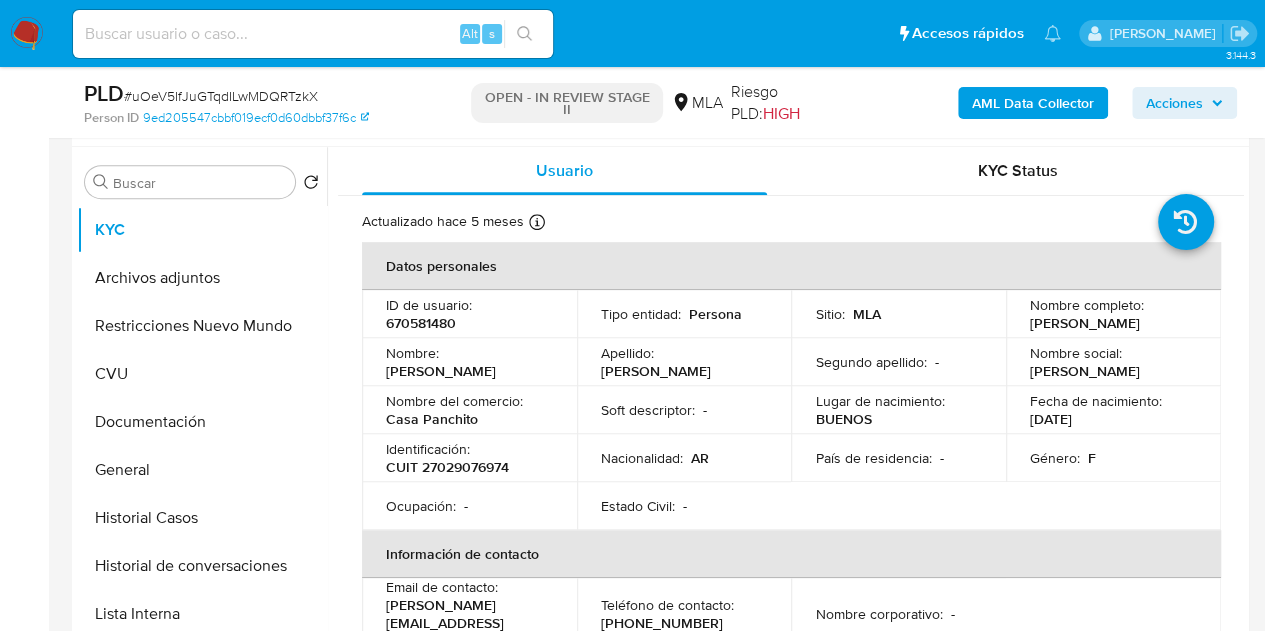 drag, startPoint x: 1028, startPoint y: 317, endPoint x: 1096, endPoint y: 328, distance: 68.88396 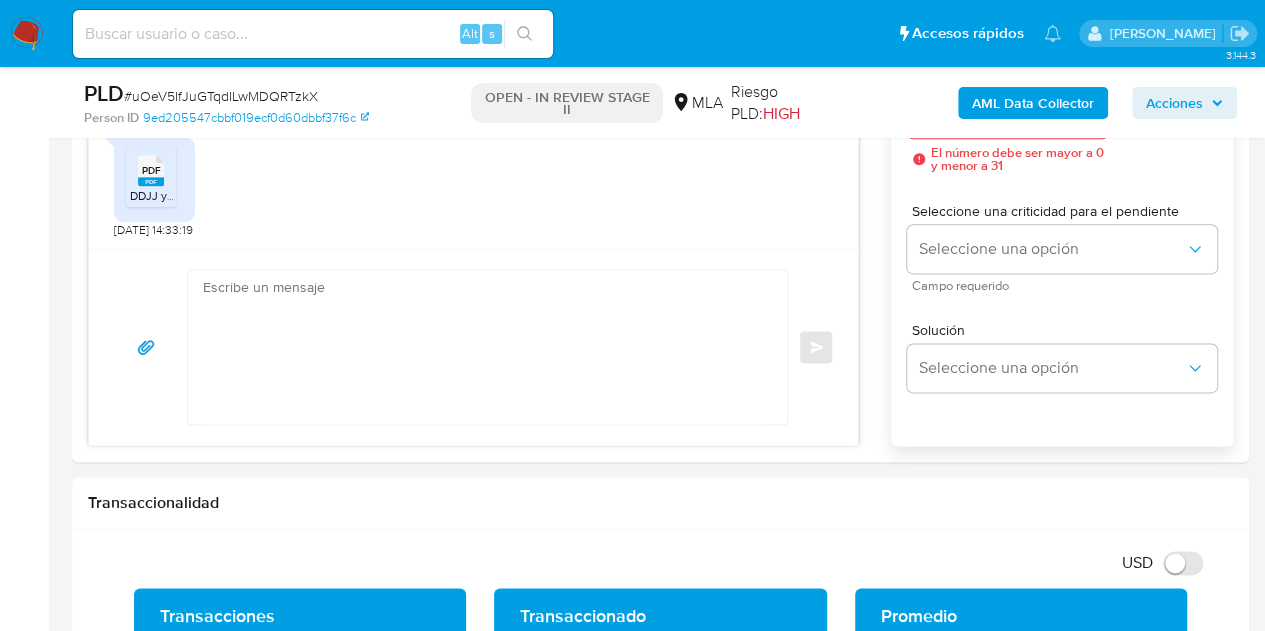 scroll, scrollTop: 1192, scrollLeft: 0, axis: vertical 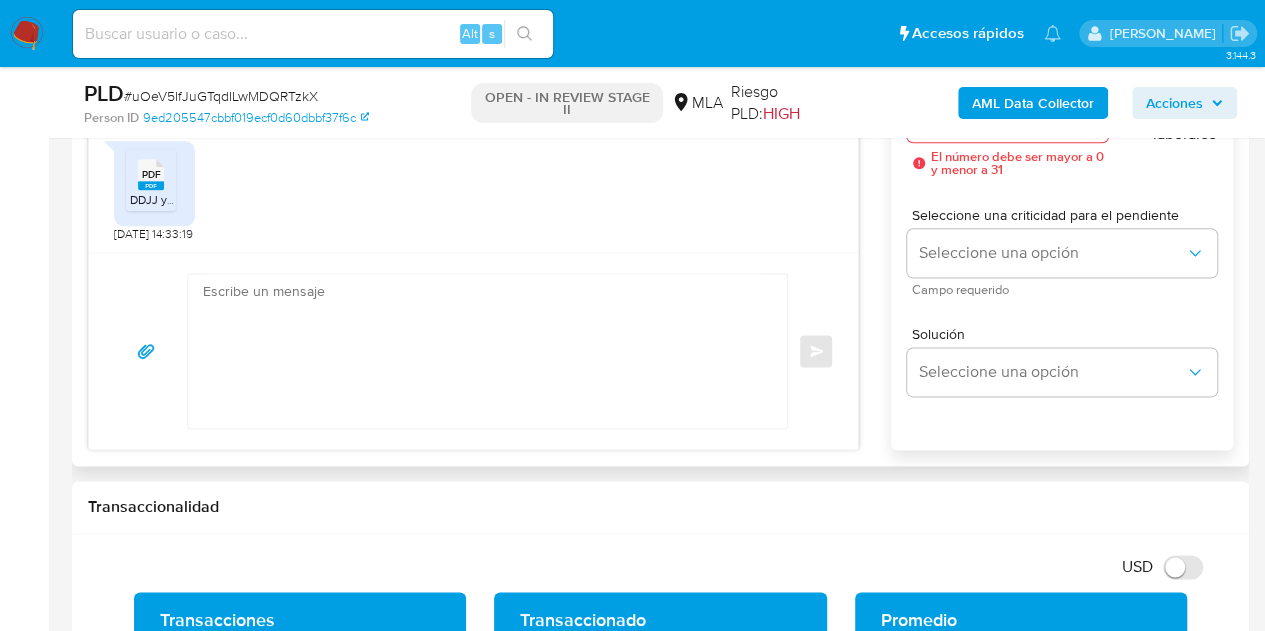 click at bounding box center (482, 351) 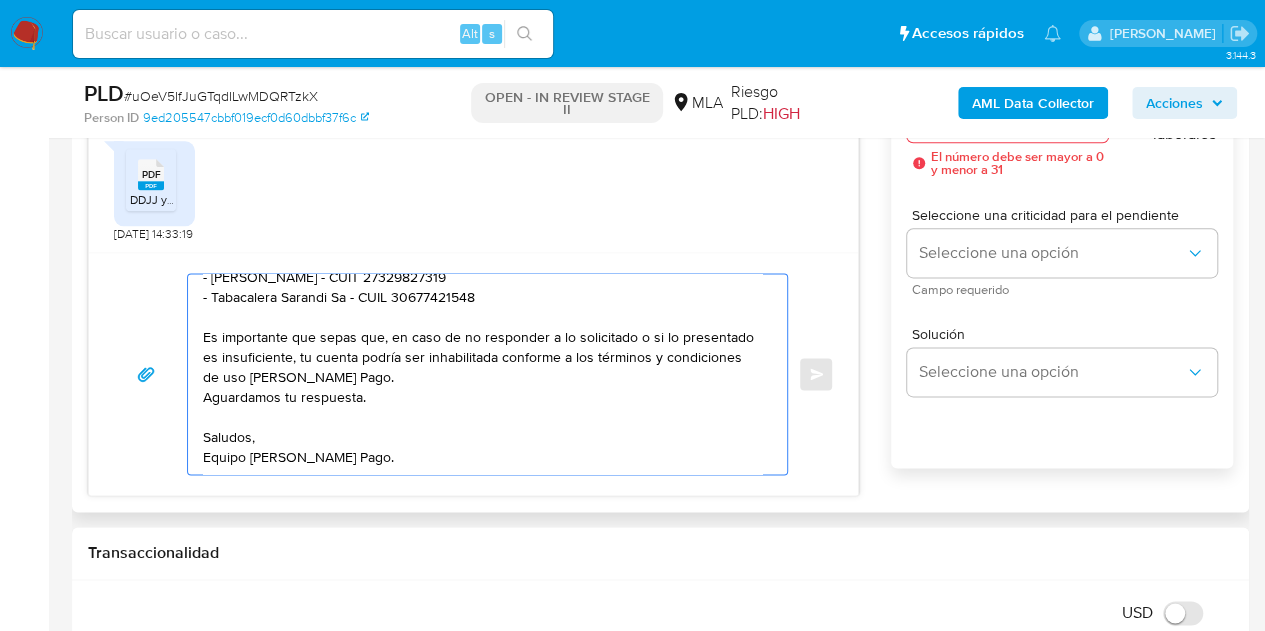 scroll, scrollTop: 294, scrollLeft: 0, axis: vertical 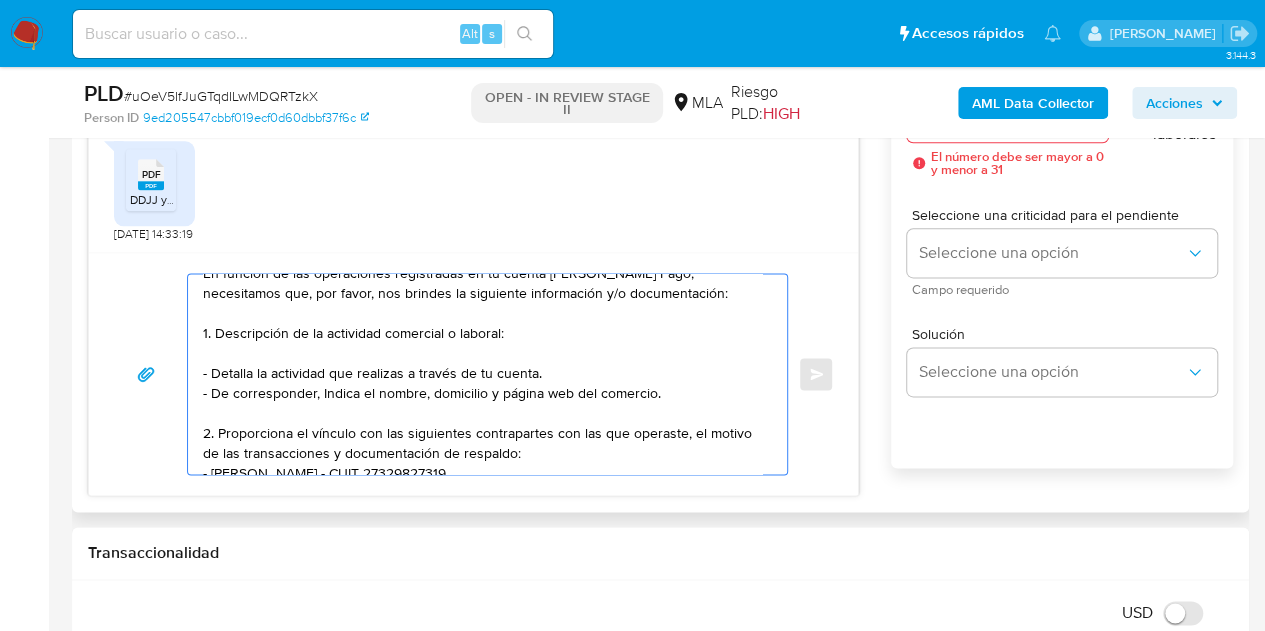 click on "Hola Mariana Esther,
Muchas gracias por tu respuesta y por la documentación enviada.
En función de las operaciones registradas en tu cuenta de Mercado Pago, necesitamos que, por favor, nos brindes la siguiente información y/o documentación:
1. Descripción de la actividad comercial o laboral:
- Detalla la actividad que realizas a través de tu cuenta.
- De corresponder, Indica el nombre, domicilio y página web del comercio.
2. Proporciona el vínculo con las siguientes contrapartes con las que operaste, el motivo de las transacciones y documentación de respaldo:
- Mariana Laura Galan - CUIT 27329827319
- Tabacalera Sarandi Sa - CUIL 30677421548
Es importante que sepas que, en caso de no responder a lo solicitado o si lo presentado es insuficiente, tu cuenta podría ser inhabilitada conforme a los términos y condiciones de uso de Mercado Pago.
Aguardamos tu respuesta.
Saludos,
Equipo de Mercado Pago." at bounding box center (482, 374) 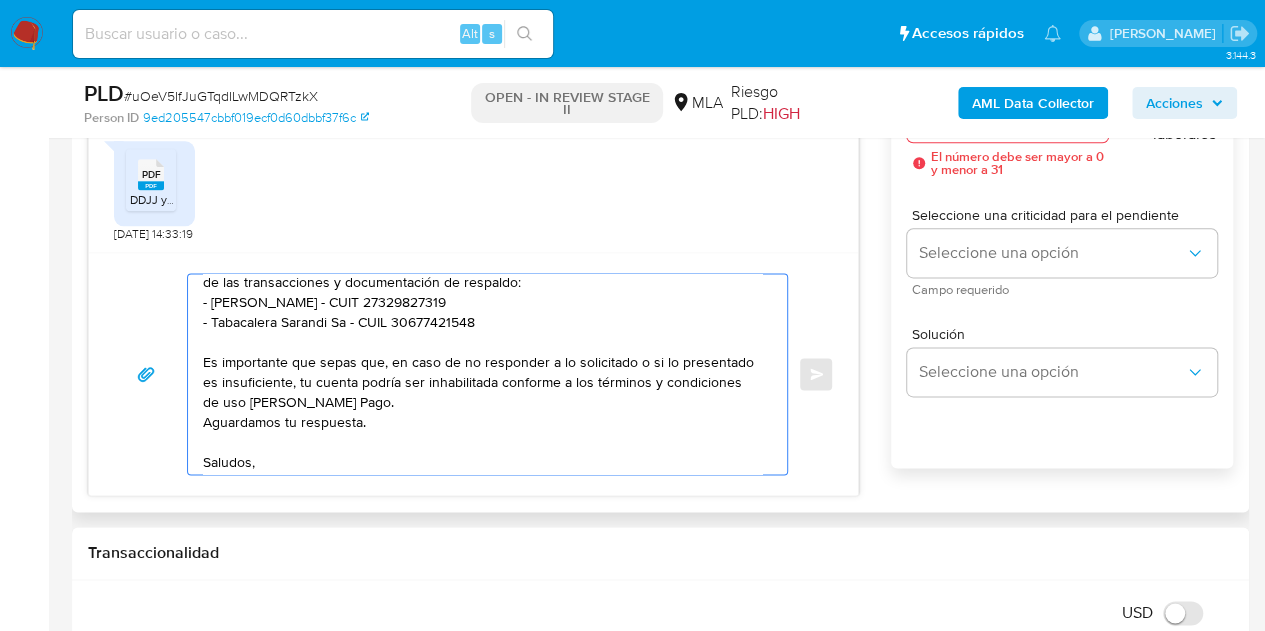 scroll, scrollTop: 274, scrollLeft: 0, axis: vertical 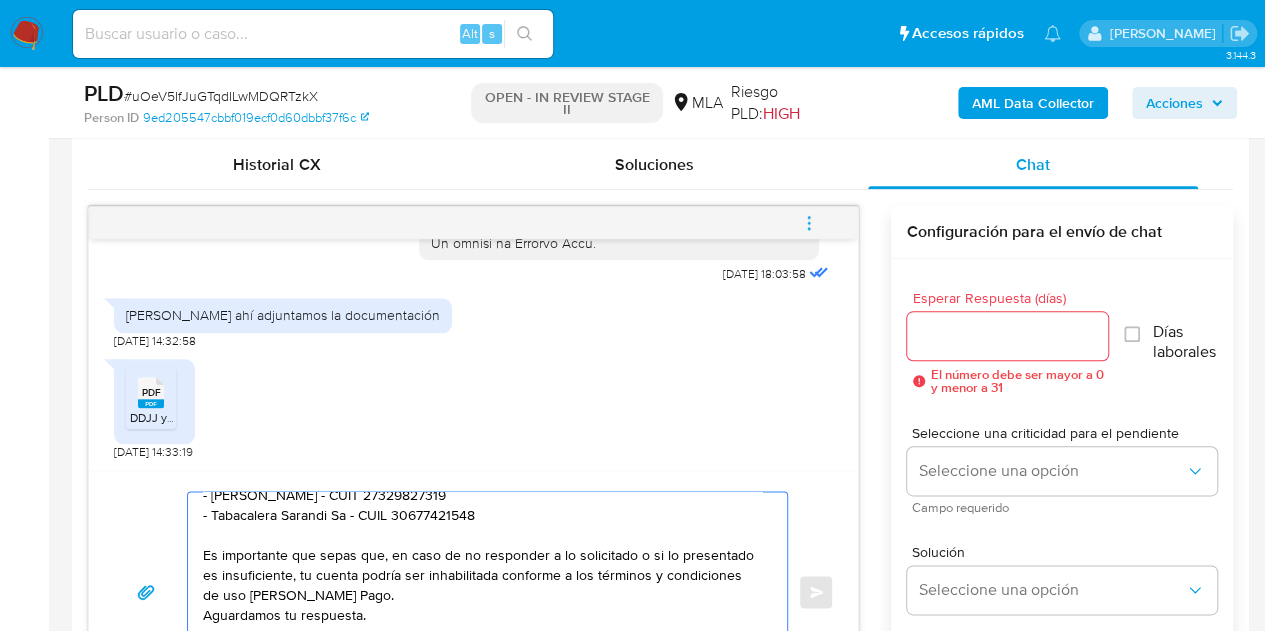 type on "Hola Mariana Esther,
Muchas gracias por tu respuesta y por la documentación enviada.
En función de las operaciones registradas en tu cuenta de Mercado Pago, necesitamos que, por favor, nos brindes la siguiente información y/o documentación:
1. Descripción de la actividad comercial o laboral:
- Detalla la actividad que realizas a través de tu cuenta.
- De corresponder, Indica el nombre, domicilio y página web del comercio.
2. Proporciona el vínculo con las siguientes contrapartes con las que operaste, el motivo de las transacciones y documentación de respaldo:
- Mariana Laura Galan - CUIT 27329827319
- Tabacalera Sarandi Sa - CUIL 30677421548
Es importante que sepas que, en caso de no responder a lo solicitado o si lo presentado es insuficiente, tu cuenta podría ser inhabilitada conforme a los términos y condiciones de uso de Mercado Pago.
Aguardamos tu respuesta.
Saludos,
Equipo de Mercado Pago." 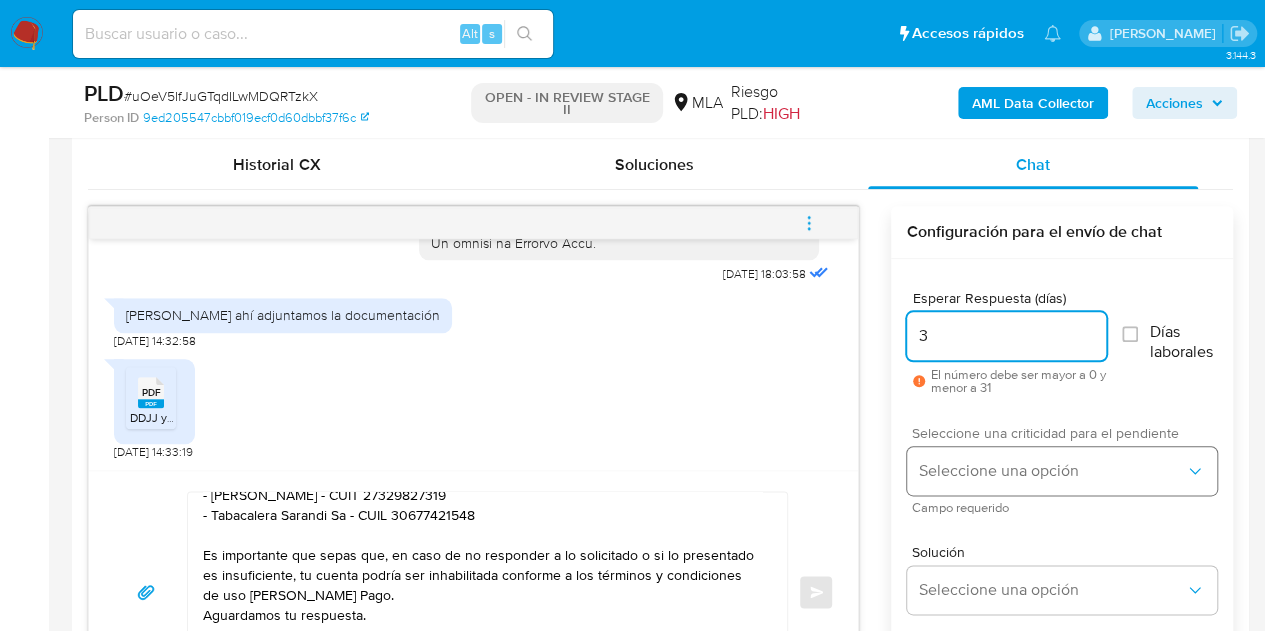 type on "3" 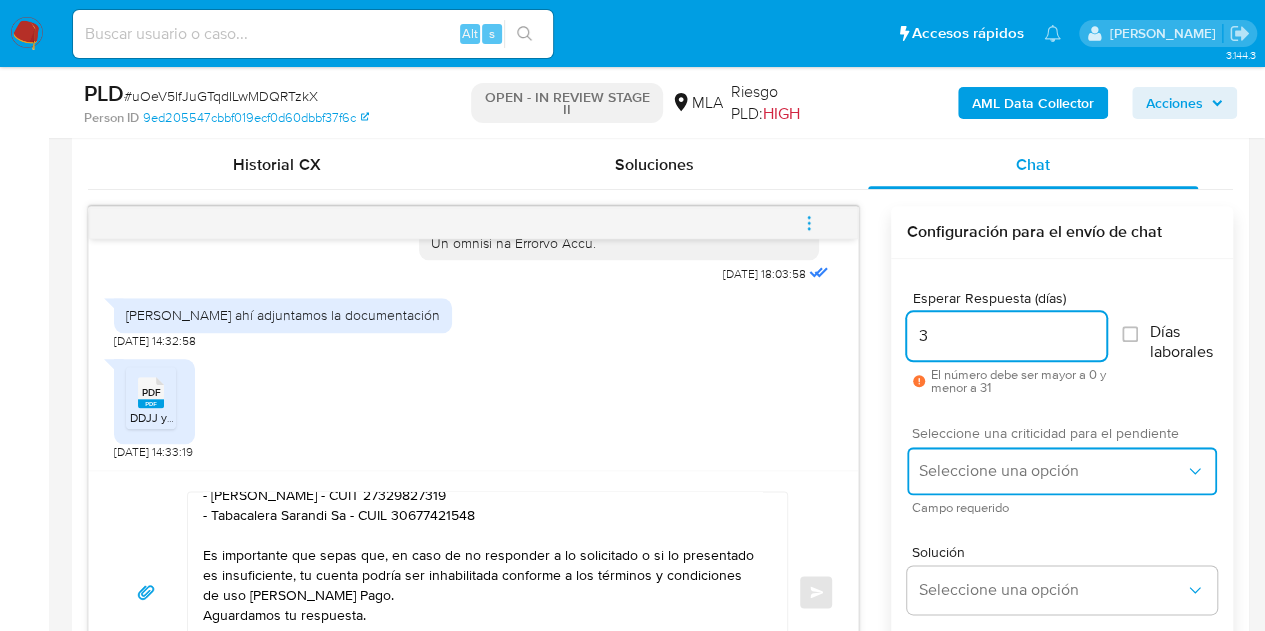 click on "Seleccione una opción" at bounding box center [1052, 471] 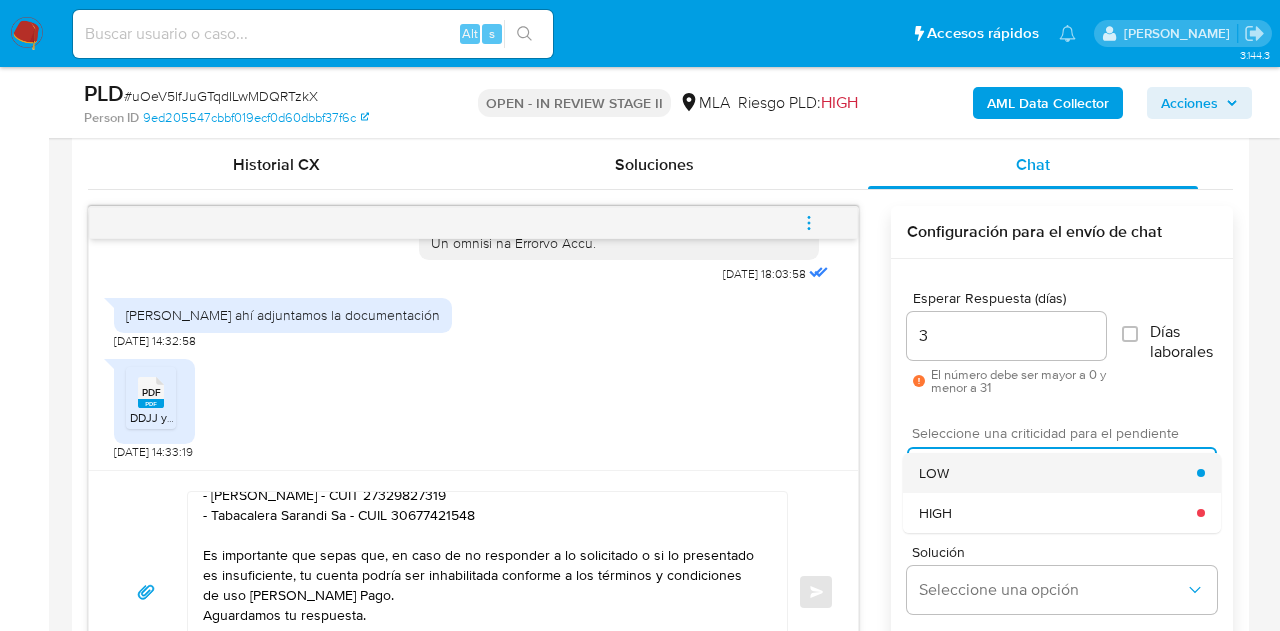 click on "LOW" at bounding box center (1058, 473) 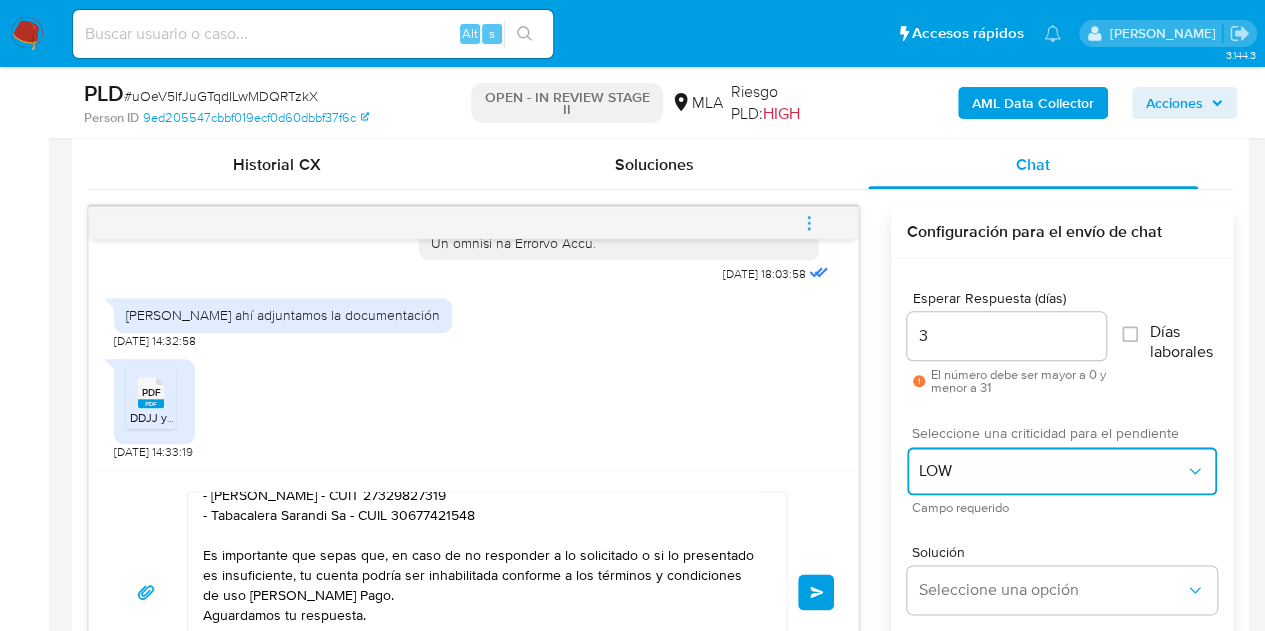 click on "LOW" at bounding box center [1062, 471] 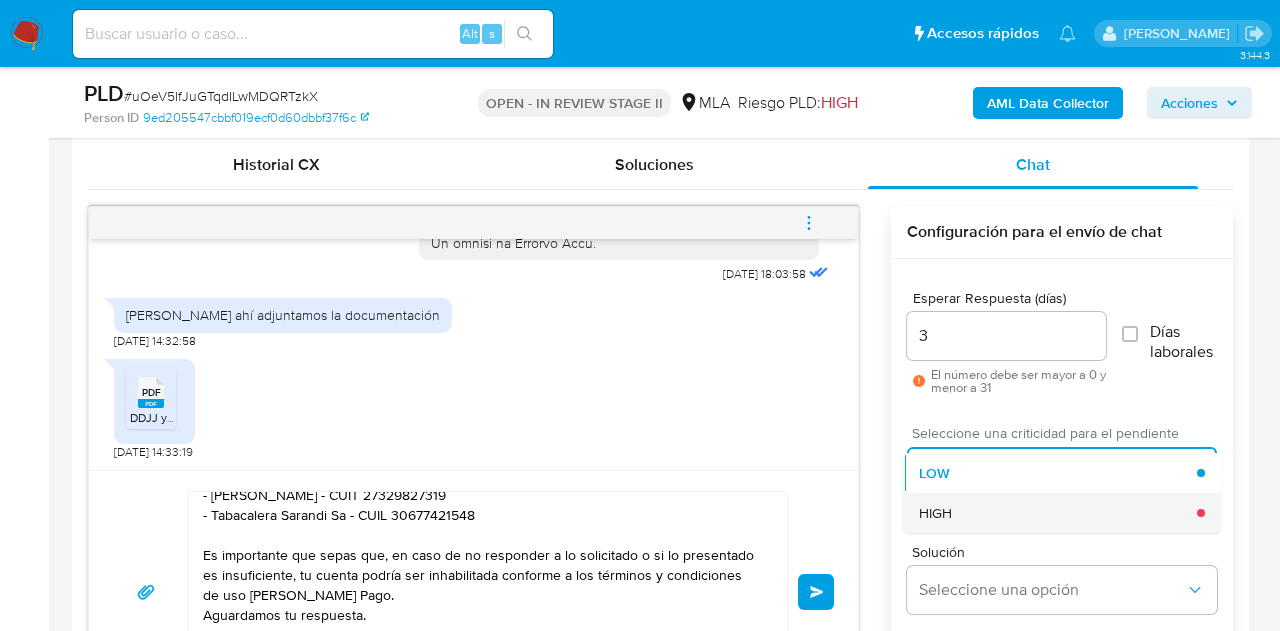 click on "HIGH" at bounding box center (1058, 513) 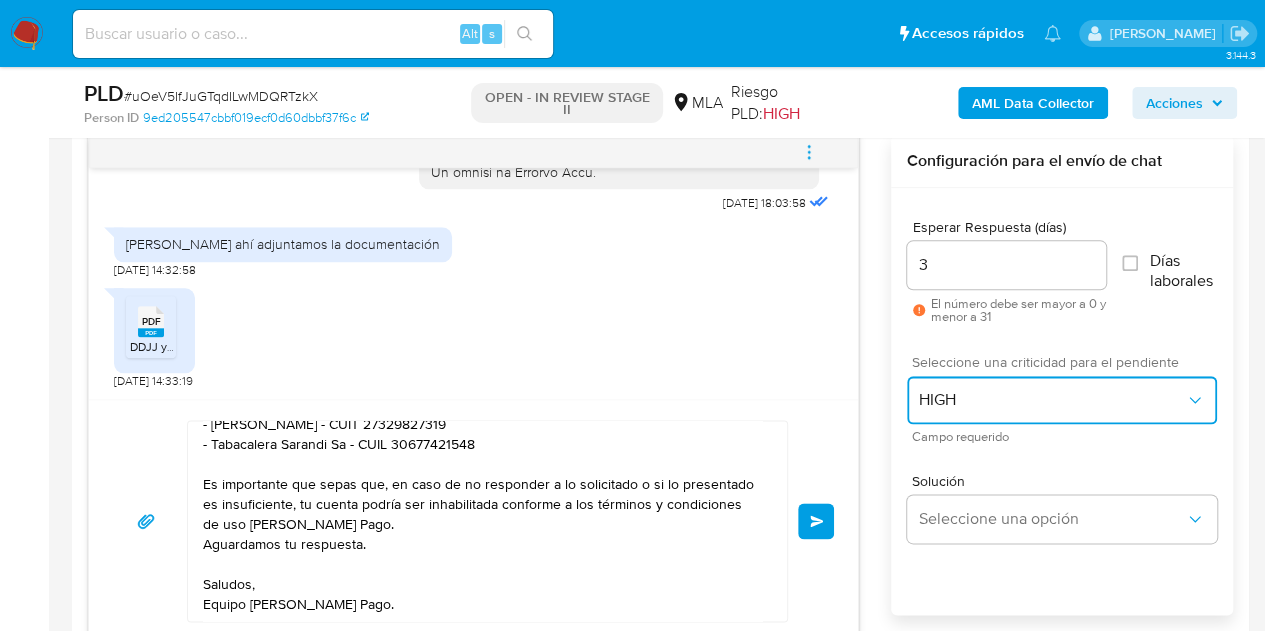 scroll, scrollTop: 1128, scrollLeft: 0, axis: vertical 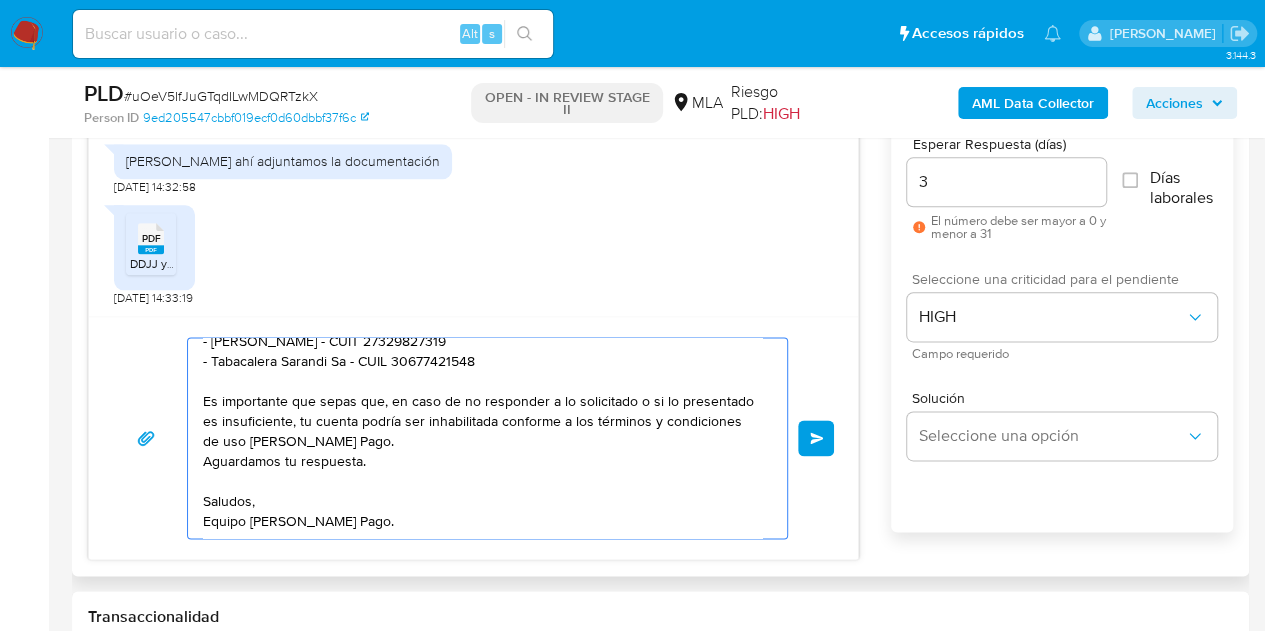 click on "Hola Mariana Esther,
Muchas gracias por tu respuesta y por la documentación enviada.
En función de las operaciones registradas en tu cuenta de Mercado Pago, necesitamos que, por favor, nos brindes la siguiente información y/o documentación:
1. Descripción de la actividad comercial o laboral:
- Detalla la actividad que realizas a través de tu cuenta.
- De corresponder, Indica el nombre, domicilio y página web del comercio.
2. Proporciona el vínculo con las siguientes contrapartes con las que operaste, el motivo de las transacciones y documentación de respaldo:
- Mariana Laura Galan - CUIT 27329827319
- Tabacalera Sarandi Sa - CUIL 30677421548
Es importante que sepas que, en caso de no responder a lo solicitado o si lo presentado es insuficiente, tu cuenta podría ser inhabilitada conforme a los términos y condiciones de uso de Mercado Pago.
Aguardamos tu respuesta.
Saludos,
Equipo de Mercado Pago." at bounding box center [482, 438] 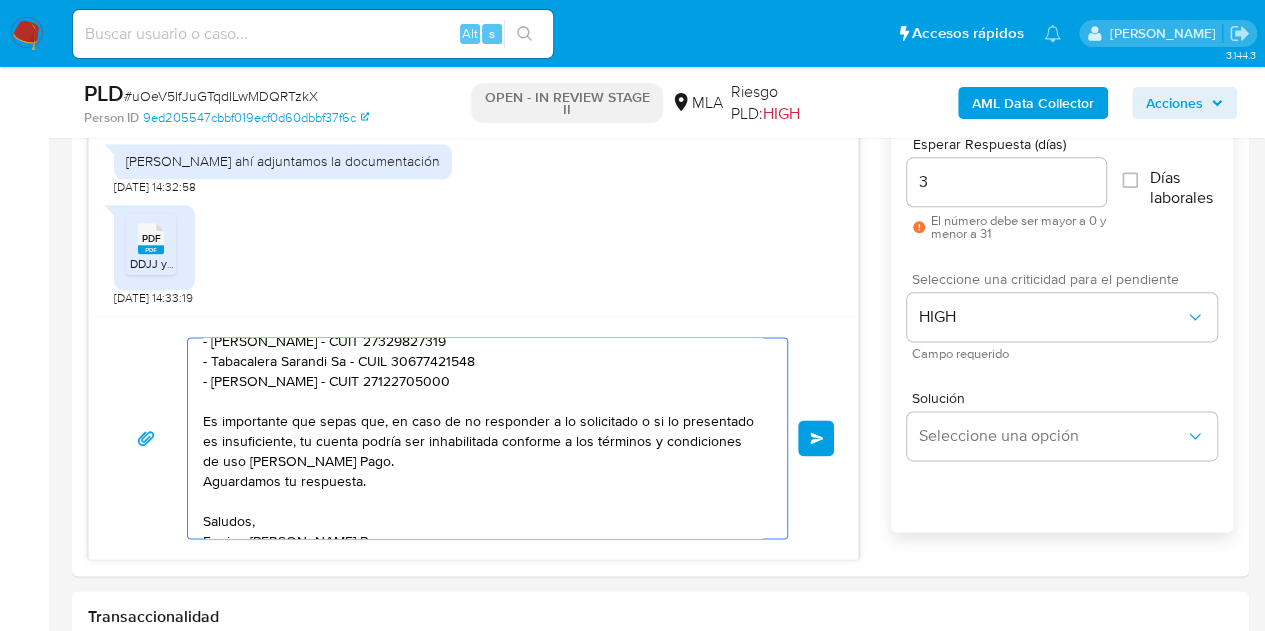 type on "Hola Mariana Esther,
Muchas gracias por tu respuesta y por la documentación enviada.
En función de las operaciones registradas en tu cuenta de Mercado Pago, necesitamos que, por favor, nos brindes la siguiente información y/o documentación:
1. Descripción de la actividad comercial o laboral:
- Detalla la actividad que realizas a través de tu cuenta.
- De corresponder, Indica el nombre, domicilio y página web del comercio.
2. Proporciona el vínculo con las siguientes contrapartes con las que operaste, el motivo de las transacciones y documentación de respaldo:
- Mariana Laura Galan - CUIT 27329827319
- Tabacalera Sarandi Sa - CUIL 30677421548
- Fornoni Mariana Tapi - CUIT 27122705000
Es importante que sepas que, en caso de no responder a lo solicitado o si lo presentado es insuficiente, tu cuenta podría ser inhabilitada conforme a los términos y condiciones de uso de Mercado Pago.
Aguardamos tu respuesta.
Saludos,
Equipo de Mercado Pago." 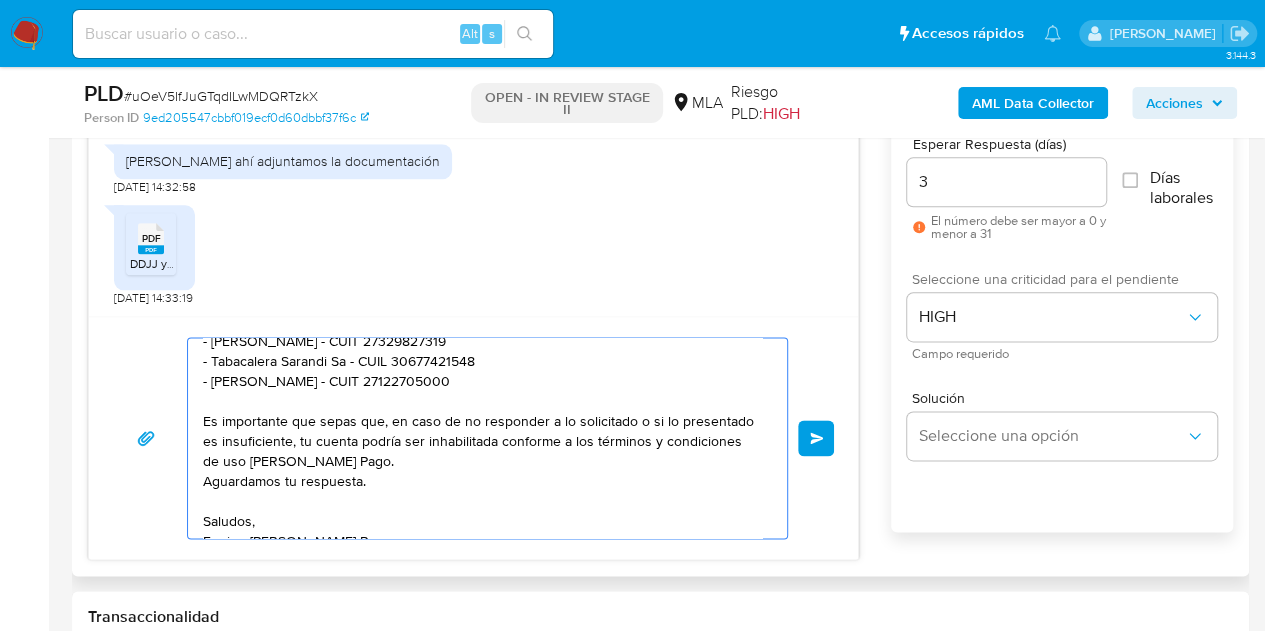 scroll, scrollTop: 0, scrollLeft: 0, axis: both 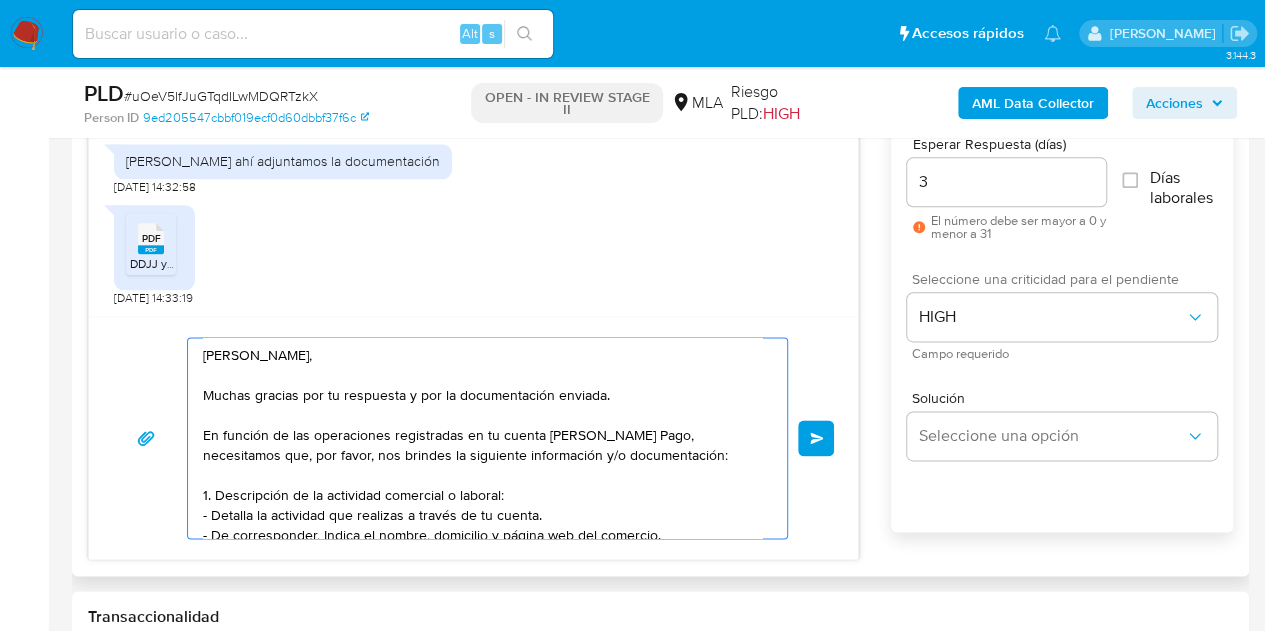 click on "Hola Mariana Esther,
Muchas gracias por tu respuesta y por la documentación enviada.
En función de las operaciones registradas en tu cuenta de Mercado Pago, necesitamos que, por favor, nos brindes la siguiente información y/o documentación:
1. Descripción de la actividad comercial o laboral:
- Detalla la actividad que realizas a través de tu cuenta.
- De corresponder, Indica el nombre, domicilio y página web del comercio.
2. Proporciona el vínculo con las siguientes contrapartes con las que operaste, el motivo de las transacciones y documentación de respaldo:
- Mariana Laura Galan - CUIT 27329827319
- Tabacalera Sarandi Sa - CUIL 30677421548
- Fornoni Mariana Tapi - CUIT 27122705000
Es importante que sepas que, en caso de no responder a lo solicitado o si lo presentado es insuficiente, tu cuenta podría ser inhabilitada conforme a los términos y condiciones de uso de Mercado Pago.
Aguardamos tu respuesta.
Saludos,
Equipo de Mercado Pago." at bounding box center (482, 438) 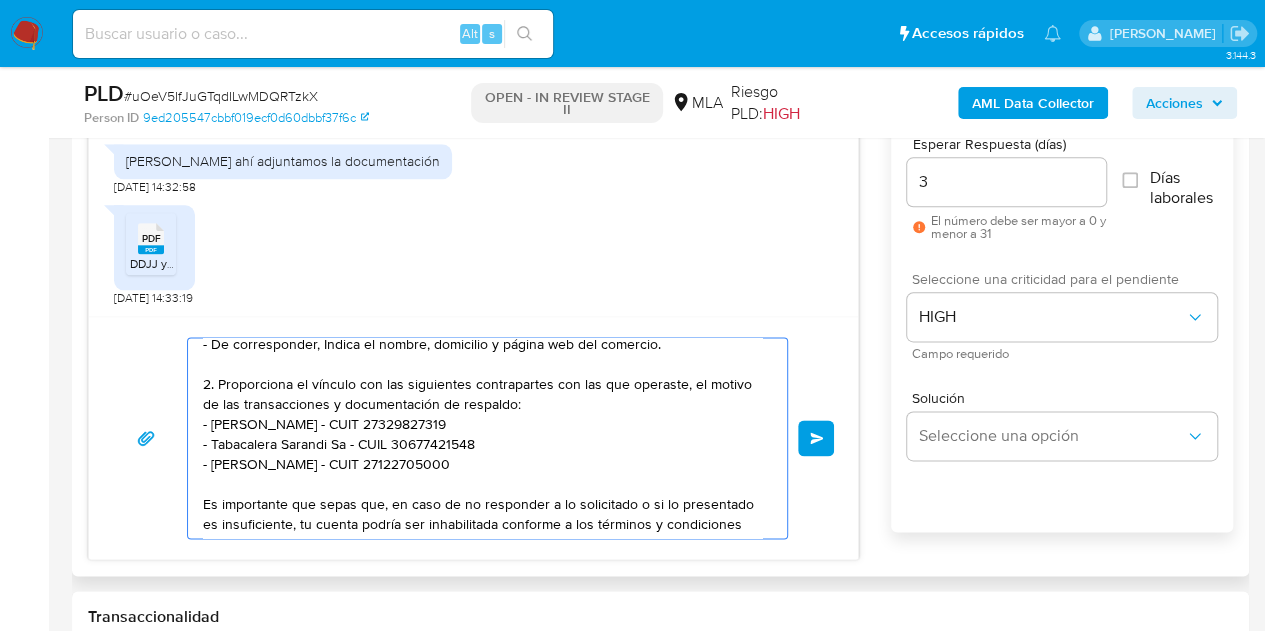 scroll, scrollTop: 294, scrollLeft: 0, axis: vertical 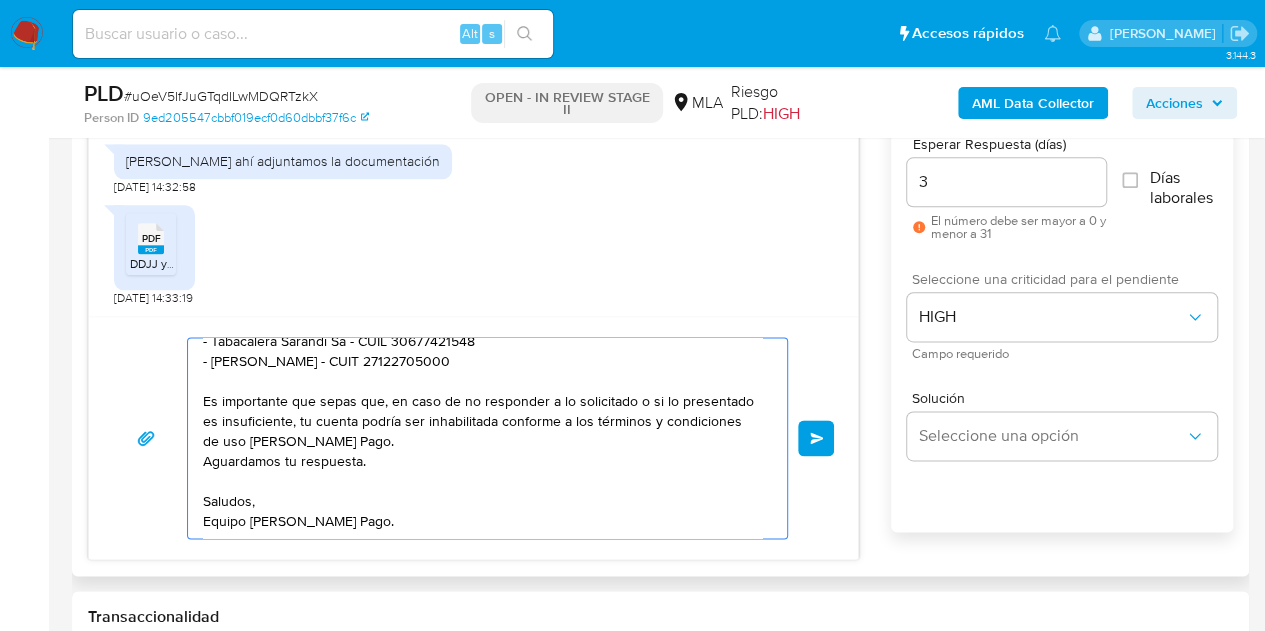 click on "Hola Mariana Esther,
Muchas gracias por tu respuesta y por la documentación enviada.
En función de las operaciones registradas en tu cuenta de Mercado Pago, necesitamos que, por favor, nos brindes la siguiente información y/o documentación:
1. Descripción de la actividad comercial o laboral:
- Detalla la actividad que realizas a través de tu cuenta.
- De corresponder, Indica el nombre, domicilio y página web del comercio.
2. Proporciona el vínculo con las siguientes contrapartes con las que operaste, el motivo de las transacciones y documentación de respaldo:
- Mariana Laura Galan - CUIT 27329827319
- Tabacalera Sarandi Sa - CUIL 30677421548
- Fornoni Mariana Tapi - CUIT 27122705000
Es importante que sepas que, en caso de no responder a lo solicitado o si lo presentado es insuficiente, tu cuenta podría ser inhabilitada conforme a los términos y condiciones de uso de Mercado Pago.
Aguardamos tu respuesta.
Saludos,
Equipo de Mercado Pago." at bounding box center (482, 438) 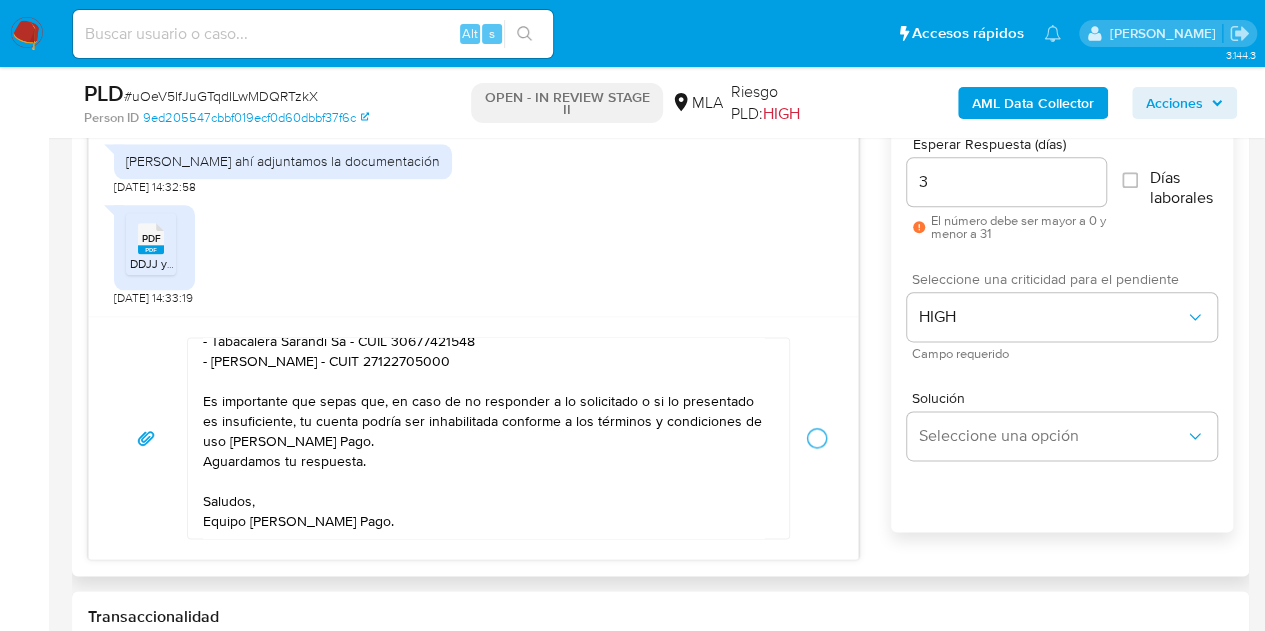 type 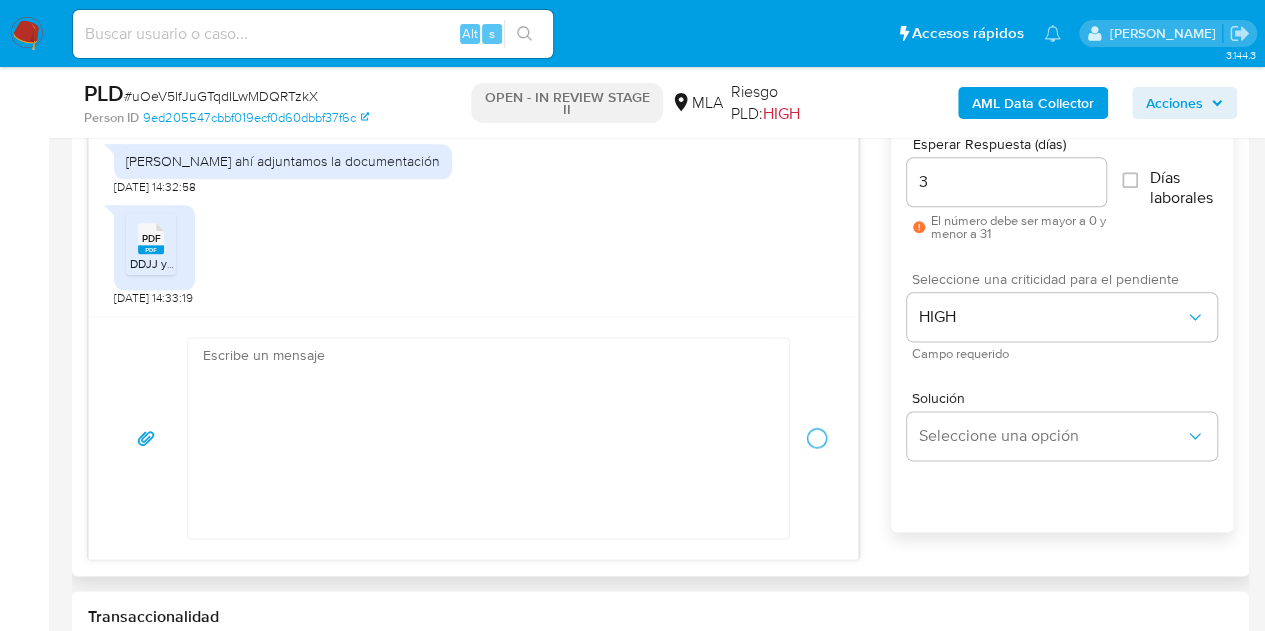 scroll, scrollTop: 1678, scrollLeft: 0, axis: vertical 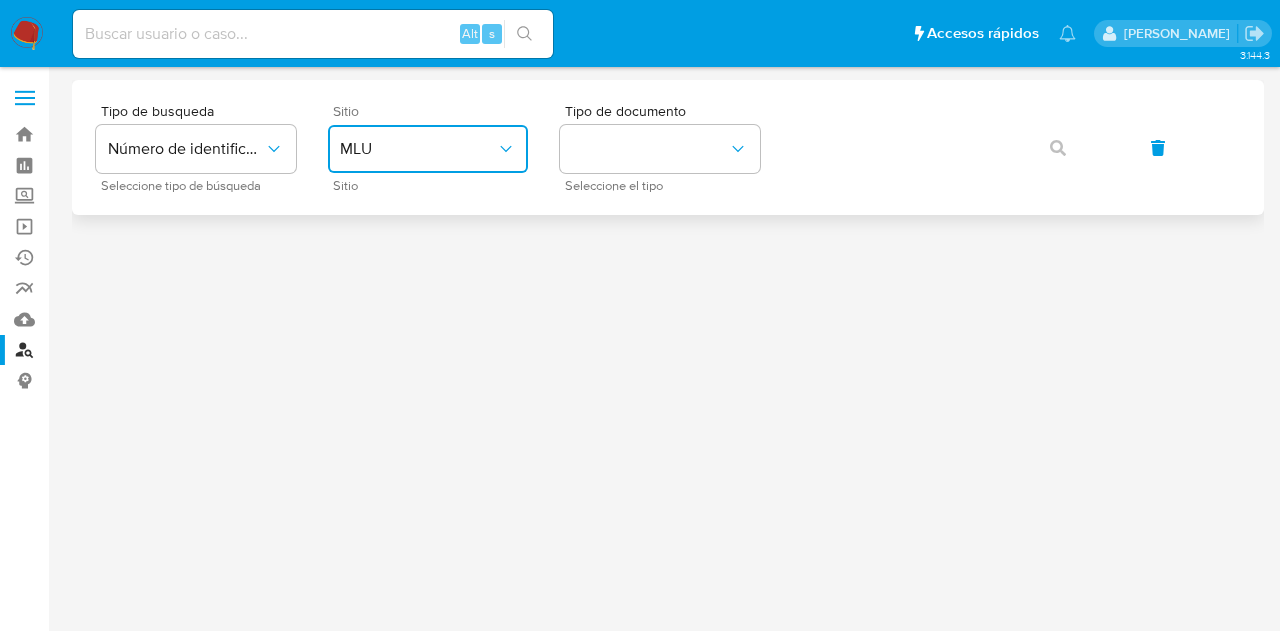 click on "MLU" at bounding box center (418, 149) 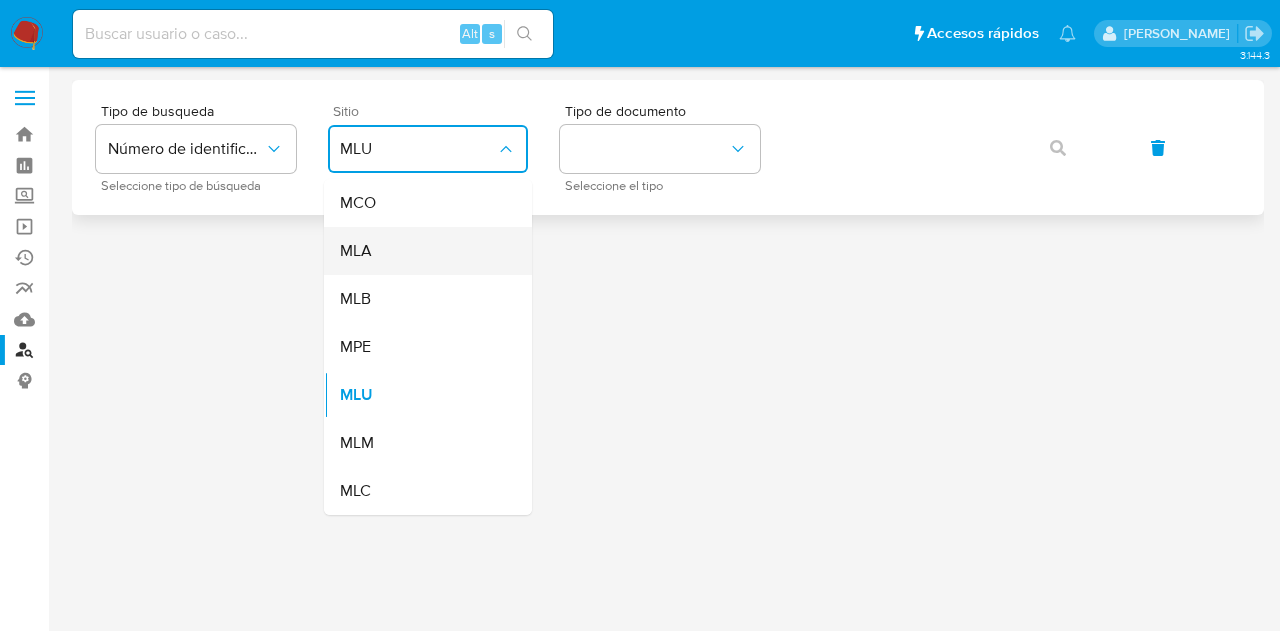 click on "MLA" at bounding box center [422, 251] 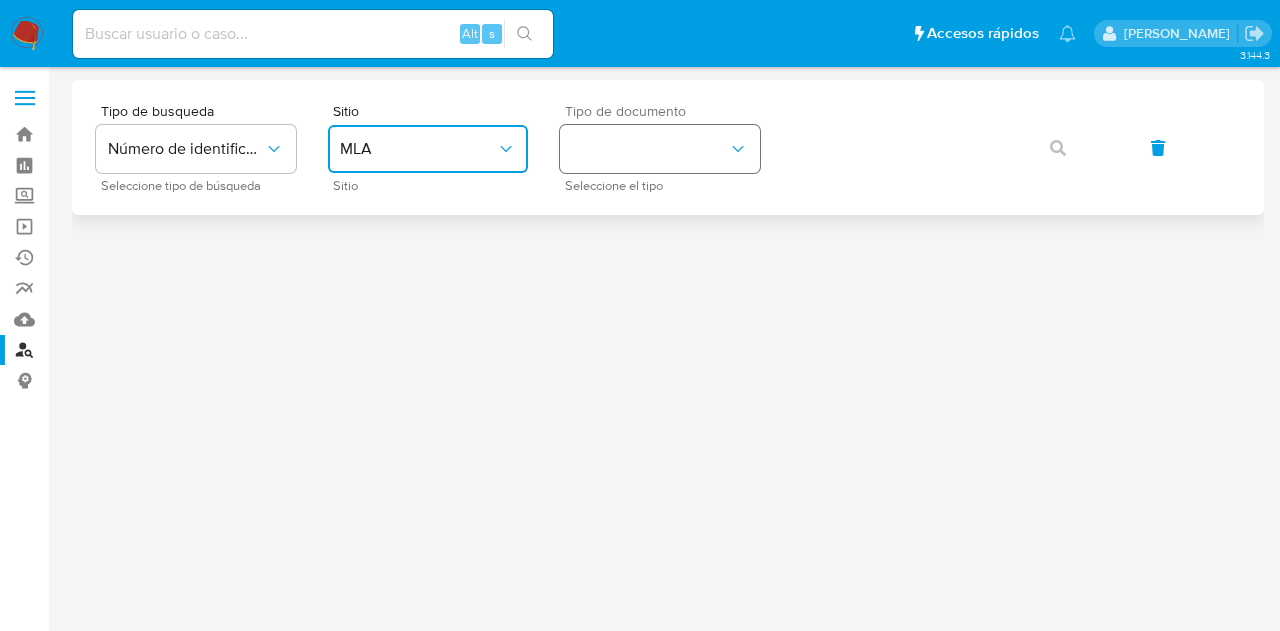 click at bounding box center [660, 149] 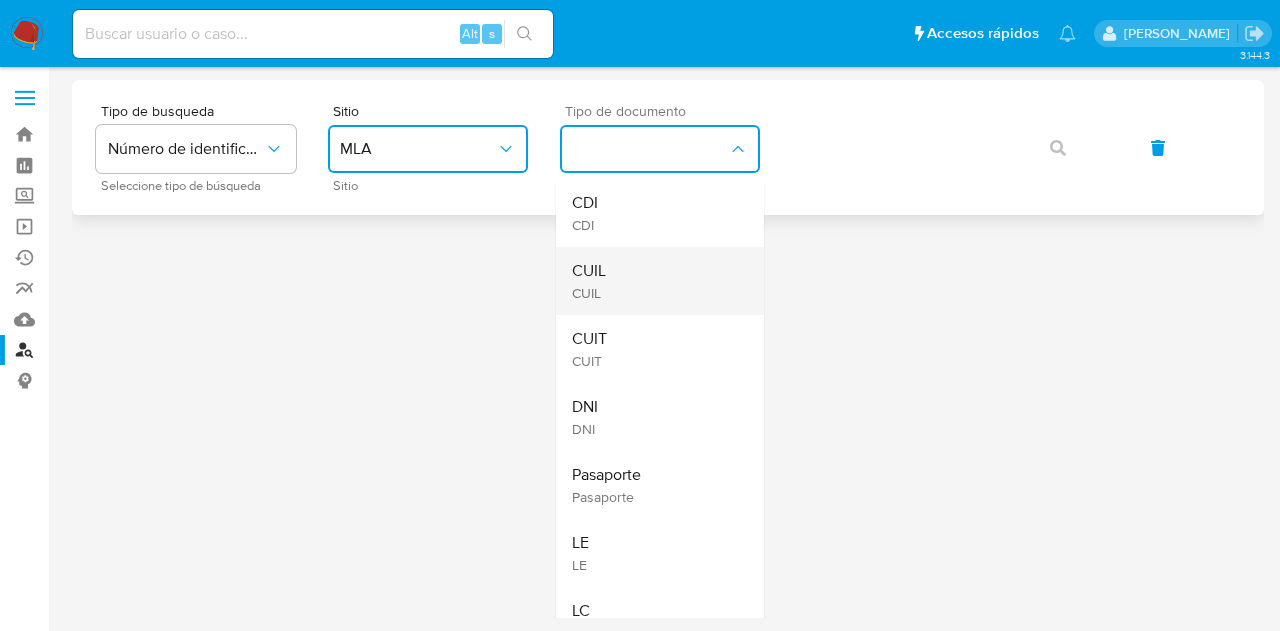 click on "CUIL CUIL" at bounding box center (654, 281) 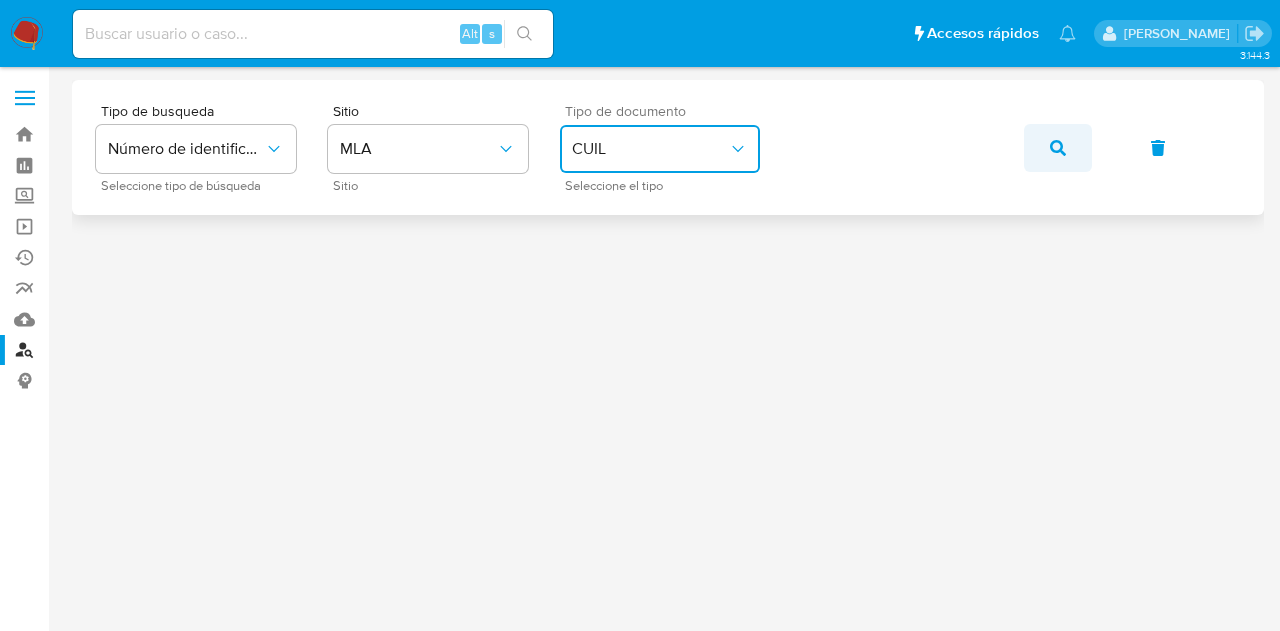 click 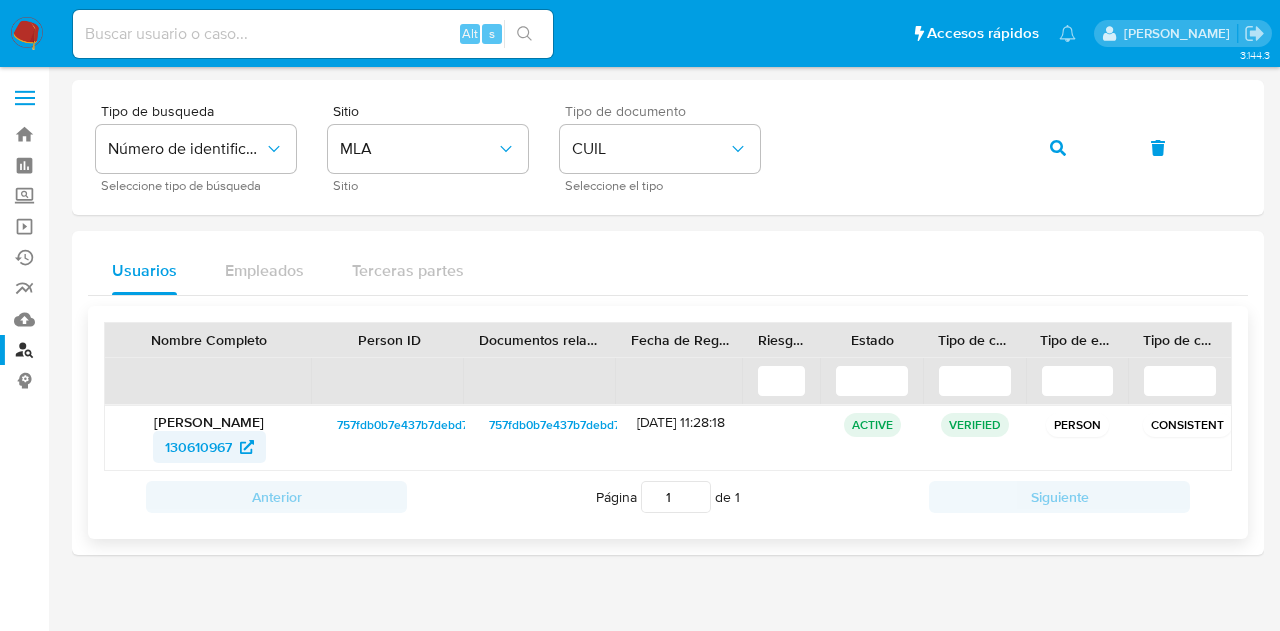 click on "130610967" at bounding box center (198, 447) 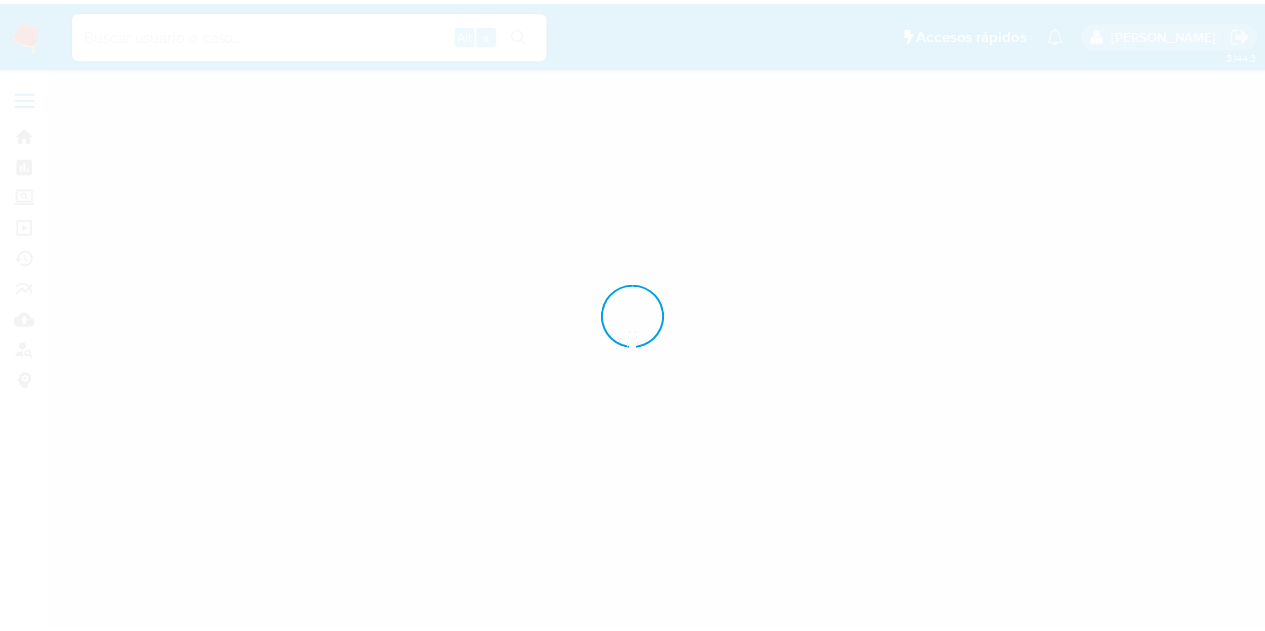 scroll, scrollTop: 0, scrollLeft: 0, axis: both 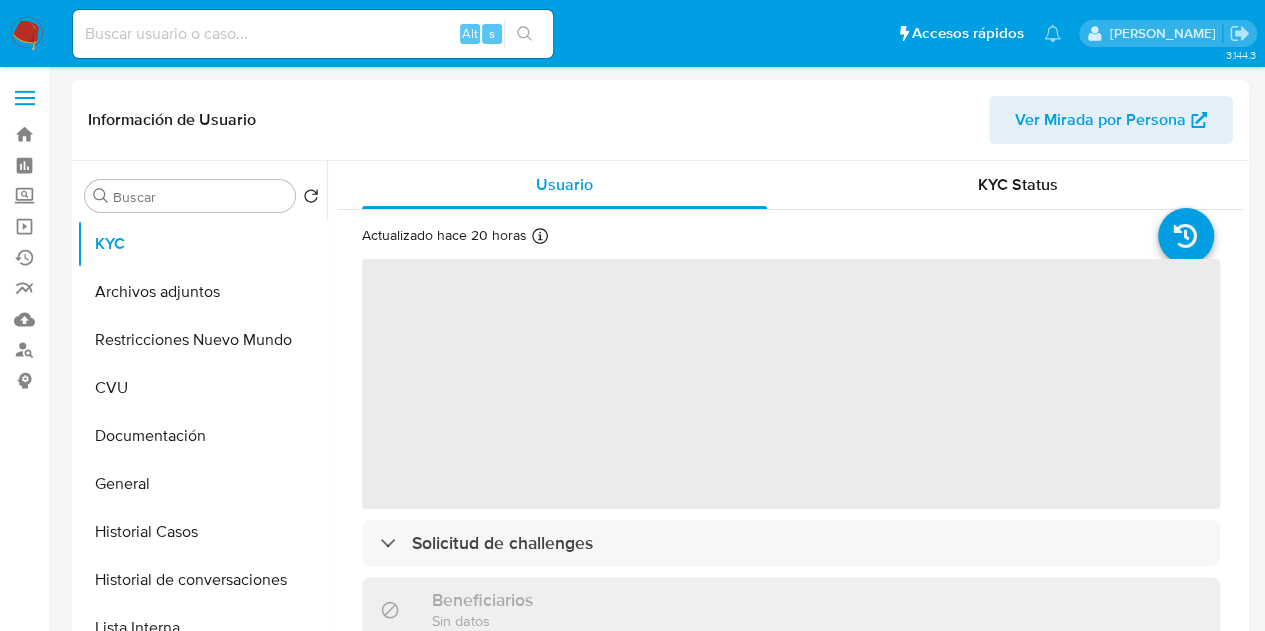 click on "Ver Mirada por Persona" at bounding box center (1100, 120) 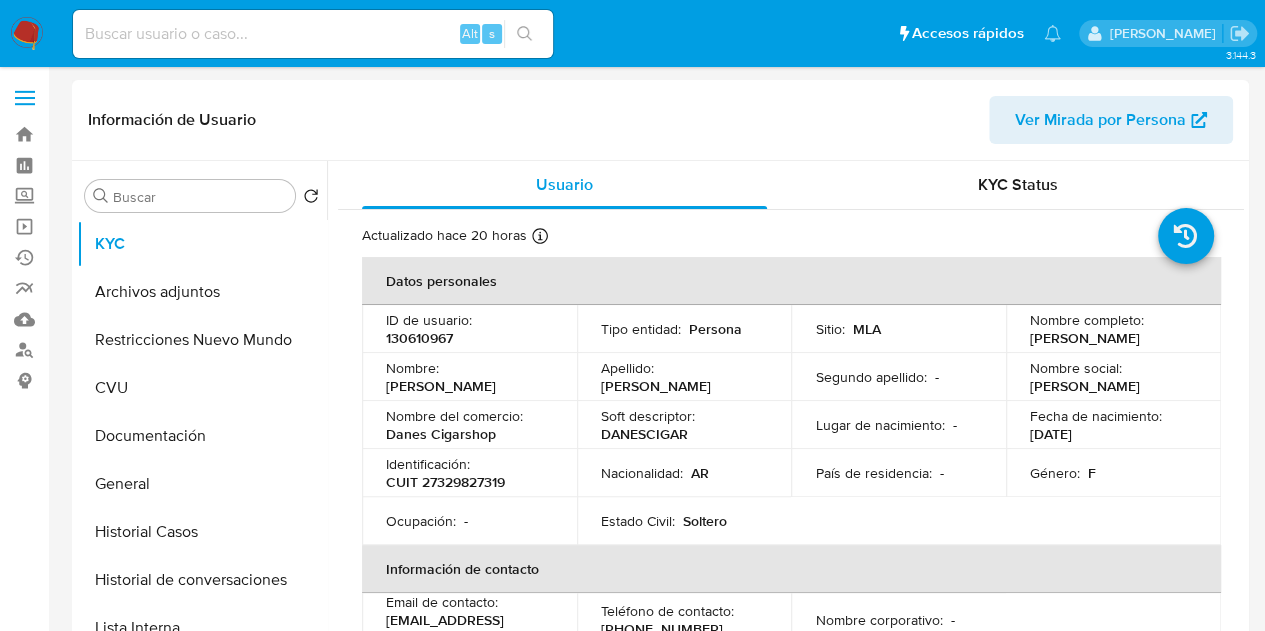select on "10" 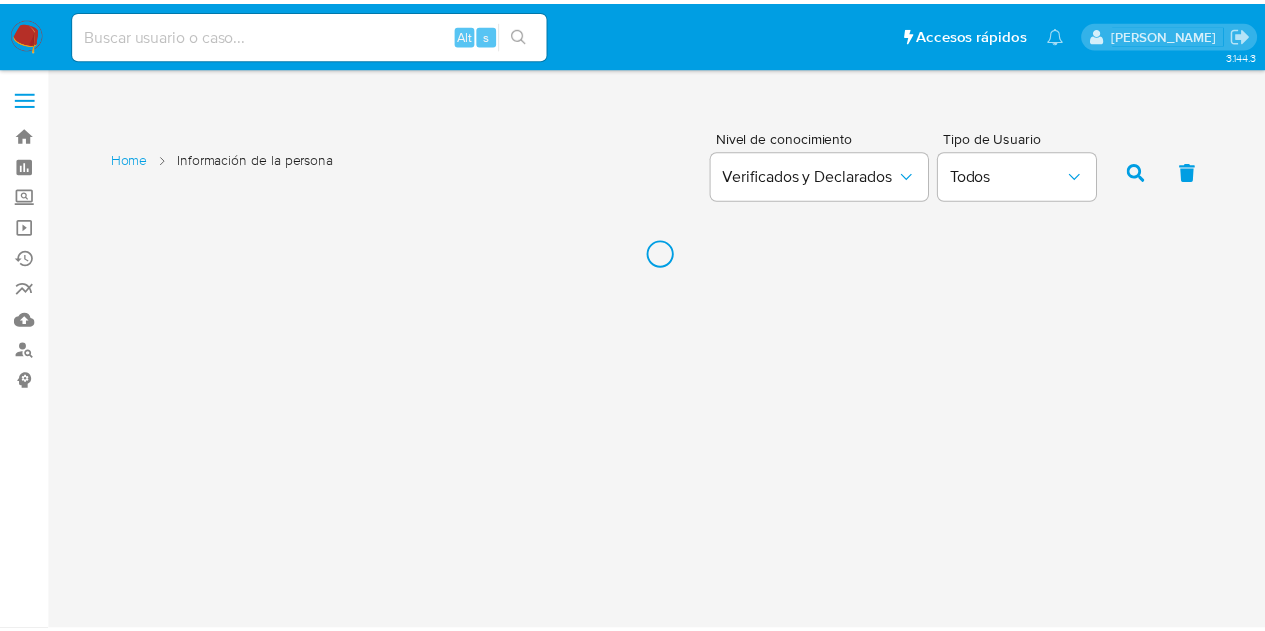 scroll, scrollTop: 0, scrollLeft: 0, axis: both 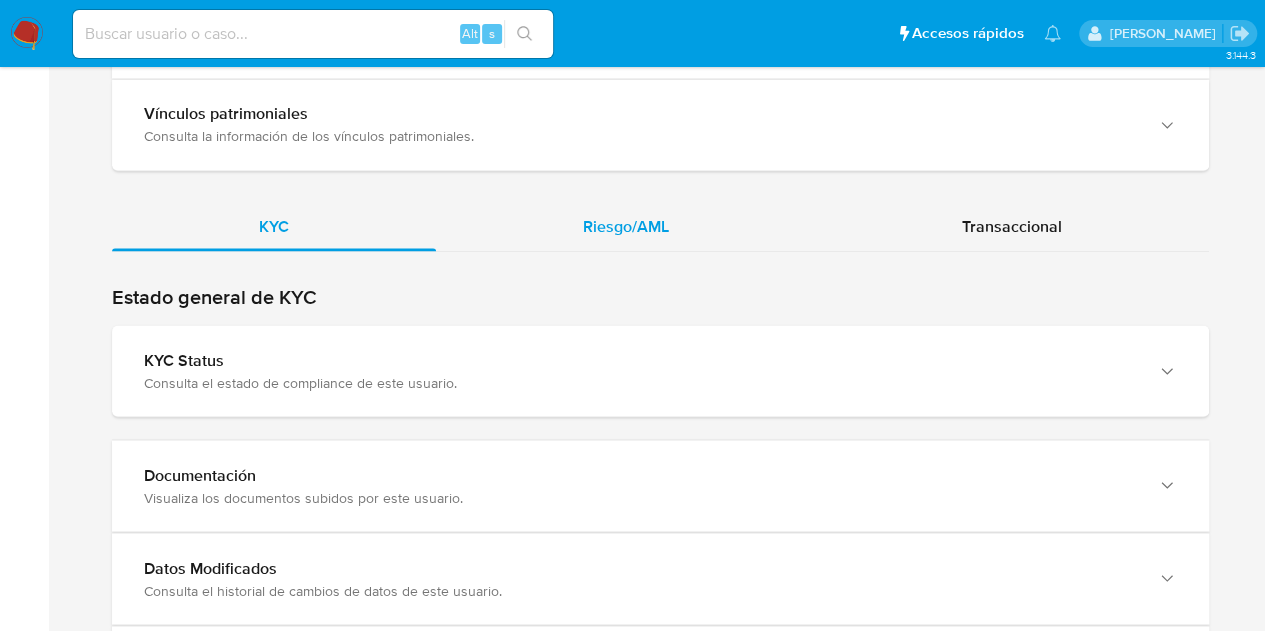 click on "Riesgo/AML" at bounding box center (626, 227) 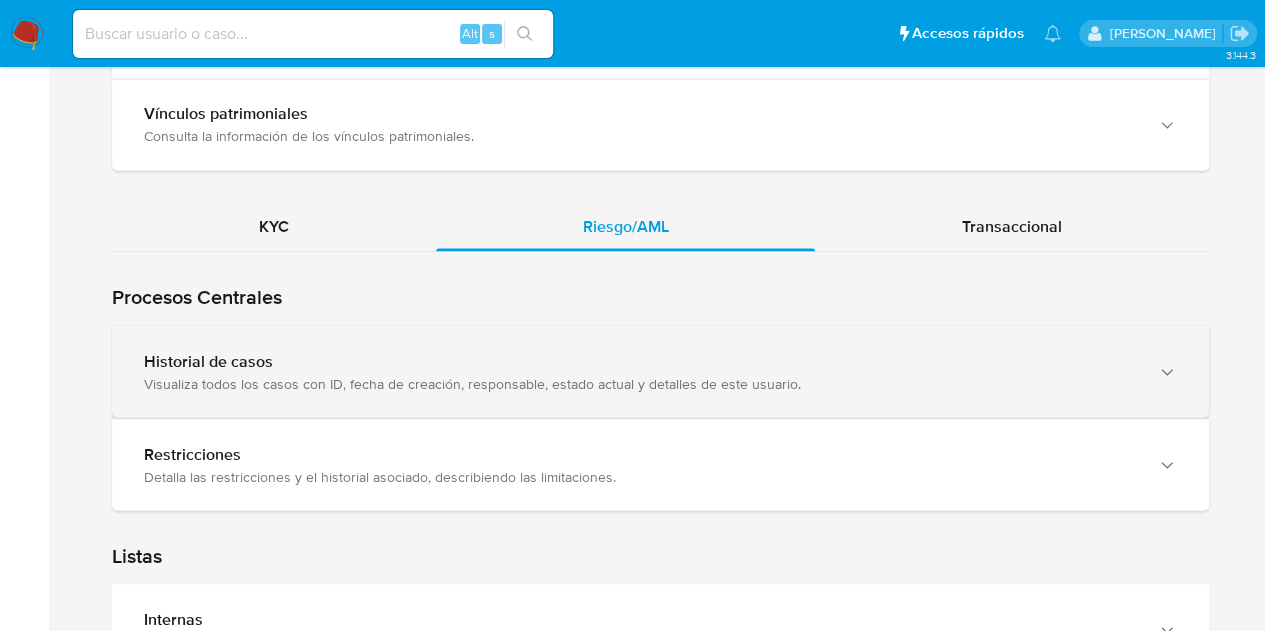 click on "Historial de casos" at bounding box center (640, 361) 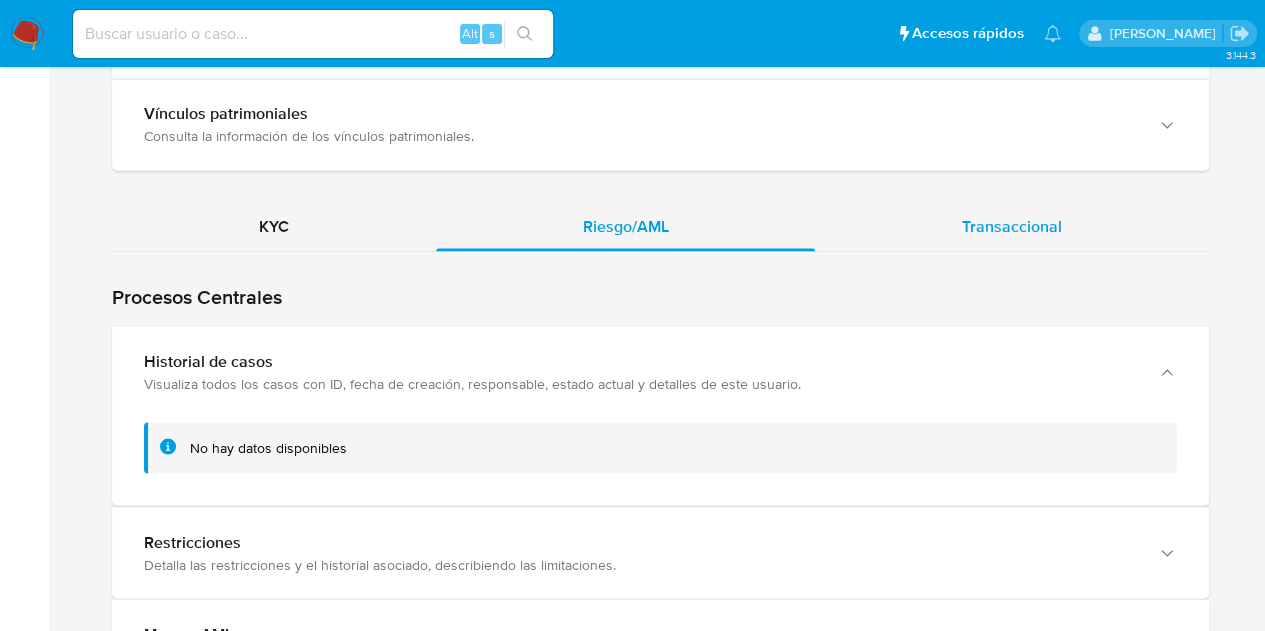 click on "Transaccional" at bounding box center [1012, 227] 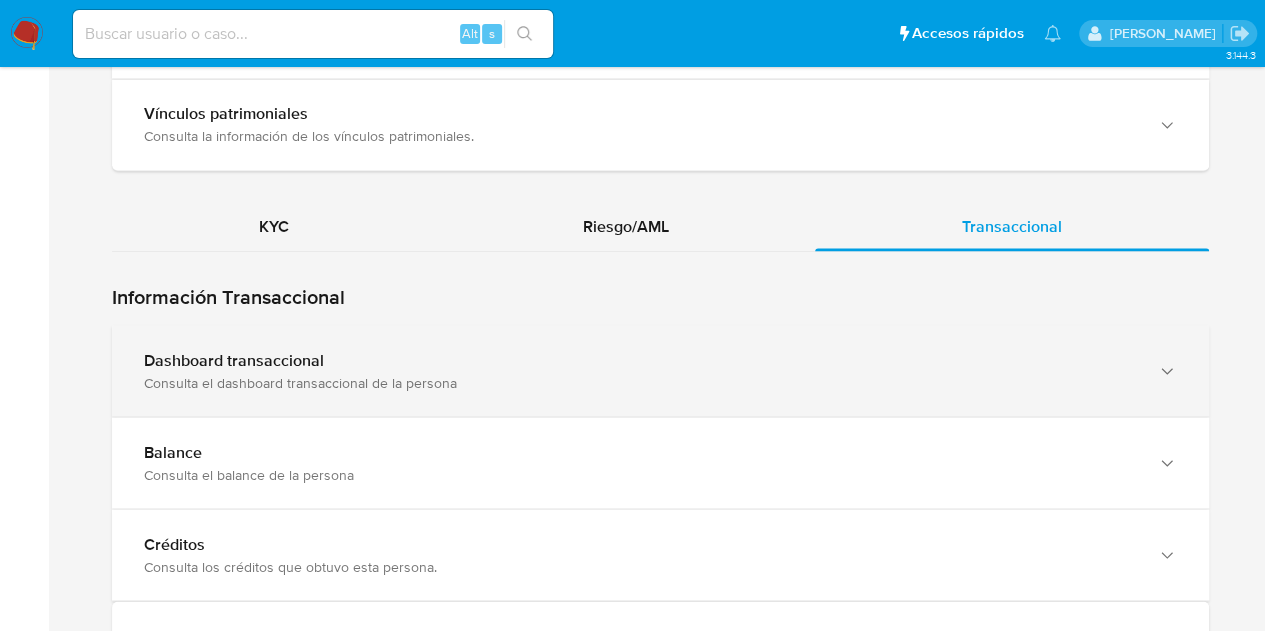 click on "Dashboard transaccional" at bounding box center [640, 360] 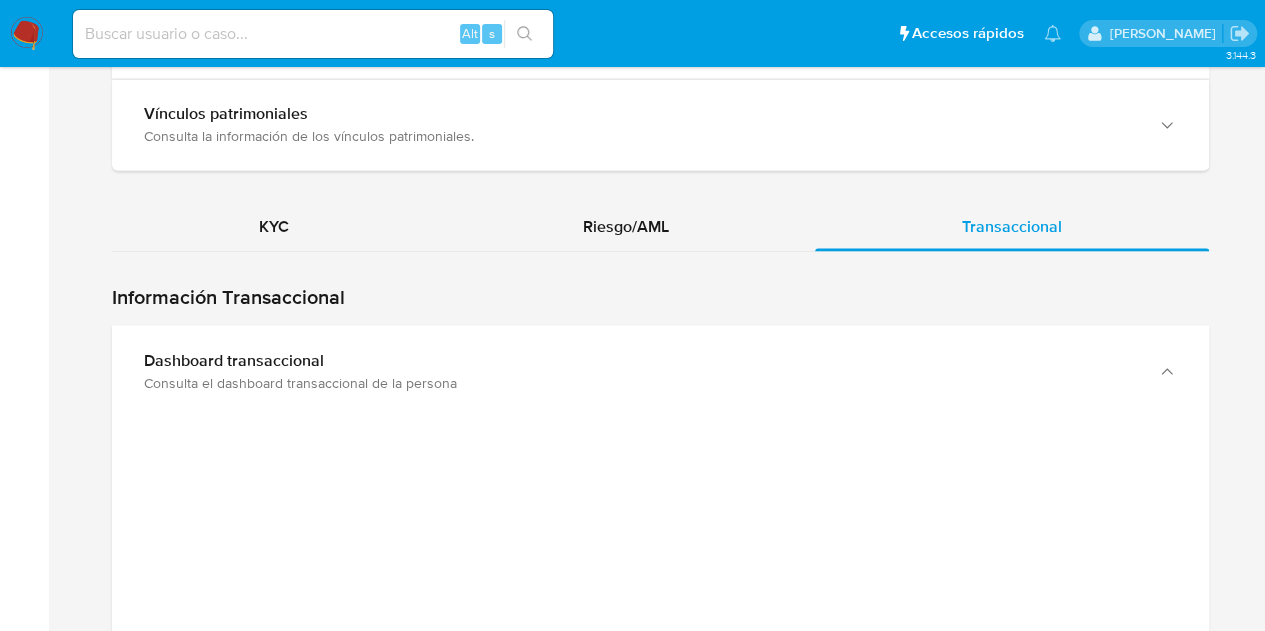 scroll, scrollTop: 1682, scrollLeft: 0, axis: vertical 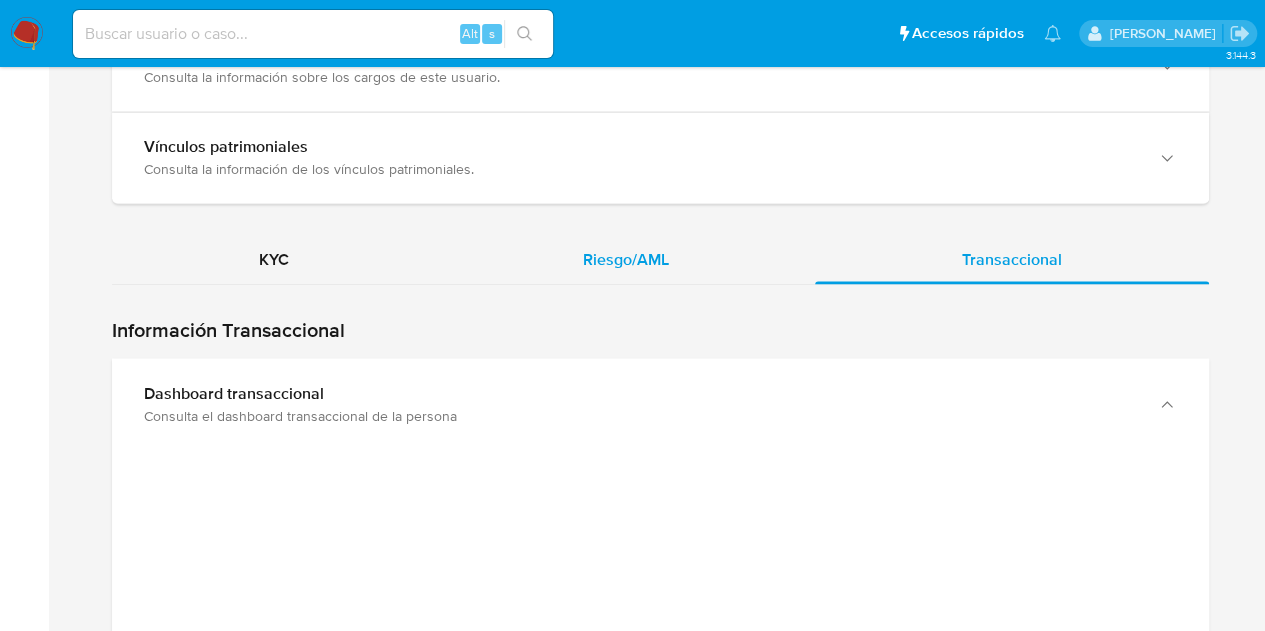 click on "Riesgo/AML" at bounding box center (626, 260) 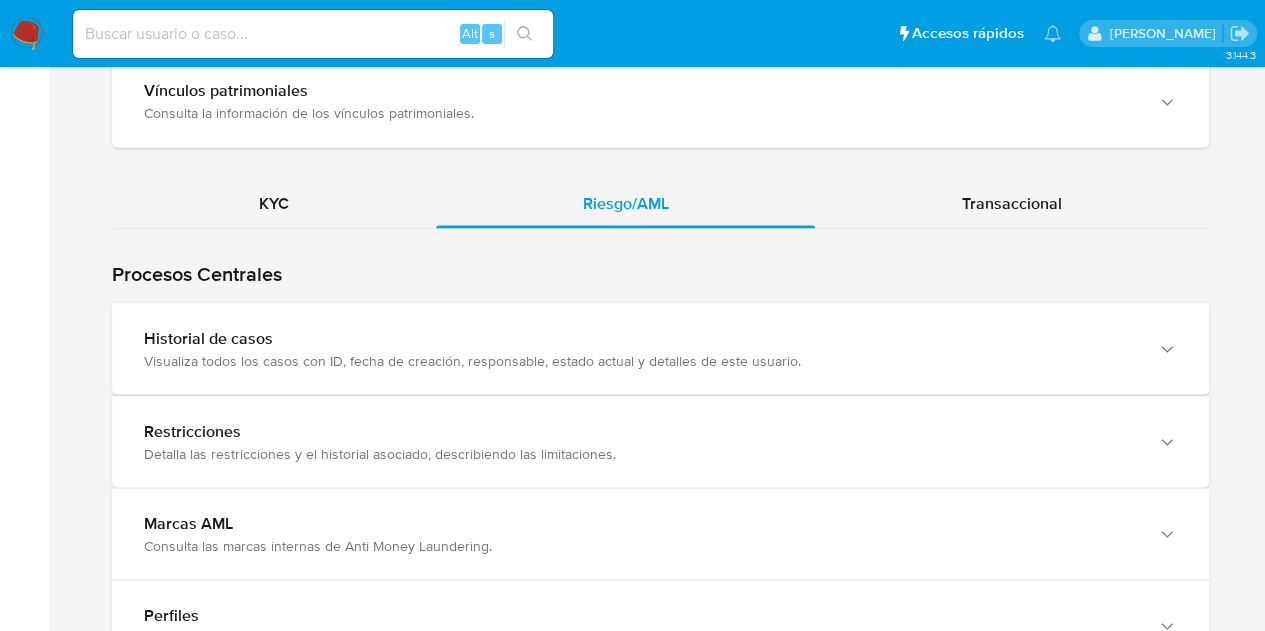 scroll, scrollTop: 1687, scrollLeft: 0, axis: vertical 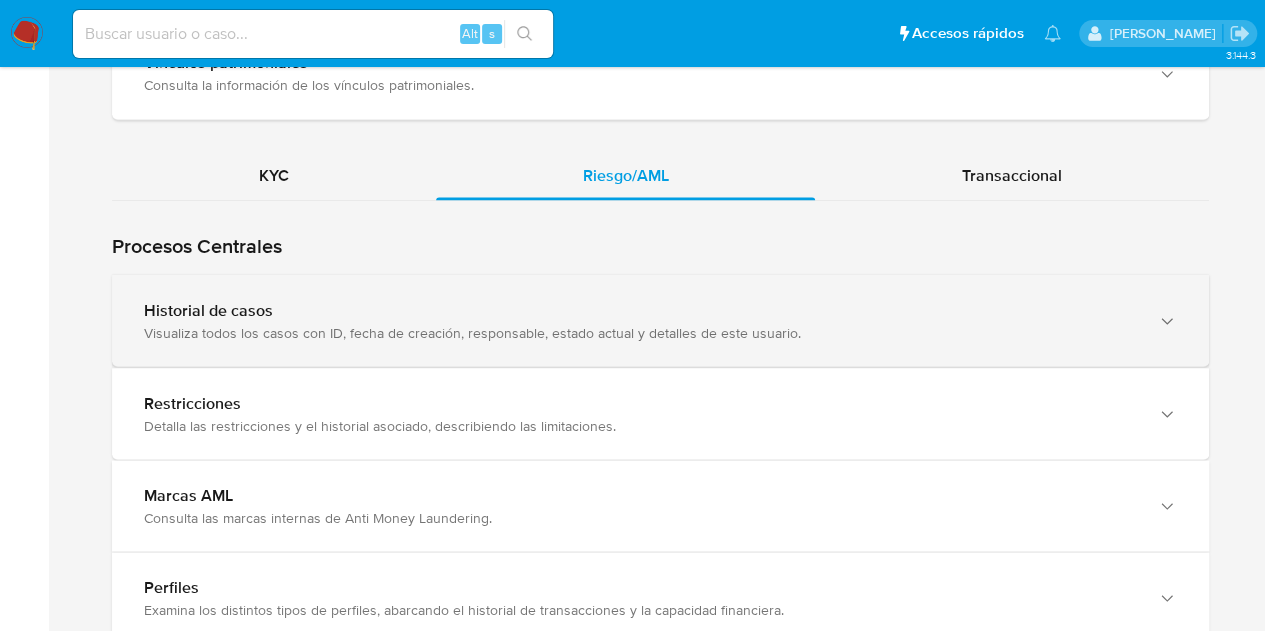 click on "Visualiza todos los casos con ID, fecha de creación, responsable, estado actual y detalles de este usuario." at bounding box center (640, 332) 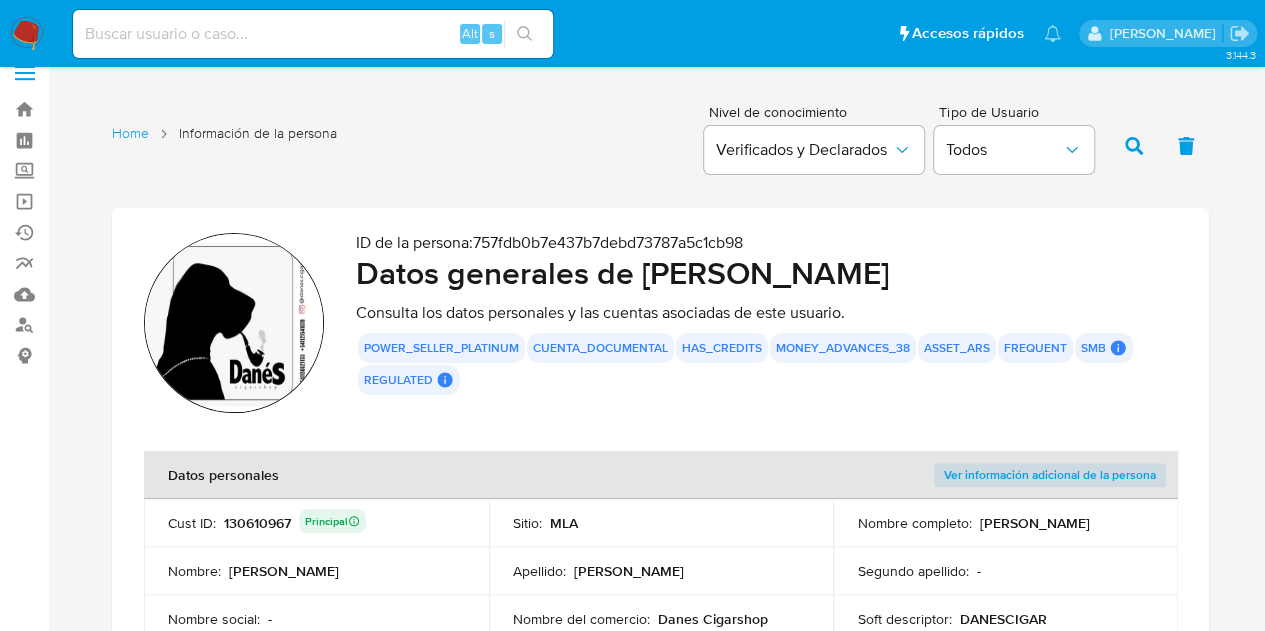 scroll, scrollTop: 17, scrollLeft: 0, axis: vertical 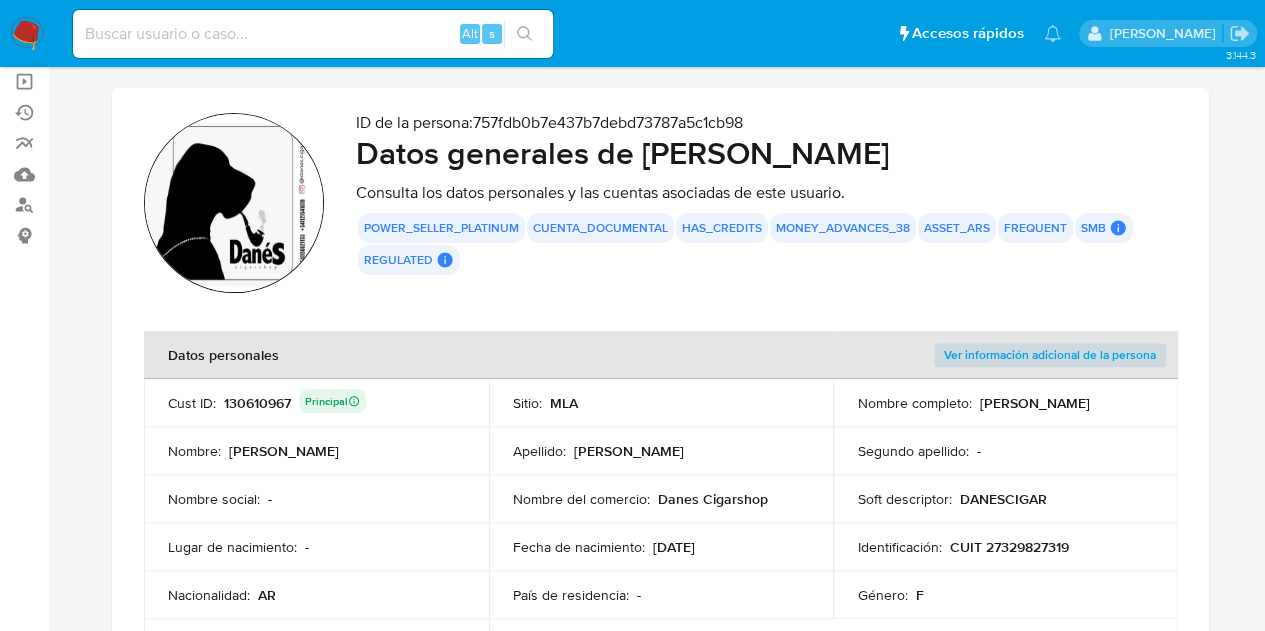 drag, startPoint x: 660, startPoint y: 494, endPoint x: 778, endPoint y: 504, distance: 118.42297 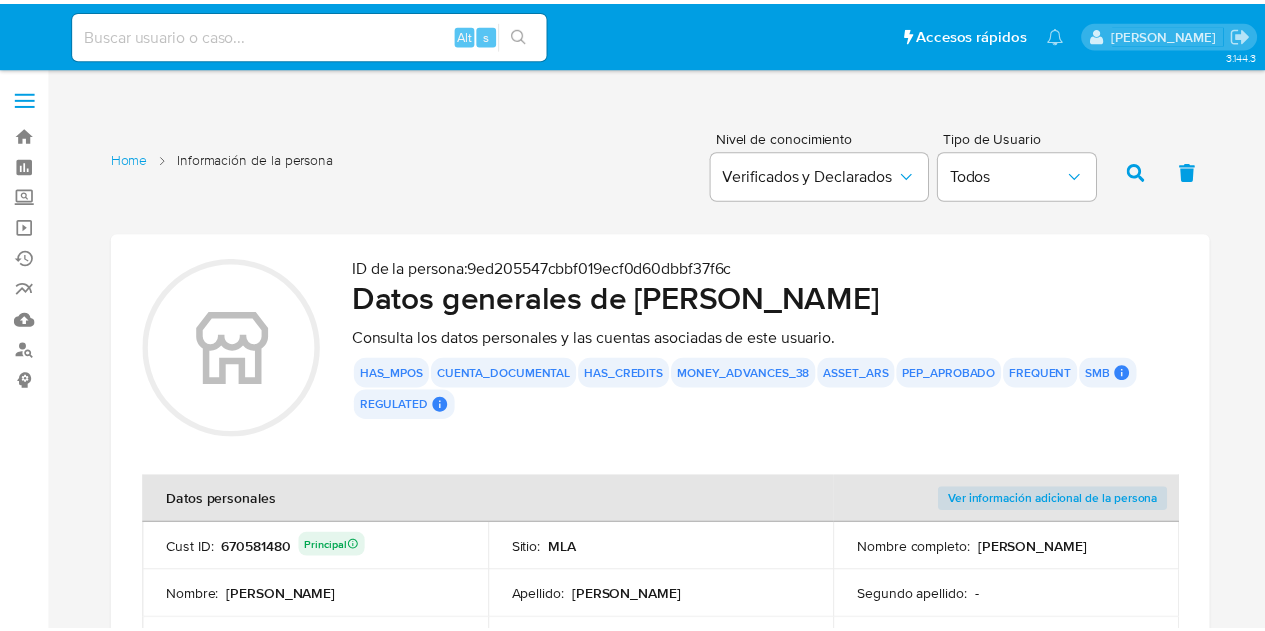 scroll, scrollTop: 0, scrollLeft: 0, axis: both 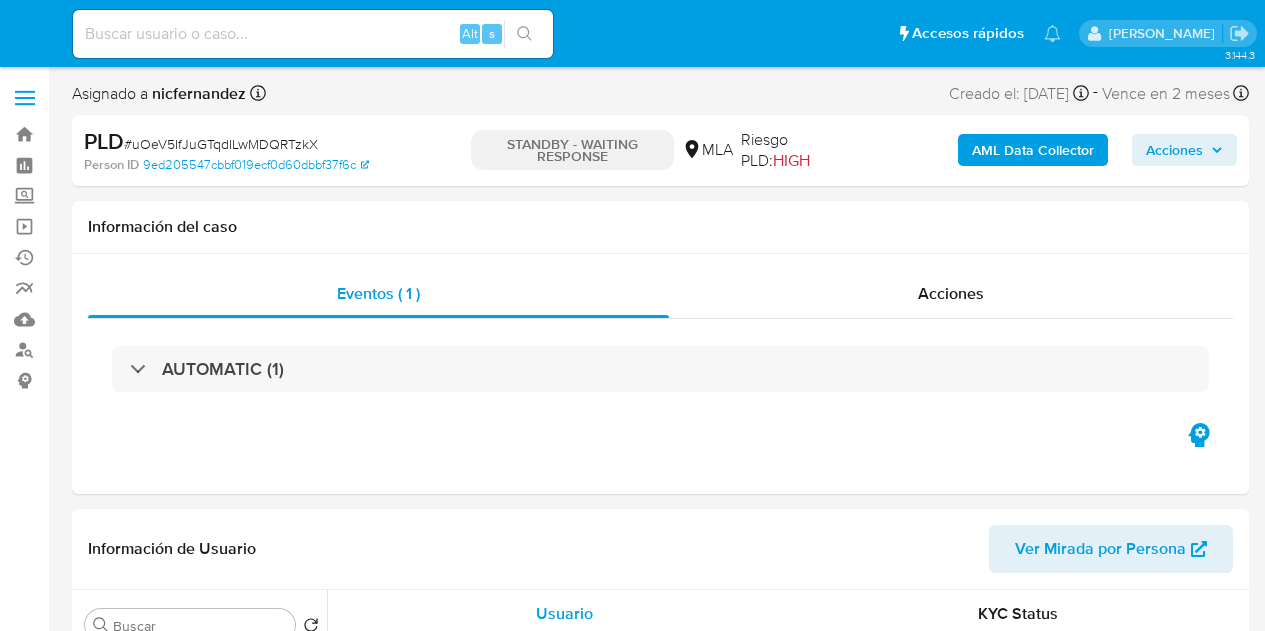 select on "10" 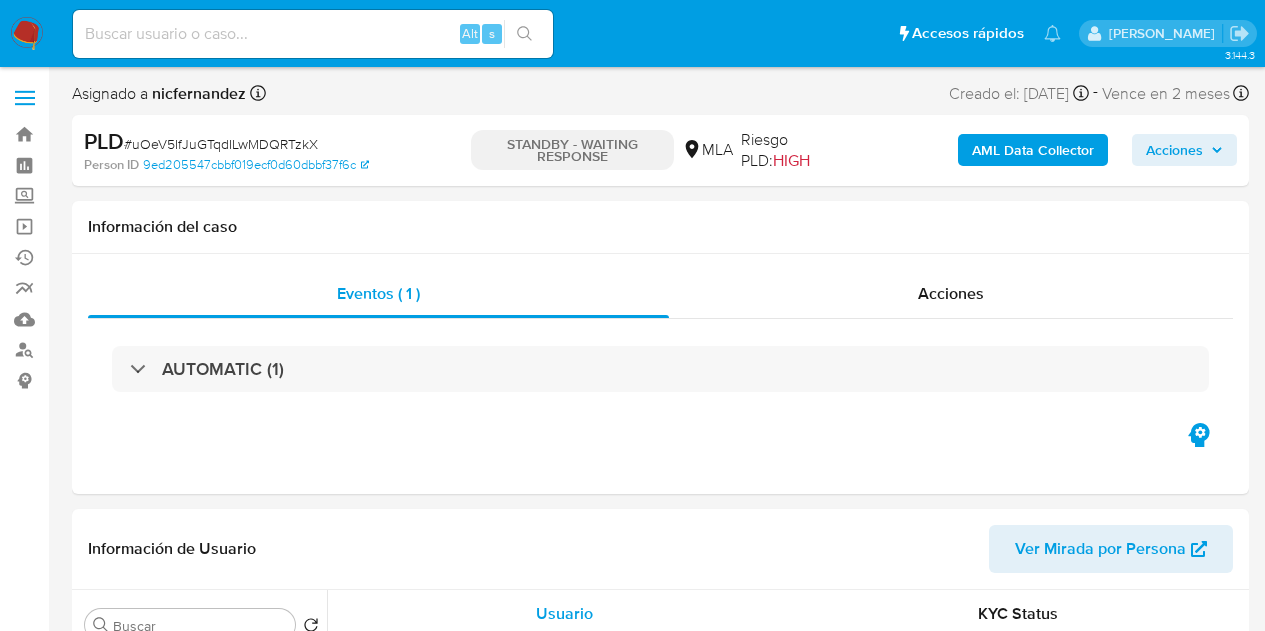 scroll, scrollTop: 0, scrollLeft: 0, axis: both 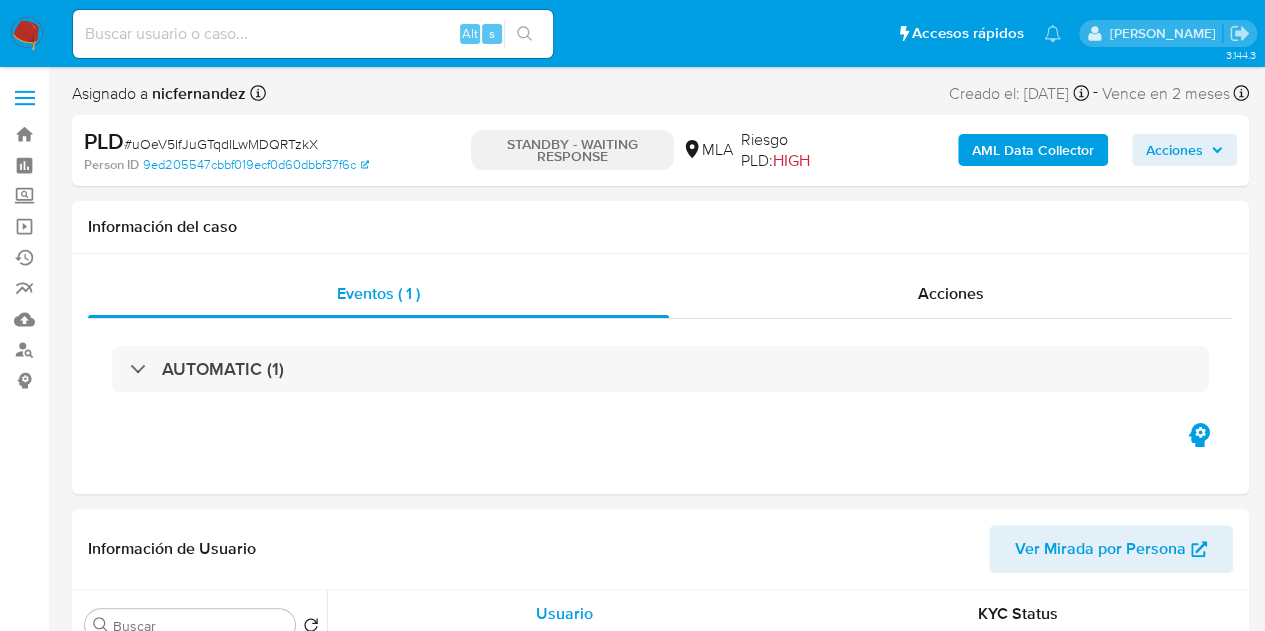 select on "10" 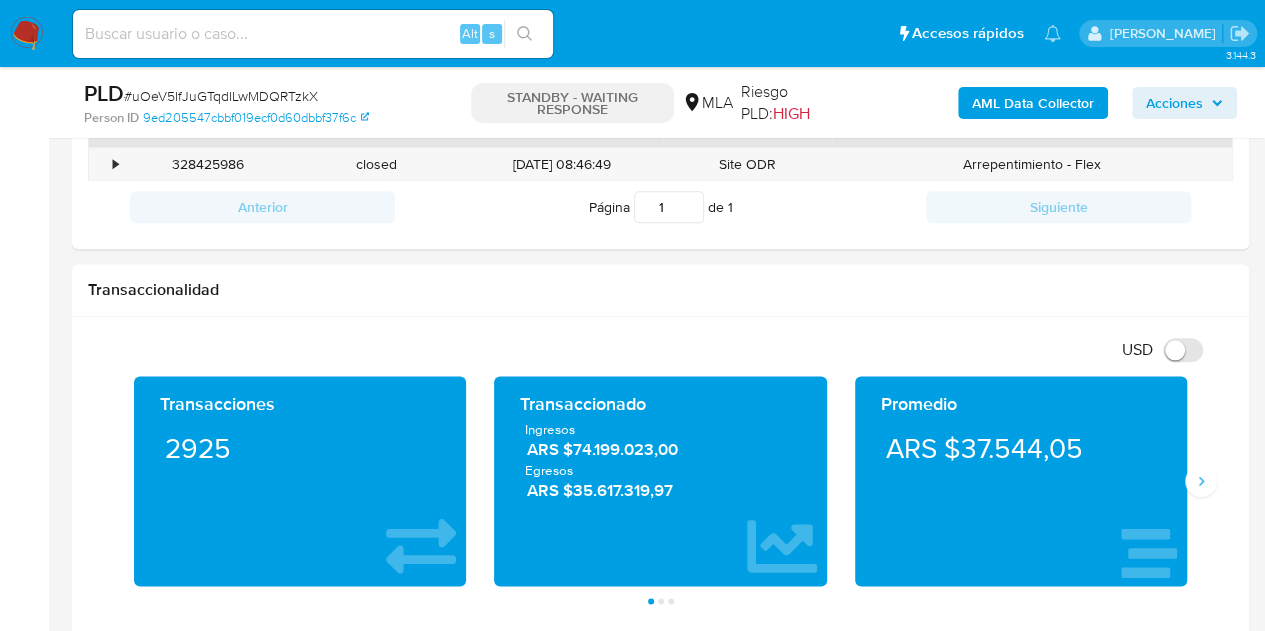 scroll, scrollTop: 908, scrollLeft: 0, axis: vertical 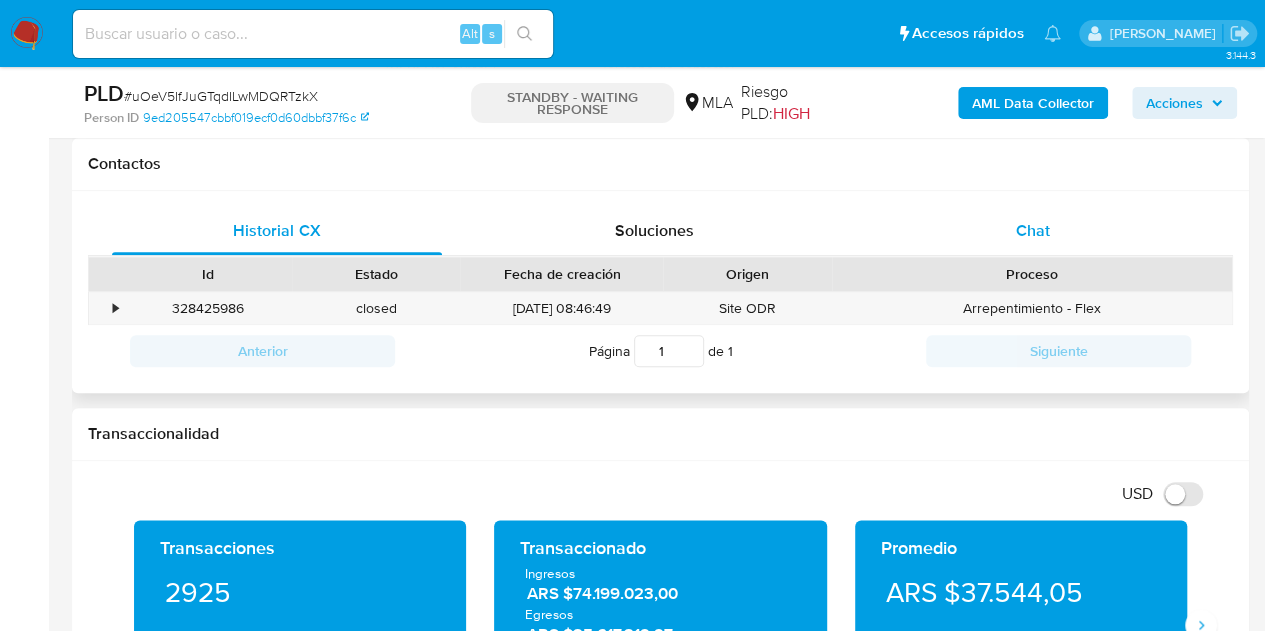 click on "Chat" at bounding box center [1033, 231] 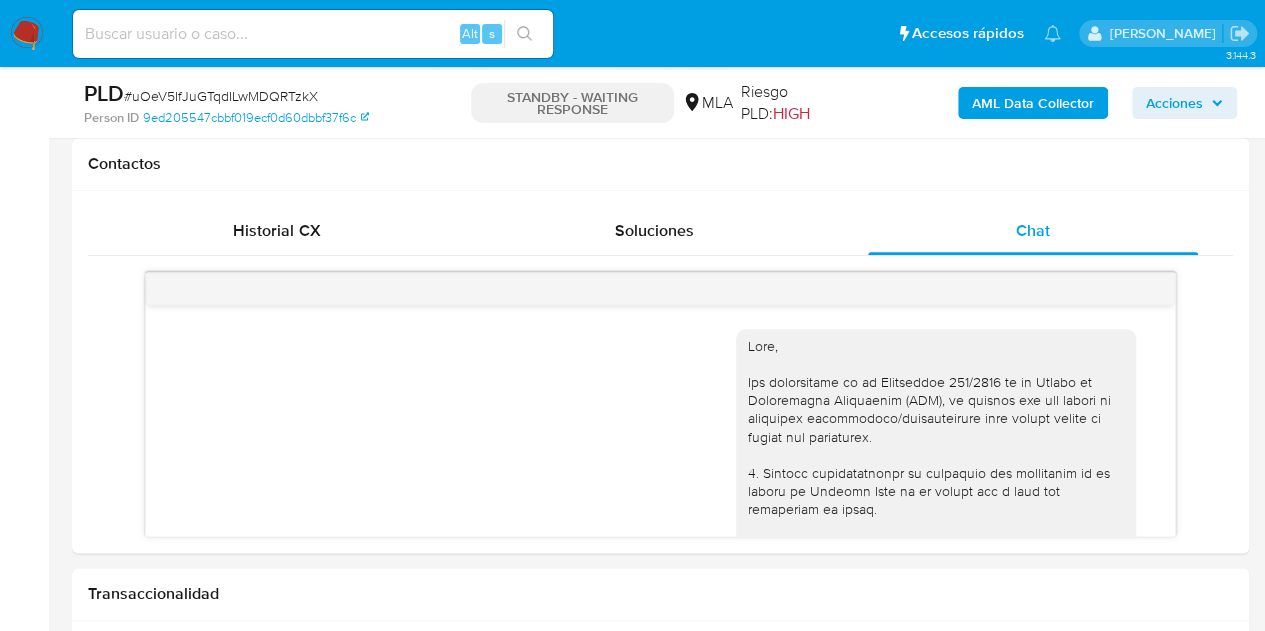 scroll, scrollTop: 1678, scrollLeft: 0, axis: vertical 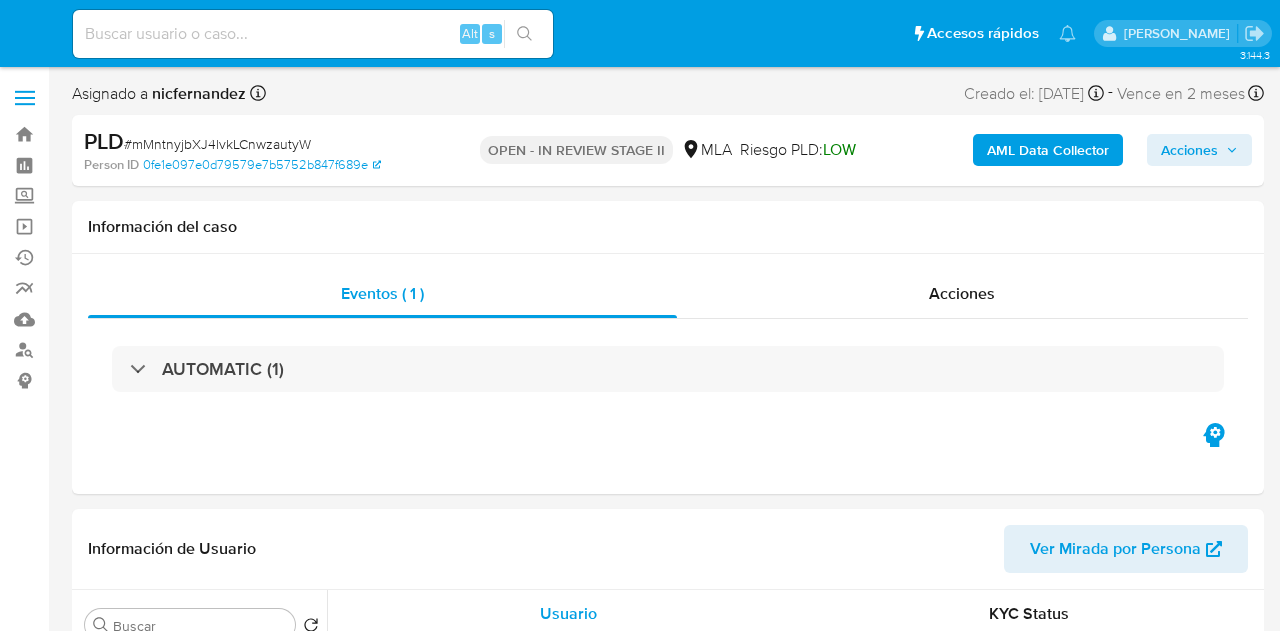 select on "10" 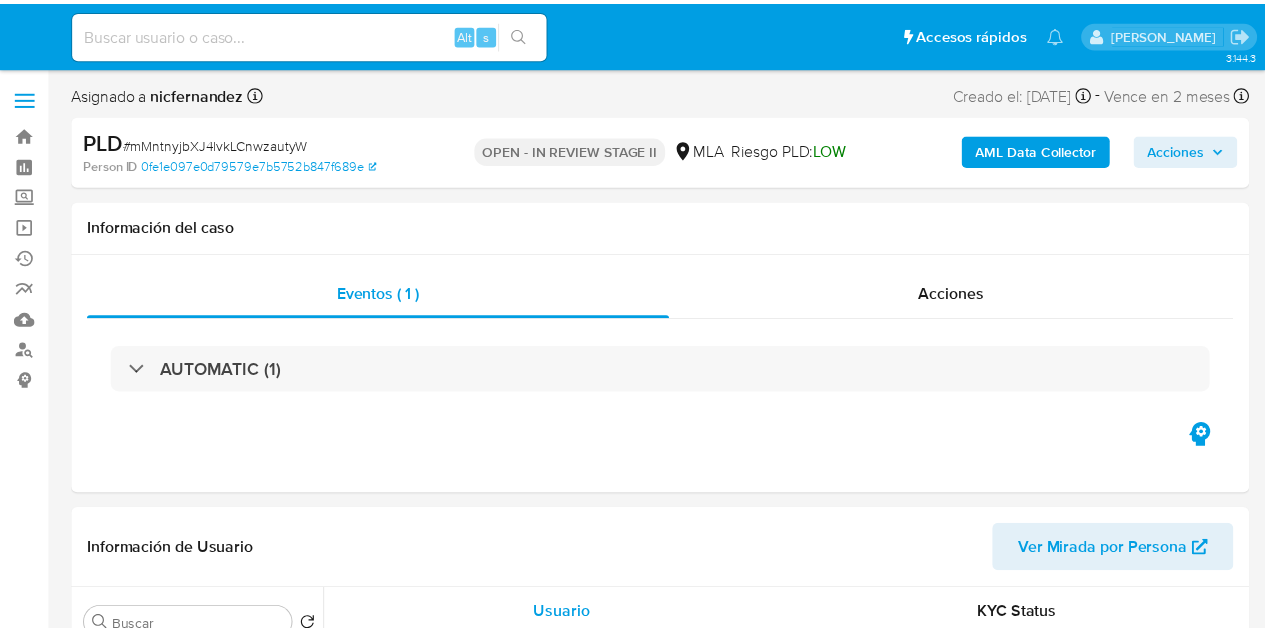 scroll, scrollTop: 0, scrollLeft: 0, axis: both 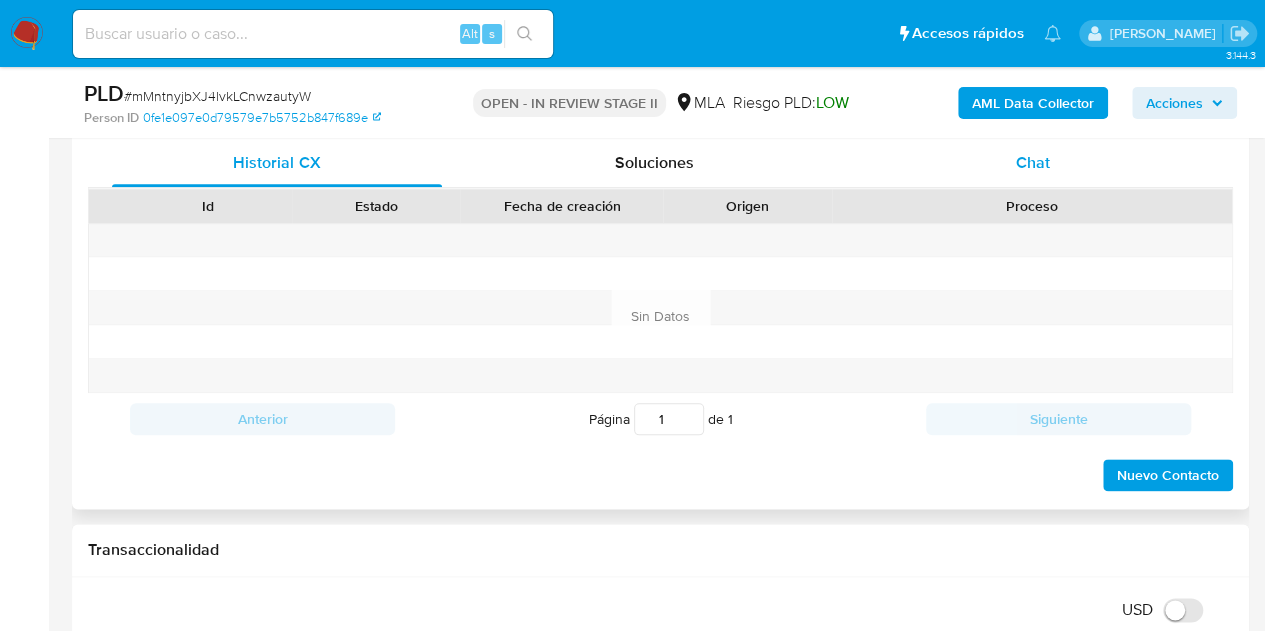 click on "Chat" at bounding box center [1033, 162] 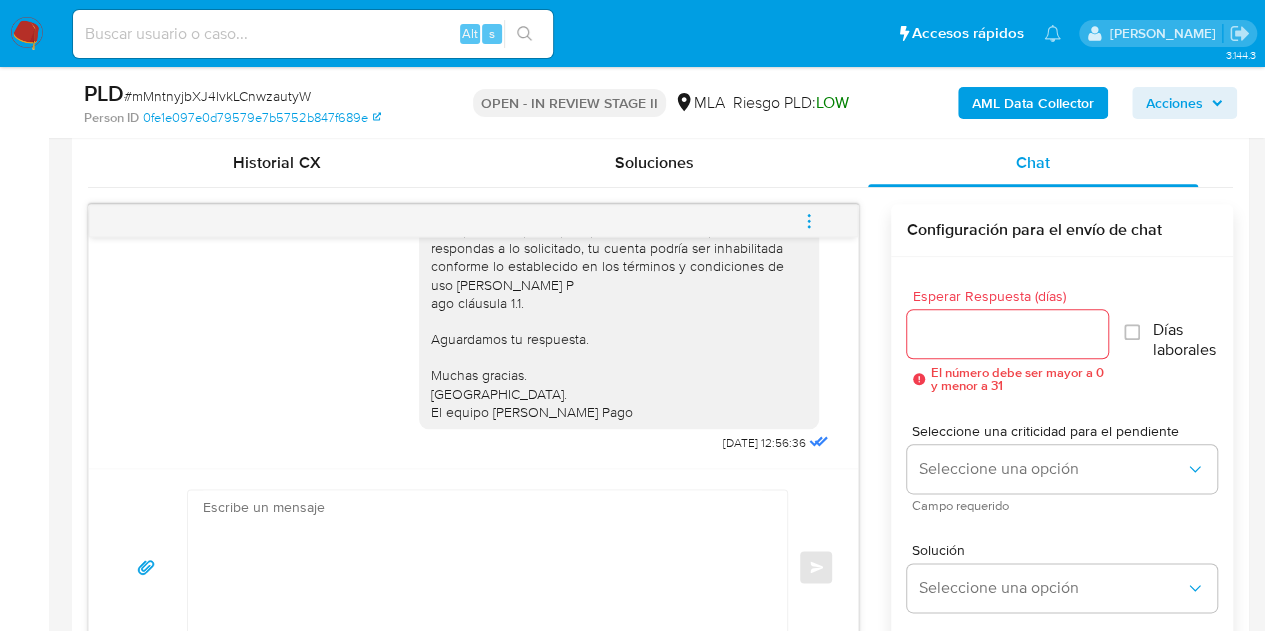 scroll, scrollTop: 1342, scrollLeft: 0, axis: vertical 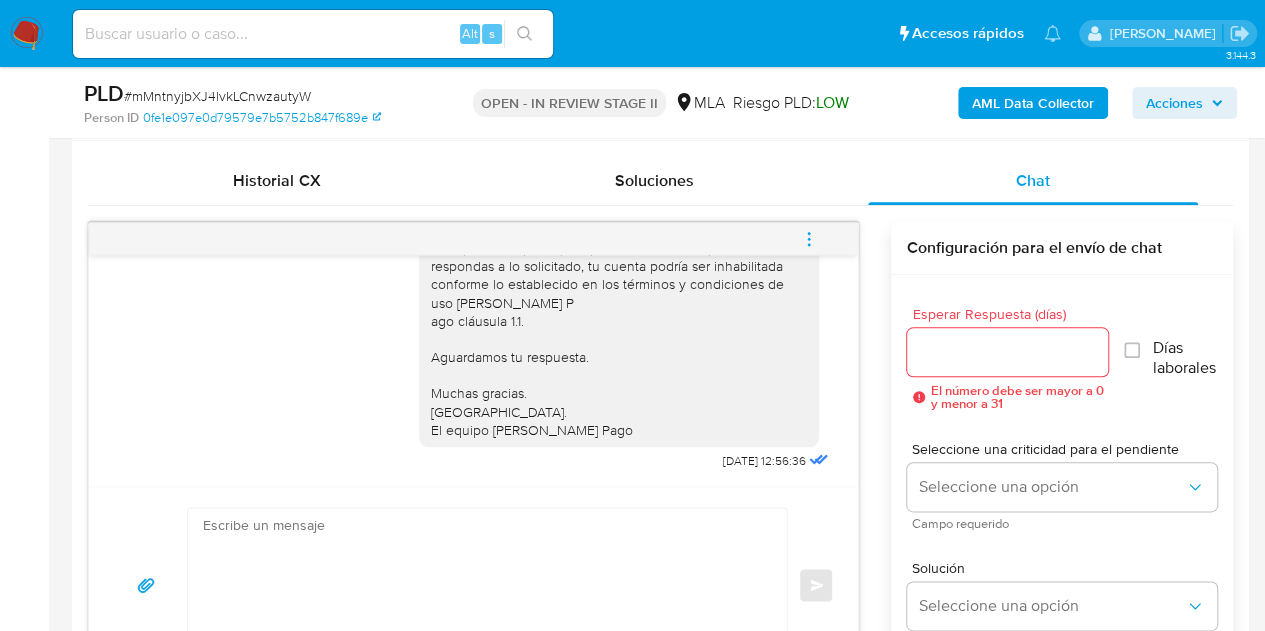 click 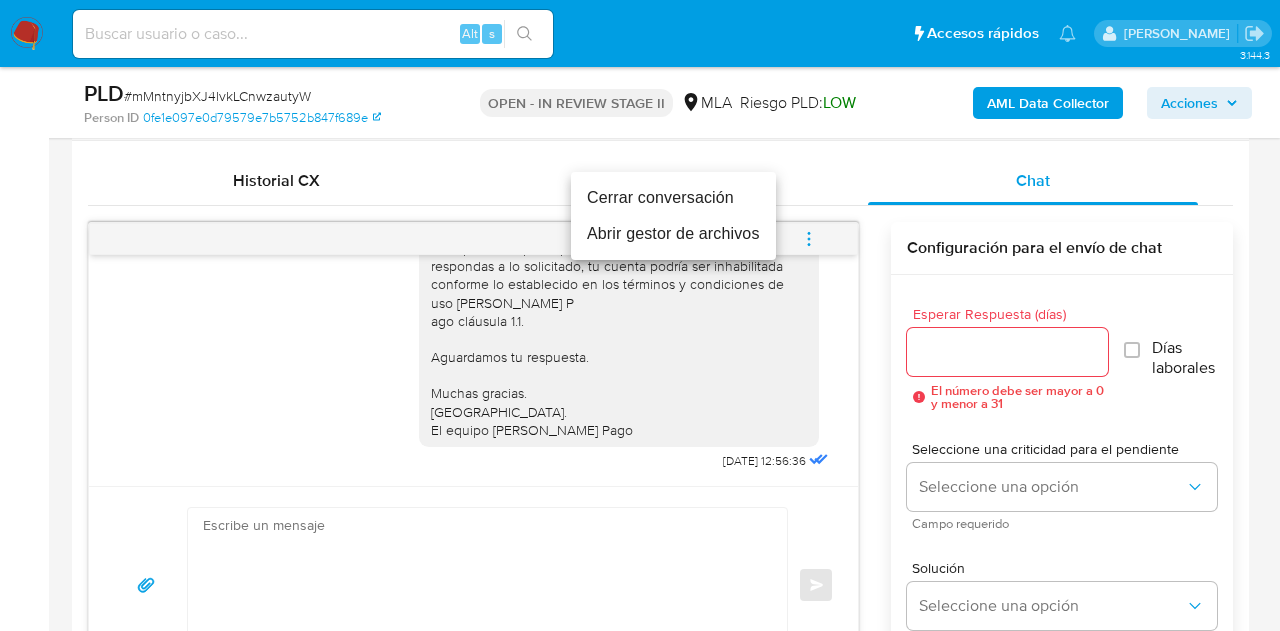 click on "Cerrar conversación" at bounding box center [673, 198] 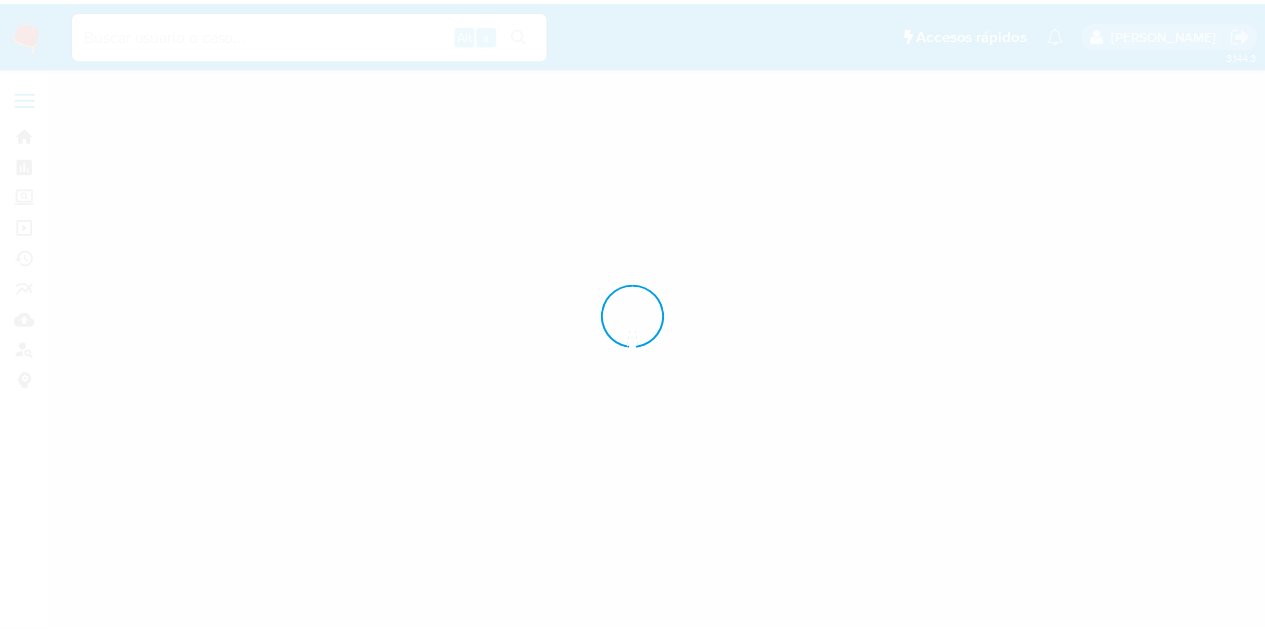 scroll, scrollTop: 0, scrollLeft: 0, axis: both 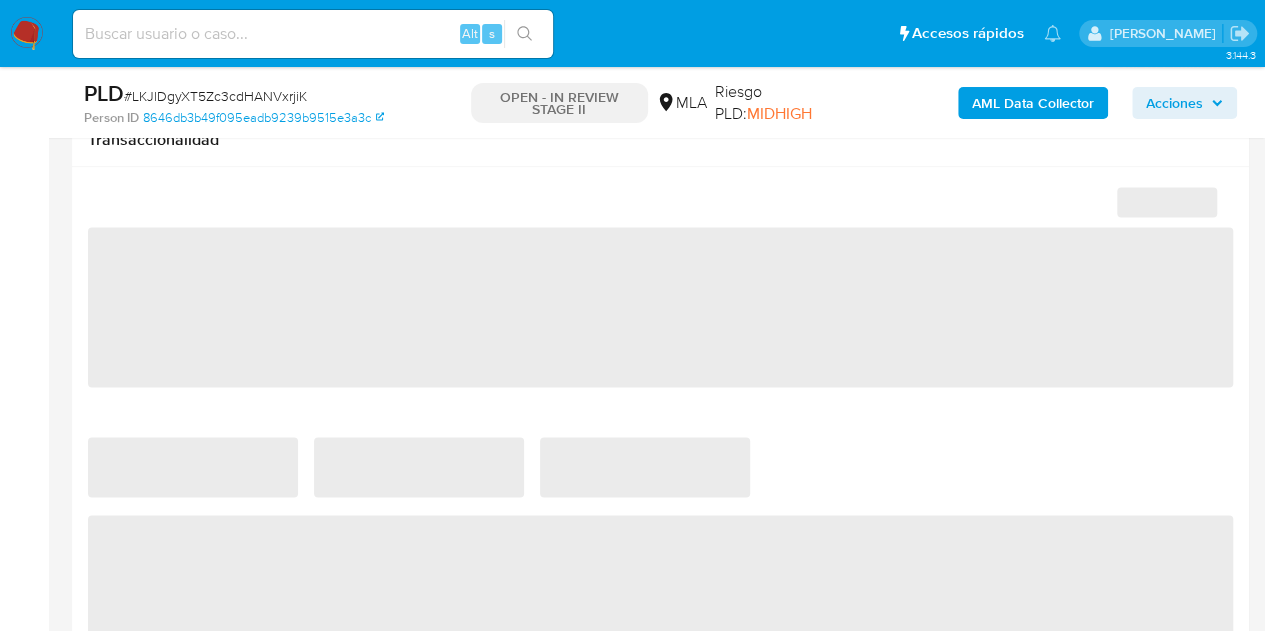 select on "10" 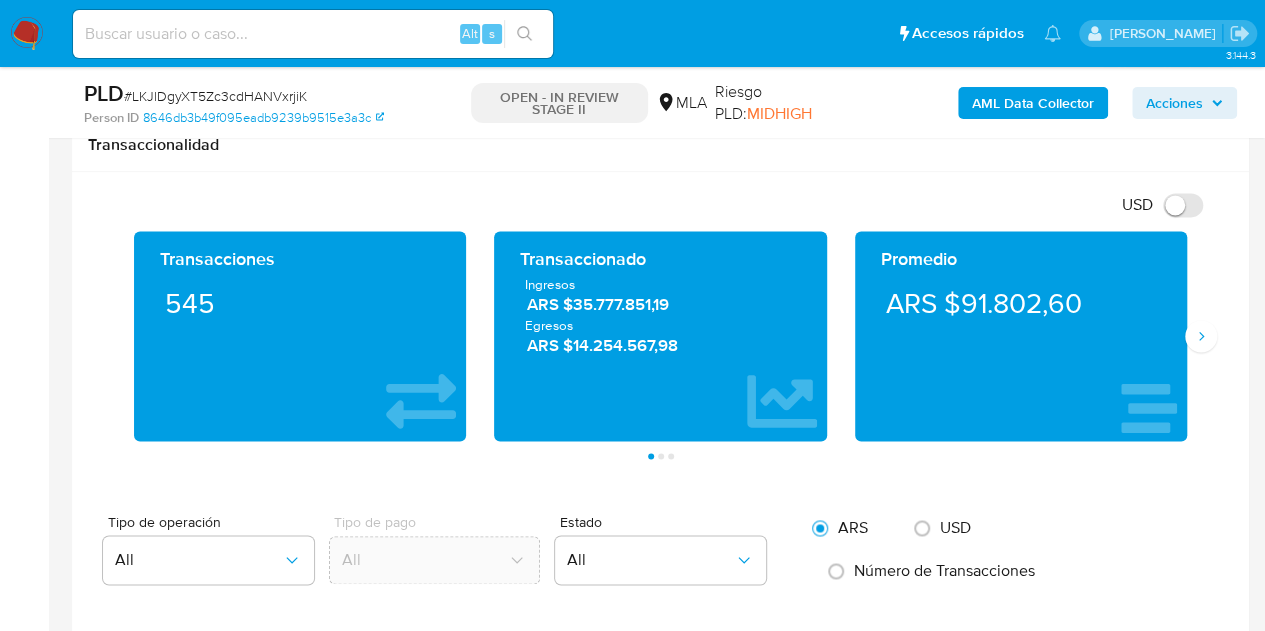 scroll, scrollTop: 920, scrollLeft: 0, axis: vertical 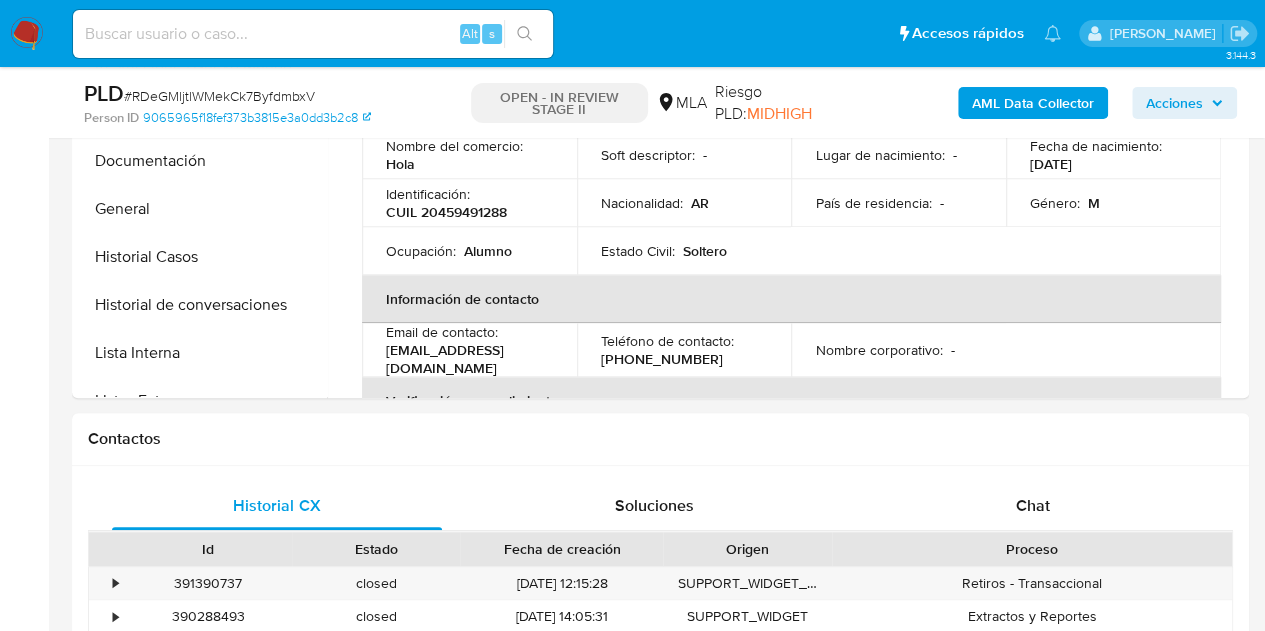 select on "10" 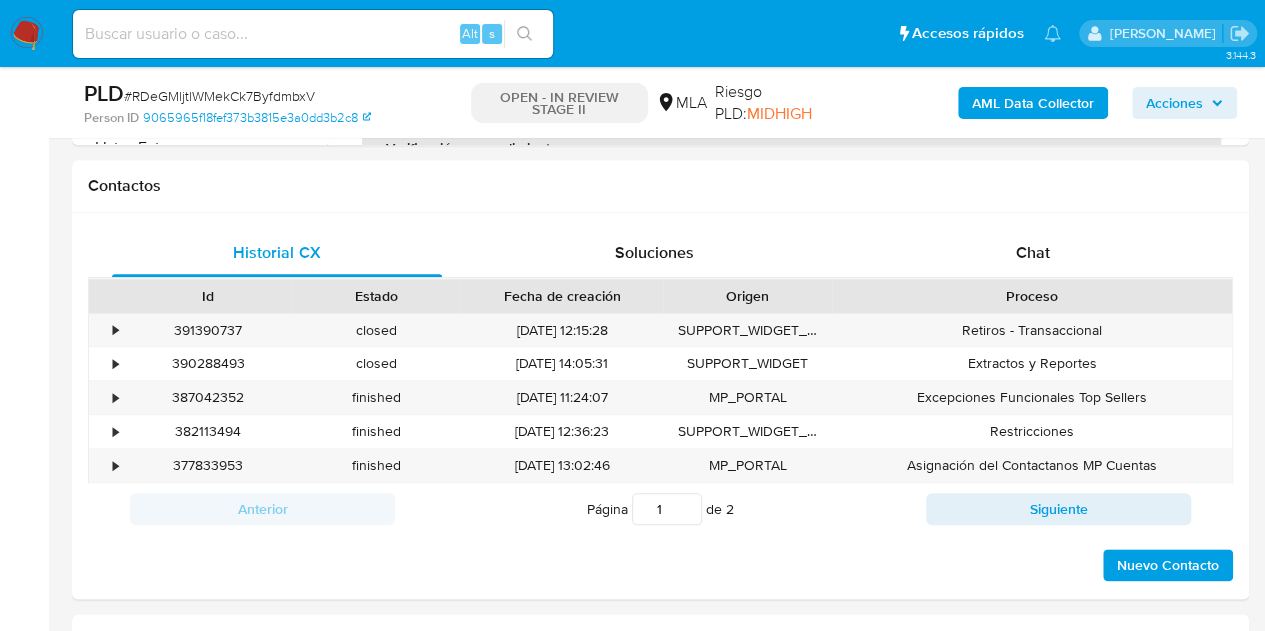 scroll, scrollTop: 912, scrollLeft: 0, axis: vertical 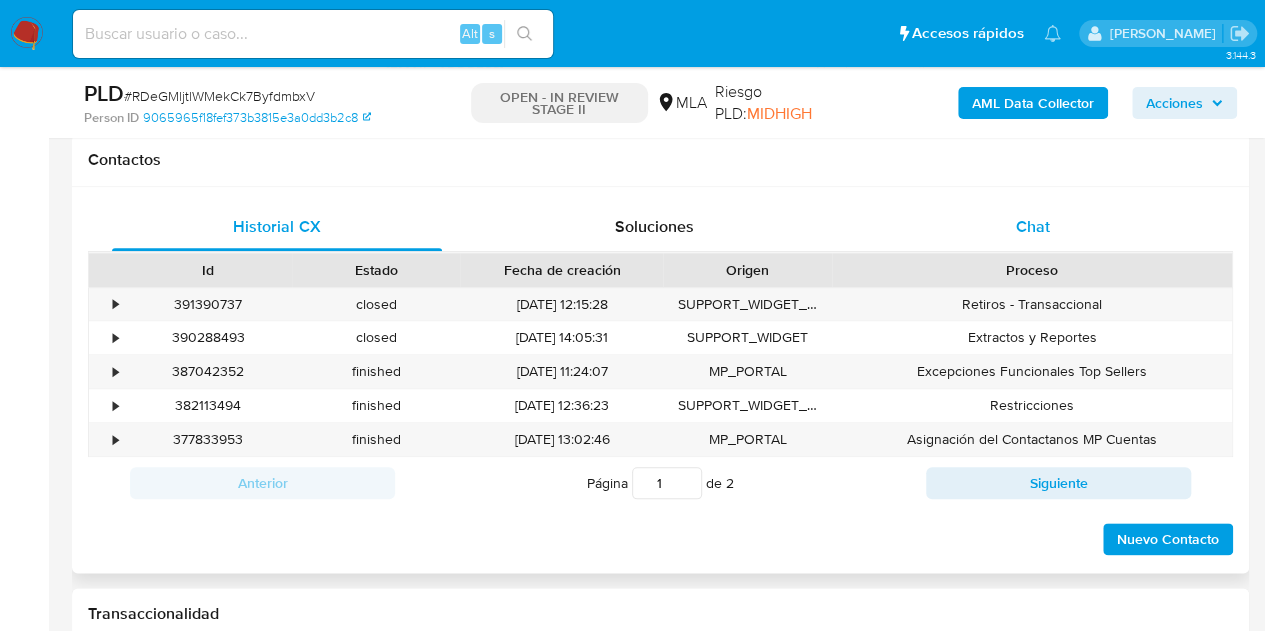 click on "Chat" at bounding box center (1033, 226) 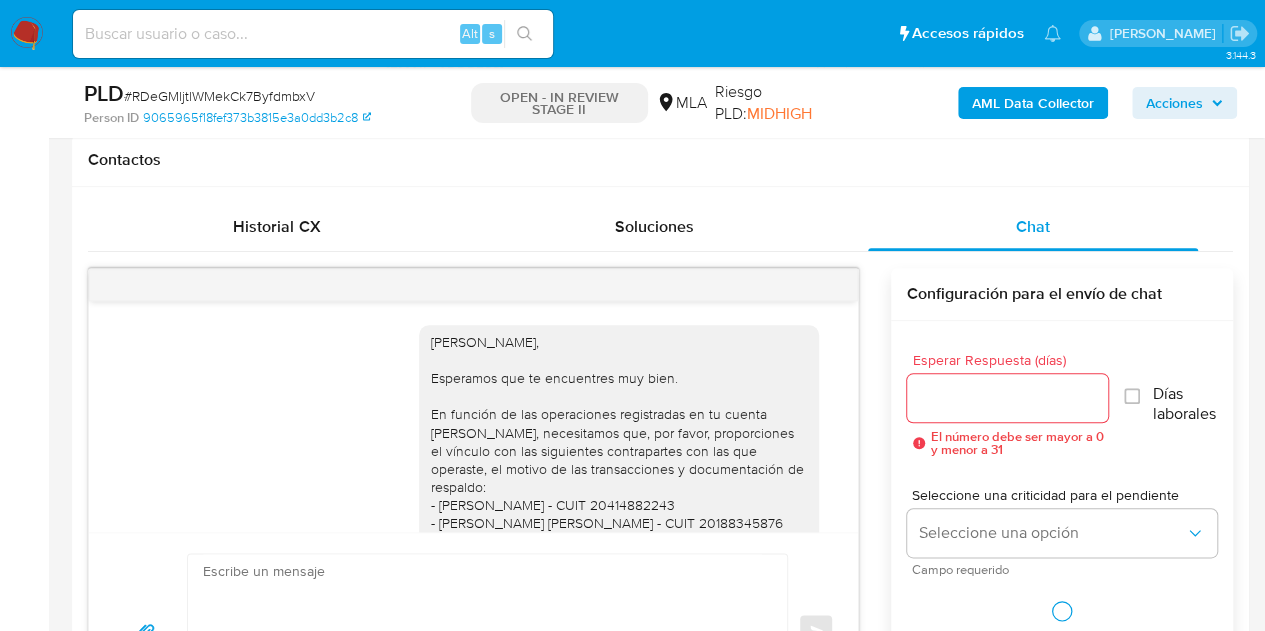 scroll, scrollTop: 556, scrollLeft: 0, axis: vertical 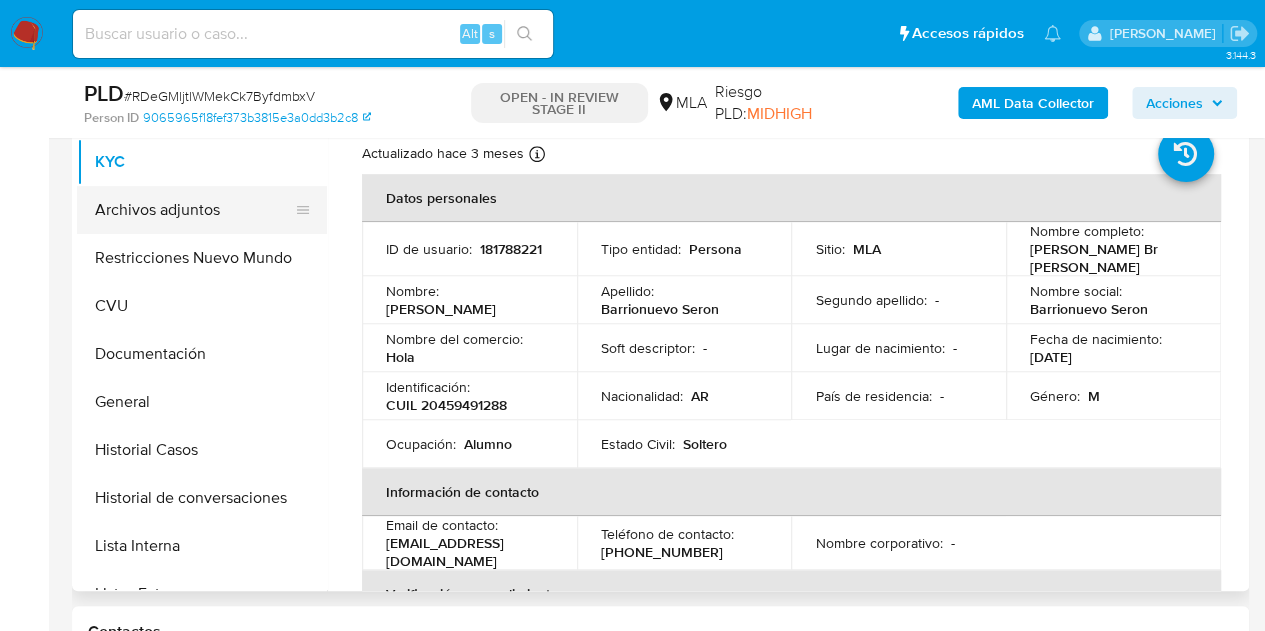 click on "Archivos adjuntos" at bounding box center (194, 210) 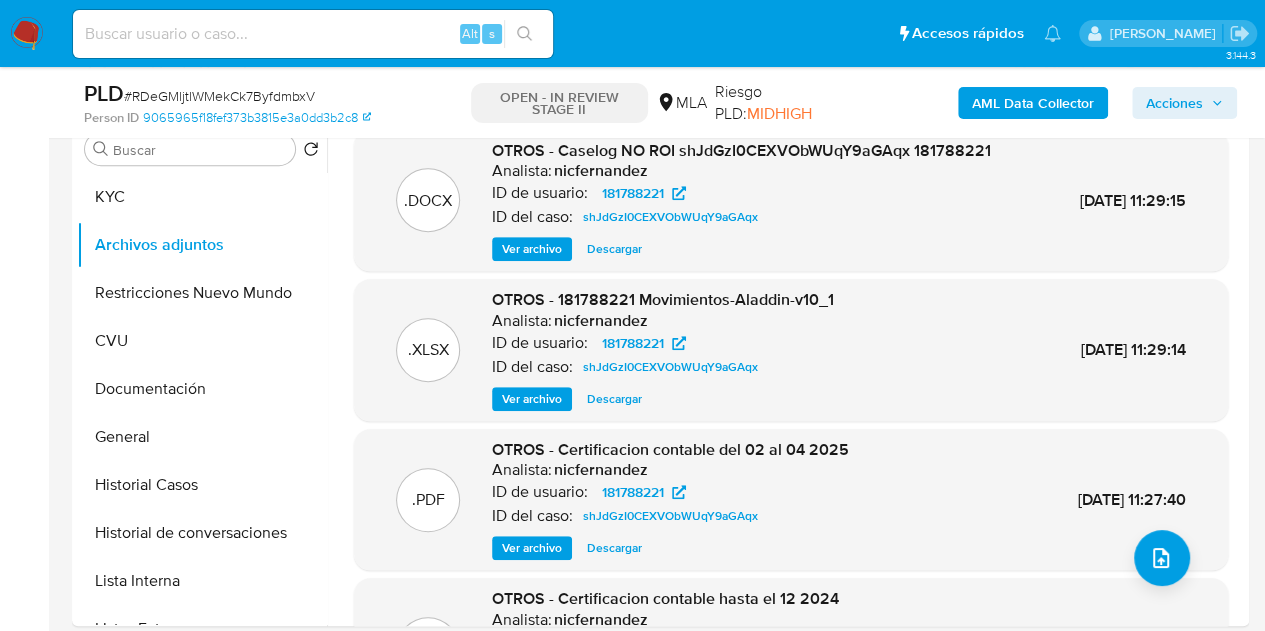 scroll, scrollTop: 358, scrollLeft: 0, axis: vertical 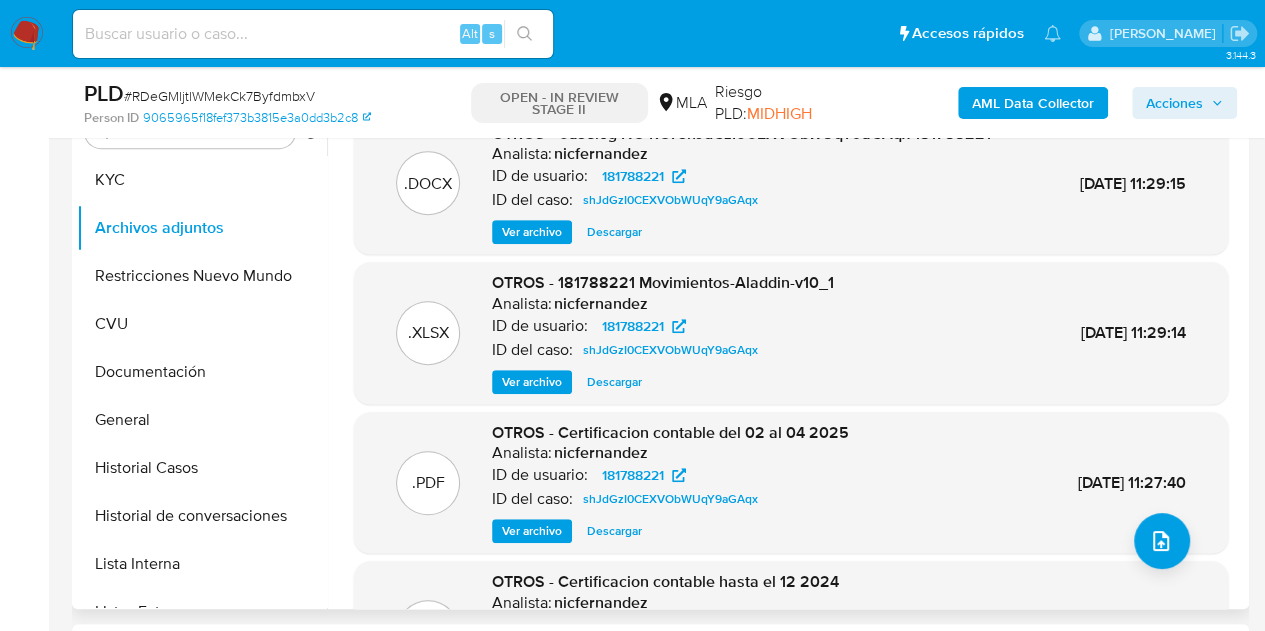 click on "Ver archivo" at bounding box center (532, 531) 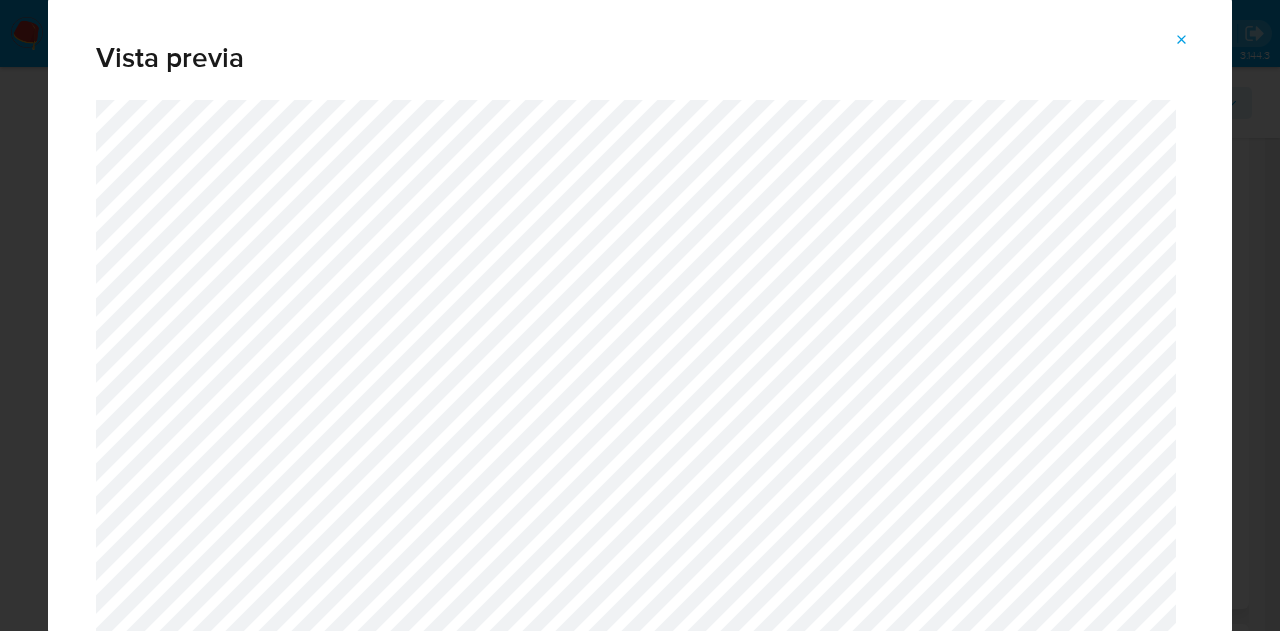 click 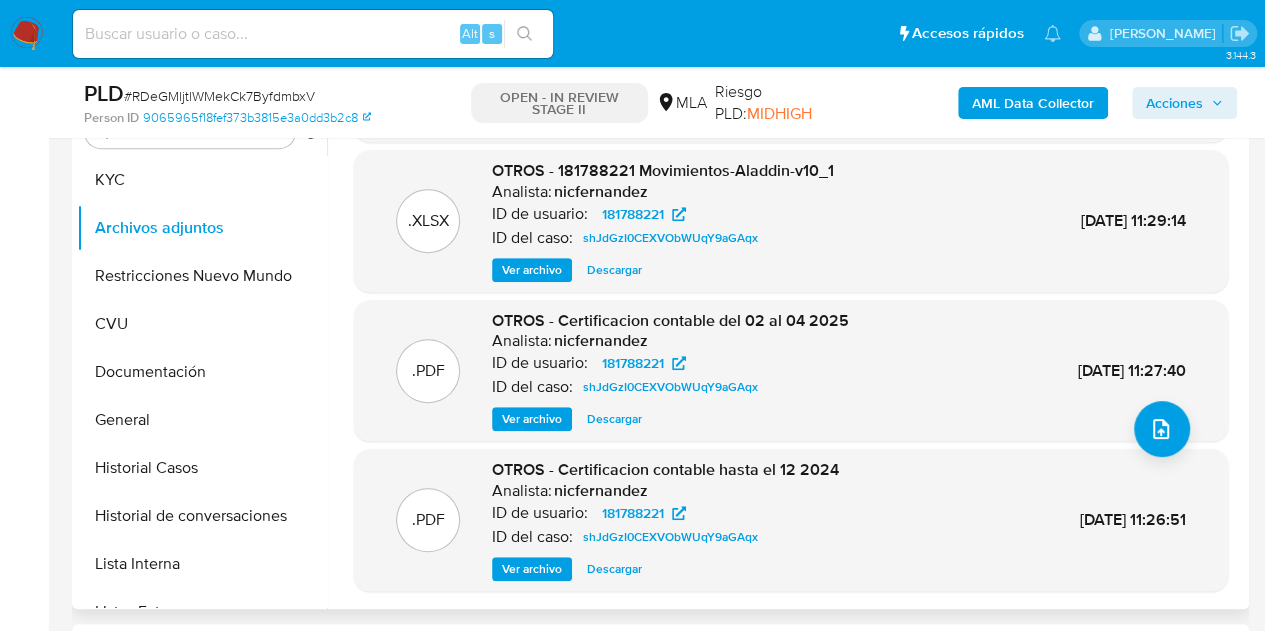 scroll, scrollTop: 149, scrollLeft: 0, axis: vertical 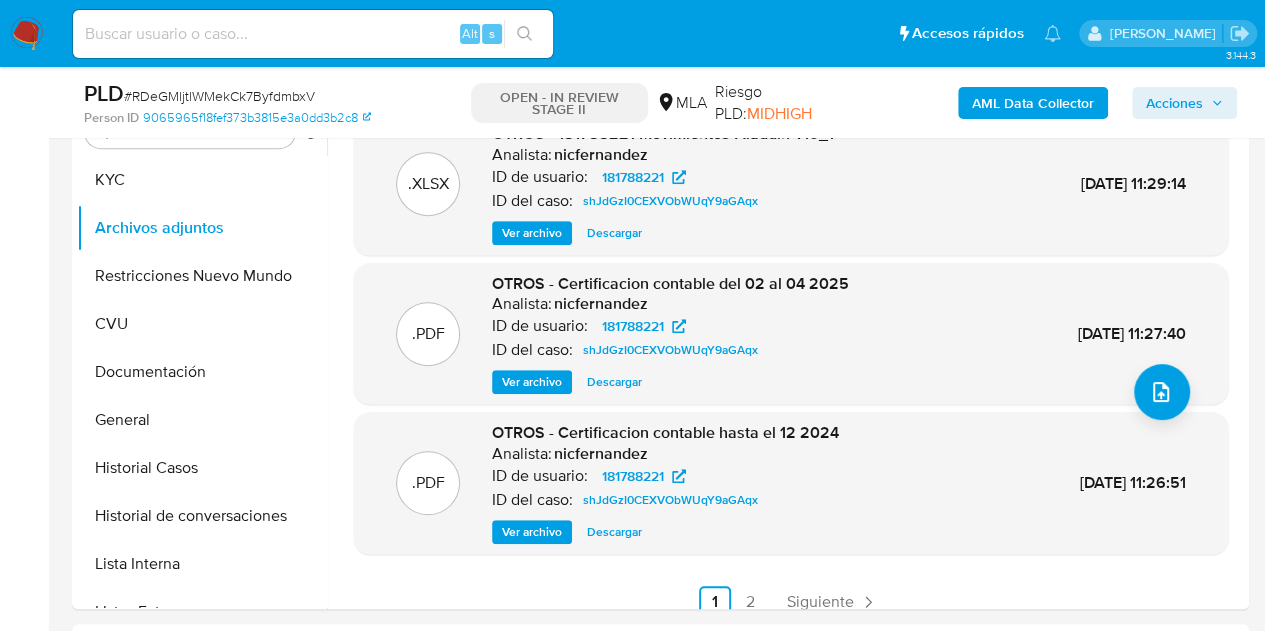 click on "Ver archivo" at bounding box center [532, 532] 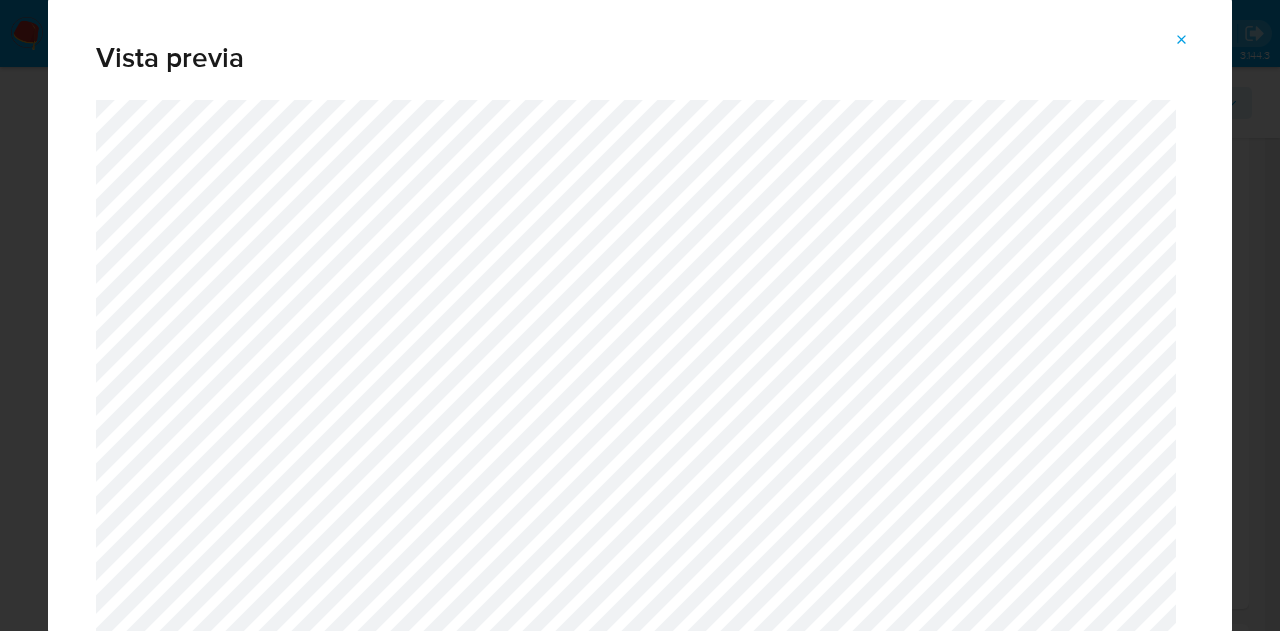 click at bounding box center [1182, 40] 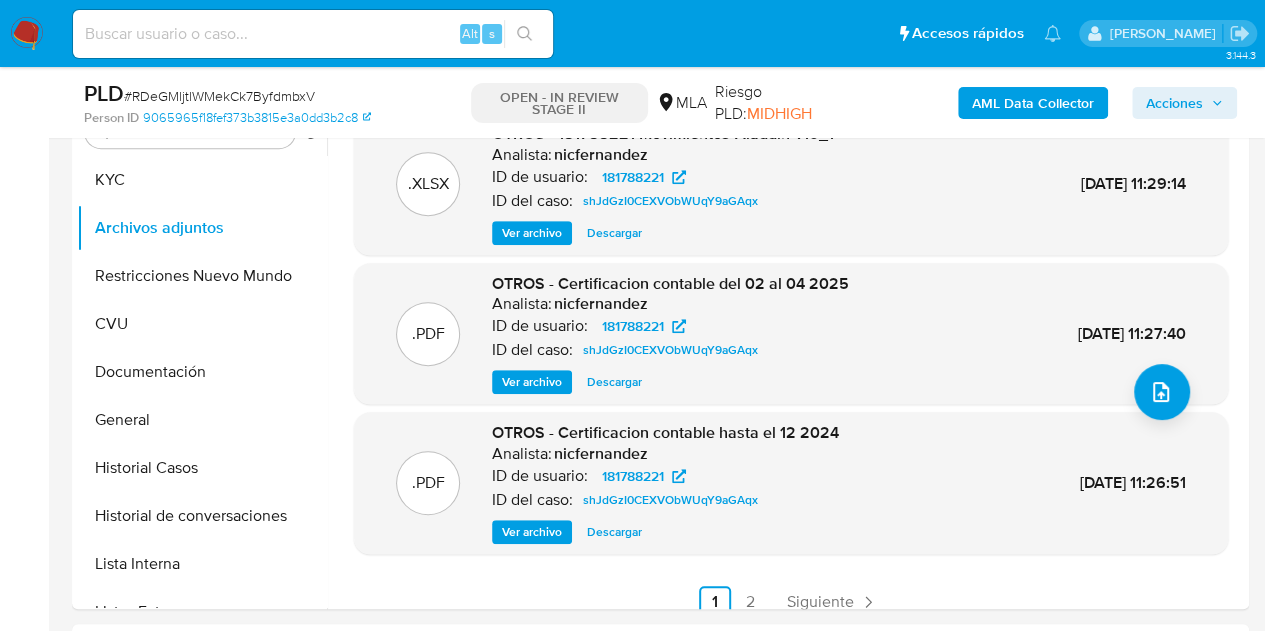 click on "Ver archivo" at bounding box center (532, 382) 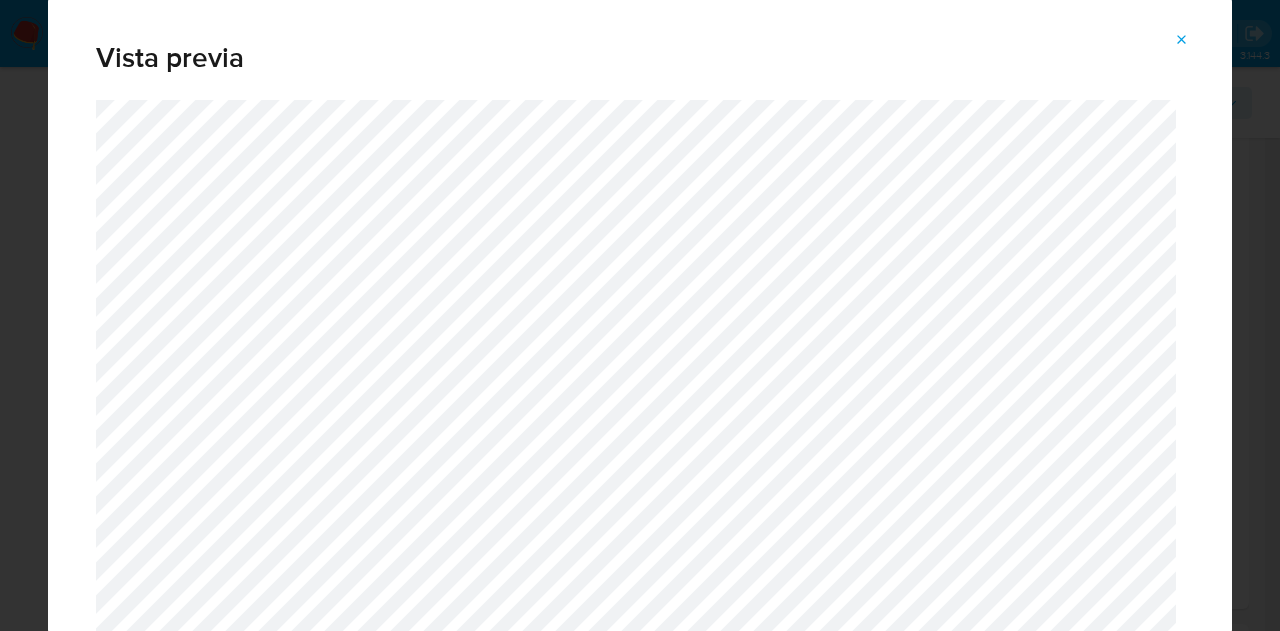 click at bounding box center [1182, 40] 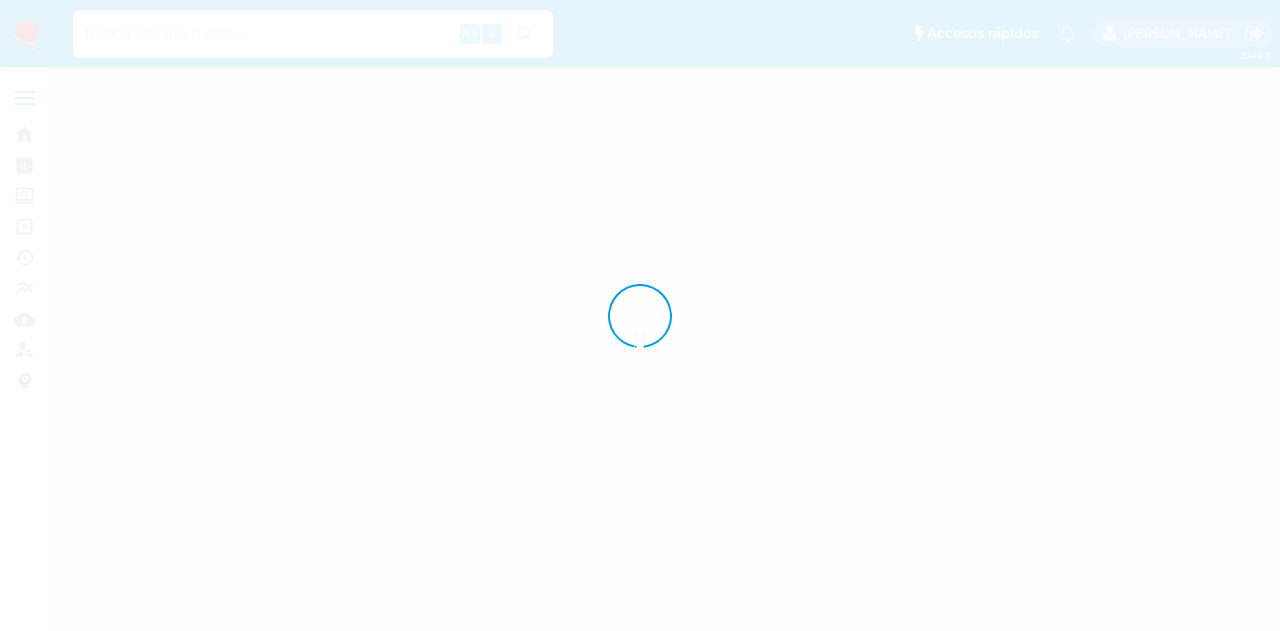 click at bounding box center (640, 315) 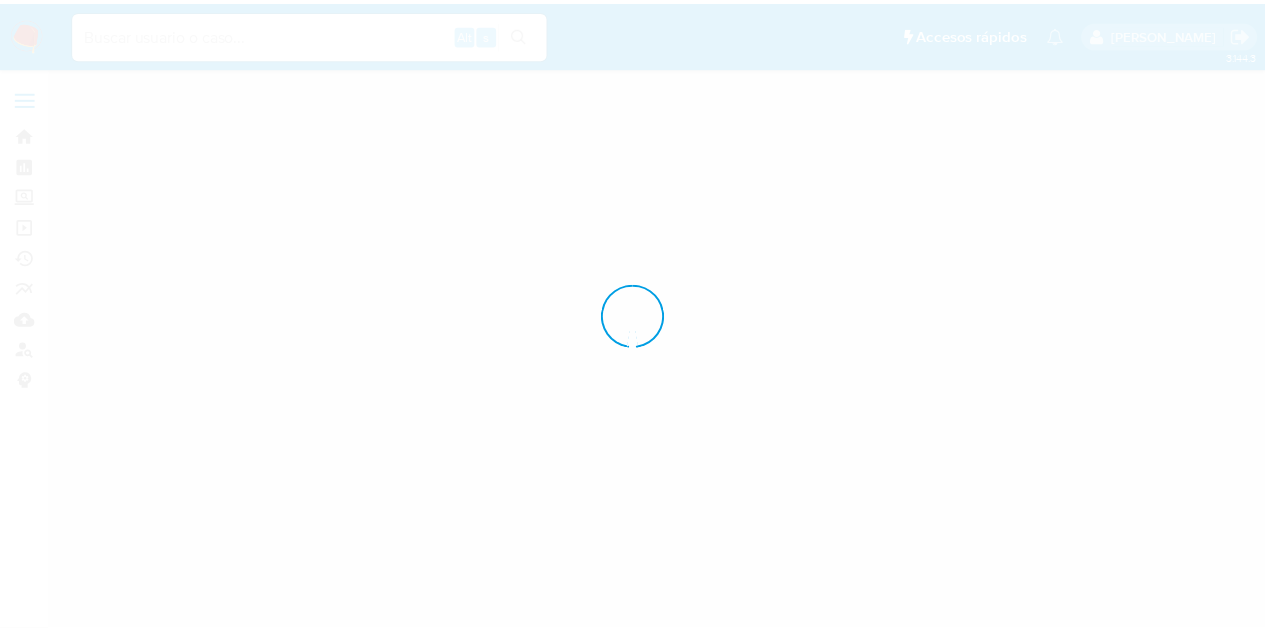 scroll, scrollTop: 0, scrollLeft: 0, axis: both 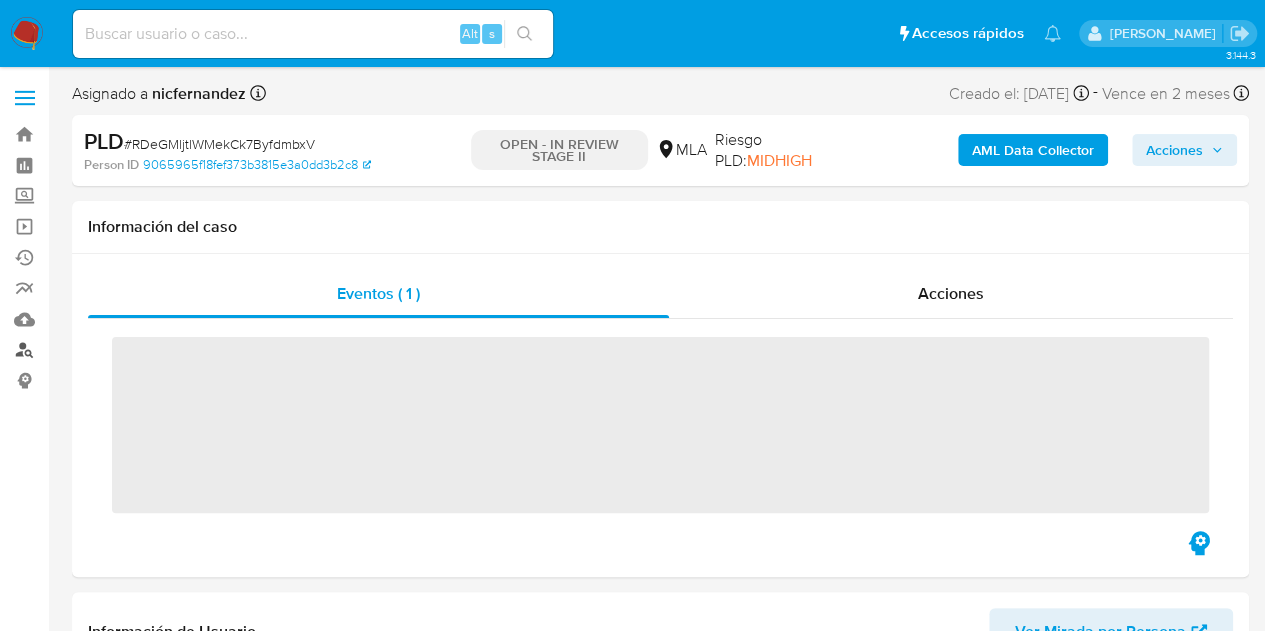 click on "Buscador de personas" at bounding box center [119, 350] 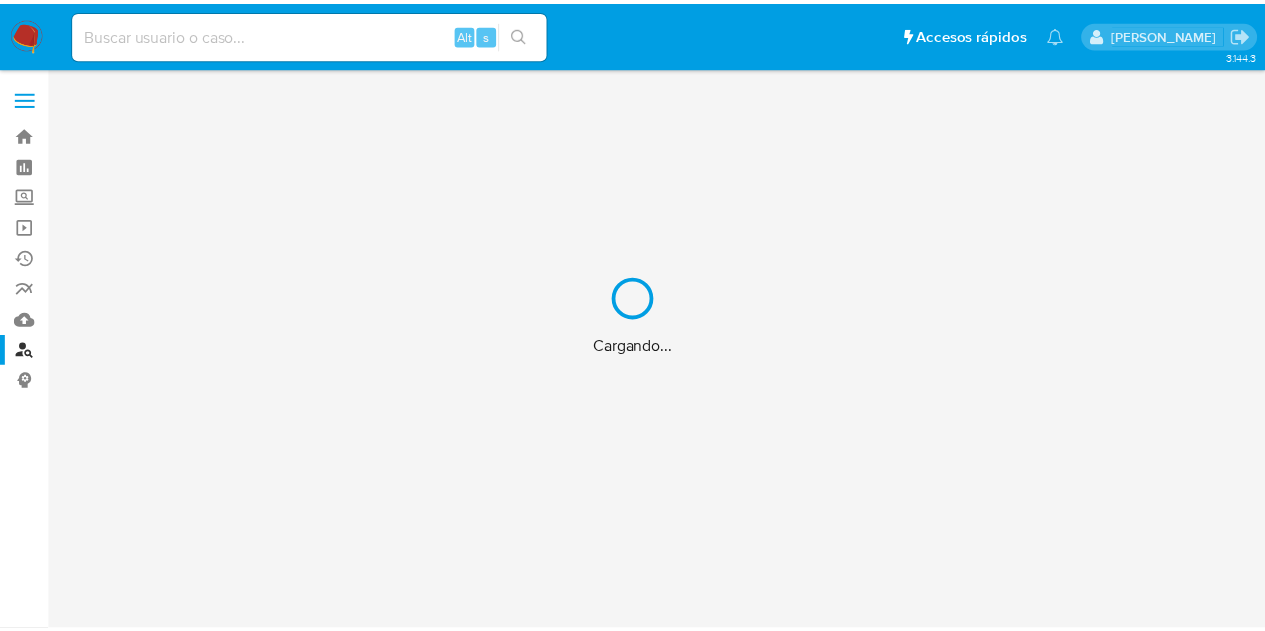 scroll, scrollTop: 0, scrollLeft: 0, axis: both 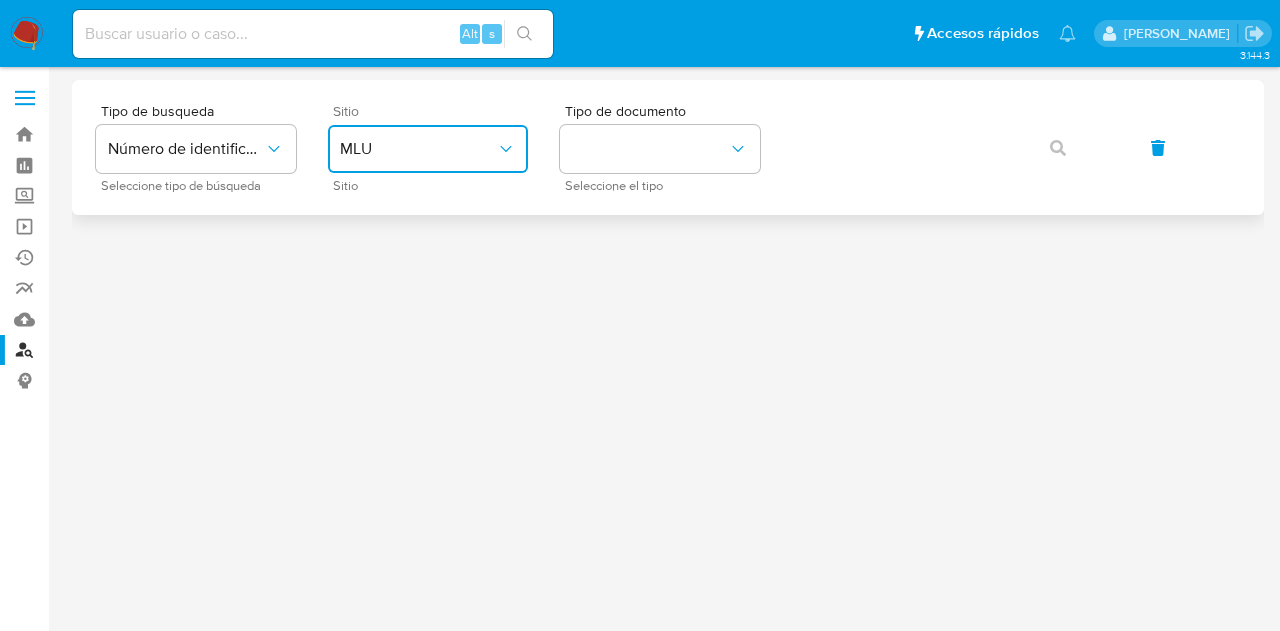 click on "MLU" at bounding box center (428, 149) 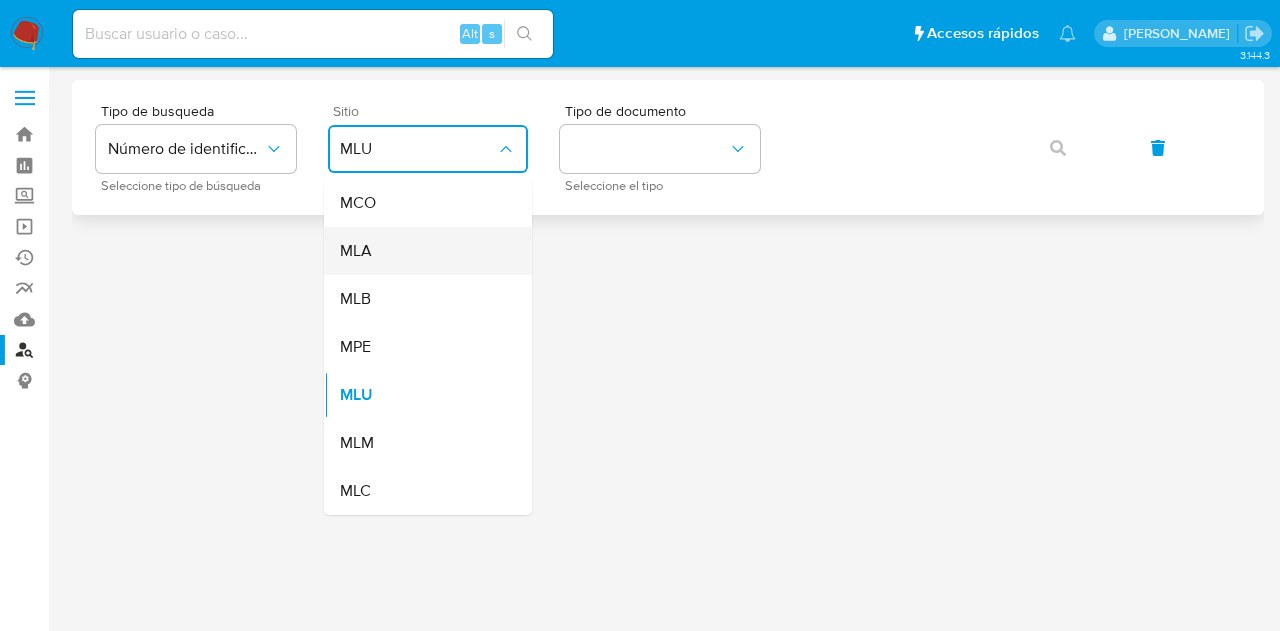 click on "MLA" at bounding box center [422, 251] 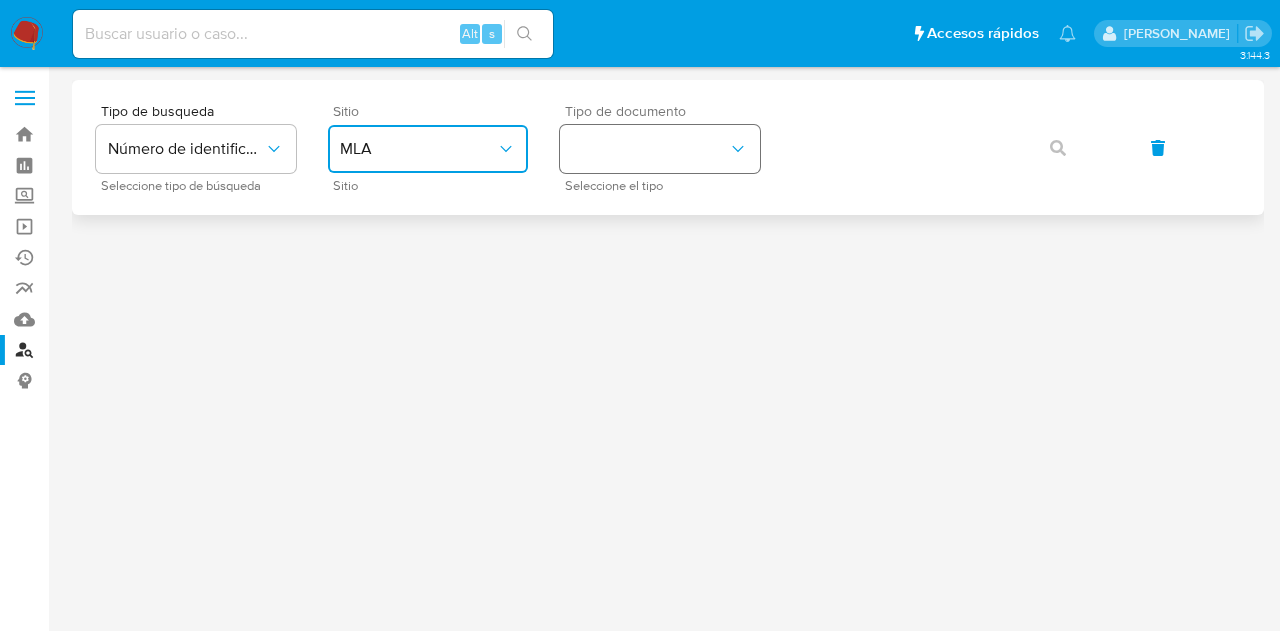 click at bounding box center [660, 149] 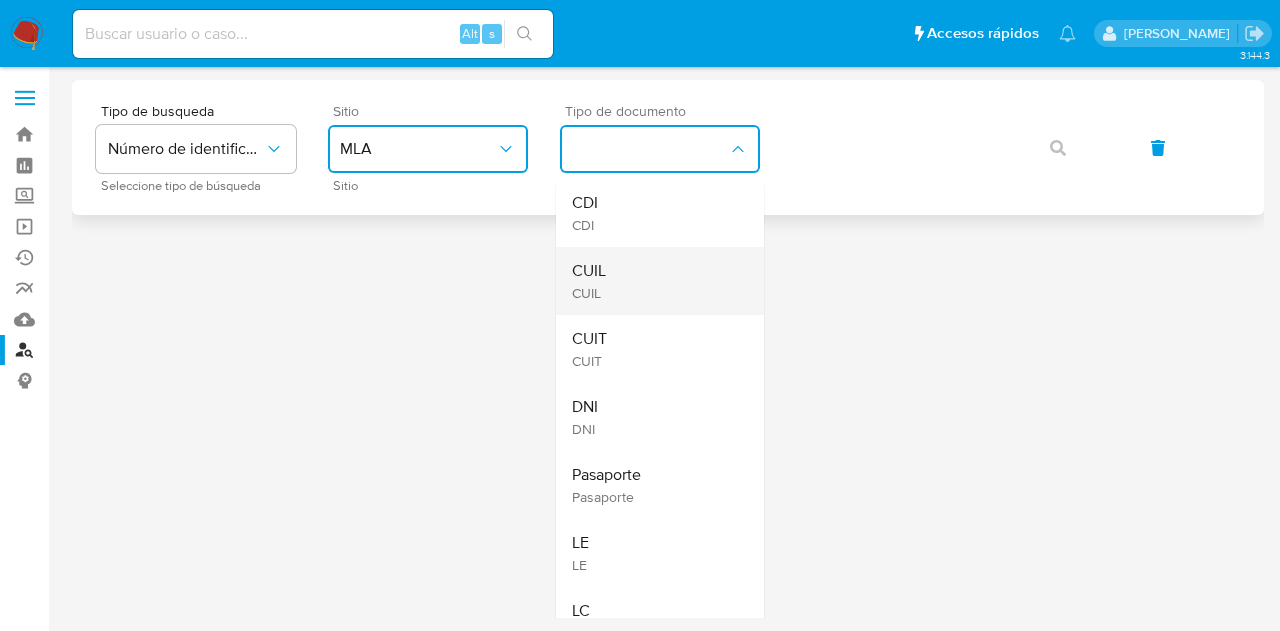click on "CUIL CUIL" at bounding box center [654, 281] 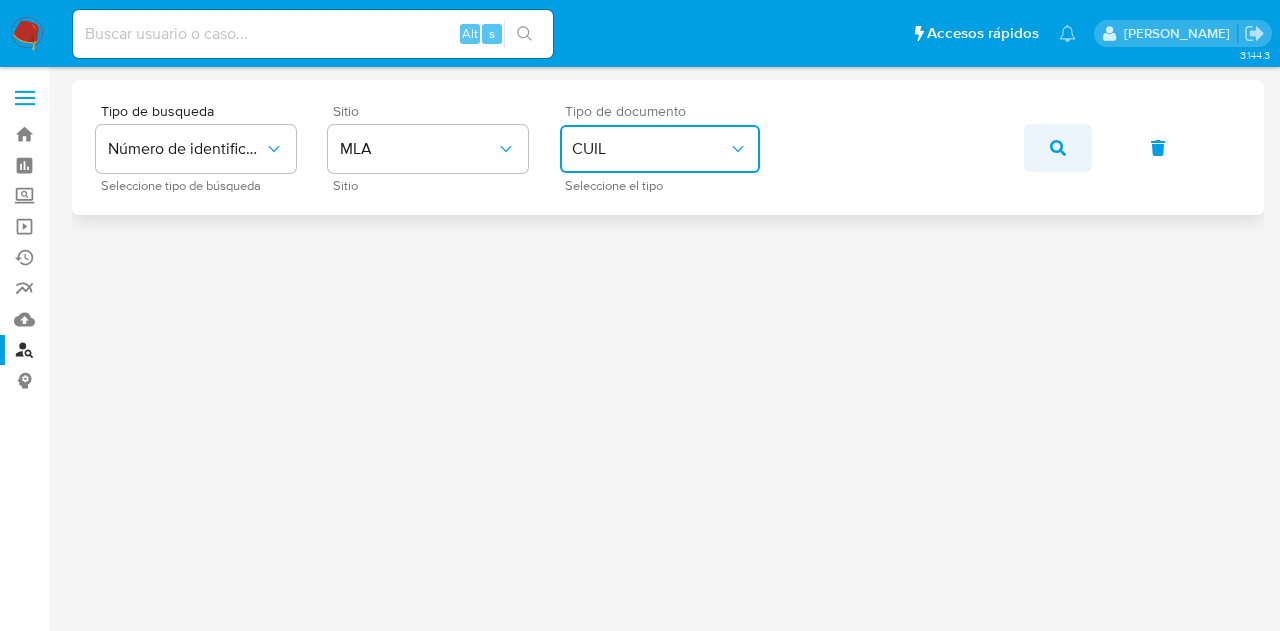 click at bounding box center (1058, 148) 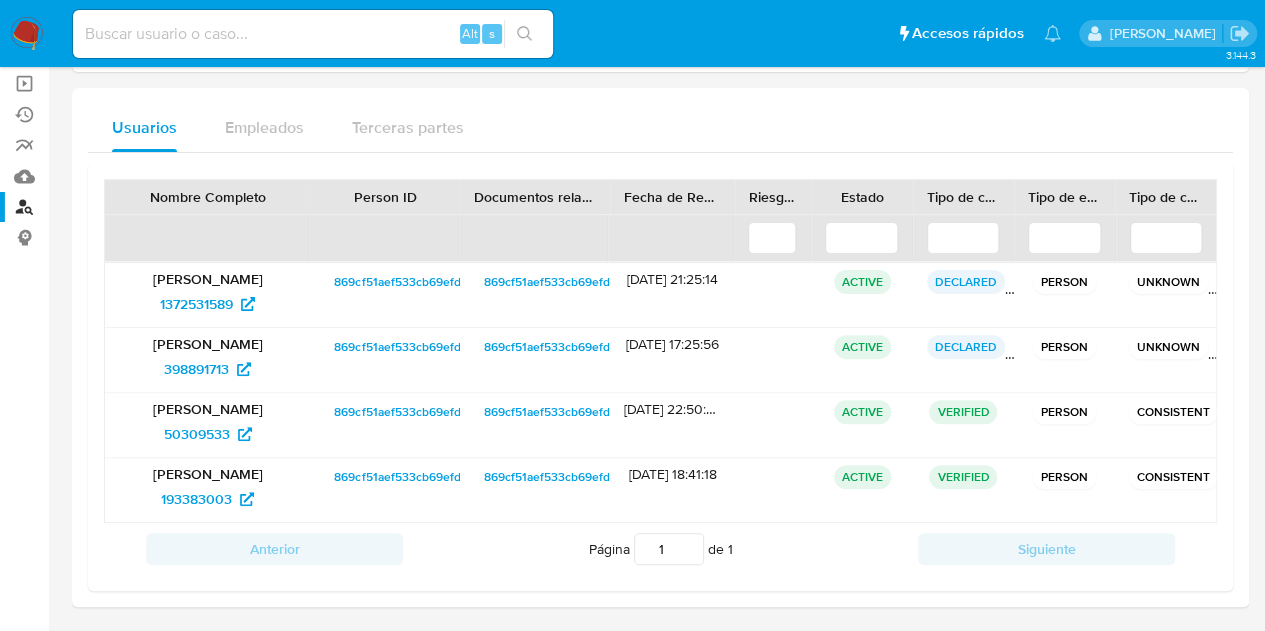scroll, scrollTop: 144, scrollLeft: 0, axis: vertical 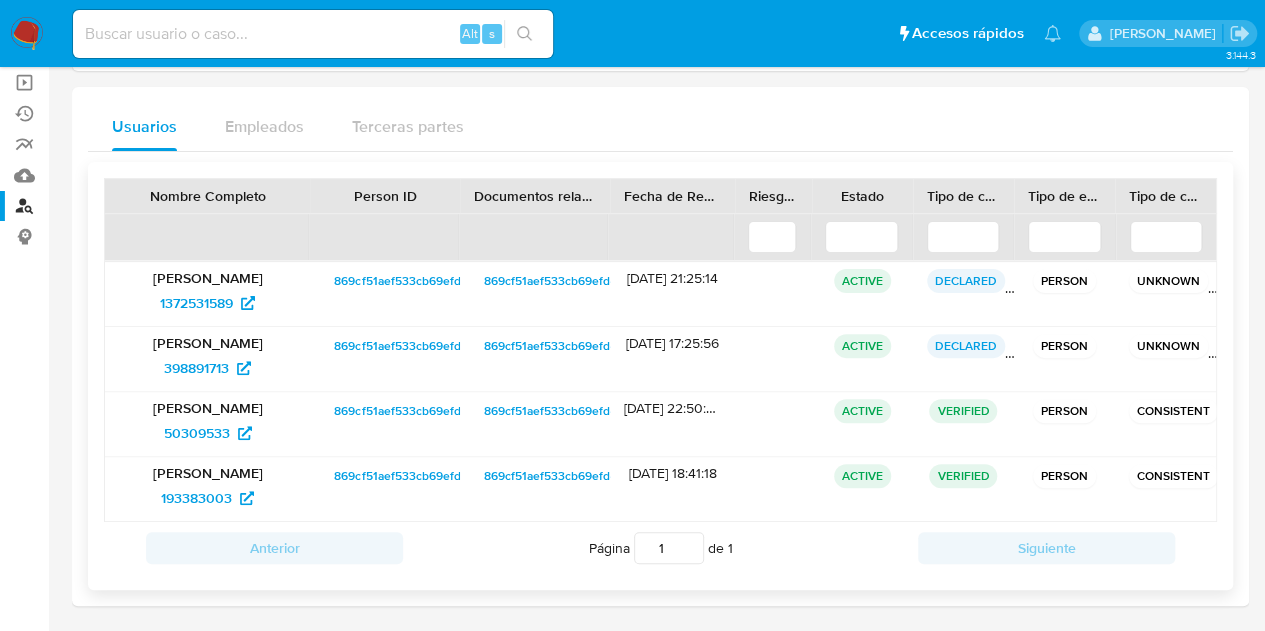 click on "869cf51aef533cb69efd4e016068830f" at bounding box center (436, 346) 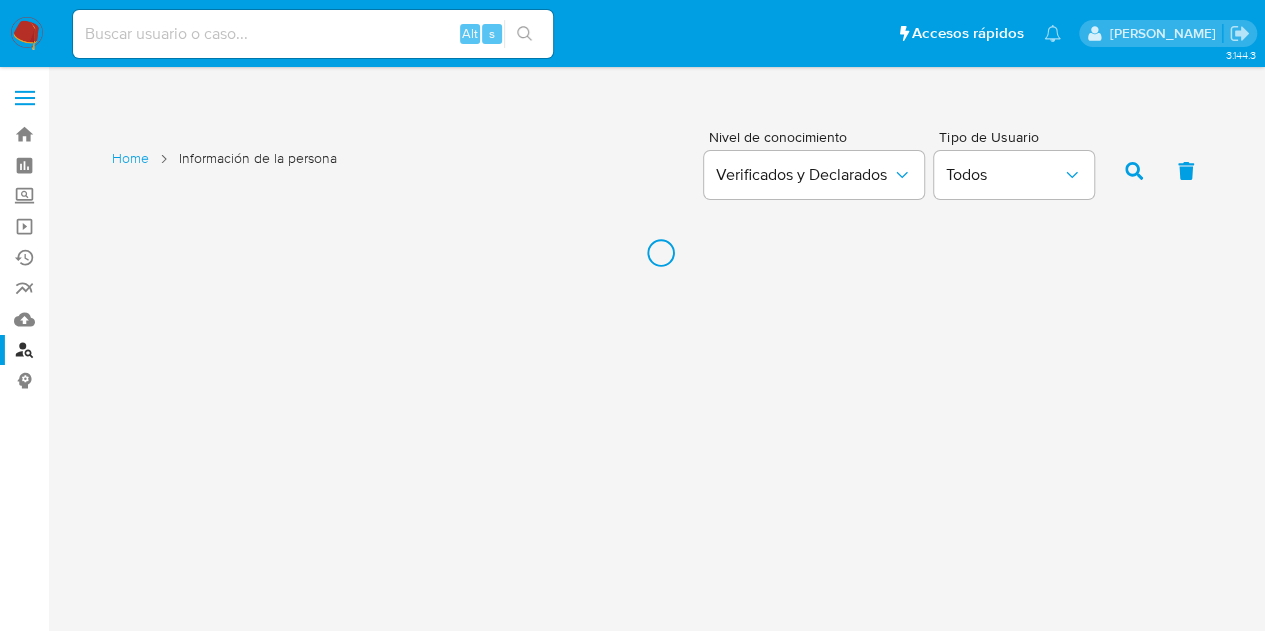 scroll, scrollTop: 0, scrollLeft: 0, axis: both 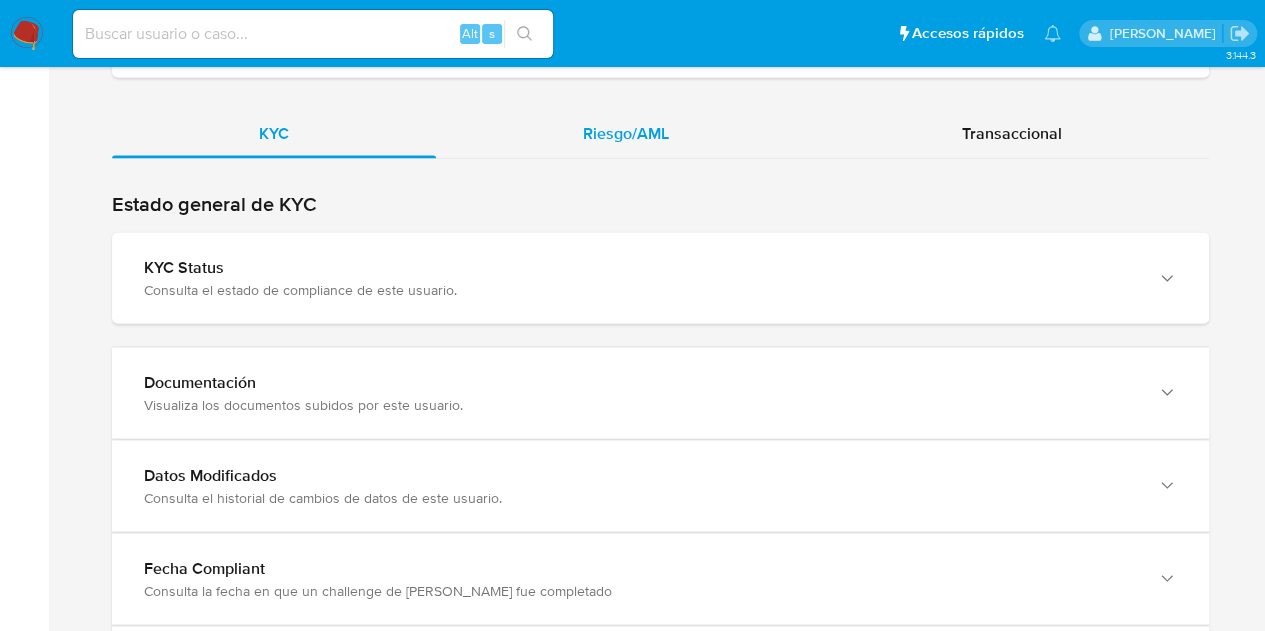 click on "Riesgo/AML" at bounding box center [626, 134] 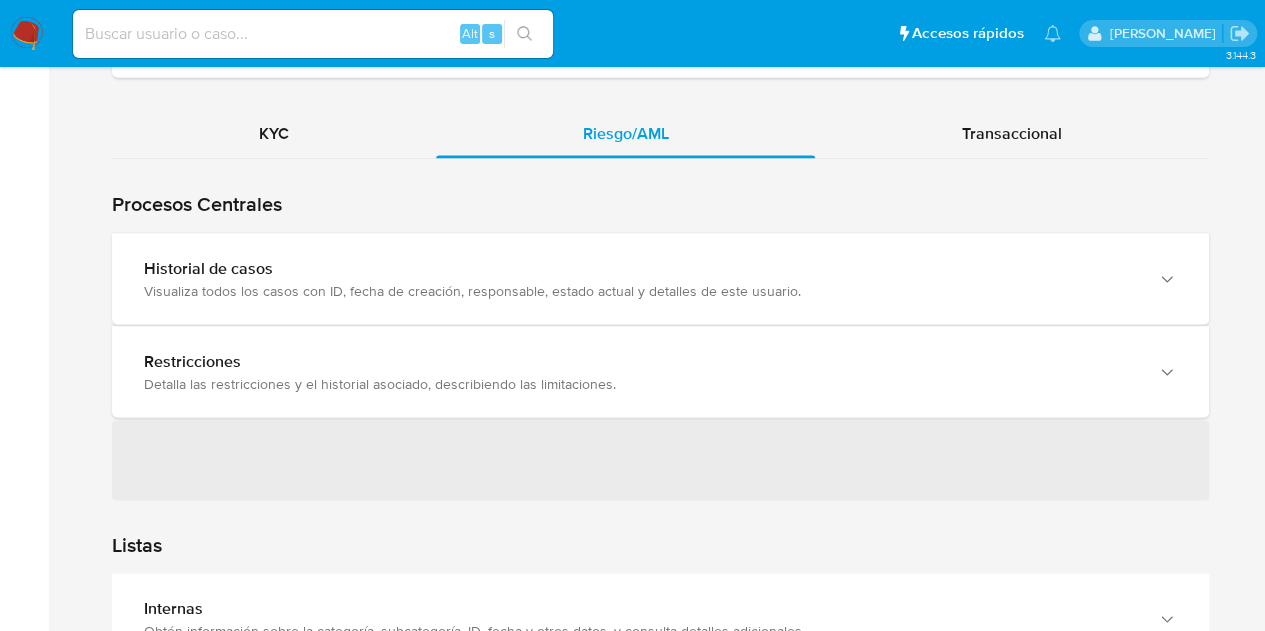 click on "Historial de casos" at bounding box center (640, 268) 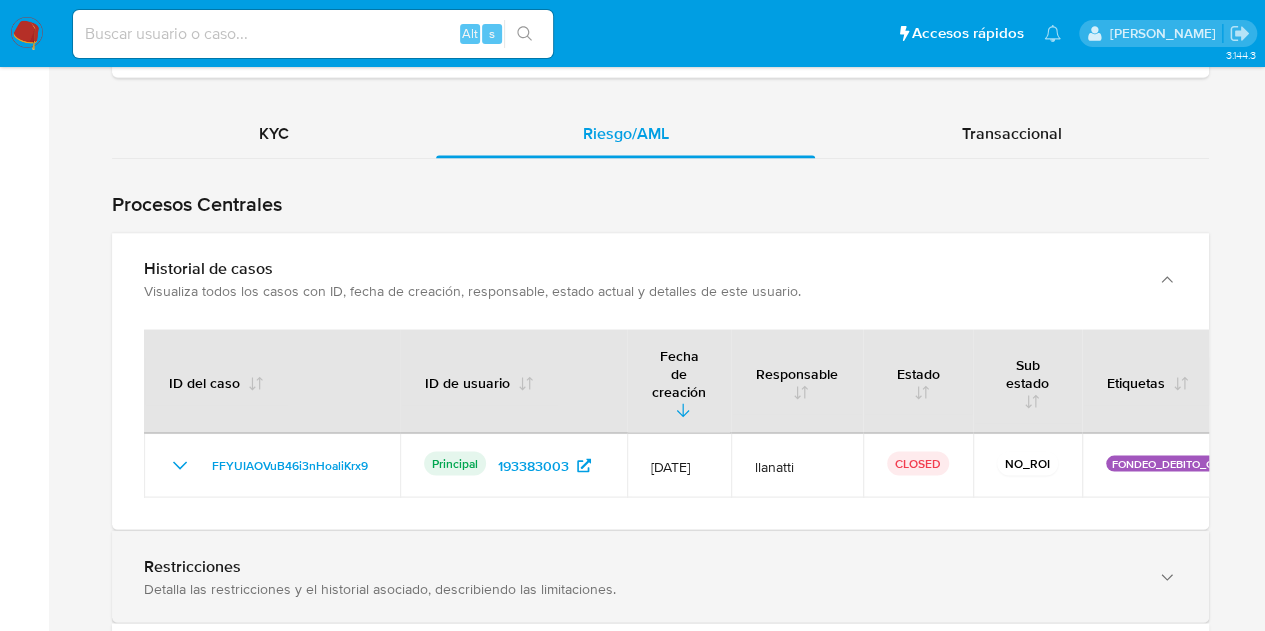 click on "Restricciones" at bounding box center [640, 566] 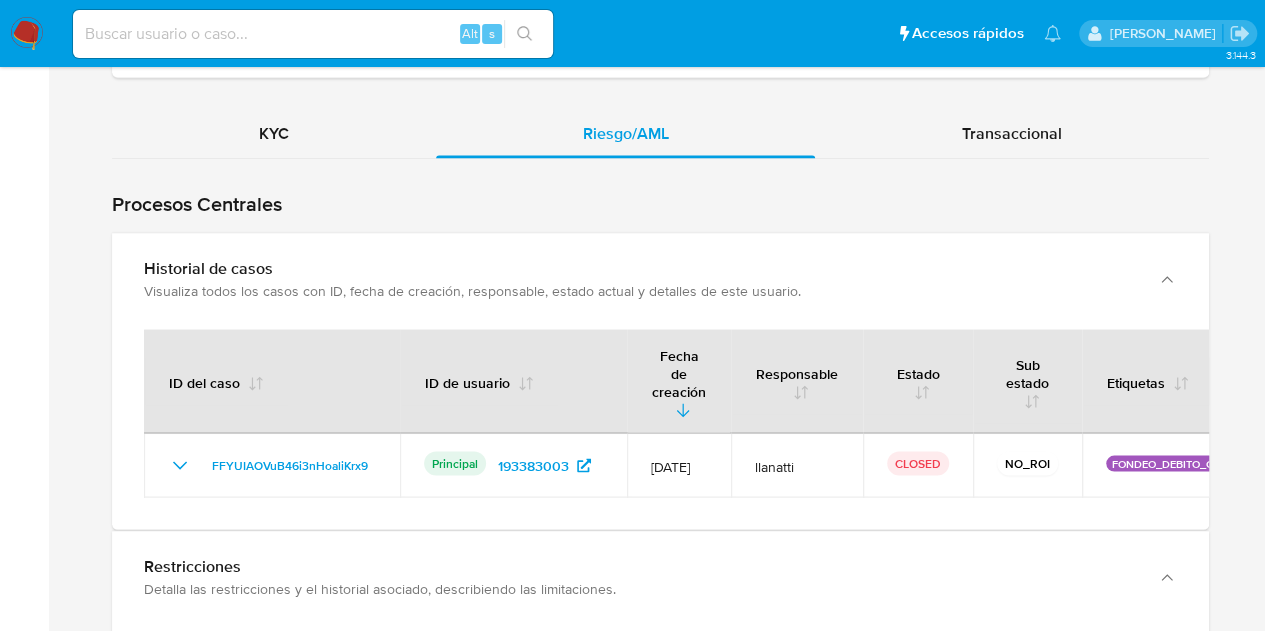 scroll, scrollTop: 2126, scrollLeft: 0, axis: vertical 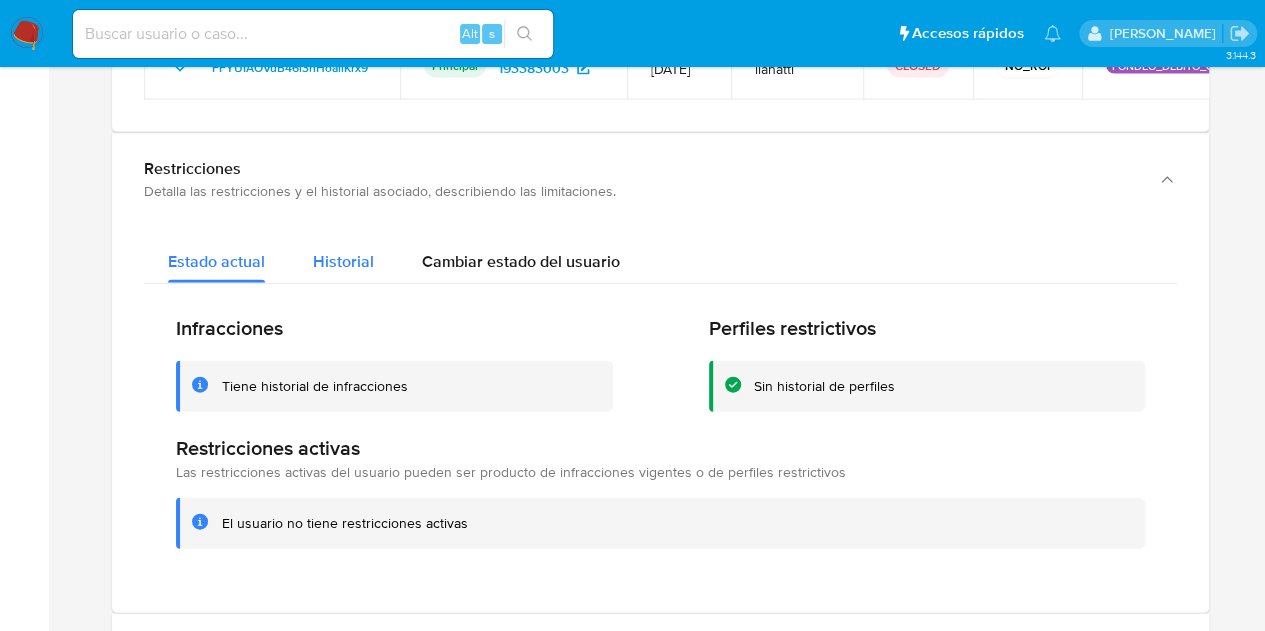 click on "Historial" at bounding box center [343, 261] 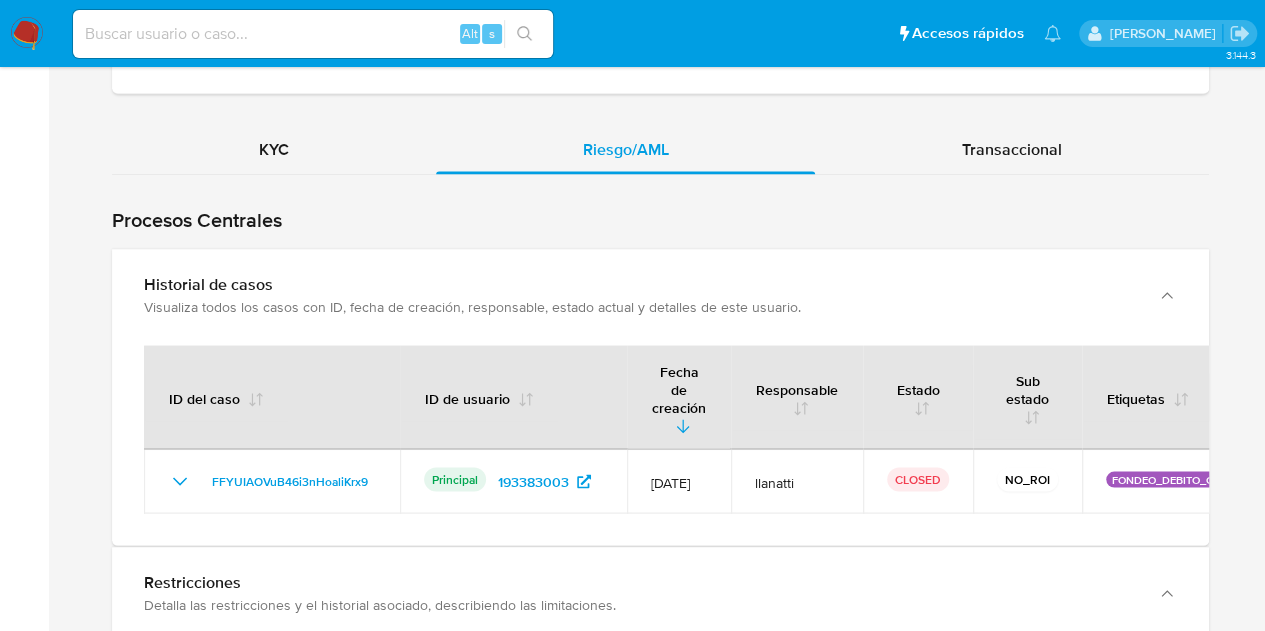 scroll, scrollTop: 1698, scrollLeft: 0, axis: vertical 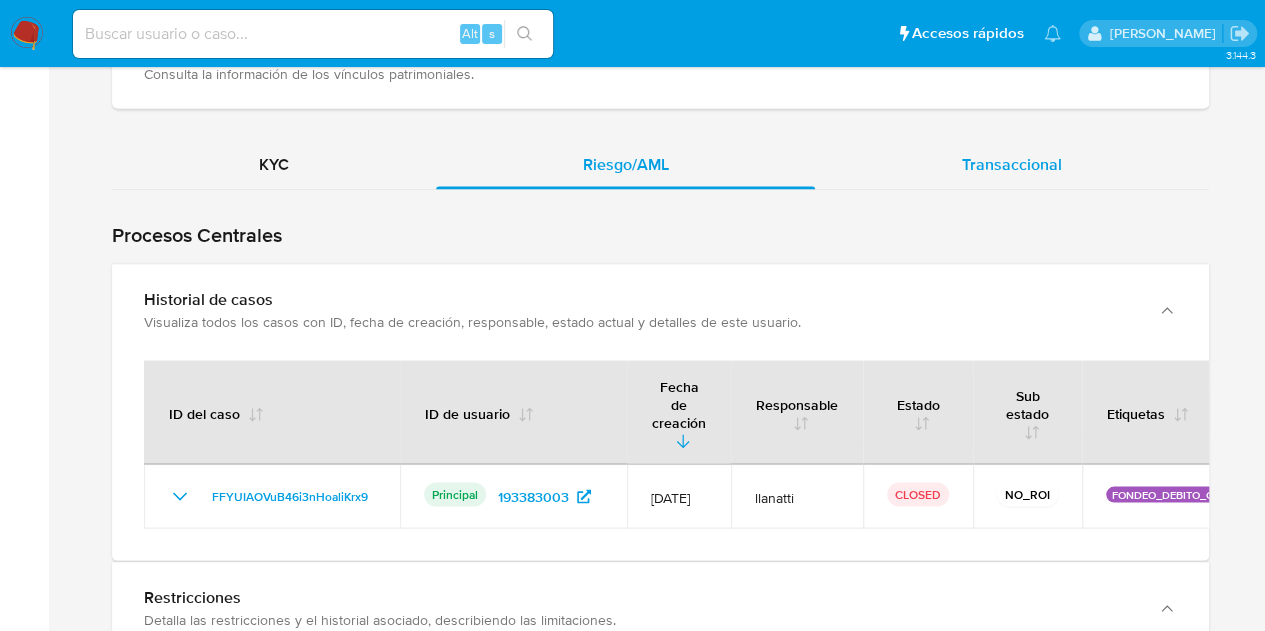 click on "Transaccional" at bounding box center [1012, 164] 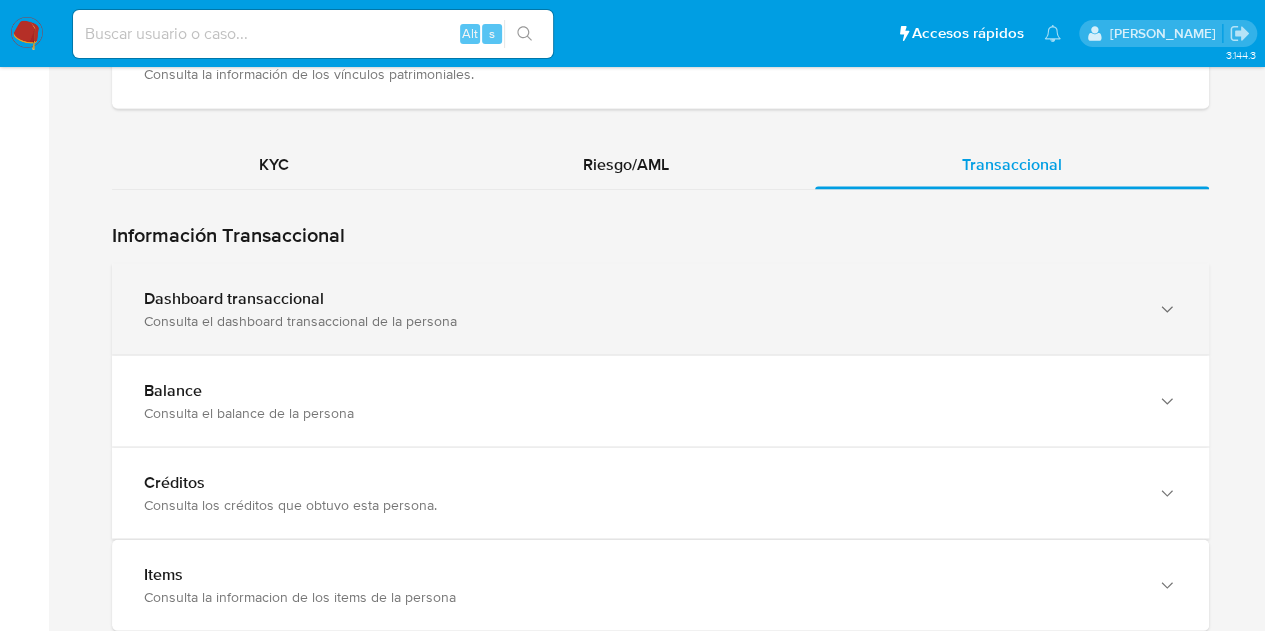click on "Dashboard transaccional Consulta el dashboard transaccional de la persona" at bounding box center [660, 308] 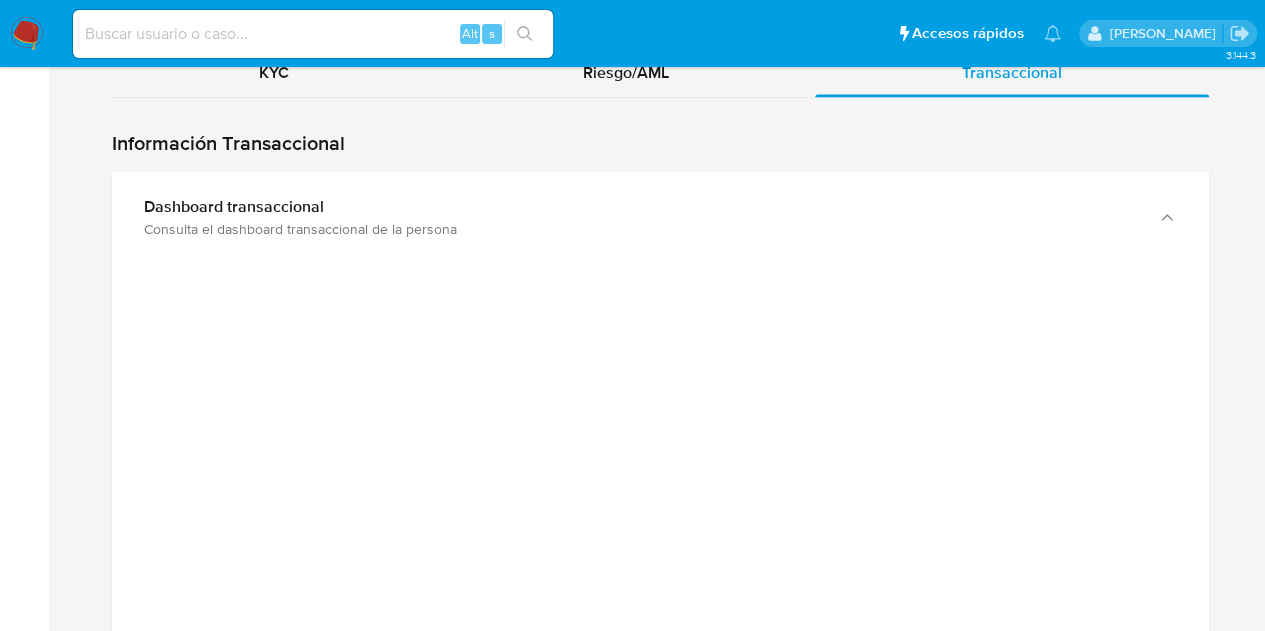 scroll, scrollTop: 1800, scrollLeft: 0, axis: vertical 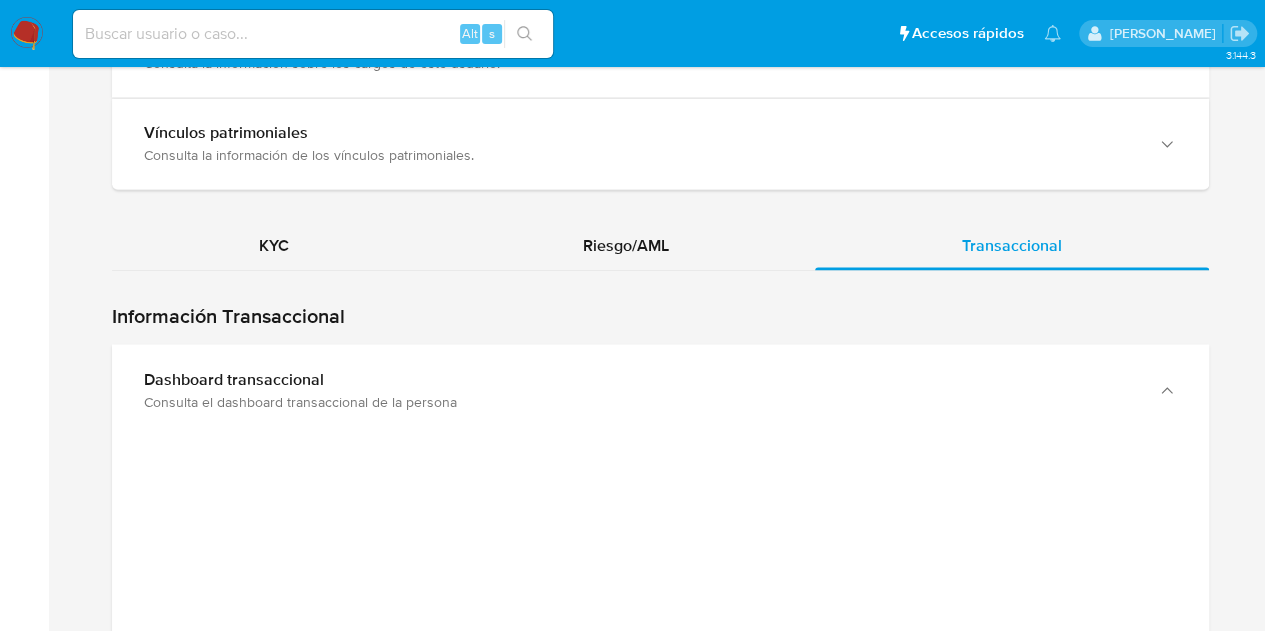 click on "KYC Riesgo/AML Transaccional Información Transaccional Devices Geolocation Consulta los devices de conexión de la persona   Cust ID     Fecha desde     Fecha hasta     Código de país     País     Código de estado     Estado   193383003 Principal   2021-11-28T19:11:19Z     2025-07-07T23:46:19.886-04:00     AR     Argentina     AR-B     Buenos Aires   193383003 Principal   2021-08-01T01:39:31Z     2025-06-20T14:10:29.637-04:00     AR     Argentina     AR-C     Capital Federal   193383003 Principal   2025-03-25T14:19:27.021-04:00     2025-07-01T15:18:14.197-04:00     AR     Argentina     AR-X     Córdoba   Anterior 1 Siguiente" at bounding box center [660, 594] 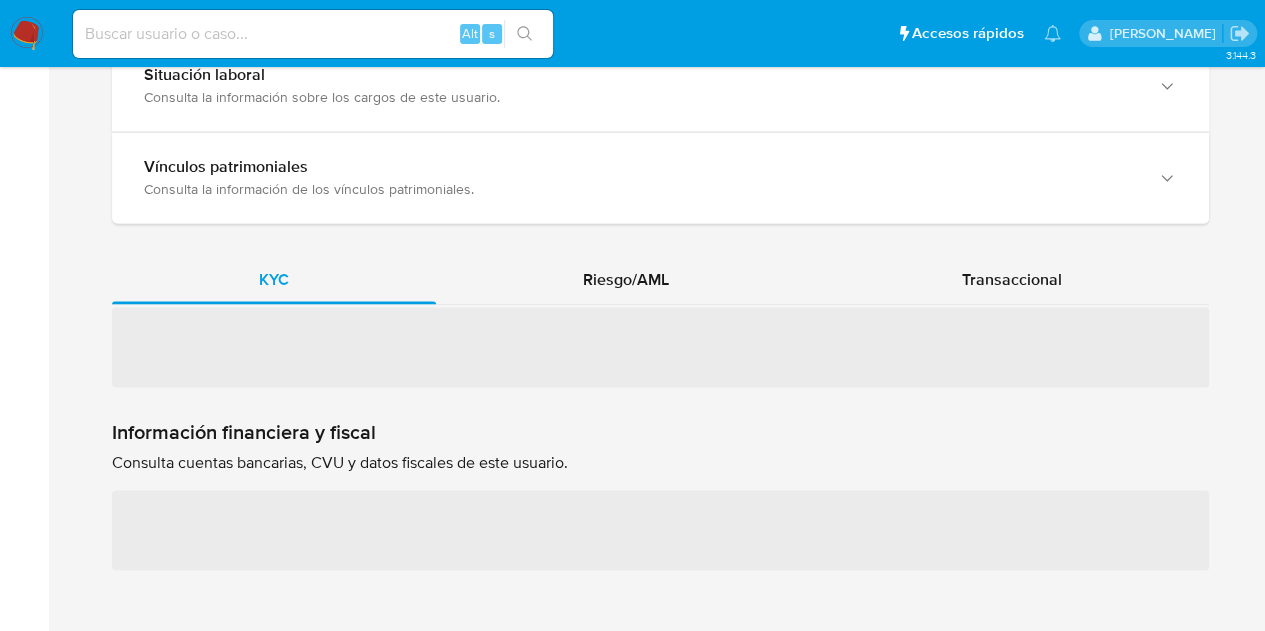 scroll, scrollTop: 1580, scrollLeft: 0, axis: vertical 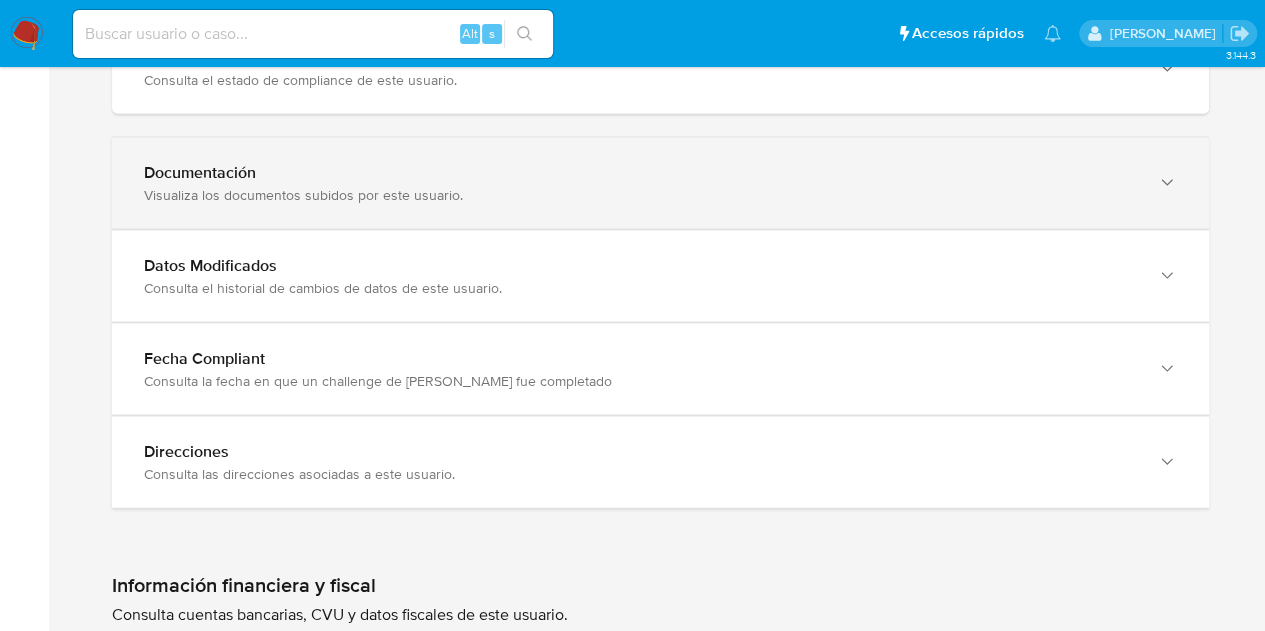 click on "Visualiza los documentos subidos por este usuario." at bounding box center (640, 195) 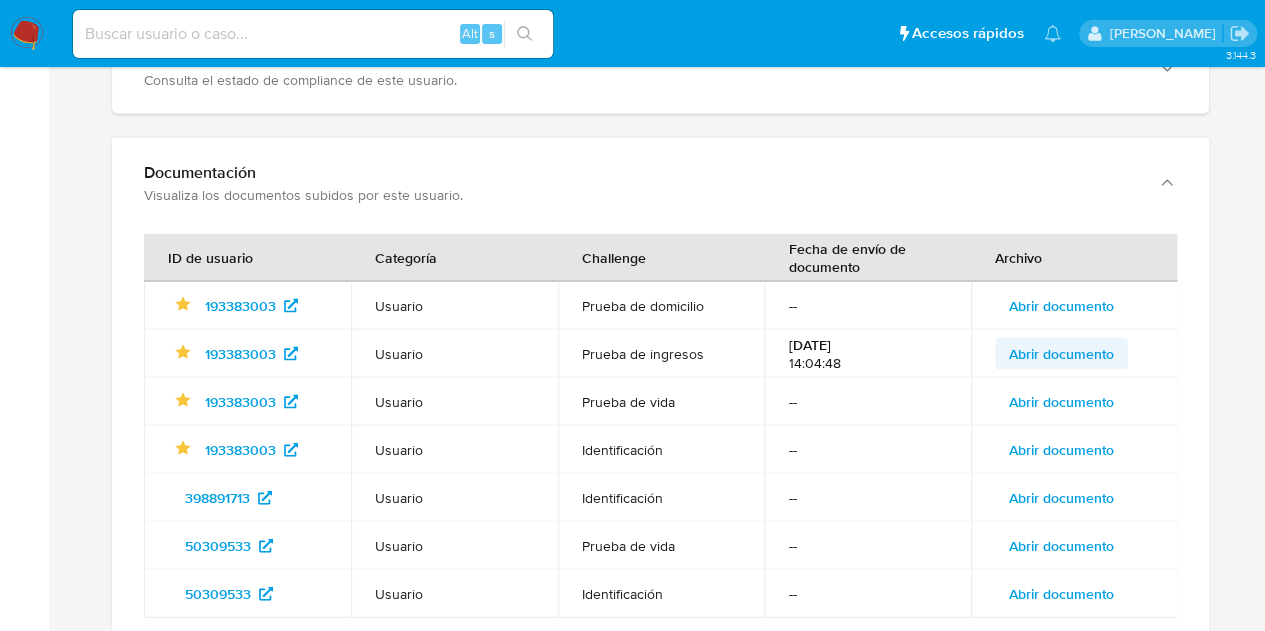 click on "Abrir documento" at bounding box center [1061, 354] 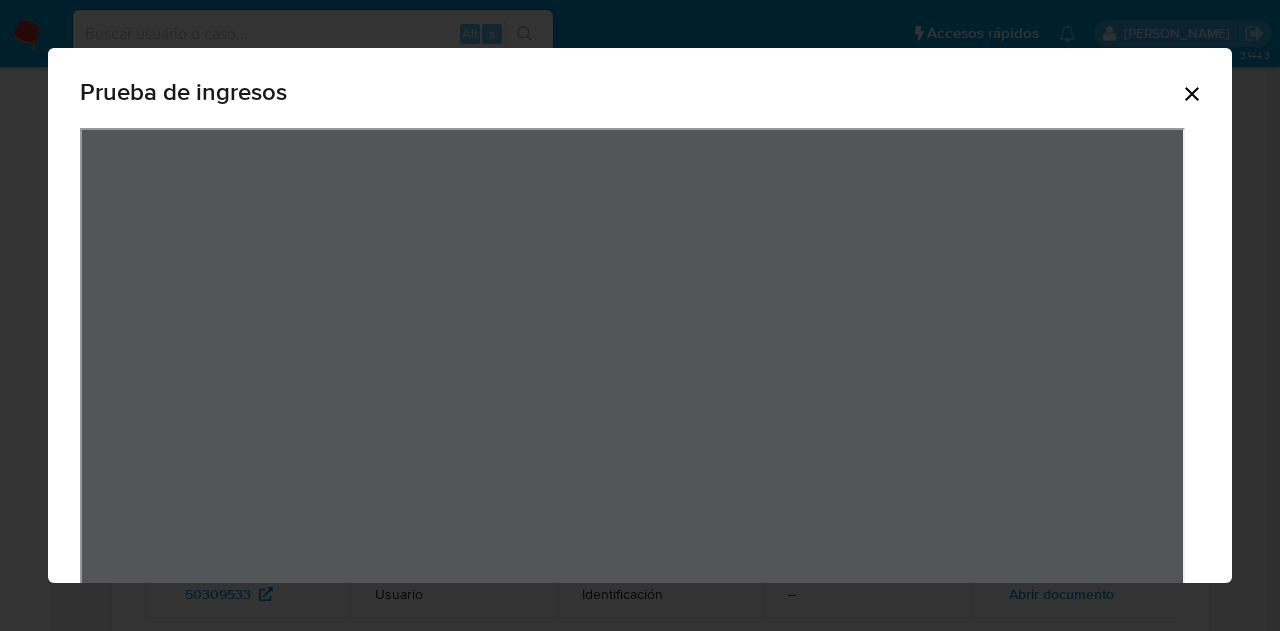 click 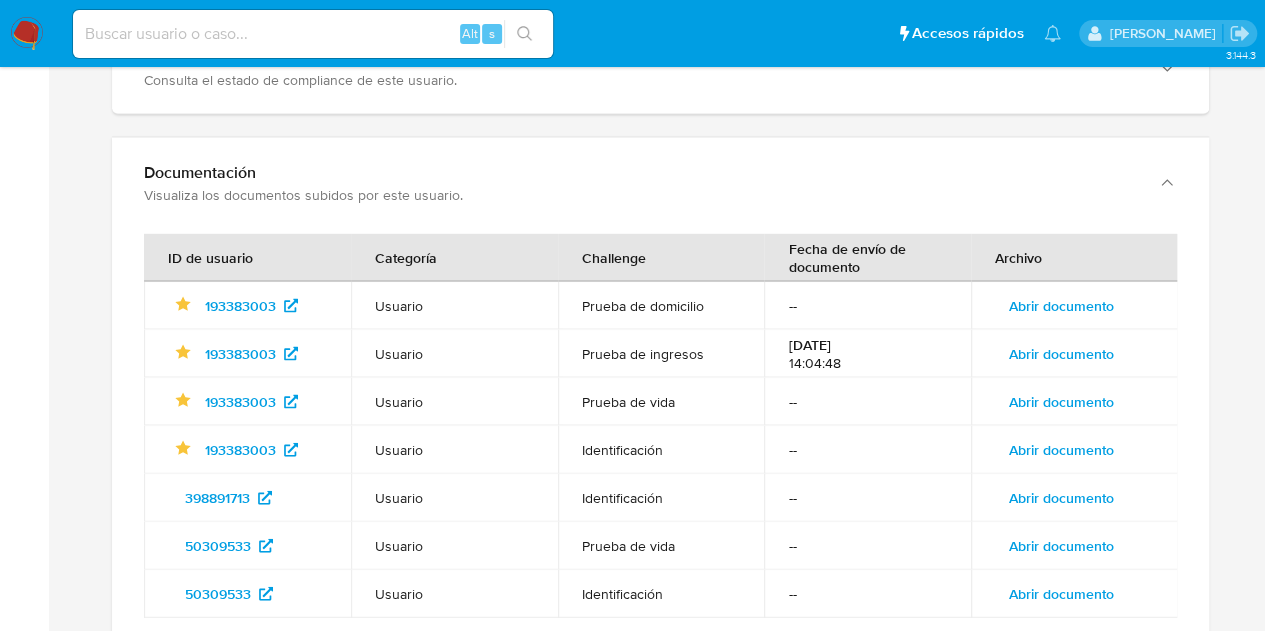 click on "Abrir documento" at bounding box center (1061, 402) 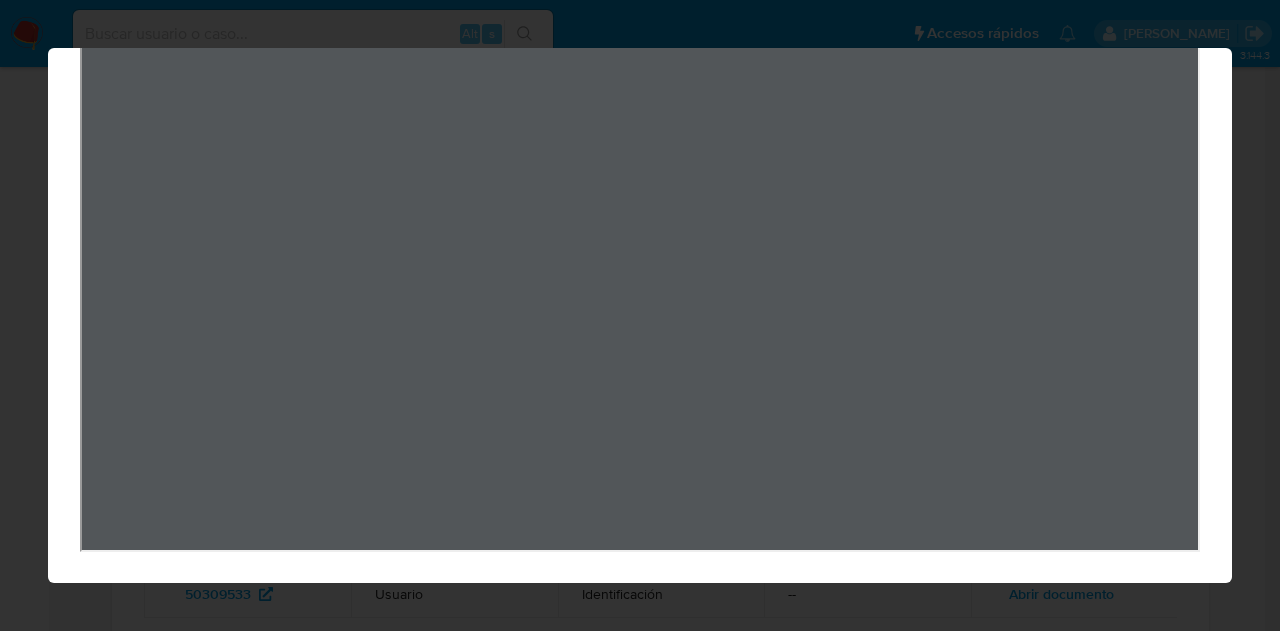scroll, scrollTop: 108, scrollLeft: 0, axis: vertical 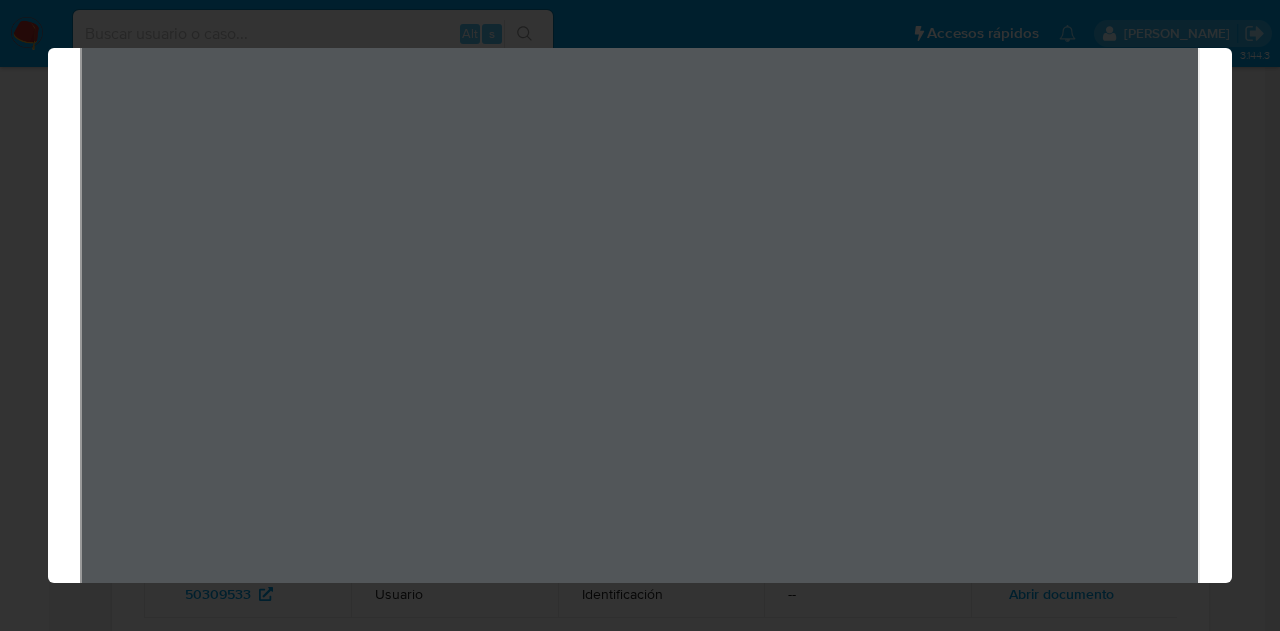 click on "Prueba de vida" at bounding box center [640, 315] 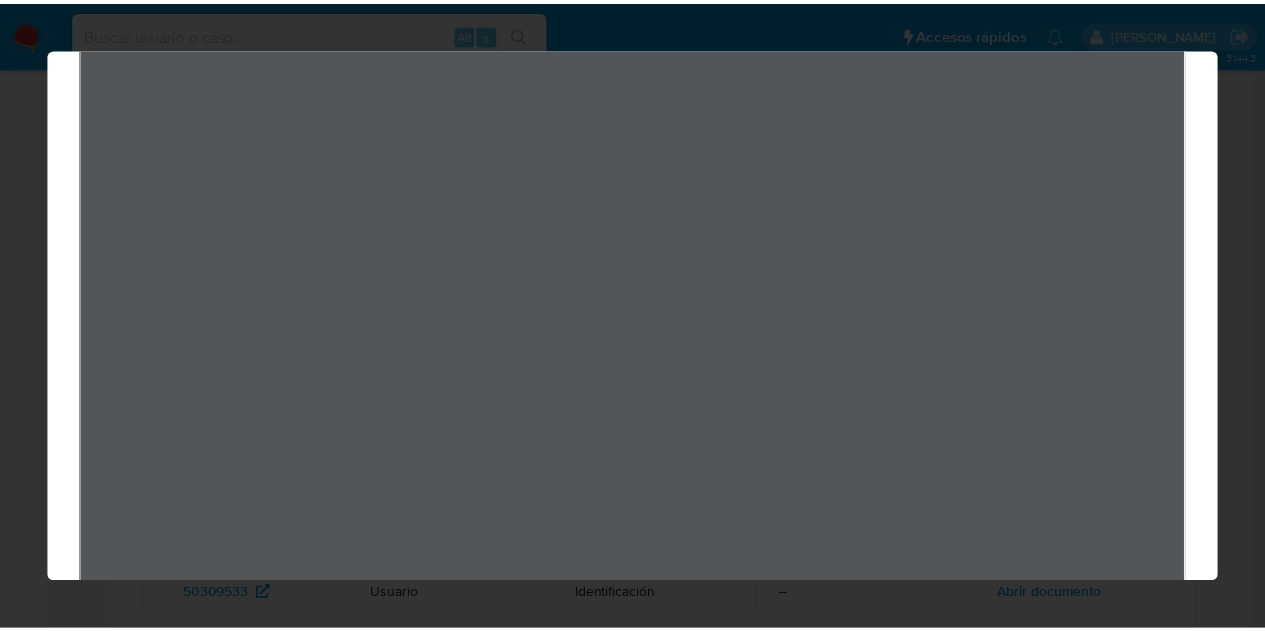 scroll, scrollTop: 0, scrollLeft: 0, axis: both 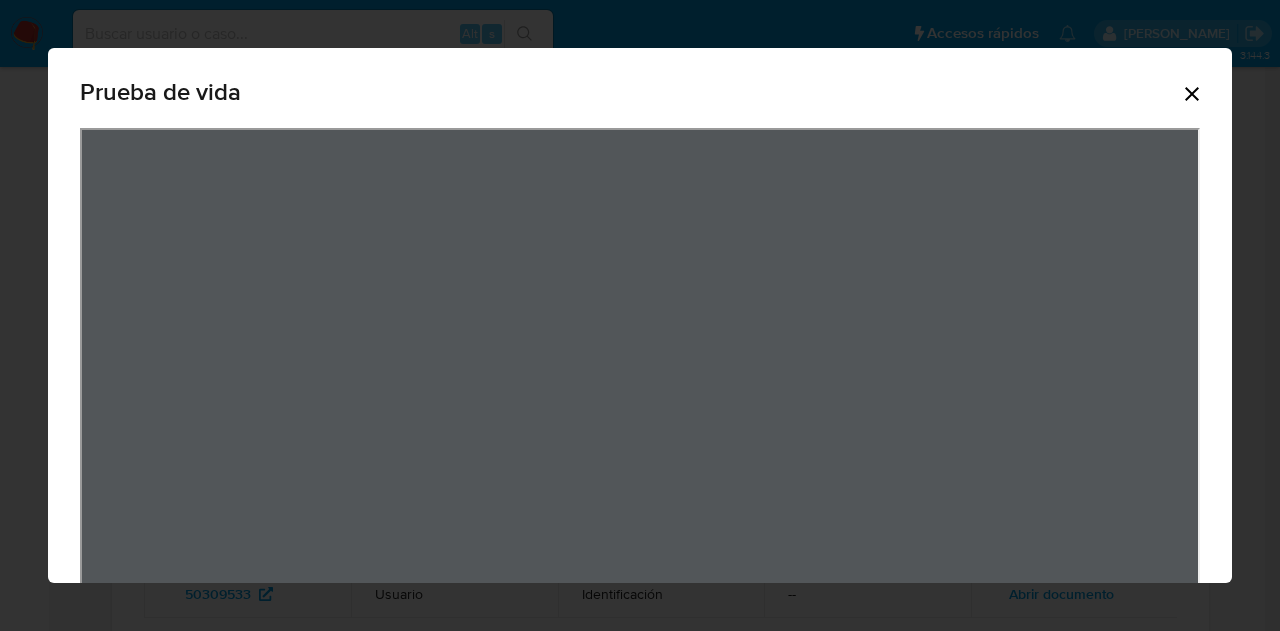 click 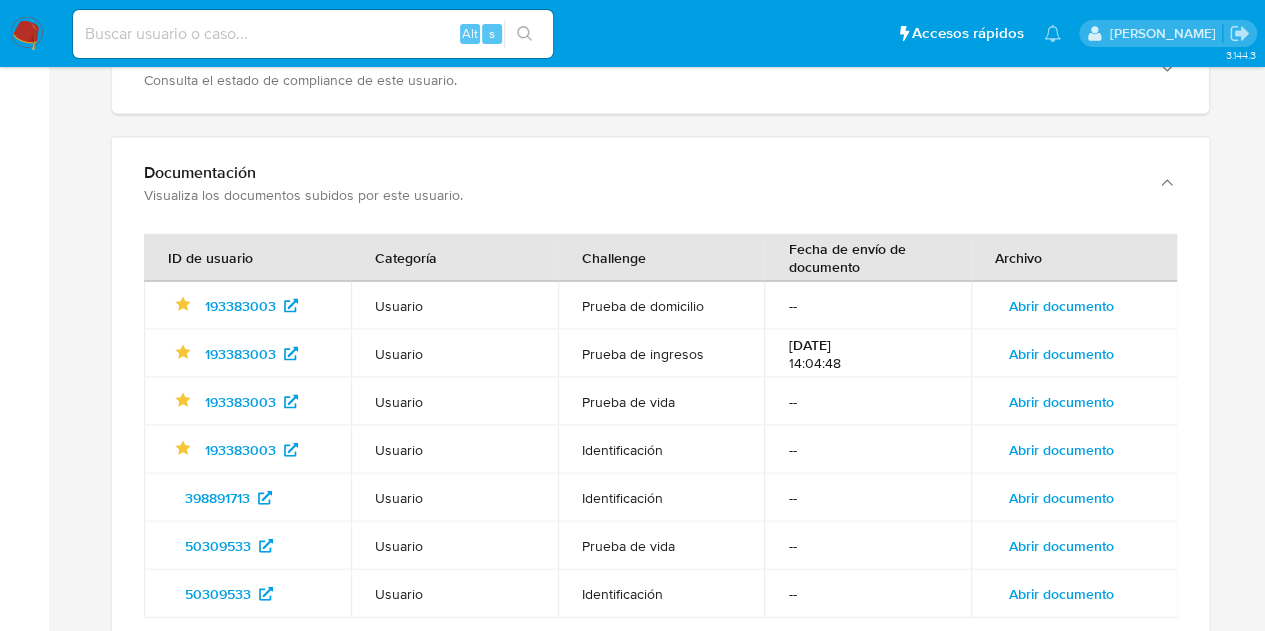 click on "Abrir documento" at bounding box center [1061, 498] 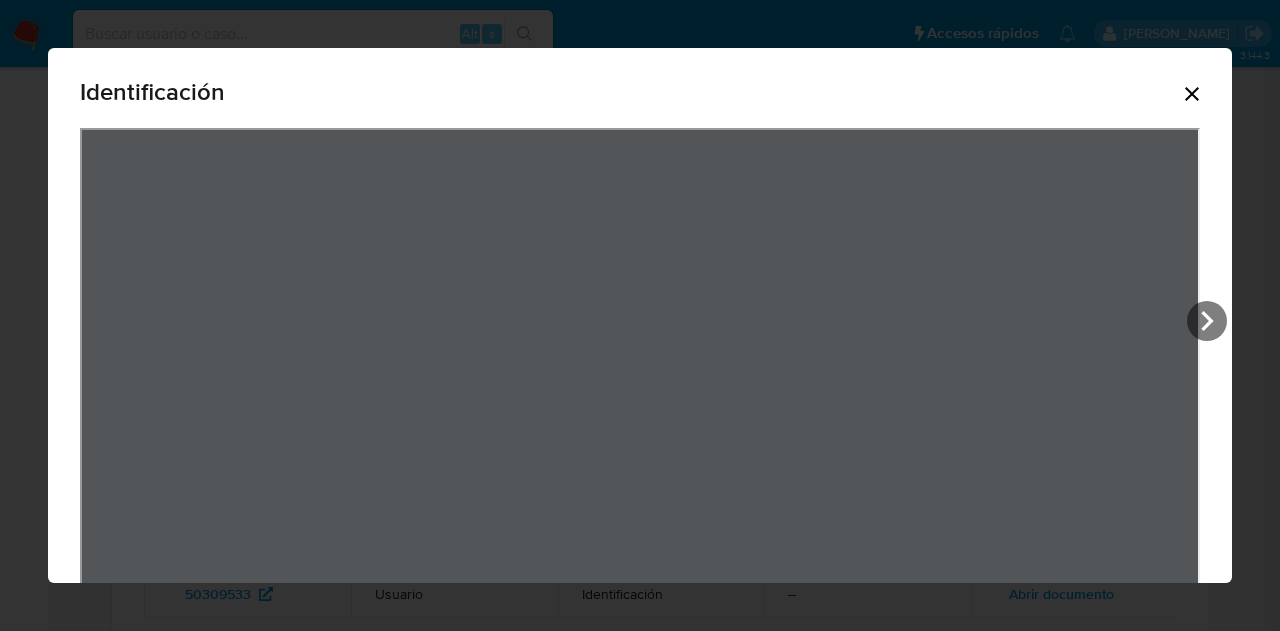 click 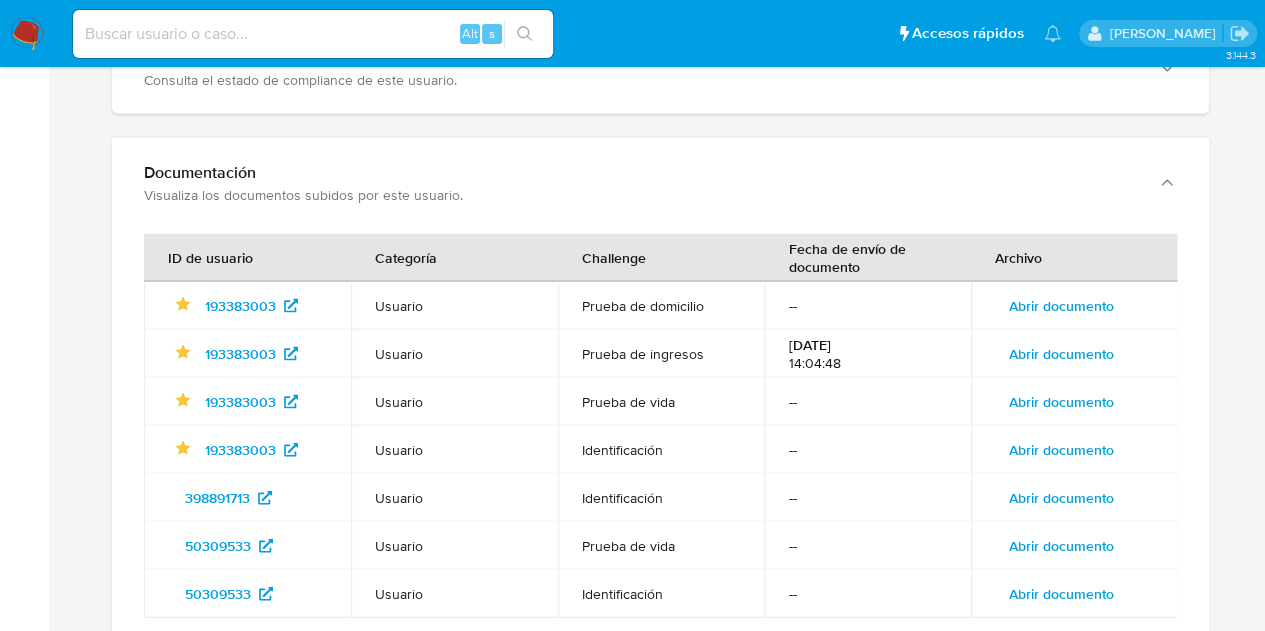click on "Abrir documento" at bounding box center [1061, 450] 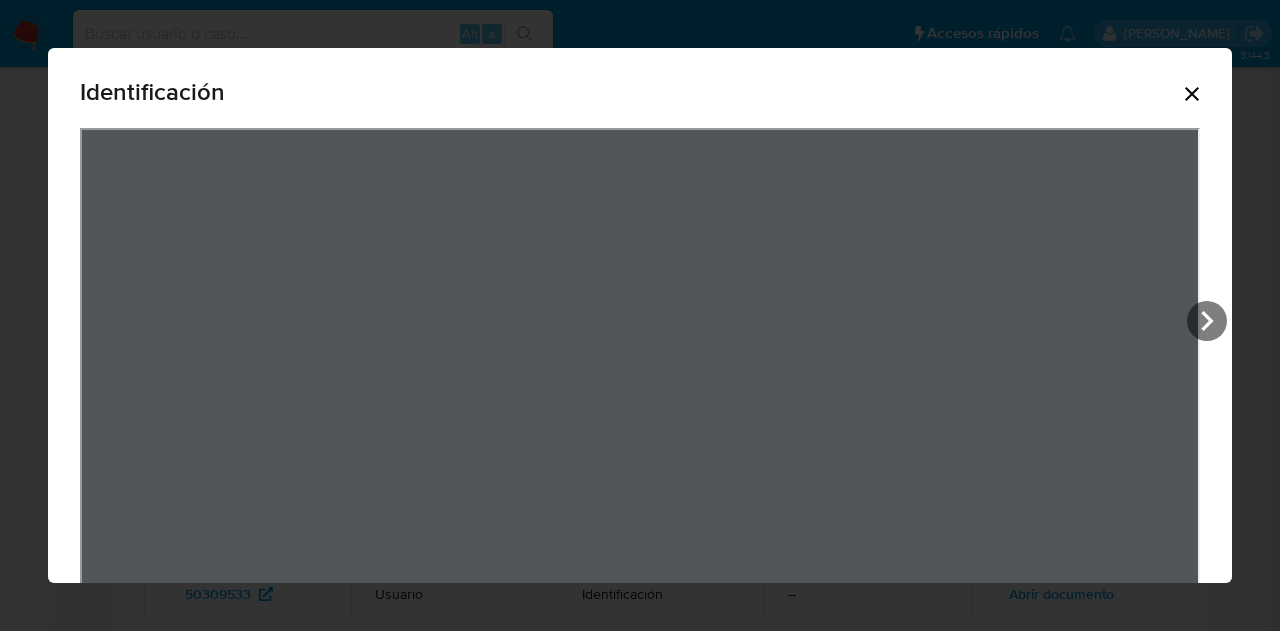 click 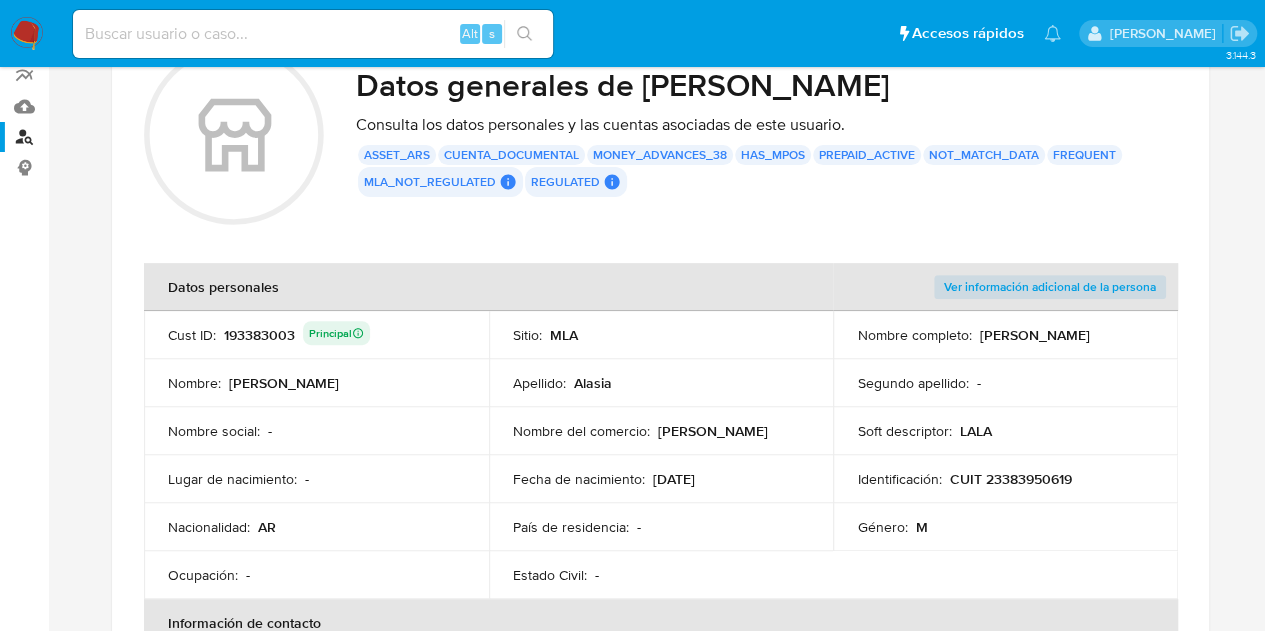 scroll, scrollTop: 0, scrollLeft: 0, axis: both 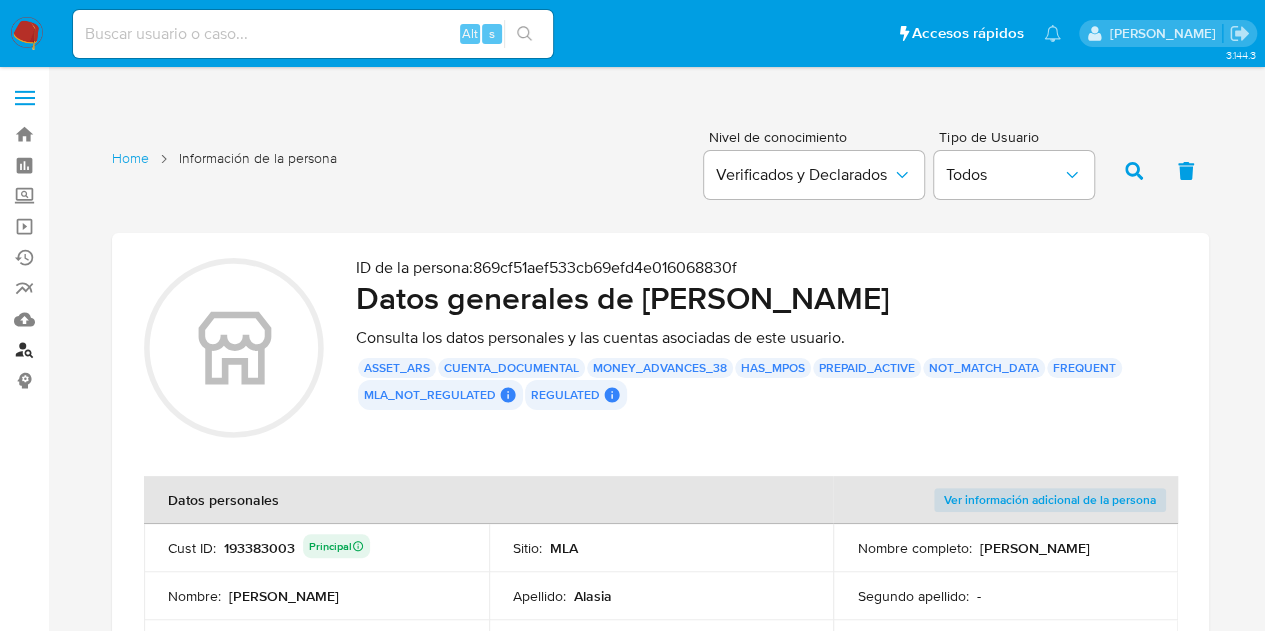 click on "Buscador de personas" at bounding box center [119, 350] 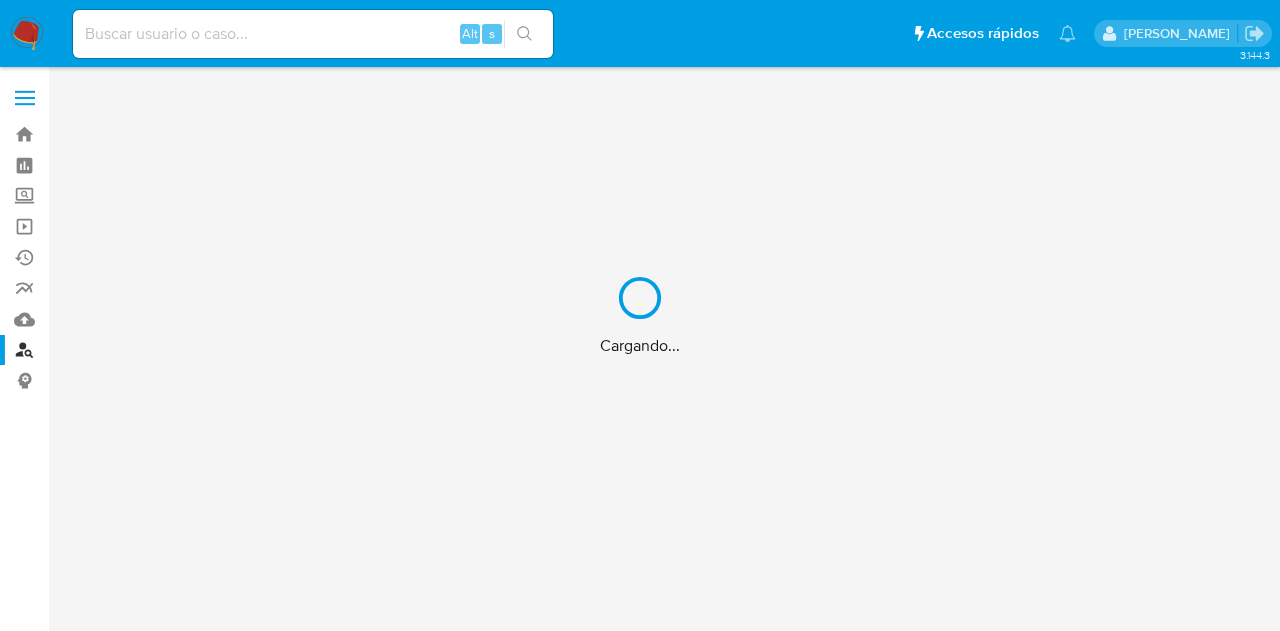 scroll, scrollTop: 0, scrollLeft: 0, axis: both 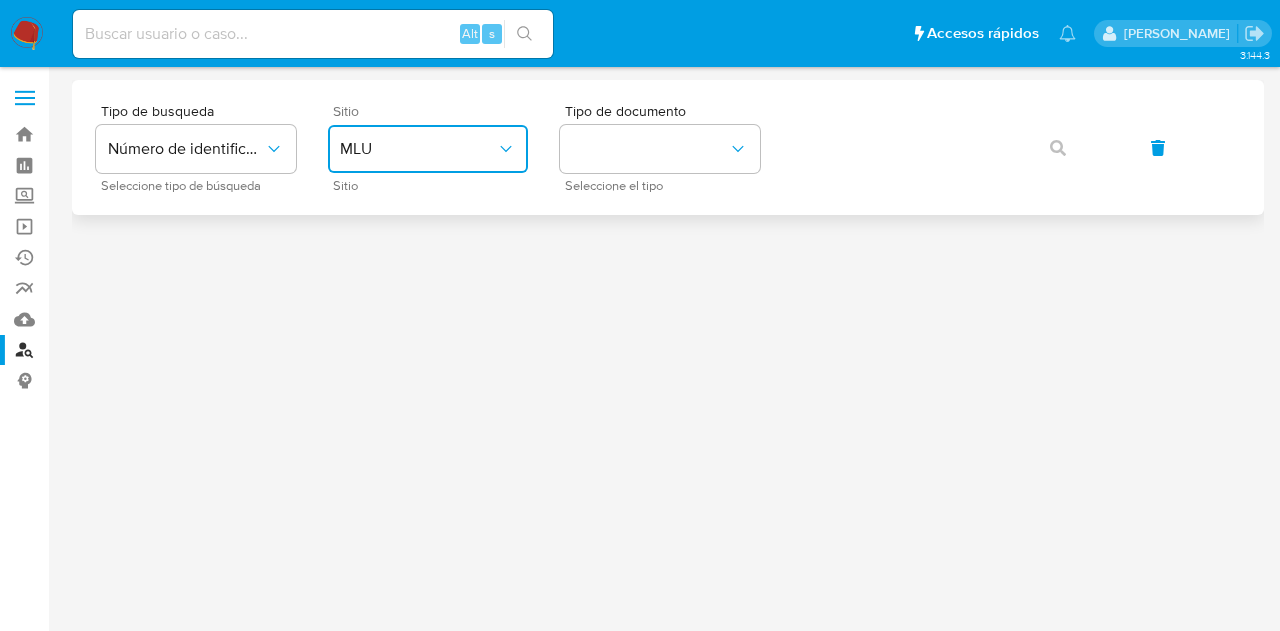 click on "MLU" at bounding box center [418, 149] 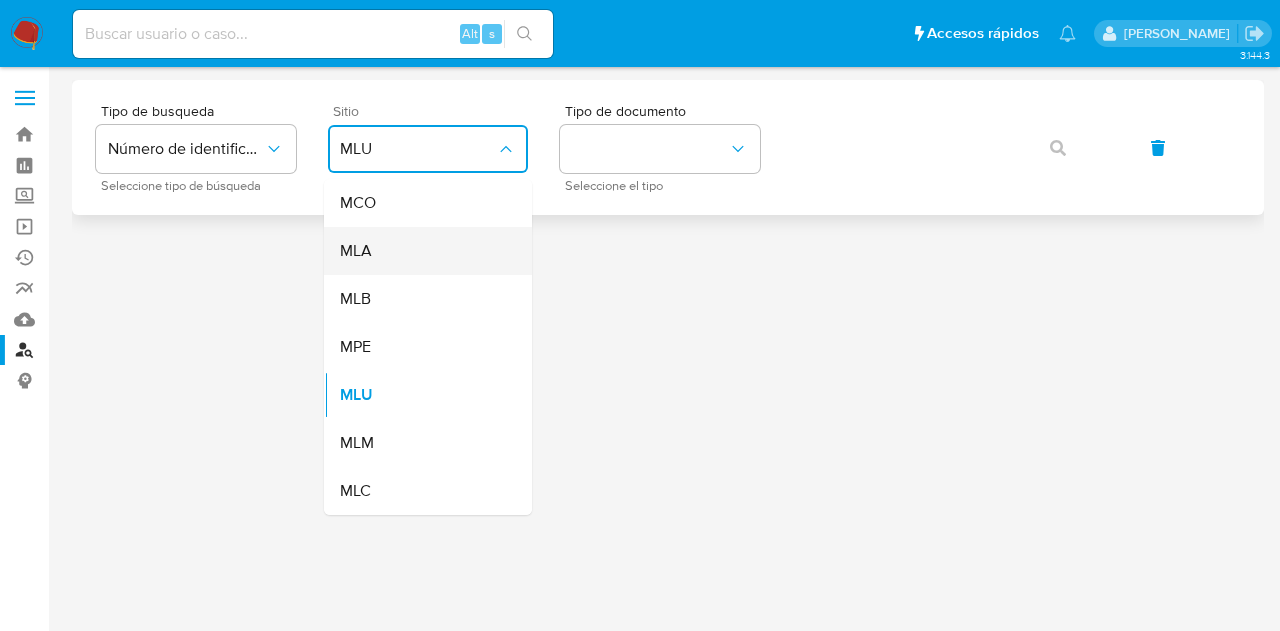 click on "MLA" at bounding box center (422, 251) 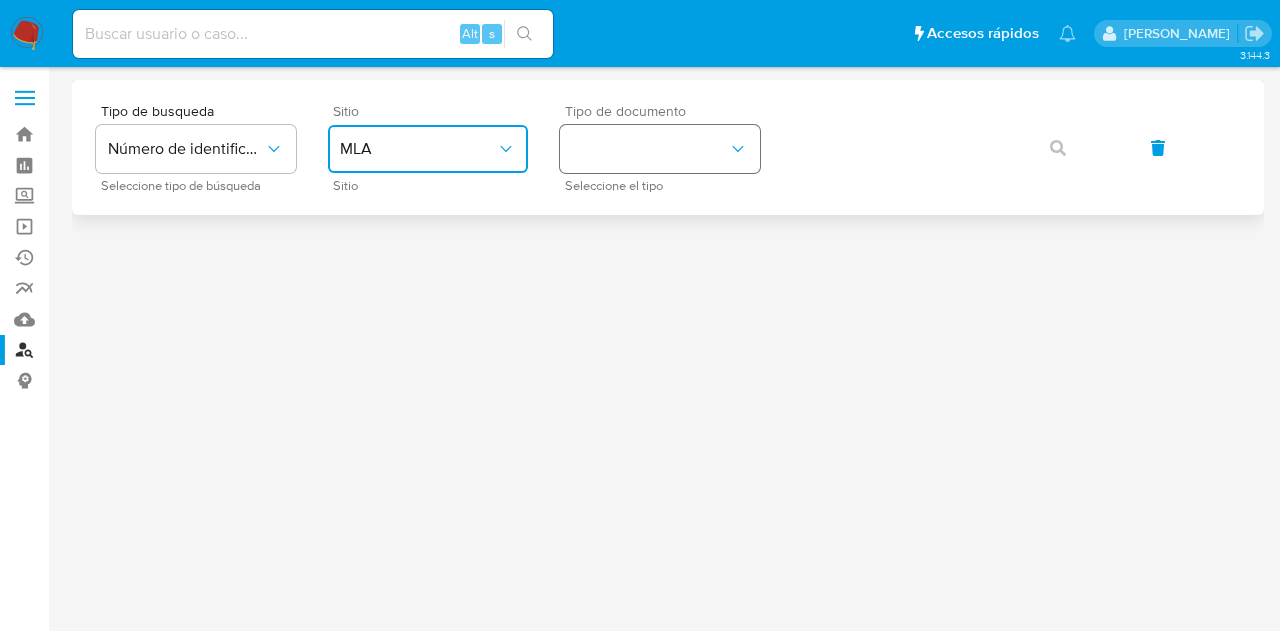 click at bounding box center [660, 149] 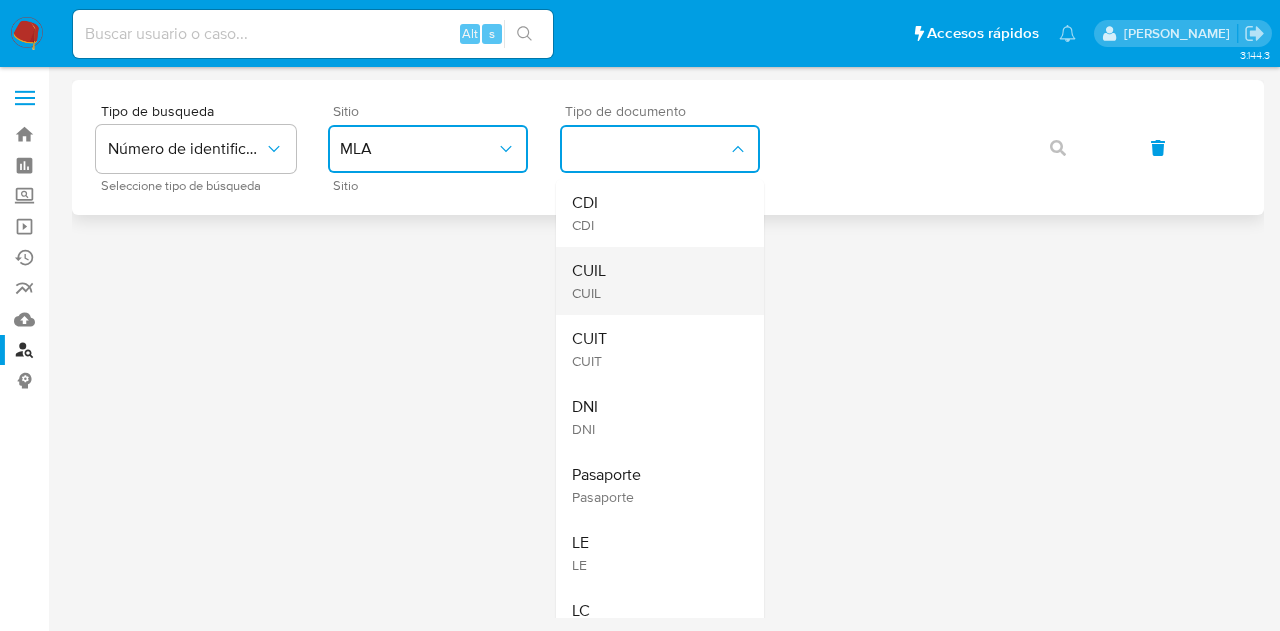 click on "CUIL CUIL" at bounding box center (654, 281) 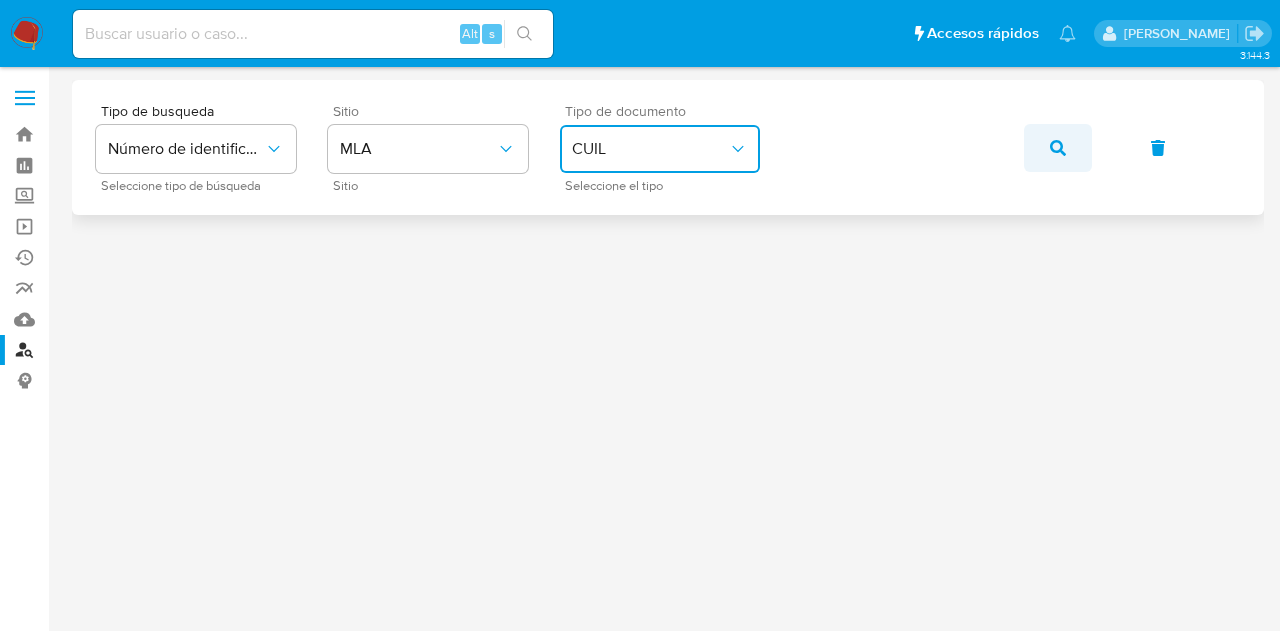 click 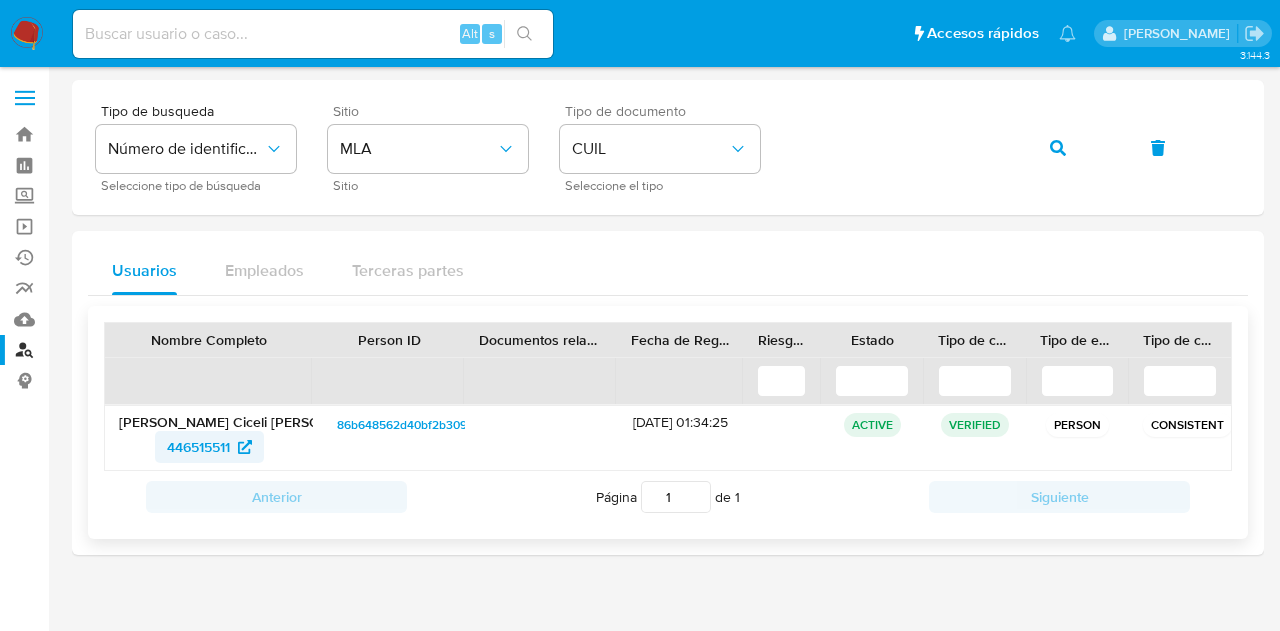 click on "446515511" at bounding box center (198, 447) 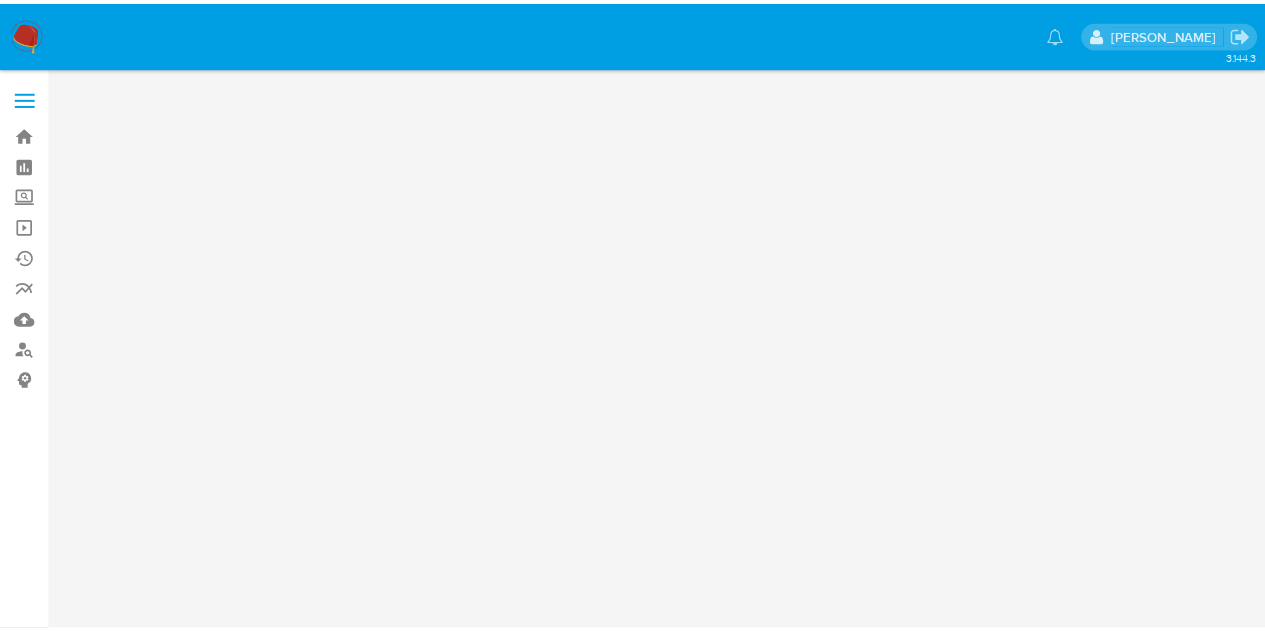 scroll, scrollTop: 0, scrollLeft: 0, axis: both 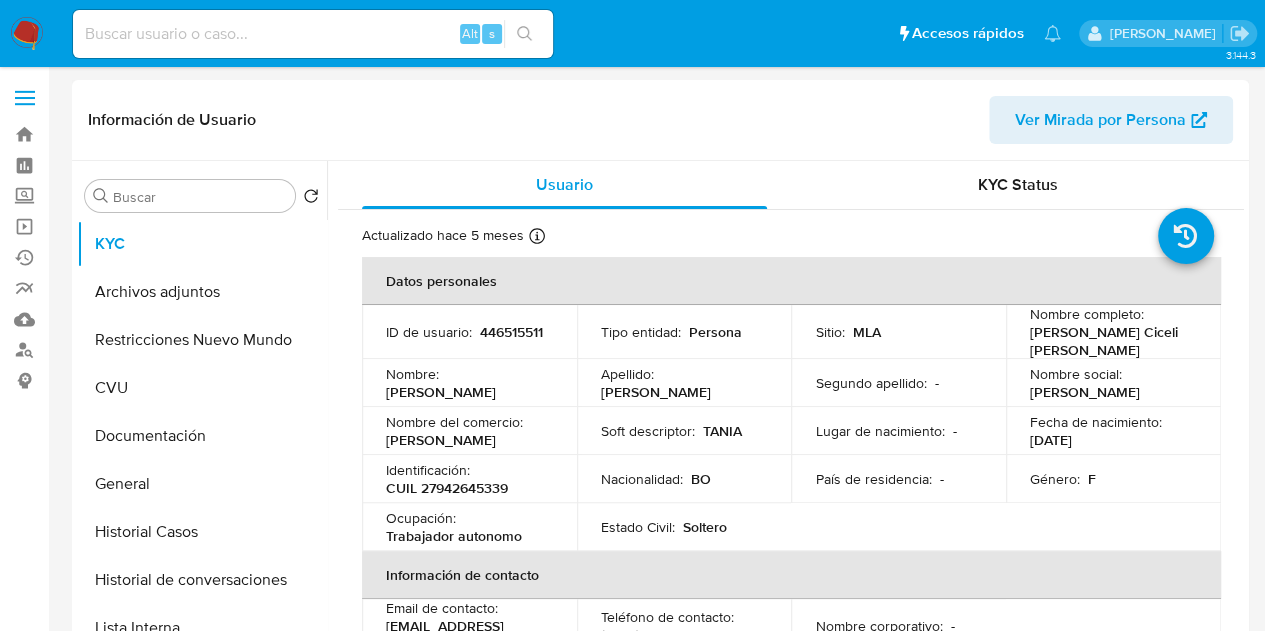 select on "10" 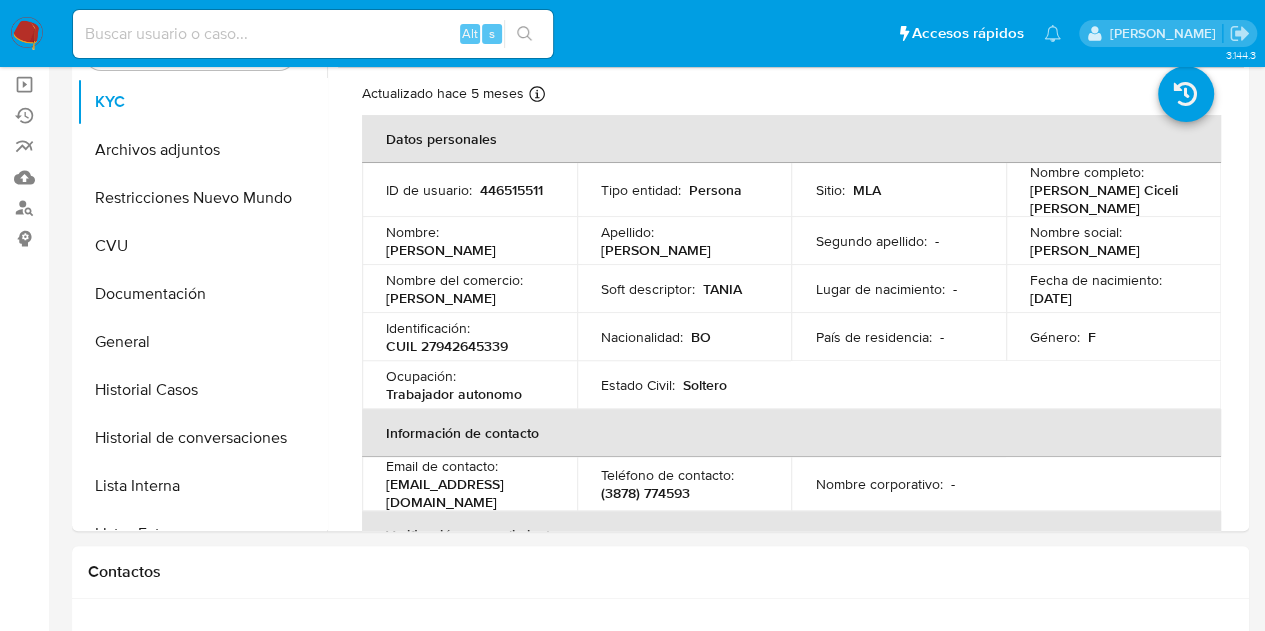 scroll, scrollTop: 0, scrollLeft: 0, axis: both 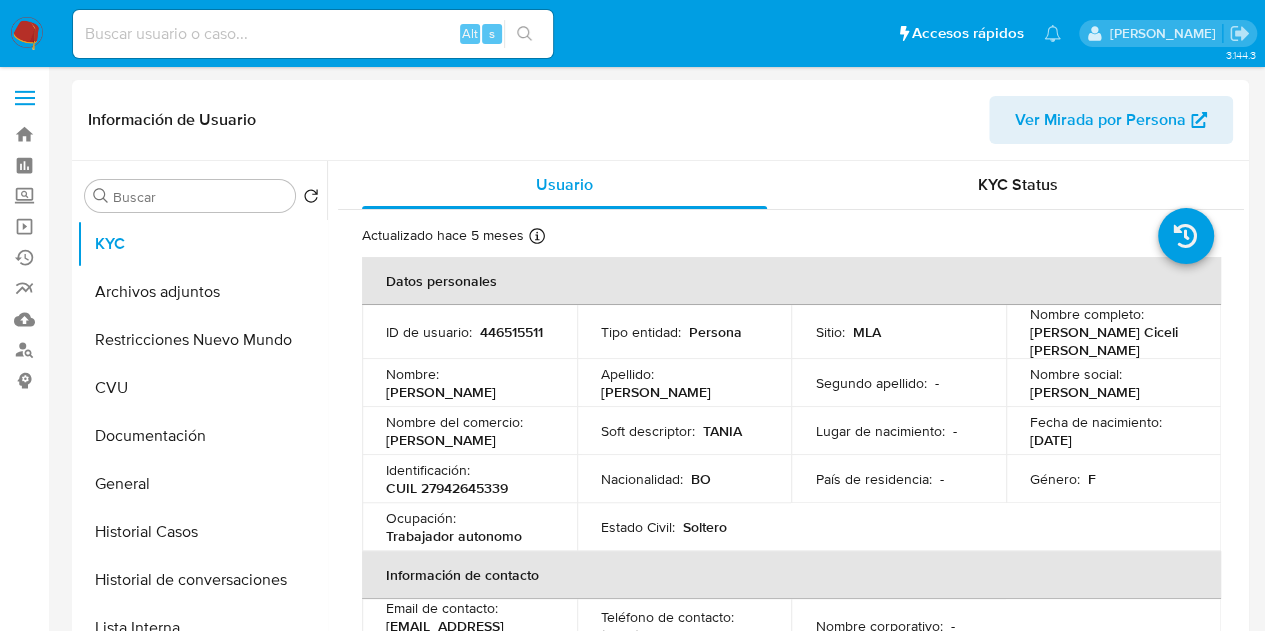 click on "Ver Mirada por Persona" at bounding box center [1100, 120] 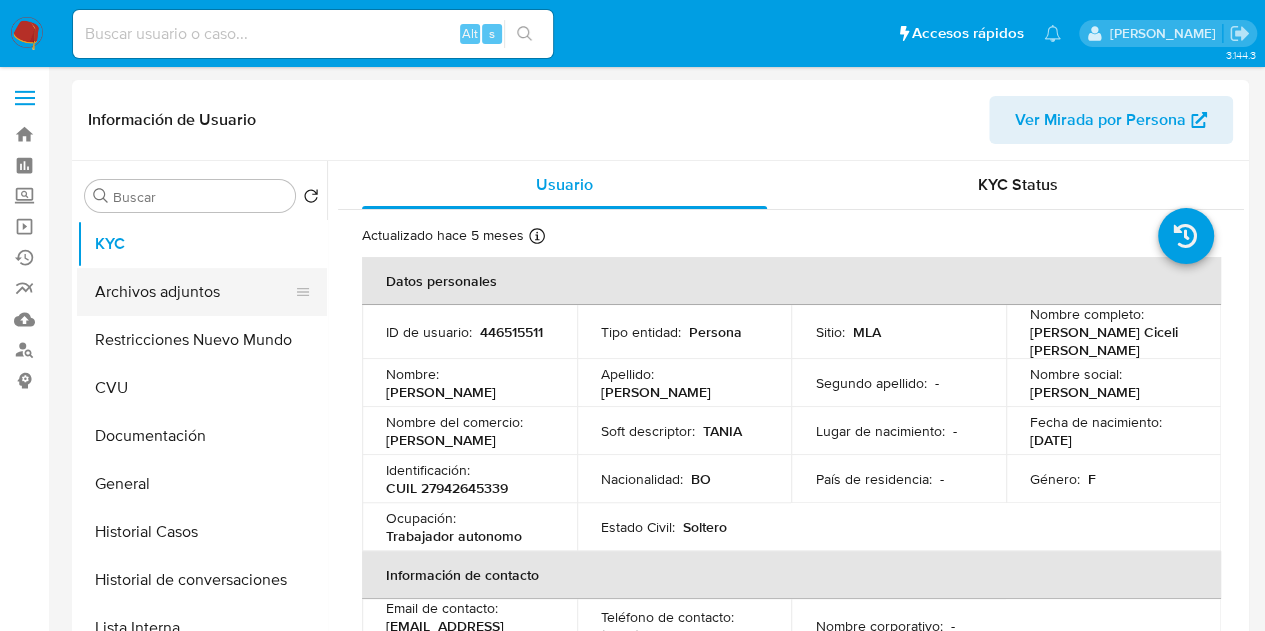 click on "Archivos adjuntos" at bounding box center [194, 292] 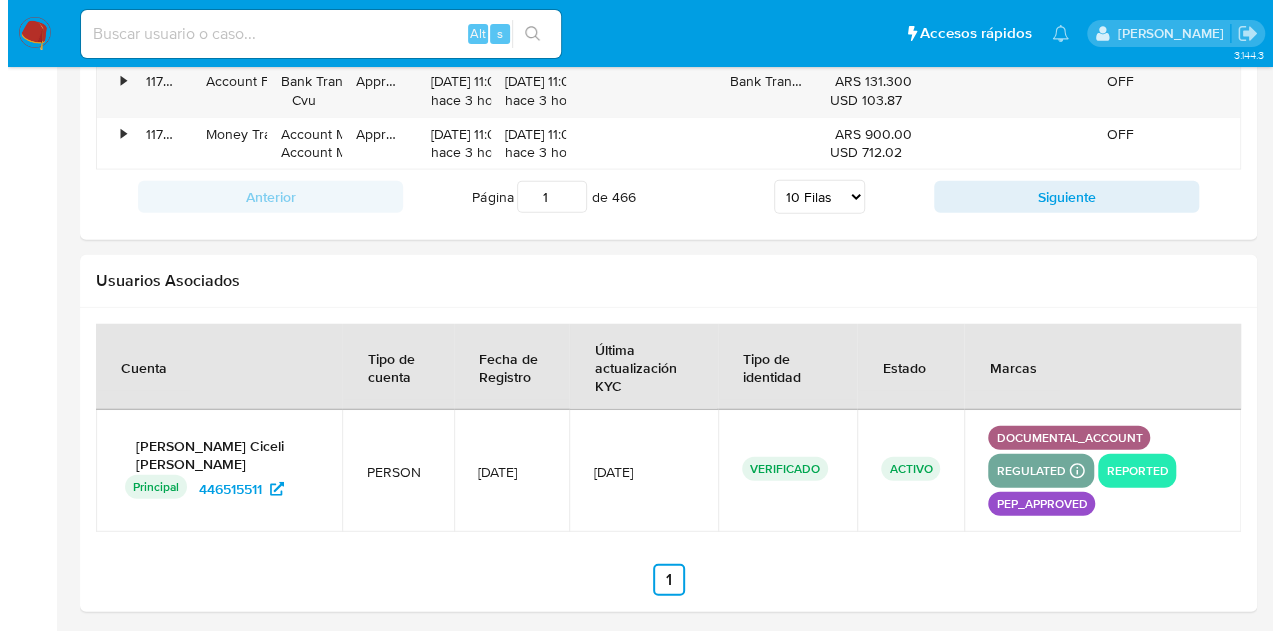 scroll, scrollTop: 0, scrollLeft: 0, axis: both 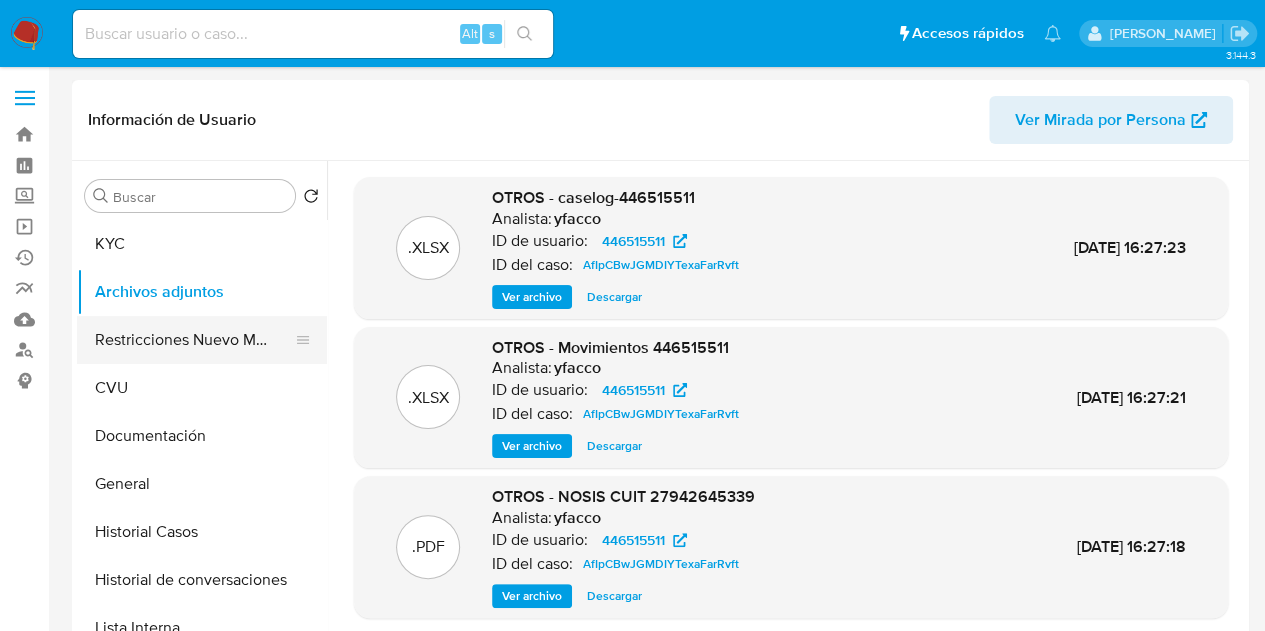 click on "Restricciones Nuevo Mundo" at bounding box center (194, 340) 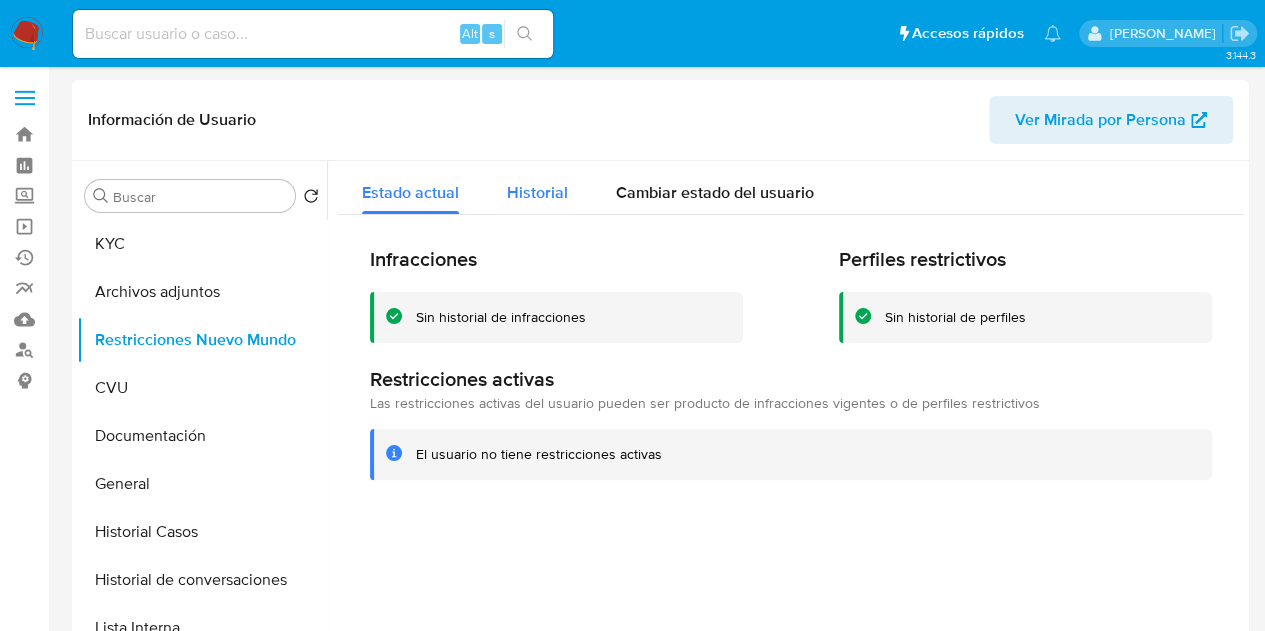 click on "Historial" at bounding box center (537, 192) 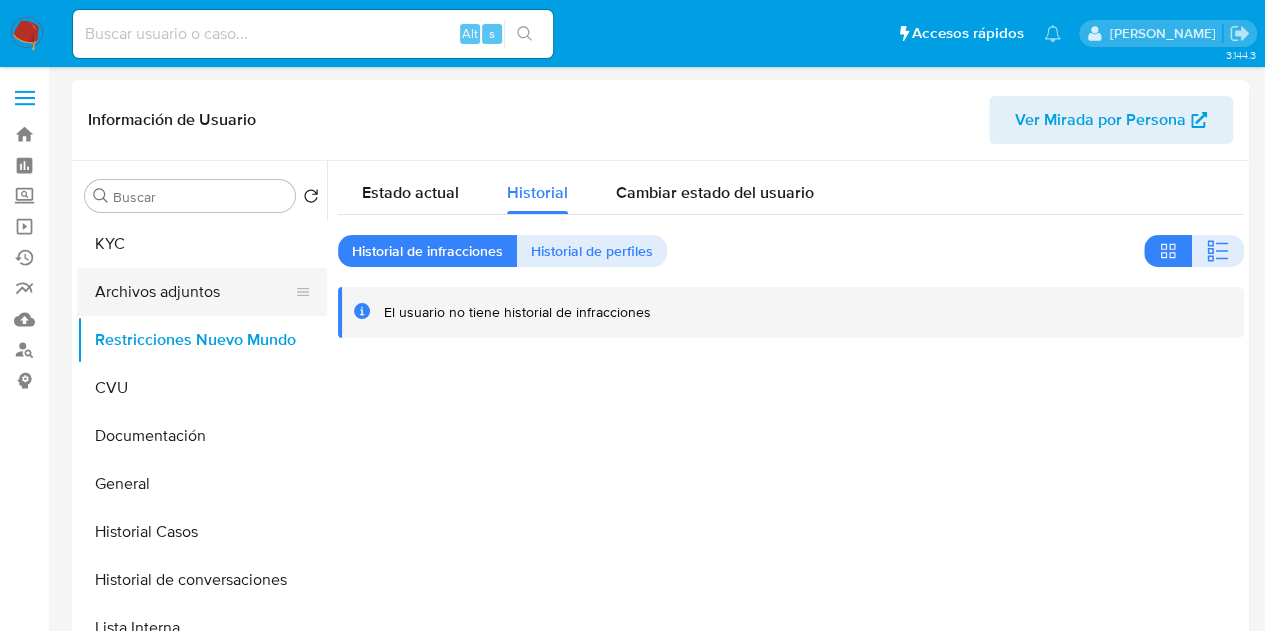 click on "Archivos adjuntos" at bounding box center (194, 292) 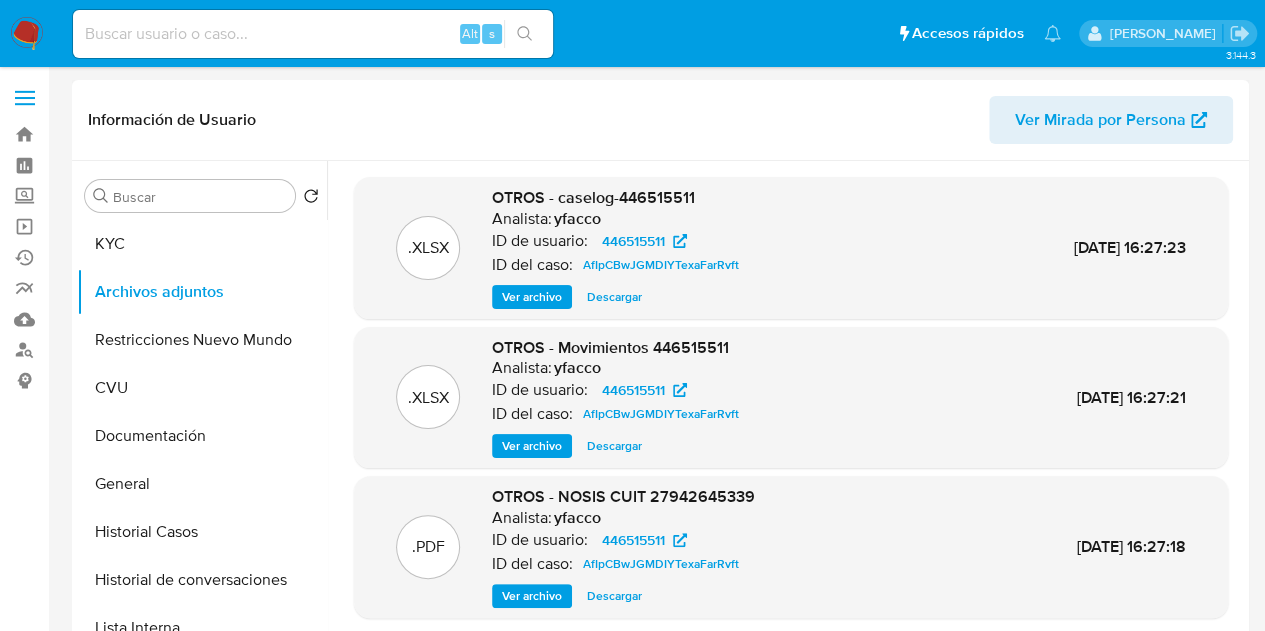 click on "Ver archivo" at bounding box center [532, 297] 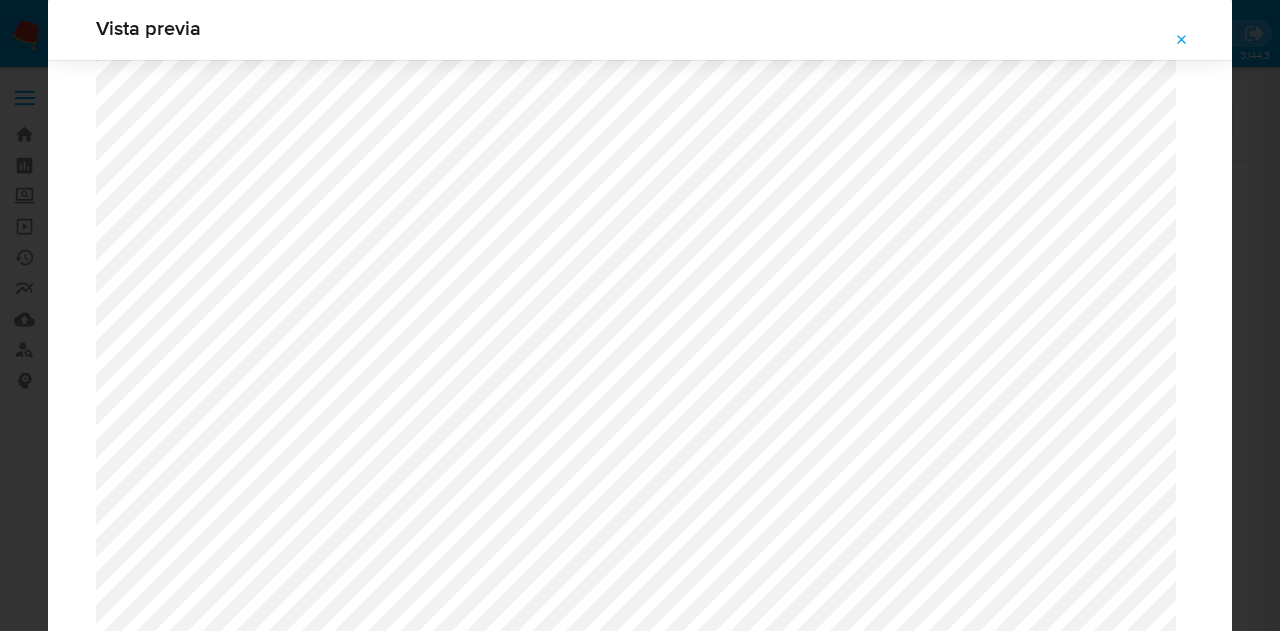 scroll, scrollTop: 880, scrollLeft: 0, axis: vertical 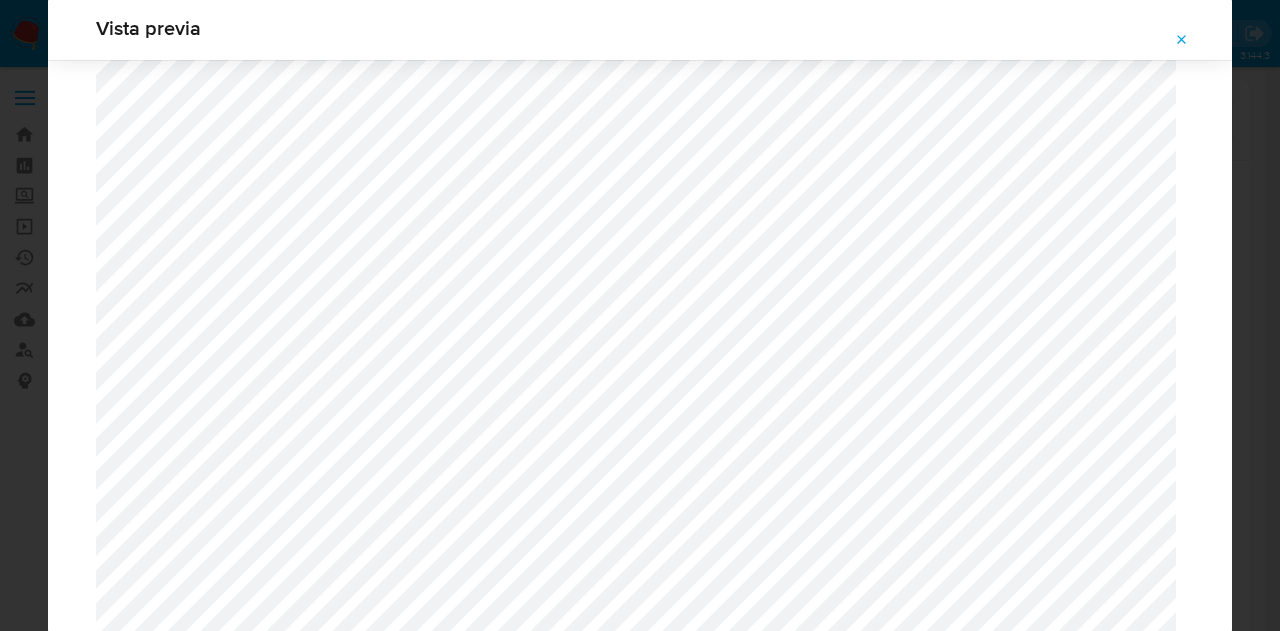 click at bounding box center (1182, 40) 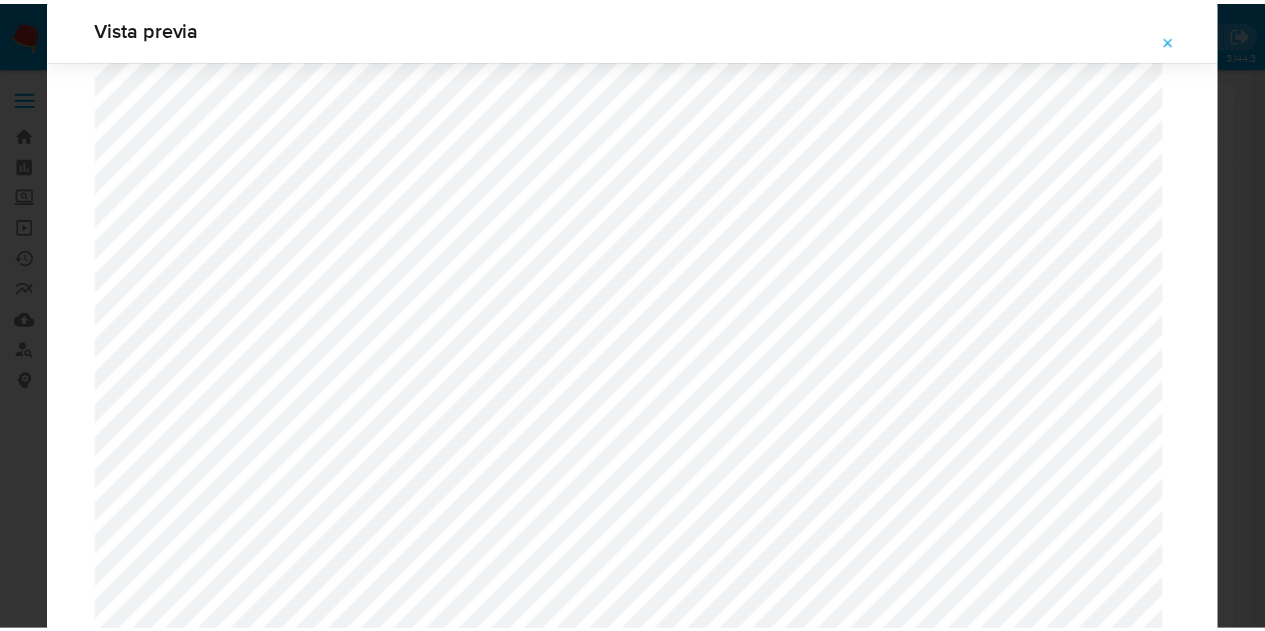 scroll, scrollTop: 64, scrollLeft: 0, axis: vertical 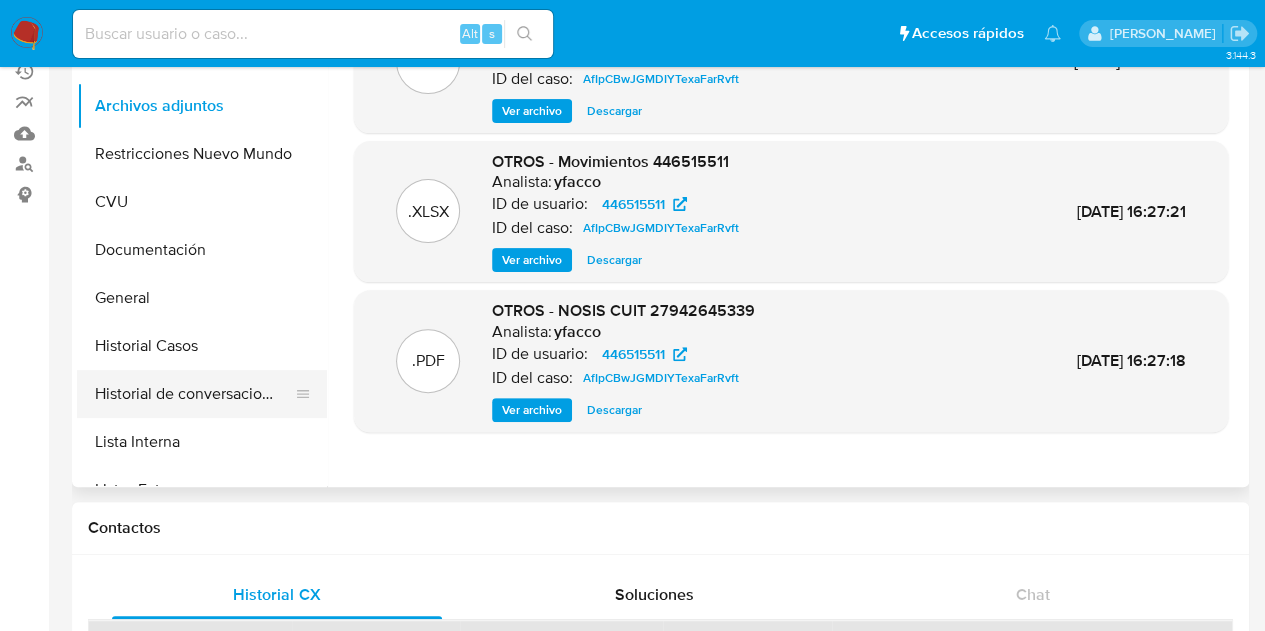 click on "Historial de conversaciones" at bounding box center [194, 394] 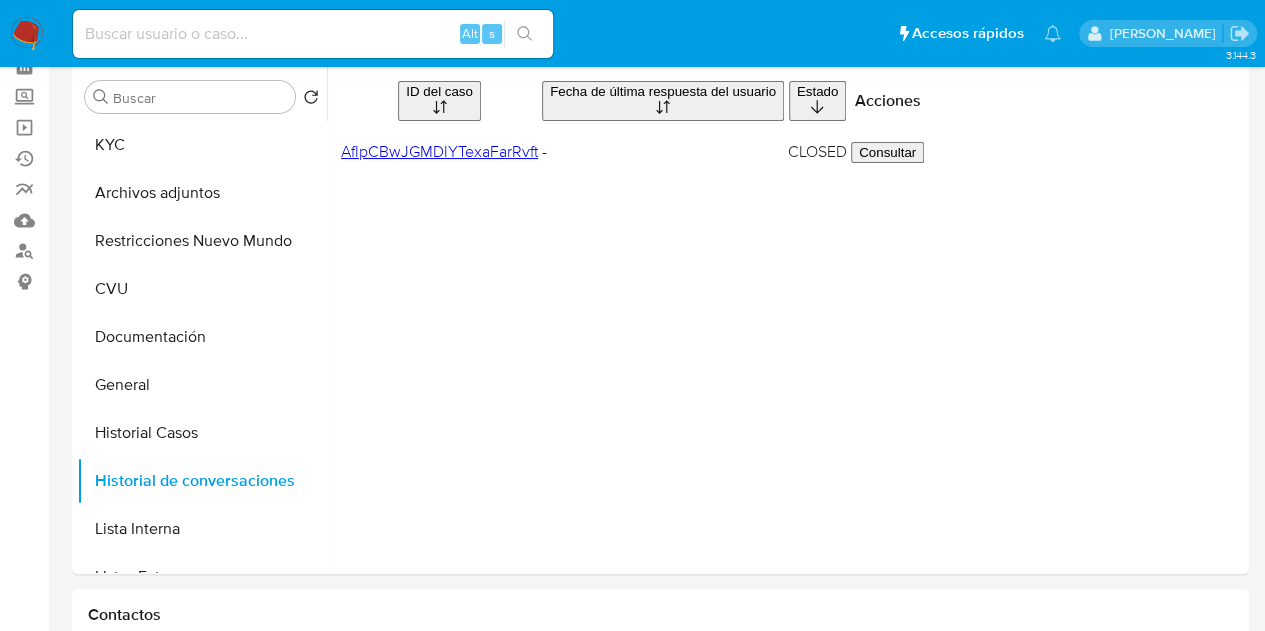 scroll, scrollTop: 61, scrollLeft: 0, axis: vertical 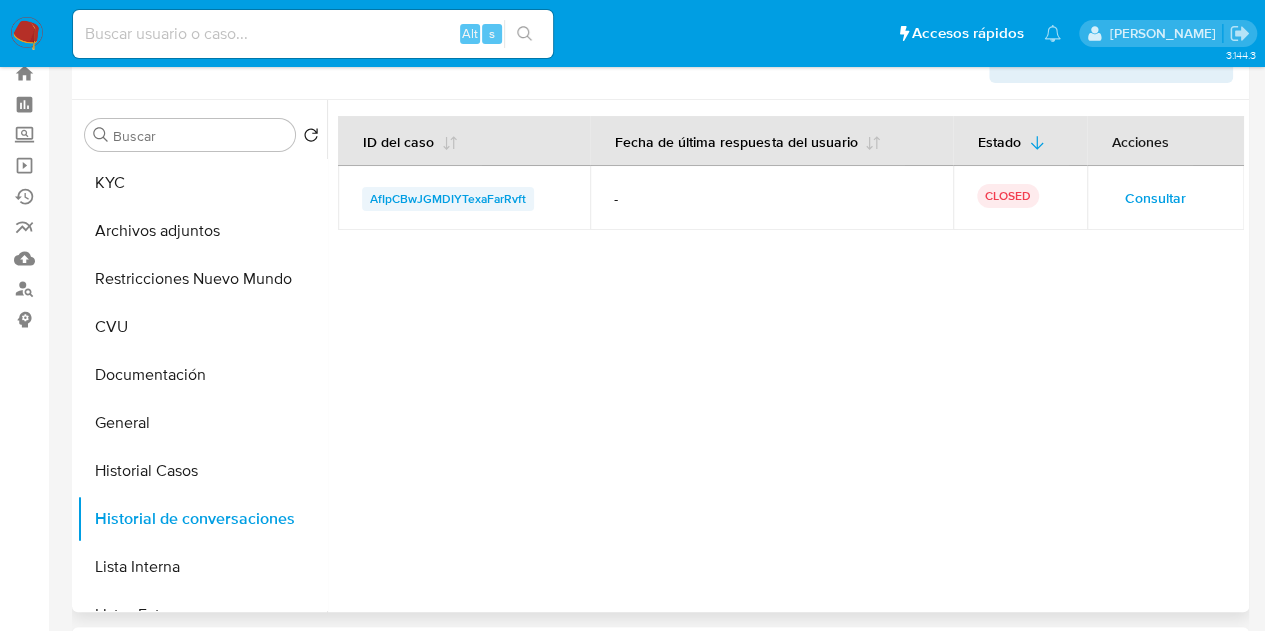 click on "AfIpCBwJGMDIYTexaFarRvft" at bounding box center (448, 199) 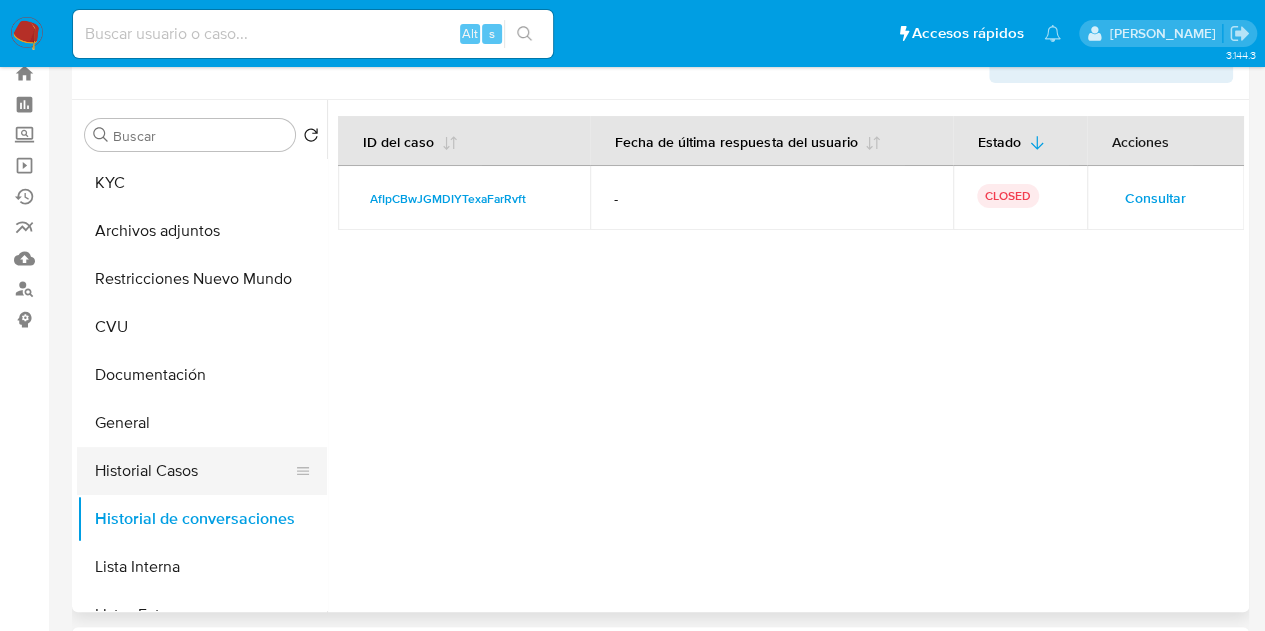 click on "Historial Casos" at bounding box center (194, 471) 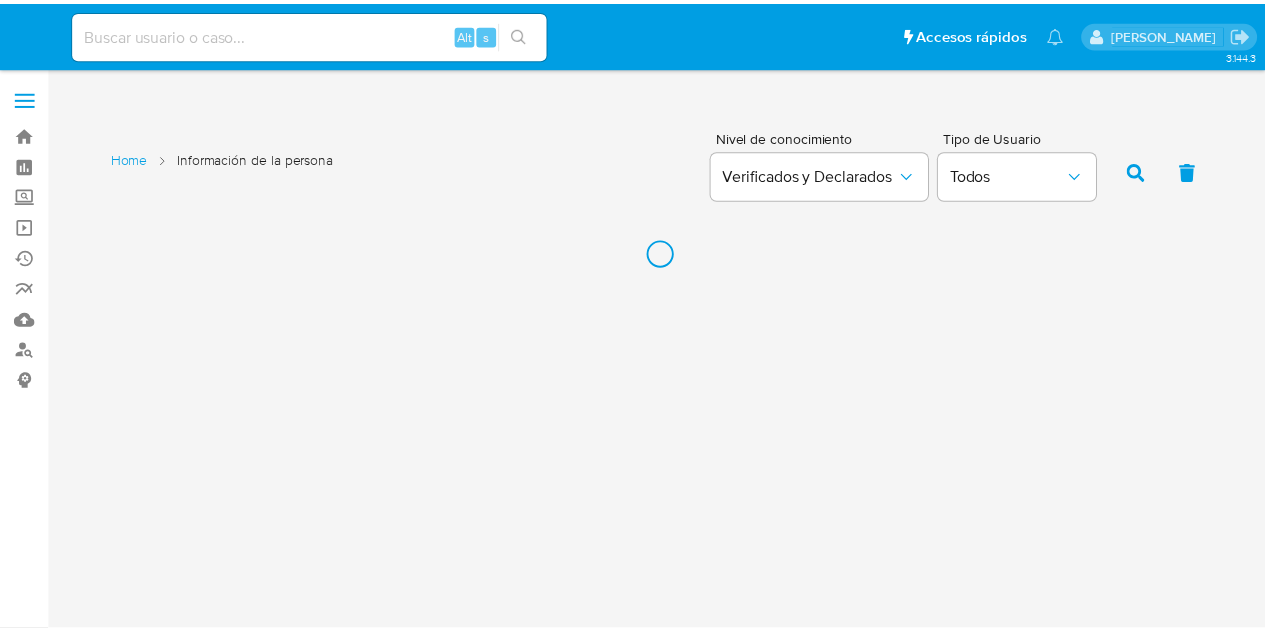scroll, scrollTop: 0, scrollLeft: 0, axis: both 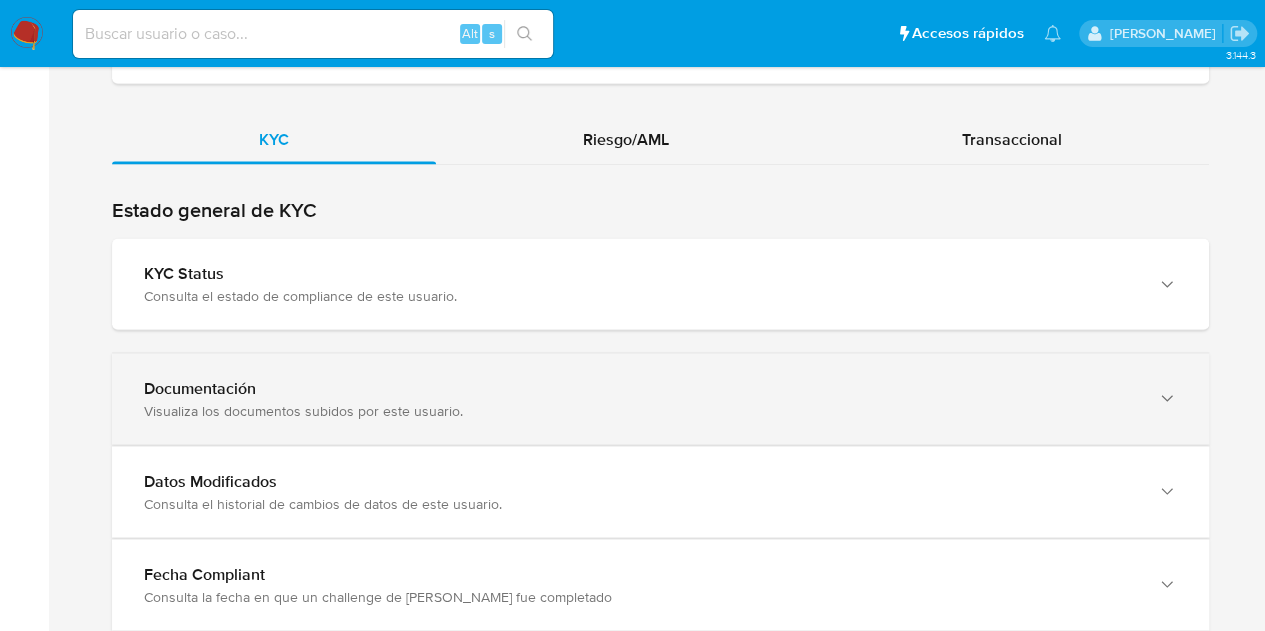 click on "Visualiza los documentos subidos por este usuario." at bounding box center (640, 410) 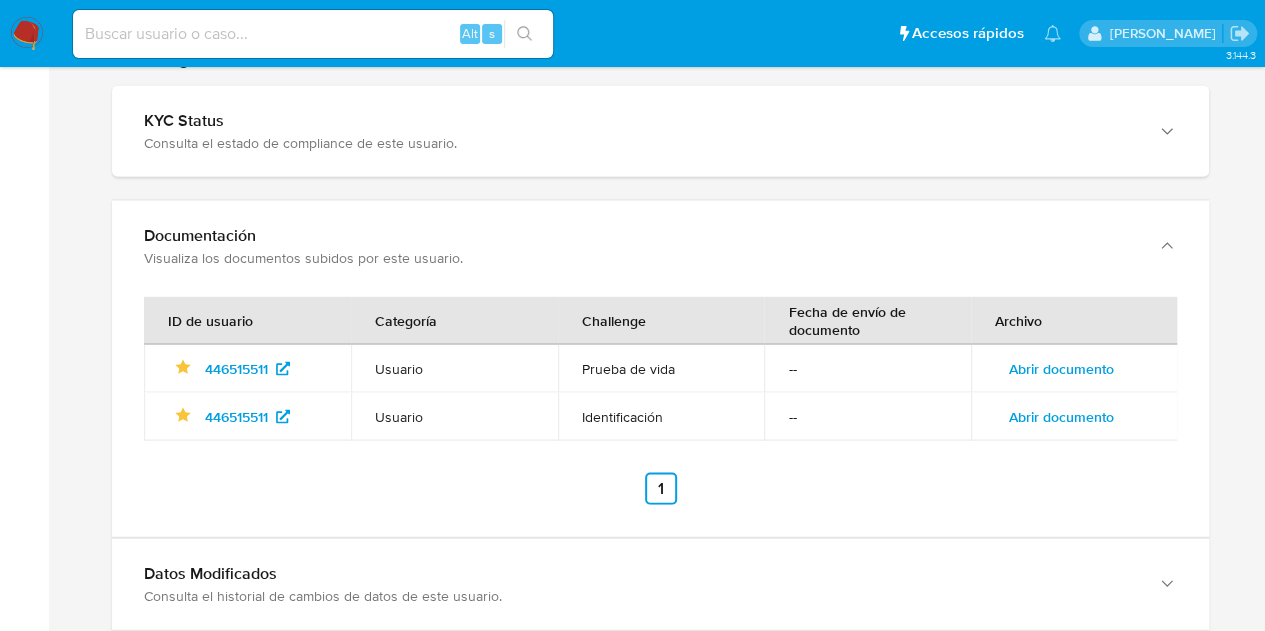 scroll, scrollTop: 1882, scrollLeft: 0, axis: vertical 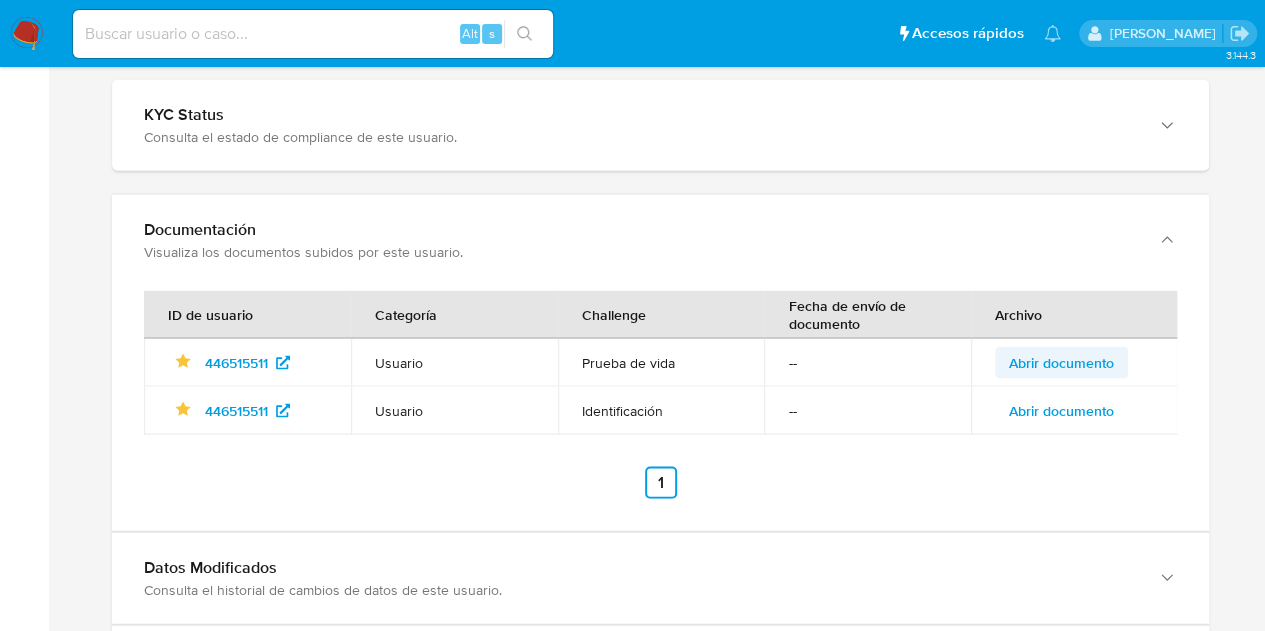 click on "Abrir documento" at bounding box center (1061, 362) 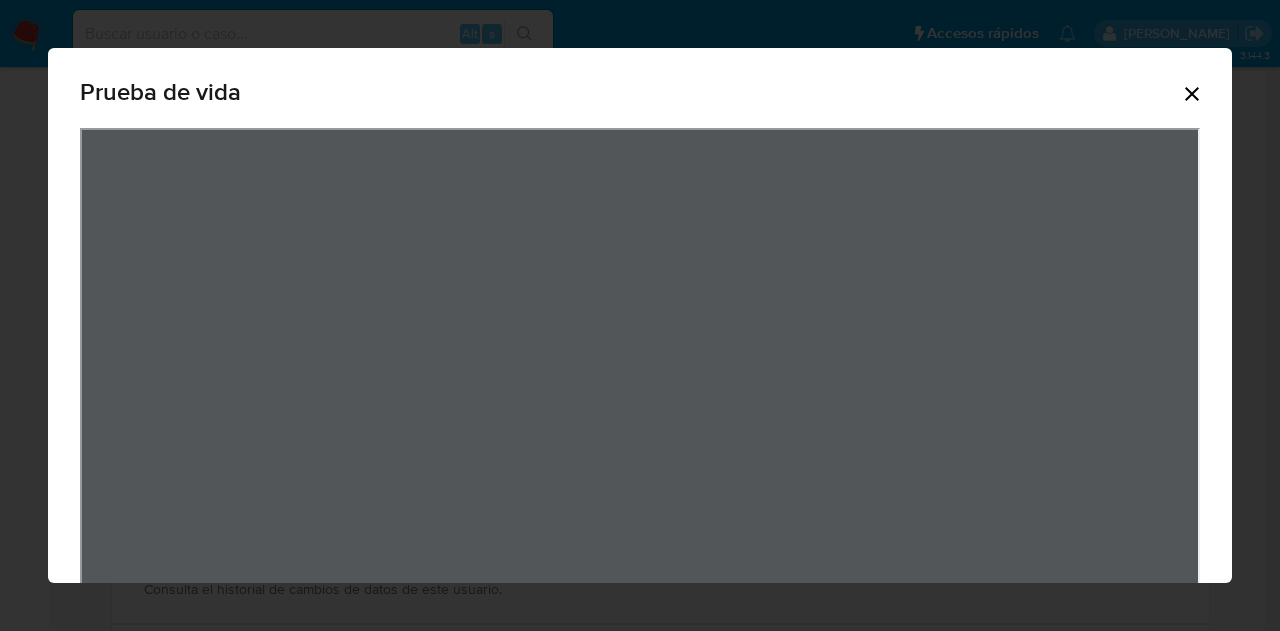 click 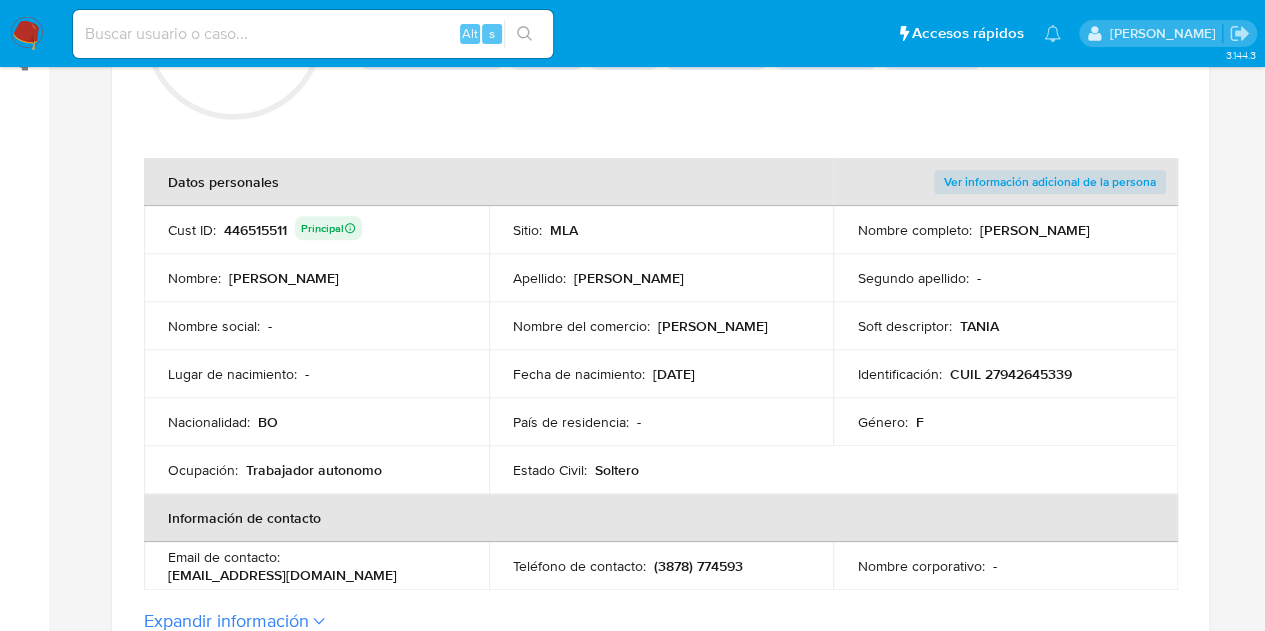 scroll, scrollTop: 150, scrollLeft: 0, axis: vertical 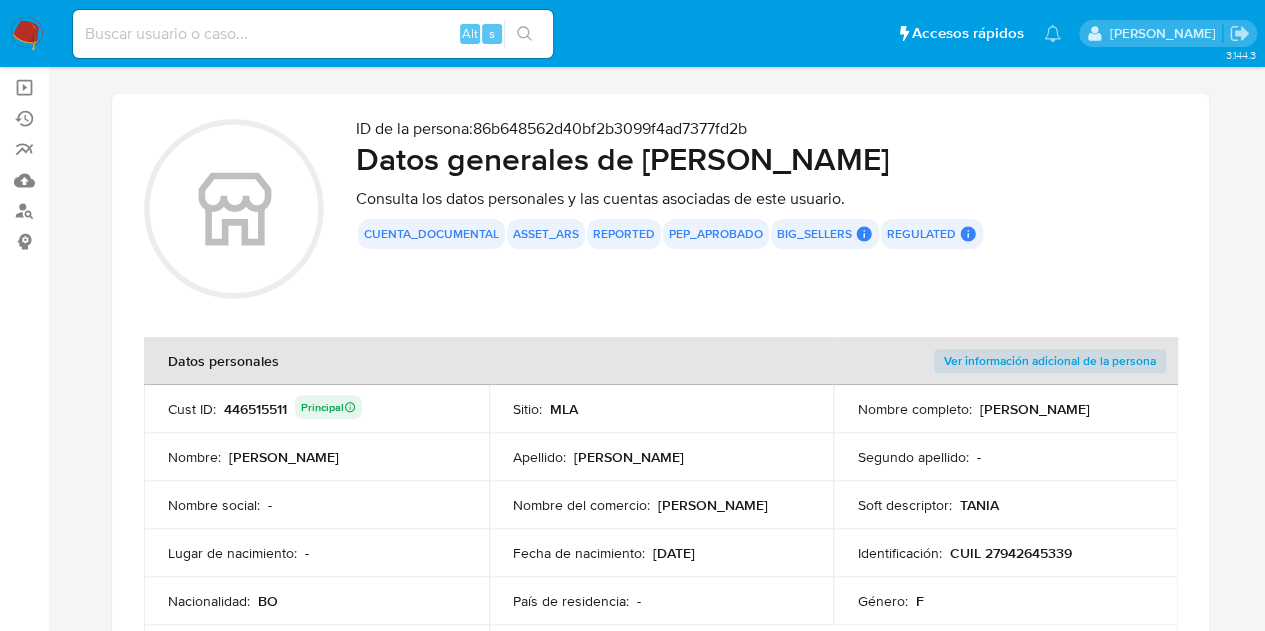 drag, startPoint x: 980, startPoint y: 412, endPoint x: 1138, endPoint y: 417, distance: 158.0791 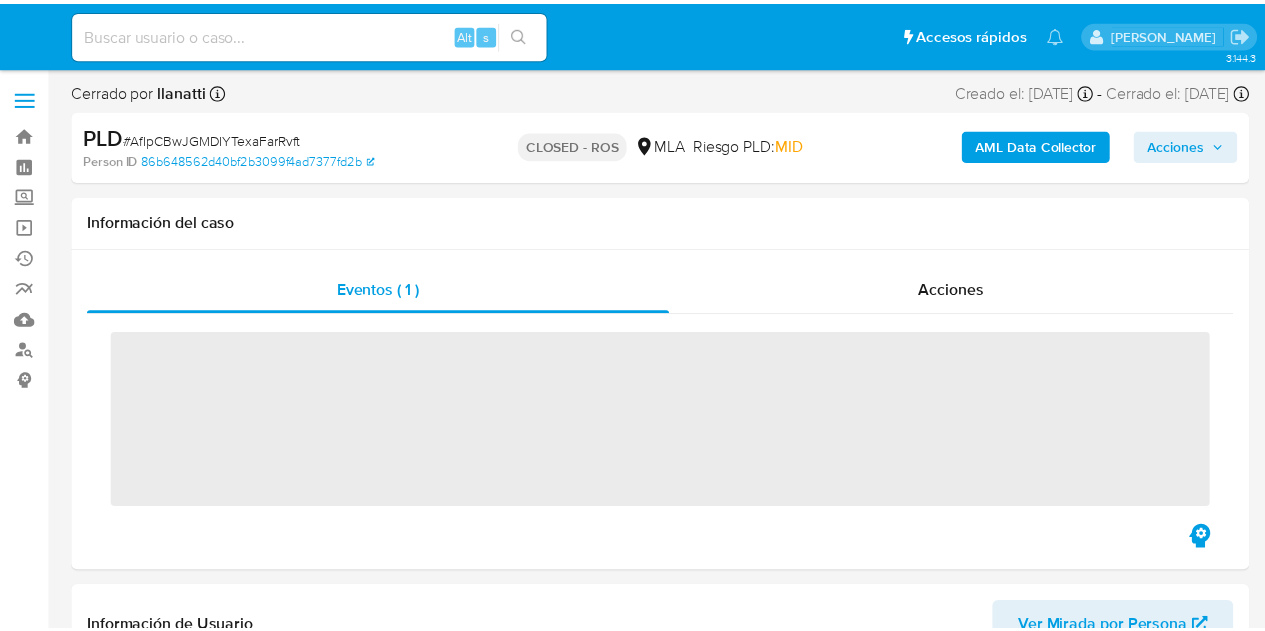 scroll, scrollTop: 0, scrollLeft: 0, axis: both 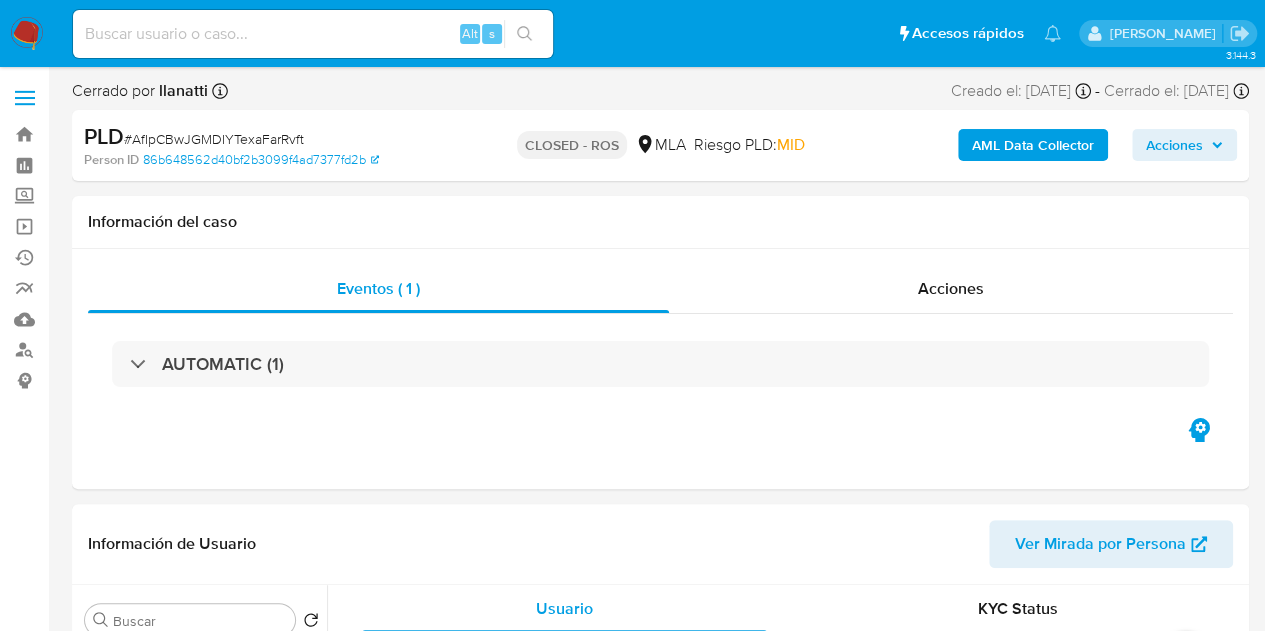 select on "10" 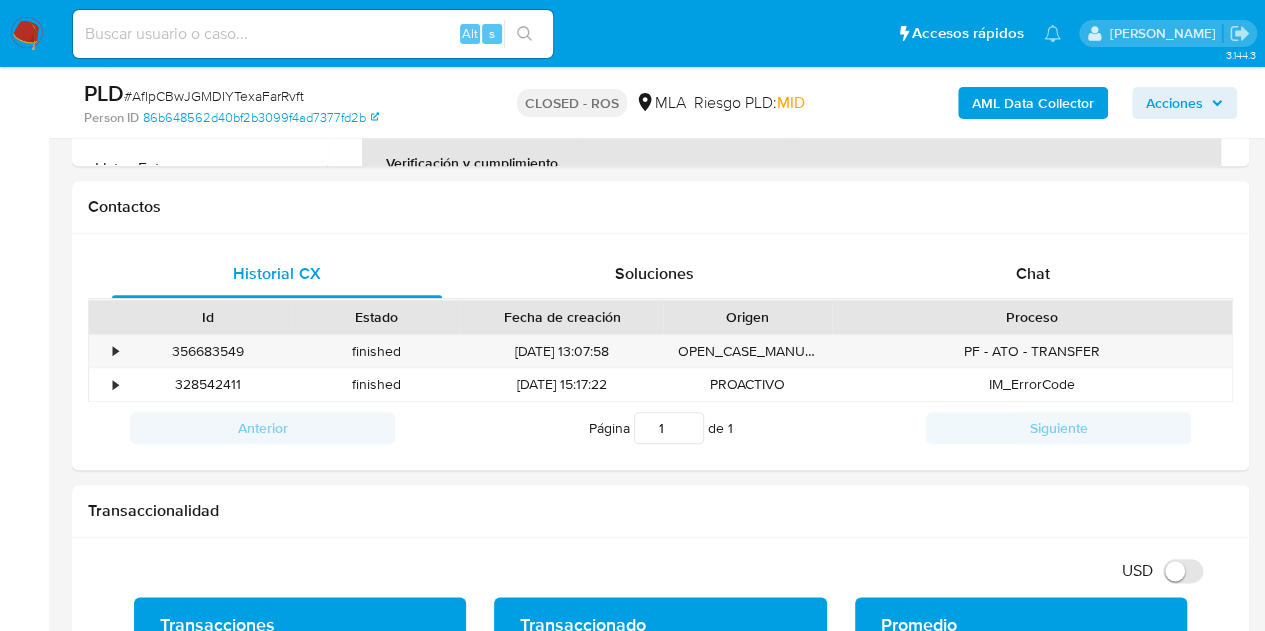 scroll, scrollTop: 864, scrollLeft: 0, axis: vertical 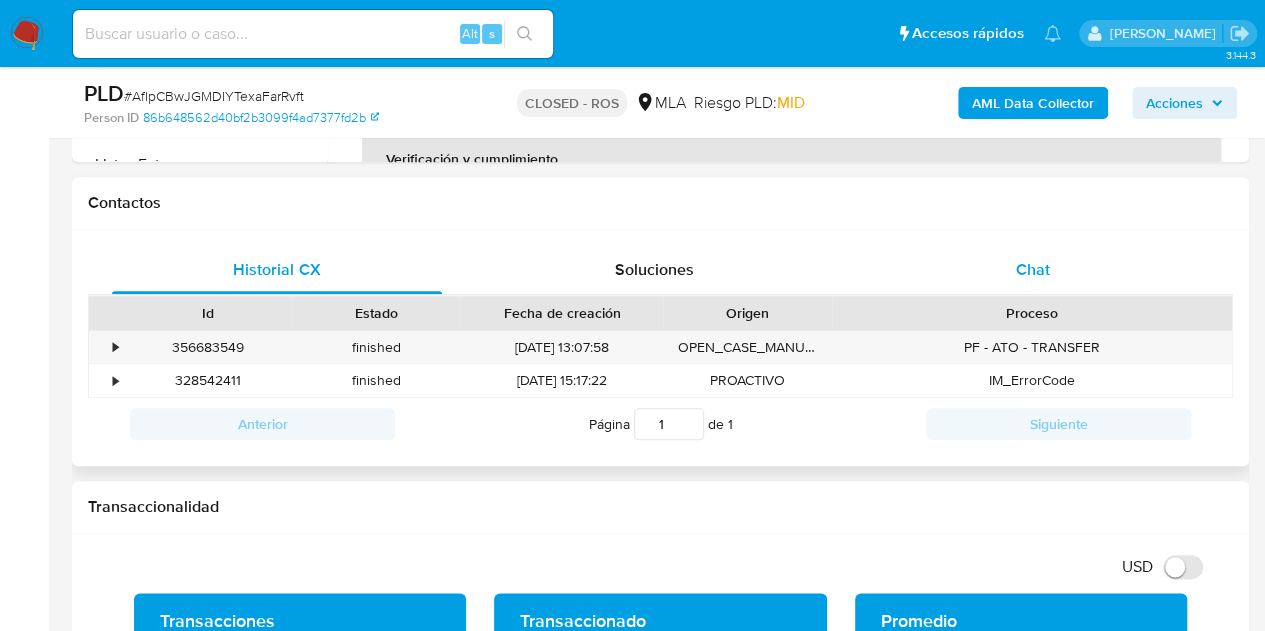 click on "Chat" at bounding box center [1033, 270] 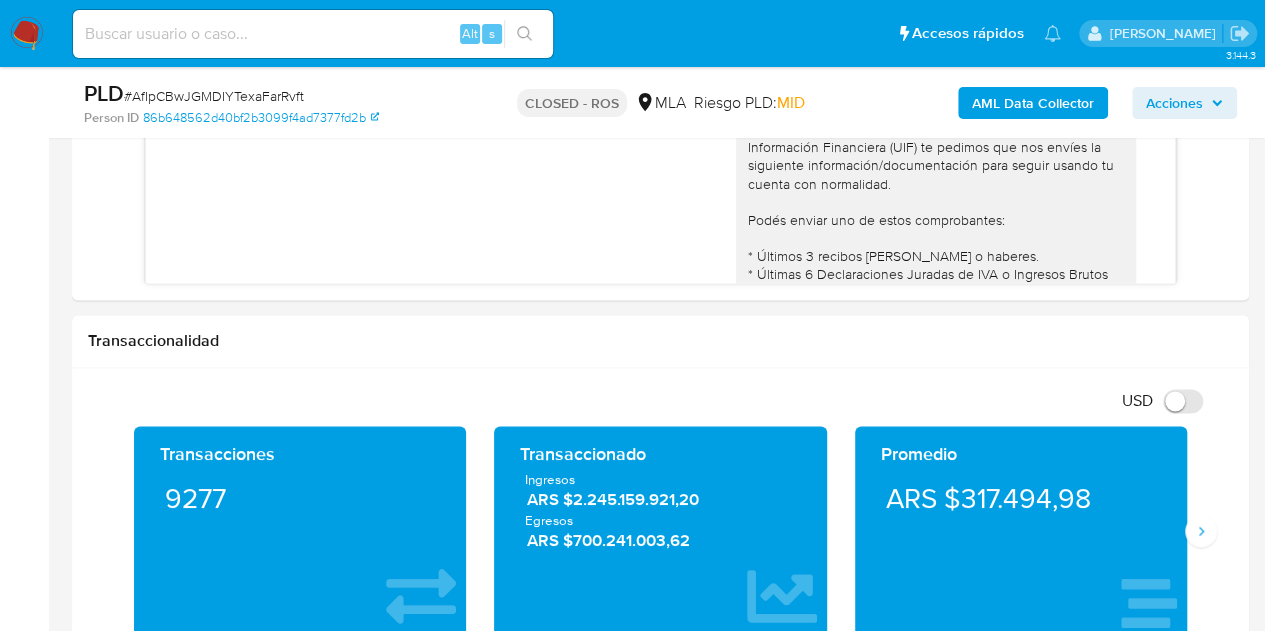 scroll, scrollTop: 1049, scrollLeft: 0, axis: vertical 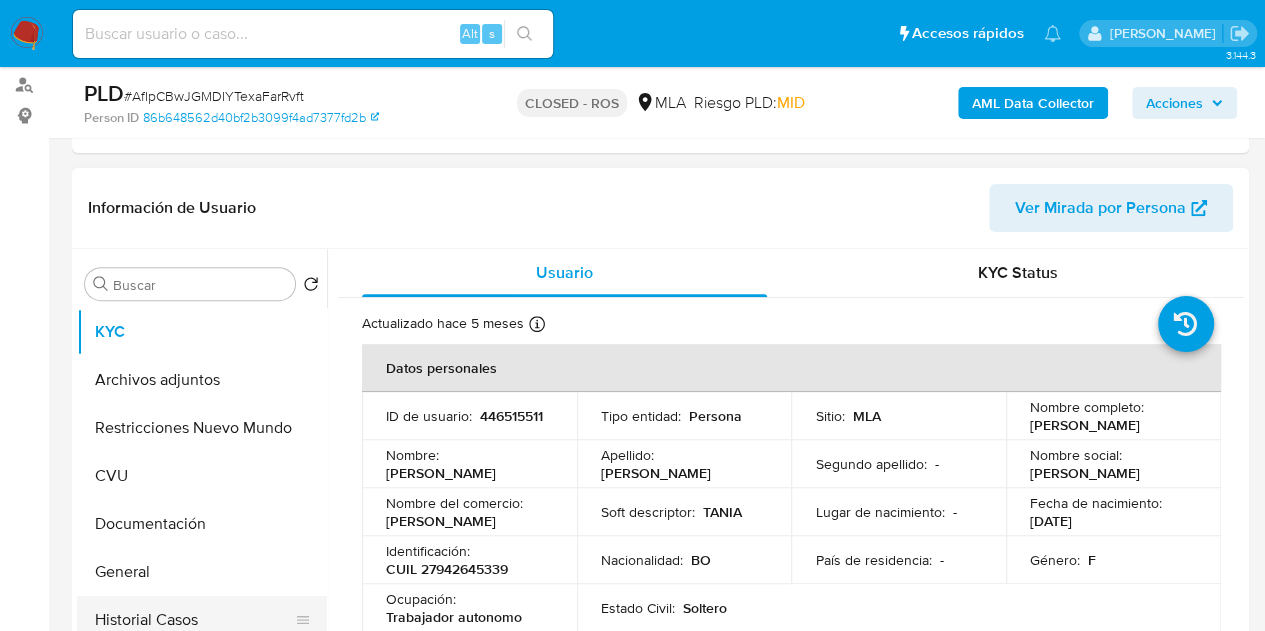 click on "Historial Casos" at bounding box center (194, 620) 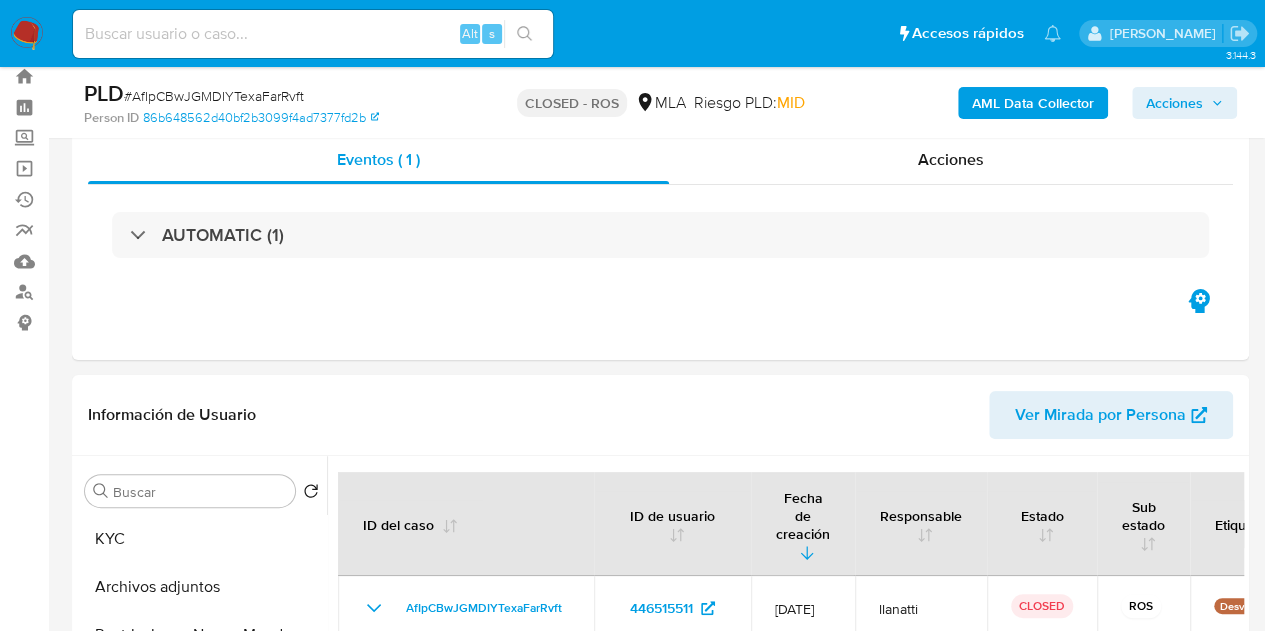 scroll, scrollTop: 66, scrollLeft: 0, axis: vertical 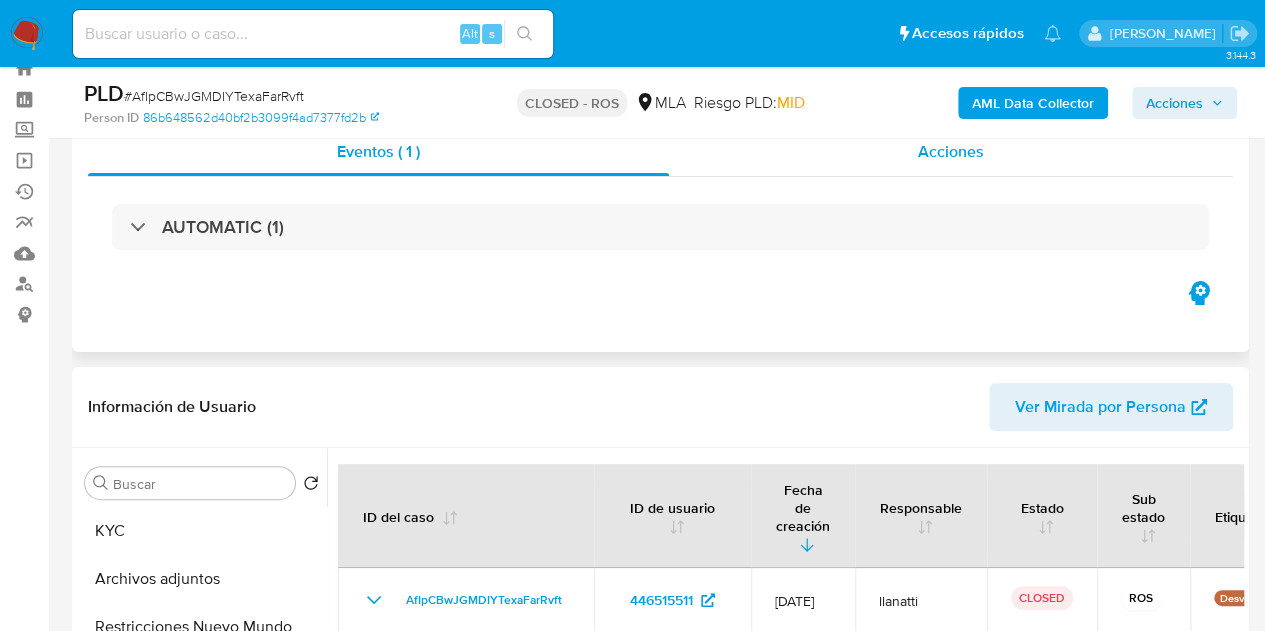 click on "Acciones" at bounding box center (951, 151) 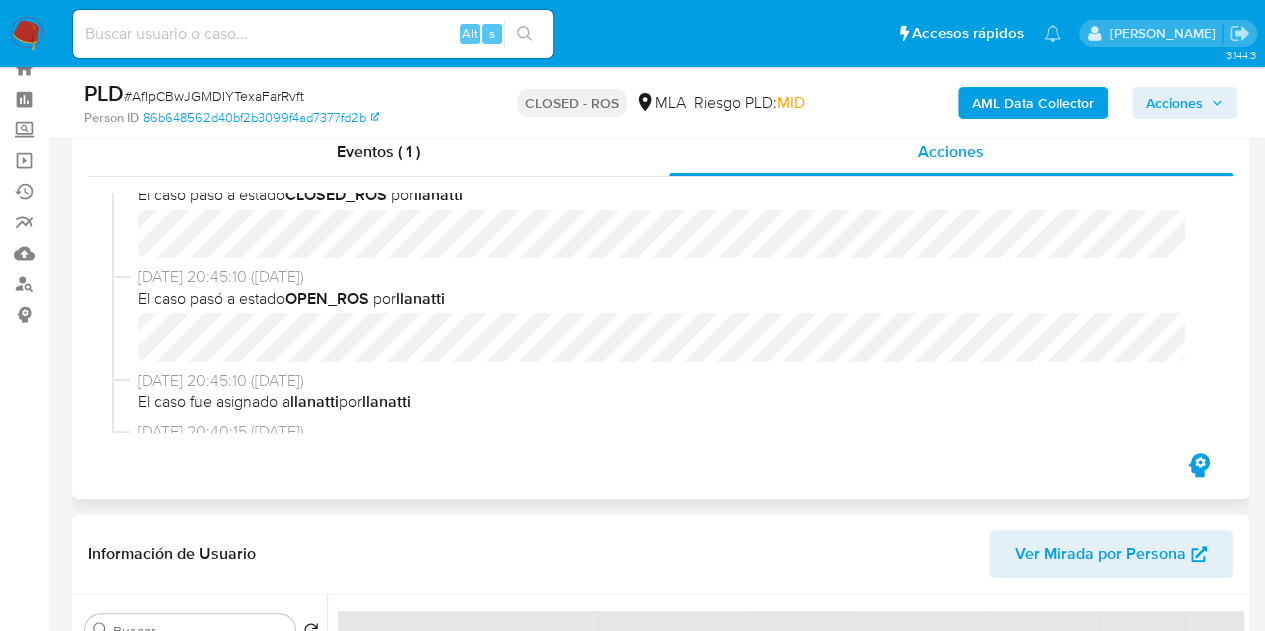 scroll, scrollTop: 0, scrollLeft: 0, axis: both 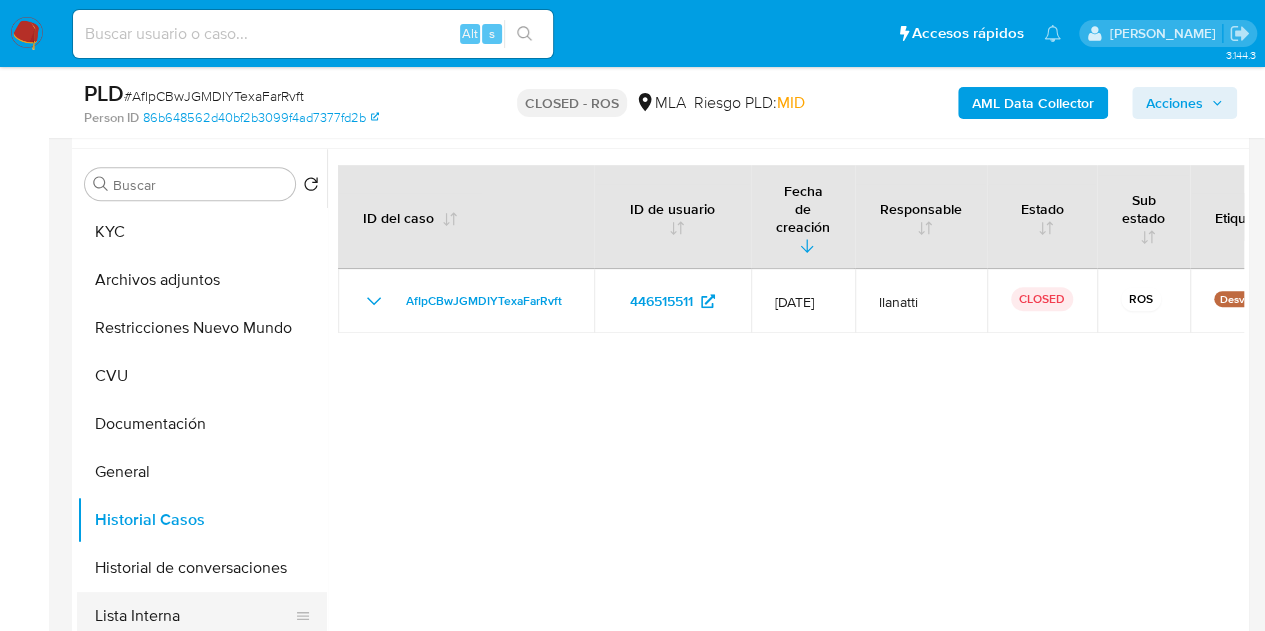click on "Lista Interna" at bounding box center (194, 616) 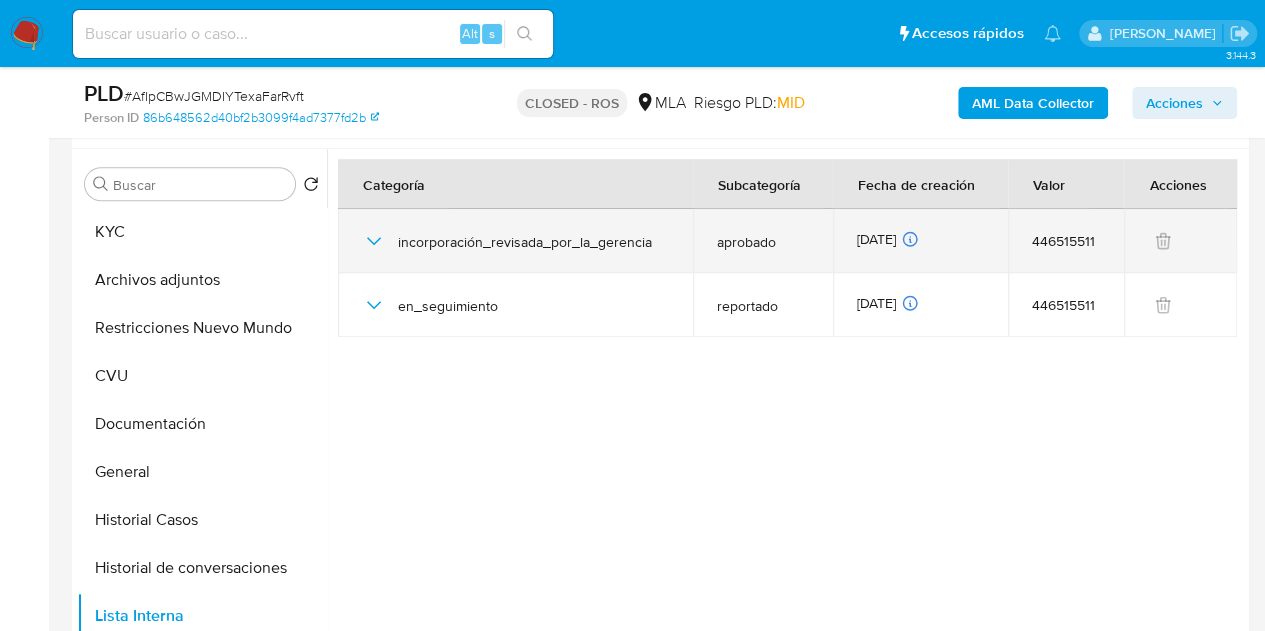 click 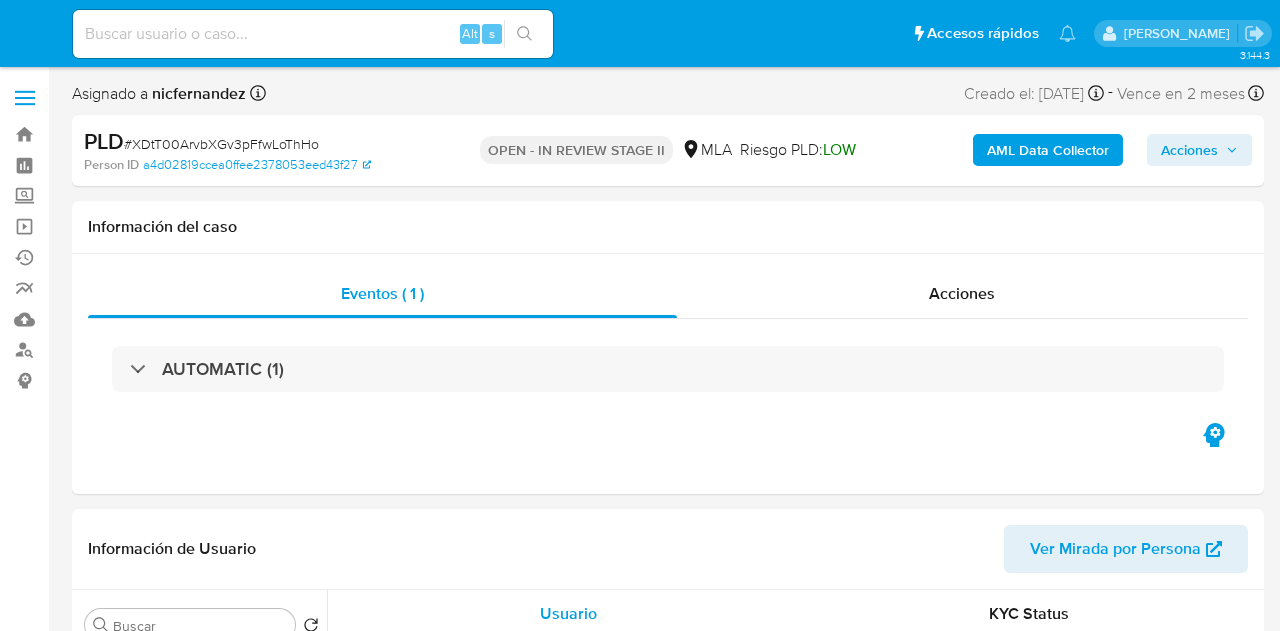select on "10" 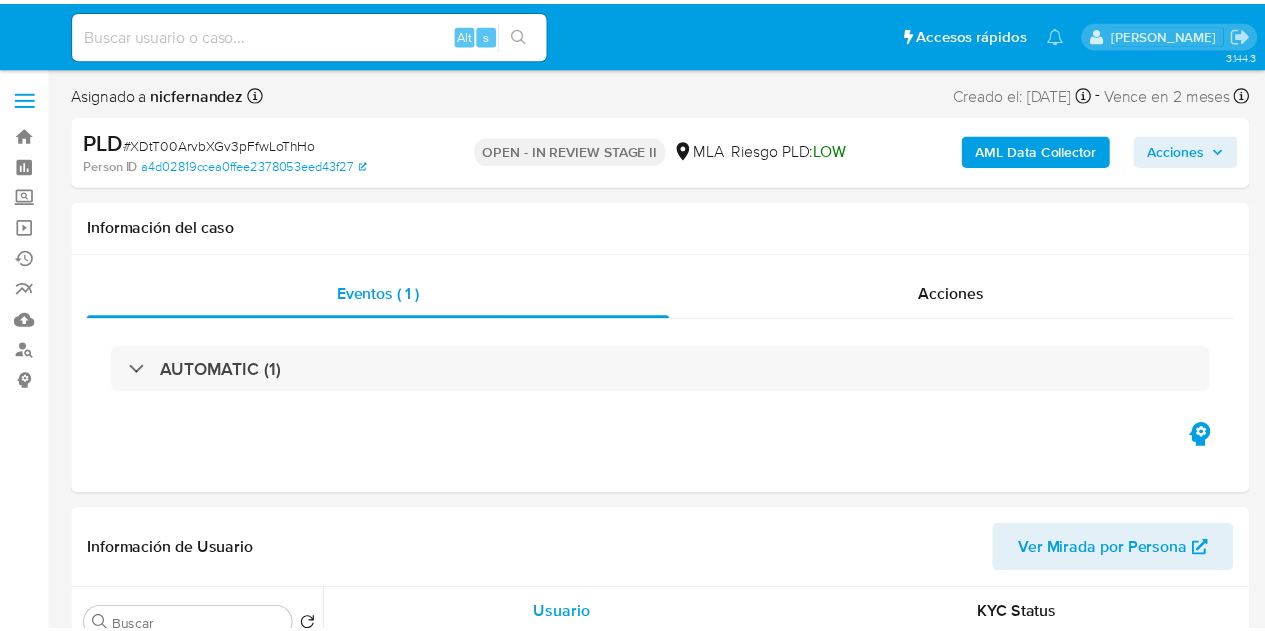scroll, scrollTop: 0, scrollLeft: 0, axis: both 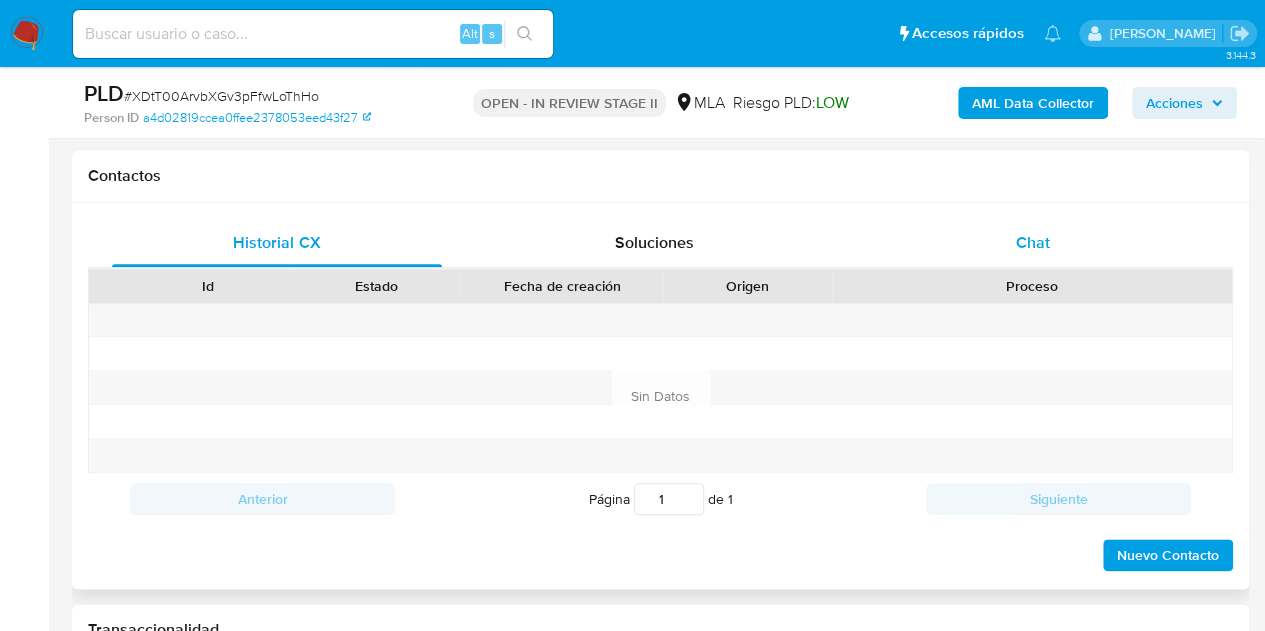click on "Chat" at bounding box center [1033, 243] 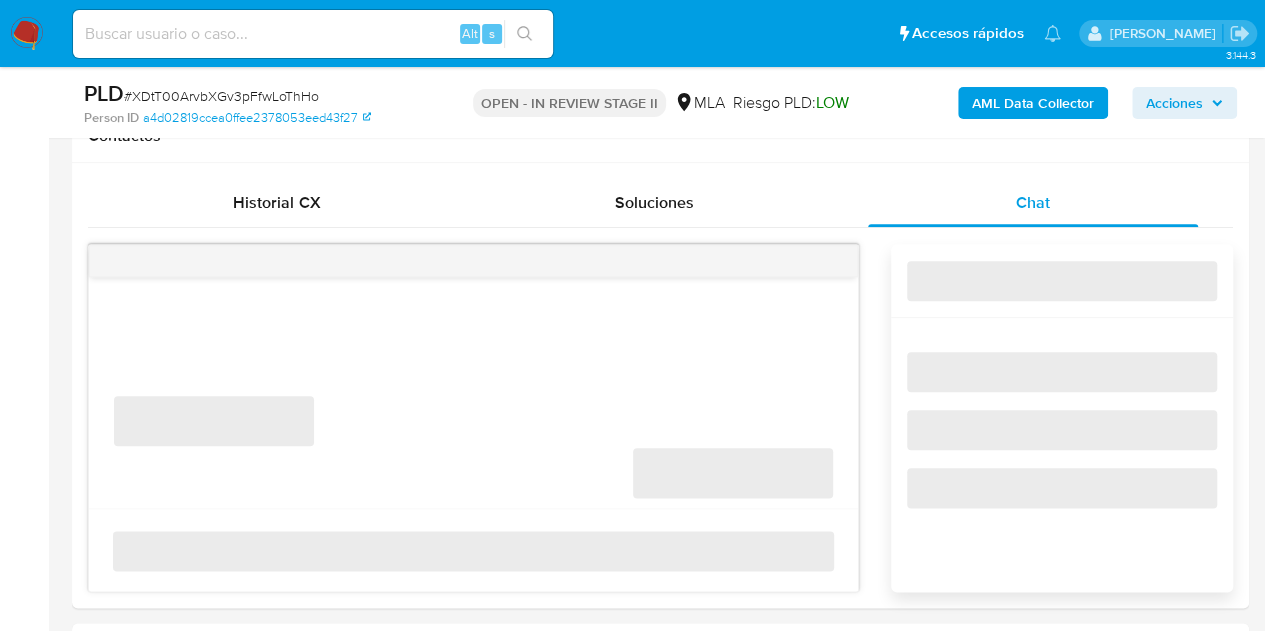 scroll, scrollTop: 998, scrollLeft: 0, axis: vertical 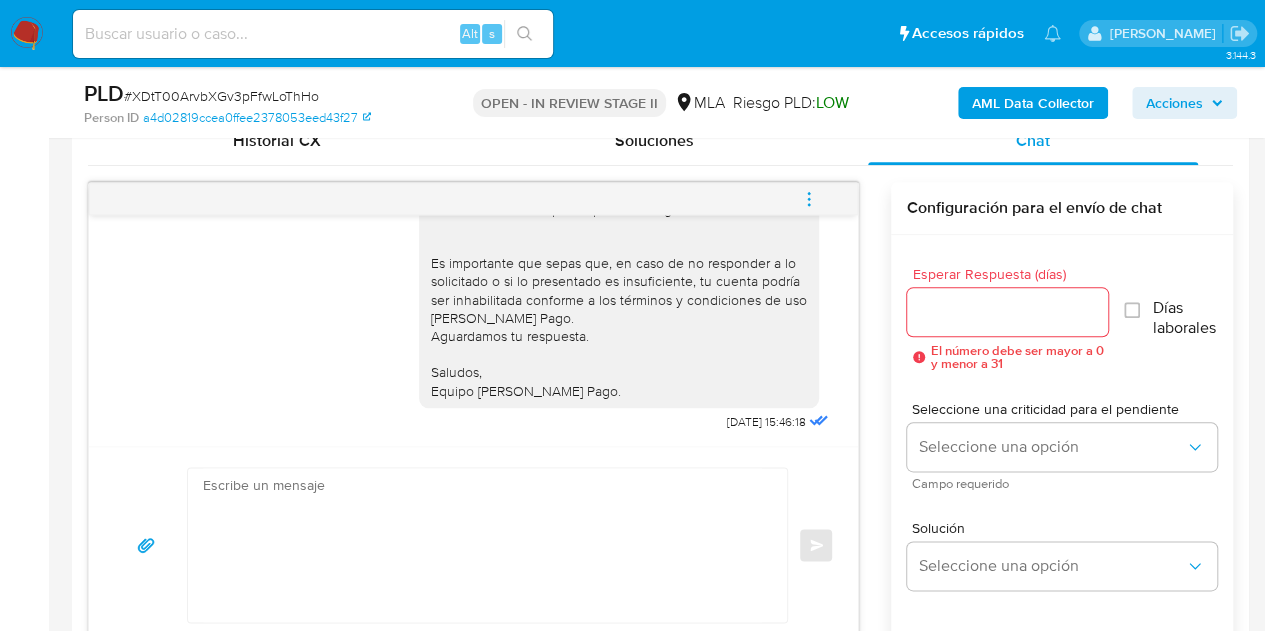 click 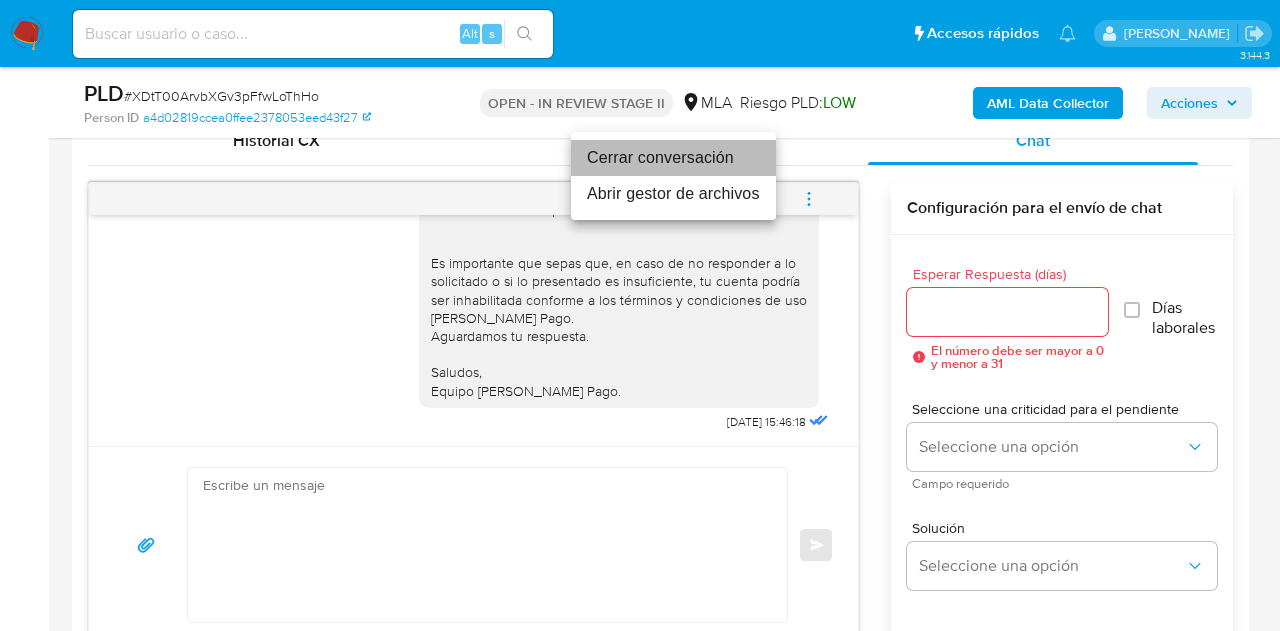 click on "Cerrar conversación" at bounding box center [673, 158] 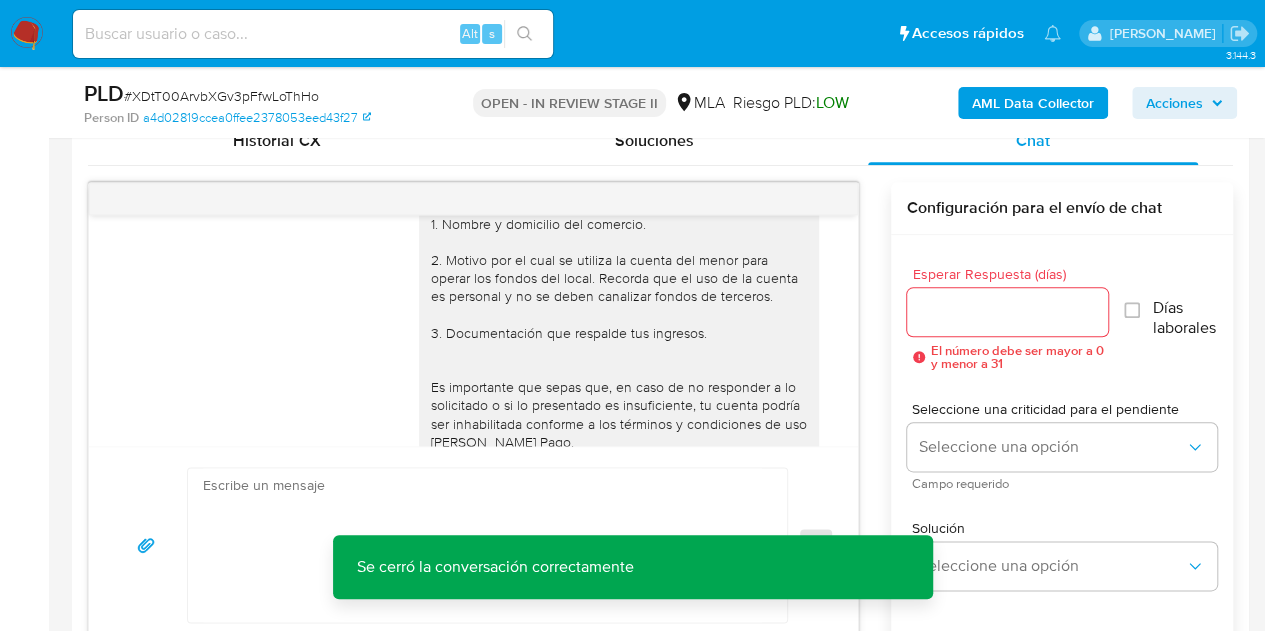 scroll, scrollTop: 1451, scrollLeft: 0, axis: vertical 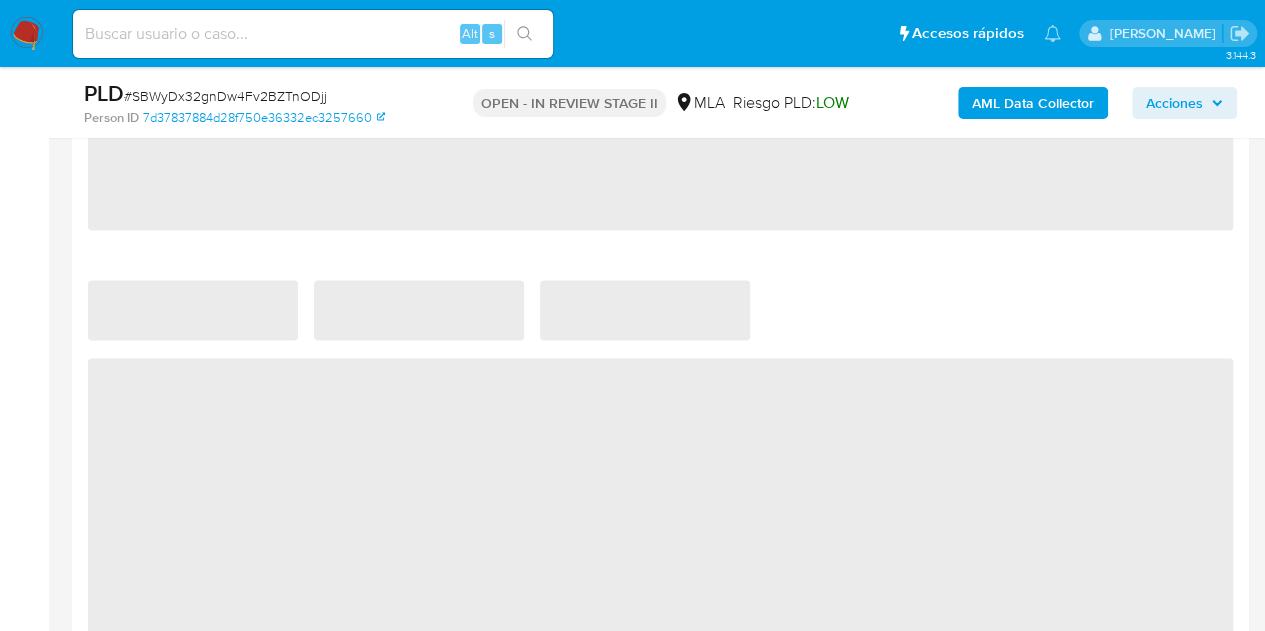 select on "10" 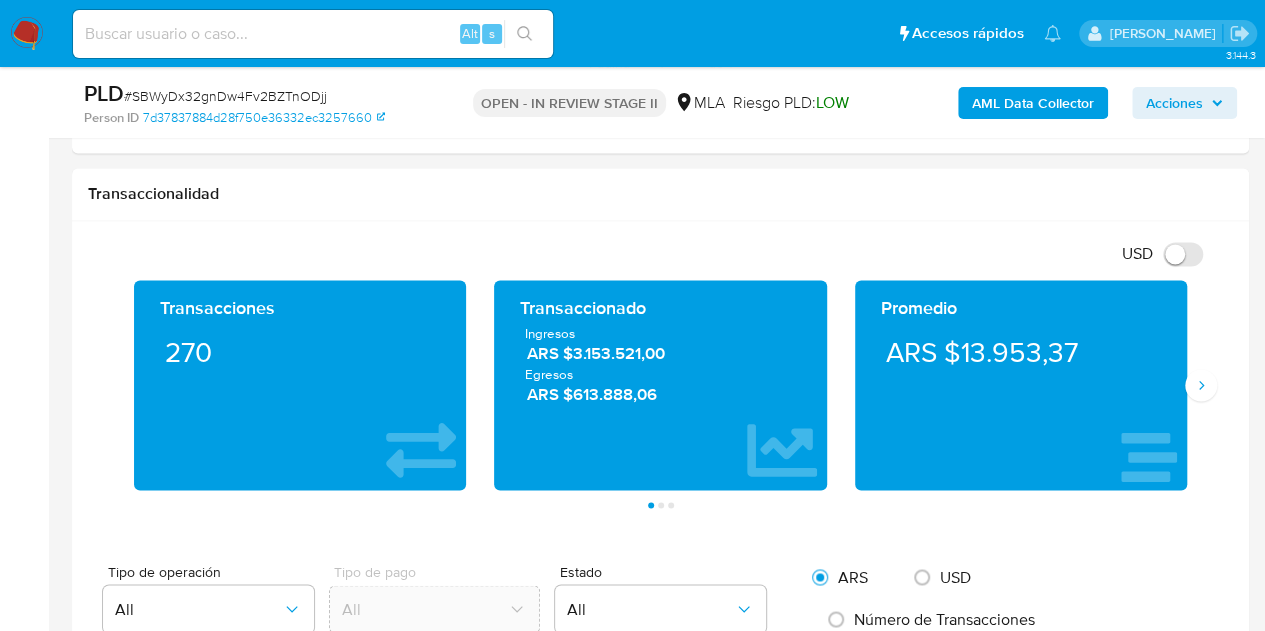 scroll, scrollTop: 1774, scrollLeft: 0, axis: vertical 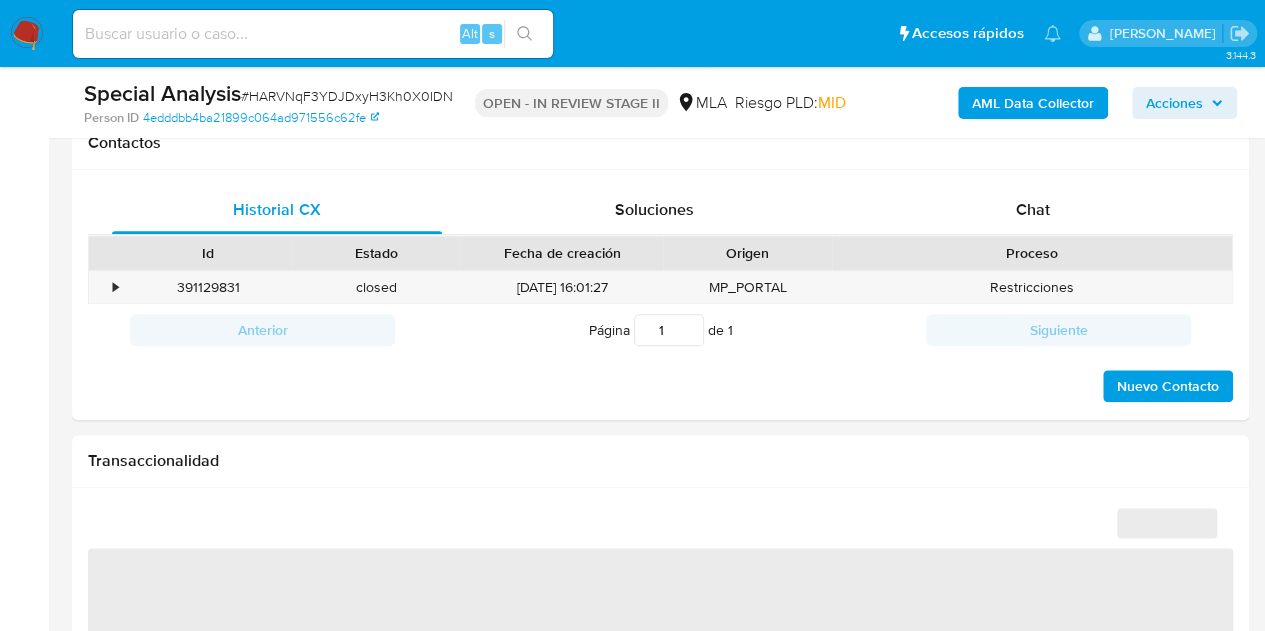 select on "10" 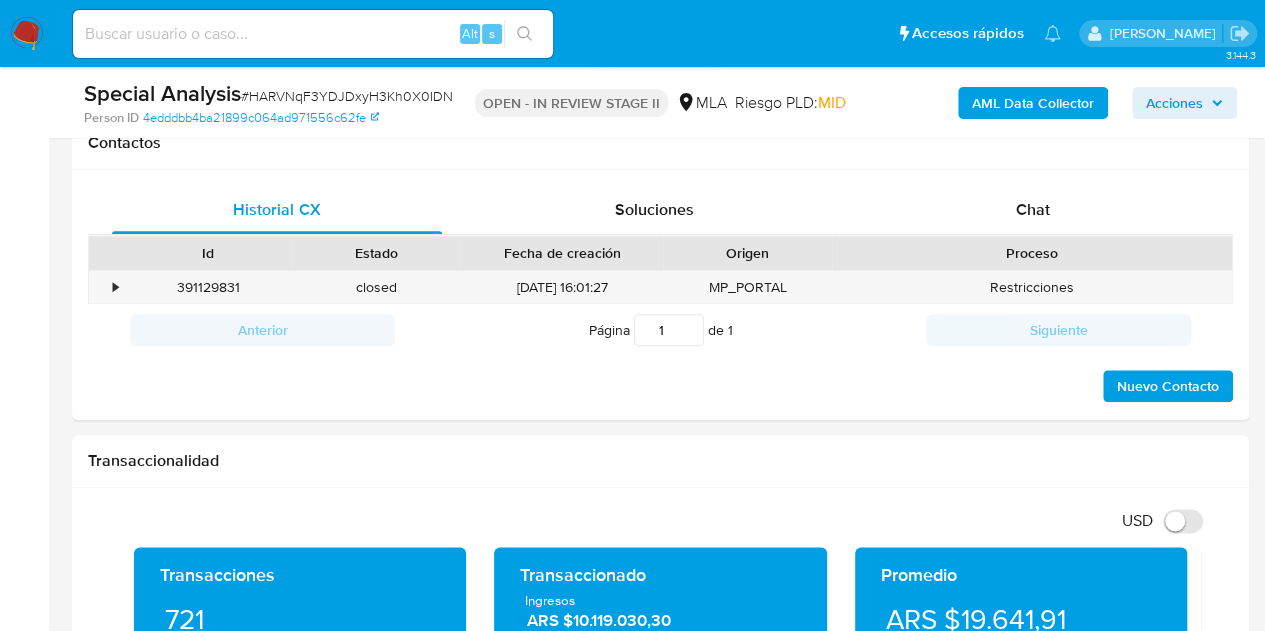 scroll, scrollTop: 914, scrollLeft: 0, axis: vertical 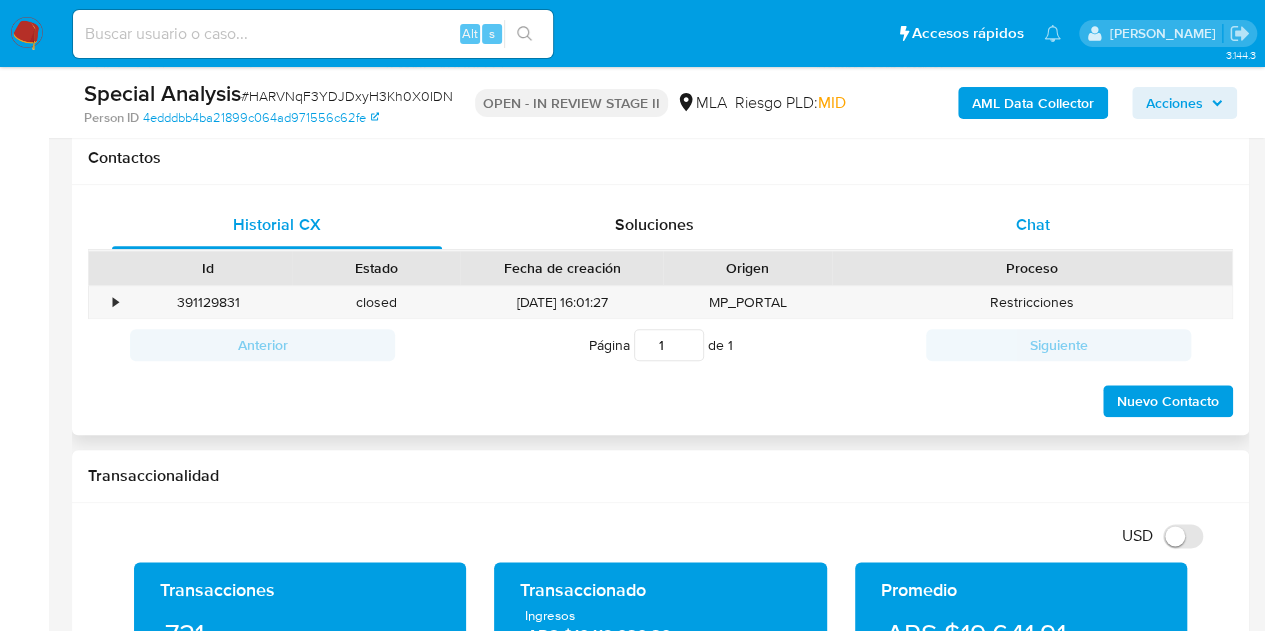 click on "Chat" at bounding box center [1033, 224] 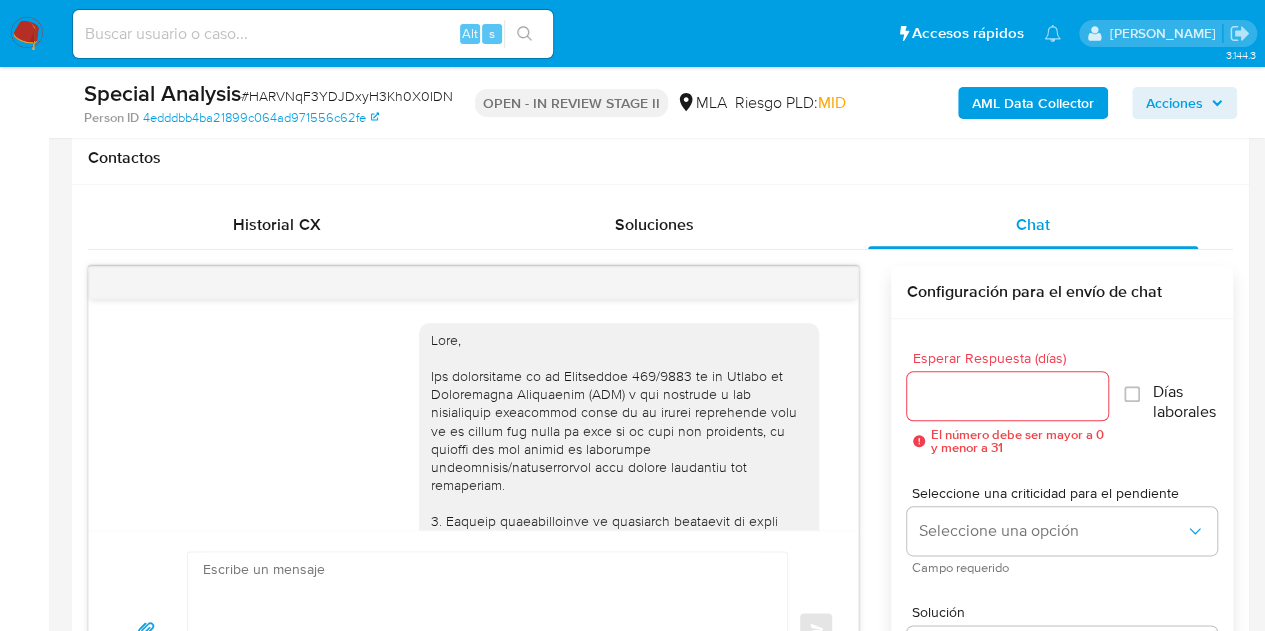 scroll, scrollTop: 1201, scrollLeft: 0, axis: vertical 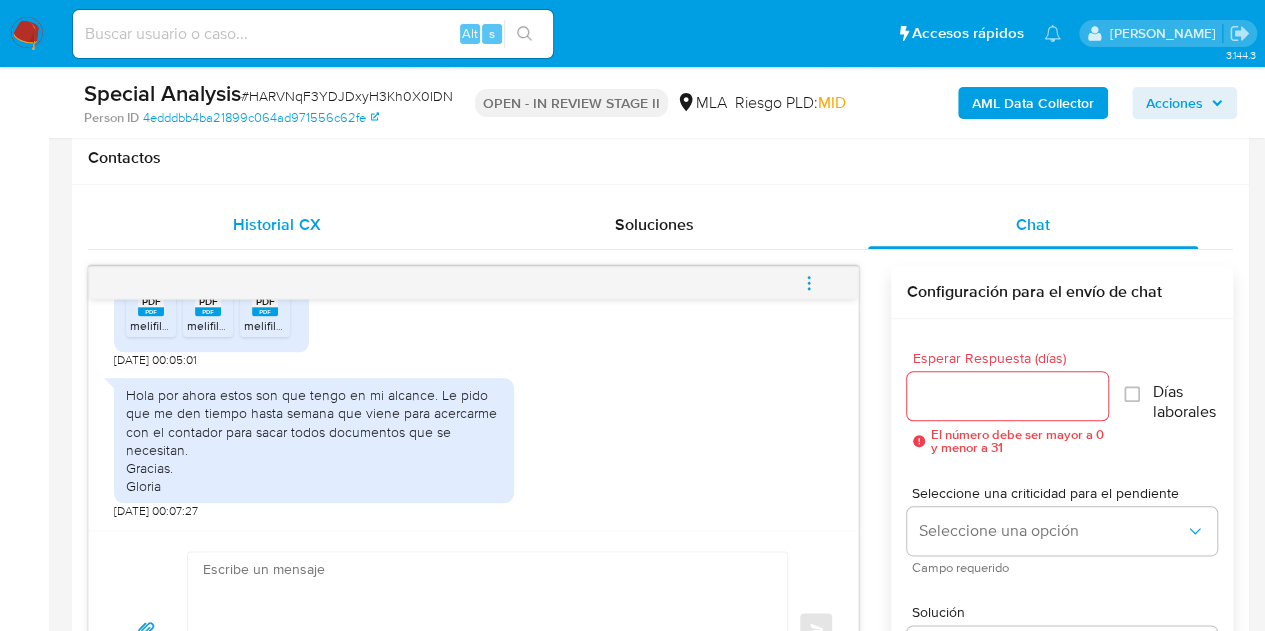 click on "Historial CX" at bounding box center (276, 224) 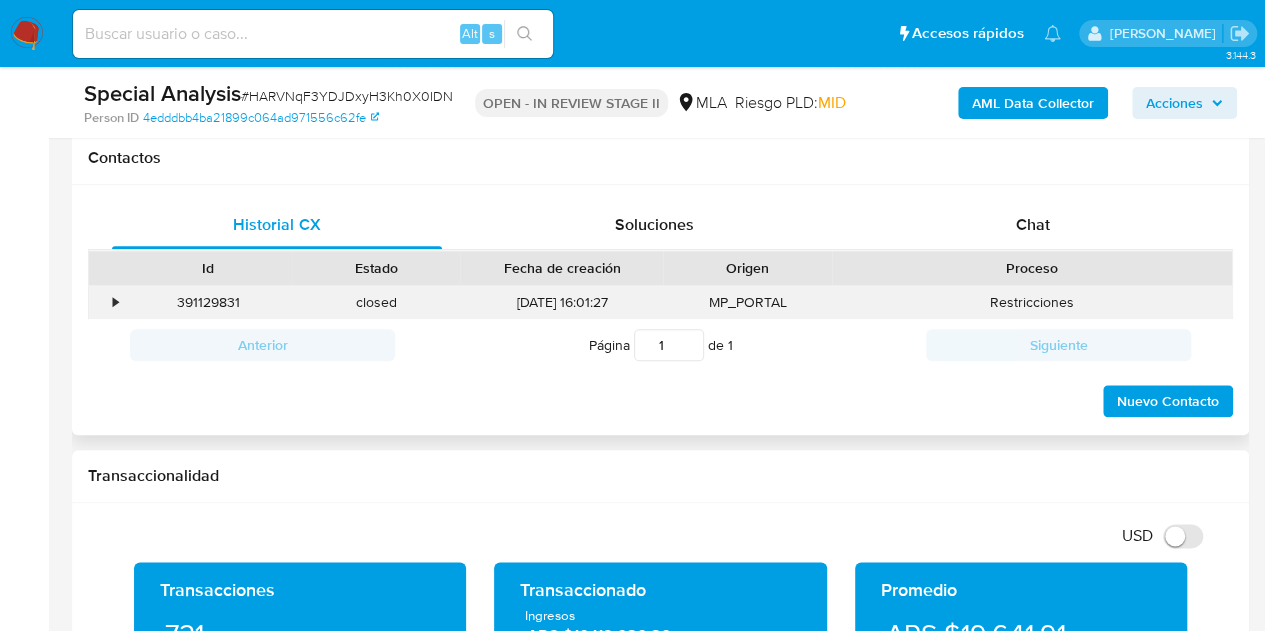 click on "391129831" at bounding box center (208, 302) 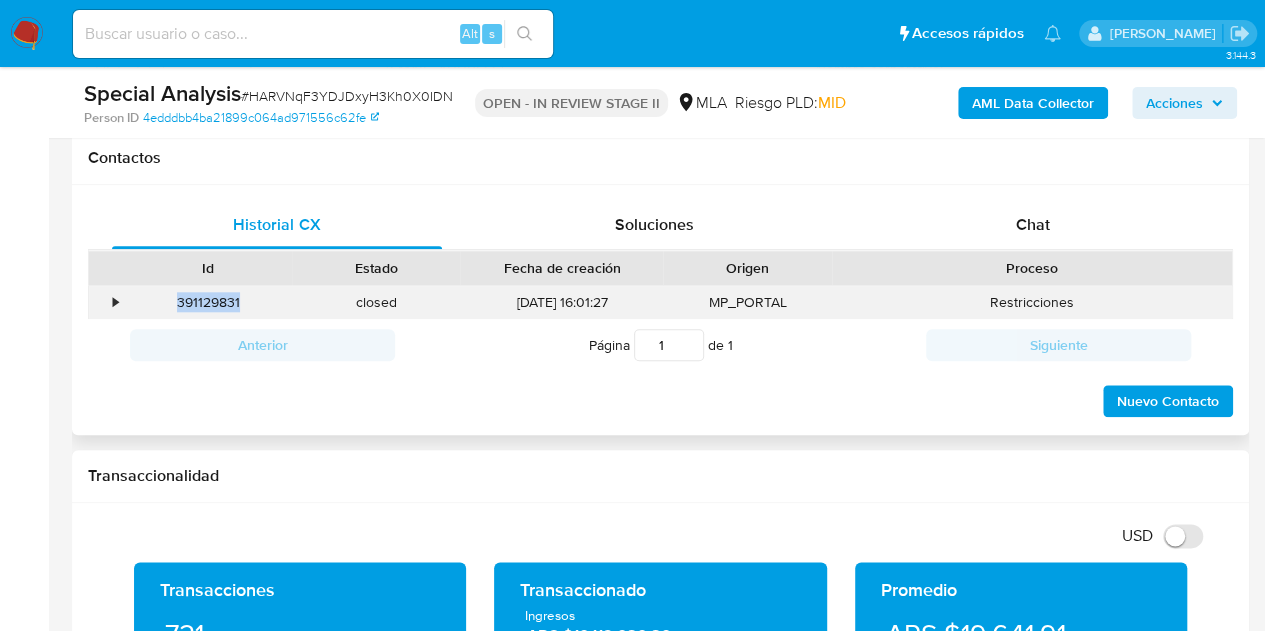 click on "391129831" at bounding box center (208, 302) 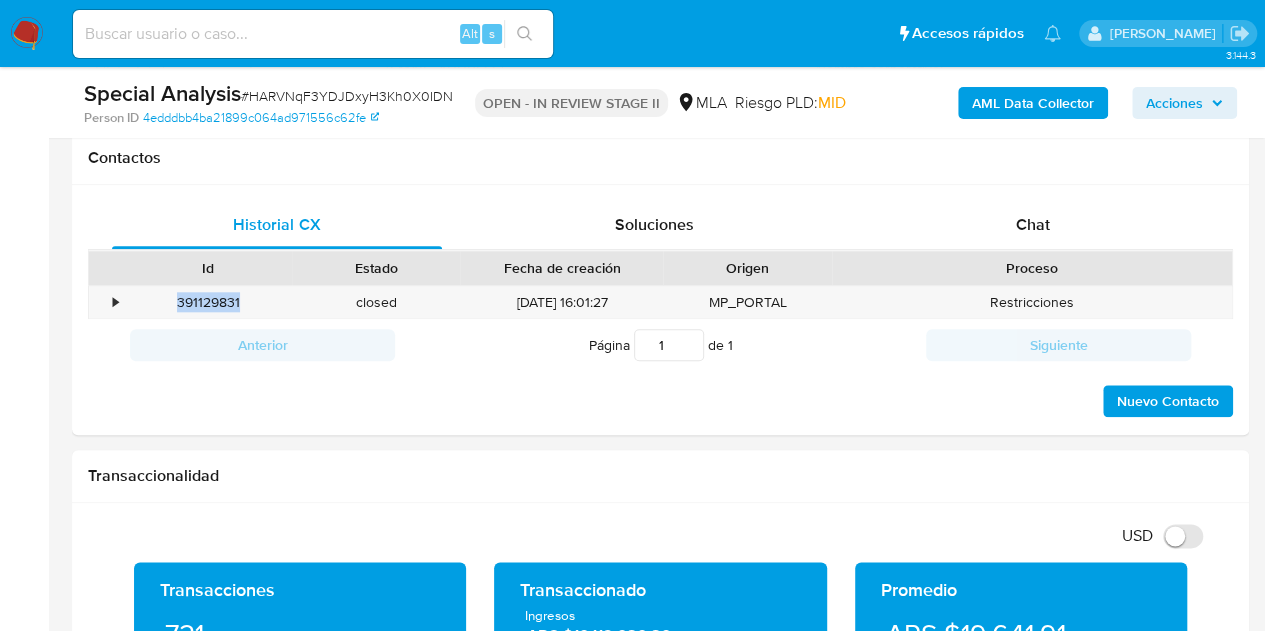 copy on "391129831" 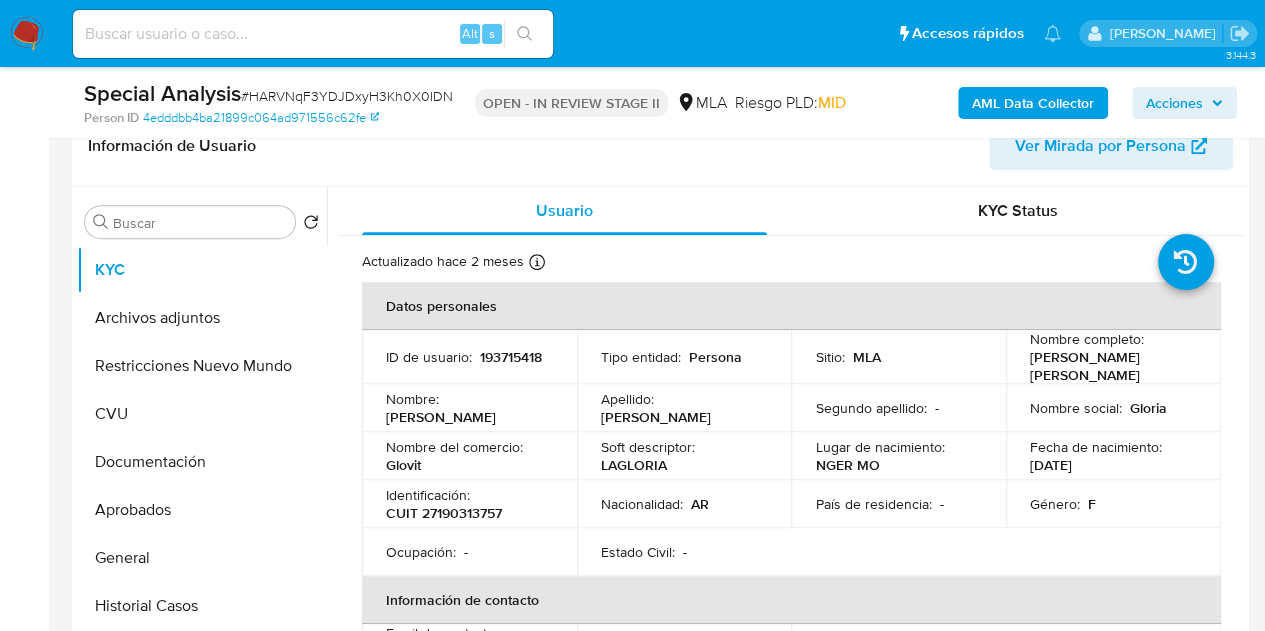 scroll, scrollTop: 278, scrollLeft: 0, axis: vertical 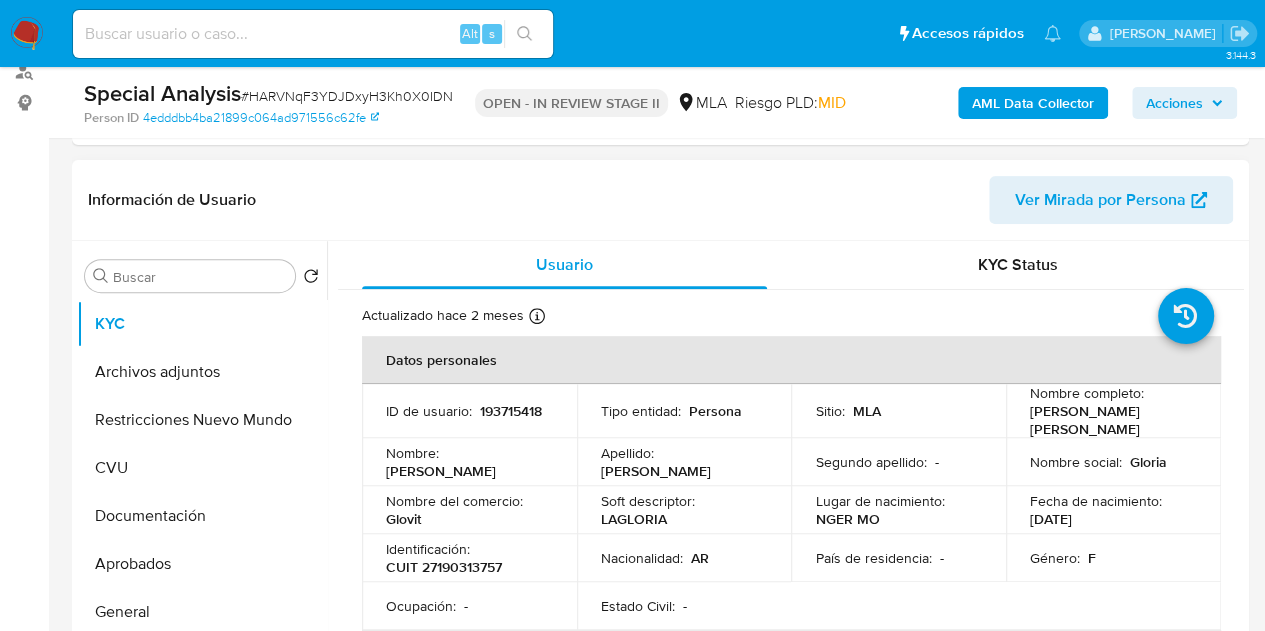 click on "Ver Mirada por Persona" at bounding box center [1100, 200] 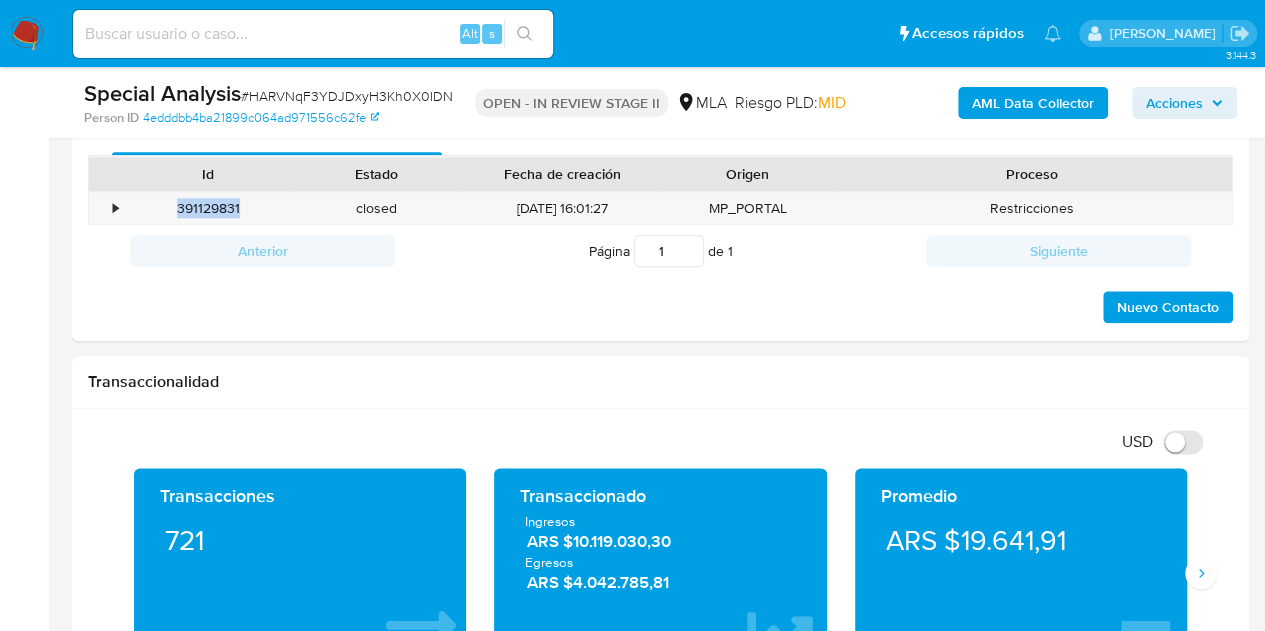 scroll, scrollTop: 851, scrollLeft: 0, axis: vertical 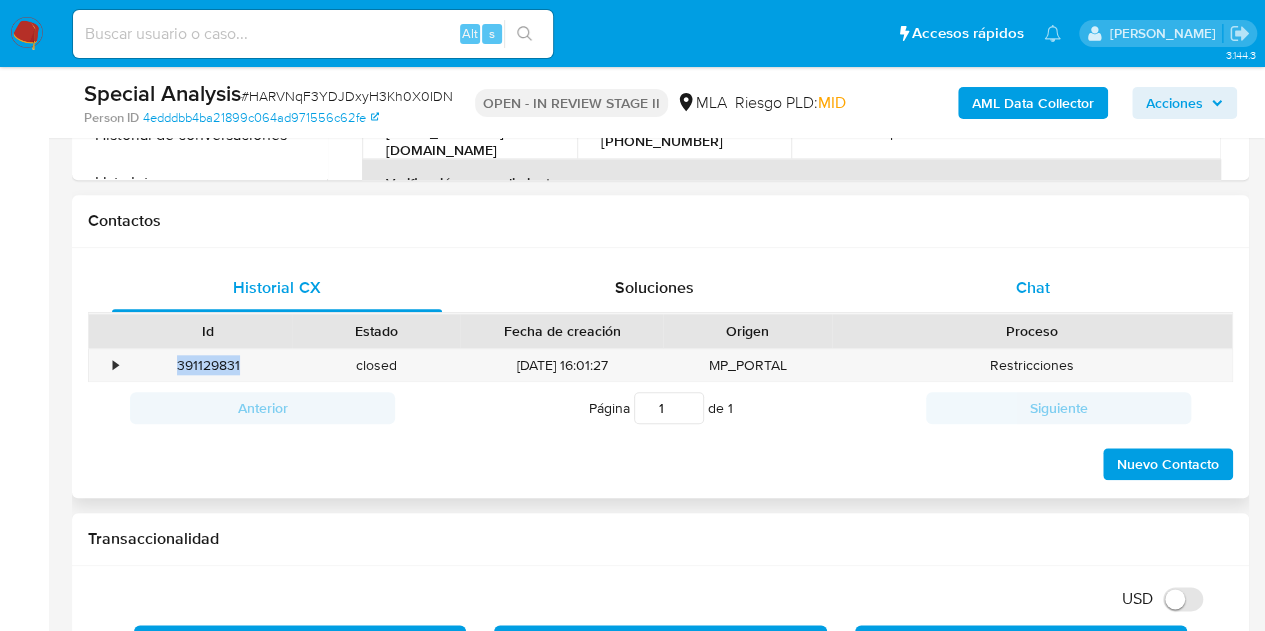click on "Chat" at bounding box center [1033, 288] 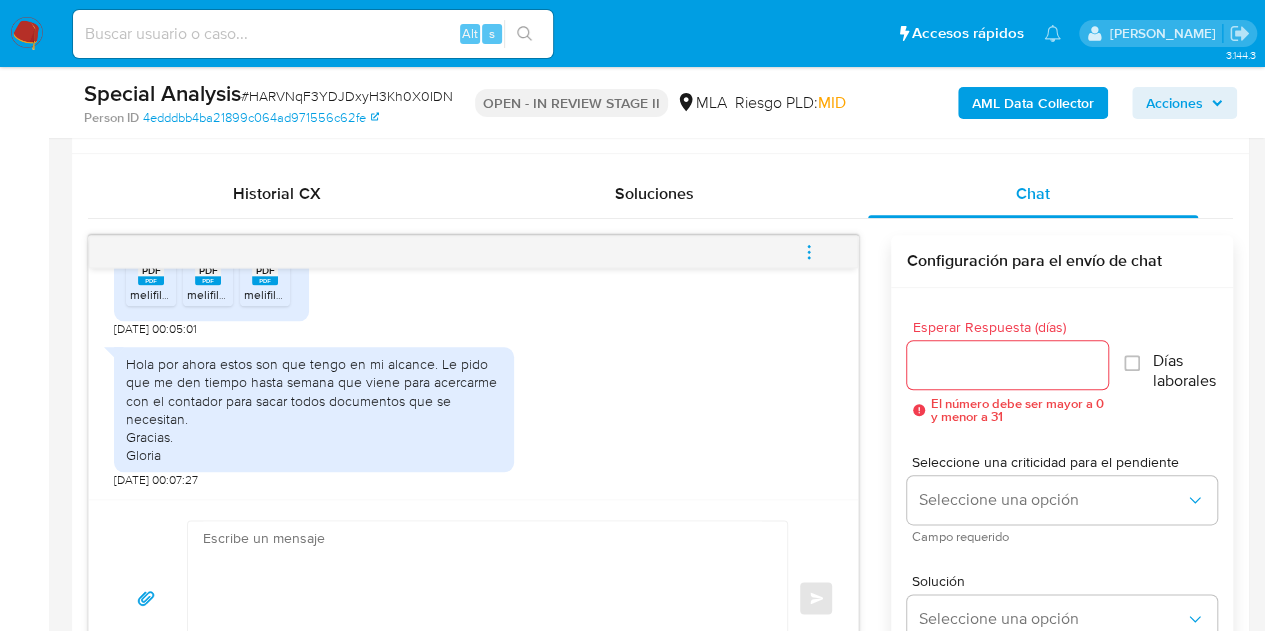 scroll, scrollTop: 1012, scrollLeft: 0, axis: vertical 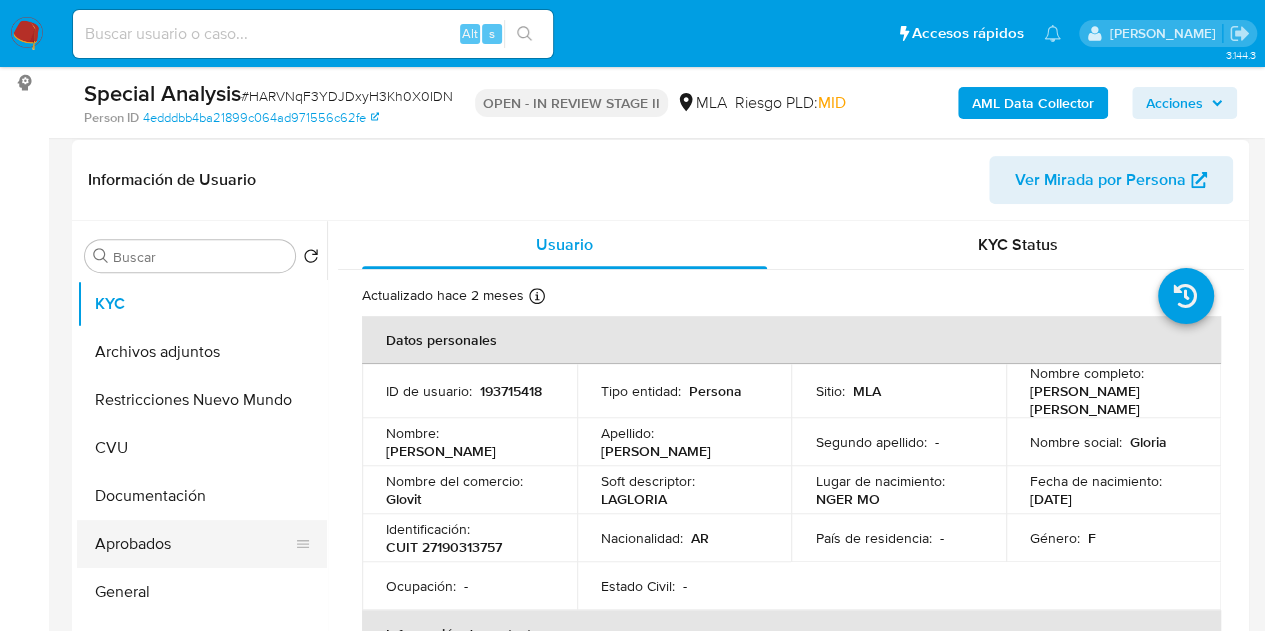 click on "Aprobados" at bounding box center [194, 544] 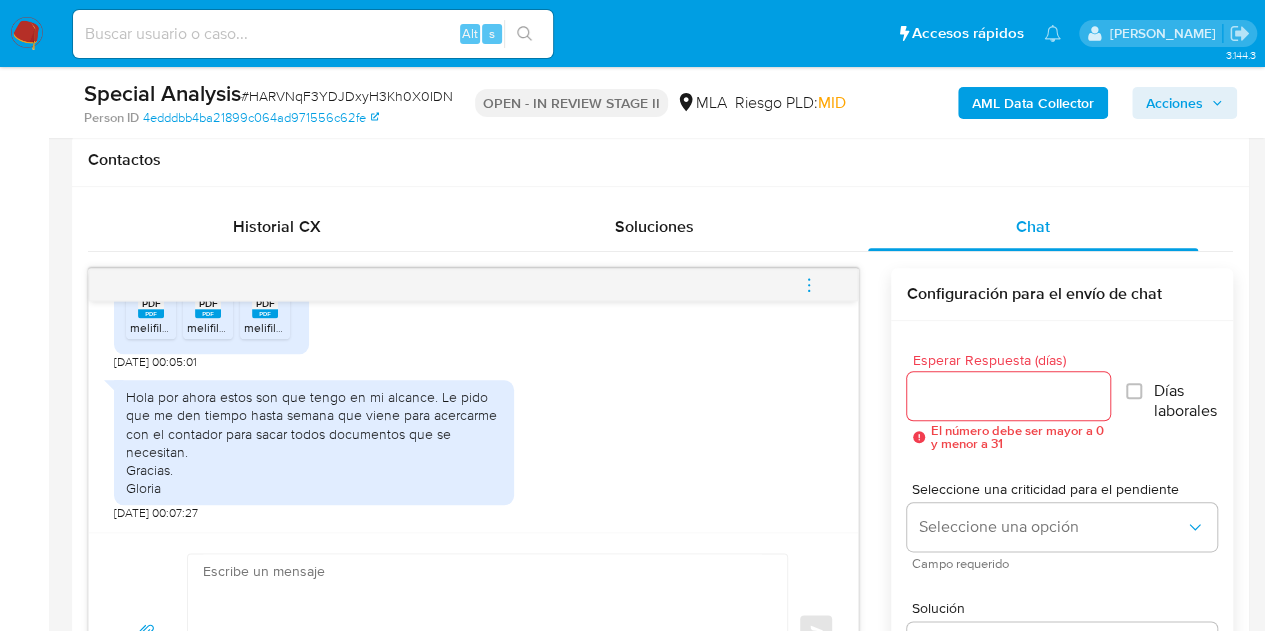 scroll, scrollTop: 1065, scrollLeft: 0, axis: vertical 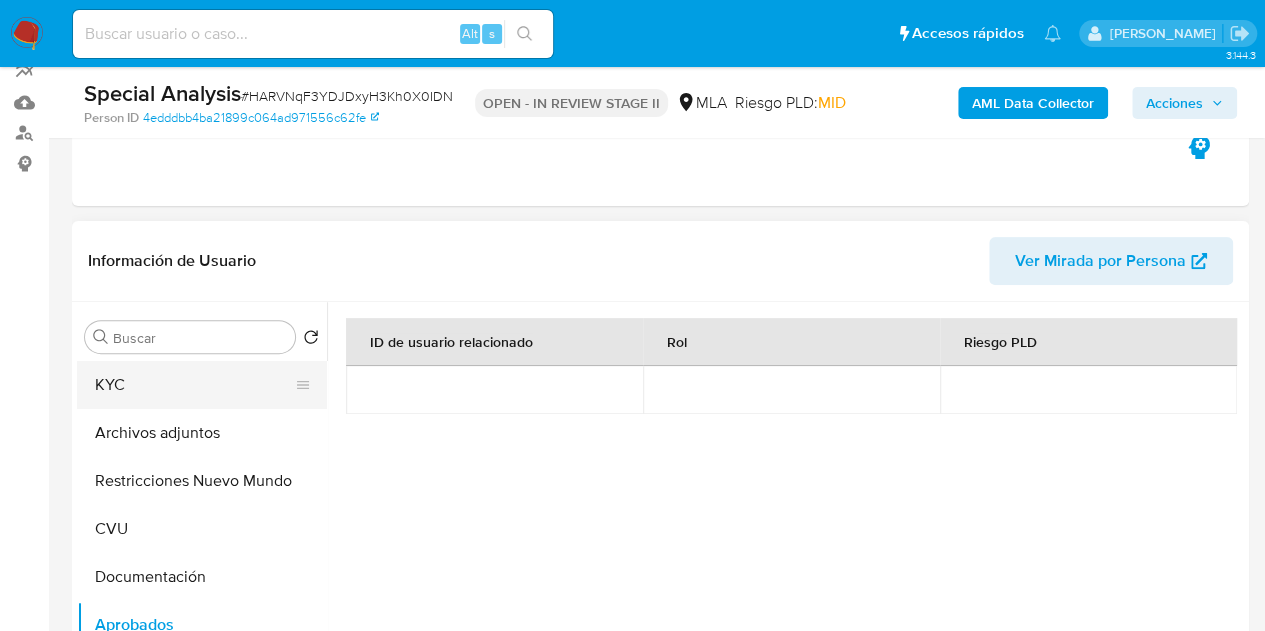 click on "KYC" at bounding box center (194, 385) 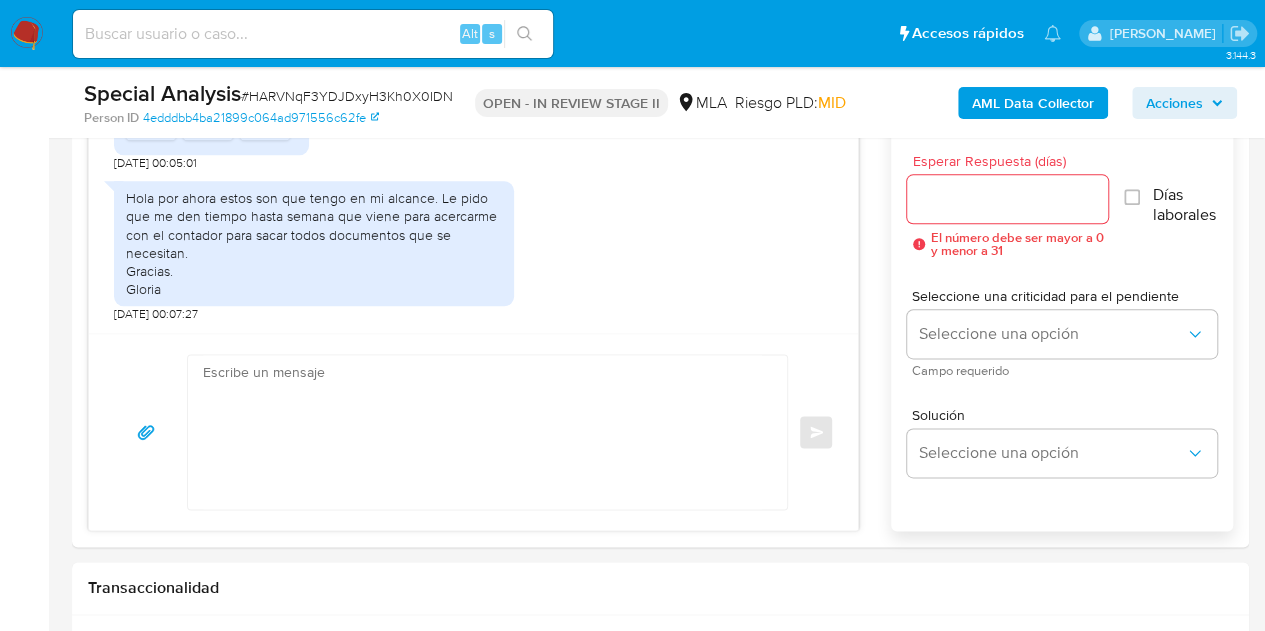 scroll, scrollTop: 1130, scrollLeft: 0, axis: vertical 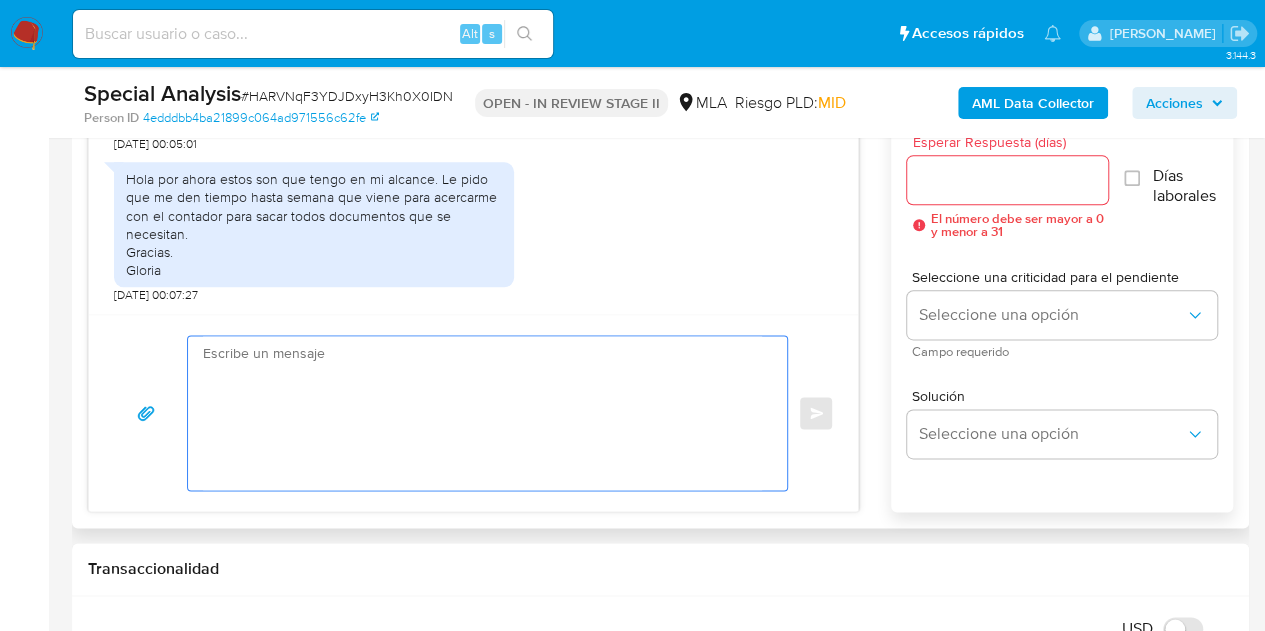 click at bounding box center (482, 413) 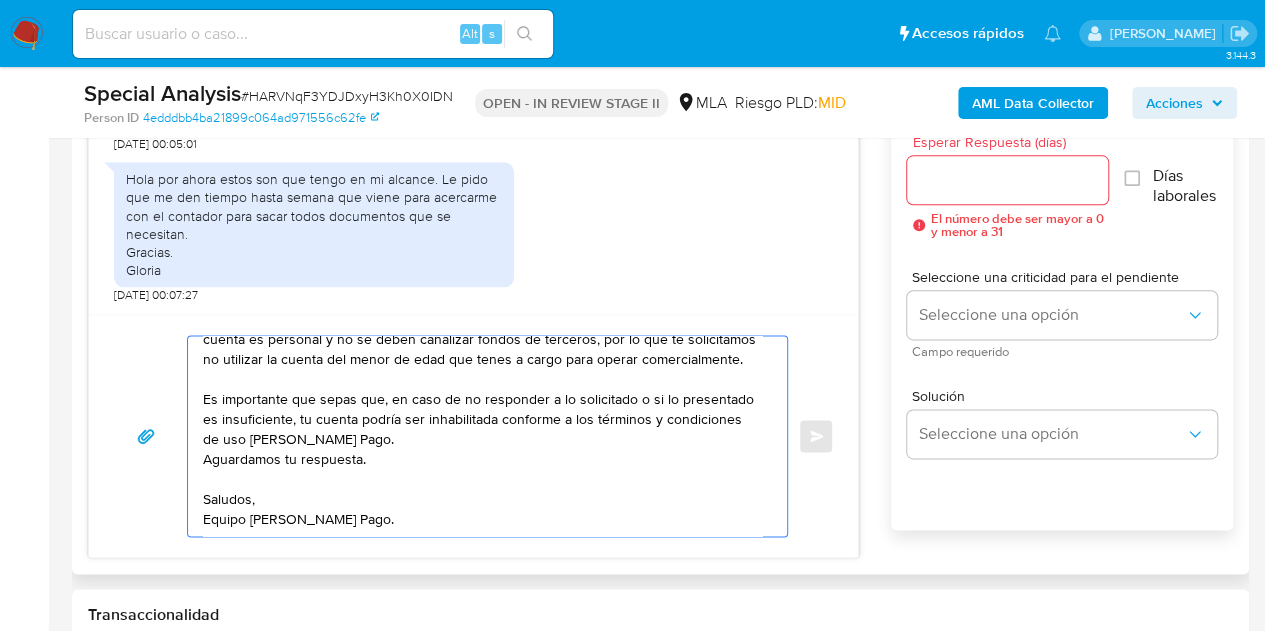 scroll, scrollTop: 194, scrollLeft: 0, axis: vertical 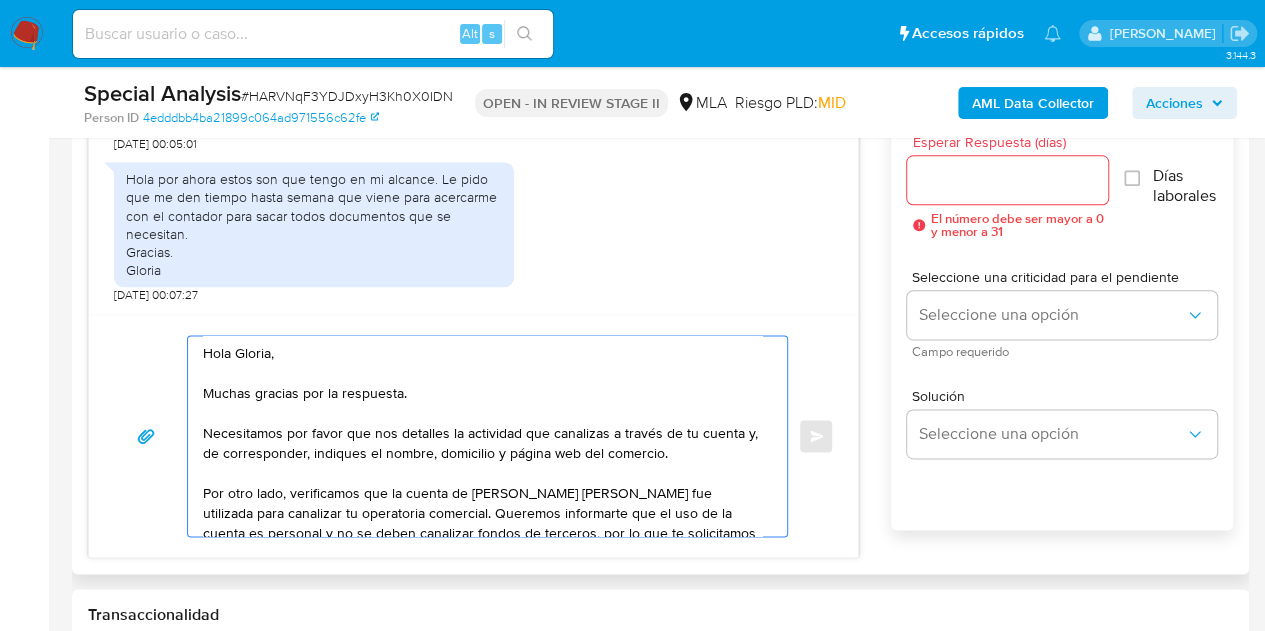 click on "Hola Gloria,
Muchas gracias por la respuesta.
Necesitamos por favor que nos detalles la actividad que canalizas a través de tu cuenta y, de corresponder, indiques el nombre, domicilio y página web del comercio.
Por otro lado, verificamos que la cuenta de Maximo Chinomso Samuel fue utilizada para canalizar tu operatoria comercial. Queremos informarte que el uso de la cuenta es personal y no se deben canalizar fondos de terceros, por lo que te solicitamos no utilizar la cuenta del menor de edad que tenes a cargo para operar comercialmente.
Es importante que sepas que, en caso de no responder a lo solicitado o si lo presentado es insuficiente, tu cuenta podría ser inhabilitada conforme a los términos y condiciones de uso de Mercado Pago.
Aguardamos tu respuesta.
Saludos,
Equipo de Mercado Pago." at bounding box center (482, 436) 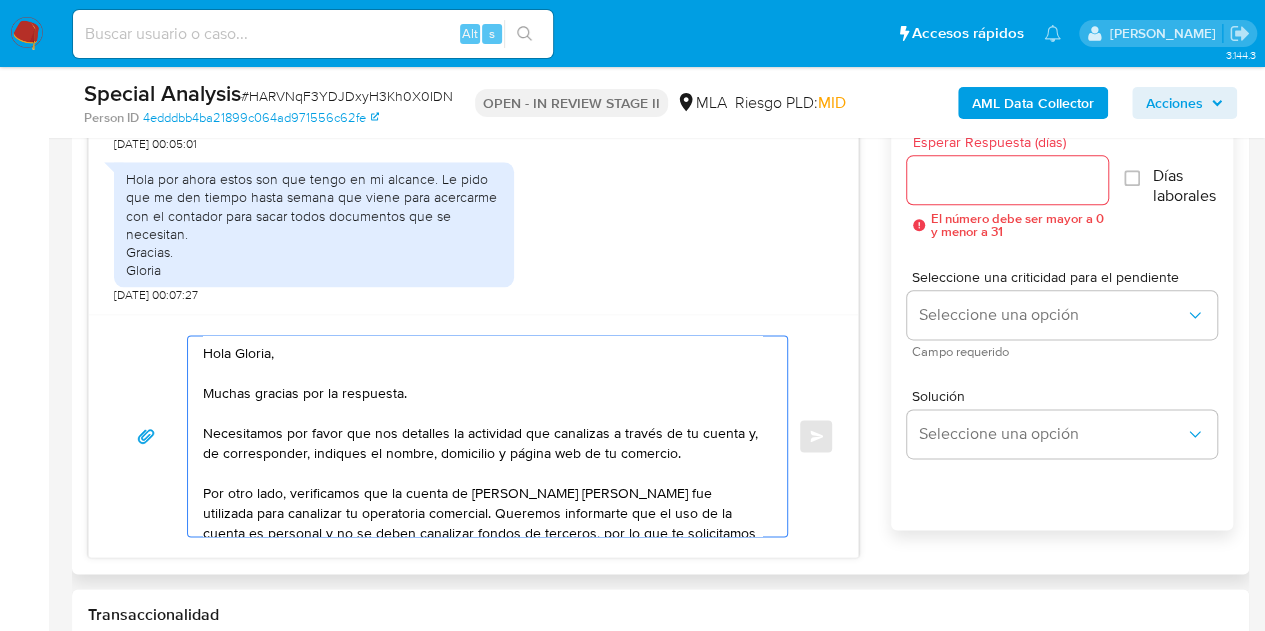 click on "Hola Gloria,
Muchas gracias por la respuesta.
Necesitamos por favor que nos detalles la actividad que canalizas a través de tu cuenta y, de corresponder, indiques el nombre, domicilio y página web de tu comercio.
Por otro lado, verificamos que la cuenta de Maximo Chinomso Samuel fue utilizada para canalizar tu operatoria comercial. Queremos informarte que el uso de la cuenta es personal y no se deben canalizar fondos de terceros, por lo que te solicitamos no utilizar la cuenta del menor de edad que tenes a cargo para operar comercialmente.
Es importante que sepas que, en caso de no responder a lo solicitado o si lo presentado es insuficiente, tu cuenta podría ser inhabilitada conforme a los términos y condiciones de uso de Mercado Pago.
Aguardamos tu respuesta.
Saludos,
Equipo de Mercado Pago." at bounding box center (482, 436) 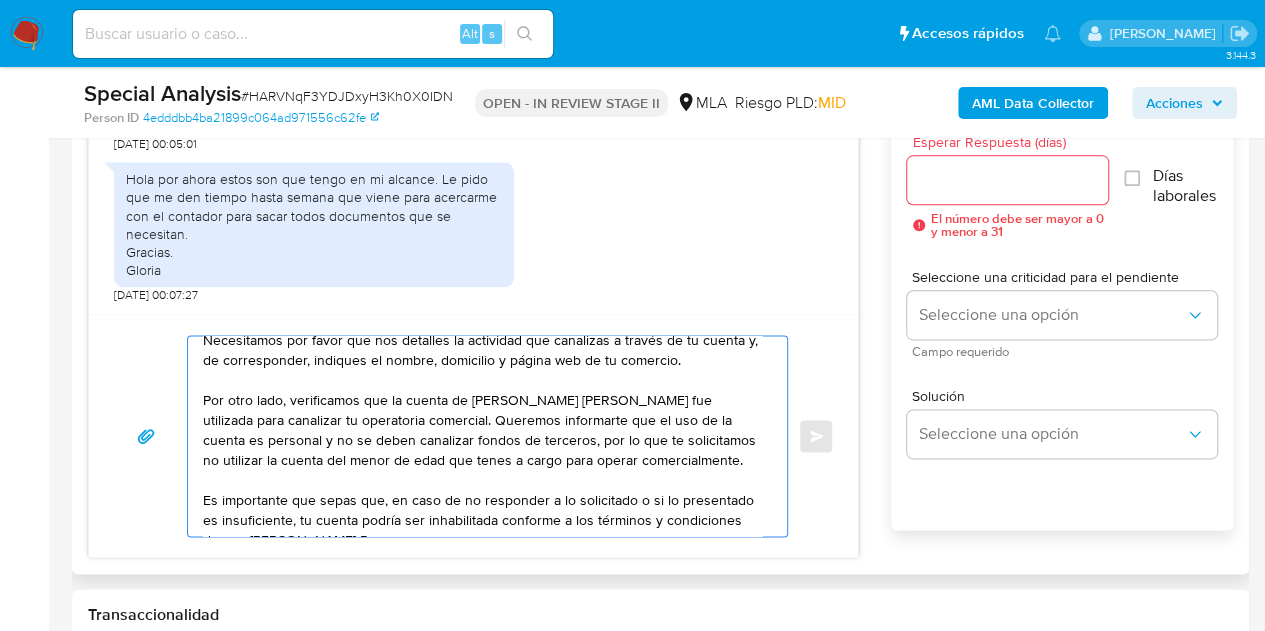 scroll, scrollTop: 194, scrollLeft: 0, axis: vertical 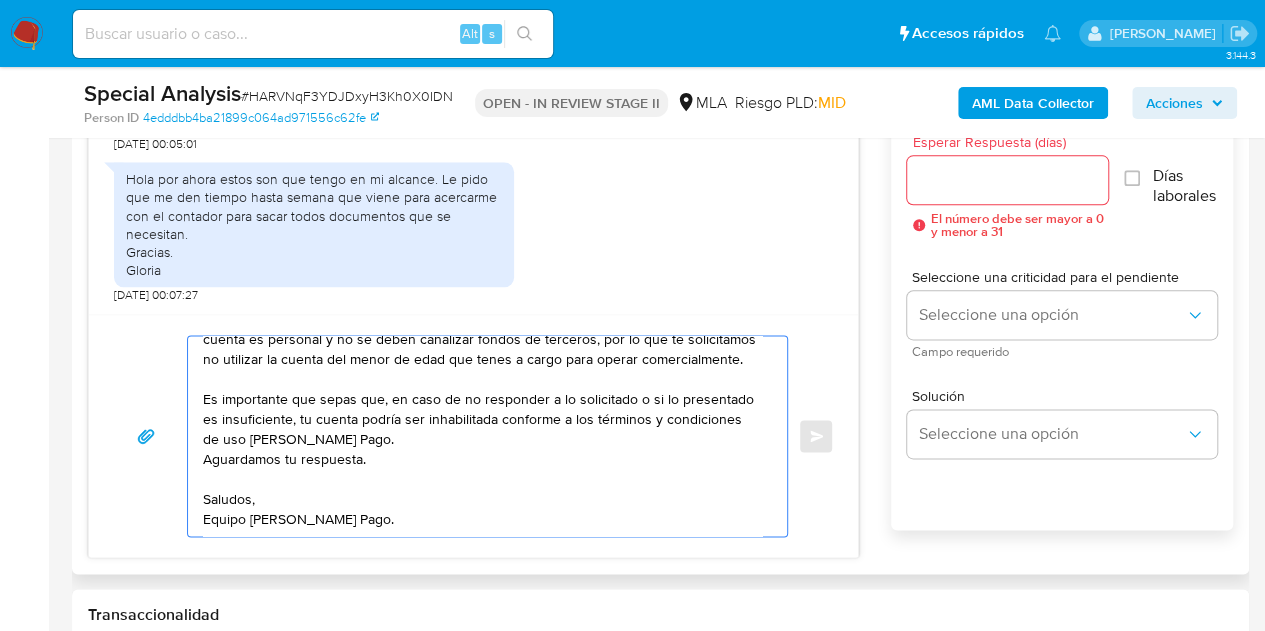 click on "Hola Gloria,
Muchas gracias por la respuesta.
Necesitamos por favor que nos detalles la actividad que canalizas a través de tu cuenta y, de corresponder, indiques el nombre, domicilio y página web de tu comercio.
Por otro lado, verificamos que la cuenta de Maximo Chinomso Samuel fue utilizada para canalizar tu operatoria comercial. Queremos informarte que el uso de la cuenta es personal y no se deben canalizar fondos de terceros, por lo que te solicitamos no utilizar la cuenta del menor de edad que tenes a cargo para operar comercialmente.
Es importante que sepas que, en caso de no responder a lo solicitado o si lo presentado es insuficiente, tu cuenta podría ser inhabilitada conforme a los términos y condiciones de uso de Mercado Pago.
Aguardamos tu respuesta.
Saludos,
Equipo de Mercado Pago." at bounding box center (482, 436) 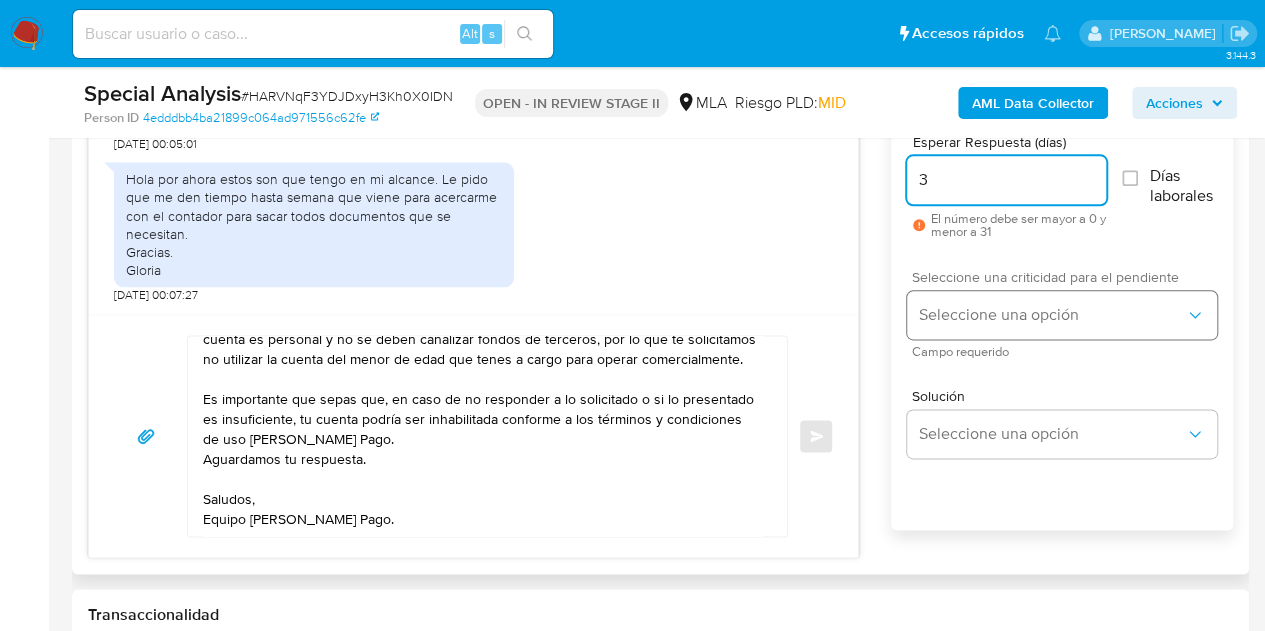 type on "3" 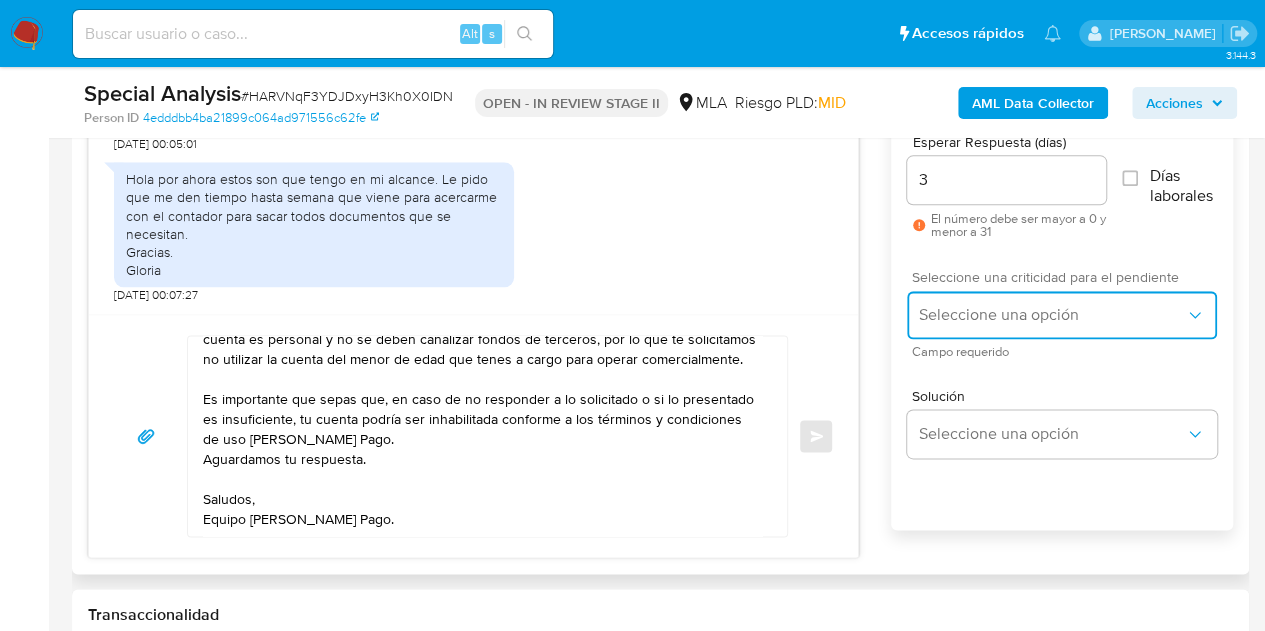 click on "Seleccione una opción" at bounding box center (1052, 315) 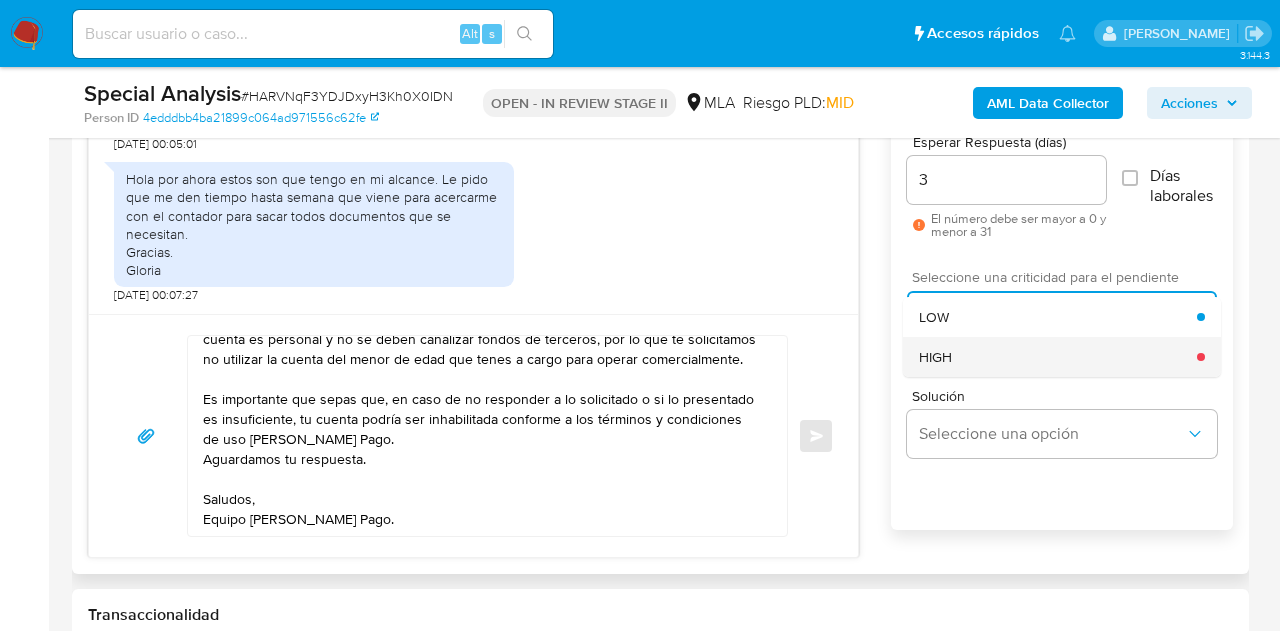 click on "HIGH" at bounding box center [1058, 357] 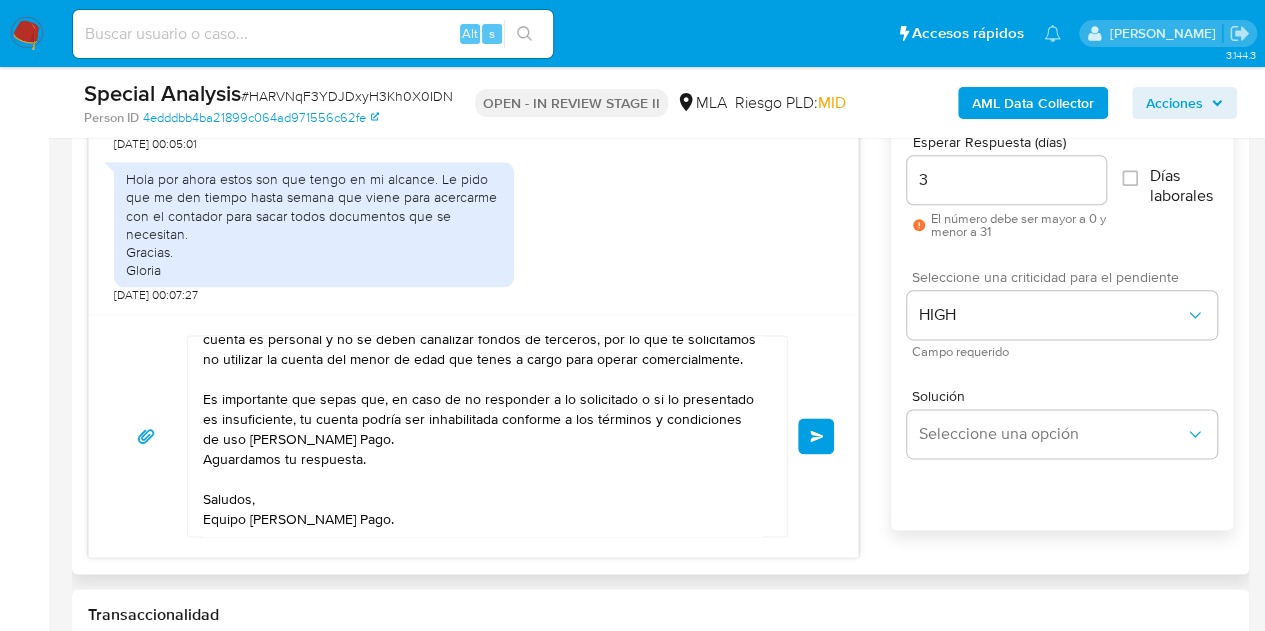 click on "Enviar" at bounding box center [817, 436] 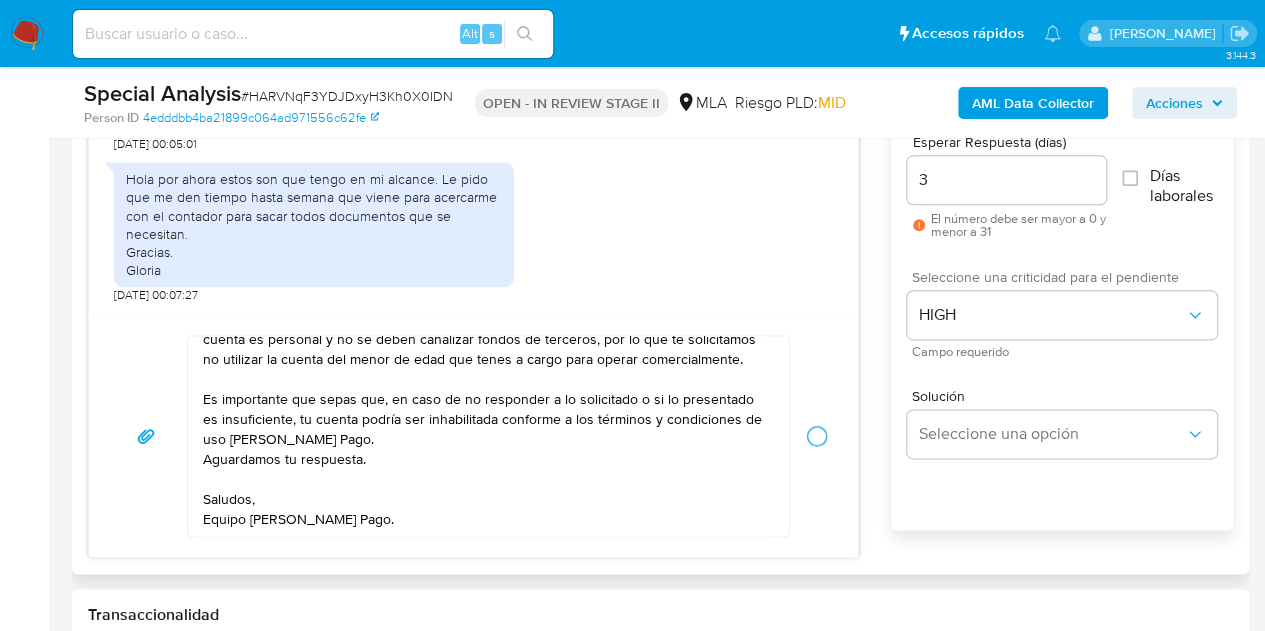 type 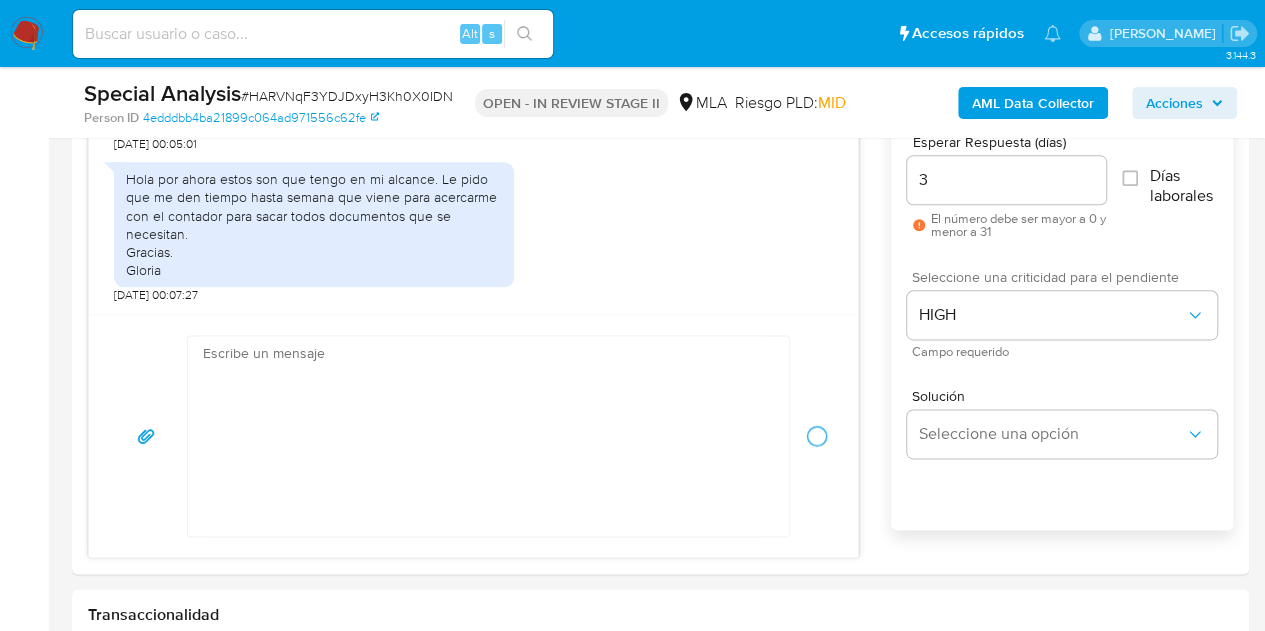 scroll, scrollTop: 1678, scrollLeft: 0, axis: vertical 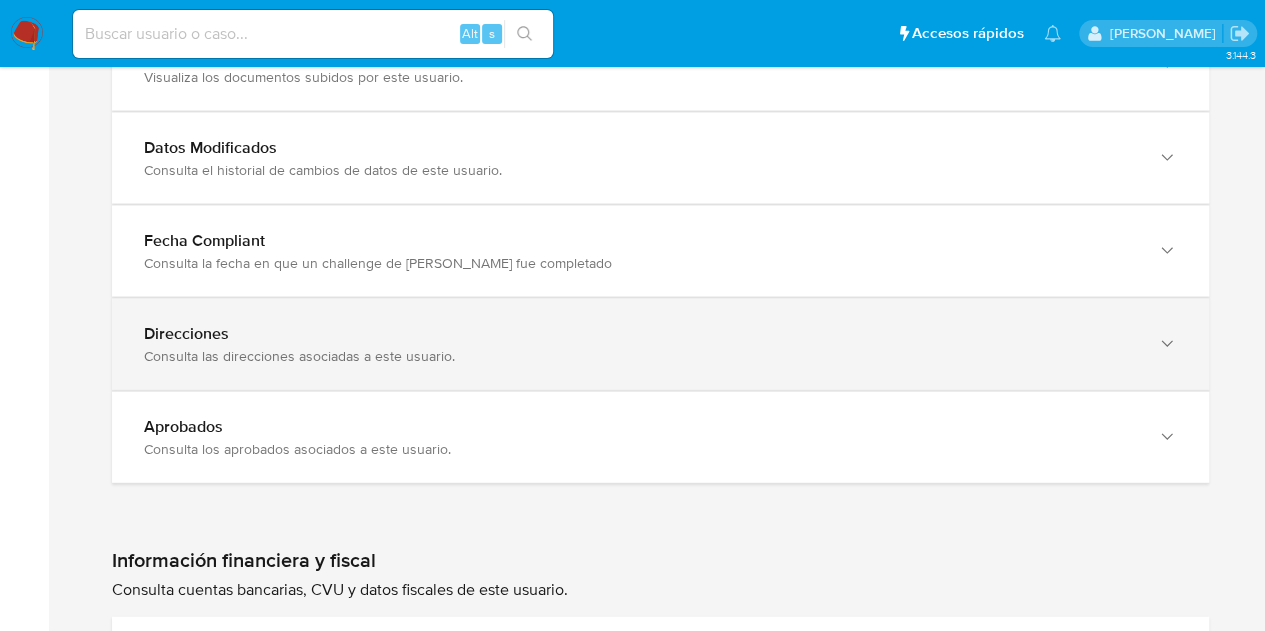 click on "Direcciones" at bounding box center [640, 334] 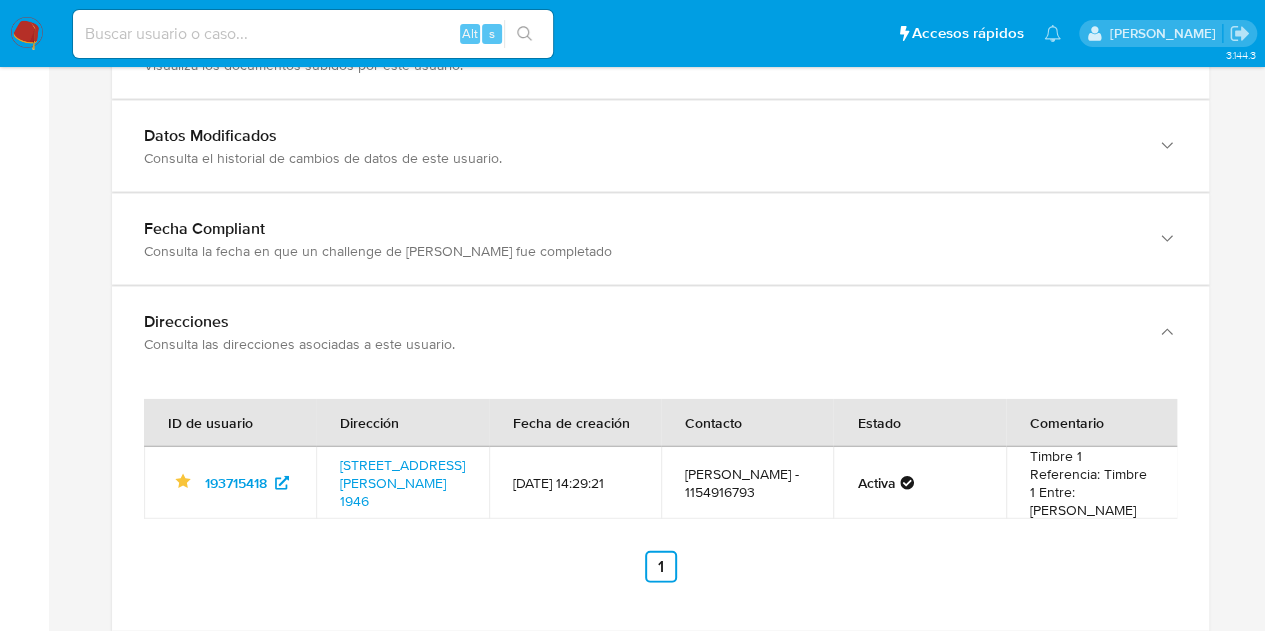 scroll, scrollTop: 2104, scrollLeft: 0, axis: vertical 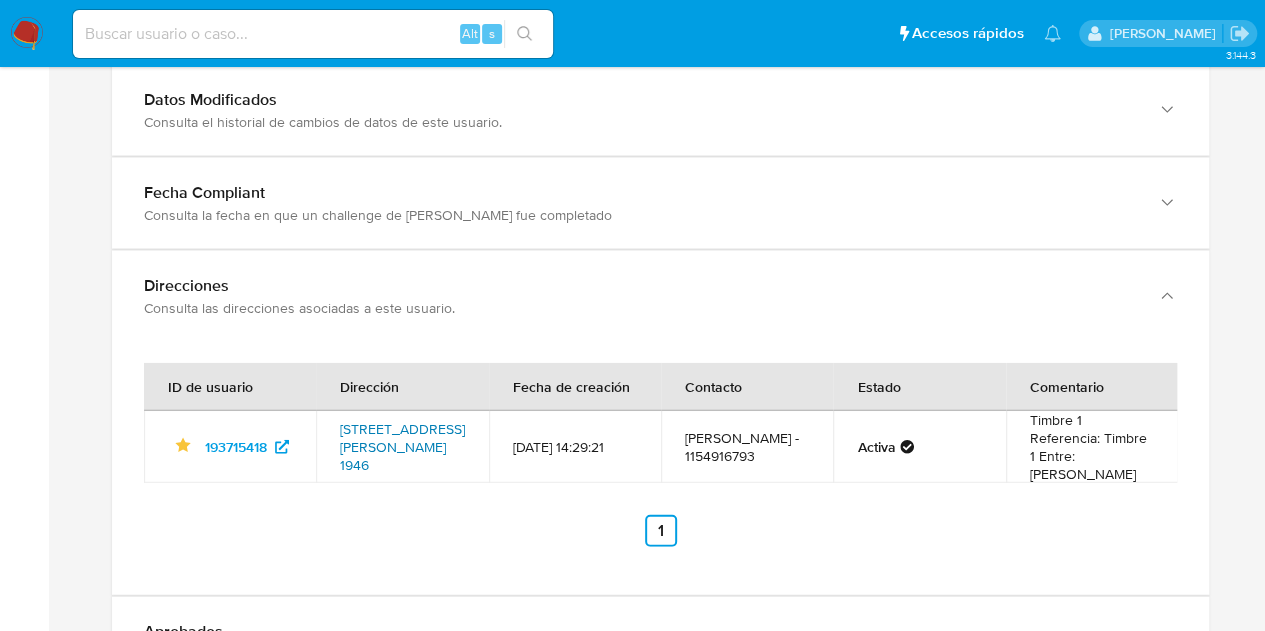 click on "[STREET_ADDRESS][PERSON_NAME] 1946" at bounding box center [402, 447] 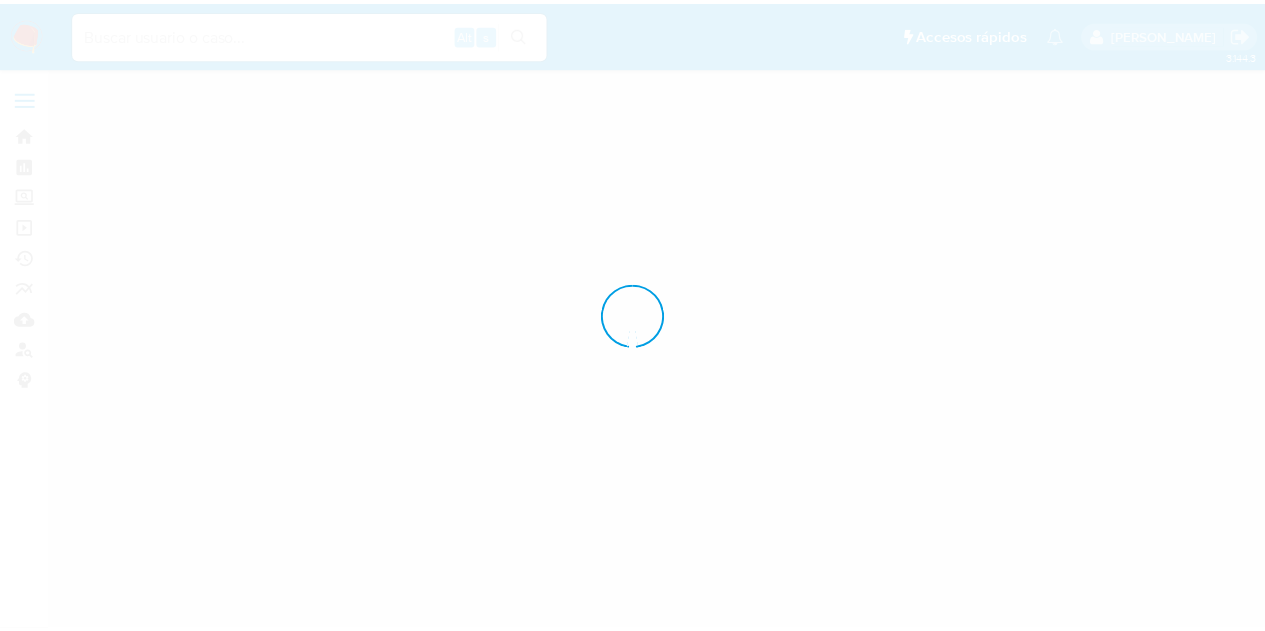 scroll, scrollTop: 0, scrollLeft: 0, axis: both 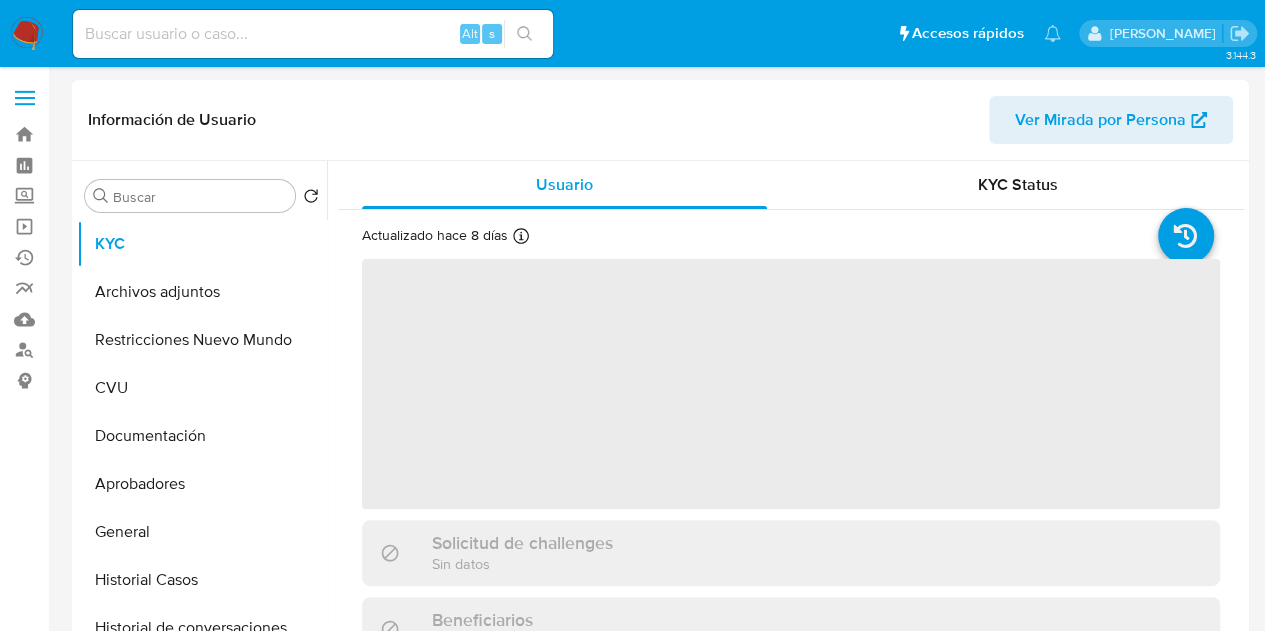 select on "10" 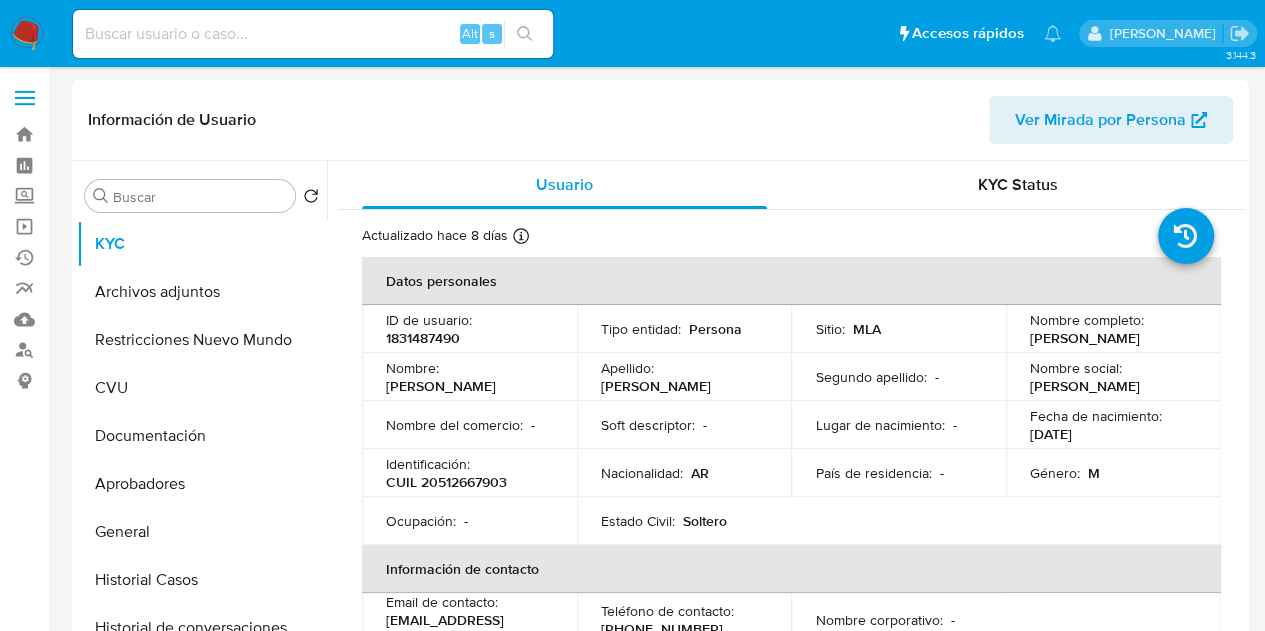 click on "Actualizado [DATE]   Creado: [DATE] 19:40:55 Actualizado: [DATE] 18:57:16 Datos personales   ID de usuario :    1831487490   Tipo entidad :    Persona   Sitio :    MLA   Nombre completo :    [PERSON_NAME] [PERSON_NAME]   Nombre :    [PERSON_NAME]   Apellido :    [PERSON_NAME] apellido :    -   Nombre social :    [PERSON_NAME]   Nombre del comercio :    -   Soft descriptor :    -   Lugar de nacimiento :    -   Fecha de nacimiento :    [DEMOGRAPHIC_DATA]   Identificación :    CUIL 20512667903   Nacionalidad :    AR   País de residencia :    -   Género :    M   Ocupación :    -   Estado Civil :    [DEMOGRAPHIC_DATA] Información de contacto   Email de contacto :    [EMAIL_ADDRESS][DOMAIN_NAME]   Teléfono de contacto :    [PHONE_NUMBER]   Nombre corporativo :    - Verificación y cumplimiento   Nivel de KYC :    verified   Sujeto obligado :    -   Fatca :    -   PEP autodeclarado :    -   PEP confirmado   Obtenido de listas internas :    No   Tipo de Confirmación PEP :    -   :      :" at bounding box center (791, 1009) 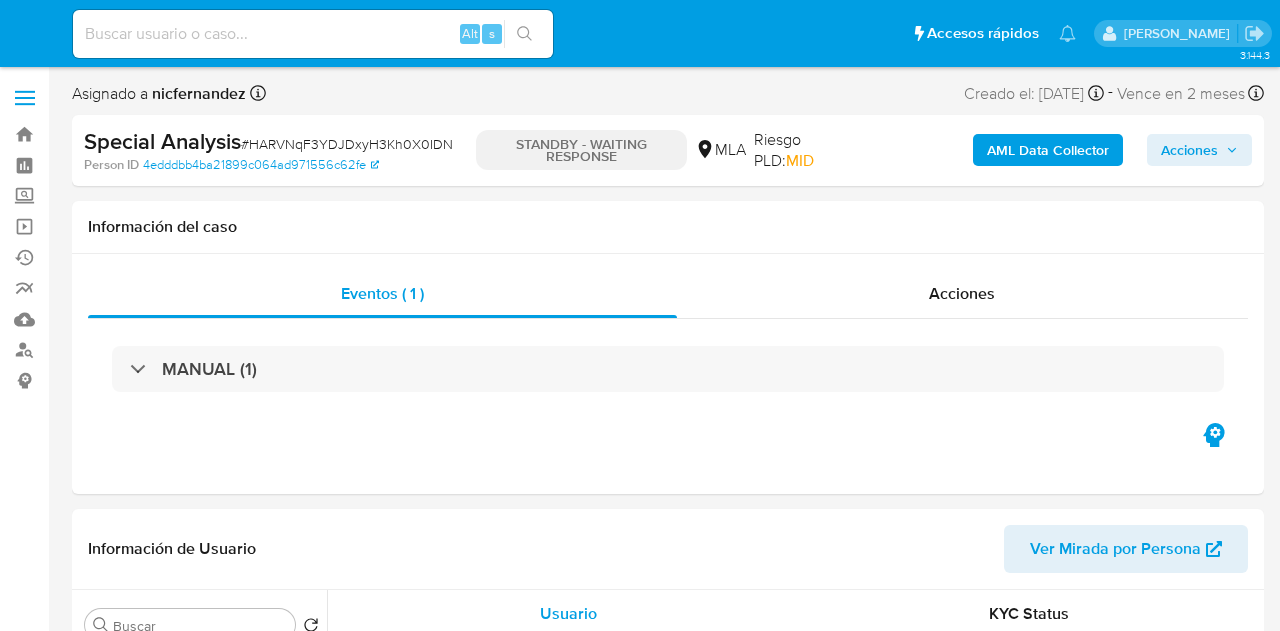 select on "10" 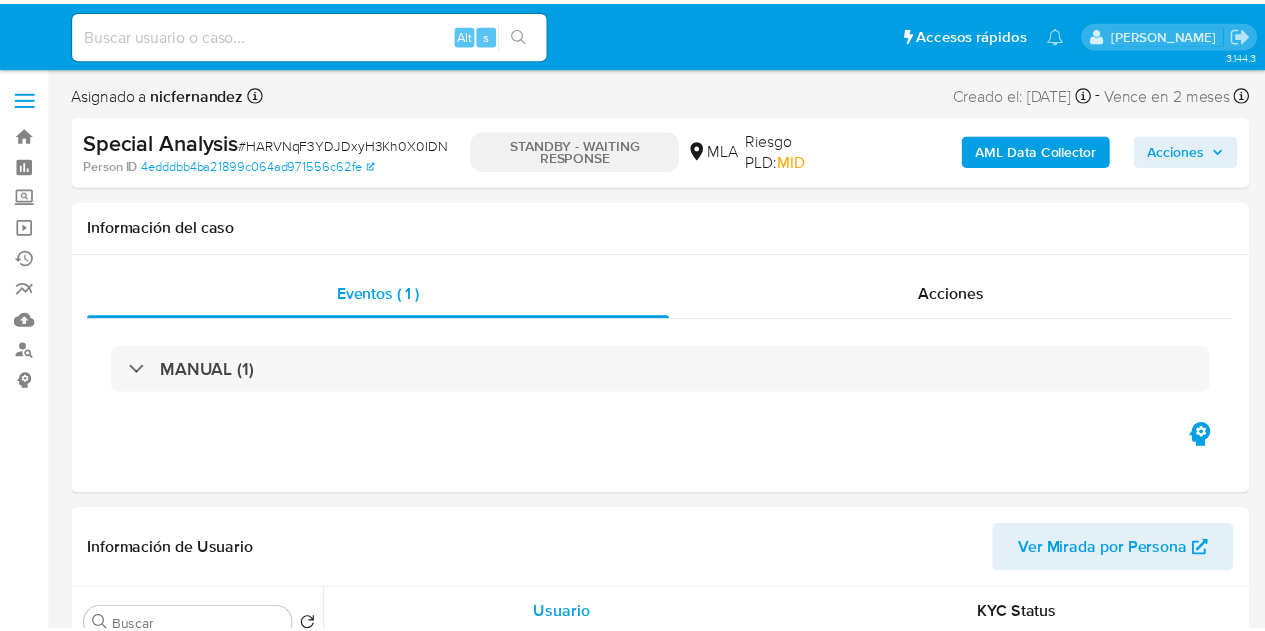 scroll, scrollTop: 0, scrollLeft: 0, axis: both 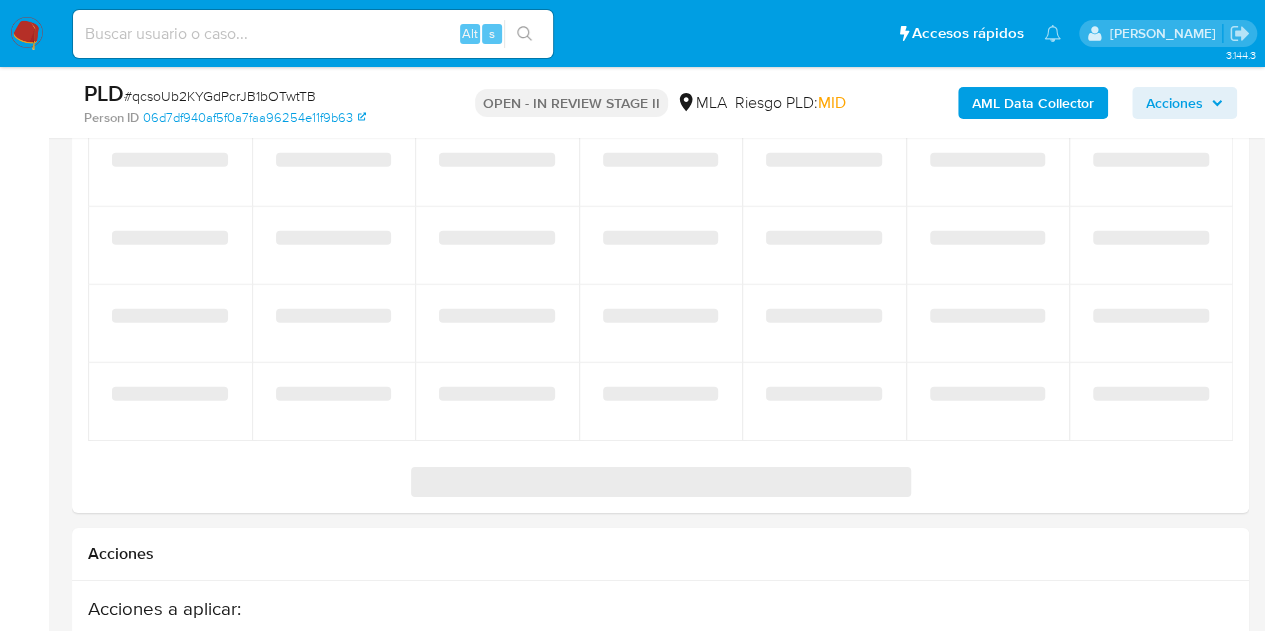 select on "10" 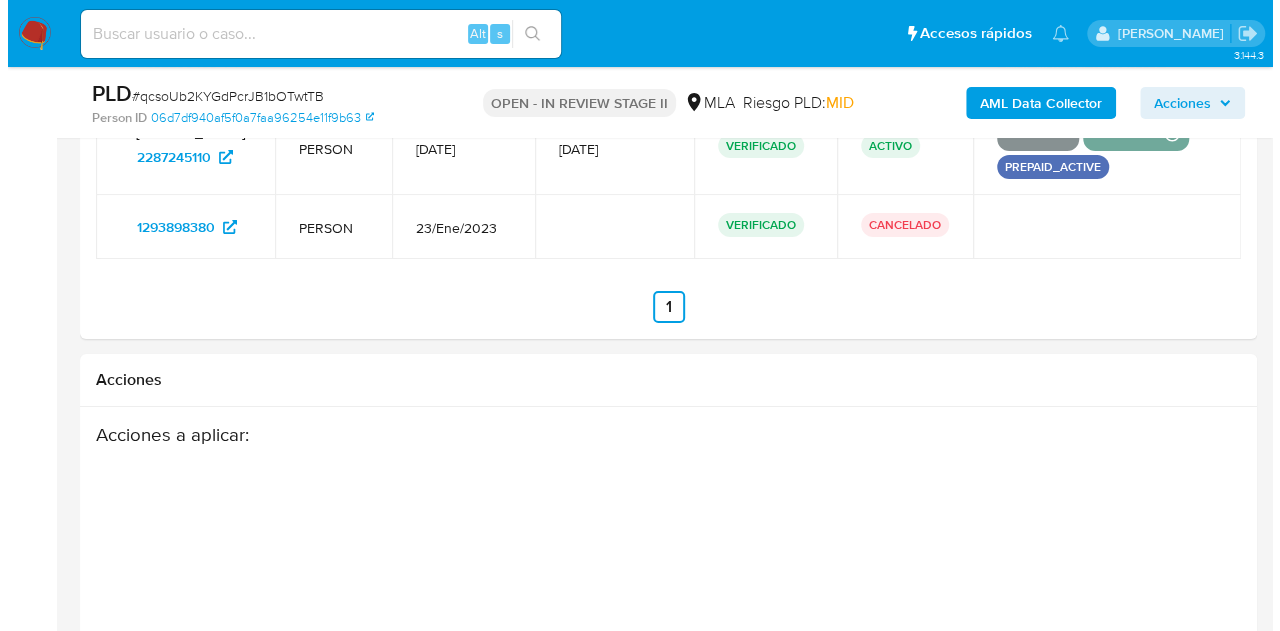 scroll, scrollTop: 3529, scrollLeft: 0, axis: vertical 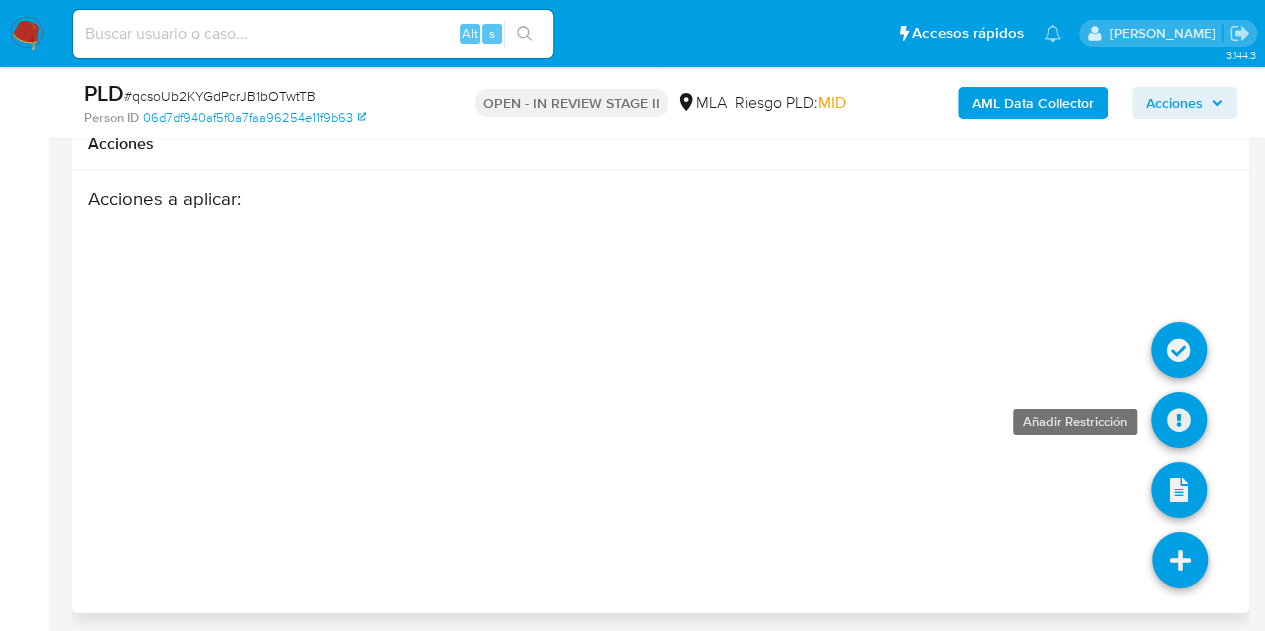 click at bounding box center [1179, 420] 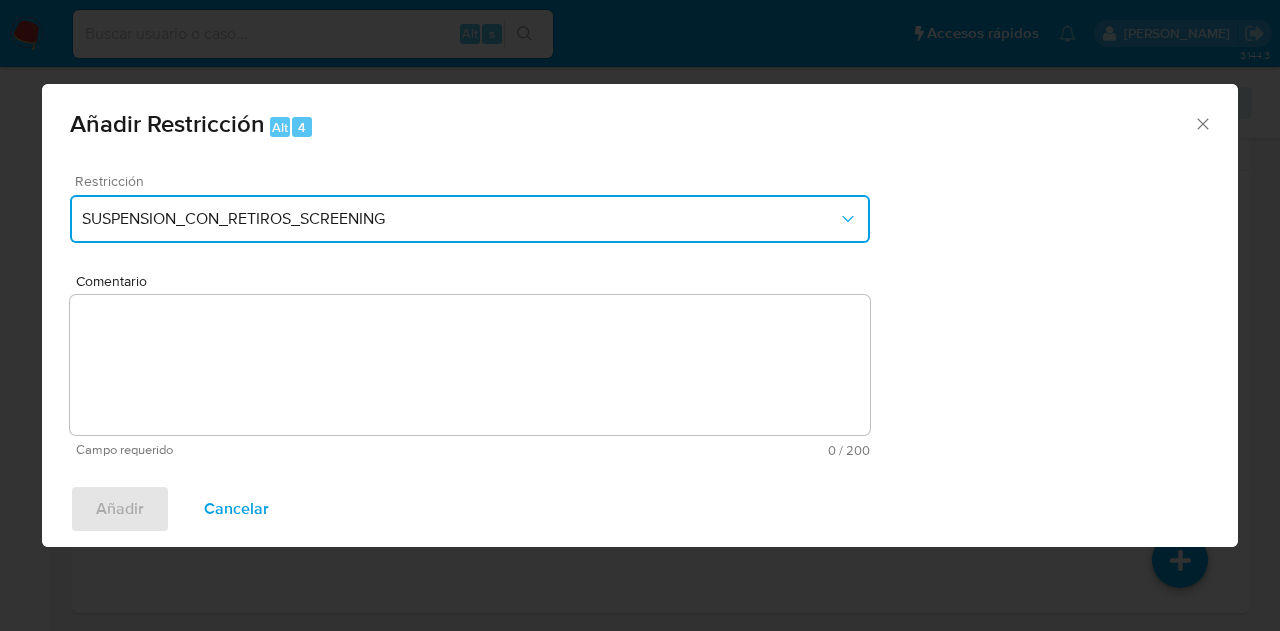 click on "SUSPENSION_CON_RETIROS_SCREENING" at bounding box center (470, 219) 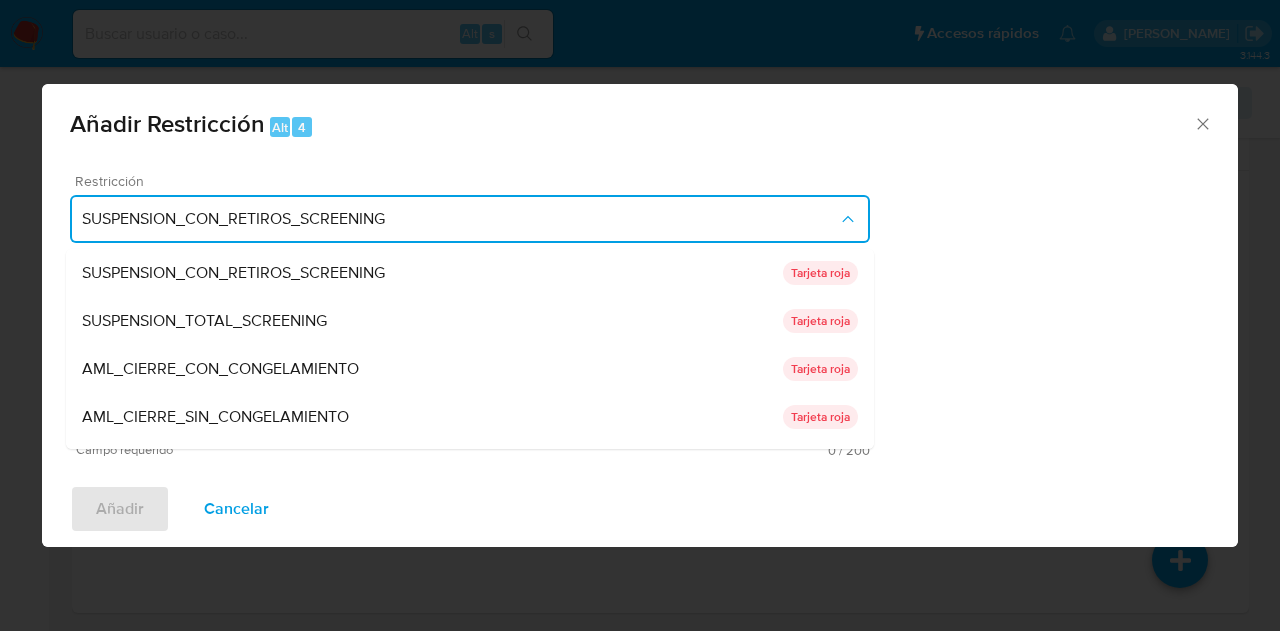 scroll, scrollTop: 136, scrollLeft: 0, axis: vertical 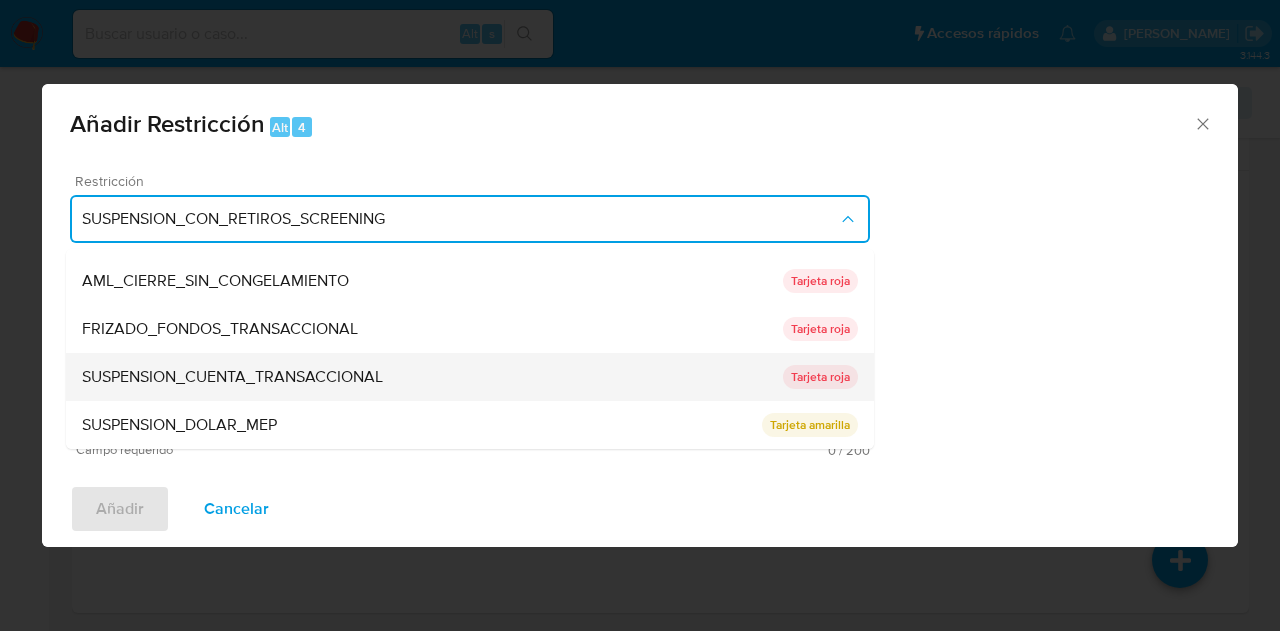 click on "SUSPENSION_CUENTA_TRANSACCIONAL" at bounding box center (232, 377) 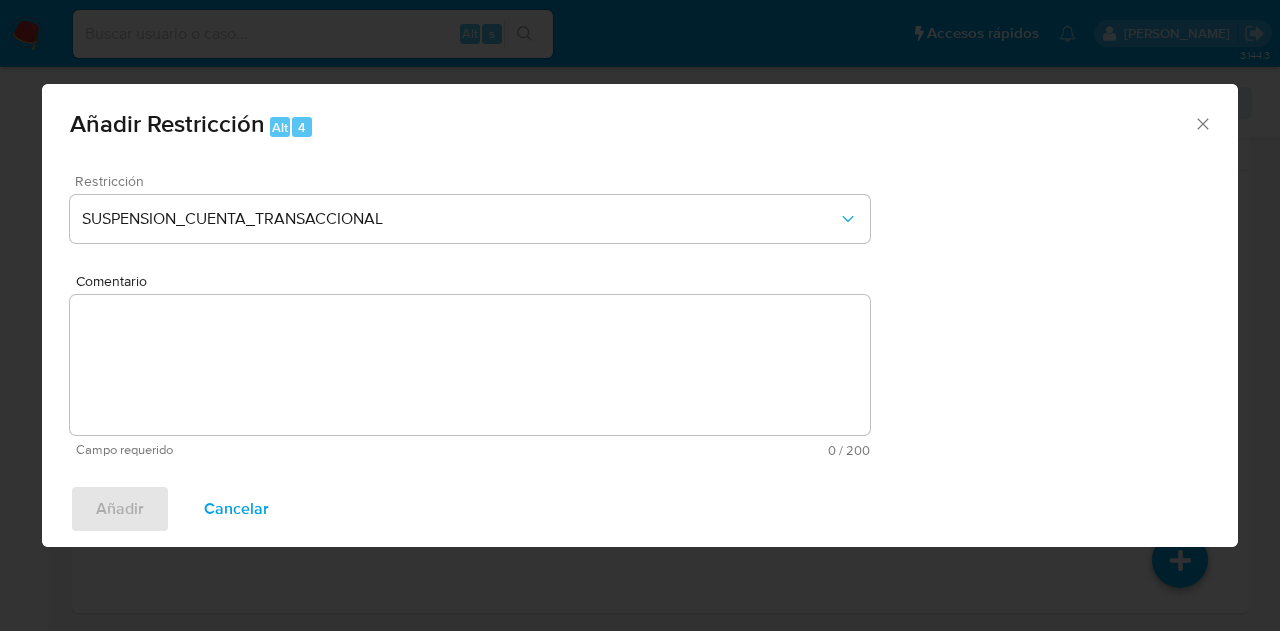 click on "Comentario" at bounding box center (470, 365) 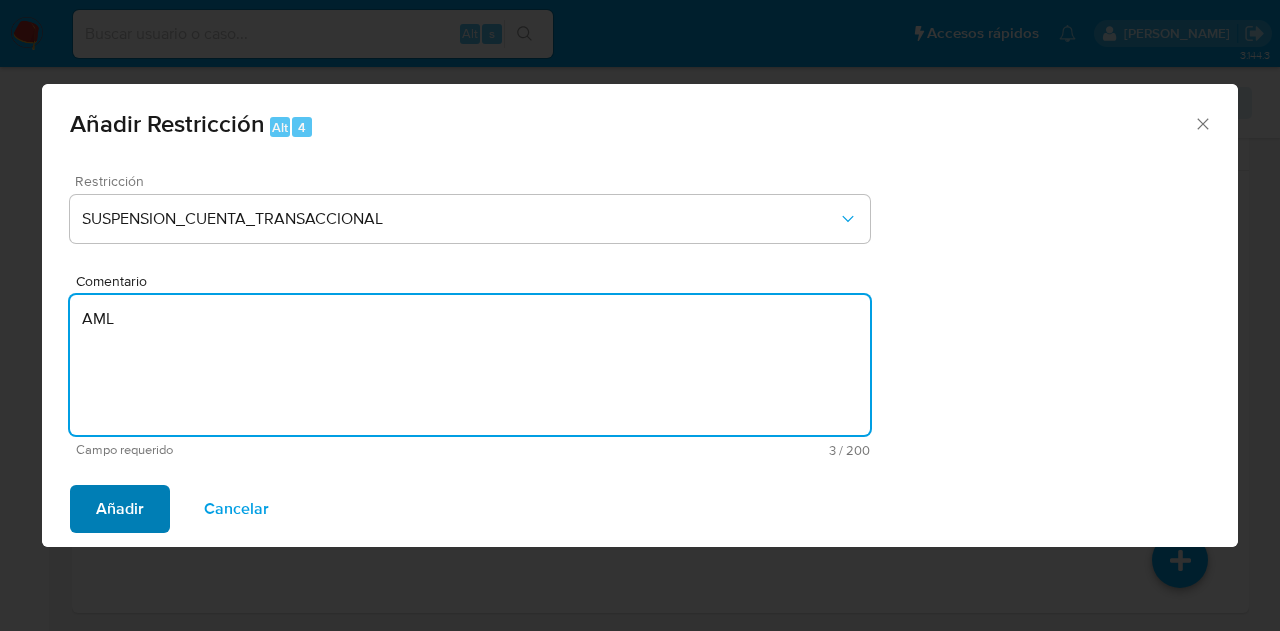 type on "AML" 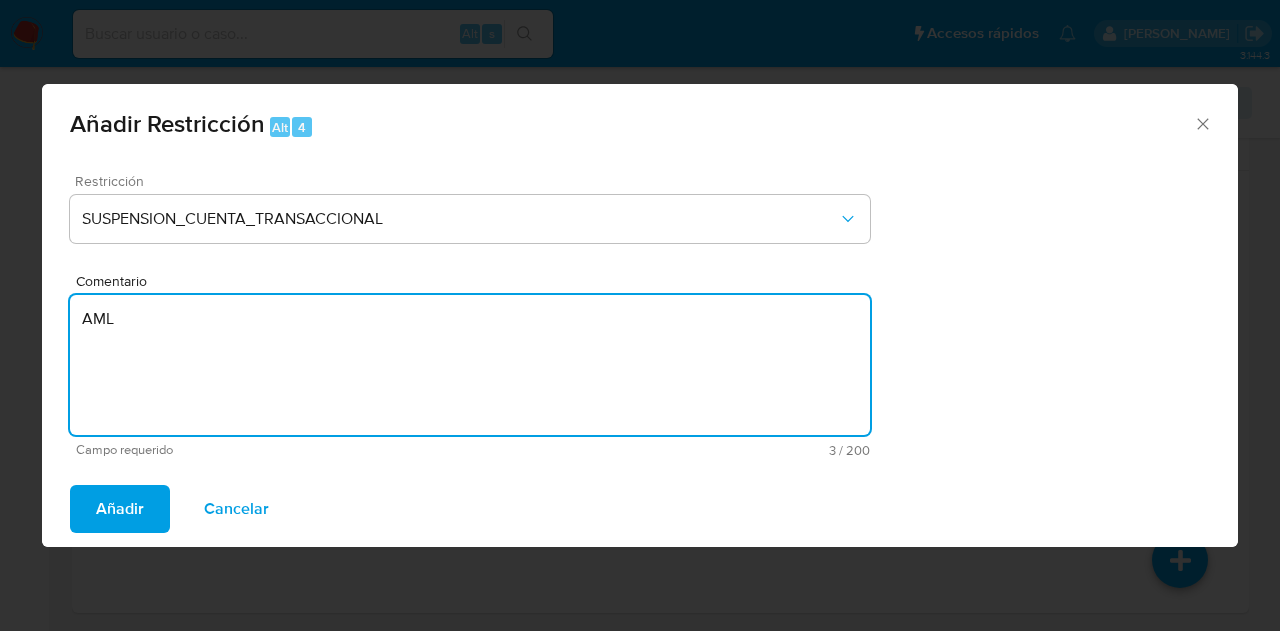 click on "Añadir" at bounding box center [120, 509] 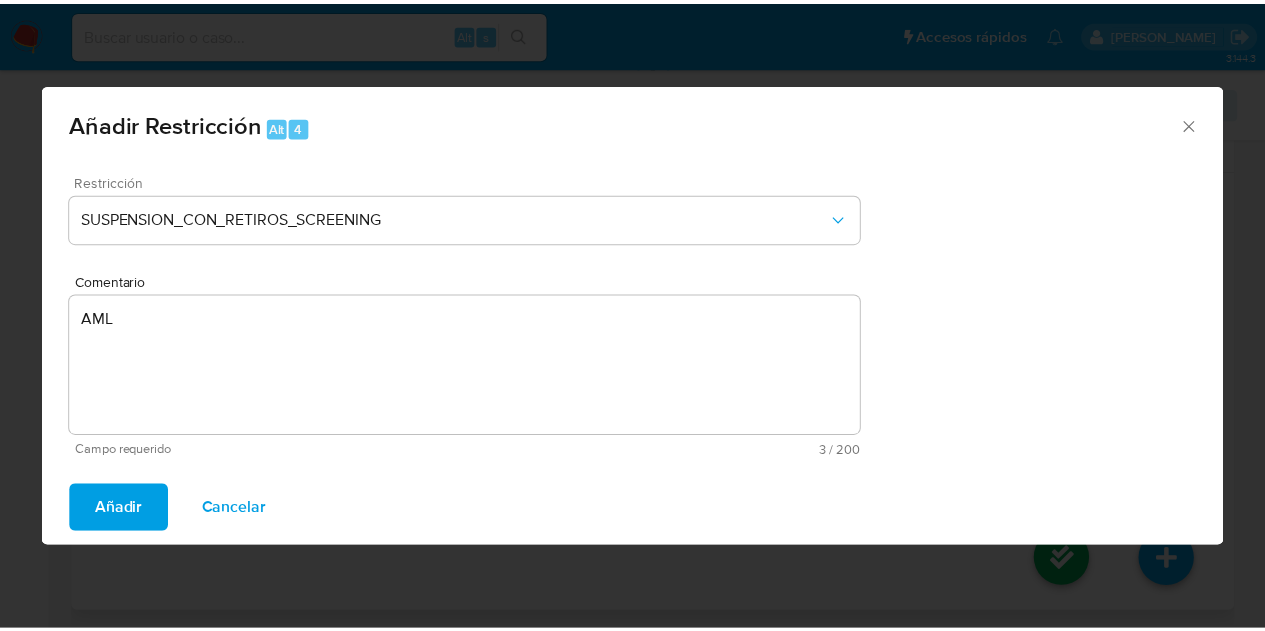scroll, scrollTop: 3511, scrollLeft: 0, axis: vertical 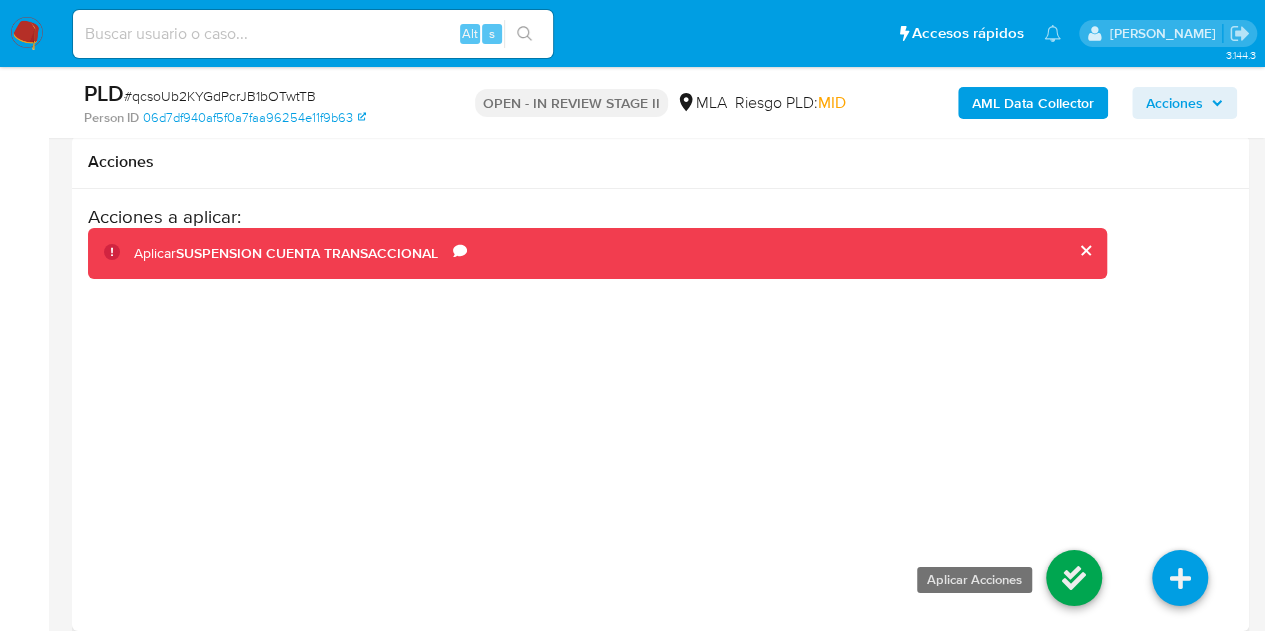 click at bounding box center (1074, 578) 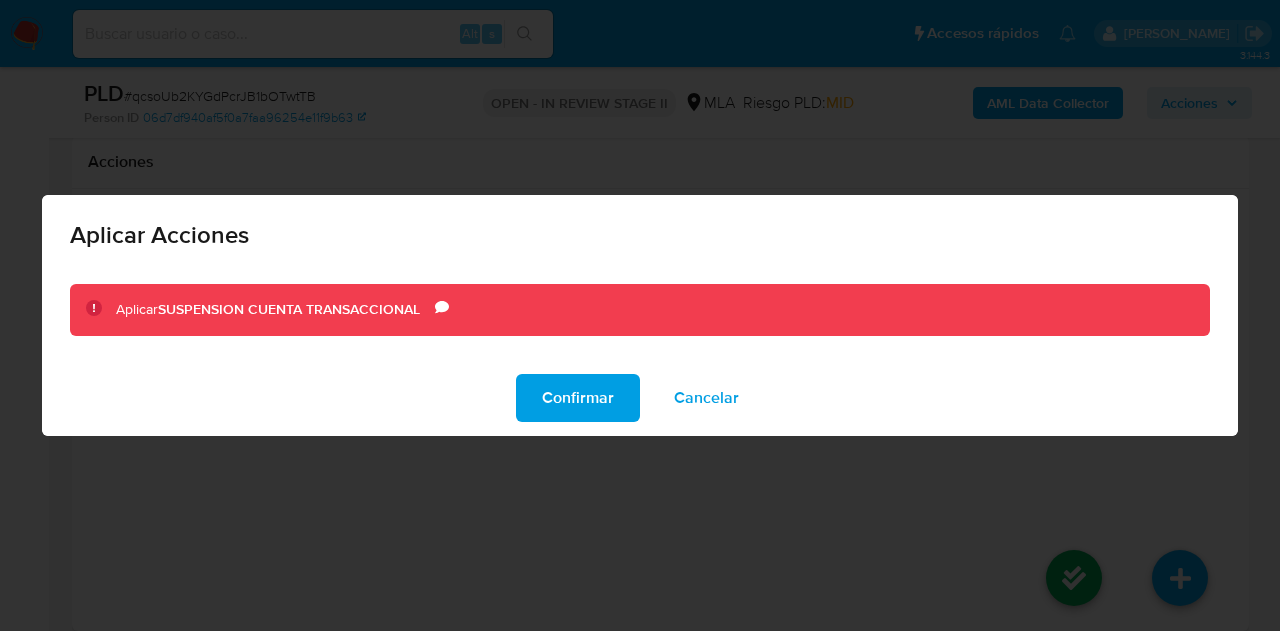 click on "Confirmar" at bounding box center (578, 398) 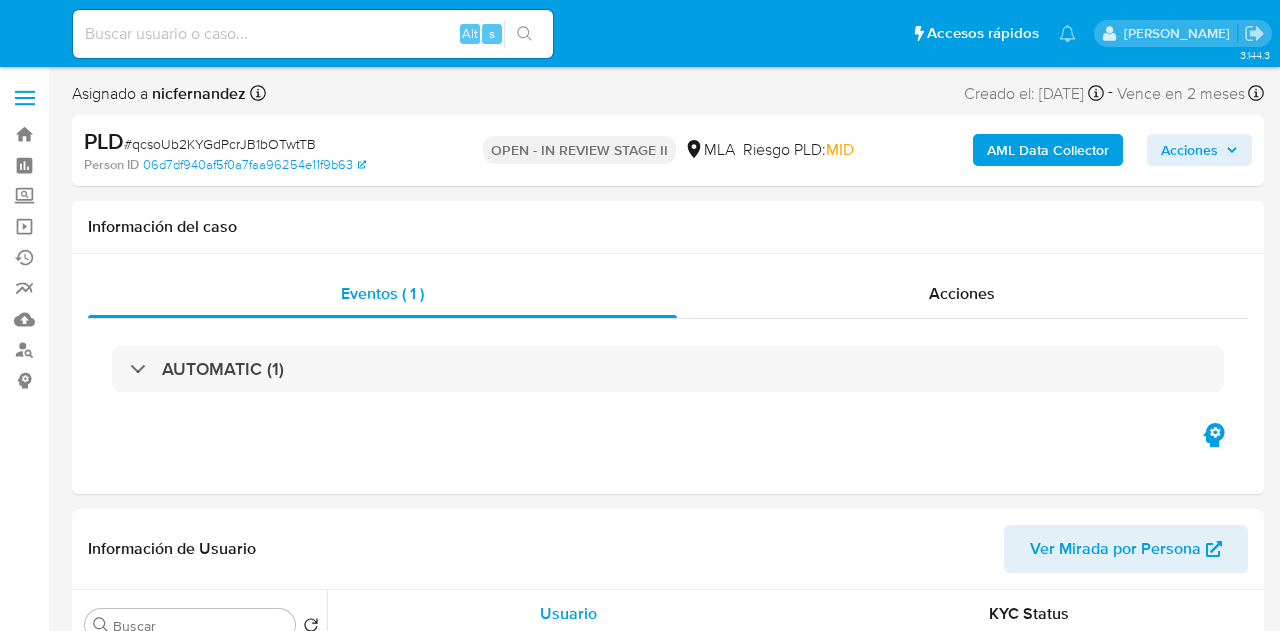select on "10" 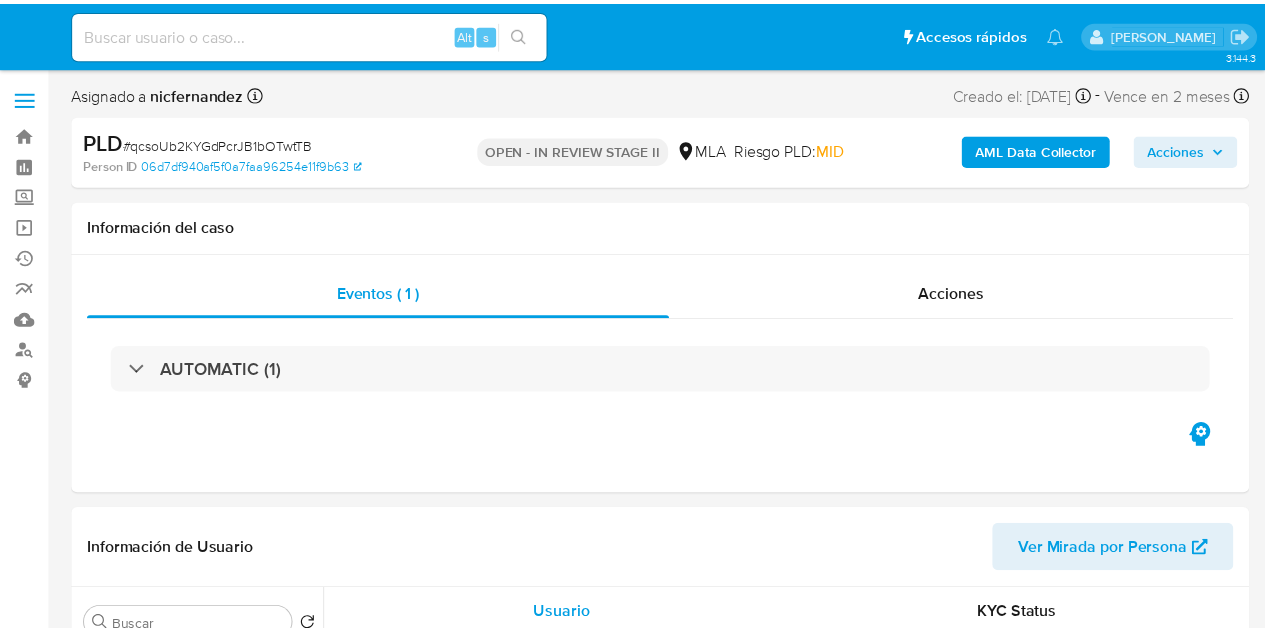 scroll, scrollTop: 0, scrollLeft: 0, axis: both 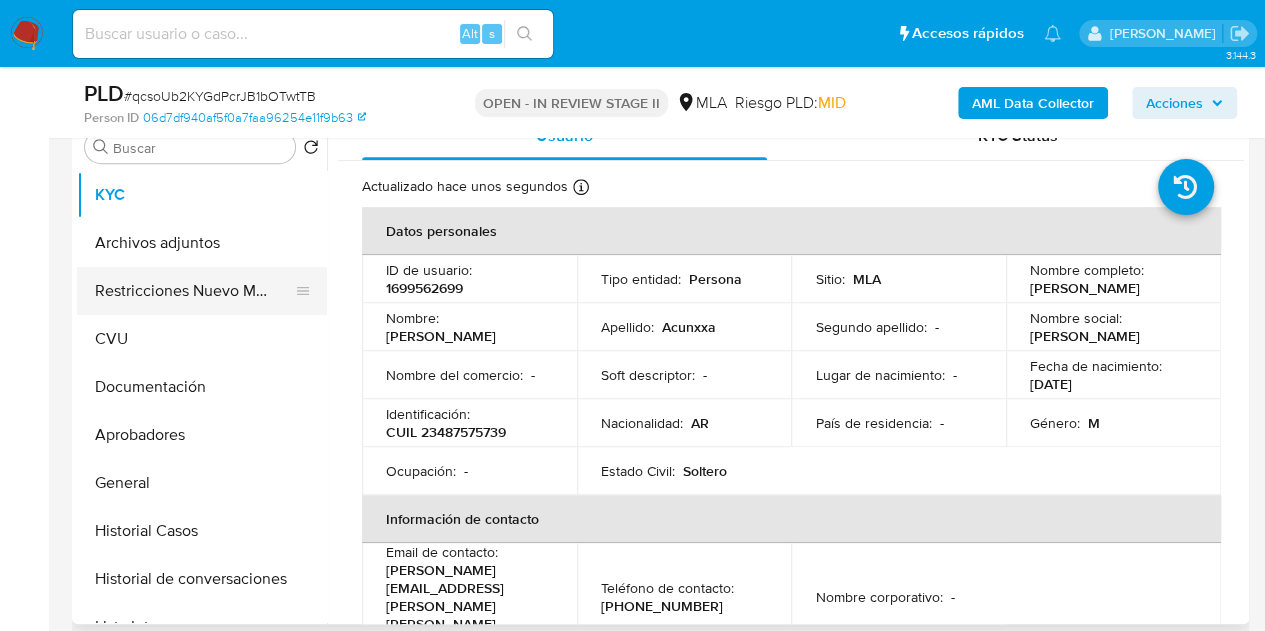click on "Restricciones Nuevo Mundo" at bounding box center (194, 291) 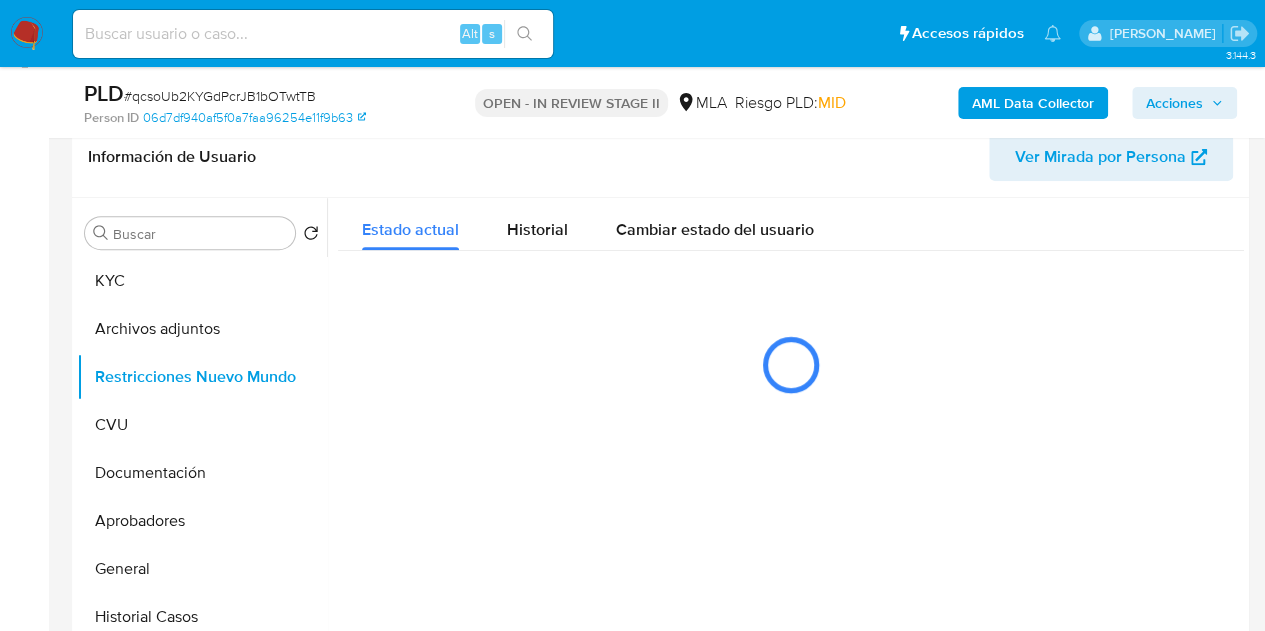 scroll, scrollTop: 335, scrollLeft: 0, axis: vertical 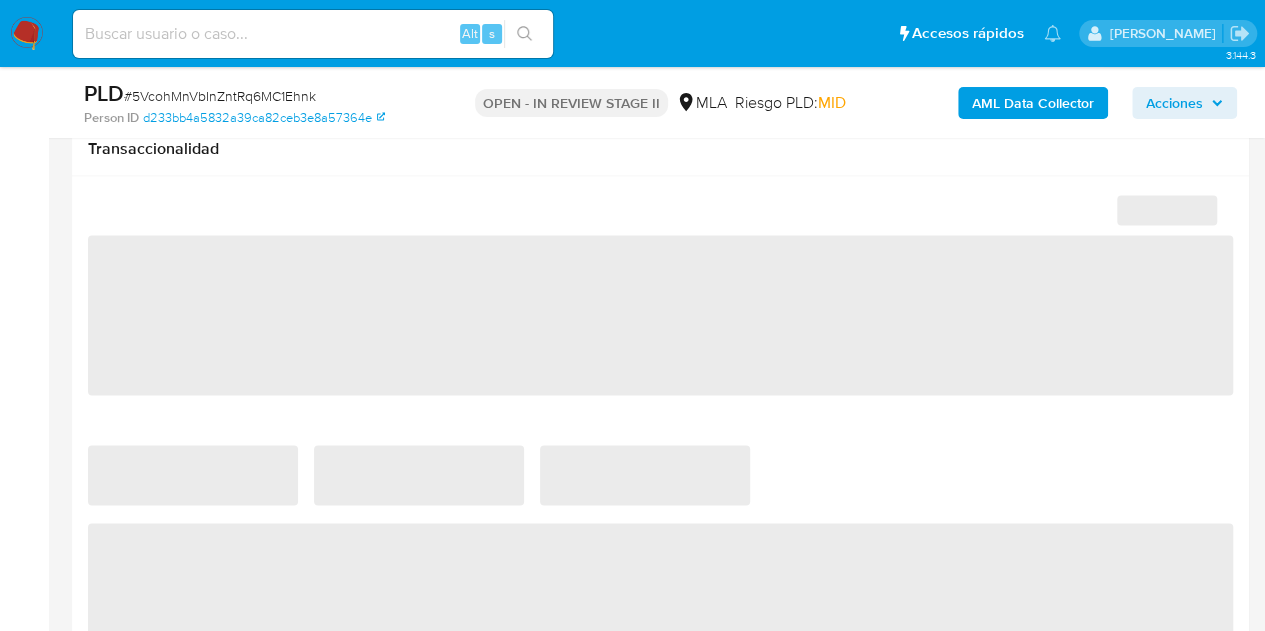 select on "10" 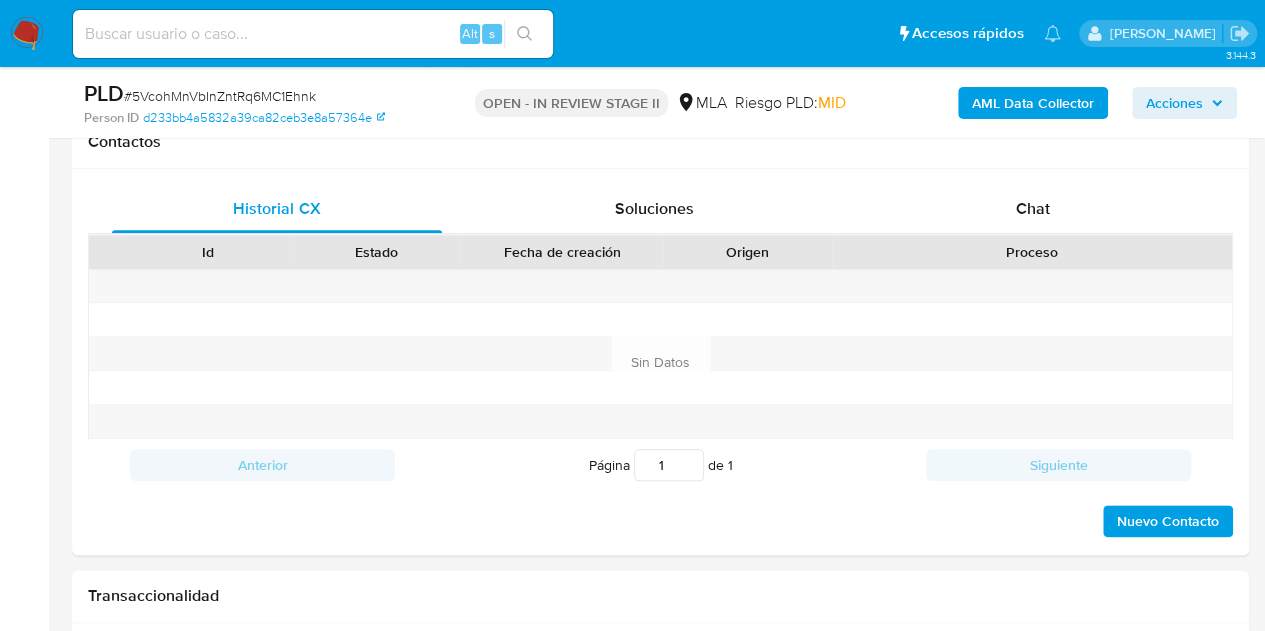 scroll, scrollTop: 899, scrollLeft: 0, axis: vertical 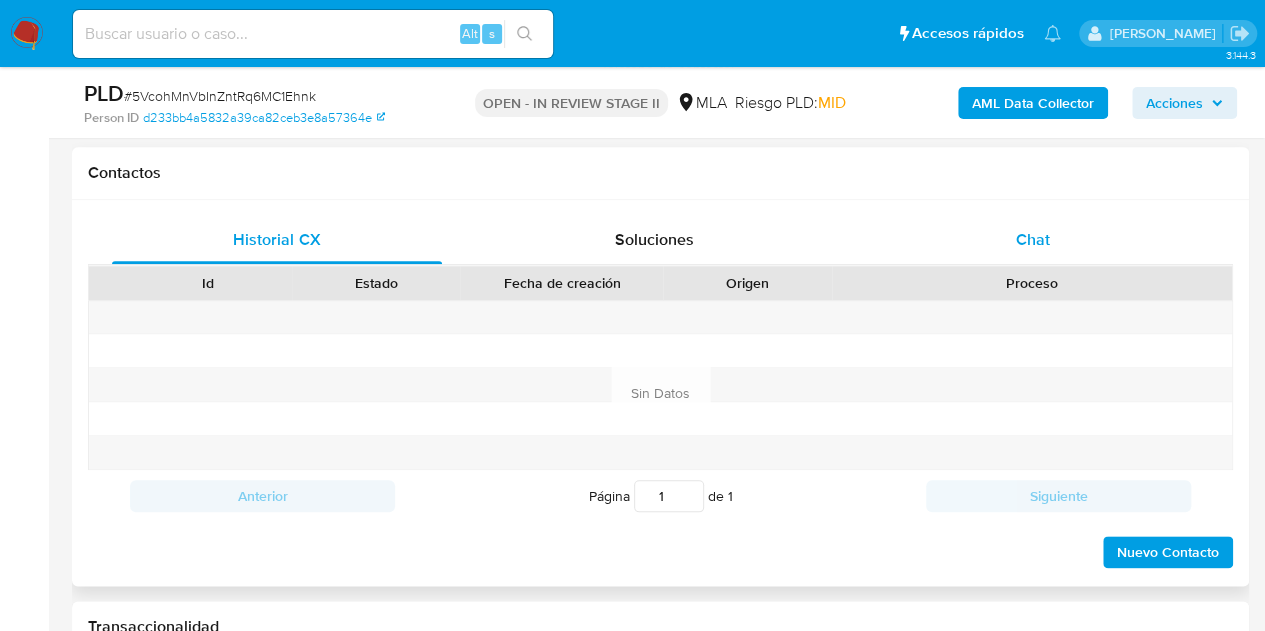 click on "Chat" at bounding box center (1033, 240) 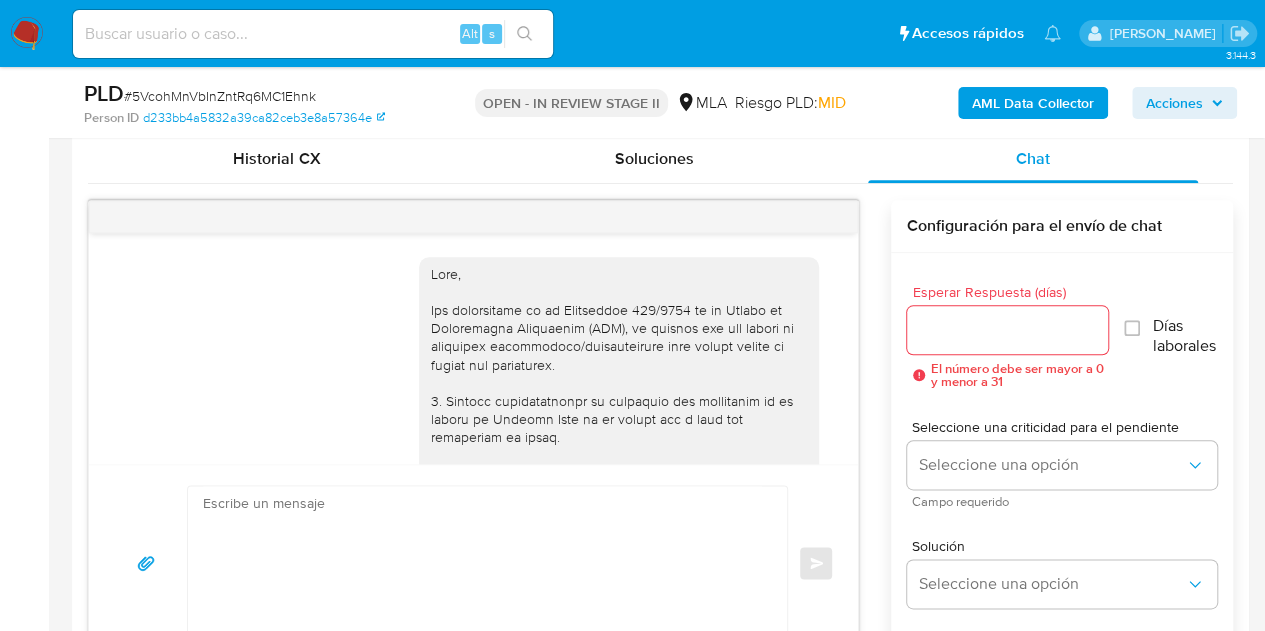 scroll, scrollTop: 994, scrollLeft: 0, axis: vertical 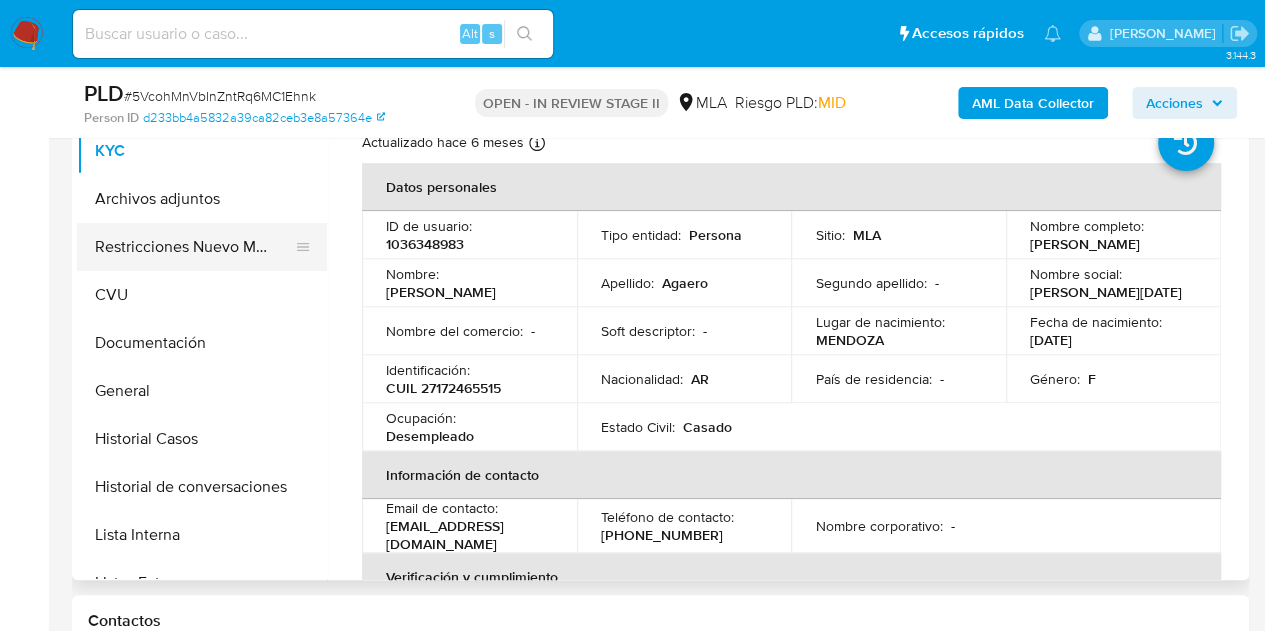 click on "Restricciones Nuevo Mundo" at bounding box center [194, 247] 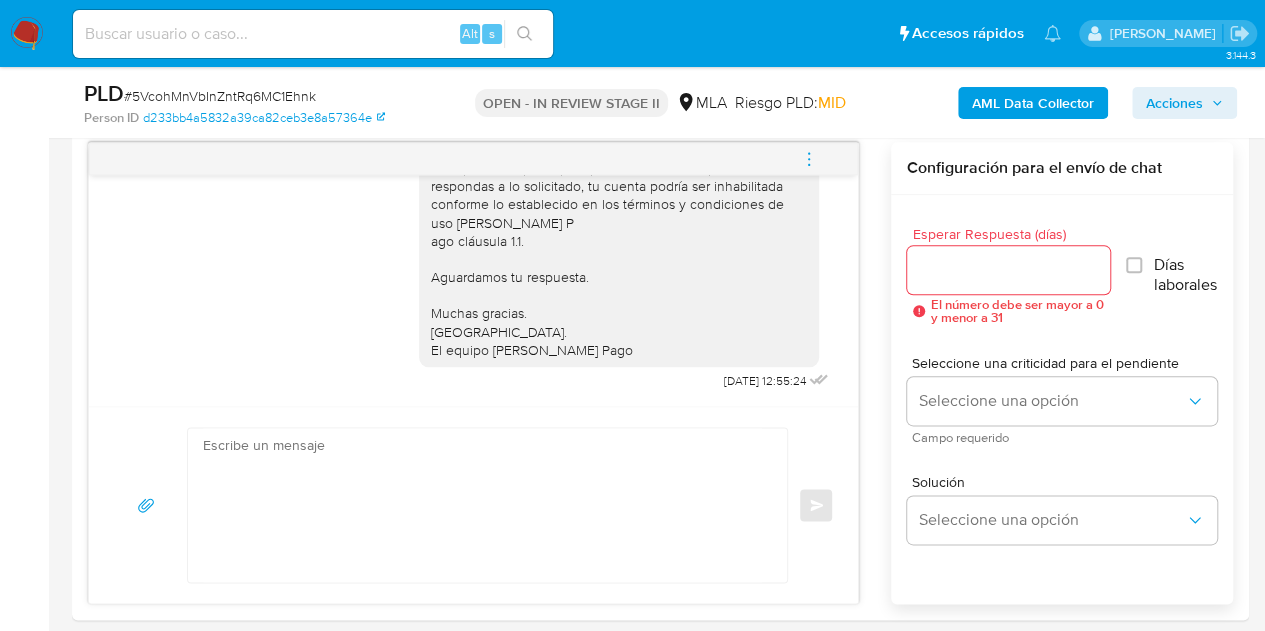 scroll, scrollTop: 964, scrollLeft: 0, axis: vertical 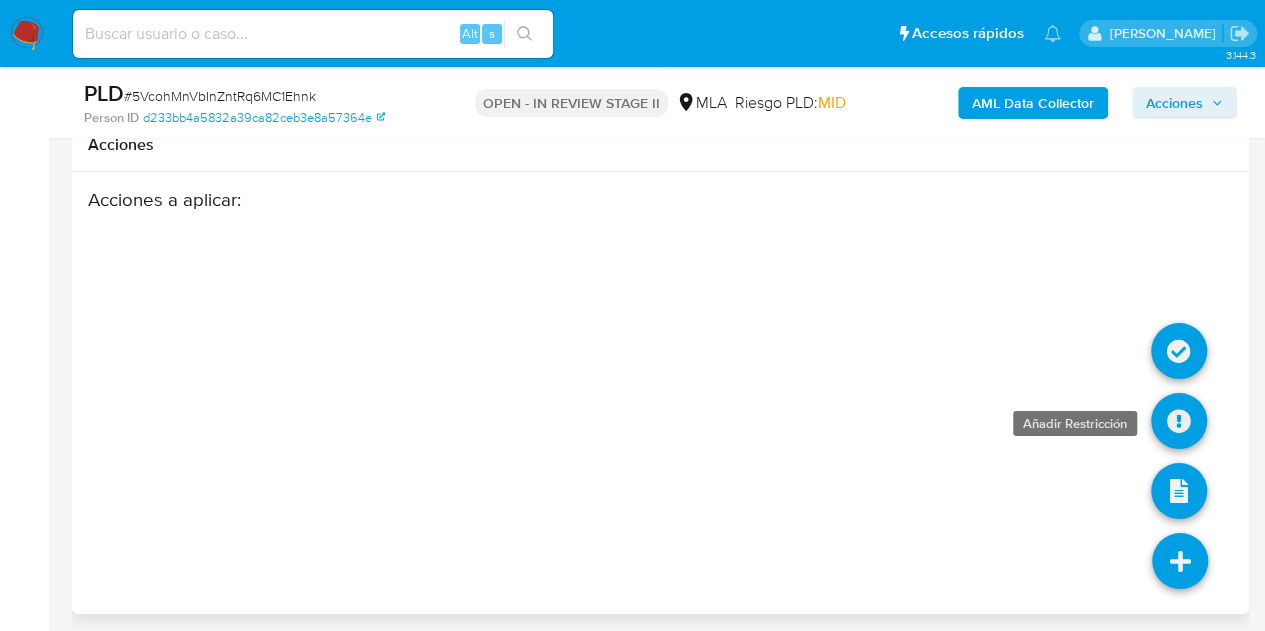 click at bounding box center [1179, 421] 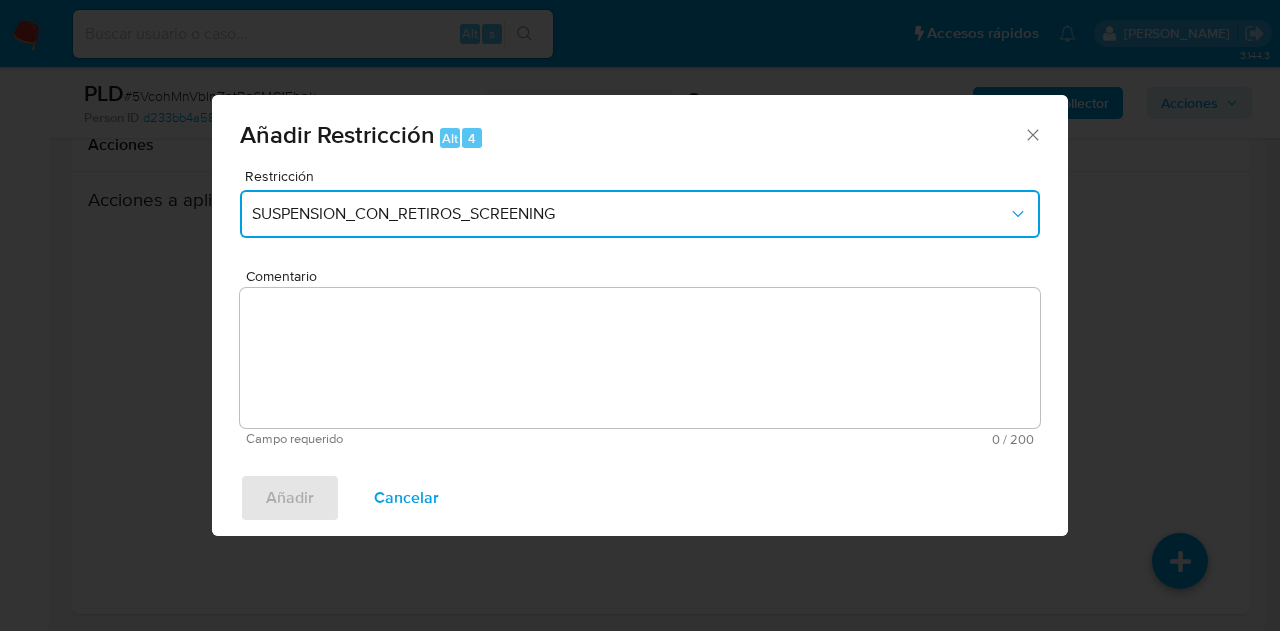 click on "SUSPENSION_CON_RETIROS_SCREENING" at bounding box center [630, 214] 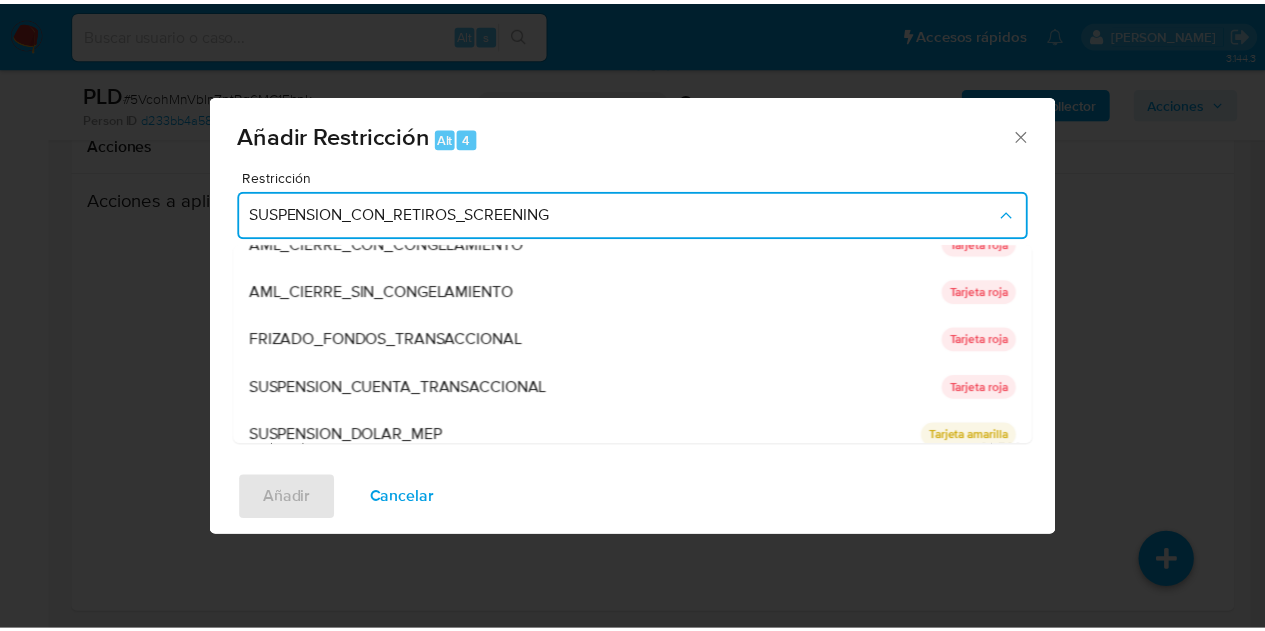 scroll, scrollTop: 136, scrollLeft: 0, axis: vertical 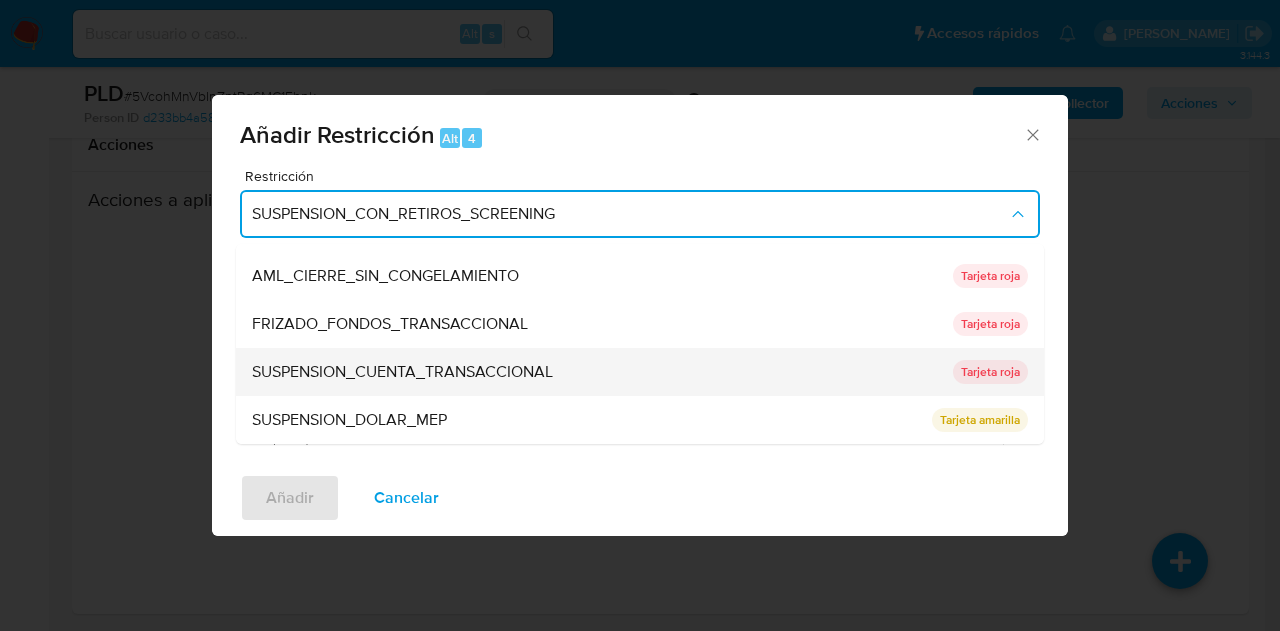 click on "SUSPENSION_CUENTA_TRANSACCIONAL" at bounding box center [596, 372] 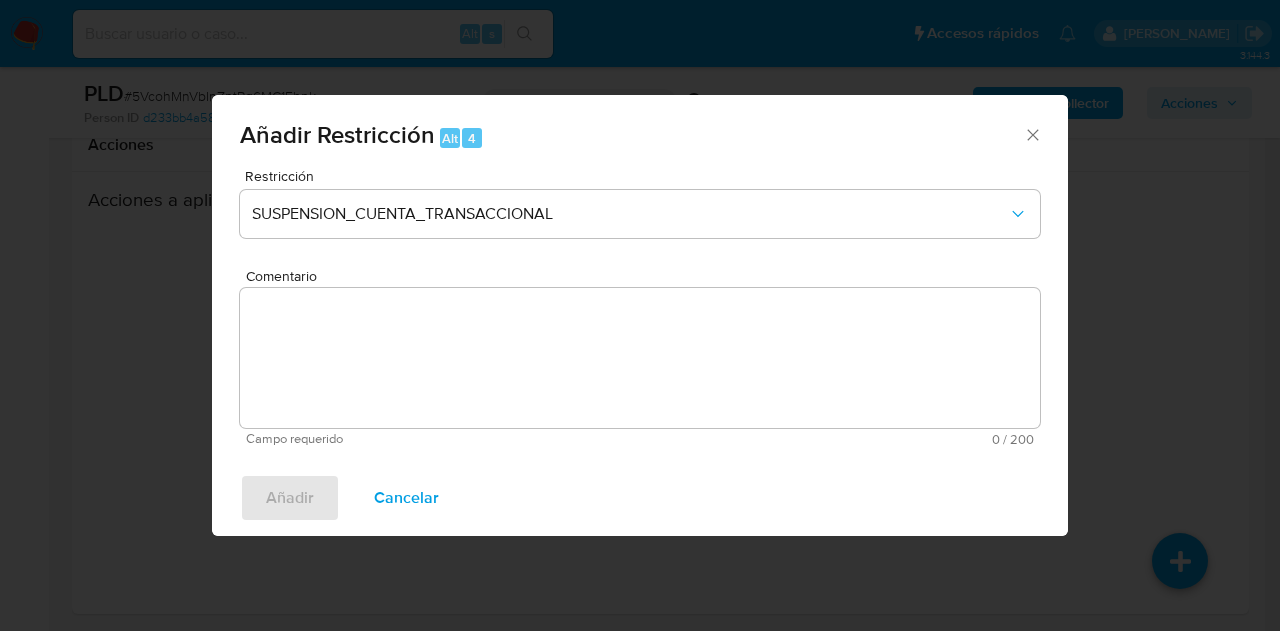 click on "Comentario" at bounding box center (640, 358) 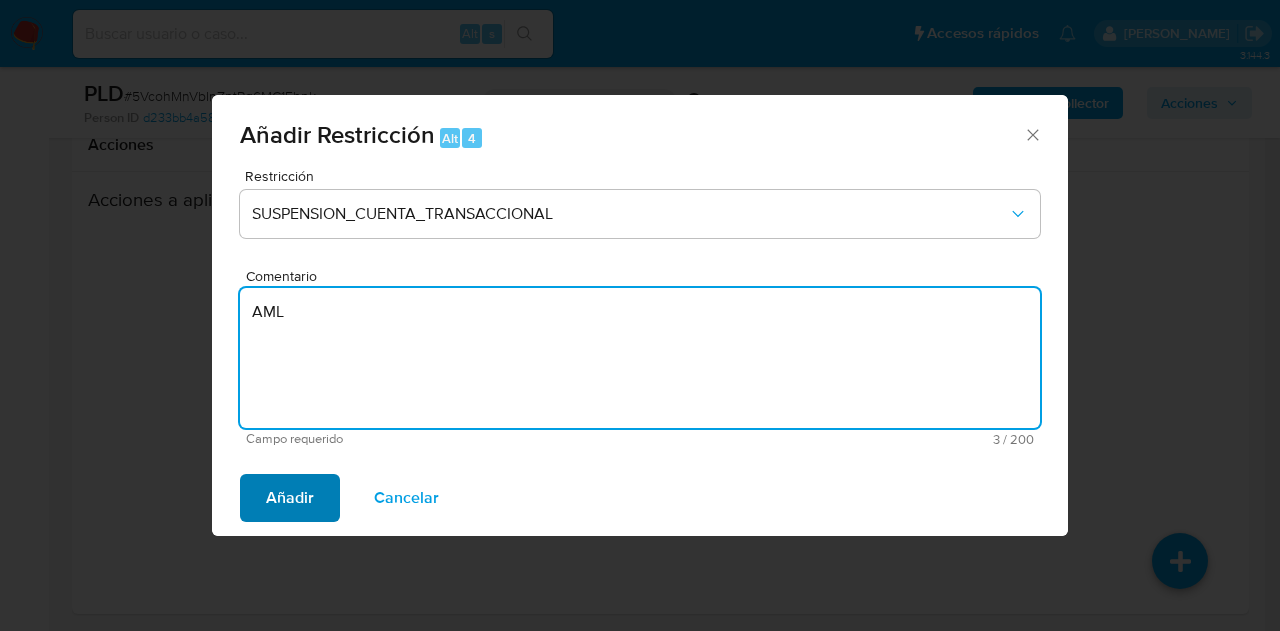 type on "AML" 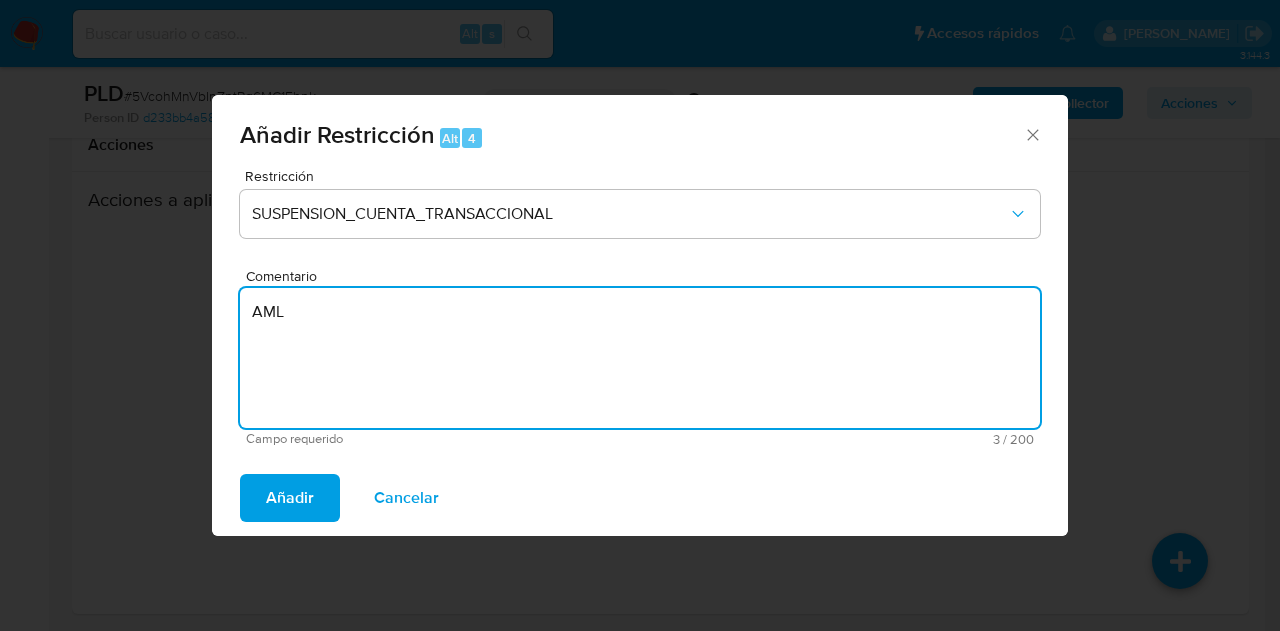 click on "Añadir" at bounding box center (290, 498) 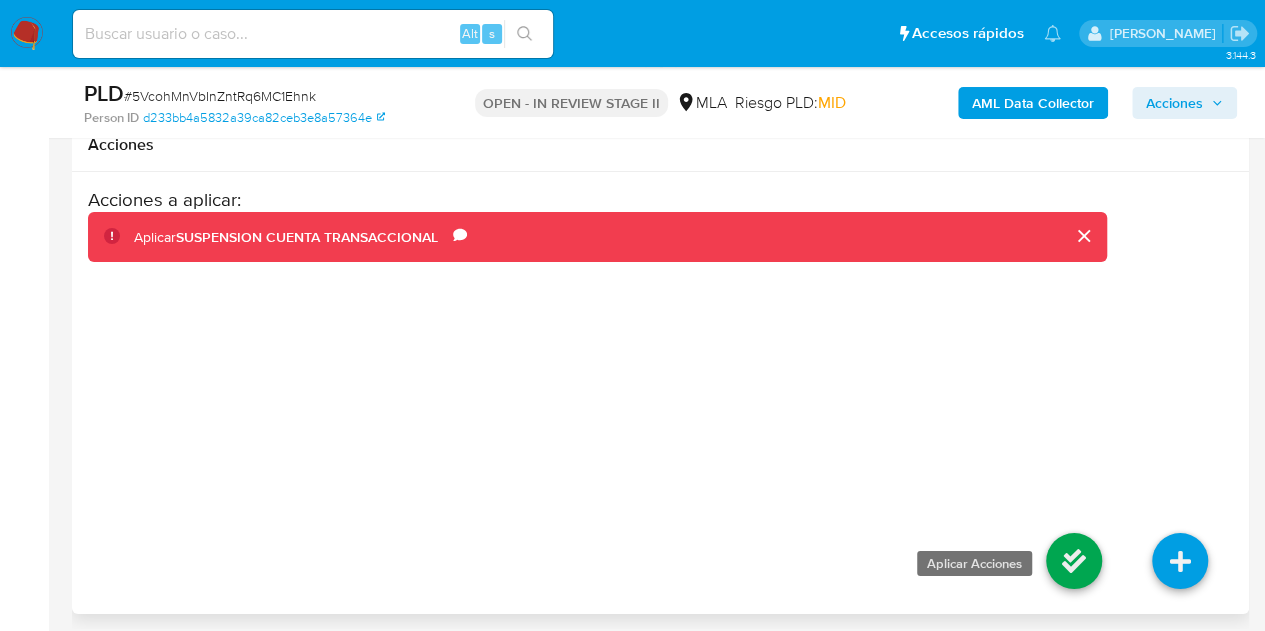click at bounding box center [1074, 561] 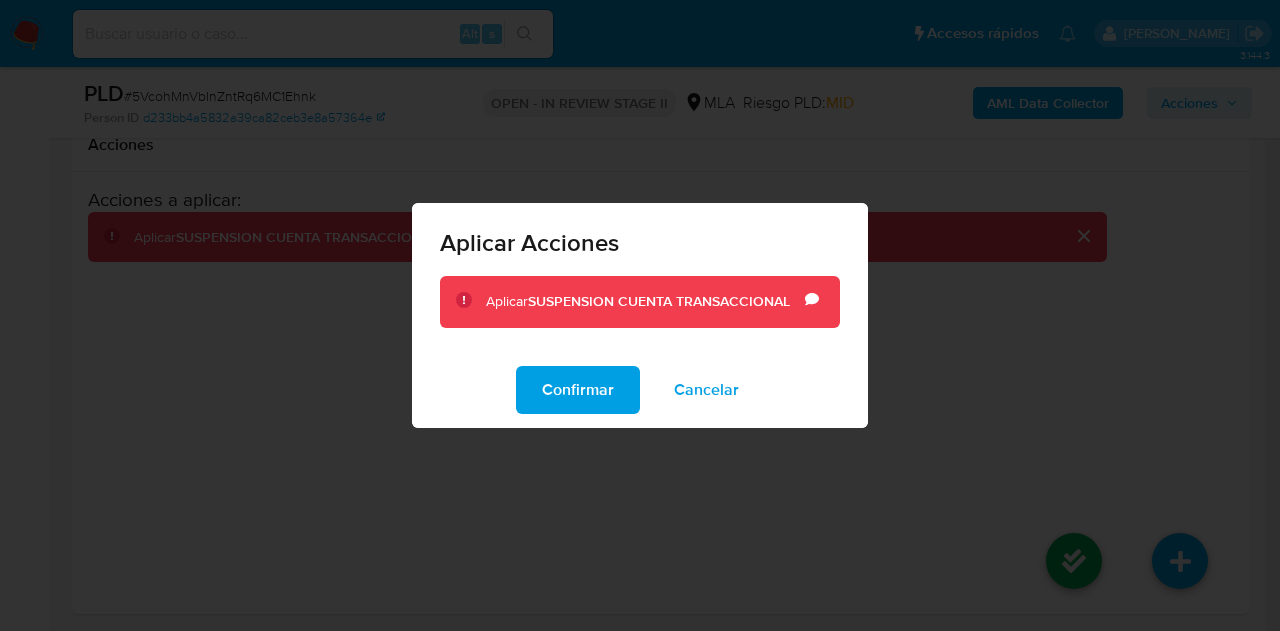 click on "Confirmar" at bounding box center [578, 390] 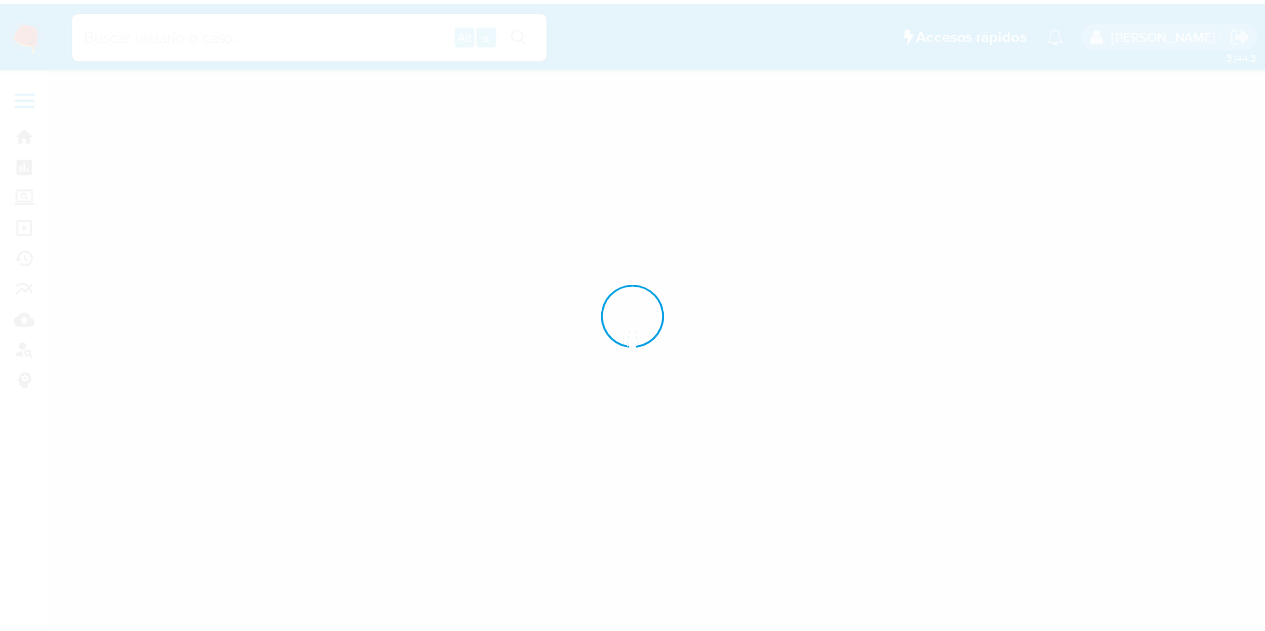 scroll, scrollTop: 0, scrollLeft: 0, axis: both 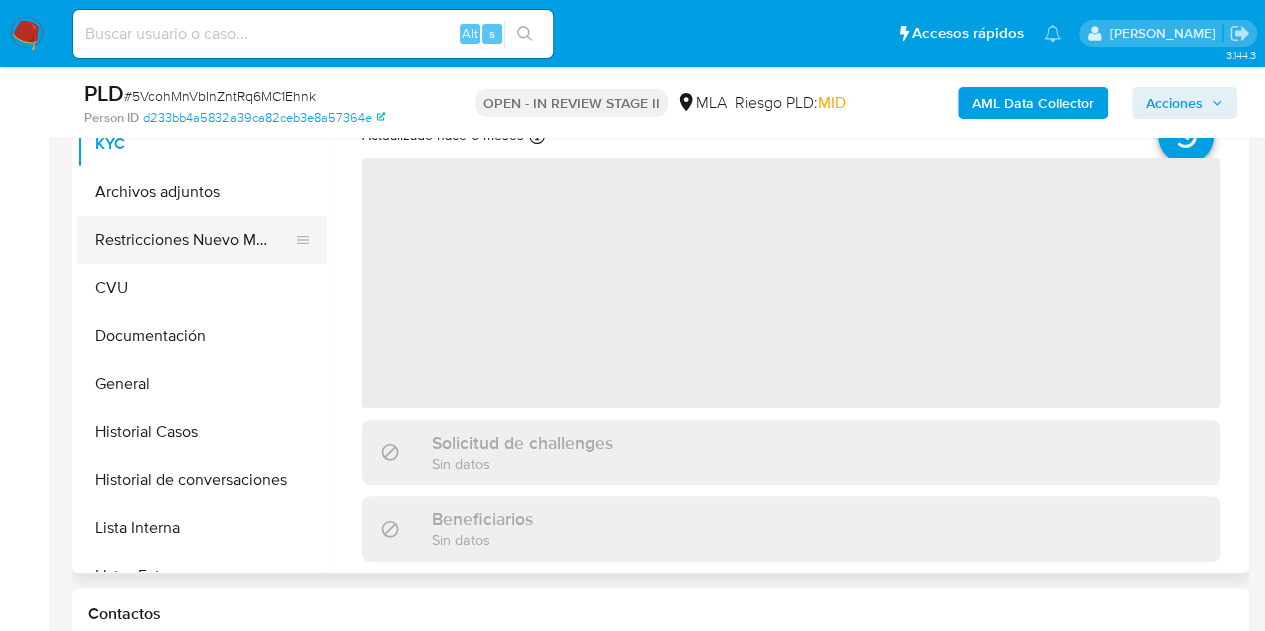 click on "Restricciones Nuevo Mundo" at bounding box center (194, 240) 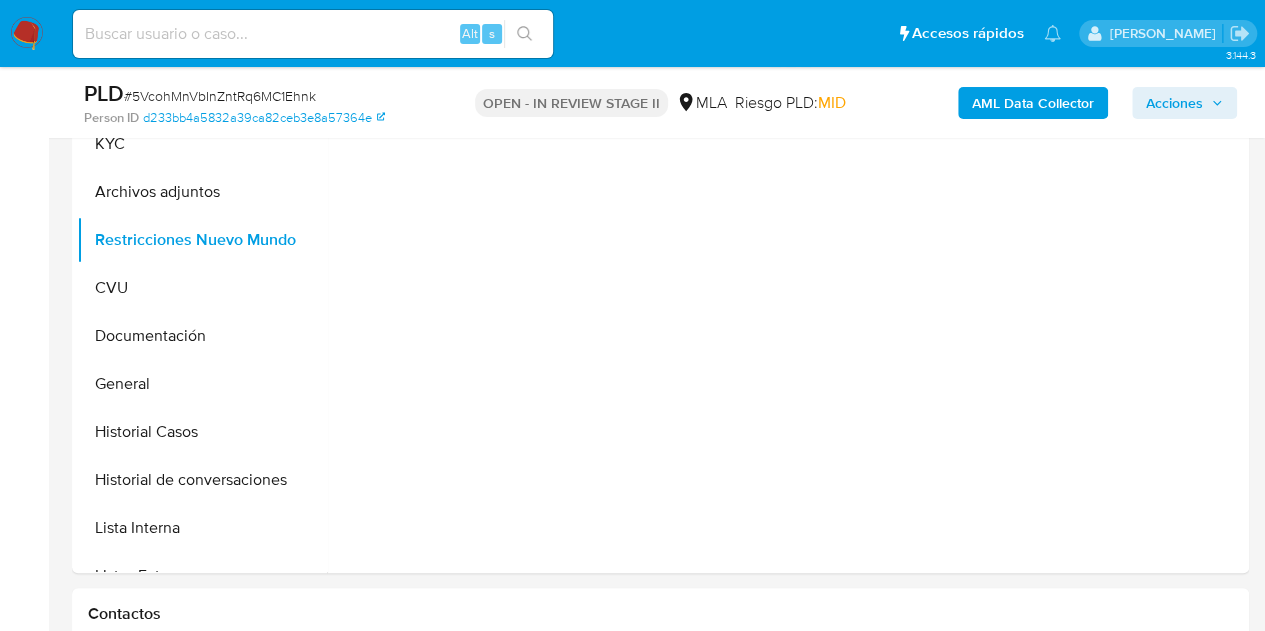 select on "10" 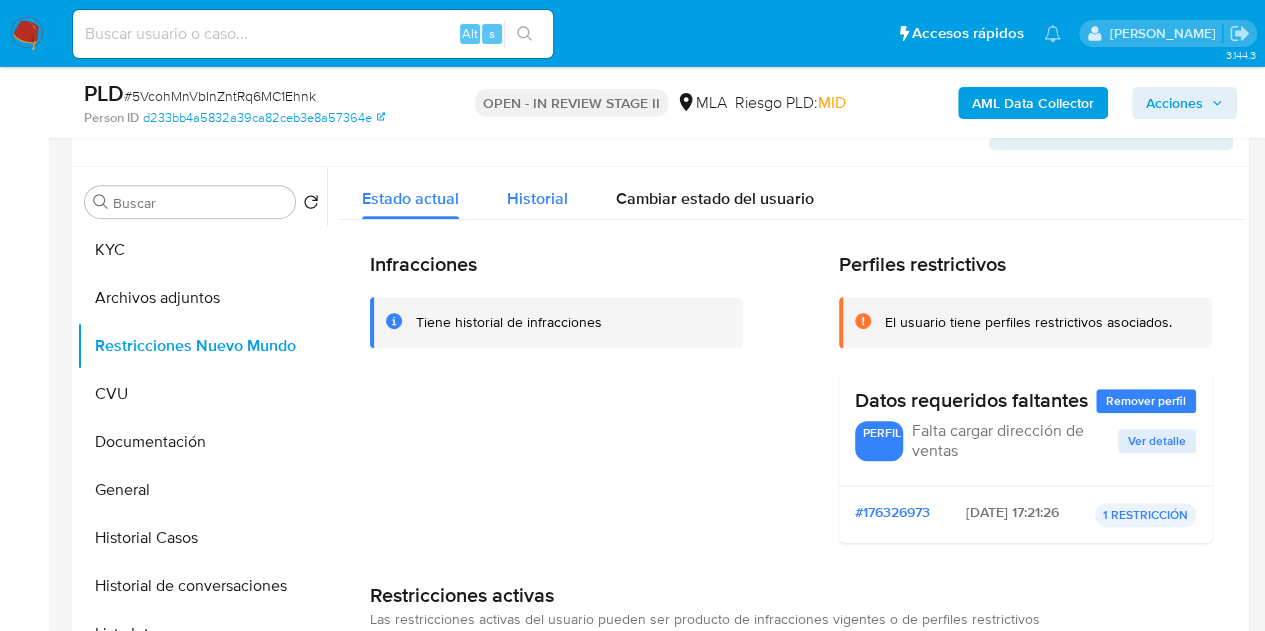 click on "Historial" at bounding box center [537, 198] 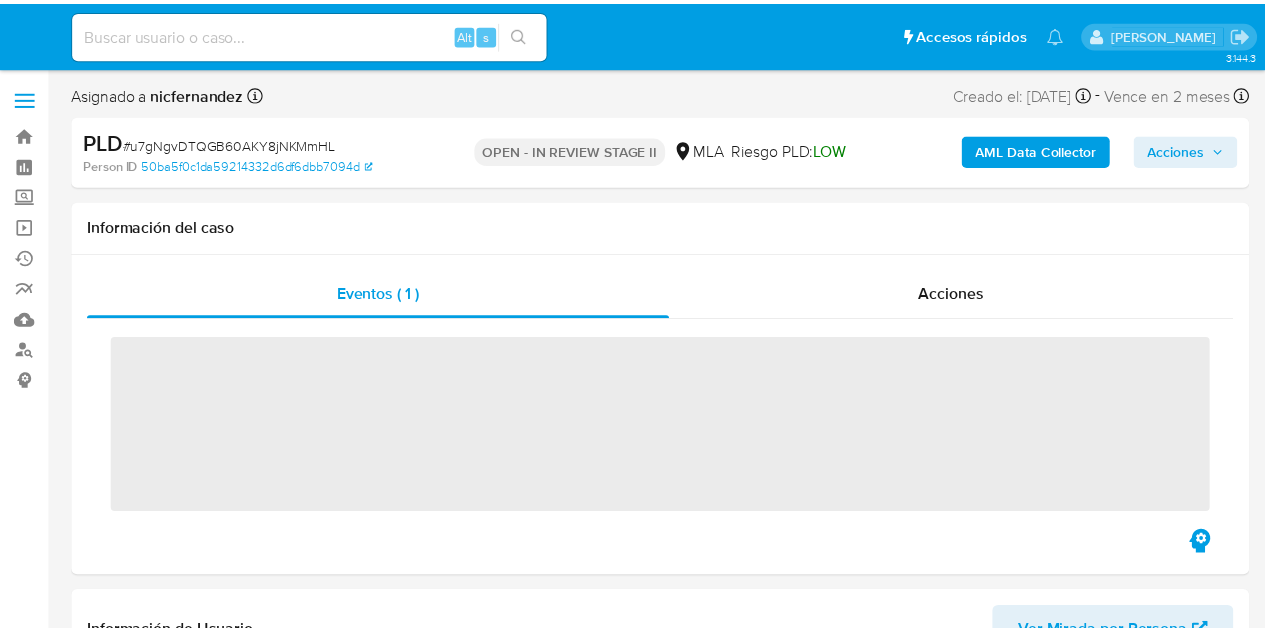 scroll, scrollTop: 0, scrollLeft: 0, axis: both 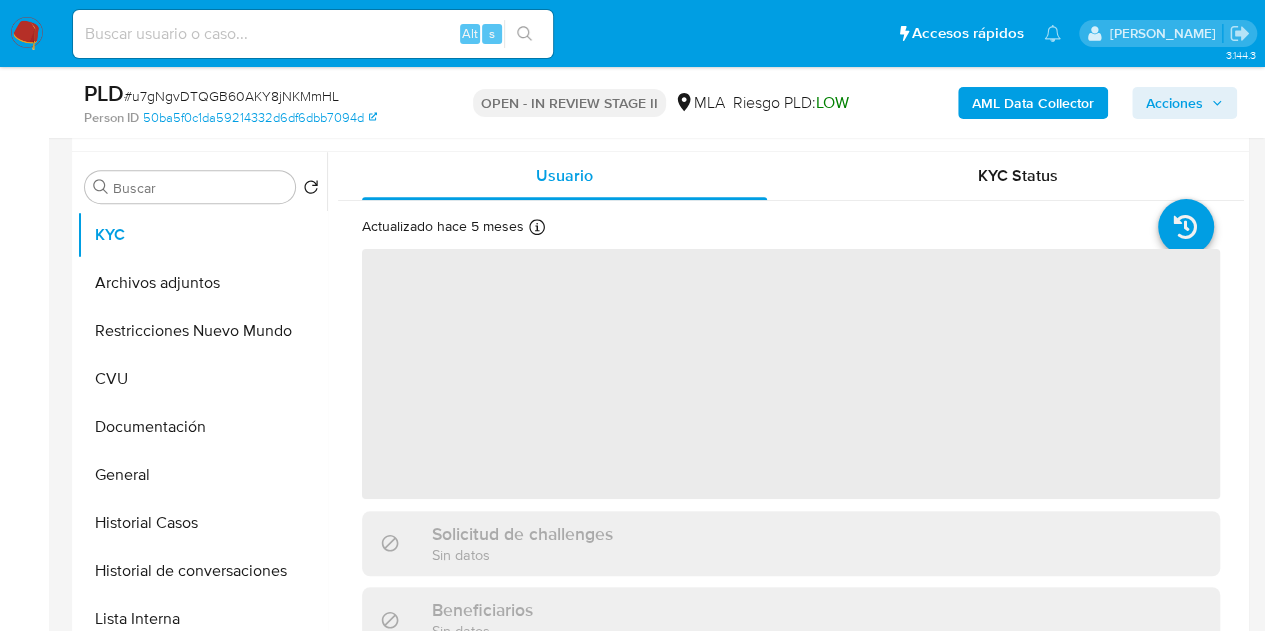 select on "10" 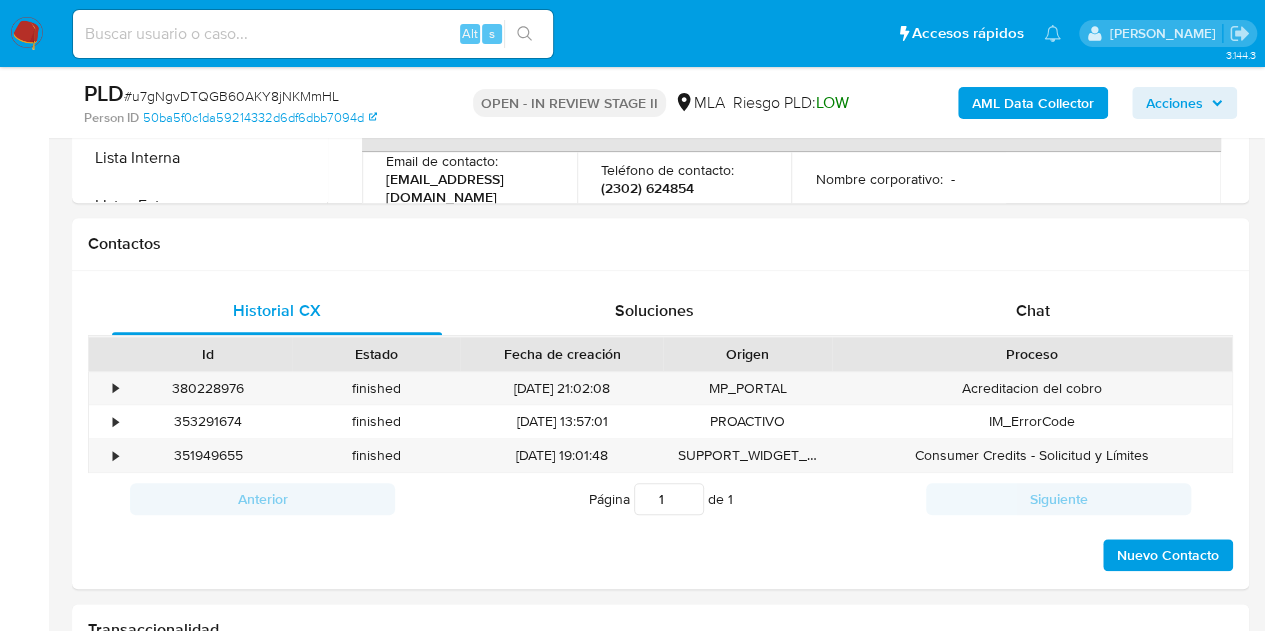 scroll, scrollTop: 962, scrollLeft: 0, axis: vertical 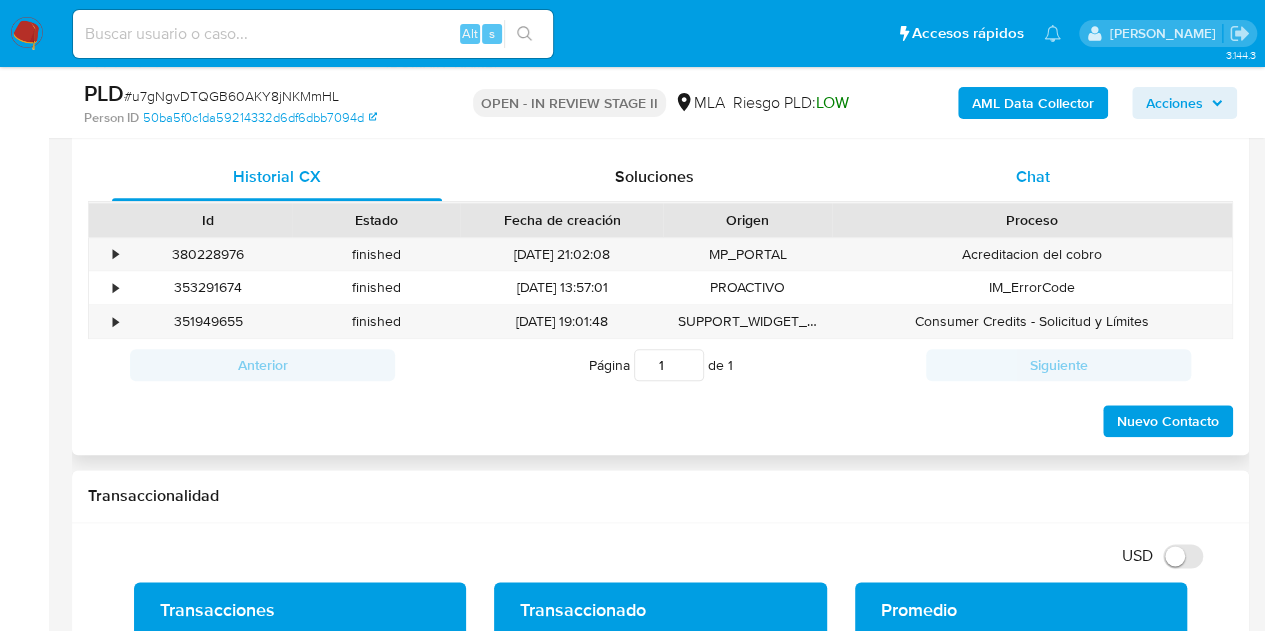 click on "Chat" at bounding box center (1033, 177) 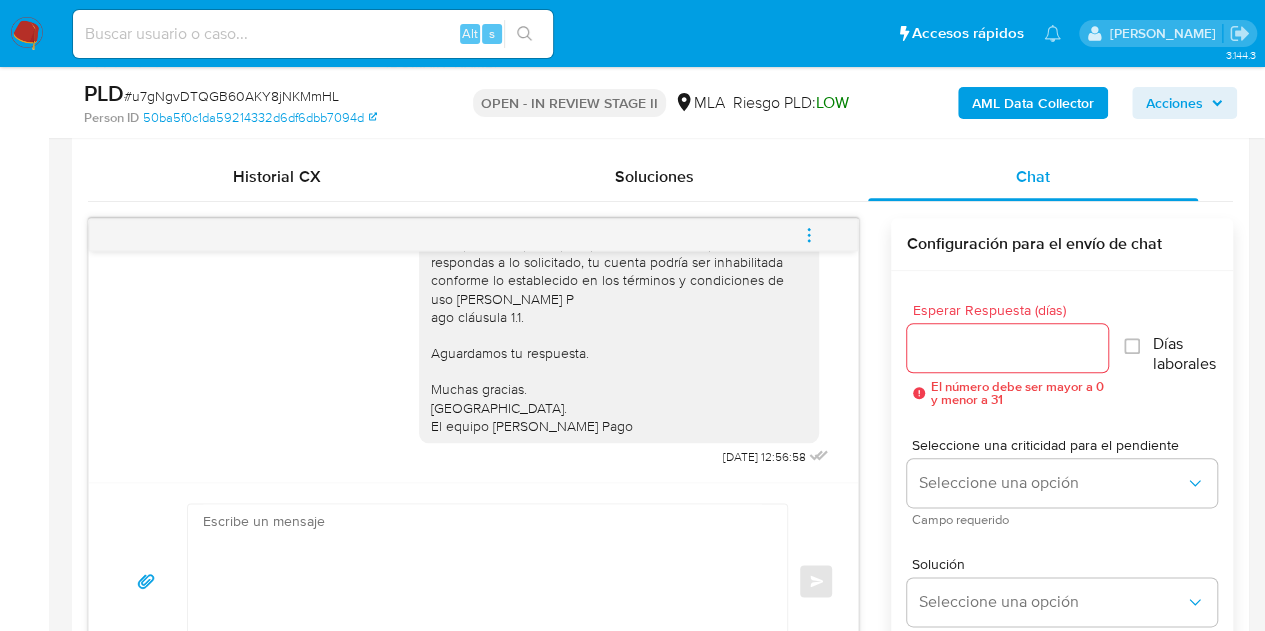 scroll, scrollTop: 1342, scrollLeft: 0, axis: vertical 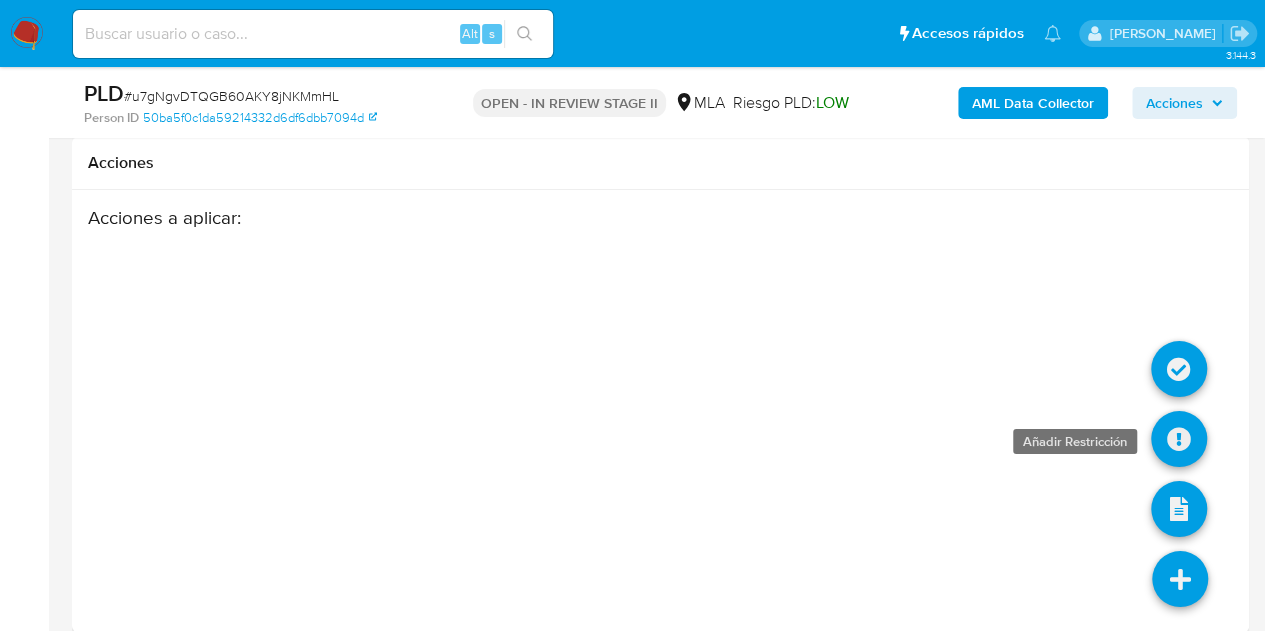 click at bounding box center [1179, 439] 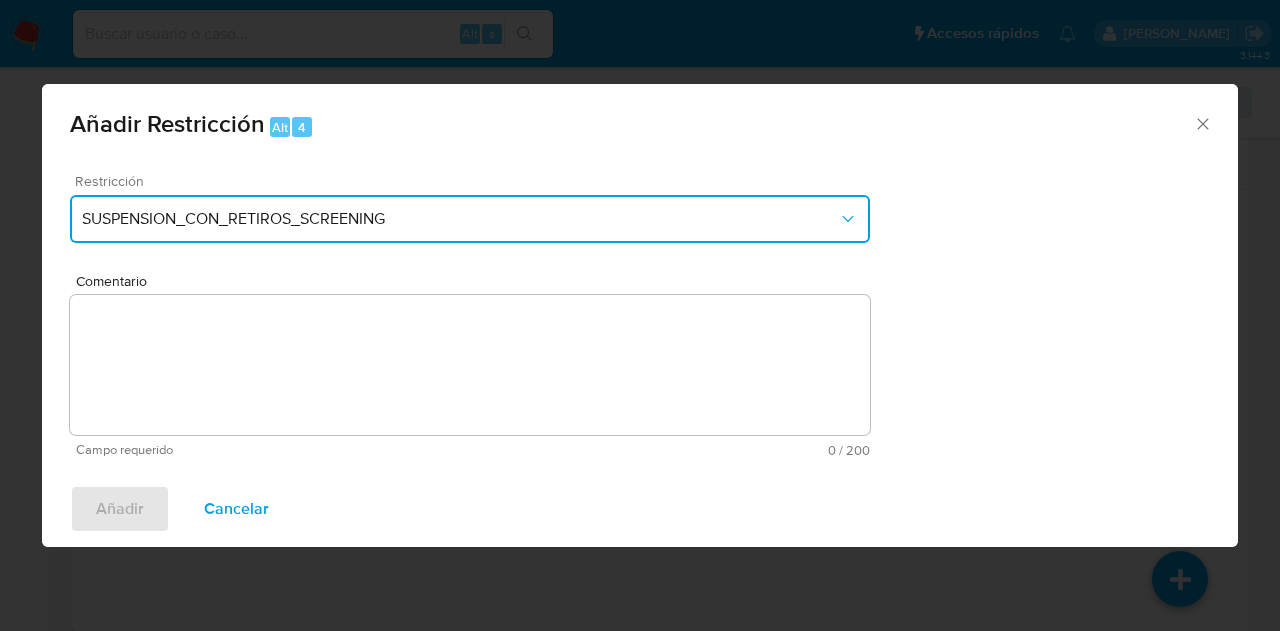 click on "SUSPENSION_CON_RETIROS_SCREENING" at bounding box center (470, 219) 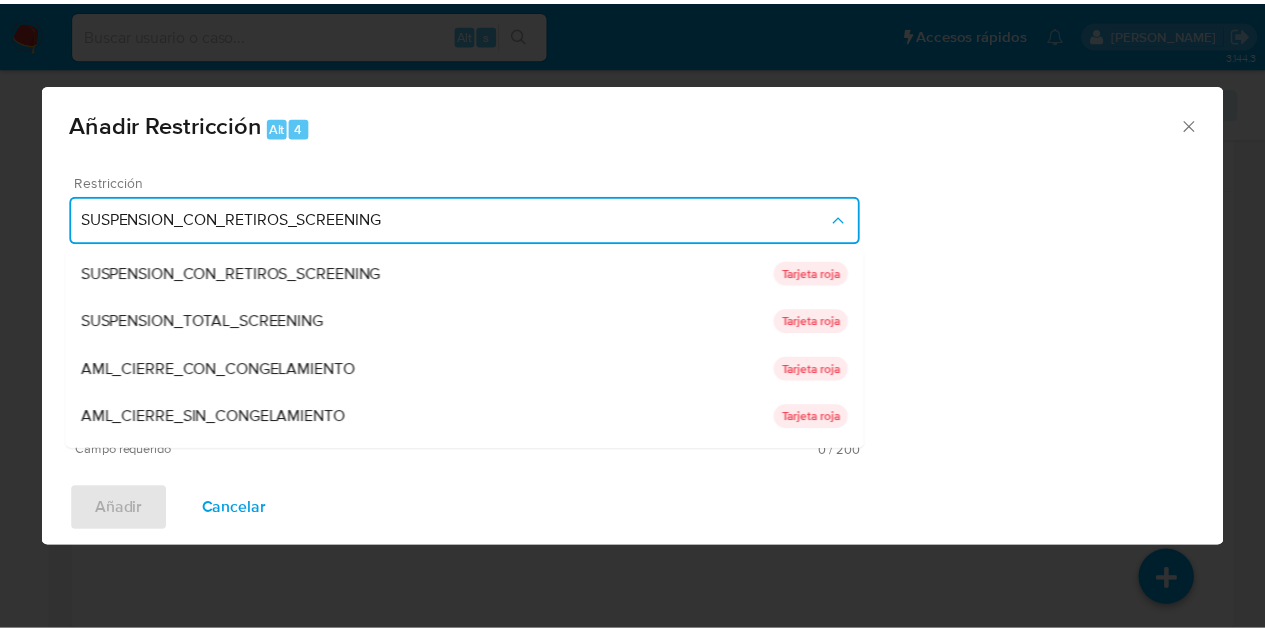 scroll, scrollTop: 136, scrollLeft: 0, axis: vertical 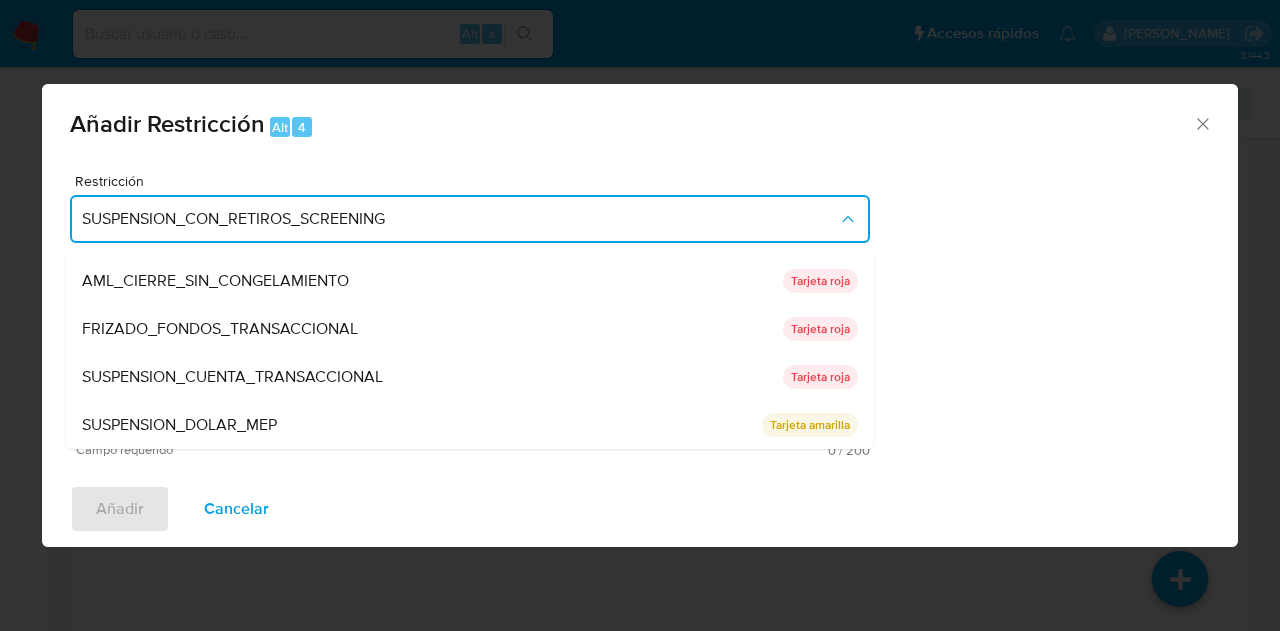 click on "SUSPENSION_CUENTA_TRANSACCIONAL" at bounding box center [432, 377] 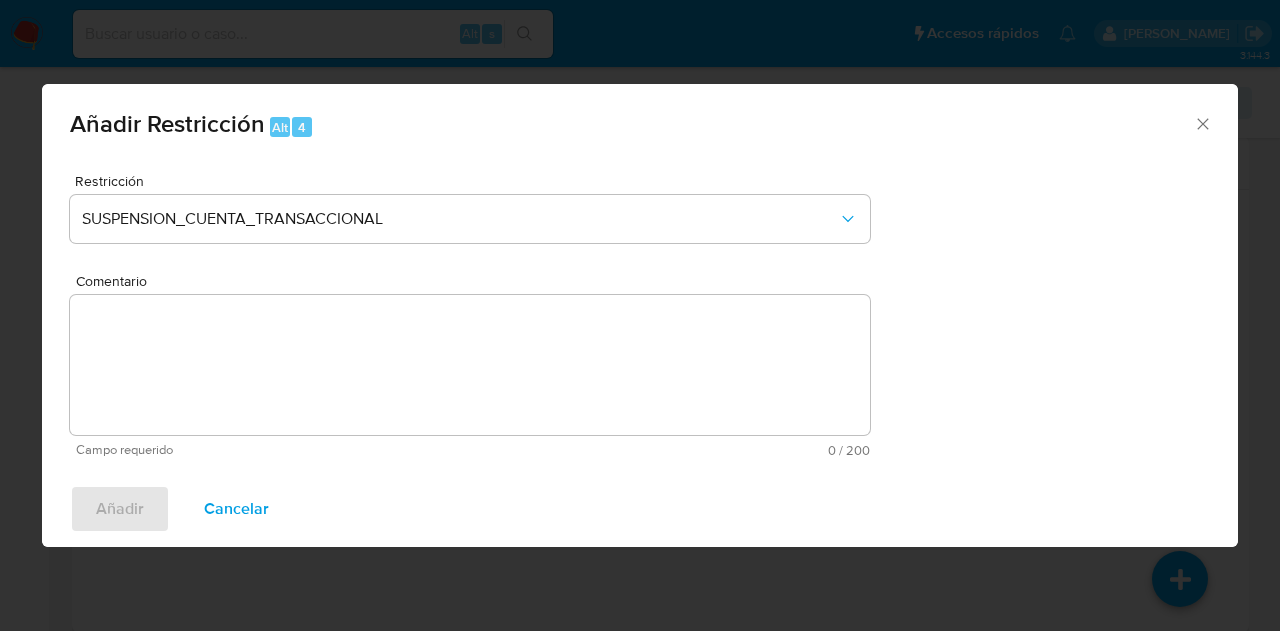 click on "Comentario" at bounding box center [470, 365] 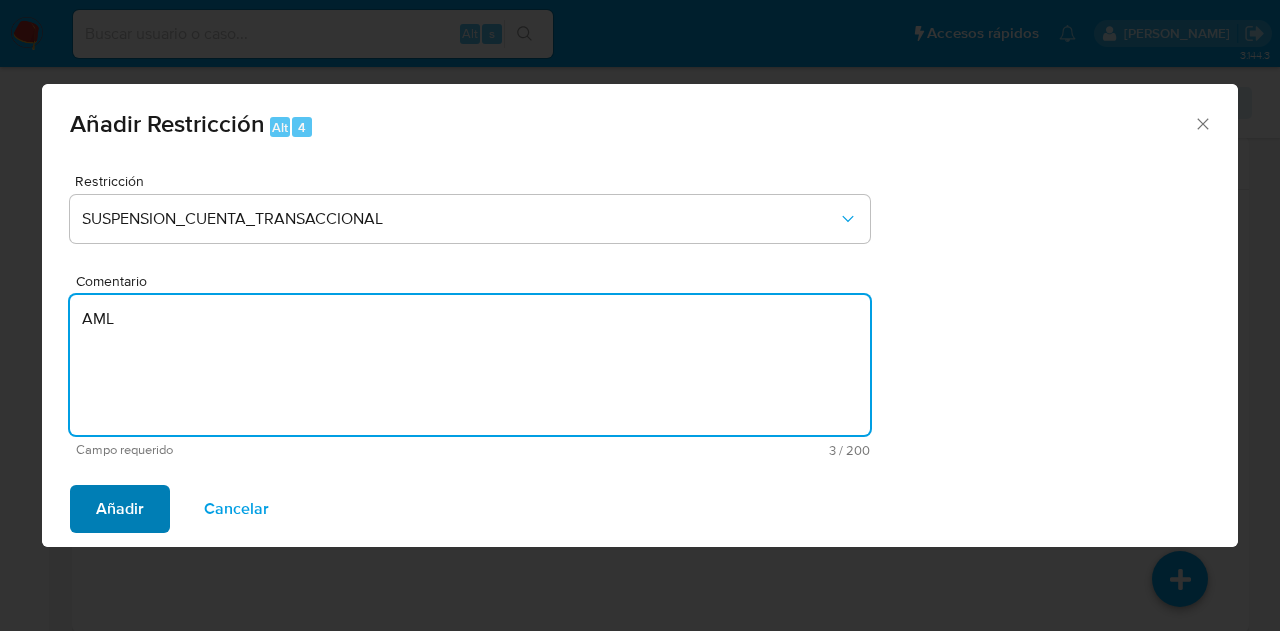 type on "AML" 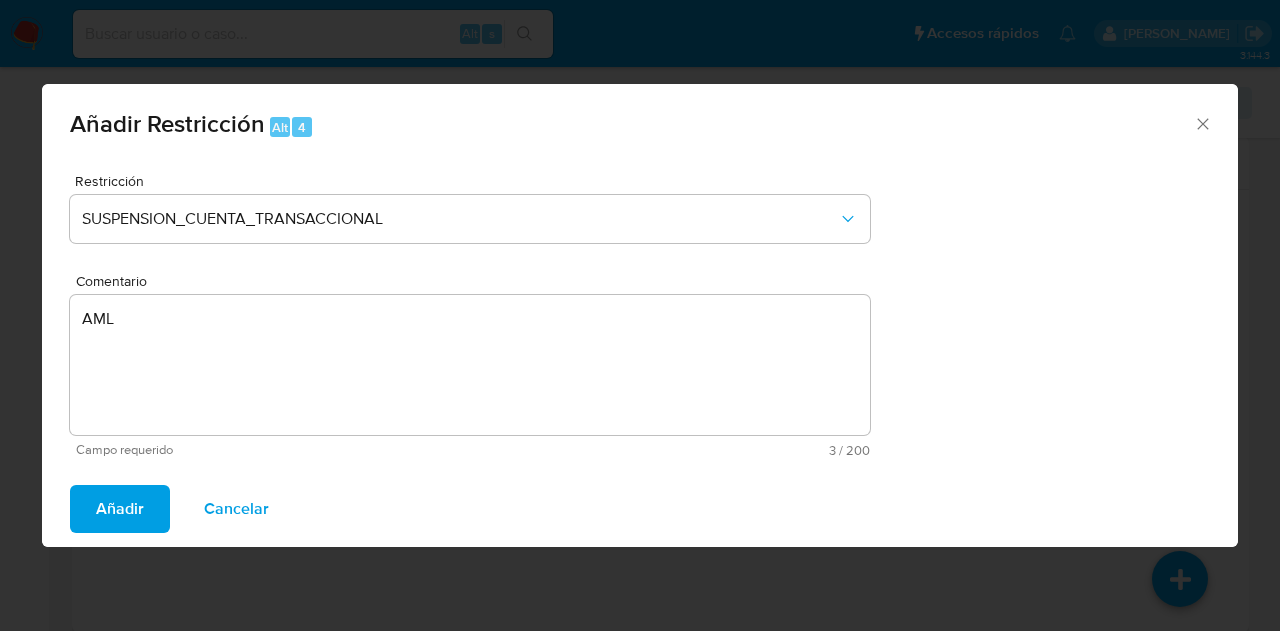 click on "Añadir" at bounding box center [120, 509] 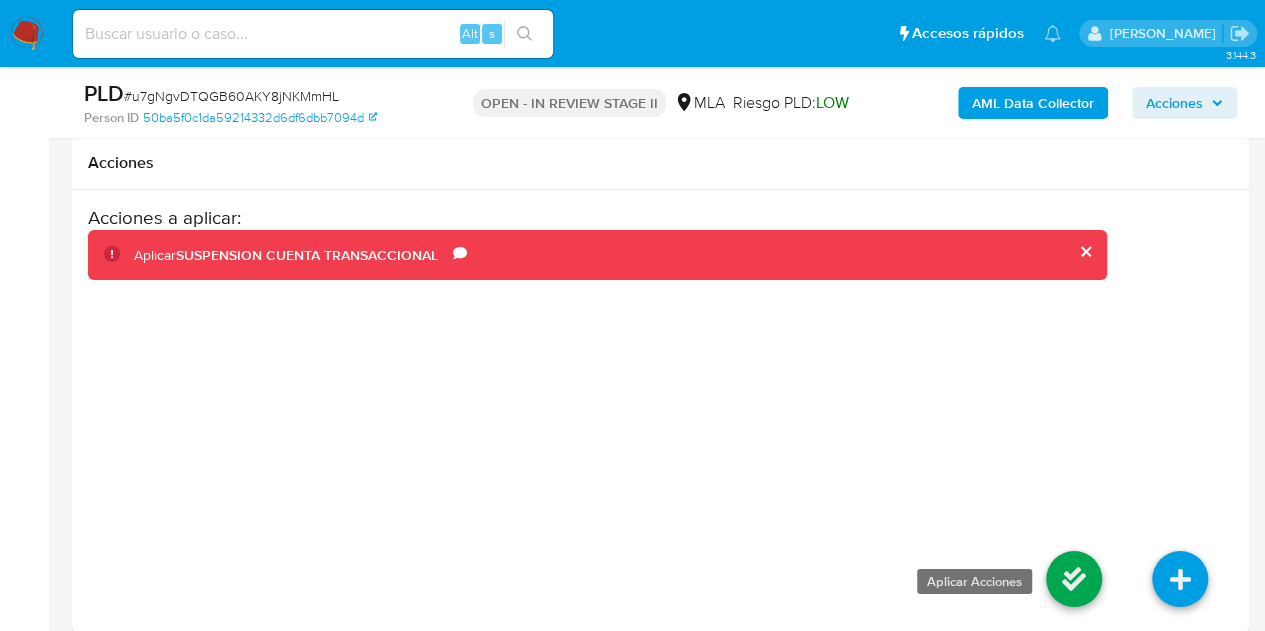 click at bounding box center (1074, 579) 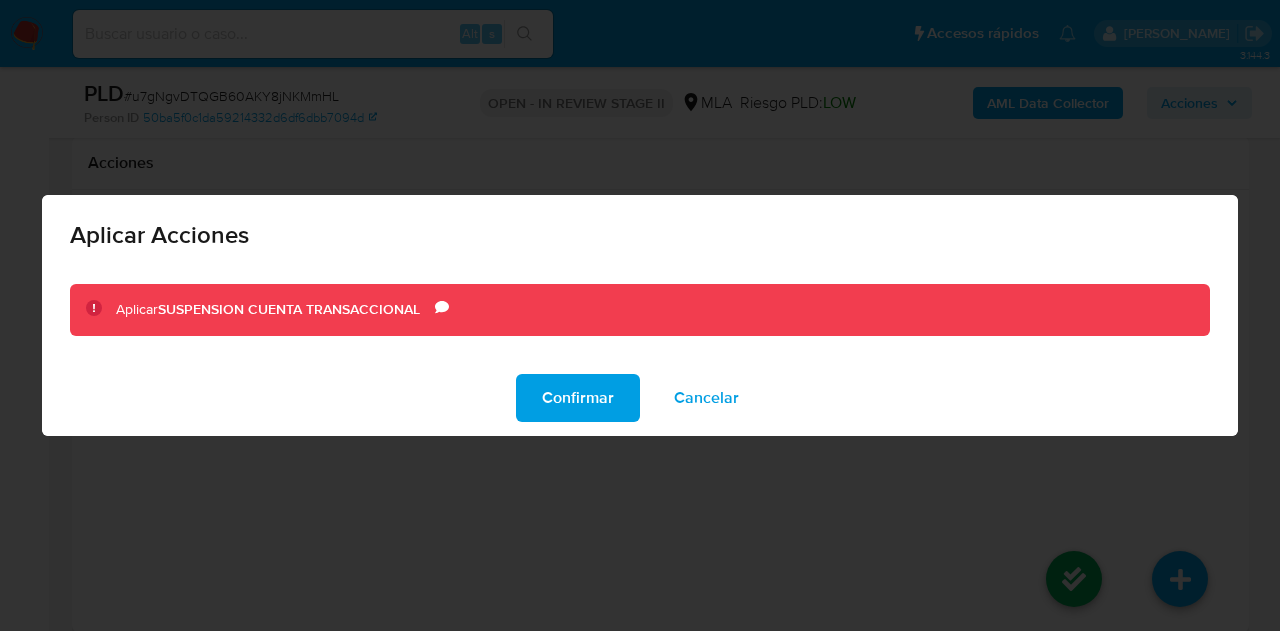click on "Confirmar" at bounding box center [578, 398] 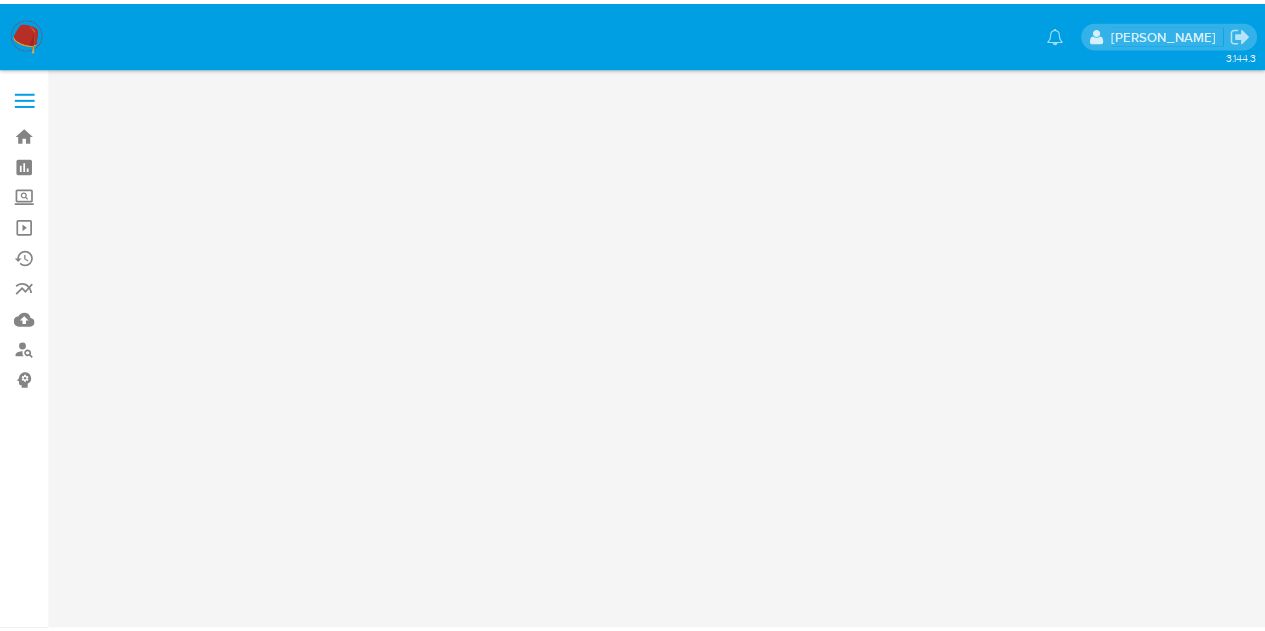 scroll, scrollTop: 0, scrollLeft: 0, axis: both 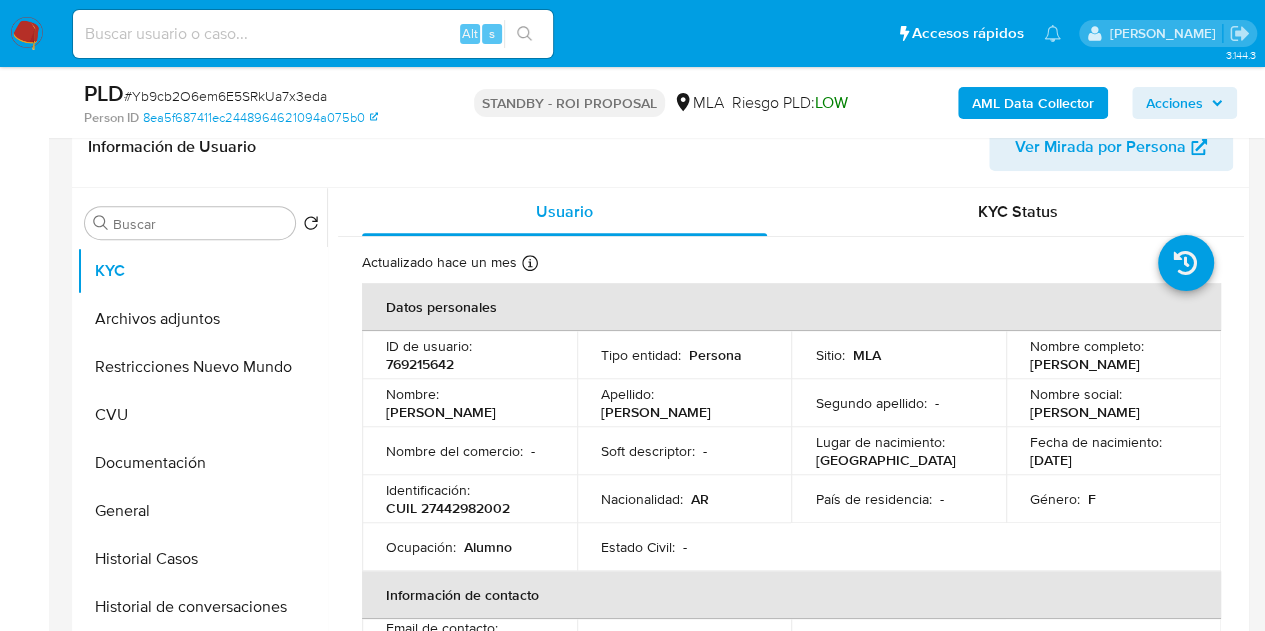 select on "10" 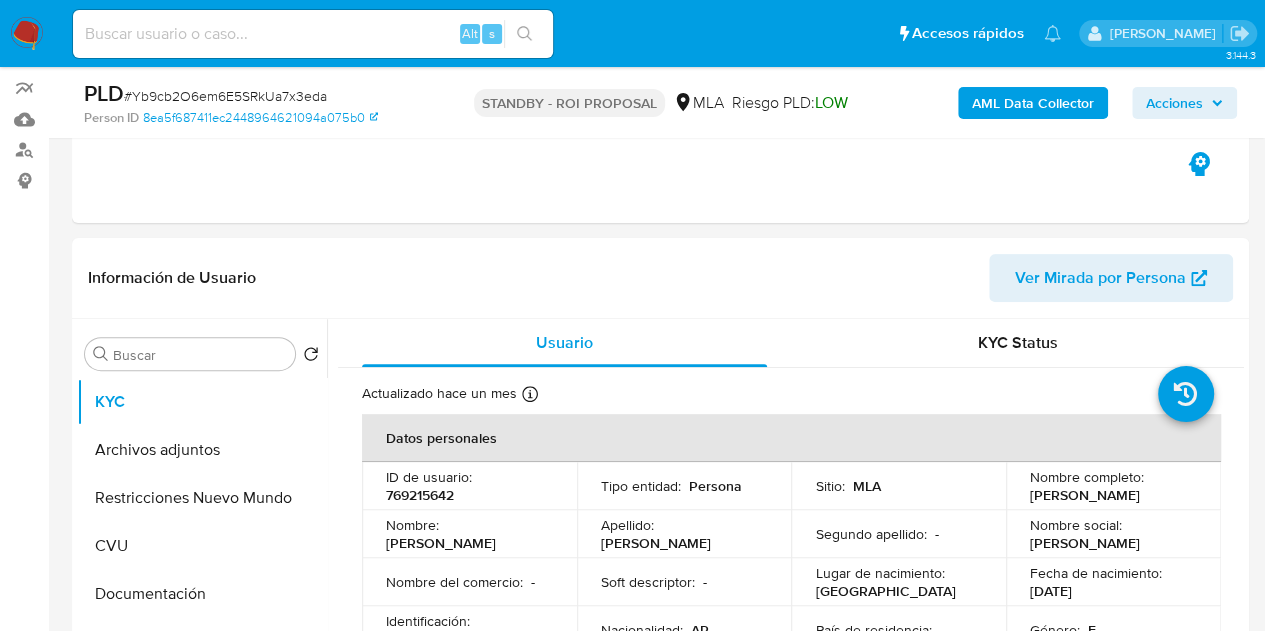scroll, scrollTop: 222, scrollLeft: 0, axis: vertical 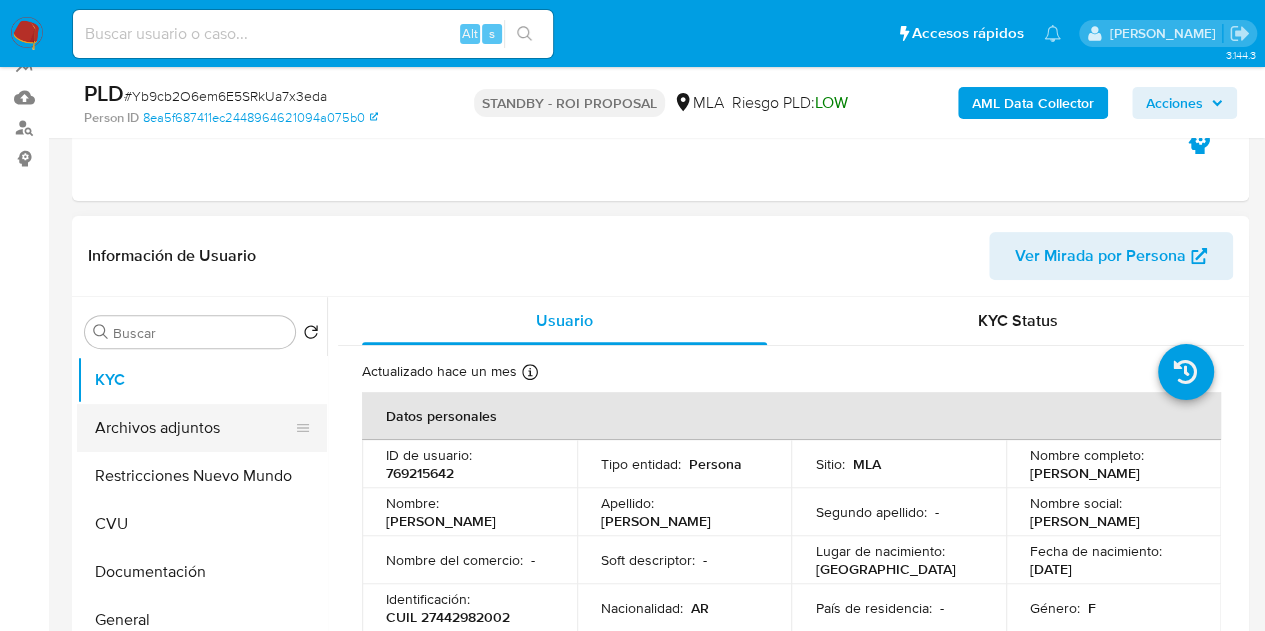 click on "Archivos adjuntos" at bounding box center (194, 428) 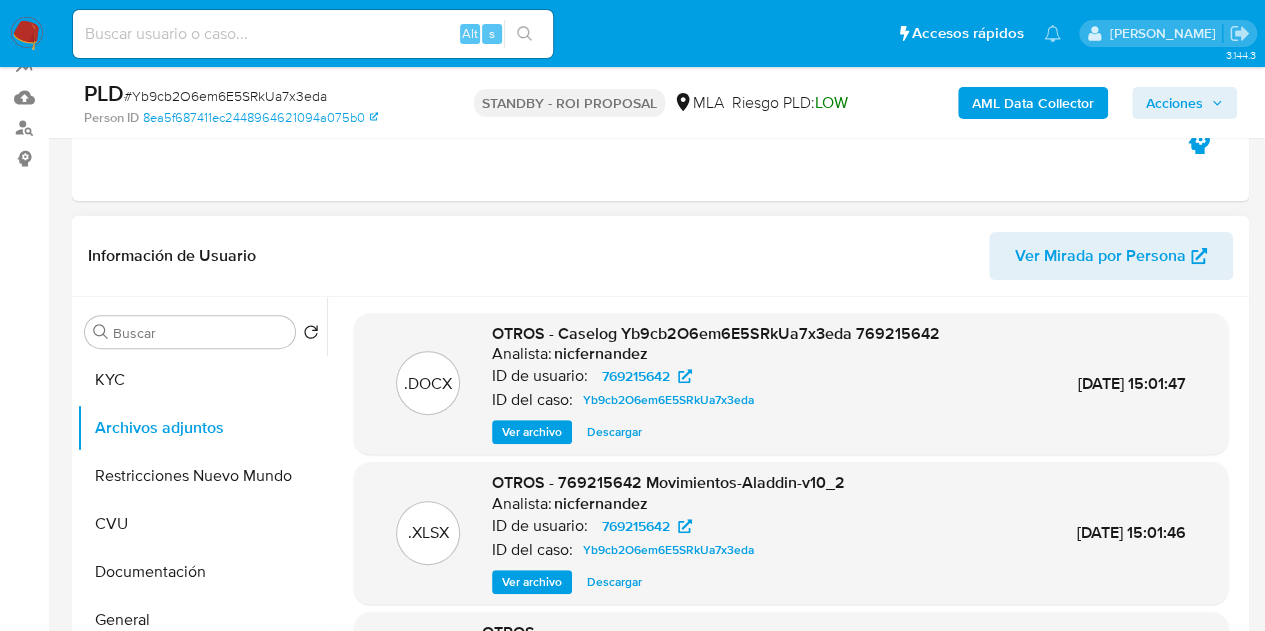 click on "OTROS - 769215642 Movimientos-Aladdin-v10_2" at bounding box center [668, 482] 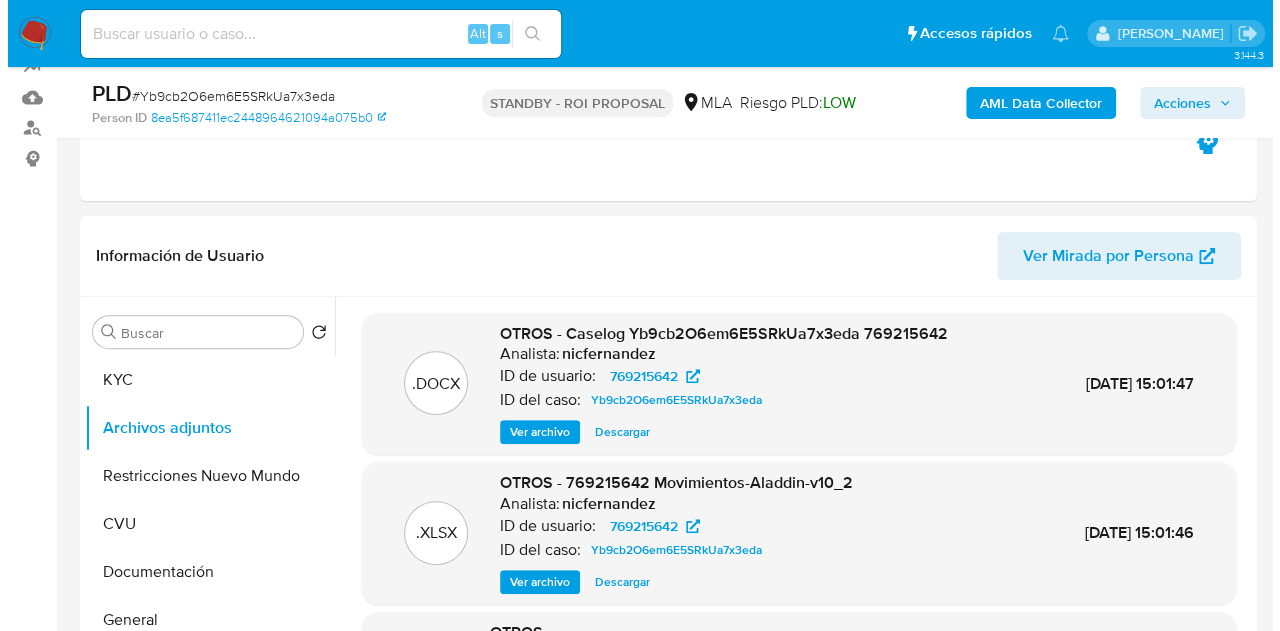 scroll, scrollTop: 342, scrollLeft: 0, axis: vertical 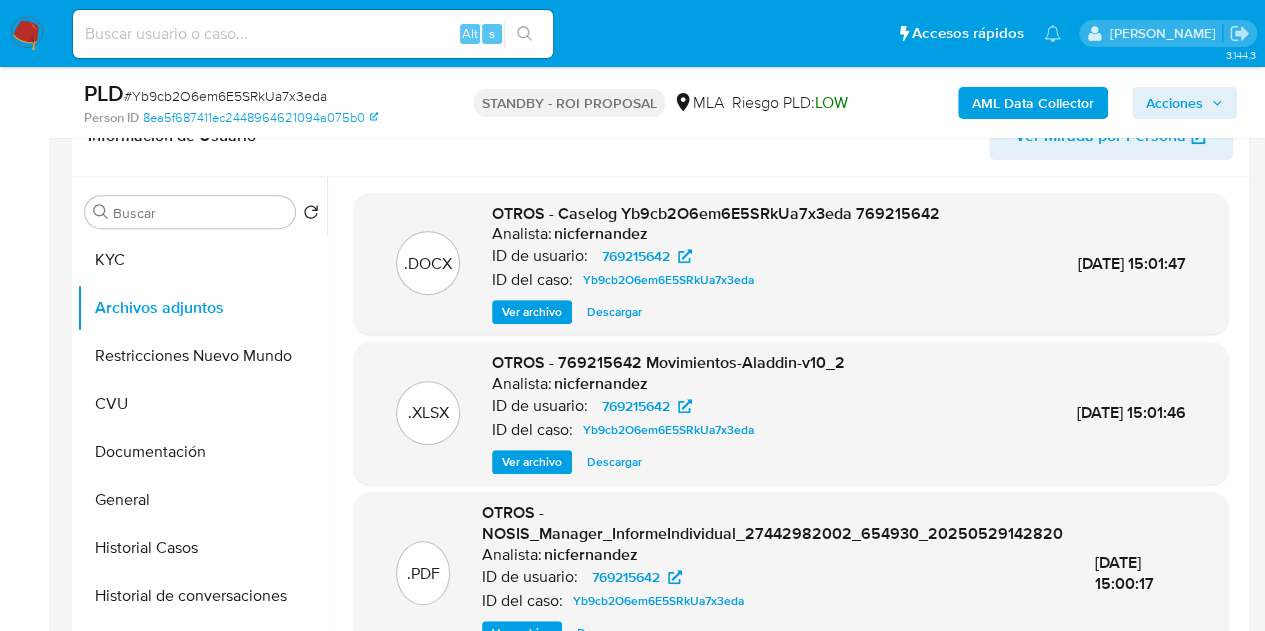 click on "Ver archivo" at bounding box center [532, 312] 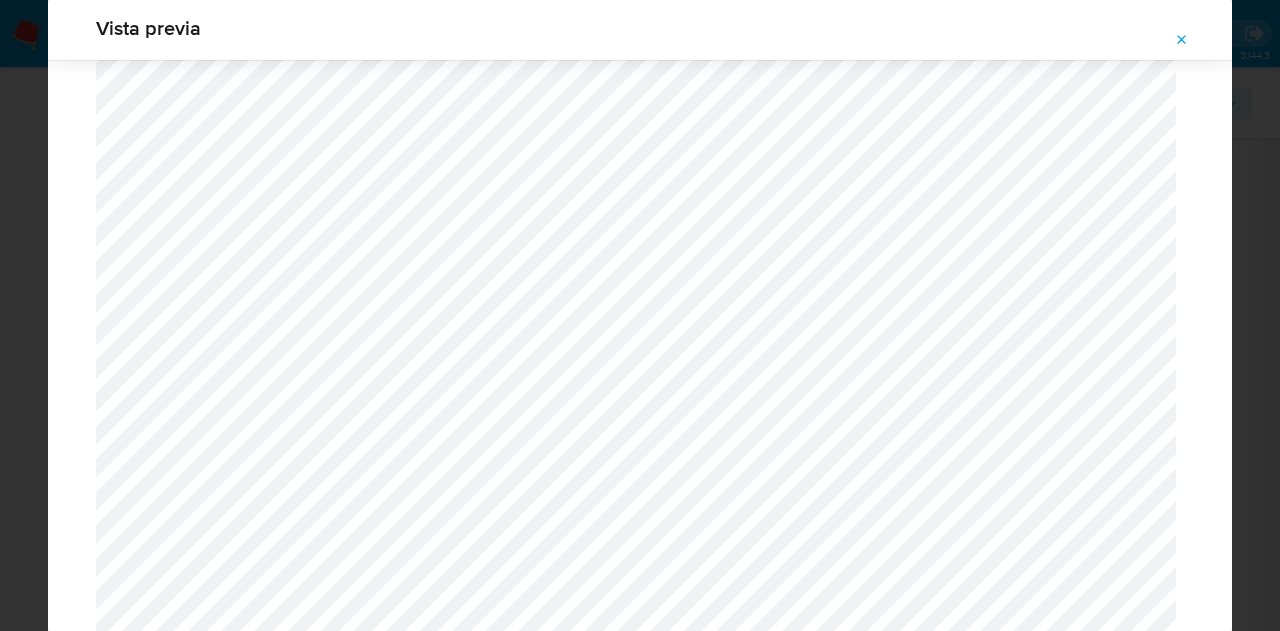 scroll, scrollTop: 746, scrollLeft: 0, axis: vertical 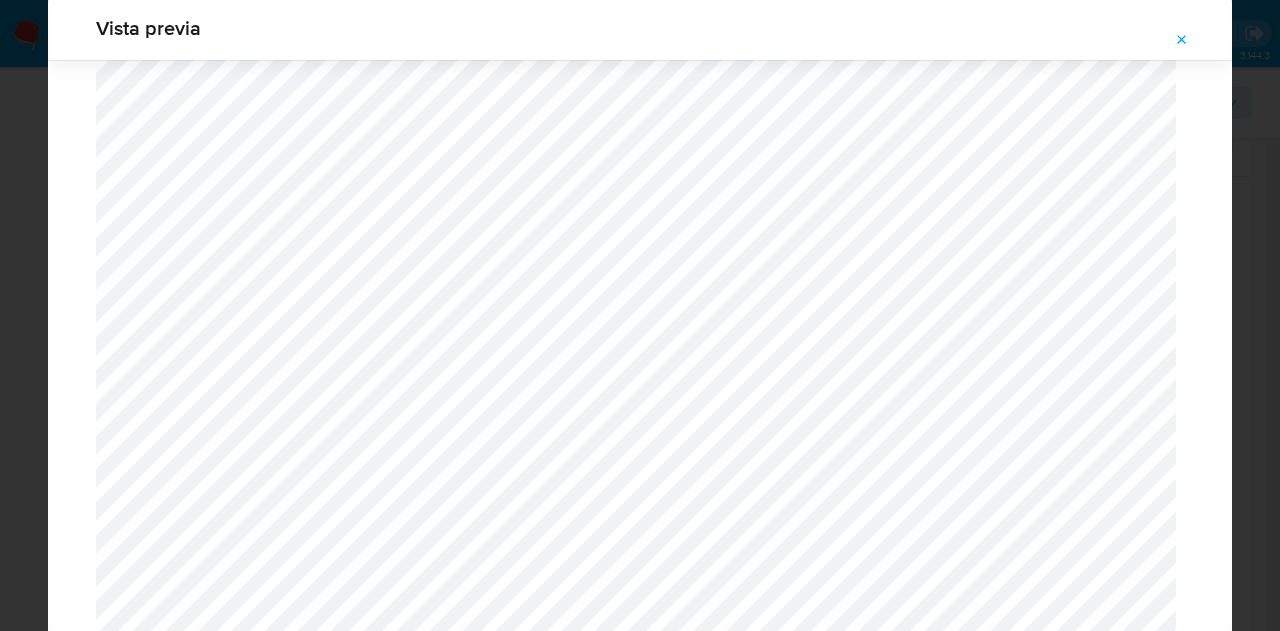 click 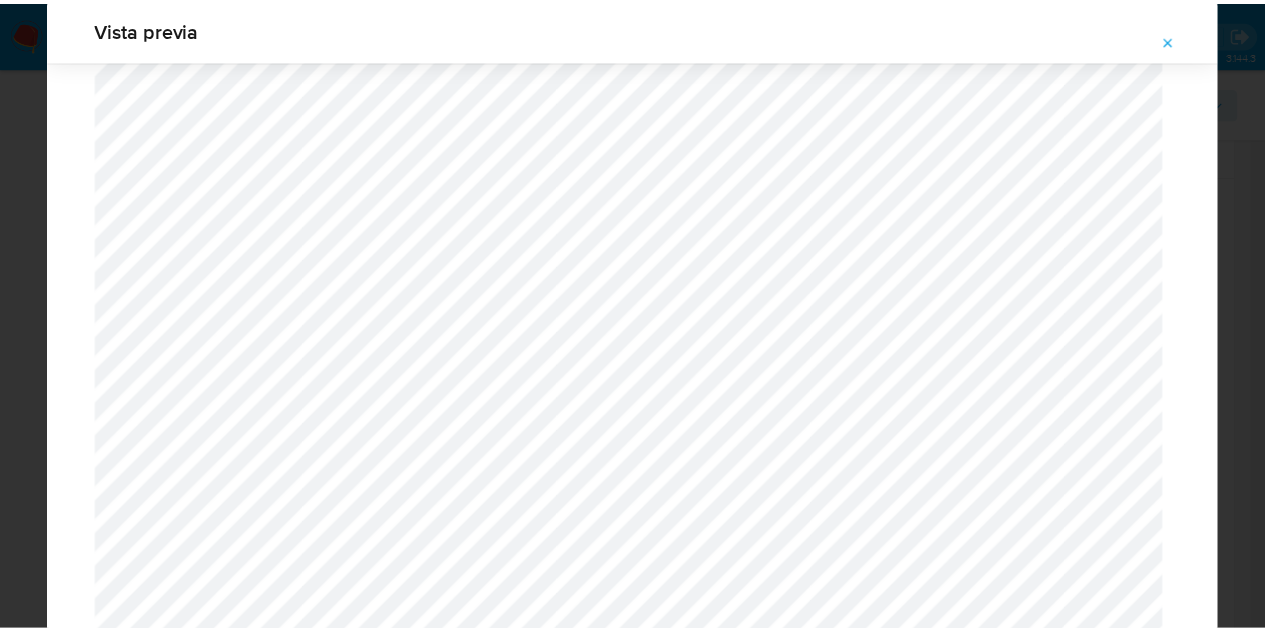 scroll, scrollTop: 64, scrollLeft: 0, axis: vertical 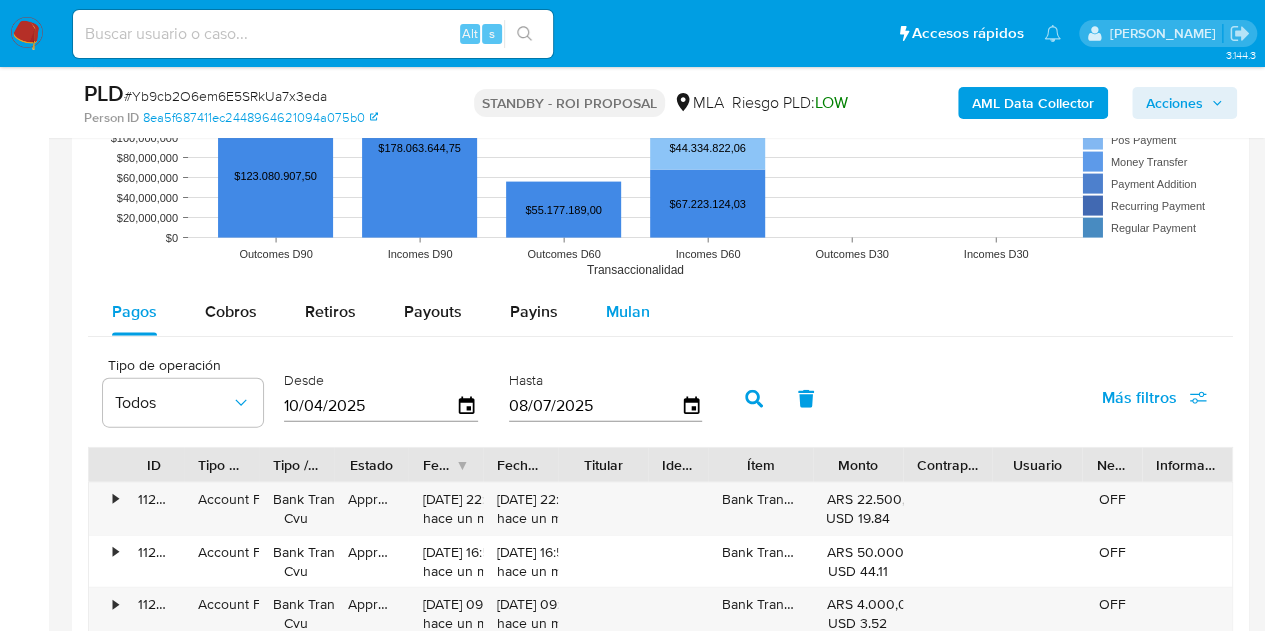click on "Mulan" at bounding box center (628, 311) 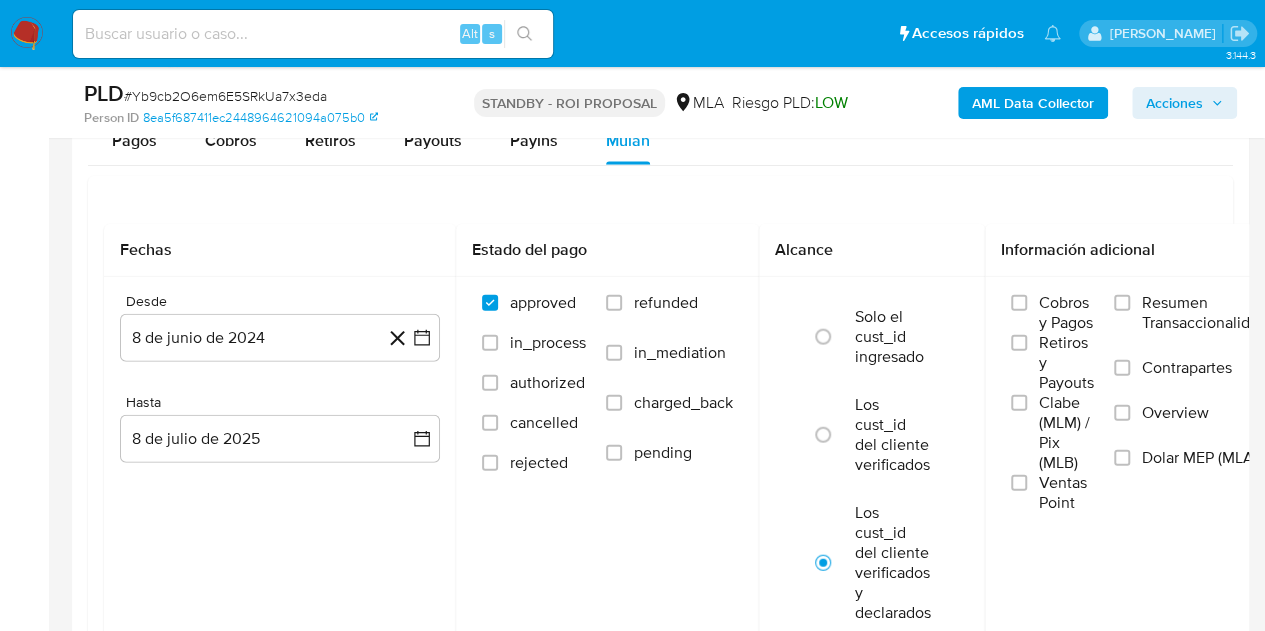 scroll, scrollTop: 2203, scrollLeft: 0, axis: vertical 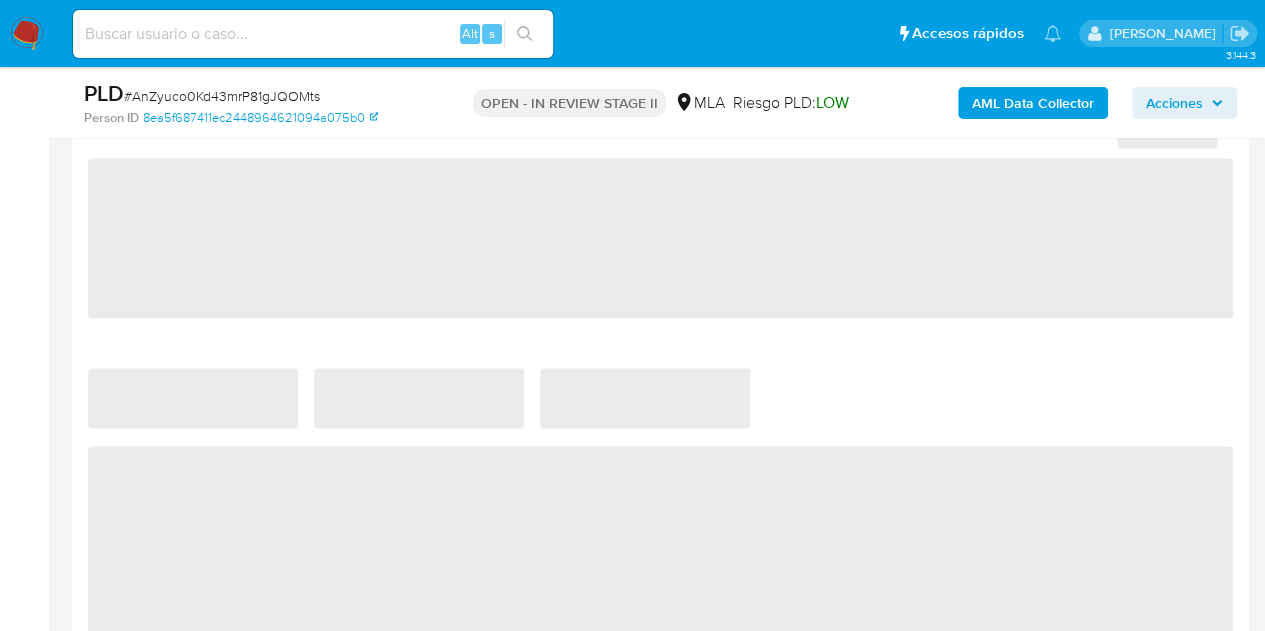 select on "10" 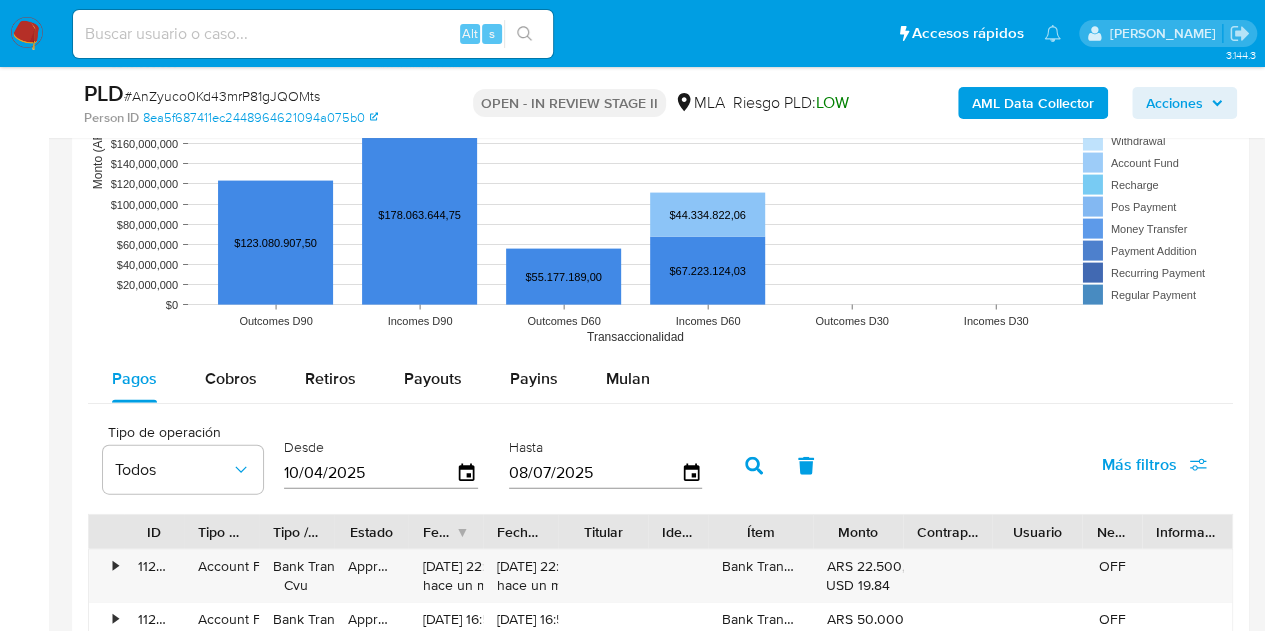 scroll, scrollTop: 2297, scrollLeft: 0, axis: vertical 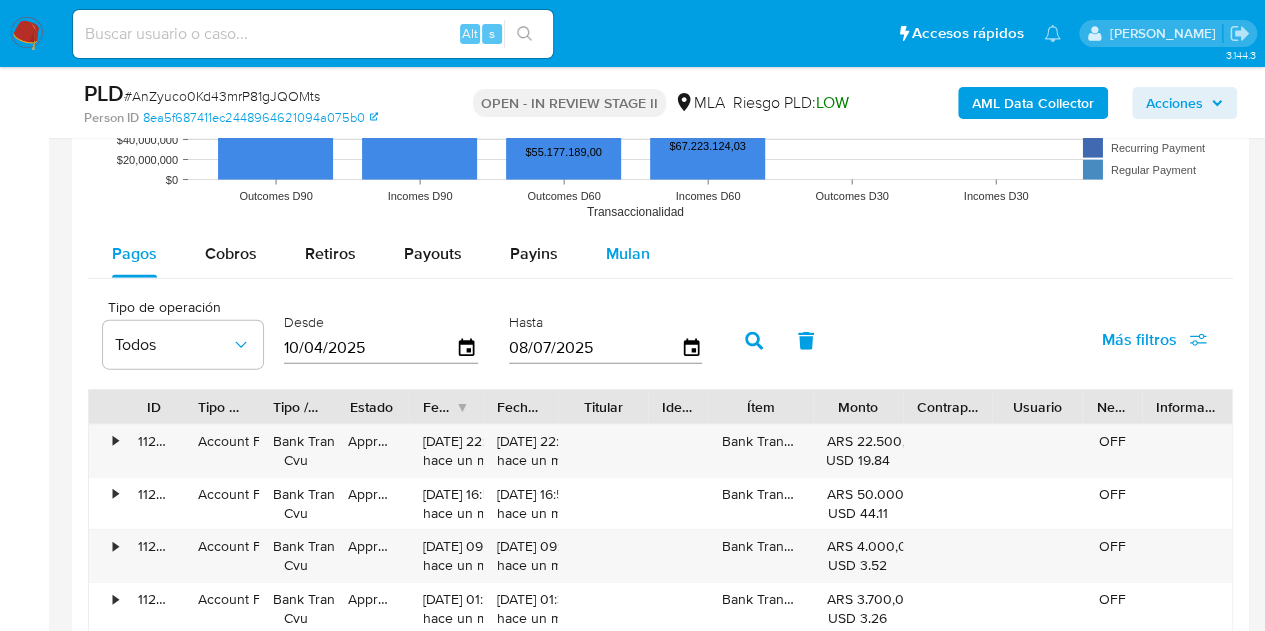 click on "Mulan" at bounding box center (628, 253) 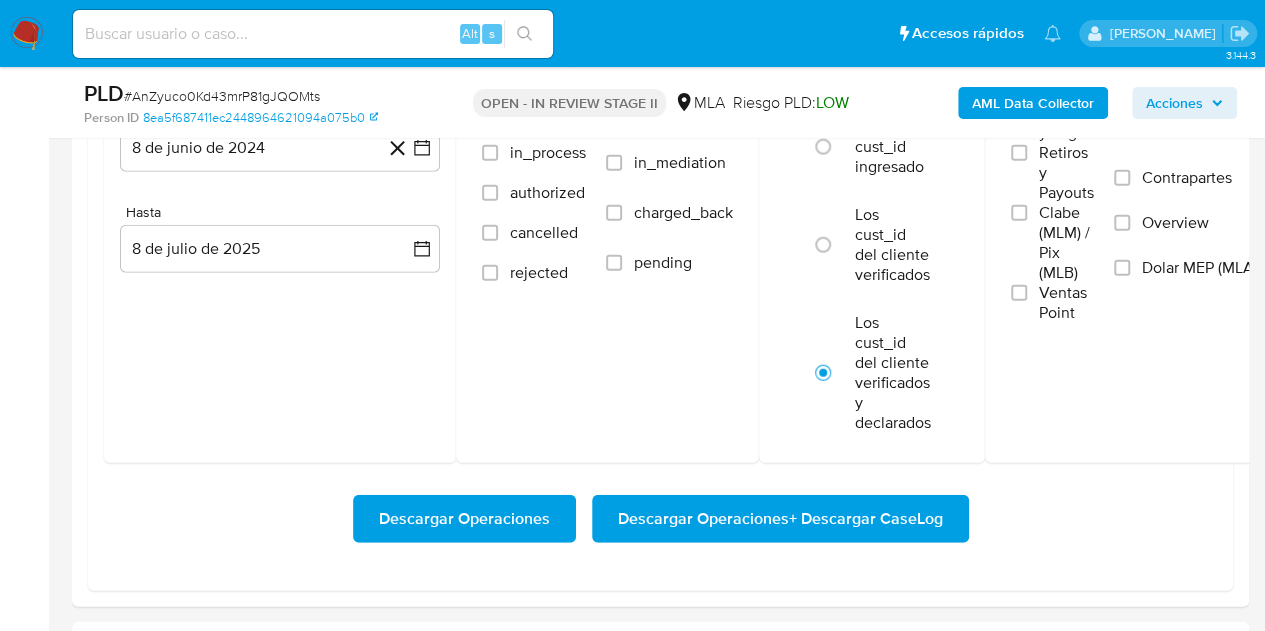 scroll, scrollTop: 2422, scrollLeft: 0, axis: vertical 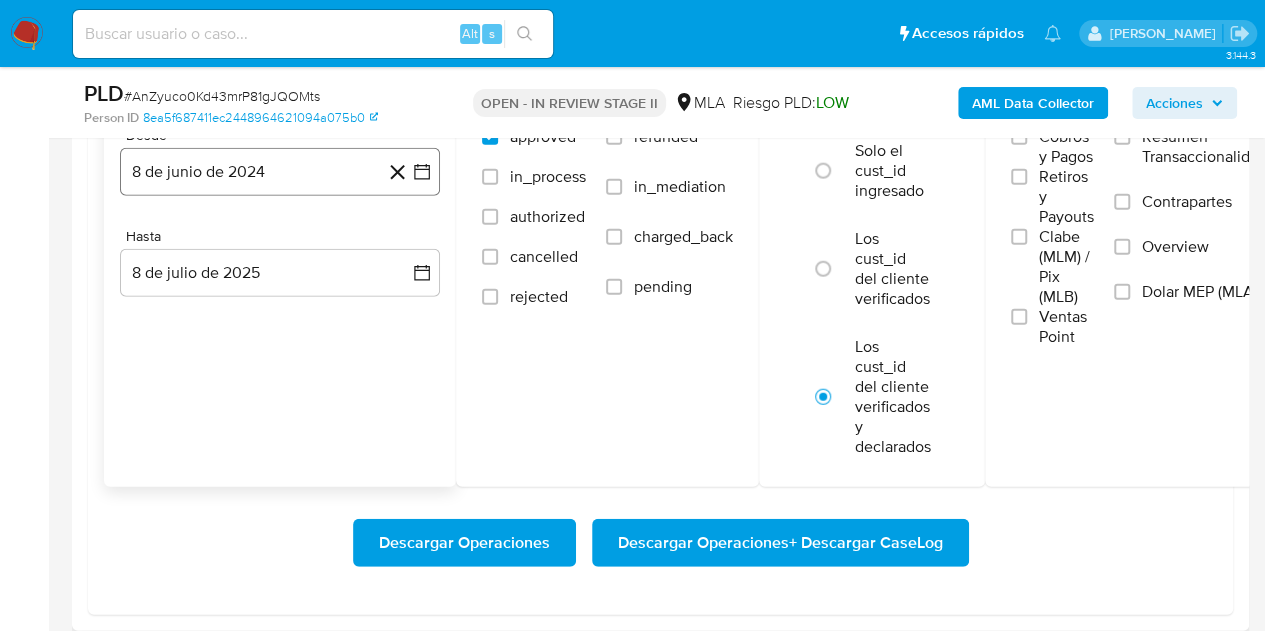 click on "8 de junio de 2024" at bounding box center [280, 172] 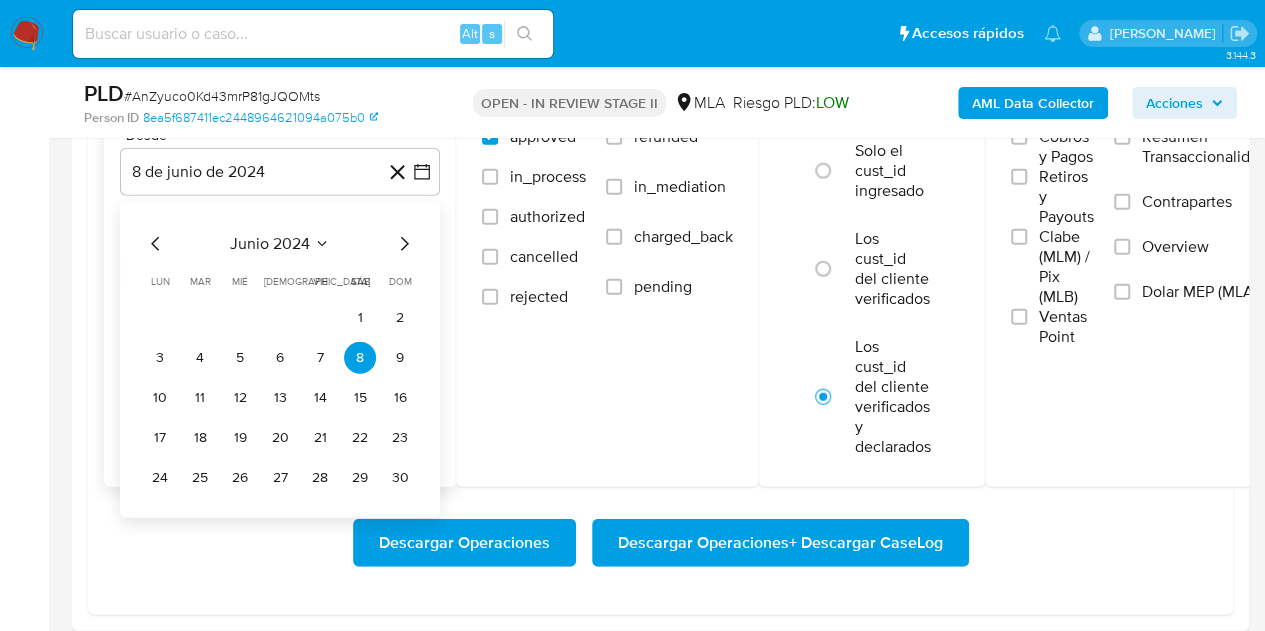 click 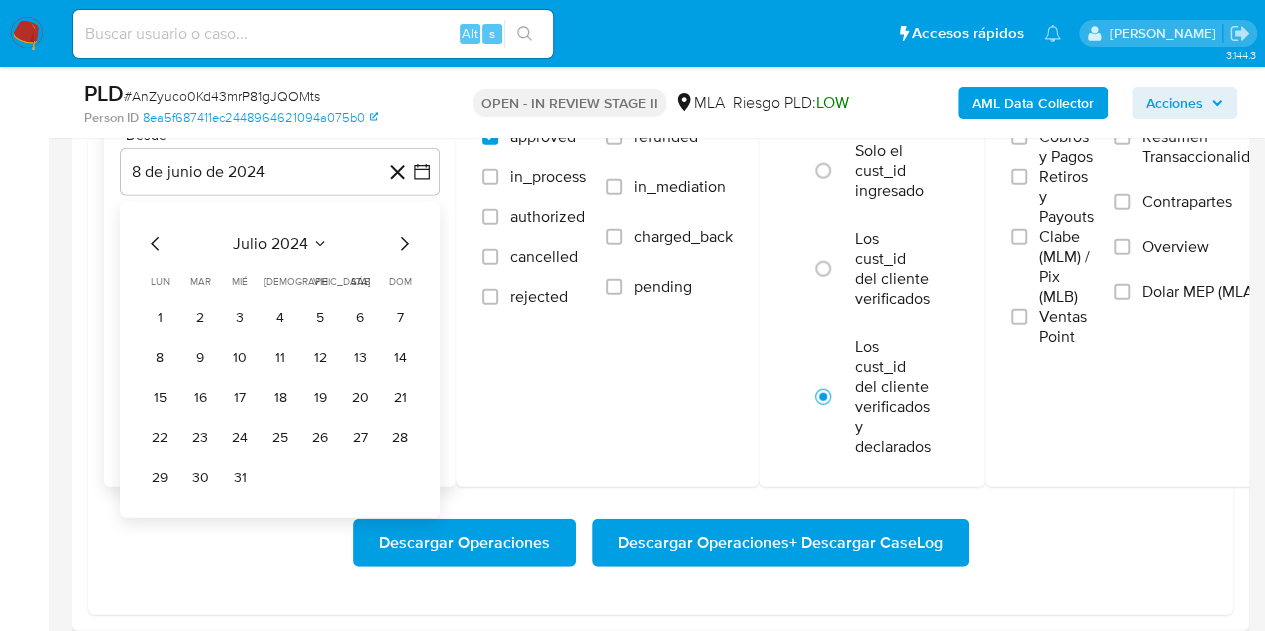 click 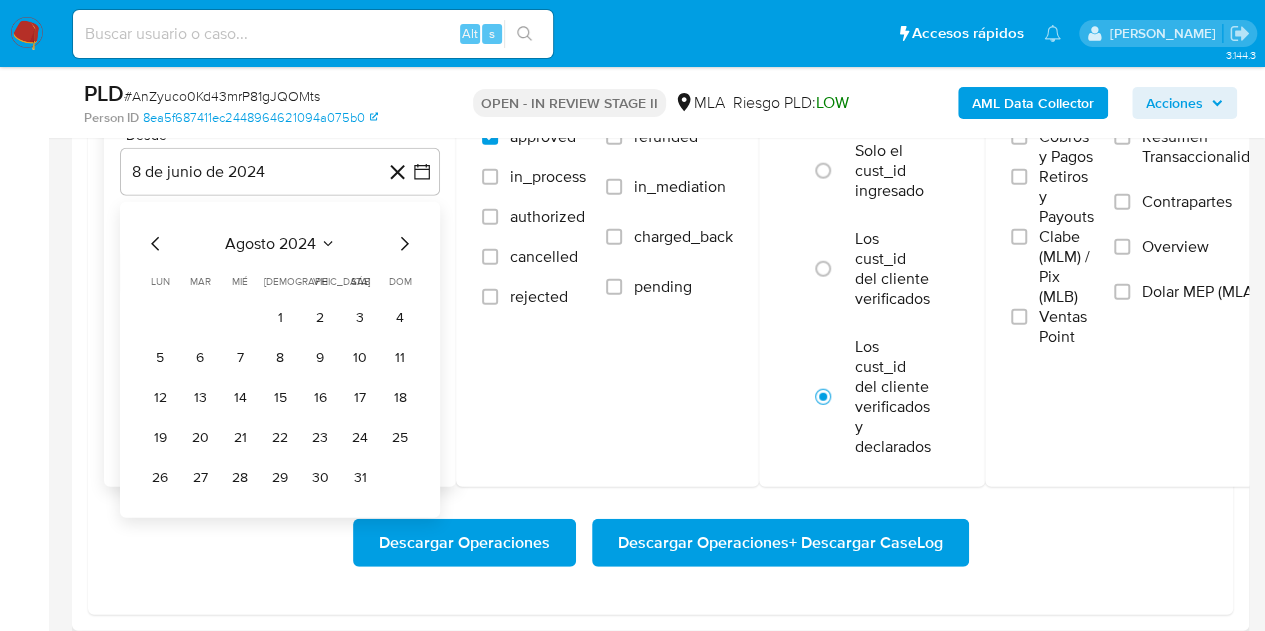 click 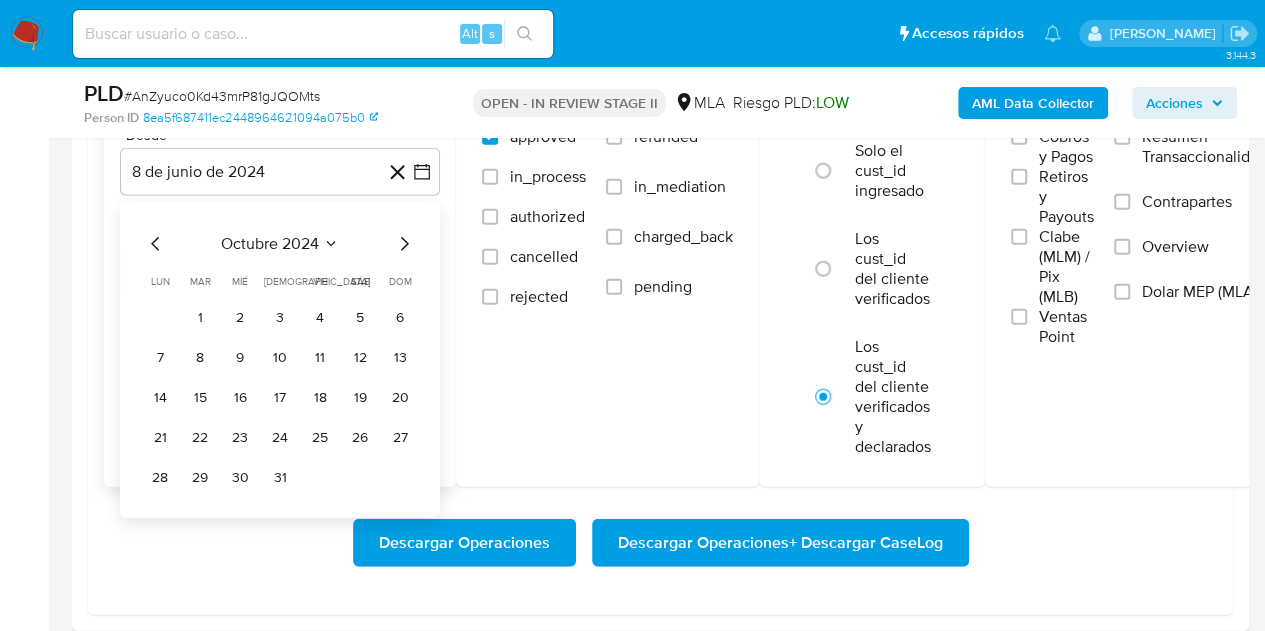 click 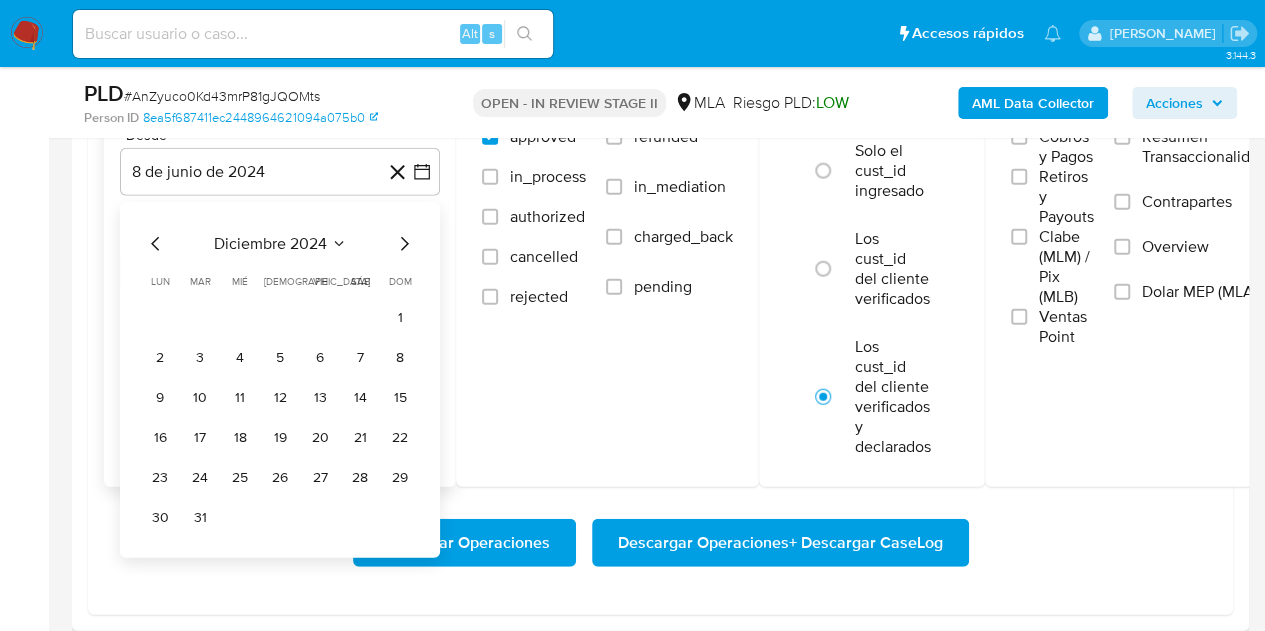 click 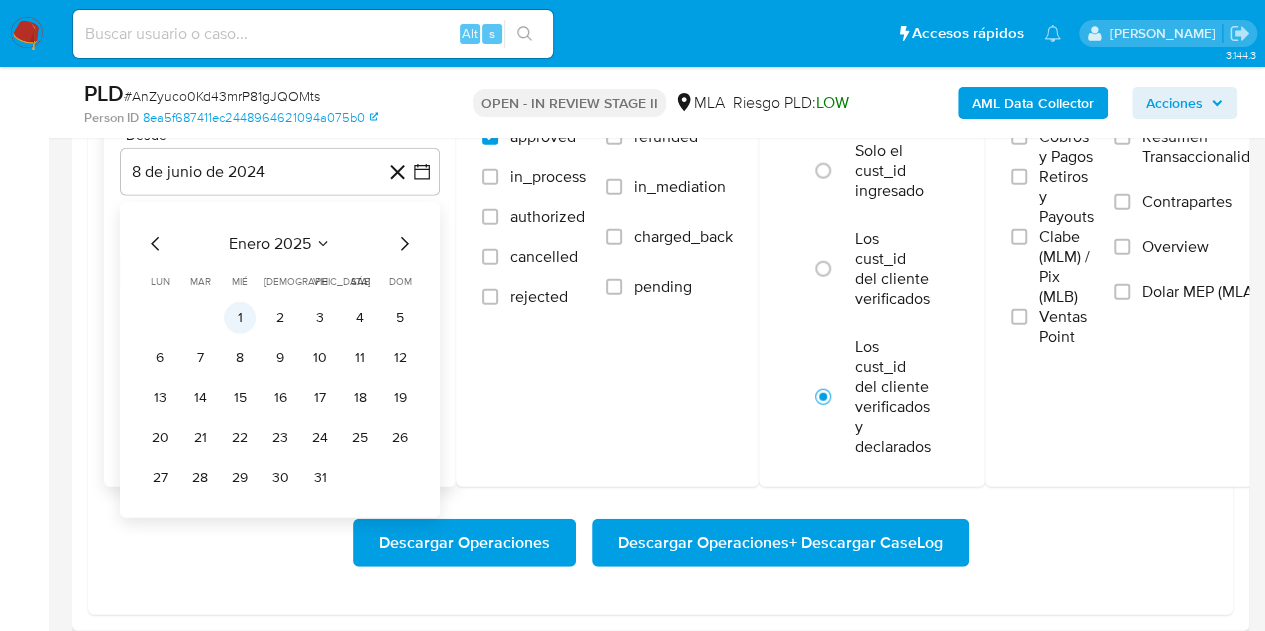 click on "1" at bounding box center (240, 318) 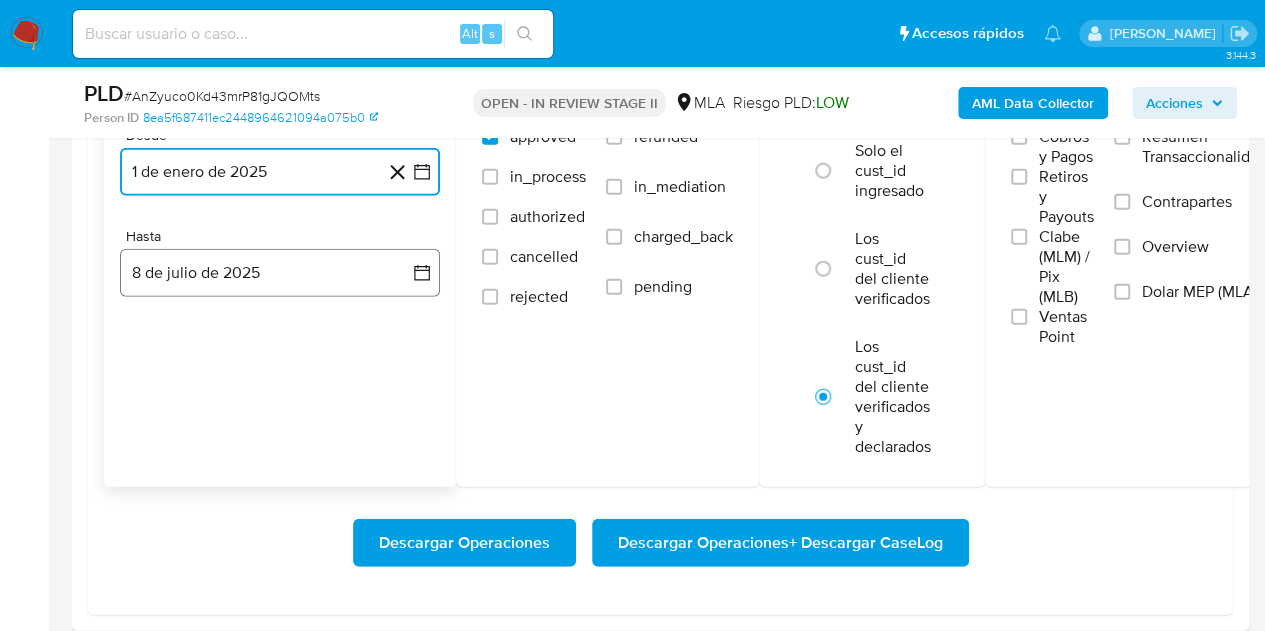 click on "8 de julio de 2025" at bounding box center (280, 273) 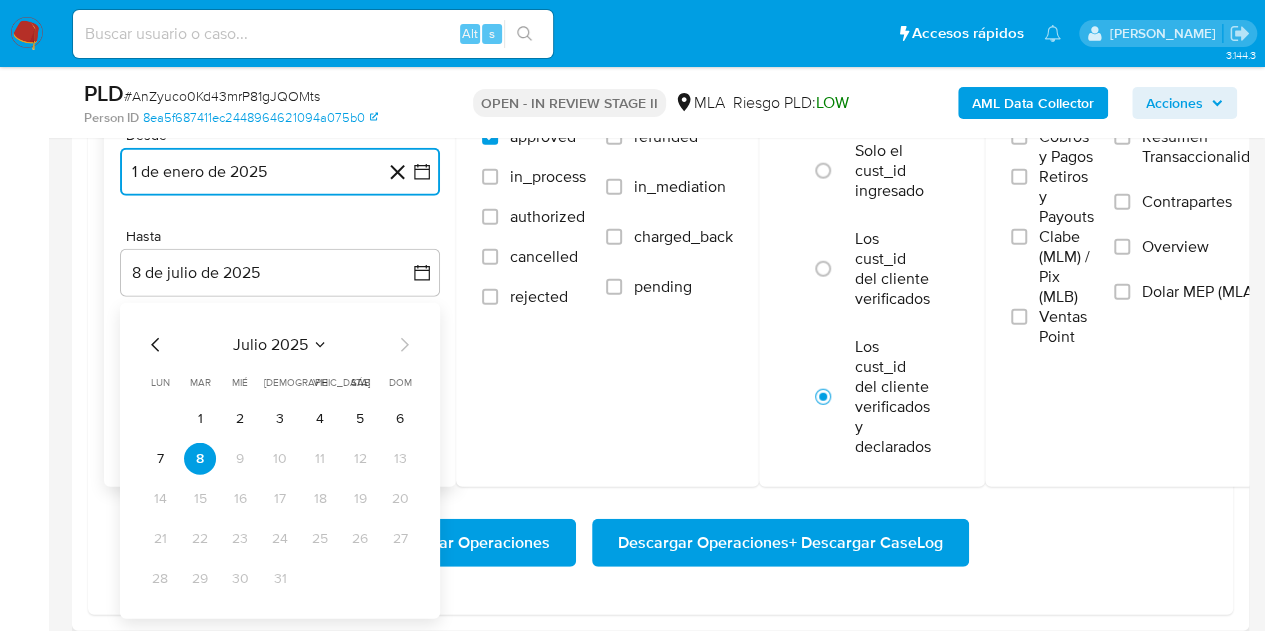 click 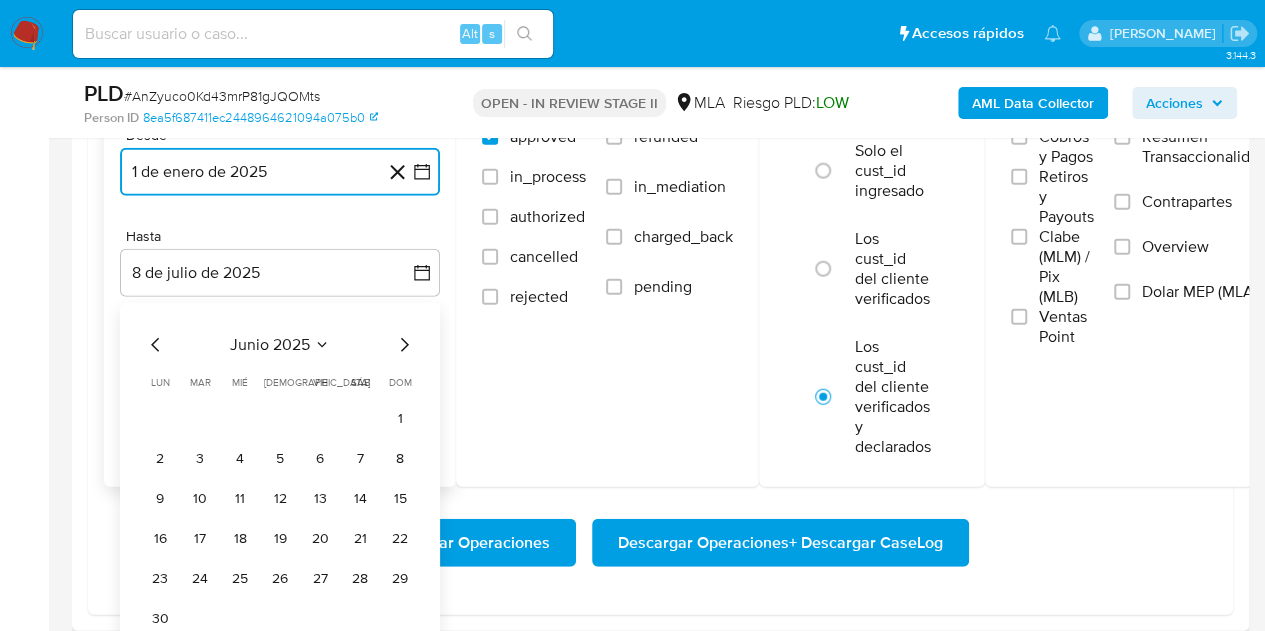 click 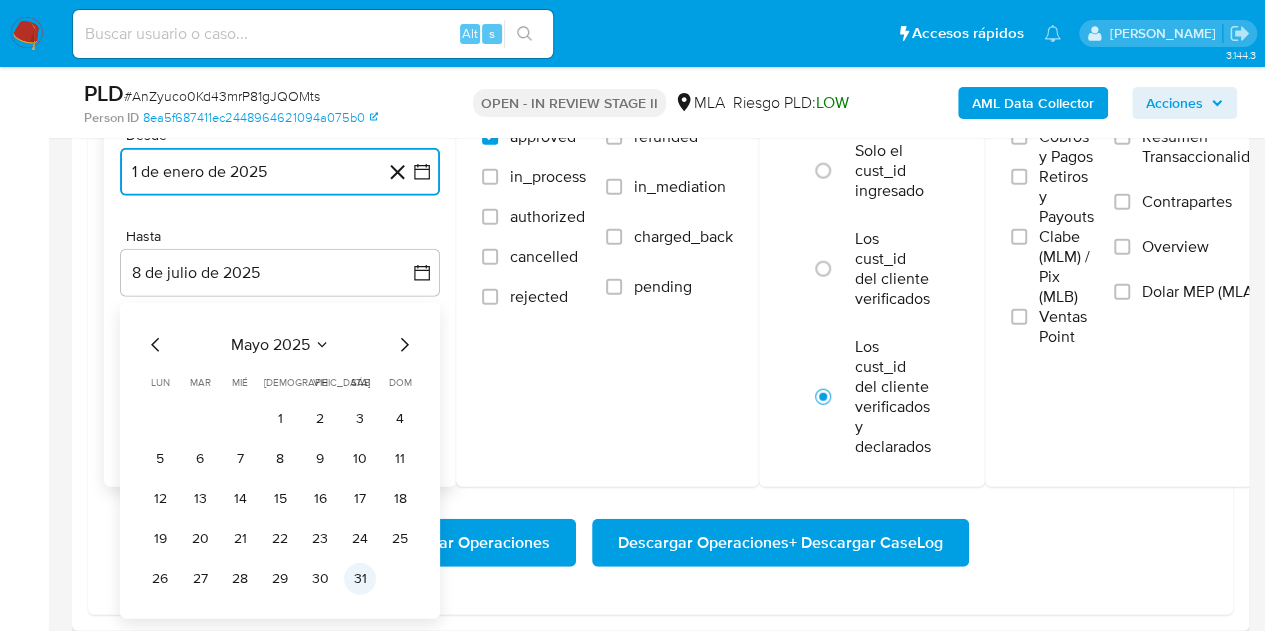 click on "31" at bounding box center (360, 579) 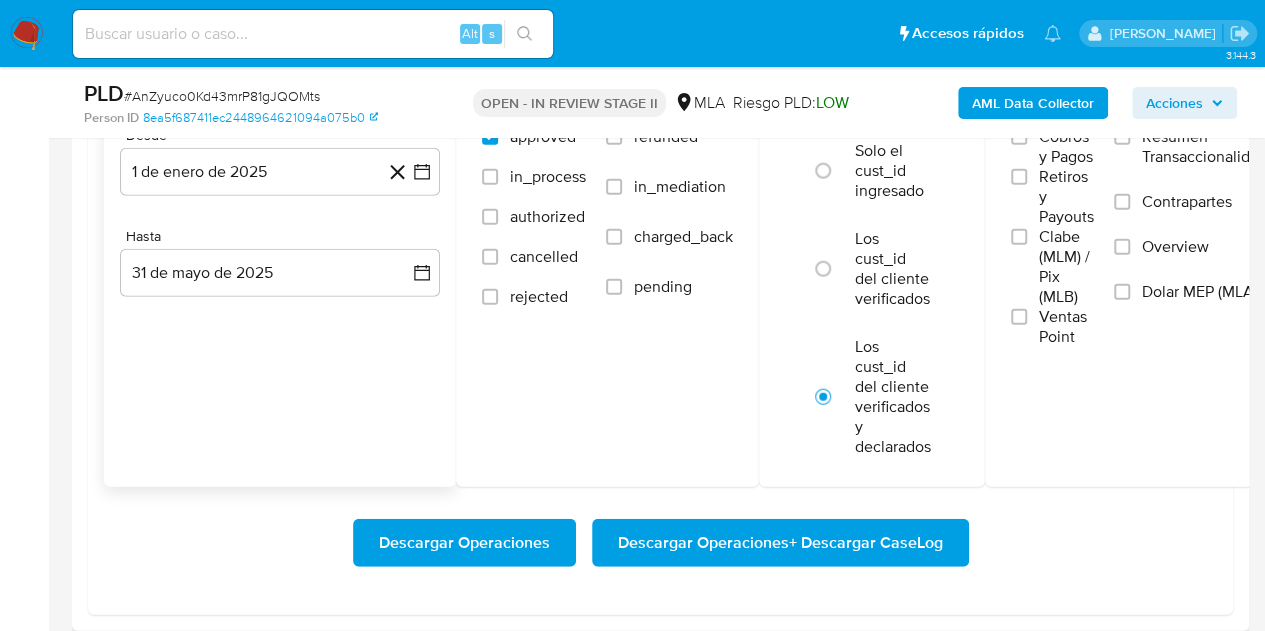 click on "Fechas Desde 1 de enero de 2025 1-01-2025 Hasta 31 de mayo de 2025 31-05-2025" at bounding box center (280, 272) 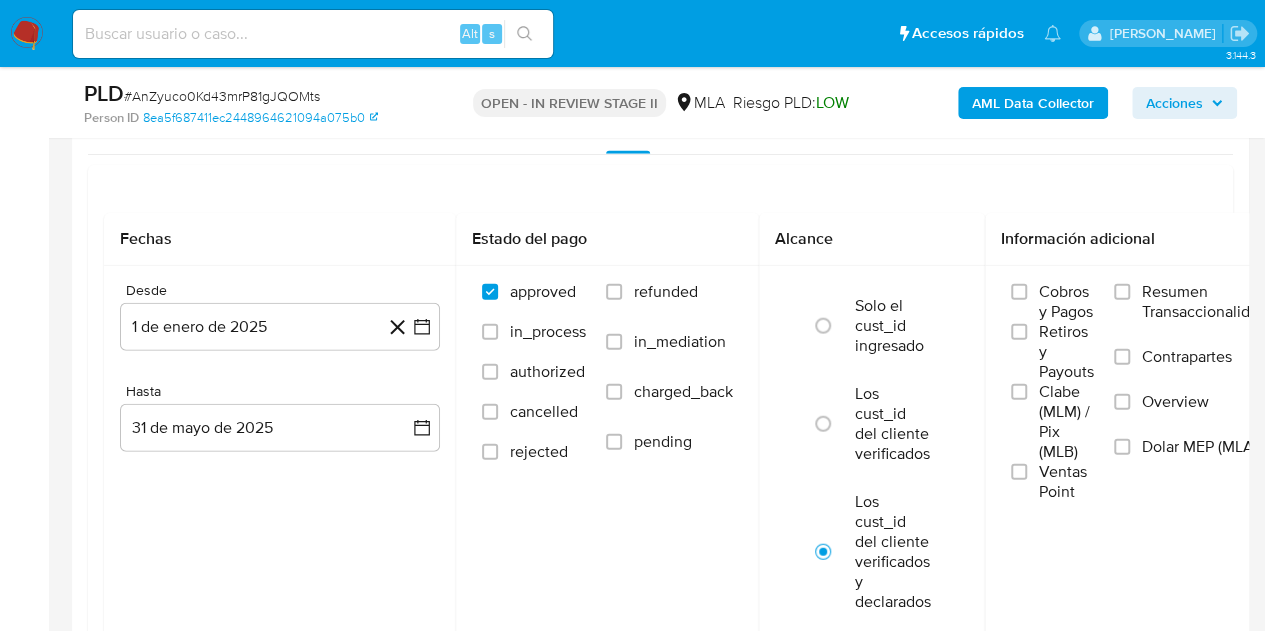scroll, scrollTop: 2176, scrollLeft: 0, axis: vertical 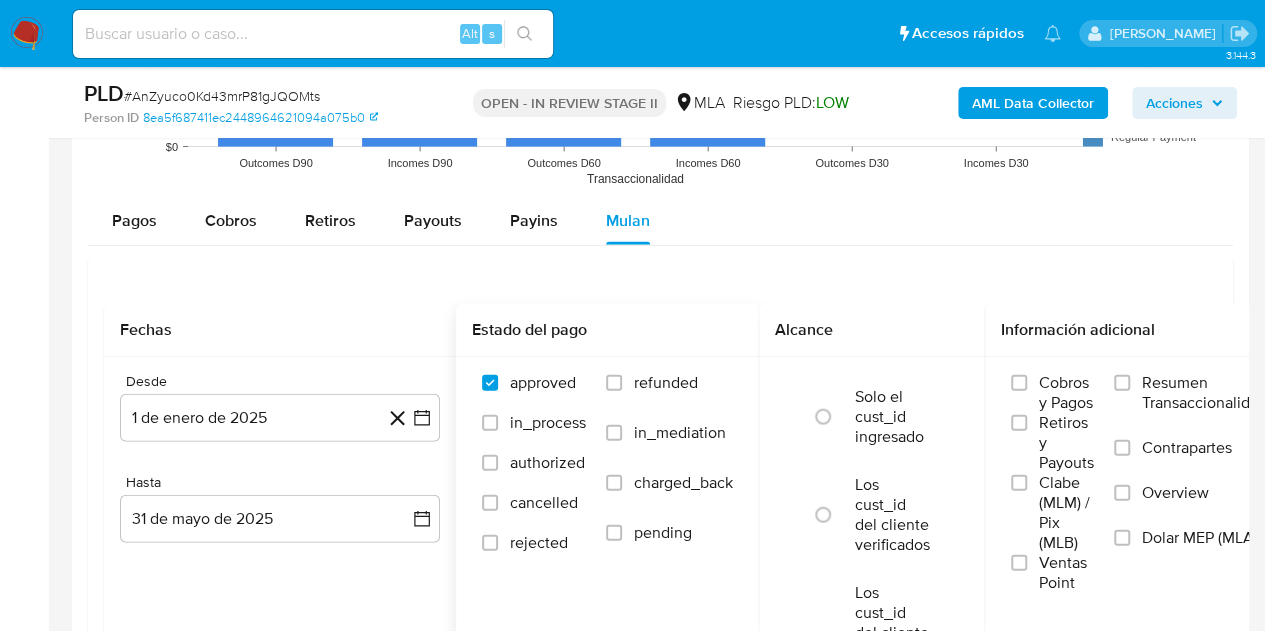 click on "refunded" at bounding box center [666, 383] 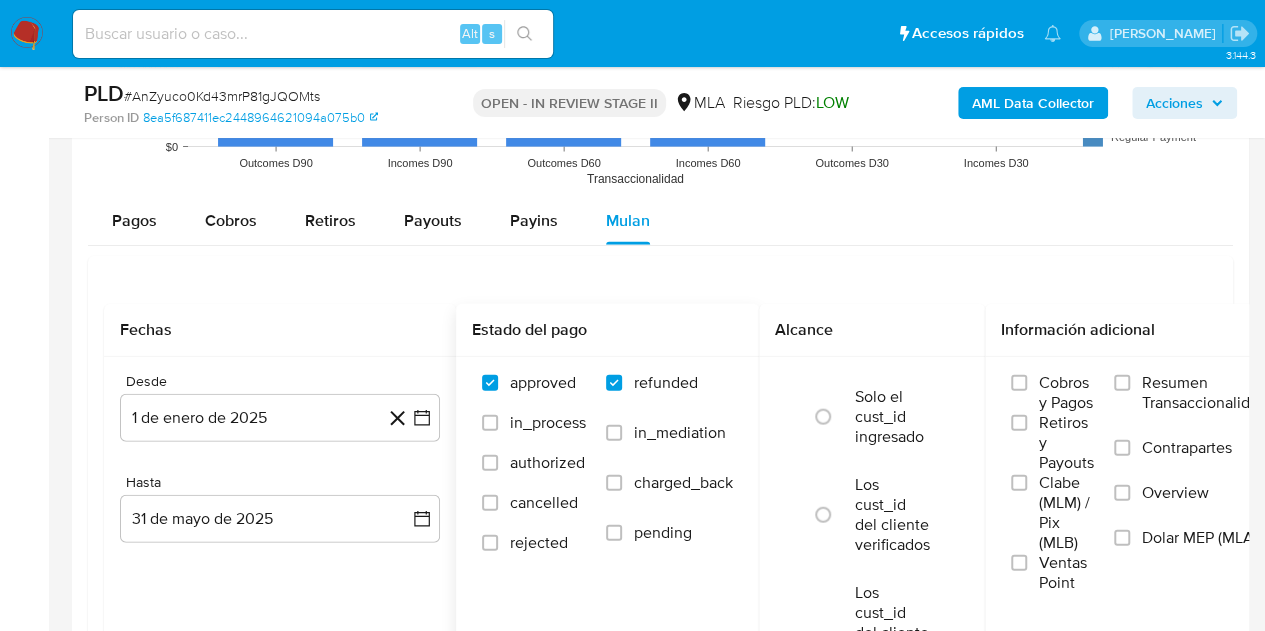 checkbox on "true" 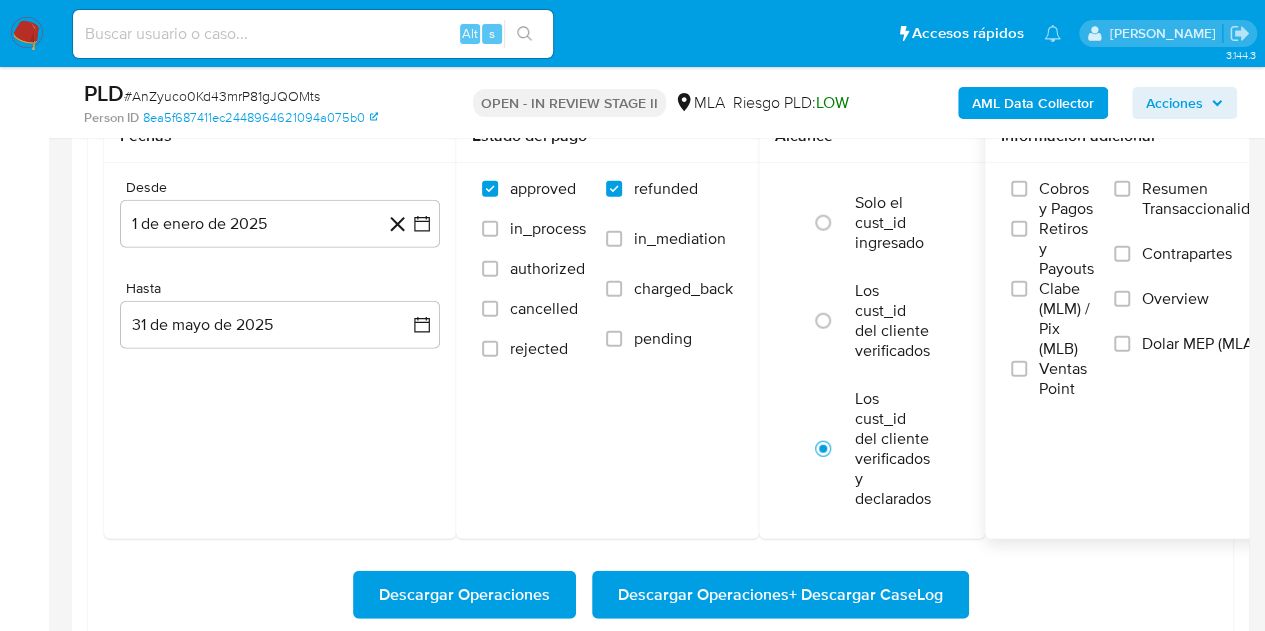 click on "Dolar MEP (MLA)" at bounding box center (1200, 344) 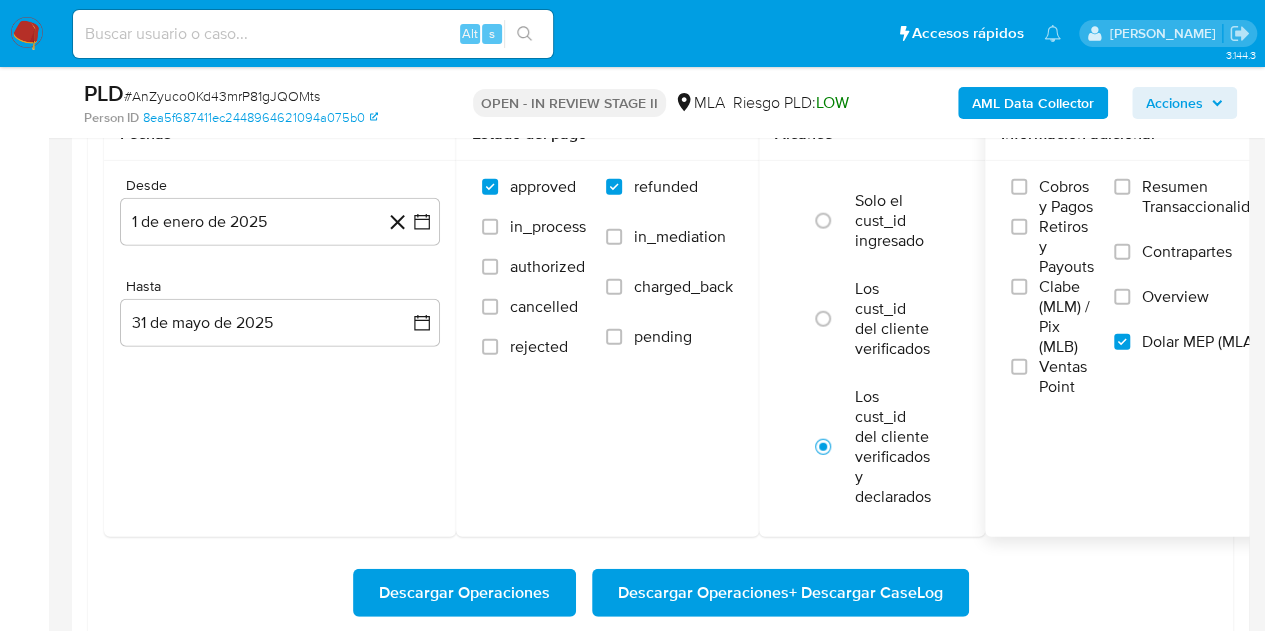 scroll, scrollTop: 2391, scrollLeft: 0, axis: vertical 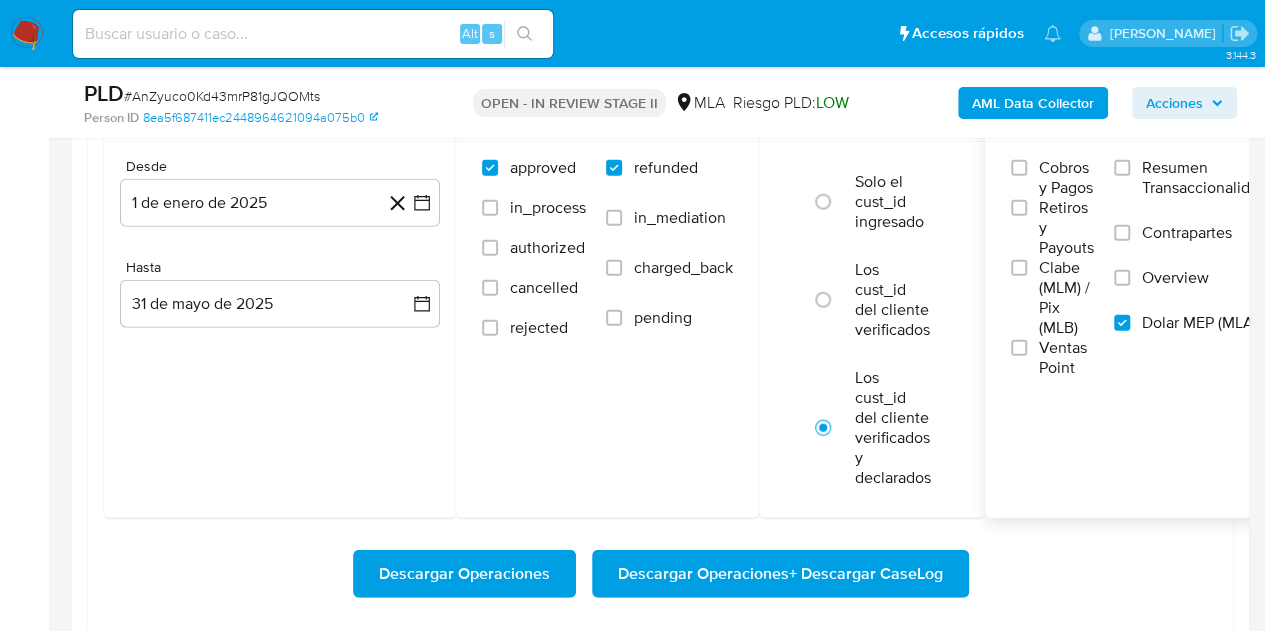 click on "Descargar Operaciones  +   Descargar CaseLog" at bounding box center (780, 574) 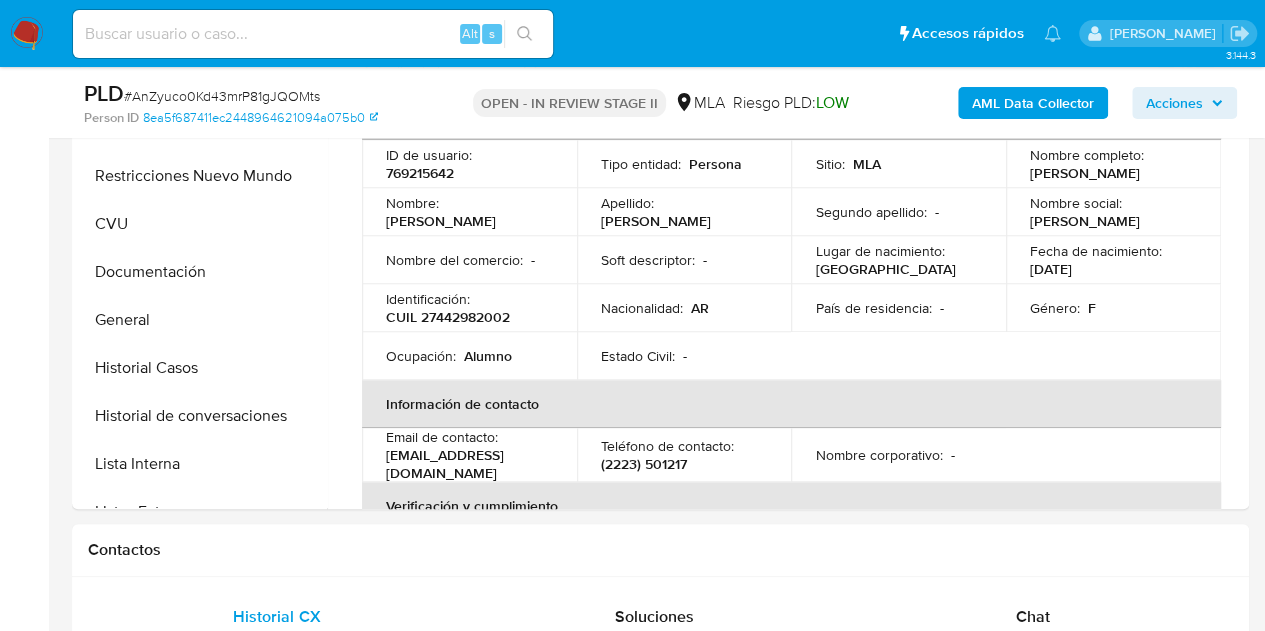 scroll, scrollTop: 378, scrollLeft: 0, axis: vertical 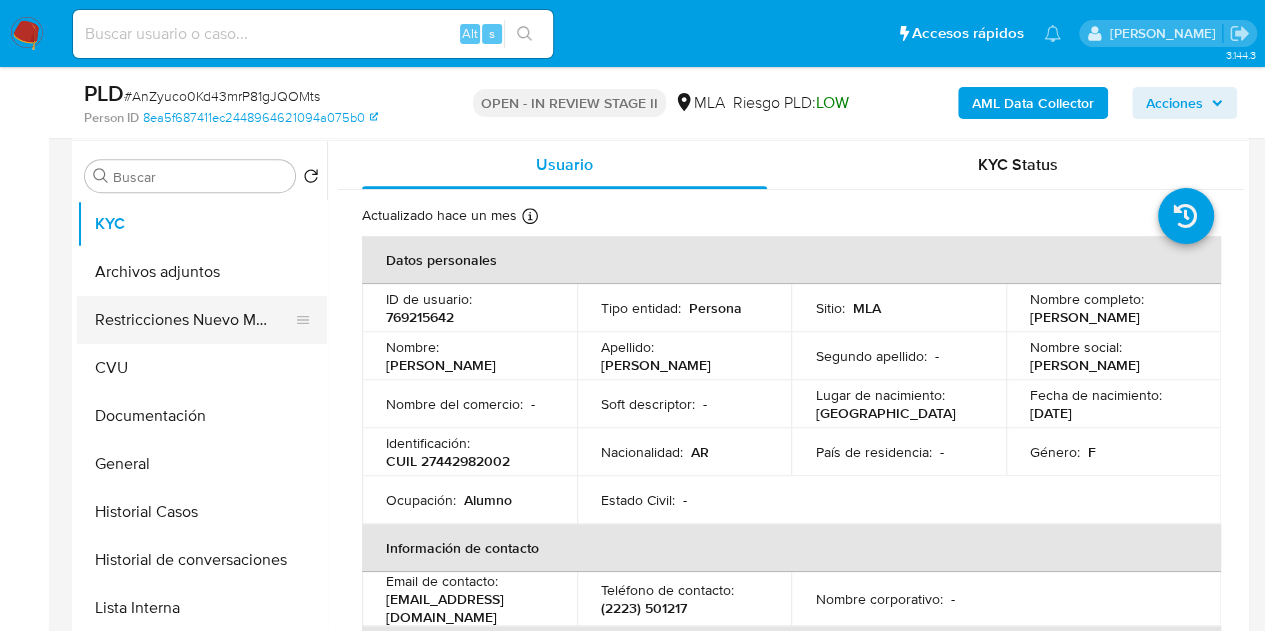 click on "Restricciones Nuevo Mundo" at bounding box center [194, 320] 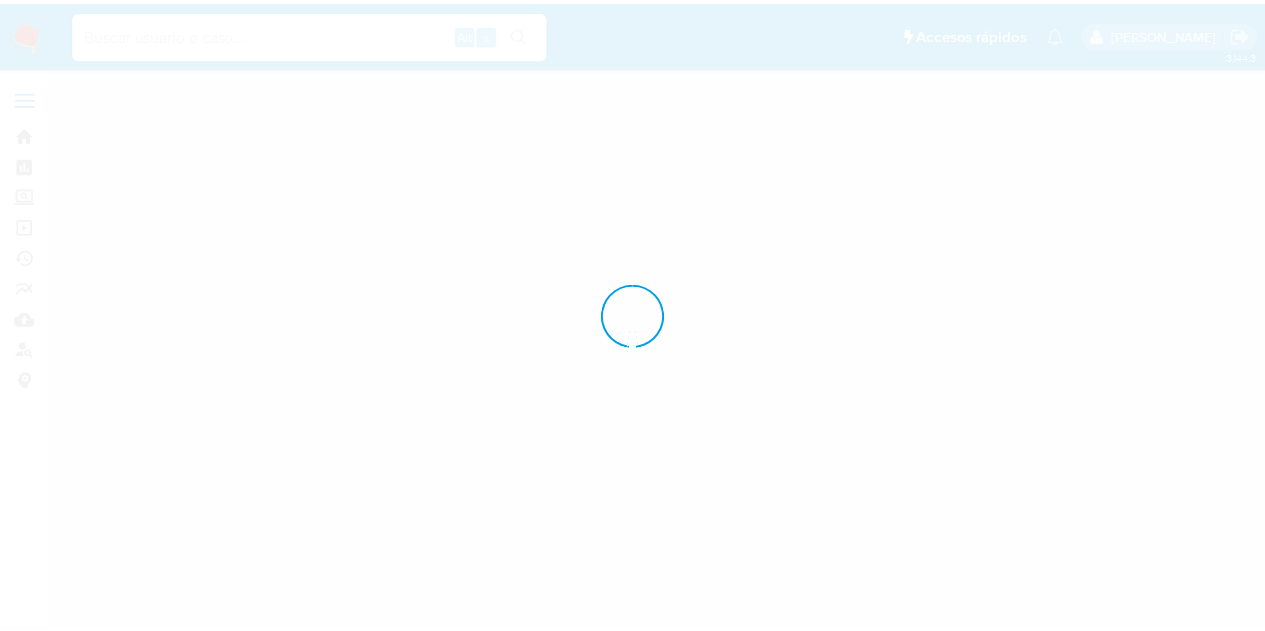 scroll, scrollTop: 0, scrollLeft: 0, axis: both 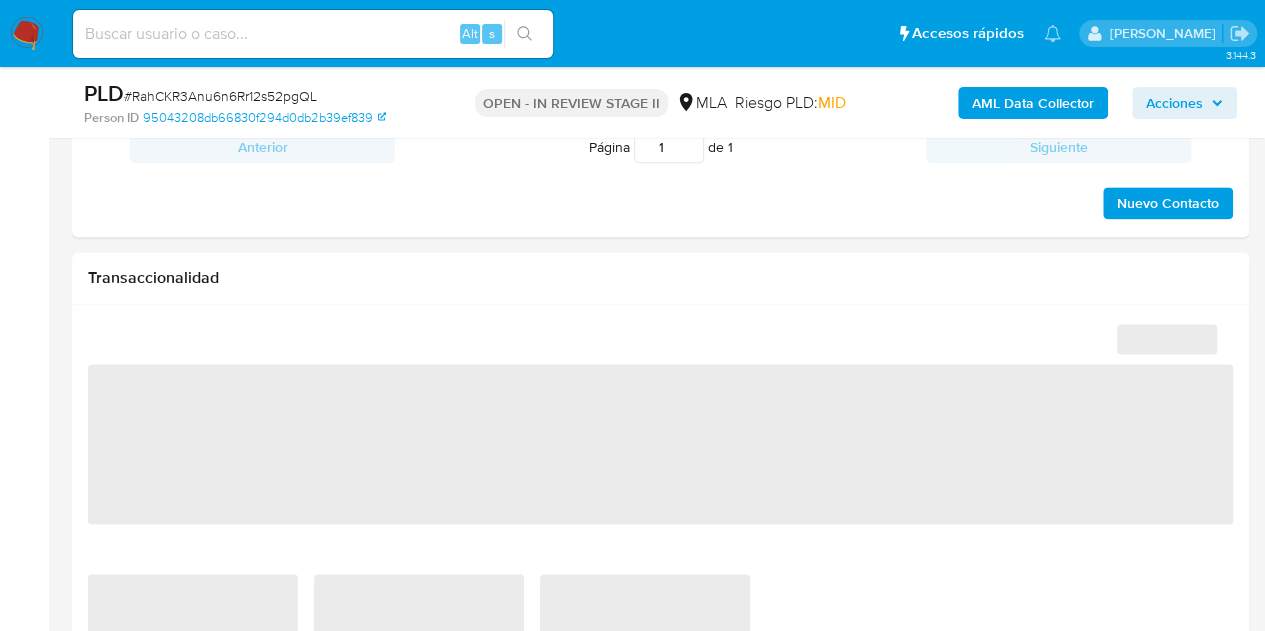 select on "10" 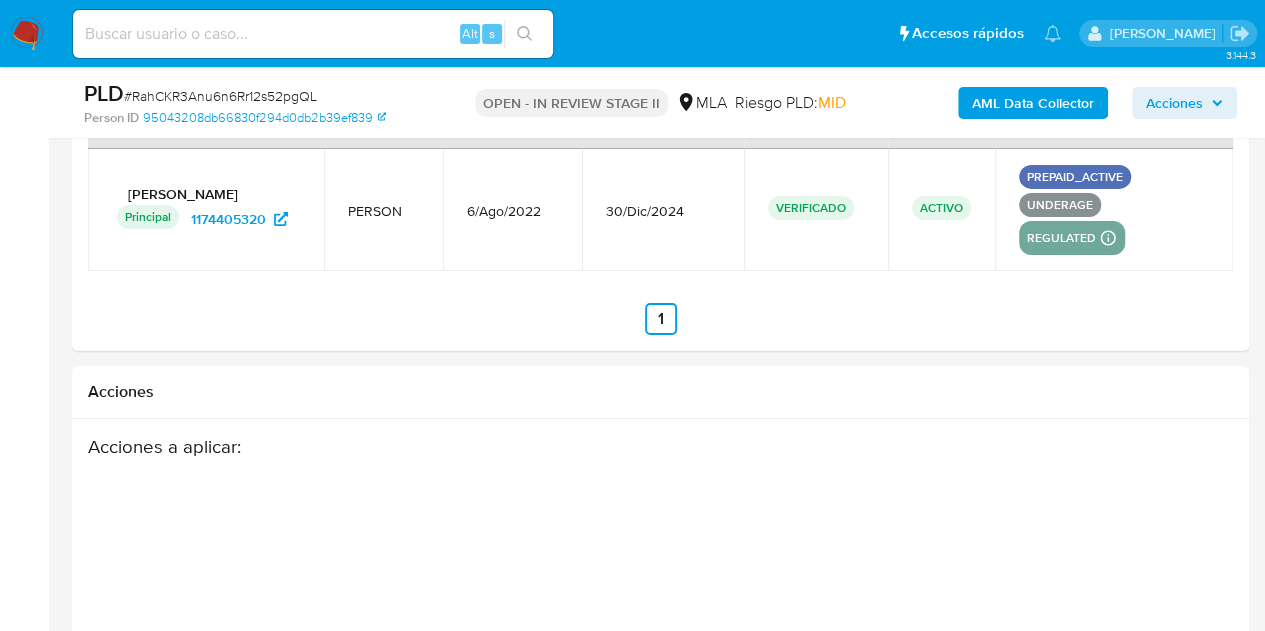 scroll, scrollTop: 3406, scrollLeft: 0, axis: vertical 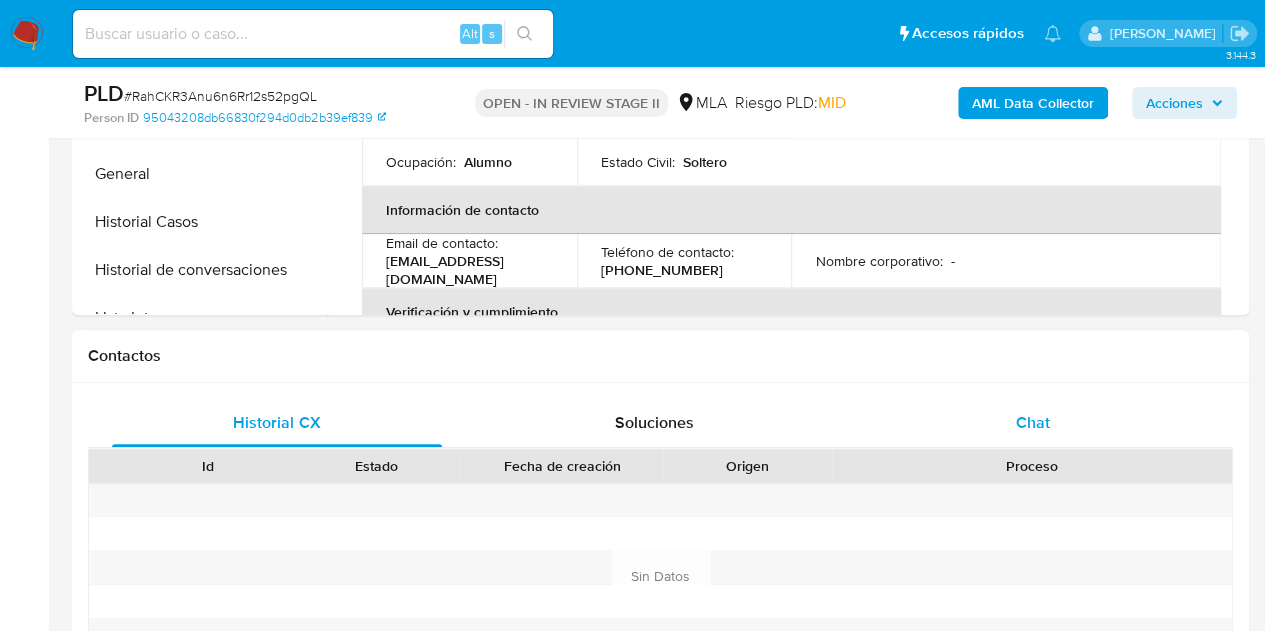 click on "Chat" at bounding box center (1033, 423) 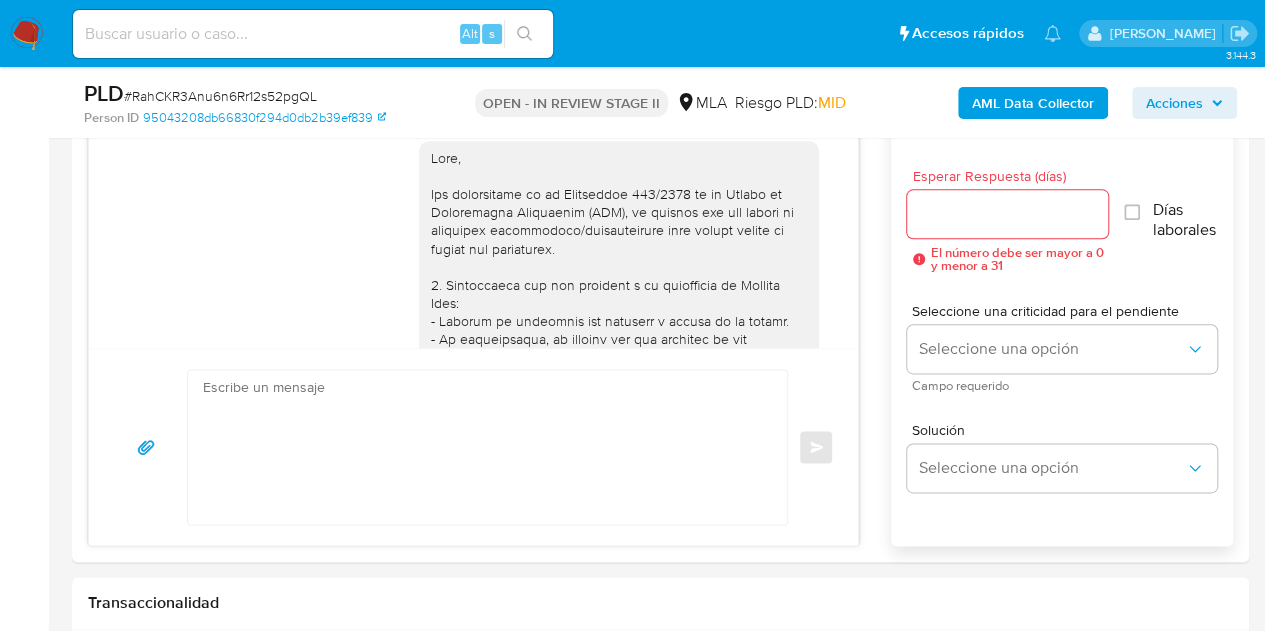 scroll, scrollTop: 1091, scrollLeft: 0, axis: vertical 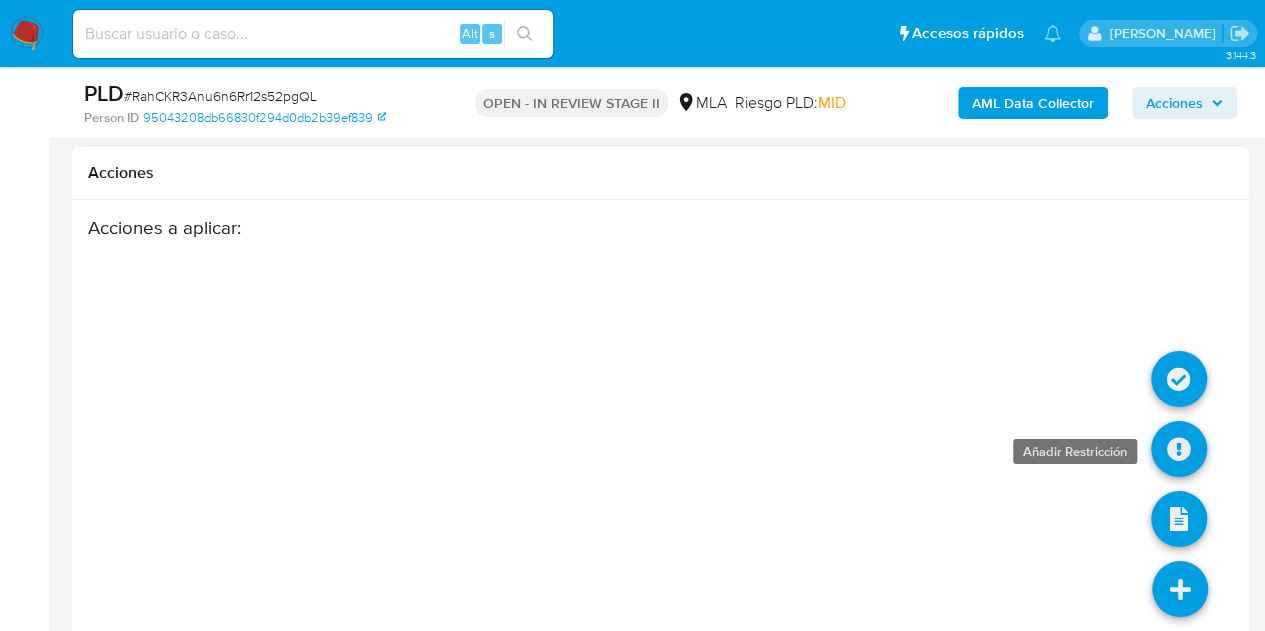 click at bounding box center (1179, 449) 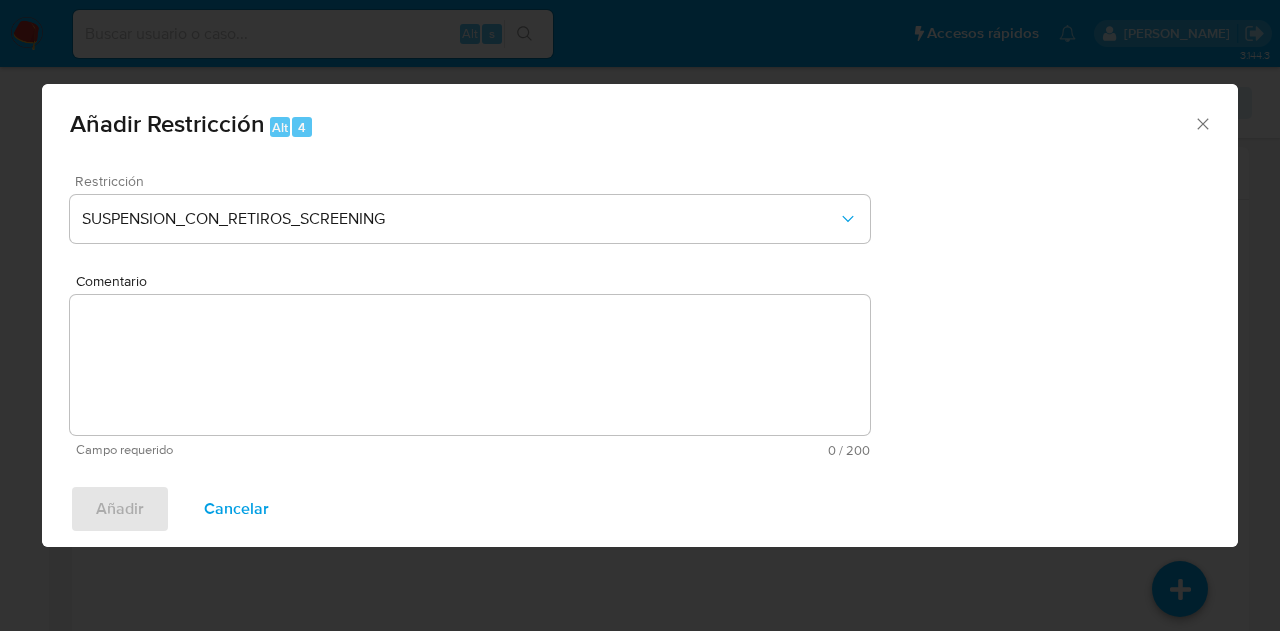 click on "Restricción SUSPENSION_CON_RETIROS_SCREENING" at bounding box center (470, 221) 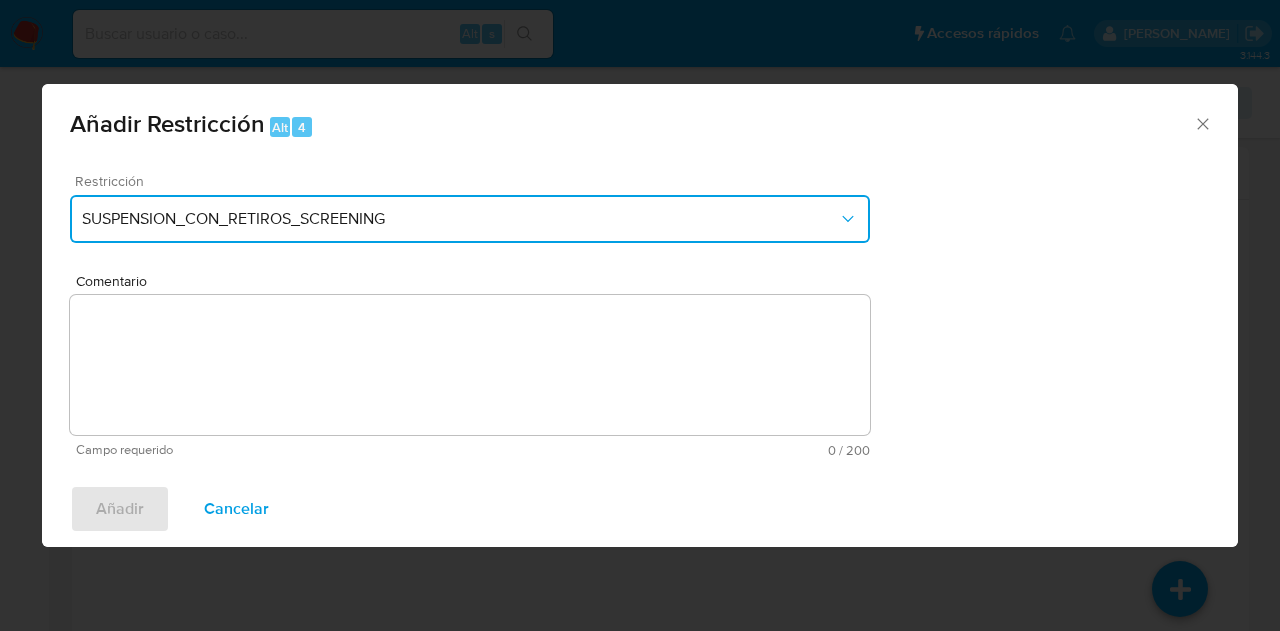 click on "SUSPENSION_CON_RETIROS_SCREENING" at bounding box center (460, 219) 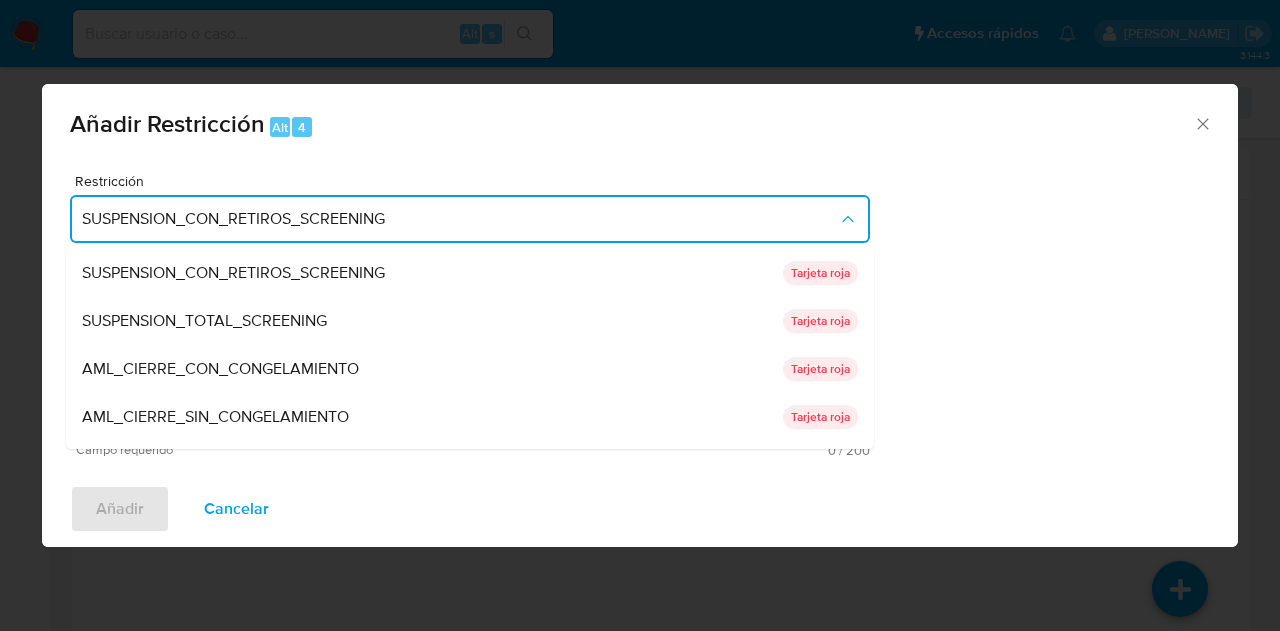 click on "Añadir Restricción Alt 4" at bounding box center (640, 121) 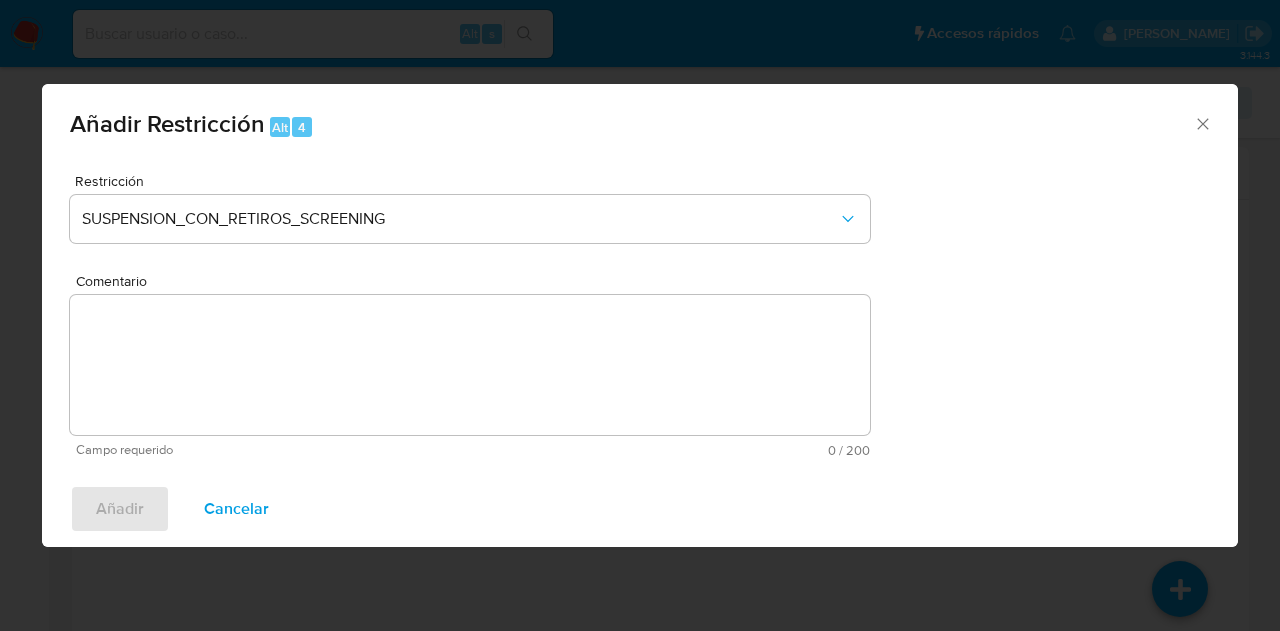 click 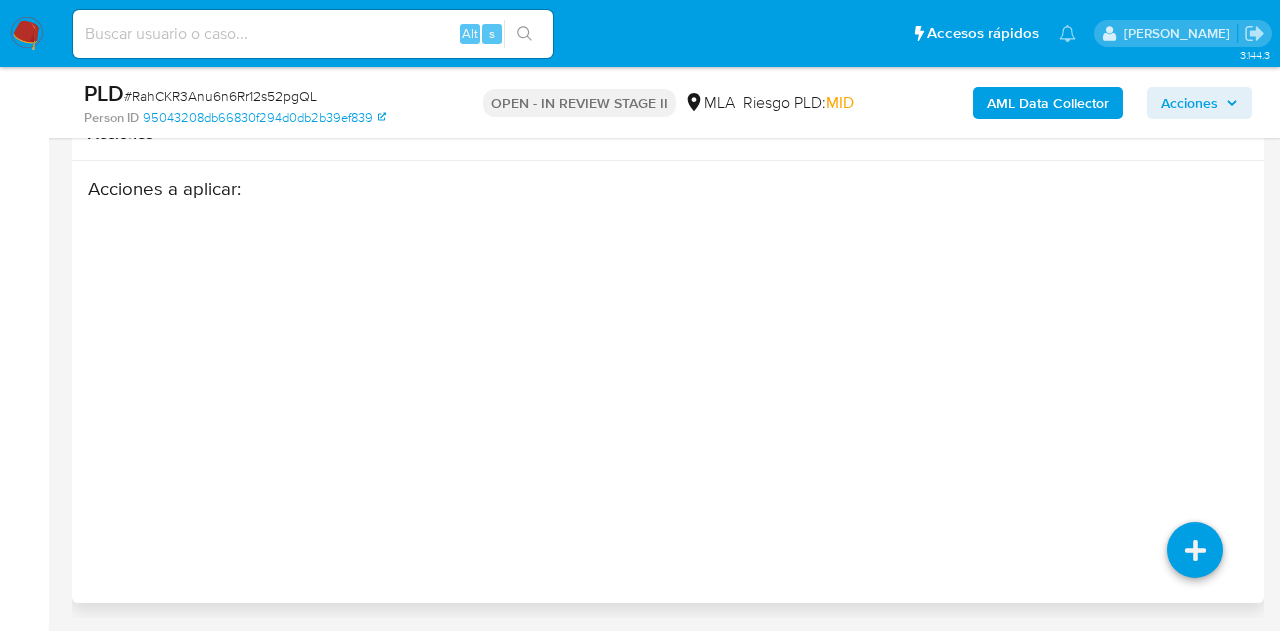 scroll, scrollTop: 3560, scrollLeft: 0, axis: vertical 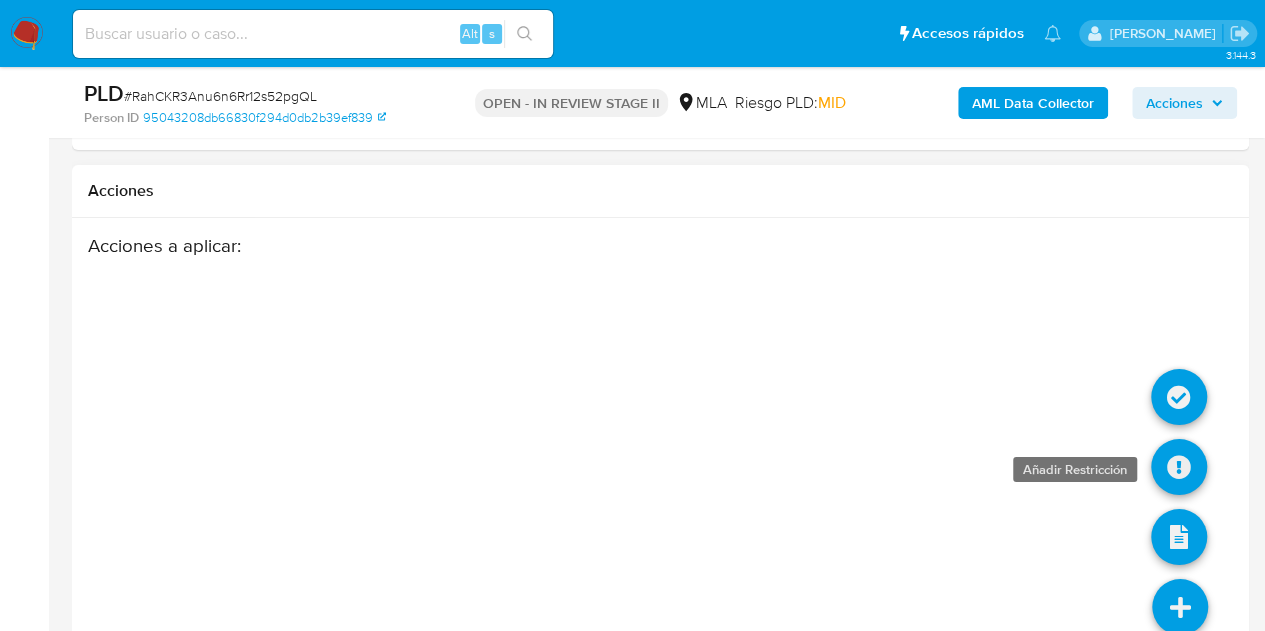 click at bounding box center (1179, 467) 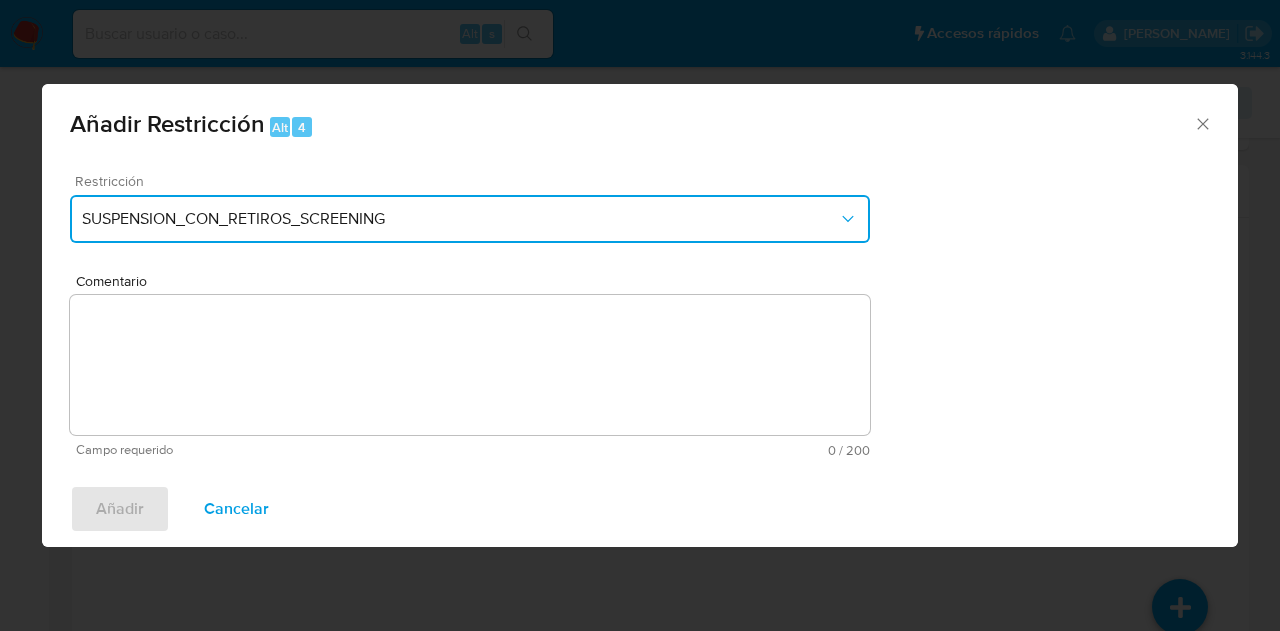 click on "SUSPENSION_CON_RETIROS_SCREENING" at bounding box center (460, 219) 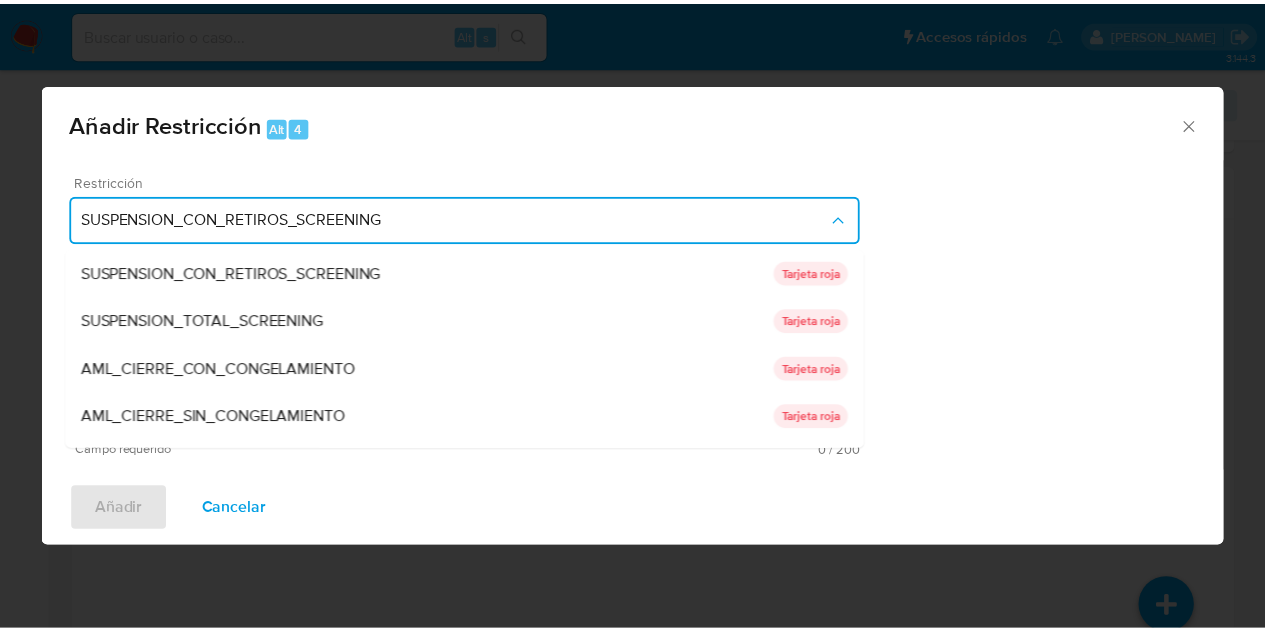 scroll, scrollTop: 136, scrollLeft: 0, axis: vertical 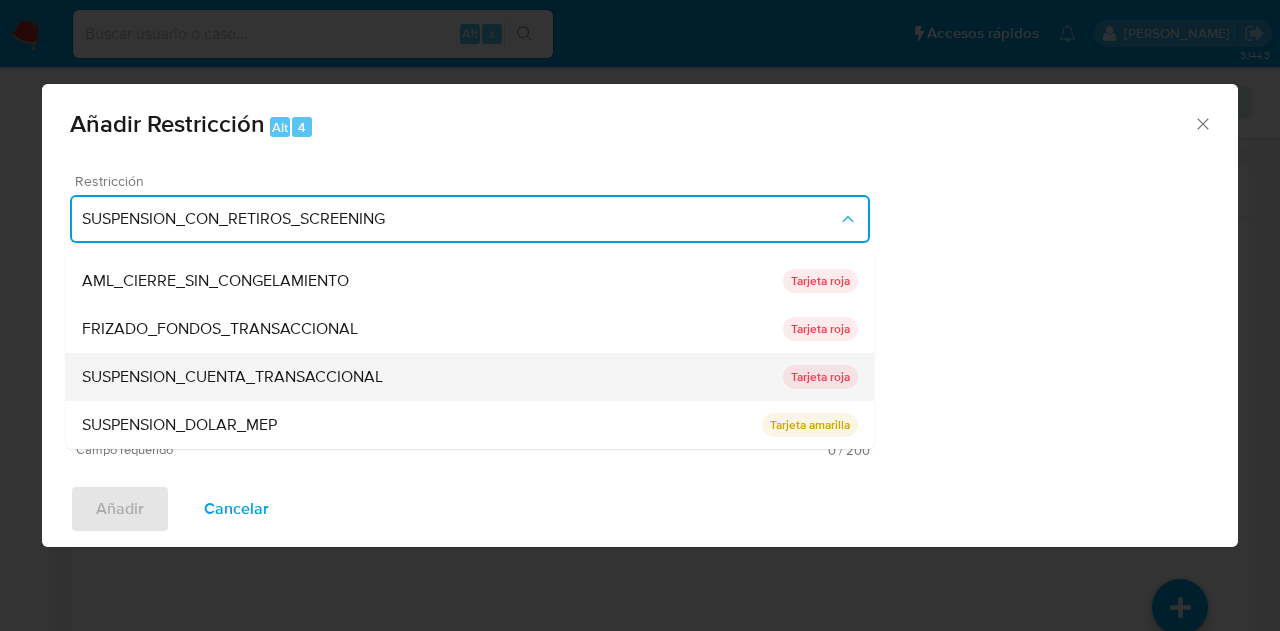 click on "SUSPENSION_CUENTA_TRANSACCIONAL" at bounding box center (232, 377) 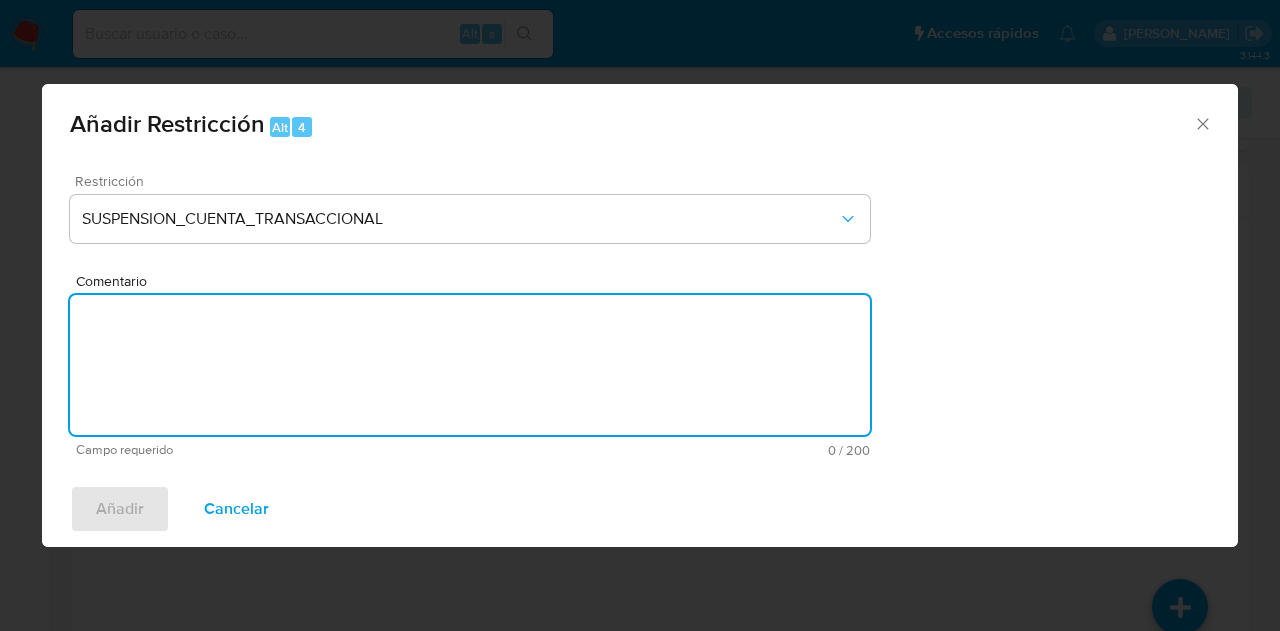 click on "Comentario" at bounding box center (470, 365) 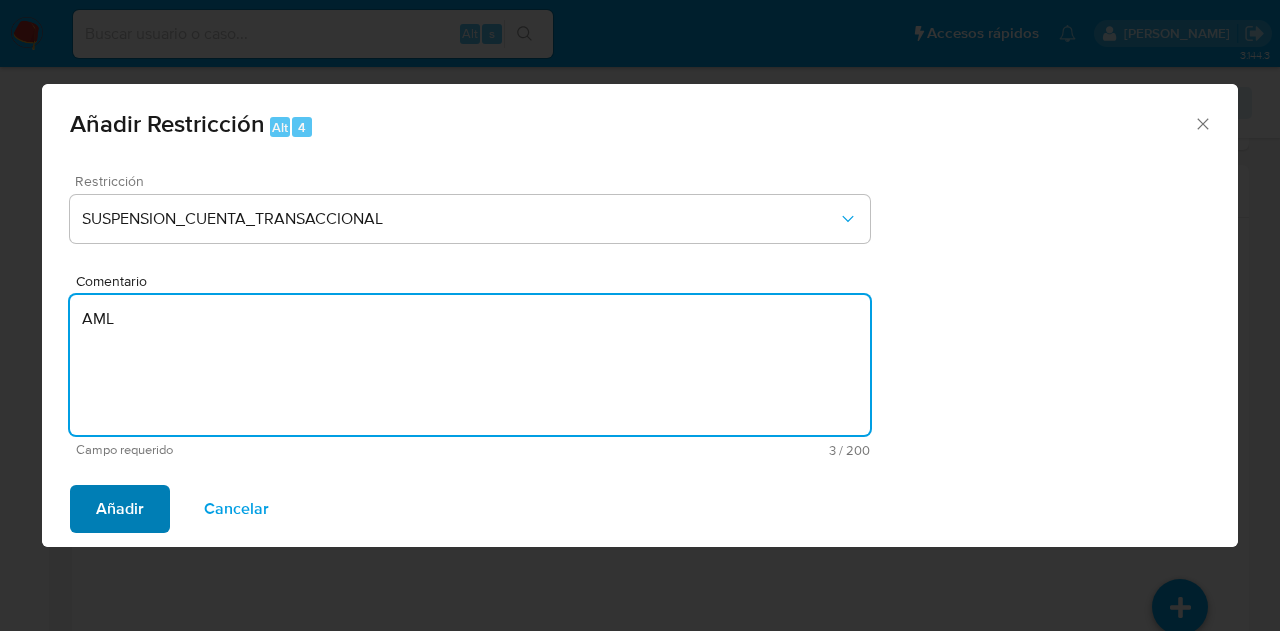 type on "AML" 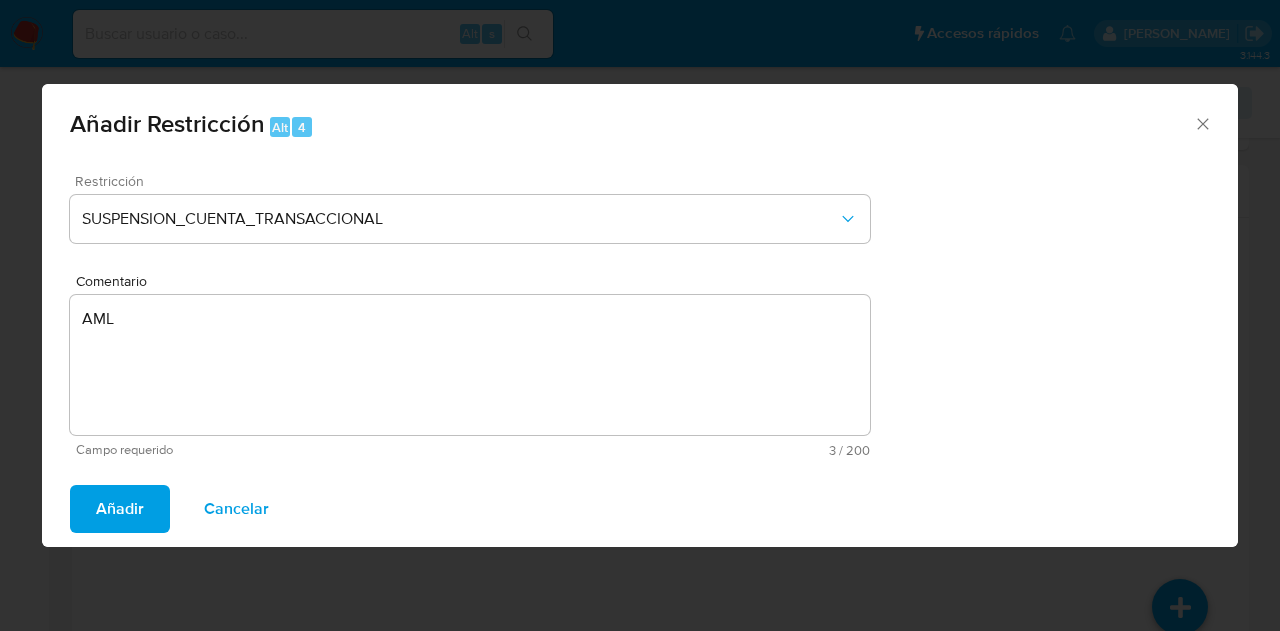 click on "Añadir" at bounding box center (120, 509) 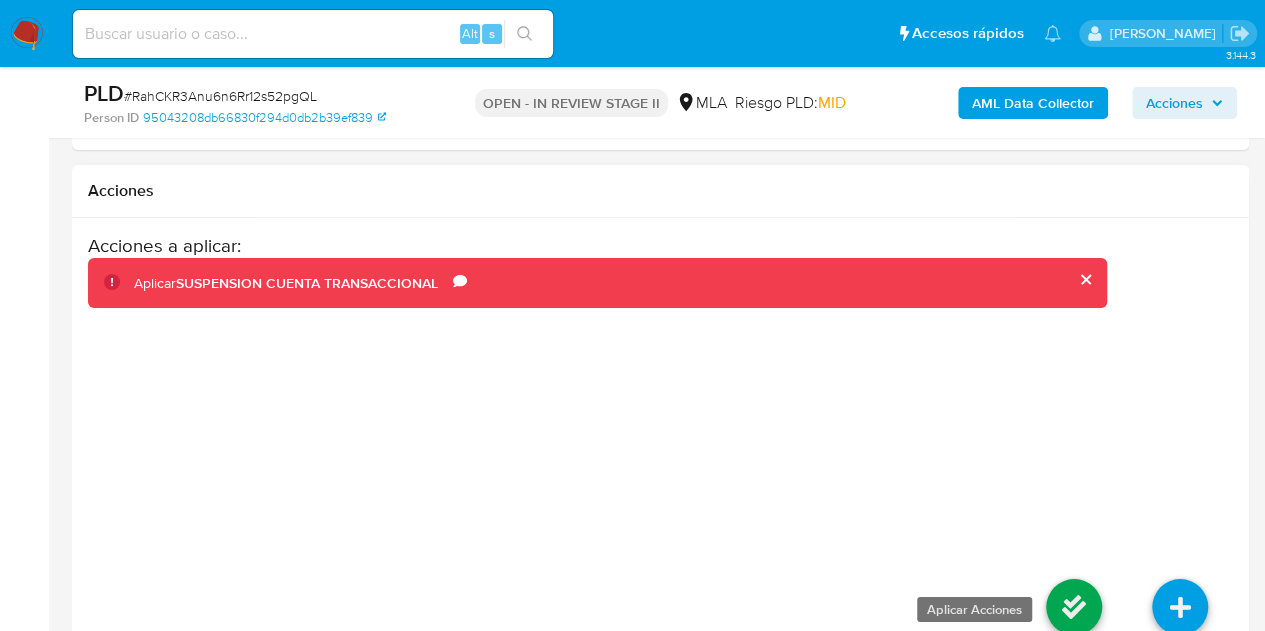 click at bounding box center [1074, 607] 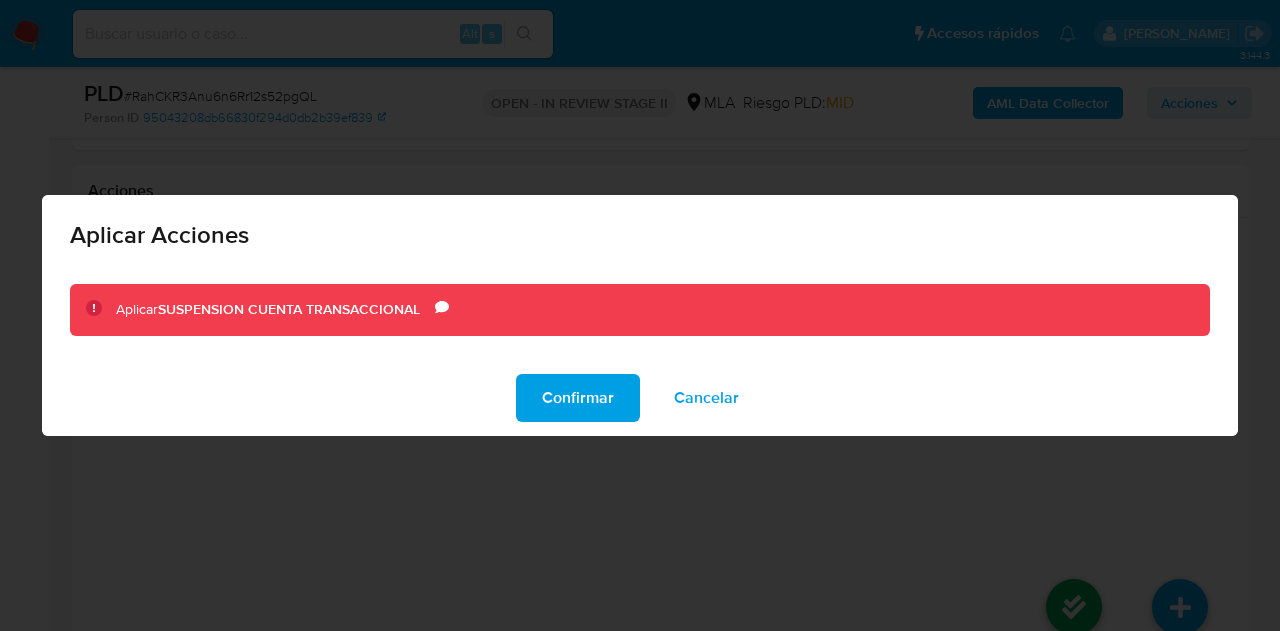 click on "Confirmar" at bounding box center [578, 398] 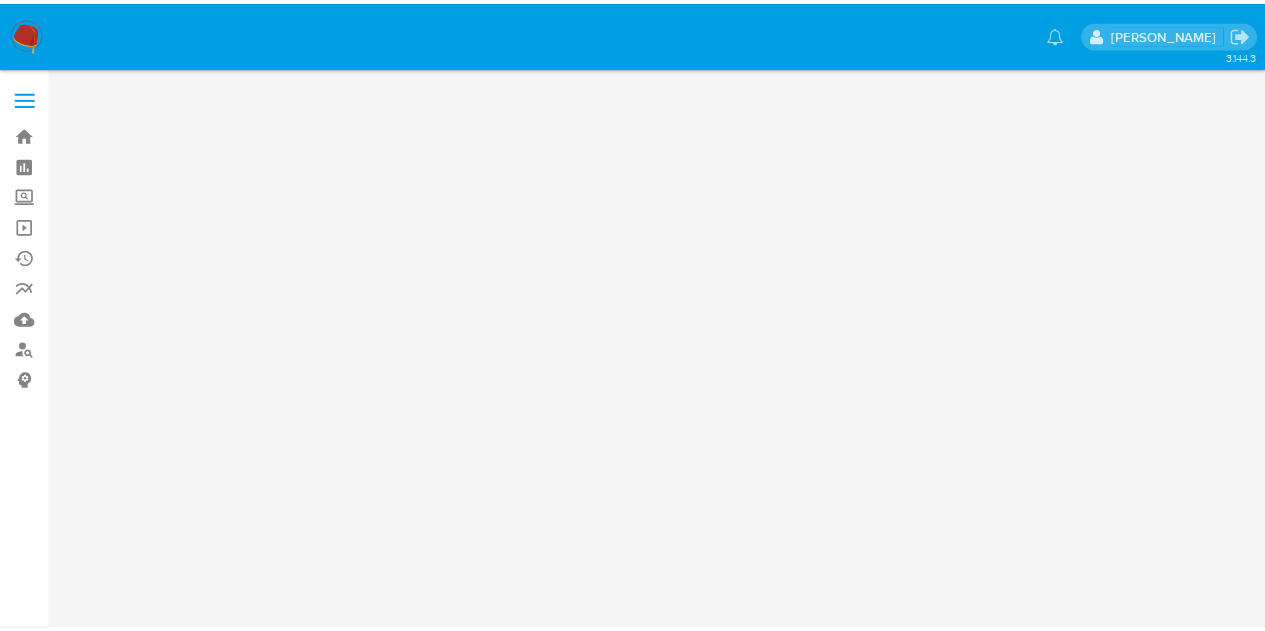 scroll, scrollTop: 0, scrollLeft: 0, axis: both 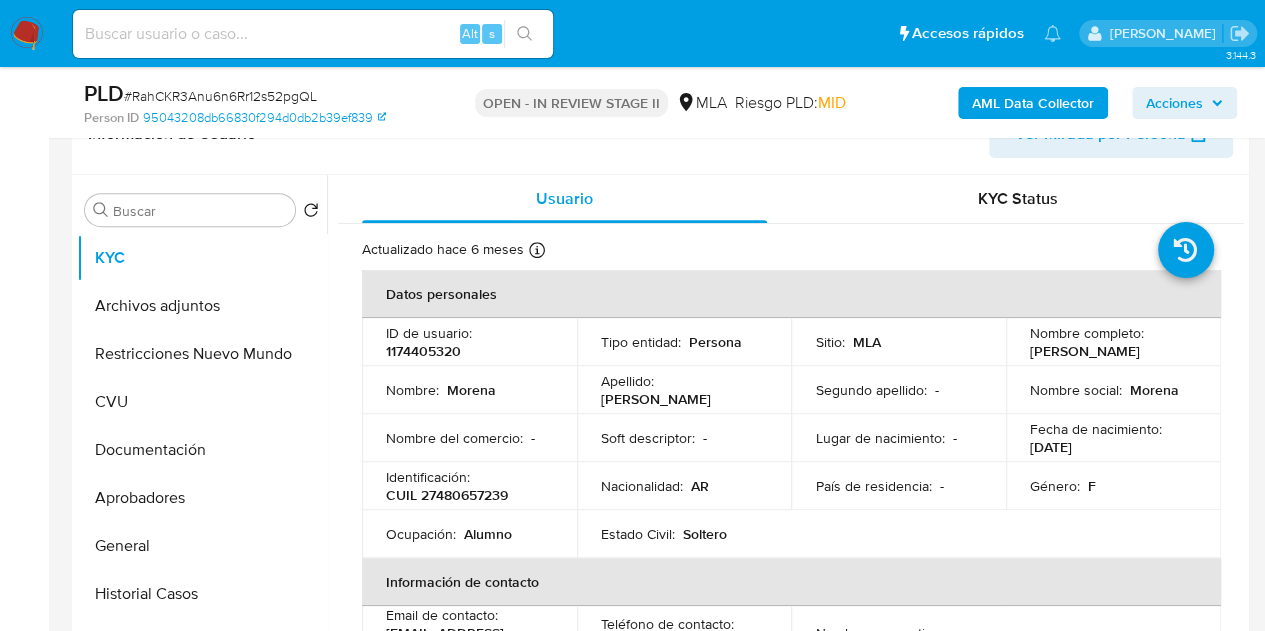 select on "10" 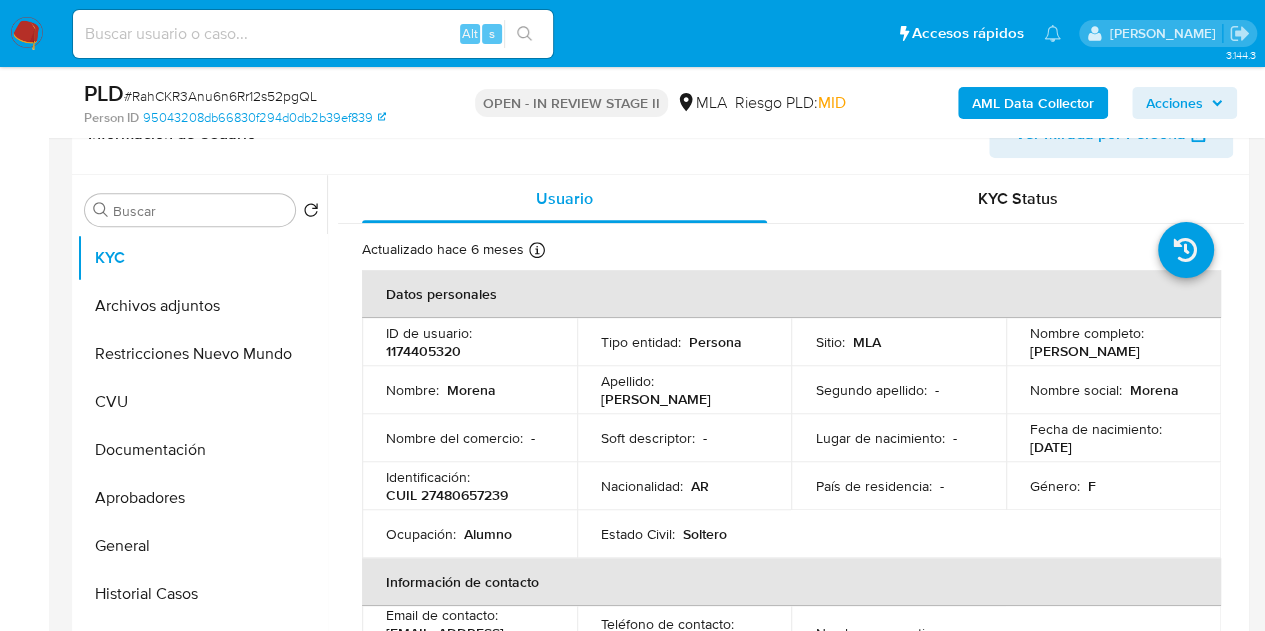 scroll, scrollTop: 378, scrollLeft: 0, axis: vertical 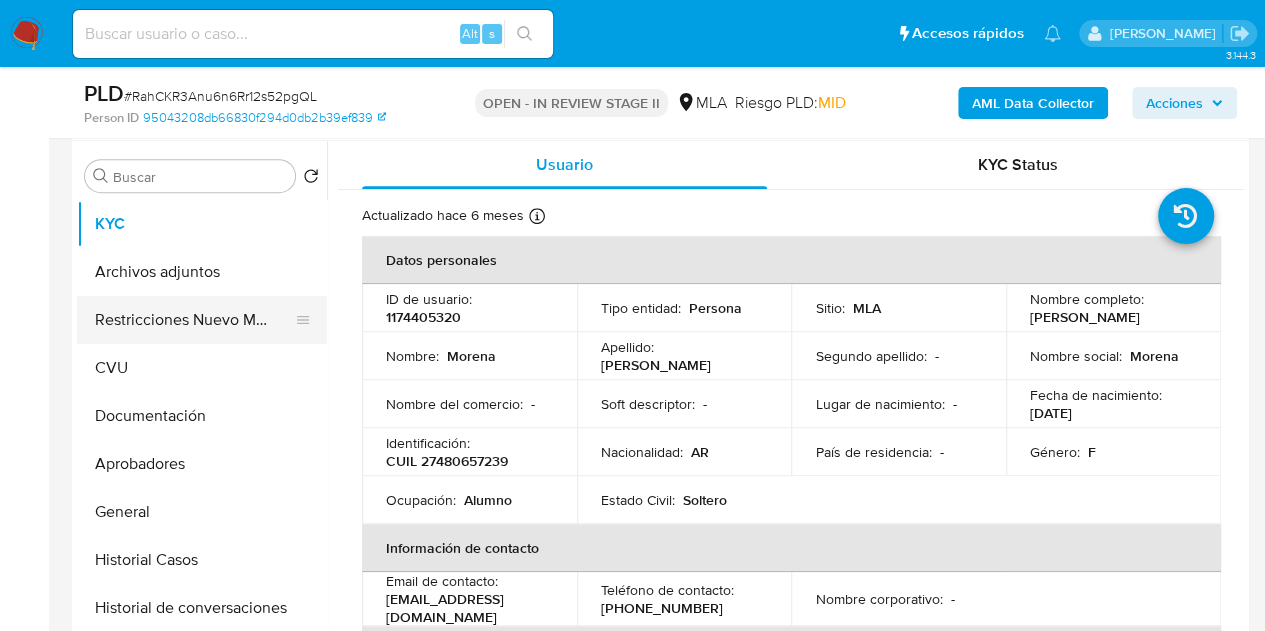 click on "Restricciones Nuevo Mundo" at bounding box center (194, 320) 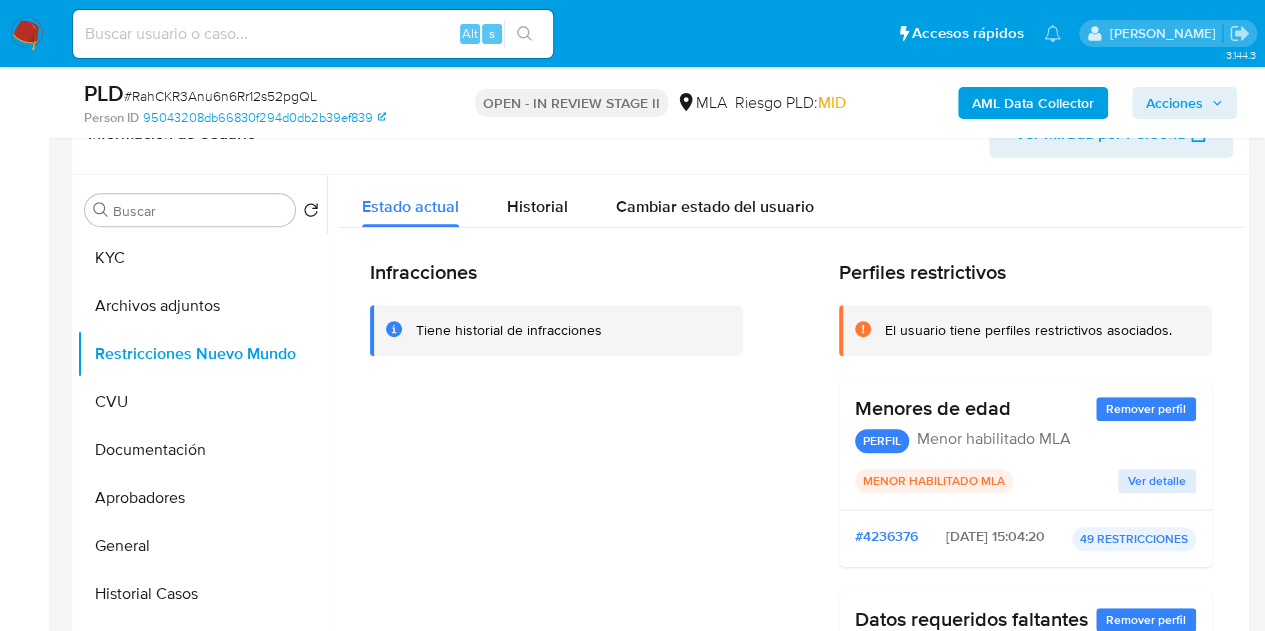 scroll, scrollTop: 348, scrollLeft: 0, axis: vertical 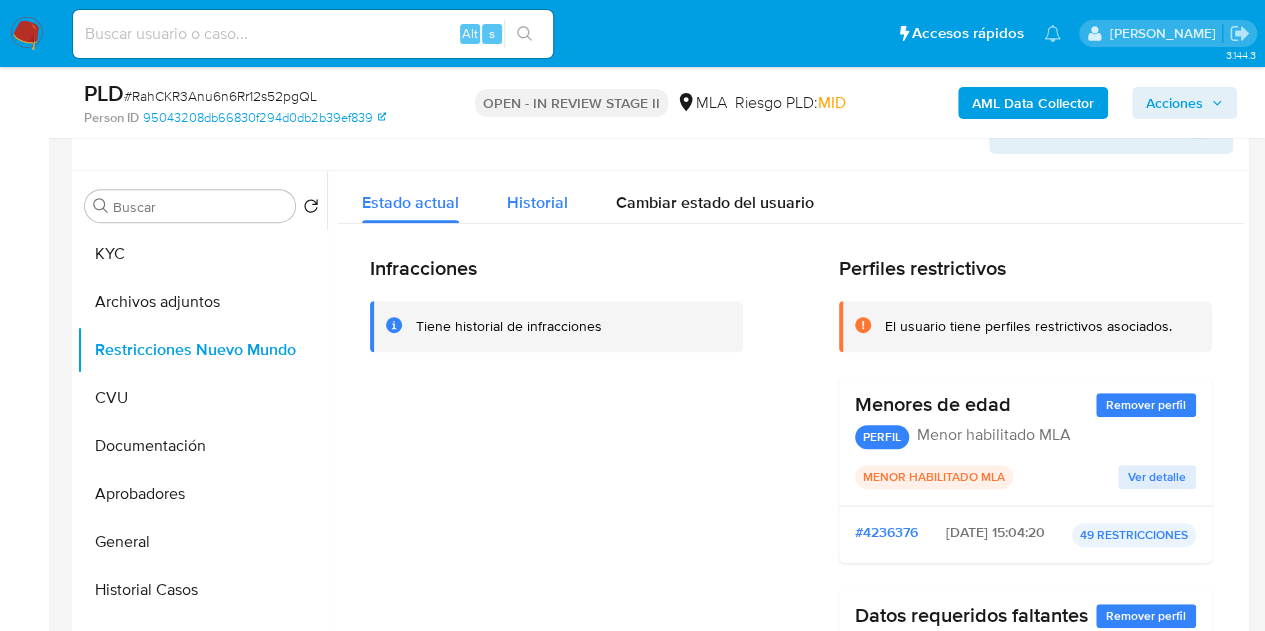 click on "Historial" at bounding box center [537, 202] 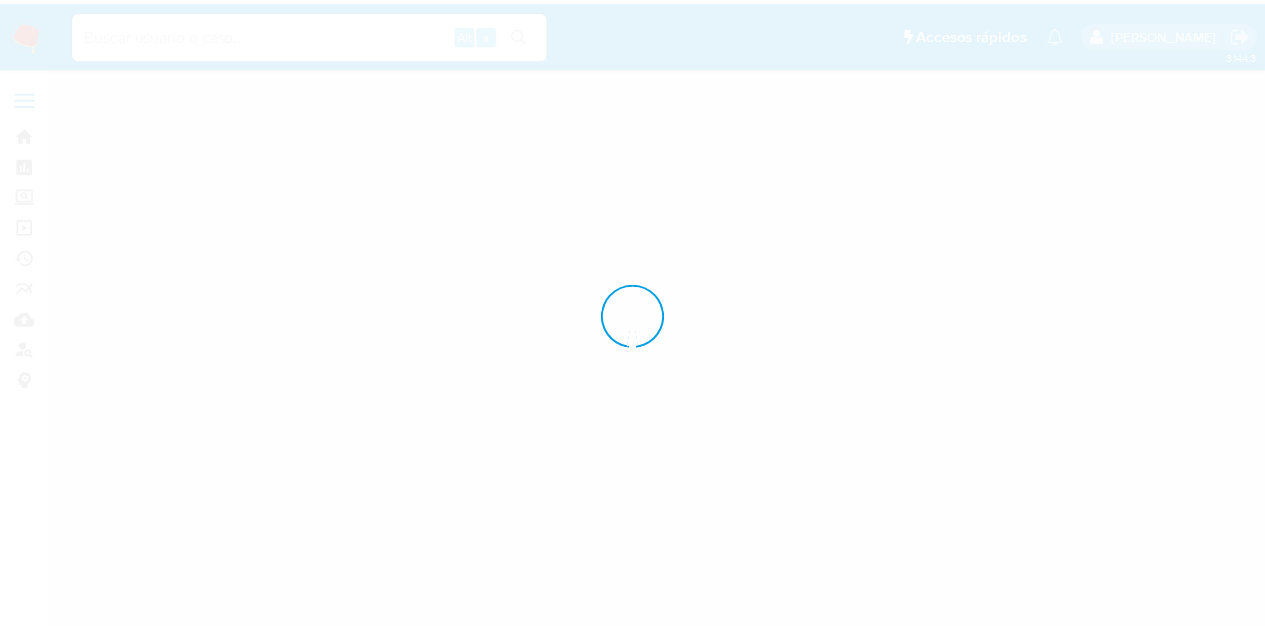 scroll, scrollTop: 0, scrollLeft: 0, axis: both 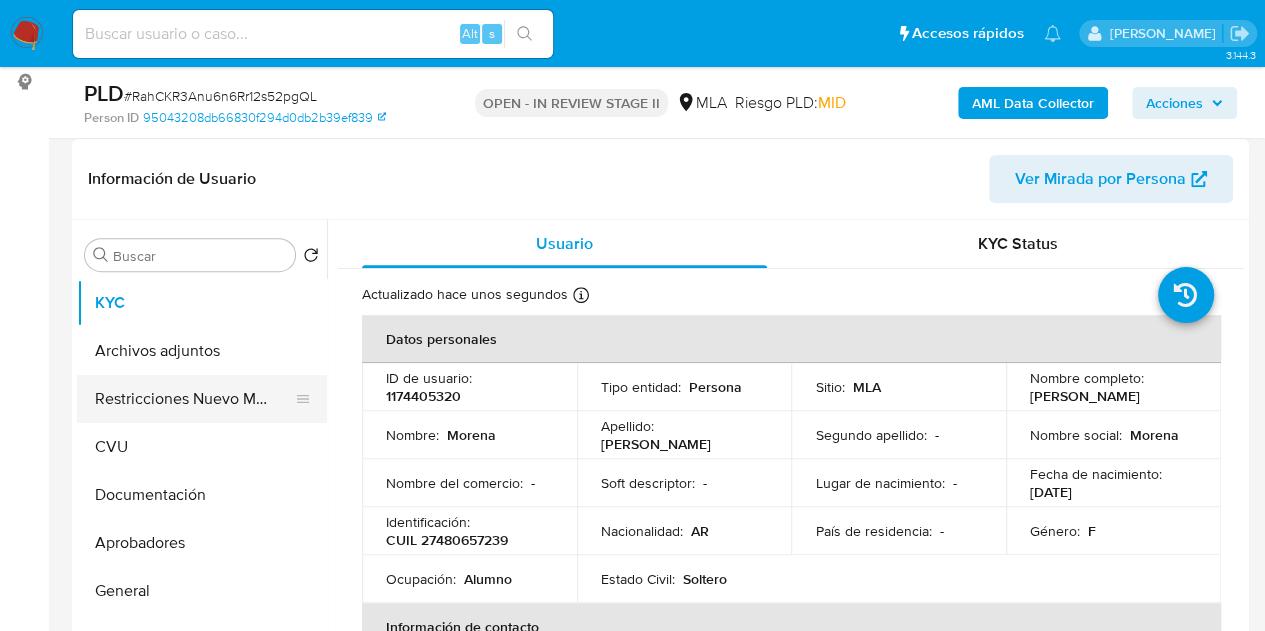 click on "Restricciones Nuevo Mundo" at bounding box center [194, 399] 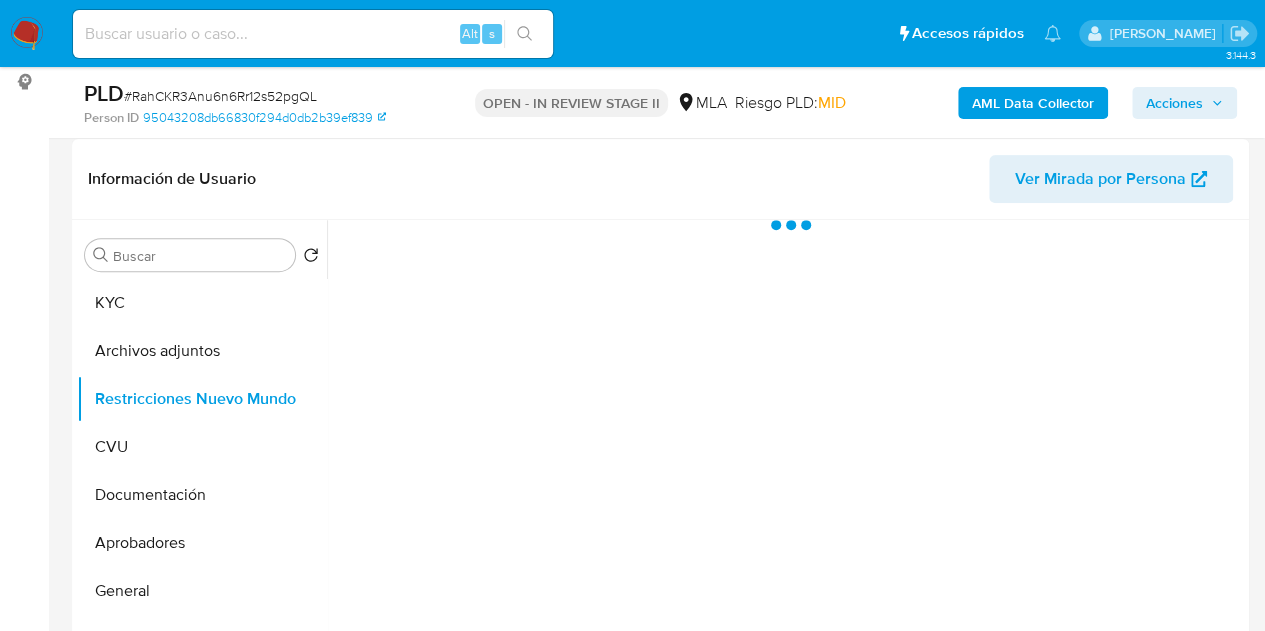select on "10" 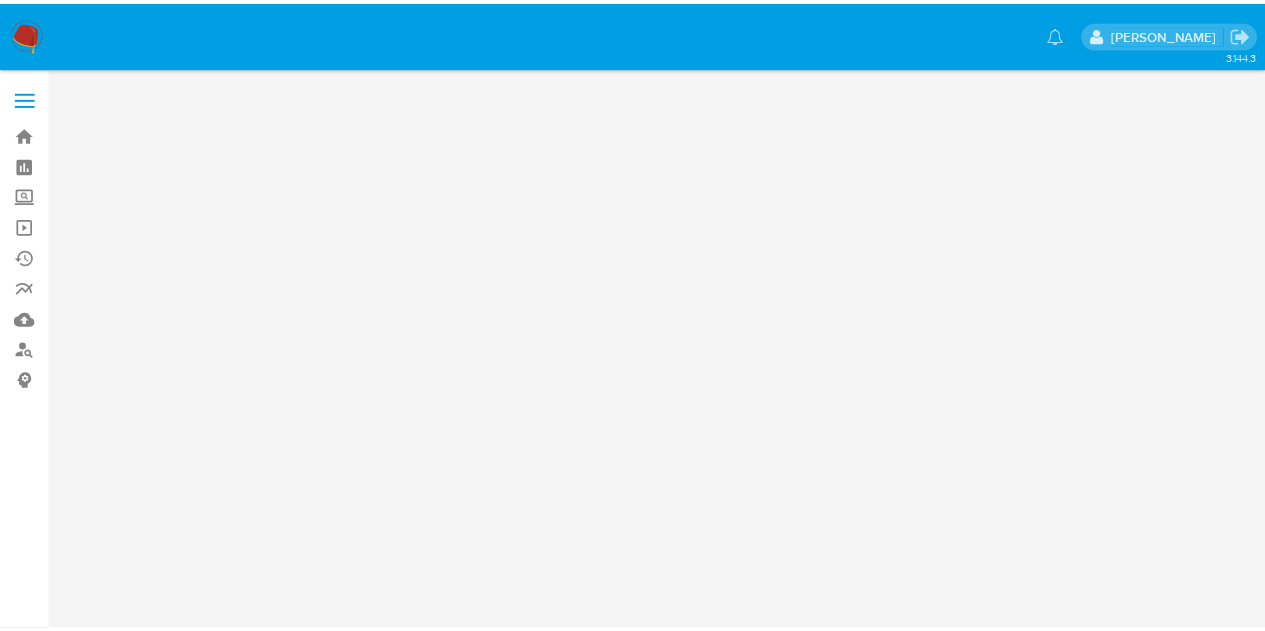 scroll, scrollTop: 0, scrollLeft: 0, axis: both 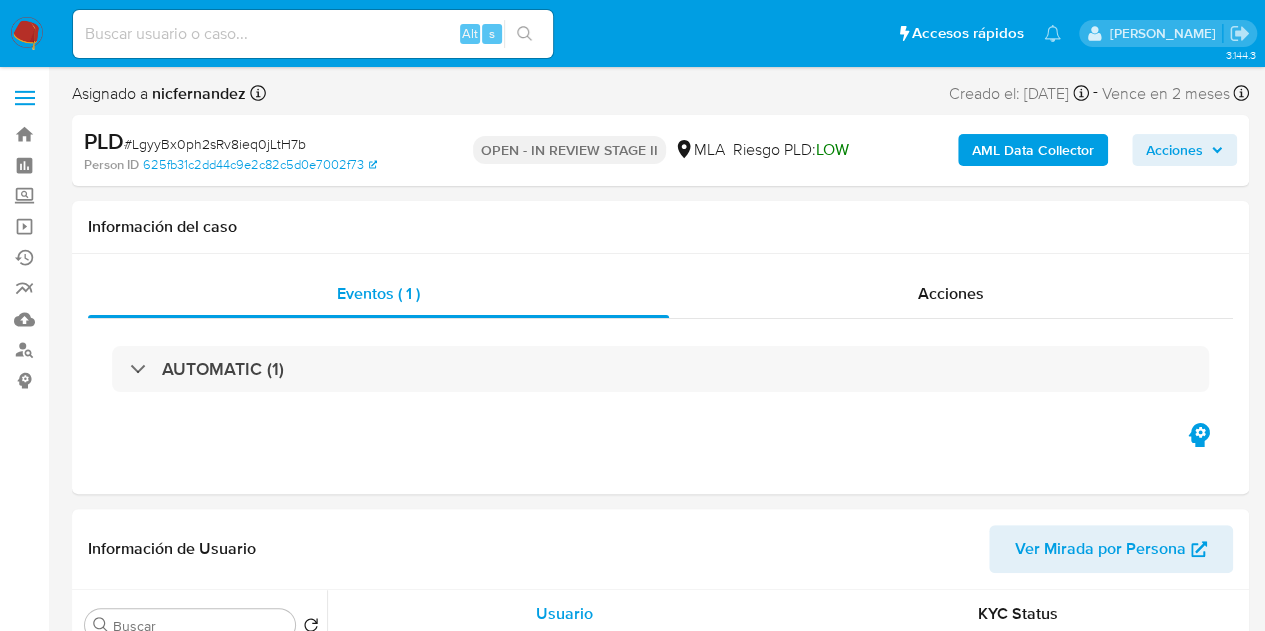 select on "10" 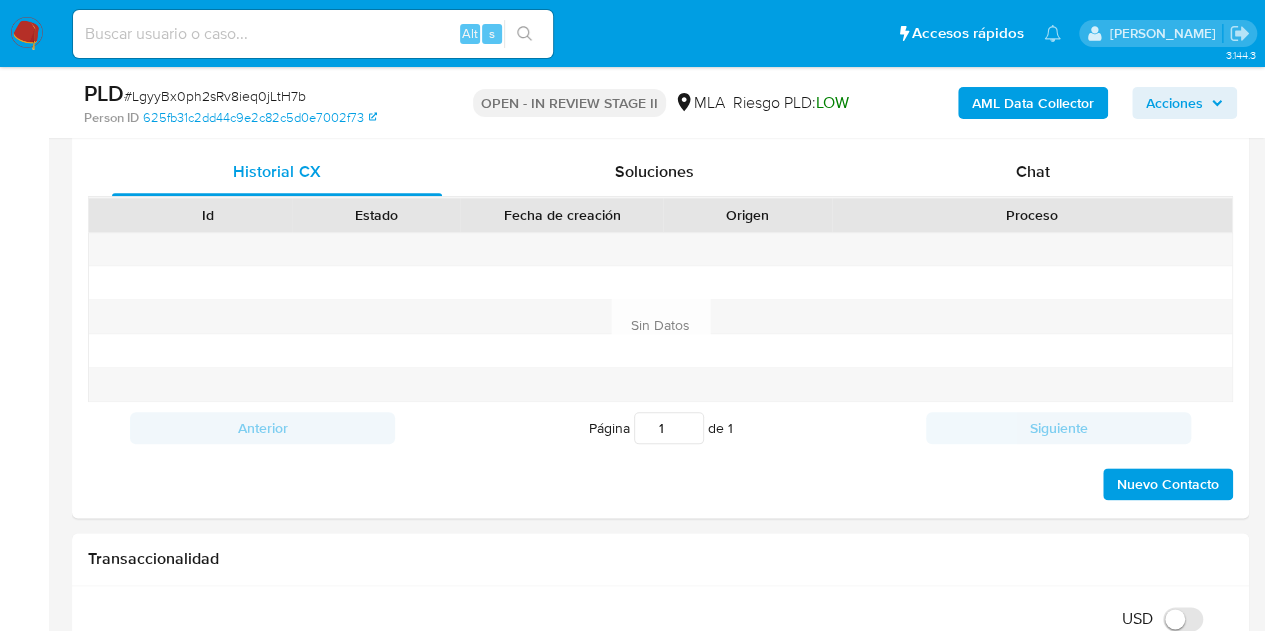 scroll, scrollTop: 882, scrollLeft: 0, axis: vertical 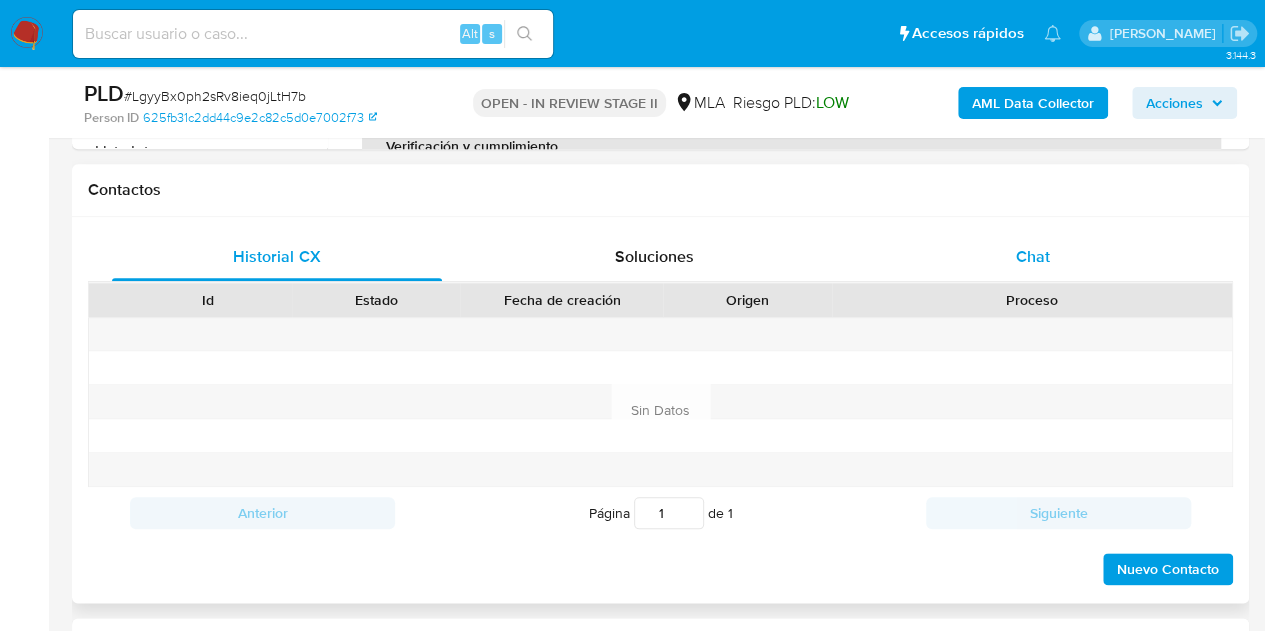 click on "Chat" at bounding box center (1033, 257) 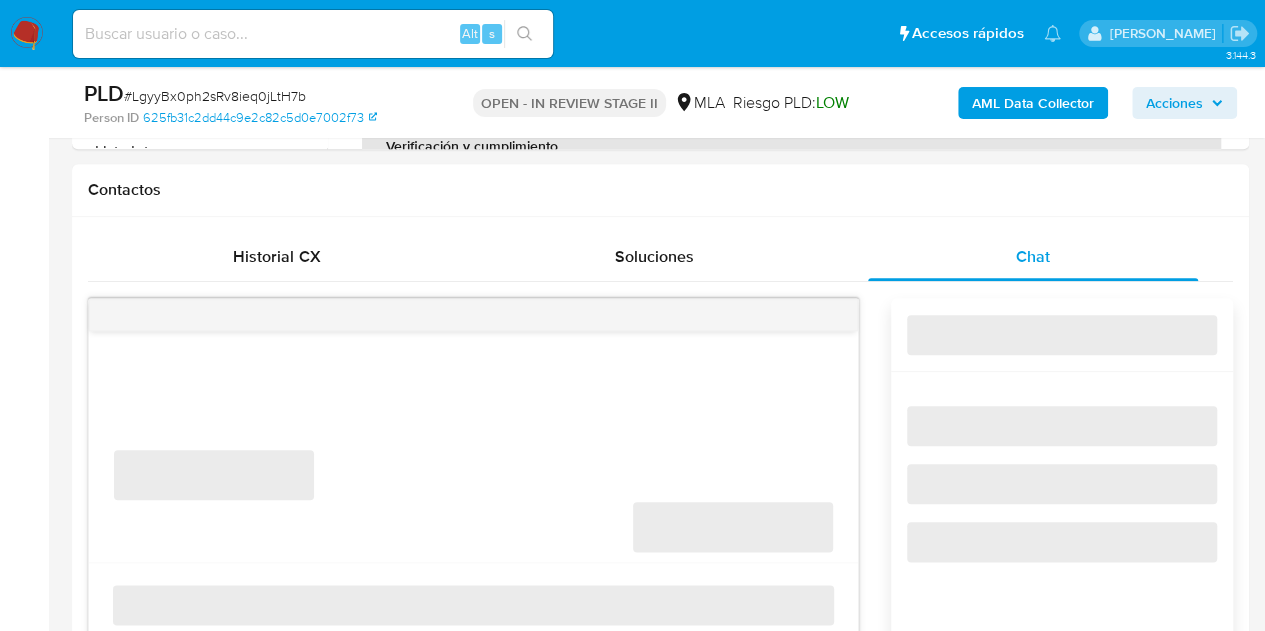 scroll, scrollTop: 948, scrollLeft: 0, axis: vertical 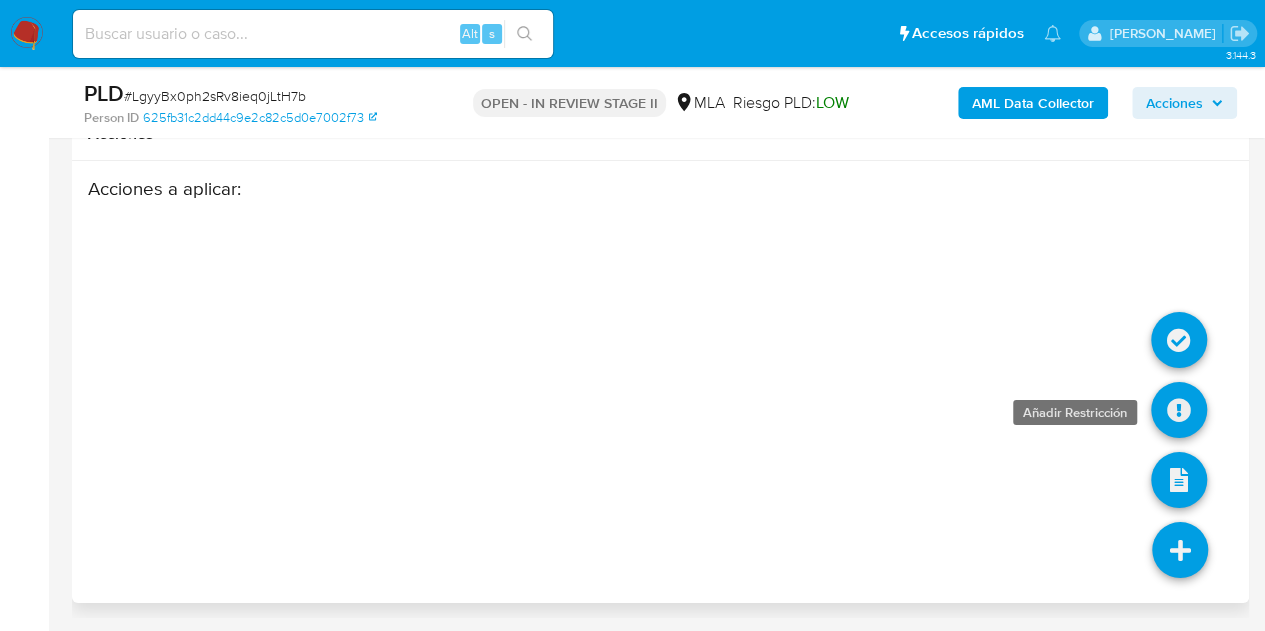 click at bounding box center [1179, 410] 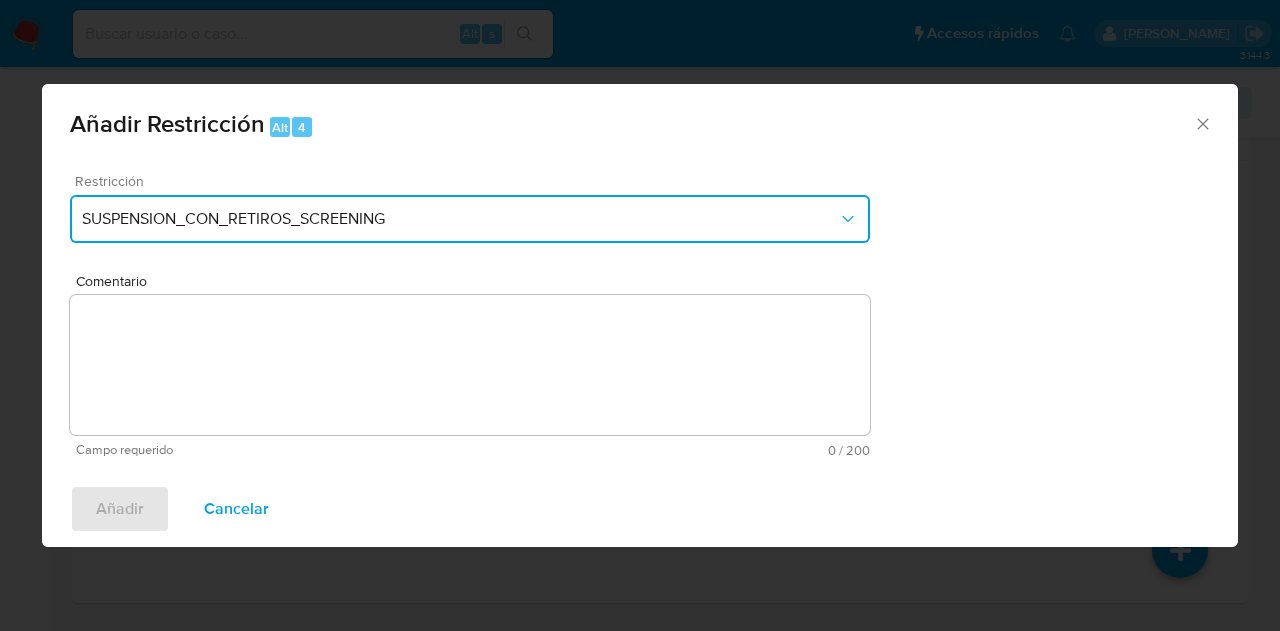click on "SUSPENSION_CON_RETIROS_SCREENING" at bounding box center [460, 219] 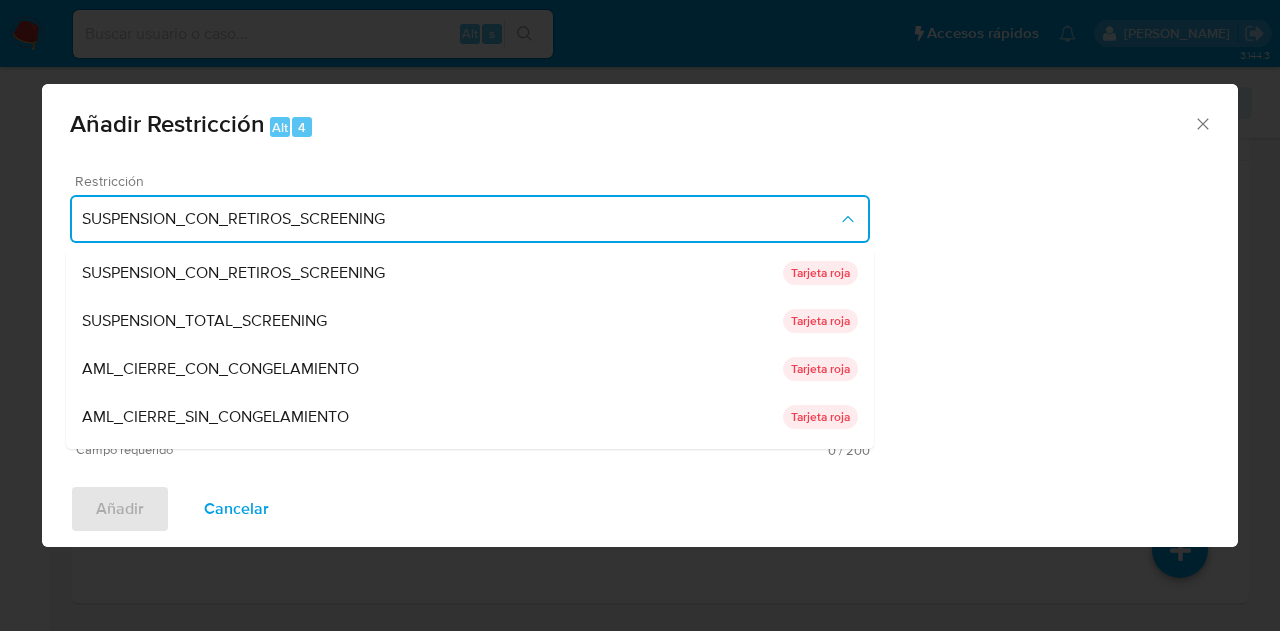 scroll, scrollTop: 136, scrollLeft: 0, axis: vertical 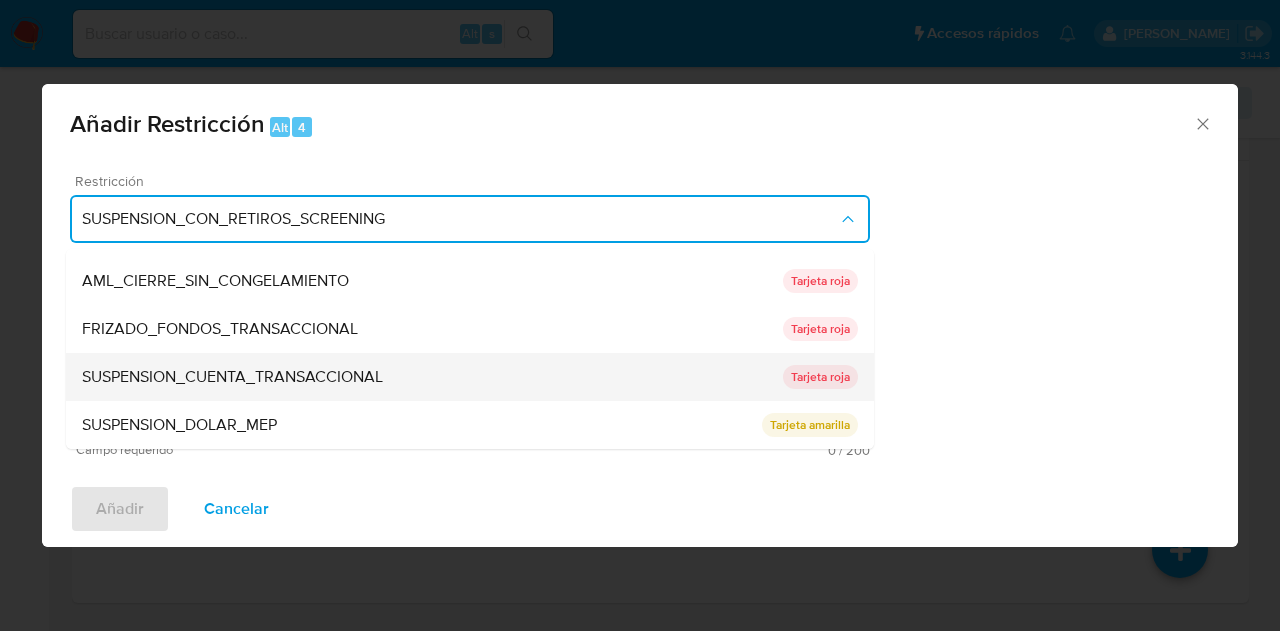click on "SUSPENSION_CUENTA_TRANSACCIONAL" at bounding box center [432, 377] 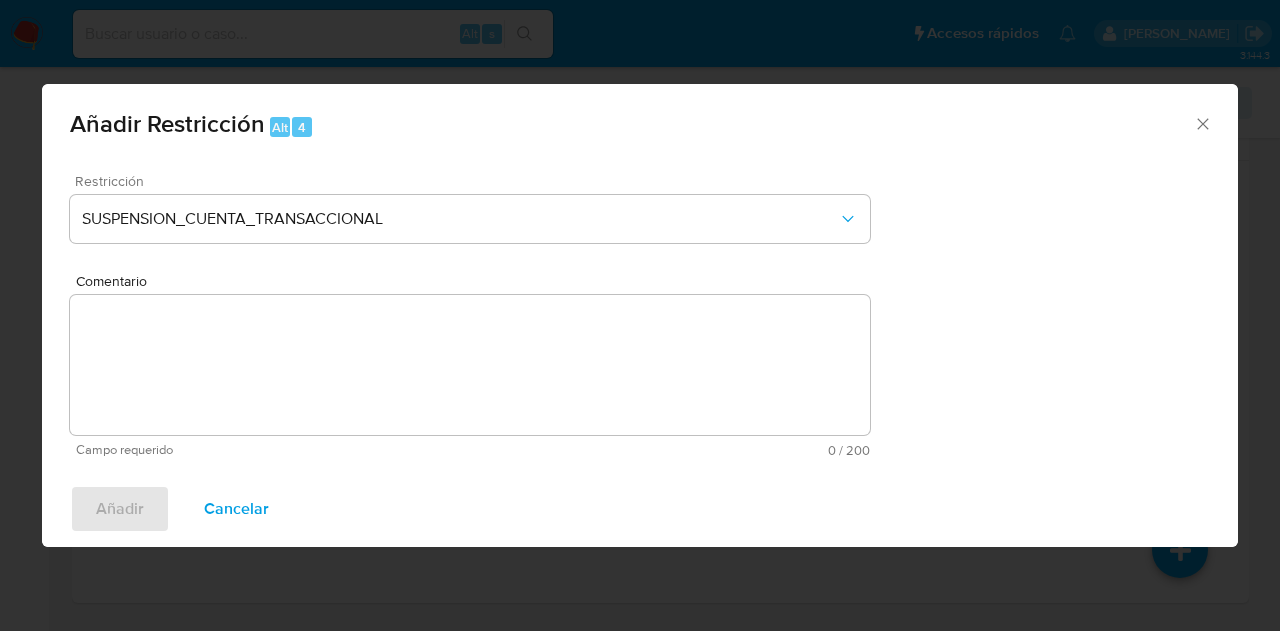 click on "Comentario" at bounding box center [470, 365] 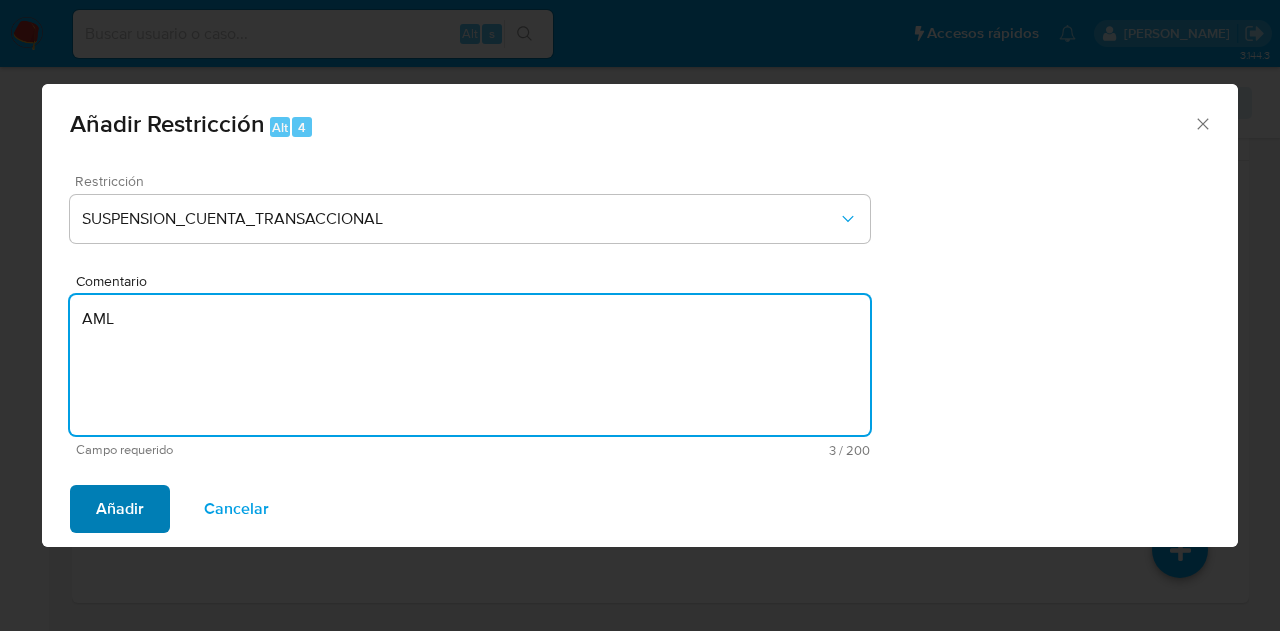 type on "AML" 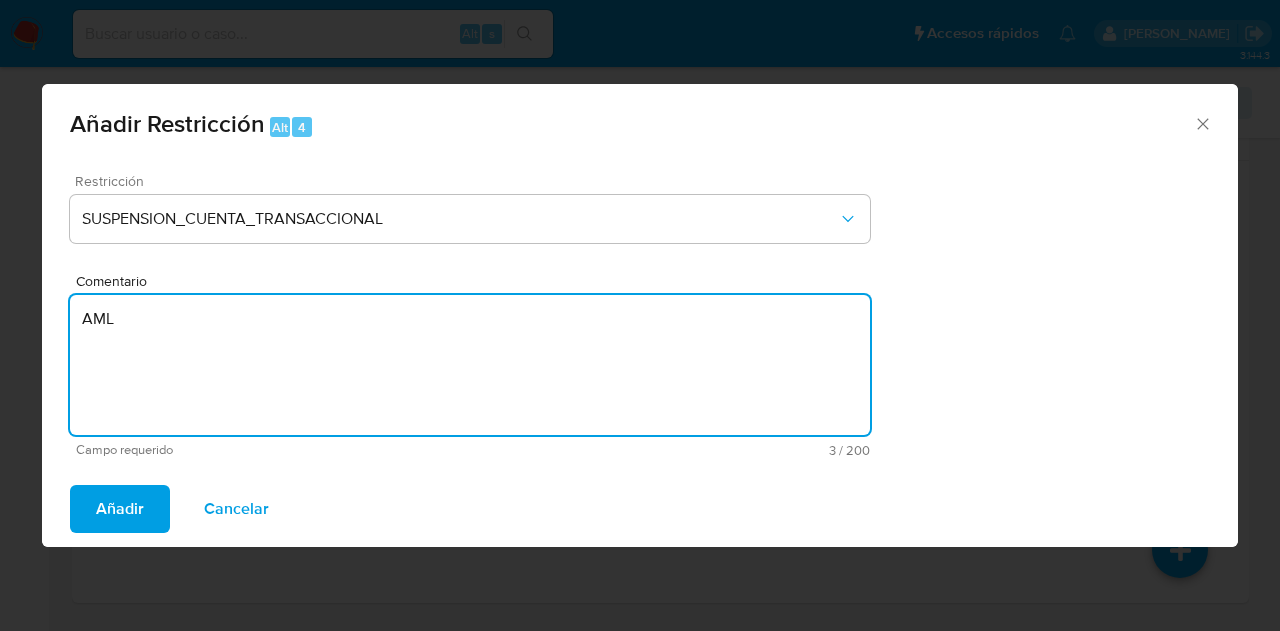 click on "Añadir" at bounding box center (120, 509) 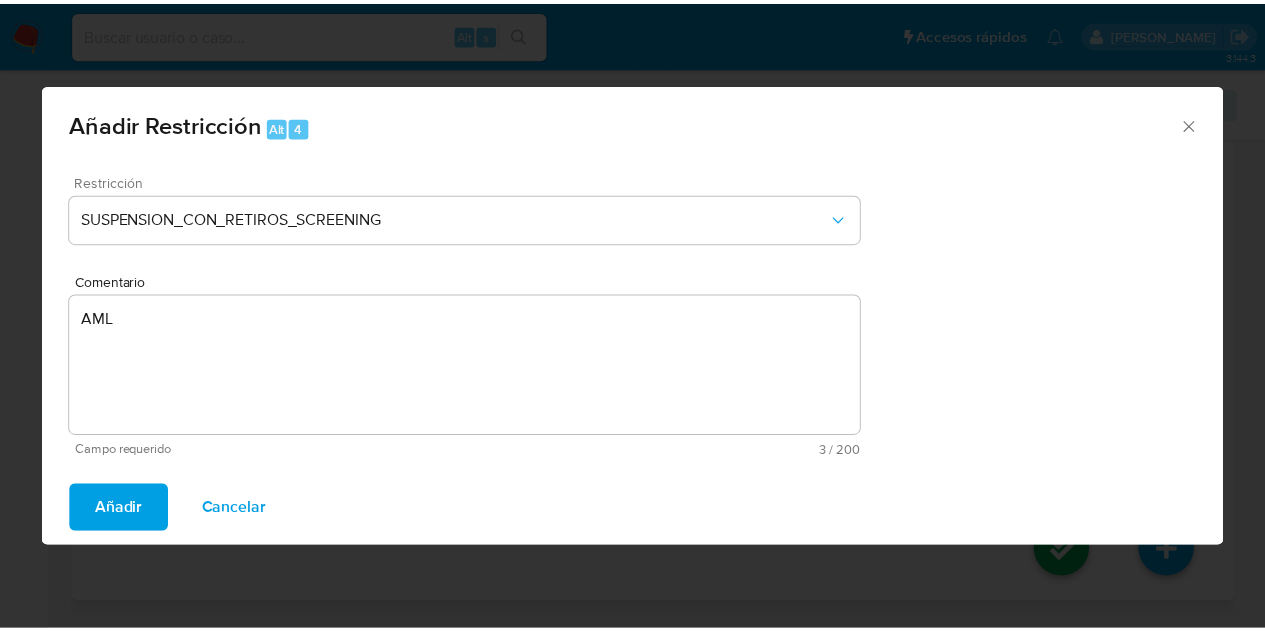 scroll, scrollTop: 3560, scrollLeft: 0, axis: vertical 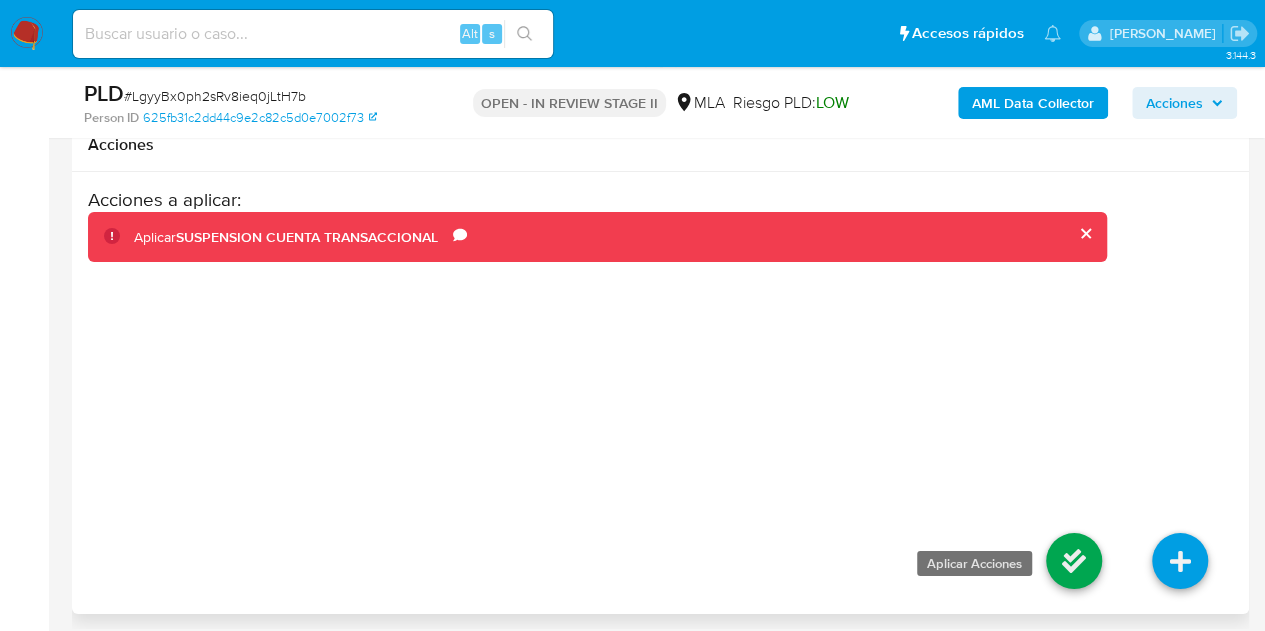 click at bounding box center [1074, 561] 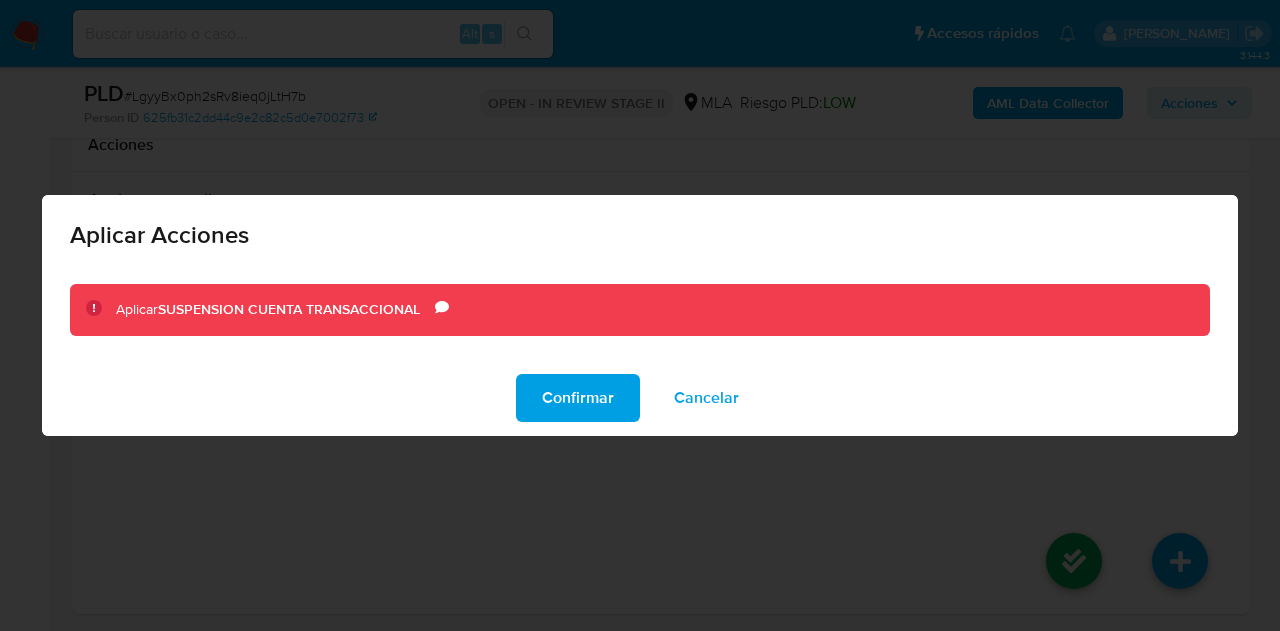 click on "Confirmar" at bounding box center (578, 398) 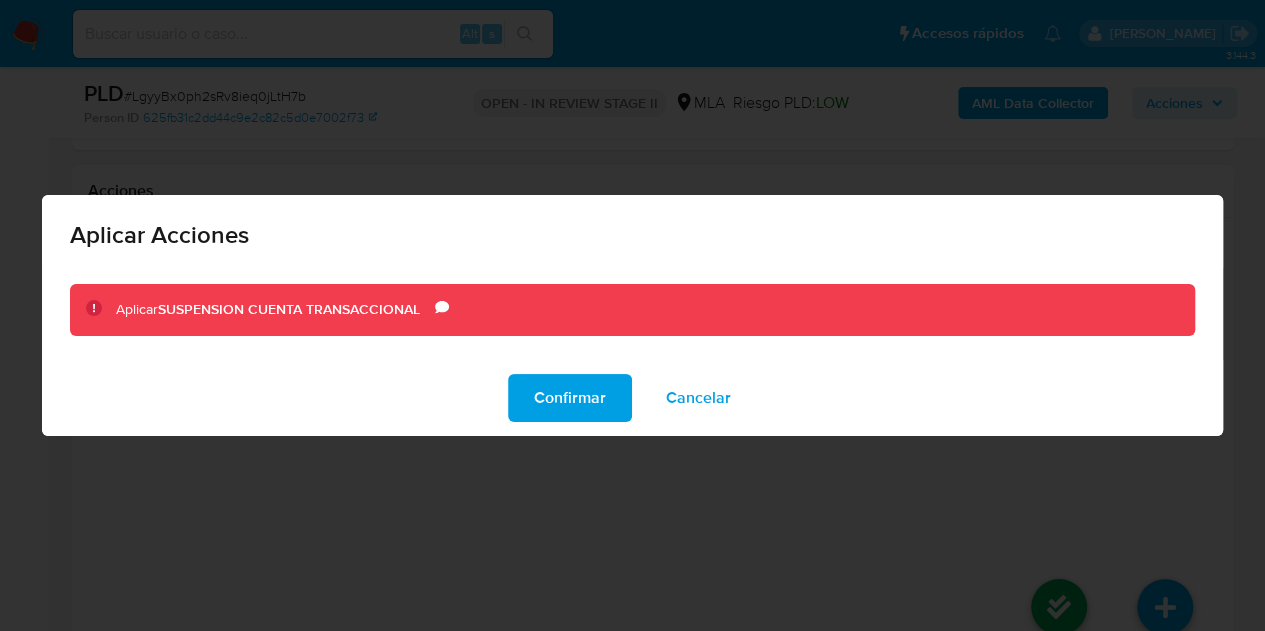 click on "Acciones a aplicar : Aplicar SUSPENSION CUENTA TRANSACCIONAL Comentario   AML" at bounding box center (591, 394) 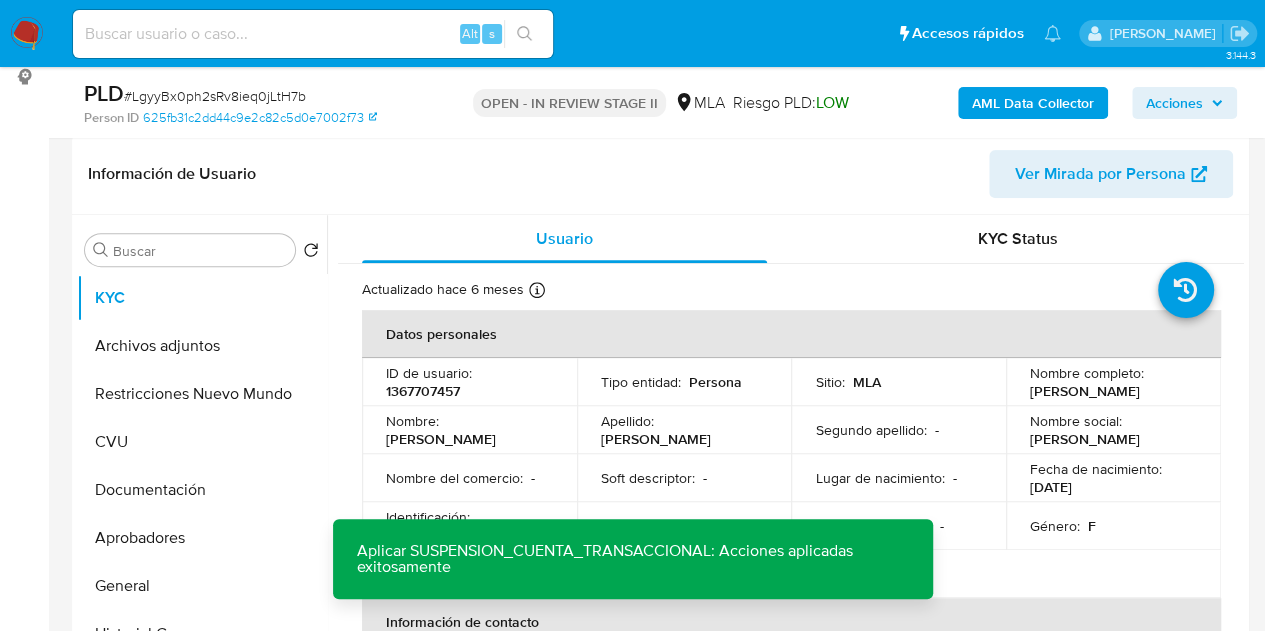 scroll, scrollTop: 408, scrollLeft: 0, axis: vertical 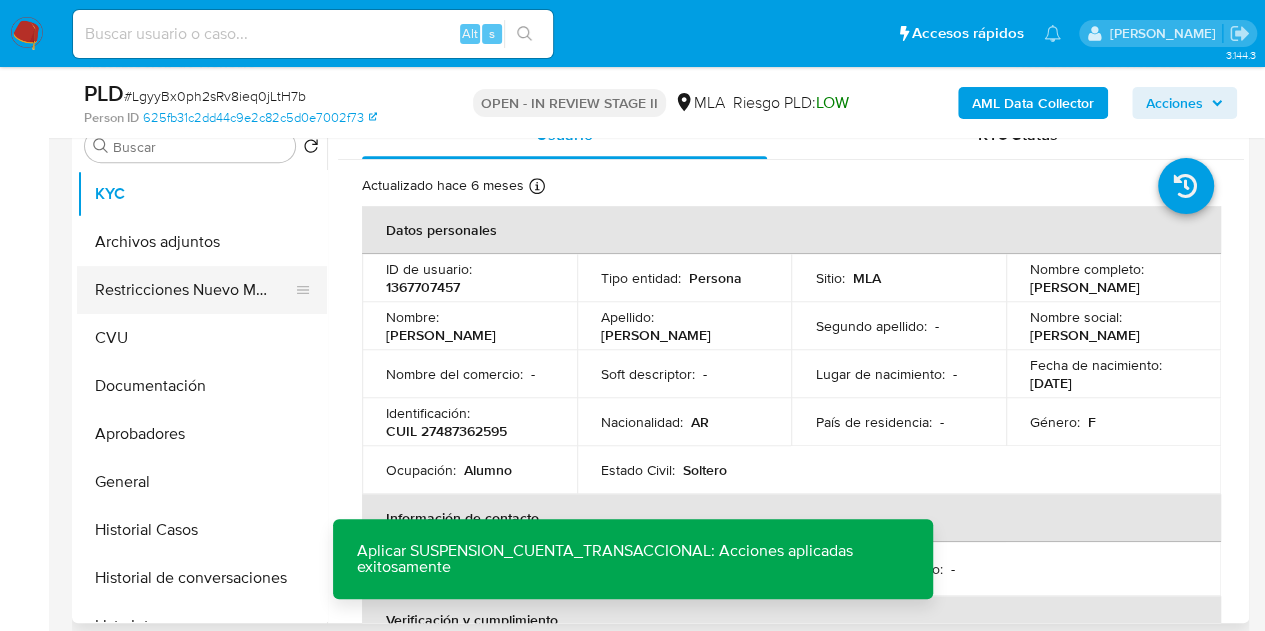 click on "Restricciones Nuevo Mundo" at bounding box center [194, 290] 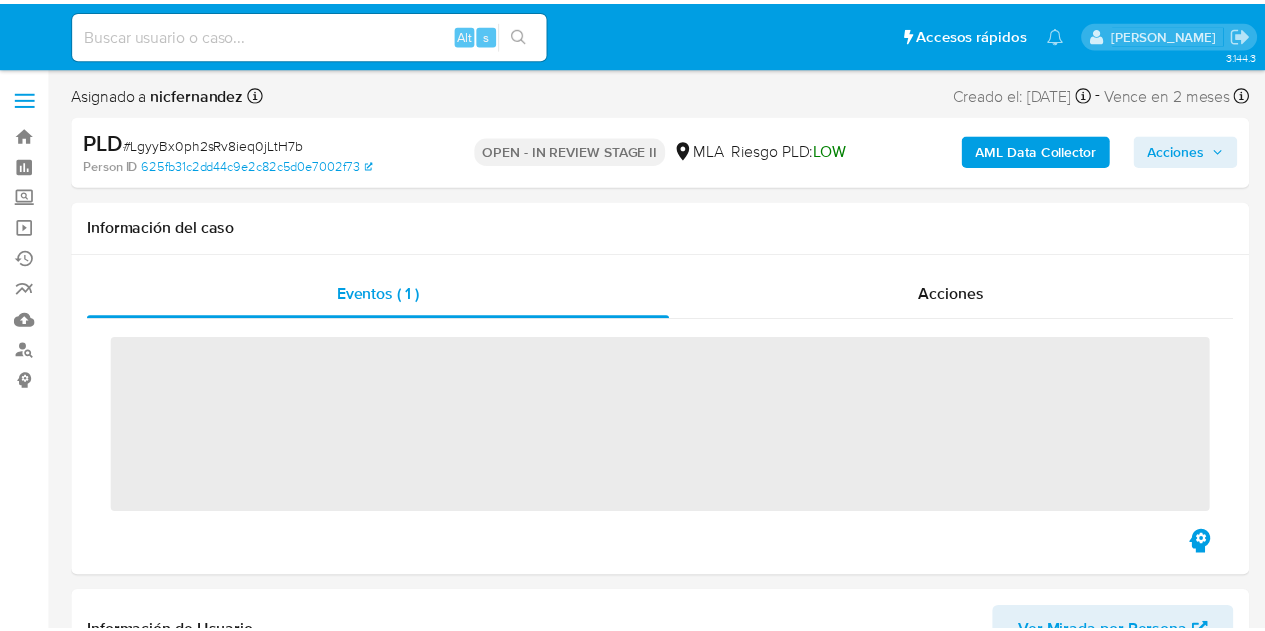 scroll, scrollTop: 0, scrollLeft: 0, axis: both 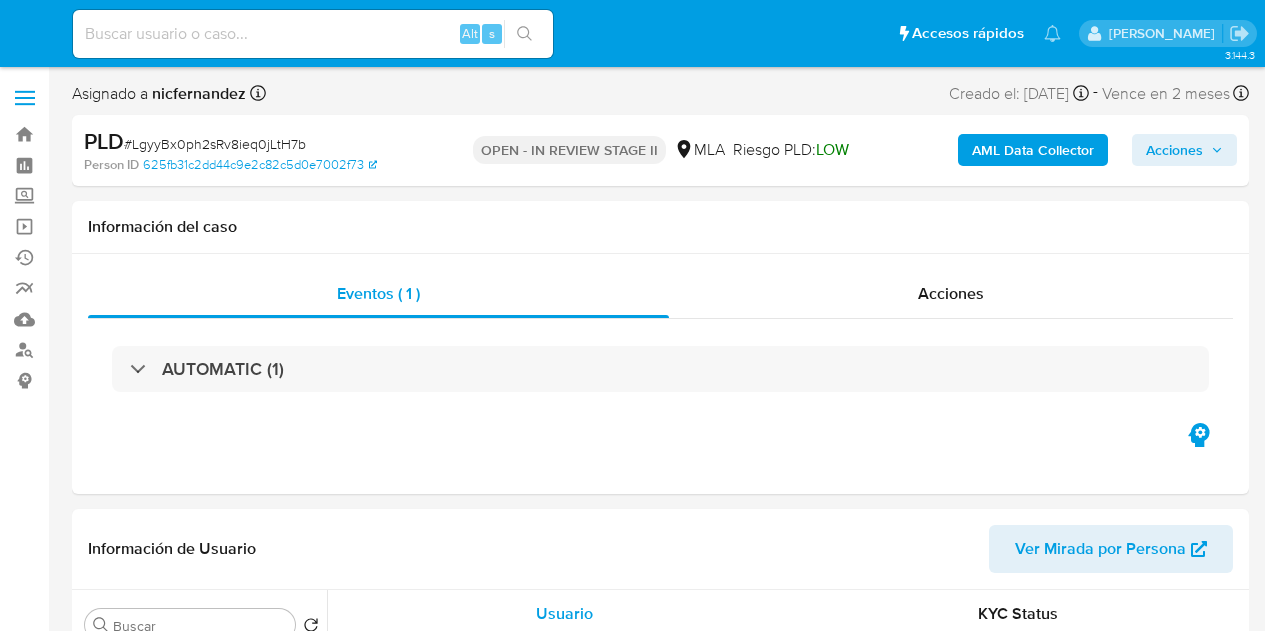 select on "10" 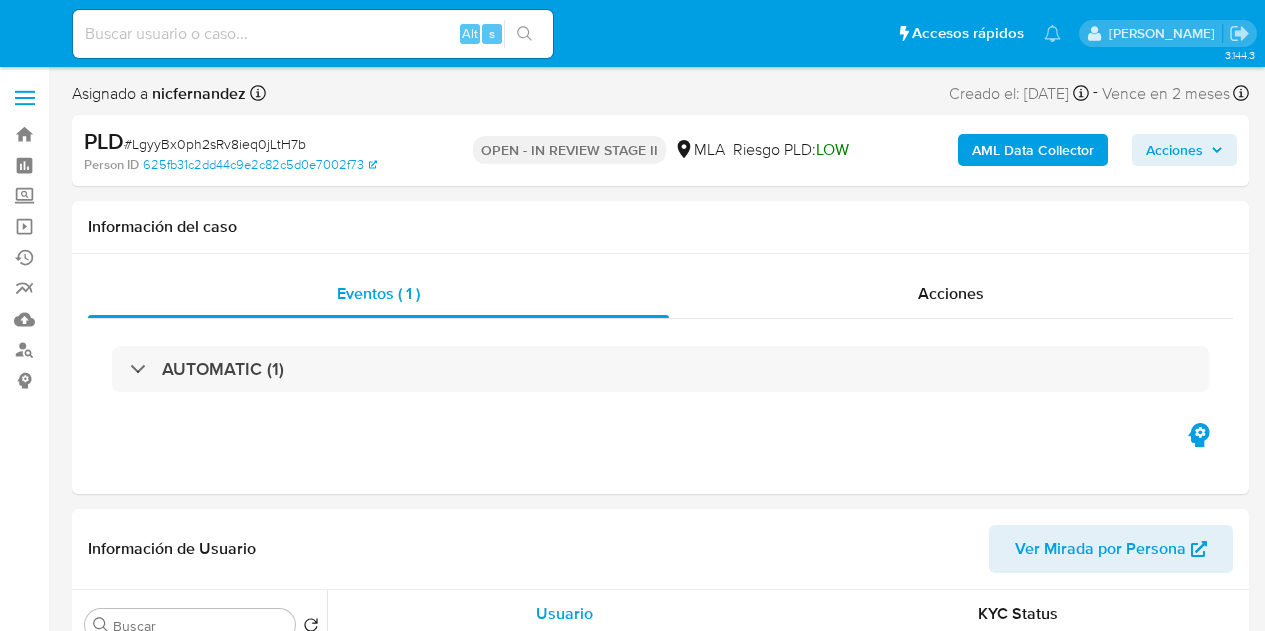 scroll, scrollTop: 0, scrollLeft: 0, axis: both 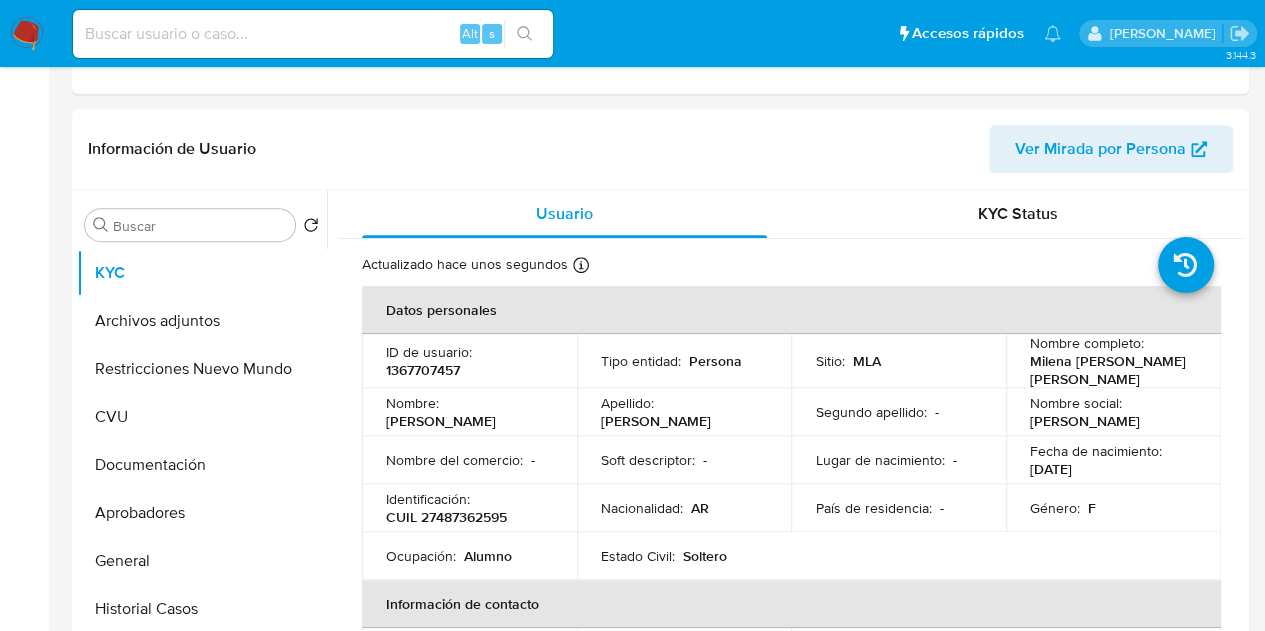 select on "10" 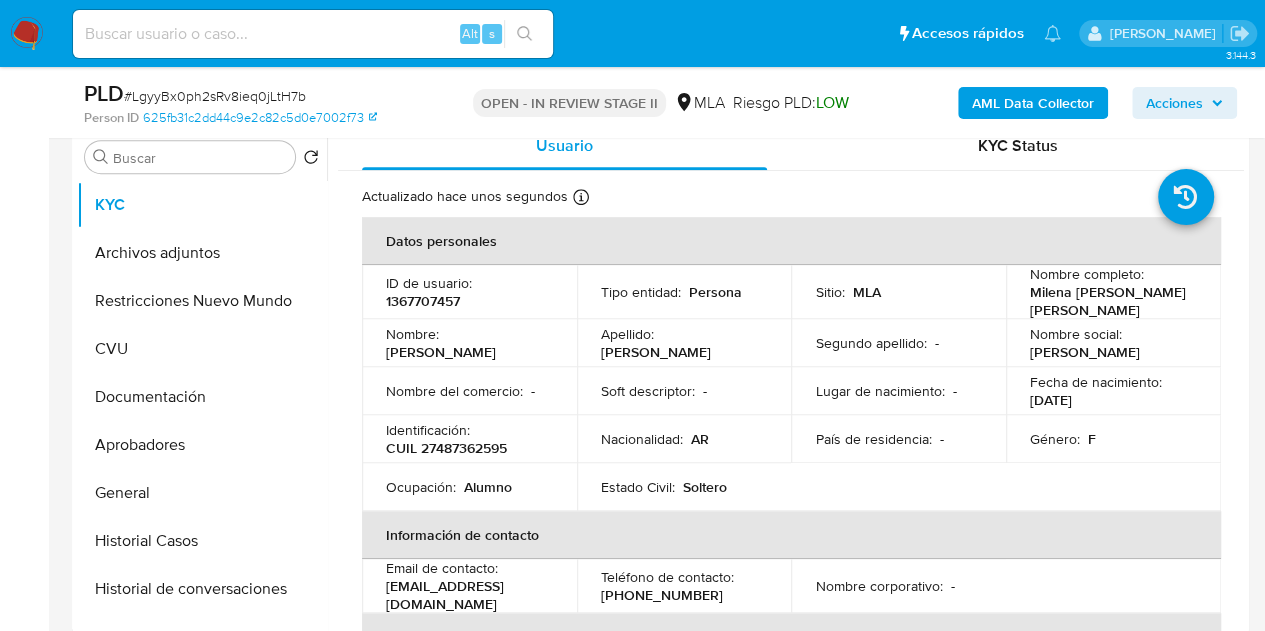scroll, scrollTop: 338, scrollLeft: 0, axis: vertical 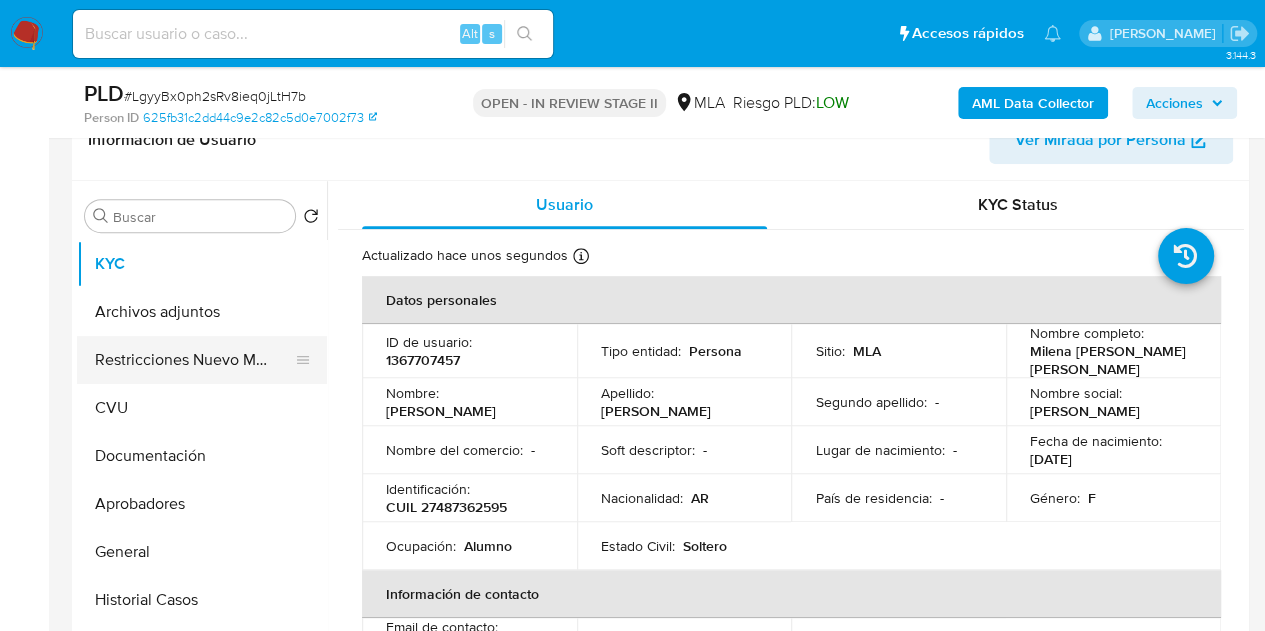 click on "Restricciones Nuevo Mundo" at bounding box center [194, 360] 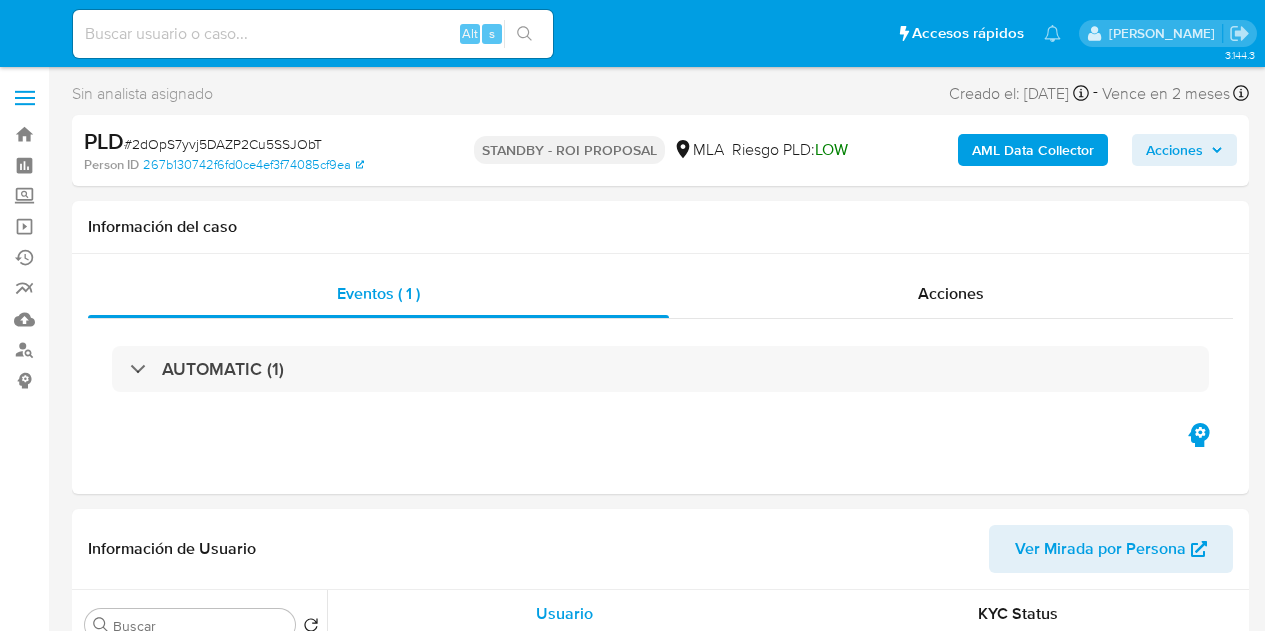 select on "10" 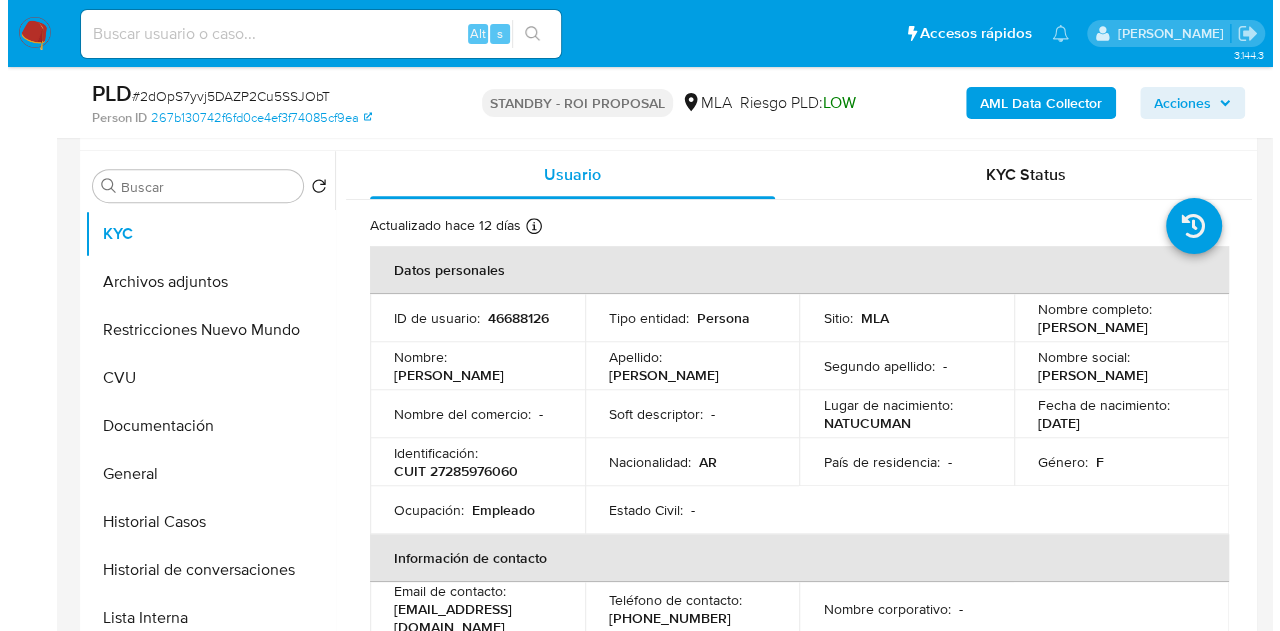 scroll, scrollTop: 376, scrollLeft: 0, axis: vertical 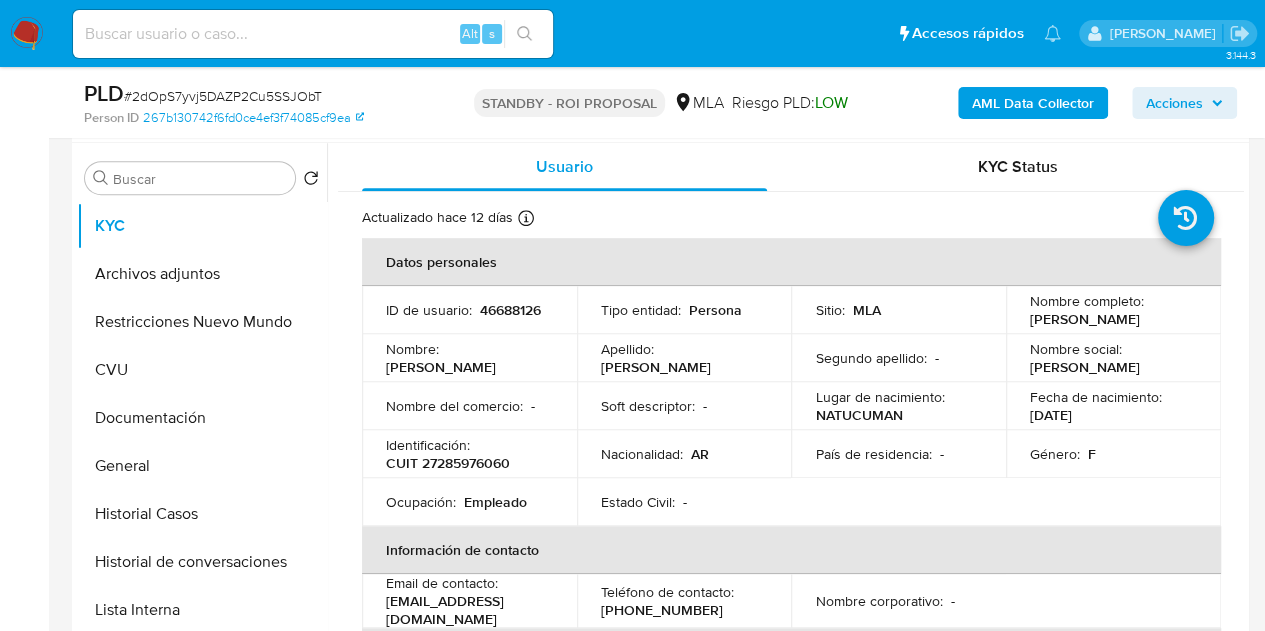 click on "Género :    F" at bounding box center [1113, 454] 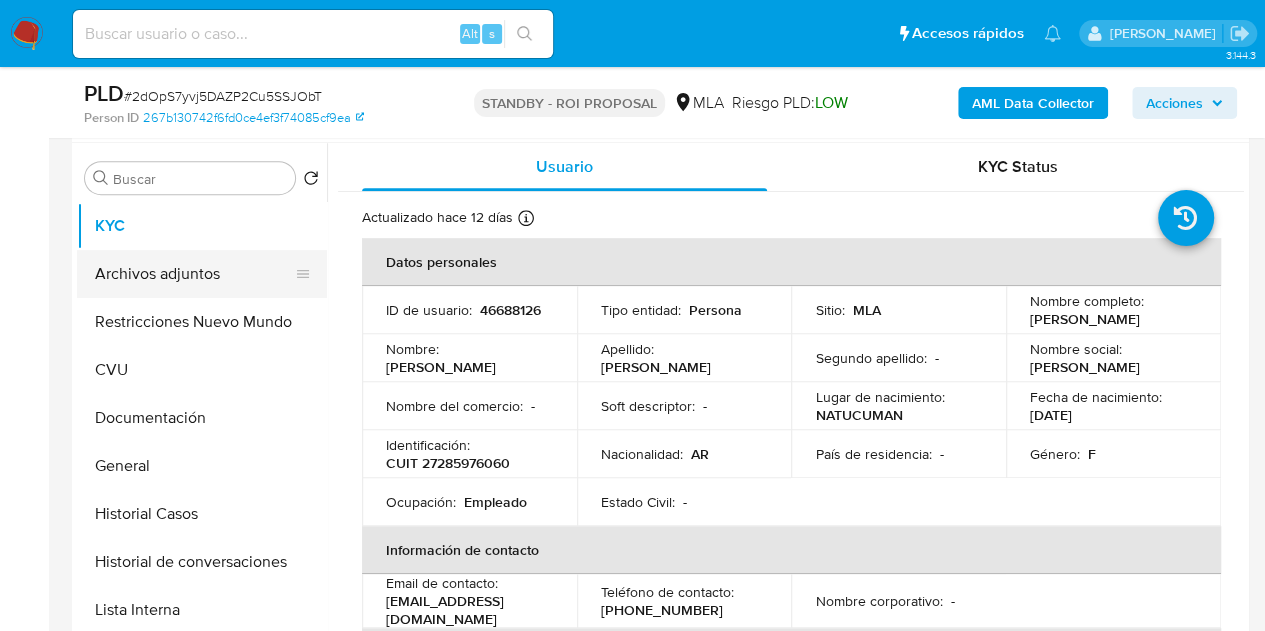 click on "Archivos adjuntos" at bounding box center (194, 274) 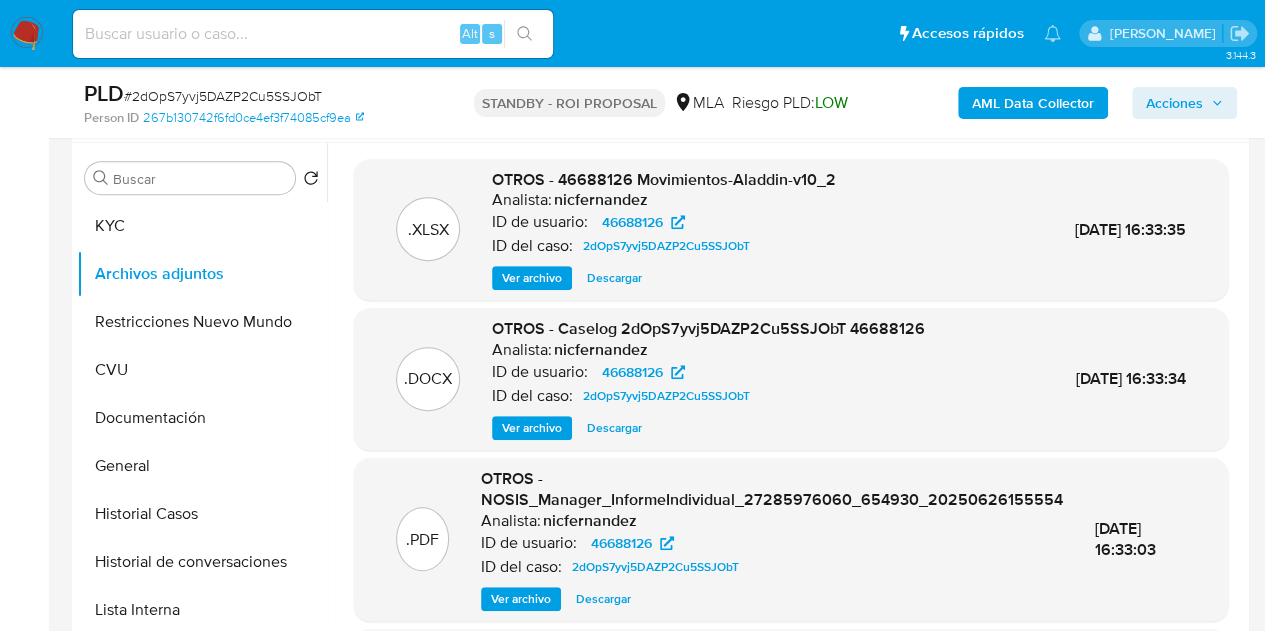 click on "Ver archivo" at bounding box center (532, 428) 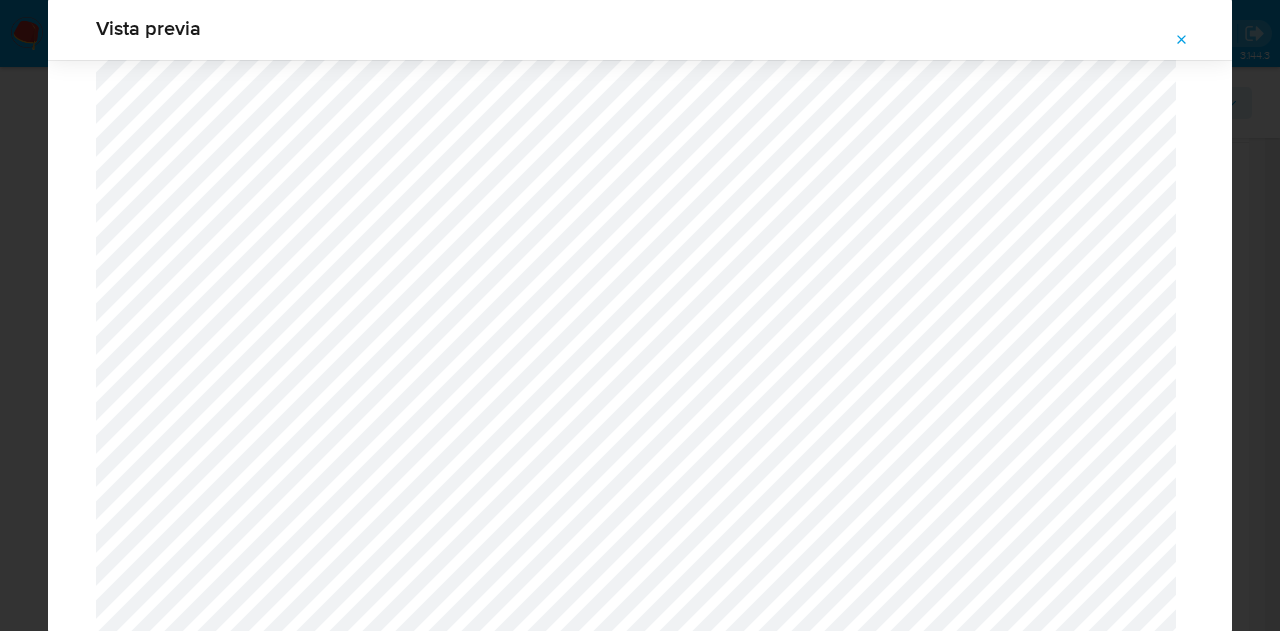 scroll, scrollTop: 1257, scrollLeft: 0, axis: vertical 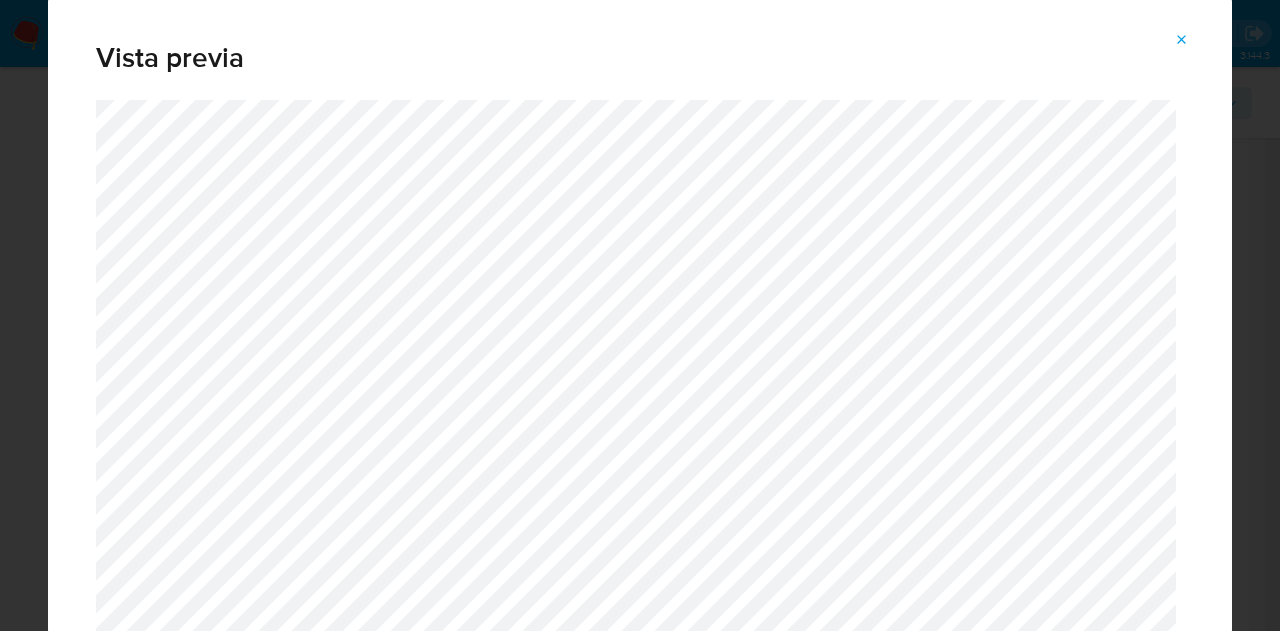 click 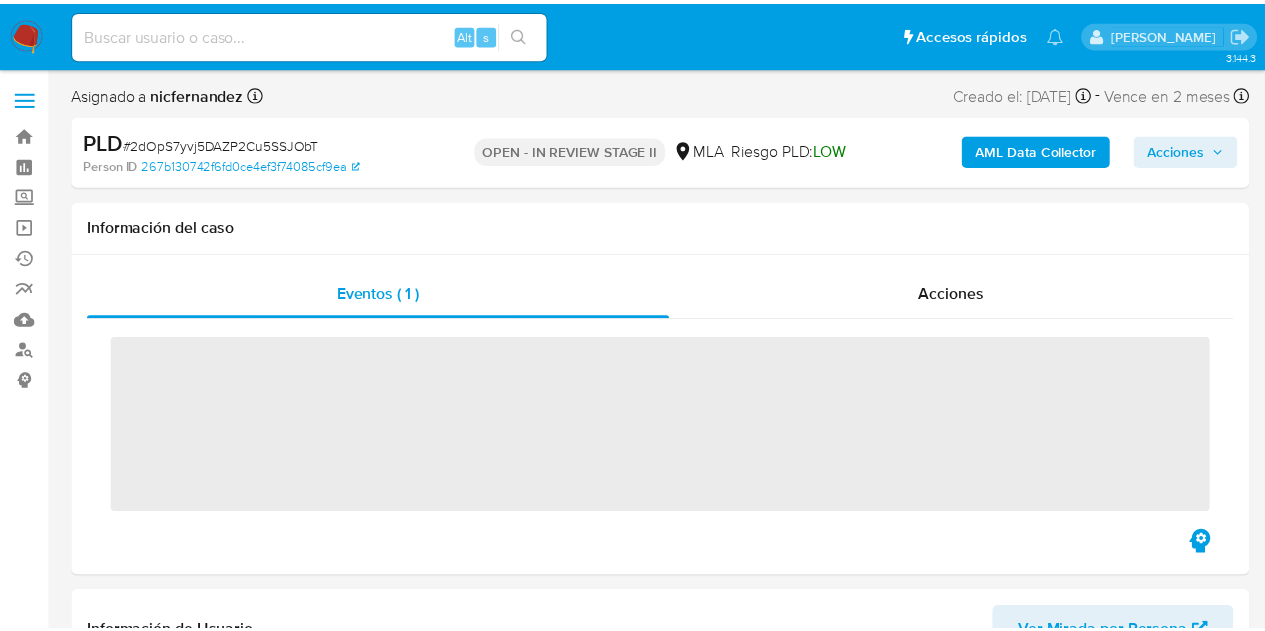 scroll, scrollTop: 0, scrollLeft: 0, axis: both 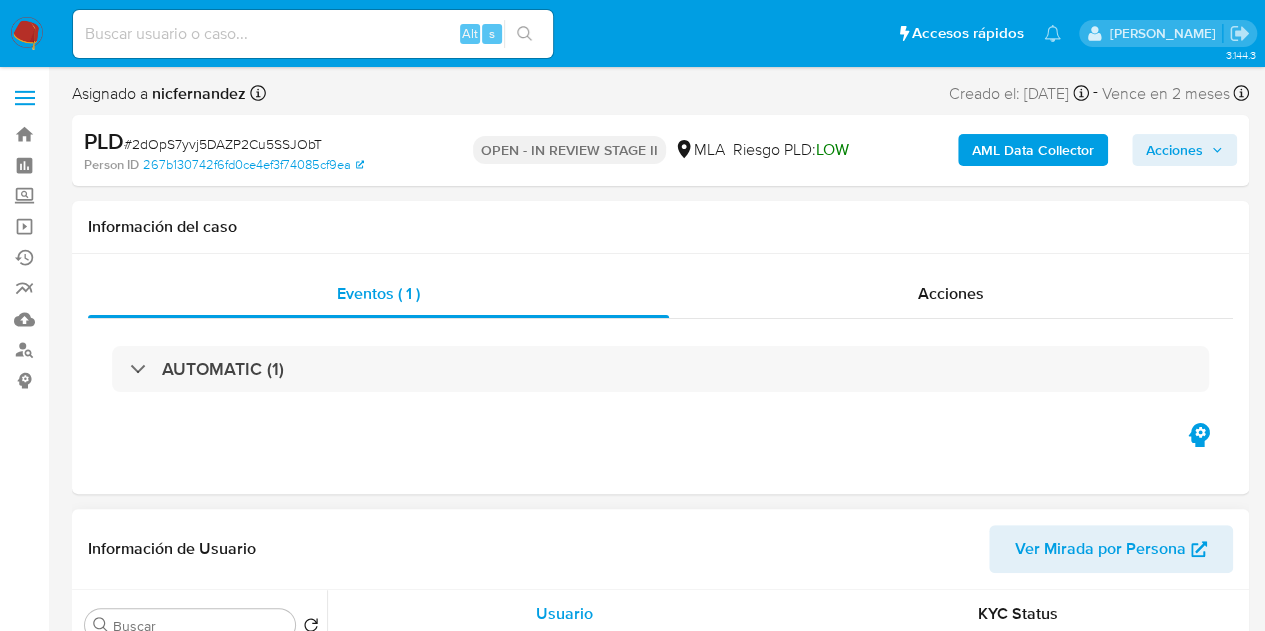 select on "10" 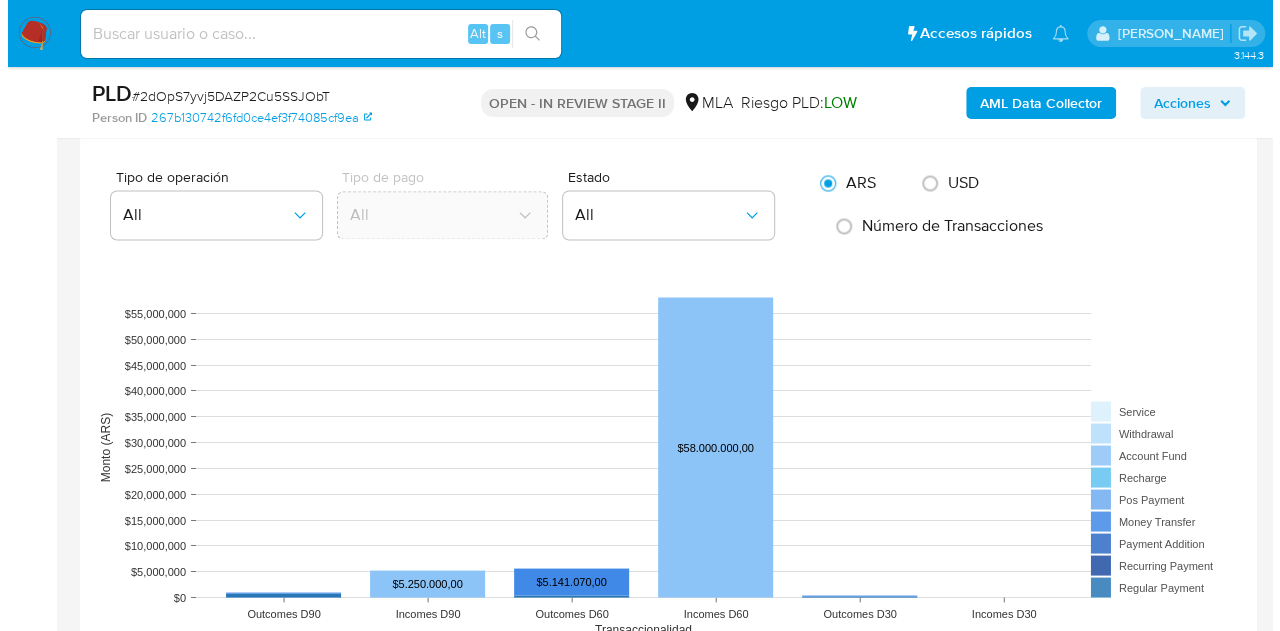 scroll, scrollTop: 3401, scrollLeft: 0, axis: vertical 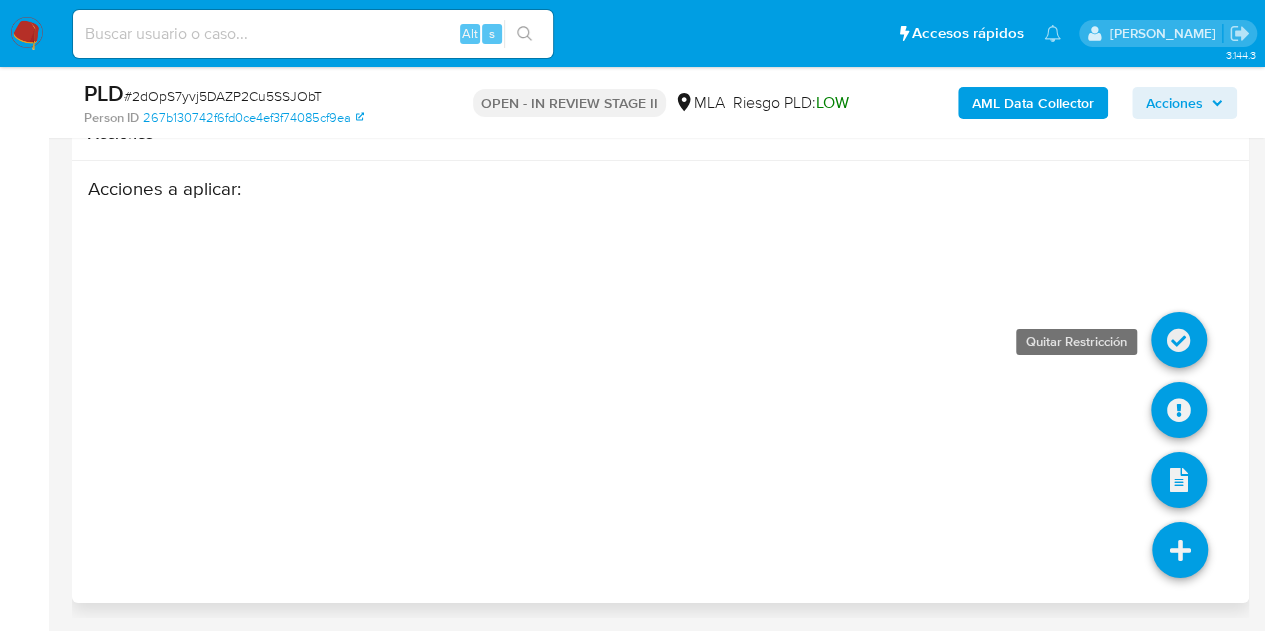 click at bounding box center [1179, 340] 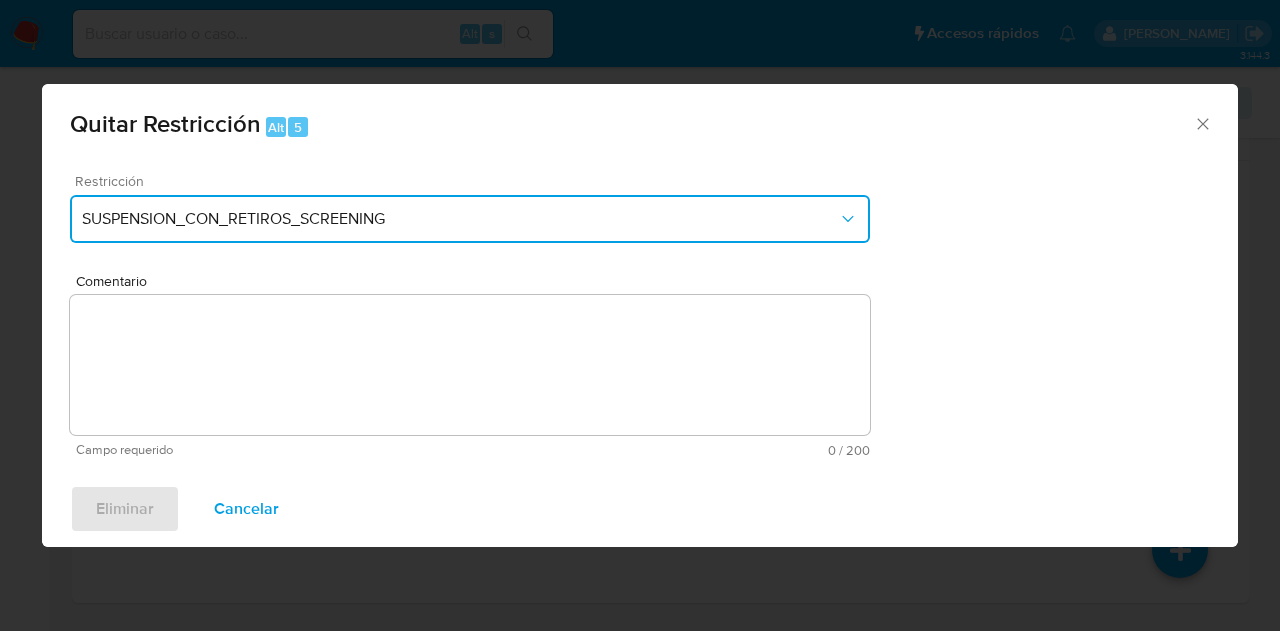 click on "SUSPENSION_CON_RETIROS_SCREENING" at bounding box center [460, 219] 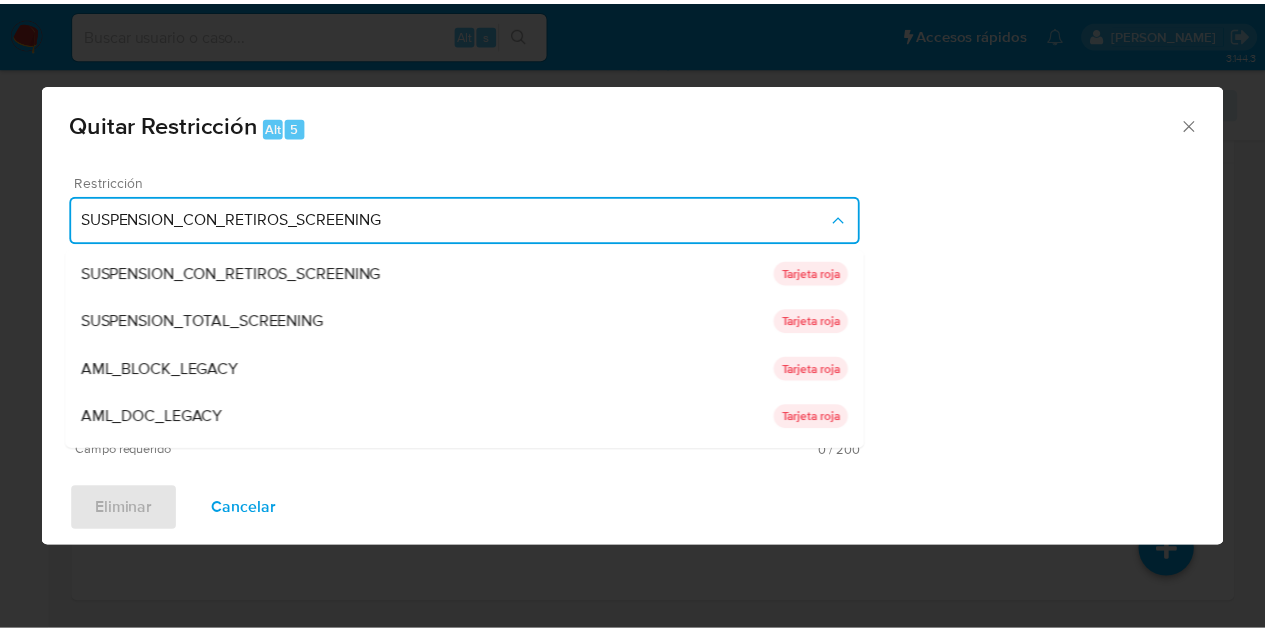 scroll, scrollTop: 136, scrollLeft: 0, axis: vertical 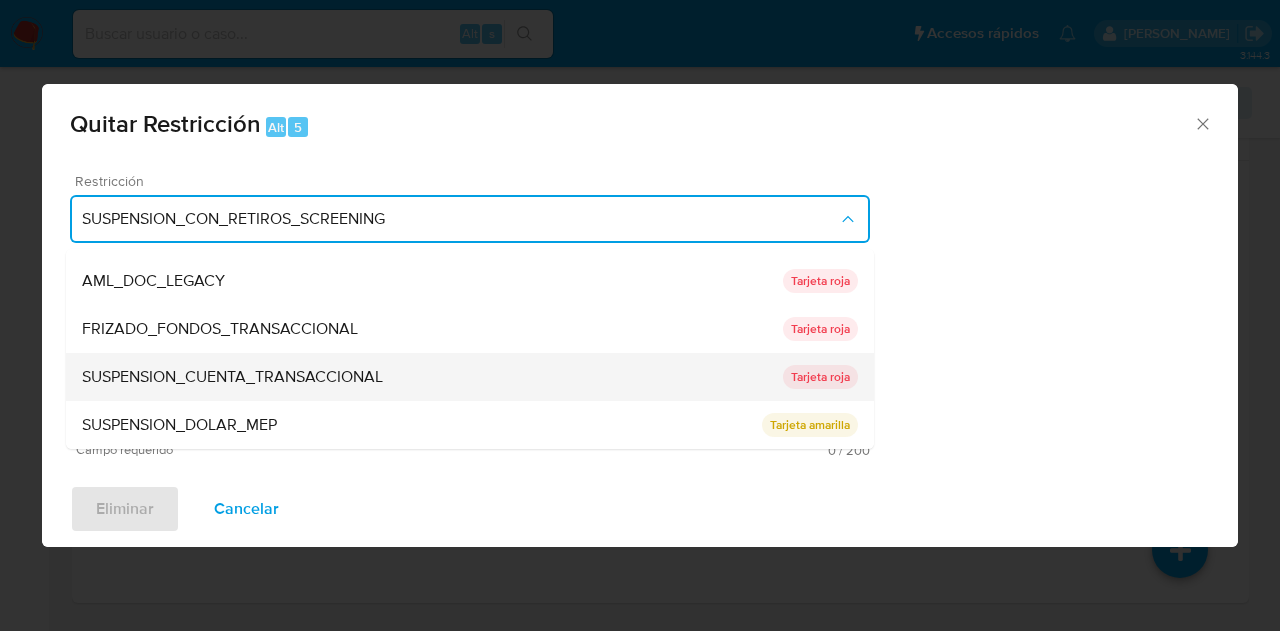 click on "SUSPENSION_CUENTA_TRANSACCIONAL" at bounding box center [232, 377] 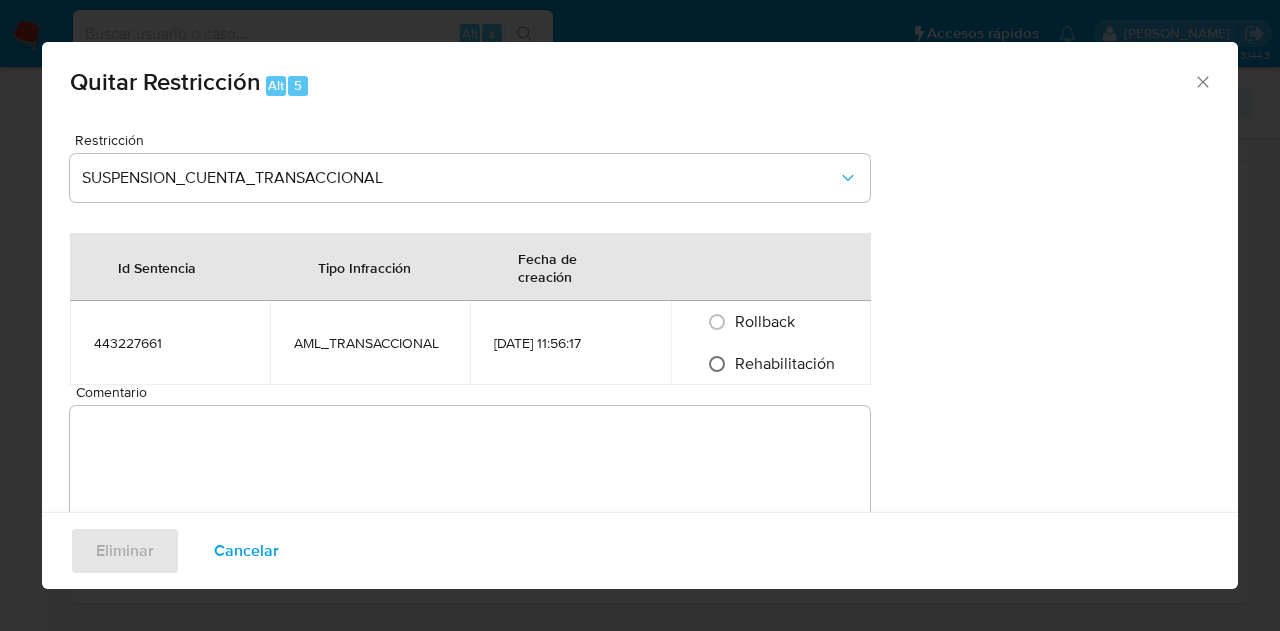 click on "Rehabilitación" at bounding box center [717, 364] 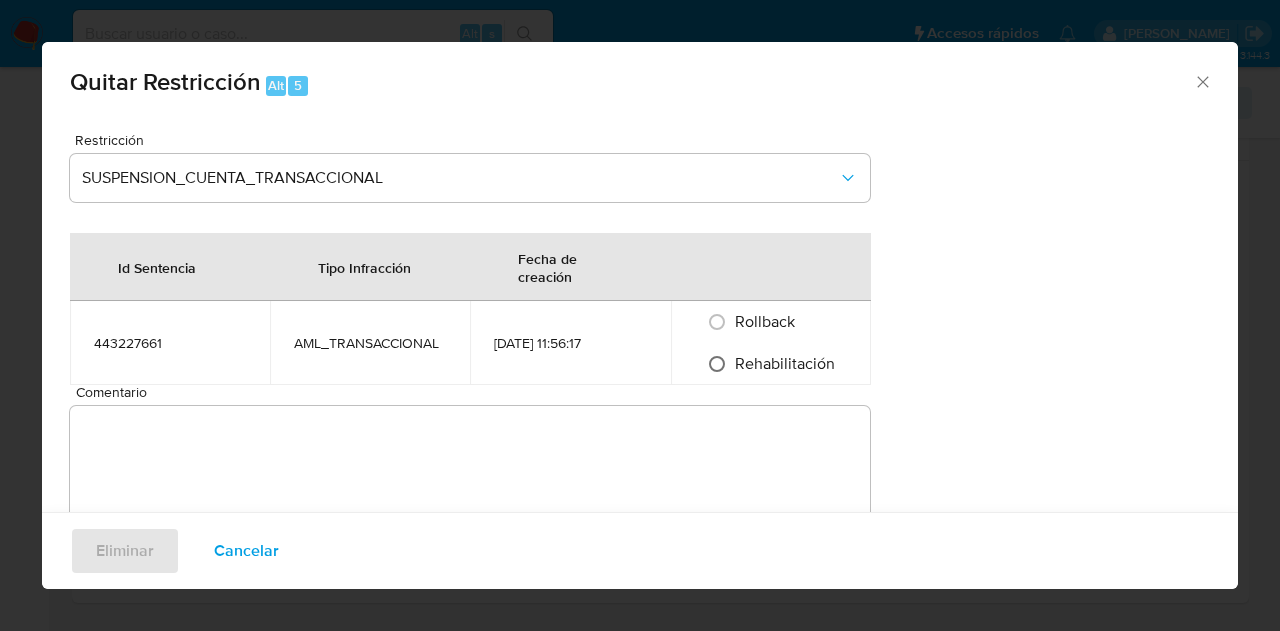 radio on "true" 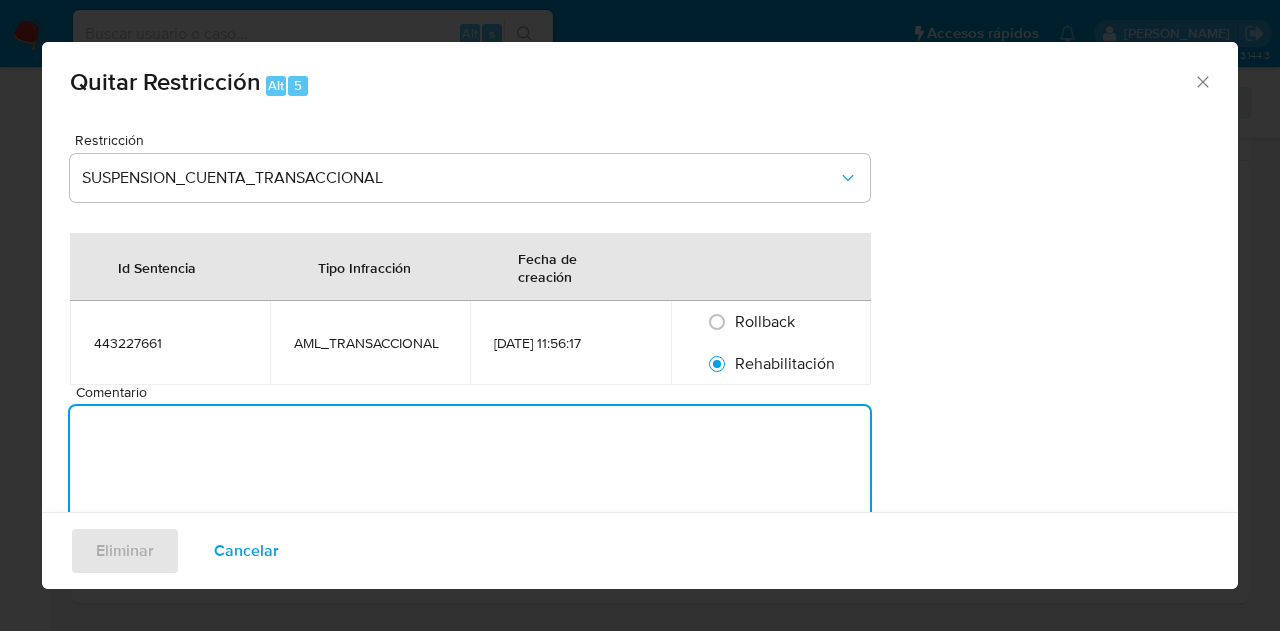 click on "Comentario" at bounding box center (470, 476) 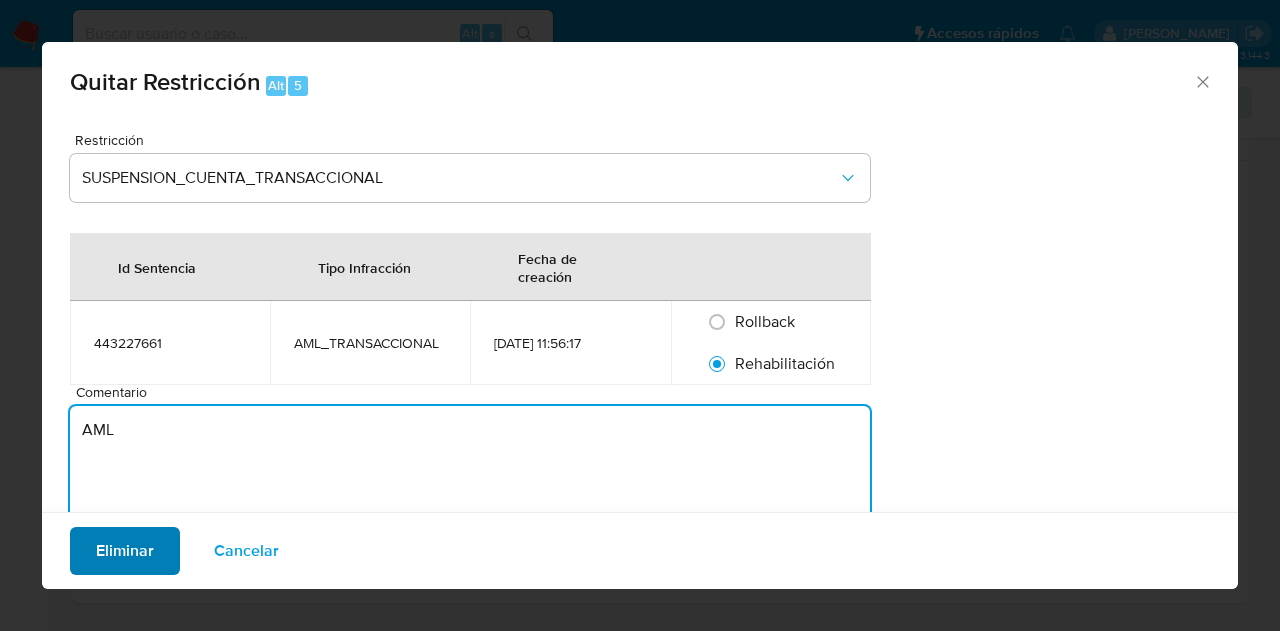type on "AML" 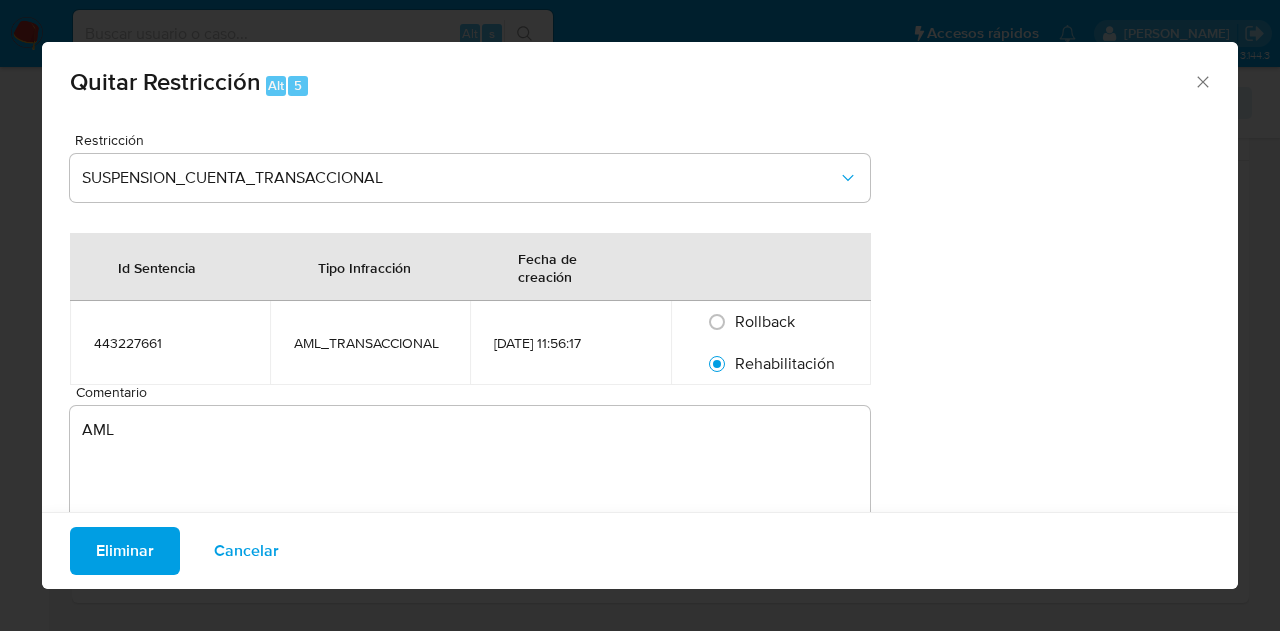click on "Eliminar" at bounding box center (125, 551) 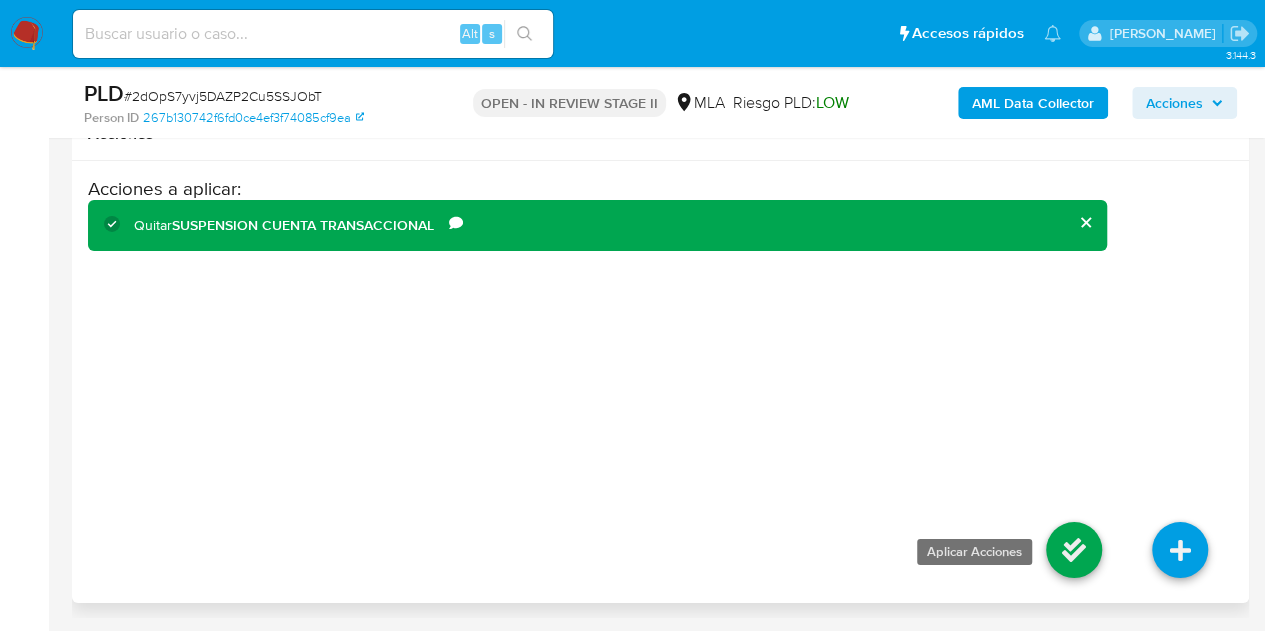 click at bounding box center [1074, 550] 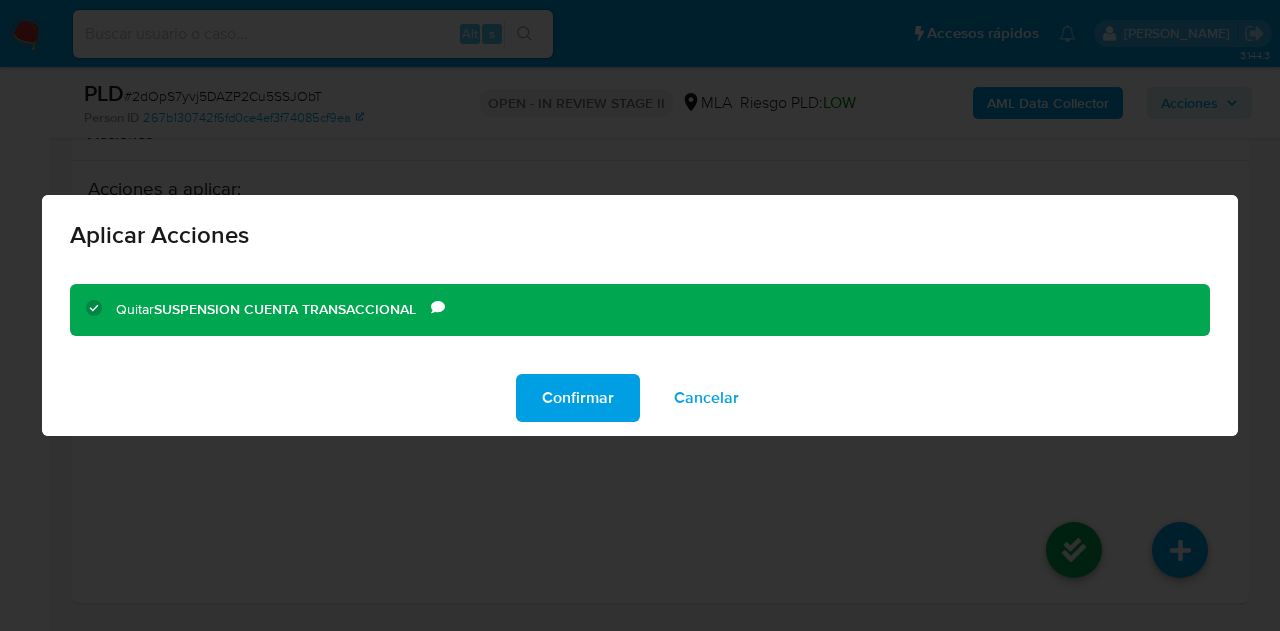 click on "Confirmar" at bounding box center (578, 398) 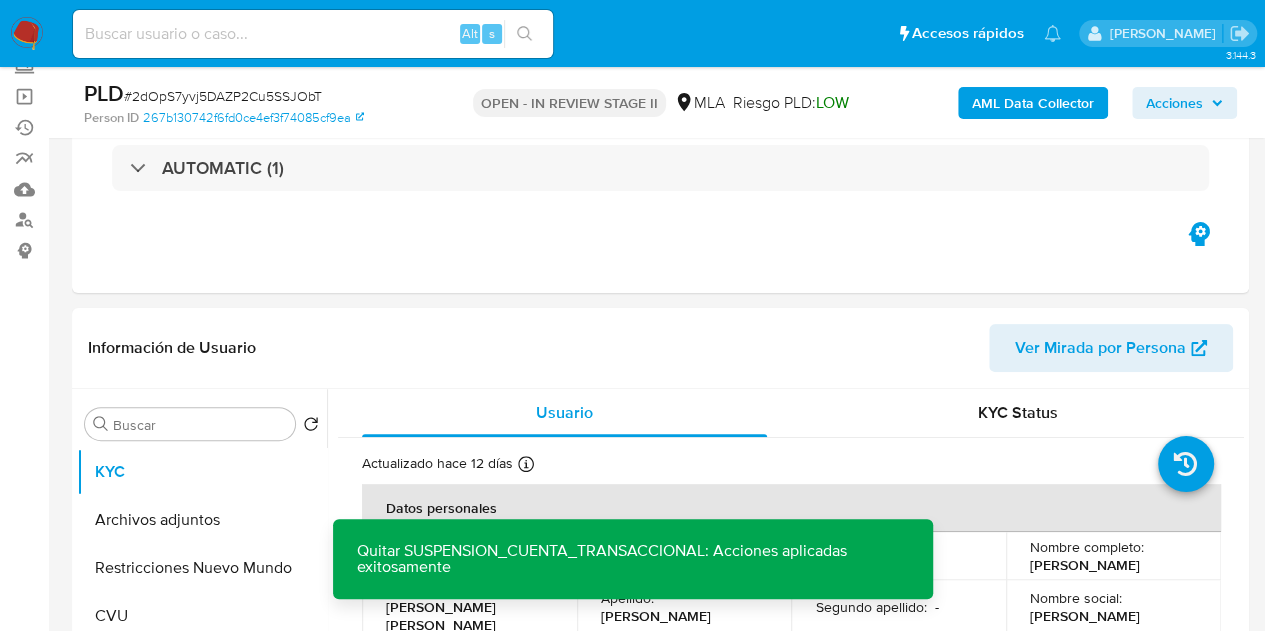 scroll, scrollTop: 330, scrollLeft: 0, axis: vertical 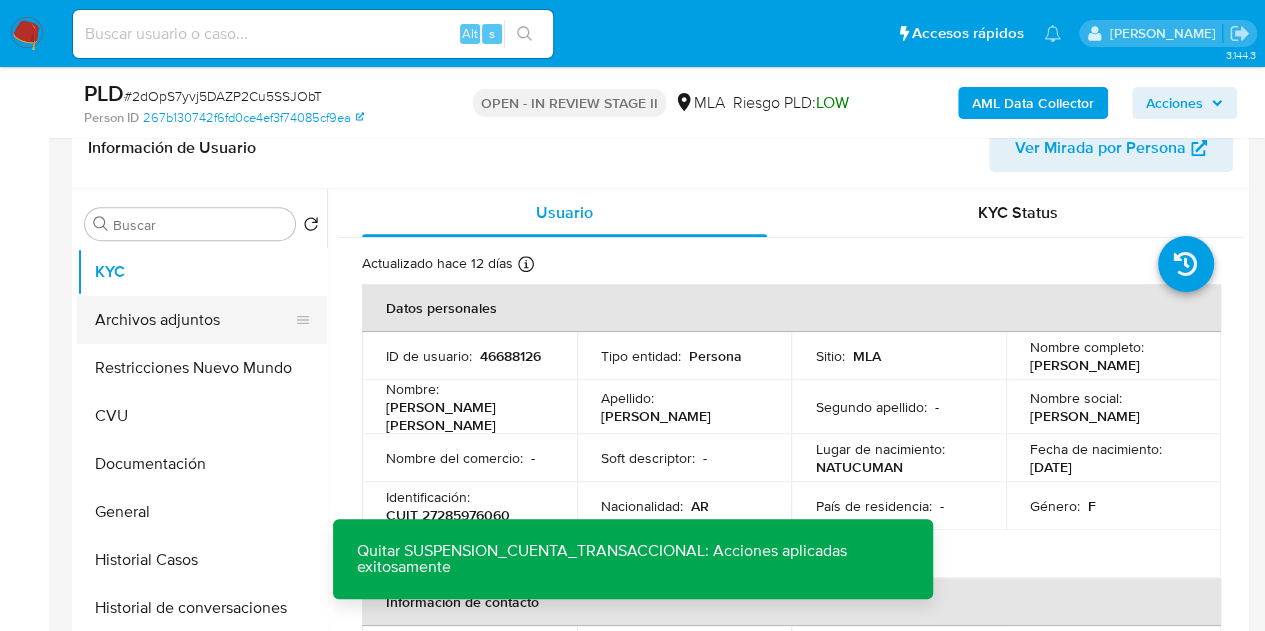 click on "Archivos adjuntos" at bounding box center (194, 320) 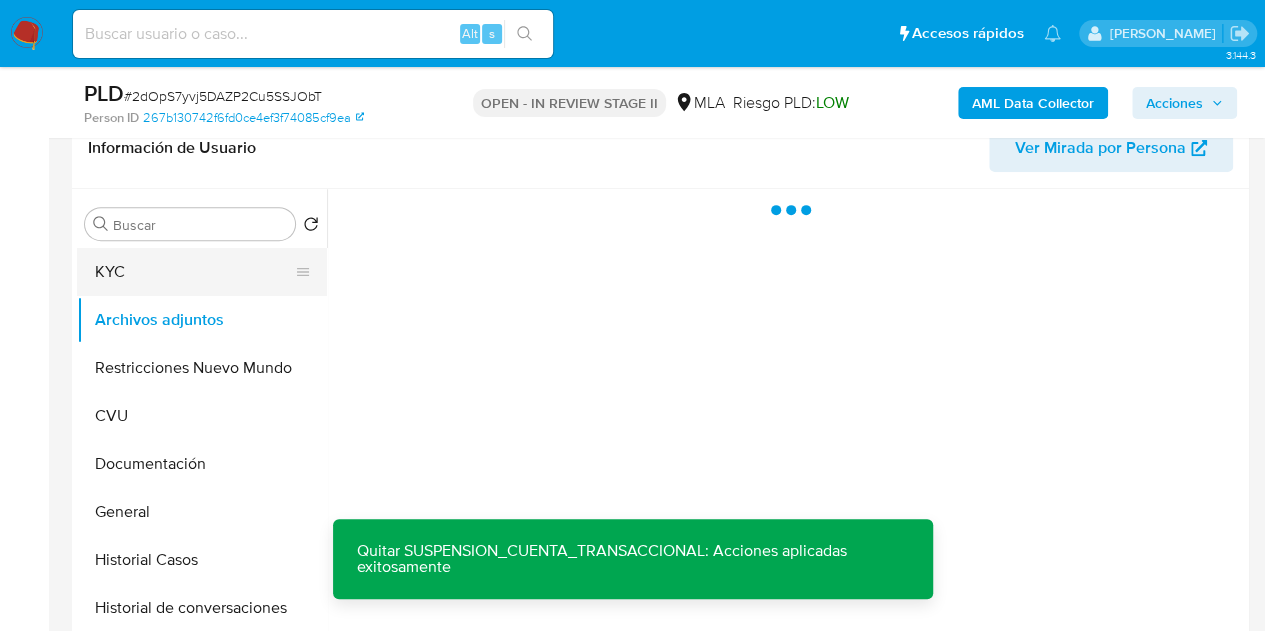 click on "KYC" at bounding box center [194, 272] 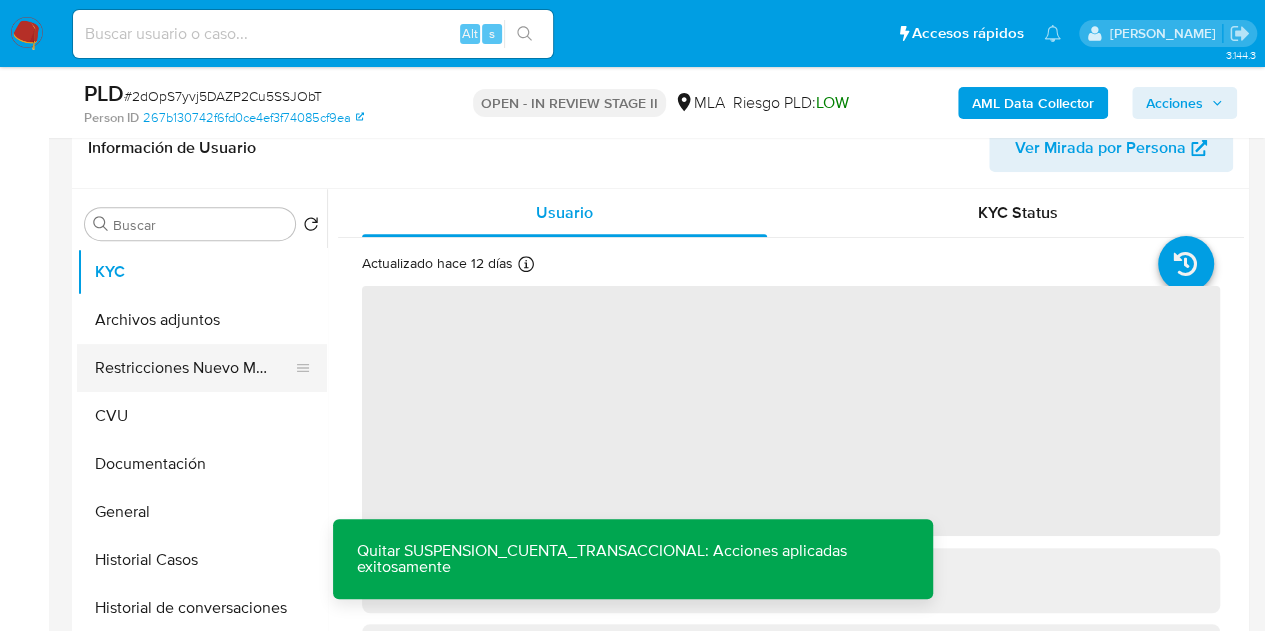 click on "Restricciones Nuevo Mundo" at bounding box center (194, 368) 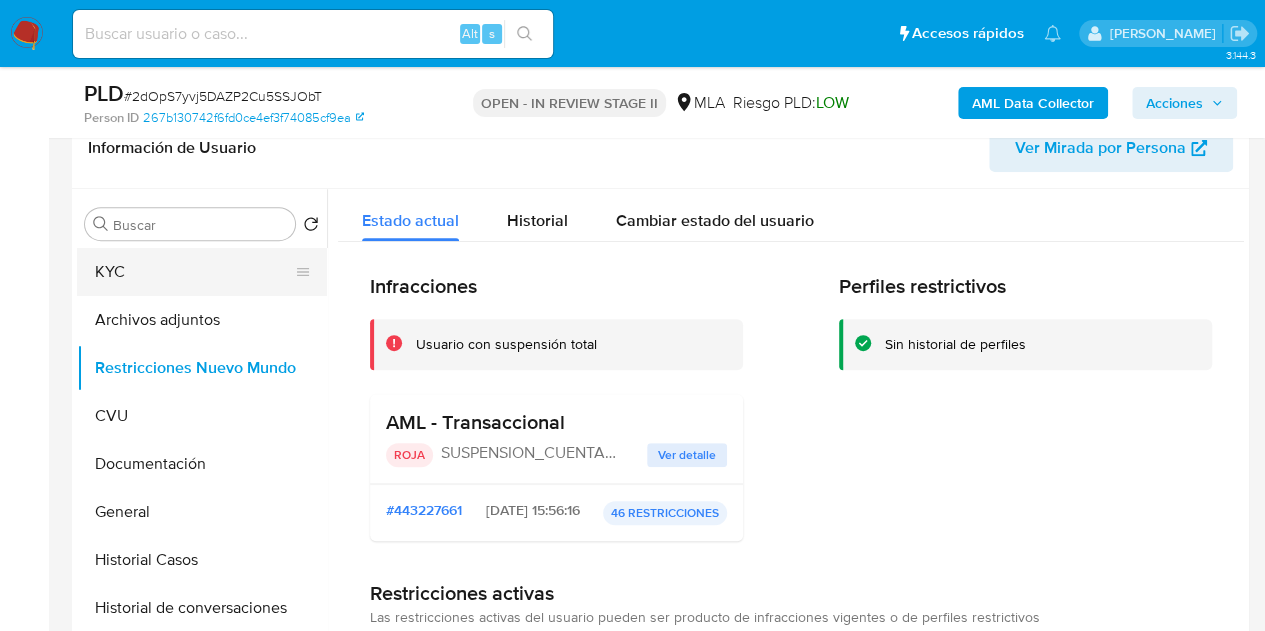 click on "KYC" at bounding box center [194, 272] 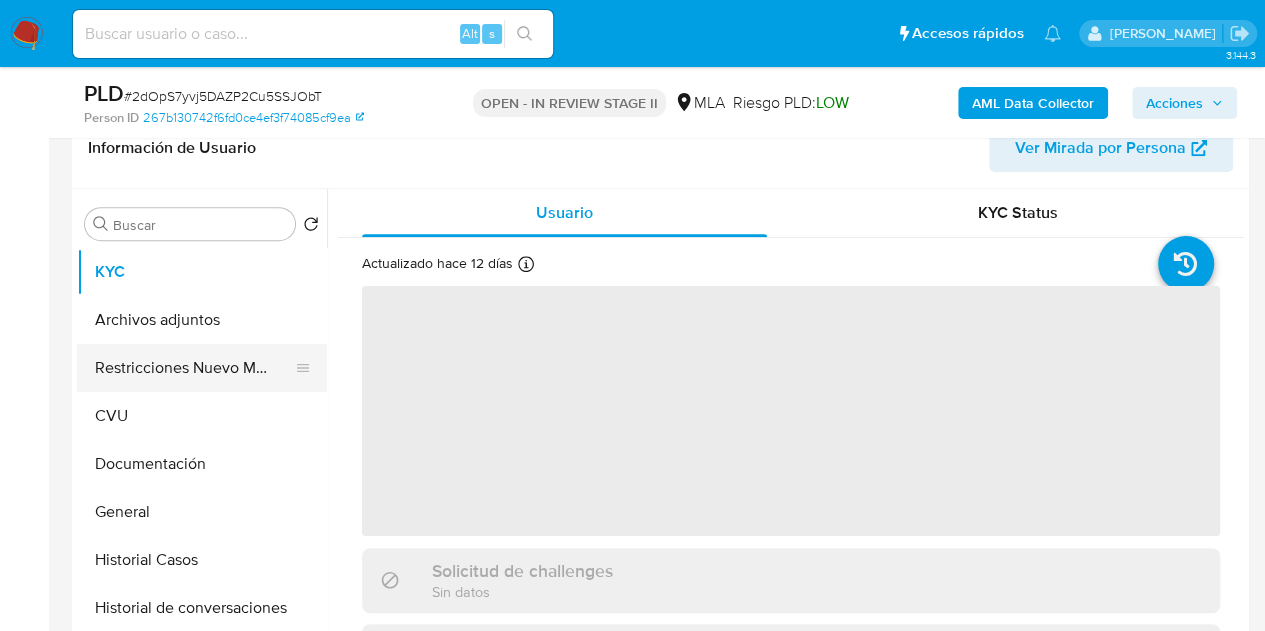 click on "Restricciones Nuevo Mundo" at bounding box center [194, 368] 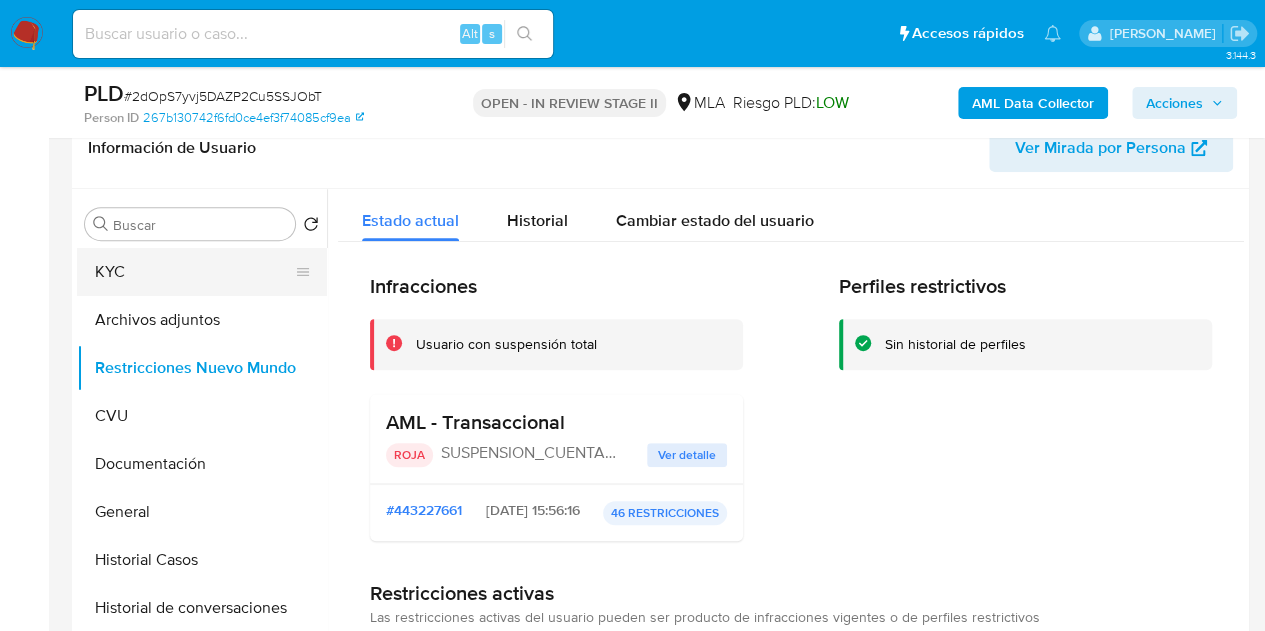 click on "KYC" at bounding box center [194, 272] 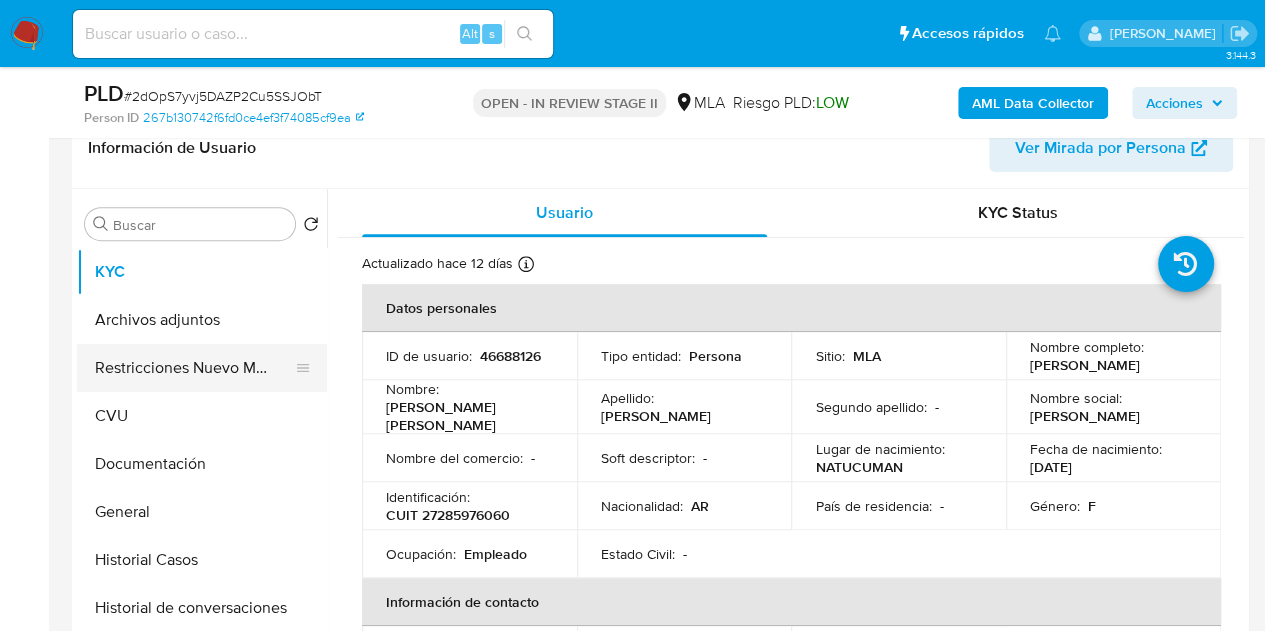 click on "Restricciones Nuevo Mundo" at bounding box center (194, 368) 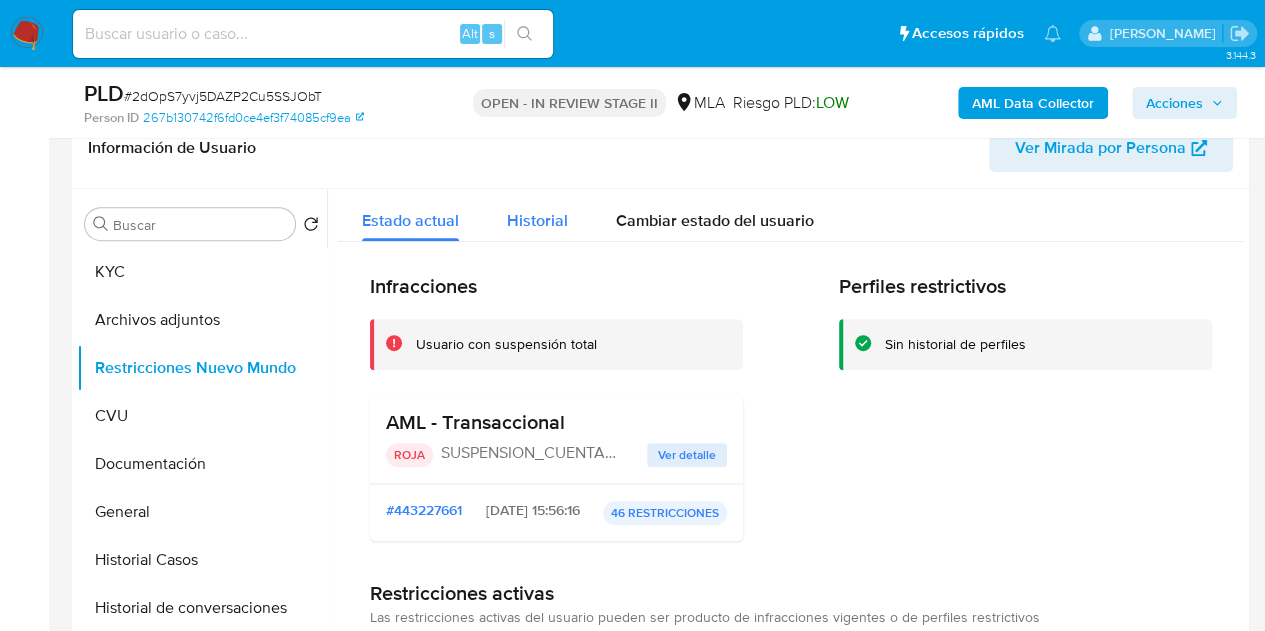 click on "Historial" at bounding box center [537, 220] 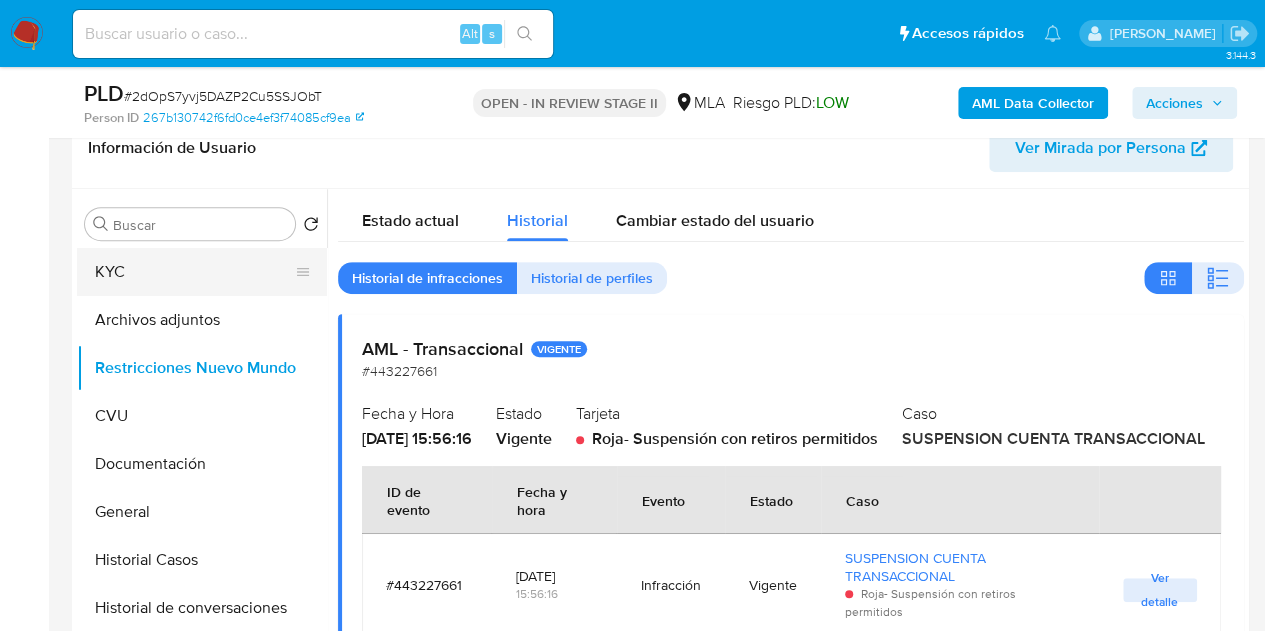 click on "KYC" at bounding box center (194, 272) 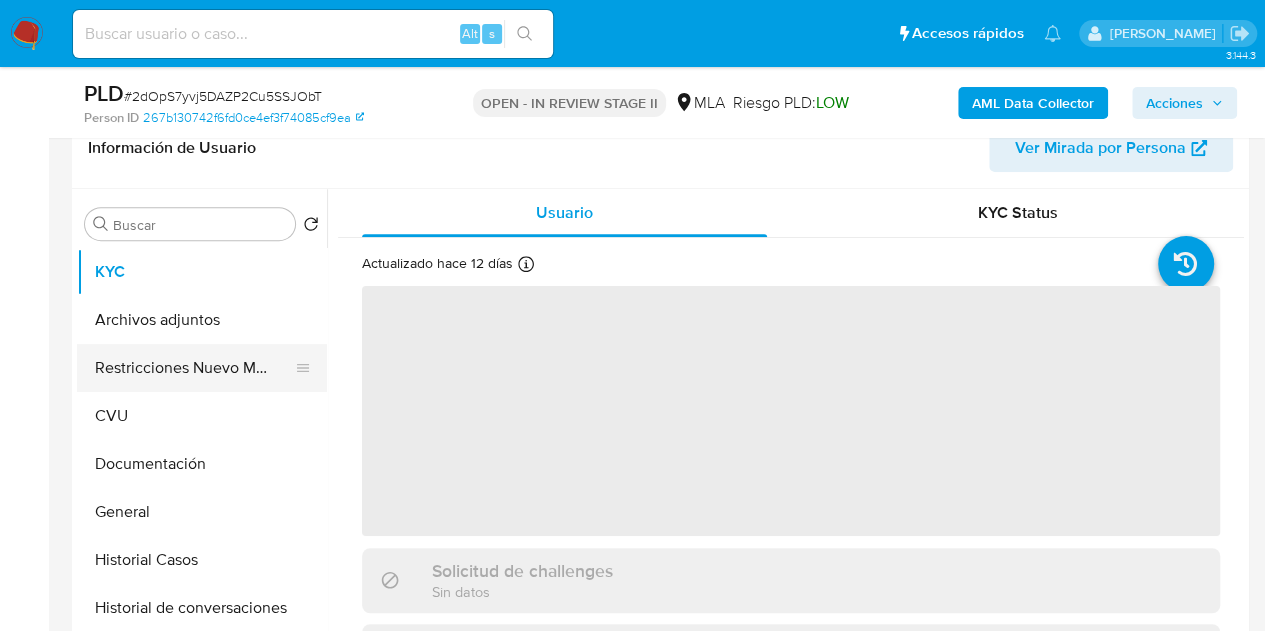 click on "Restricciones Nuevo Mundo" at bounding box center [194, 368] 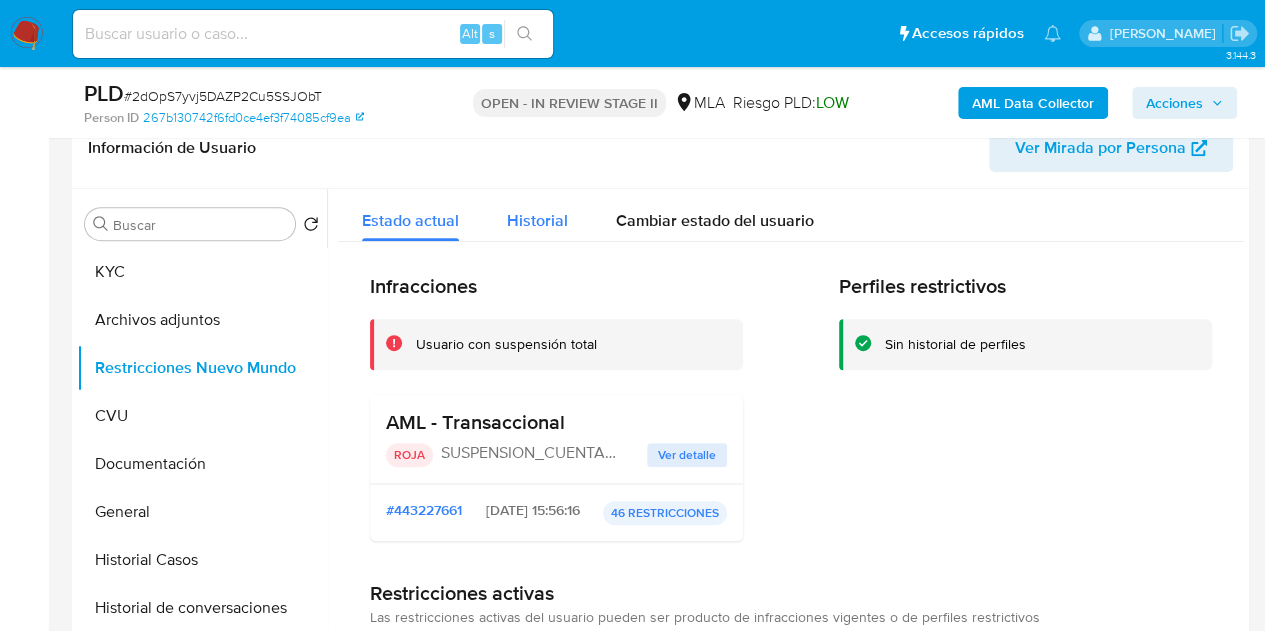 click on "Historial" at bounding box center (537, 220) 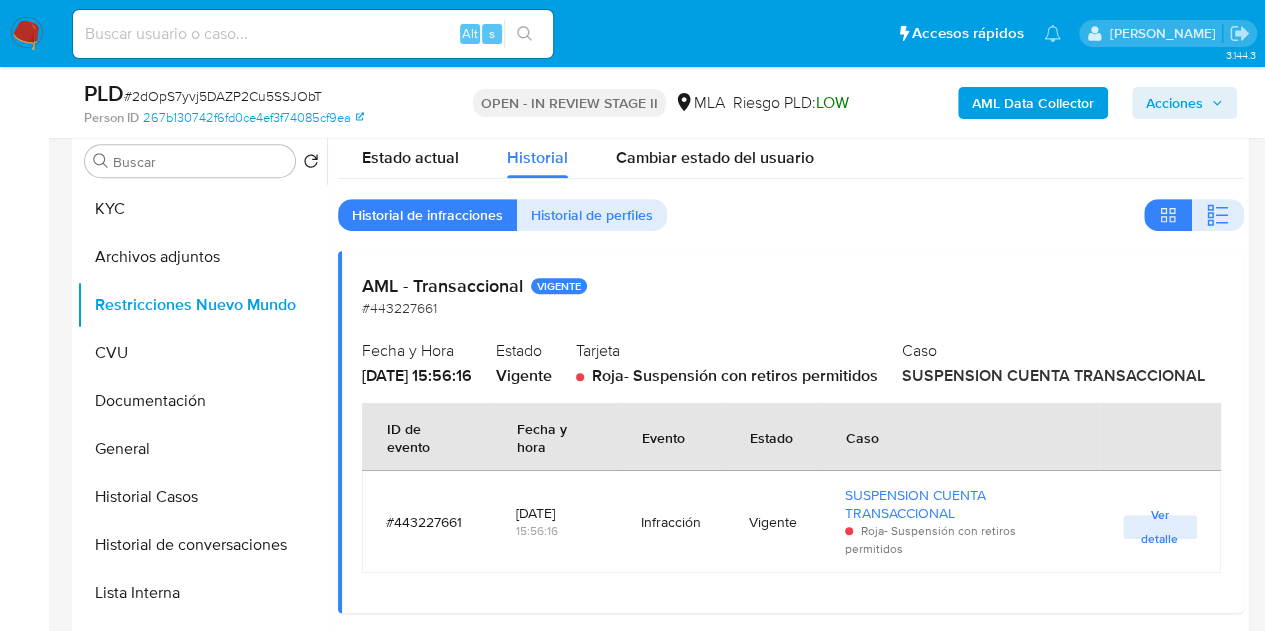 scroll, scrollTop: 348, scrollLeft: 0, axis: vertical 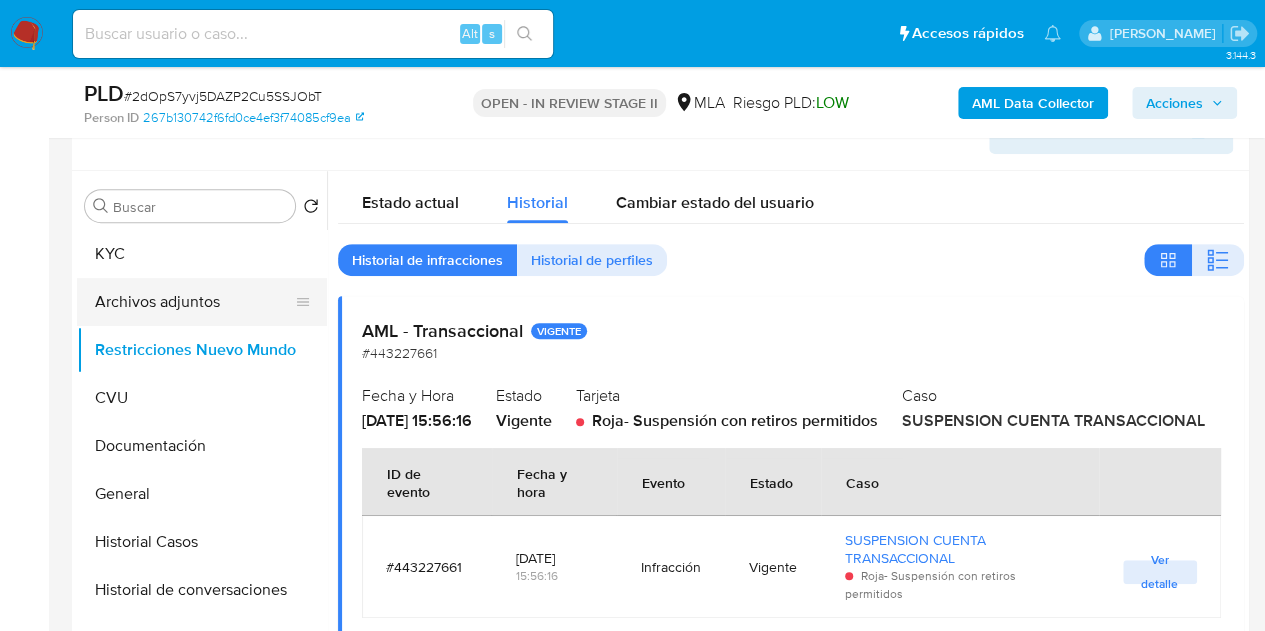 click on "Archivos adjuntos" at bounding box center (194, 302) 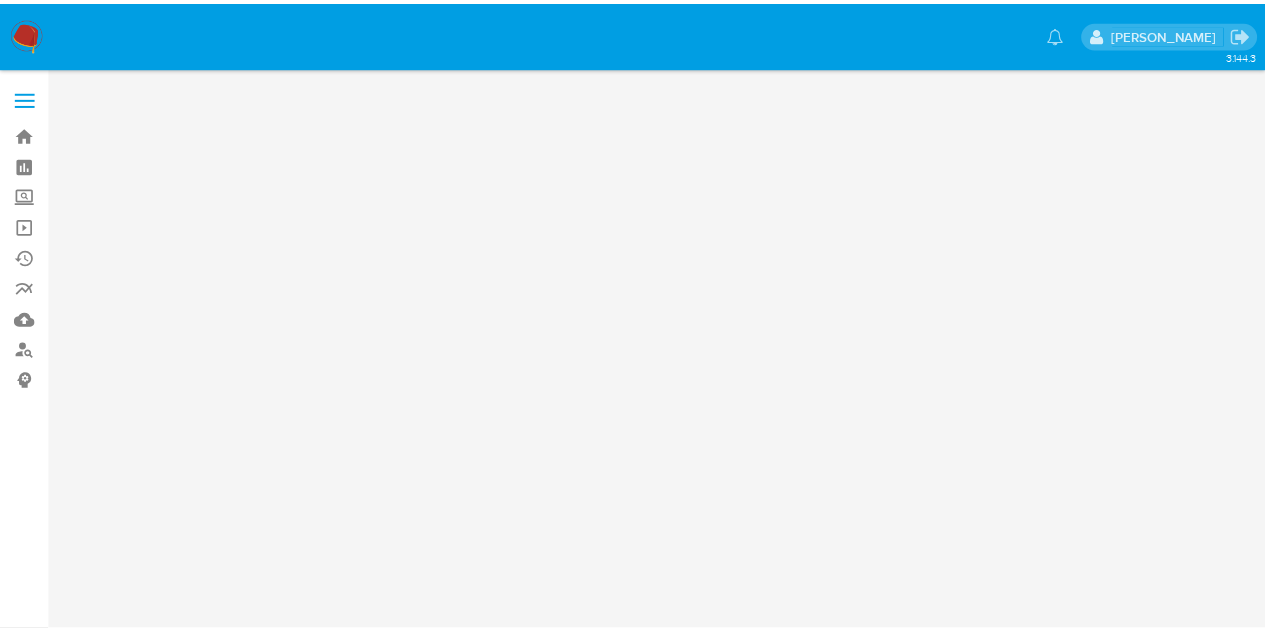 scroll, scrollTop: 0, scrollLeft: 0, axis: both 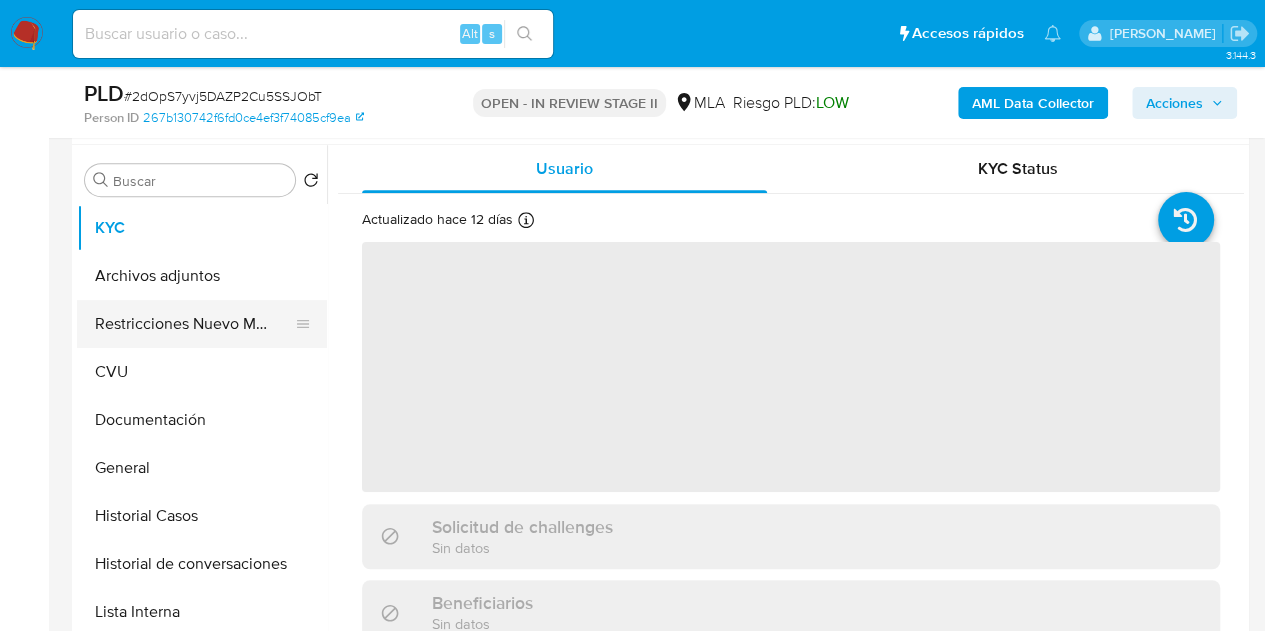 click on "Restricciones Nuevo Mundo" at bounding box center [194, 324] 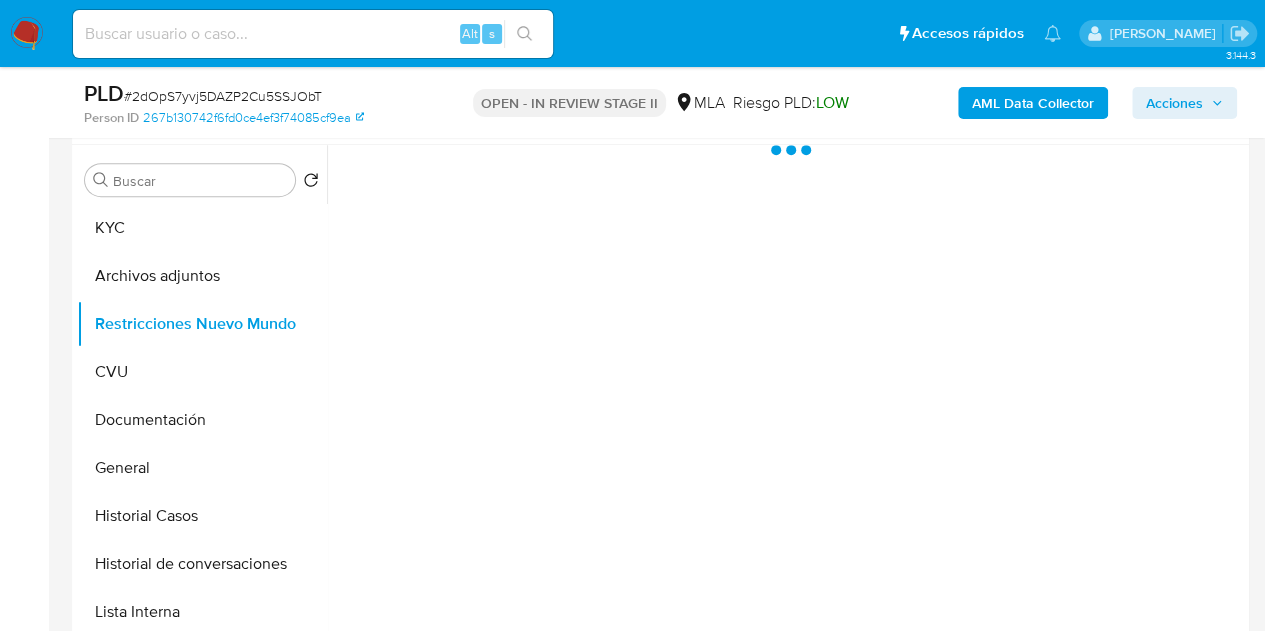 select on "10" 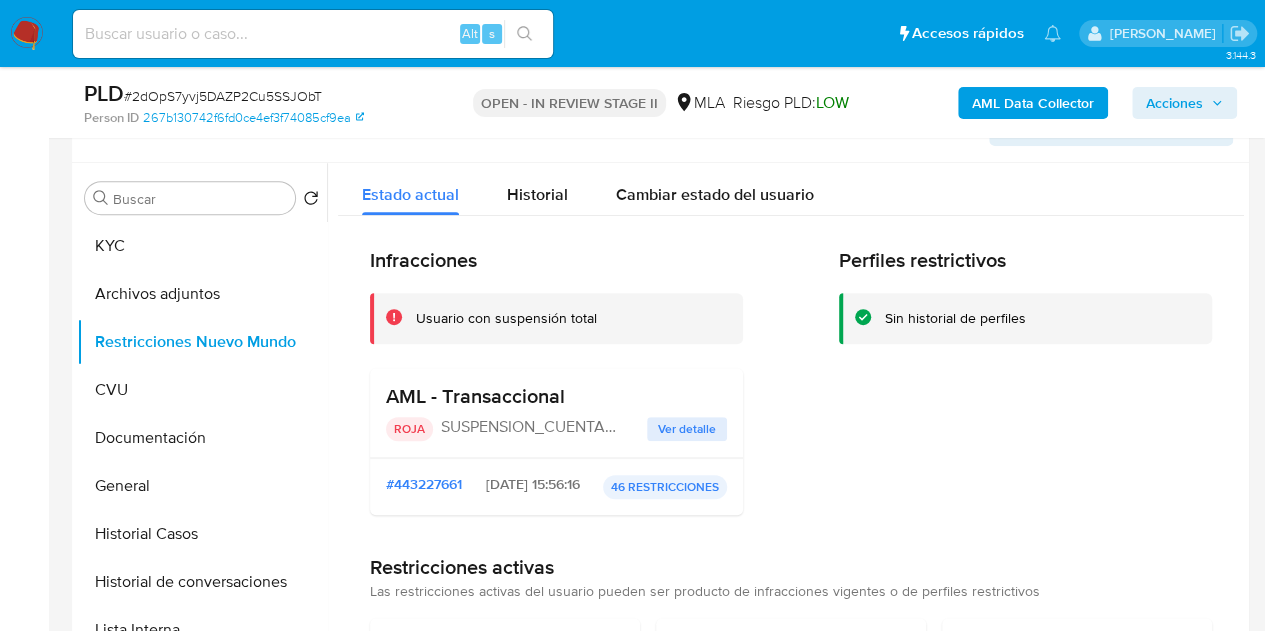 scroll, scrollTop: 365, scrollLeft: 0, axis: vertical 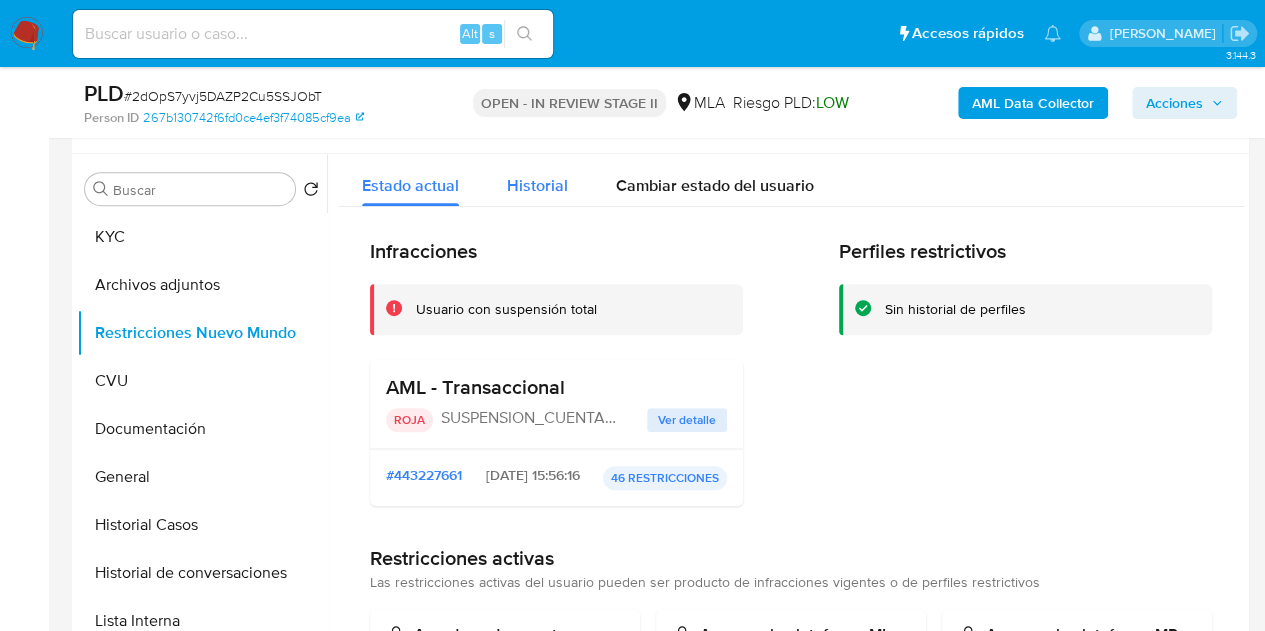click on "Historial" at bounding box center (537, 185) 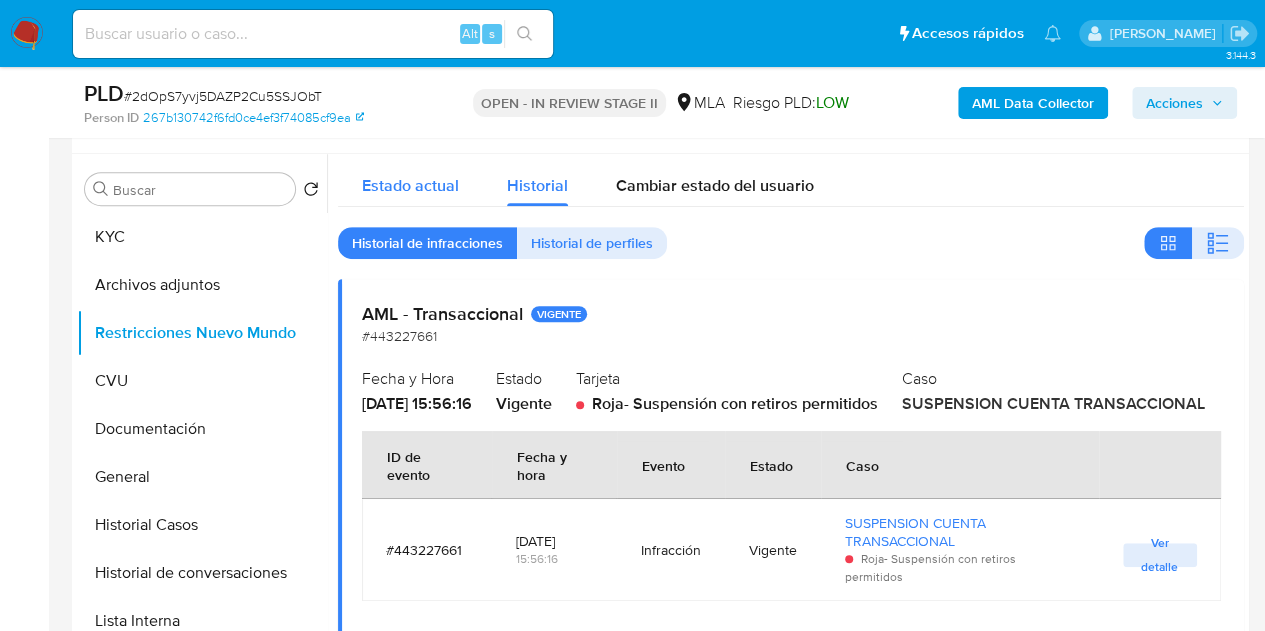 click on "Estado actual" at bounding box center [410, 185] 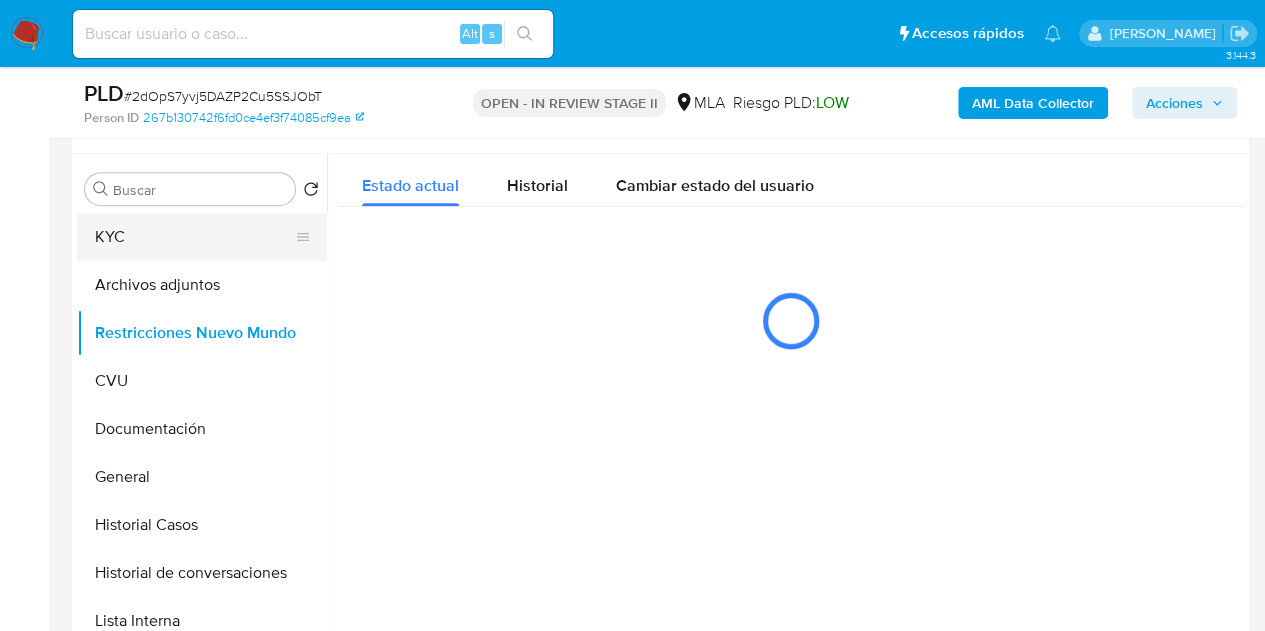 click on "KYC" at bounding box center (194, 237) 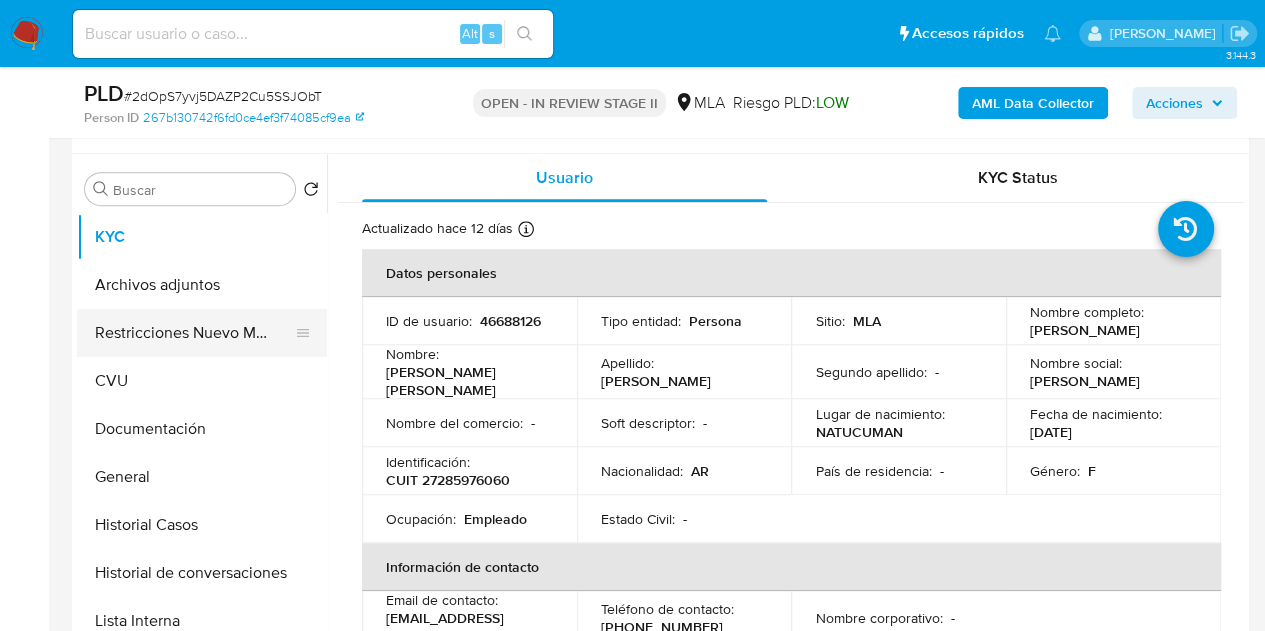 click on "Restricciones Nuevo Mundo" at bounding box center [194, 333] 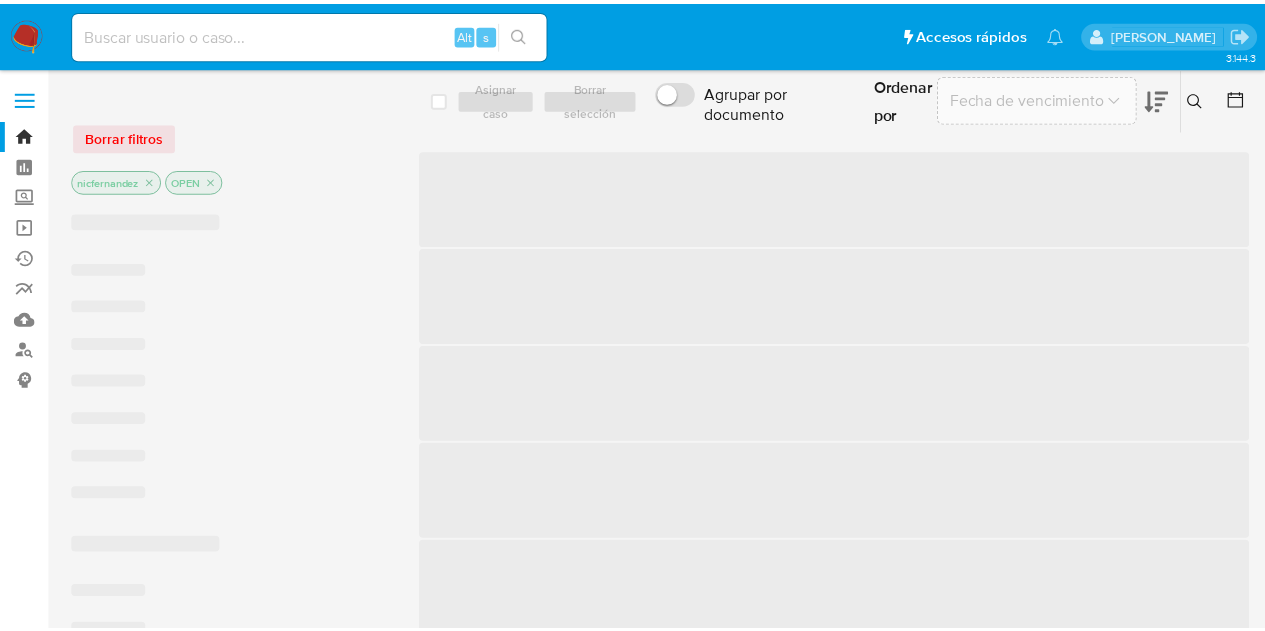 scroll, scrollTop: 0, scrollLeft: 0, axis: both 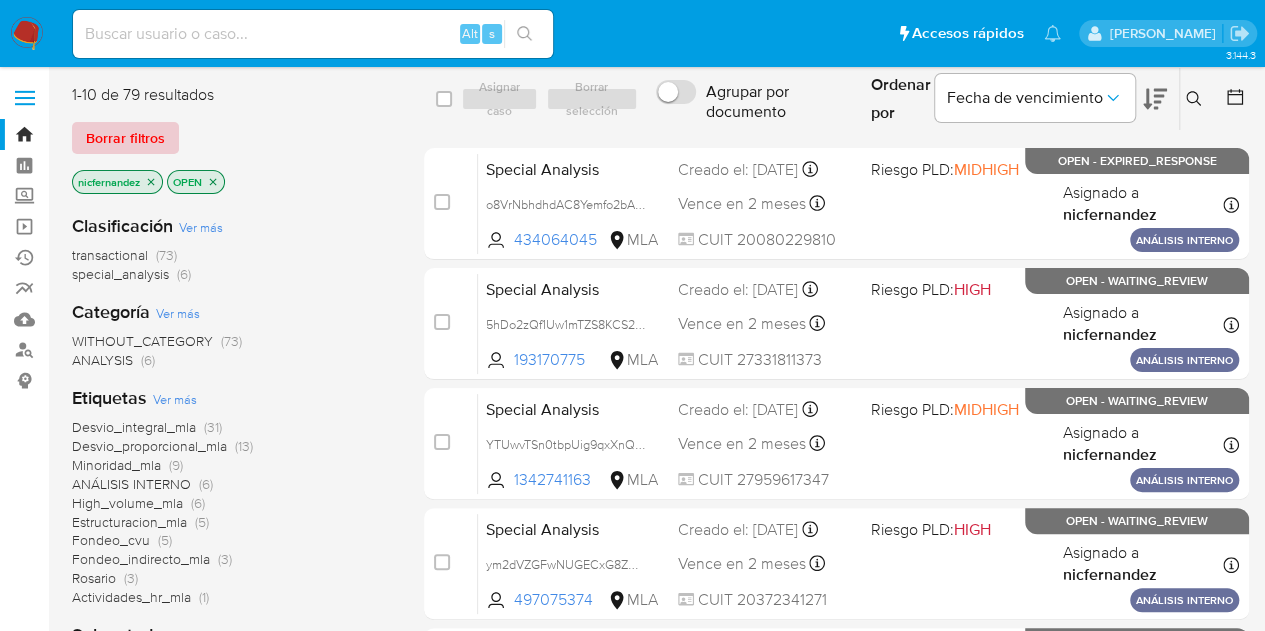 click on "Borrar filtros" at bounding box center (125, 138) 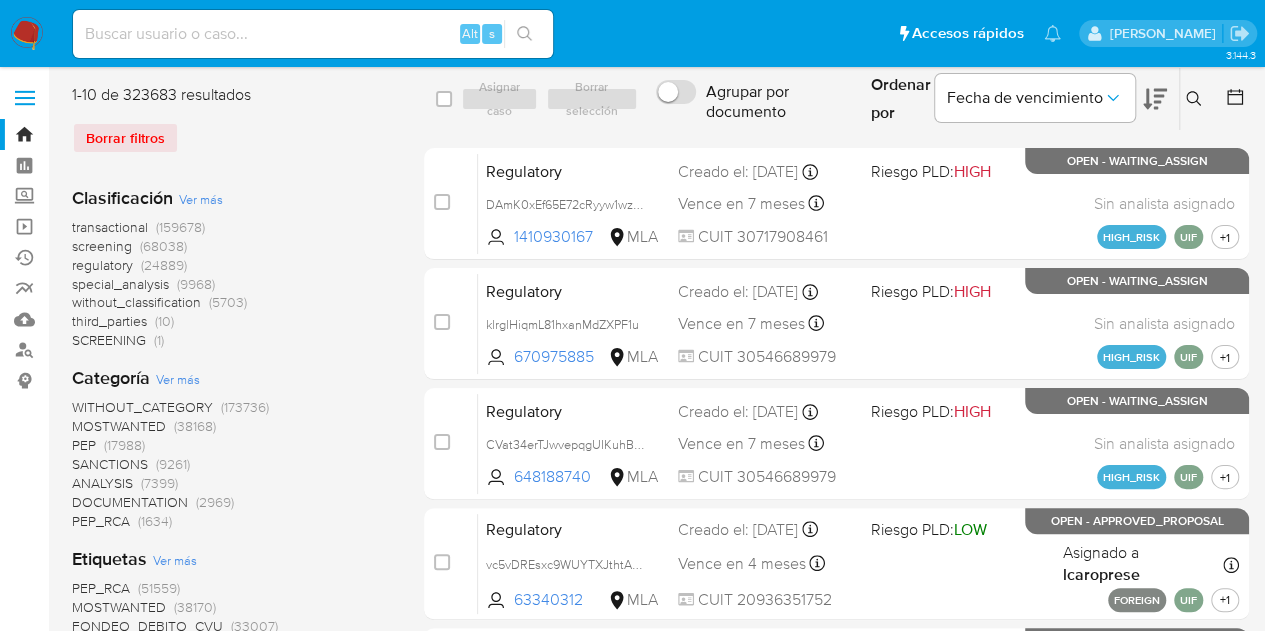 click at bounding box center [1196, 99] 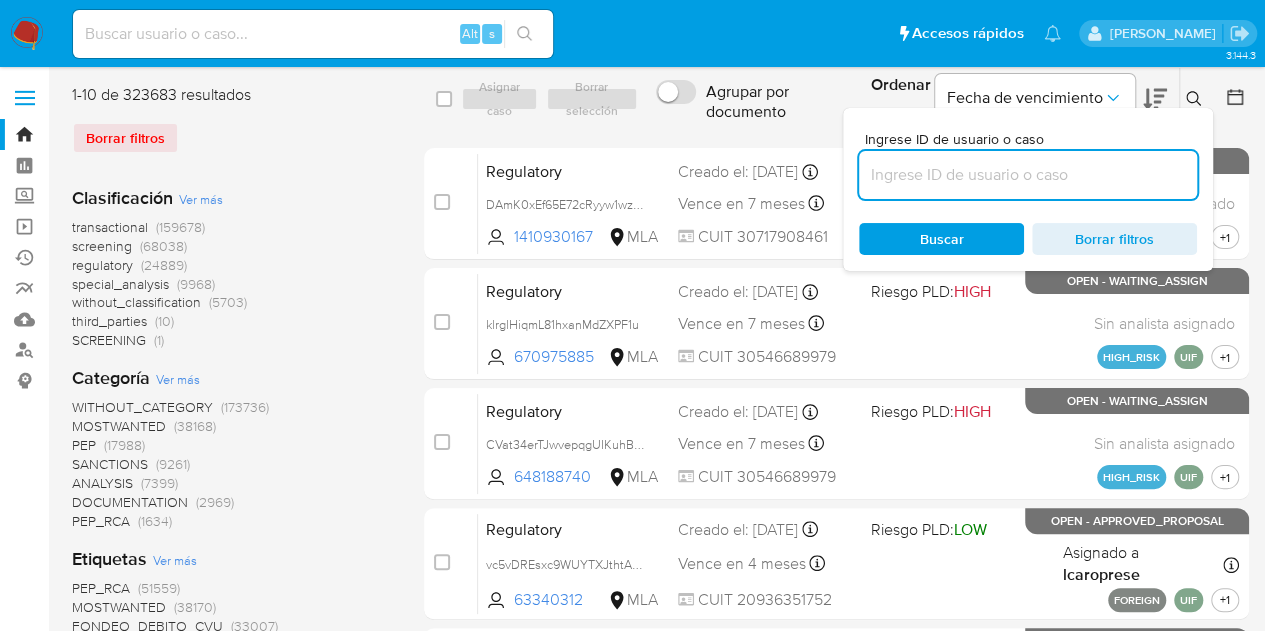 click at bounding box center (1028, 175) 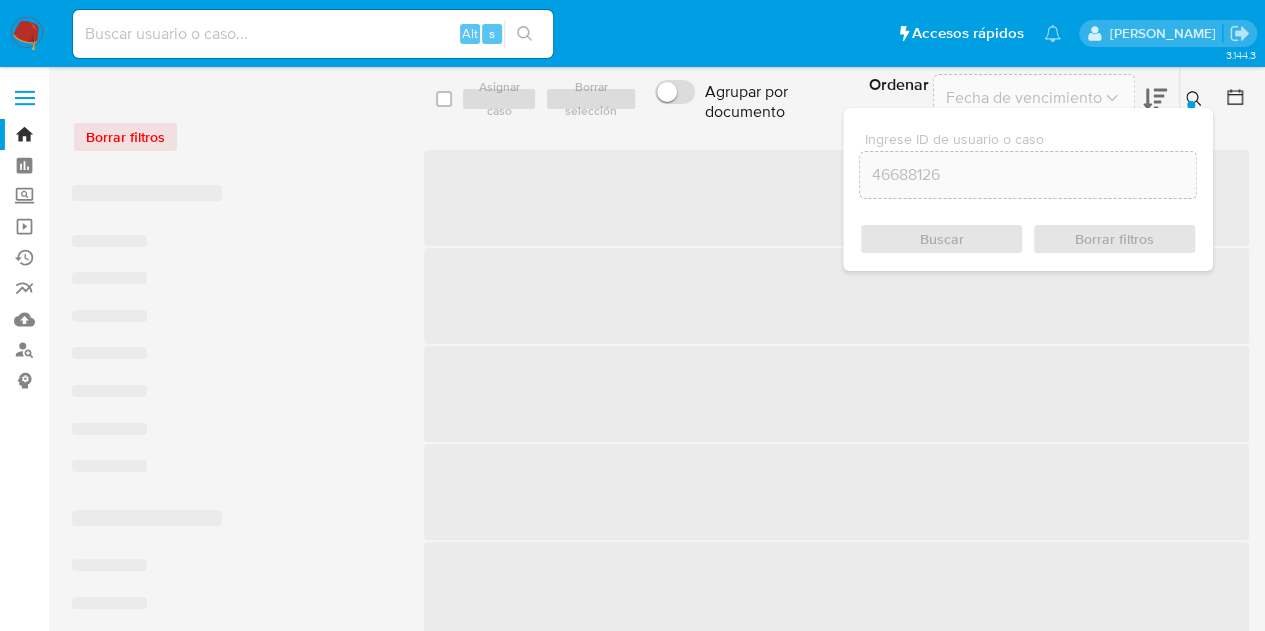 click 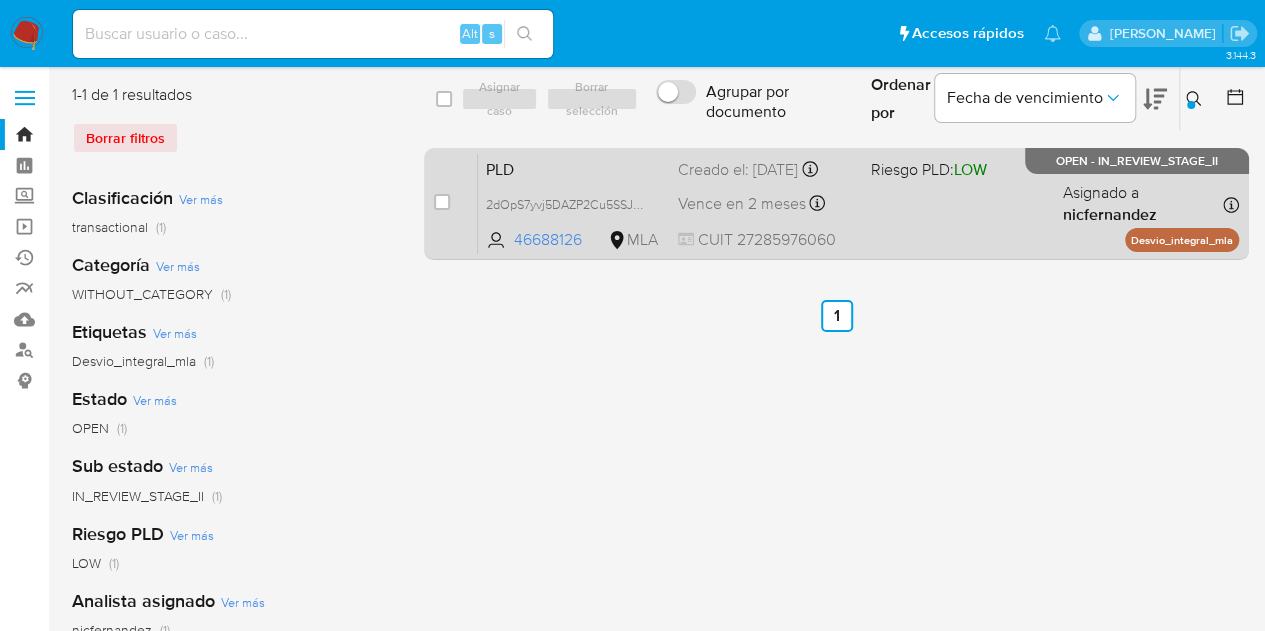 click on "PLD 2dOpS7yvj5DAZP2Cu5SSJObT 46688126 MLA Riesgo PLD:  LOW Creado el: 12/06/2025   Creado el: 12/06/2025 03:11:20 Vence en 2 meses   Vence el 10/09/2025 03:11:20 CUIT   27285976060 Asignado a   nicfernandez   Asignado el: 18/06/2025 14:17:38 Desvio_integral_mla OPEN - IN_REVIEW_STAGE_II" at bounding box center [858, 203] 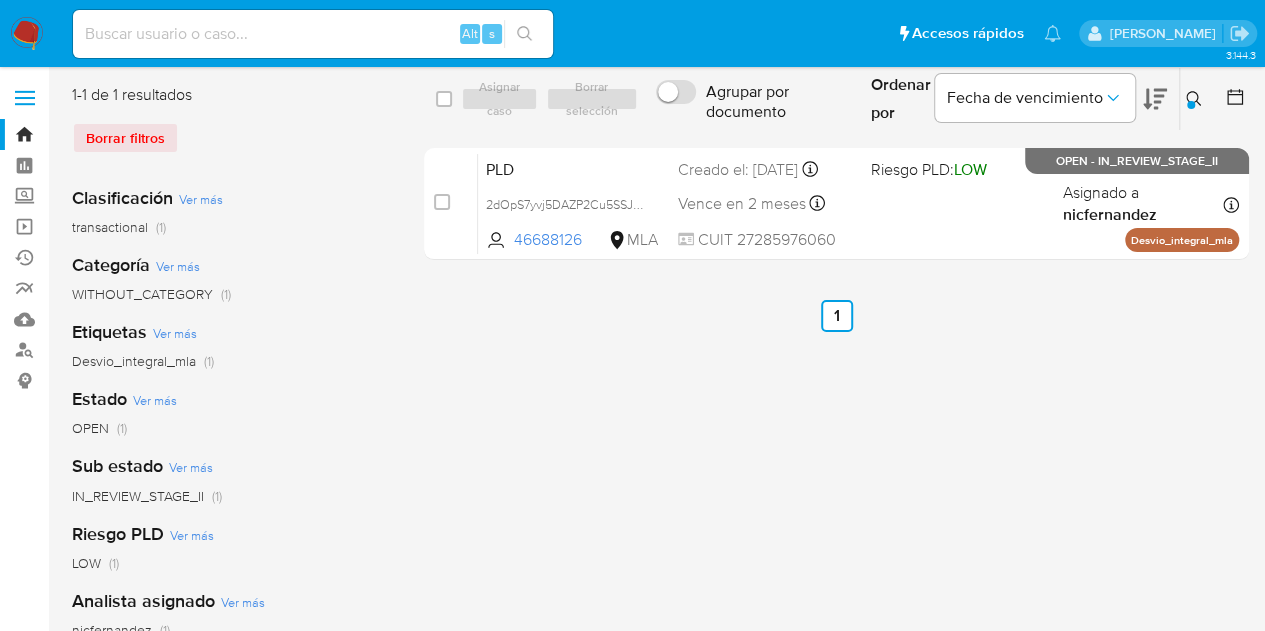 click 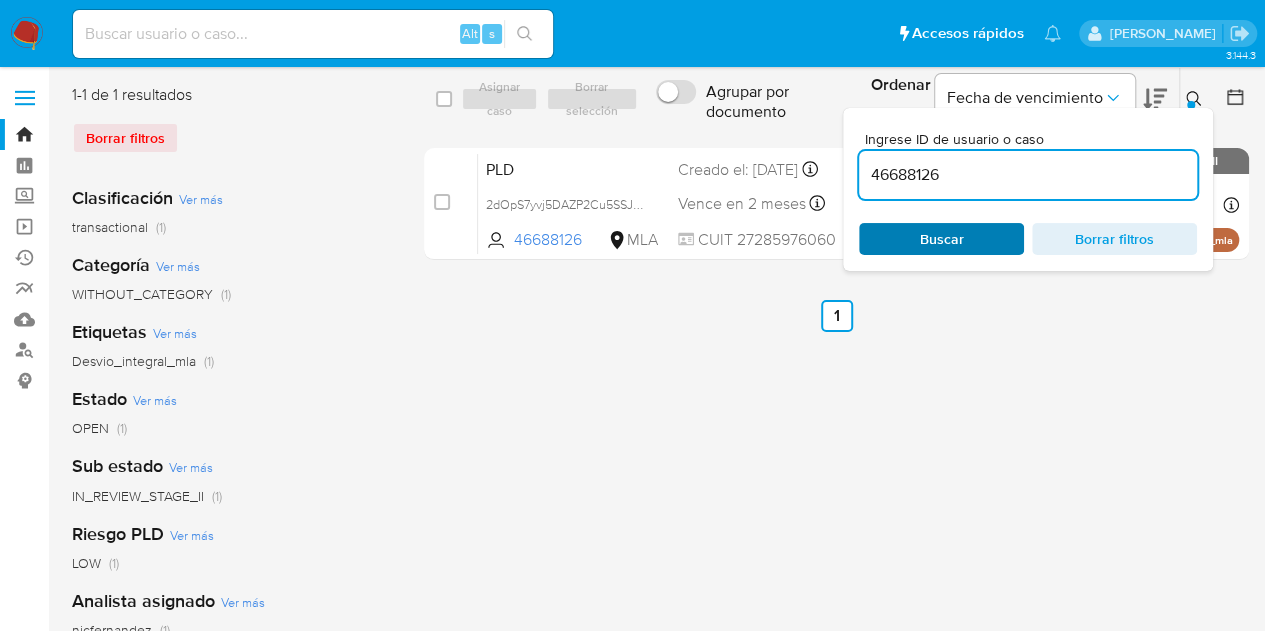 click on "Buscar" at bounding box center (942, 239) 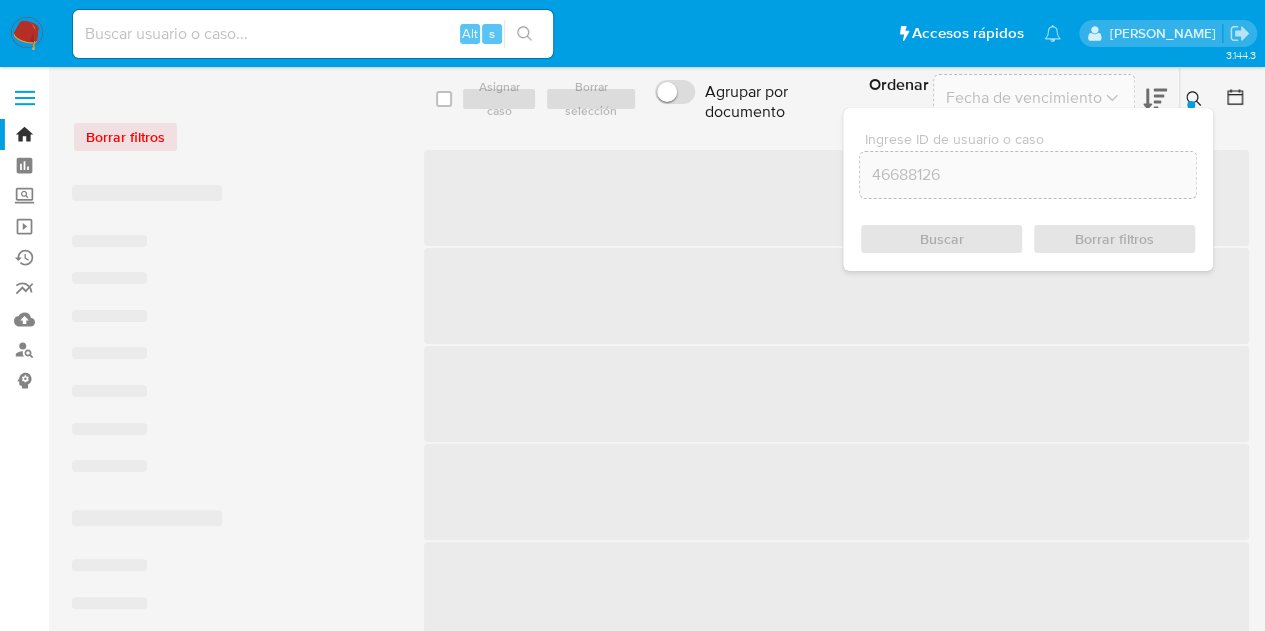 click 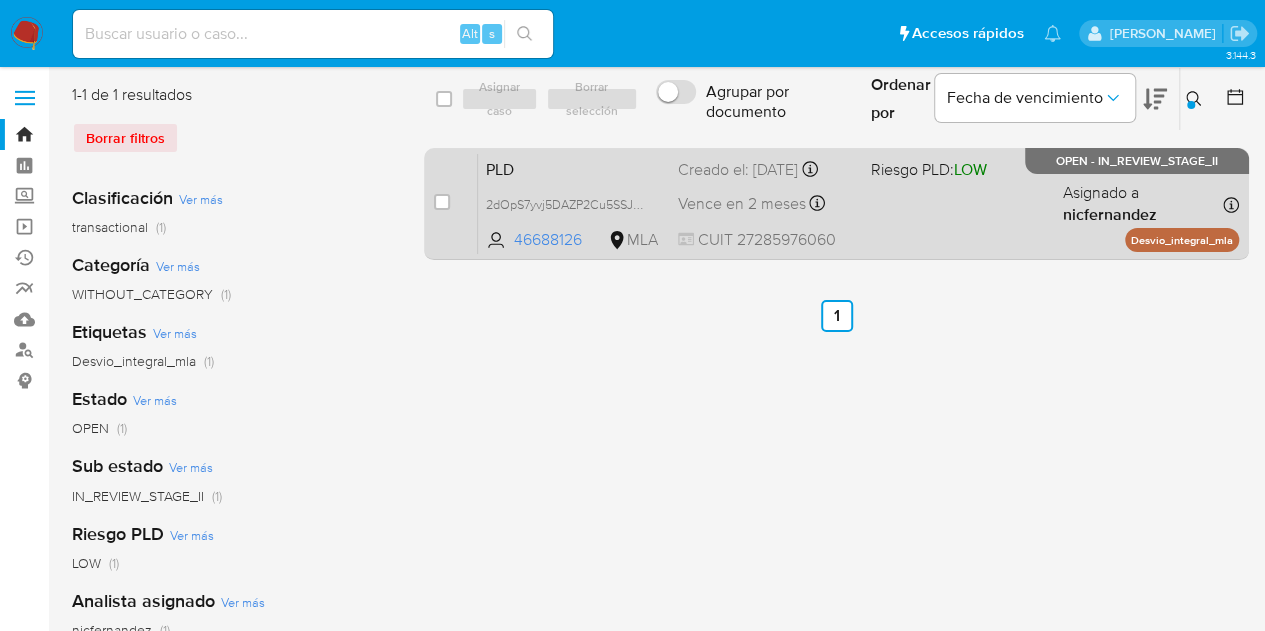 click on "PLD" at bounding box center (574, 168) 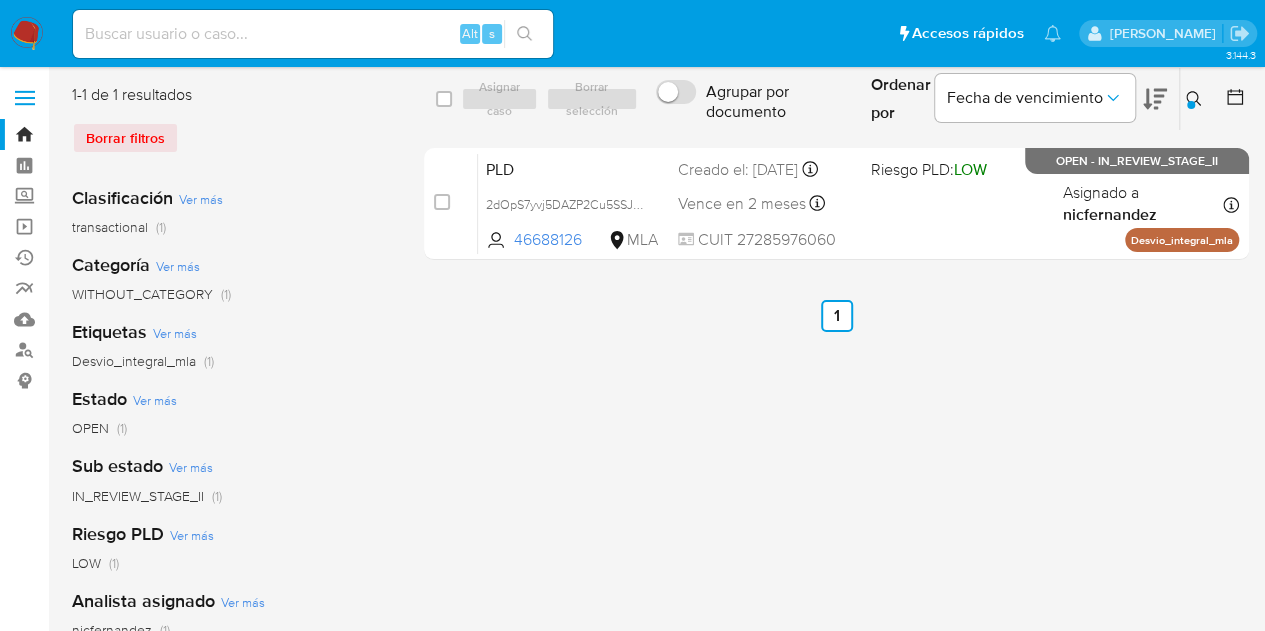 drag, startPoint x: 1198, startPoint y: 90, endPoint x: 1159, endPoint y: 121, distance: 49.819675 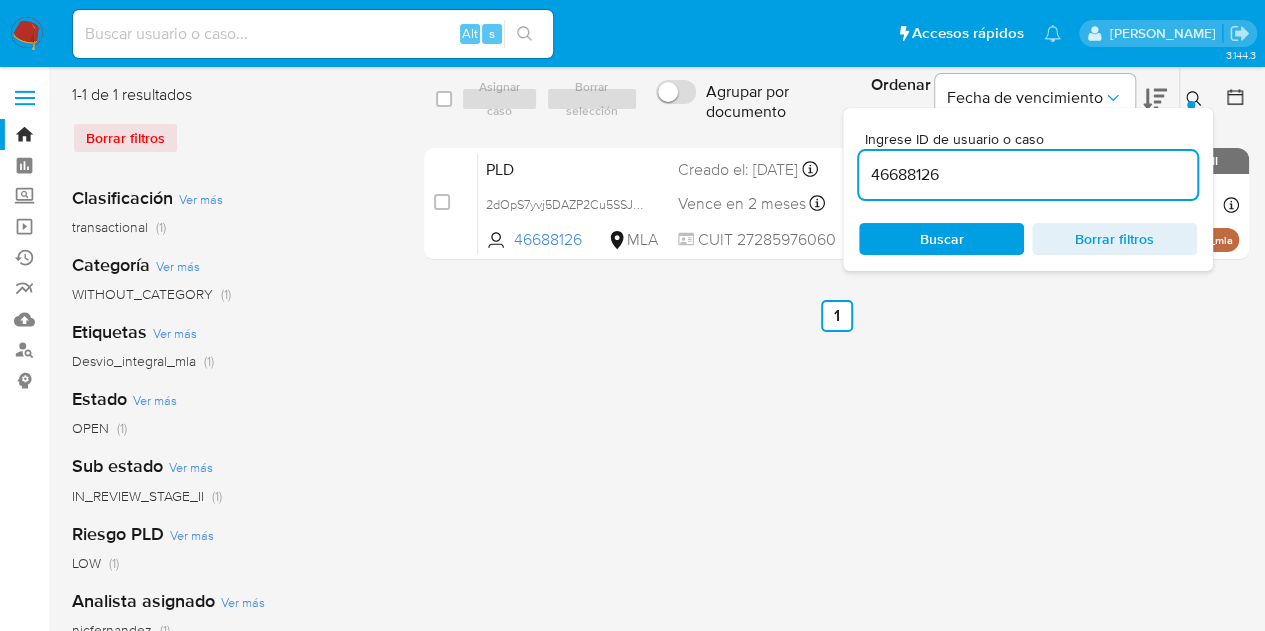 drag, startPoint x: 920, startPoint y: 161, endPoint x: 748, endPoint y: 115, distance: 178.04494 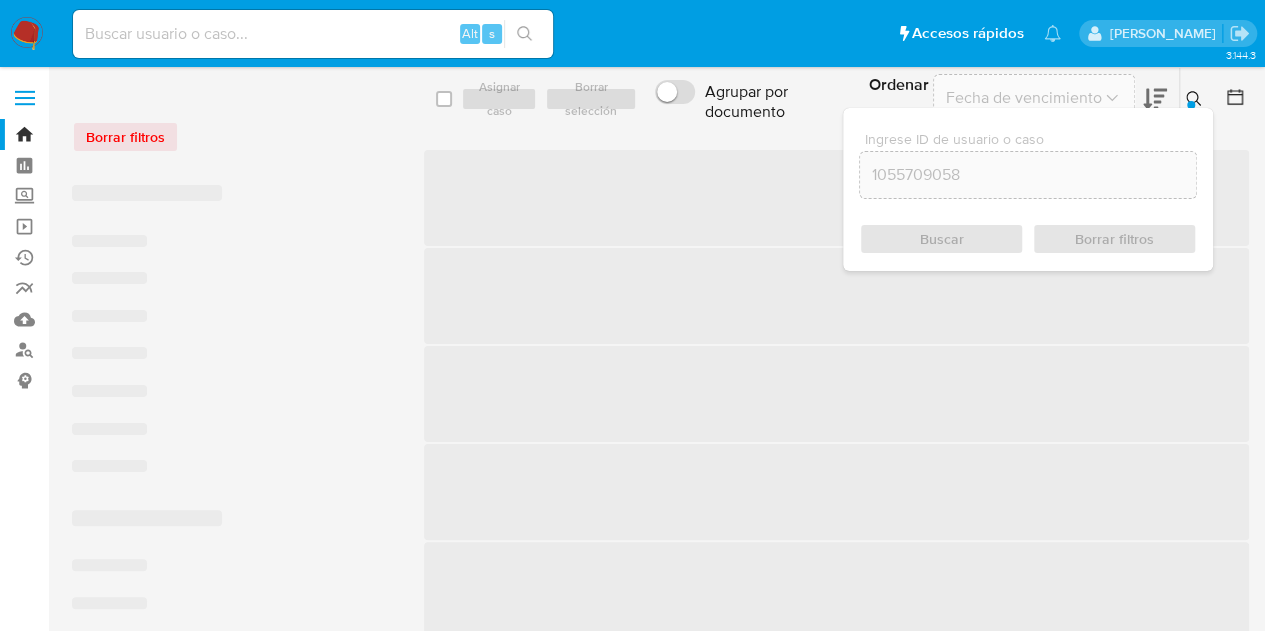 click 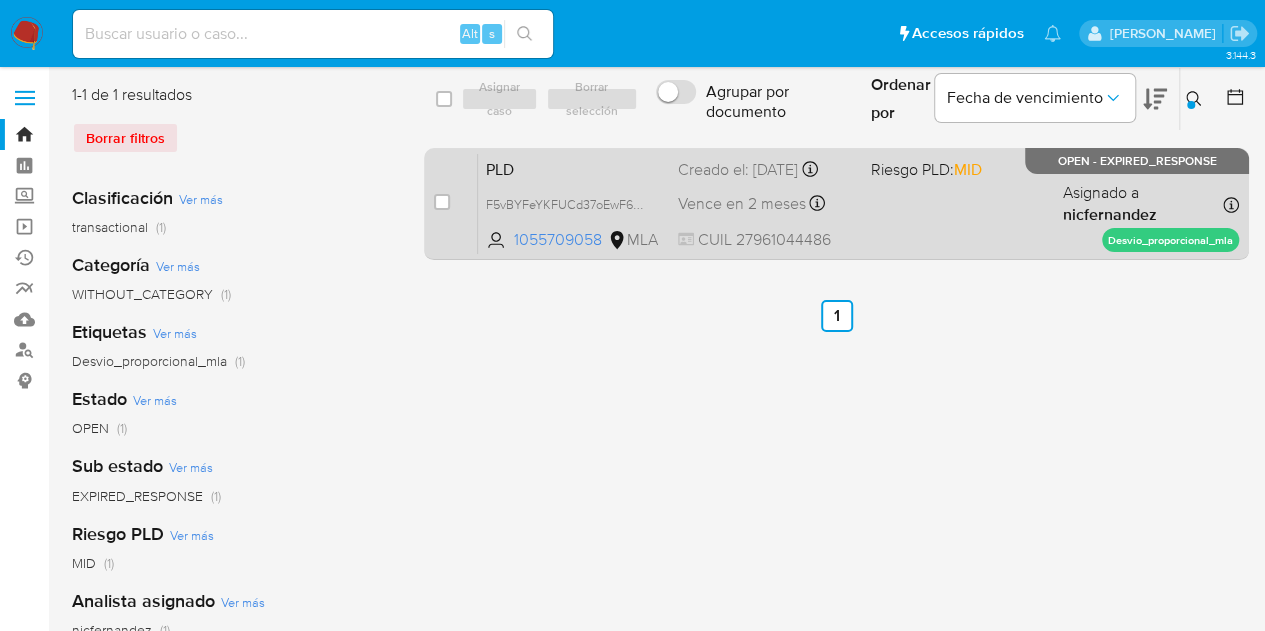 click on "PLD" at bounding box center [574, 168] 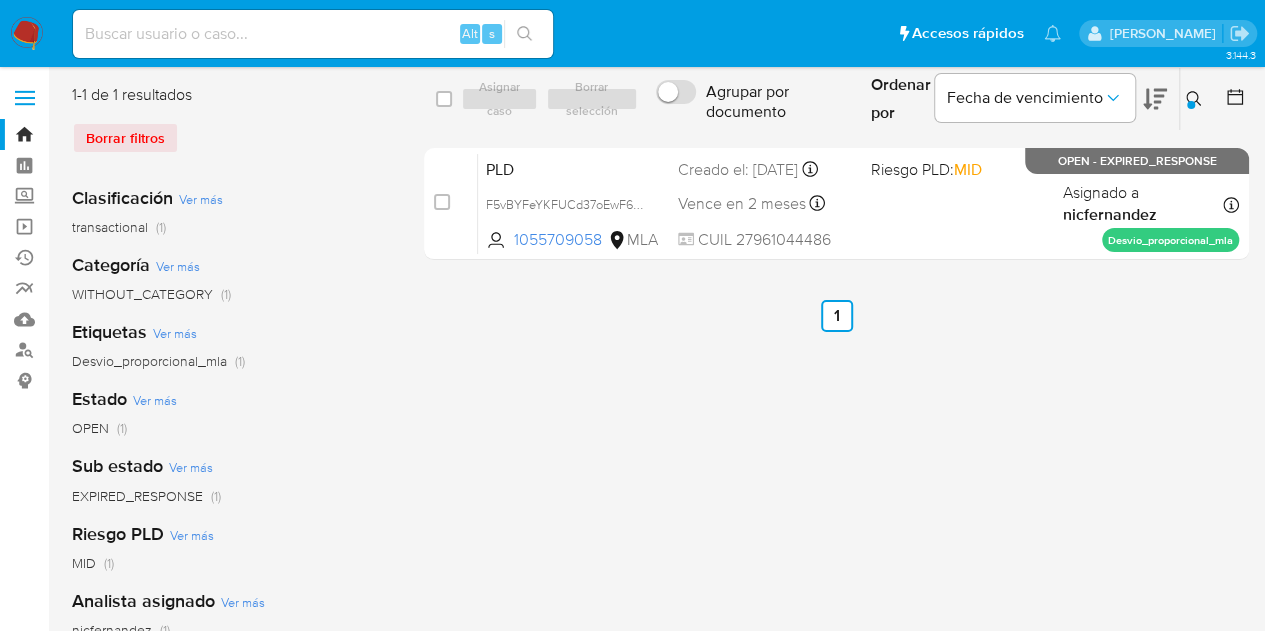 click 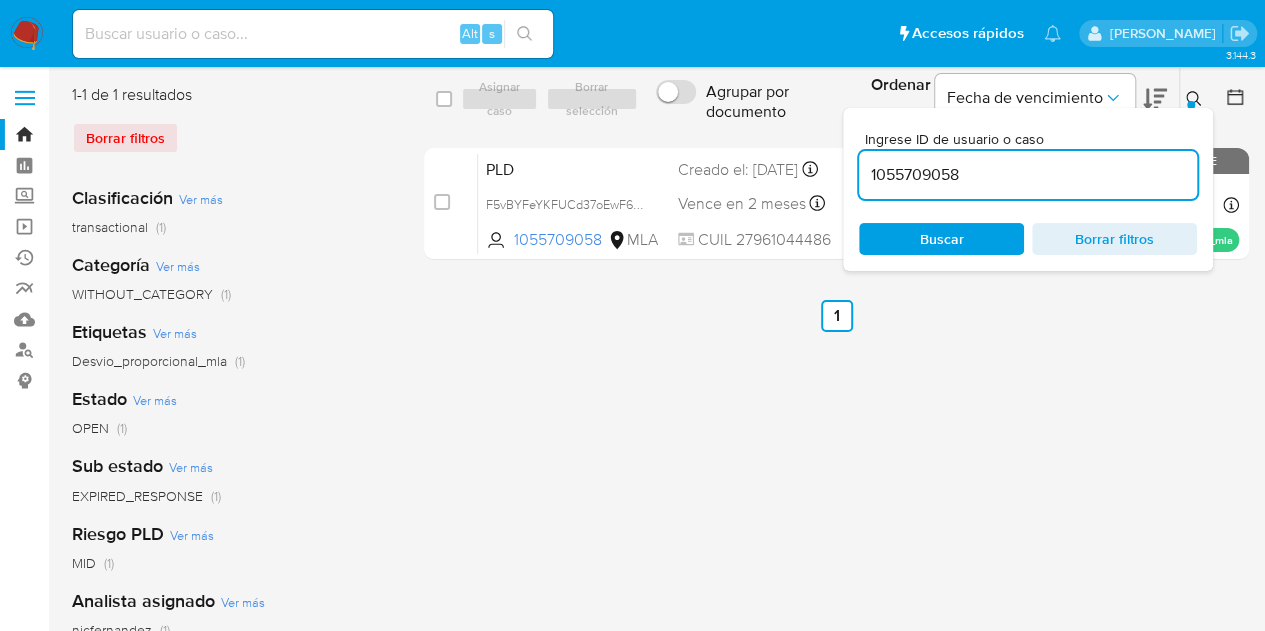 drag, startPoint x: 1016, startPoint y: 185, endPoint x: 812, endPoint y: 133, distance: 210.52316 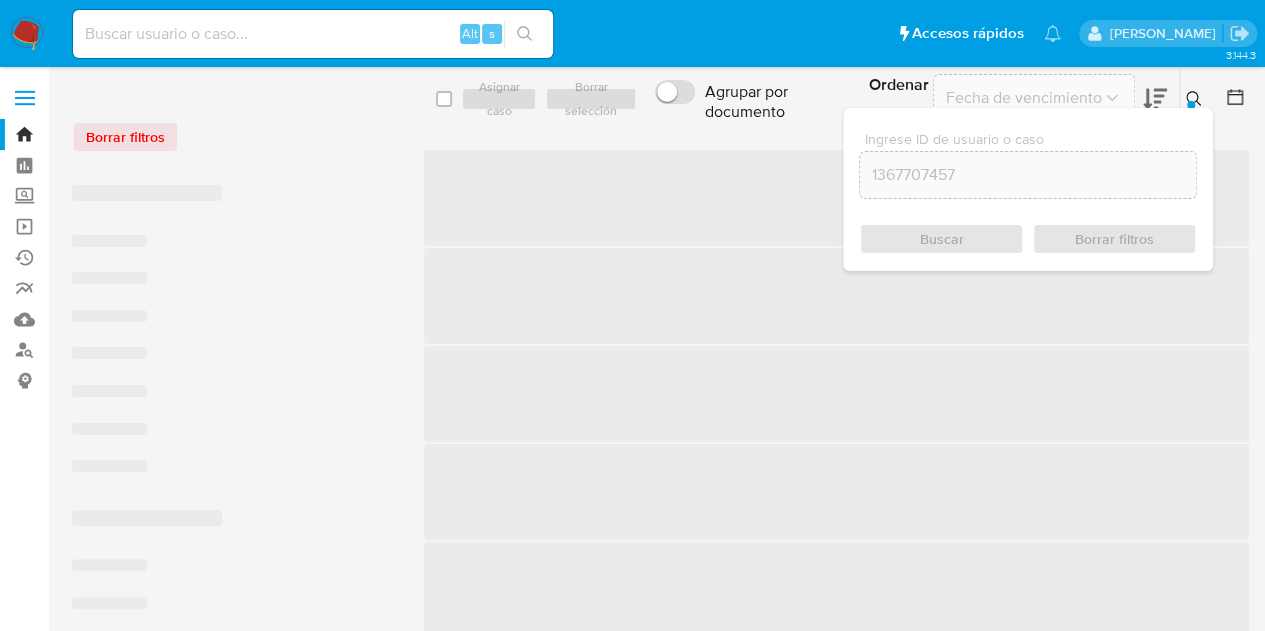 click 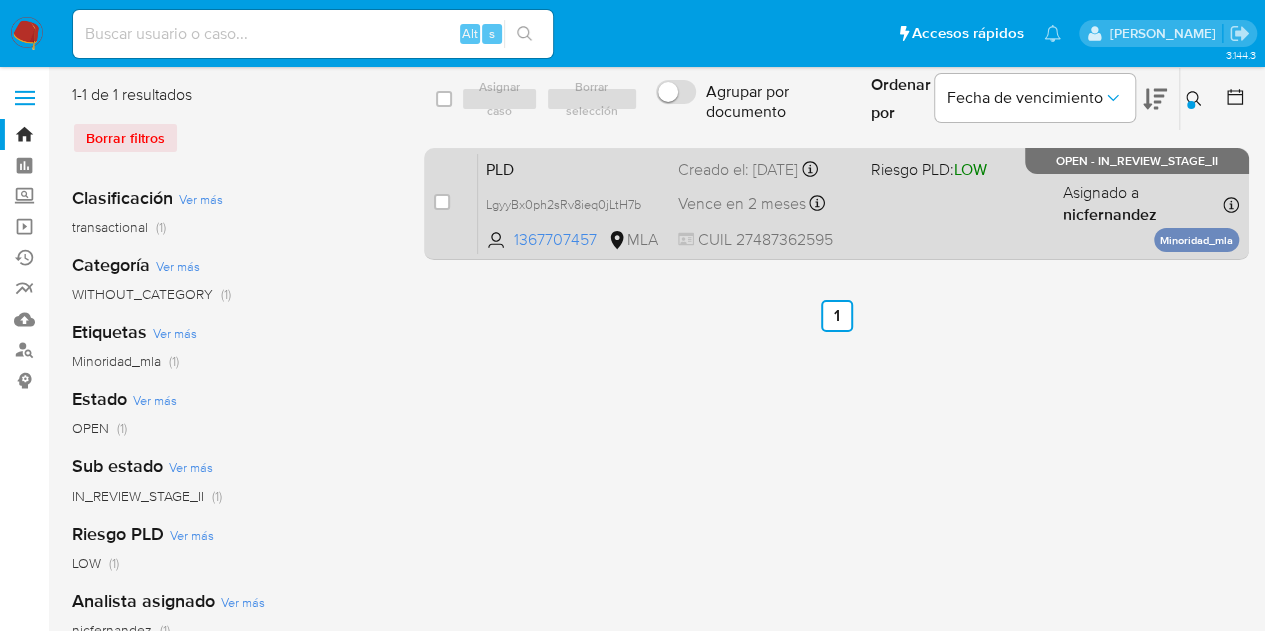 click on "PLD" at bounding box center (574, 168) 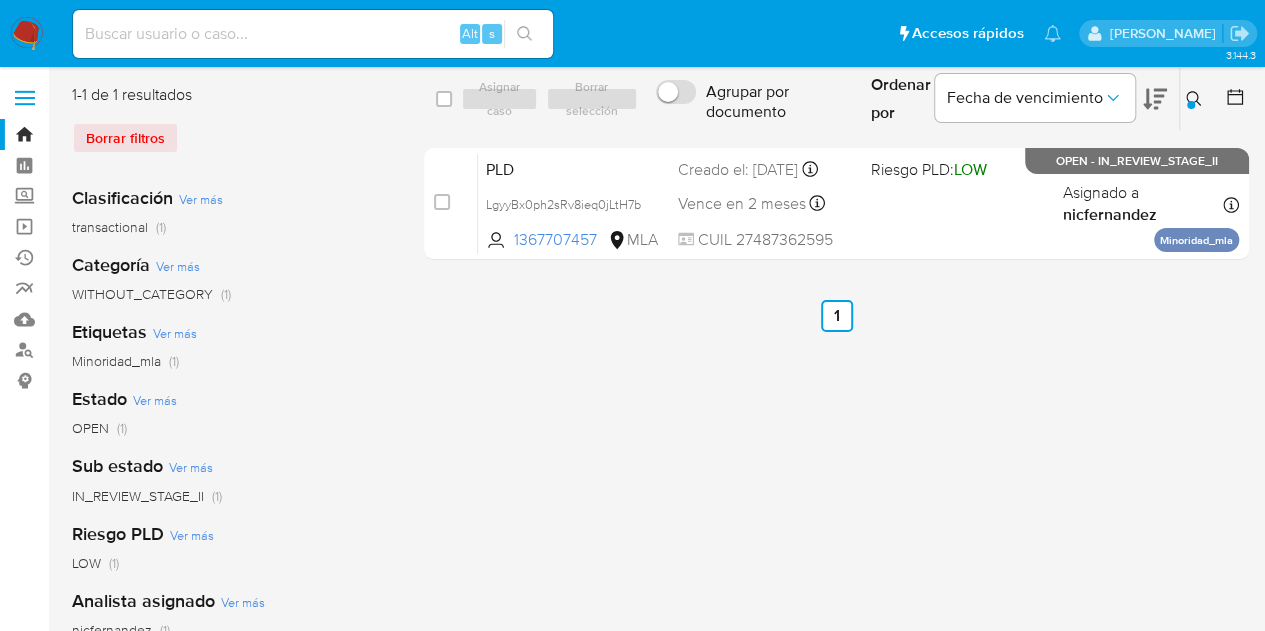click at bounding box center [1196, 99] 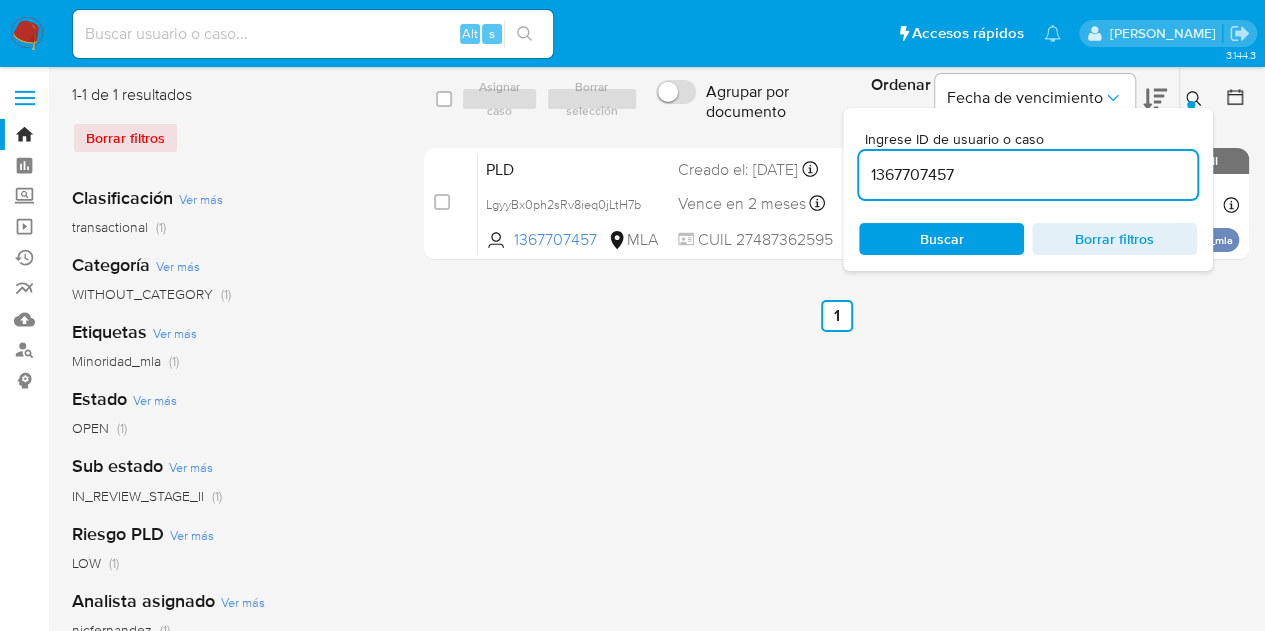 drag, startPoint x: 1008, startPoint y: 155, endPoint x: 672, endPoint y: 111, distance: 338.8687 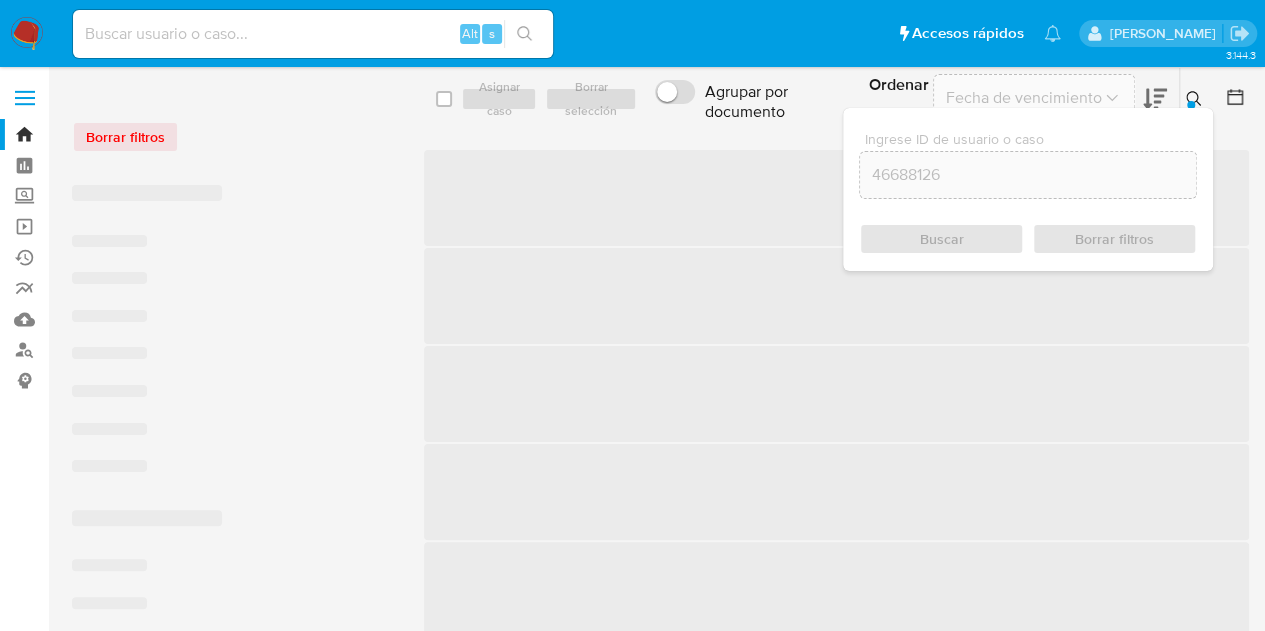 click 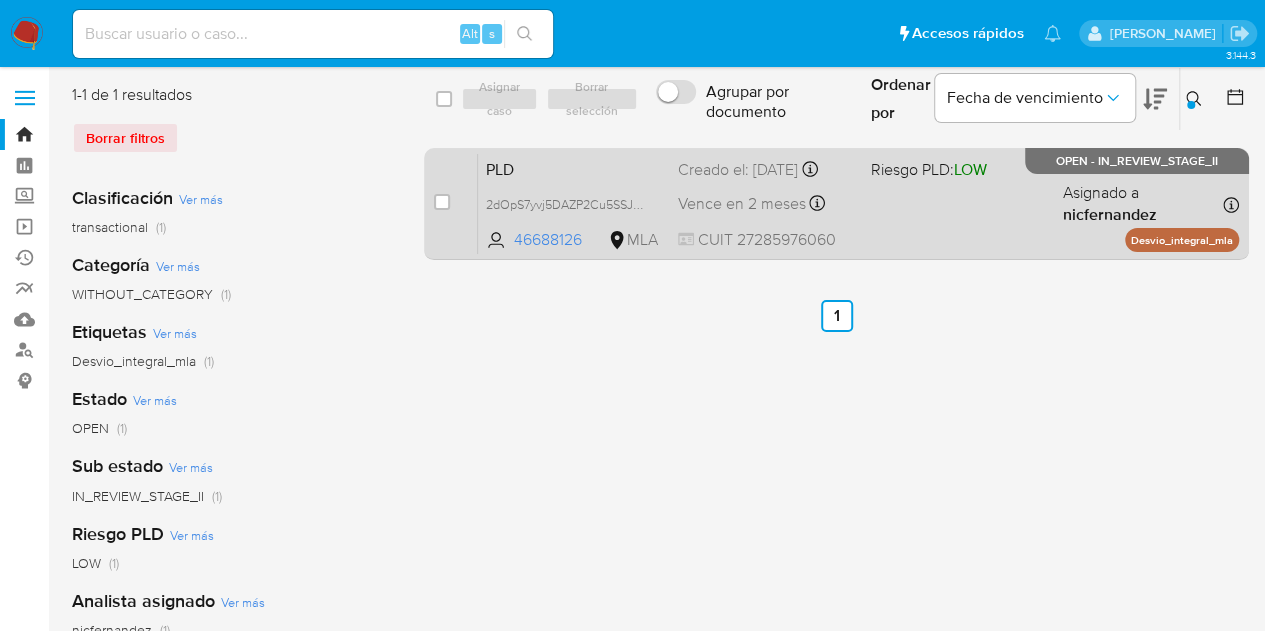 click on "PLD 2dOpS7yvj5DAZP2Cu5SSJObT 46688126 MLA Riesgo PLD:  LOW Creado el: 12/06/2025   Creado el: 12/06/2025 03:11:20 Vence en 2 meses   Vence el 10/09/2025 03:11:20 CUIT   27285976060 Asignado a   nicfernandez   Asignado el: 18/06/2025 14:17:38 Desvio_integral_mla OPEN - IN_REVIEW_STAGE_II" at bounding box center (858, 203) 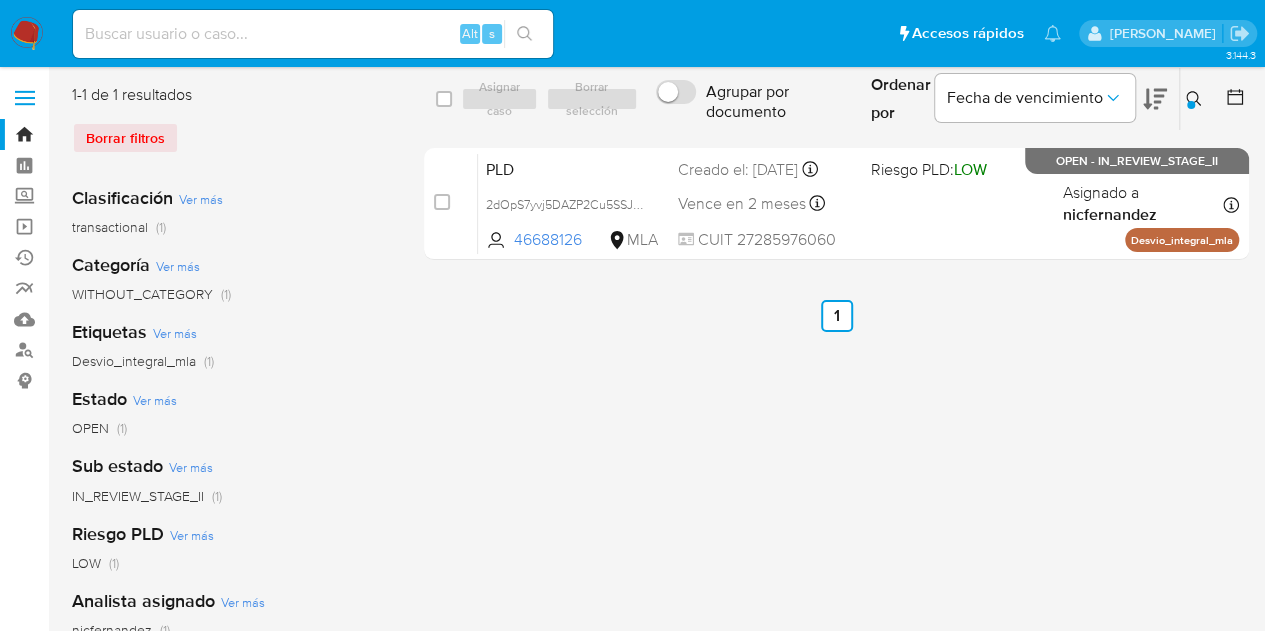 click 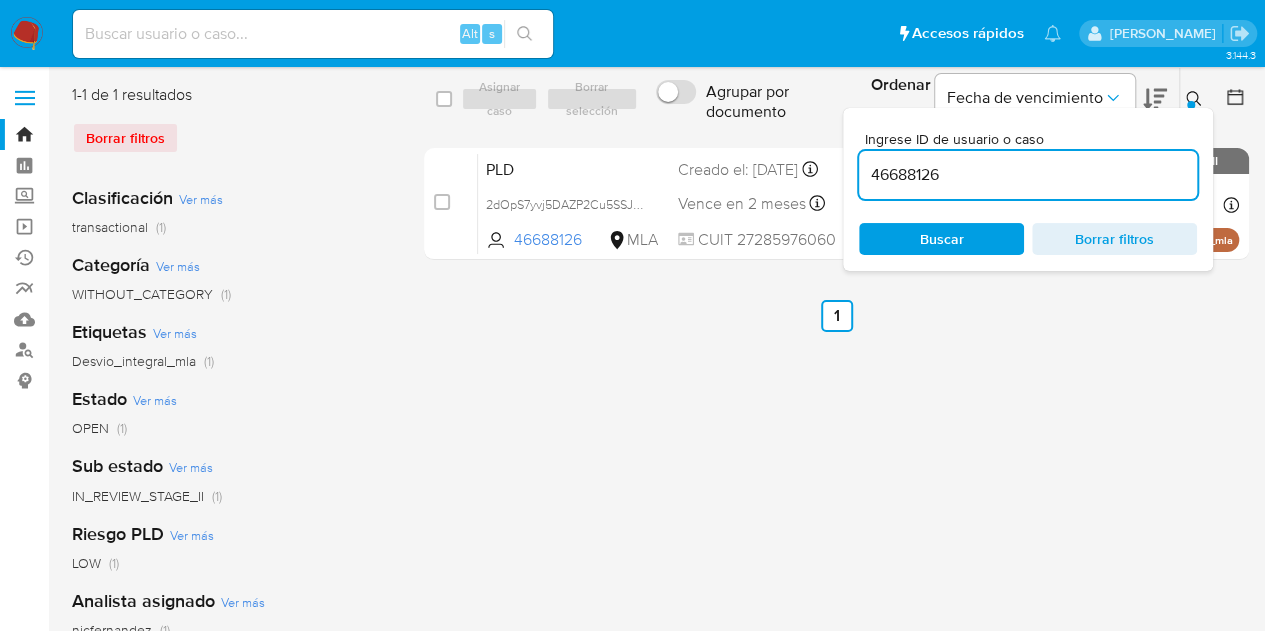 drag, startPoint x: 1086, startPoint y: 179, endPoint x: 695, endPoint y: 107, distance: 397.57388 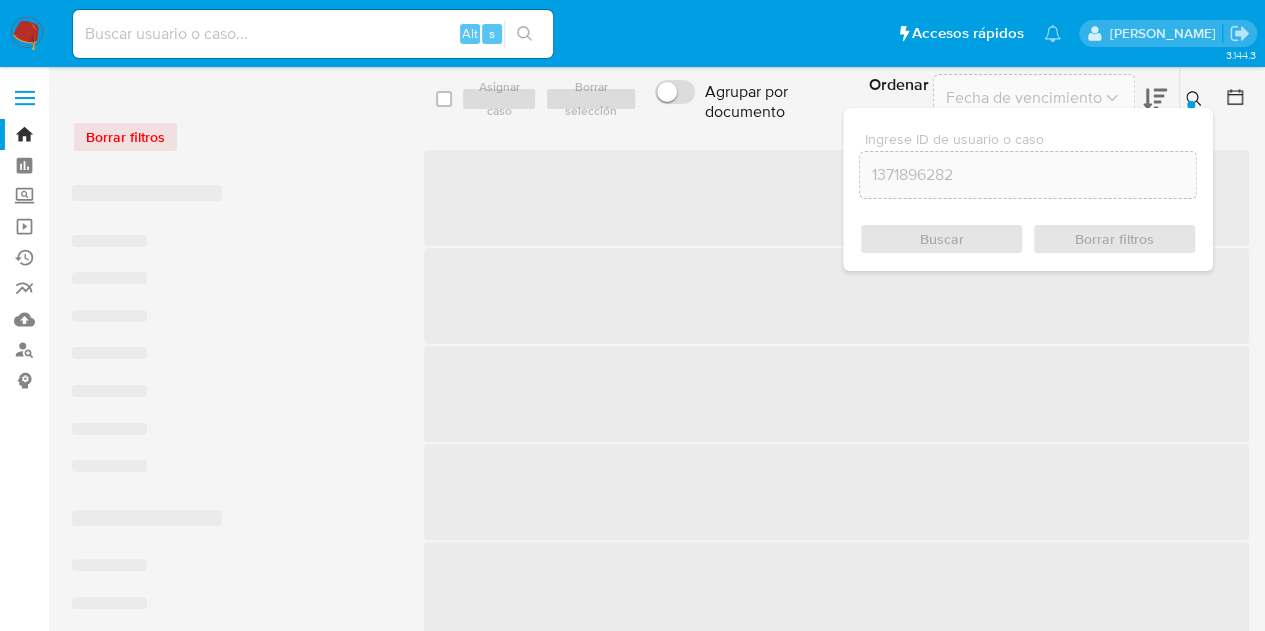 click at bounding box center [1196, 99] 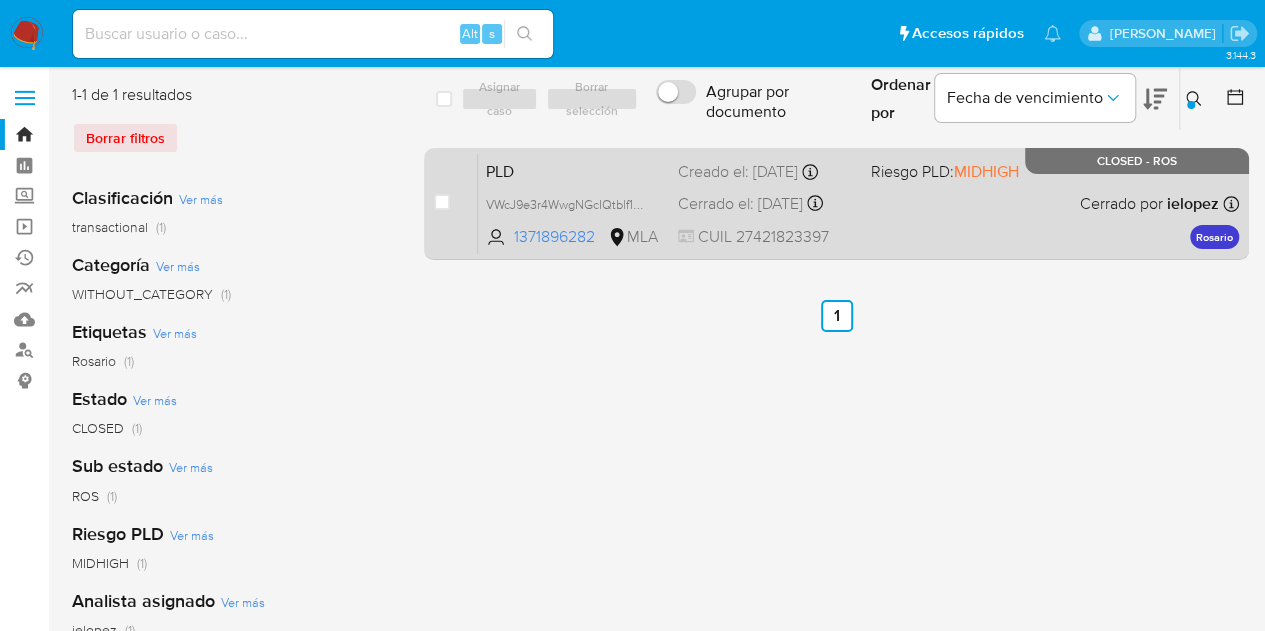 click on "PLD" at bounding box center (574, 170) 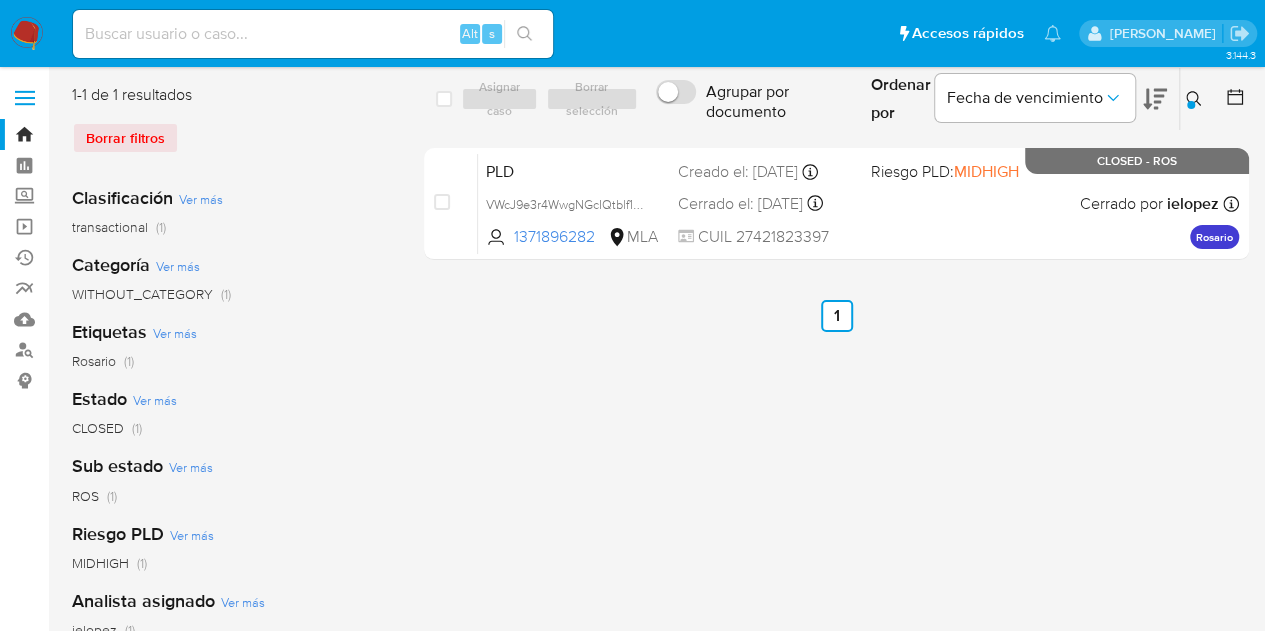 click 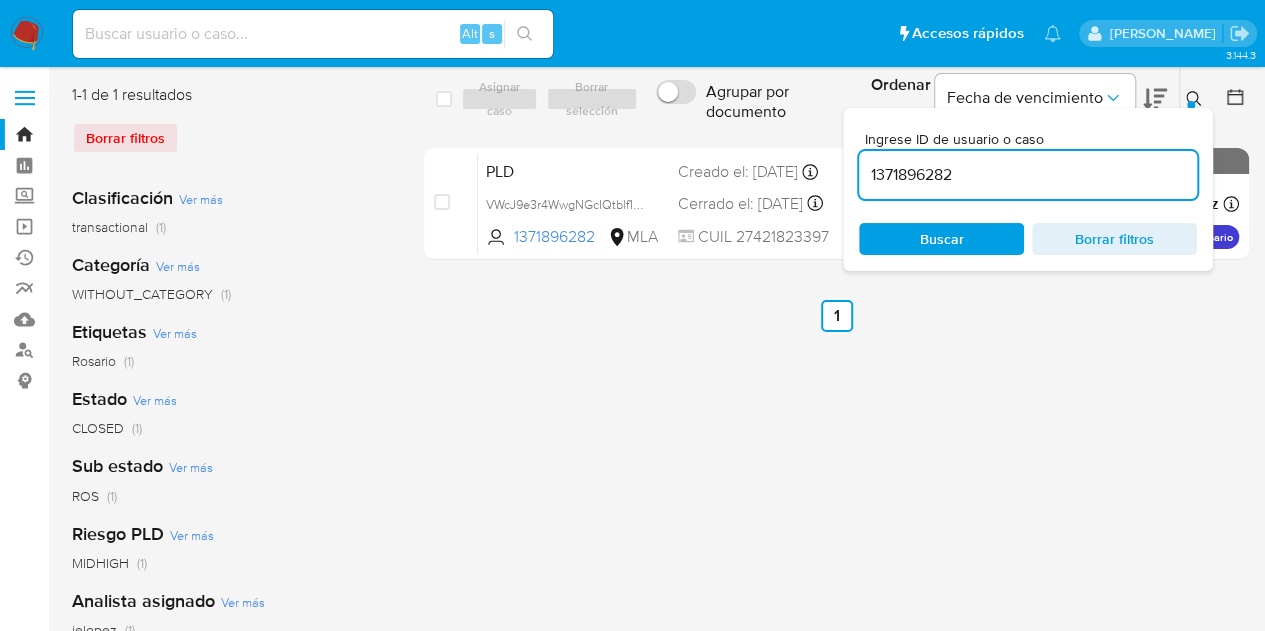 drag, startPoint x: 1038, startPoint y: 182, endPoint x: 746, endPoint y: 127, distance: 297.13464 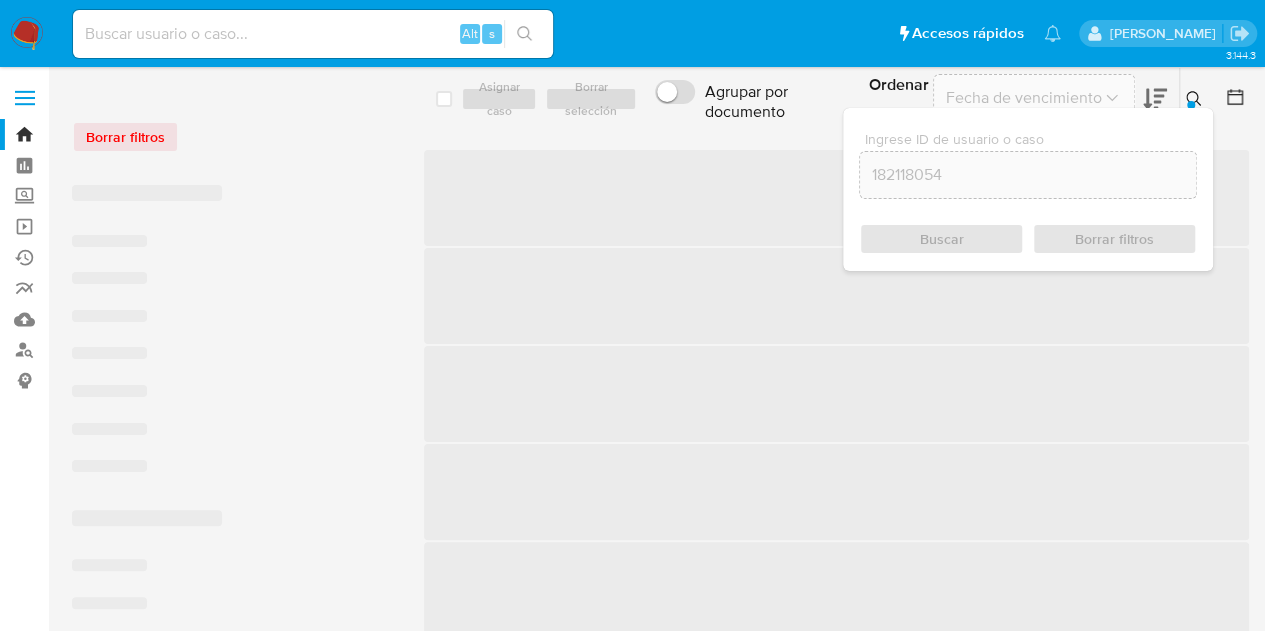 click 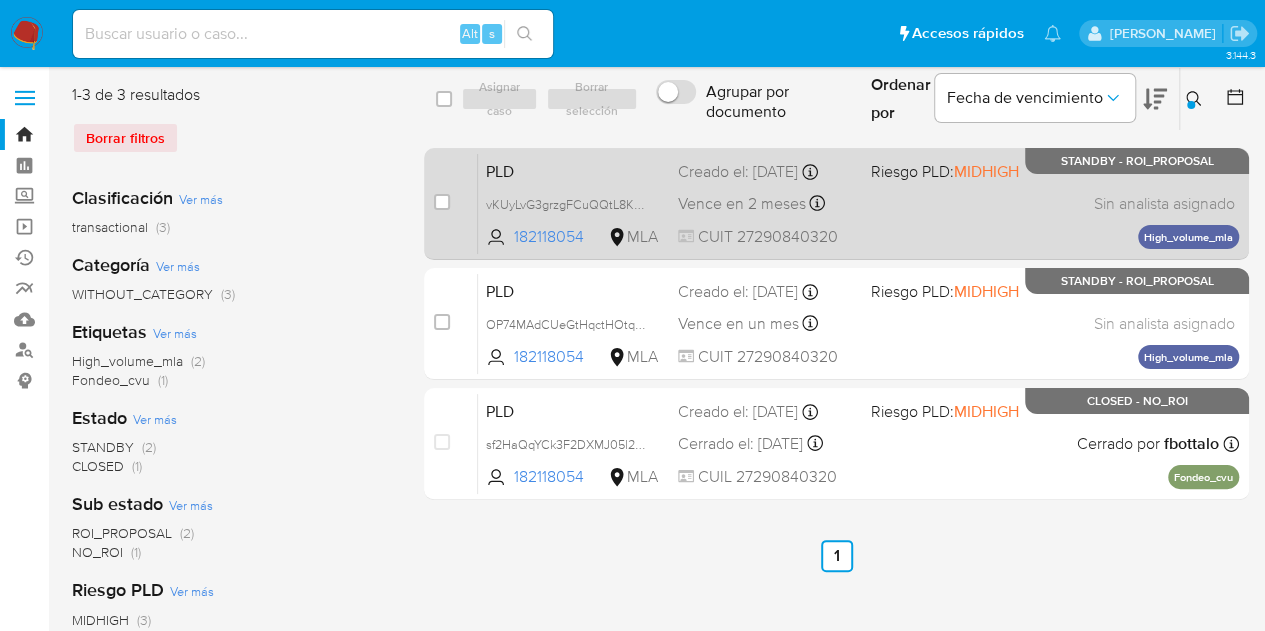 click on "PLD" at bounding box center [574, 170] 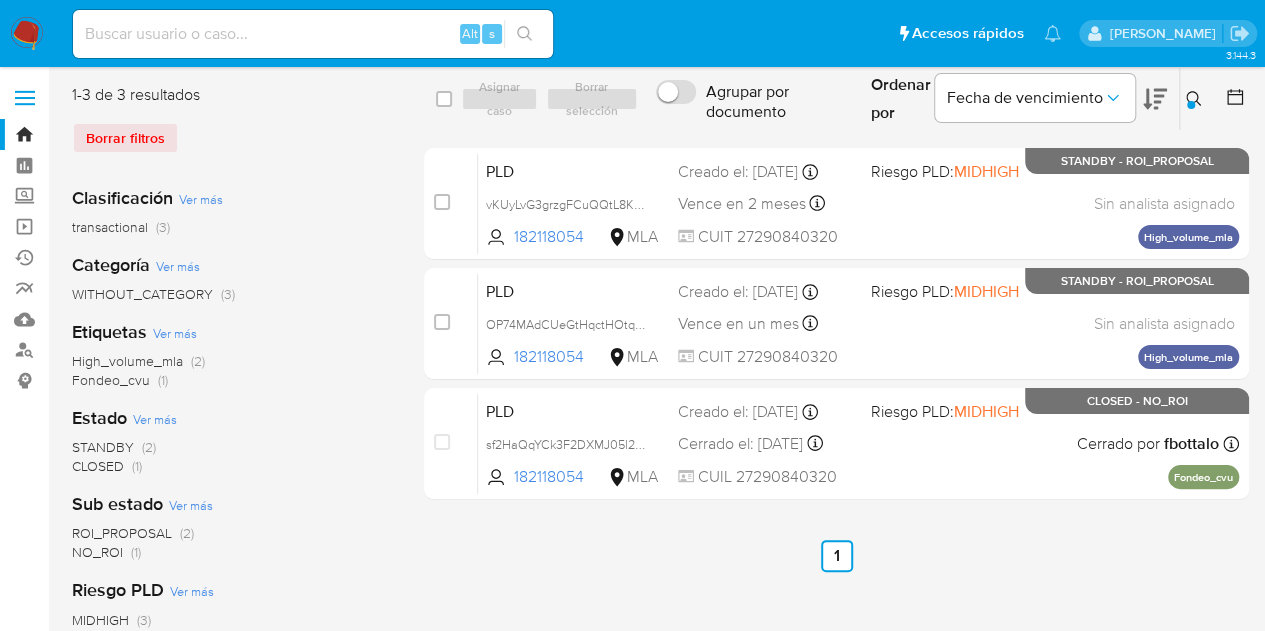 click 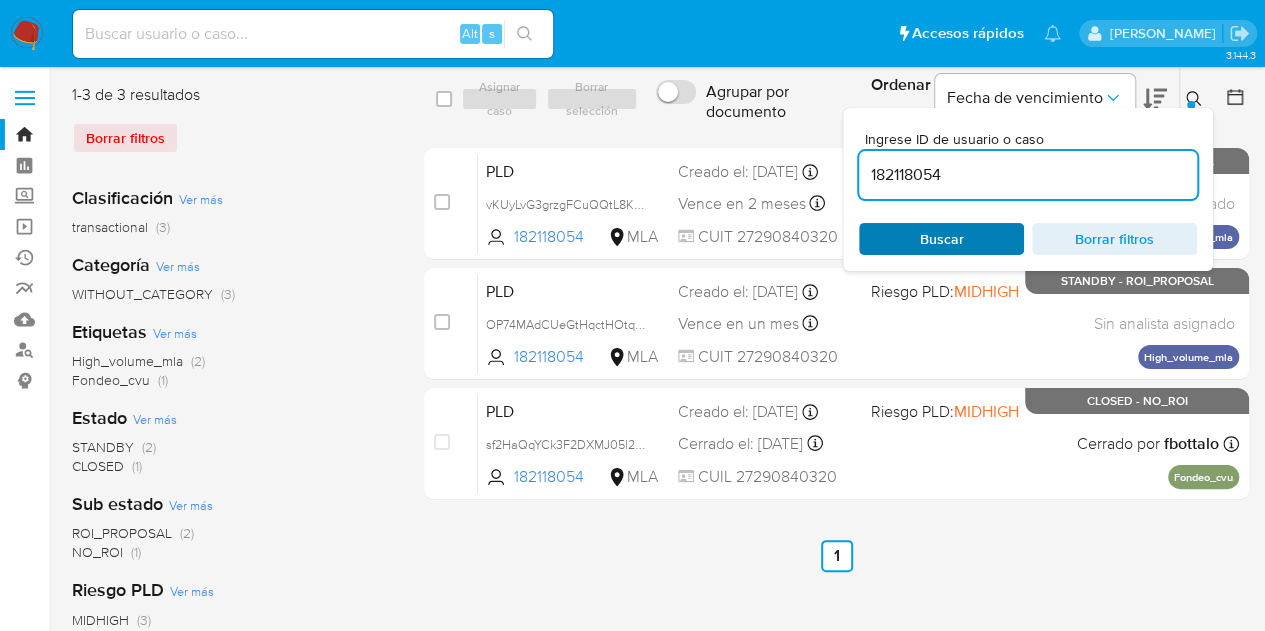 click on "Buscar" at bounding box center (941, 239) 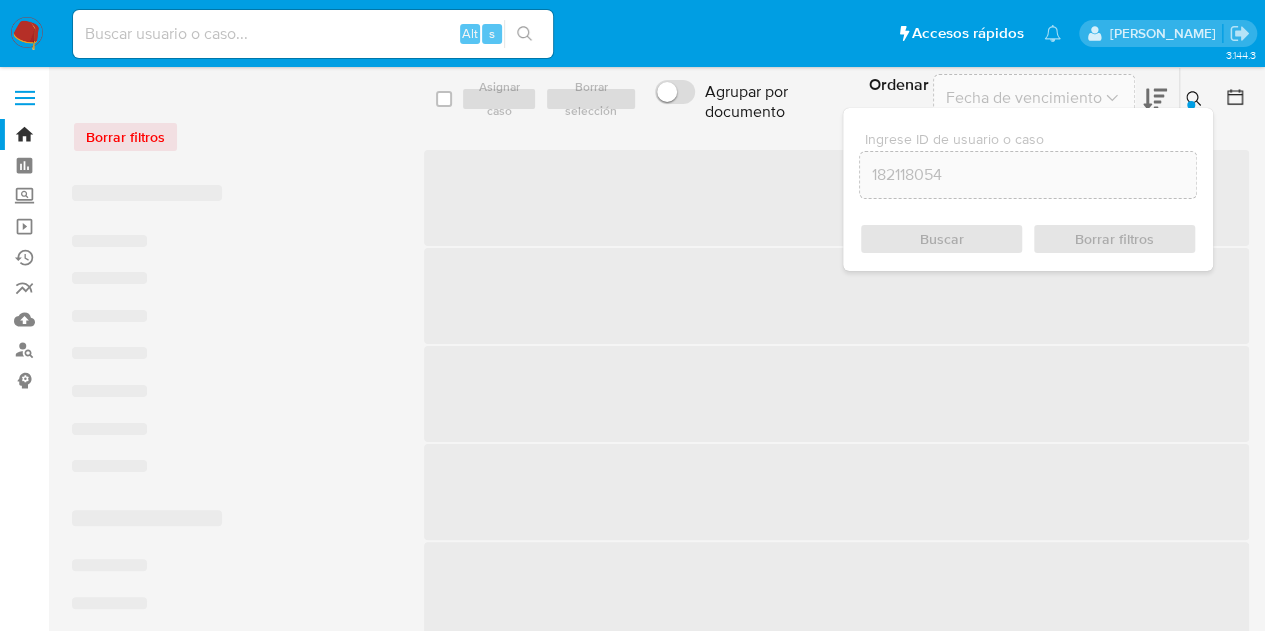 click 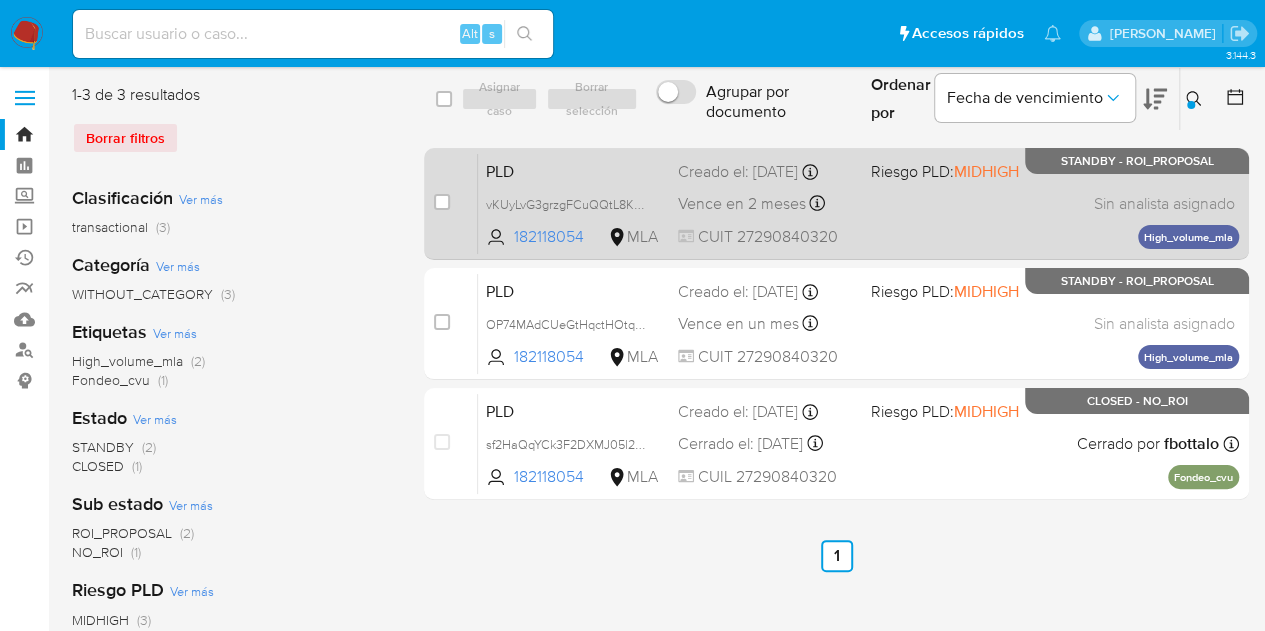 click on "PLD" at bounding box center (574, 170) 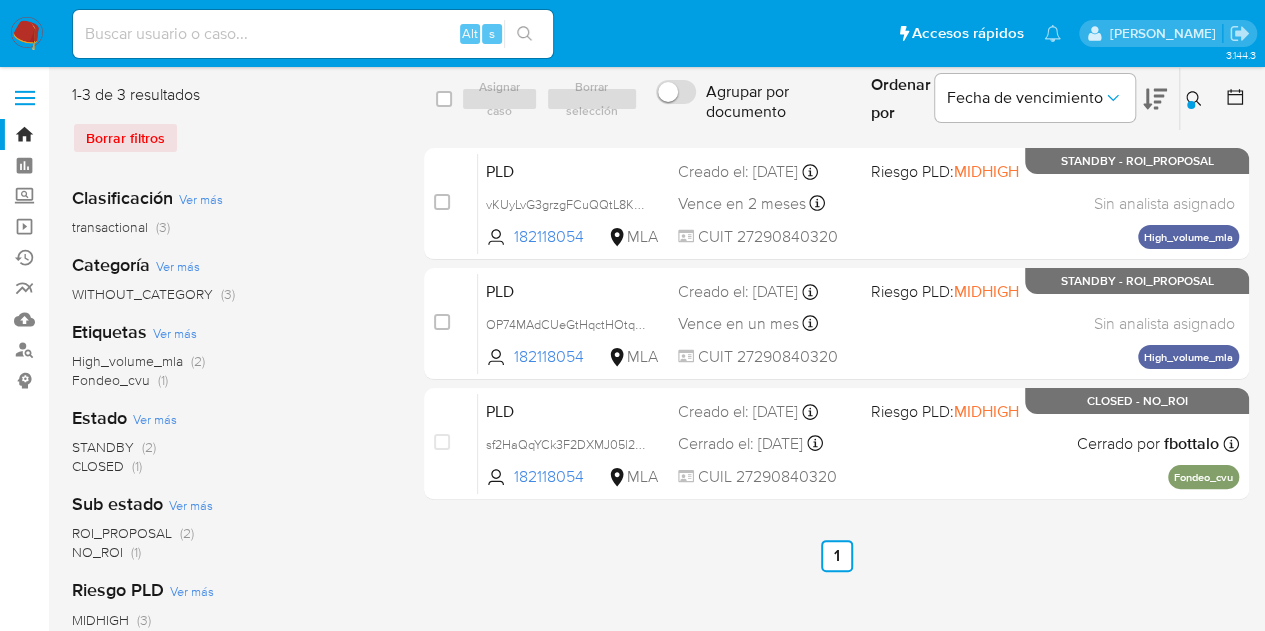 click at bounding box center [1196, 99] 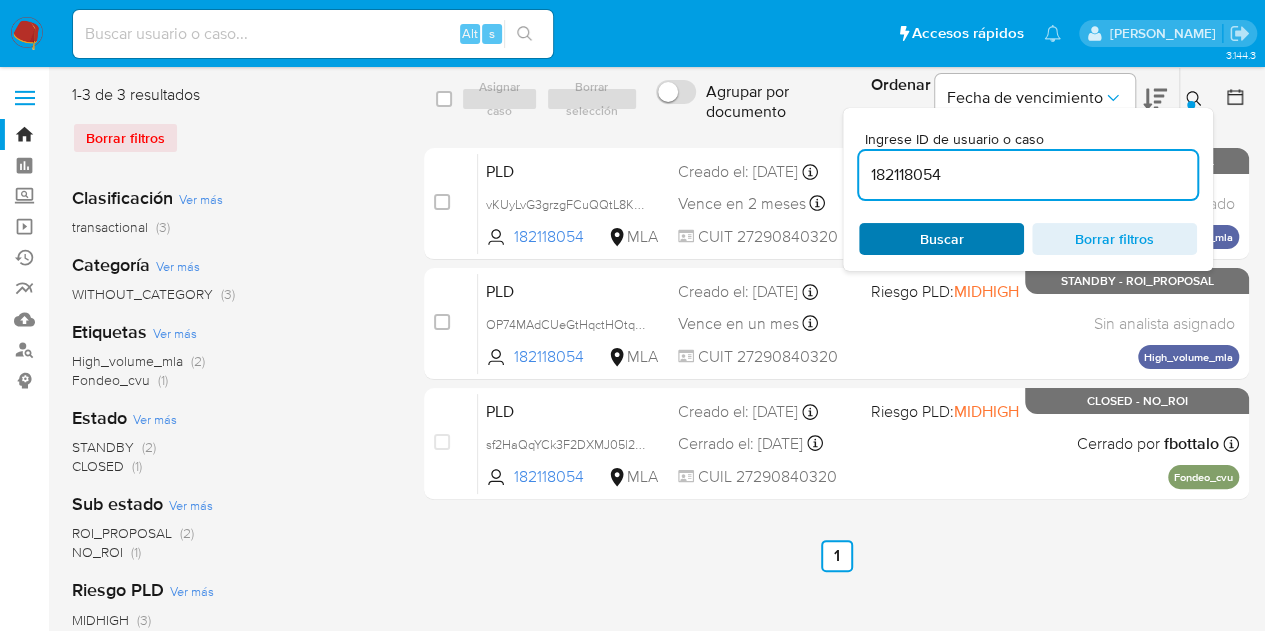 click on "Buscar" at bounding box center (941, 239) 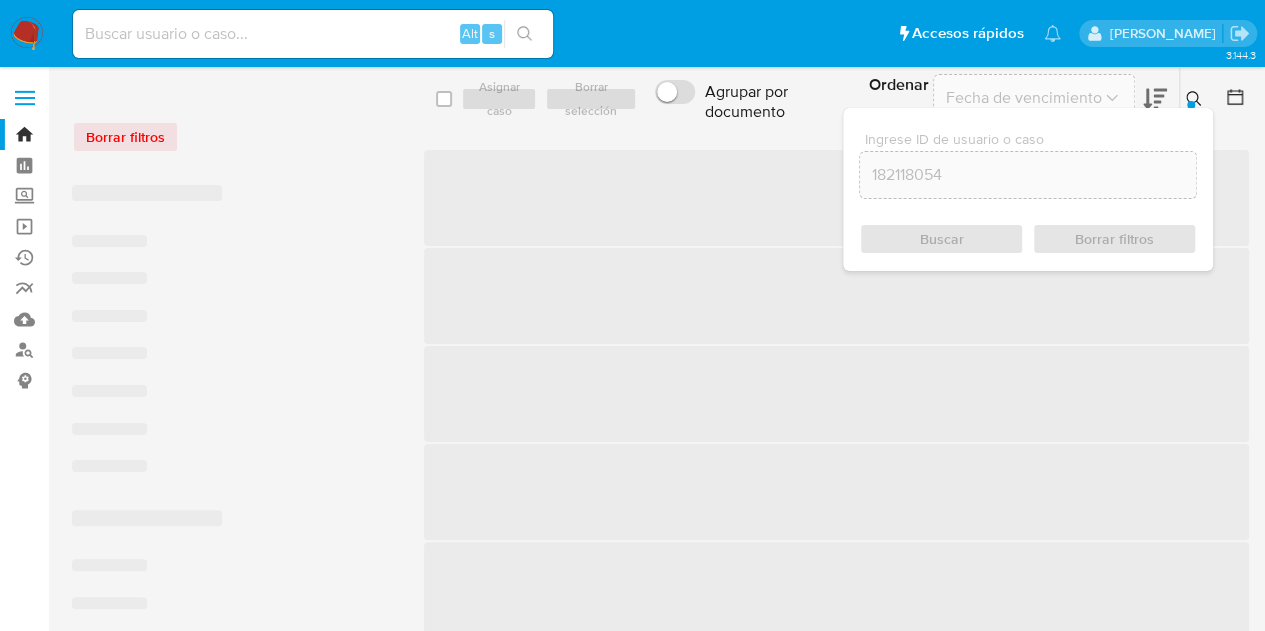 click 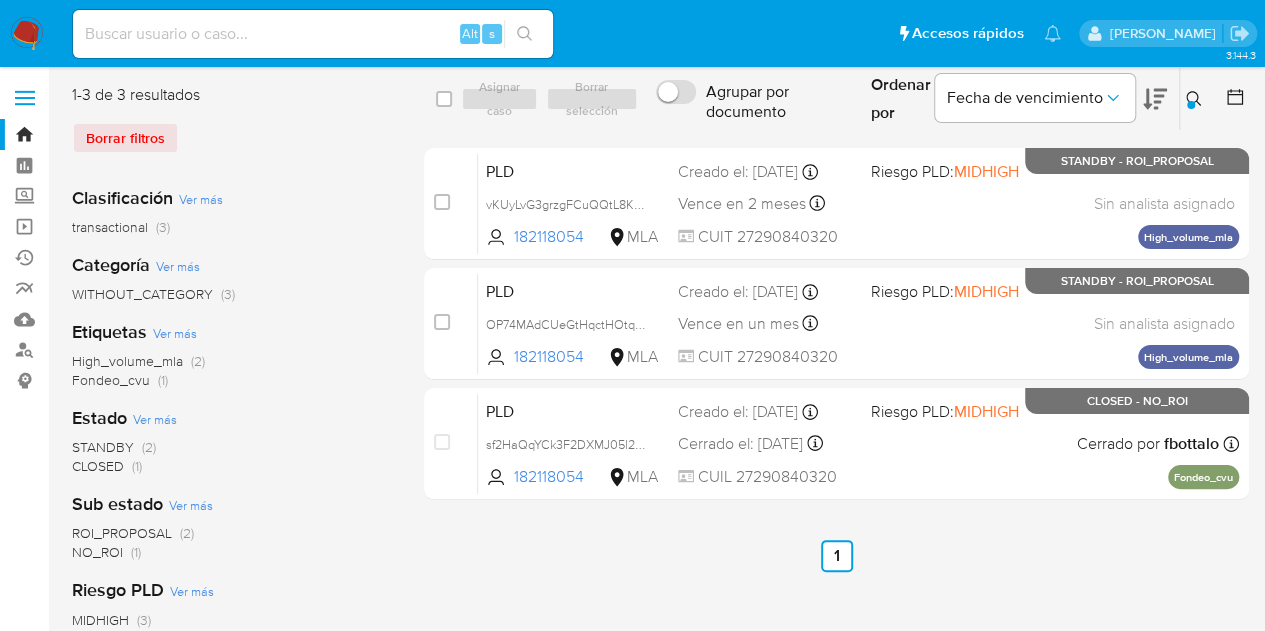 click on "PLD" at bounding box center [574, 170] 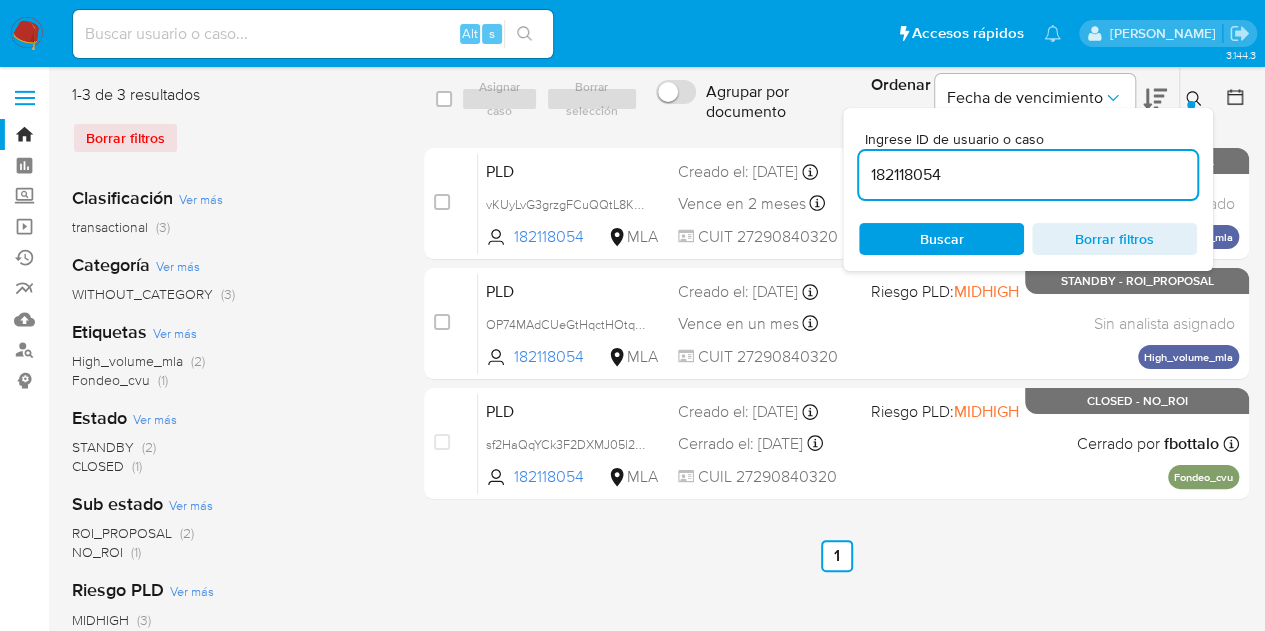 drag, startPoint x: 1056, startPoint y: 190, endPoint x: 840, endPoint y: 109, distance: 230.6881 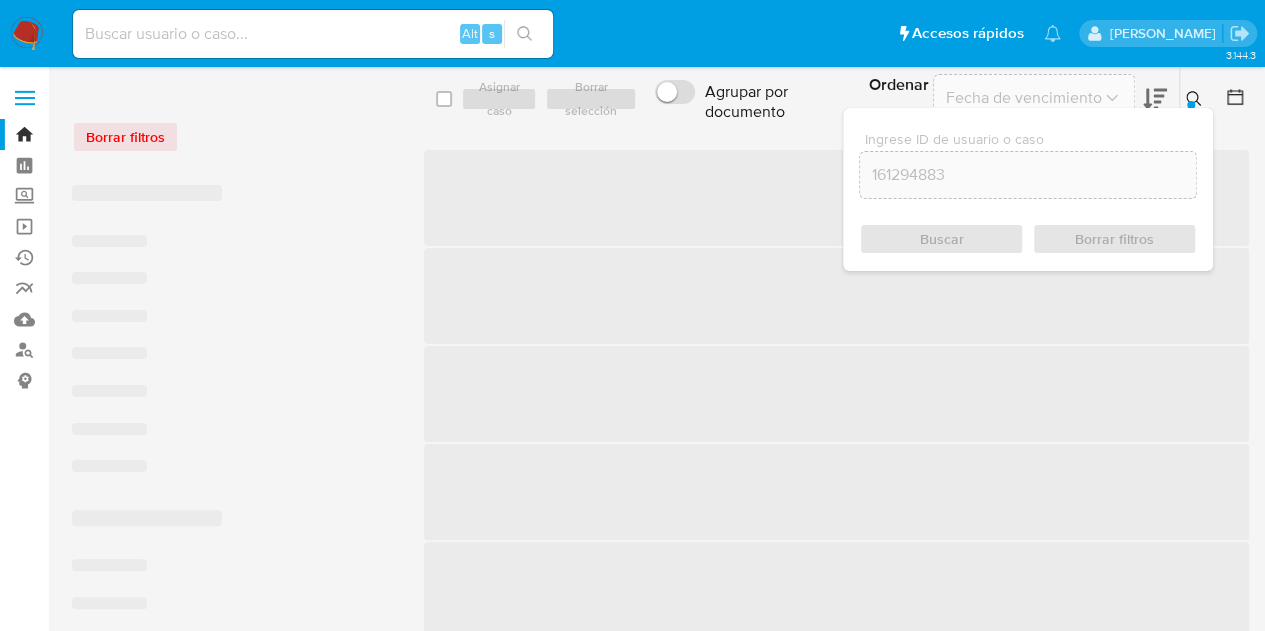 click 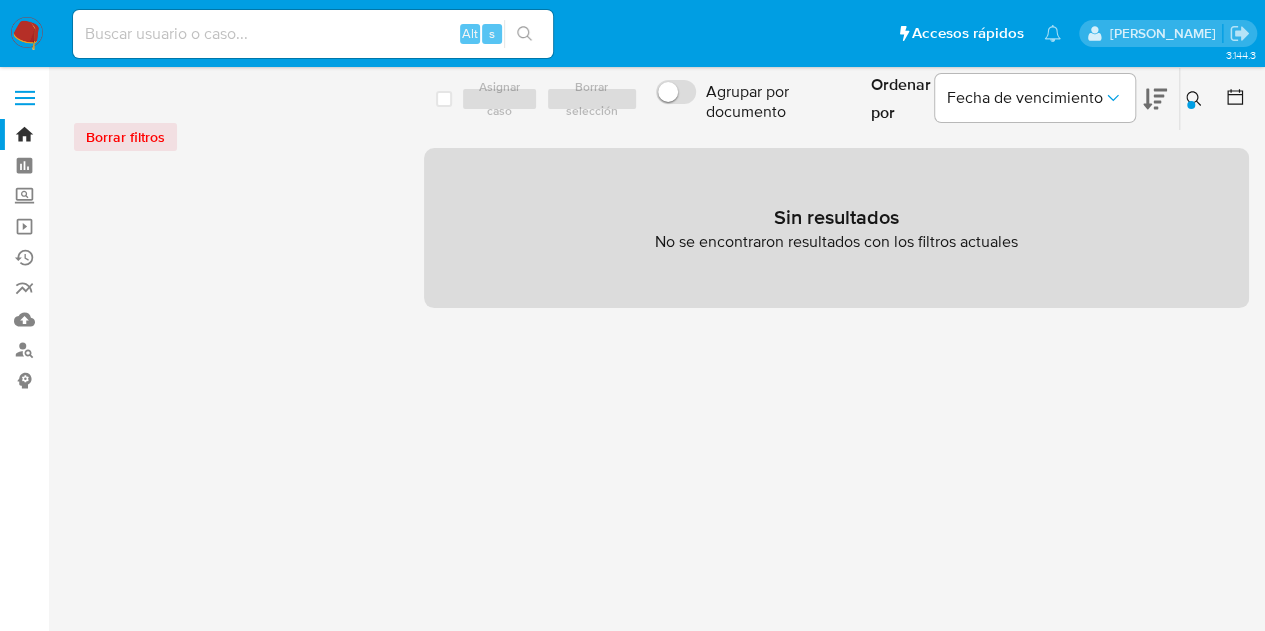 click at bounding box center (1196, 99) 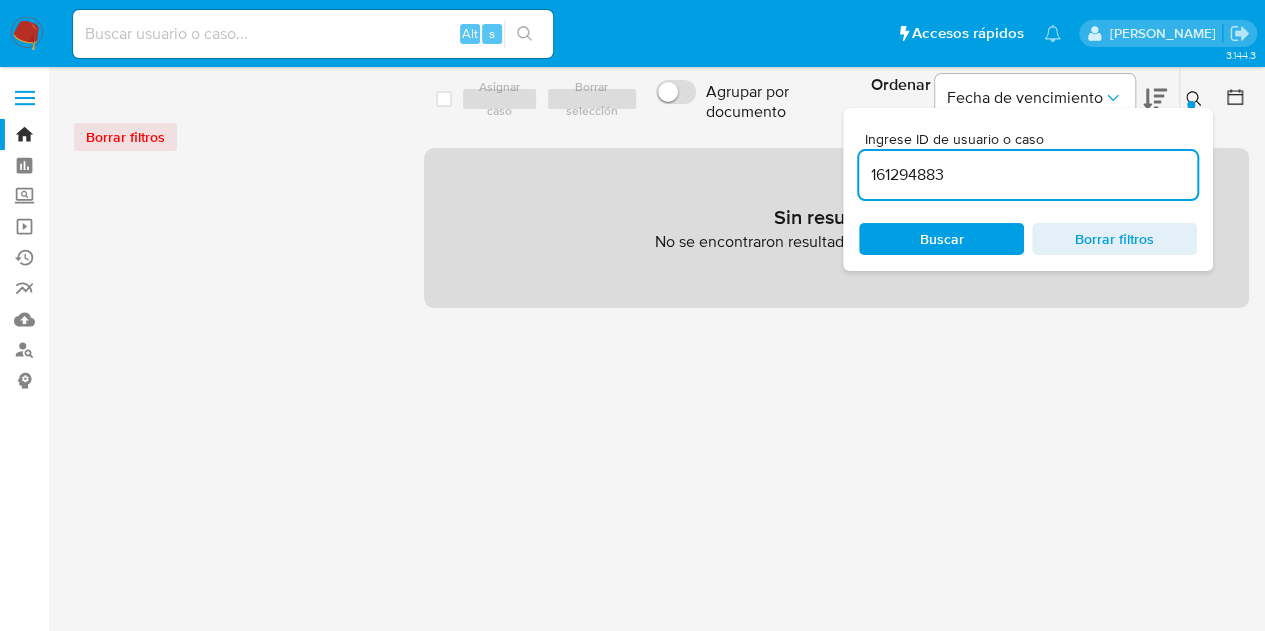 drag, startPoint x: 1040, startPoint y: 175, endPoint x: 779, endPoint y: 134, distance: 264.20068 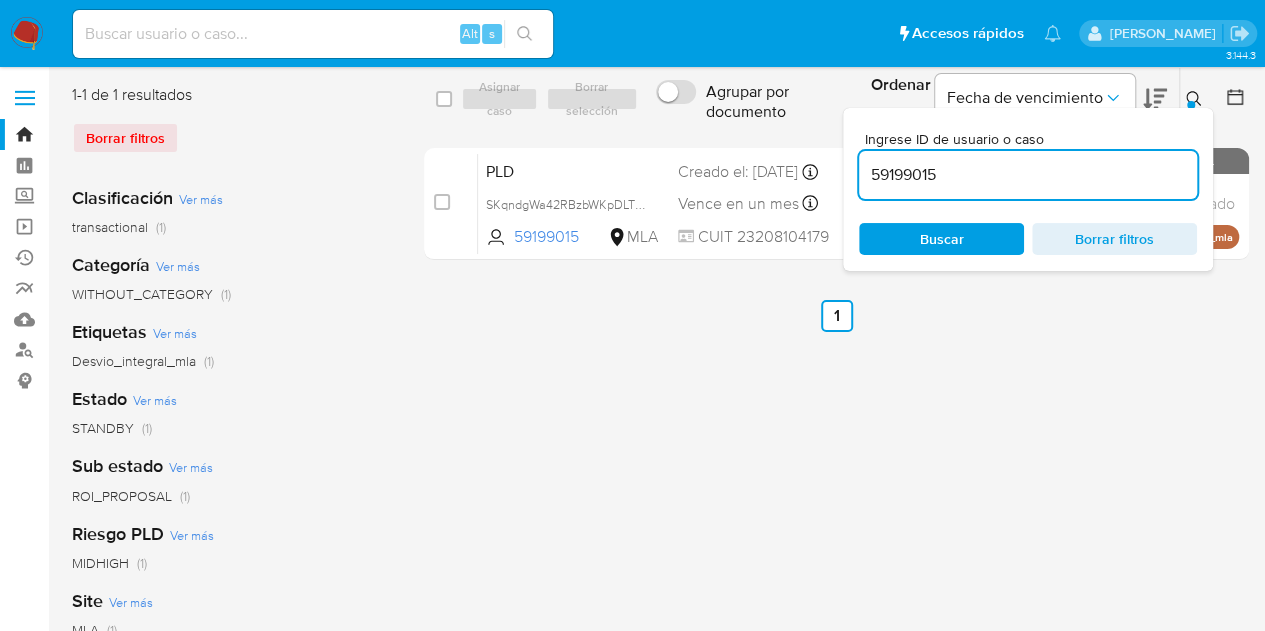 click on "Ordenar por Fecha de vencimiento" at bounding box center [1017, 99] 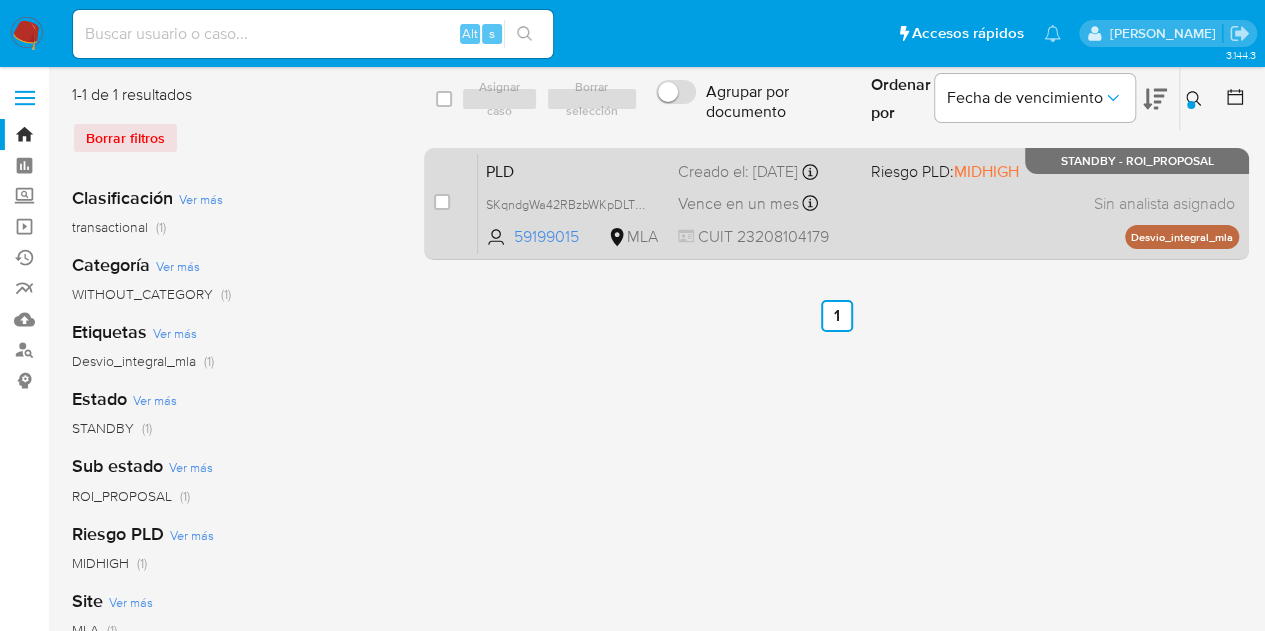 click on "PLD" at bounding box center (574, 170) 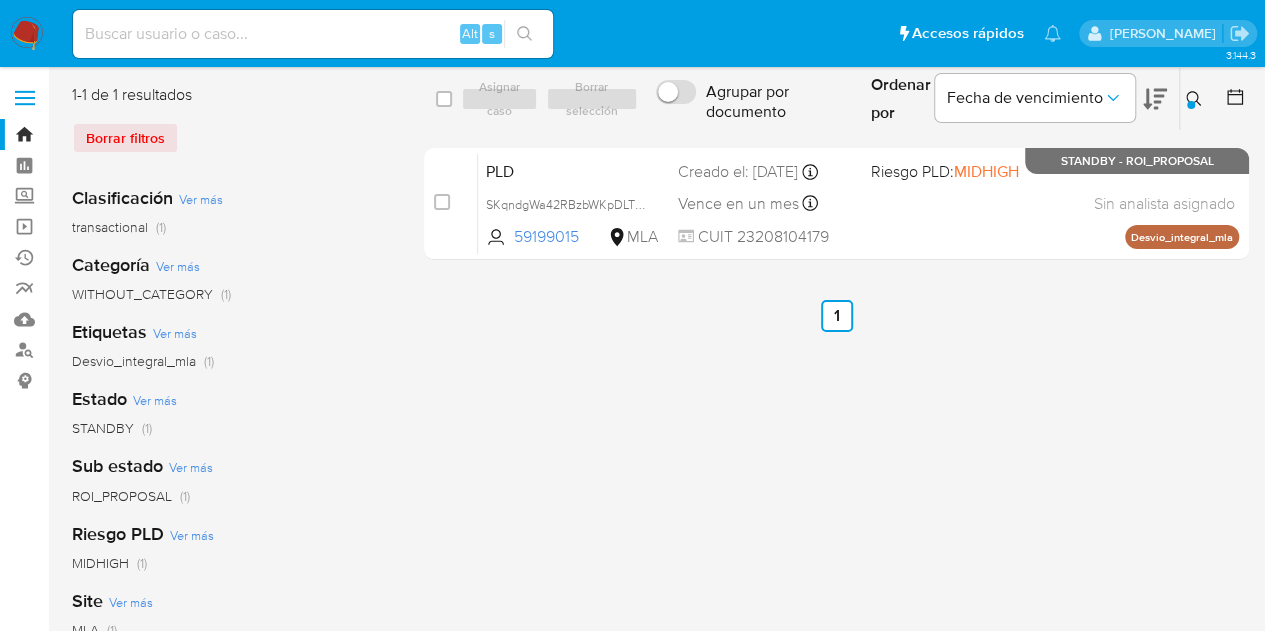click 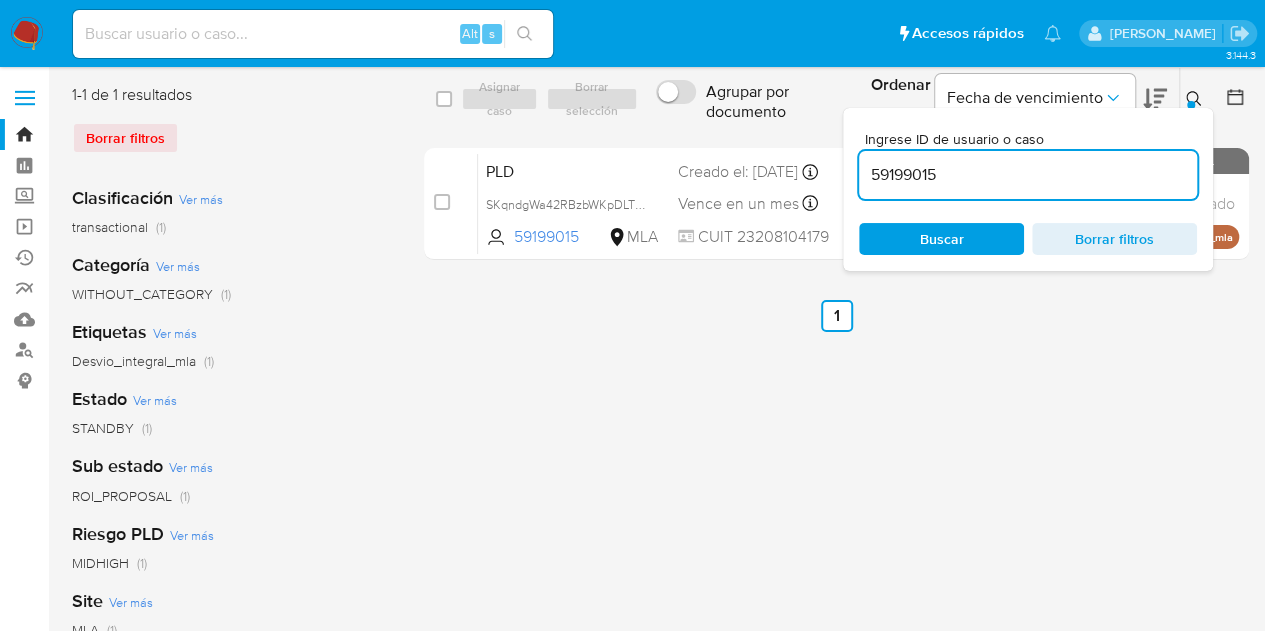 drag, startPoint x: 1037, startPoint y: 166, endPoint x: 759, endPoint y: 131, distance: 280.19458 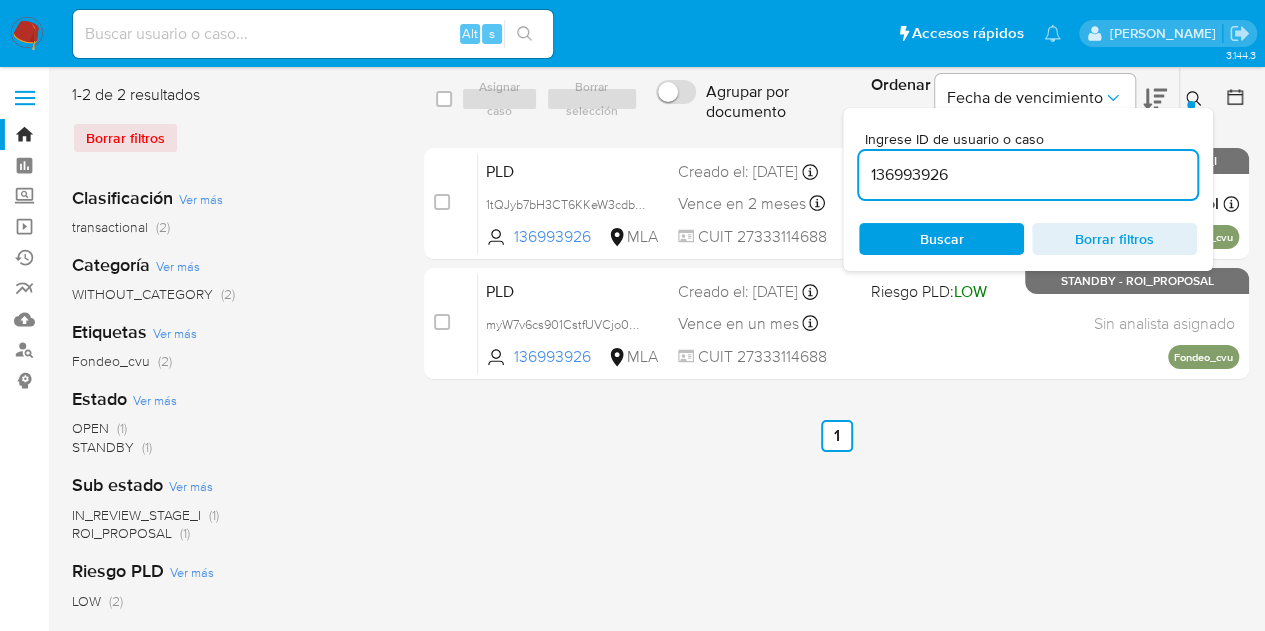 click on "Ingrese ID de usuario o caso 136993926 Buscar Borrar filtros" at bounding box center [1028, 189] 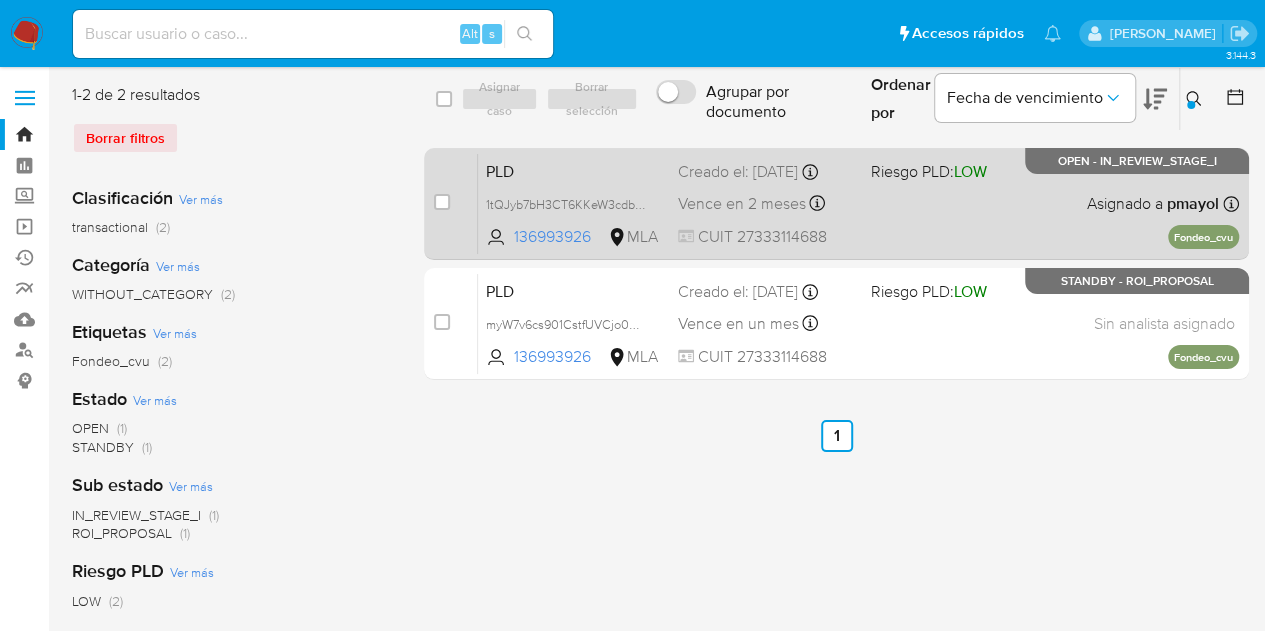 click on "PLD" at bounding box center [574, 170] 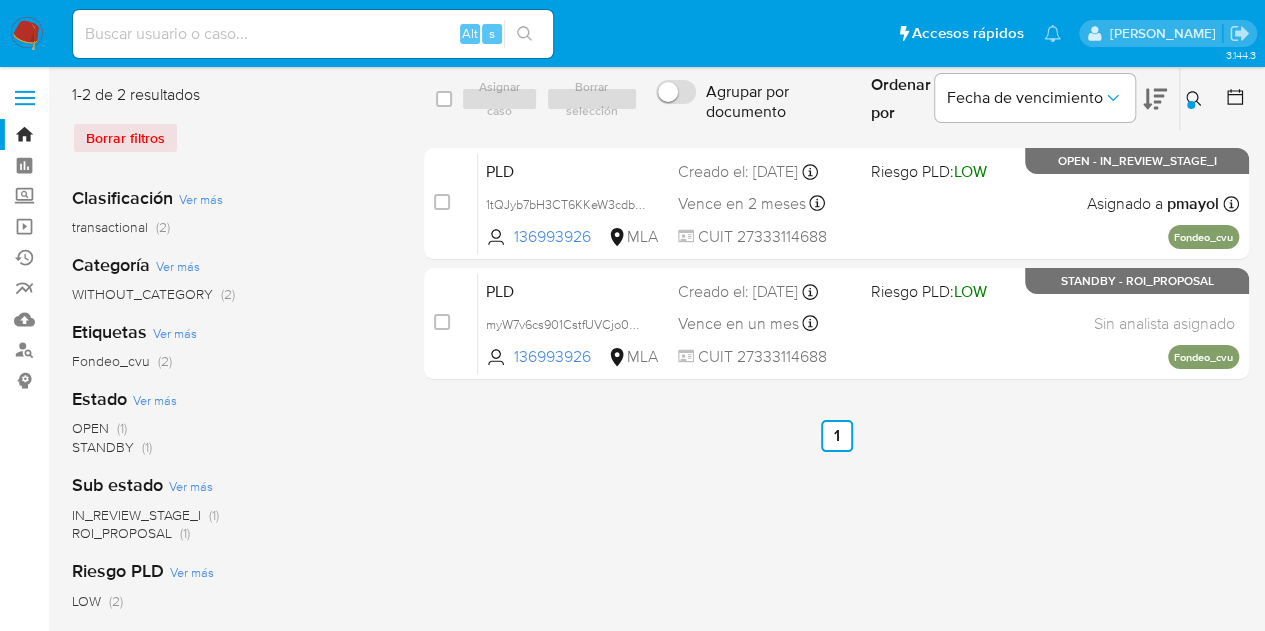 click 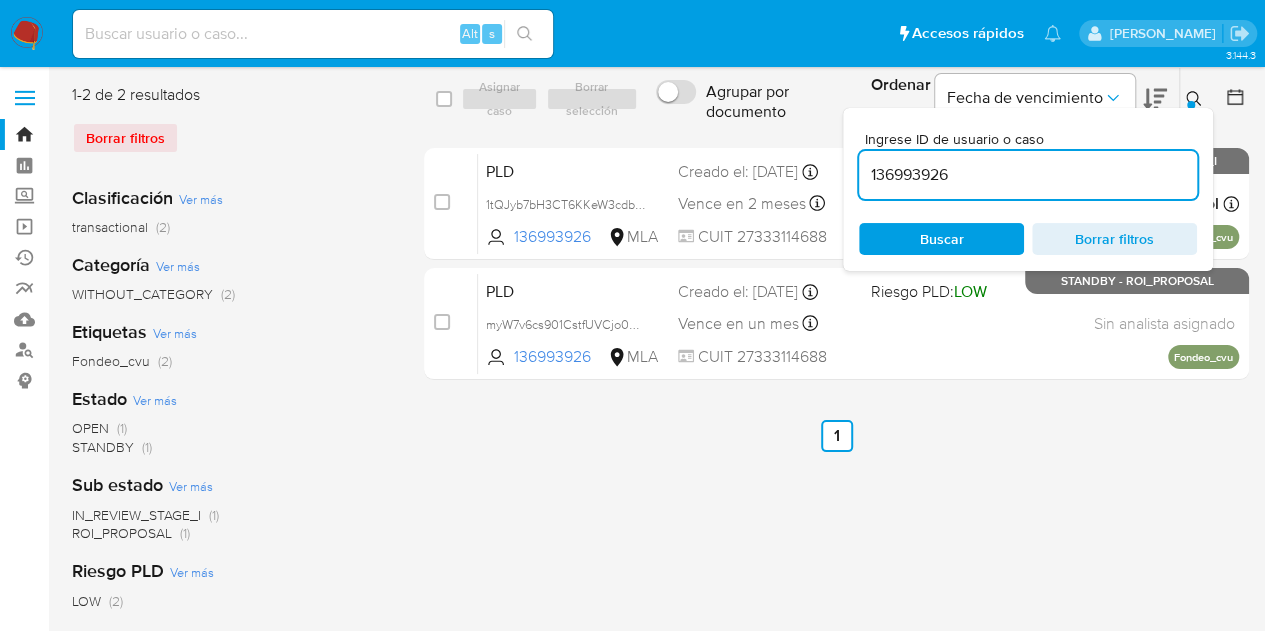 drag, startPoint x: 1007, startPoint y: 180, endPoint x: 672, endPoint y: 90, distance: 346.87894 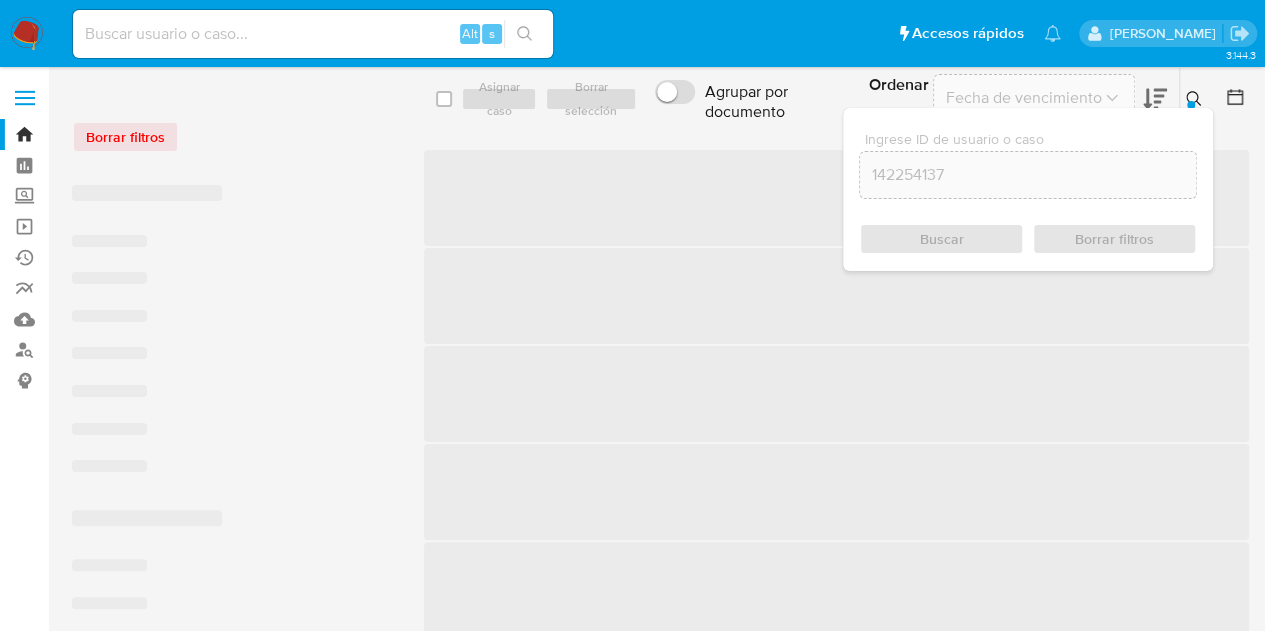 click at bounding box center [1196, 99] 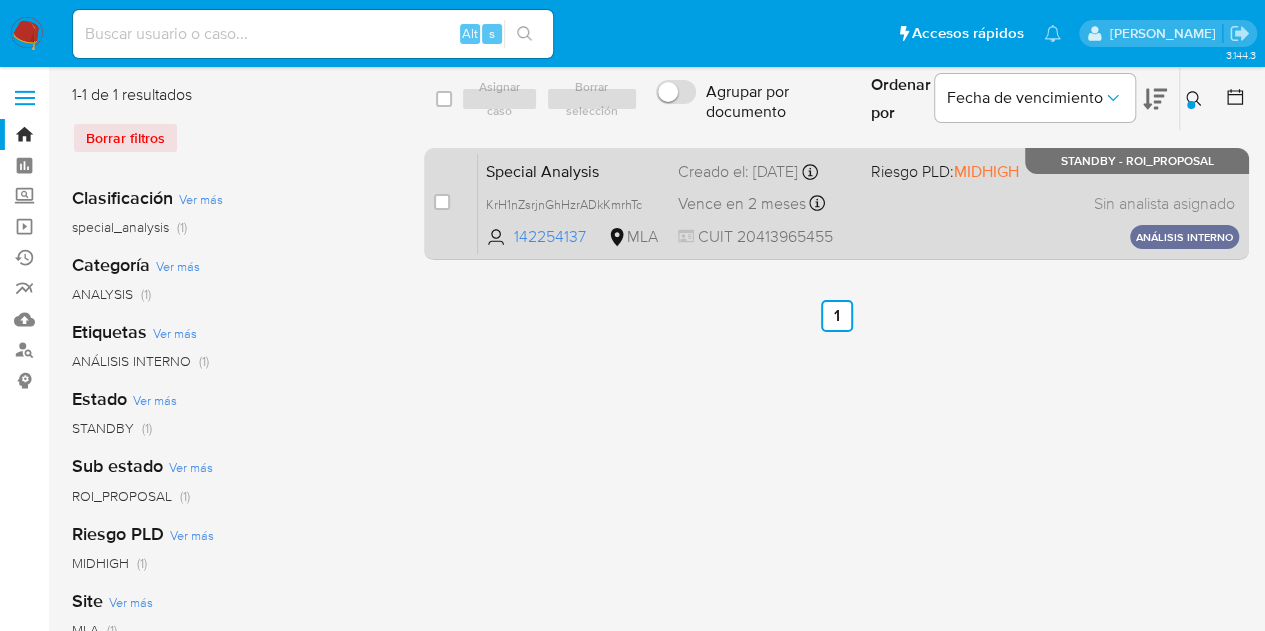 click on "Special Analysis" at bounding box center (574, 170) 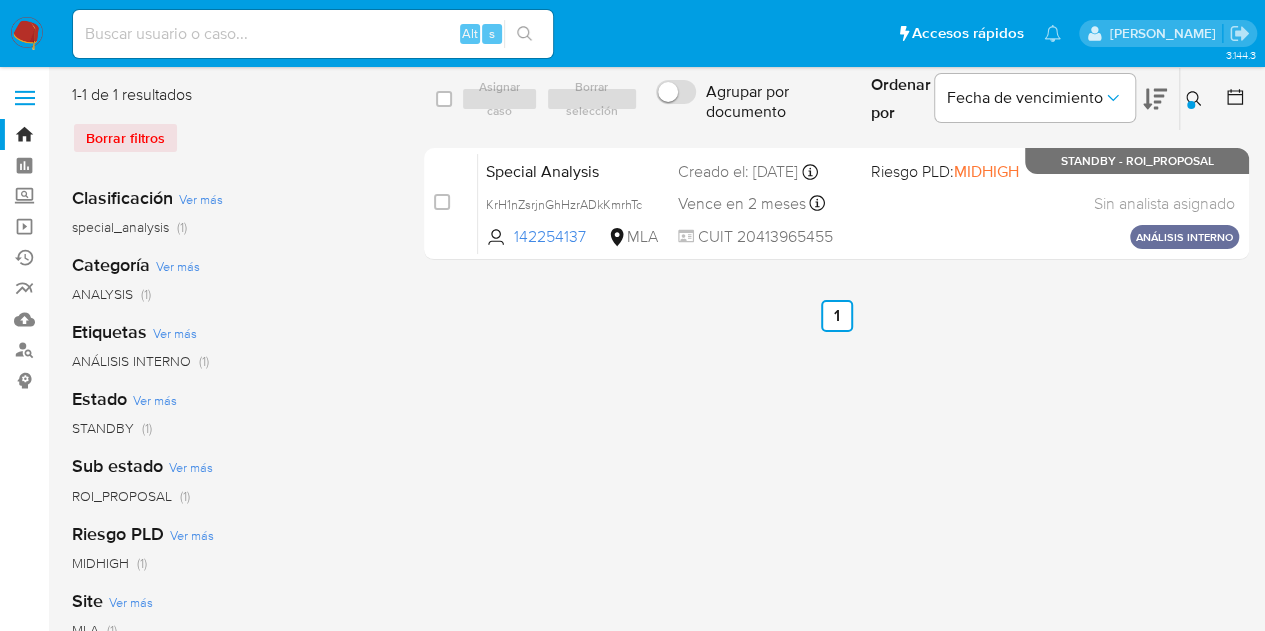 click 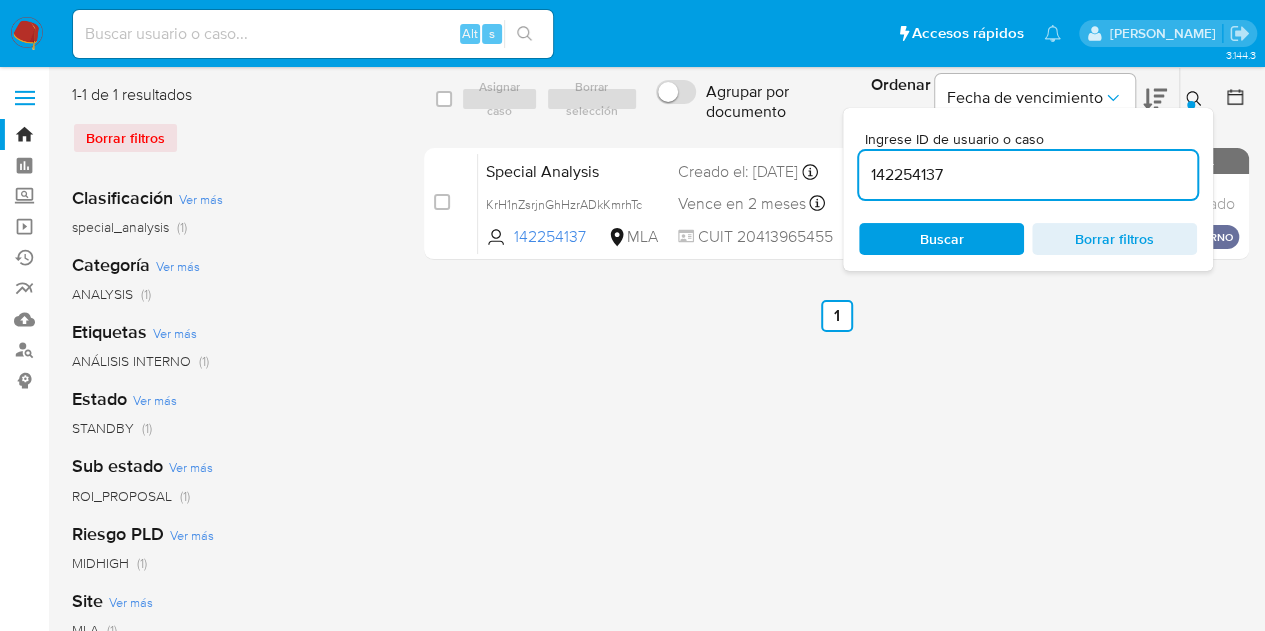 drag, startPoint x: 1002, startPoint y: 175, endPoint x: 614, endPoint y: 98, distance: 395.56668 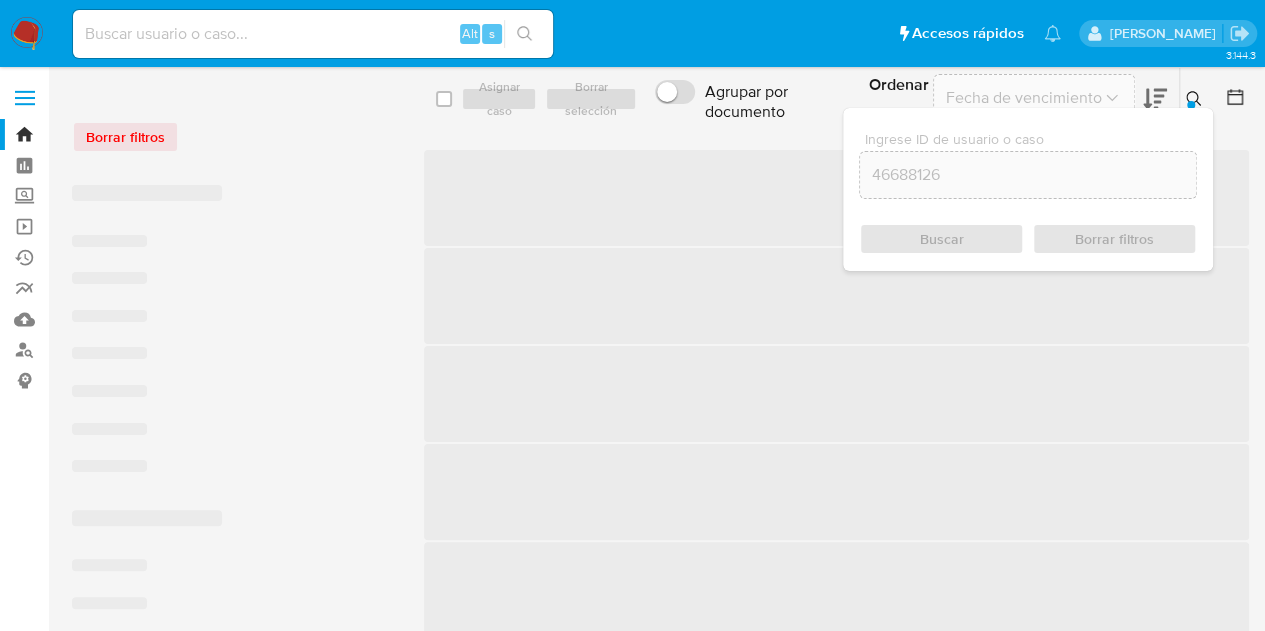 click 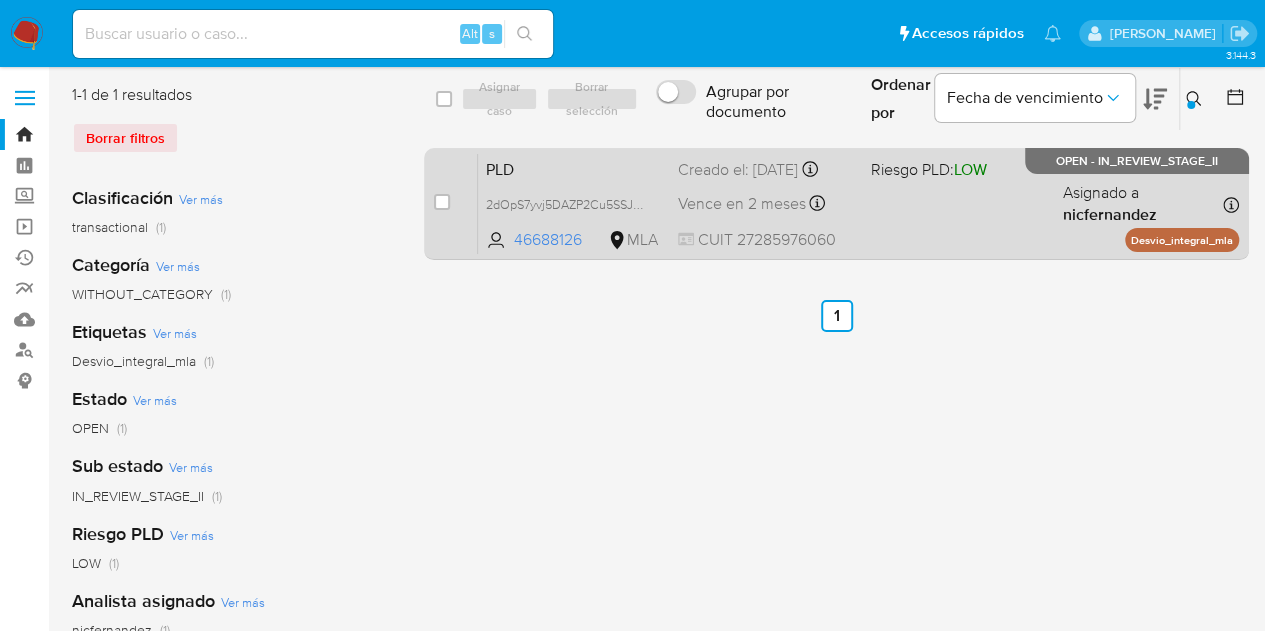 click on "PLD" at bounding box center [574, 168] 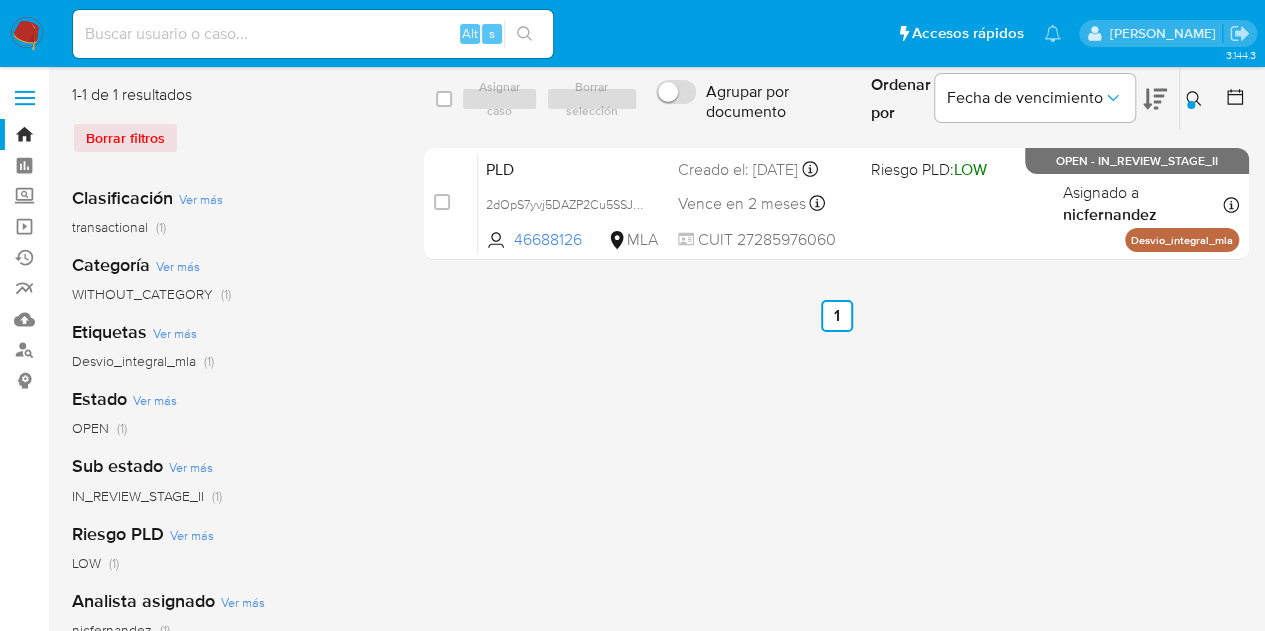 click at bounding box center [1196, 99] 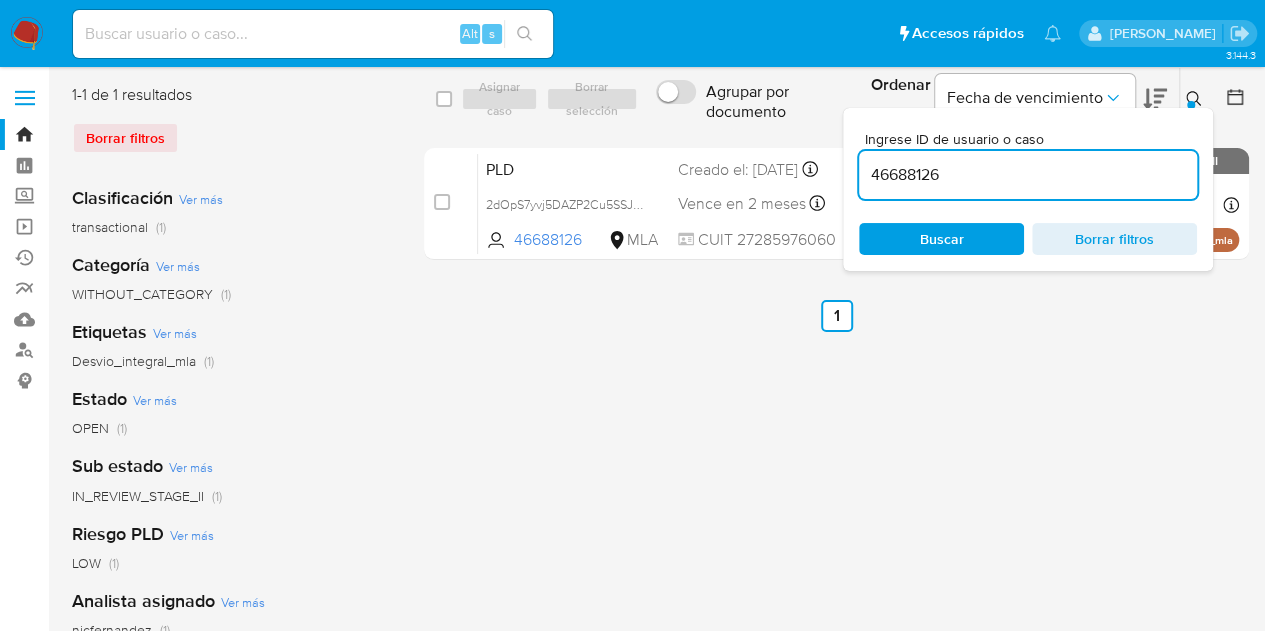 drag, startPoint x: 1073, startPoint y: 170, endPoint x: 751, endPoint y: 107, distance: 328.10516 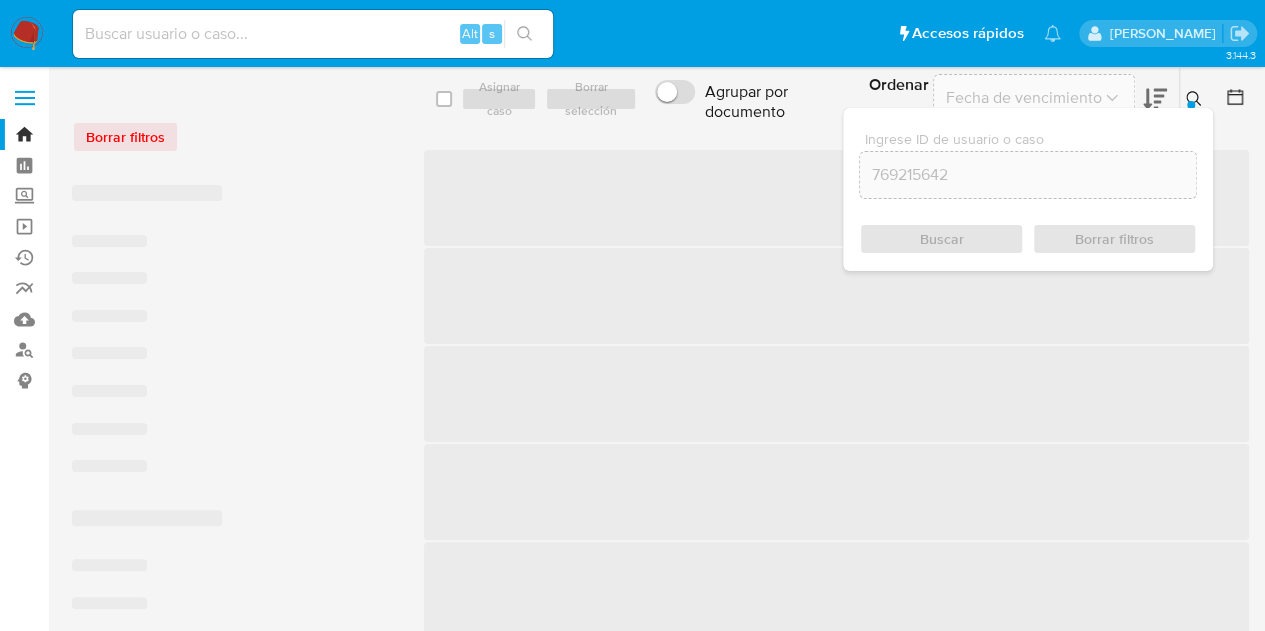 click 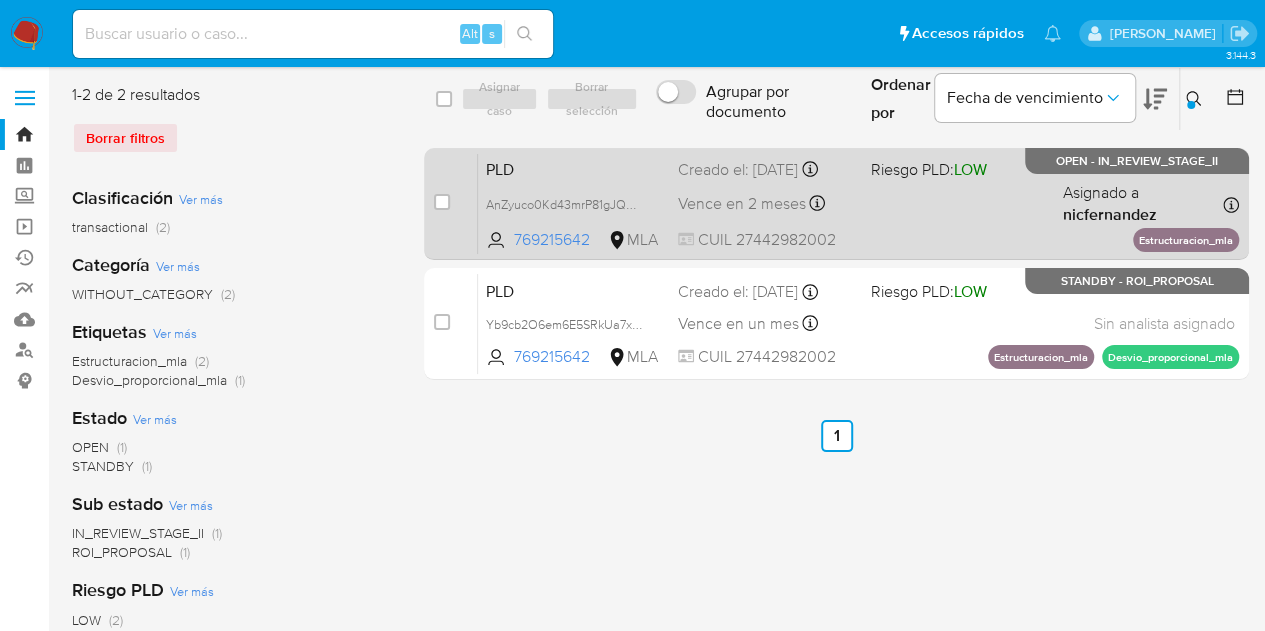 click on "PLD" at bounding box center [574, 168] 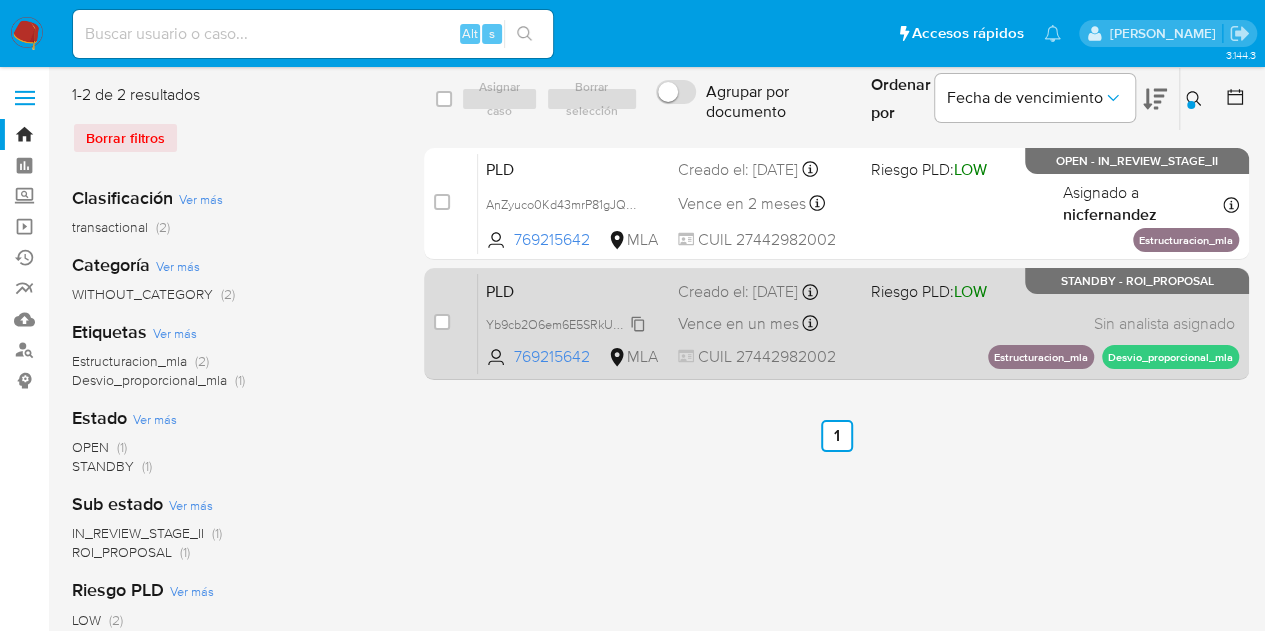 click on "Yb9cb2O6em6E5SRkUa7x3eda" at bounding box center [573, 323] 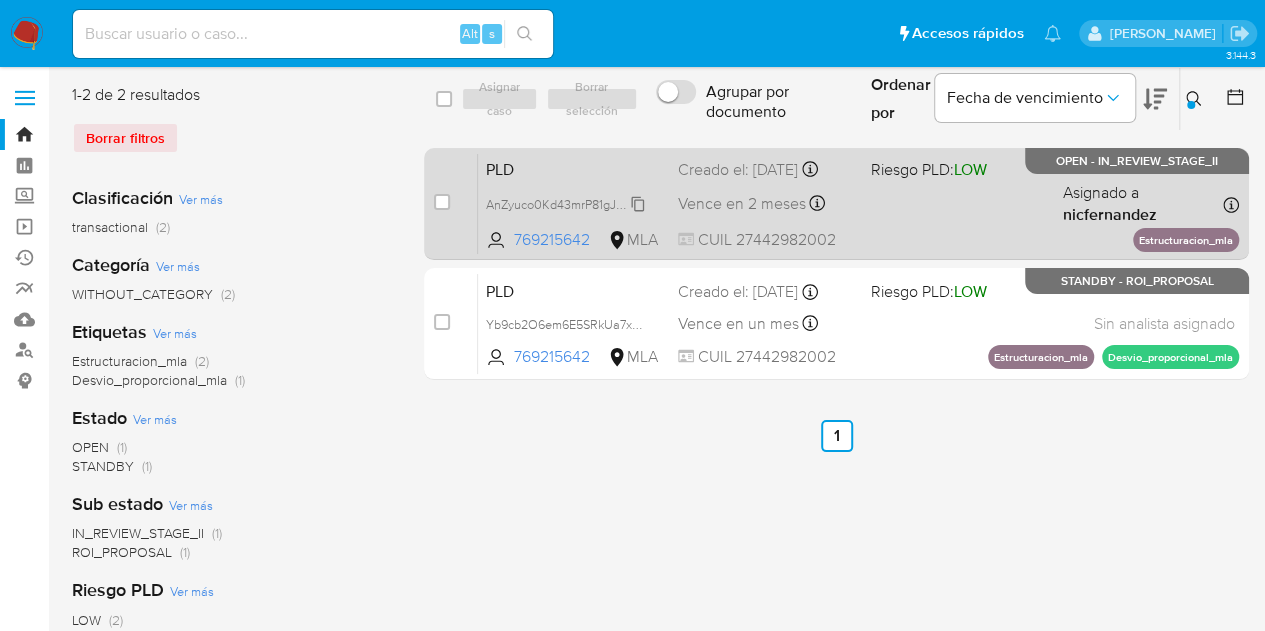 click on "AnZyuco0Kd43mrP81gJQOMts" at bounding box center [571, 203] 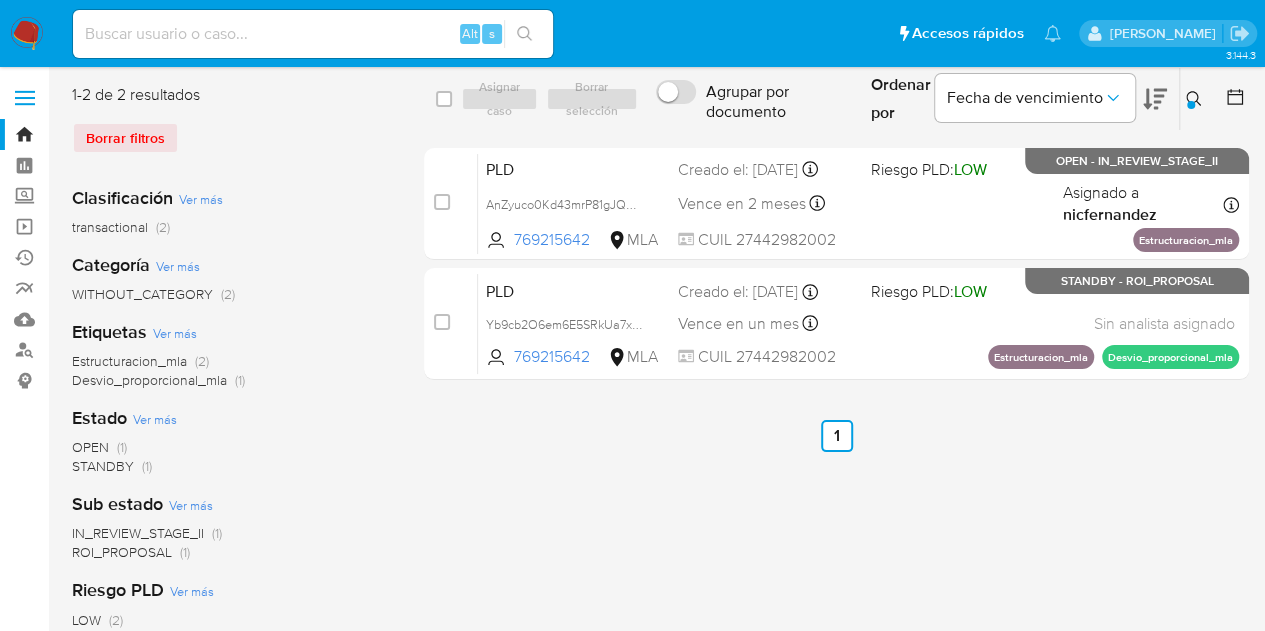 click at bounding box center [1191, 105] 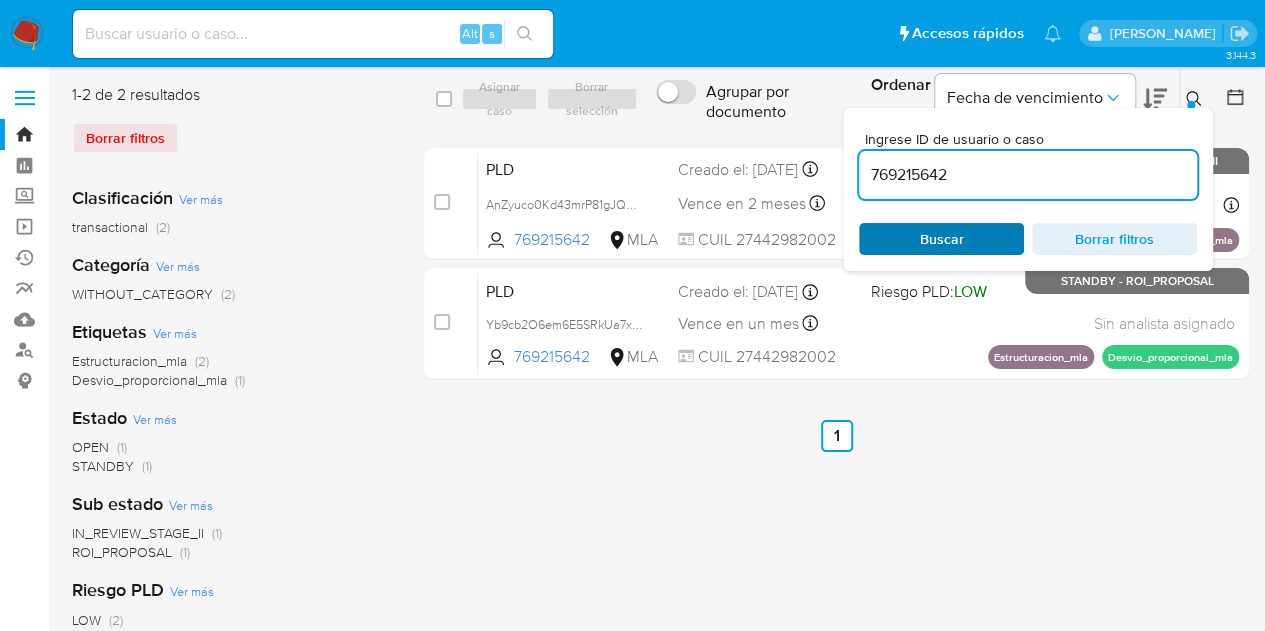 click on "Buscar" at bounding box center (942, 239) 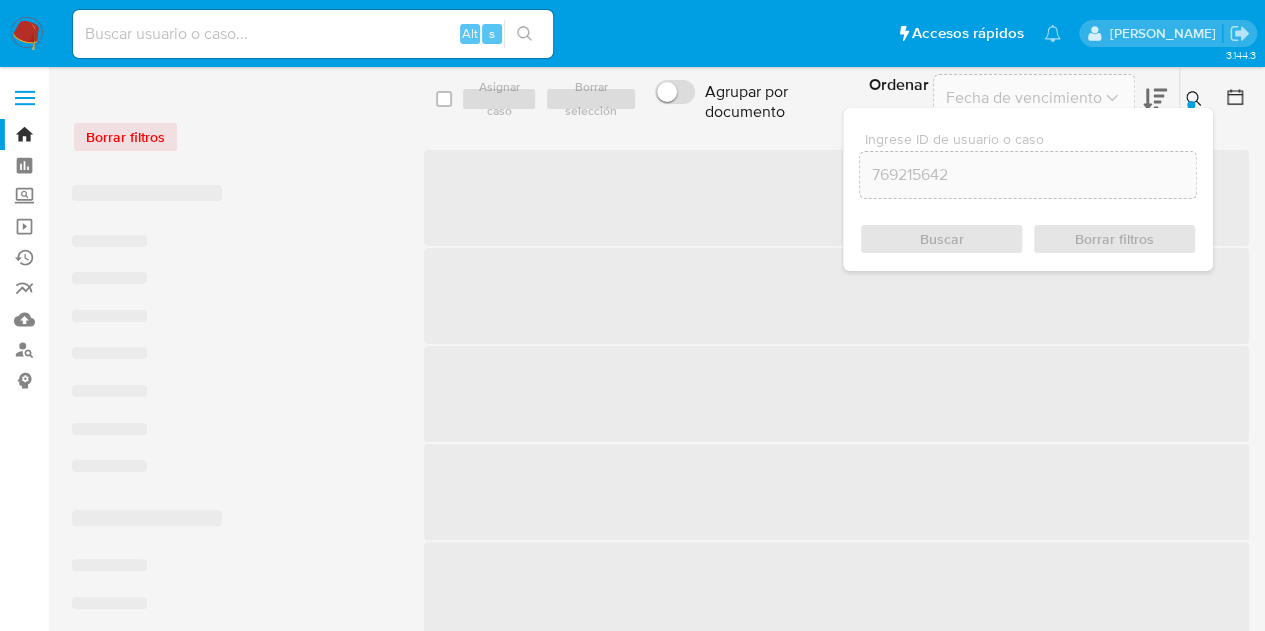 click 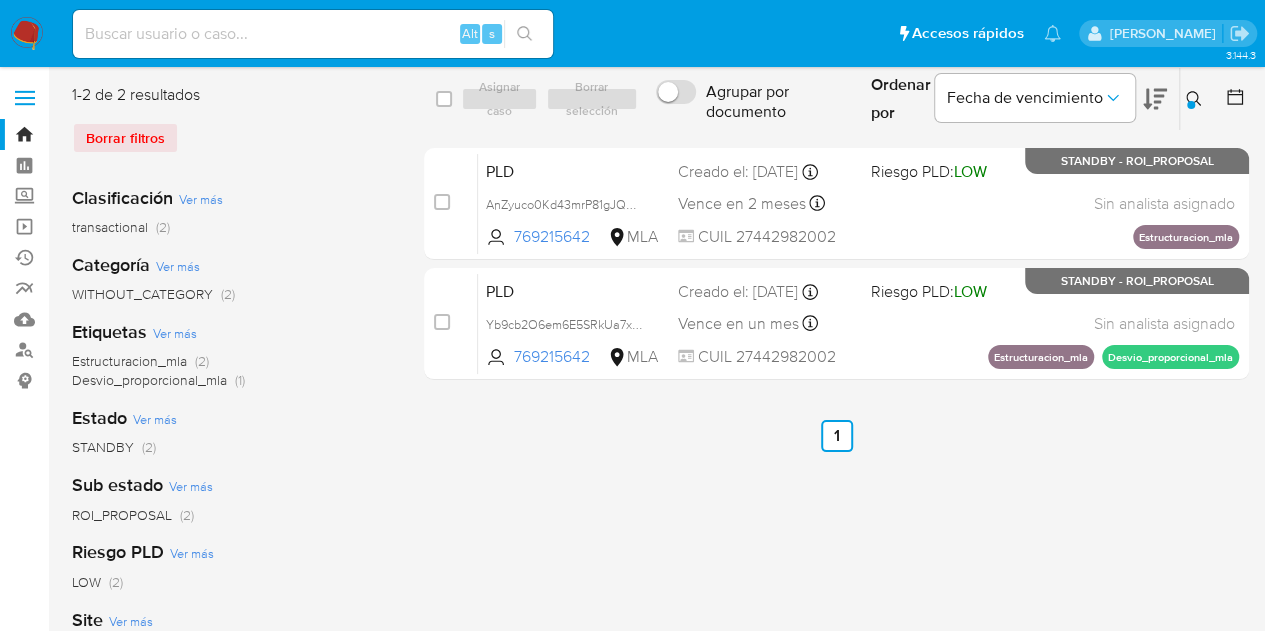 click 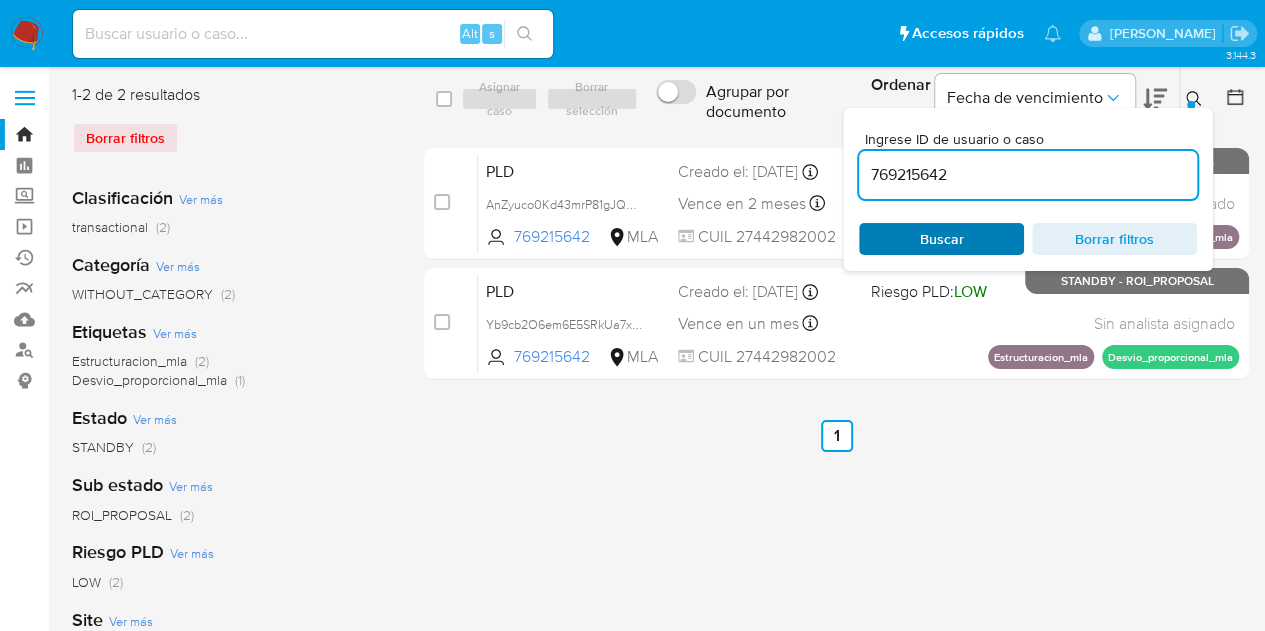 click on "Buscar" at bounding box center (941, 239) 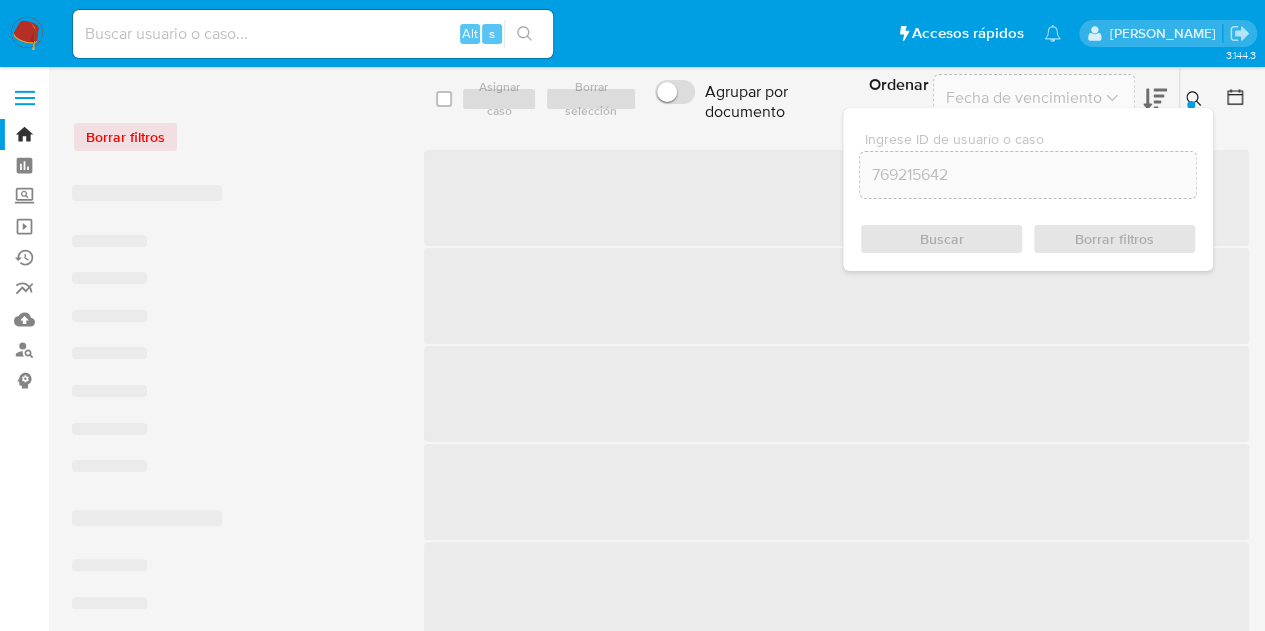 click 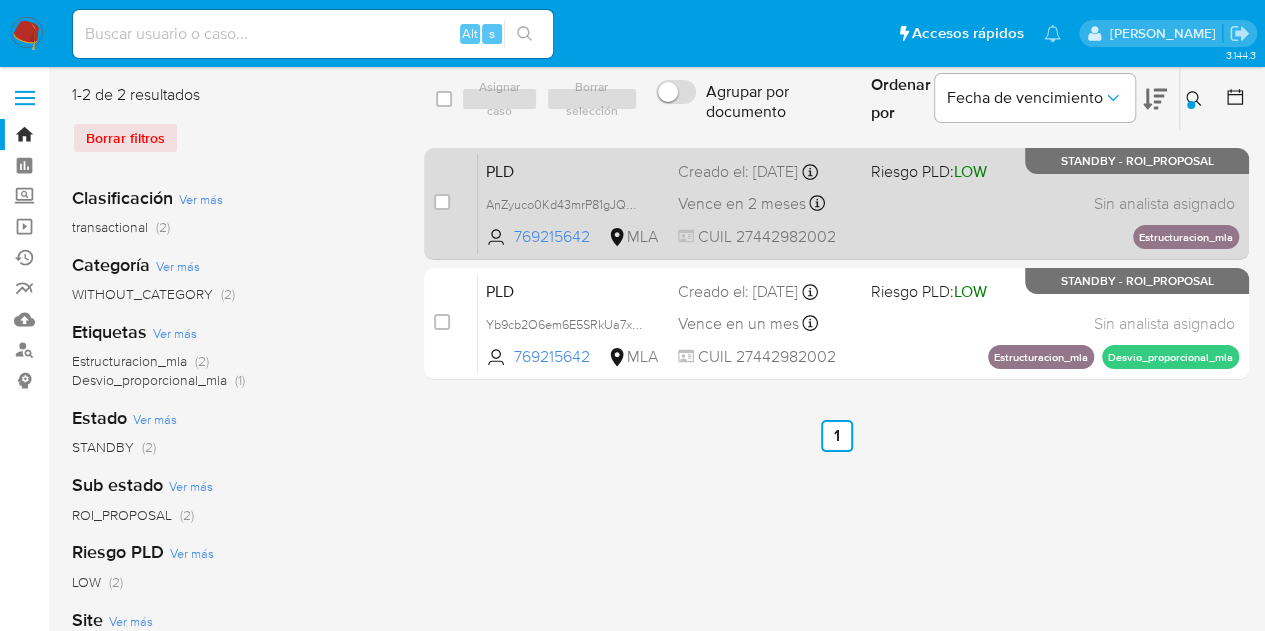 click on "PLD" at bounding box center [574, 170] 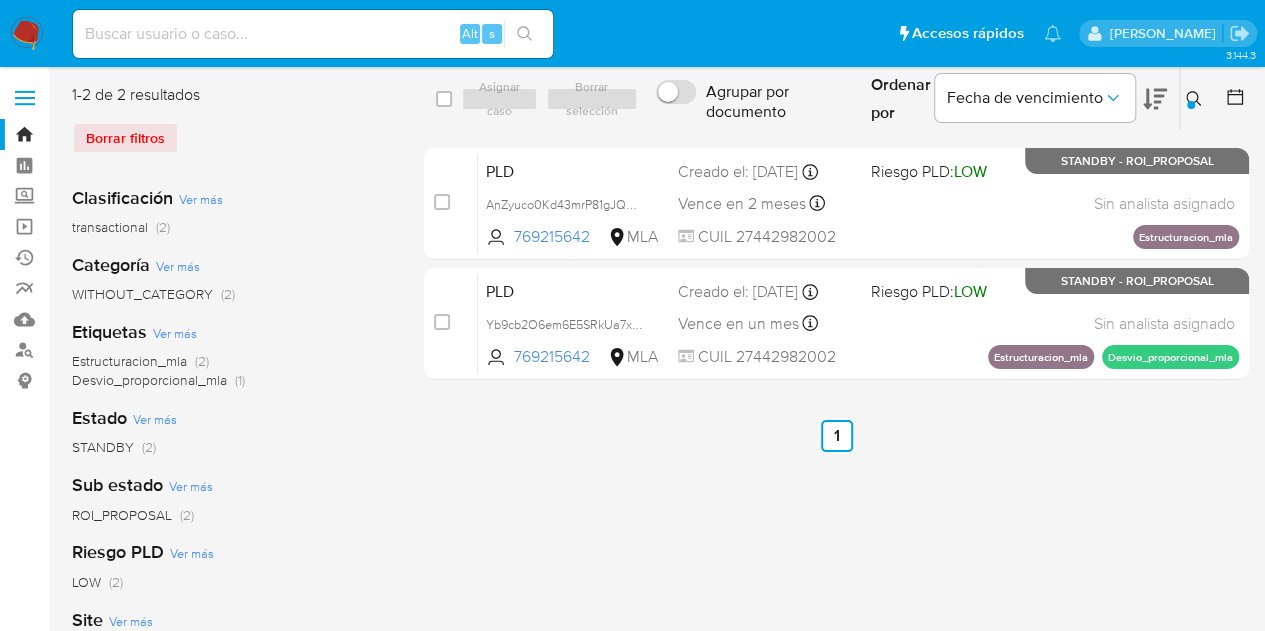 click 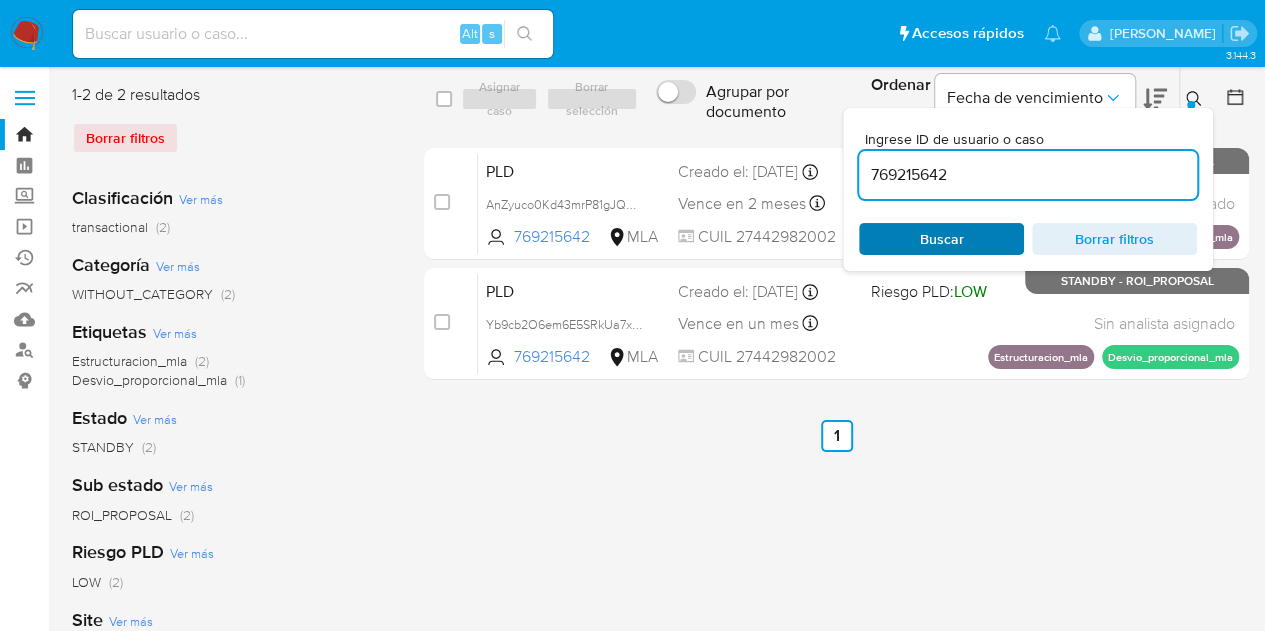click on "Buscar" at bounding box center [941, 239] 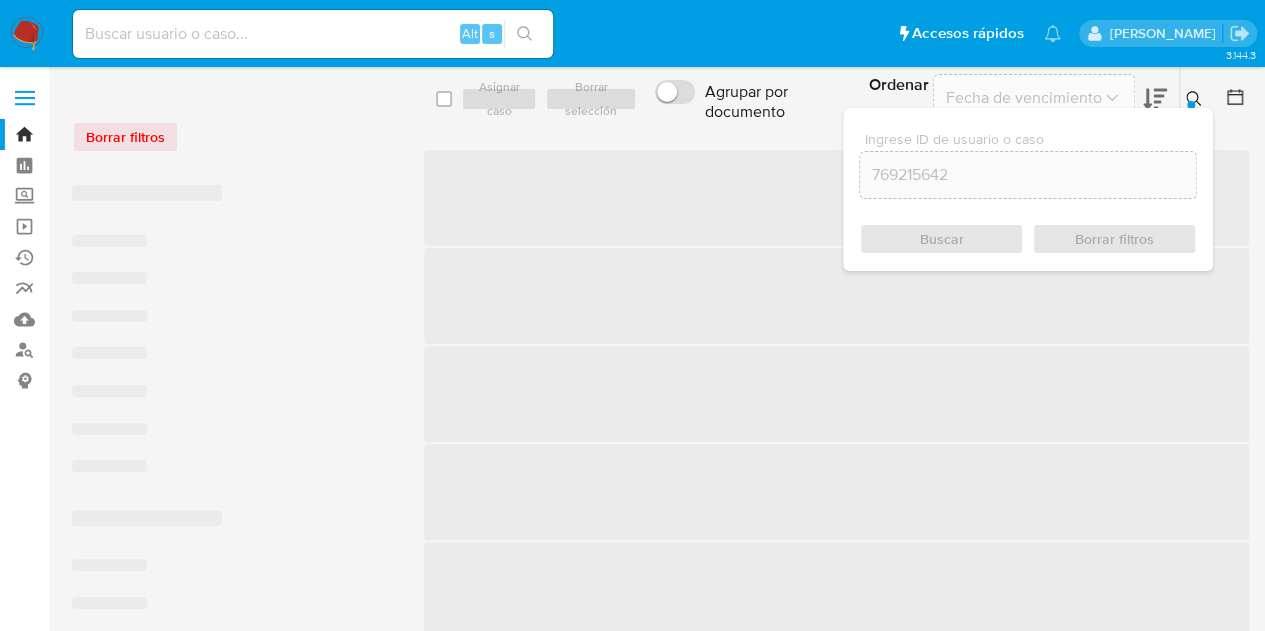 click at bounding box center [1196, 99] 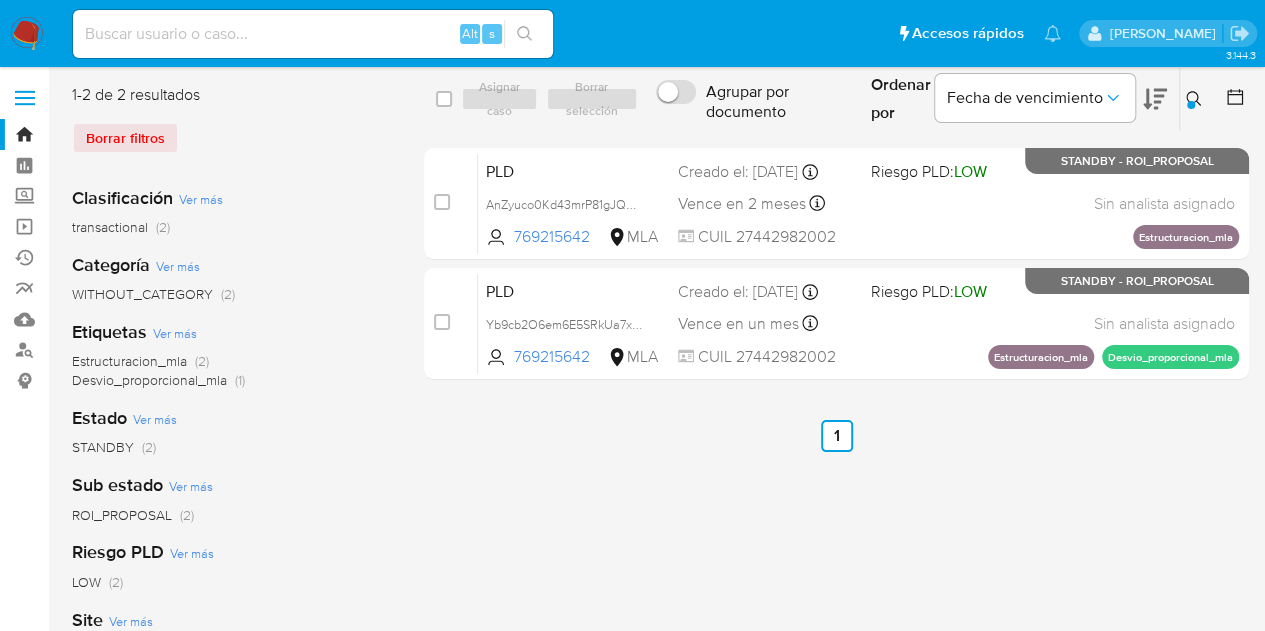 click 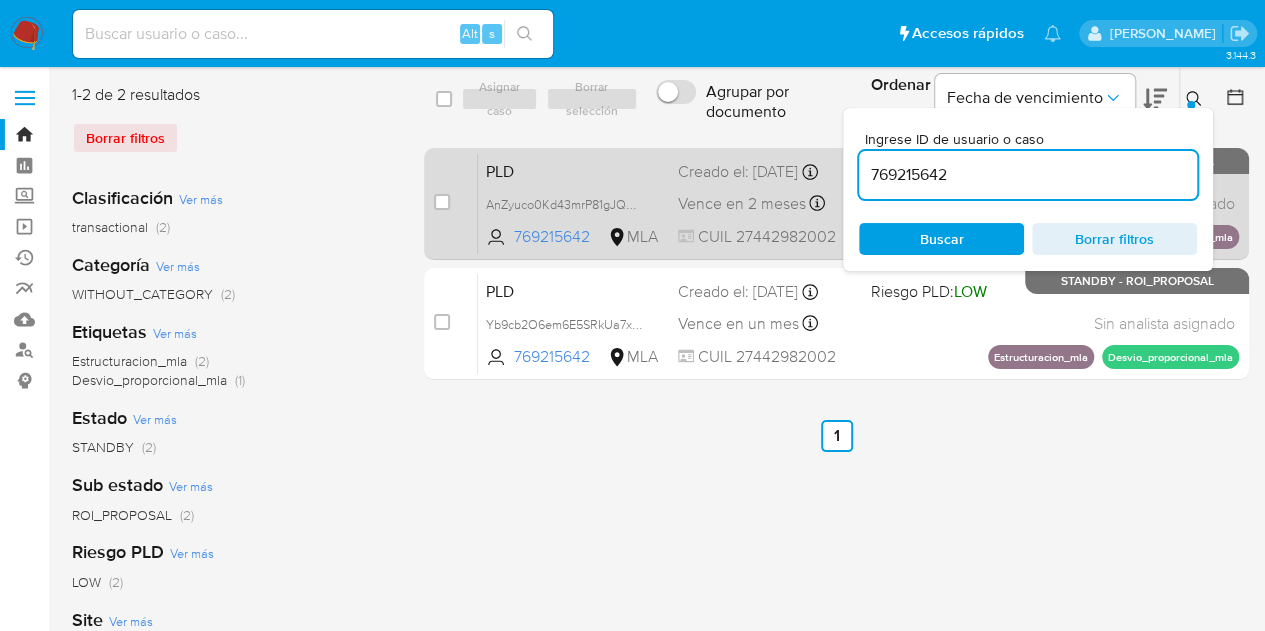 drag, startPoint x: 976, startPoint y: 164, endPoint x: 792, endPoint y: 155, distance: 184.21997 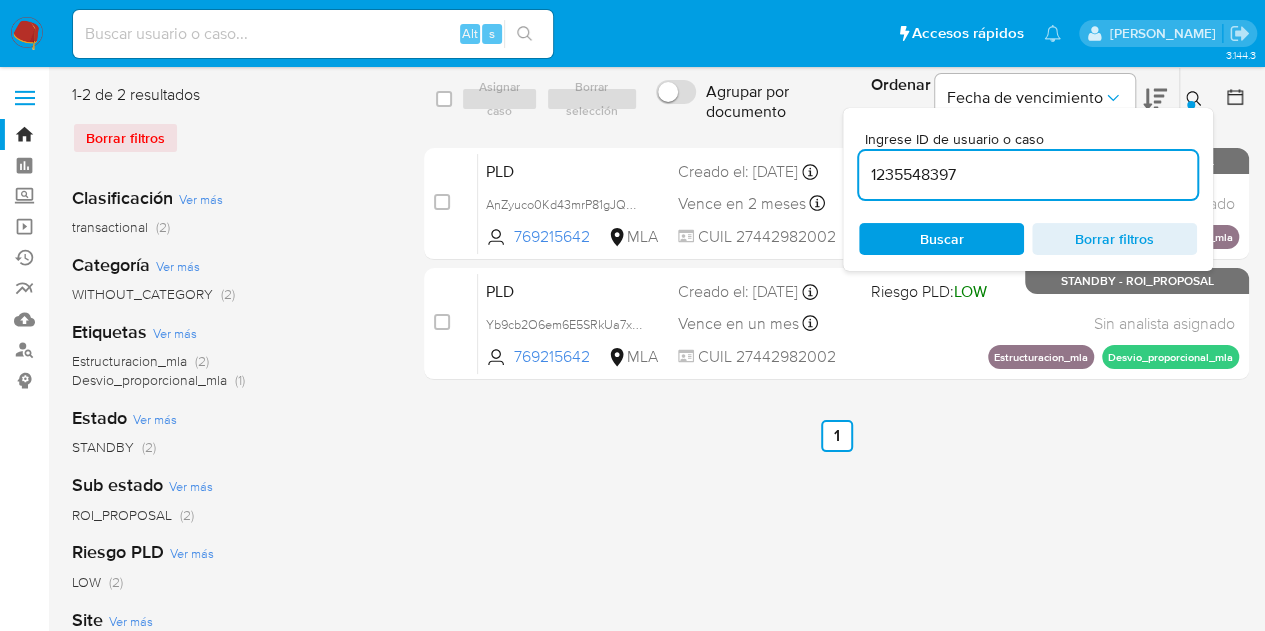 type on "1235548397" 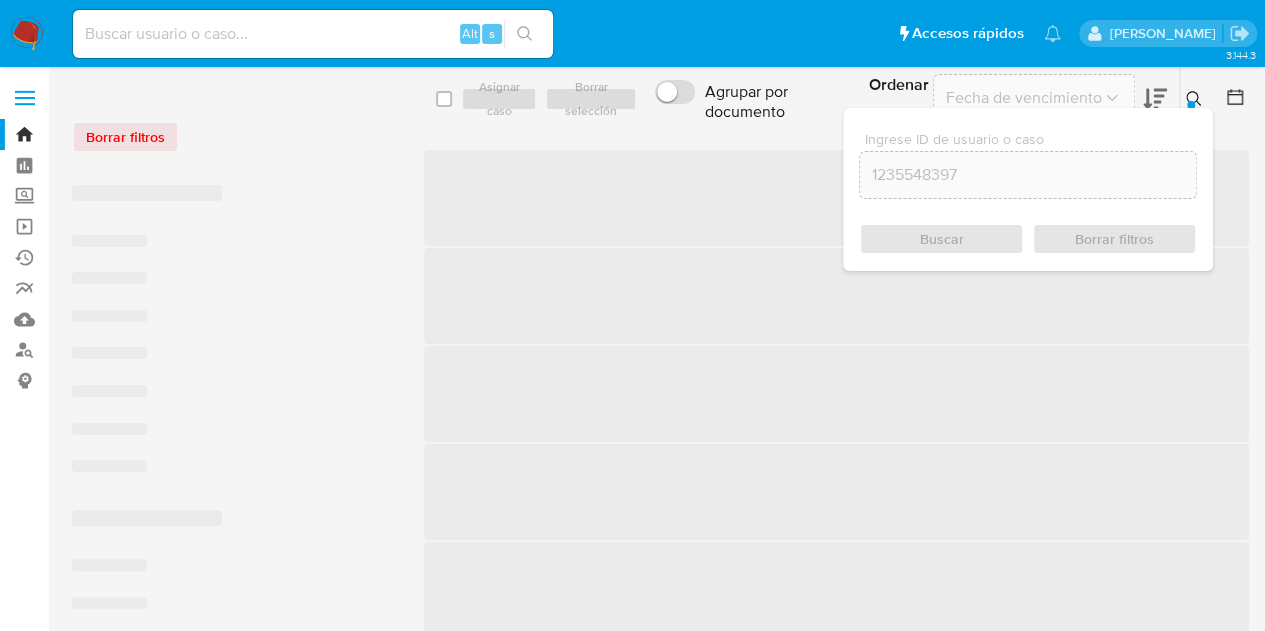 click 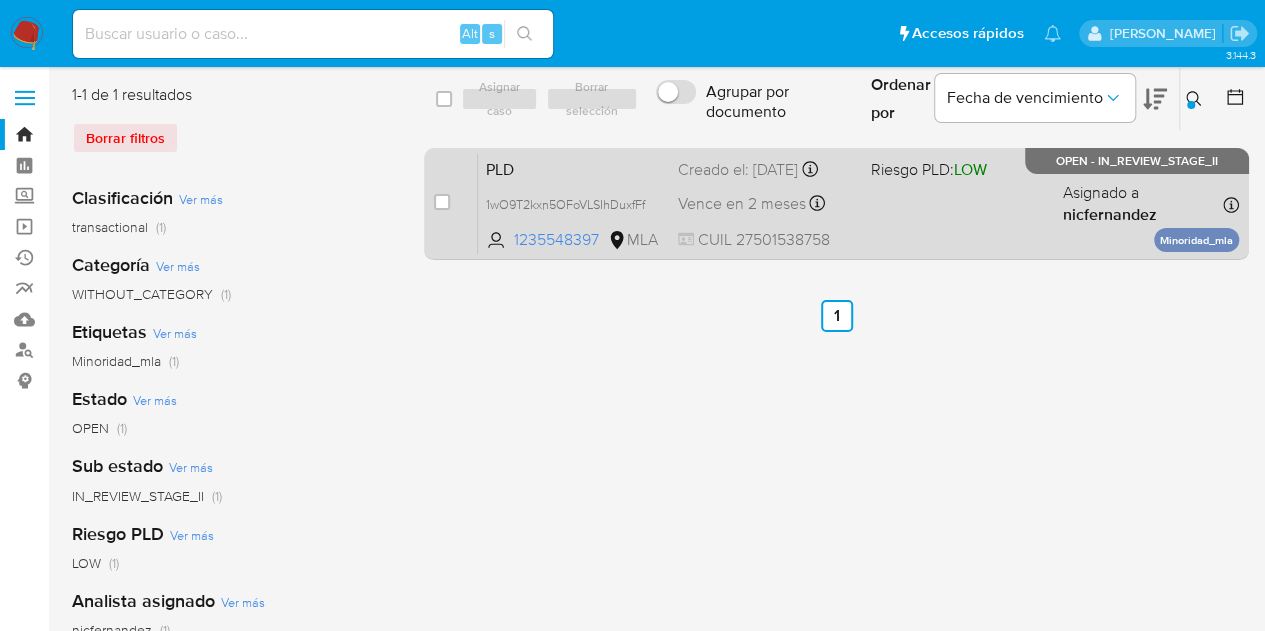 click on "PLD" at bounding box center (574, 168) 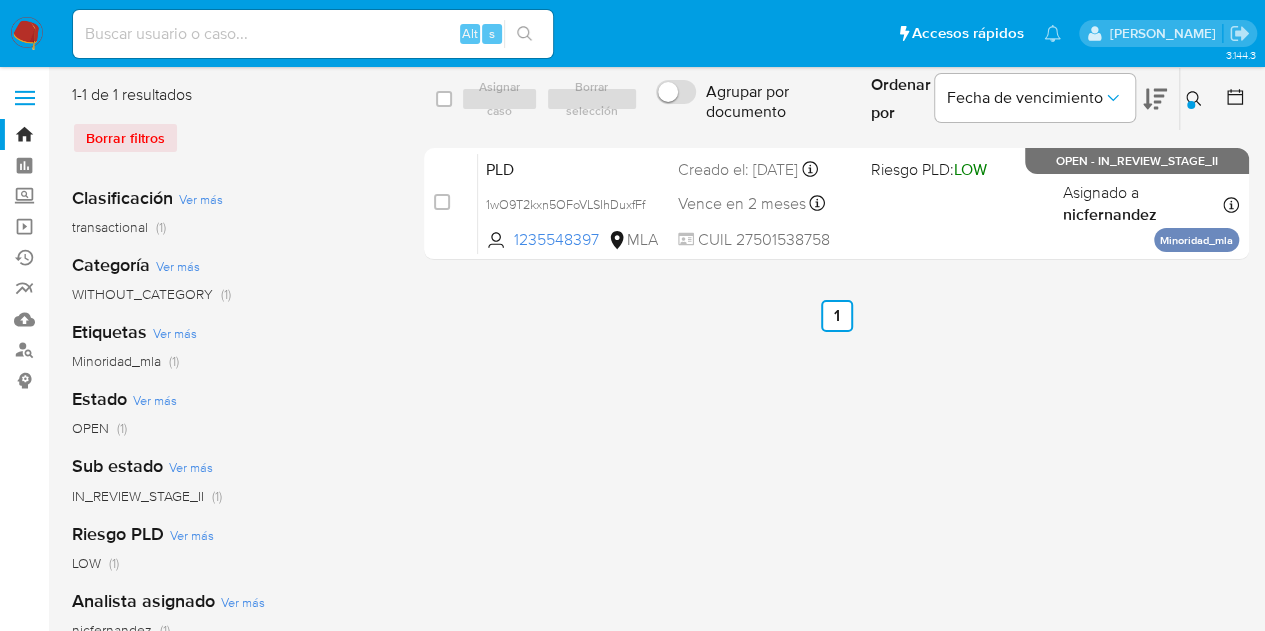 drag, startPoint x: 1199, startPoint y: 110, endPoint x: 1188, endPoint y: 115, distance: 12.083046 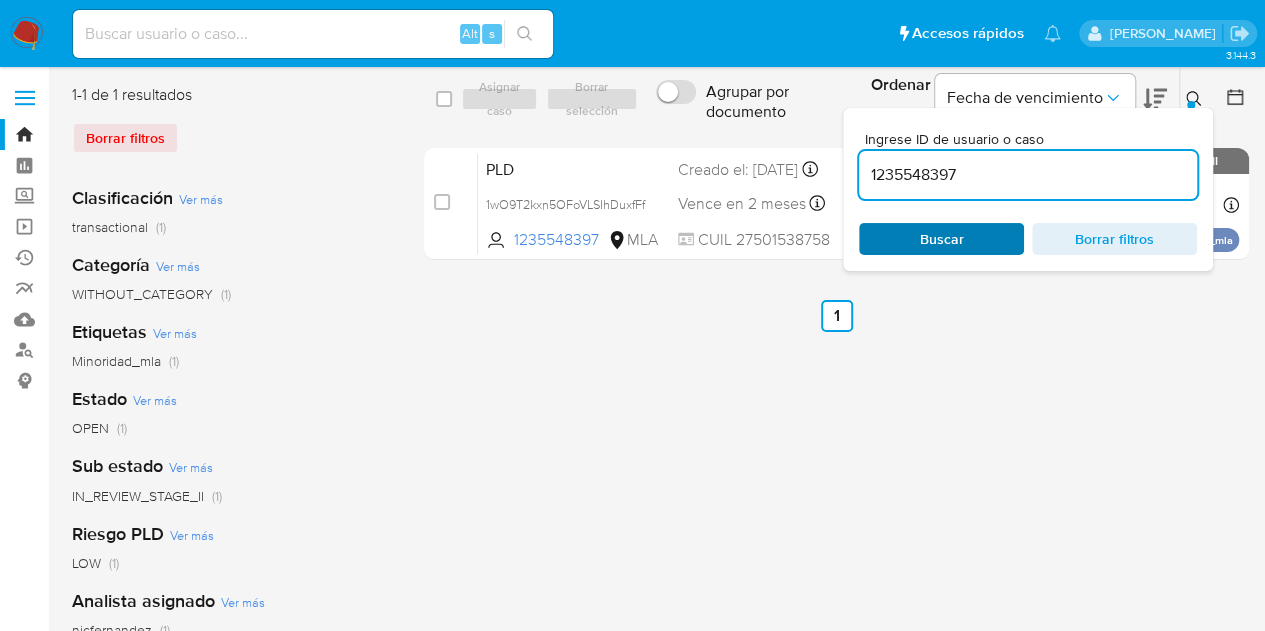 click on "Buscar" at bounding box center (941, 239) 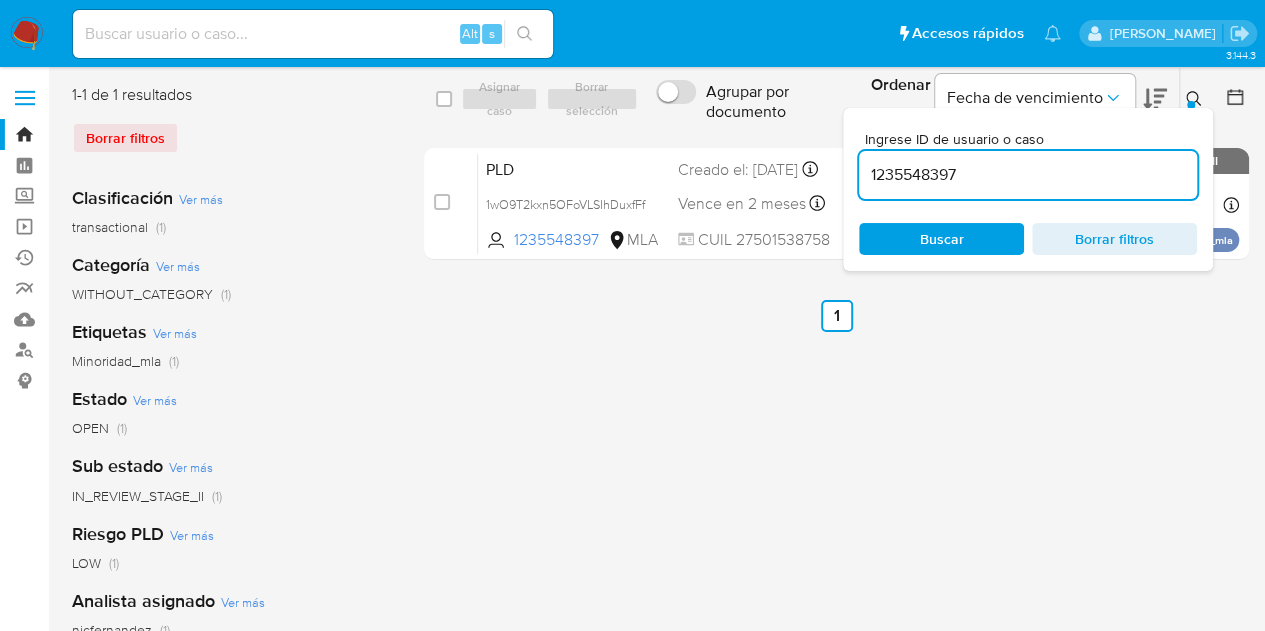 click 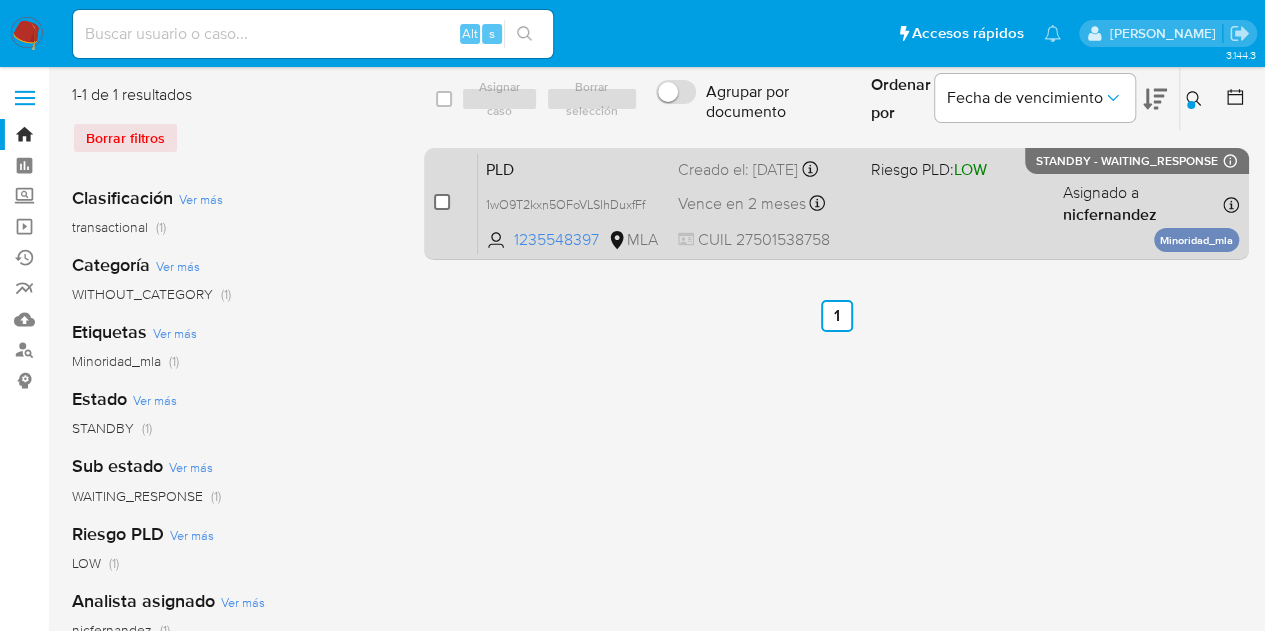 click at bounding box center [442, 202] 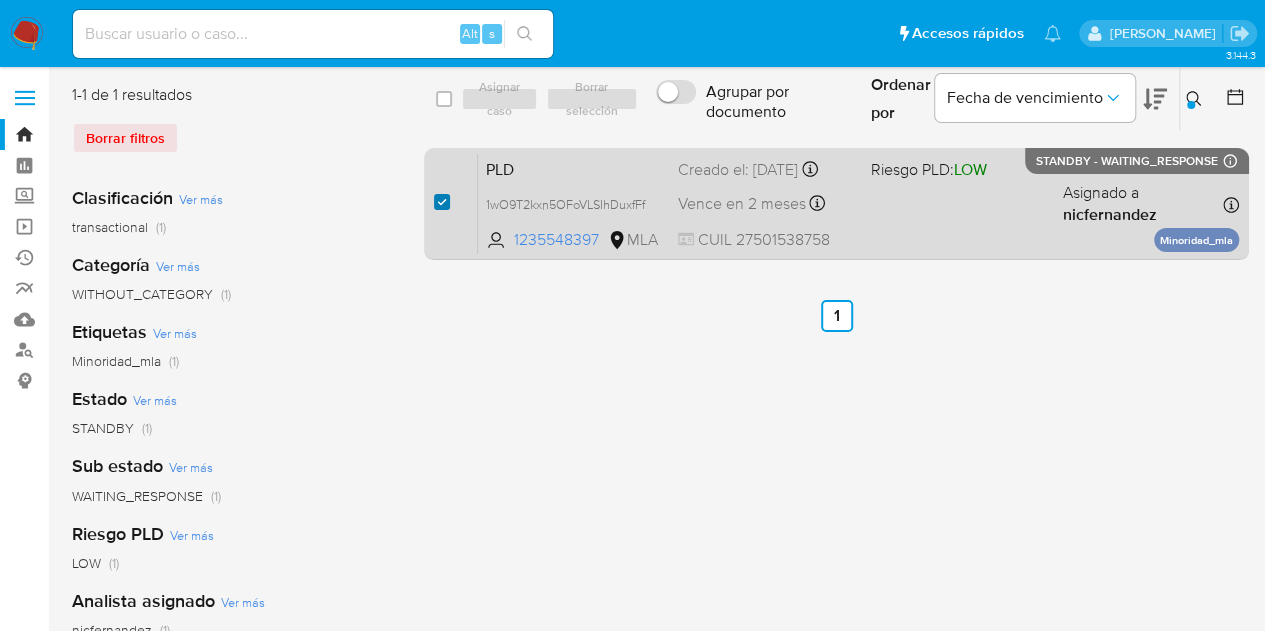 checkbox on "true" 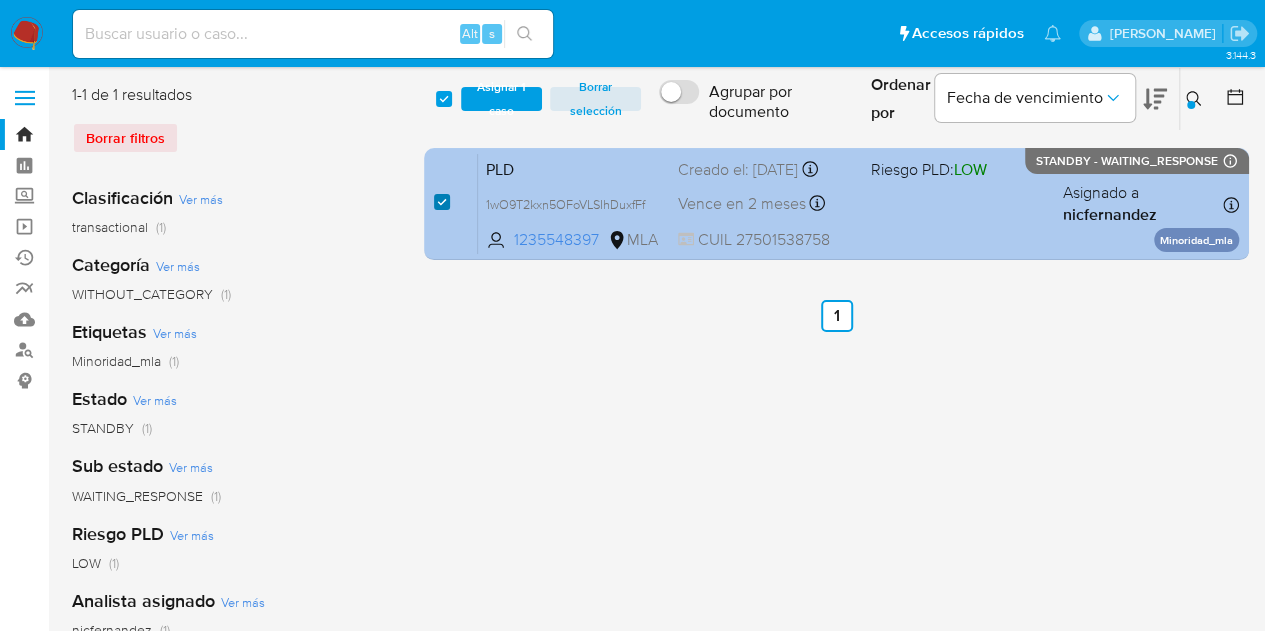 checkbox on "true" 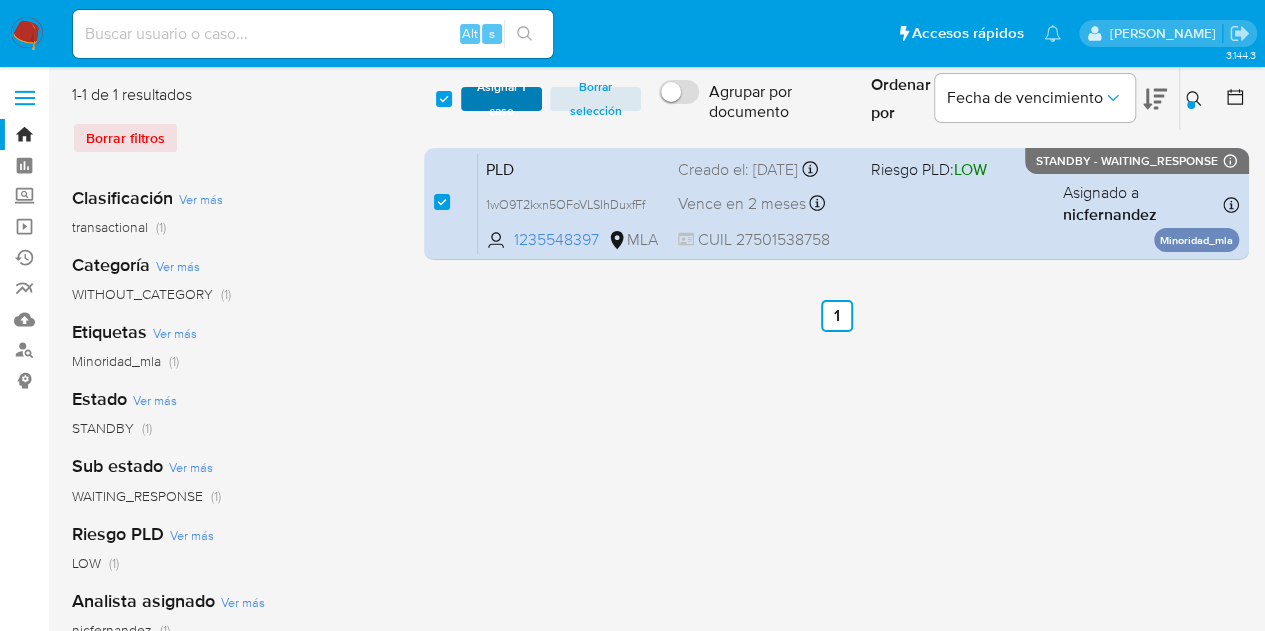 click on "Asignar 1 caso" at bounding box center (502, 99) 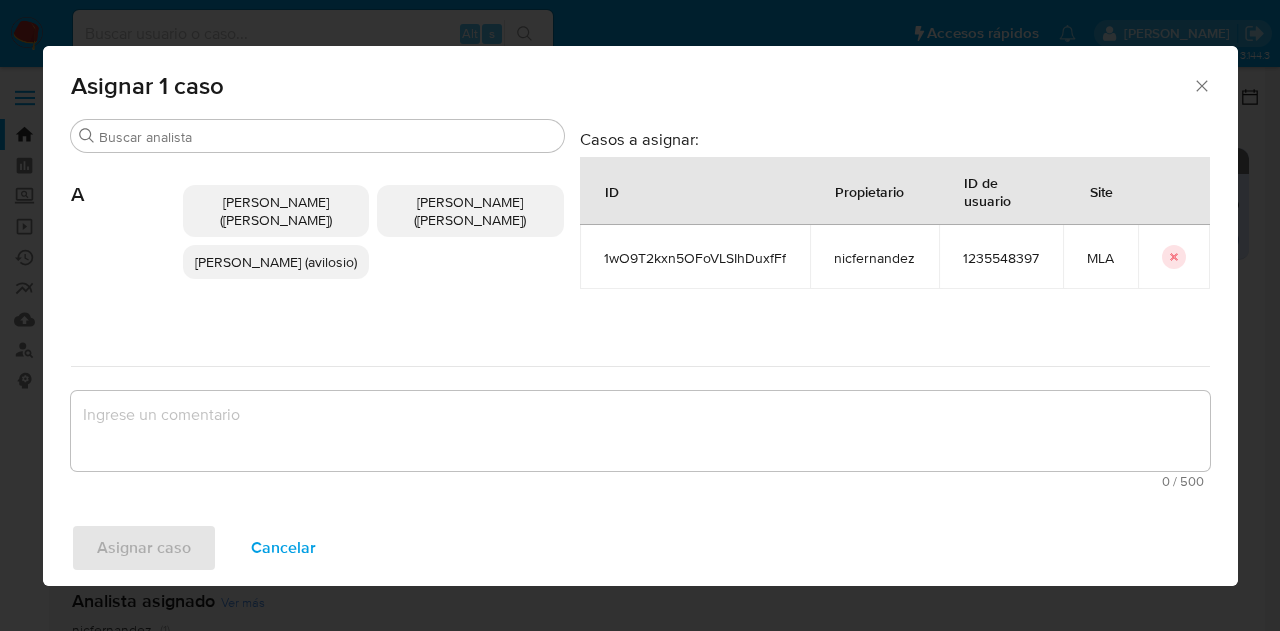 click on "Buscar" at bounding box center [327, 137] 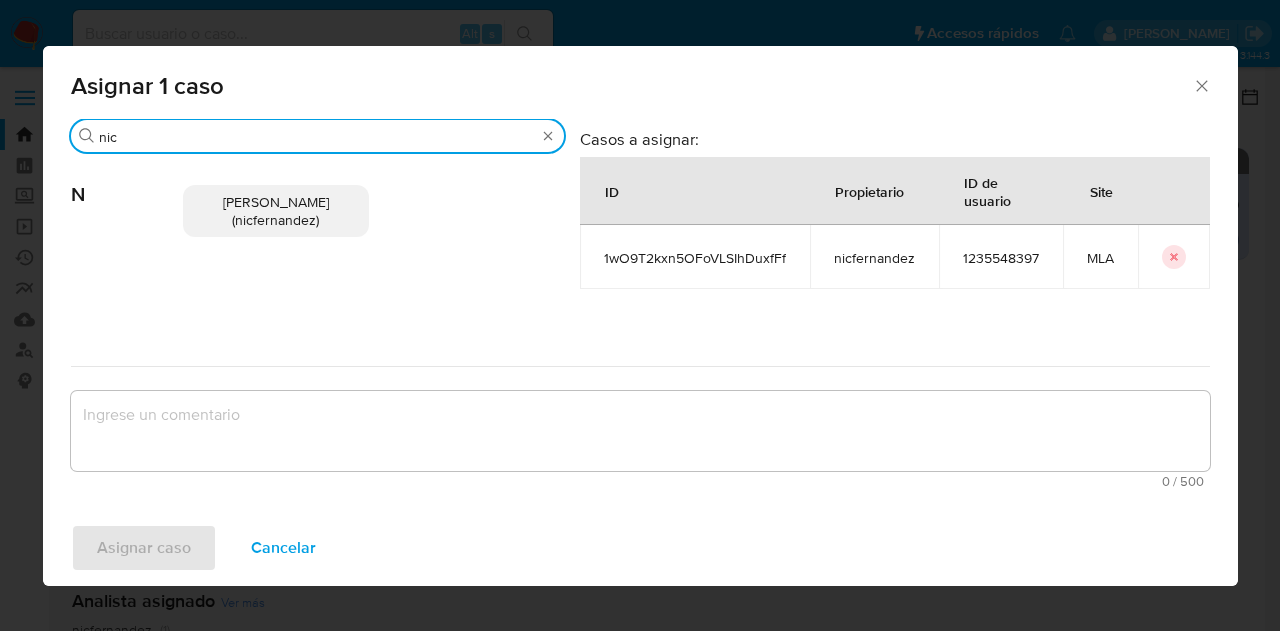 type on "nic" 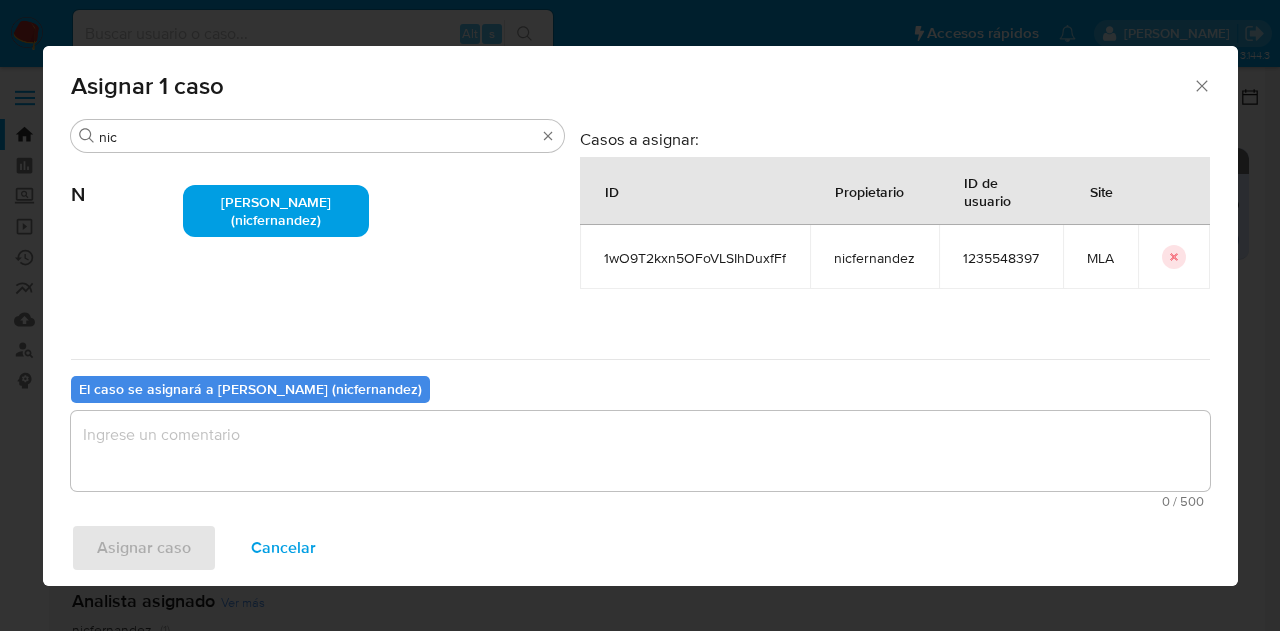 click on "El caso se asignará a
Nicolas Fernandez Allen (nicfernandez) 0 / 500 500 caracteres restantes" at bounding box center (640, 438) 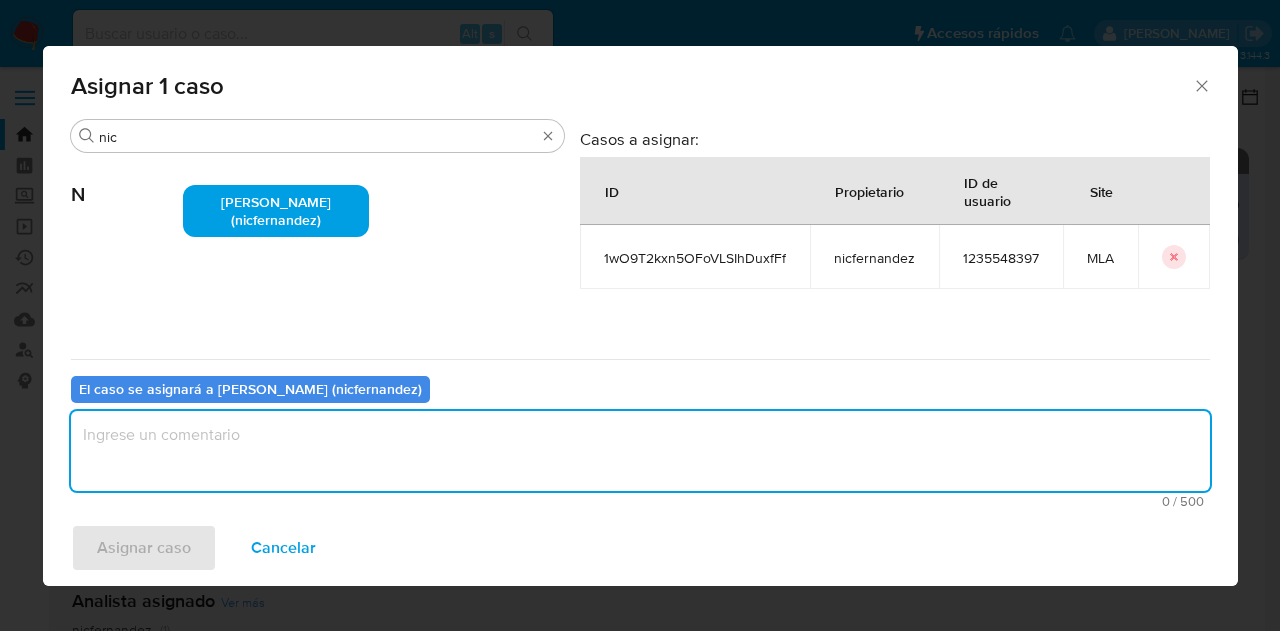 click at bounding box center [640, 451] 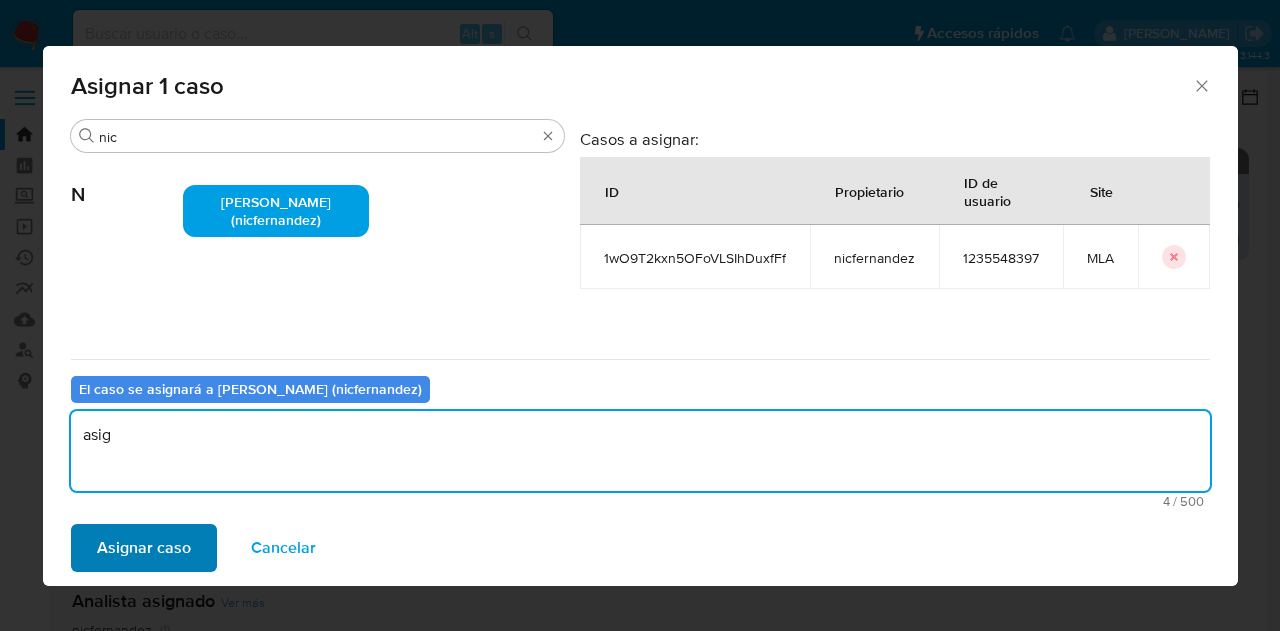 type on "asig" 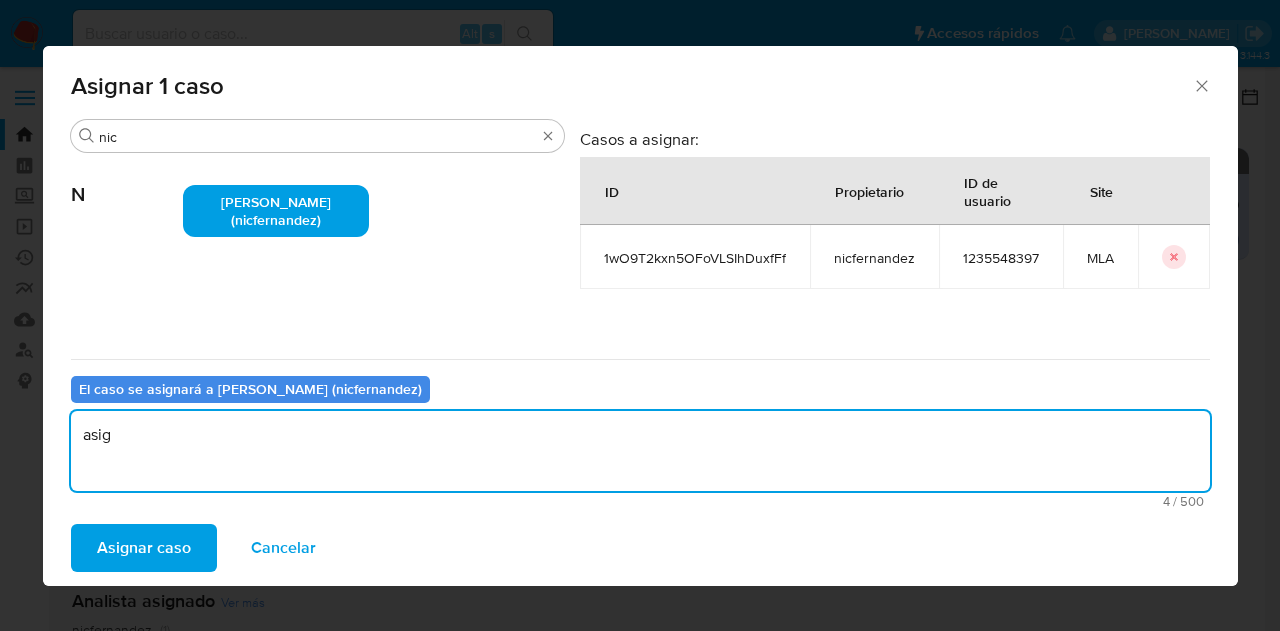 click on "Asignar caso" at bounding box center (144, 548) 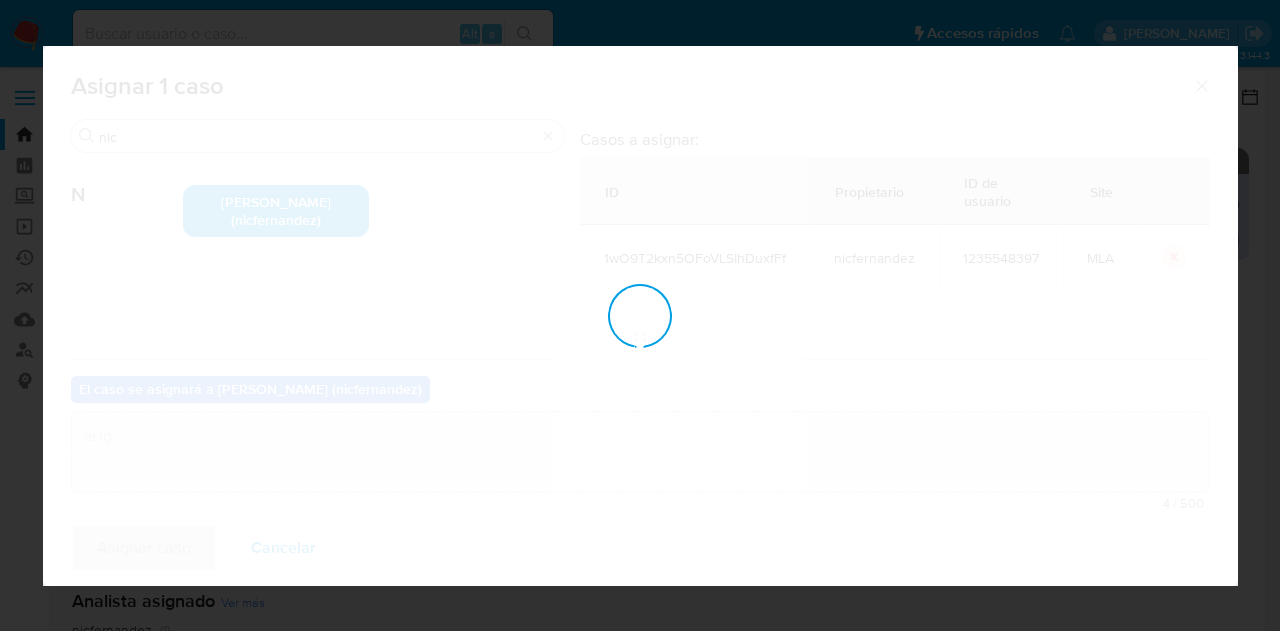 type 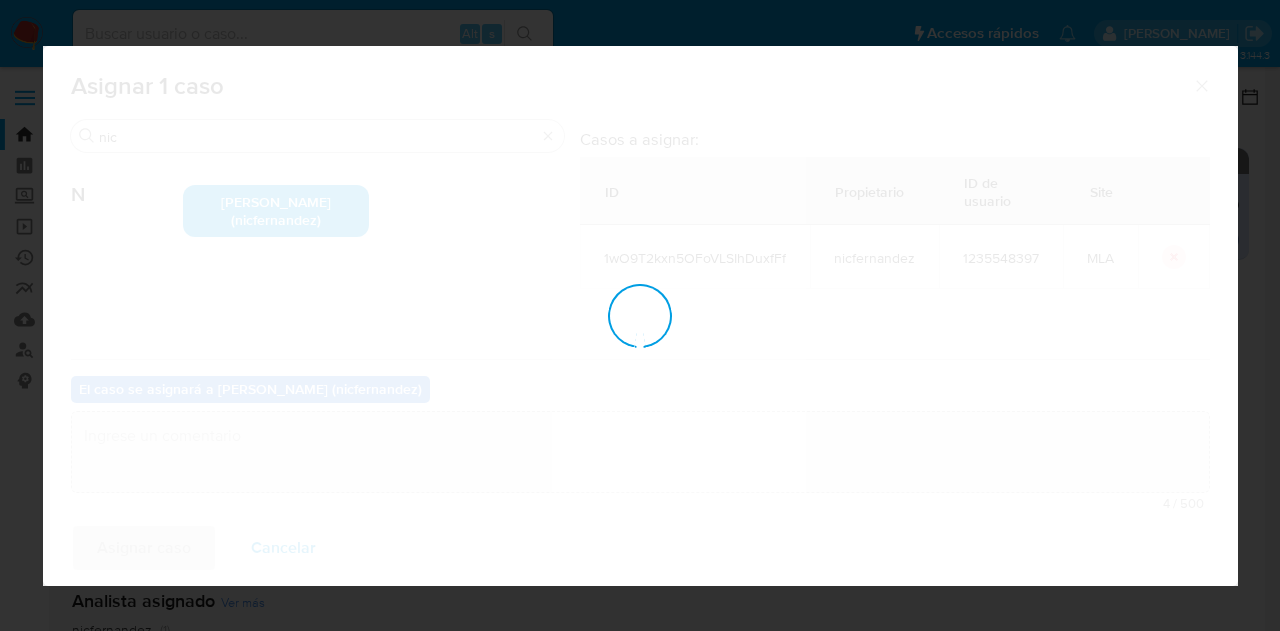 checkbox on "false" 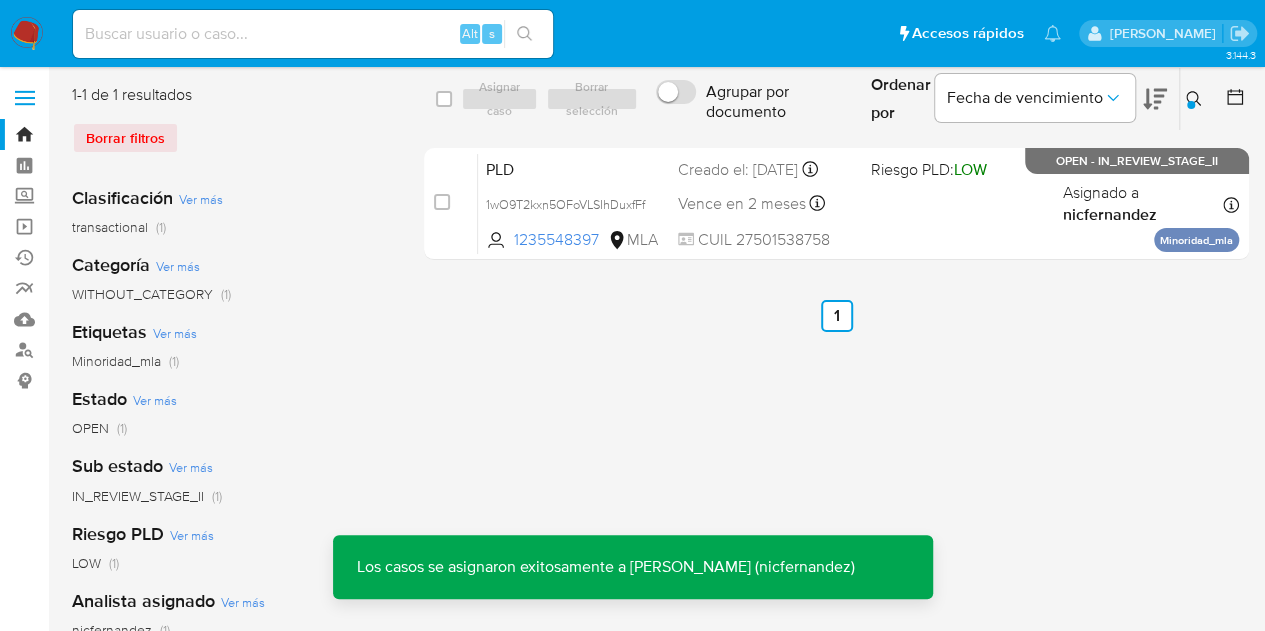 click on "PLD" at bounding box center [574, 168] 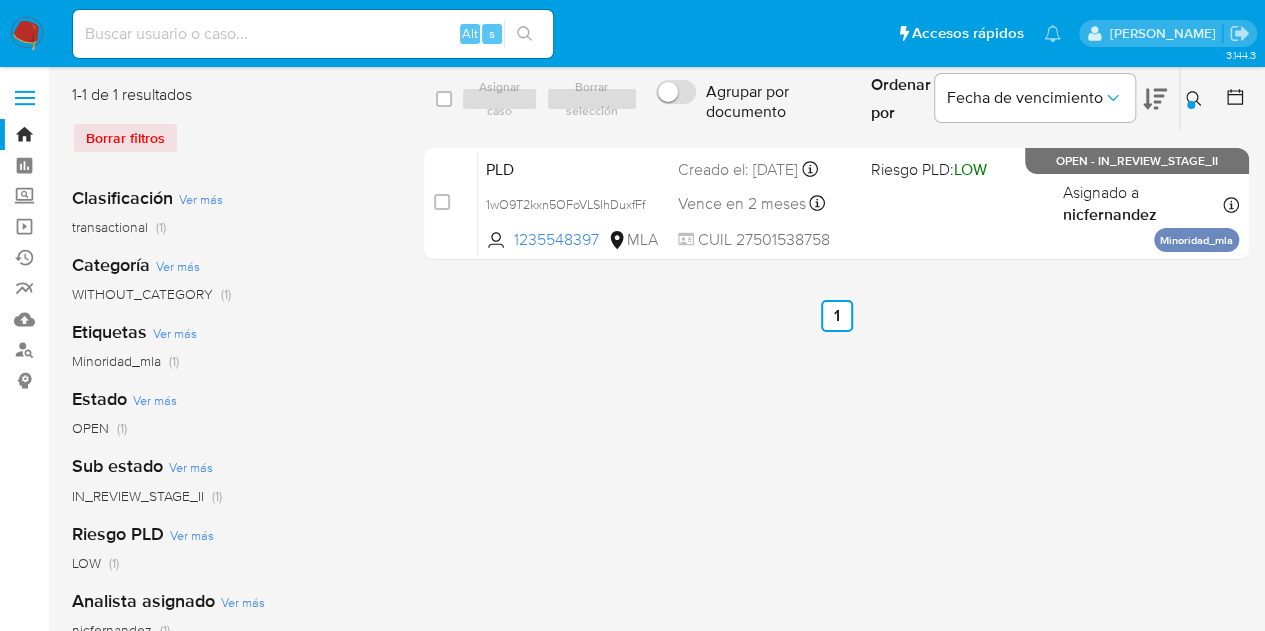 click at bounding box center (1196, 99) 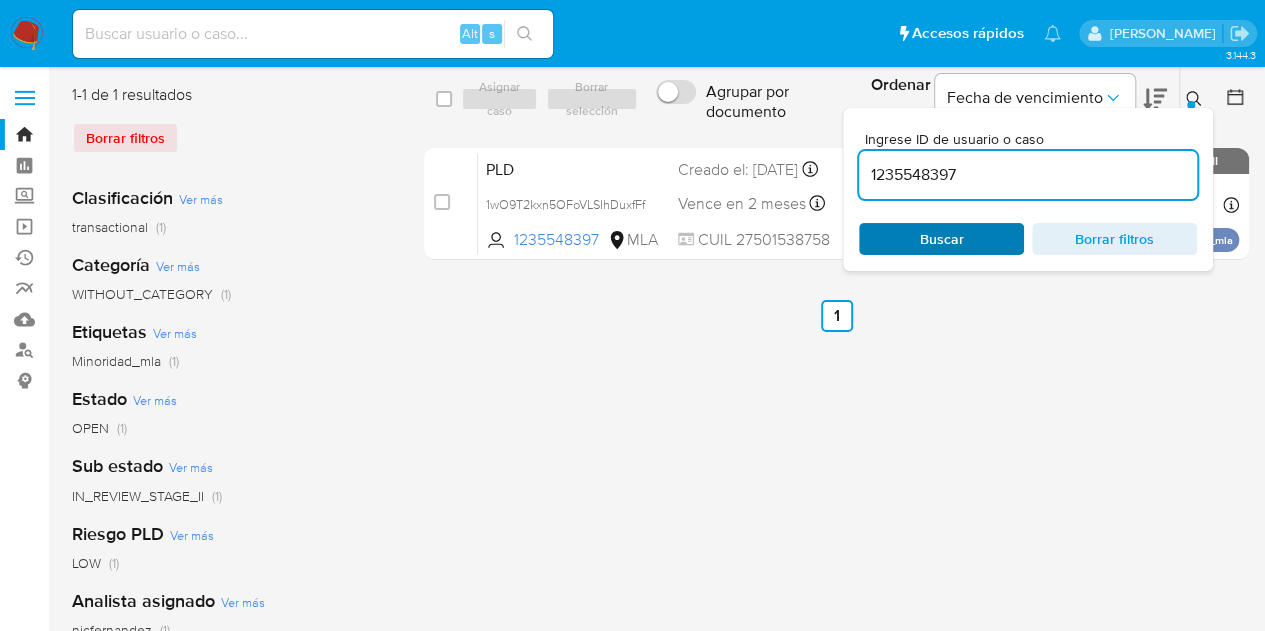 click on "Buscar" at bounding box center (941, 239) 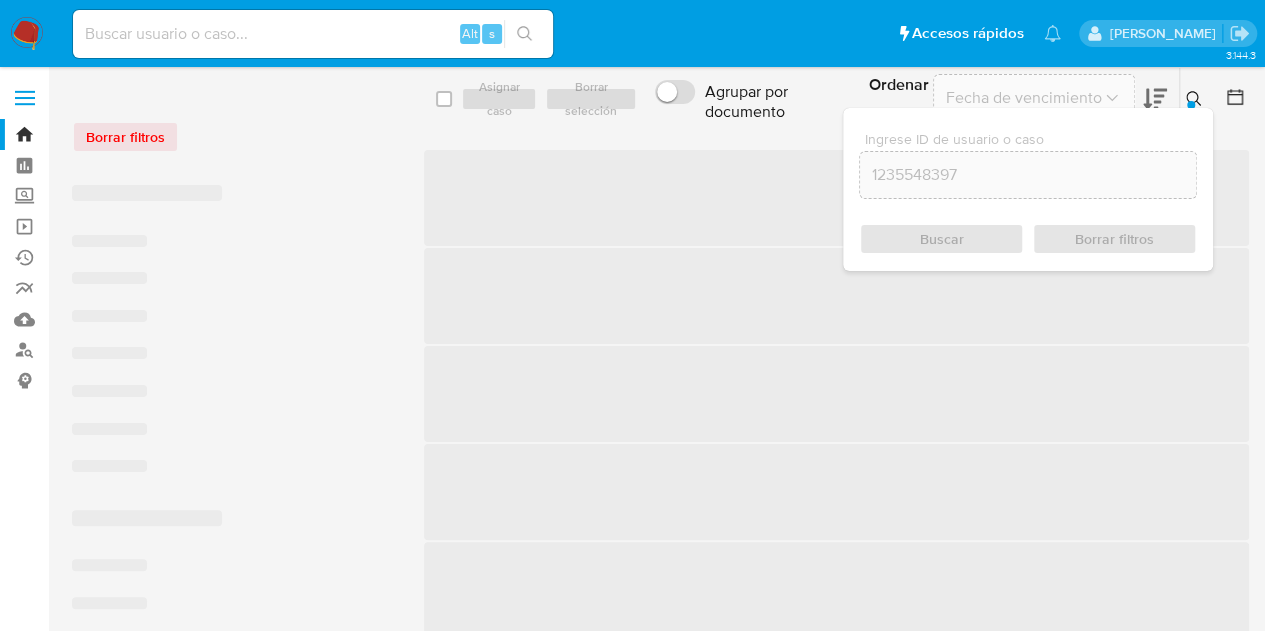 click 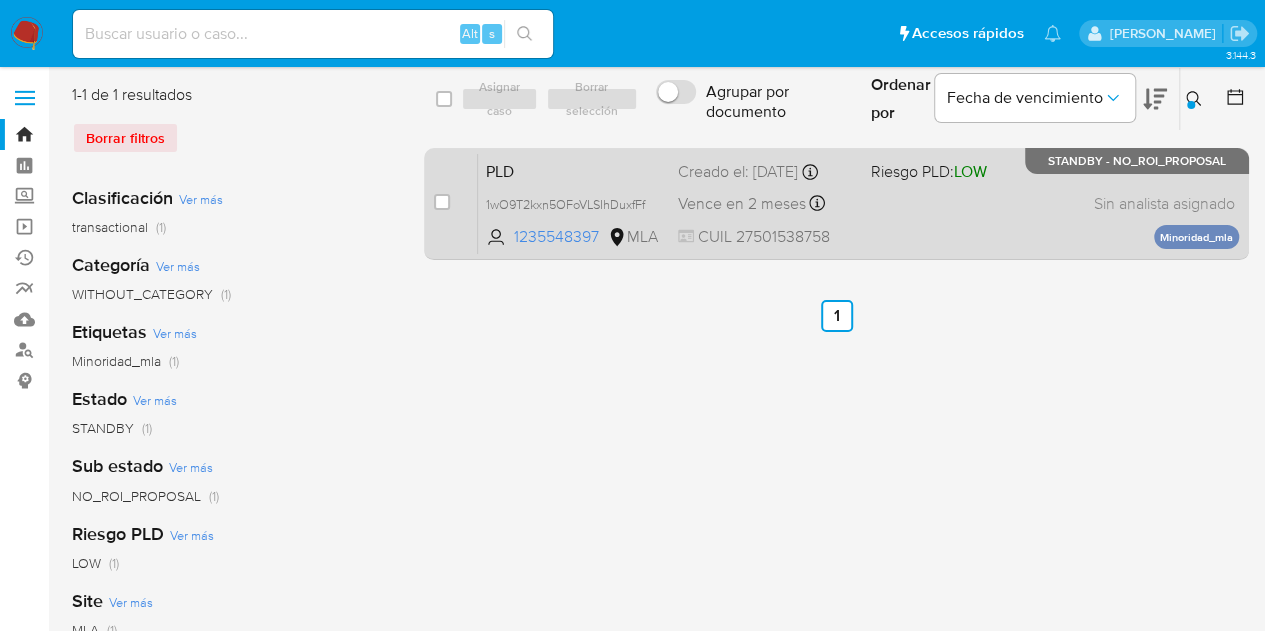 click on "PLD 1wO9T2kxn5OFoVLSIhDuxfFf 1235548397 MLA Riesgo PLD:  LOW Creado el: 12/06/2025   Creado el: 12/06/2025 03:13:54 Vence en 2 meses   Vence el 10/09/2025 03:13:55 CUIL   27501538758 Sin analista asignado   Asignado el: 18/06/2025 14:16:17 Minoridad_mla STANDBY - NO_ROI_PROPOSAL" at bounding box center [858, 203] 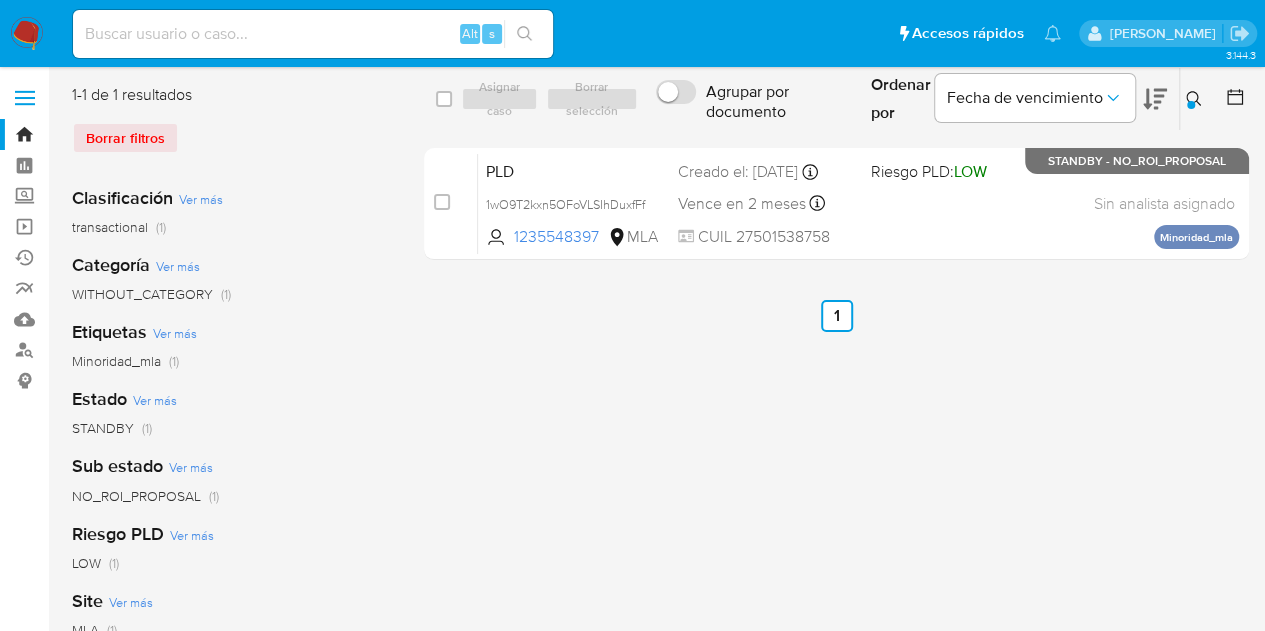 click at bounding box center [1191, 105] 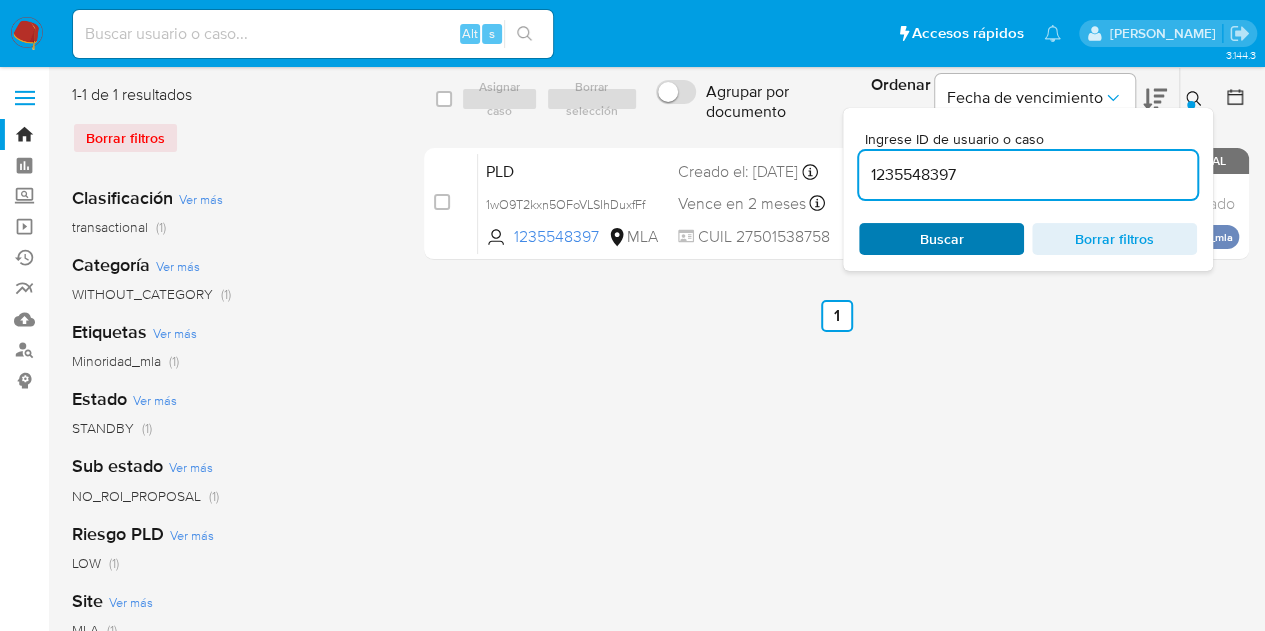click on "Buscar" at bounding box center [941, 239] 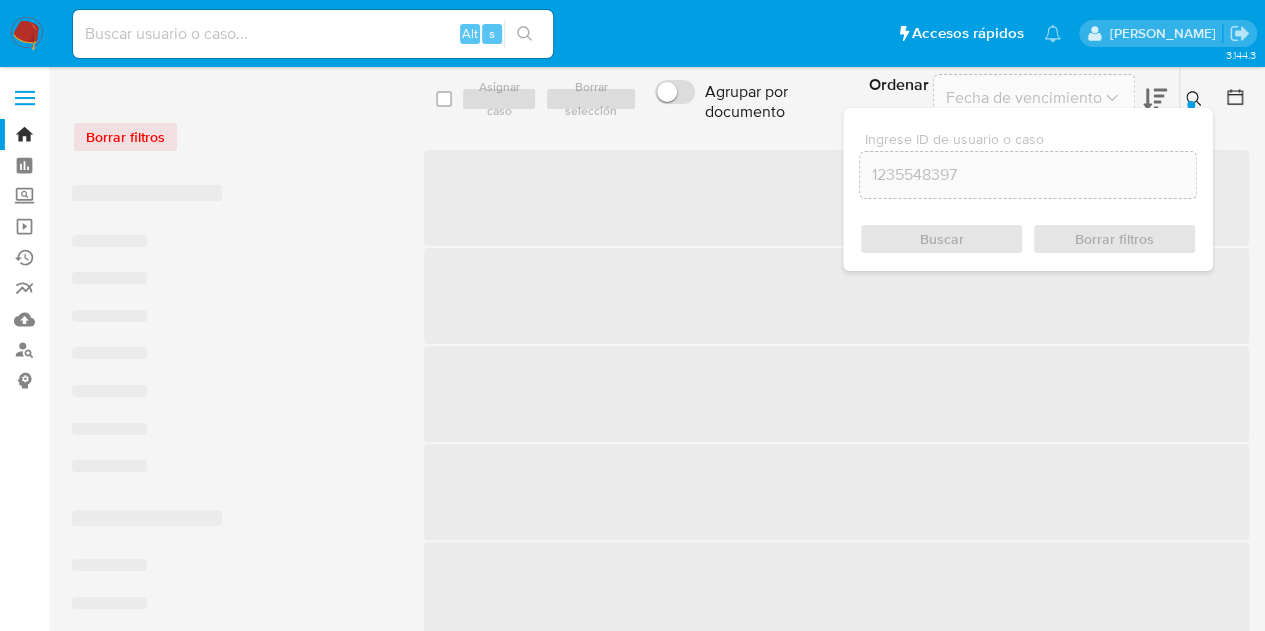click at bounding box center (1196, 99) 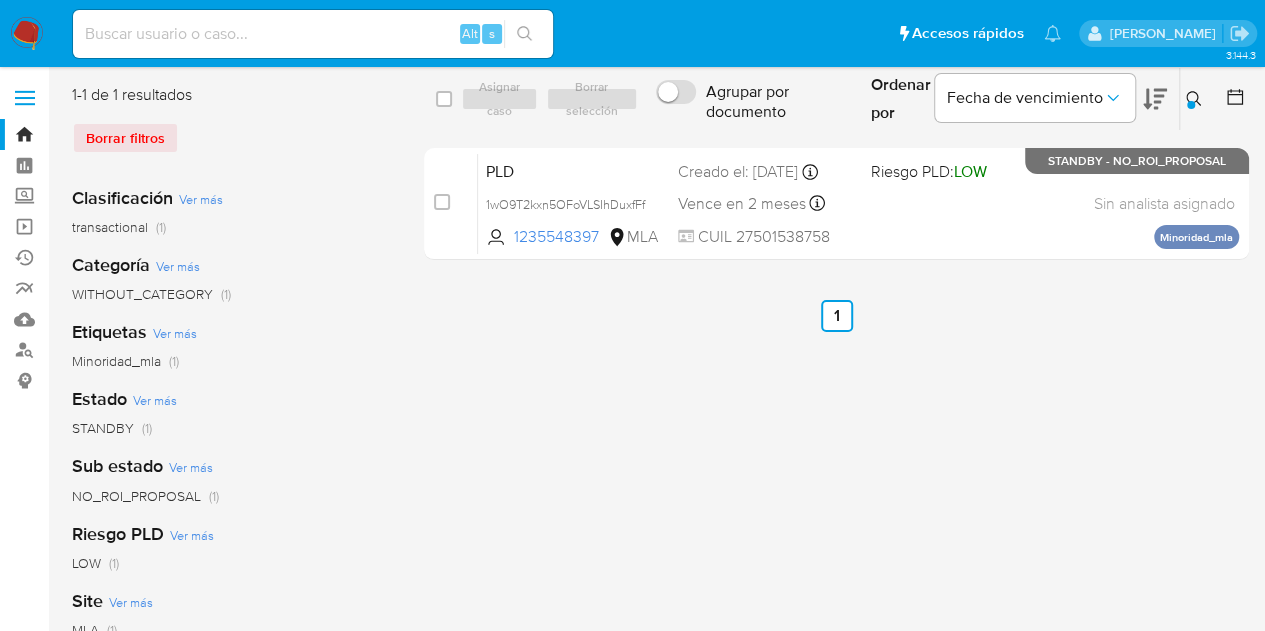 click 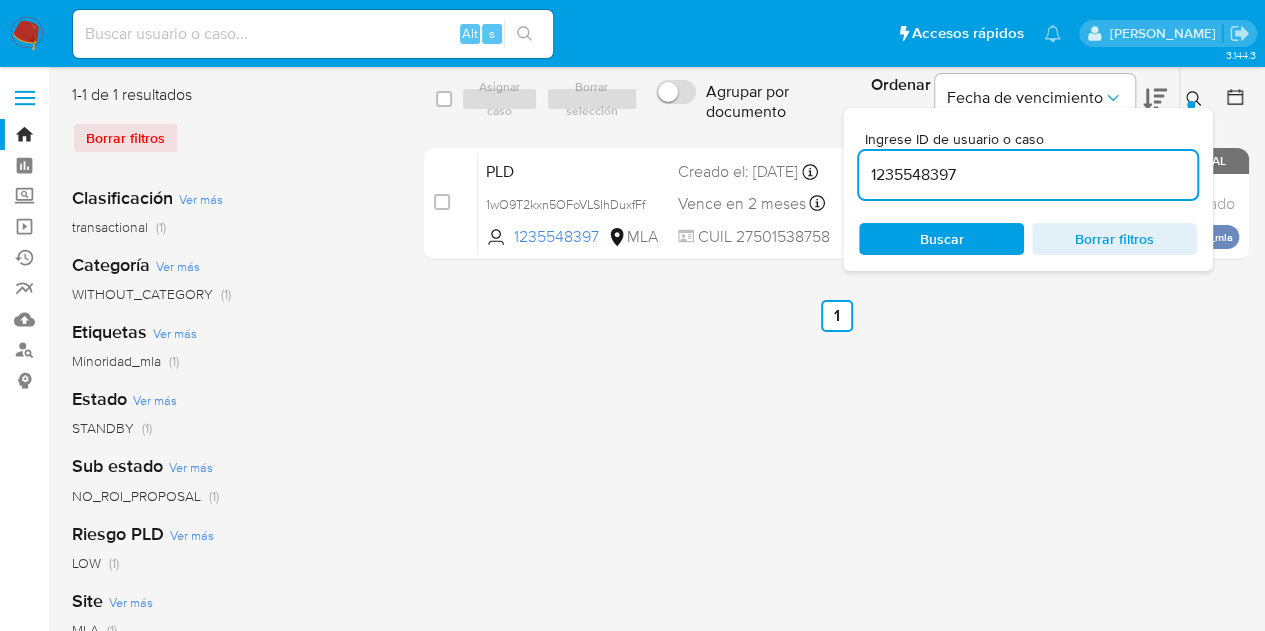 drag, startPoint x: 1006, startPoint y: 171, endPoint x: 810, endPoint y: 136, distance: 199.10048 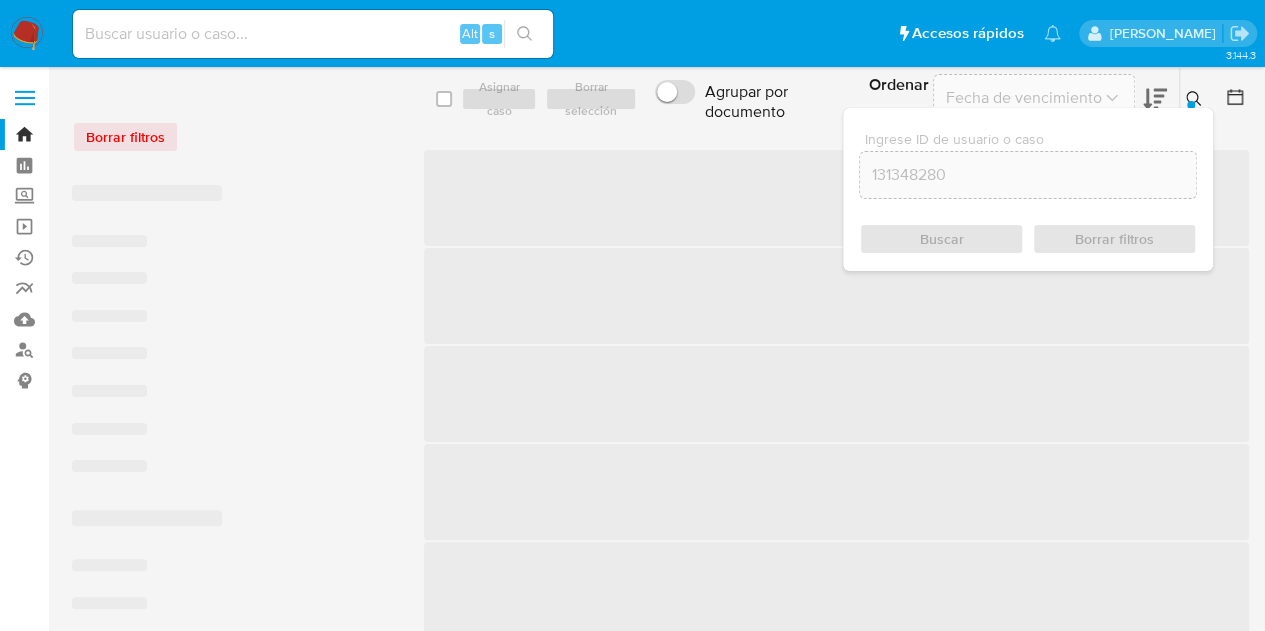 click 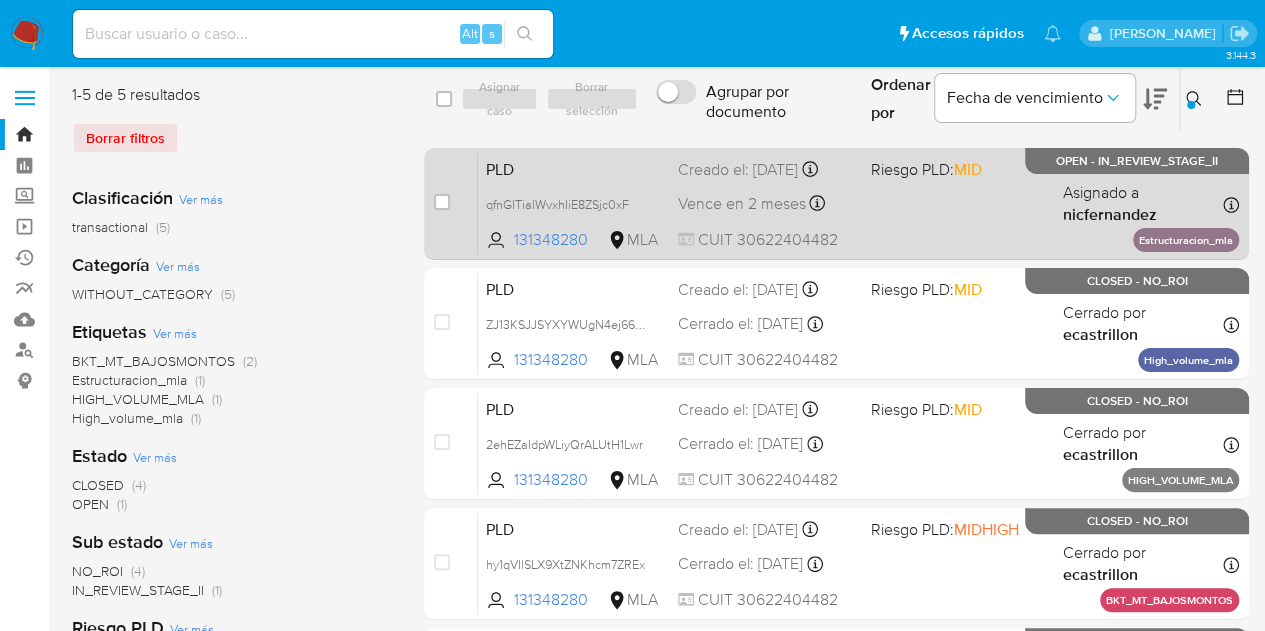 click on "PLD" at bounding box center (574, 168) 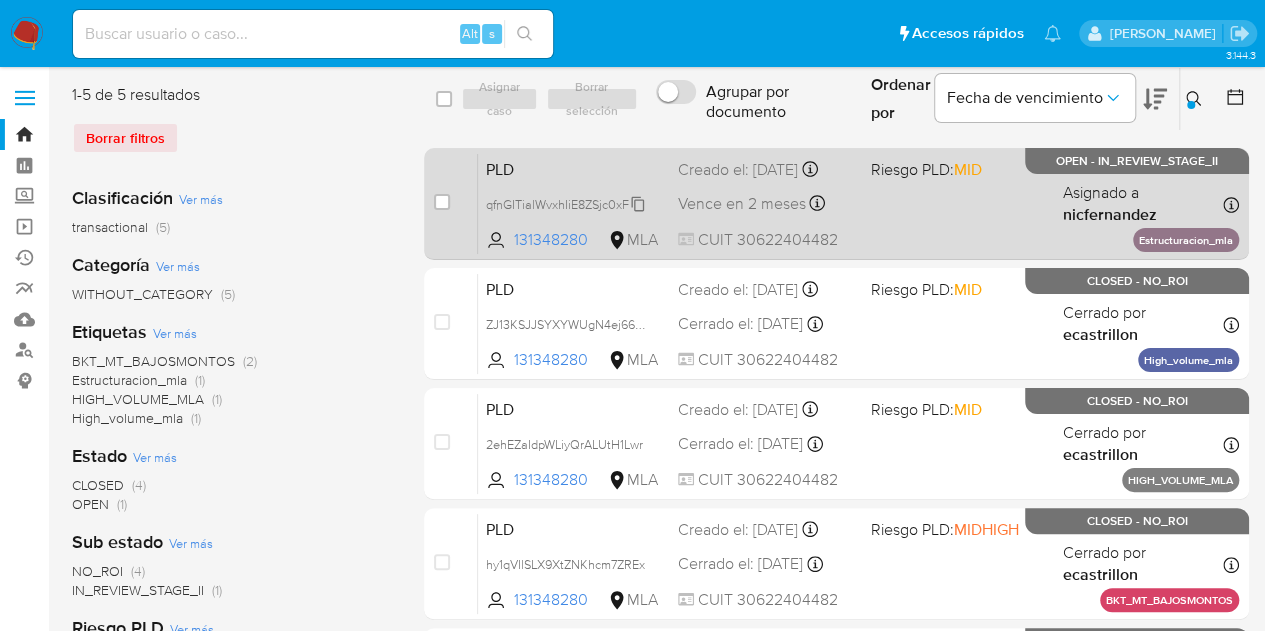 click 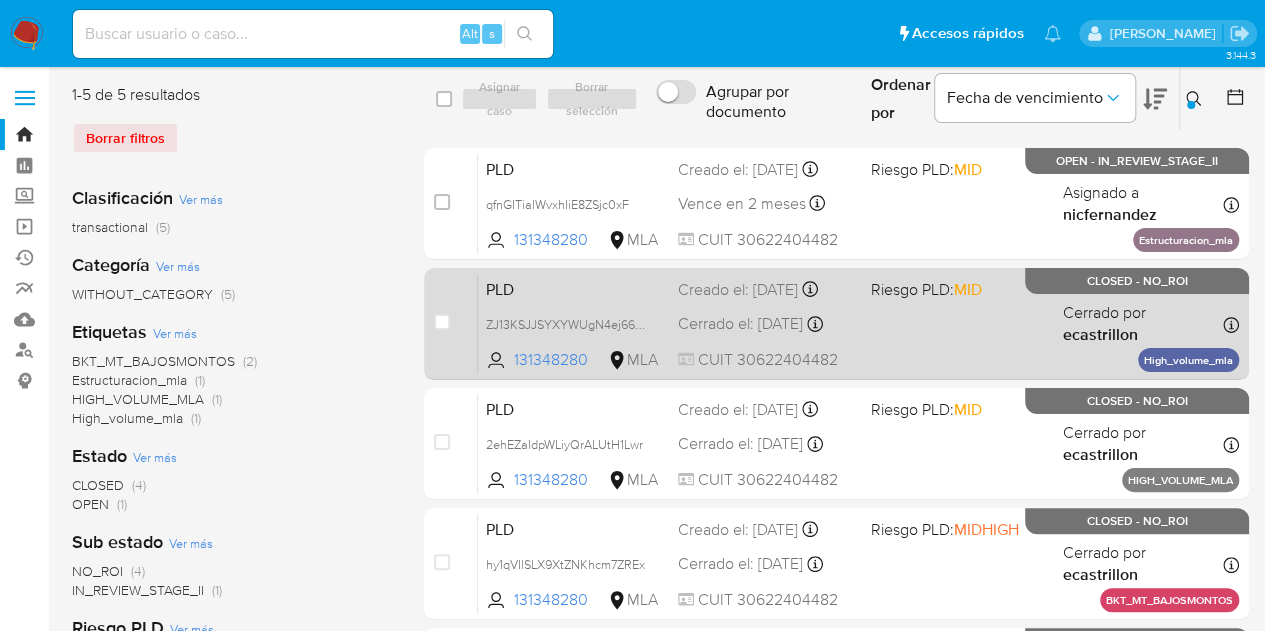 click on "PLD" at bounding box center [574, 288] 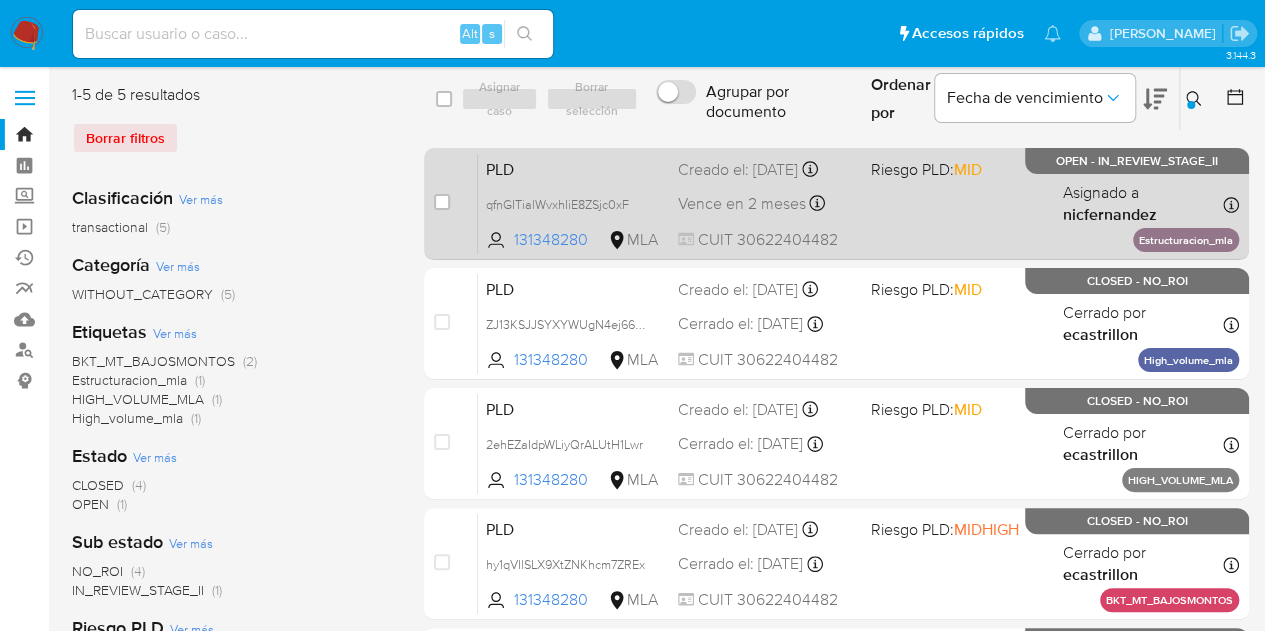 click on "PLD qfnGITialWvxhIiE8ZSjc0xF 131348280 MLA Riesgo PLD:  MID Creado el: 12/06/2025   Creado el: 12/06/2025 03:24:08 Vence en 2 meses   Vence el 10/09/2025 03:24:09 CUIT   30622404482 Asignado a   nicfernandez   Asignado el: 18/06/2025 14:15:53 Estructuracion_mla OPEN - IN_REVIEW_STAGE_II" at bounding box center [858, 203] 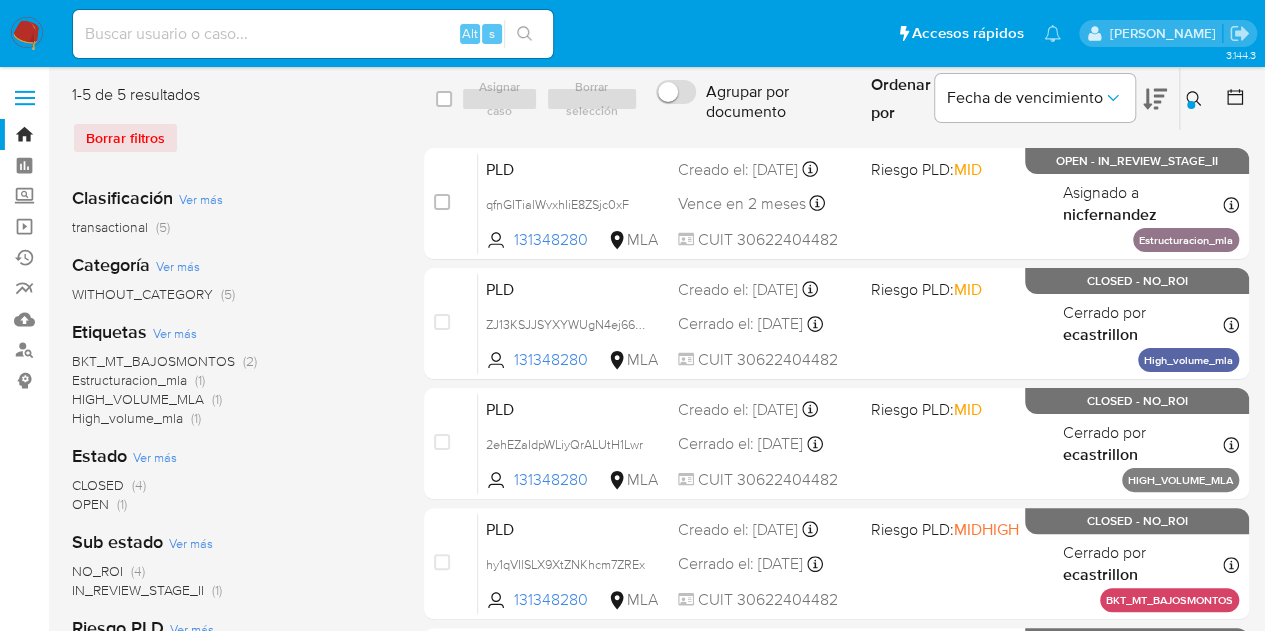 click 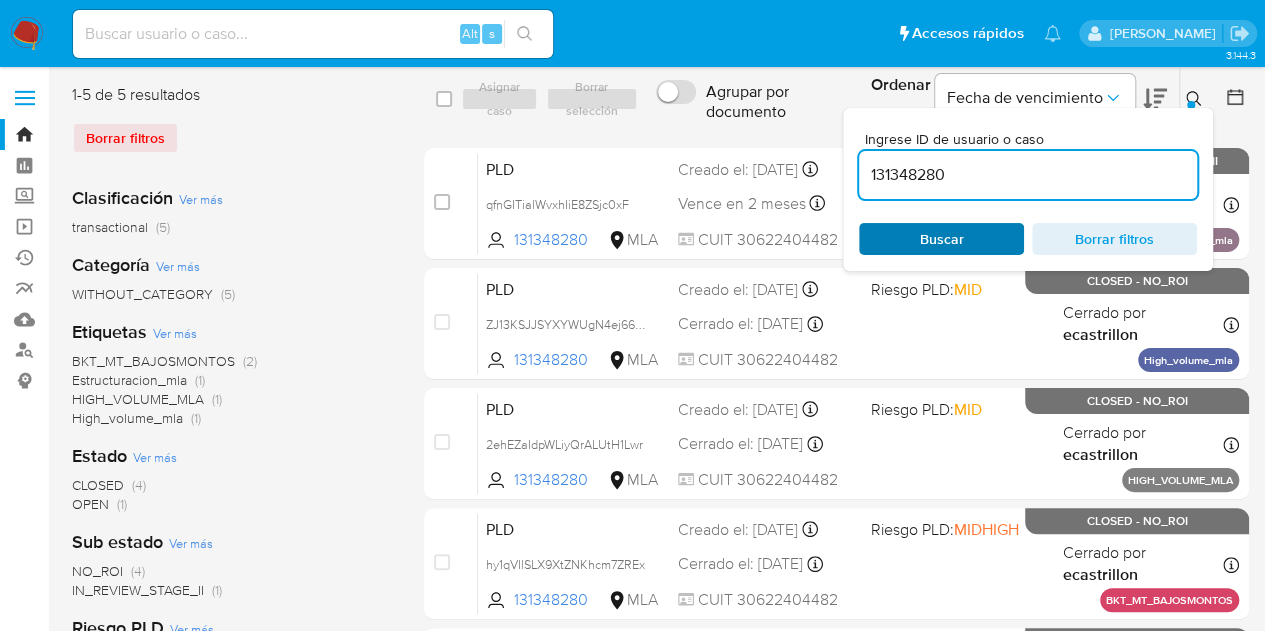 click on "Buscar" at bounding box center [942, 239] 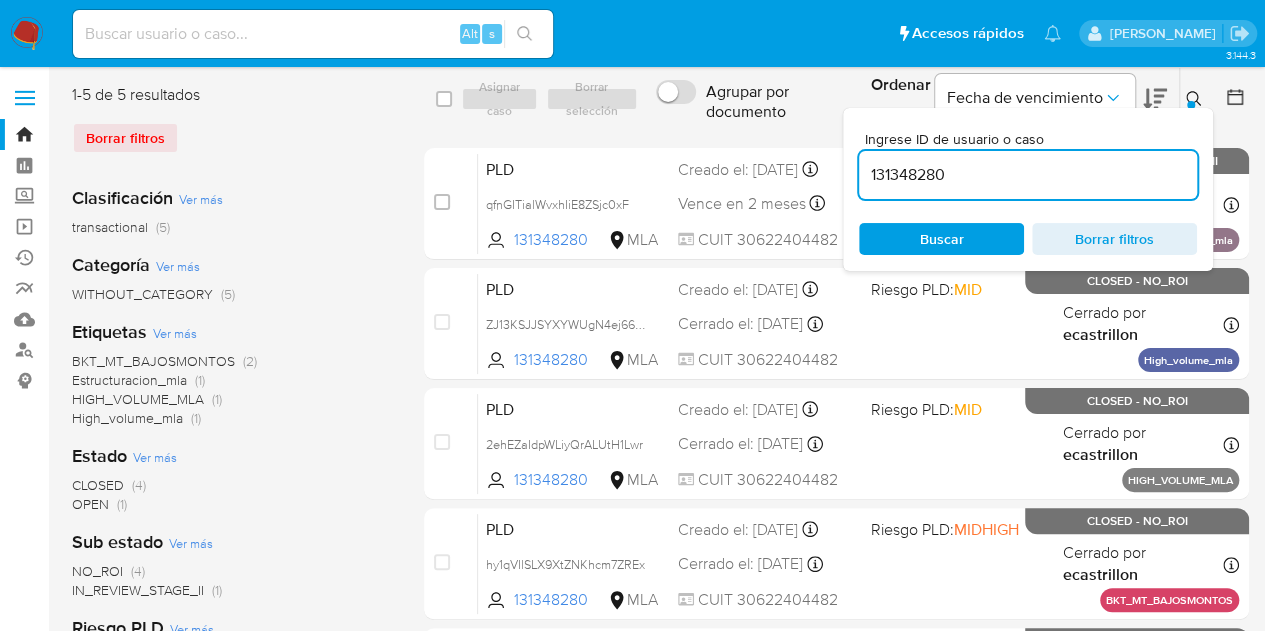 click at bounding box center (1196, 99) 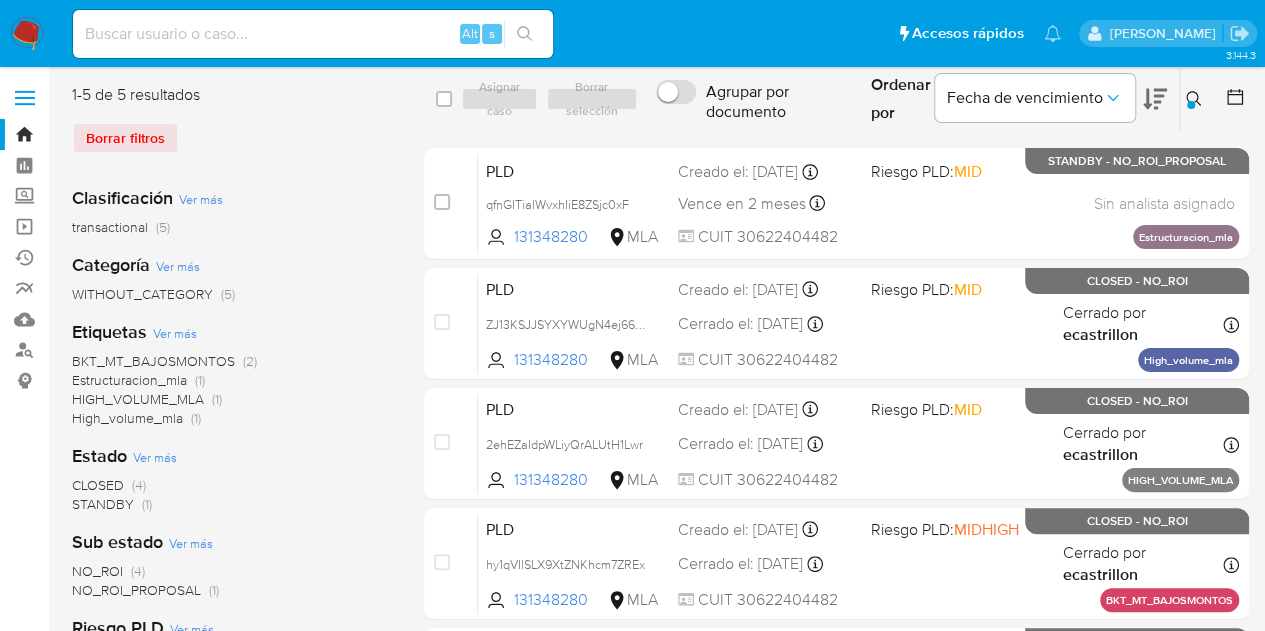 click 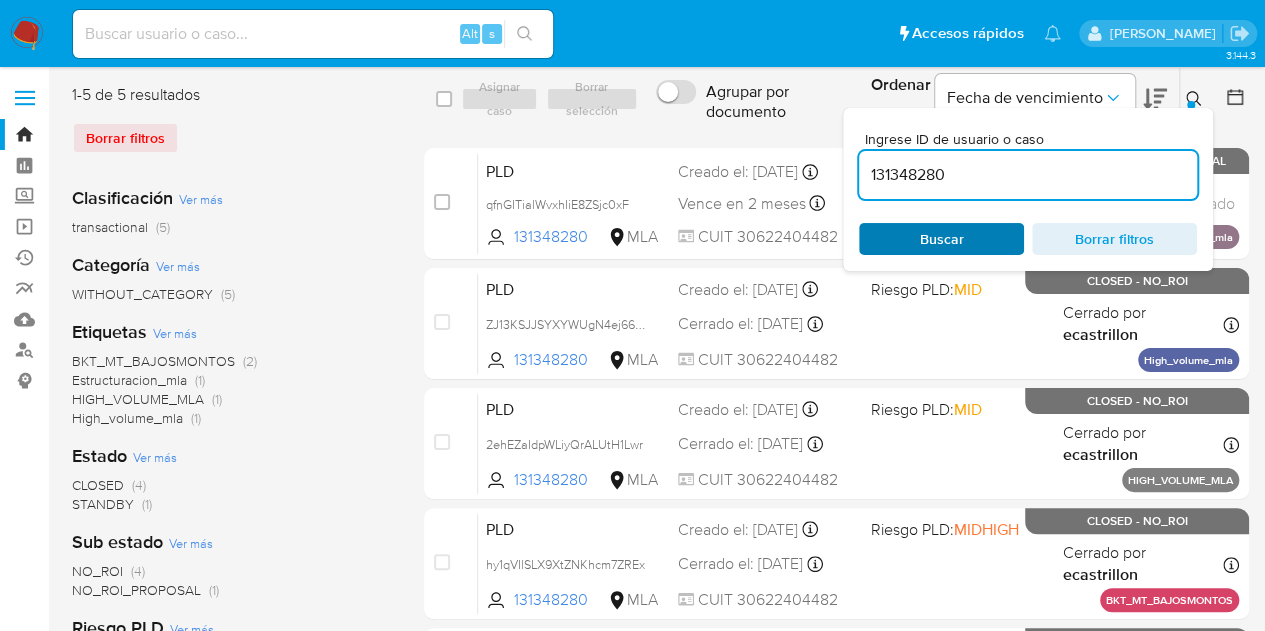 click on "Buscar" at bounding box center [941, 239] 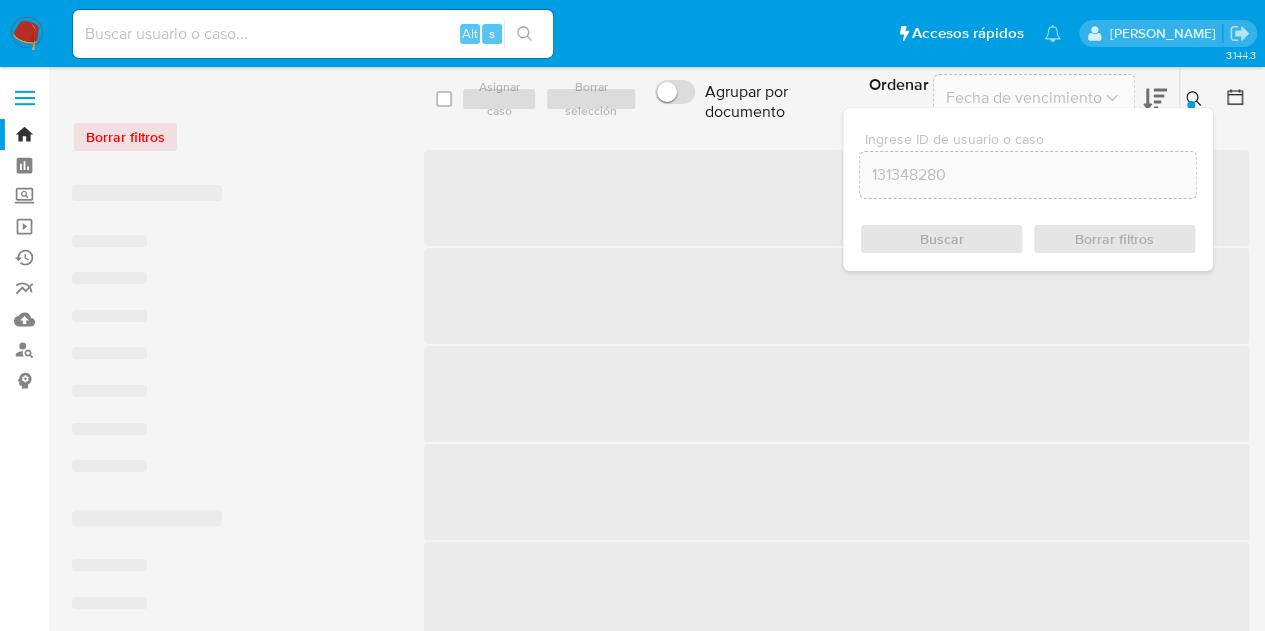 click 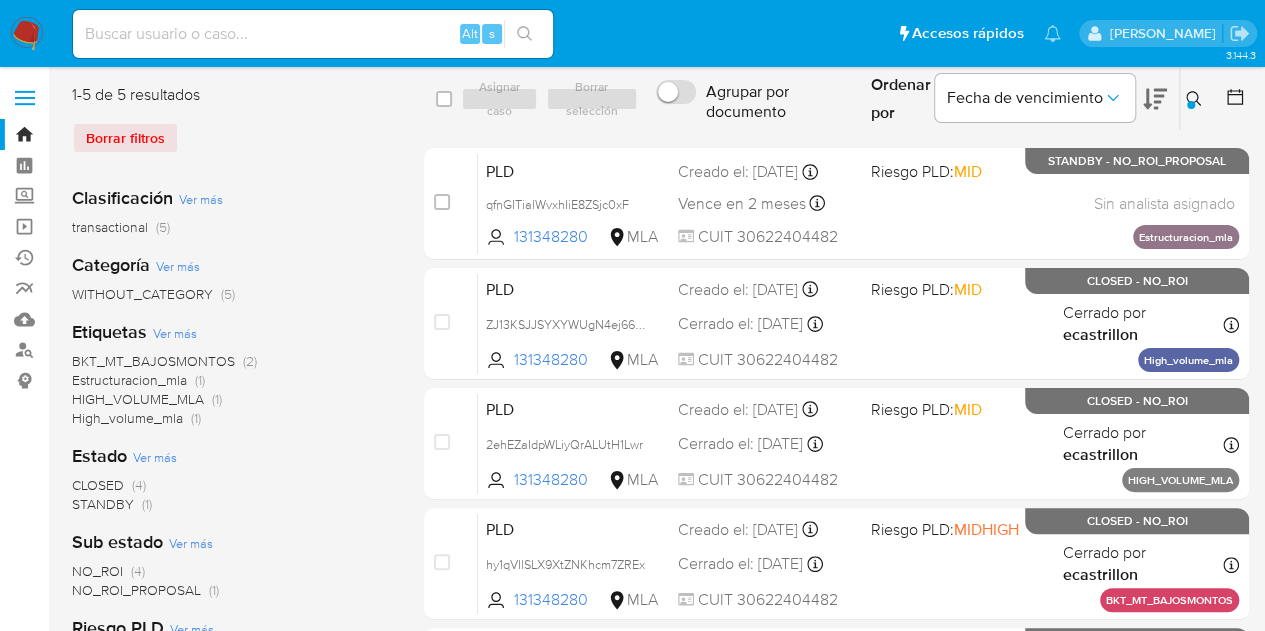 click 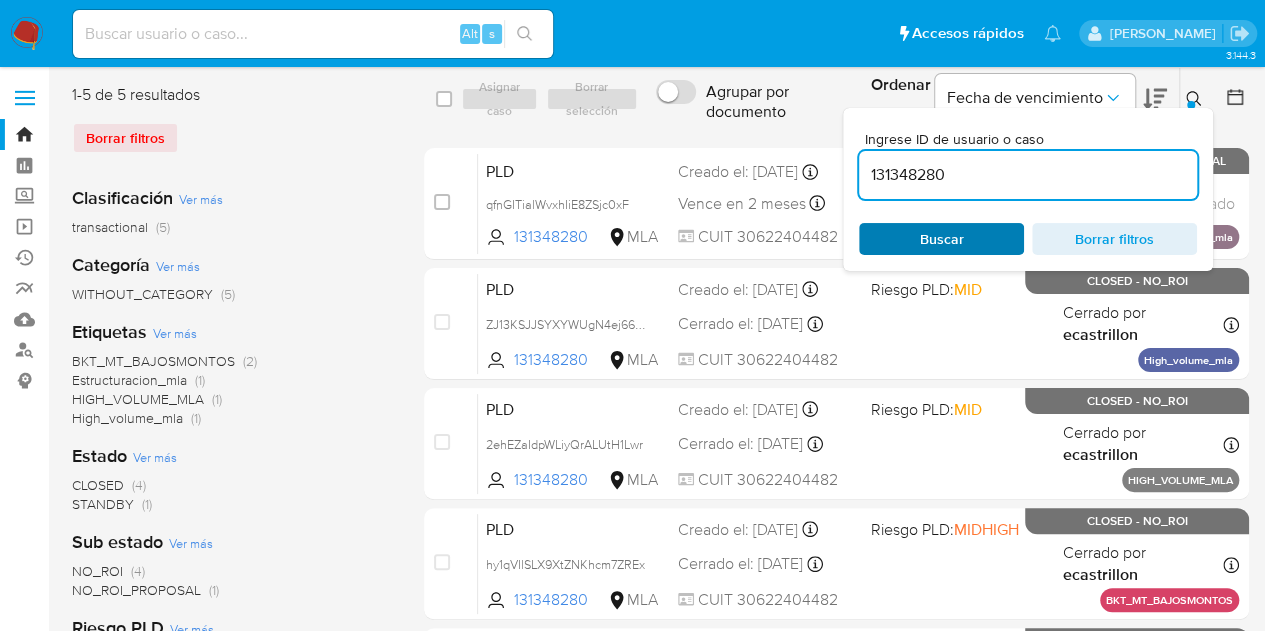 click on "Buscar" at bounding box center [942, 239] 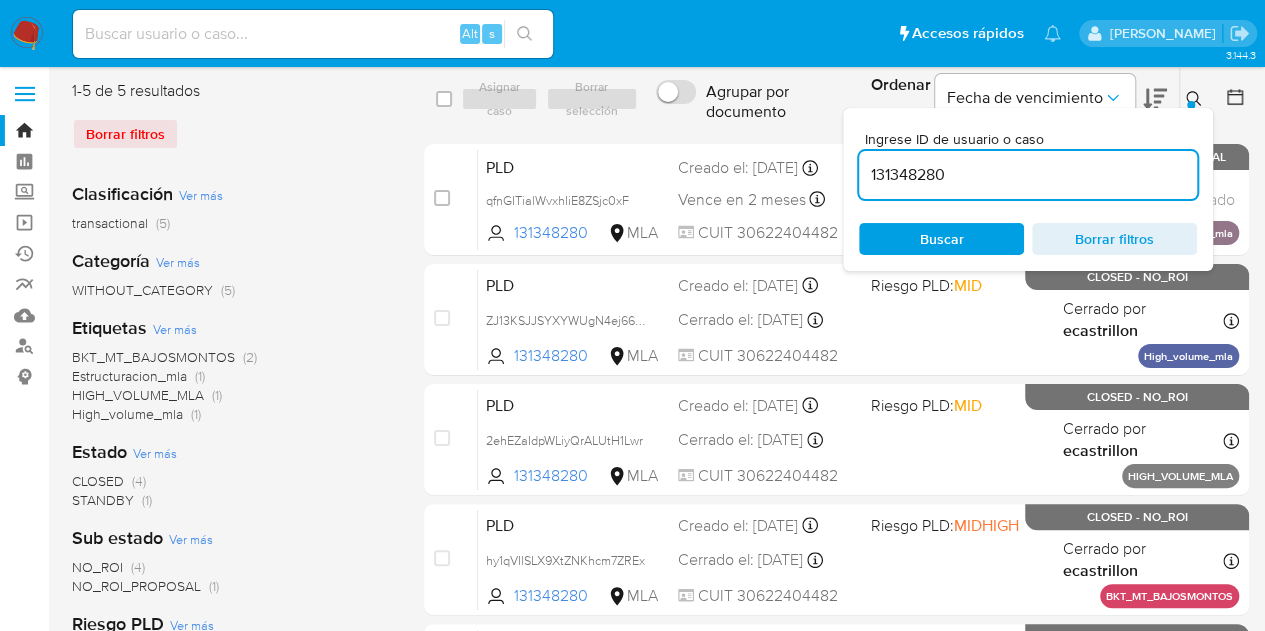 scroll, scrollTop: 0, scrollLeft: 0, axis: both 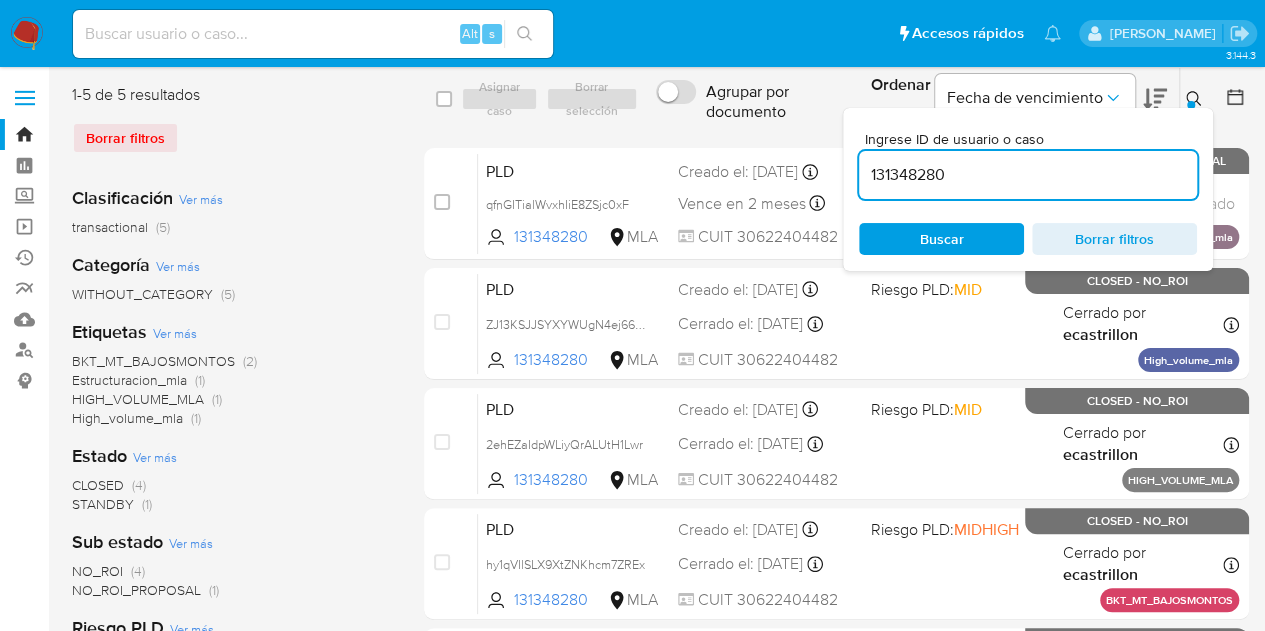 click at bounding box center (1191, 105) 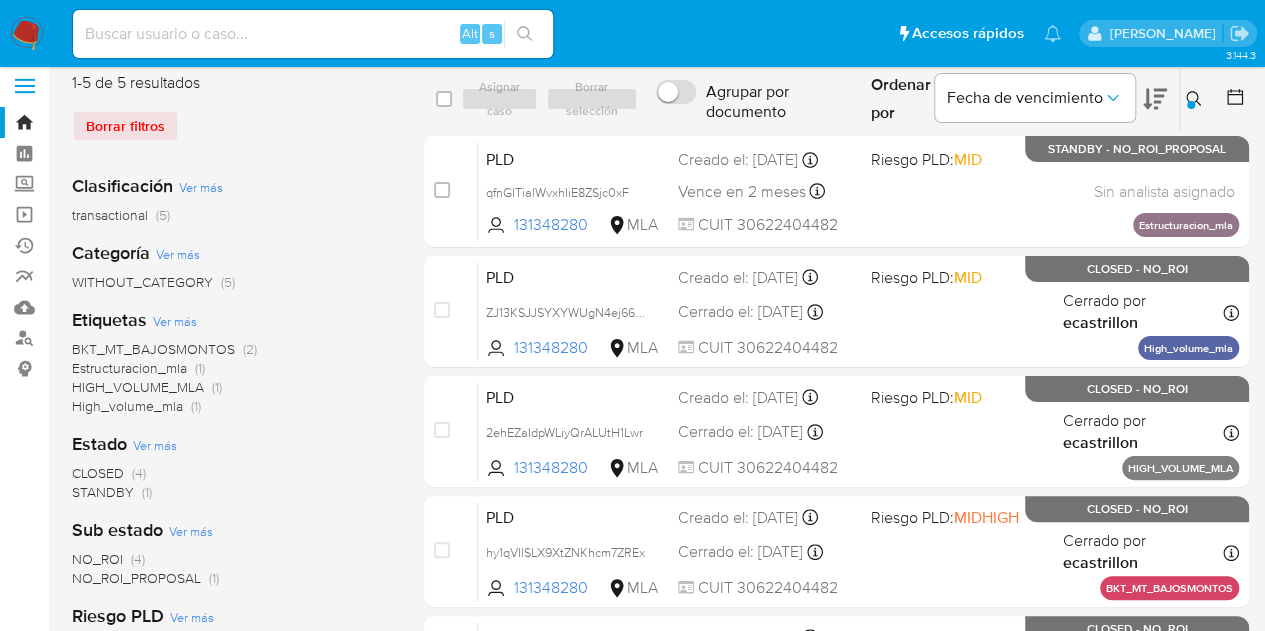 scroll, scrollTop: 0, scrollLeft: 0, axis: both 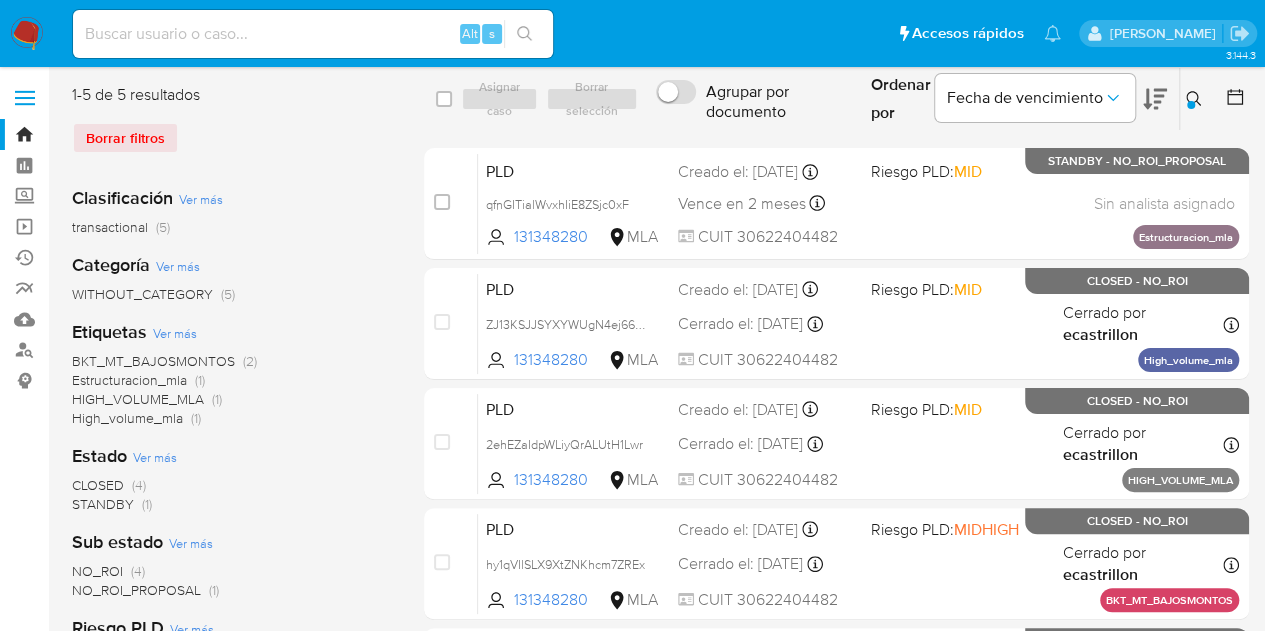 click 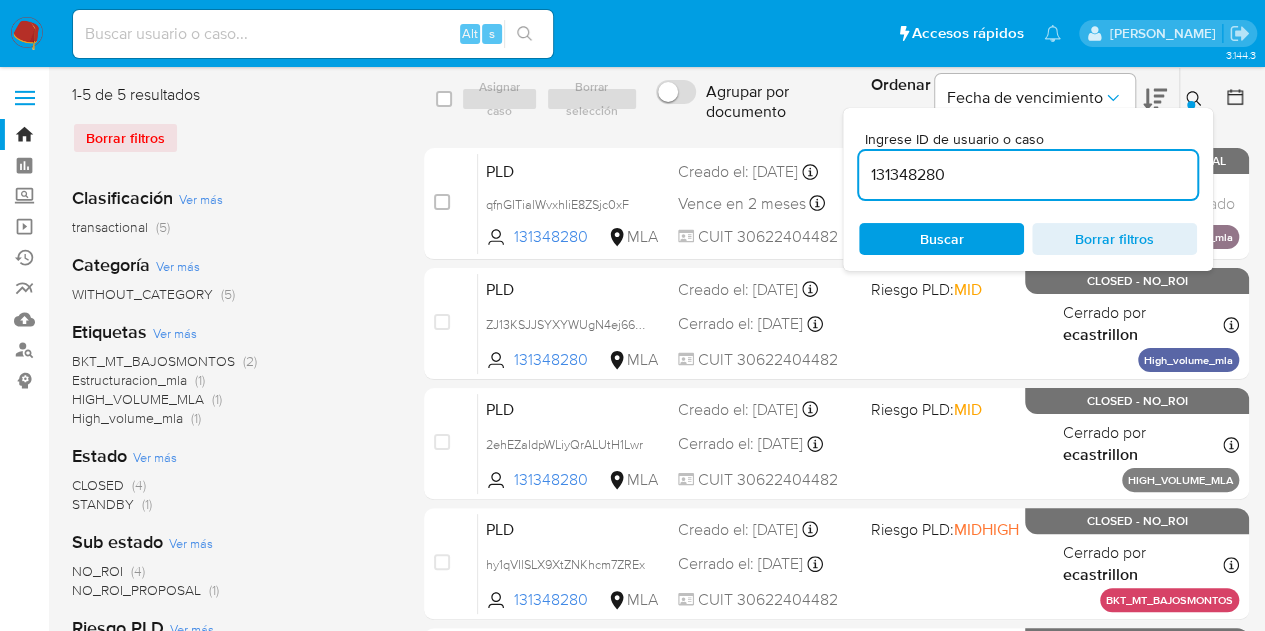 drag, startPoint x: 968, startPoint y: 173, endPoint x: 733, endPoint y: 139, distance: 237.44684 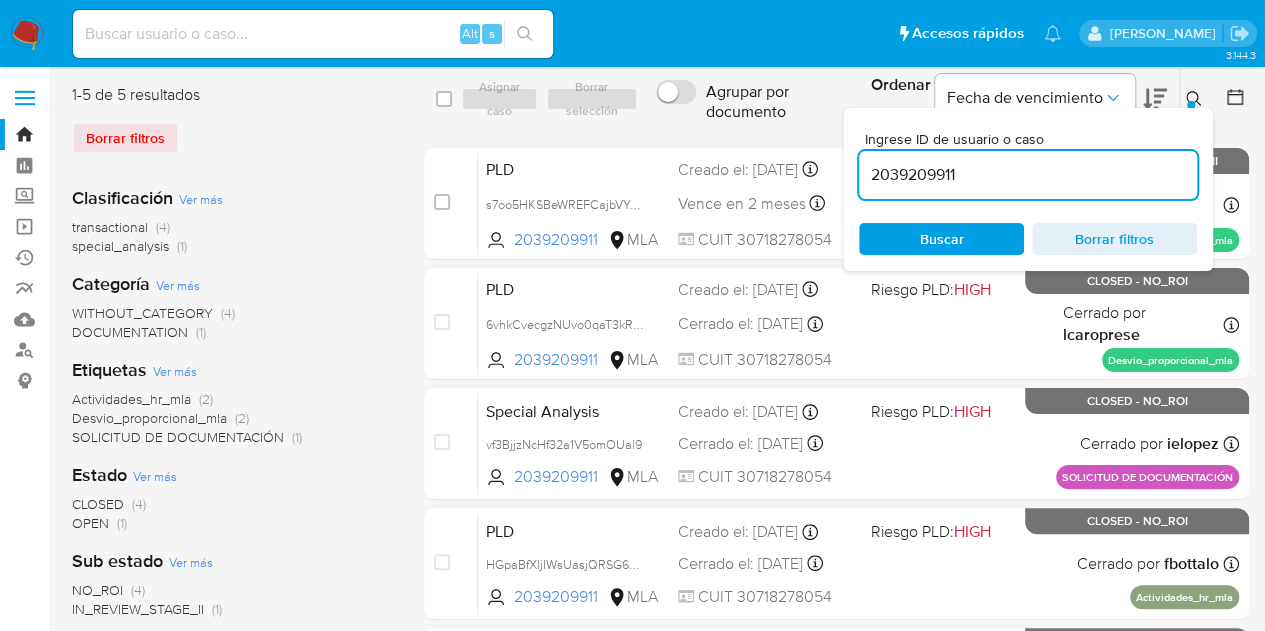click at bounding box center (1196, 99) 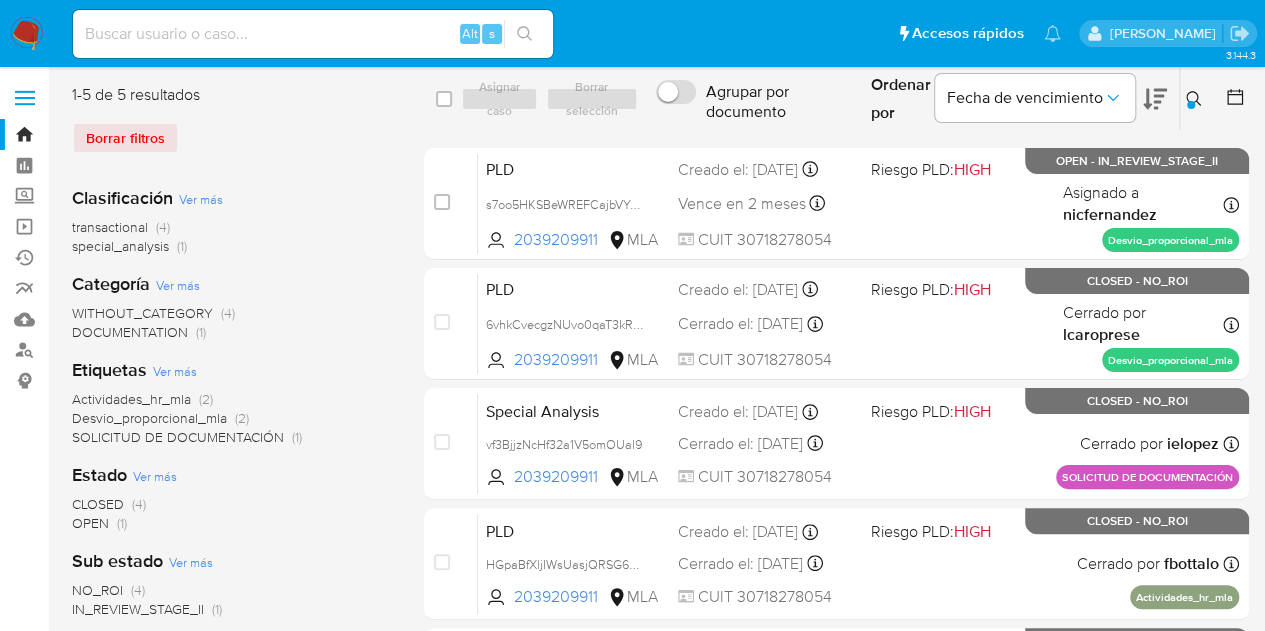 click at bounding box center (1191, 105) 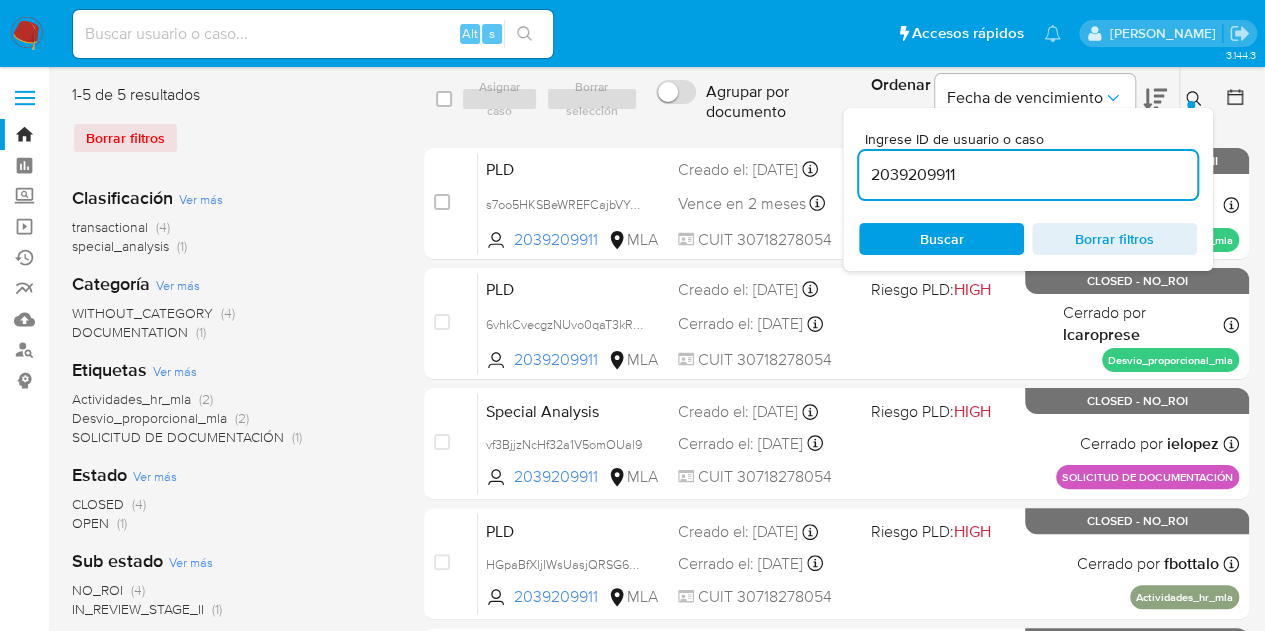 click on "select-all-cases-checkbox Asignar caso Borrar selección Agrupar por documento Ordenar por Fecha de vencimiento   No es posible ordenar los resultados mientras se encuentren agrupados. Ingrese ID de usuario o caso 2039209911 Buscar Borrar filtros" at bounding box center [836, 99] 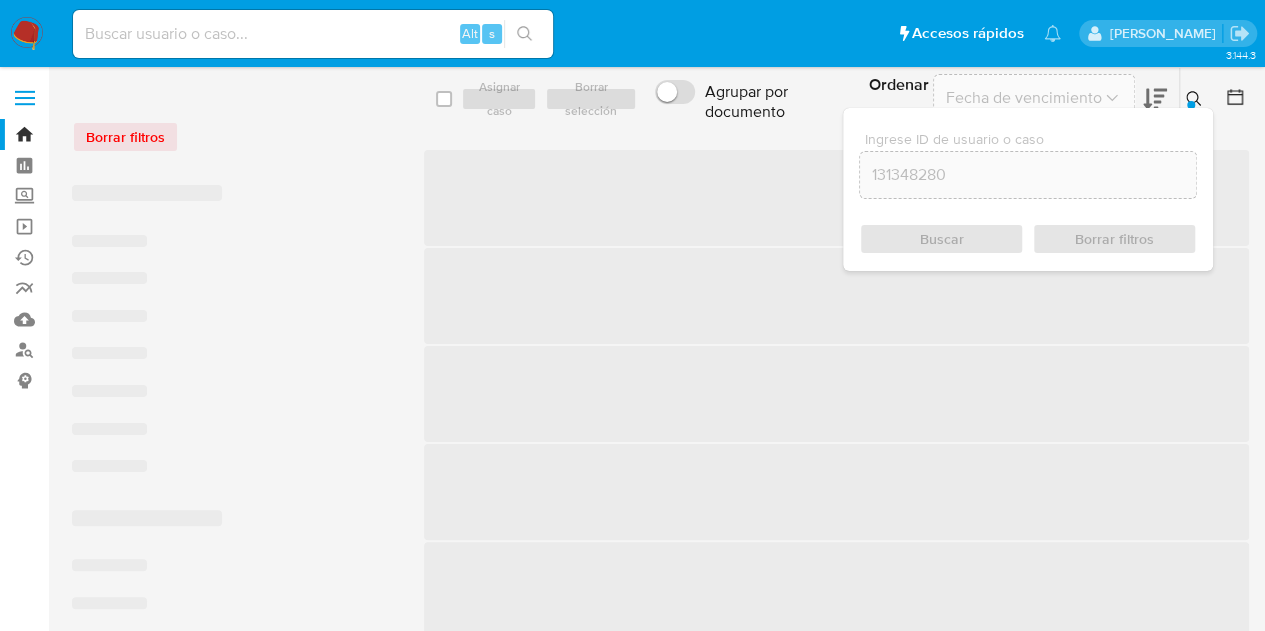 click 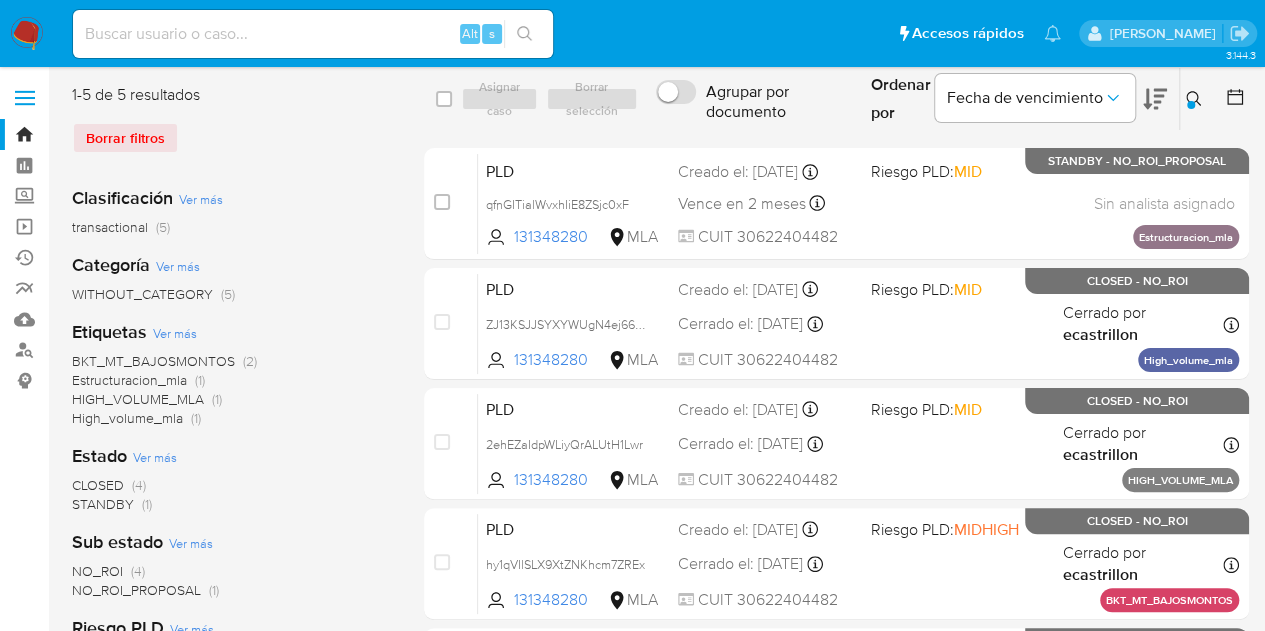 click 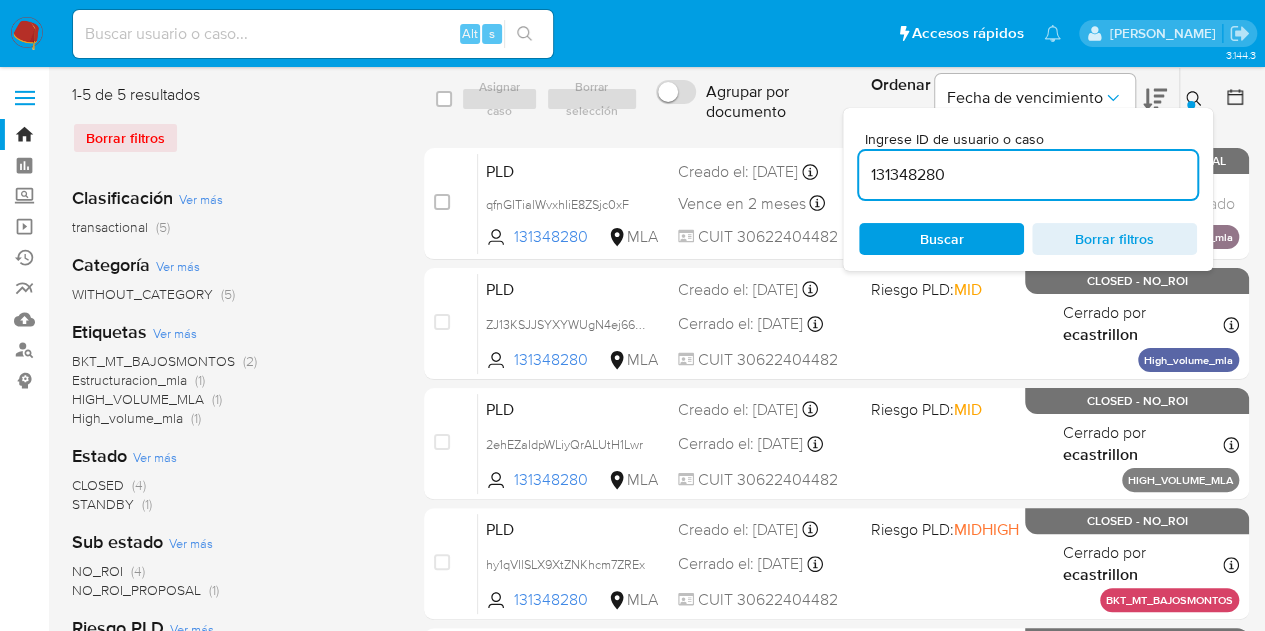 drag, startPoint x: 842, startPoint y: 147, endPoint x: 777, endPoint y: 137, distance: 65.76473 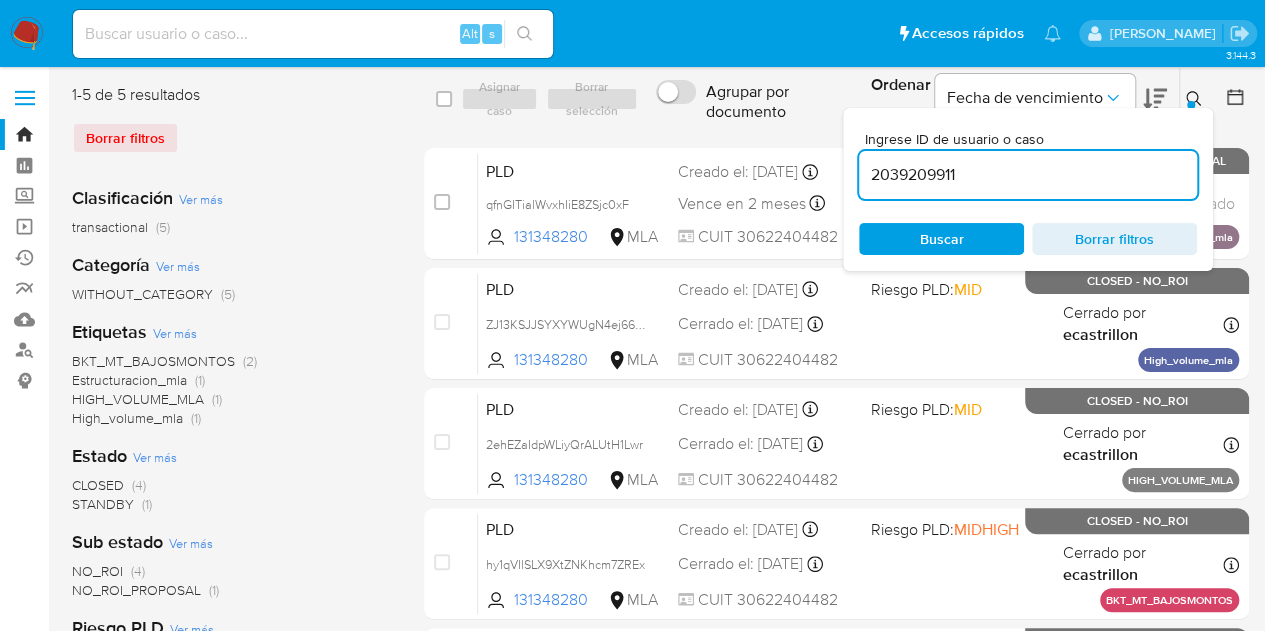 type on "2039209911" 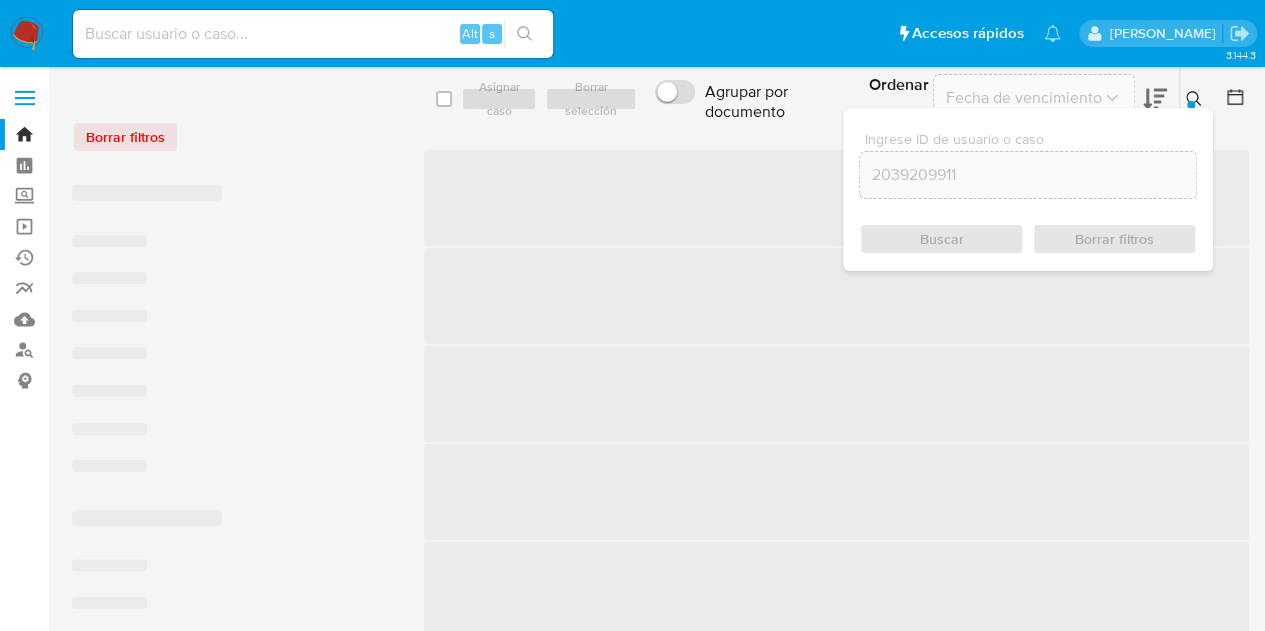 click at bounding box center (1196, 99) 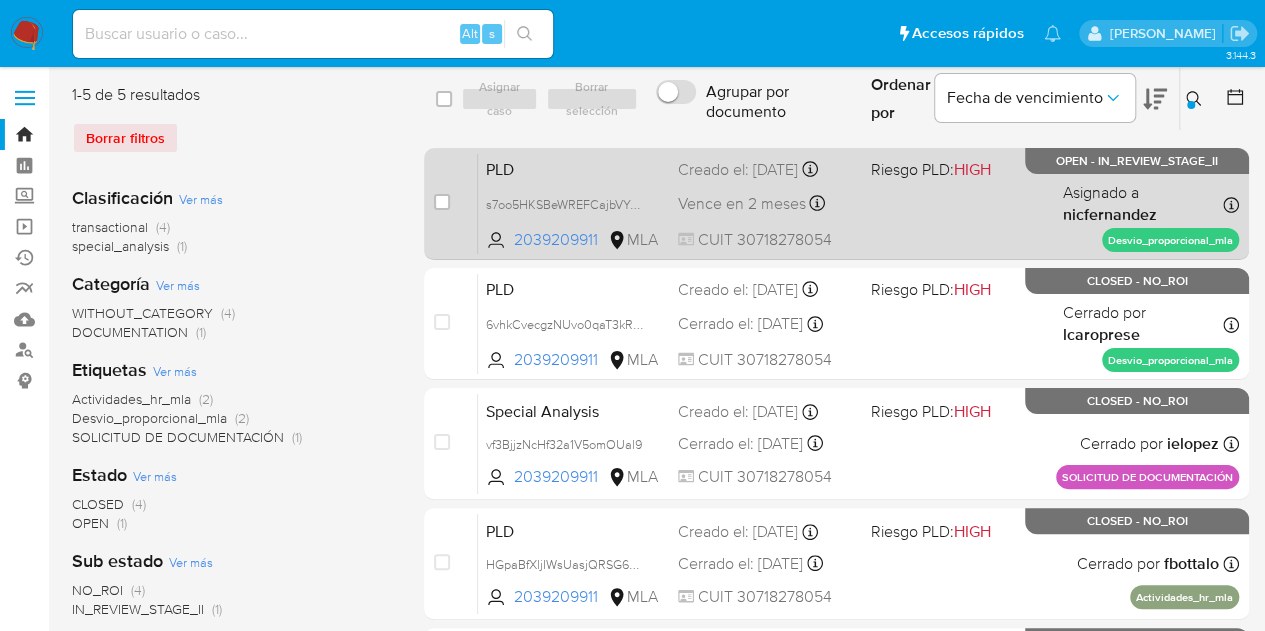 click on "PLD" at bounding box center [574, 168] 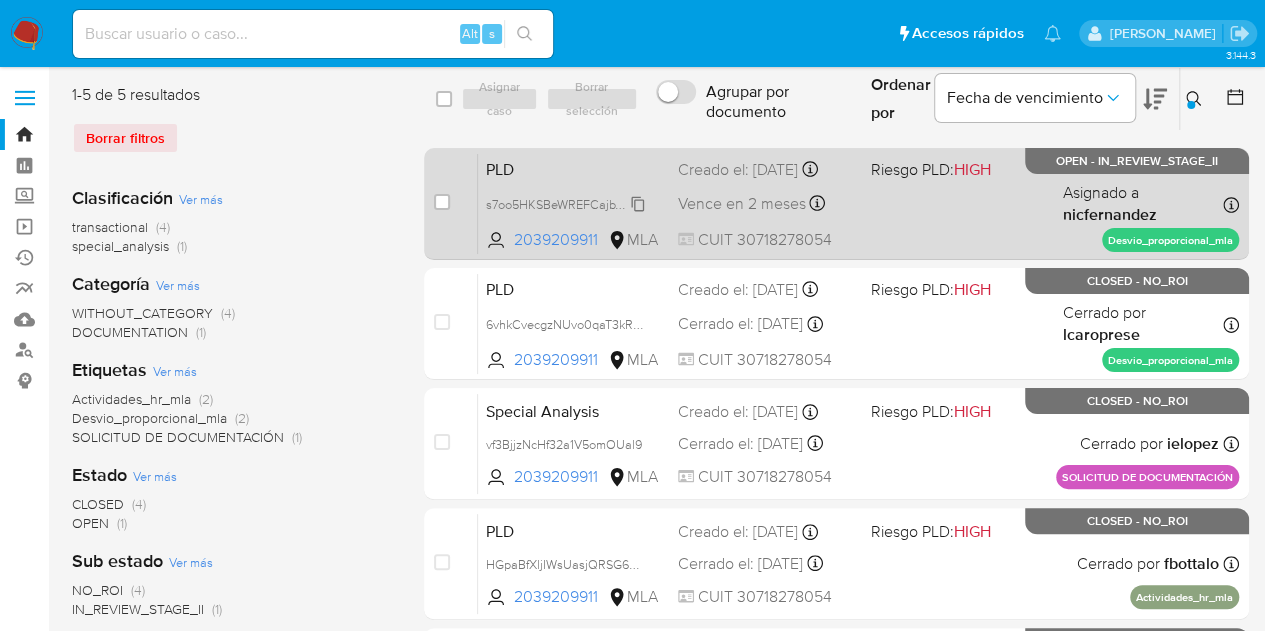 click on "s7oo5HKSBeWREFCajbVYmGyk" at bounding box center (573, 203) 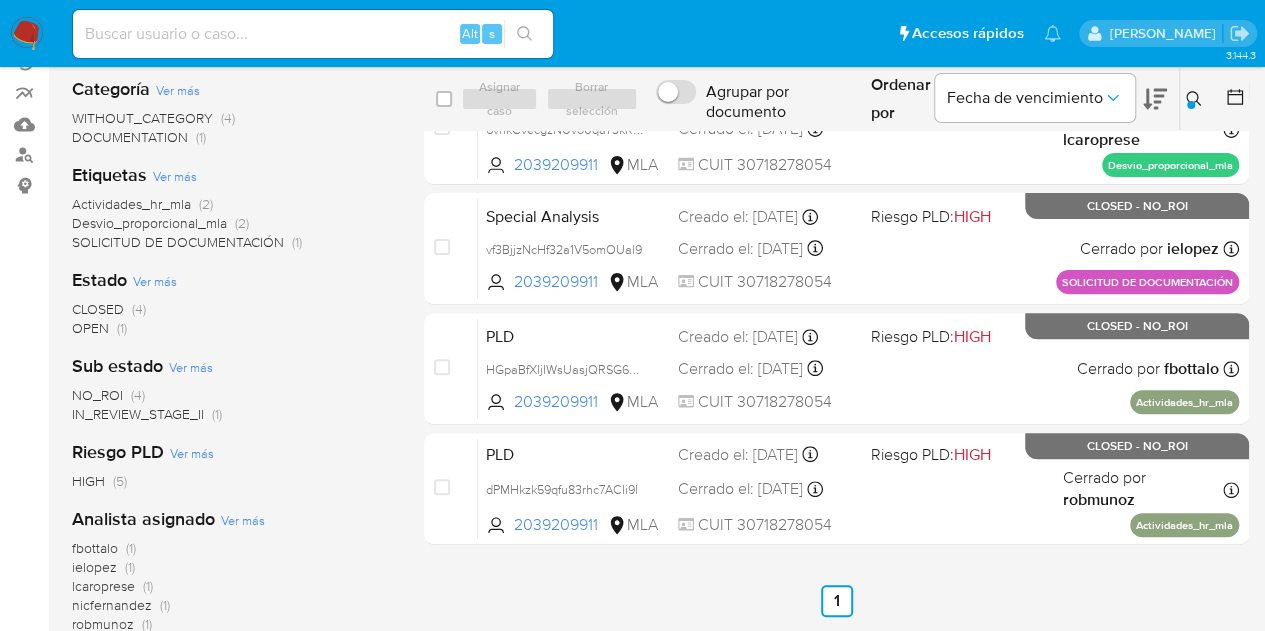 scroll, scrollTop: 196, scrollLeft: 0, axis: vertical 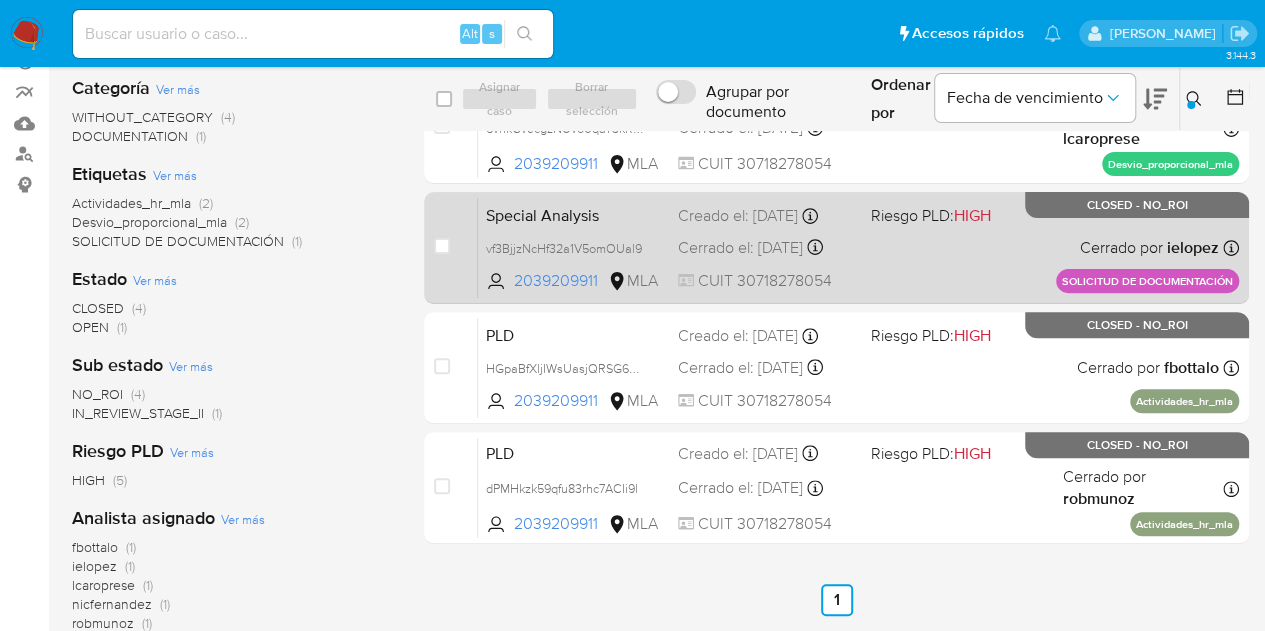 click on "Special Analysis" at bounding box center (574, 214) 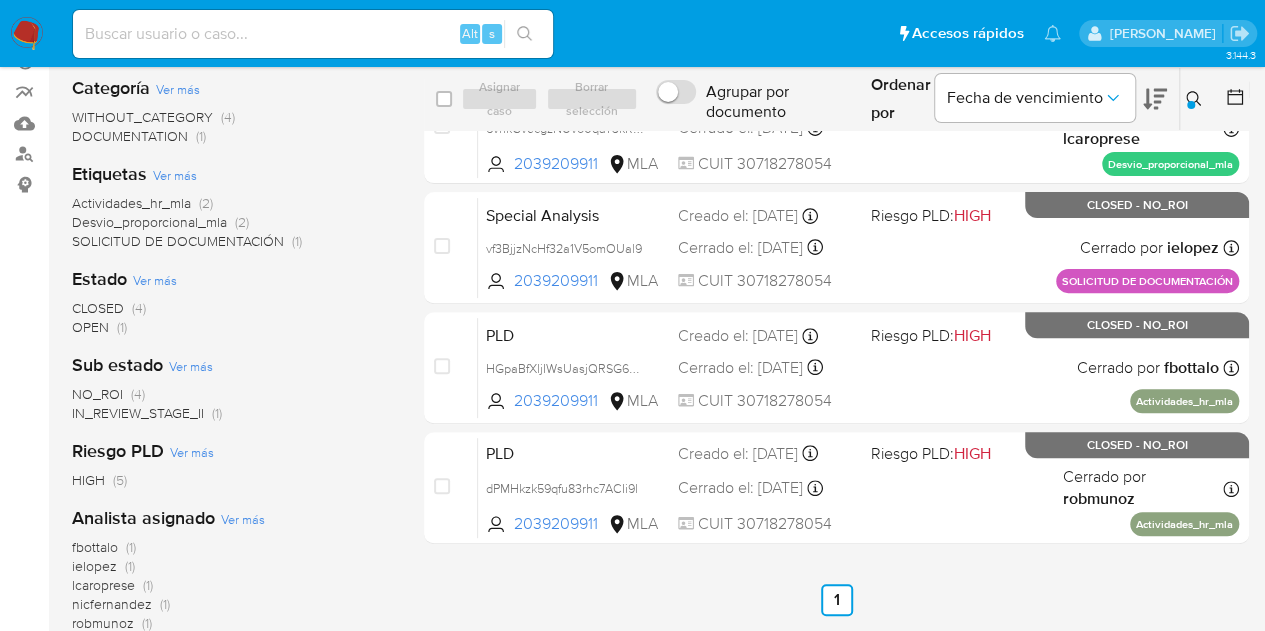 scroll, scrollTop: 0, scrollLeft: 0, axis: both 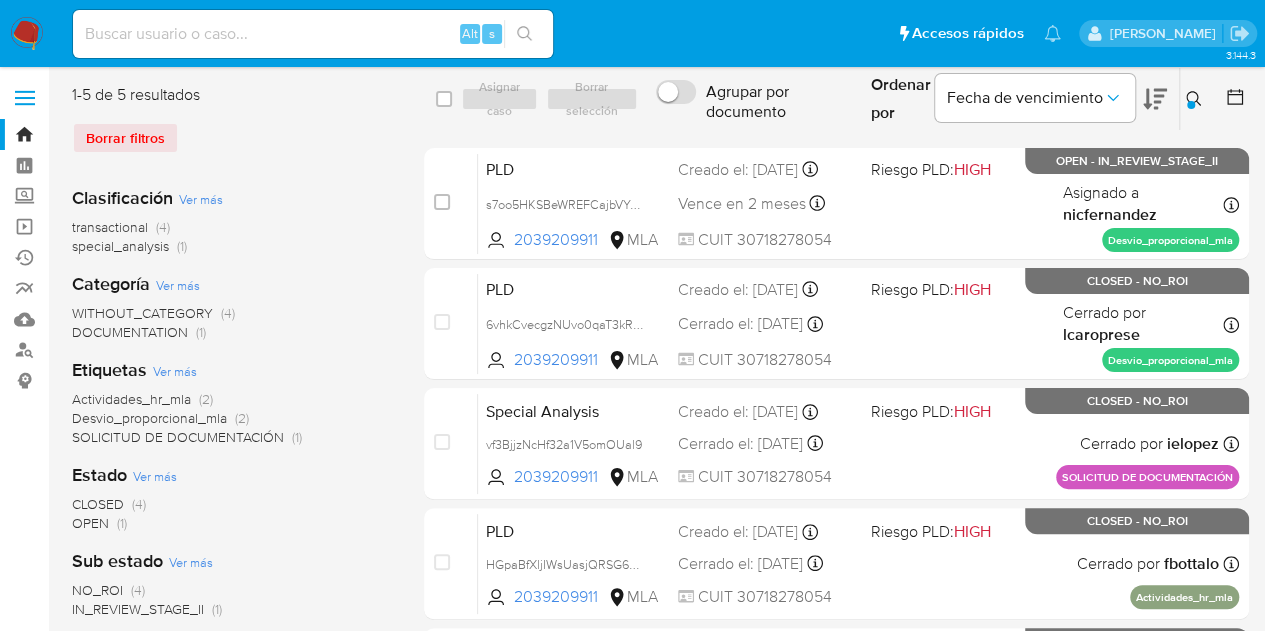 click at bounding box center [27, 34] 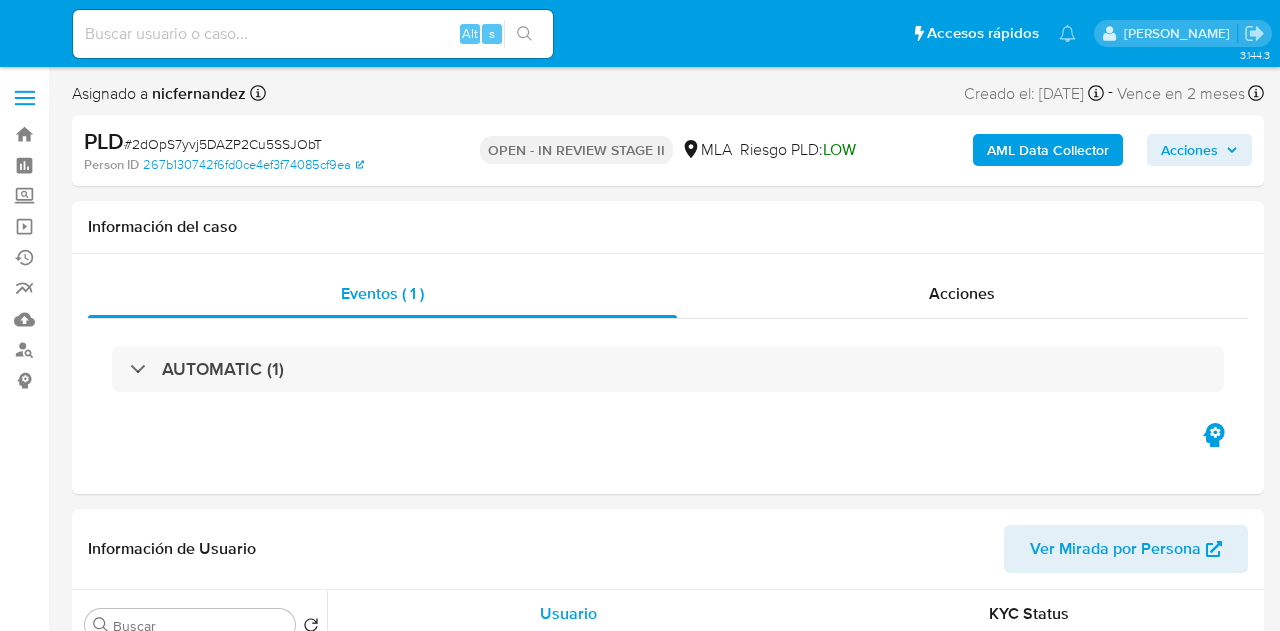select on "10" 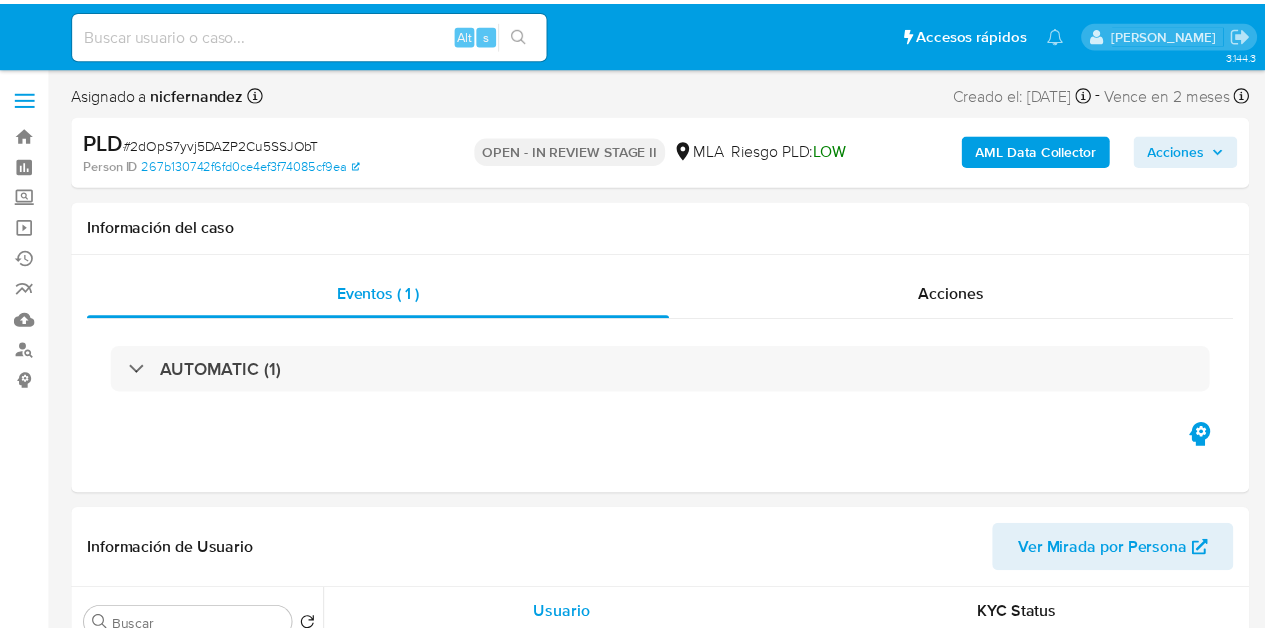 scroll, scrollTop: 0, scrollLeft: 0, axis: both 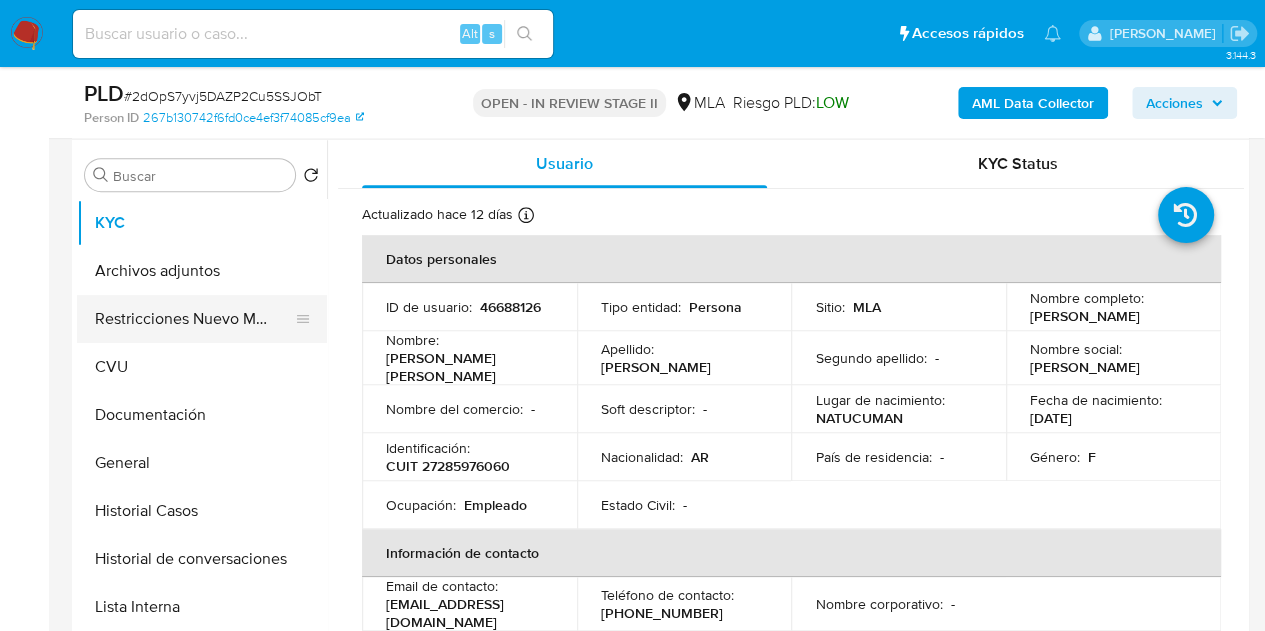 click on "Restricciones Nuevo Mundo" at bounding box center (194, 319) 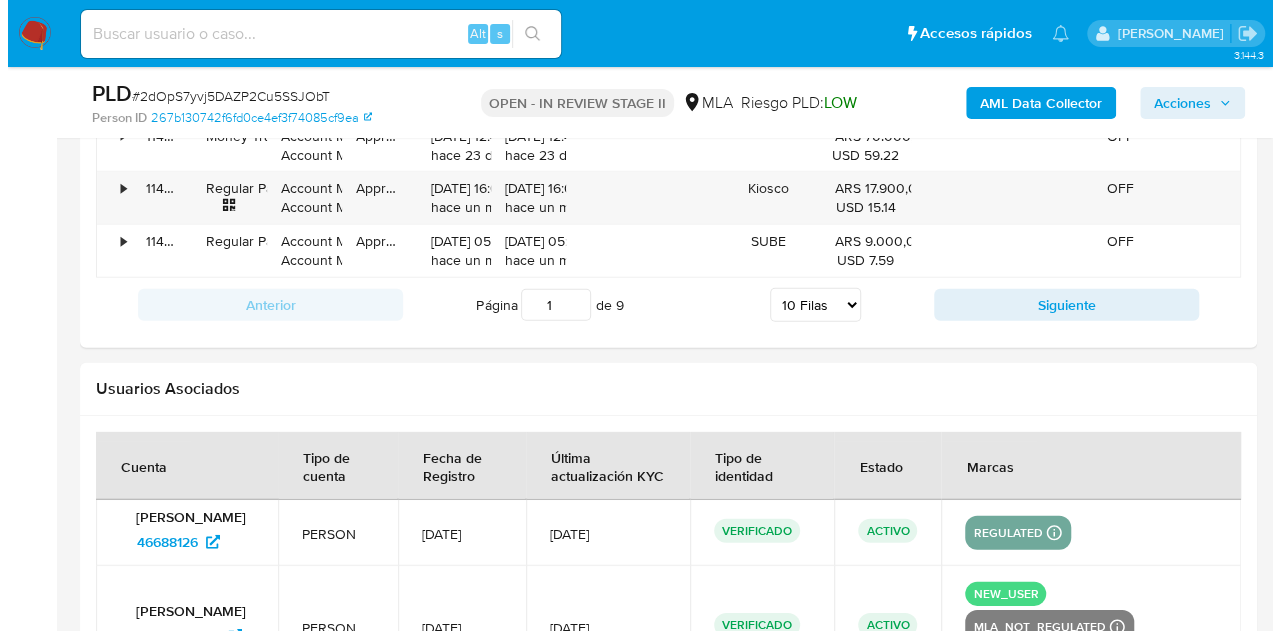 scroll, scrollTop: 3401, scrollLeft: 0, axis: vertical 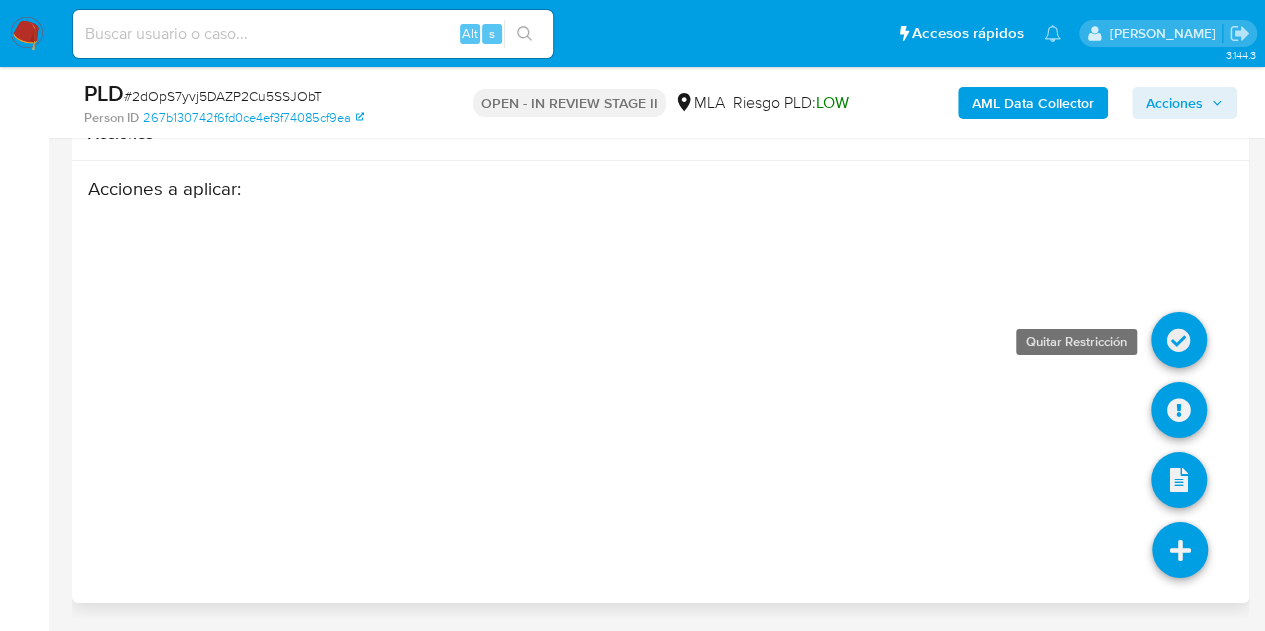click at bounding box center (1179, 340) 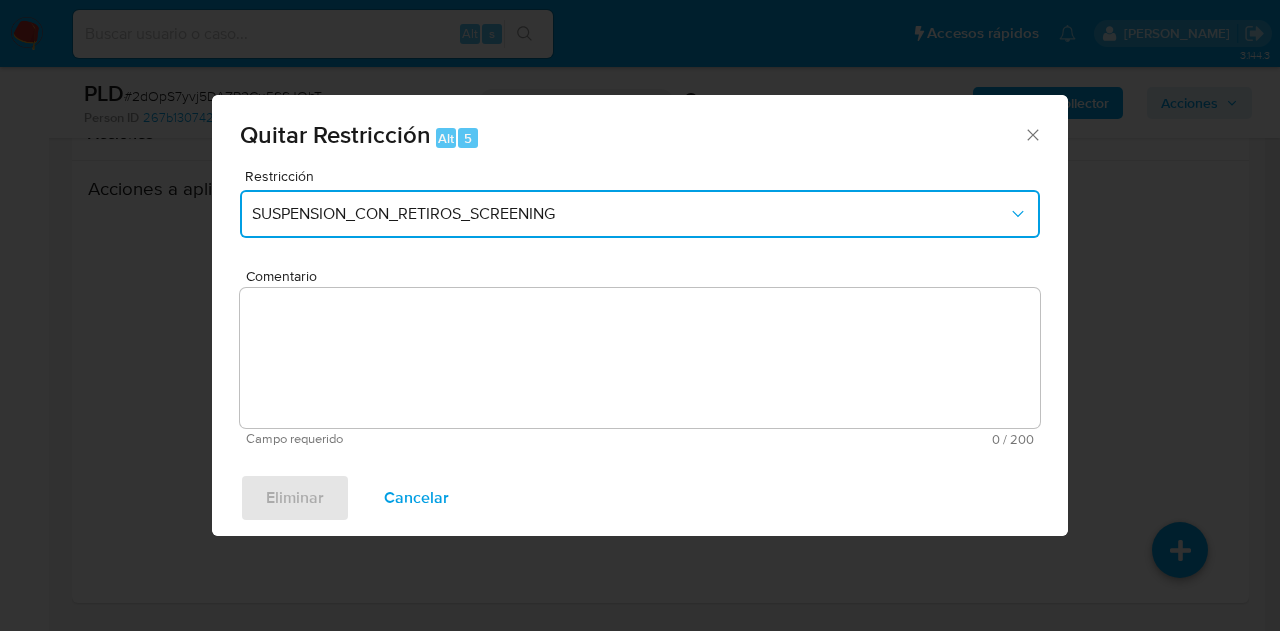 click on "SUSPENSION_CON_RETIROS_SCREENING" at bounding box center (640, 214) 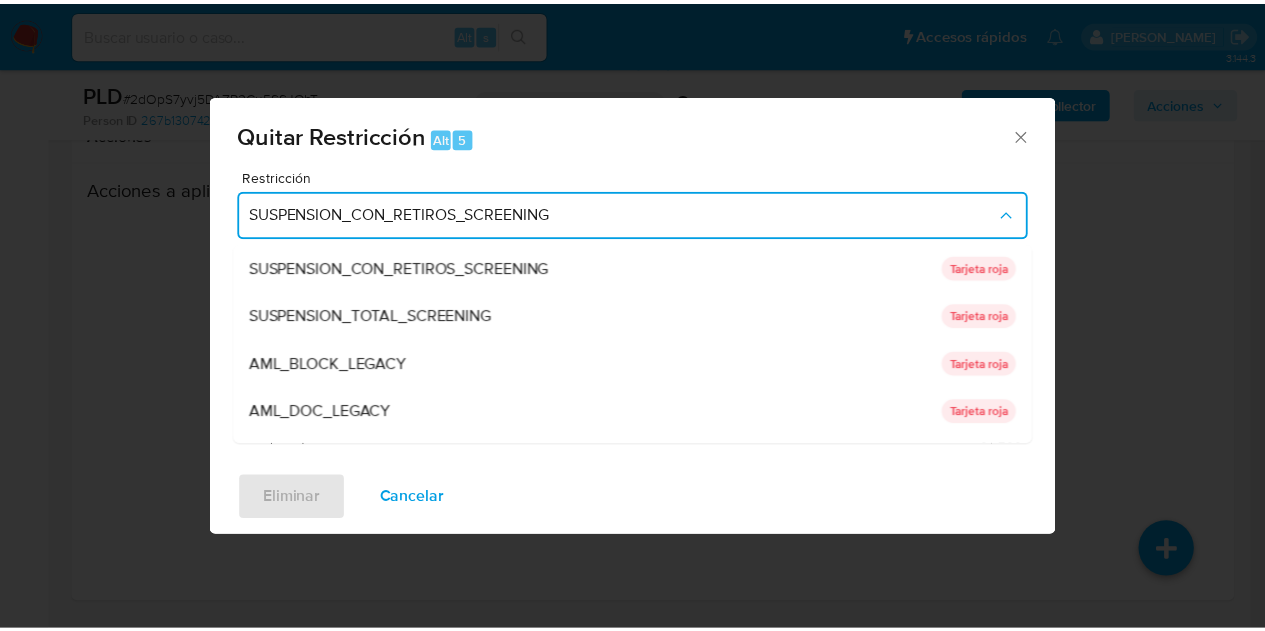 scroll, scrollTop: 136, scrollLeft: 0, axis: vertical 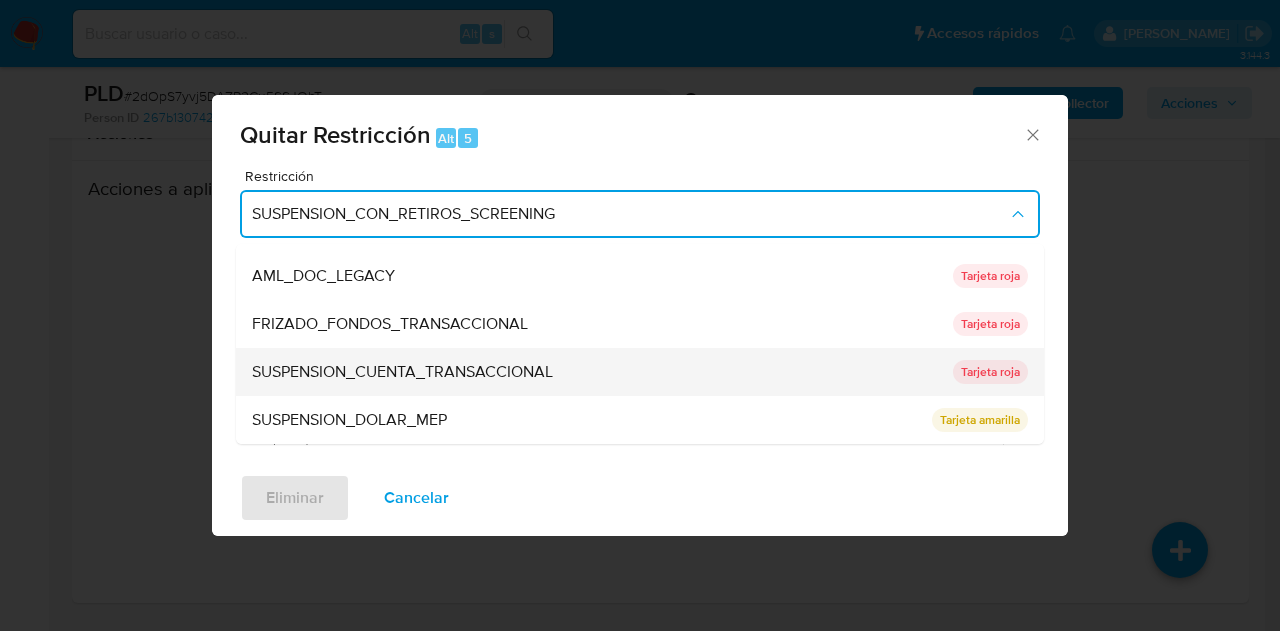 click on "SUSPENSION_CUENTA_TRANSACCIONAL" at bounding box center [596, 372] 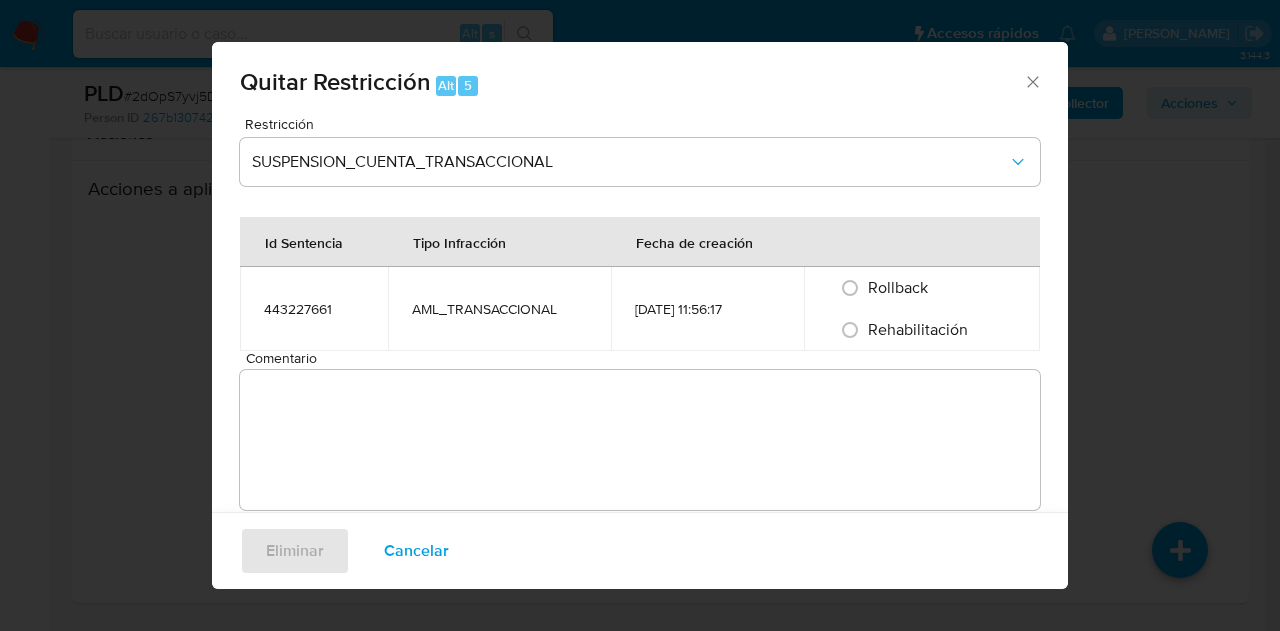 click on "Rehabilitación" at bounding box center [918, 329] 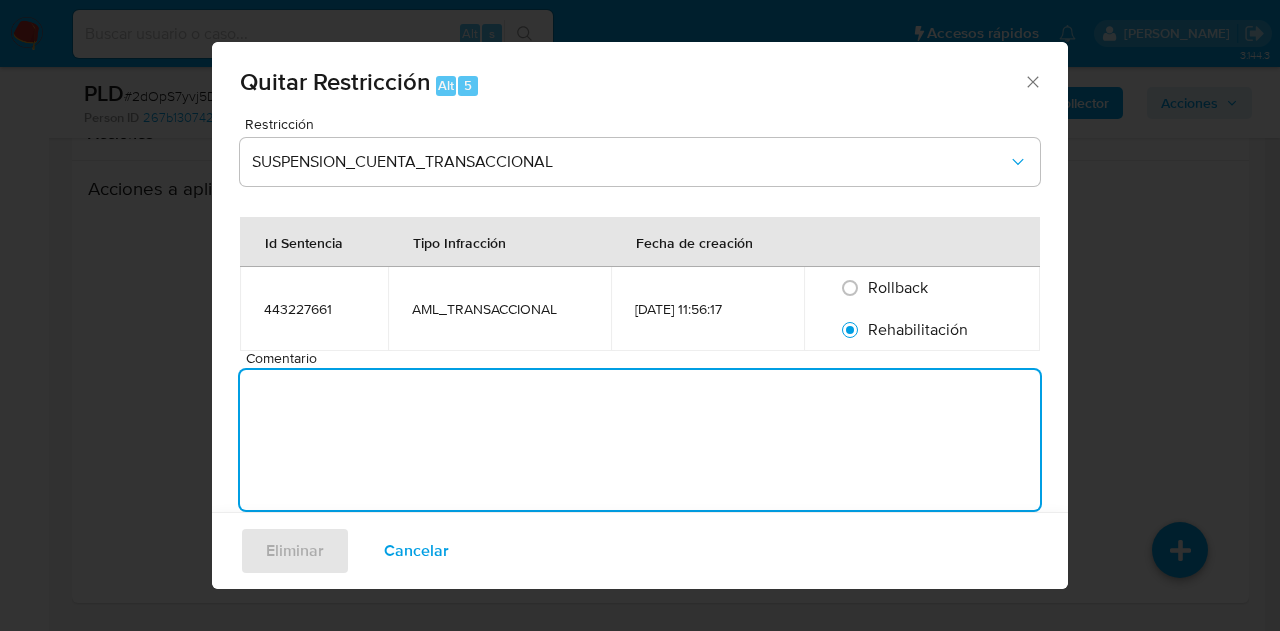 click on "Comentario" at bounding box center (640, 440) 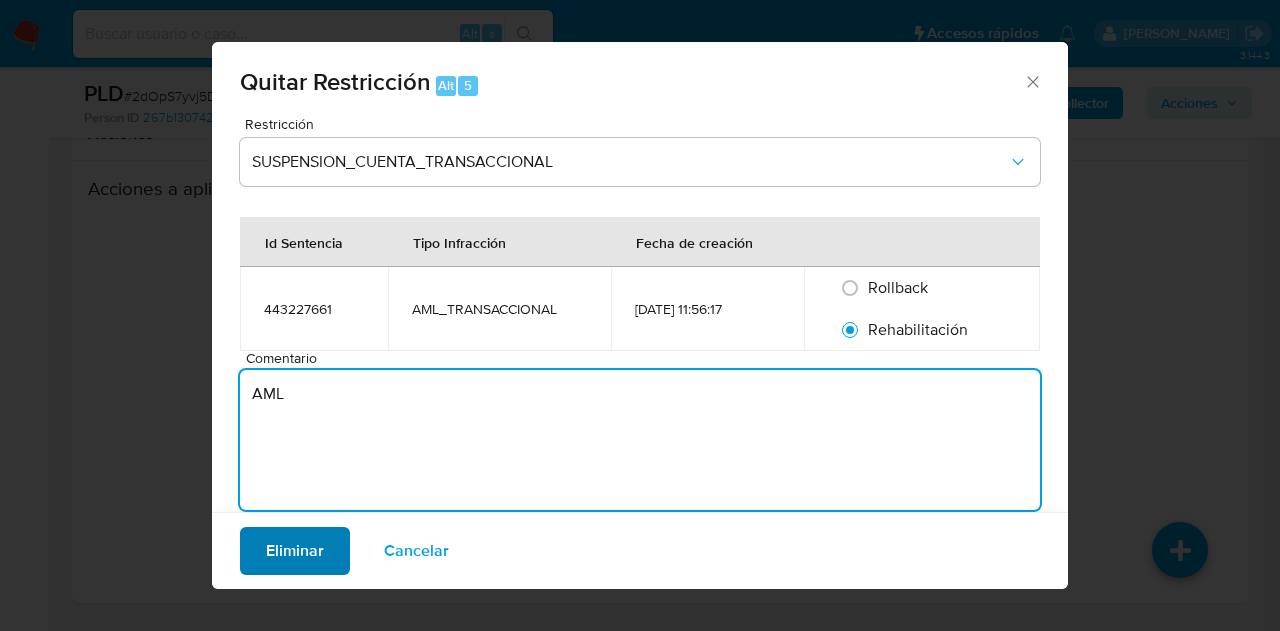 type on "AML" 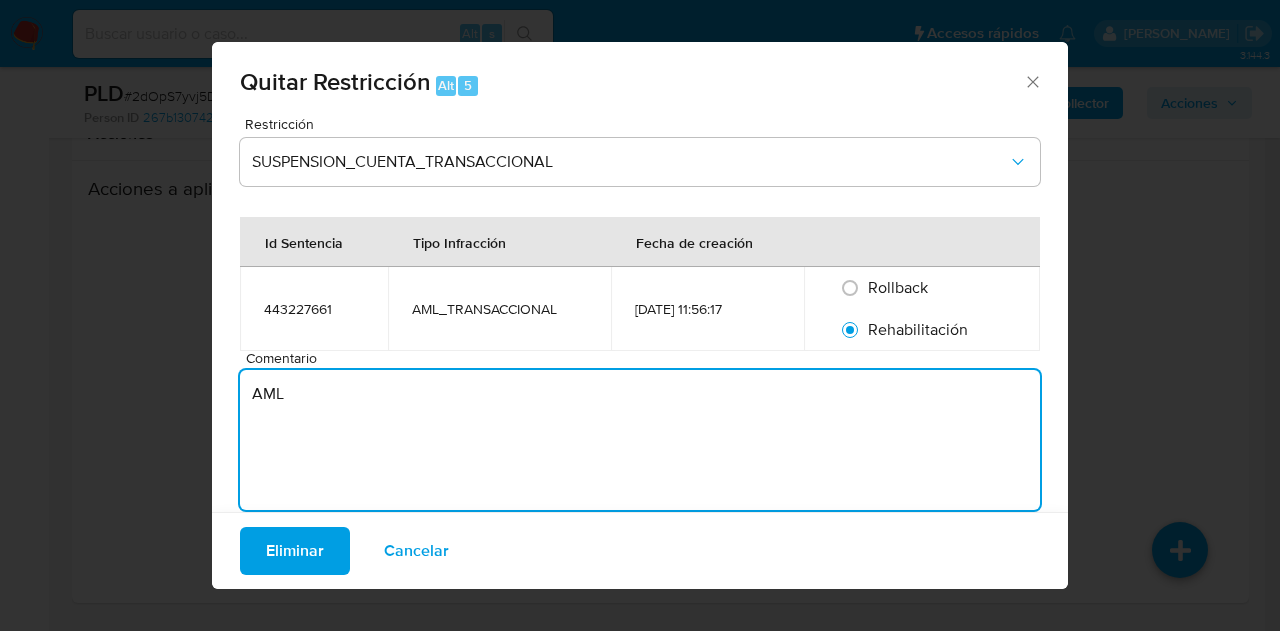 click on "Eliminar" at bounding box center (295, 551) 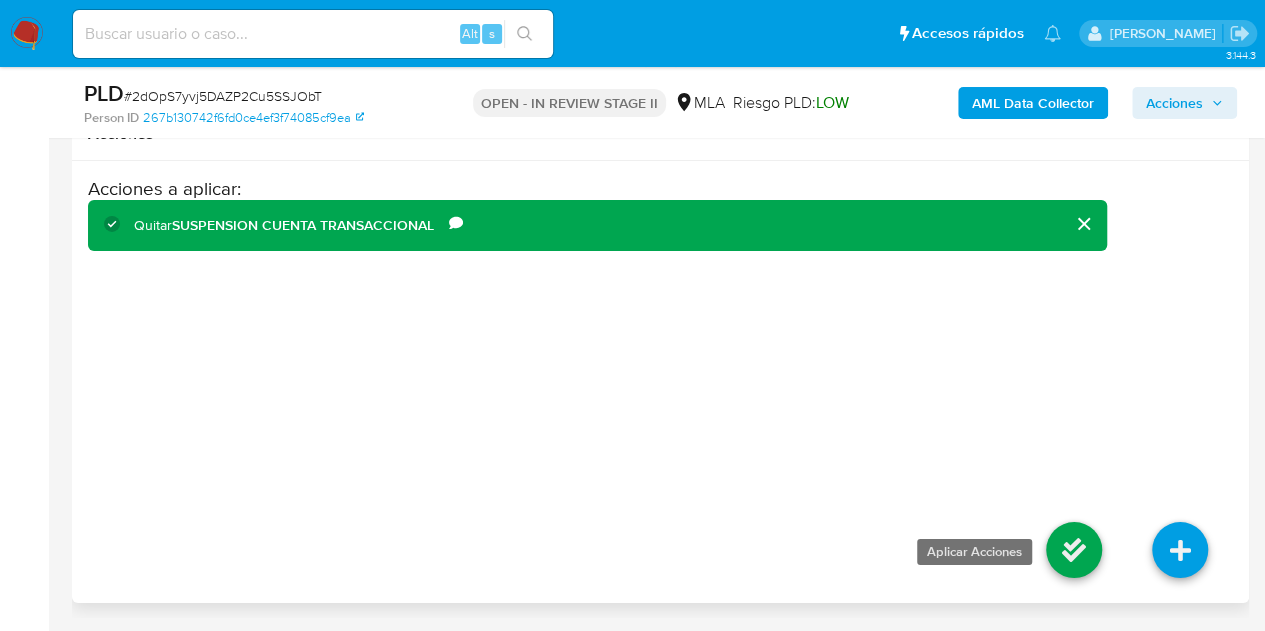 click at bounding box center (1074, 550) 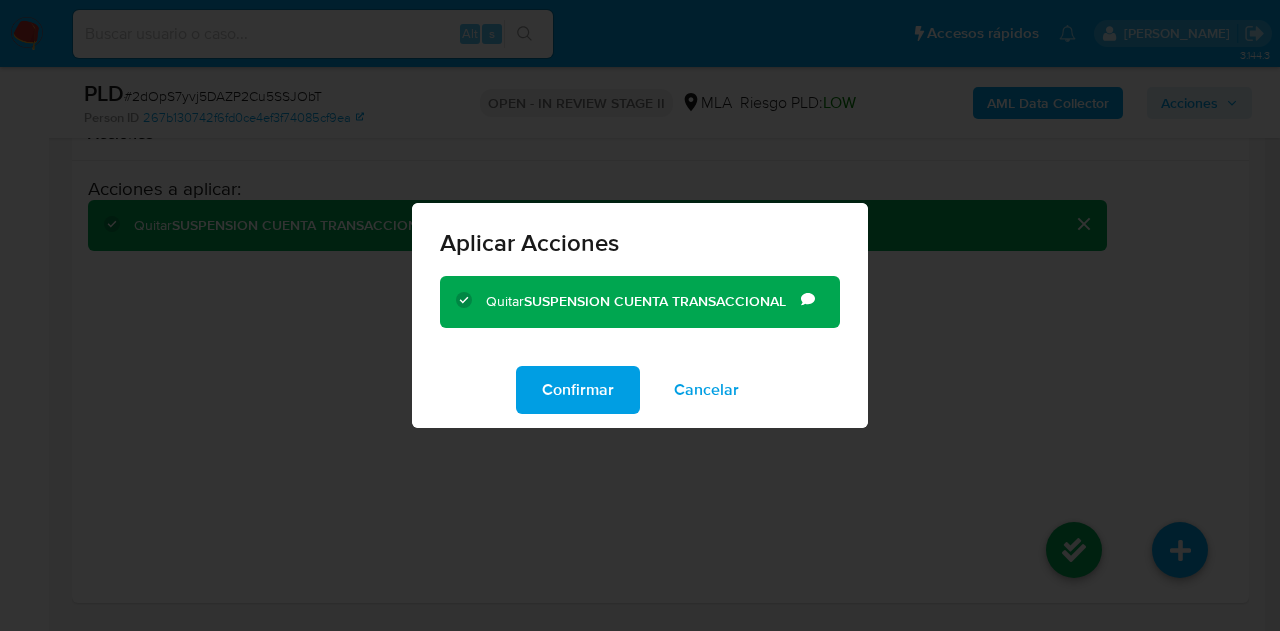 click on "Confirmar" at bounding box center (578, 390) 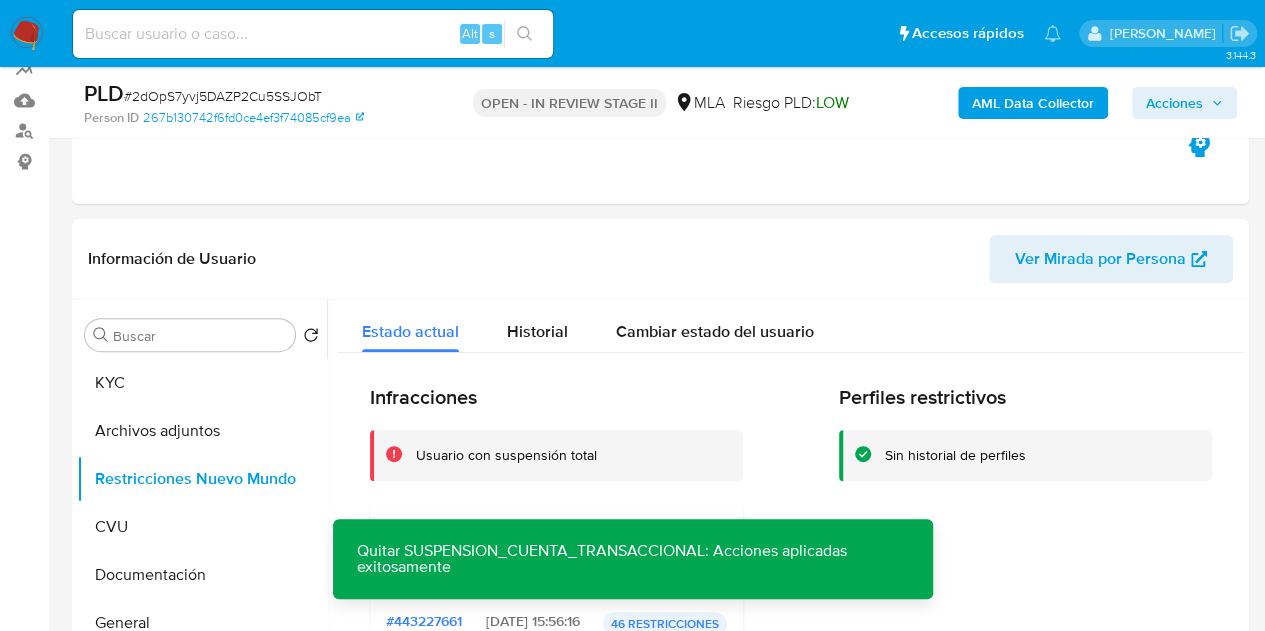 scroll, scrollTop: 322, scrollLeft: 0, axis: vertical 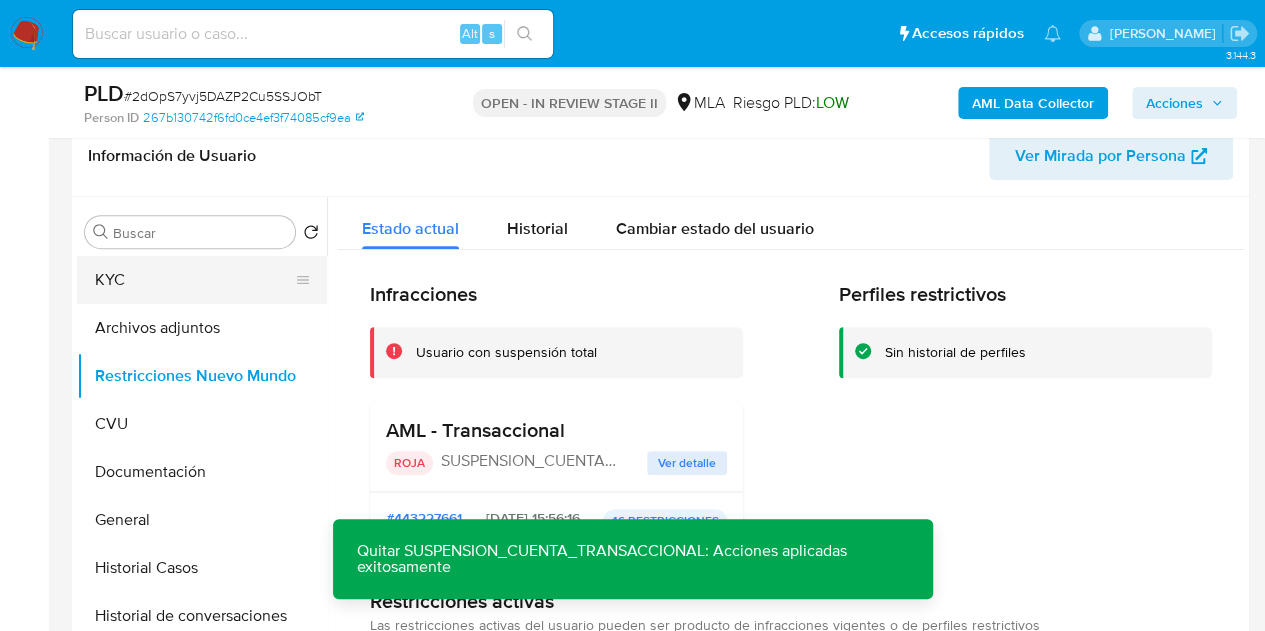click on "KYC" at bounding box center (194, 280) 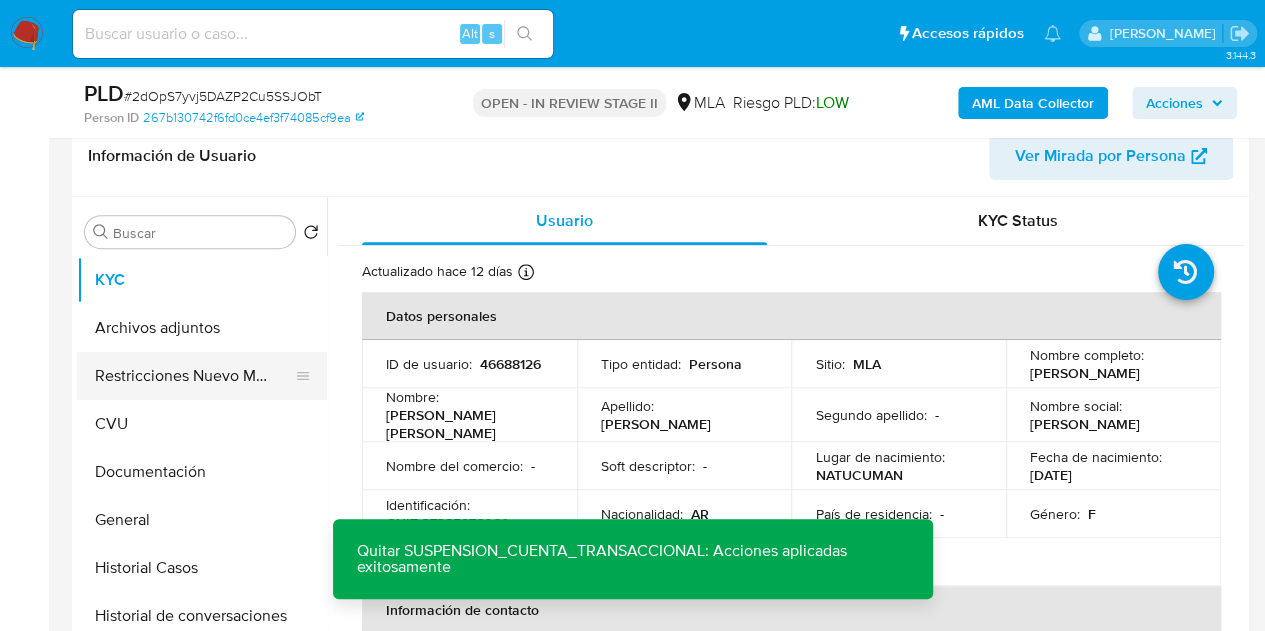 click on "Restricciones Nuevo Mundo" at bounding box center (194, 376) 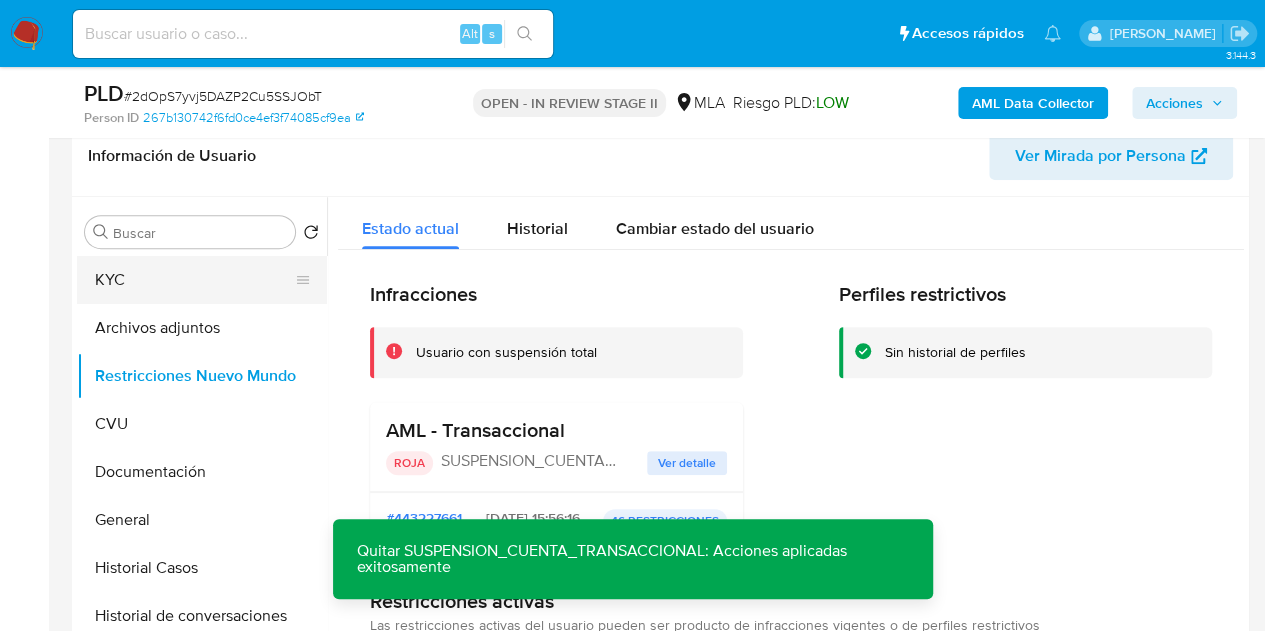 click on "KYC" at bounding box center (194, 280) 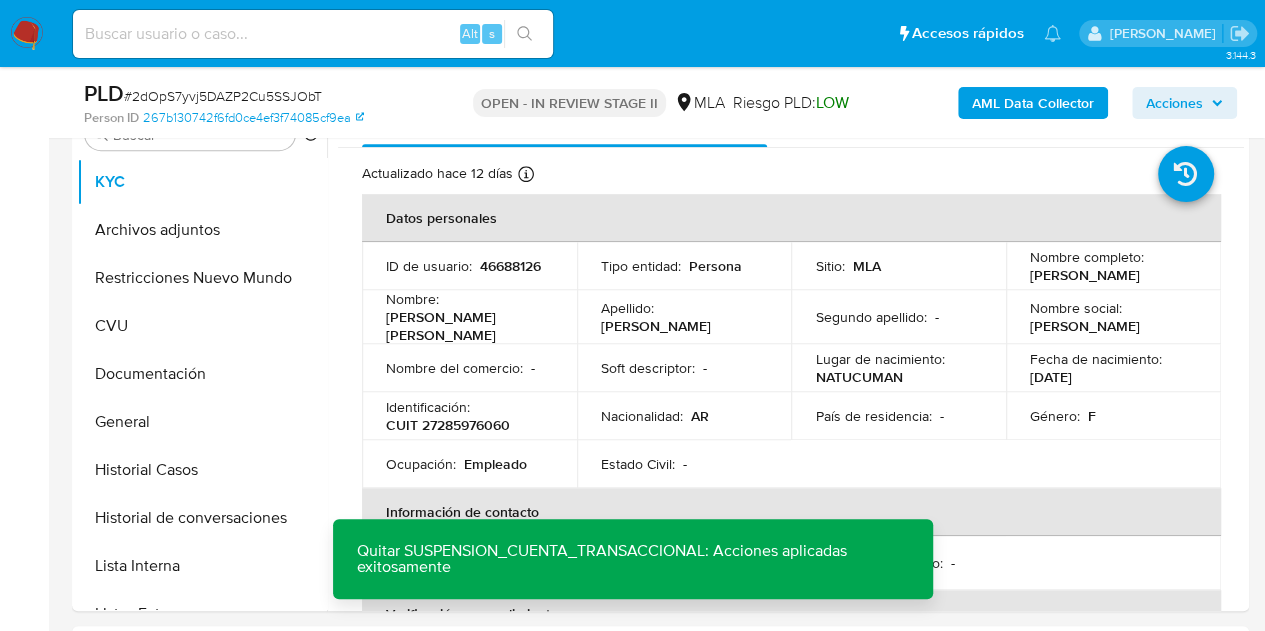 scroll, scrollTop: 406, scrollLeft: 0, axis: vertical 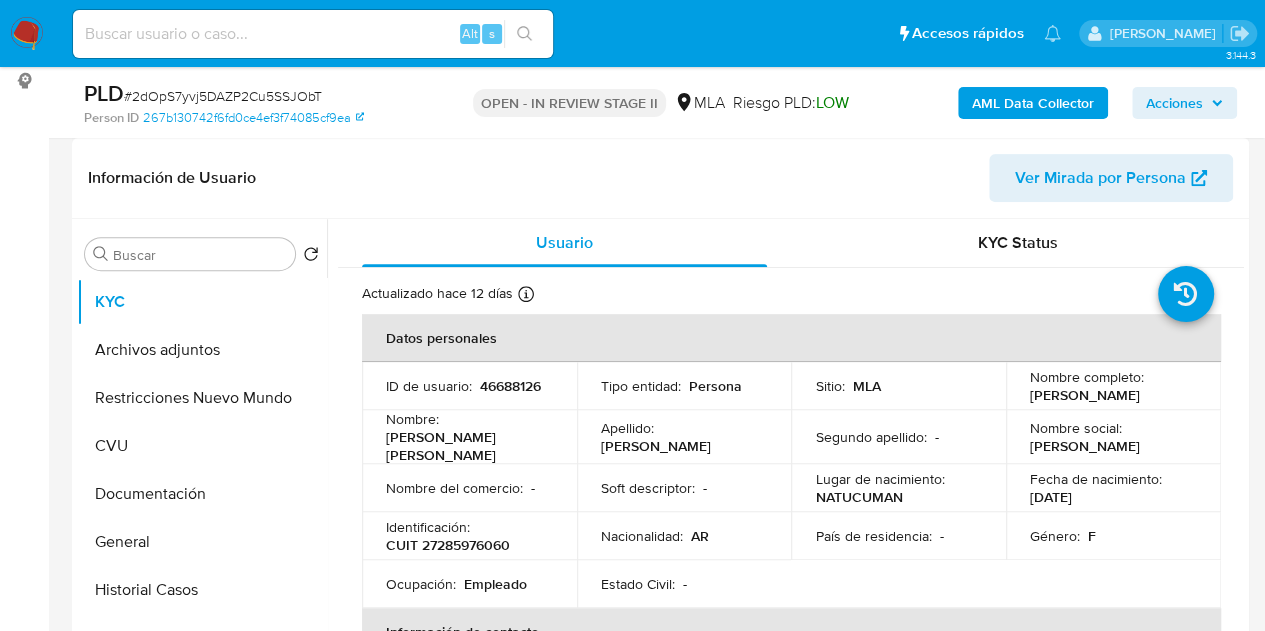 click on "Ver Mirada por Persona" at bounding box center [1100, 178] 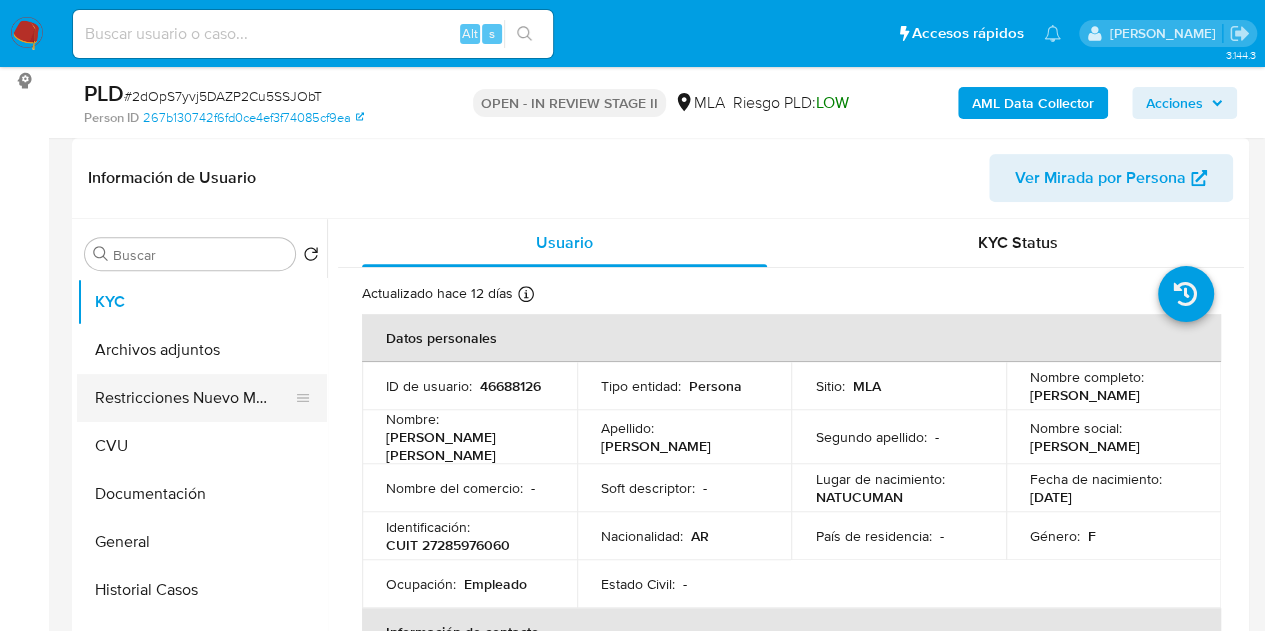 click on "Restricciones Nuevo Mundo" at bounding box center (194, 398) 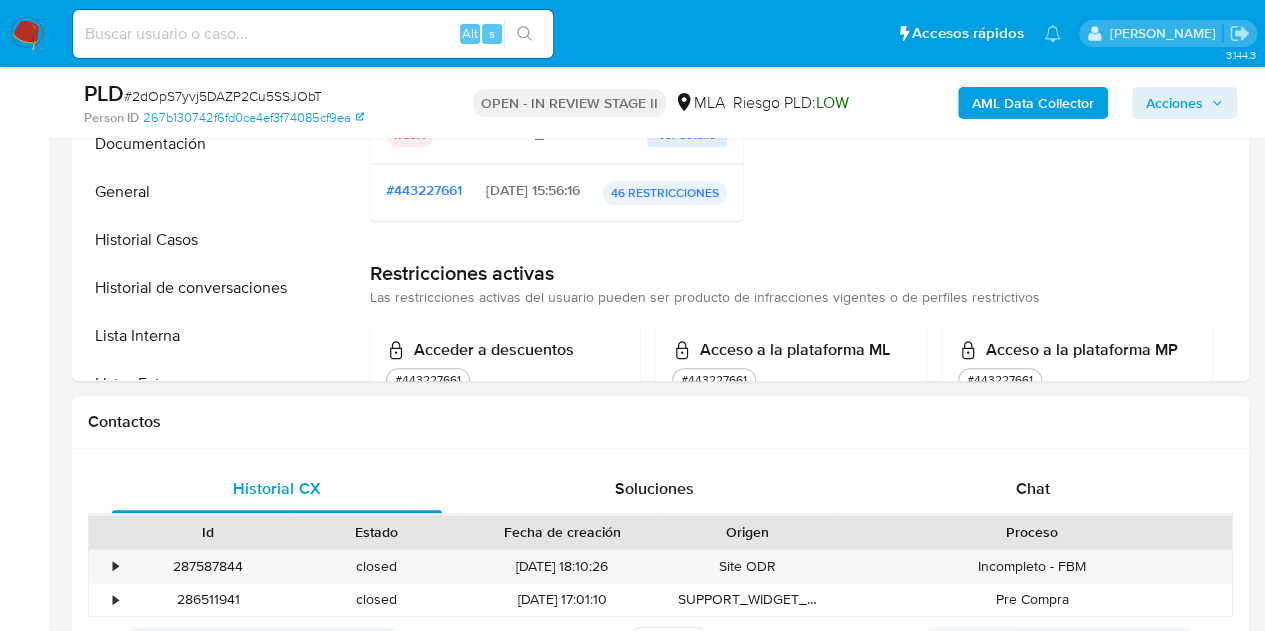 scroll, scrollTop: 234, scrollLeft: 0, axis: vertical 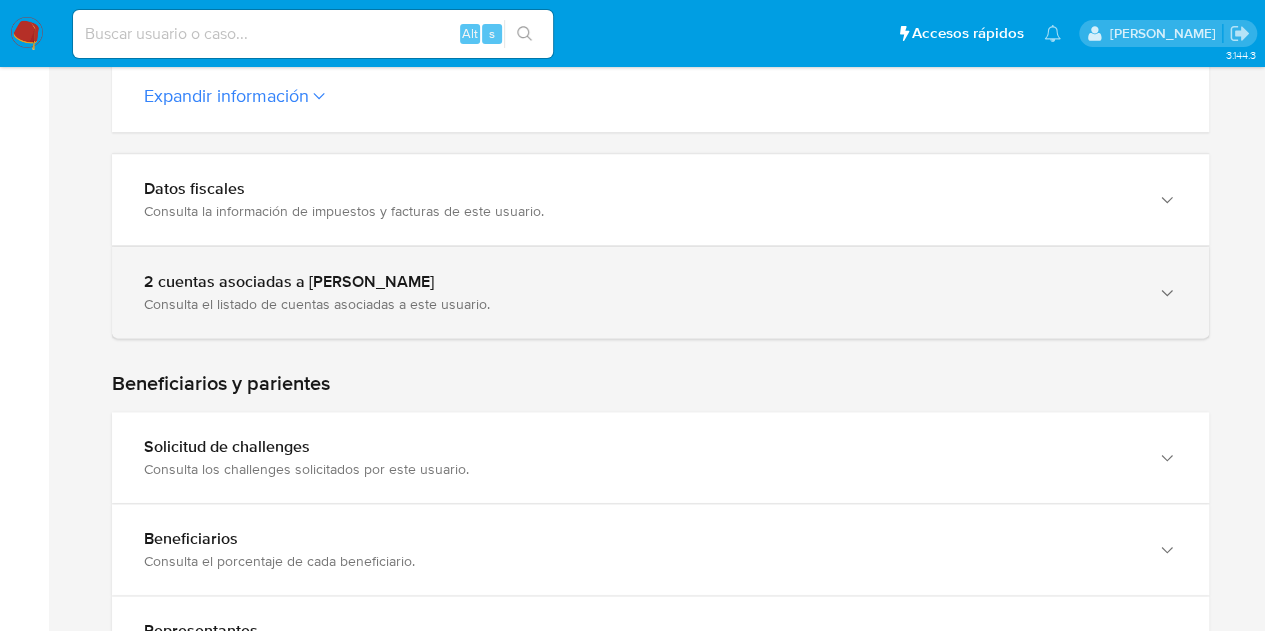 click on "2 cuentas asociadas a [PERSON_NAME] Consulta el listado de cuentas asociadas a este usuario." at bounding box center (660, 292) 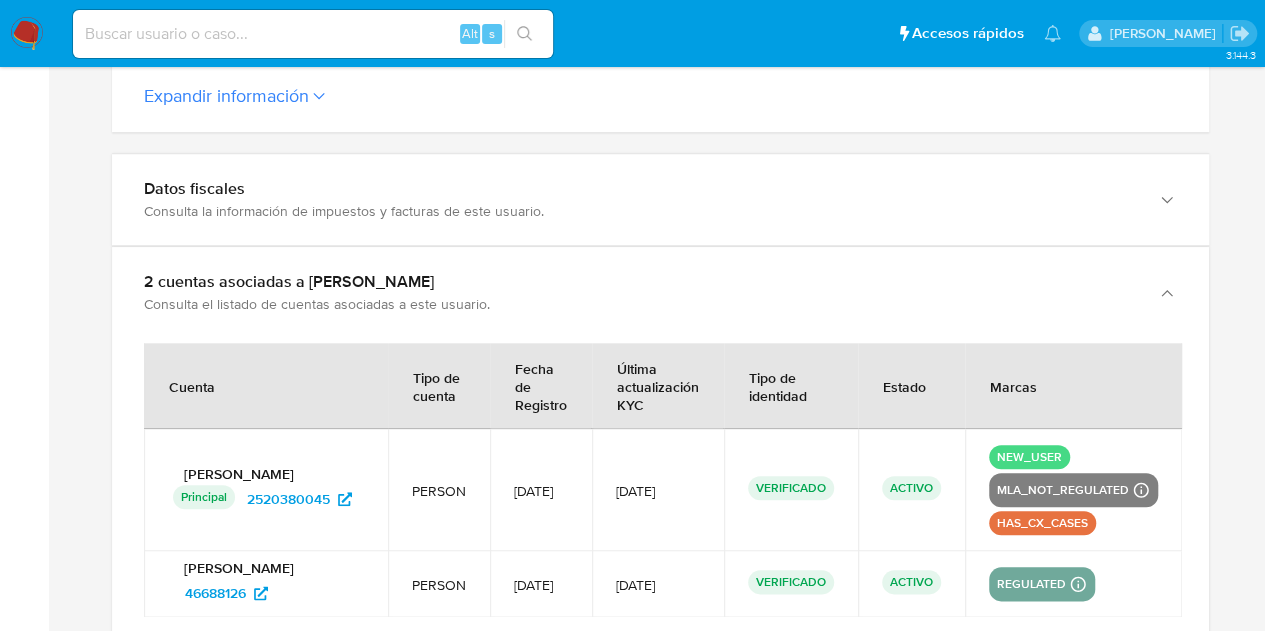 scroll, scrollTop: 995, scrollLeft: 0, axis: vertical 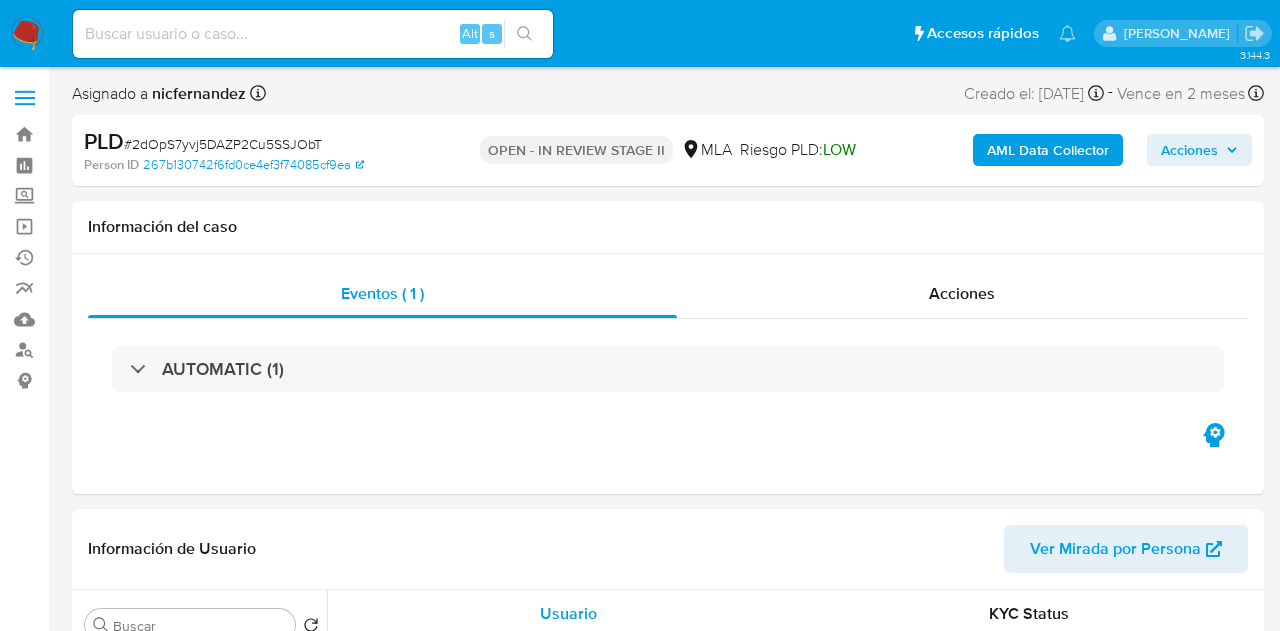 select on "10" 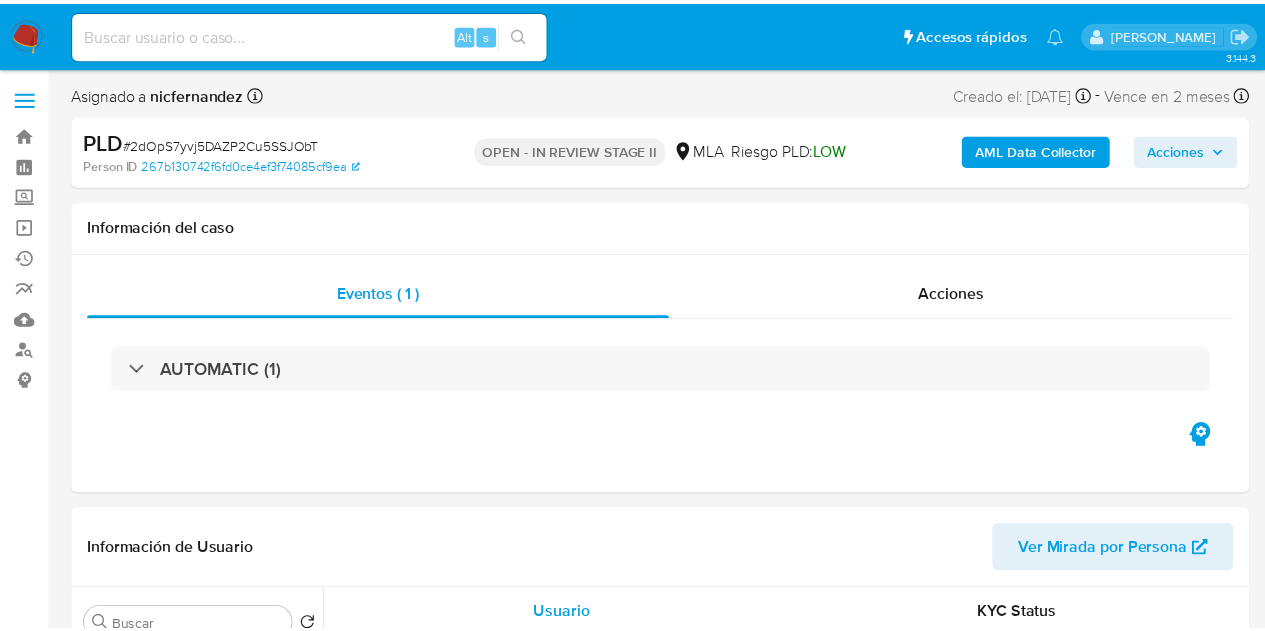 scroll, scrollTop: 0, scrollLeft: 0, axis: both 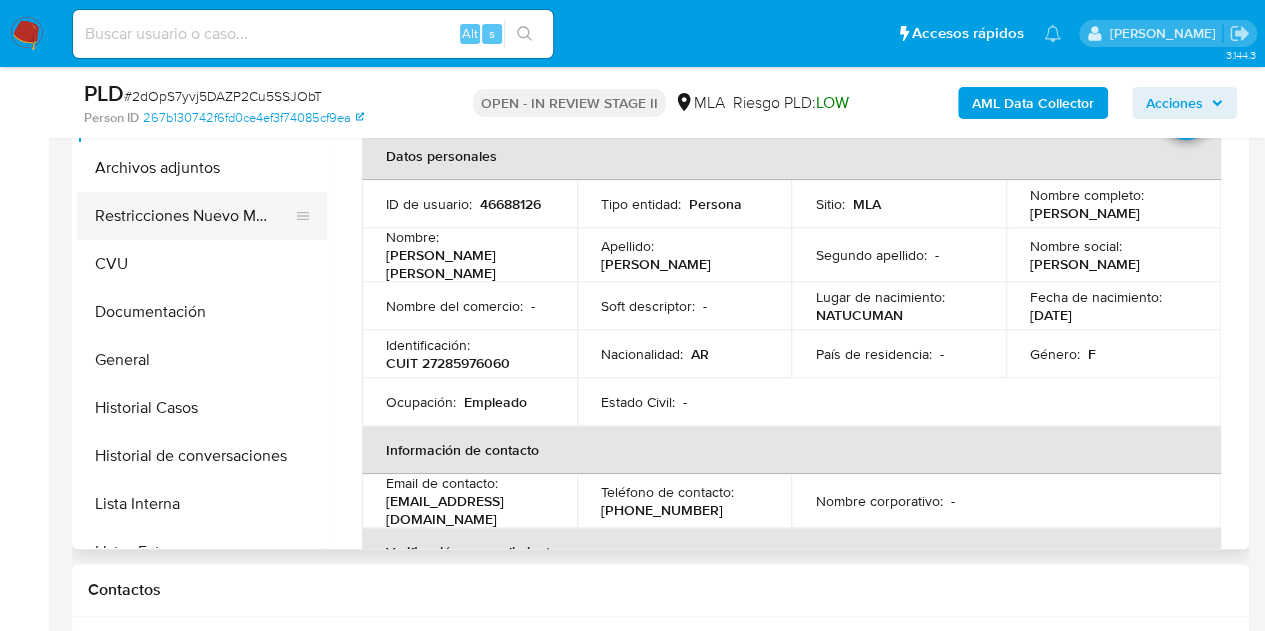 click on "Restricciones Nuevo Mundo" at bounding box center (194, 216) 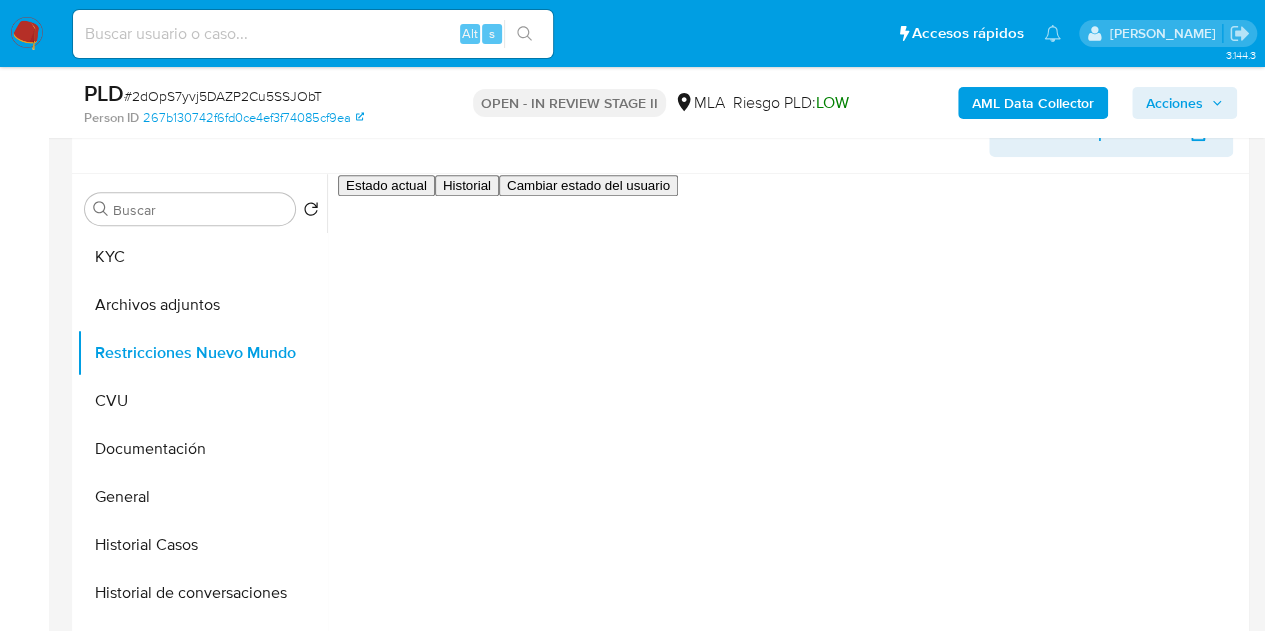 scroll, scrollTop: 399, scrollLeft: 0, axis: vertical 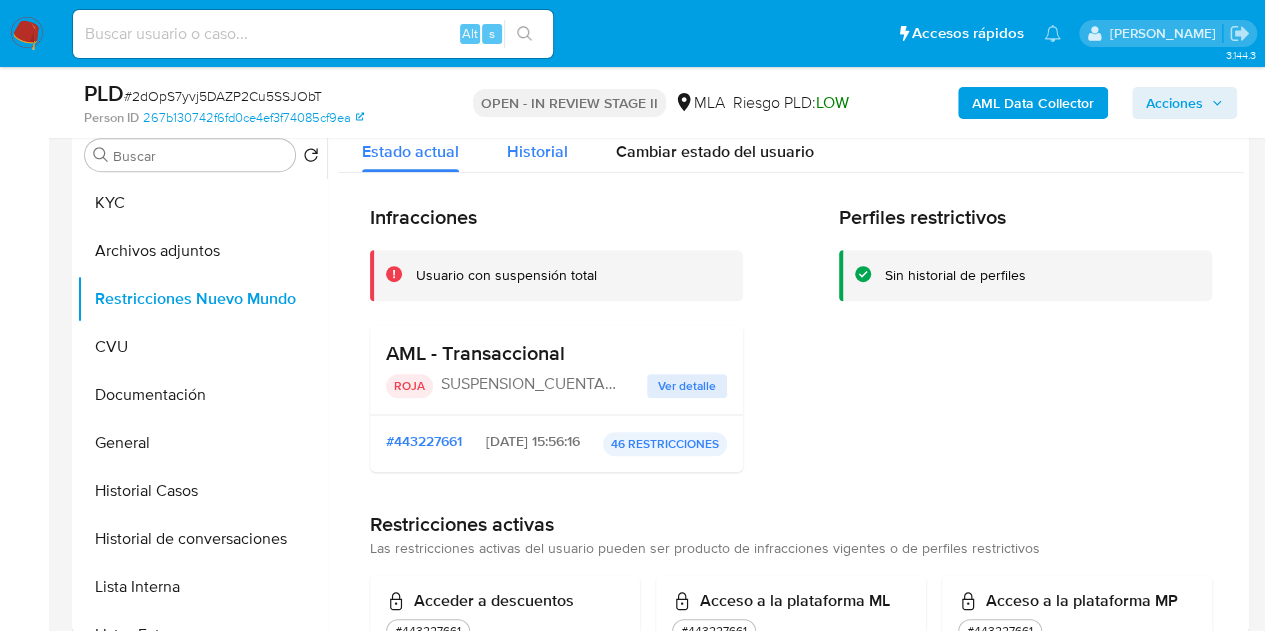 click on "Historial" at bounding box center (537, 146) 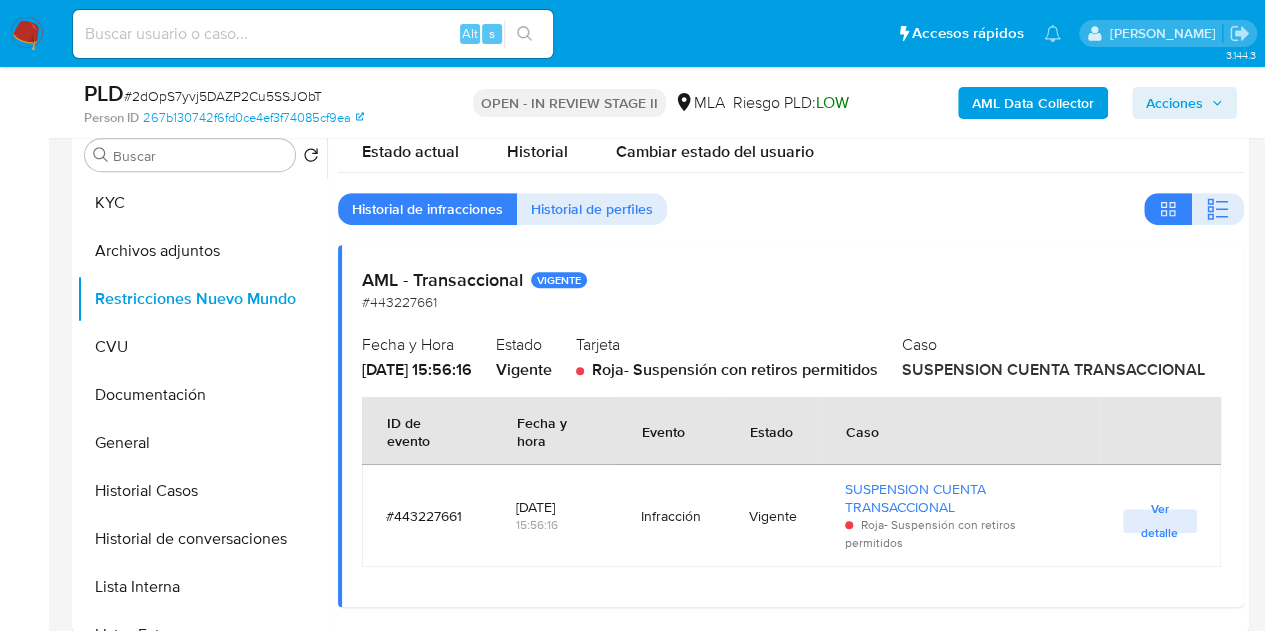 scroll, scrollTop: 22, scrollLeft: 0, axis: vertical 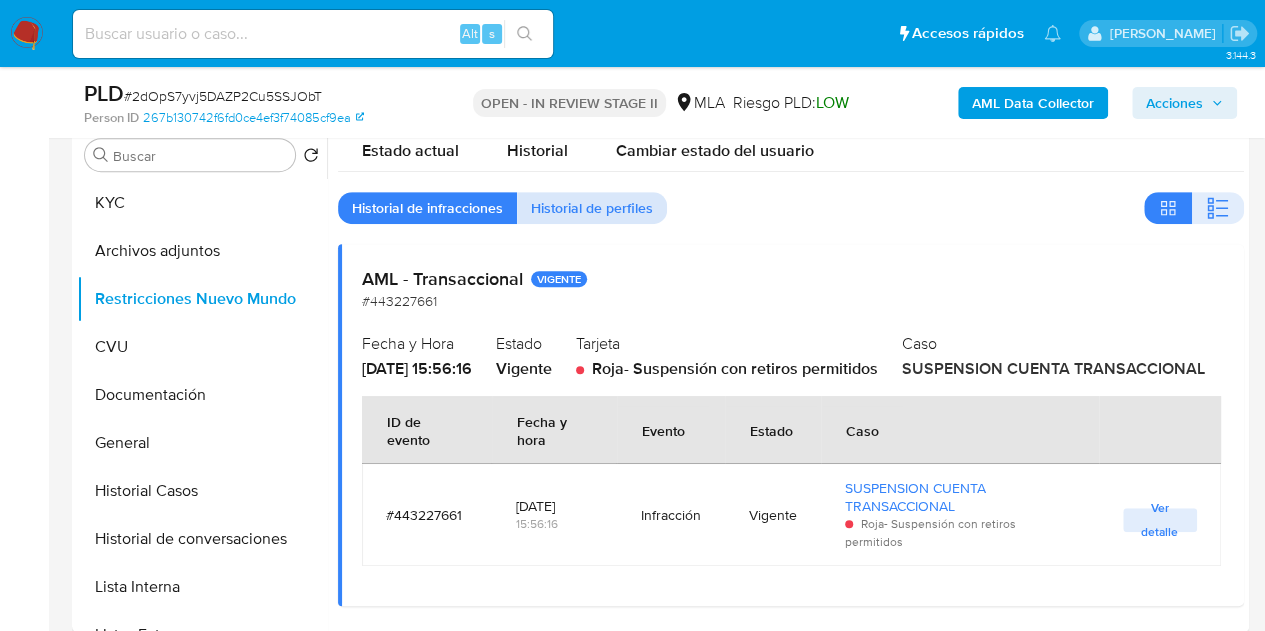 click on "Historial de perfiles" at bounding box center [592, 208] 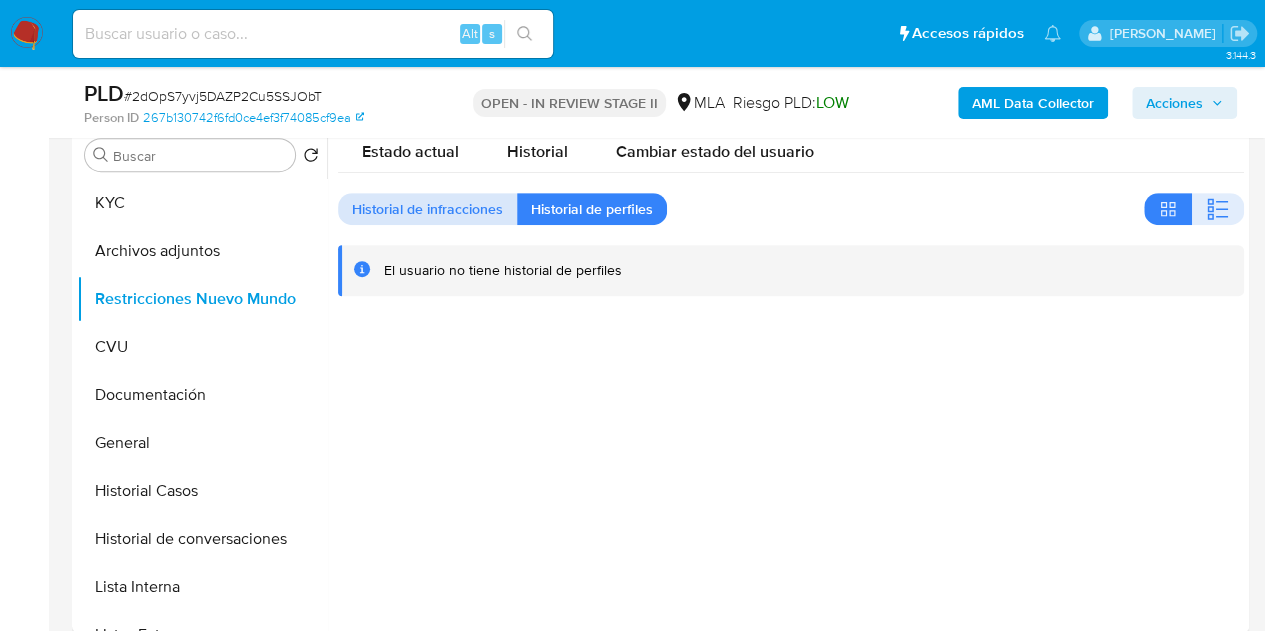 click on "Historial de infracciones" at bounding box center (427, 209) 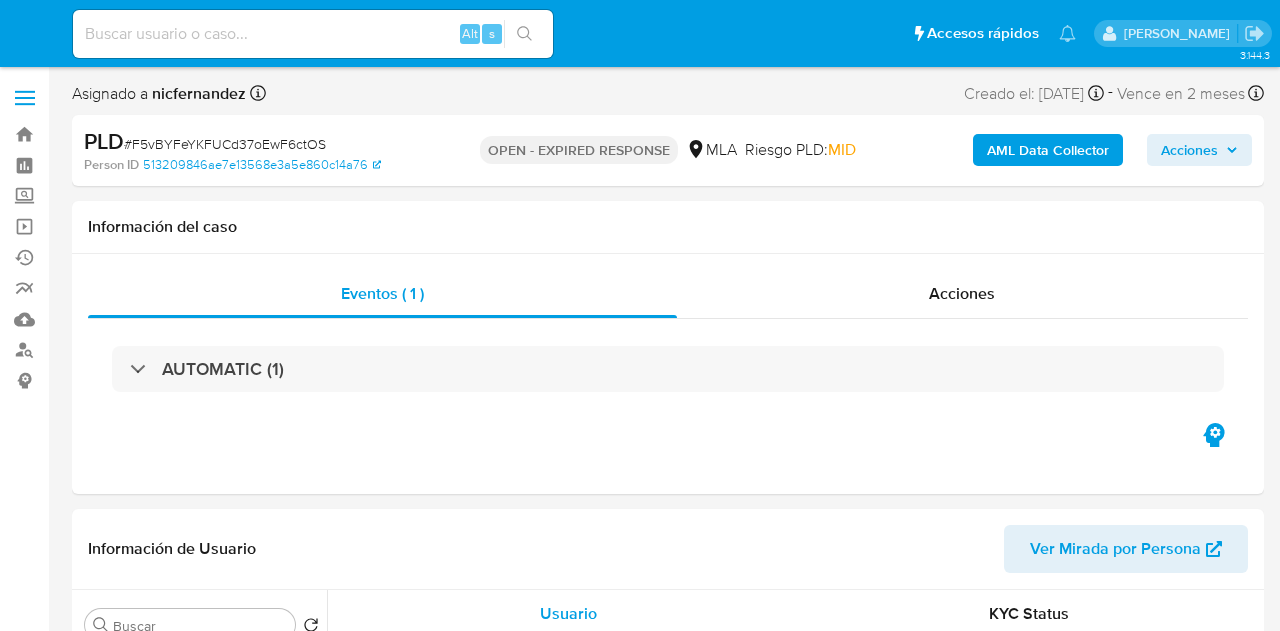 select on "10" 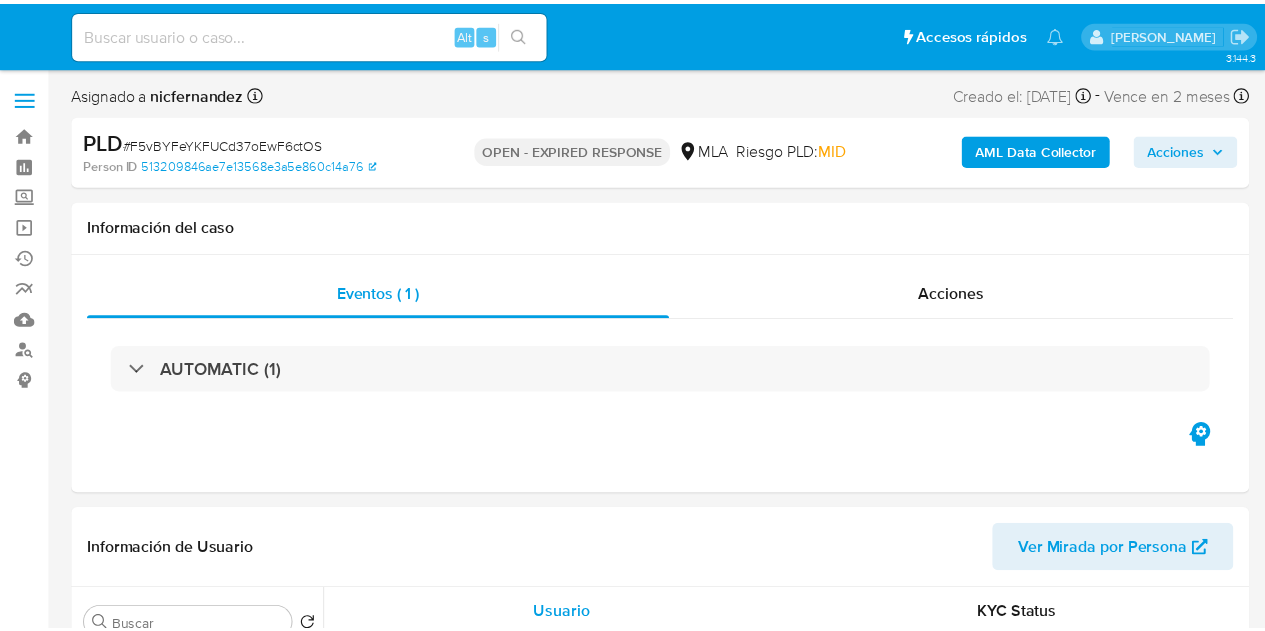 scroll, scrollTop: 0, scrollLeft: 0, axis: both 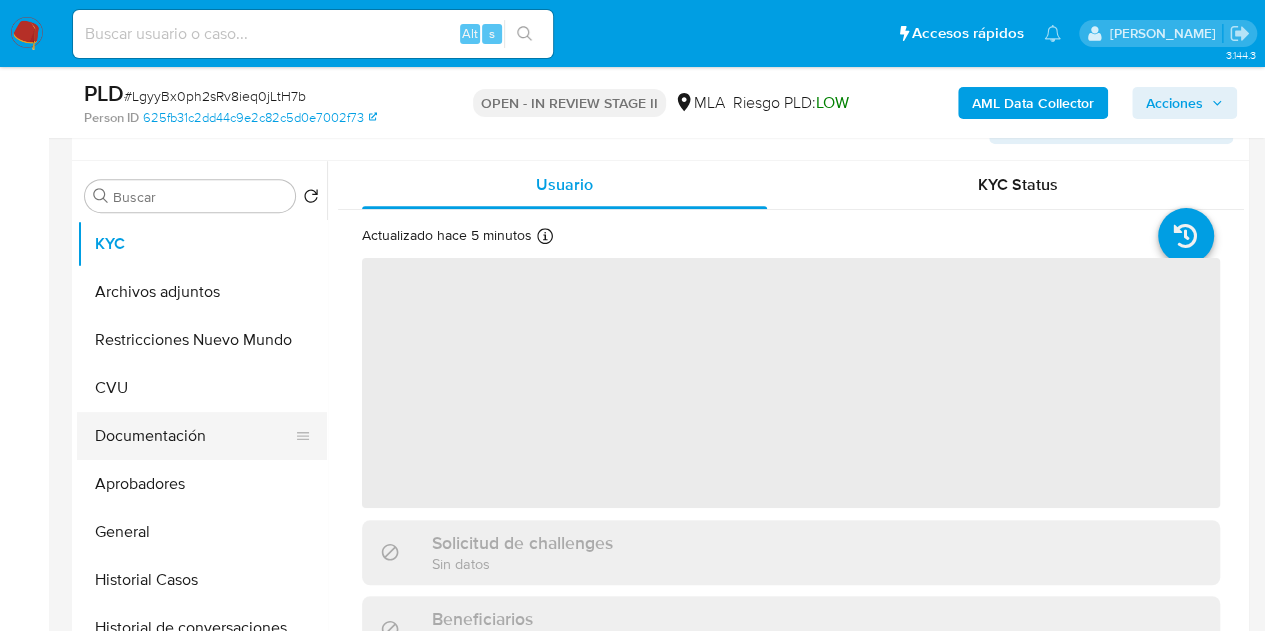 click on "Documentación" at bounding box center [194, 436] 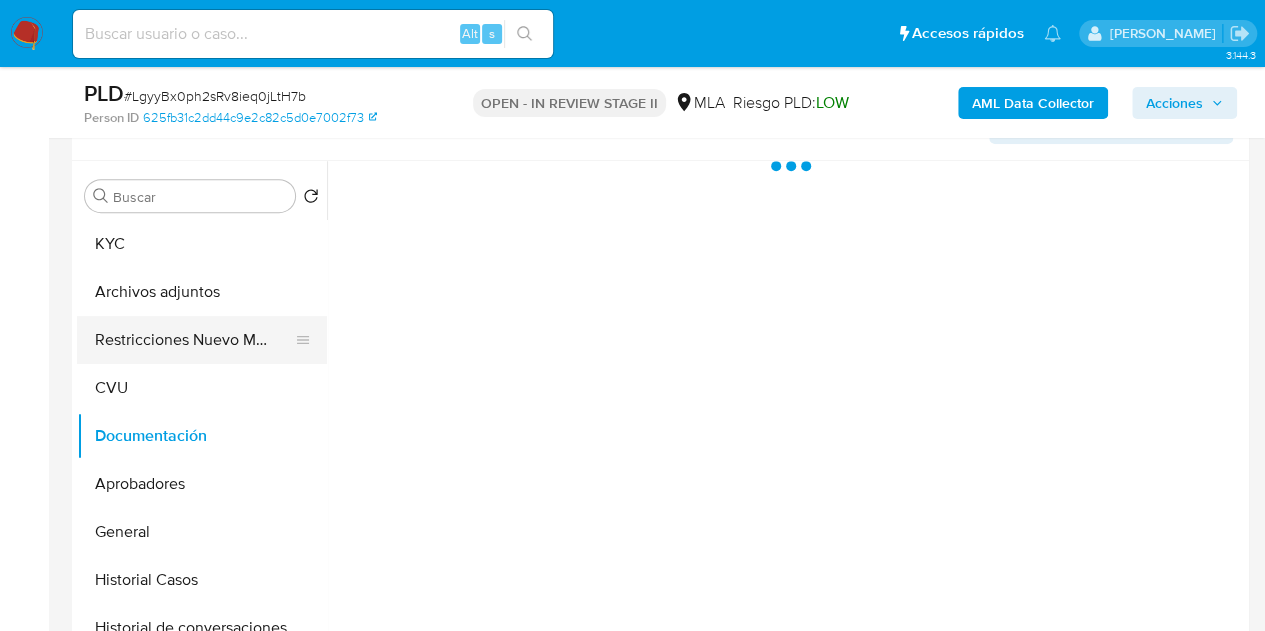 click on "Restricciones Nuevo Mundo" at bounding box center [194, 340] 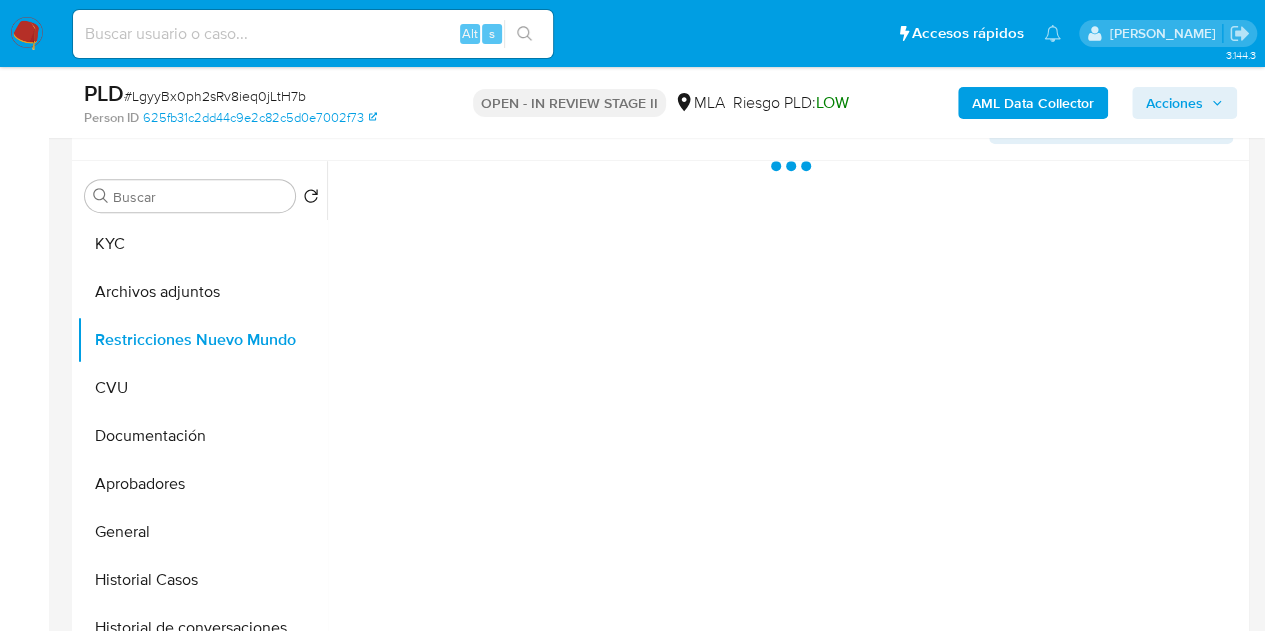 select on "10" 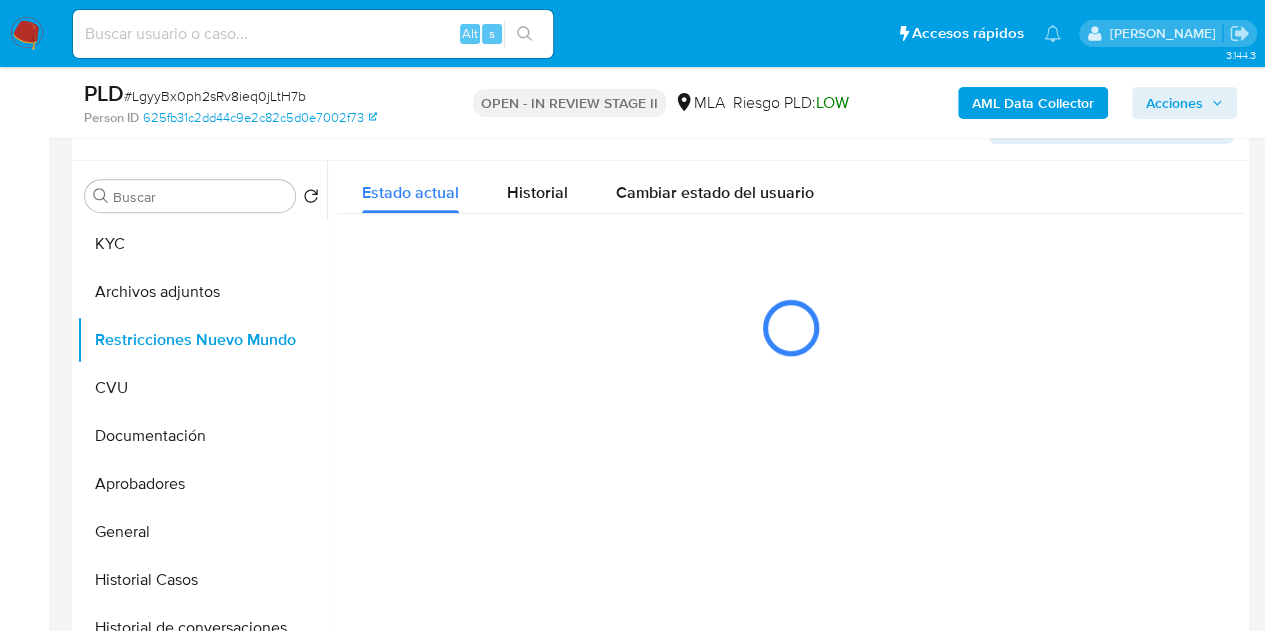 click on "Bandeja Tablero Screening Búsqueda en Listas Watchlist Herramientas Operaciones masivas Ejecuciones automáticas Reportes Mulan Buscador de personas Consolidado" at bounding box center [24, 1679] 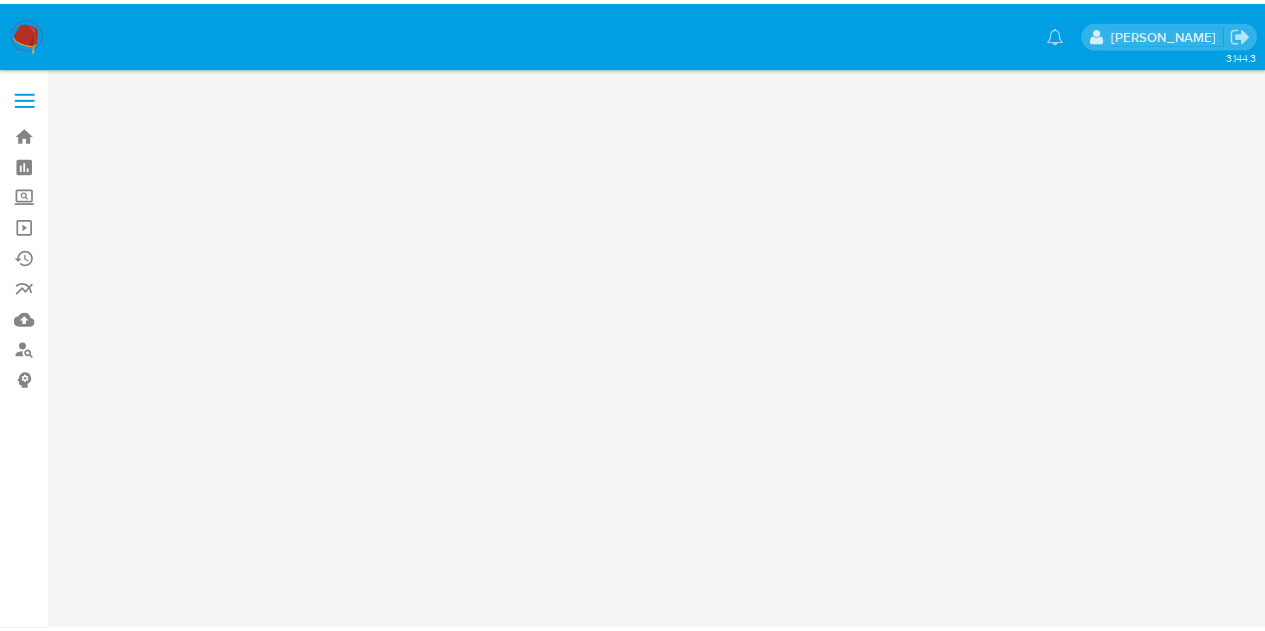 scroll, scrollTop: 0, scrollLeft: 0, axis: both 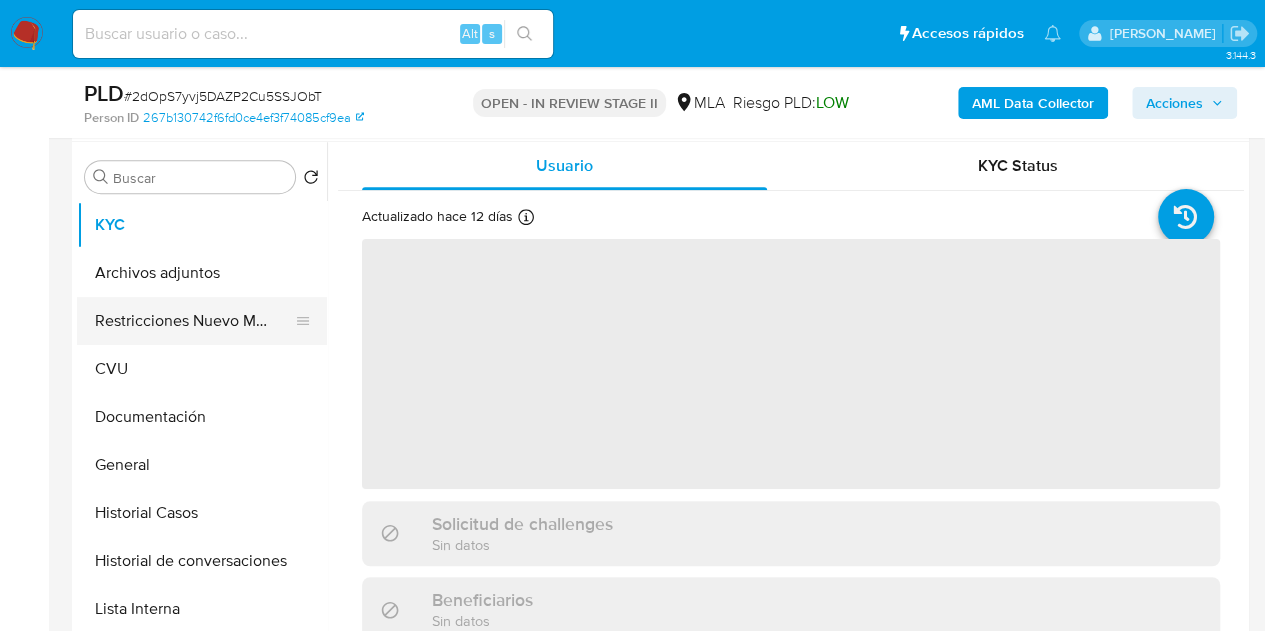 click on "Restricciones Nuevo Mundo" at bounding box center (194, 321) 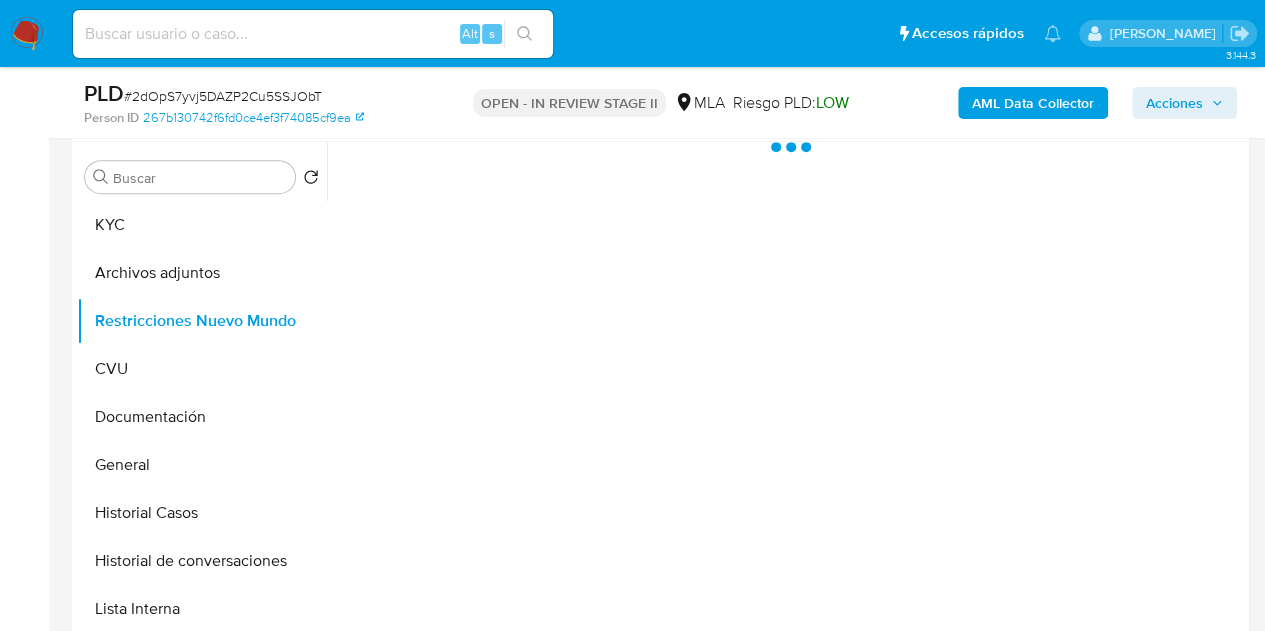 select on "10" 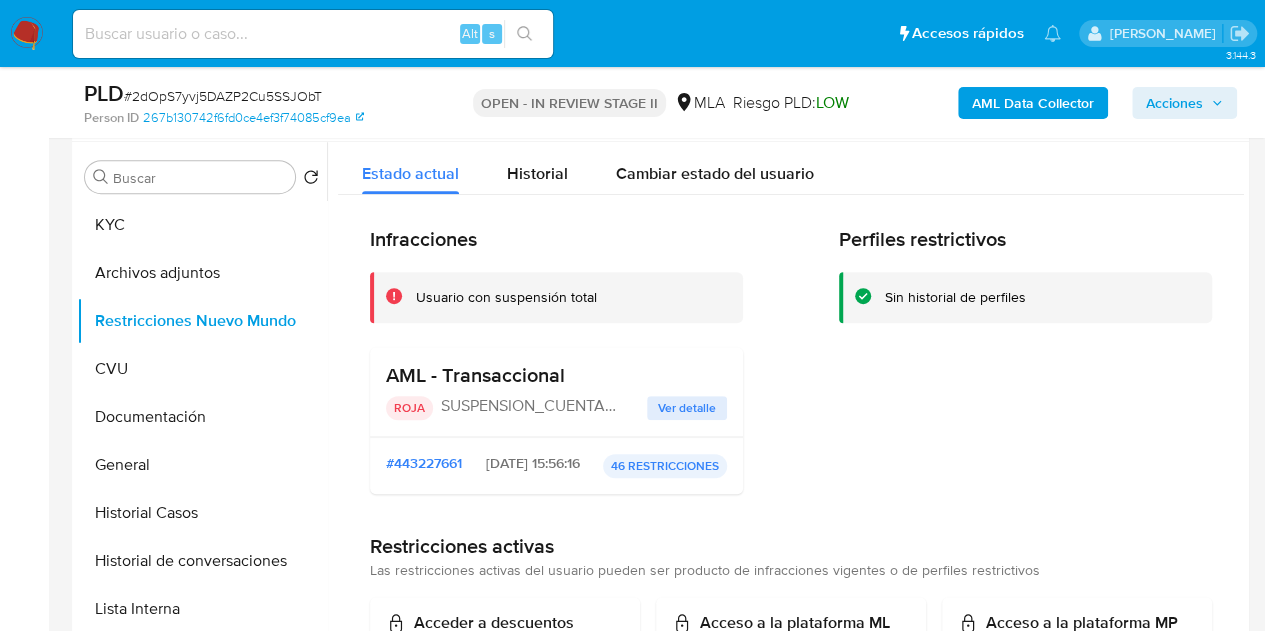 scroll, scrollTop: 606, scrollLeft: 0, axis: vertical 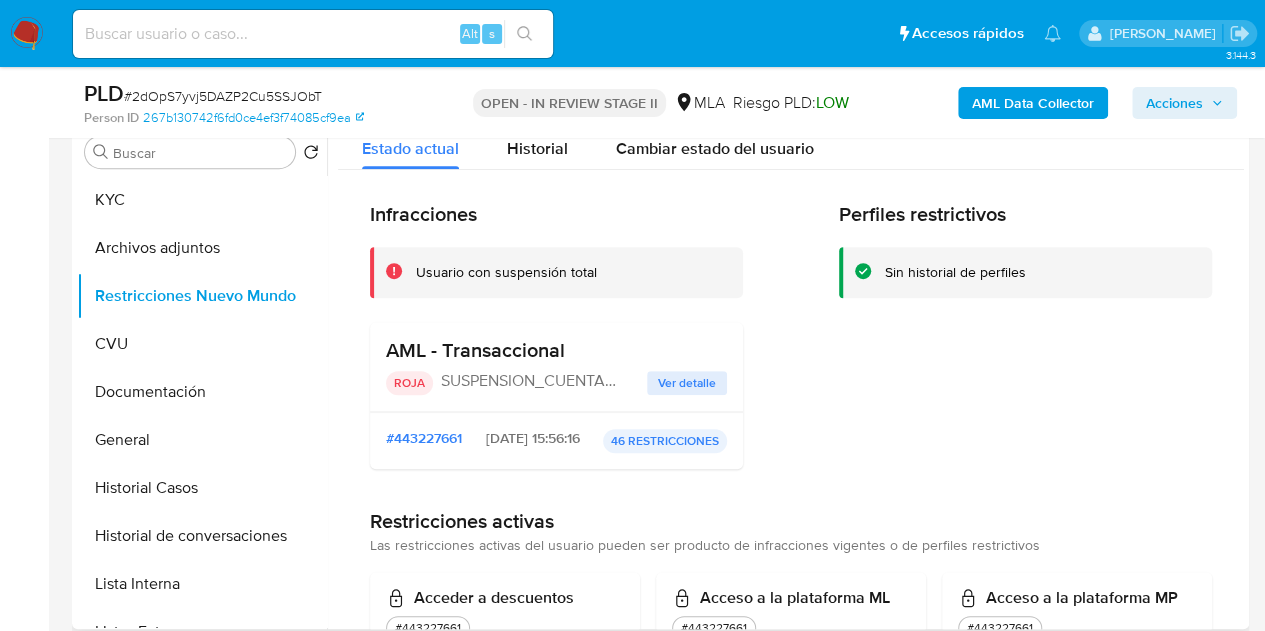 drag, startPoint x: 1235, startPoint y: 185, endPoint x: 1248, endPoint y: 262, distance: 78.08969 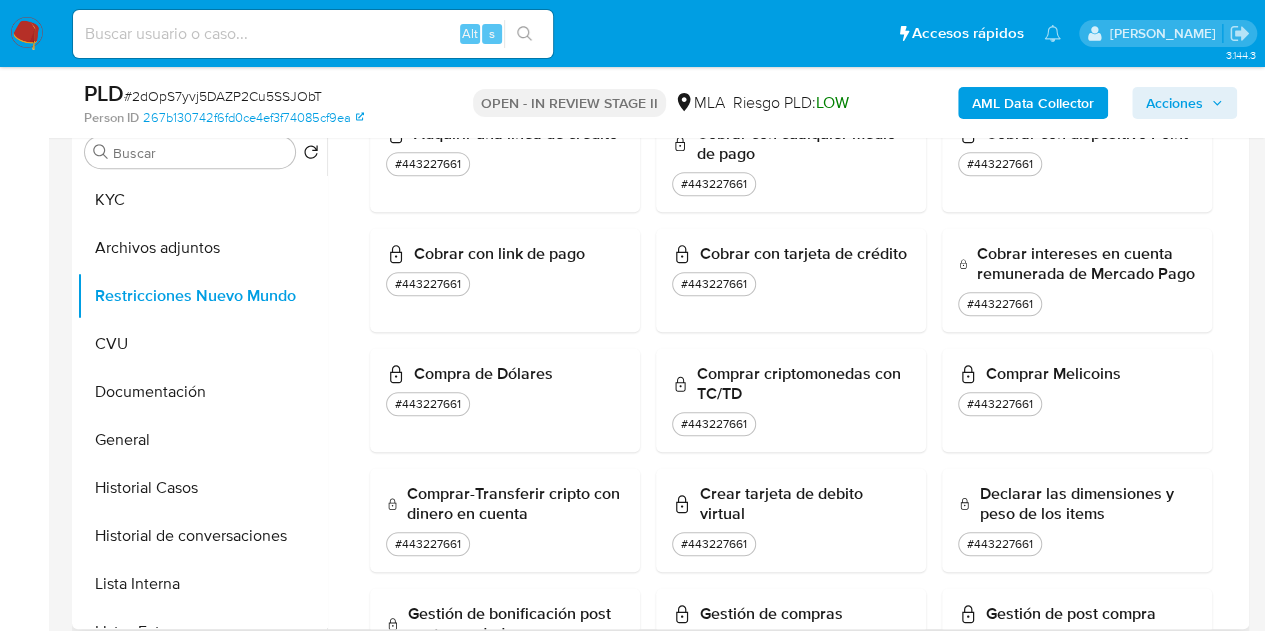 scroll, scrollTop: 0, scrollLeft: 0, axis: both 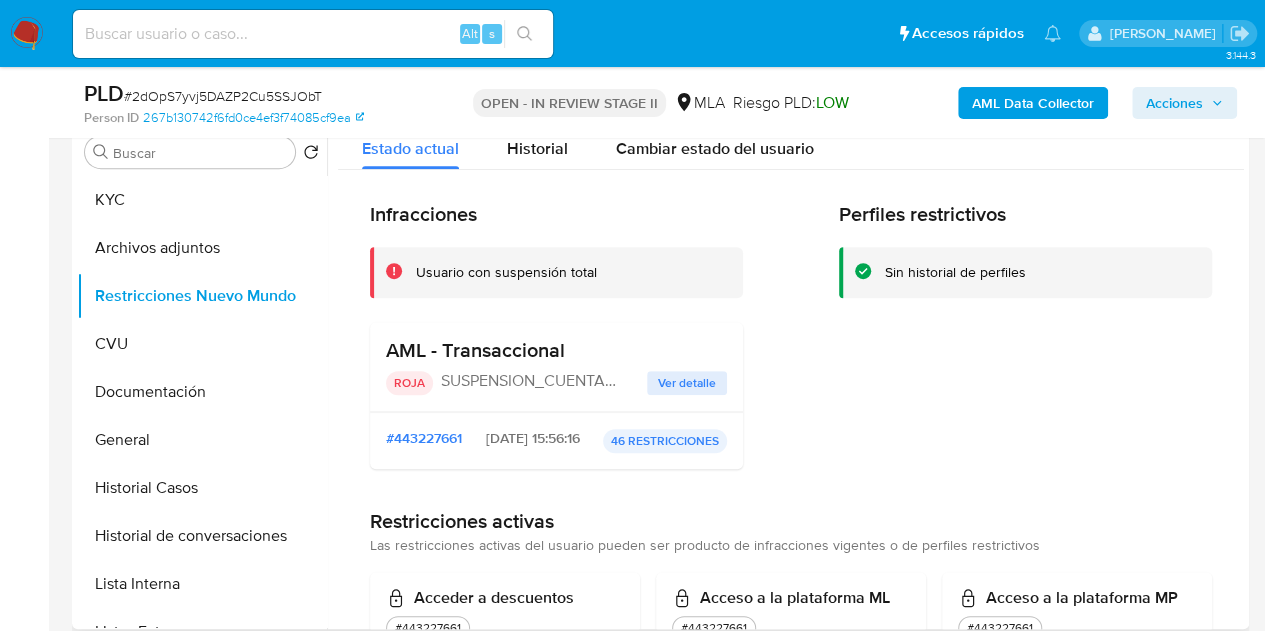 click on "Perfiles restrictivos Sin historial de perfiles" at bounding box center [1025, 343] 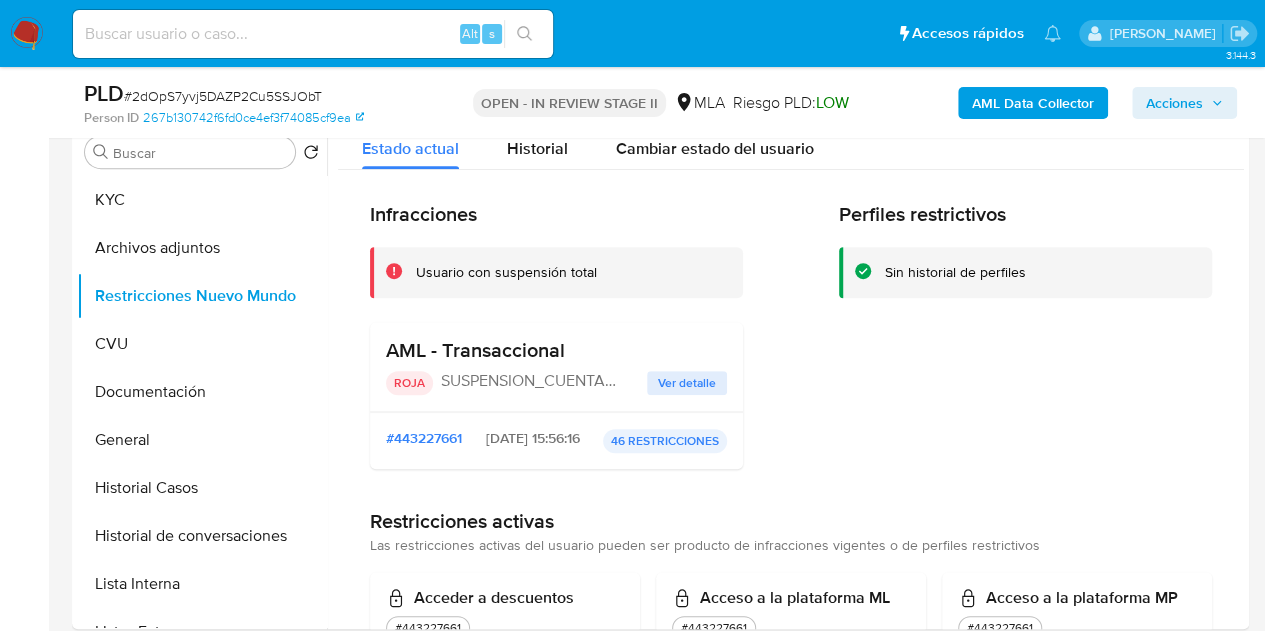 scroll, scrollTop: 355, scrollLeft: 0, axis: vertical 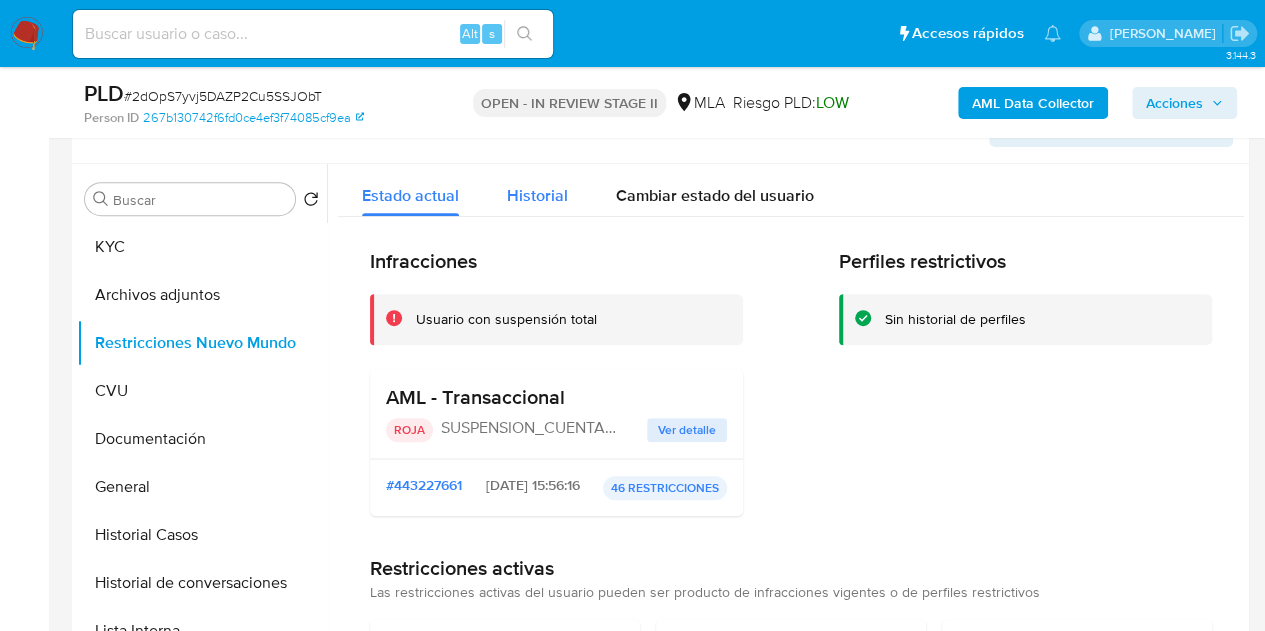 click on "Historial" at bounding box center [537, 195] 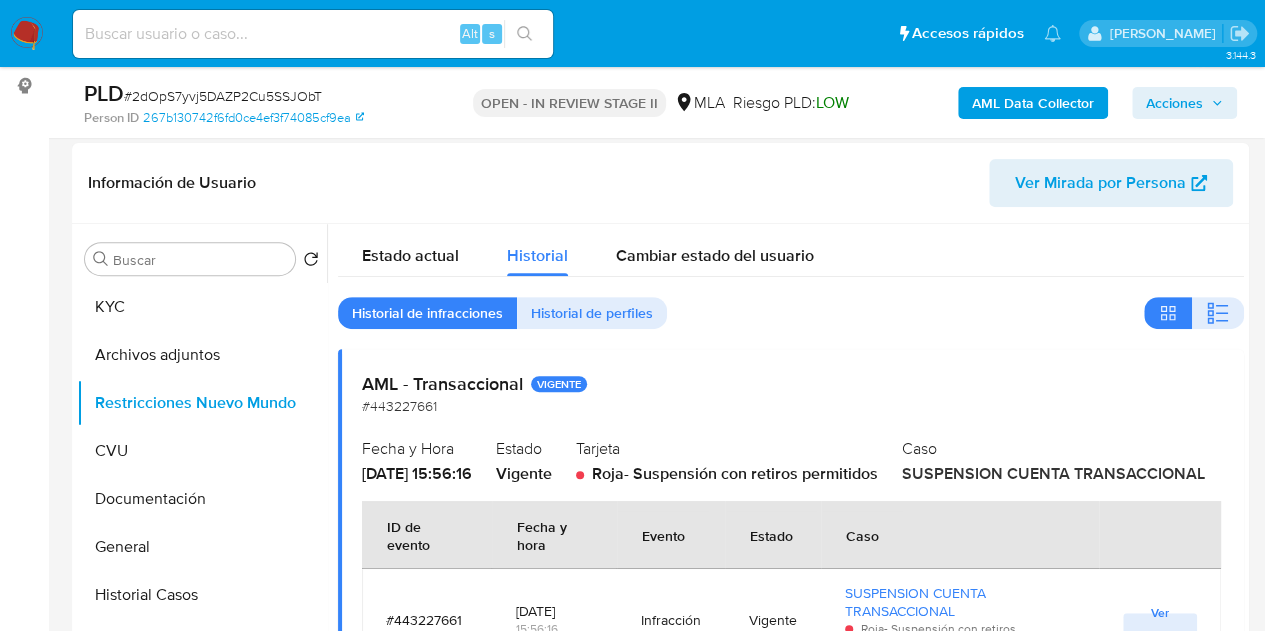 scroll, scrollTop: 290, scrollLeft: 0, axis: vertical 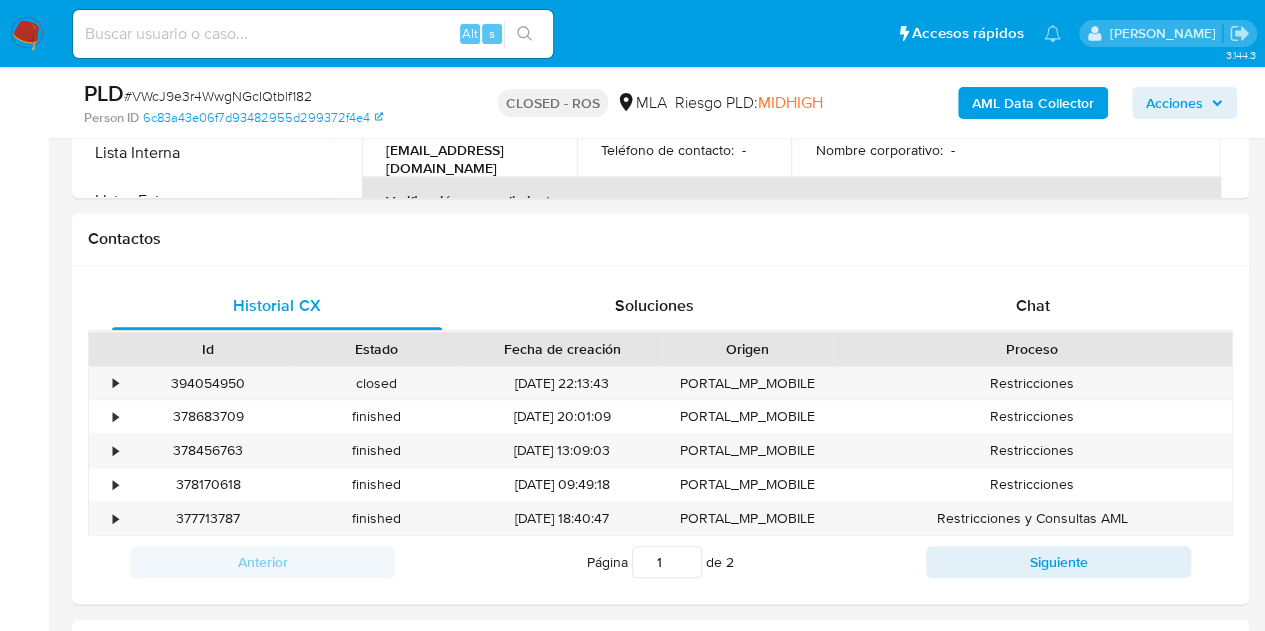 select on "10" 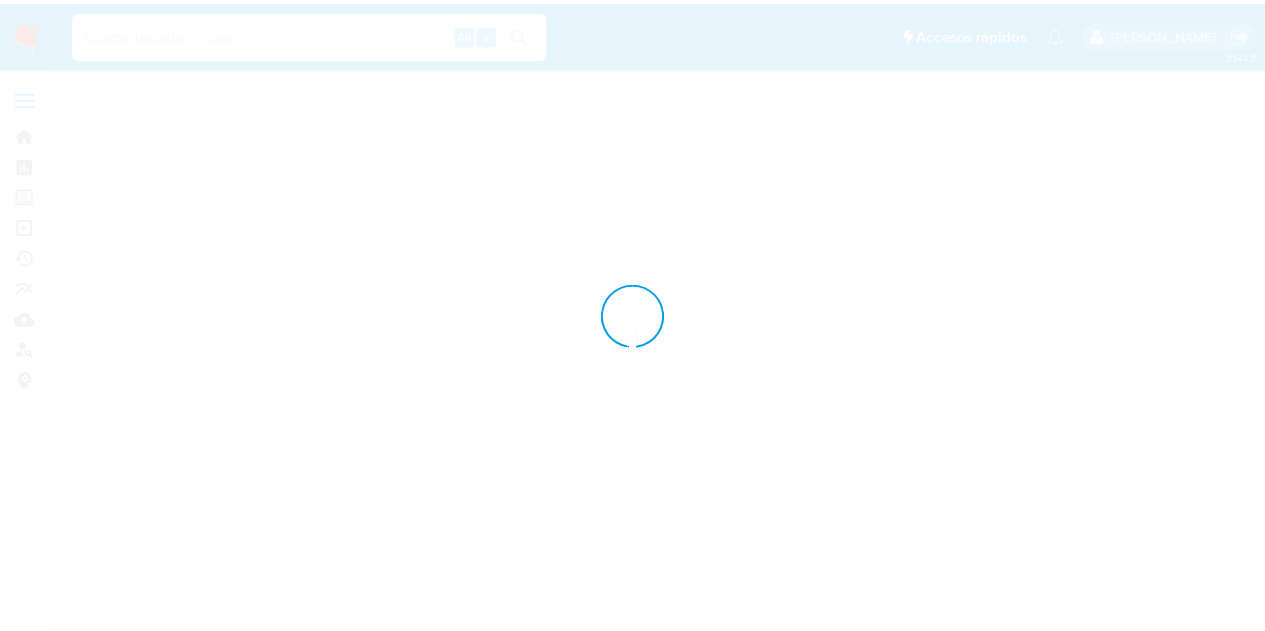 scroll, scrollTop: 0, scrollLeft: 0, axis: both 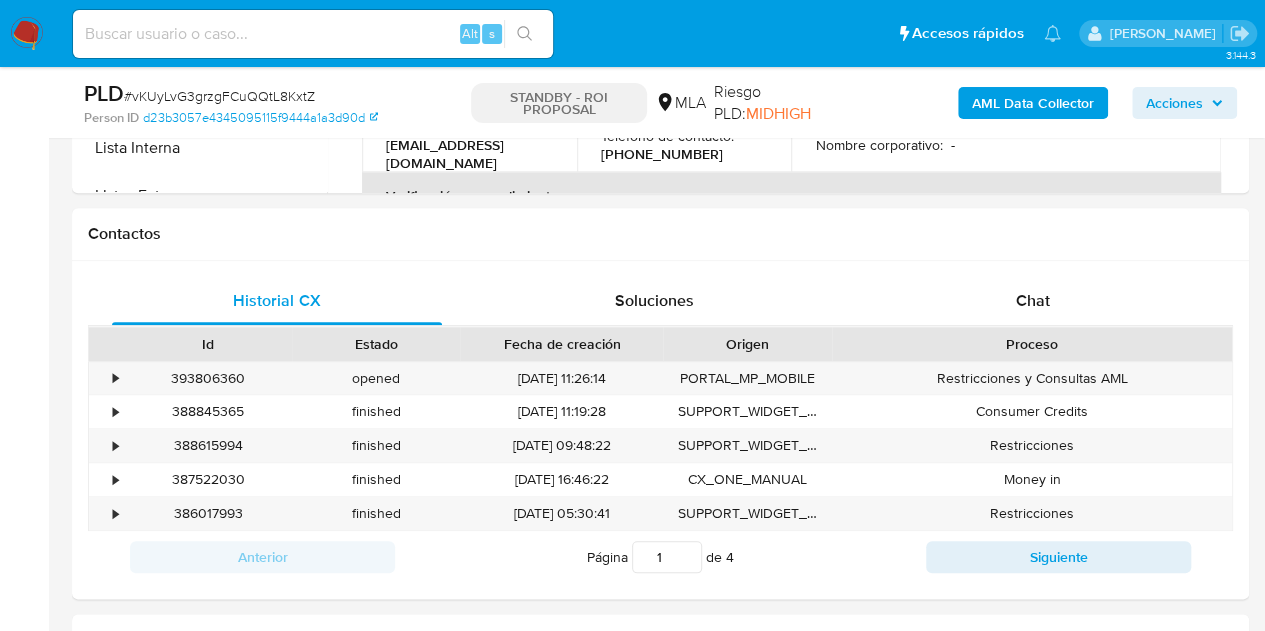 select on "10" 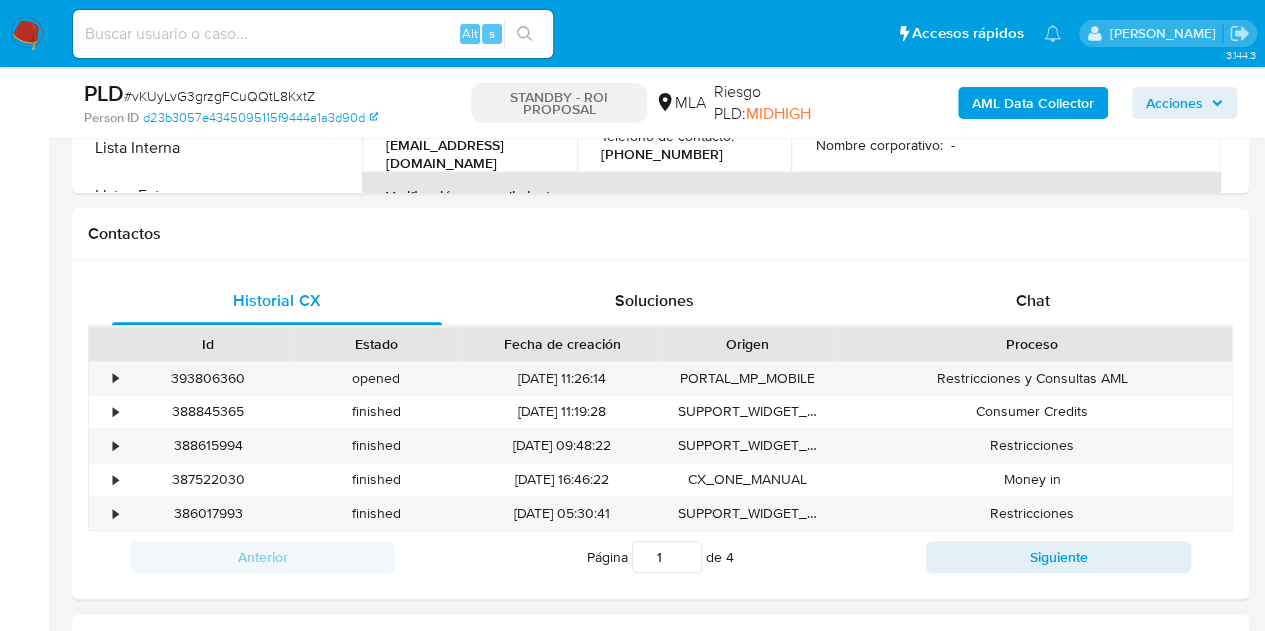 scroll, scrollTop: 346, scrollLeft: 0, axis: vertical 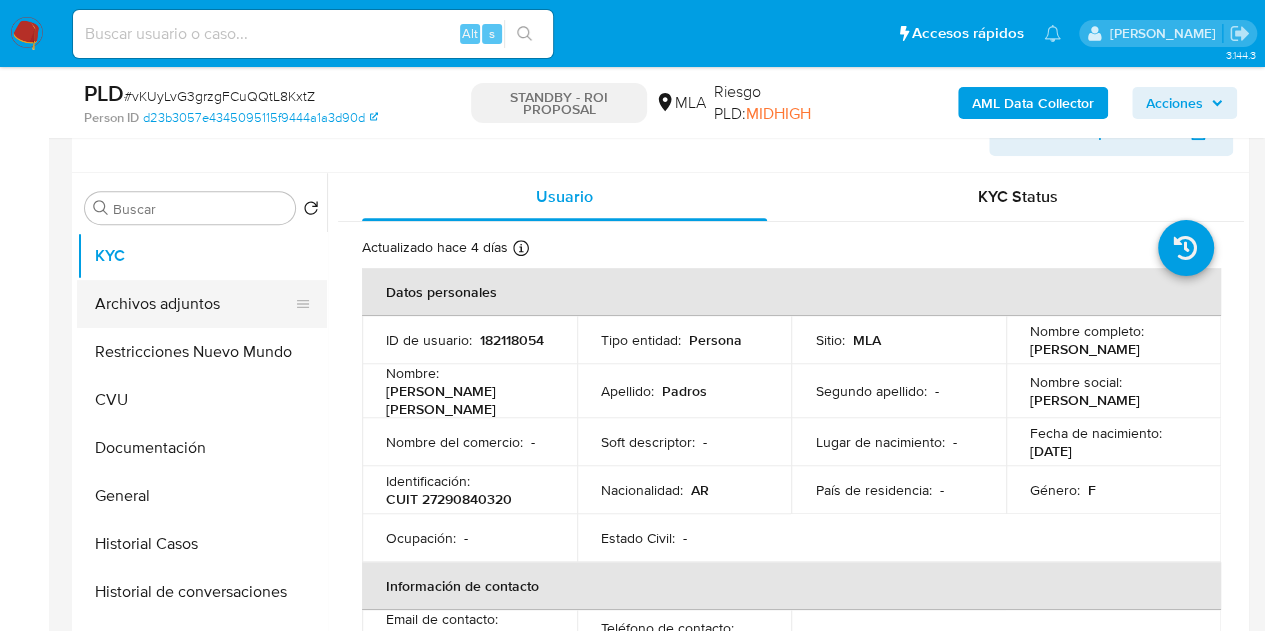 click on "Archivos adjuntos" at bounding box center [194, 304] 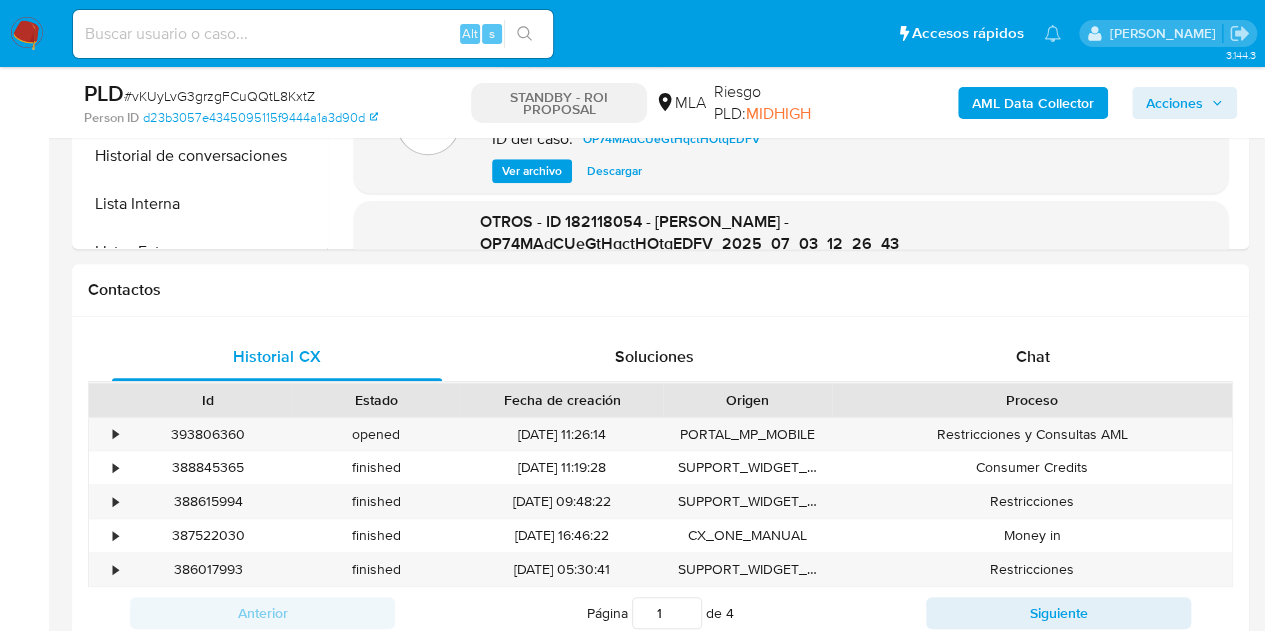 scroll, scrollTop: 786, scrollLeft: 0, axis: vertical 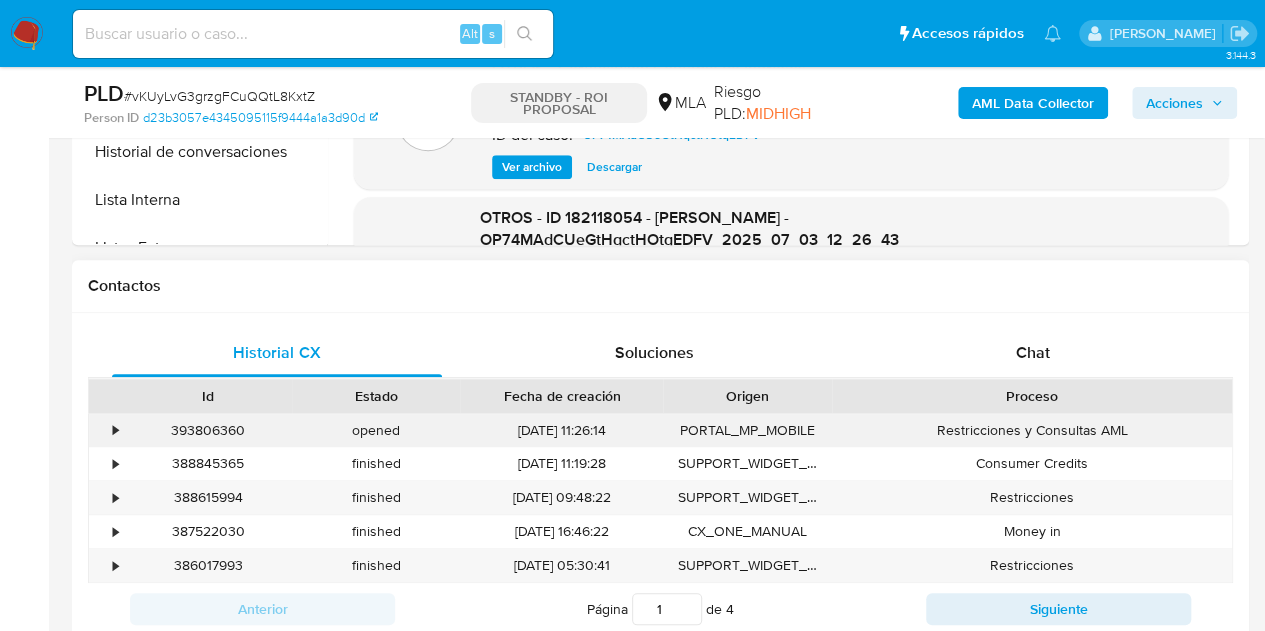 click on "393806360" at bounding box center [208, 430] 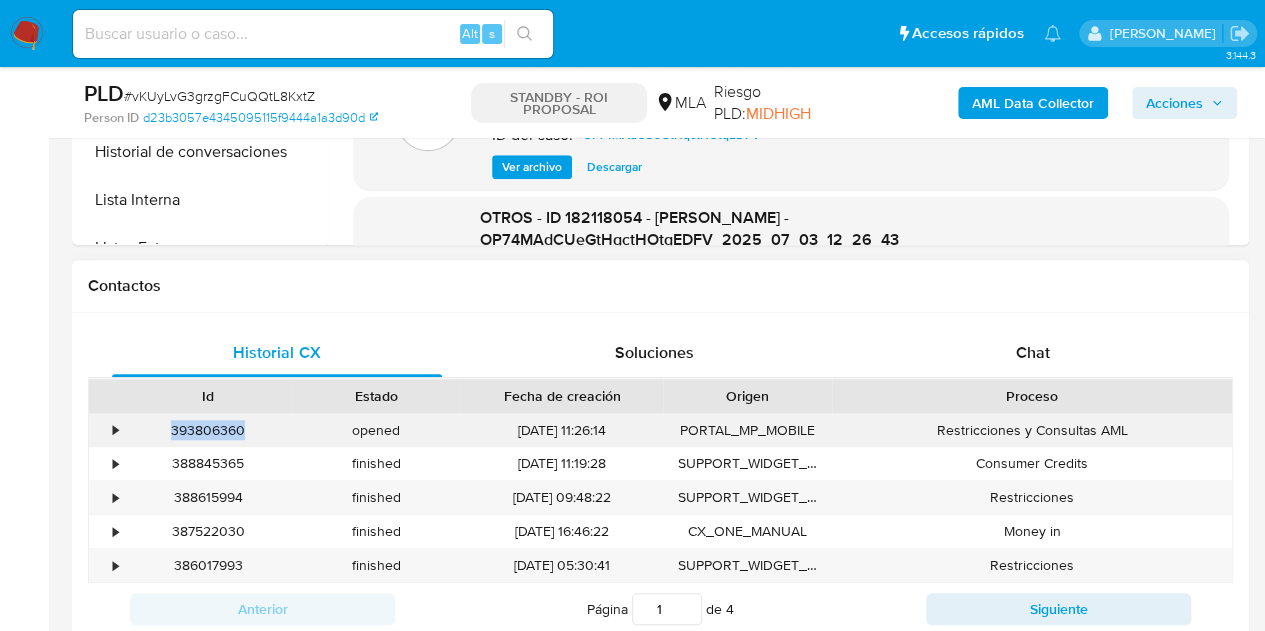 click on "393806360" at bounding box center [208, 430] 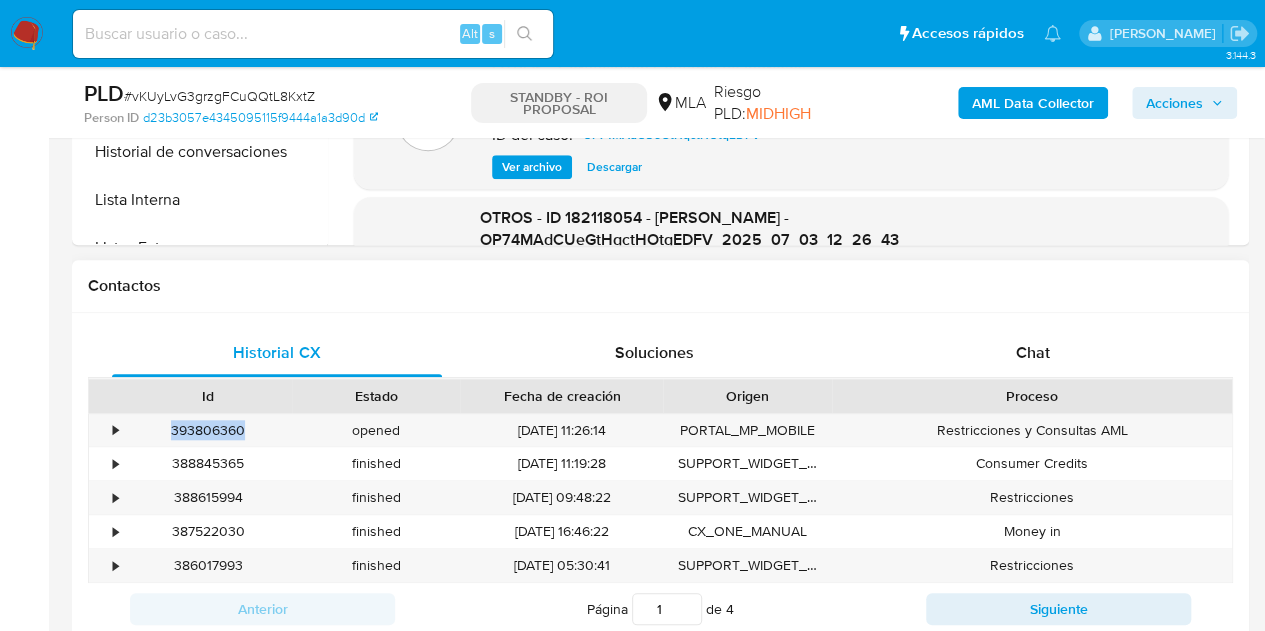 copy on "393806360" 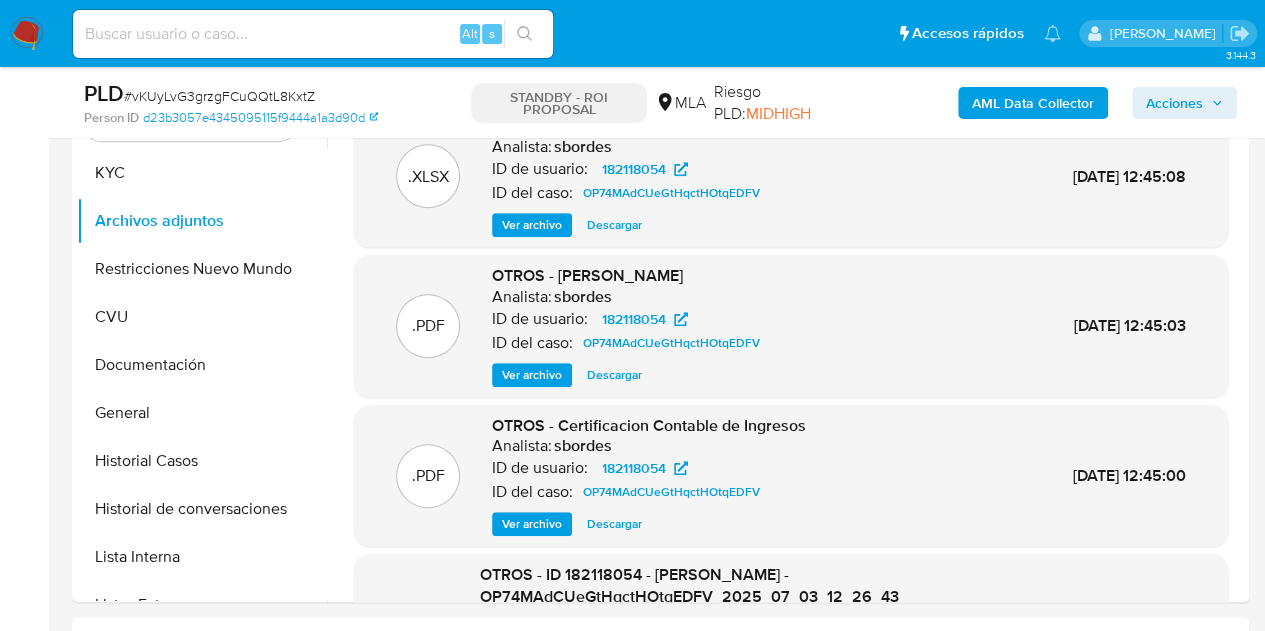 scroll, scrollTop: 425, scrollLeft: 0, axis: vertical 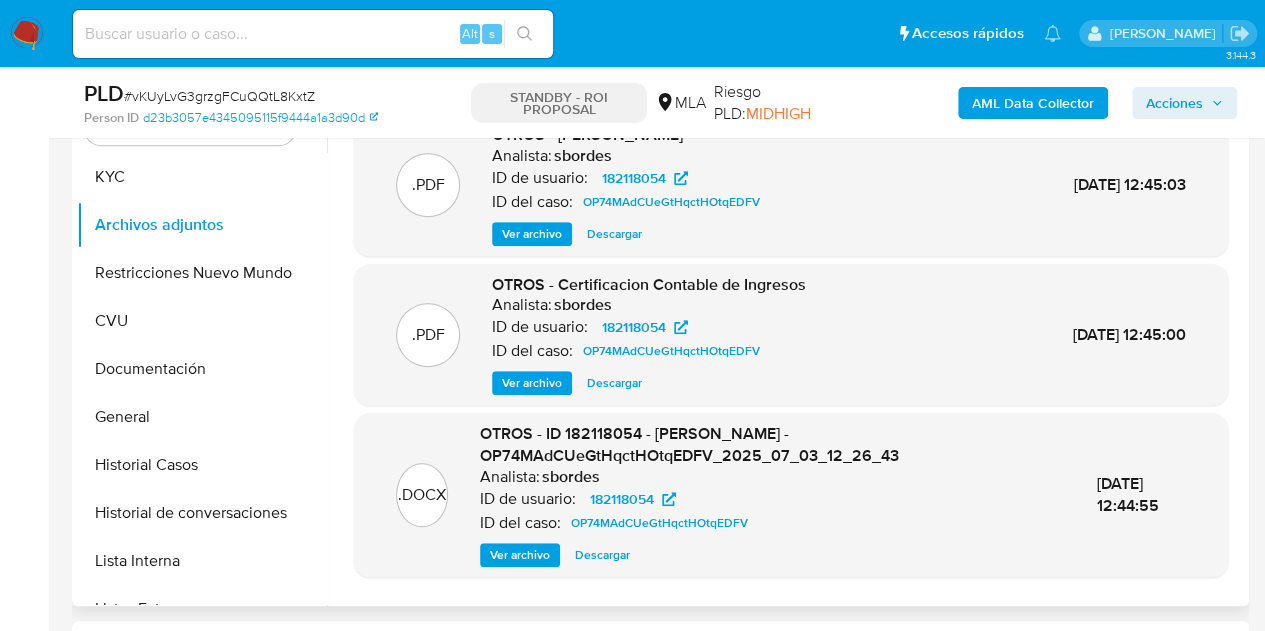 click on "Ver archivo" at bounding box center (520, 555) 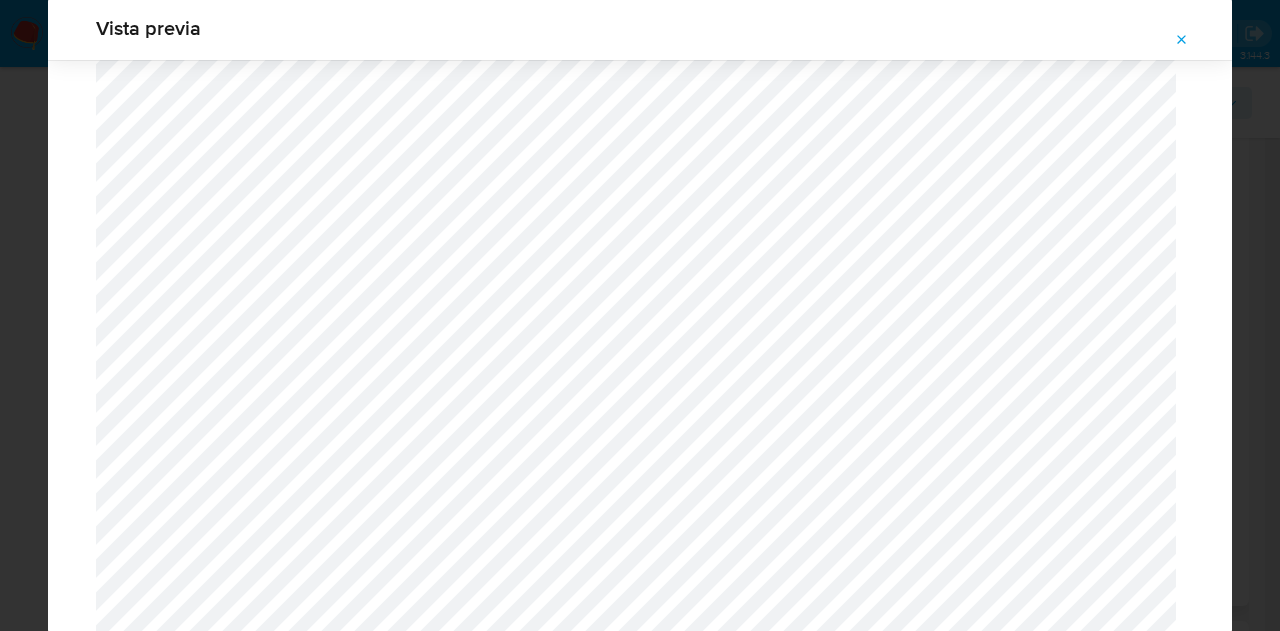 scroll, scrollTop: 2045, scrollLeft: 0, axis: vertical 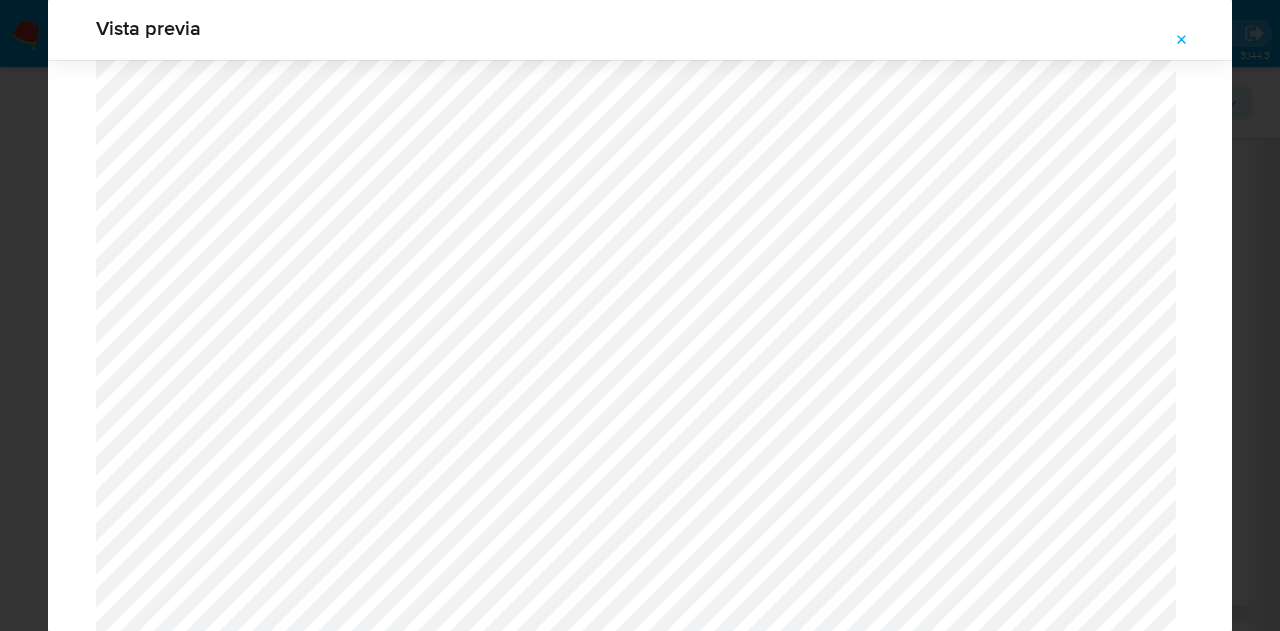 click 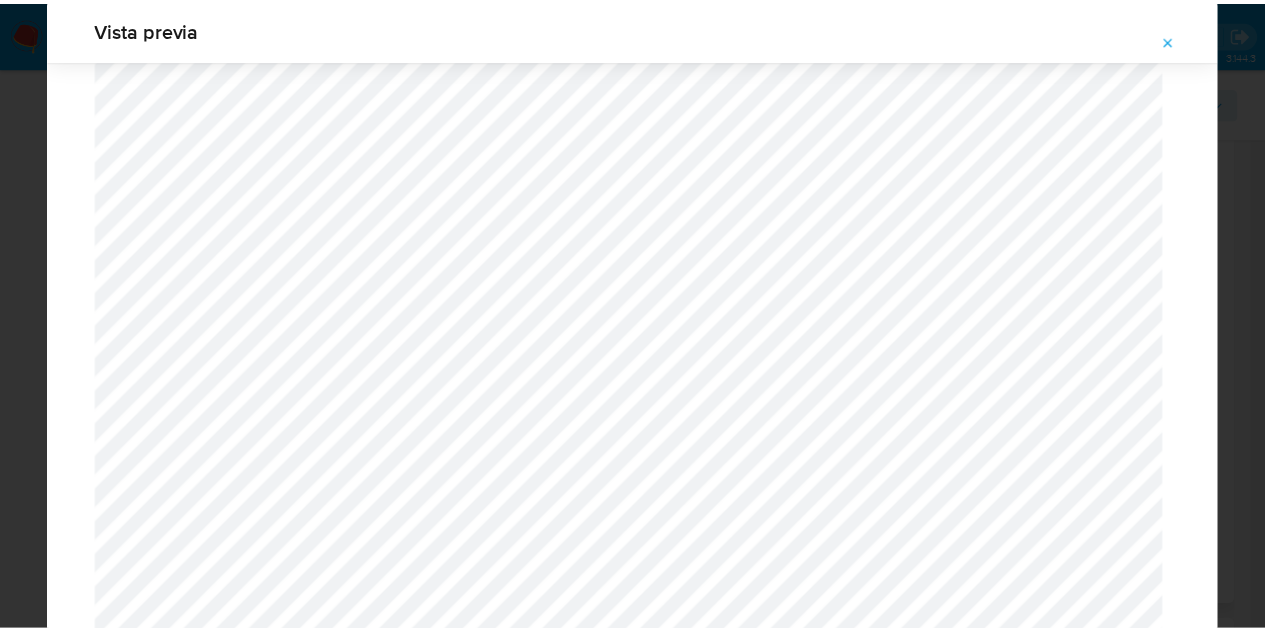 scroll, scrollTop: 64, scrollLeft: 0, axis: vertical 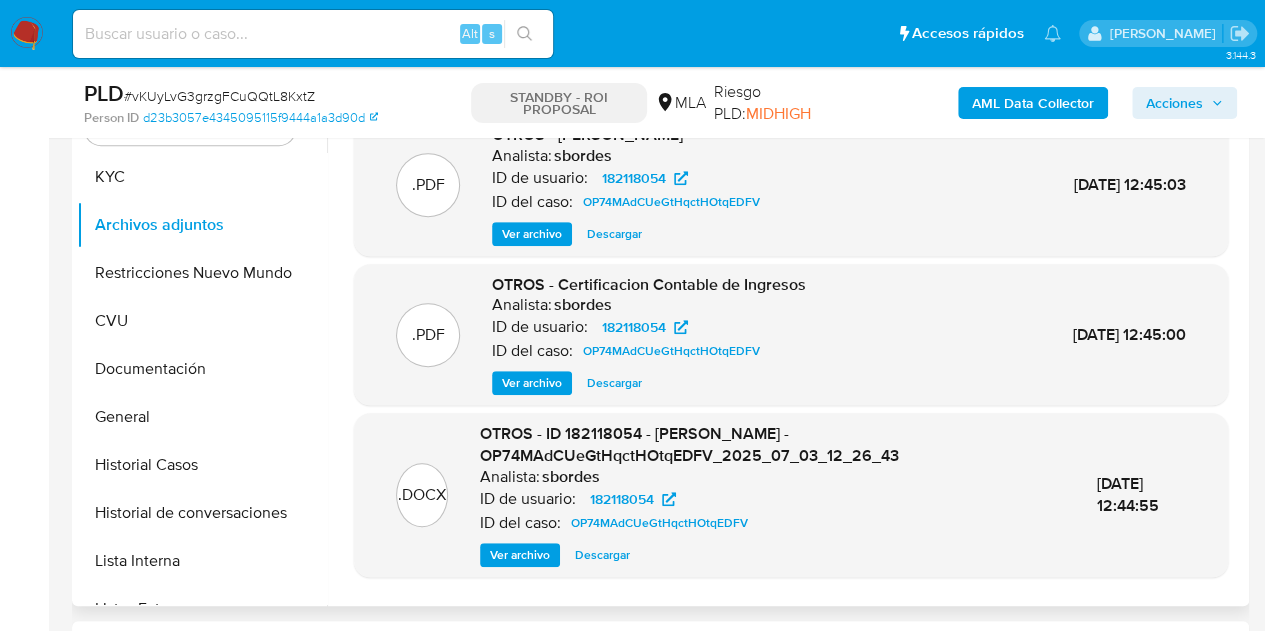 click on "Ver archivo" at bounding box center (532, 383) 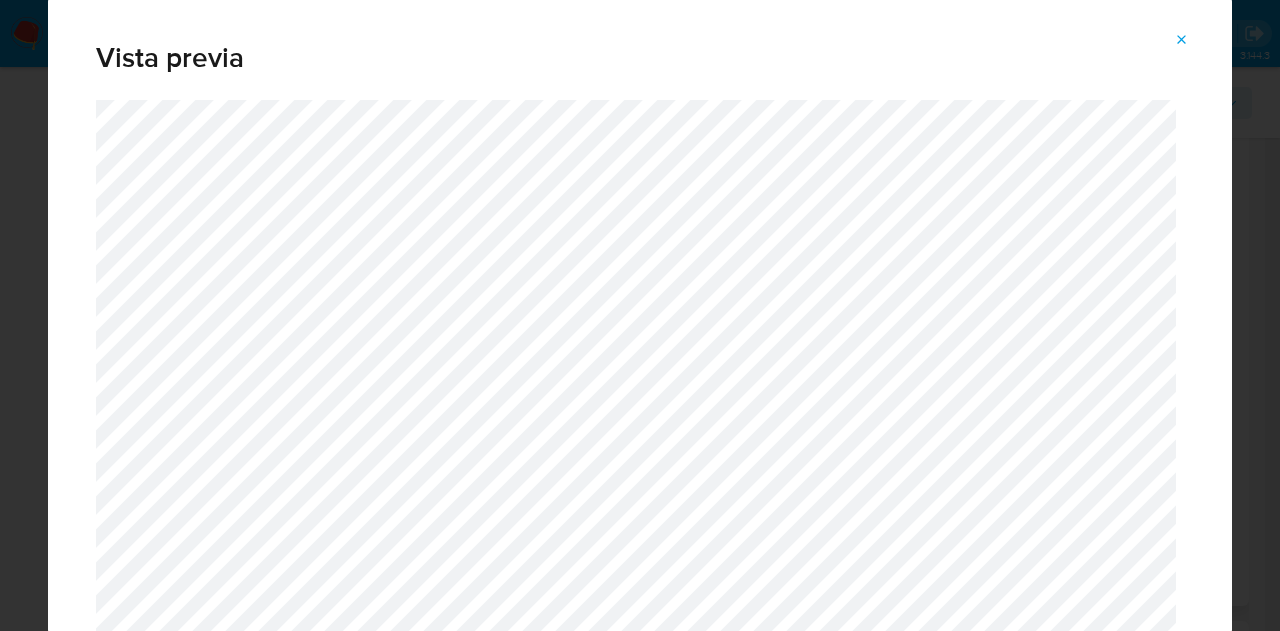click 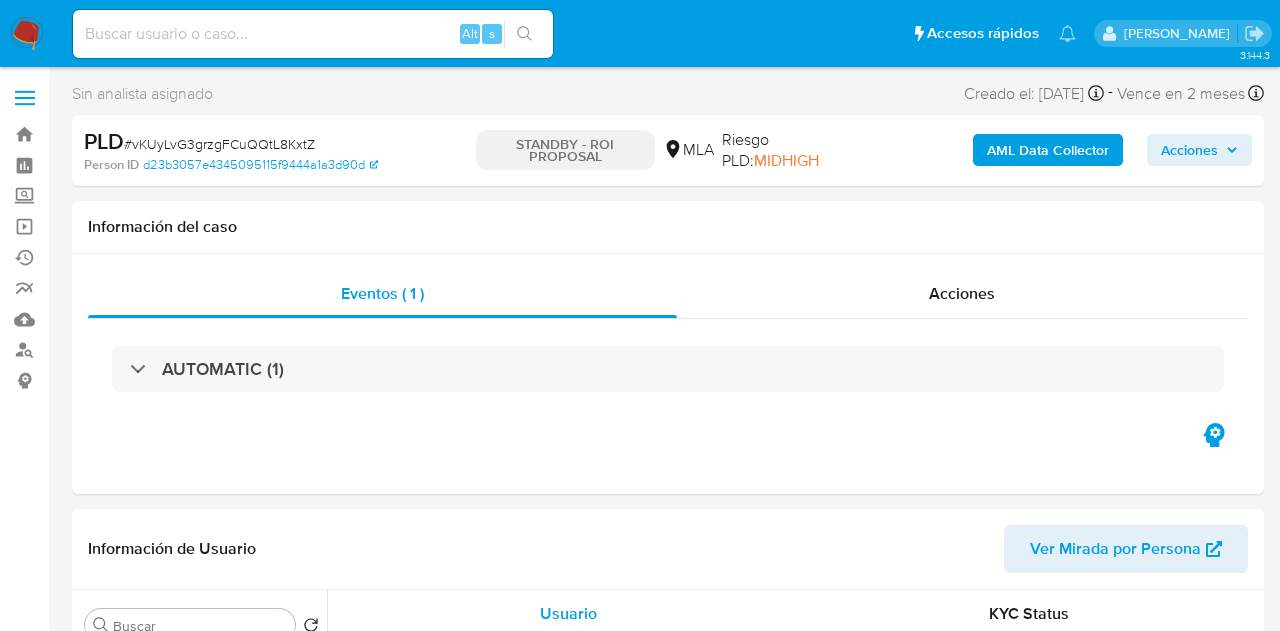 select on "10" 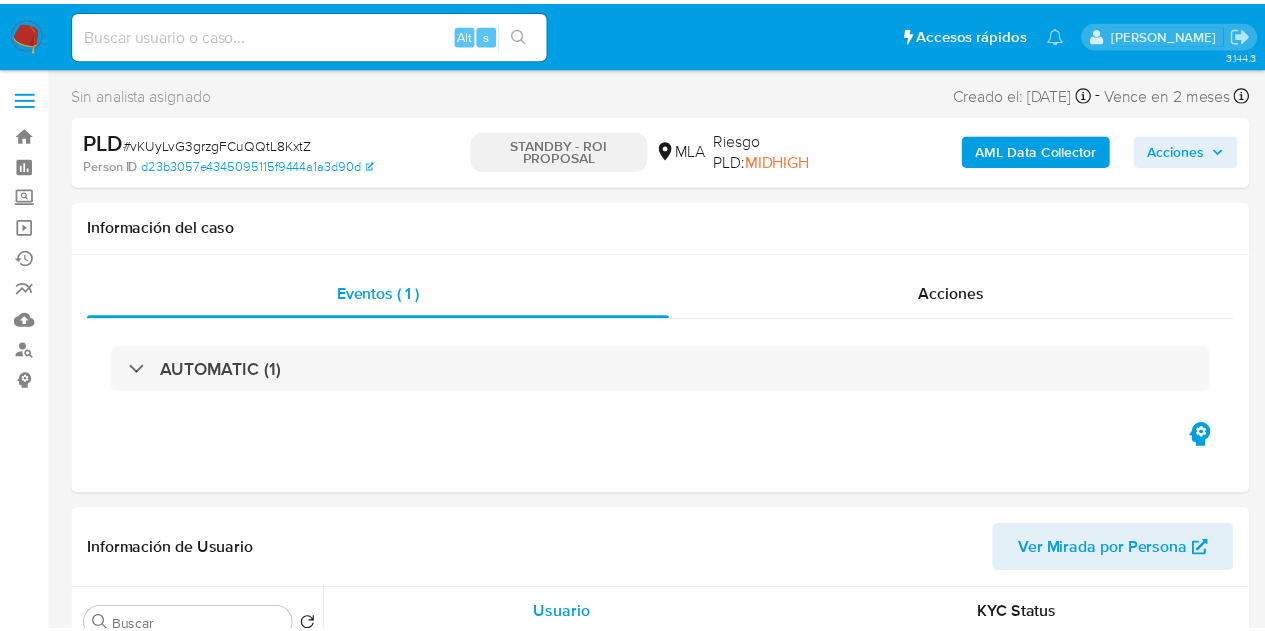 scroll, scrollTop: 0, scrollLeft: 0, axis: both 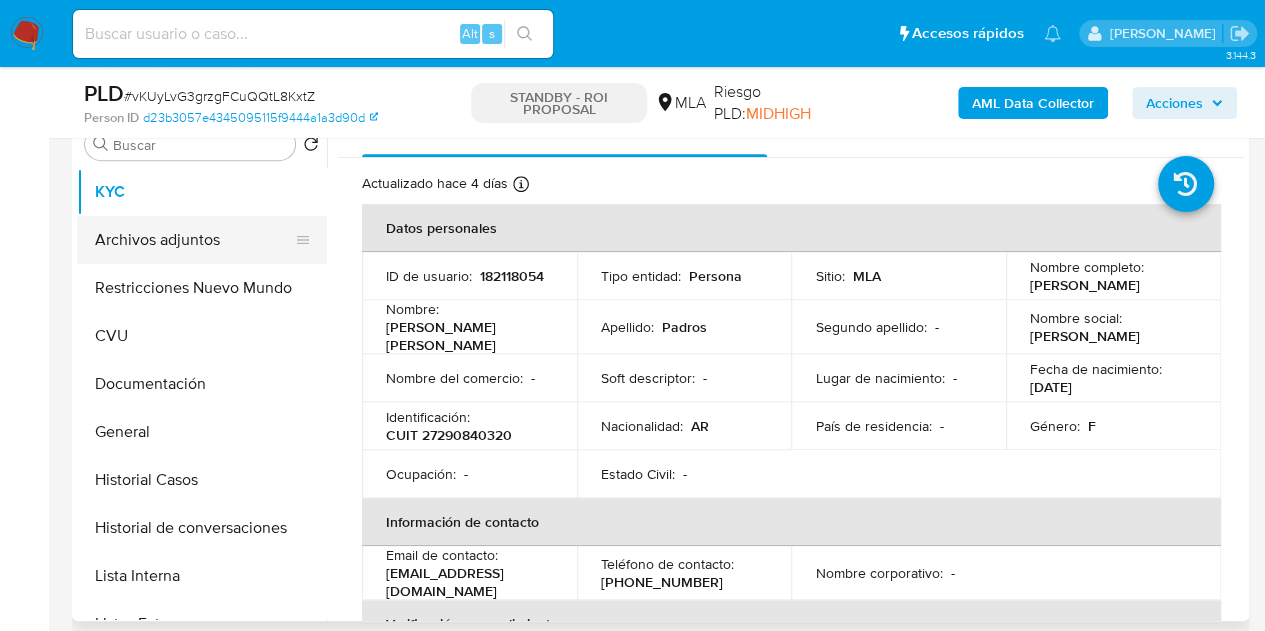 click on "Archivos adjuntos" at bounding box center (194, 240) 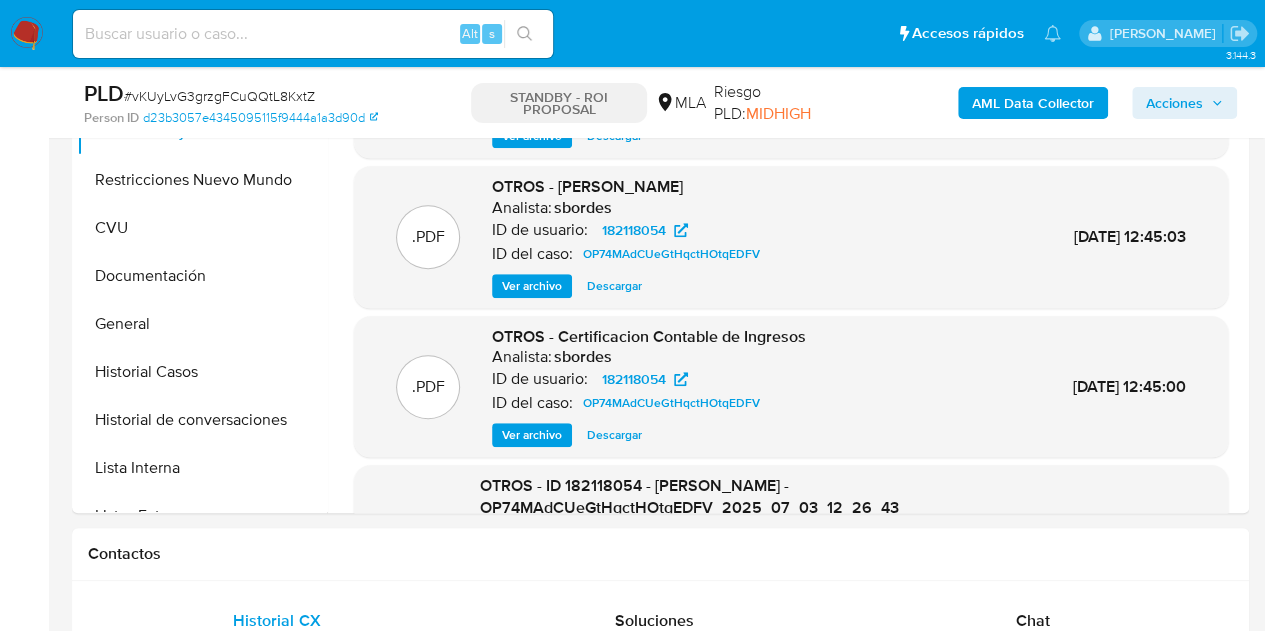 scroll, scrollTop: 458, scrollLeft: 0, axis: vertical 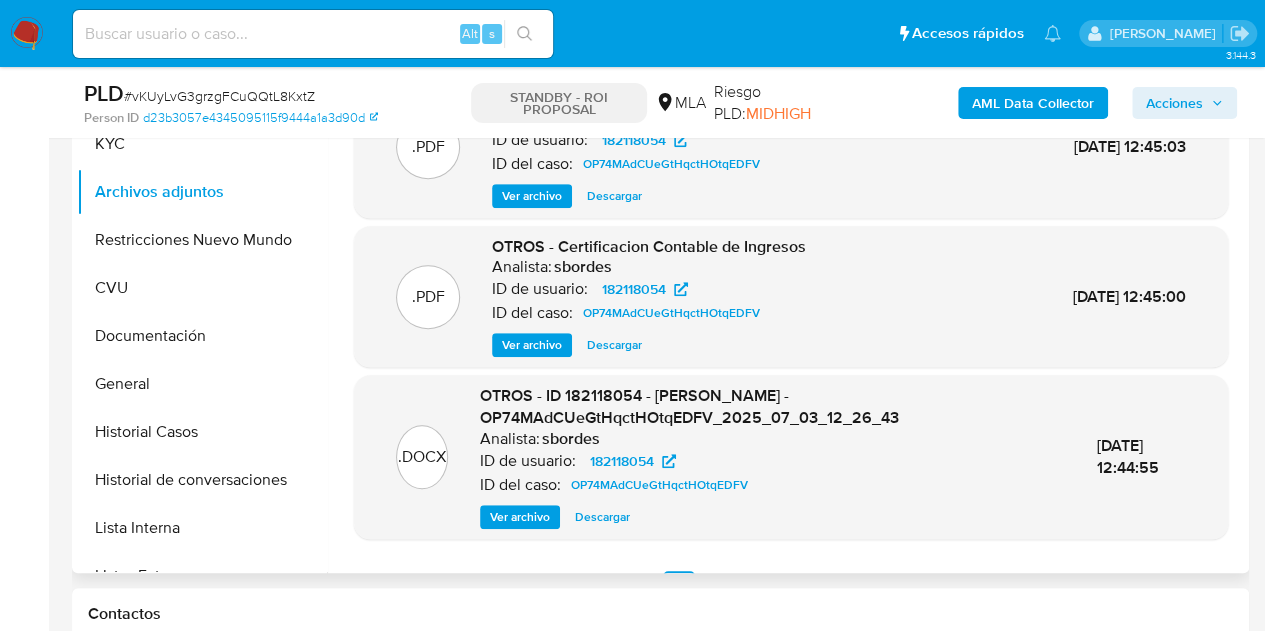 click on "Ver archivo" at bounding box center [520, 517] 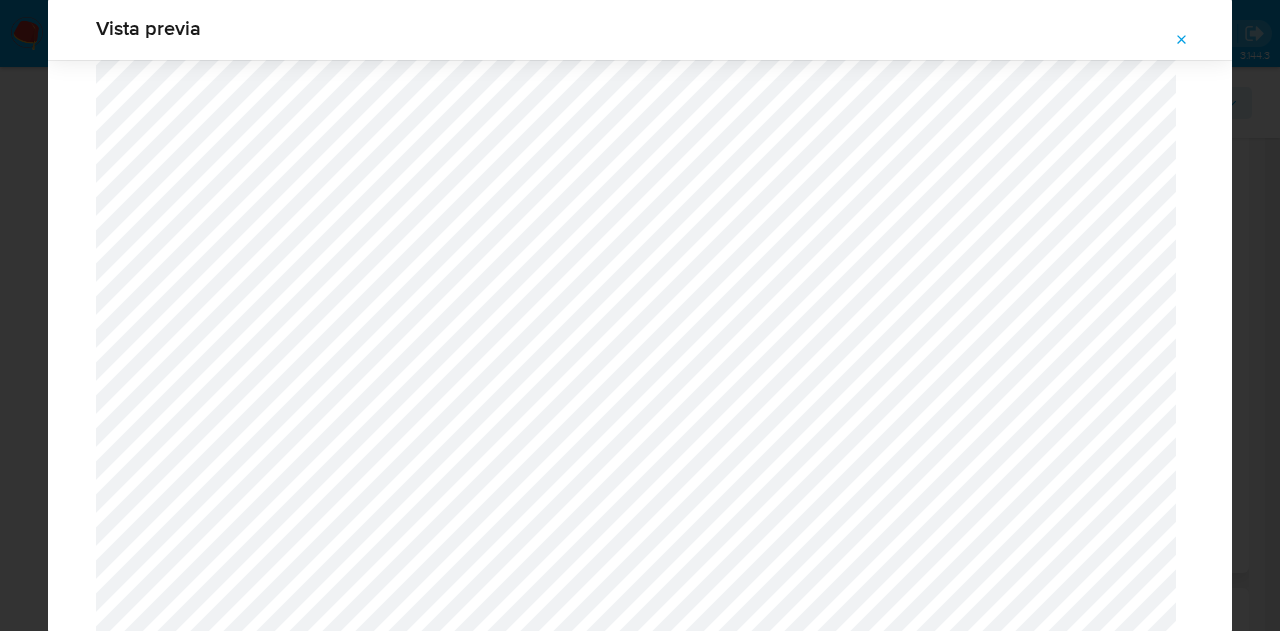 scroll, scrollTop: 1852, scrollLeft: 0, axis: vertical 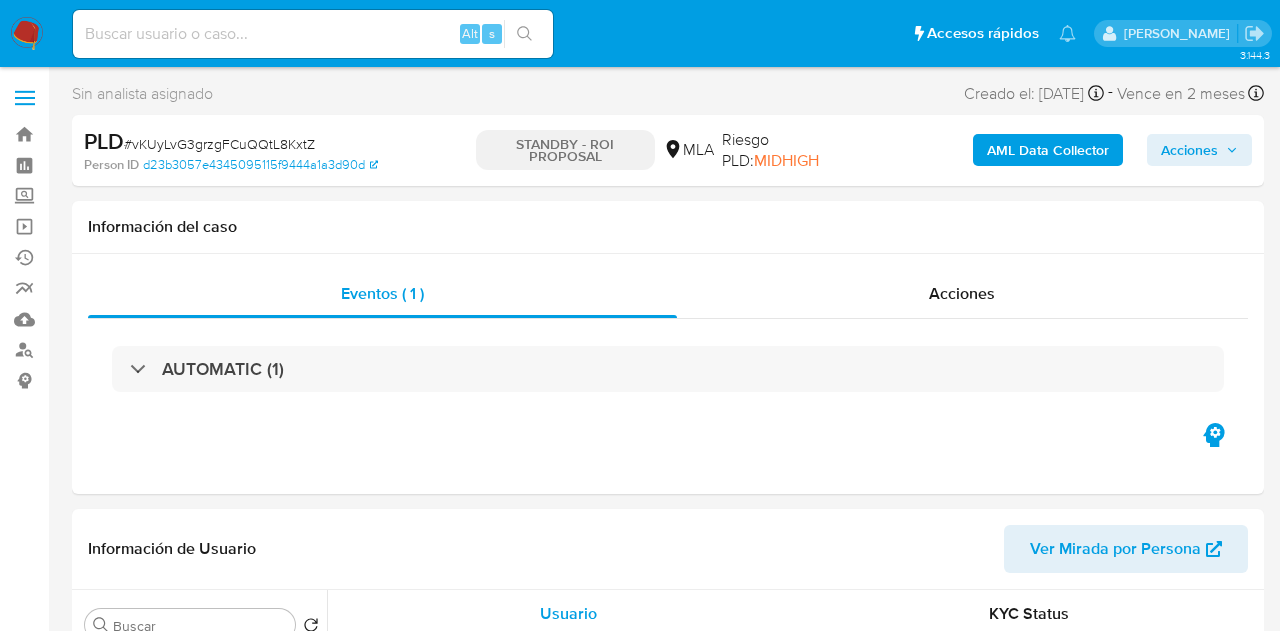 select on "10" 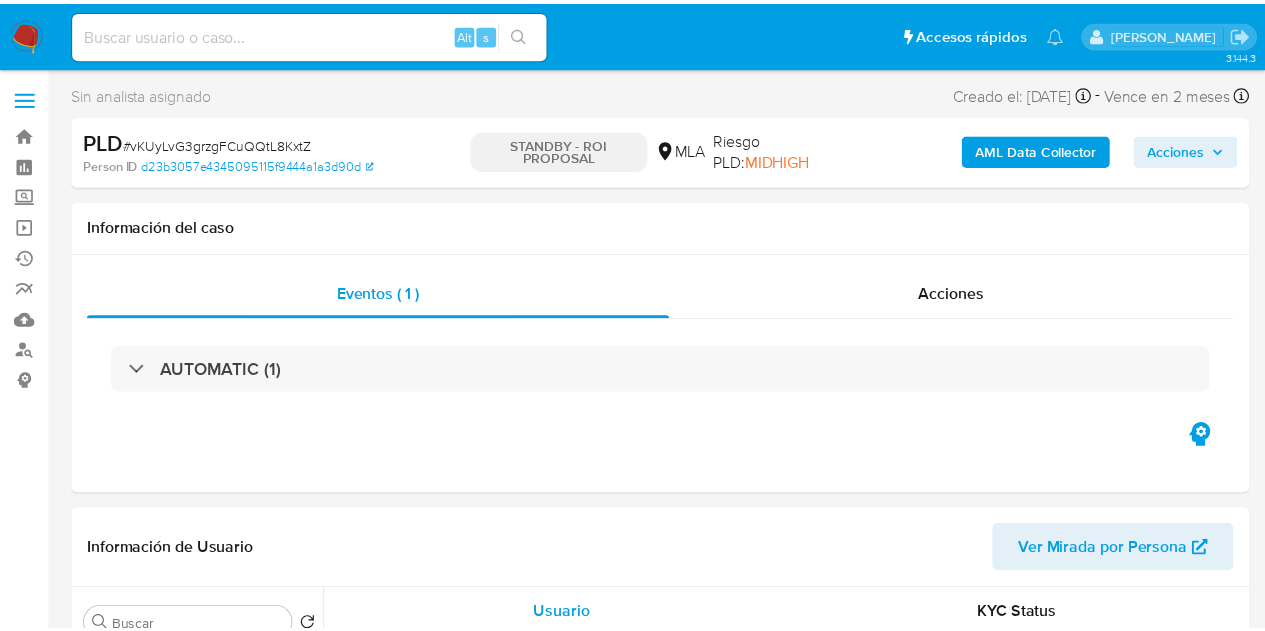 scroll, scrollTop: 0, scrollLeft: 0, axis: both 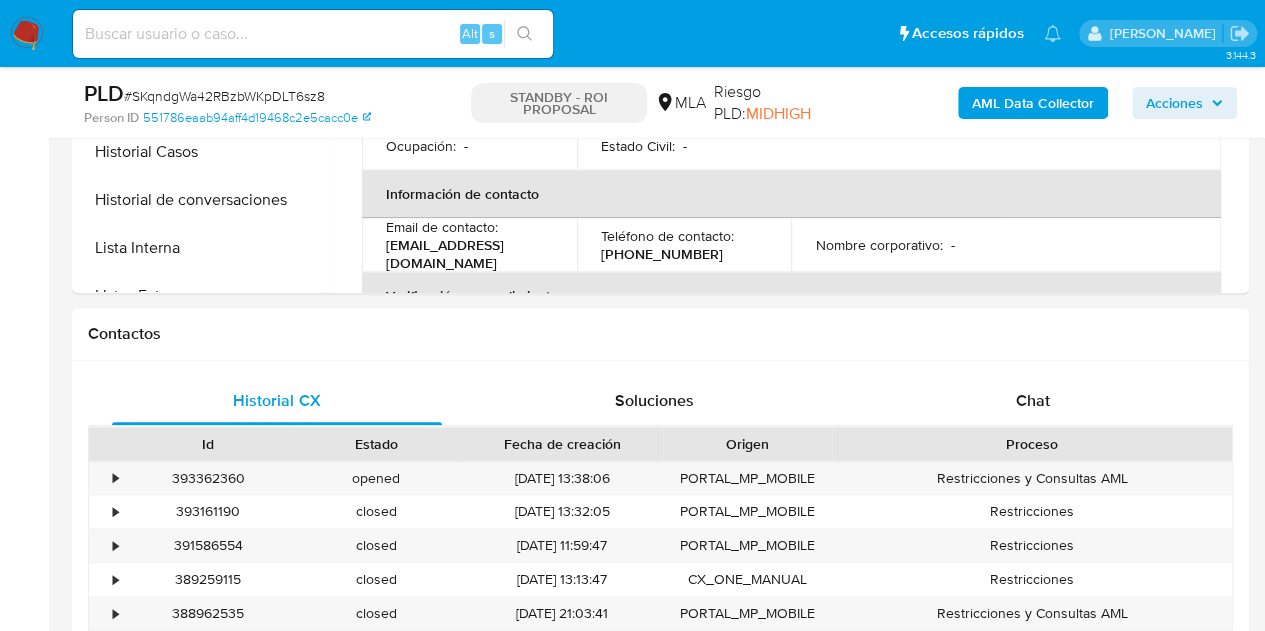 select on "10" 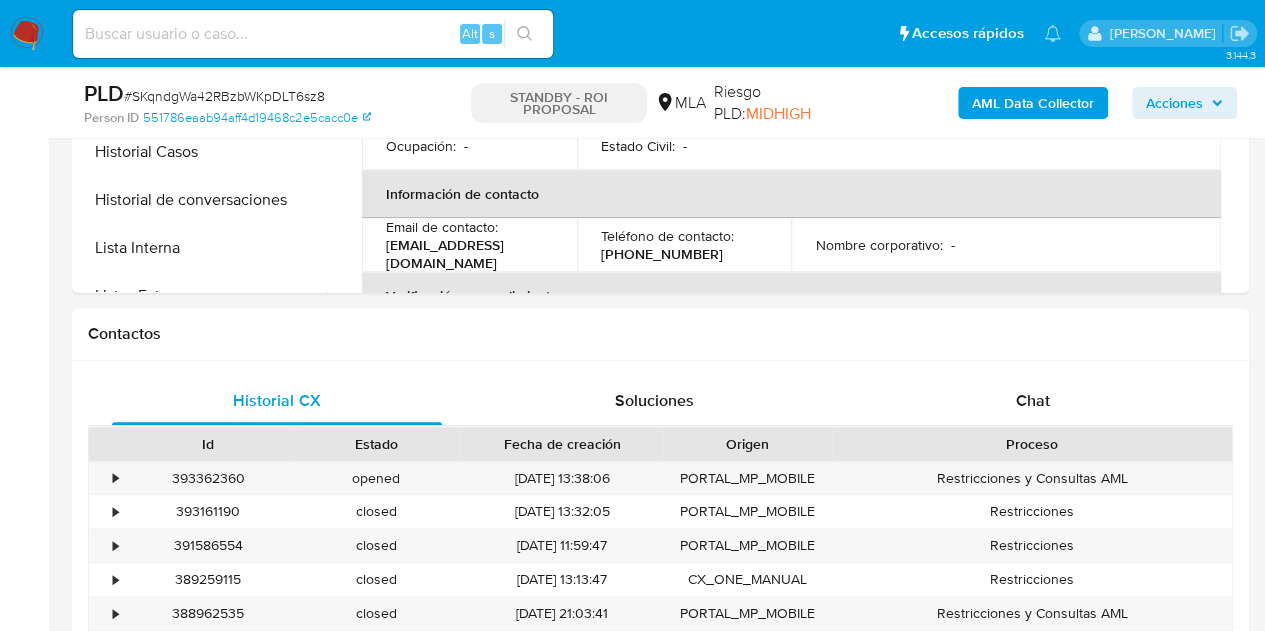 scroll, scrollTop: 878, scrollLeft: 0, axis: vertical 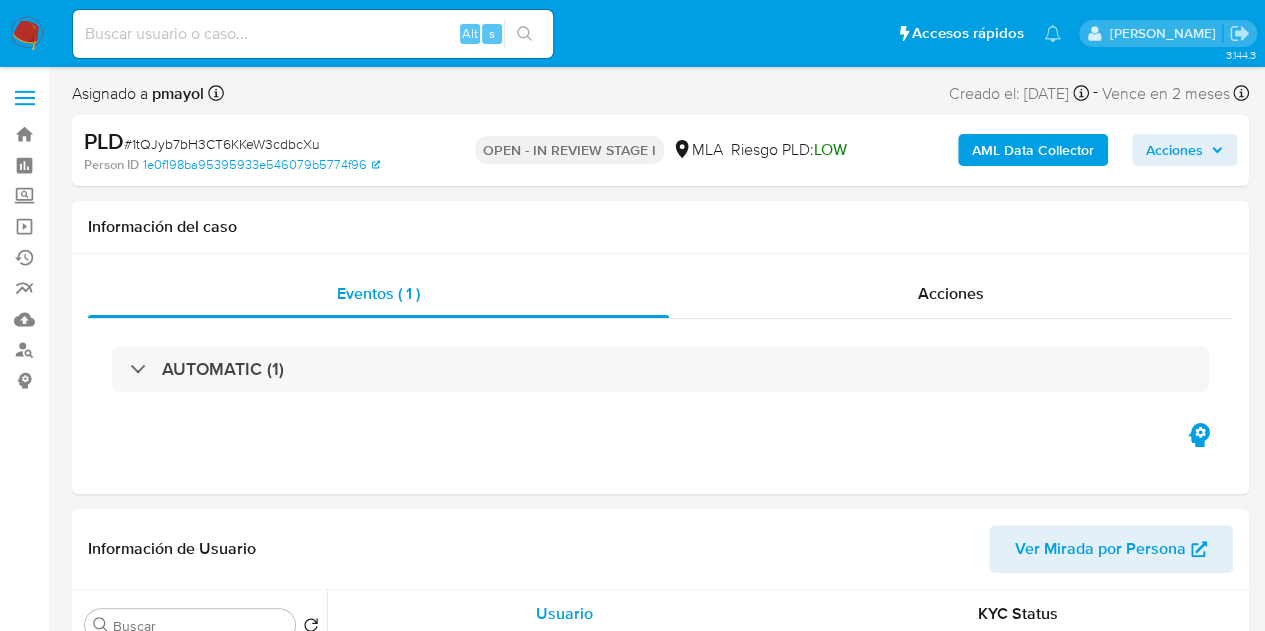 select on "10" 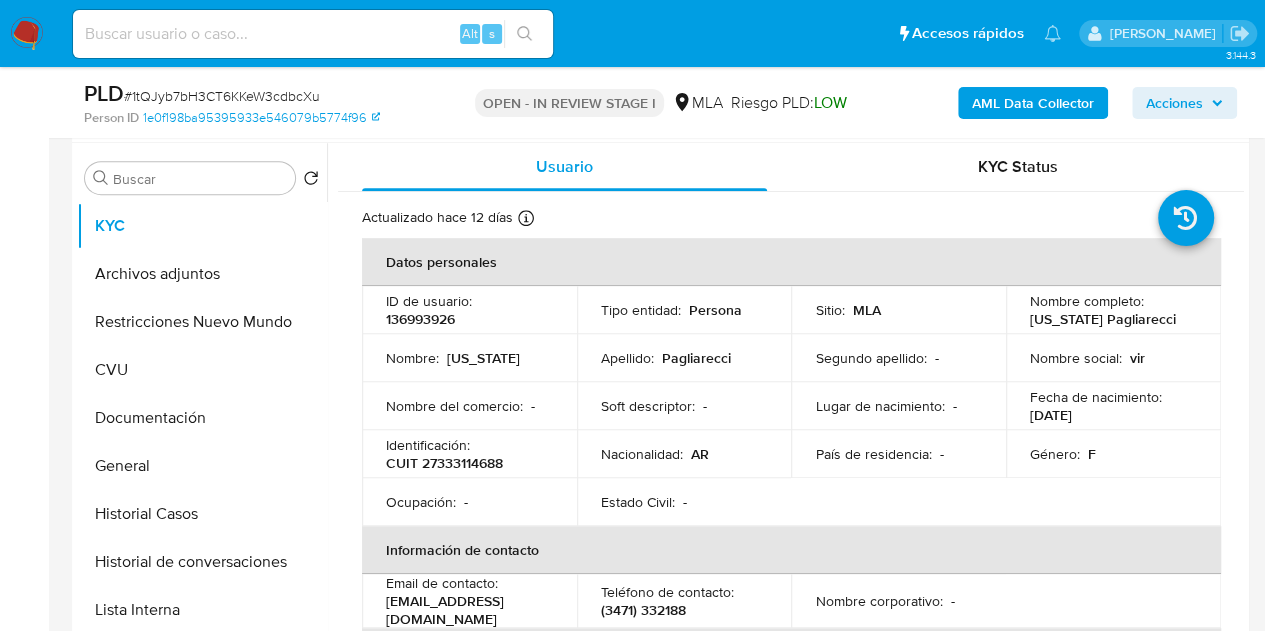 scroll, scrollTop: 820, scrollLeft: 0, axis: vertical 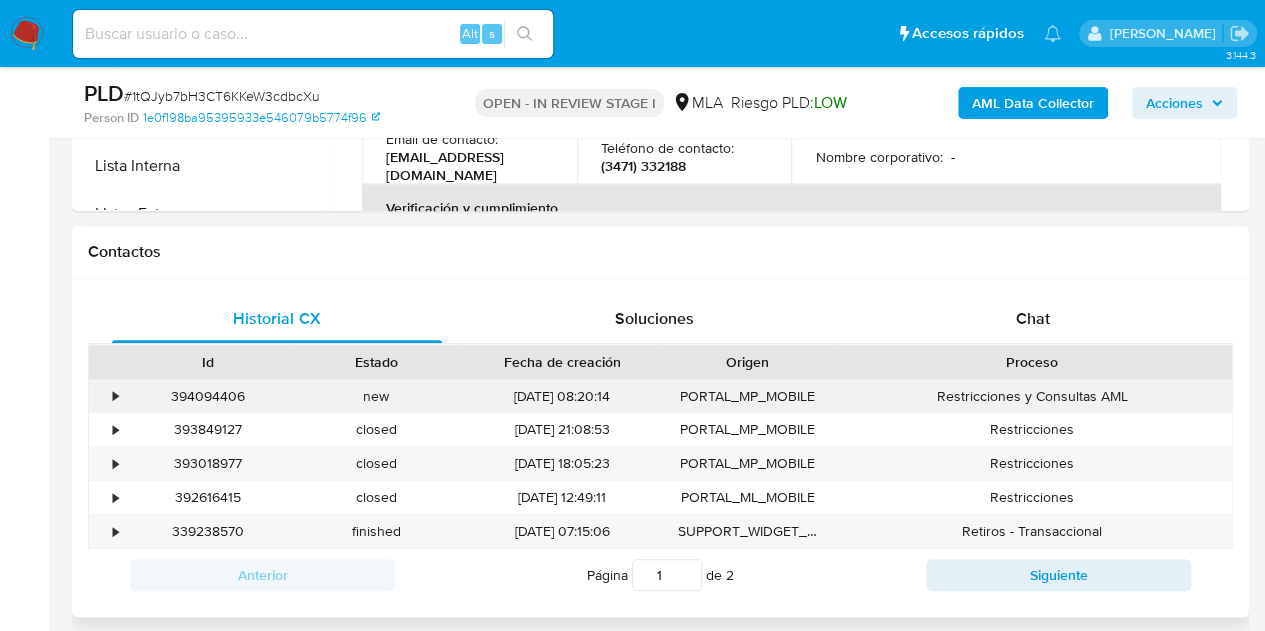 click on "394094406" at bounding box center (208, 396) 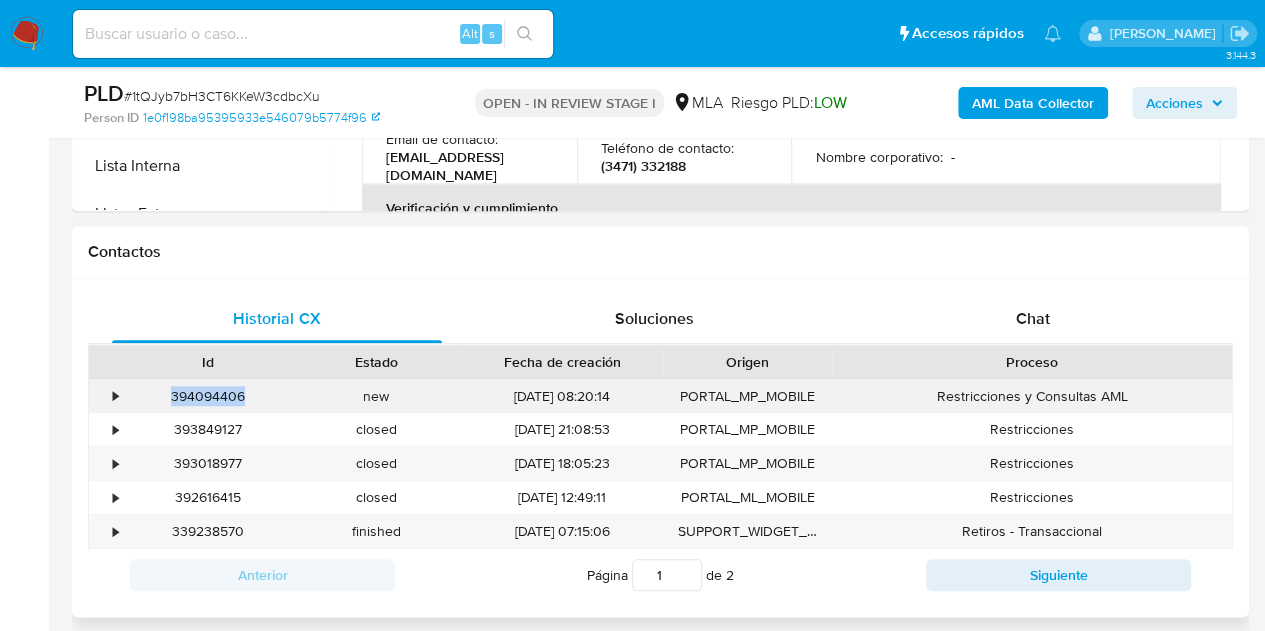 click on "394094406" at bounding box center (208, 396) 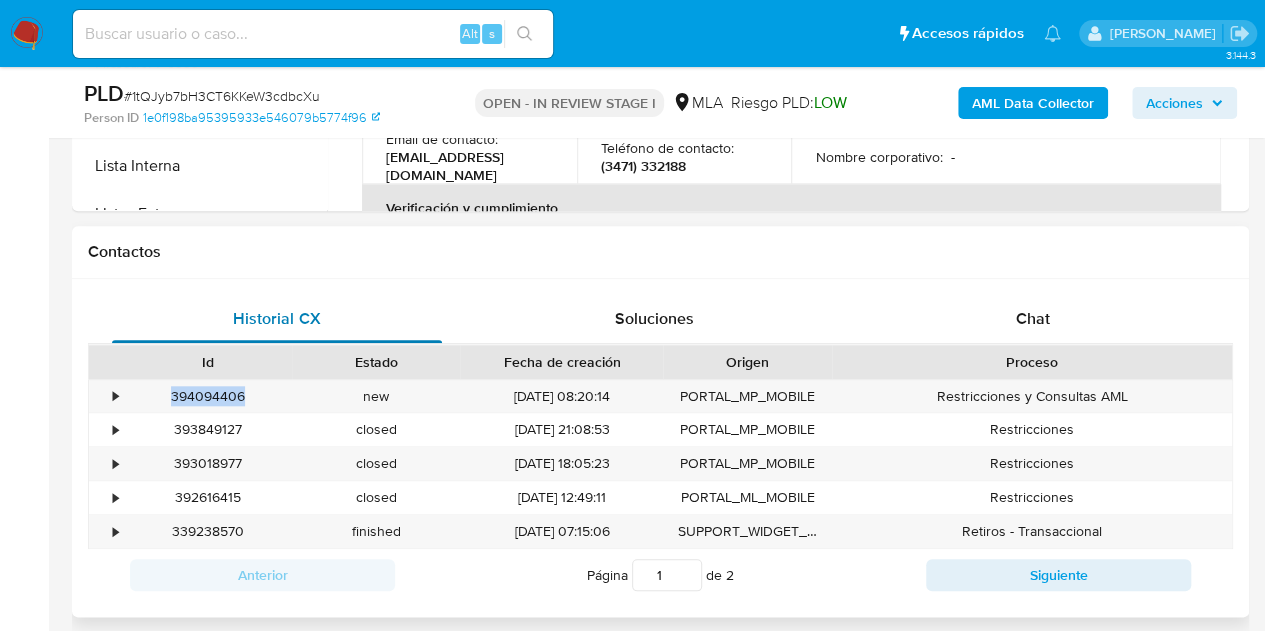 copy on "394094406" 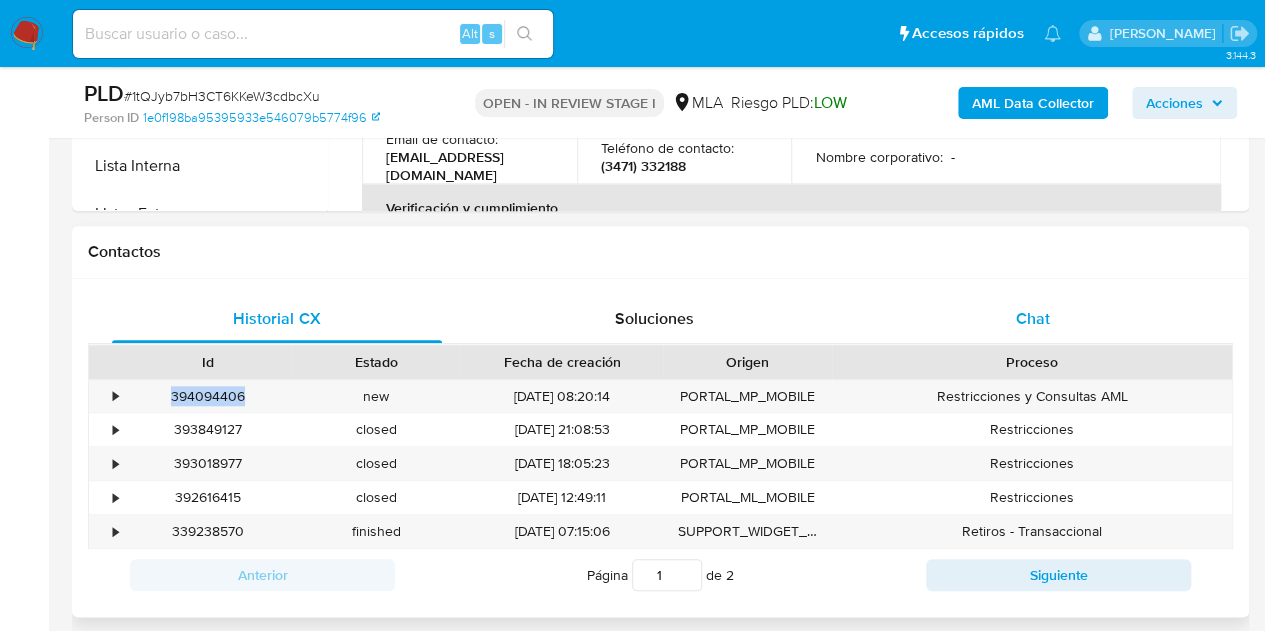 click on "Chat" at bounding box center (1033, 319) 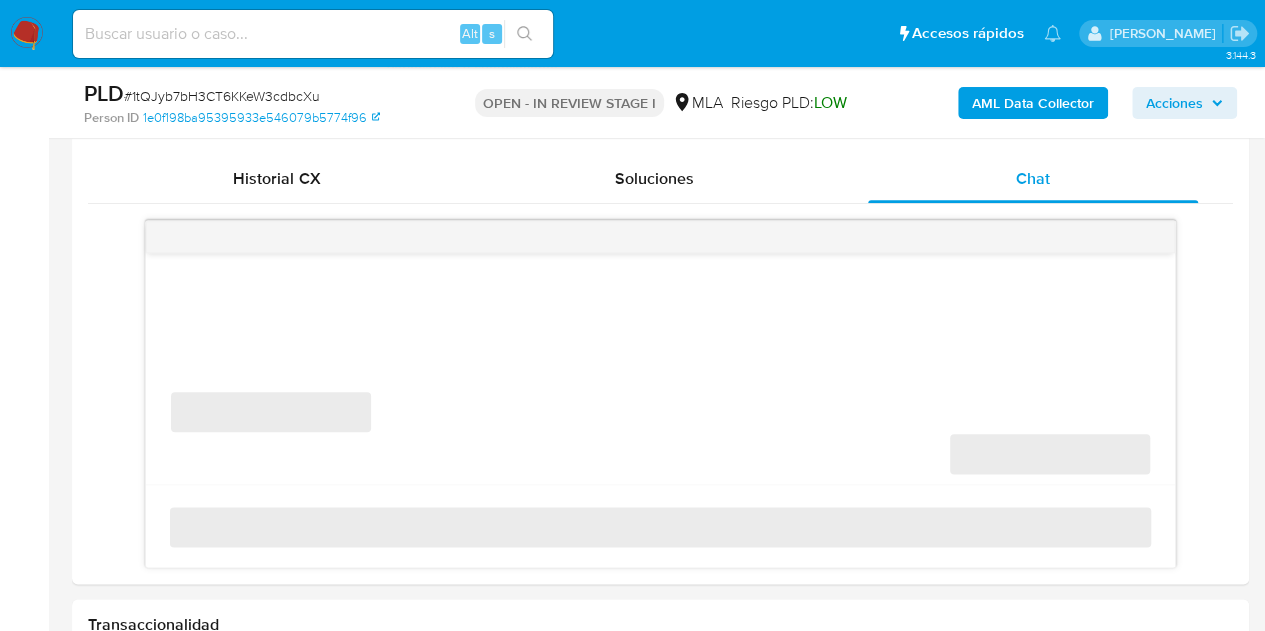 scroll, scrollTop: 968, scrollLeft: 0, axis: vertical 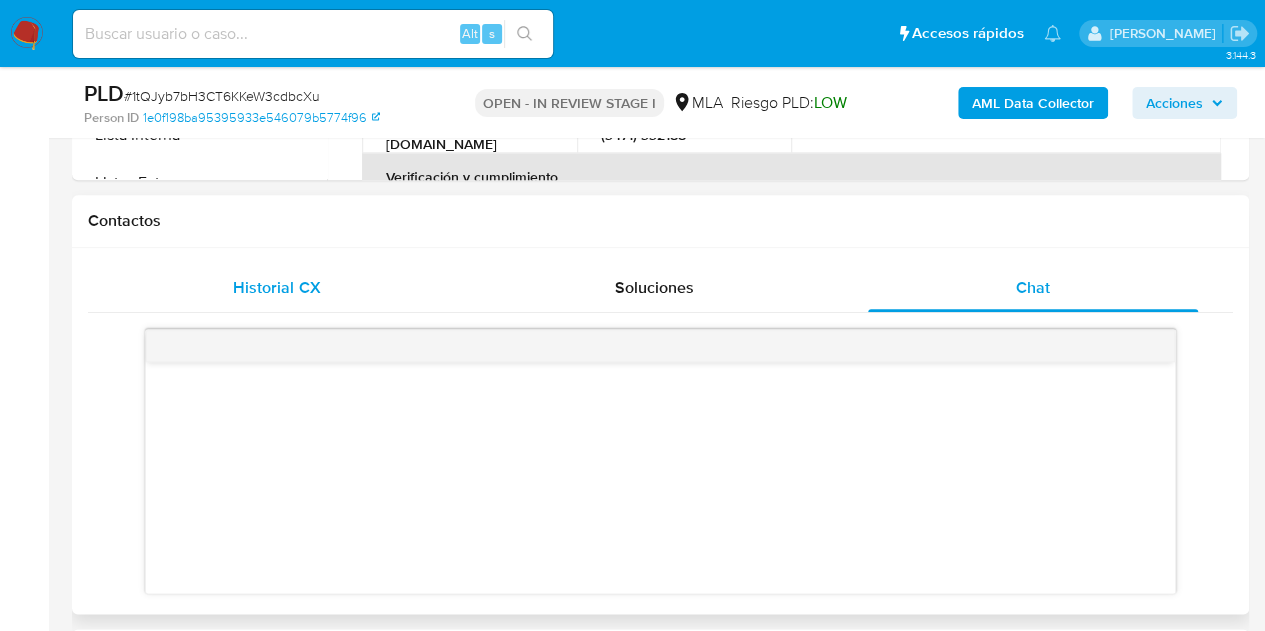 click on "Historial CX" at bounding box center [277, 288] 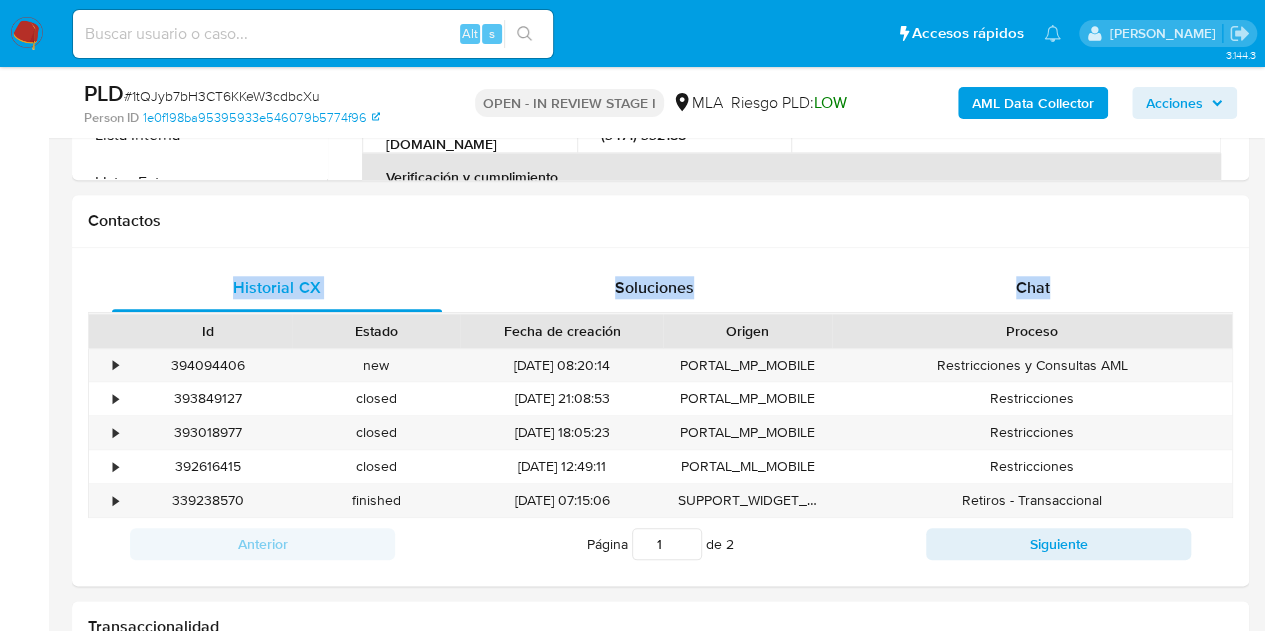 drag, startPoint x: 1261, startPoint y: 201, endPoint x: 1256, endPoint y: 183, distance: 18.681541 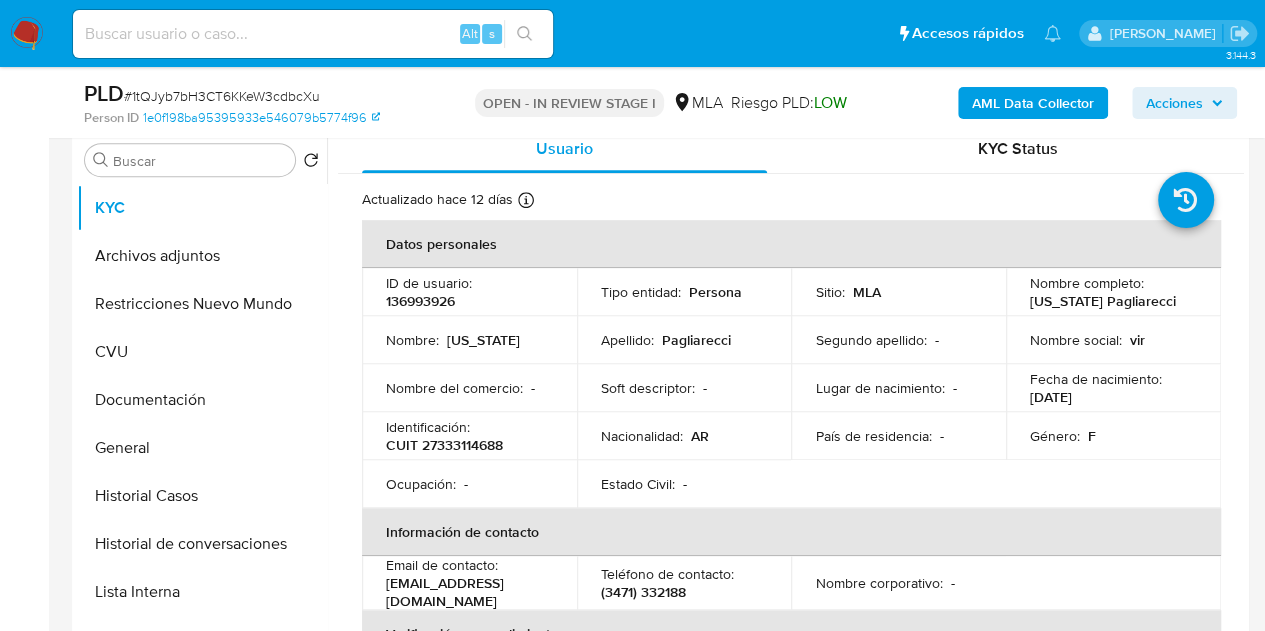 scroll, scrollTop: 338, scrollLeft: 0, axis: vertical 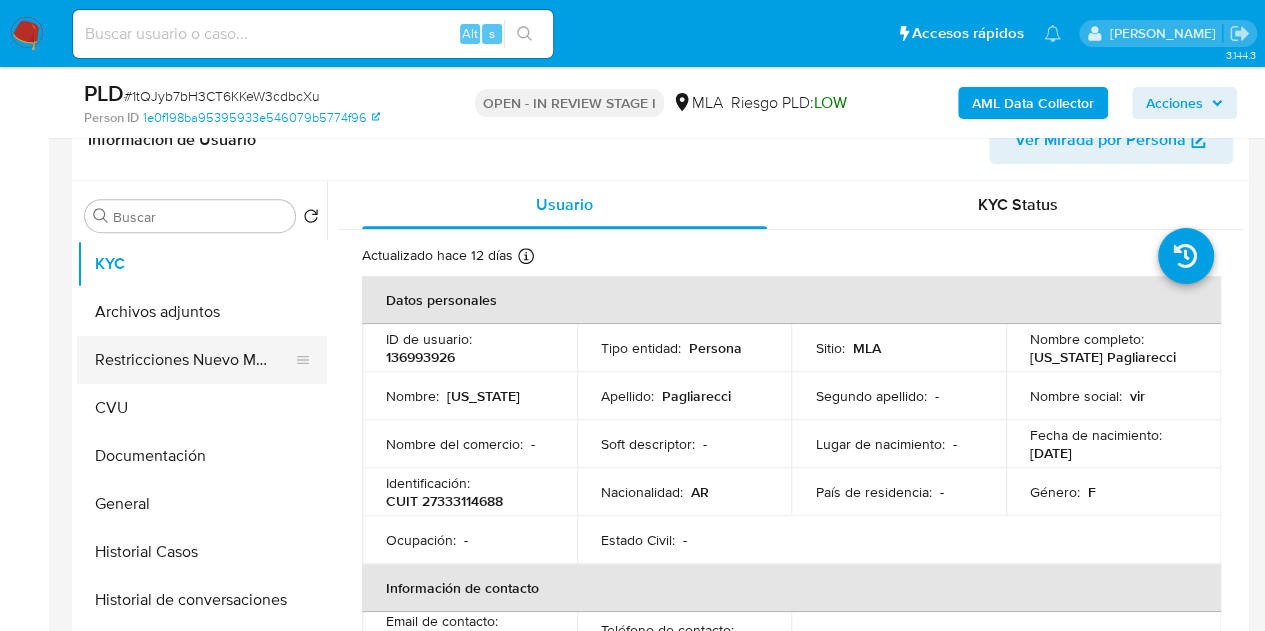 click on "Restricciones Nuevo Mundo" at bounding box center (194, 360) 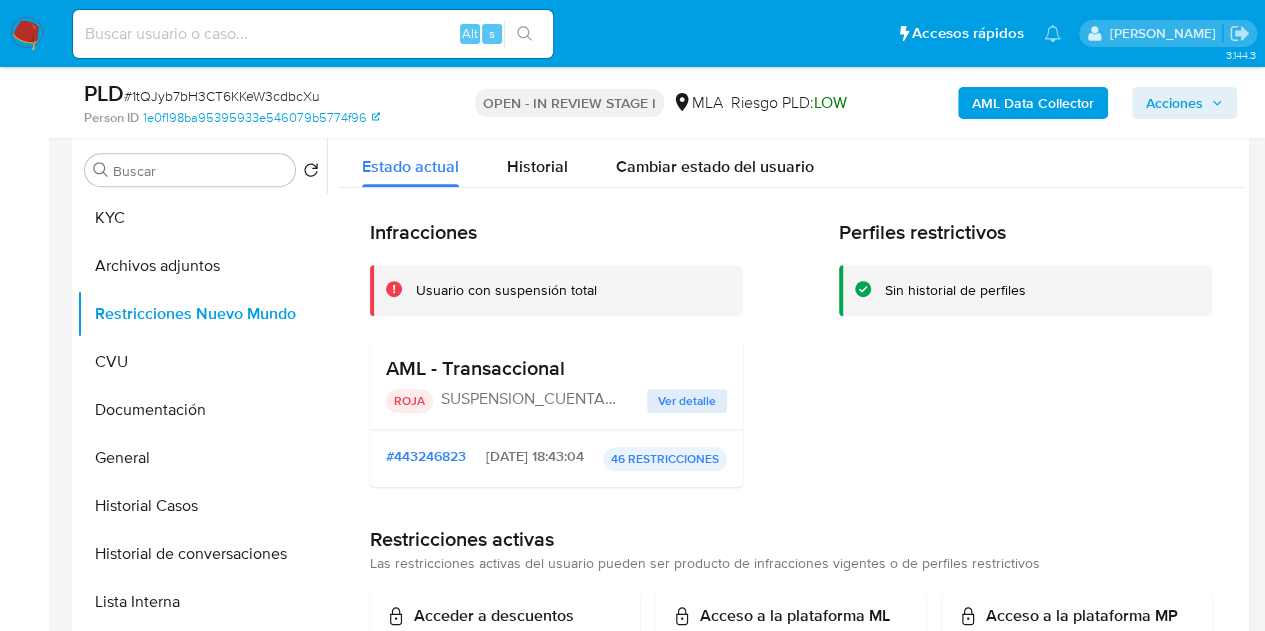scroll, scrollTop: 258, scrollLeft: 0, axis: vertical 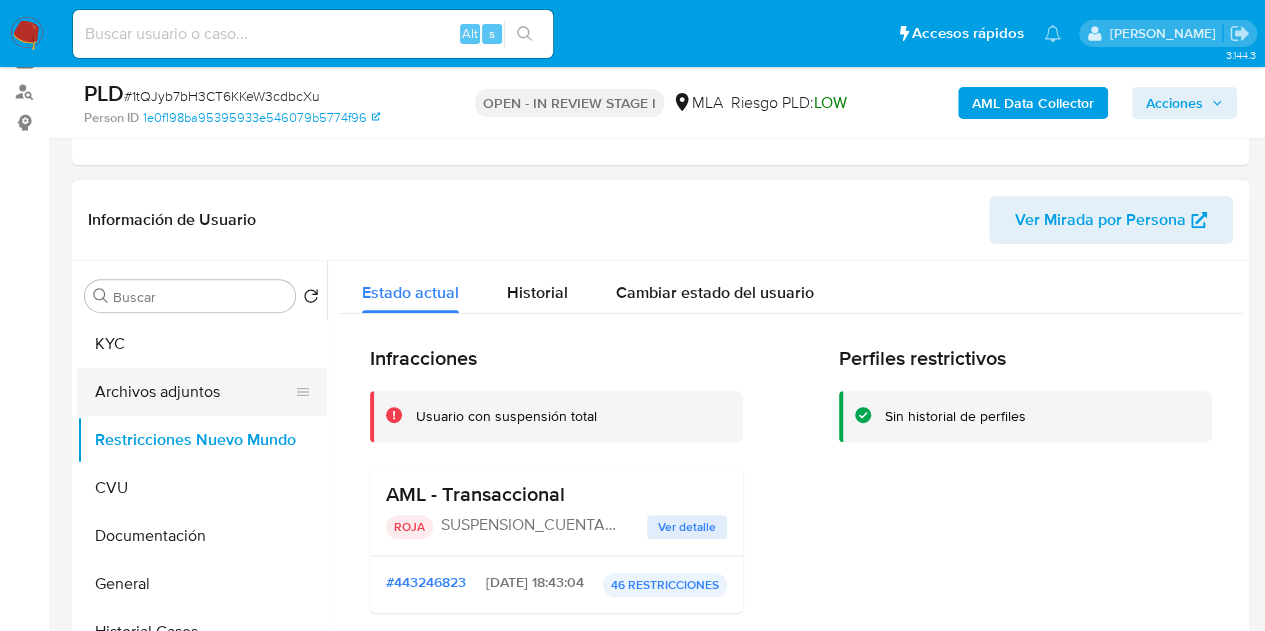click on "Archivos adjuntos" at bounding box center [194, 392] 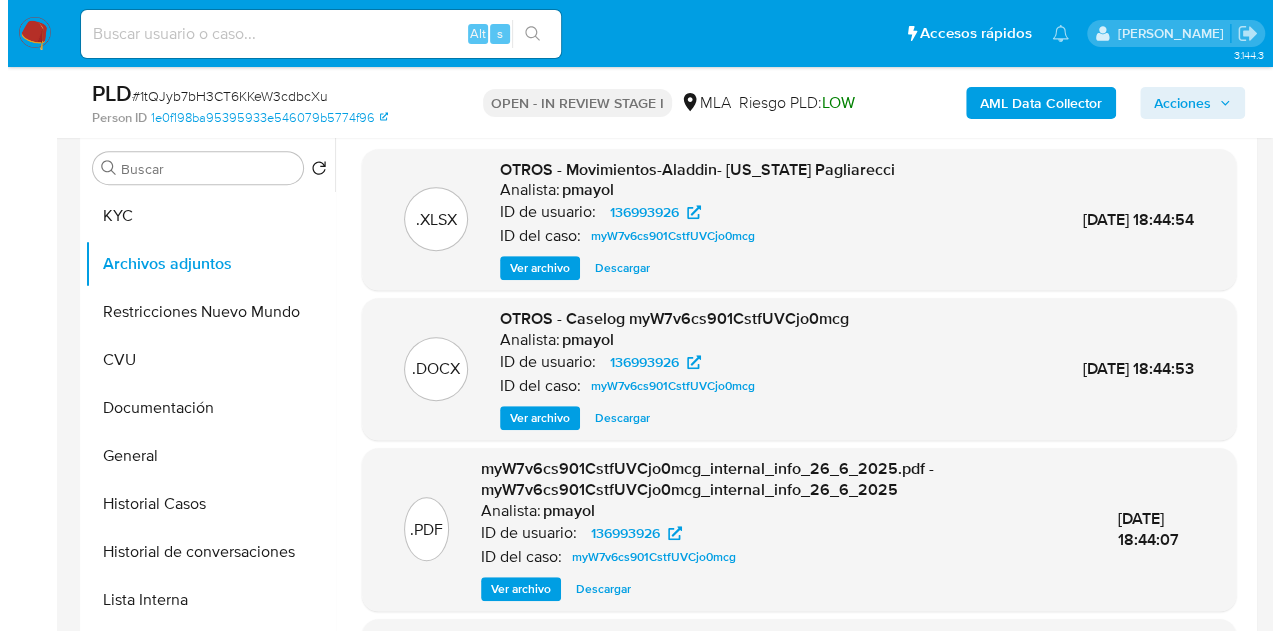 scroll, scrollTop: 378, scrollLeft: 0, axis: vertical 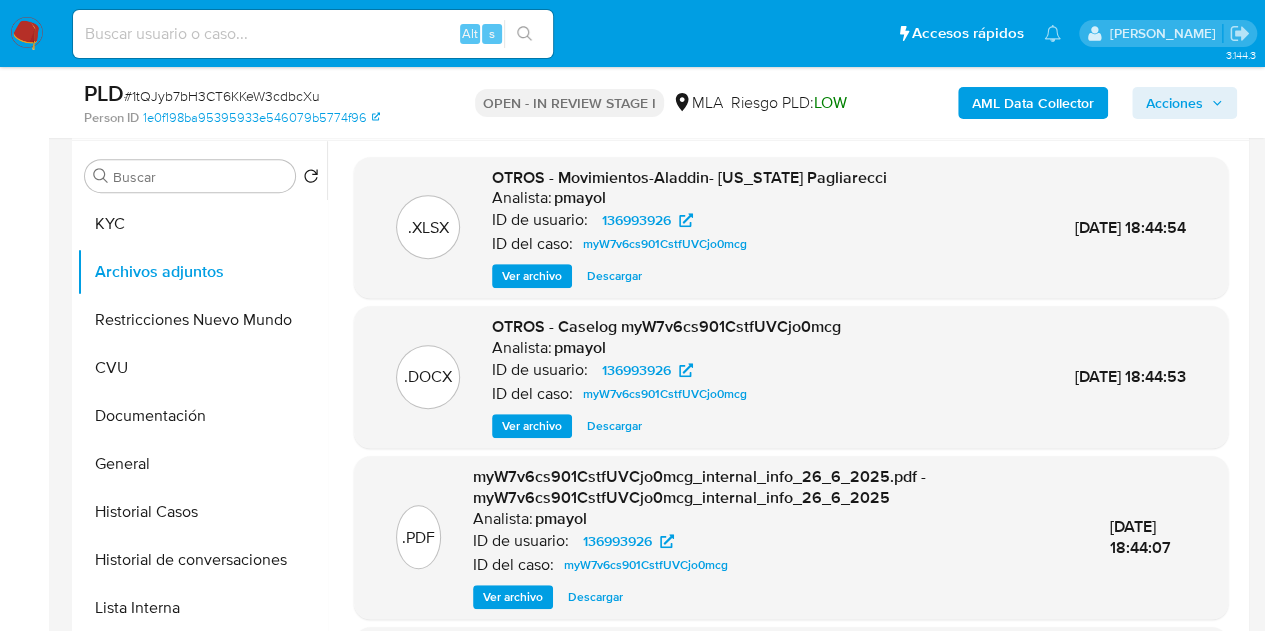 click on "Ver archivo" at bounding box center (532, 426) 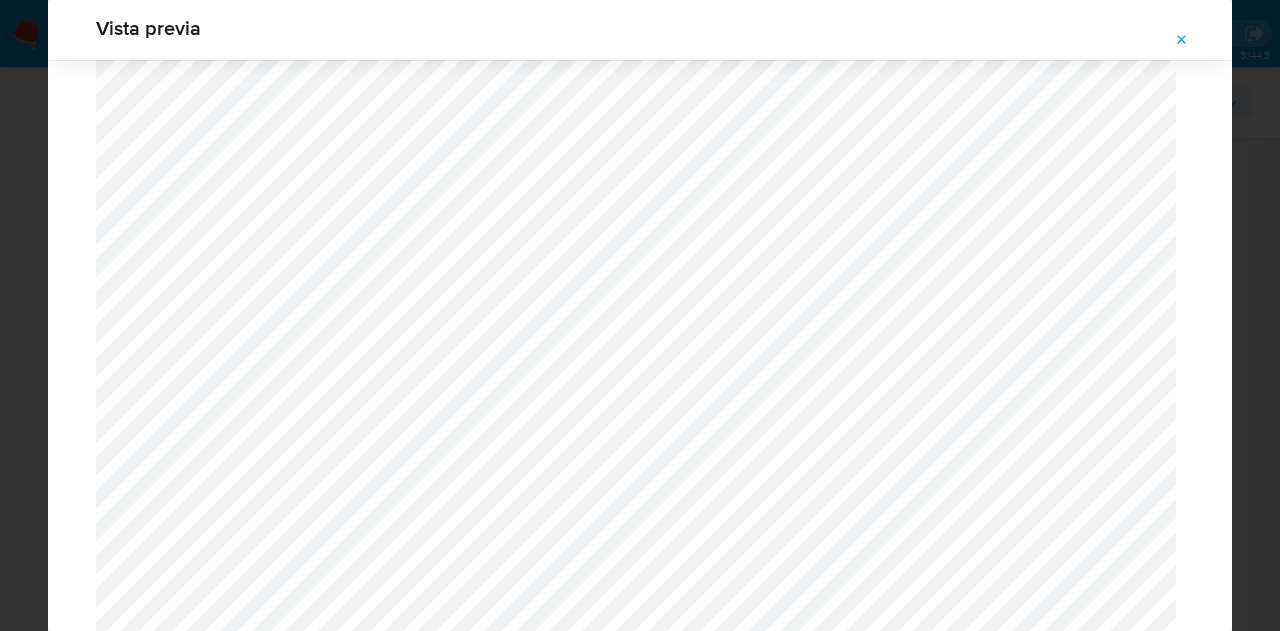 scroll, scrollTop: 494, scrollLeft: 0, axis: vertical 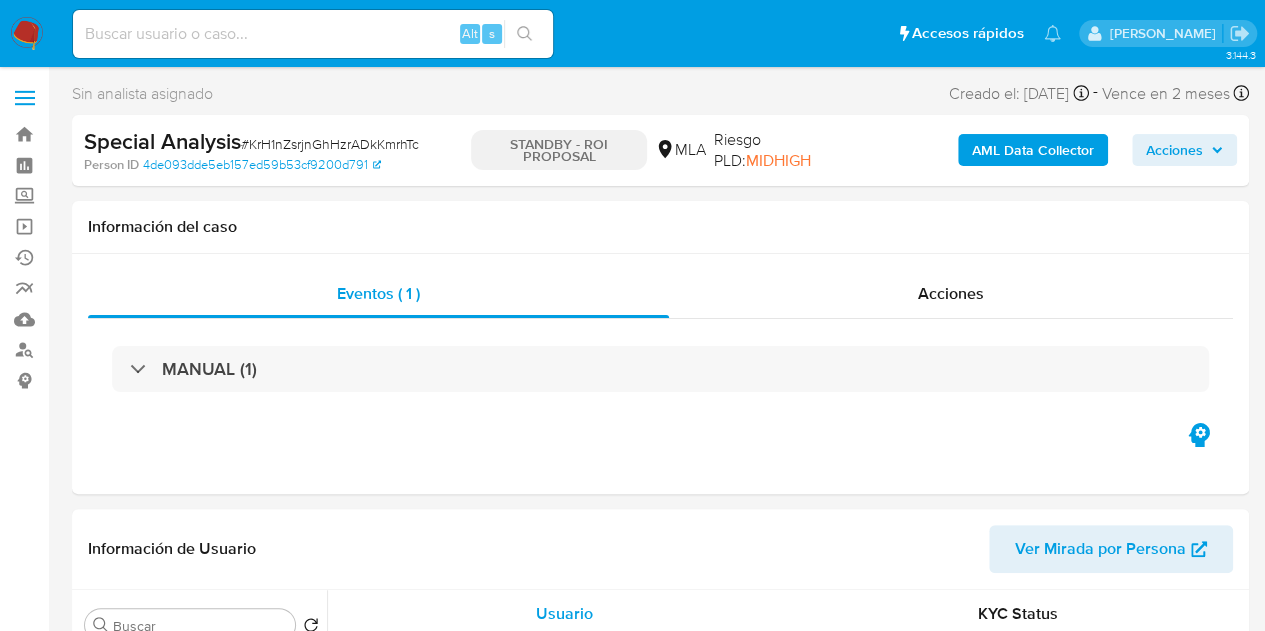 select on "10" 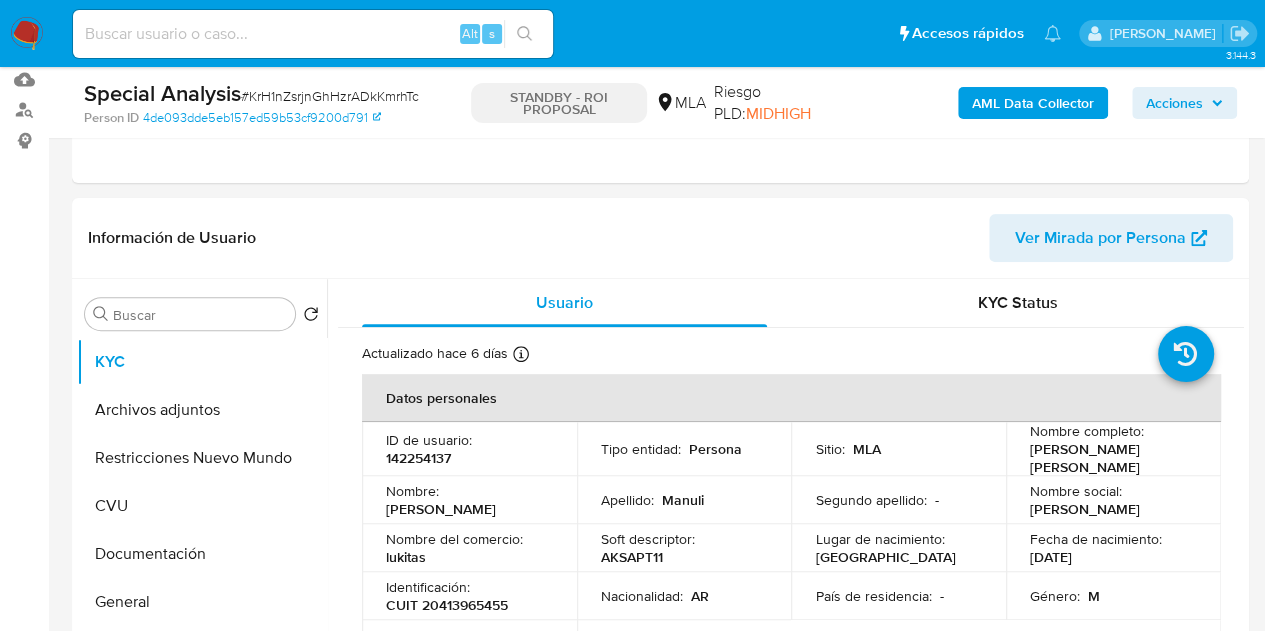 scroll, scrollTop: 220, scrollLeft: 0, axis: vertical 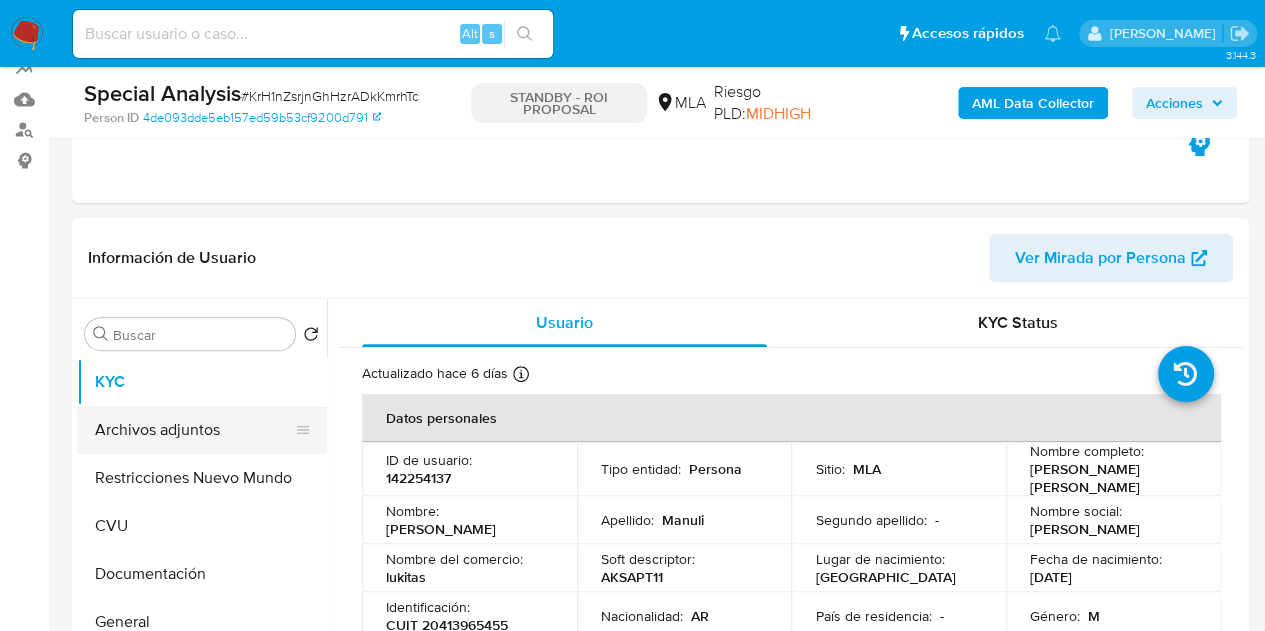 click on "Archivos adjuntos" at bounding box center (194, 430) 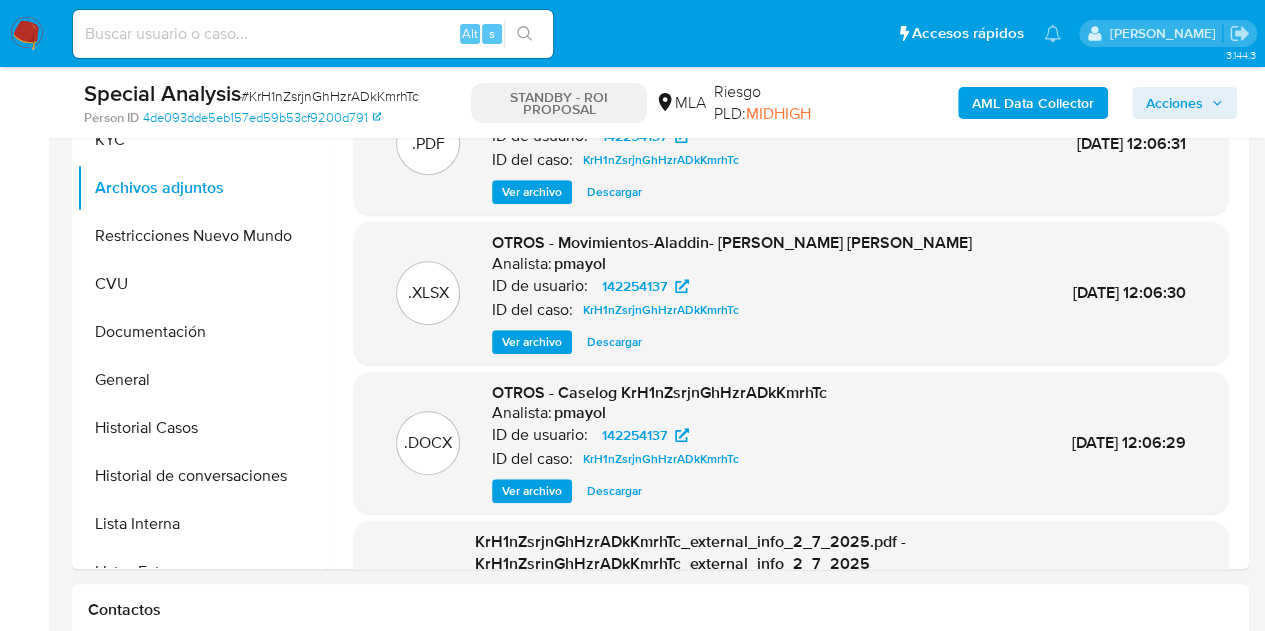 scroll, scrollTop: 532, scrollLeft: 0, axis: vertical 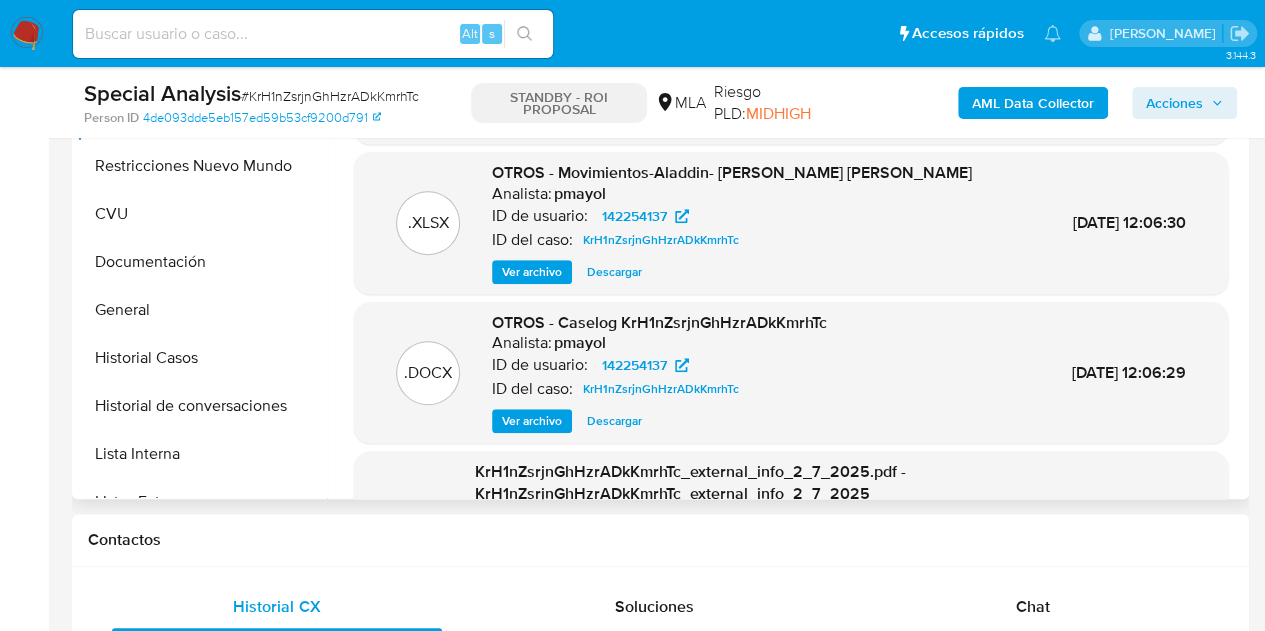 click on "Ver archivo" at bounding box center [532, 421] 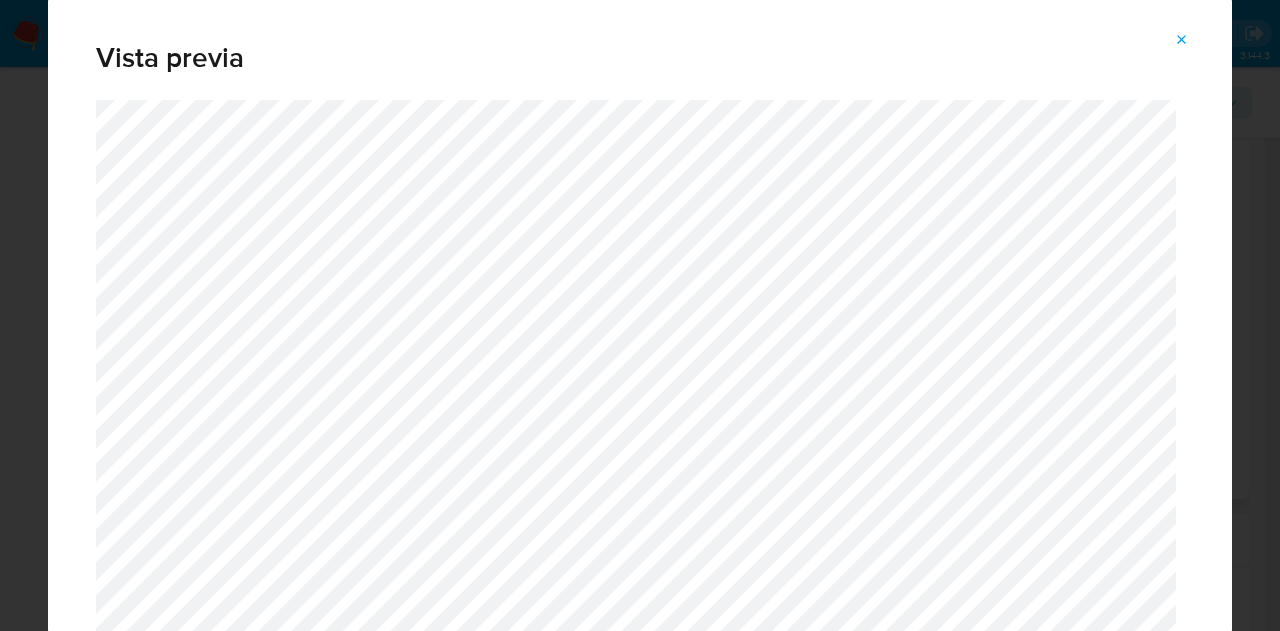 click 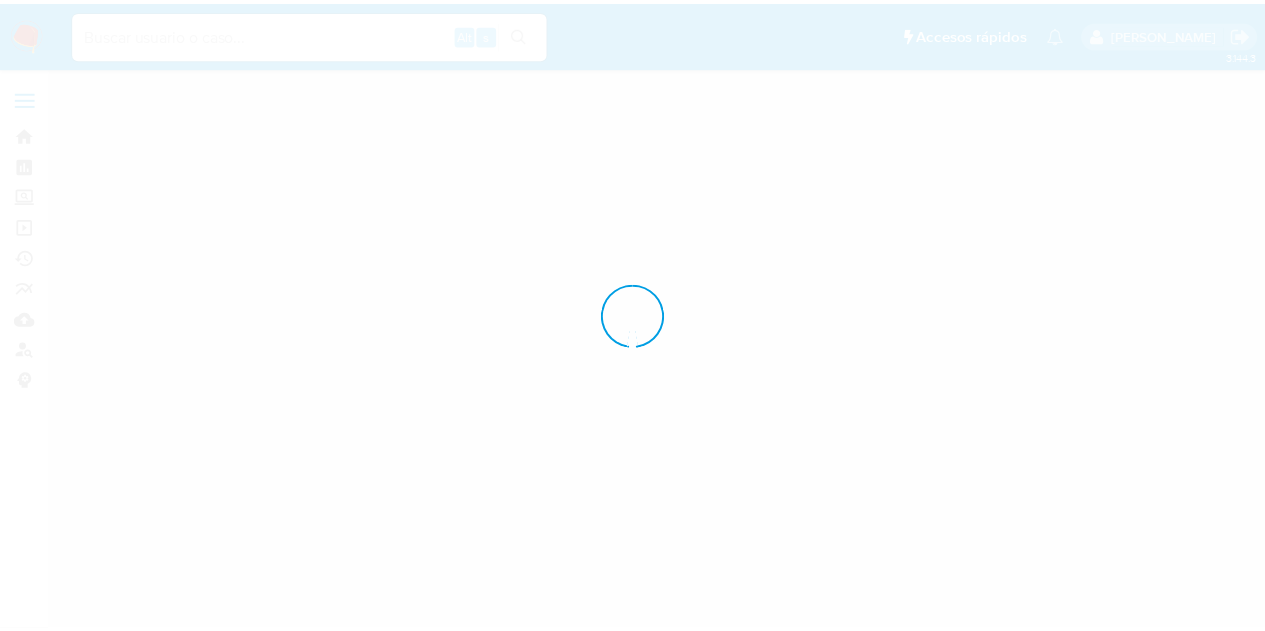 scroll, scrollTop: 0, scrollLeft: 0, axis: both 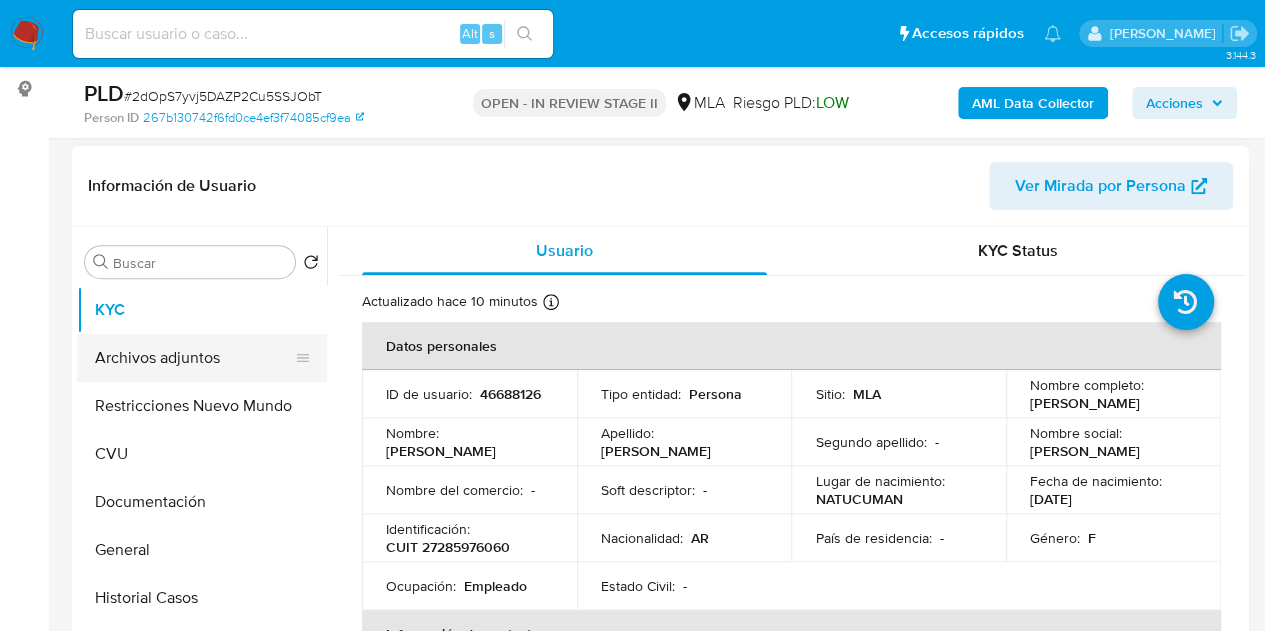 click on "Archivos adjuntos" at bounding box center (194, 358) 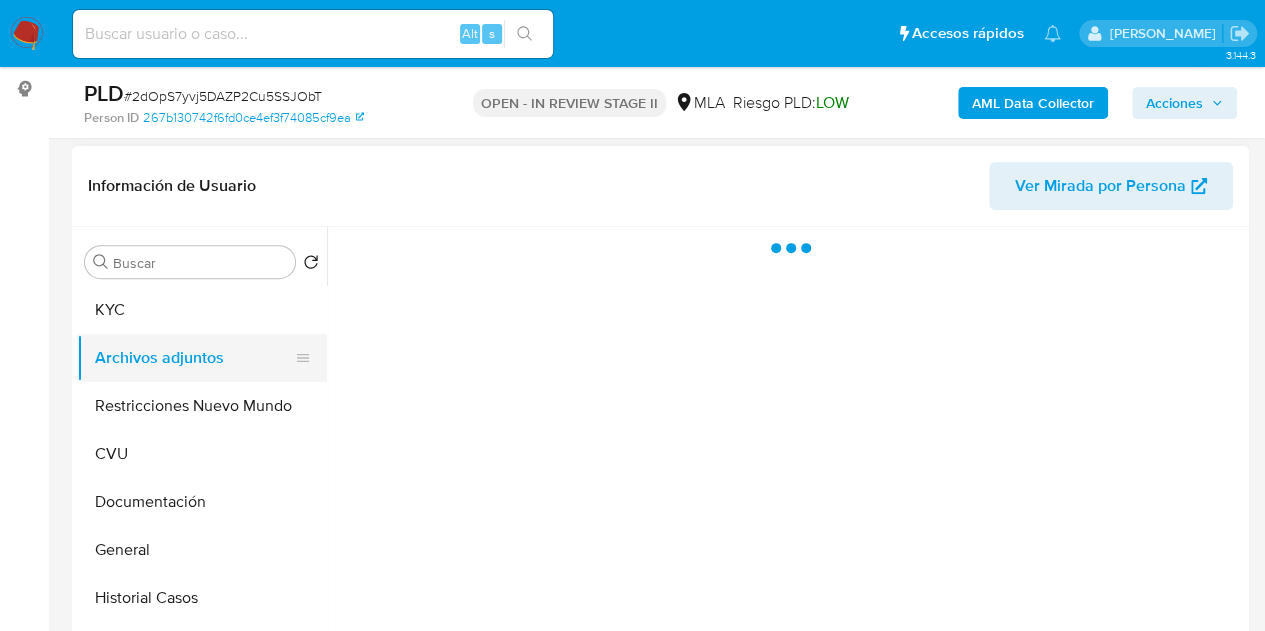 select on "10" 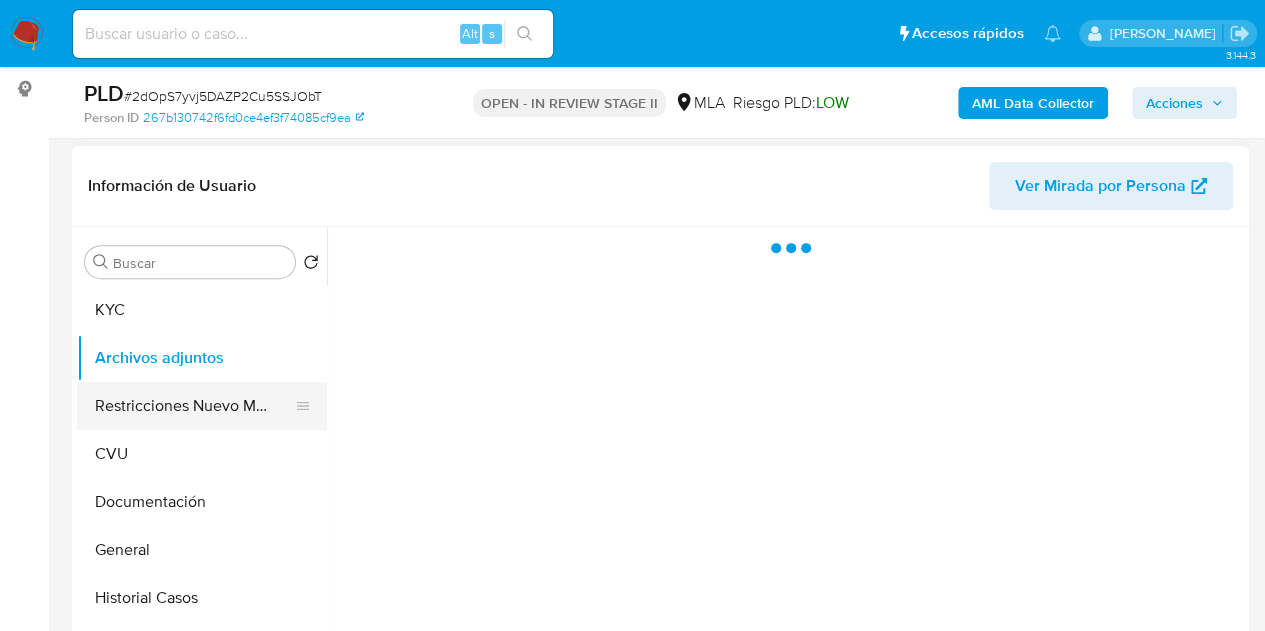 click on "Restricciones Nuevo Mundo" at bounding box center [194, 406] 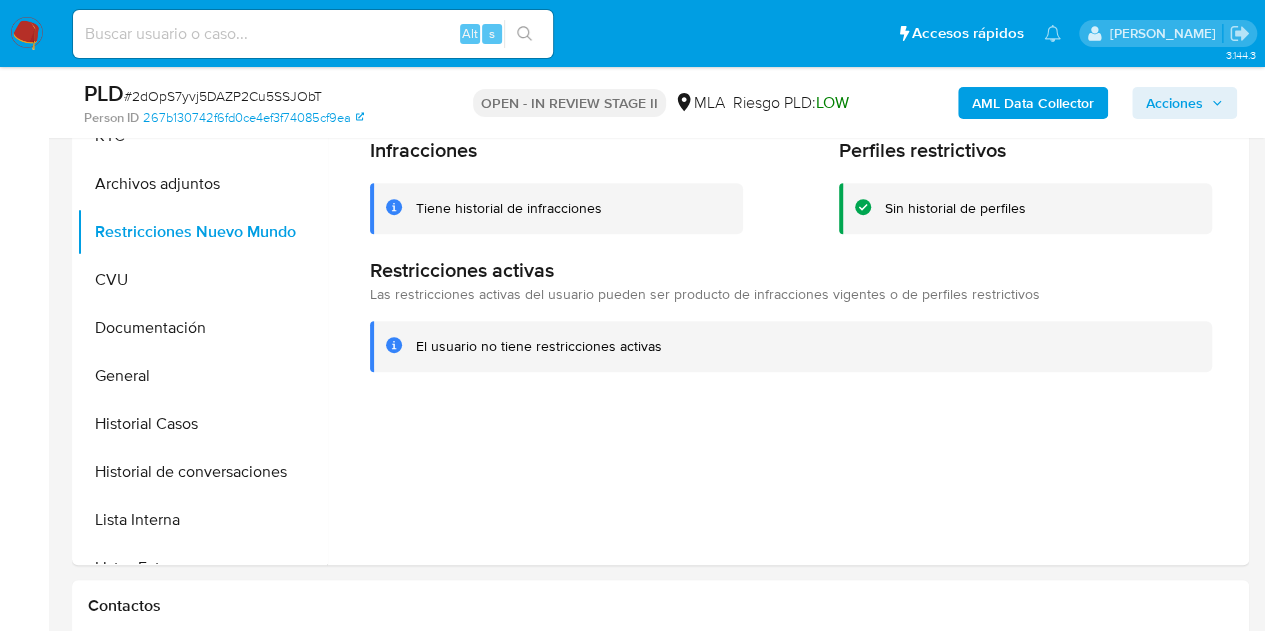 scroll, scrollTop: 312, scrollLeft: 0, axis: vertical 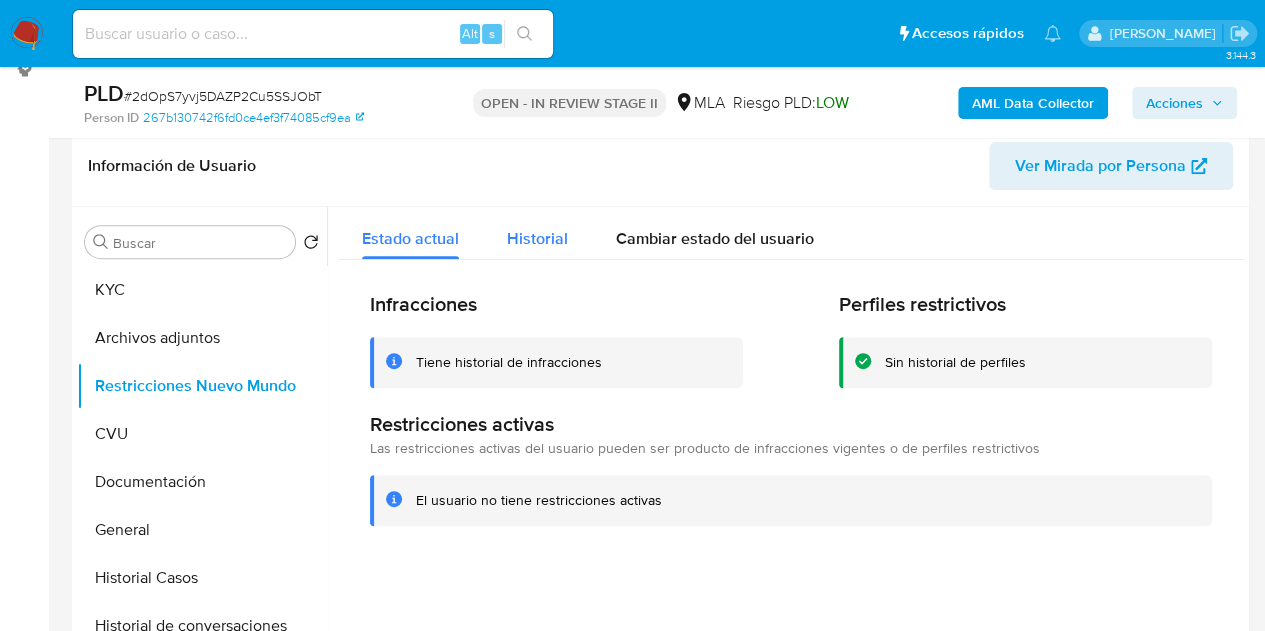 click on "Historial" at bounding box center (537, 238) 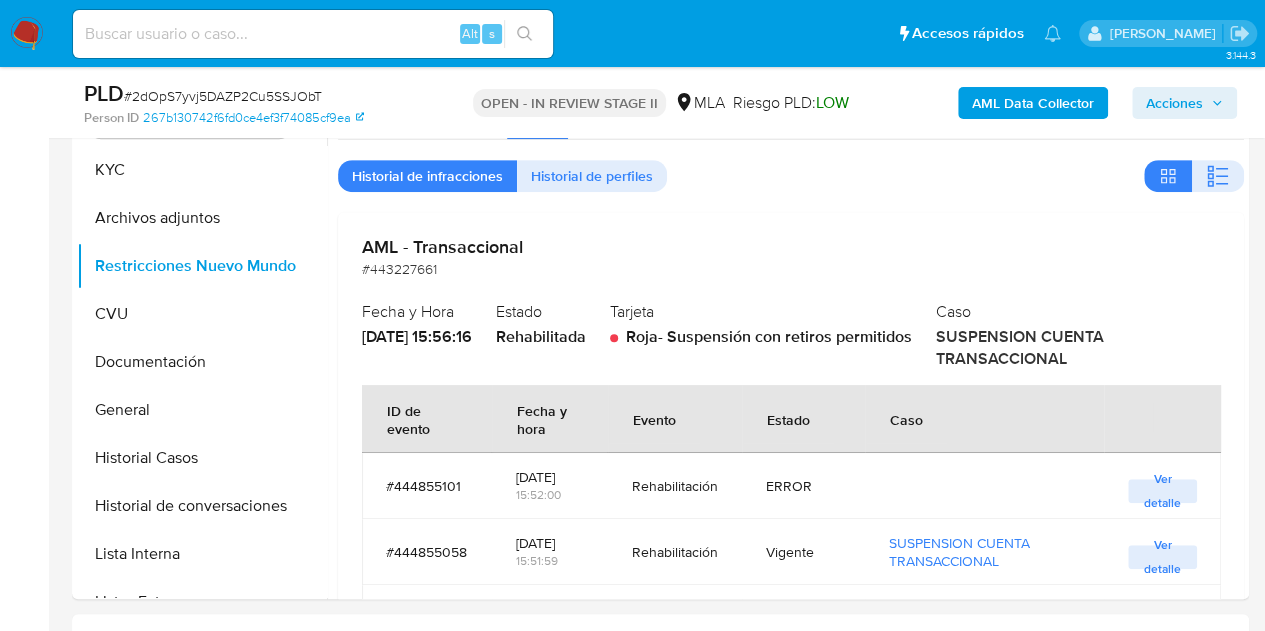scroll, scrollTop: 441, scrollLeft: 0, axis: vertical 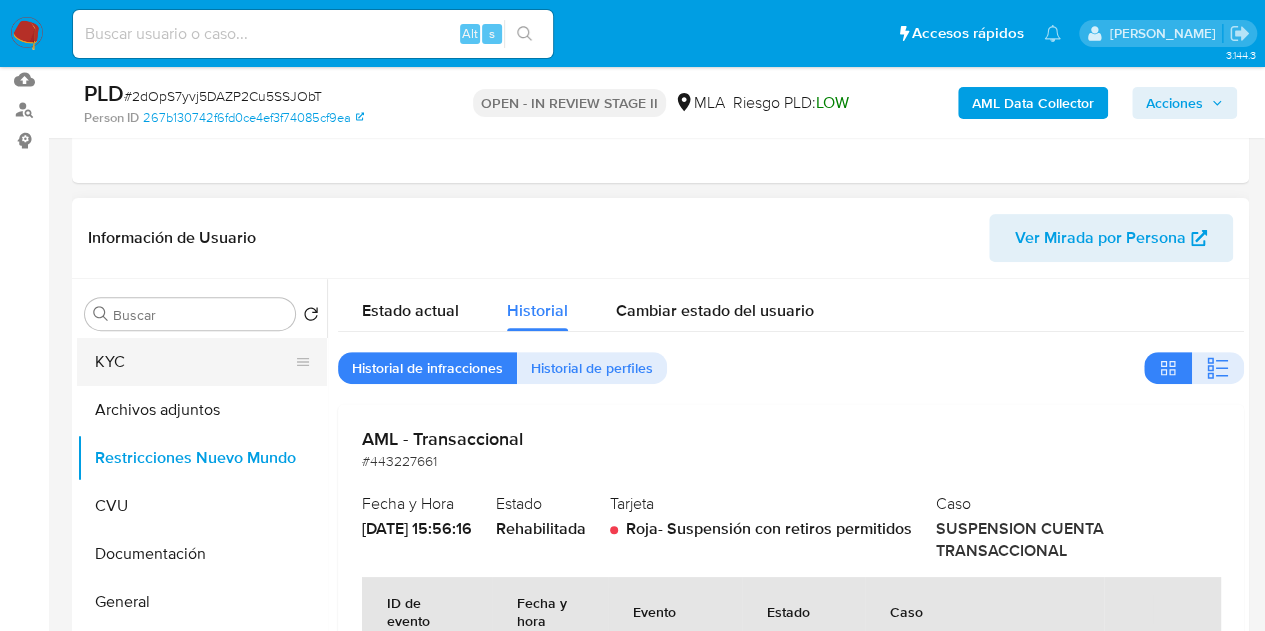 click on "KYC" at bounding box center (194, 362) 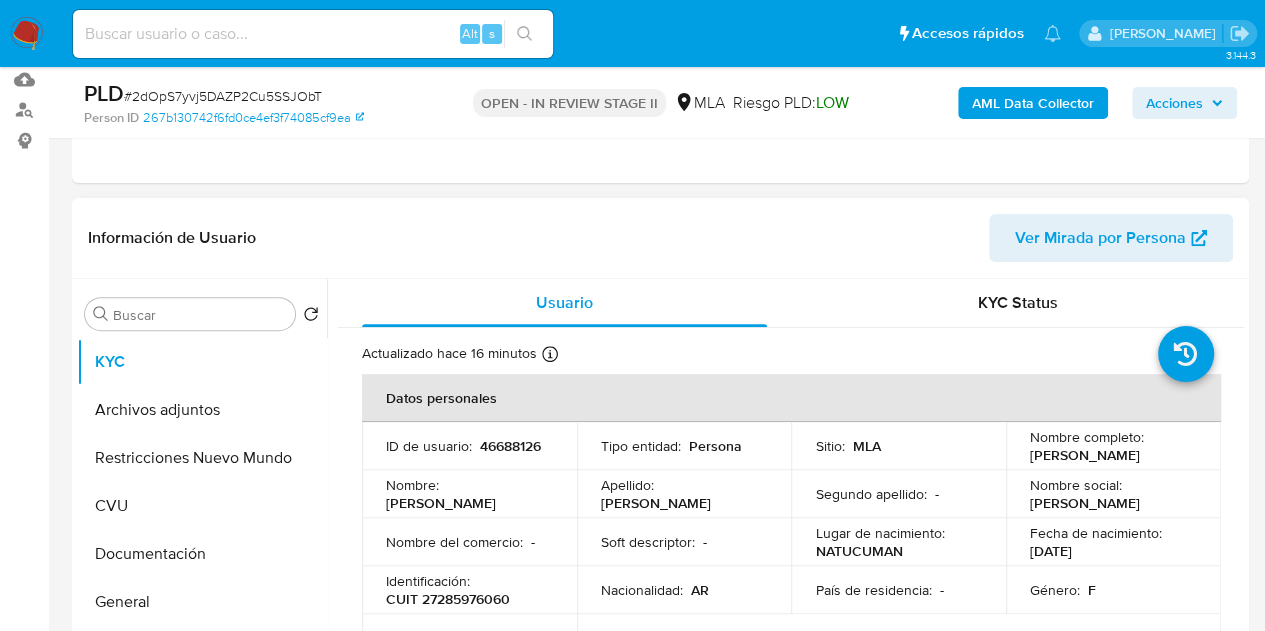 click on "Nacionalidad :    AR" at bounding box center [684, 590] 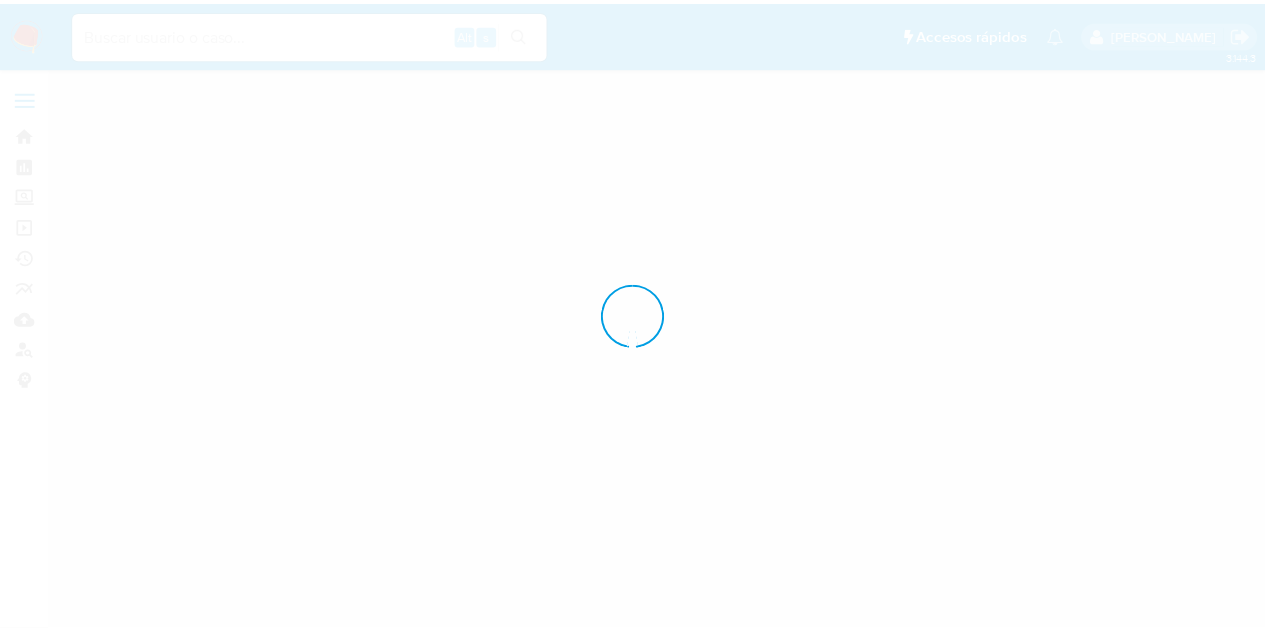 scroll, scrollTop: 0, scrollLeft: 0, axis: both 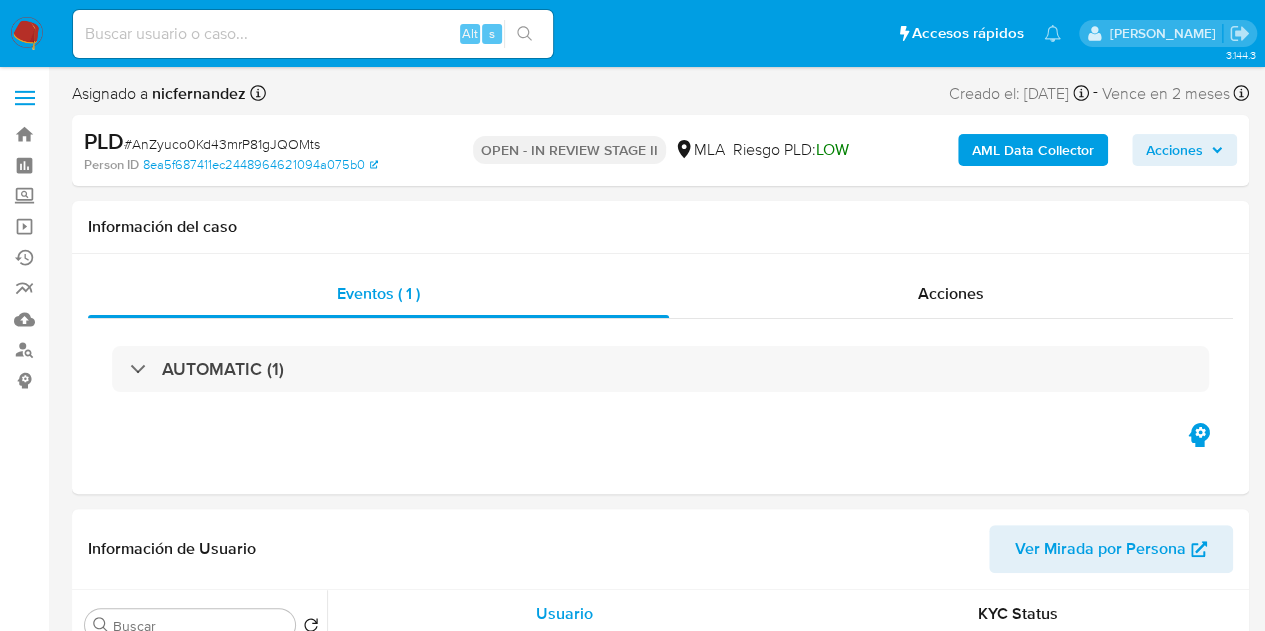 select on "10" 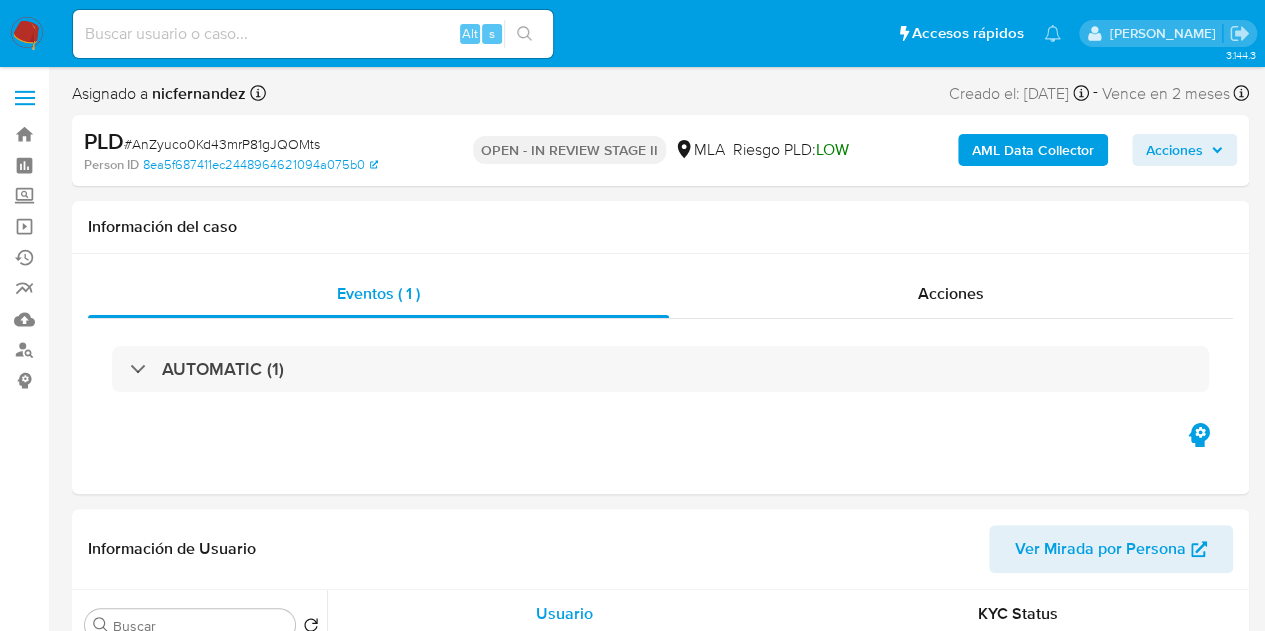 scroll, scrollTop: 452, scrollLeft: 0, axis: vertical 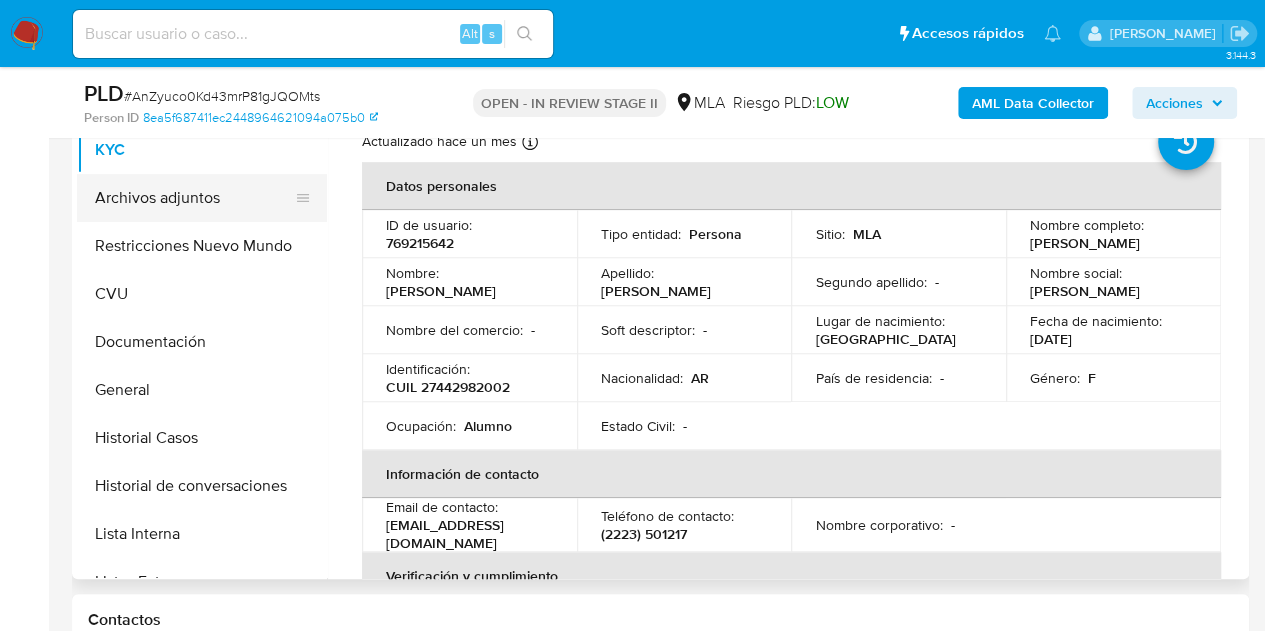 click on "Archivos adjuntos" at bounding box center [194, 198] 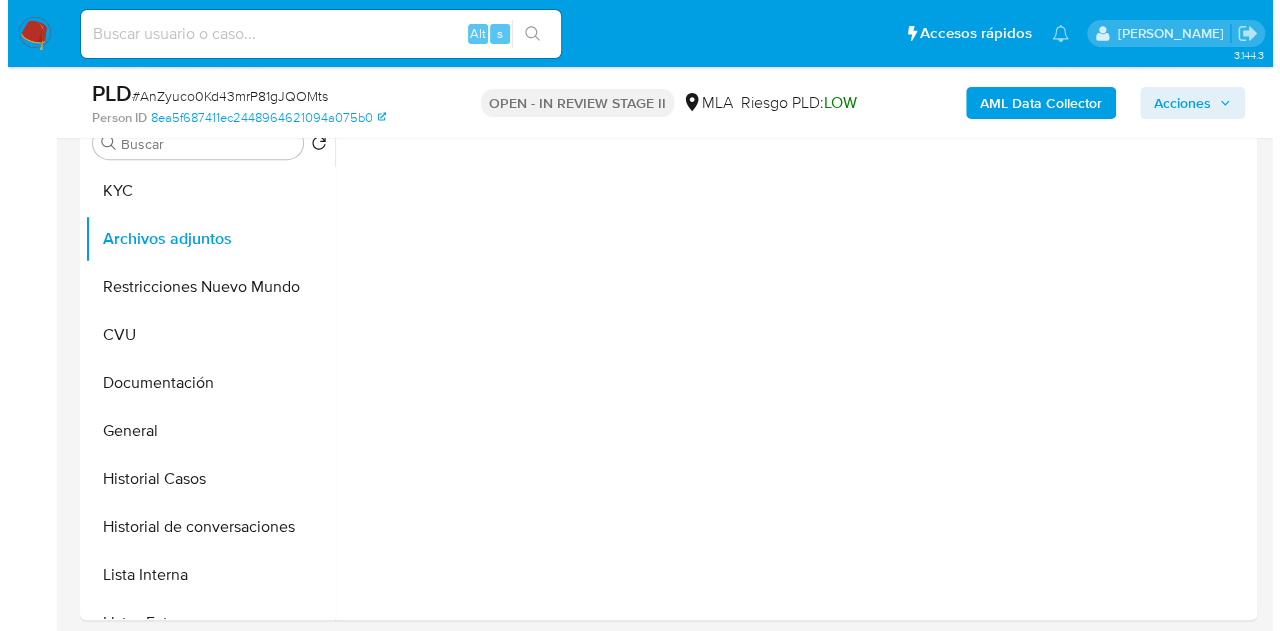 scroll, scrollTop: 401, scrollLeft: 0, axis: vertical 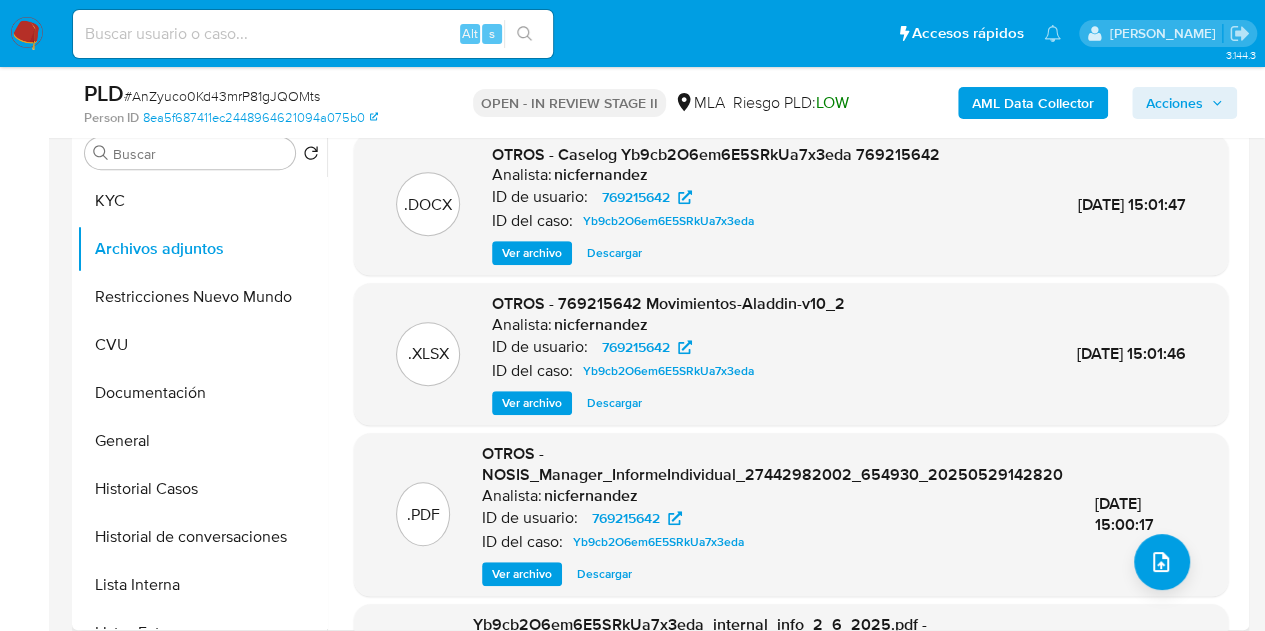 click on "Ver archivo" at bounding box center (522, 574) 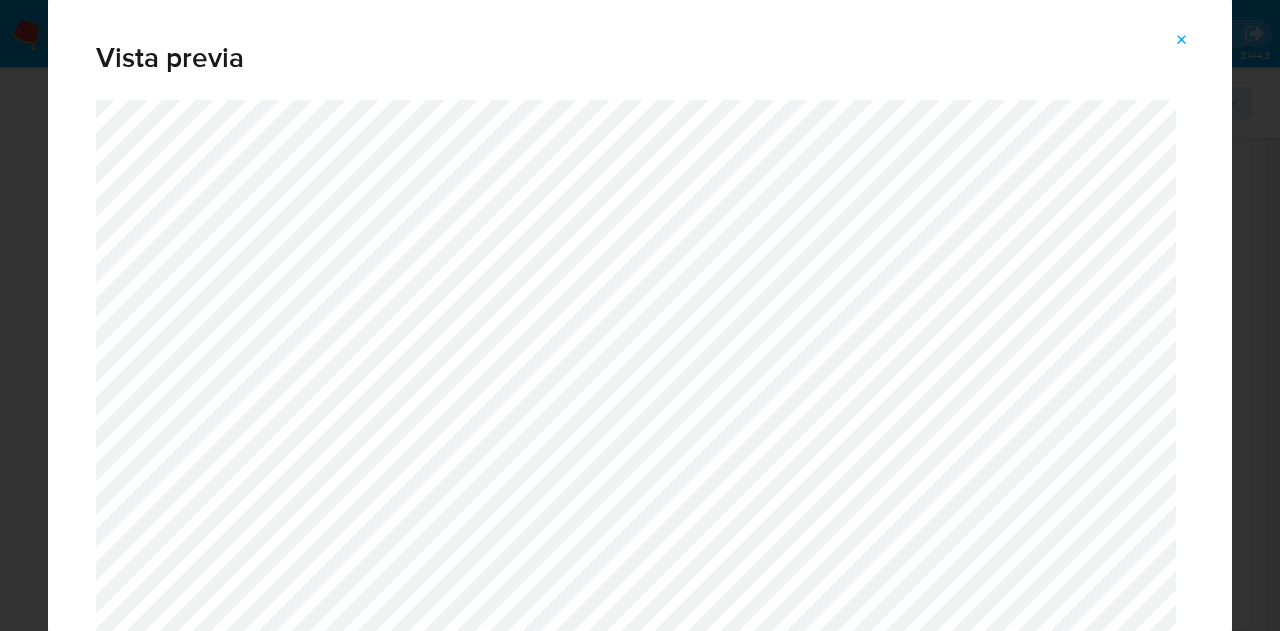 click at bounding box center (1182, 40) 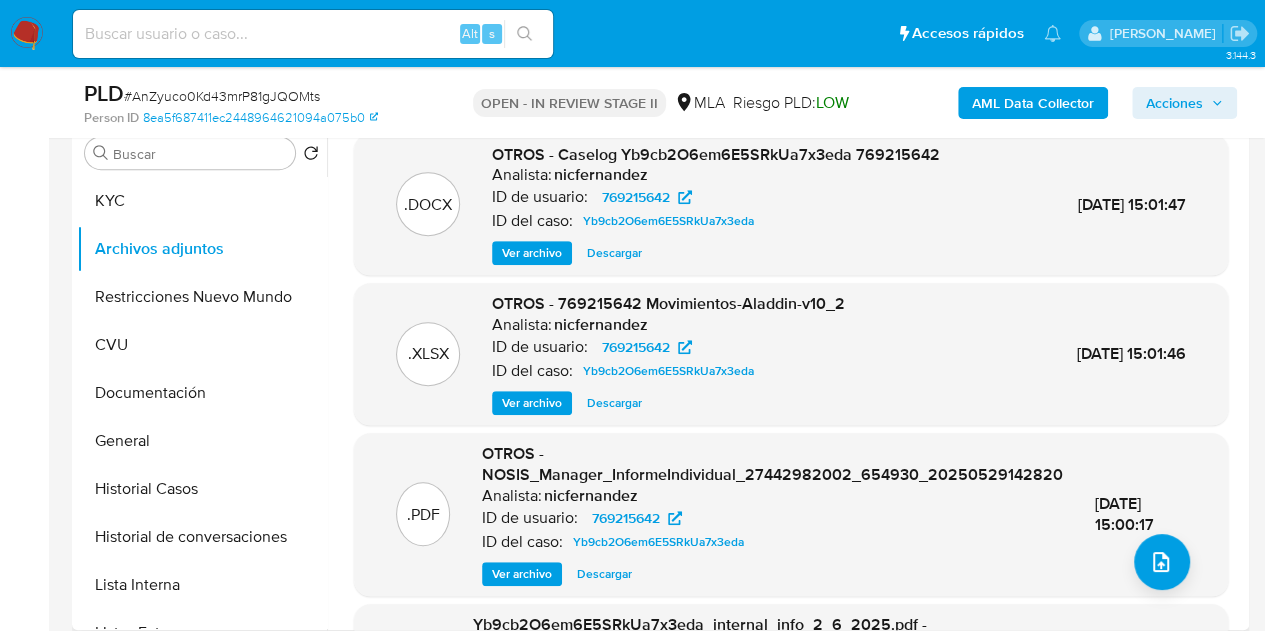 click on ".DOCX OTROS - Caselog Yb9cb2O6em6E5SRkUa7x3eda 769215642 Analista: nicfernandez ID de usuario: 769215642 ID del caso: Yb9cb2O6em6E5SRkUa7x3eda Ver archivo Descargar 02/Jun/2025 15:01:47 .XLSX OTROS - 769215642 Movimientos-Aladdin-v10_2 Analista: nicfernandez ID de usuario: 769215642 ID del caso: Yb9cb2O6em6E5SRkUa7x3eda Ver archivo Descargar 02/Jun/2025 15:01:46 .PDF OTROS - NOSIS_Manager_InformeIndividual_27442982002_654930_20250529142820 Analista: nicfernandez ID de usuario: 769215642 ID del caso: Yb9cb2O6em6E5SRkUa7x3eda Ver archivo Descargar 02/Jun/2025 15:00:17 .PDF Yb9cb2O6em6E5SRkUa7x3eda_internal_info_2_6_2025.pdf - Yb9cb2O6em6E5SRkUa7x3eda_internal_info_2_6_2025 Analista: nicfernandez ID de usuario: 769215642 ID del caso: Yb9cb2O6em6E5SRkUa7x3eda Ver archivo Descargar 02/Jun/2025 14:57:37 Anterior 1 2 Siguiente" at bounding box center (785, 374) 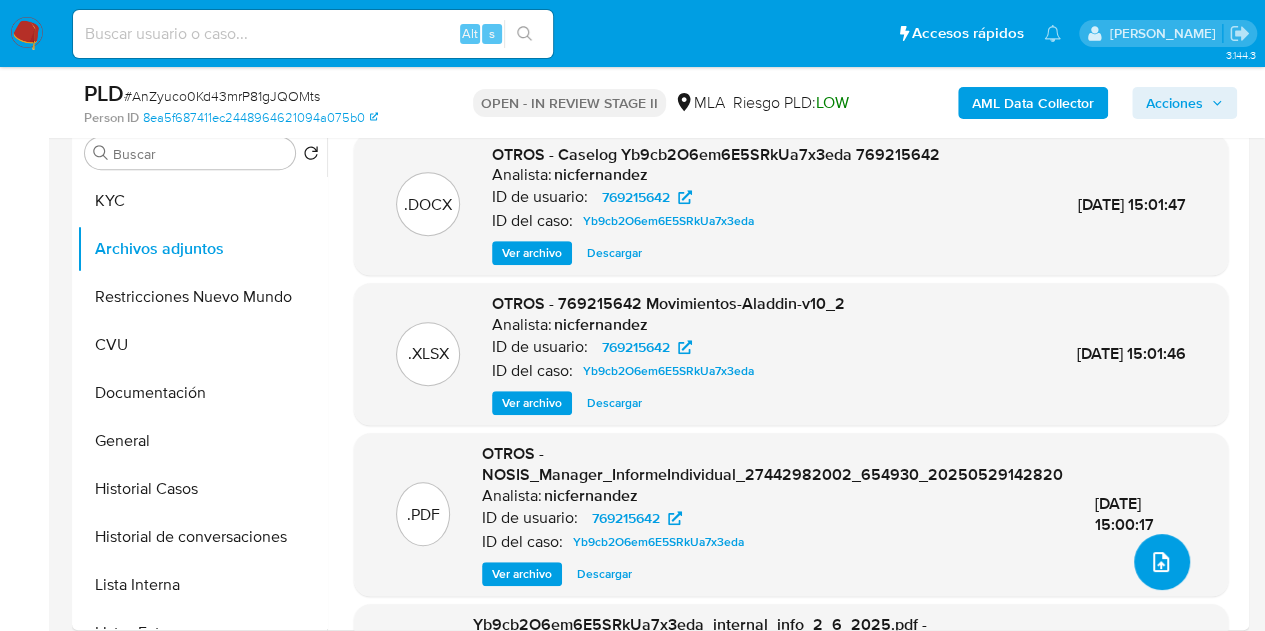click at bounding box center (1162, 562) 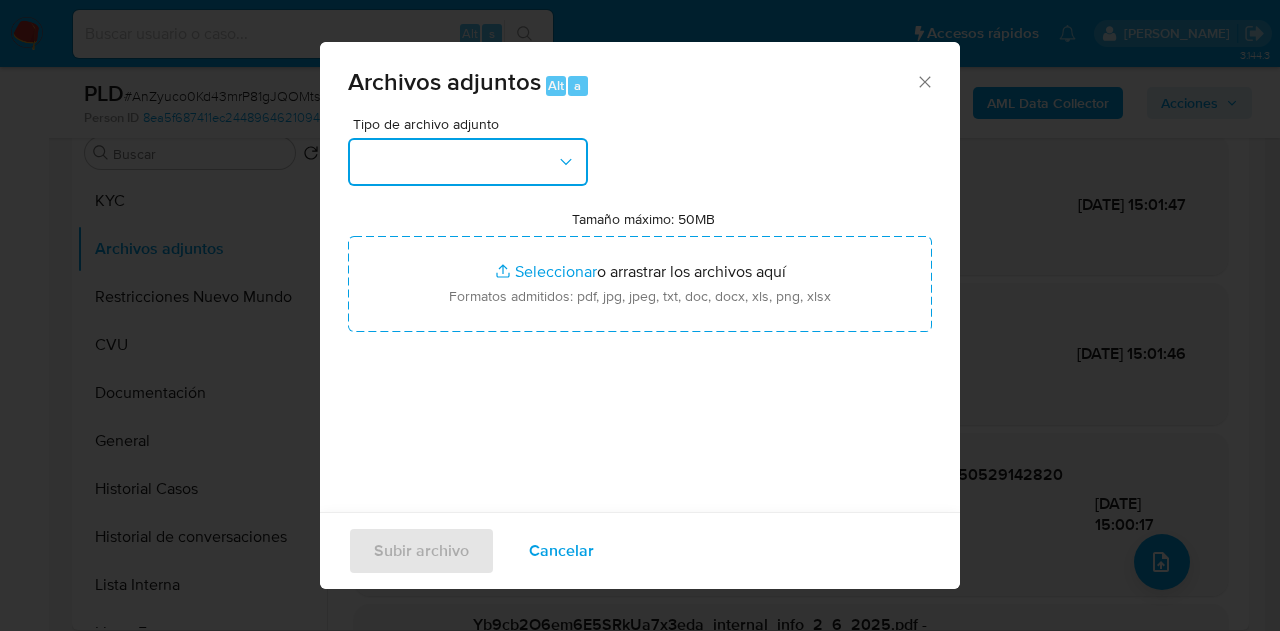 click 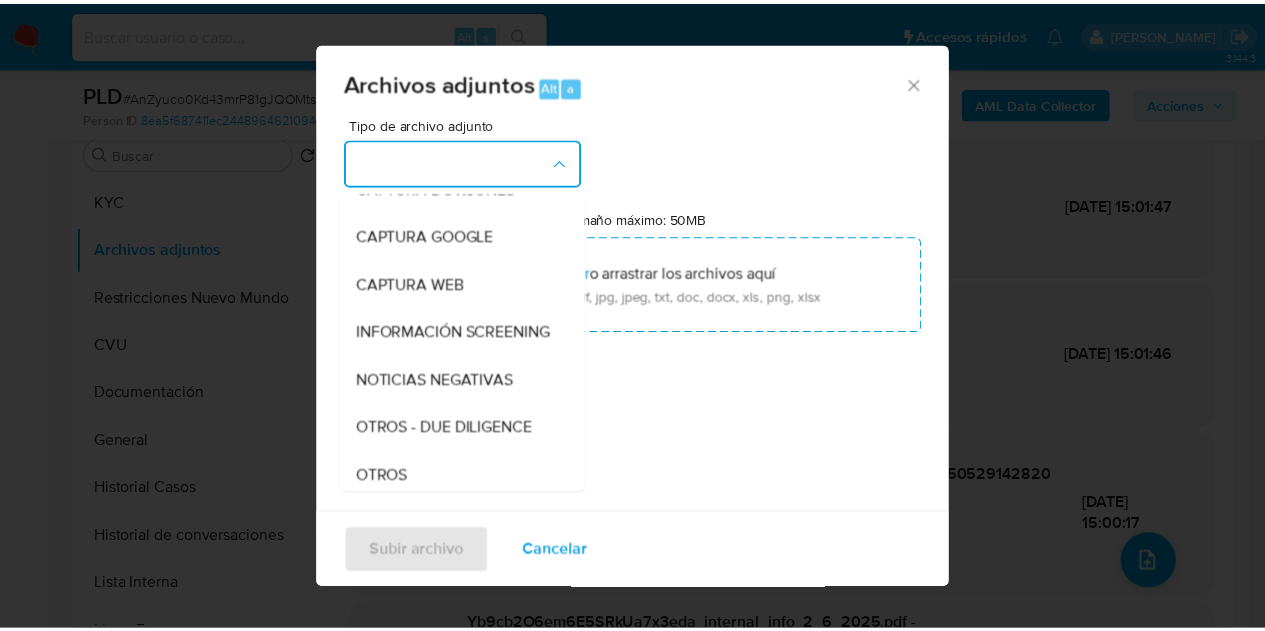 scroll, scrollTop: 216, scrollLeft: 0, axis: vertical 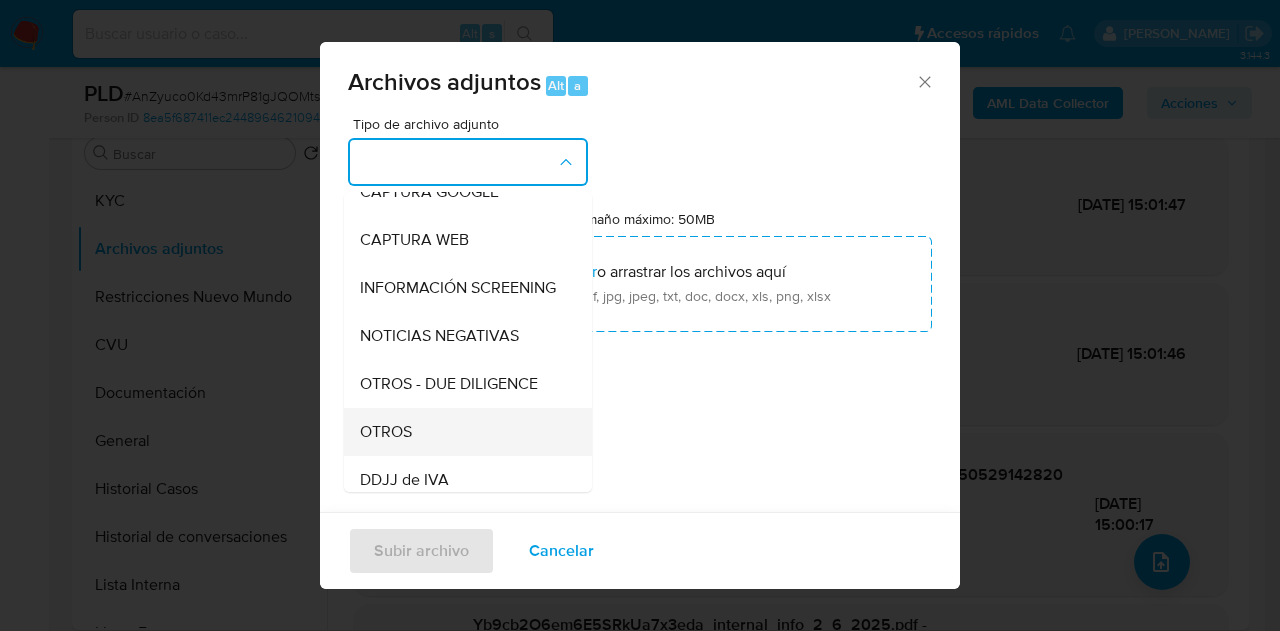 click on "OTROS" at bounding box center [462, 432] 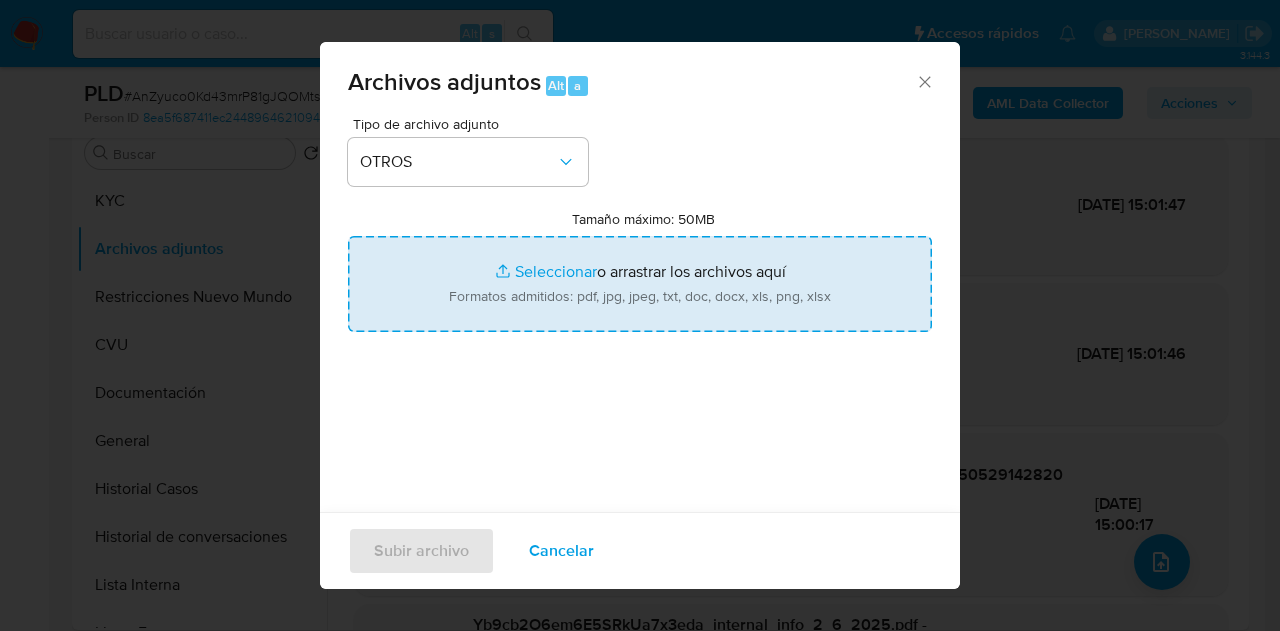 click on "Tamaño máximo: 50MB Seleccionar archivos" at bounding box center (640, 284) 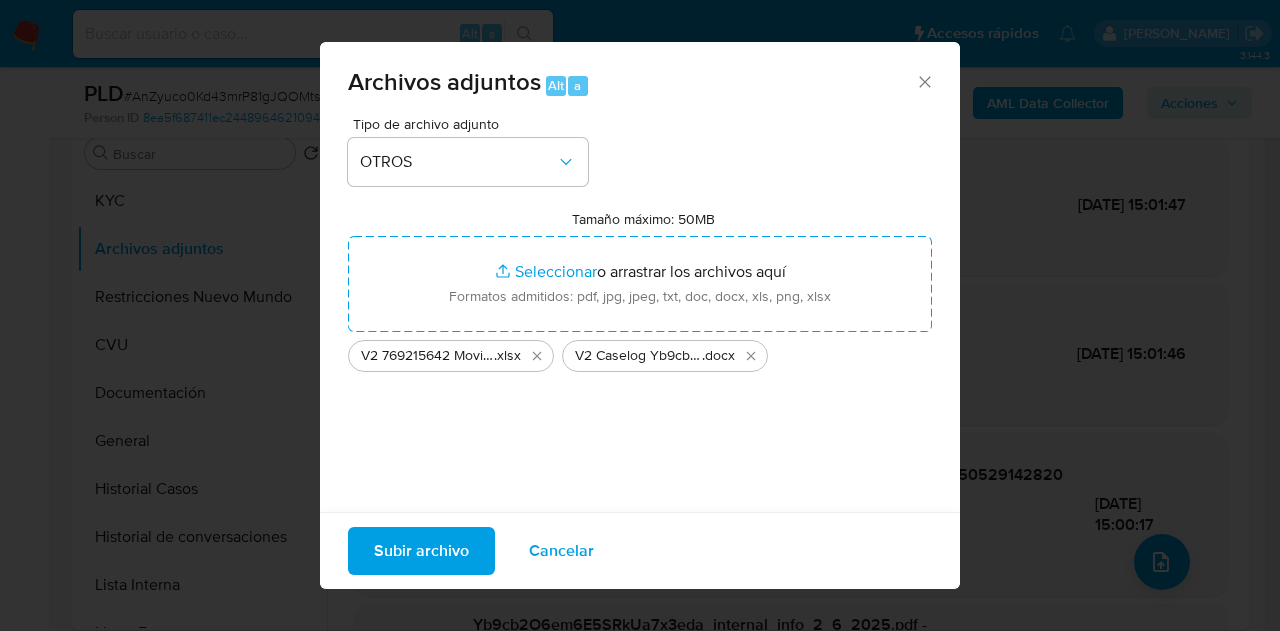 click on "Subir archivo" at bounding box center (421, 551) 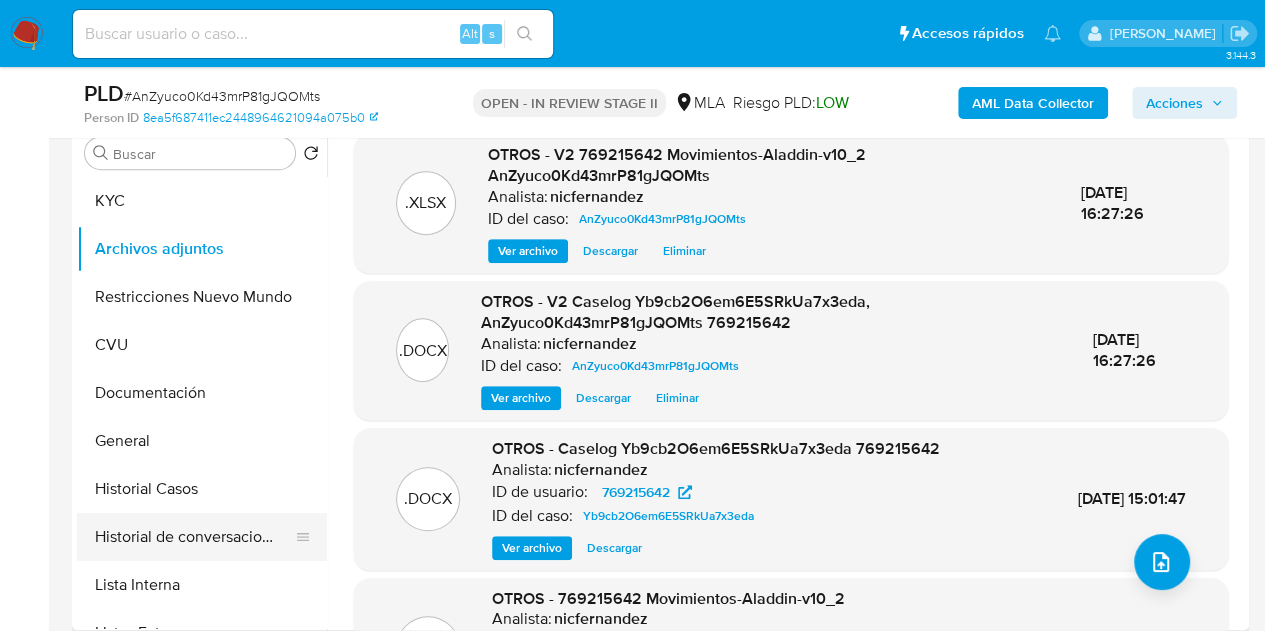 click on "Historial de conversaciones" at bounding box center (194, 537) 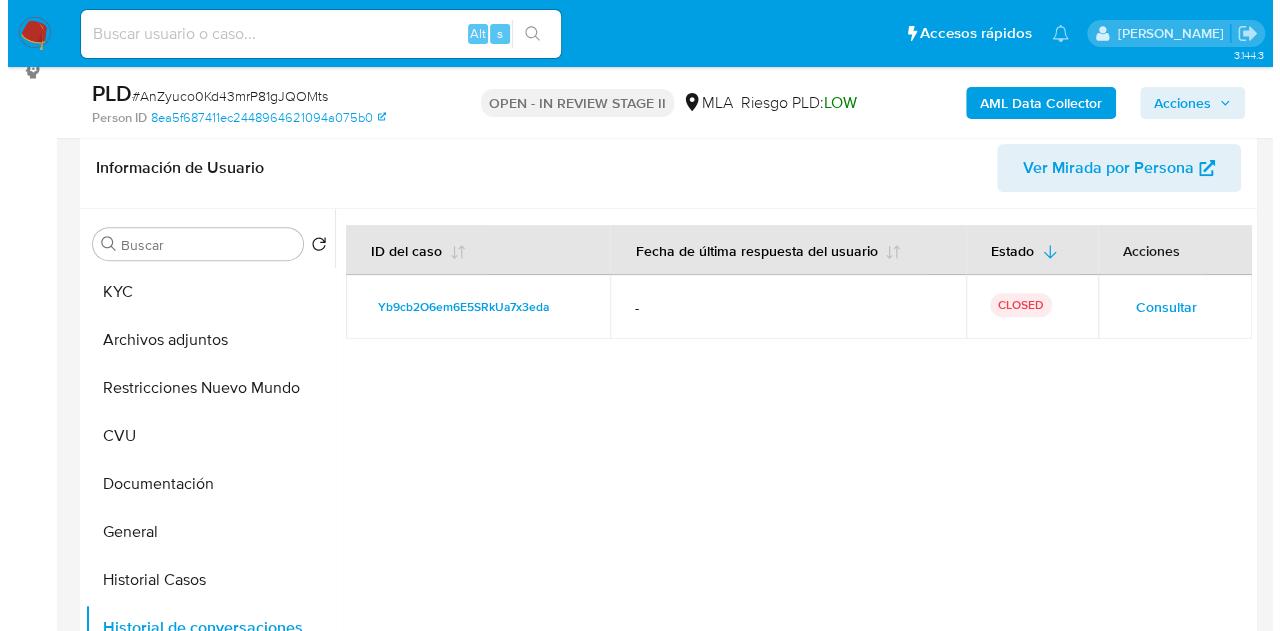 scroll, scrollTop: 374, scrollLeft: 0, axis: vertical 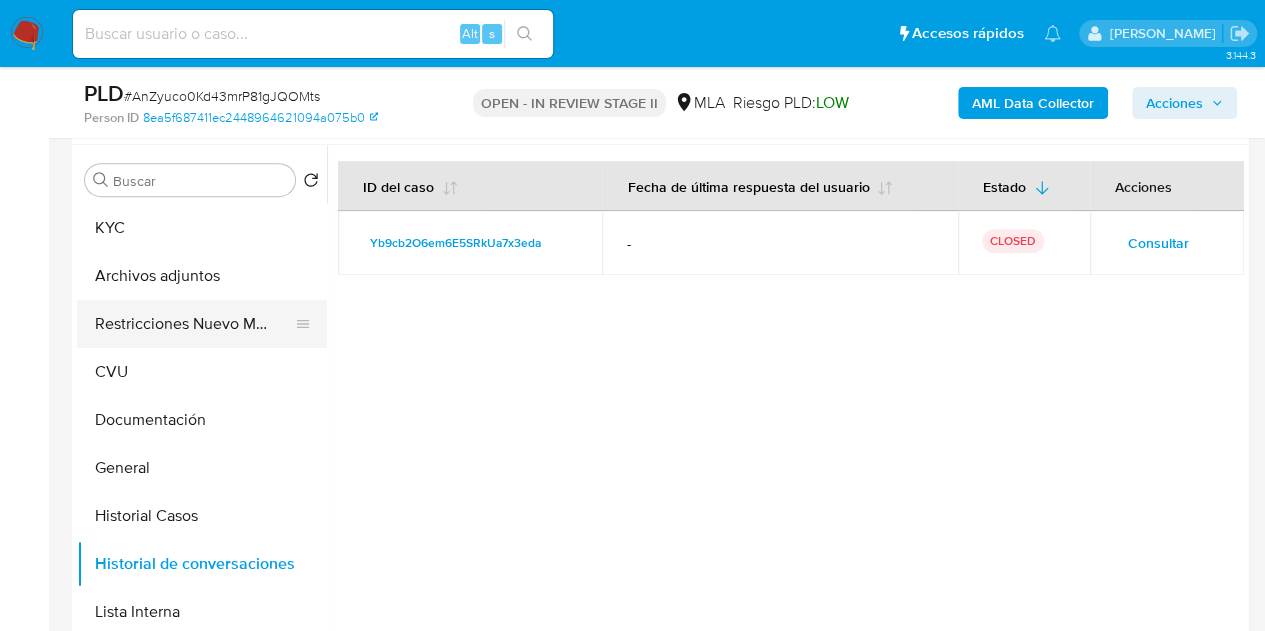 click on "Restricciones Nuevo Mundo" at bounding box center [194, 324] 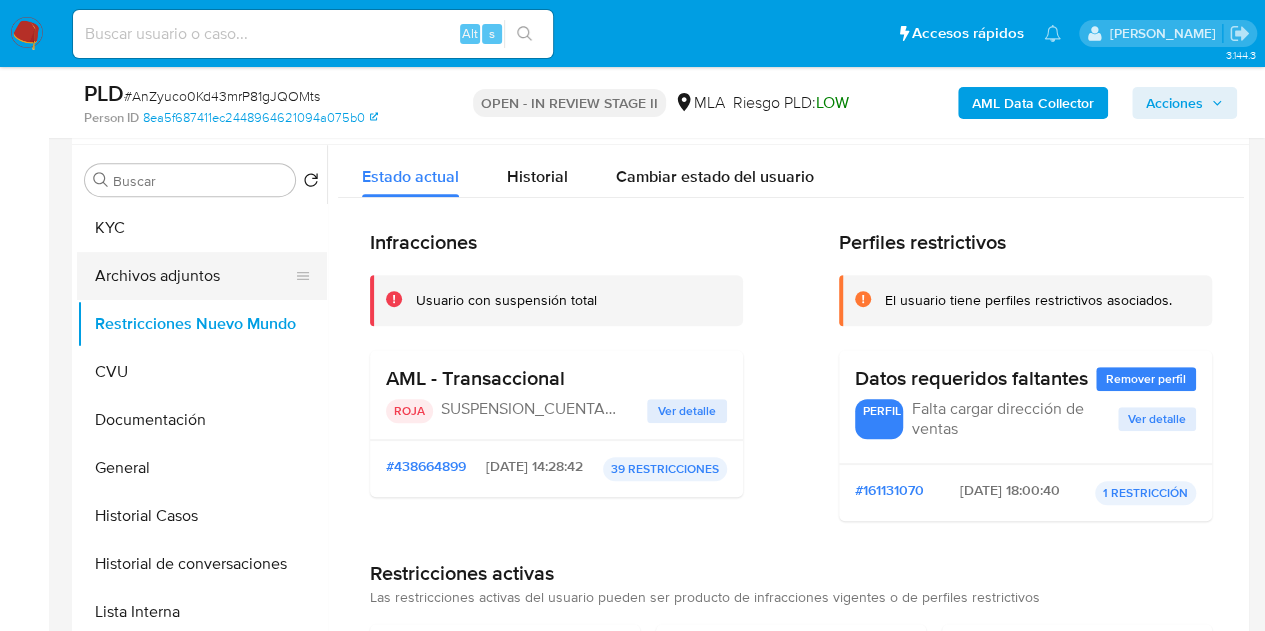 click on "Archivos adjuntos" at bounding box center (194, 276) 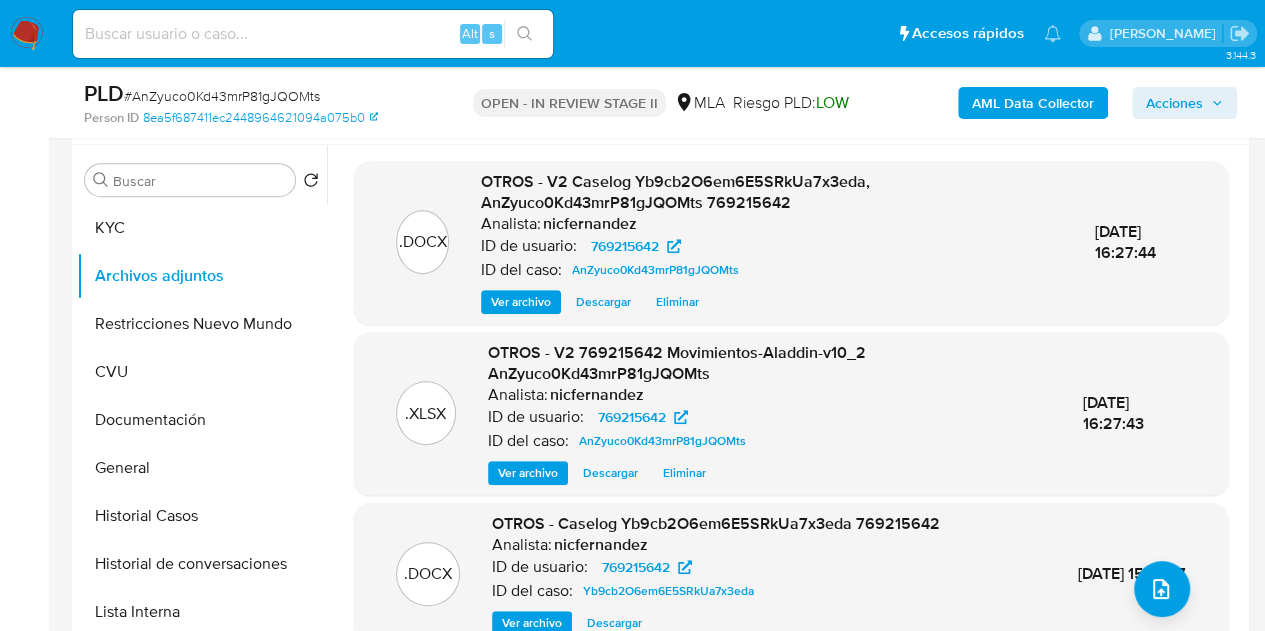 click on "Ver archivo" at bounding box center (521, 302) 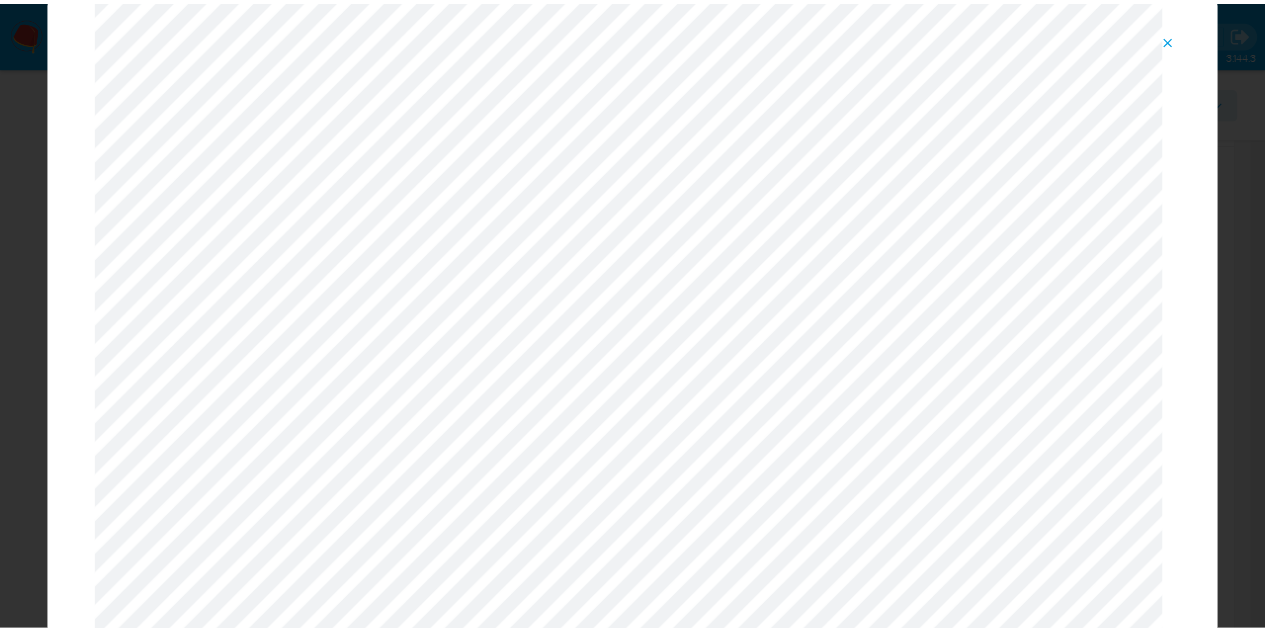 scroll, scrollTop: 0, scrollLeft: 0, axis: both 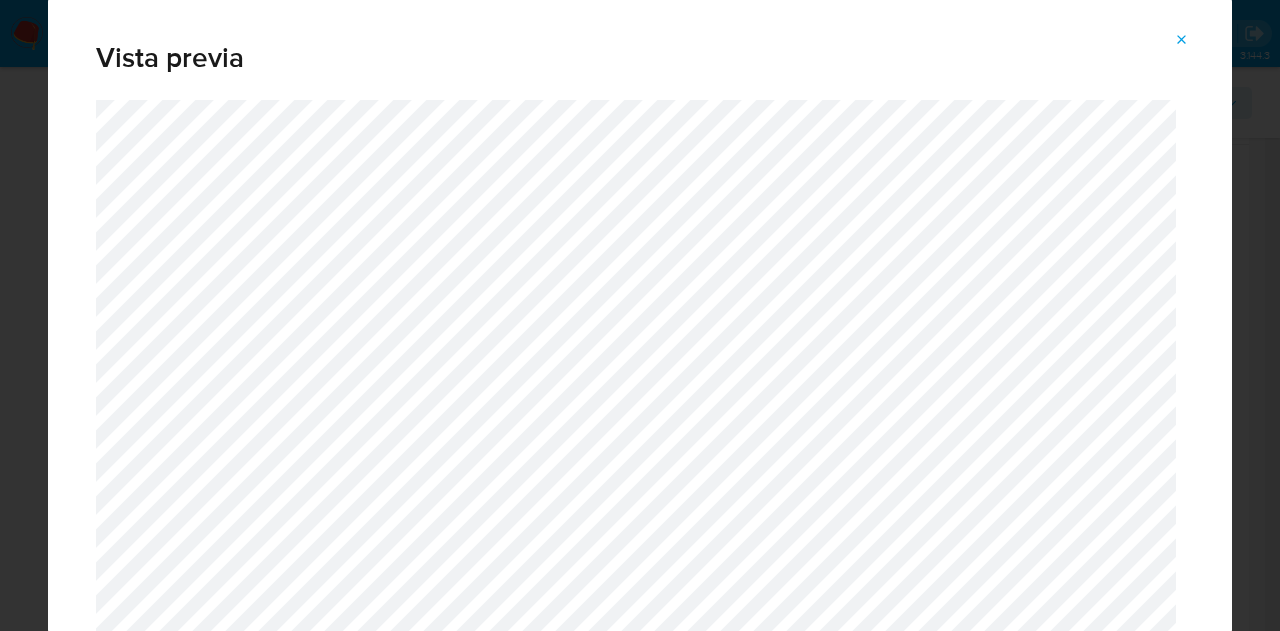 click 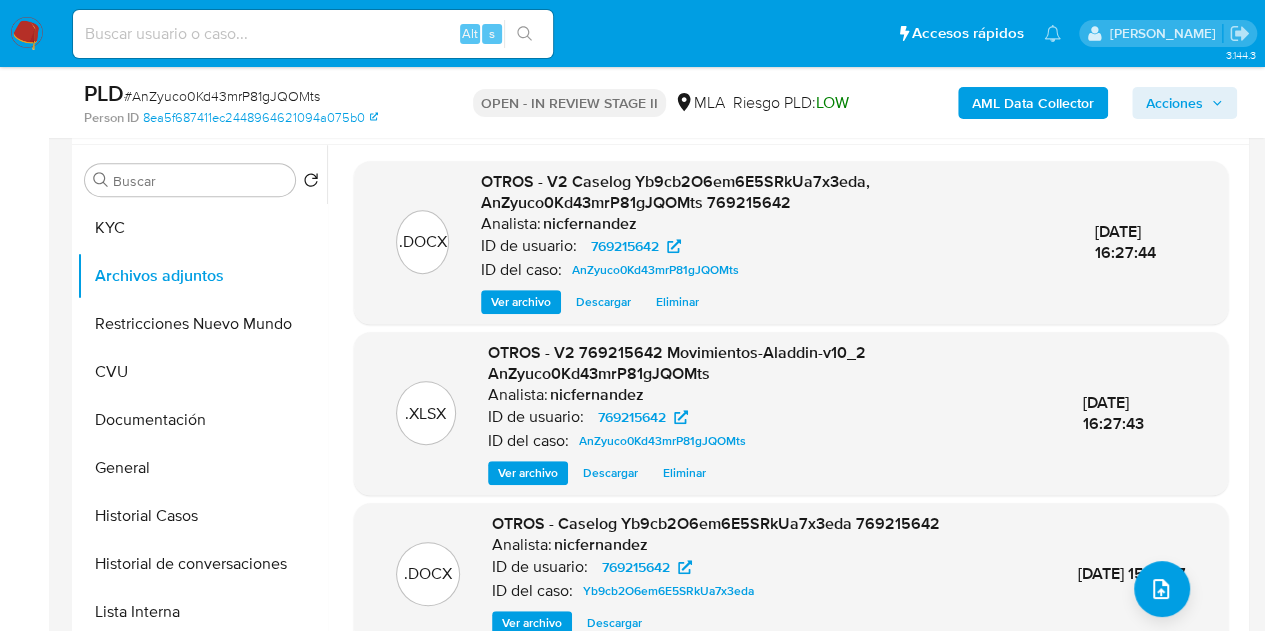click on "Acciones" at bounding box center [1174, 103] 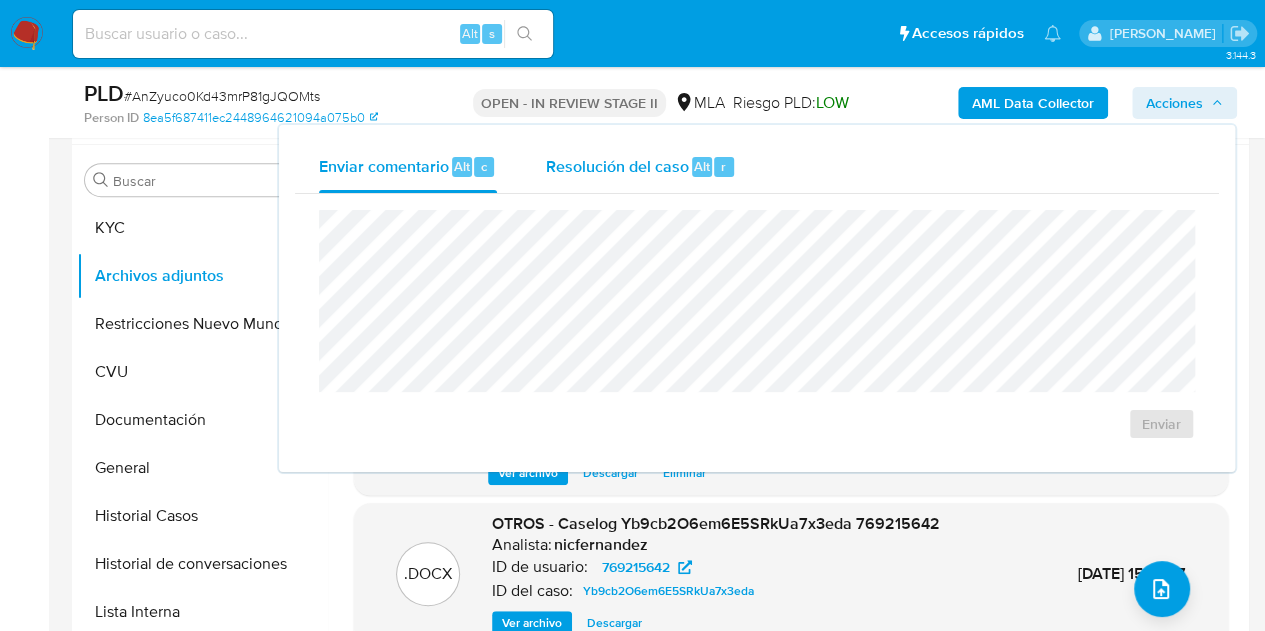 click on "Alt" at bounding box center (702, 167) 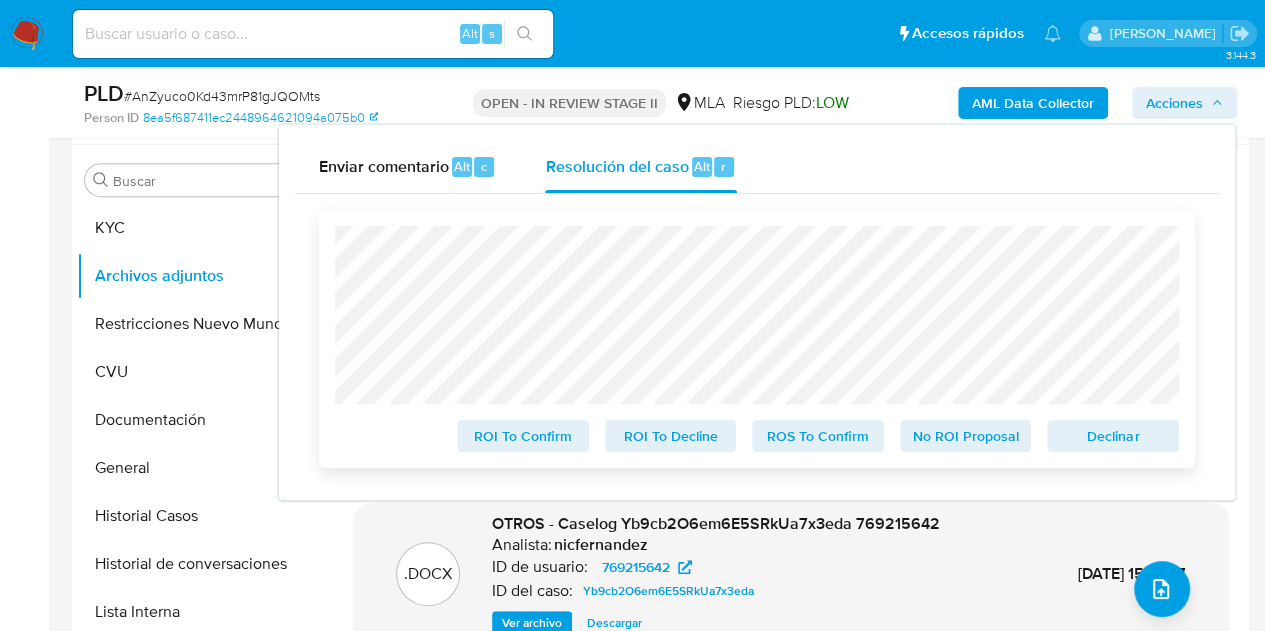 click on "Declinar" at bounding box center [1113, 436] 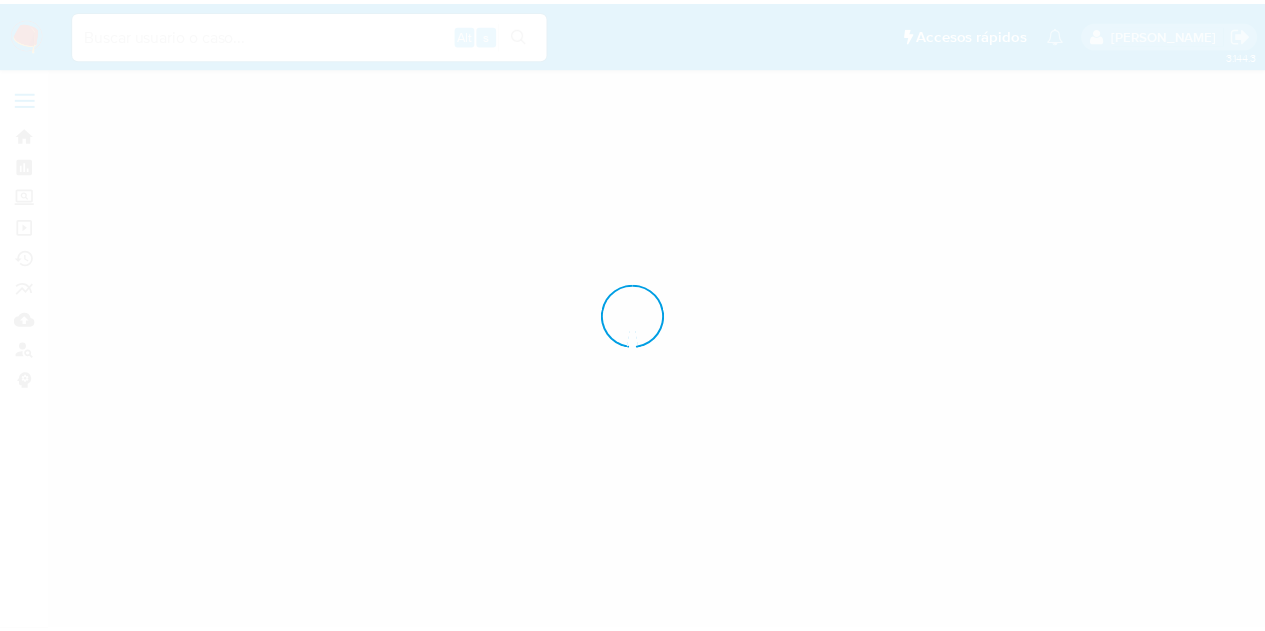 scroll, scrollTop: 0, scrollLeft: 0, axis: both 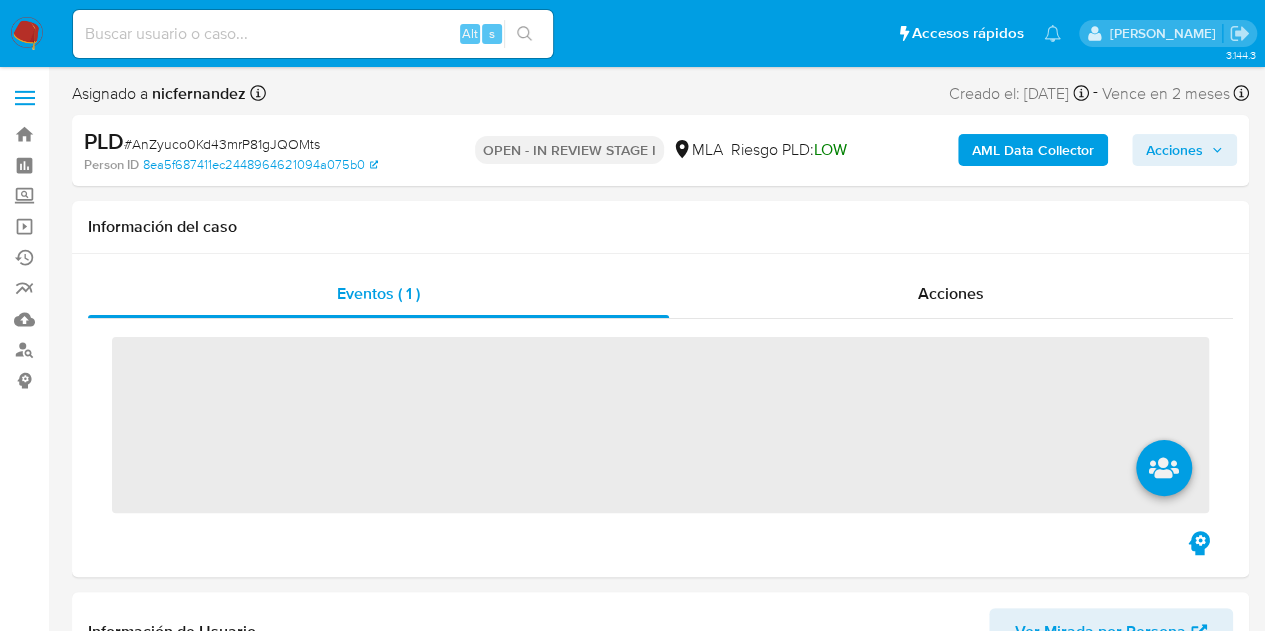 click on "Acciones" at bounding box center [1184, 150] 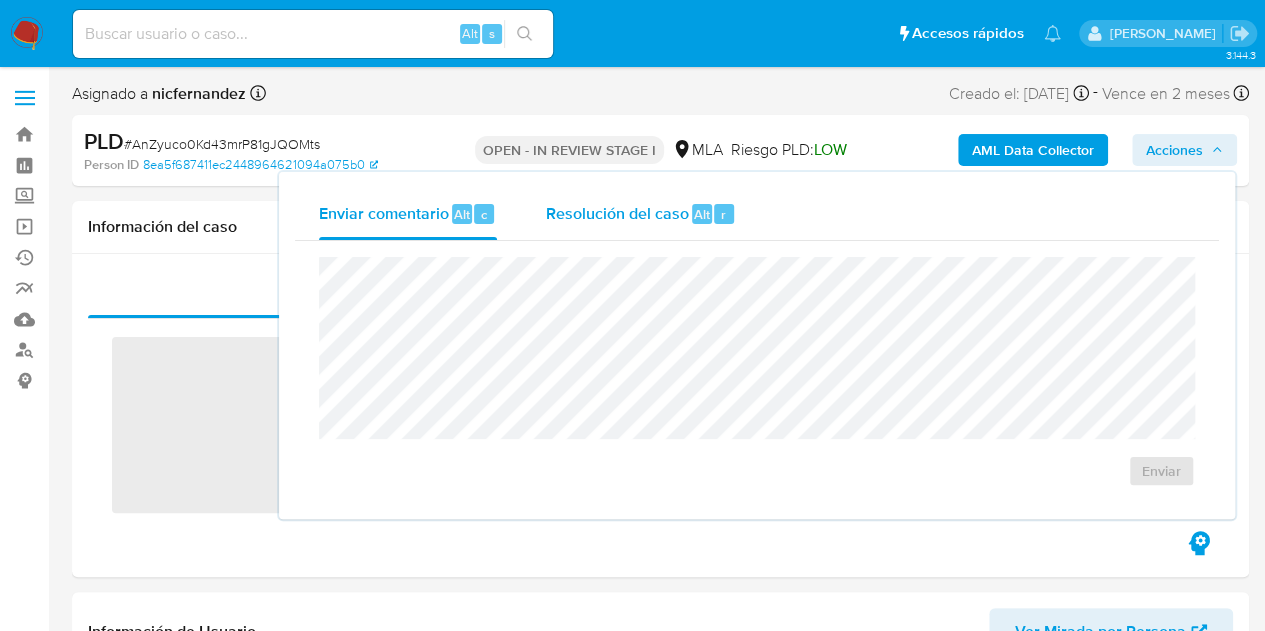 click on "Resolución del caso" at bounding box center [616, 213] 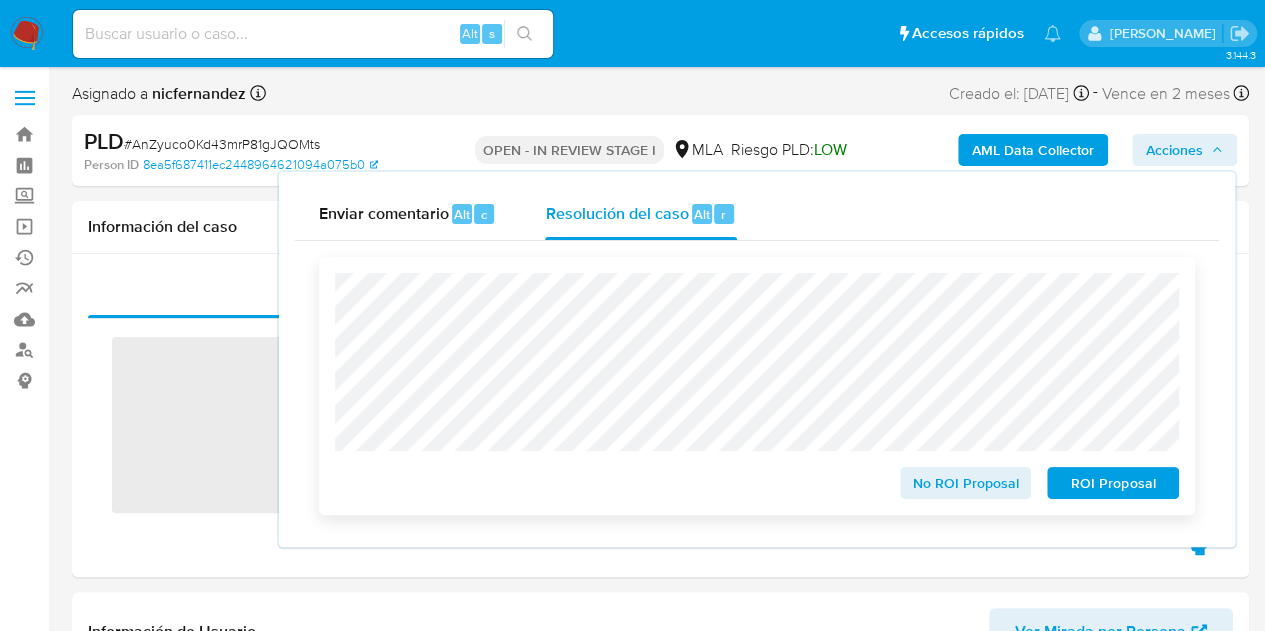 click on "ROI Proposal" at bounding box center [1113, 483] 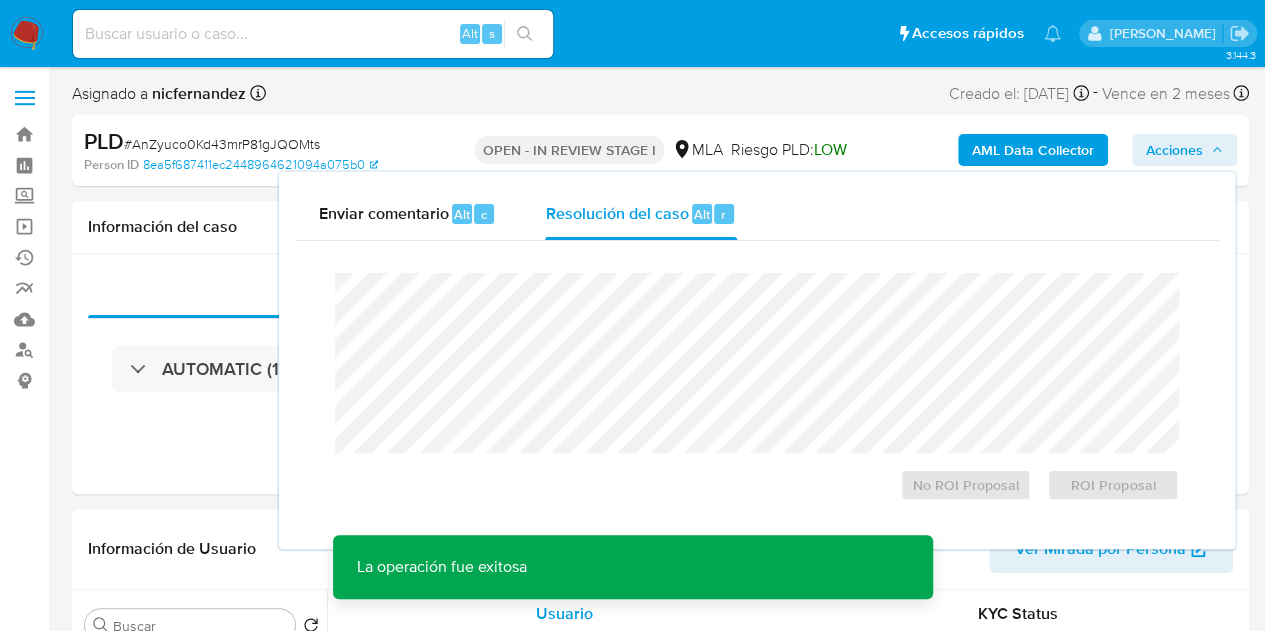 select on "10" 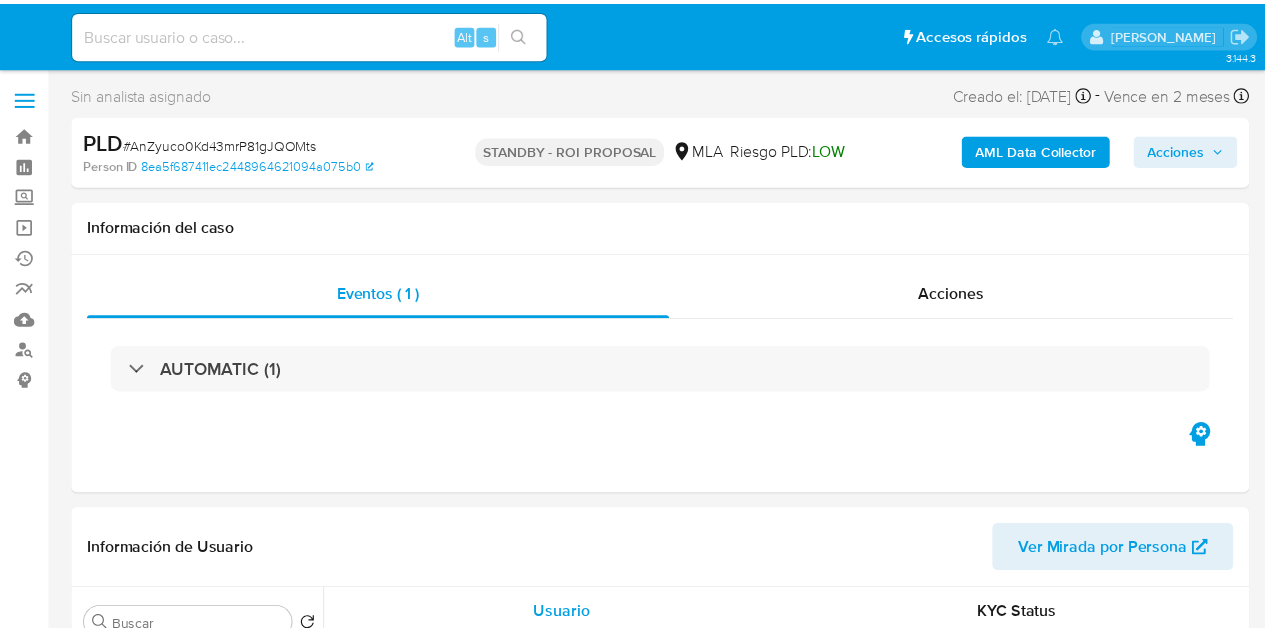 scroll, scrollTop: 0, scrollLeft: 0, axis: both 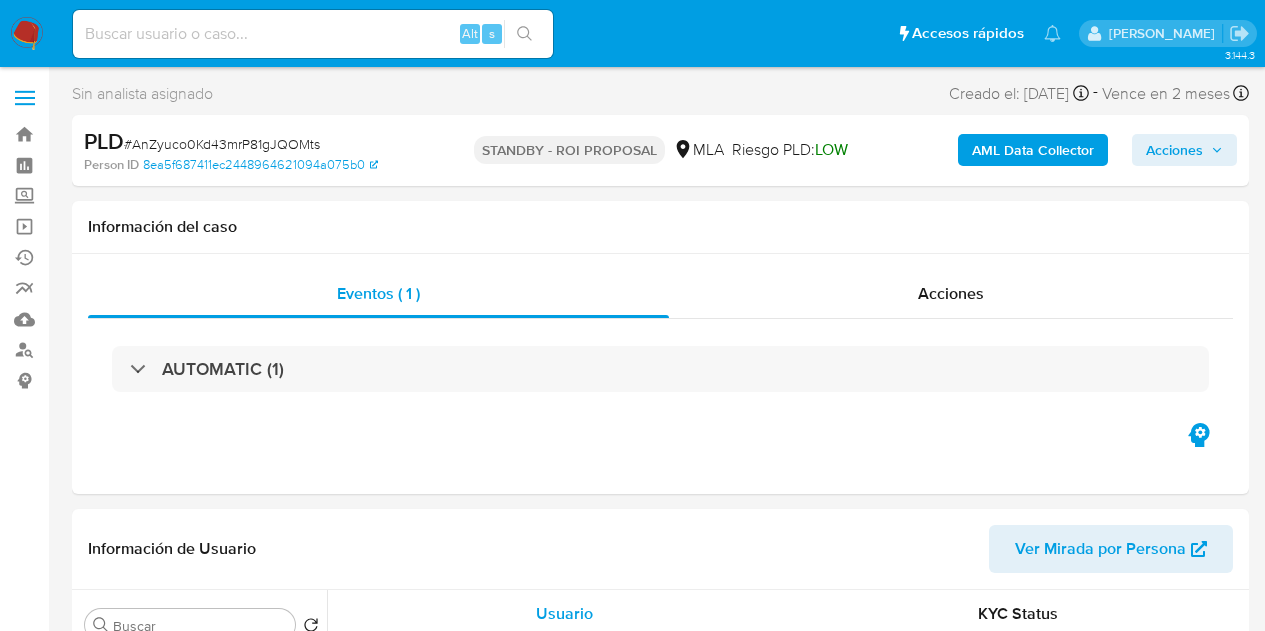 select on "10" 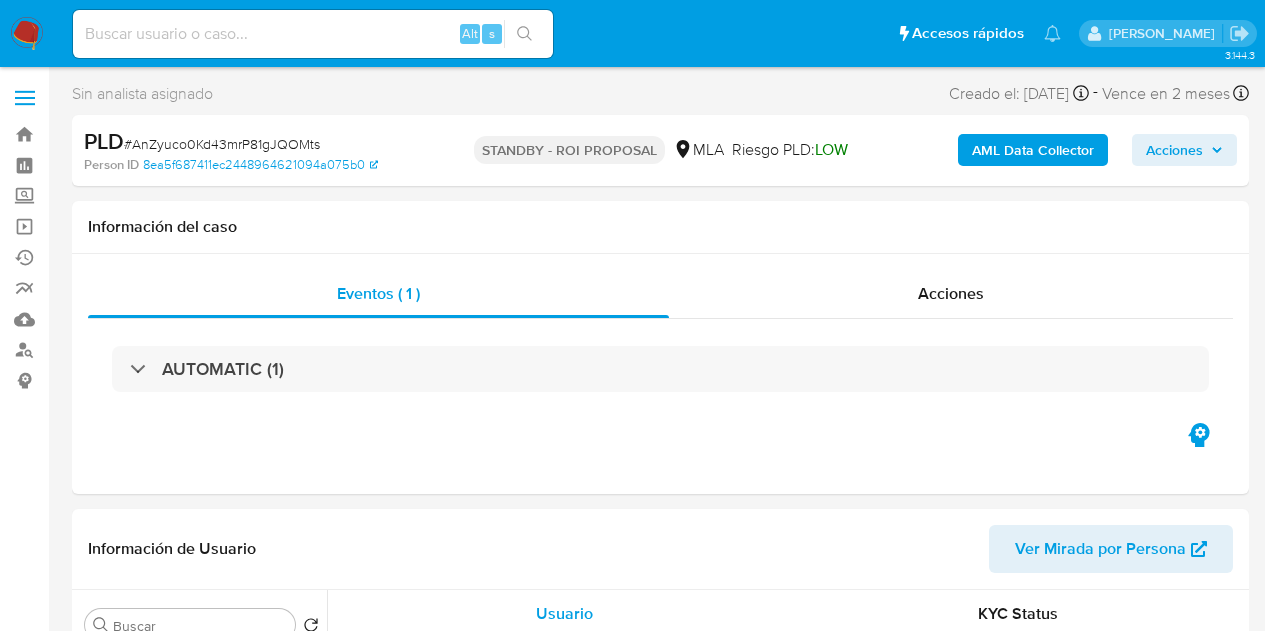 scroll, scrollTop: 0, scrollLeft: 0, axis: both 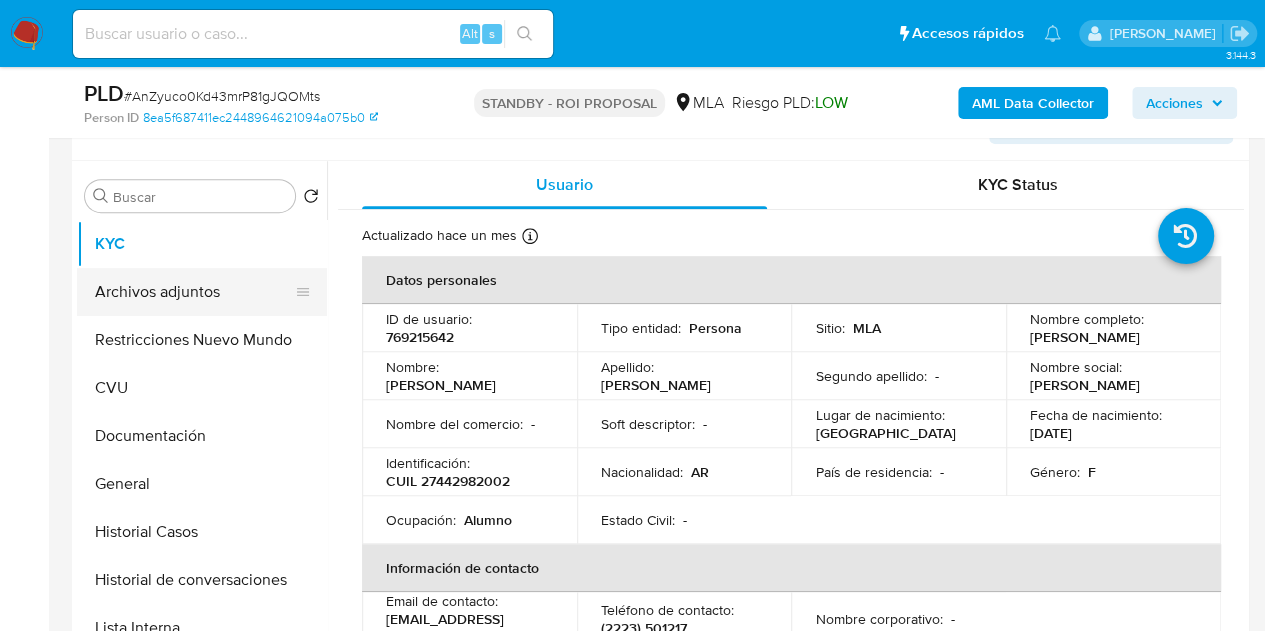 click on "Archivos adjuntos" at bounding box center [194, 292] 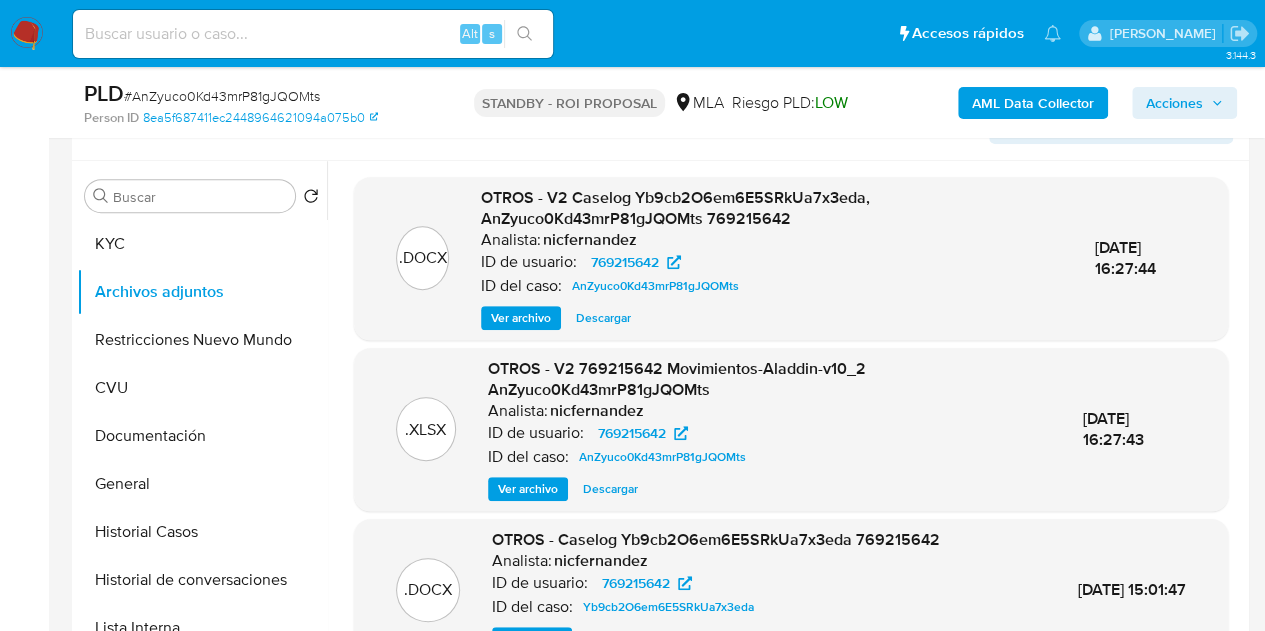 click on "Ver archivo" at bounding box center [521, 318] 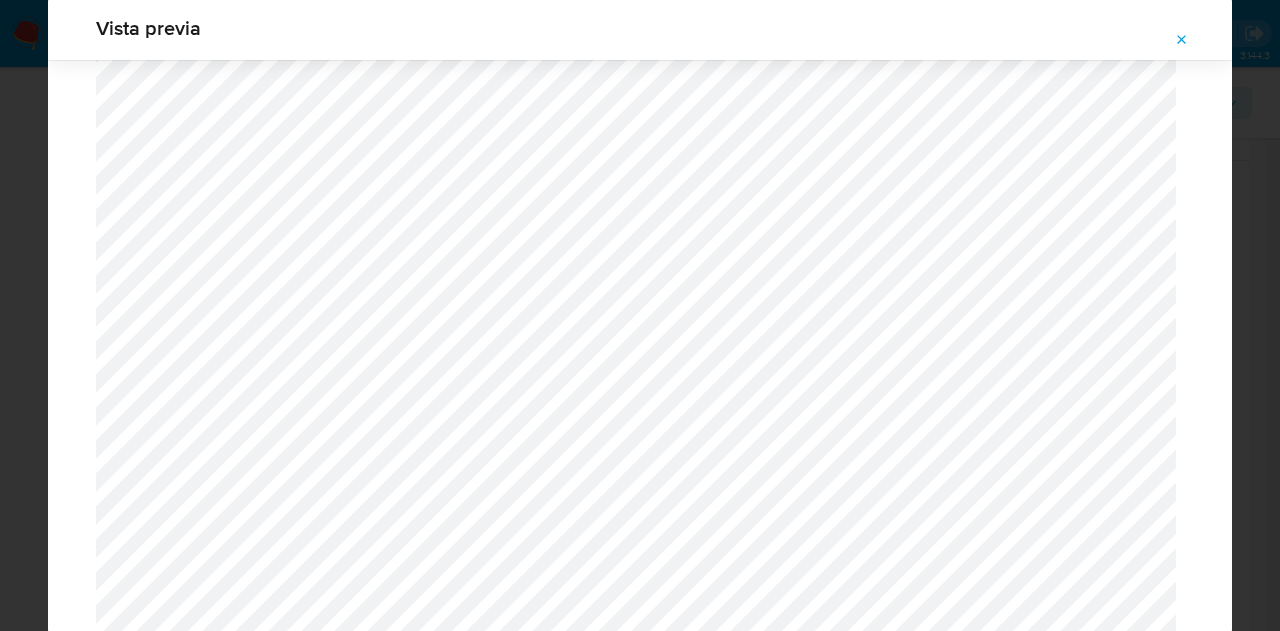 scroll, scrollTop: 2372, scrollLeft: 0, axis: vertical 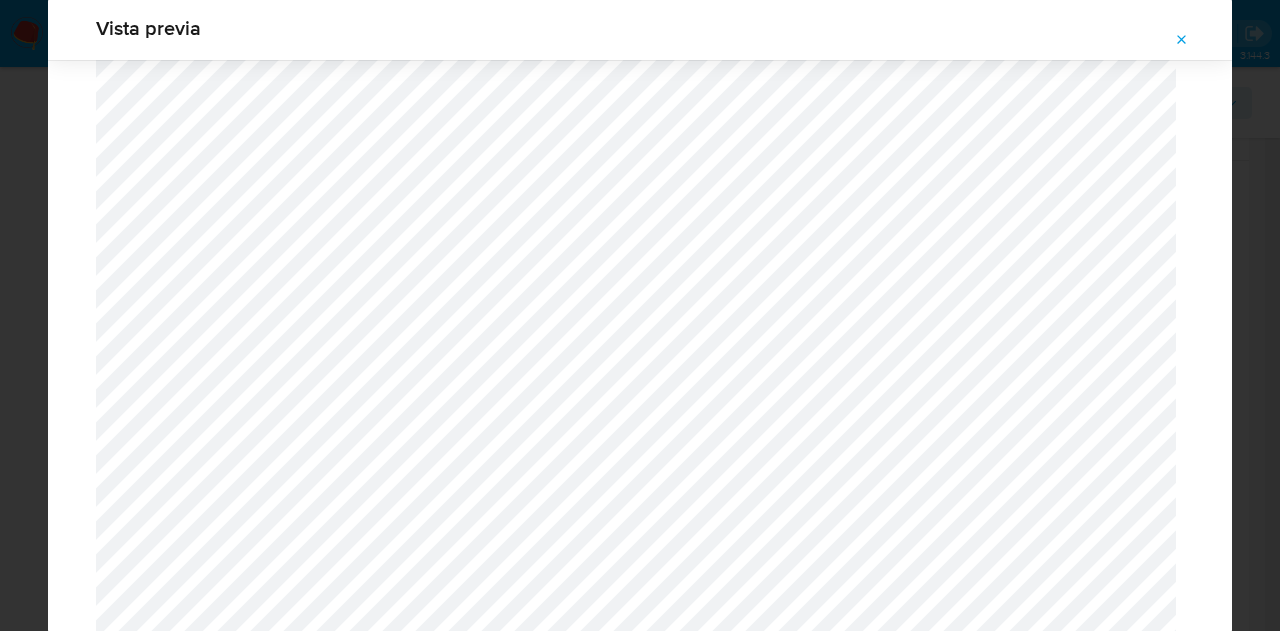 click 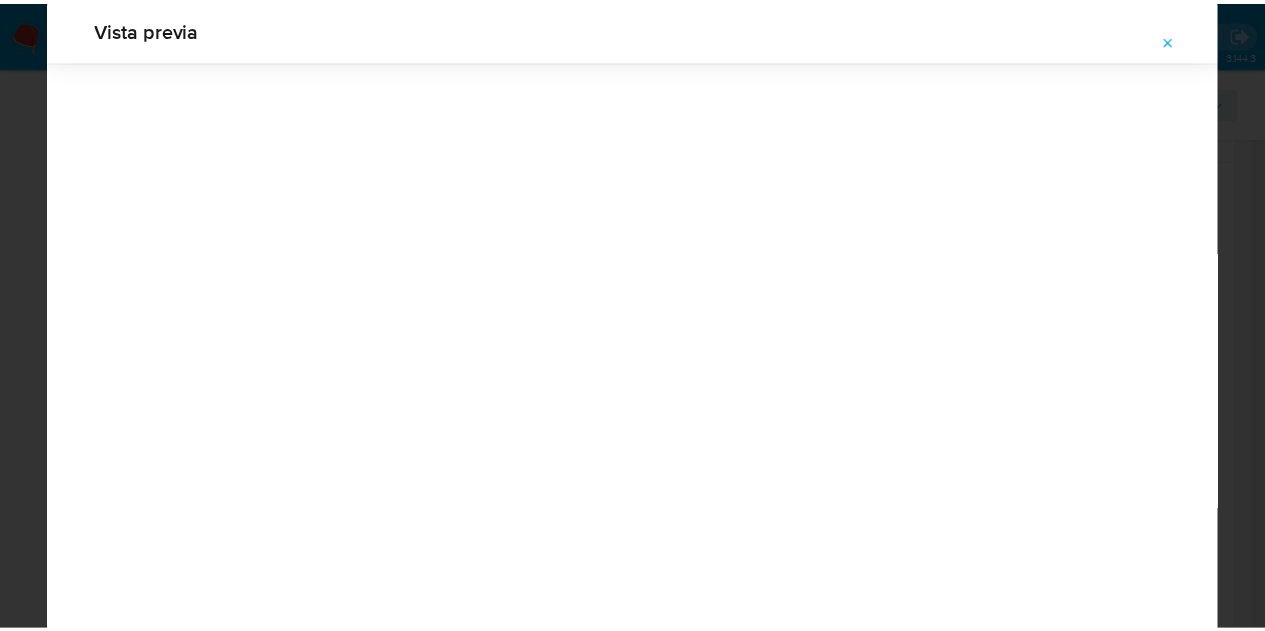 scroll, scrollTop: 64, scrollLeft: 0, axis: vertical 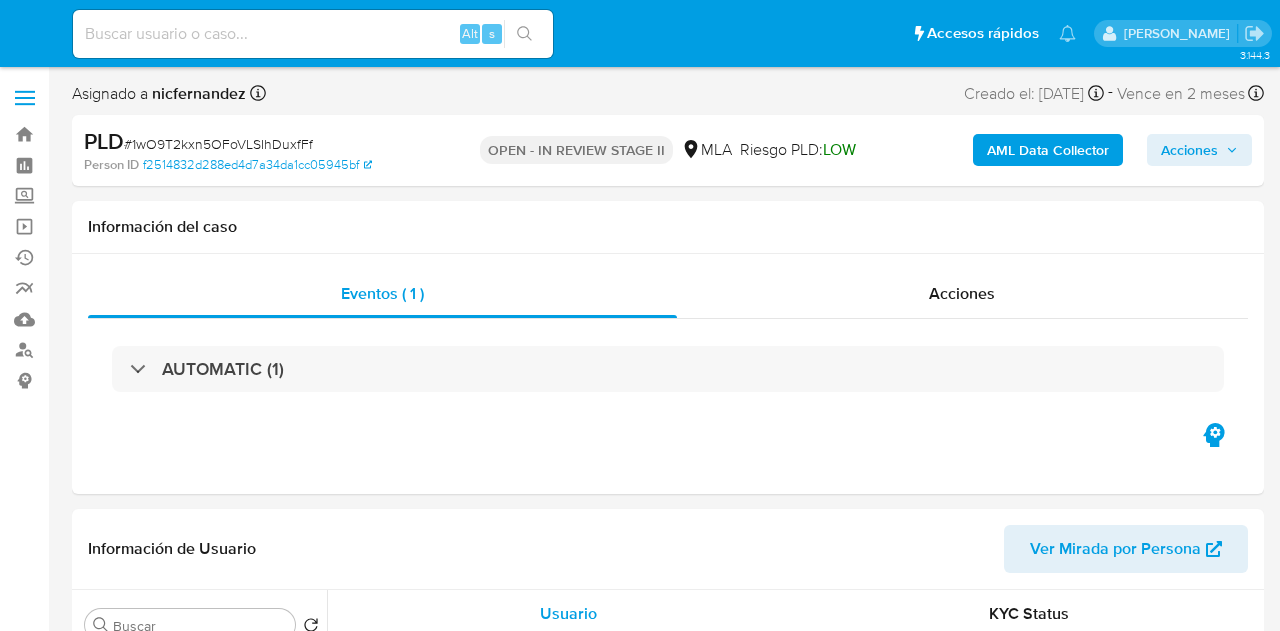 select on "10" 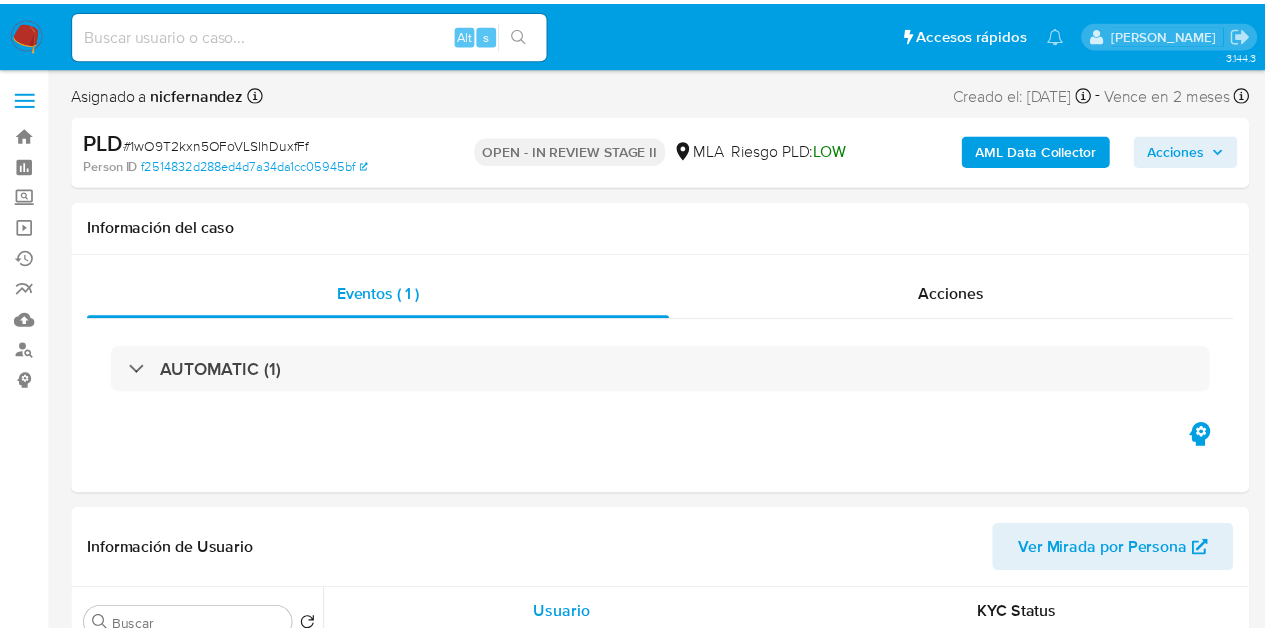 scroll, scrollTop: 0, scrollLeft: 0, axis: both 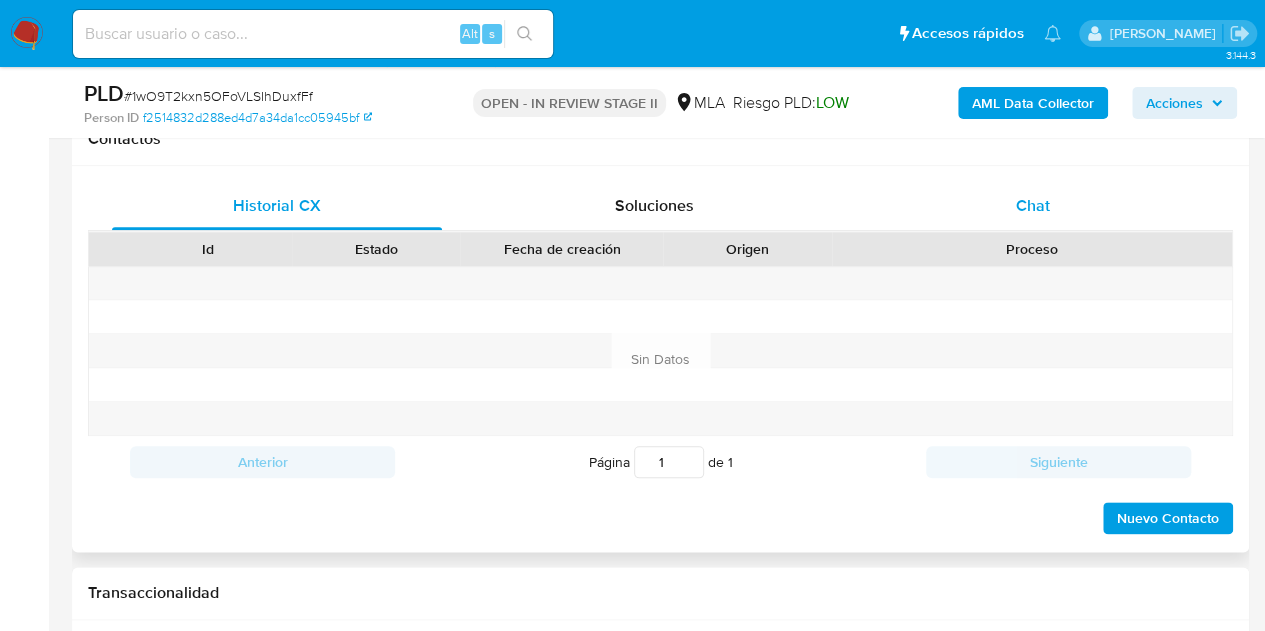 click on "Chat" at bounding box center [1033, 205] 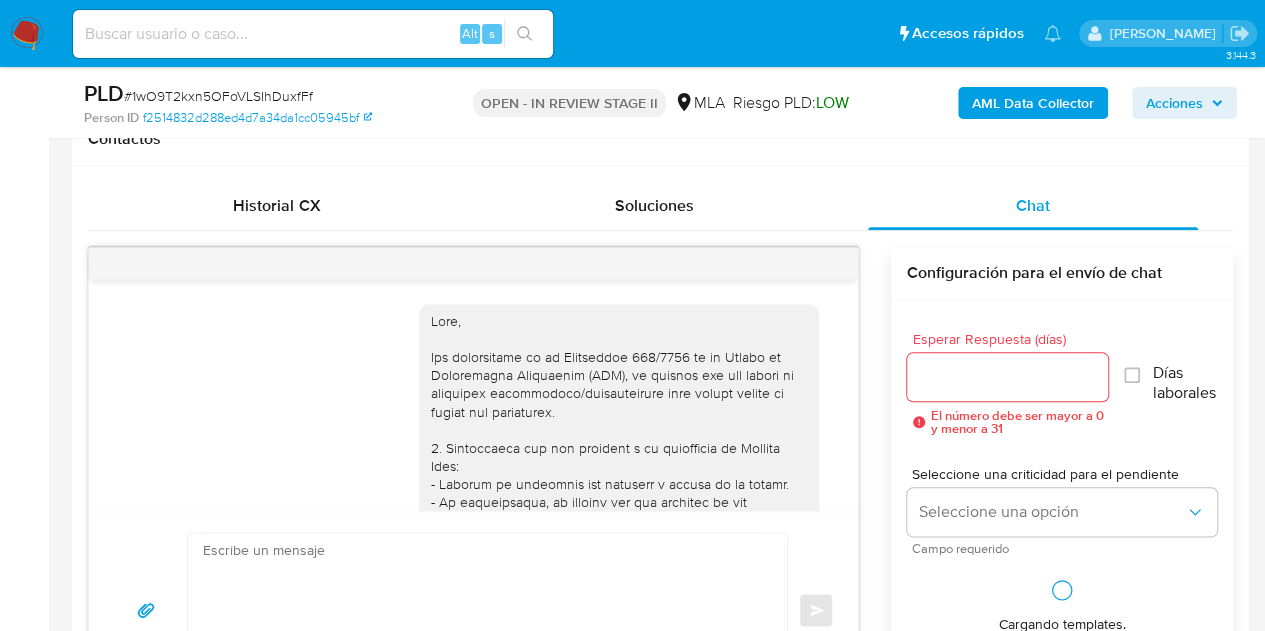 scroll, scrollTop: 1234, scrollLeft: 0, axis: vertical 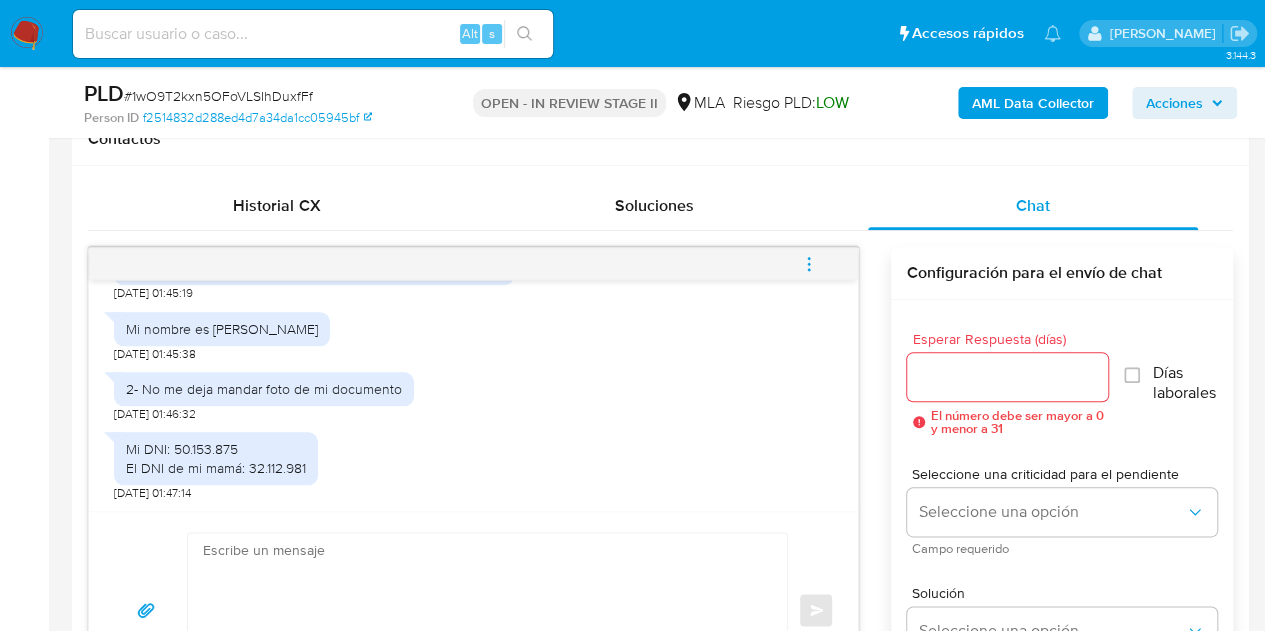 click on "18/06/2025 18:28:40 1- Mi nombre es [tu nombre] y tengo 15 años. Uso Mercado Pago con la aprobación y supervisión de mi mamá, quien está al tanto de todos los movimientos. Durante el último mes, recibí varios ingresos a mi cuenta porque celebré mi fiesta de 15 años. Las personas que asistieron me enviaron dinero correspondiente a los regalos o a pagos relacionados con la tarjeta de invitación virtual que preparé, y en algunos casos también colaboraciones familiares.
Aclaro que no se trata de ninguna actividad comercial ni negocio irregular. Solo fue un evento puntual (mis 15 años) y el dinero fue transferido por familiares, amigos y conocidos con ese único fin.
Las operaciones son propias, pero siempre autorizadas y supervisadas por mi mamá.
21/06/2025 01:45:19 Mi nombre es Nicole Landeira 21/06/2025 01:45:38 2- No me deja mandar foto de mi documento 21/06/2025 01:46:32 Mi DNI: 50.153.875
El DNI de mi mamá: 32.112.981 21/06/2025 01:47:14" at bounding box center (473, 395) 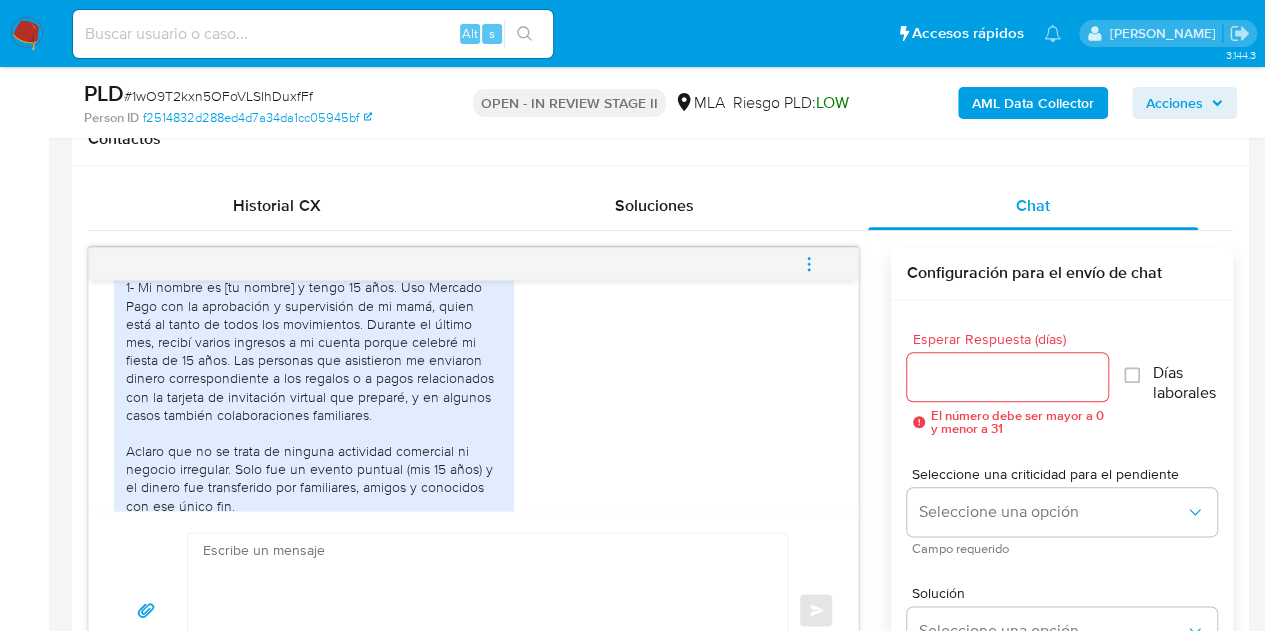 scroll, scrollTop: 944, scrollLeft: 0, axis: vertical 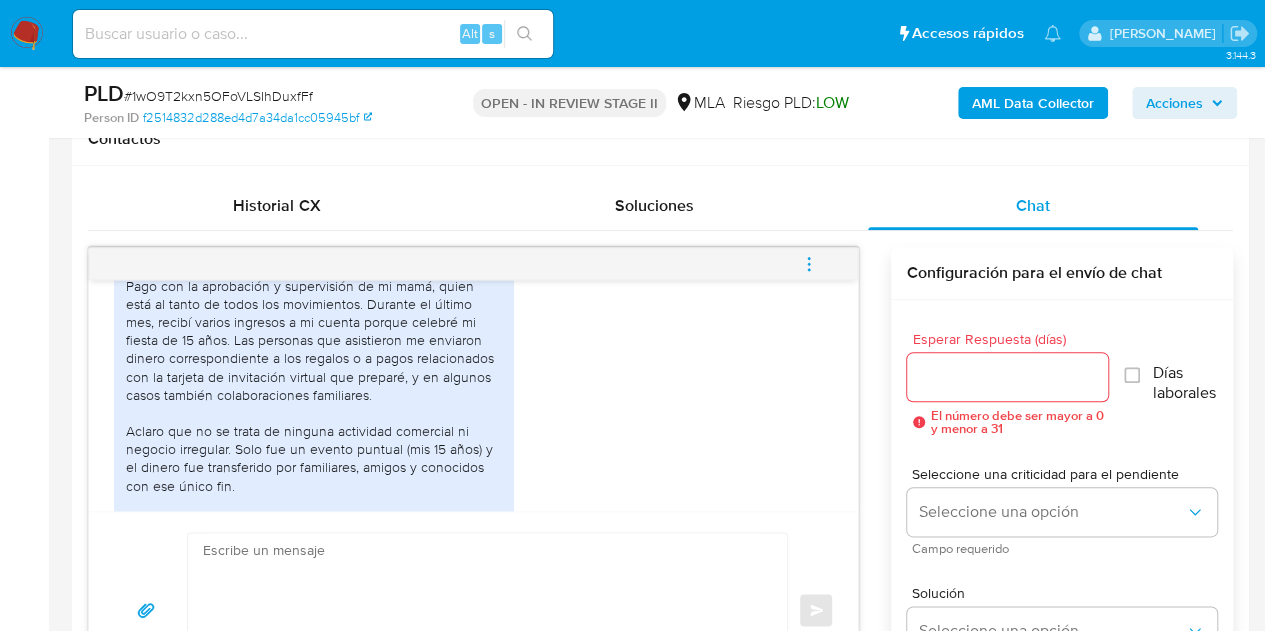 click on "1- Mi nombre es [tu nombre] y tengo 15 años. Uso Mercado Pago con la aprobación y supervisión de mi mamá, quien está al tanto de todos los movimientos. Durante el último mes, recibí varios ingresos a mi cuenta porque celebré mi fiesta de 15 años. Las personas que asistieron me enviaron dinero correspondiente a los regalos o a pagos relacionados con la tarjeta de invitación virtual que preparé, y en algunos casos también colaboraciones familiares.
Aclaro que no se trata de ninguna actividad comercial ni negocio irregular. Solo fue un evento puntual (mis 15 años) y el dinero fue transferido por familiares, amigos y conocidos con ese único fin.
Las operaciones son propias, pero siempre autorizadas y supervisadas por mi mamá." at bounding box center (314, 403) 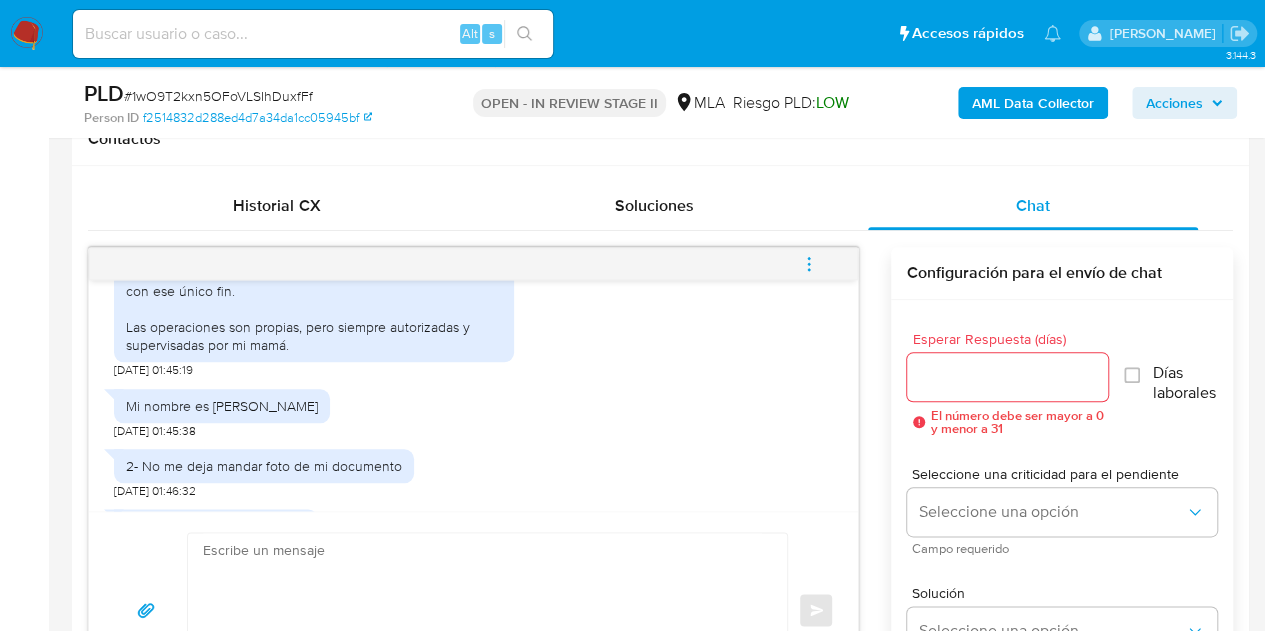 scroll, scrollTop: 1234, scrollLeft: 0, axis: vertical 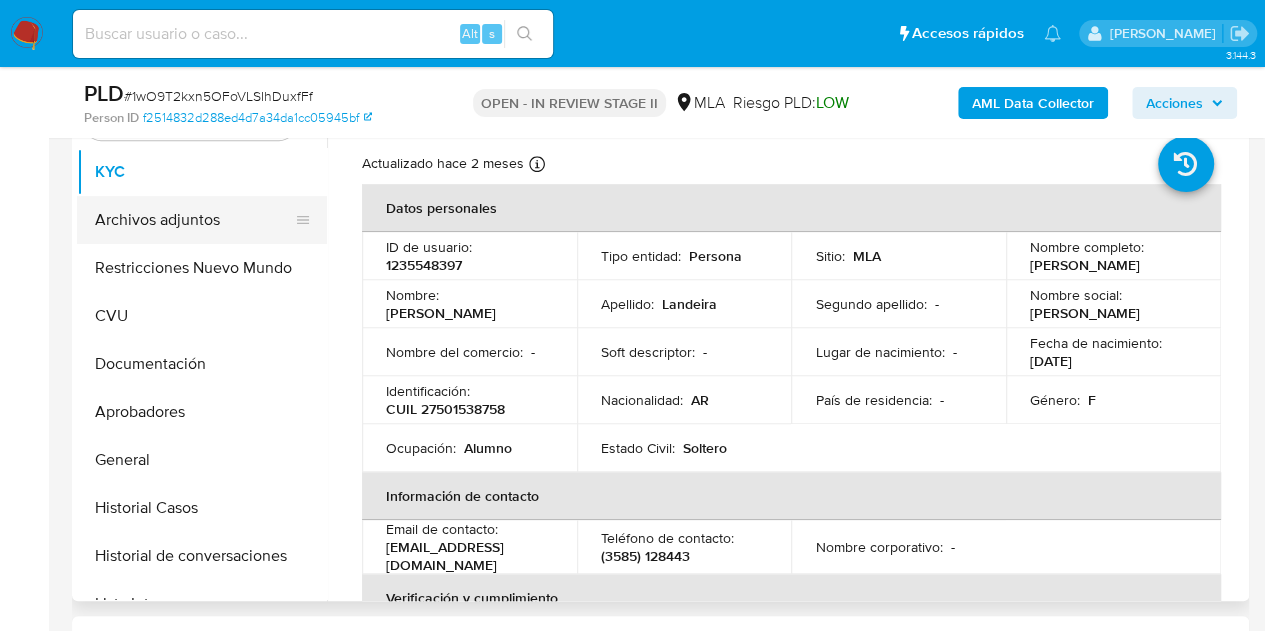 click on "Archivos adjuntos" at bounding box center [194, 220] 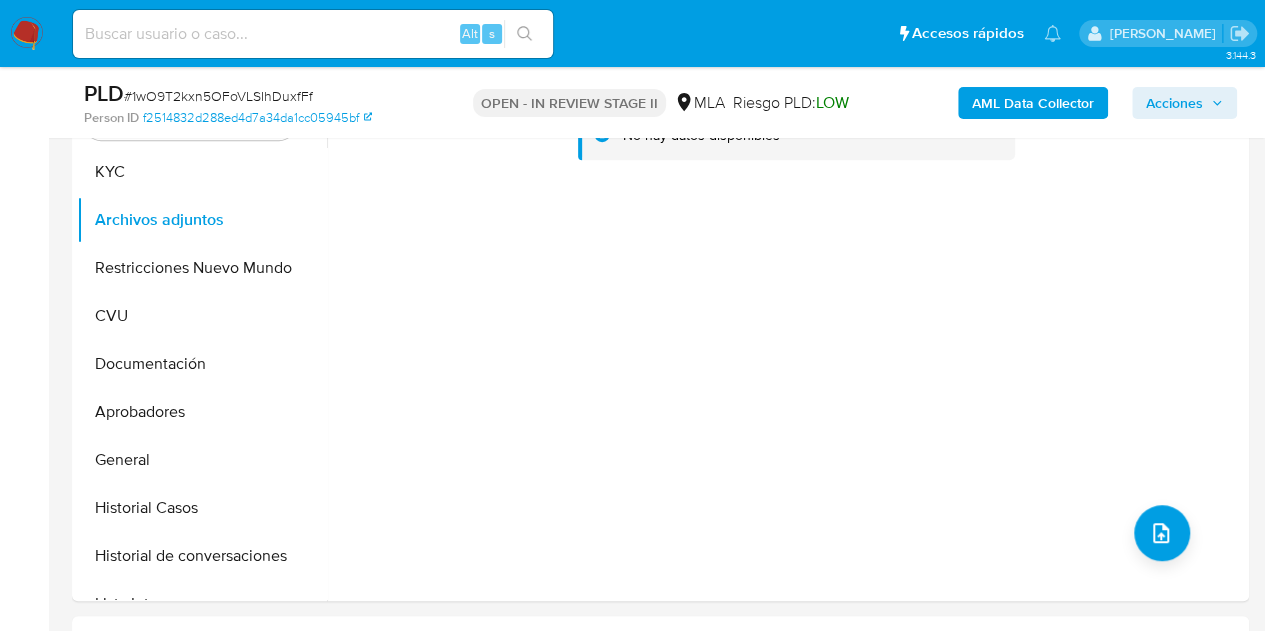 scroll, scrollTop: 276, scrollLeft: 0, axis: vertical 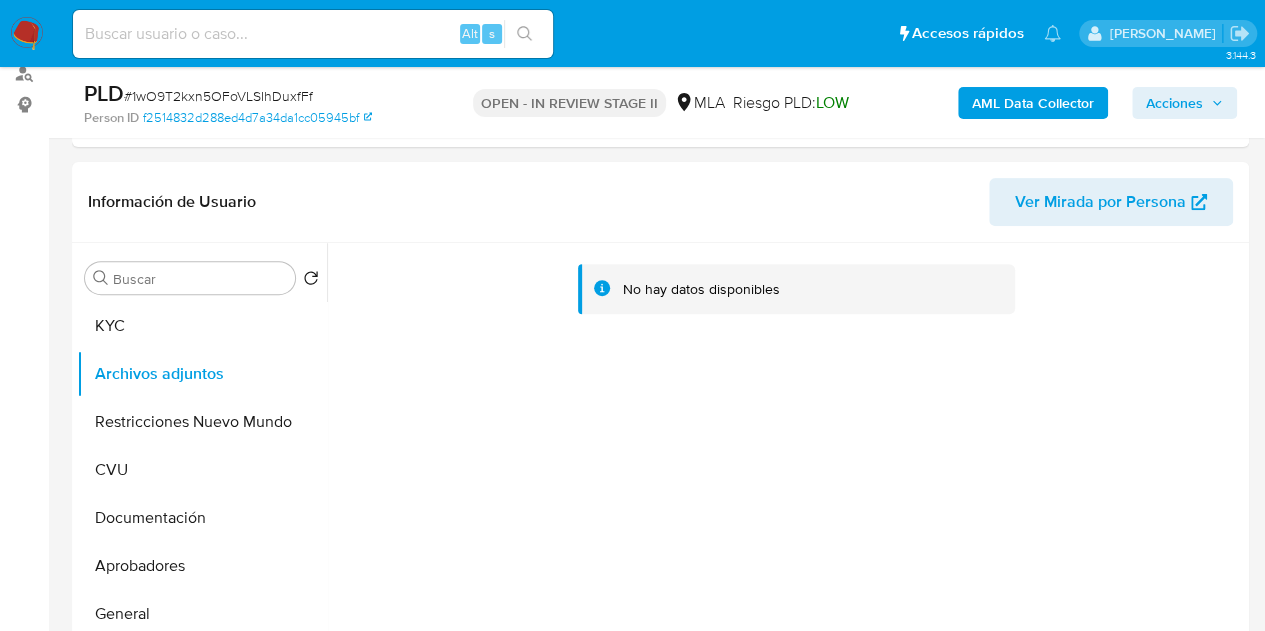 click on "AML Data Collector" at bounding box center [1033, 103] 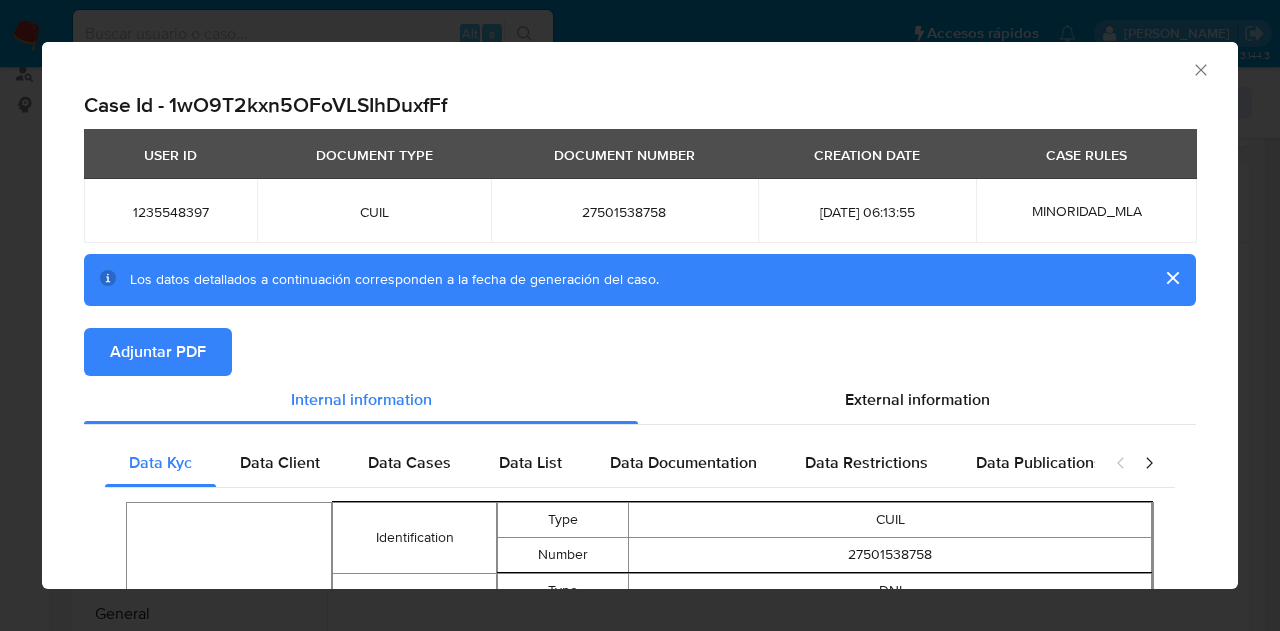 click on "Adjuntar PDF" at bounding box center (158, 352) 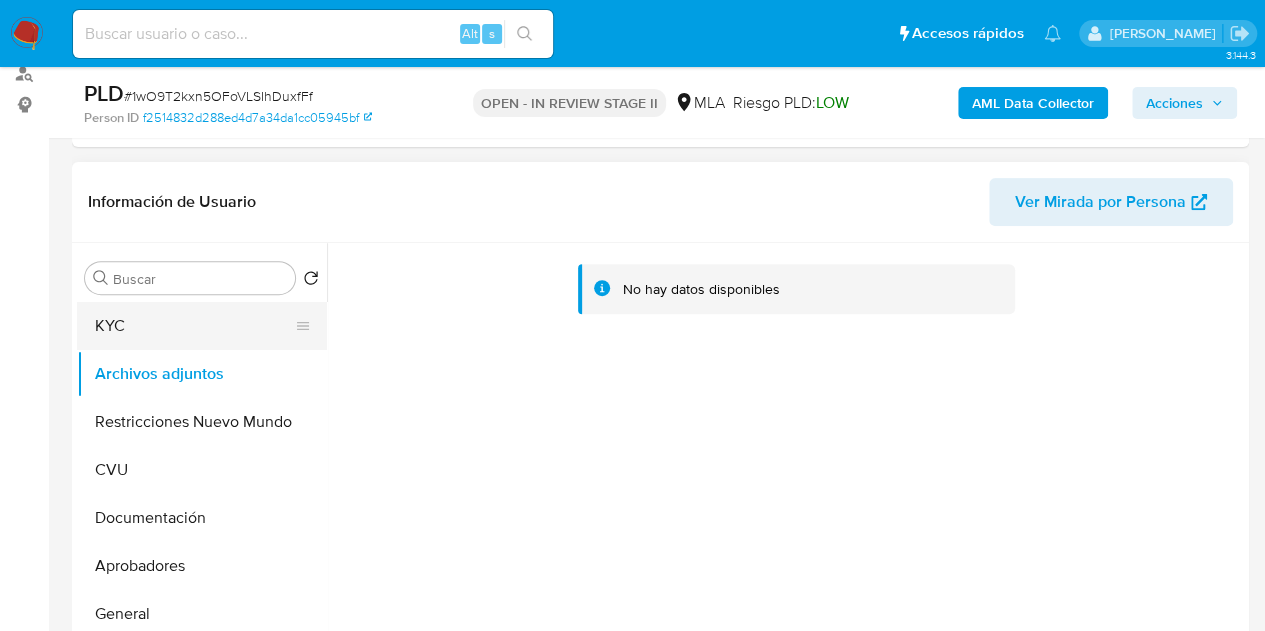 click on "KYC" at bounding box center (194, 326) 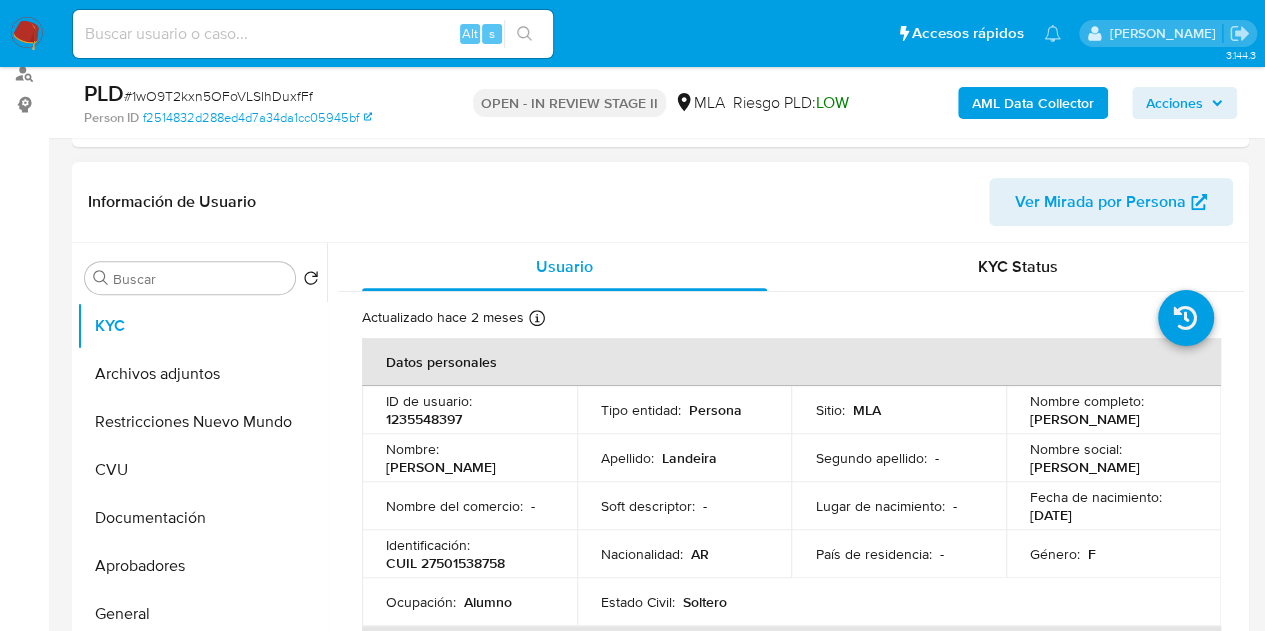 click on "Nombre :    Anna Nicole" at bounding box center (469, 458) 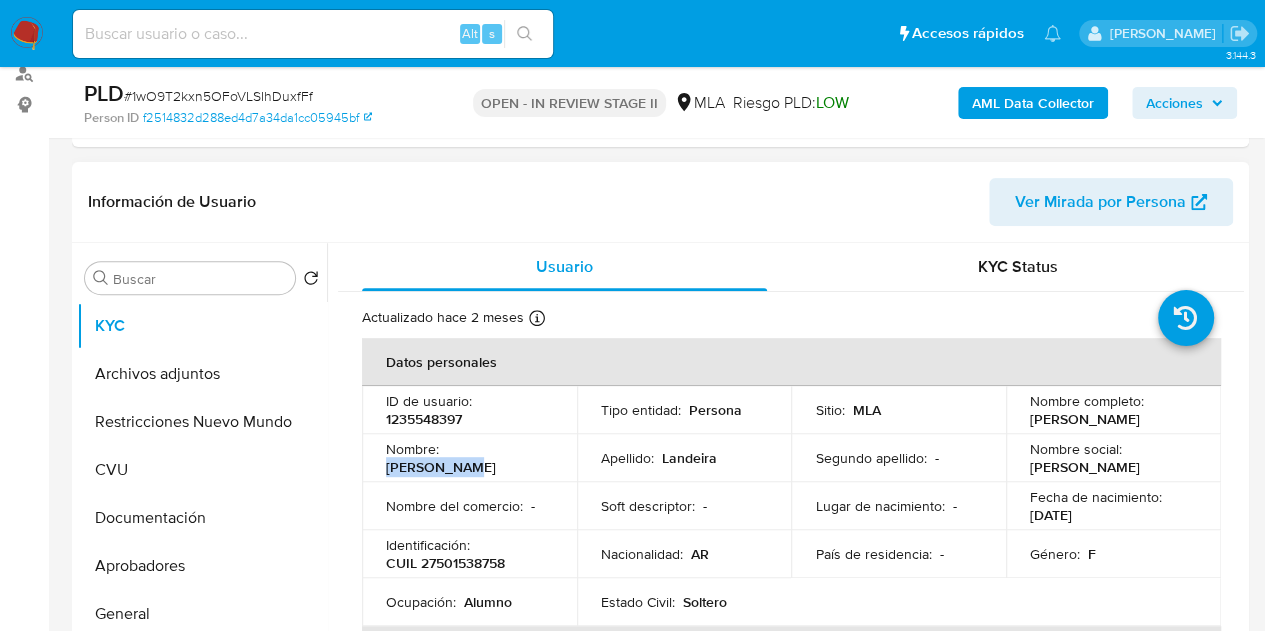 drag, startPoint x: 448, startPoint y: 460, endPoint x: 540, endPoint y: 458, distance: 92.021736 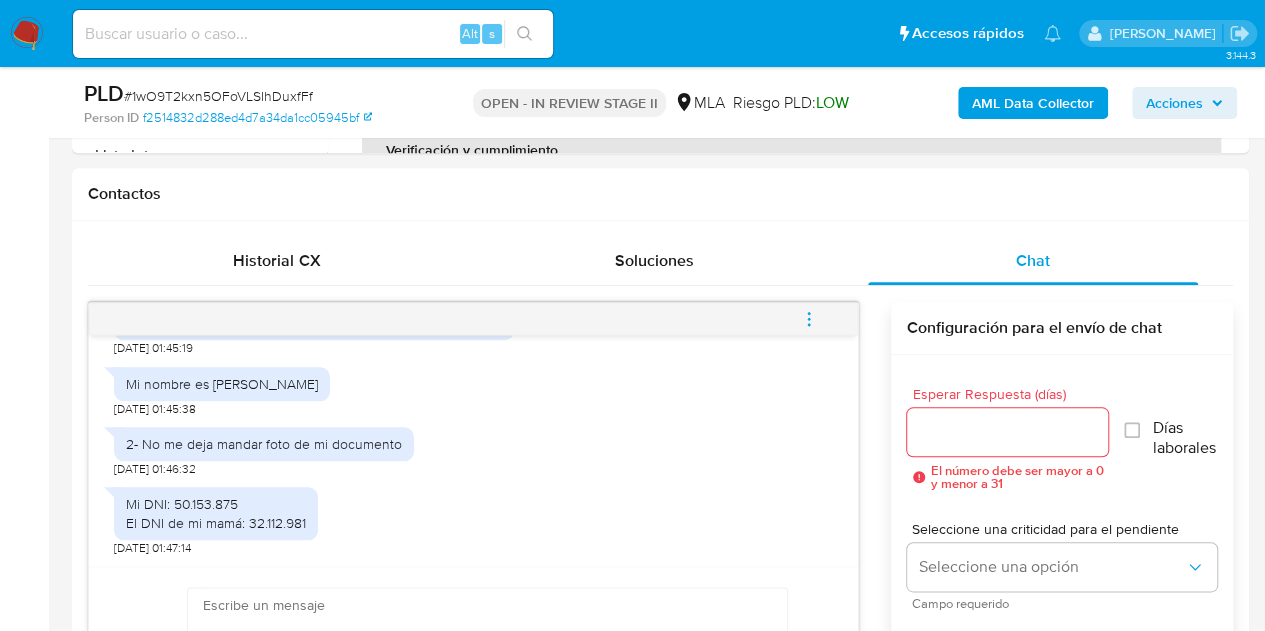 scroll, scrollTop: 1202, scrollLeft: 0, axis: vertical 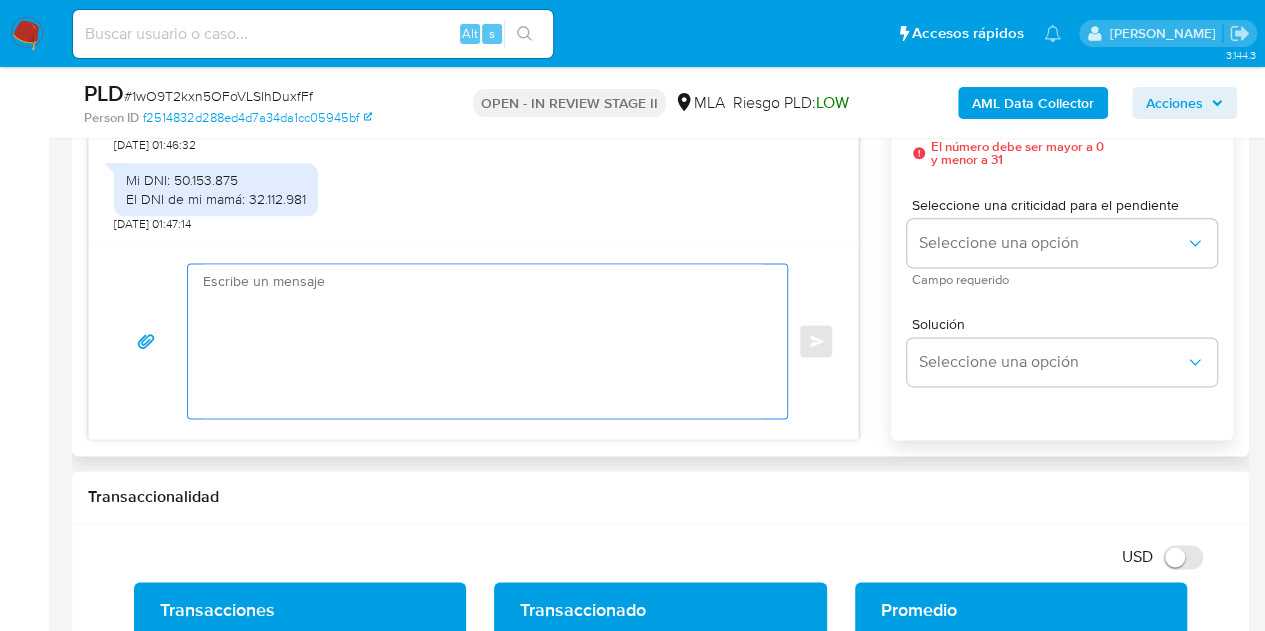 click at bounding box center (482, 341) 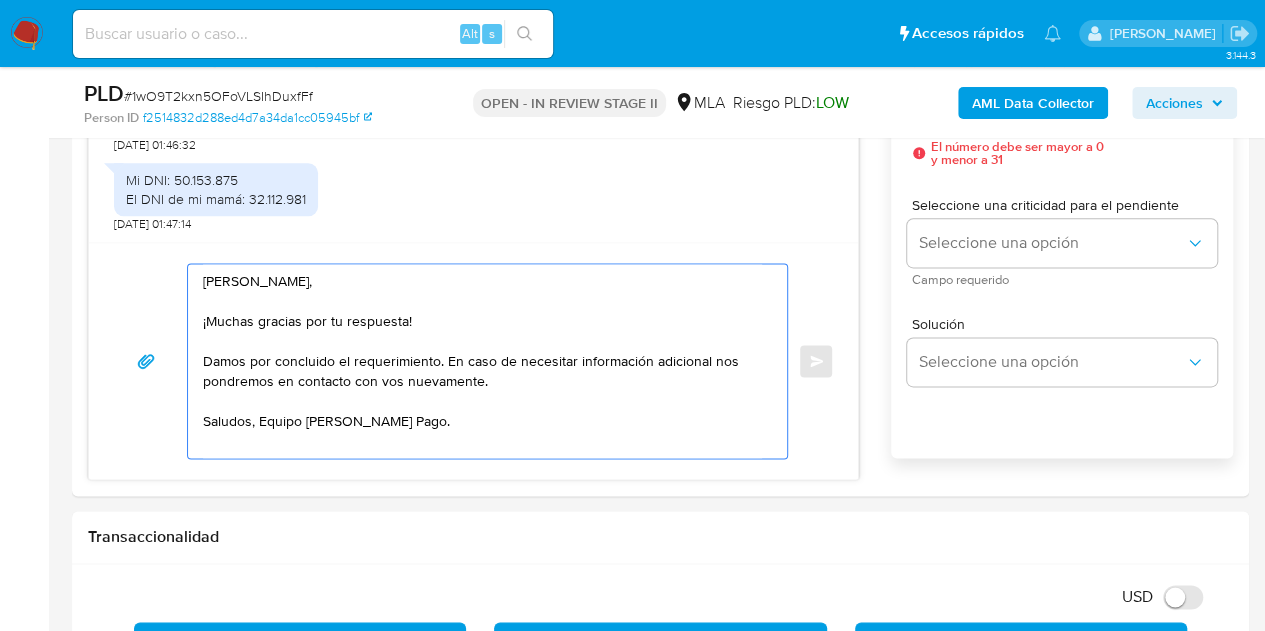 scroll, scrollTop: 1084, scrollLeft: 0, axis: vertical 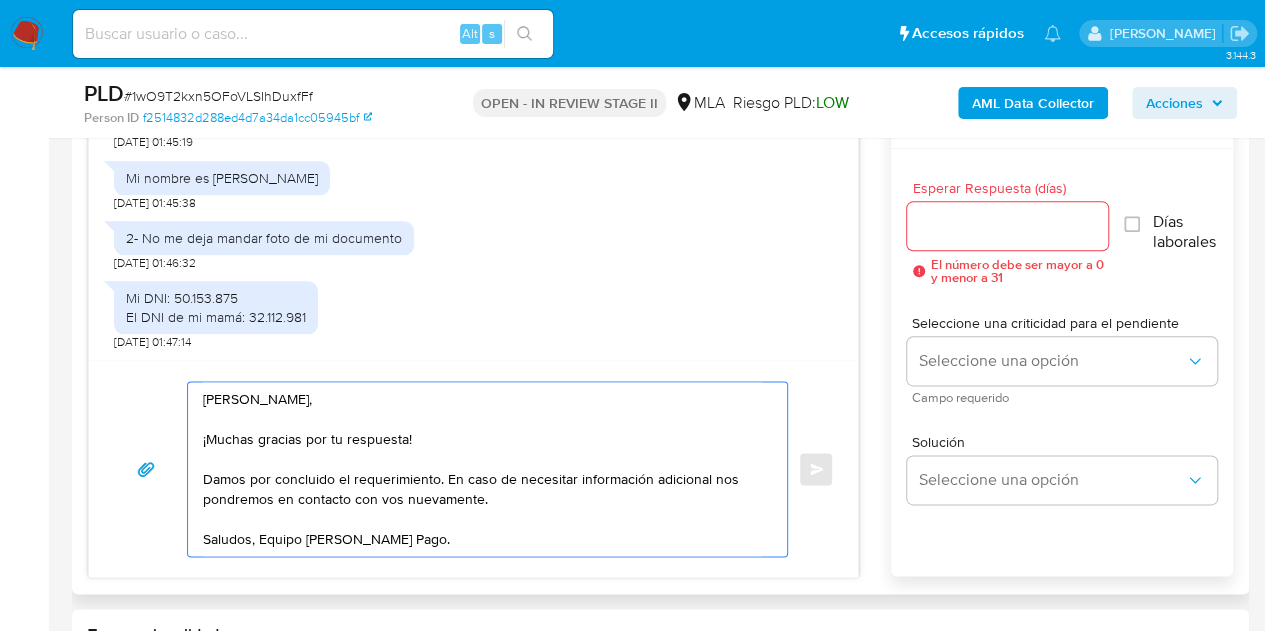 type on "Hola Anna Nicole,
¡Muchas gracias por tu respuesta!
Damos por concluido el requerimiento. En caso de necesitar información adicional nos pondremos en contacto con vos nuevamente.
Saludos, Equipo de Mercado Pago." 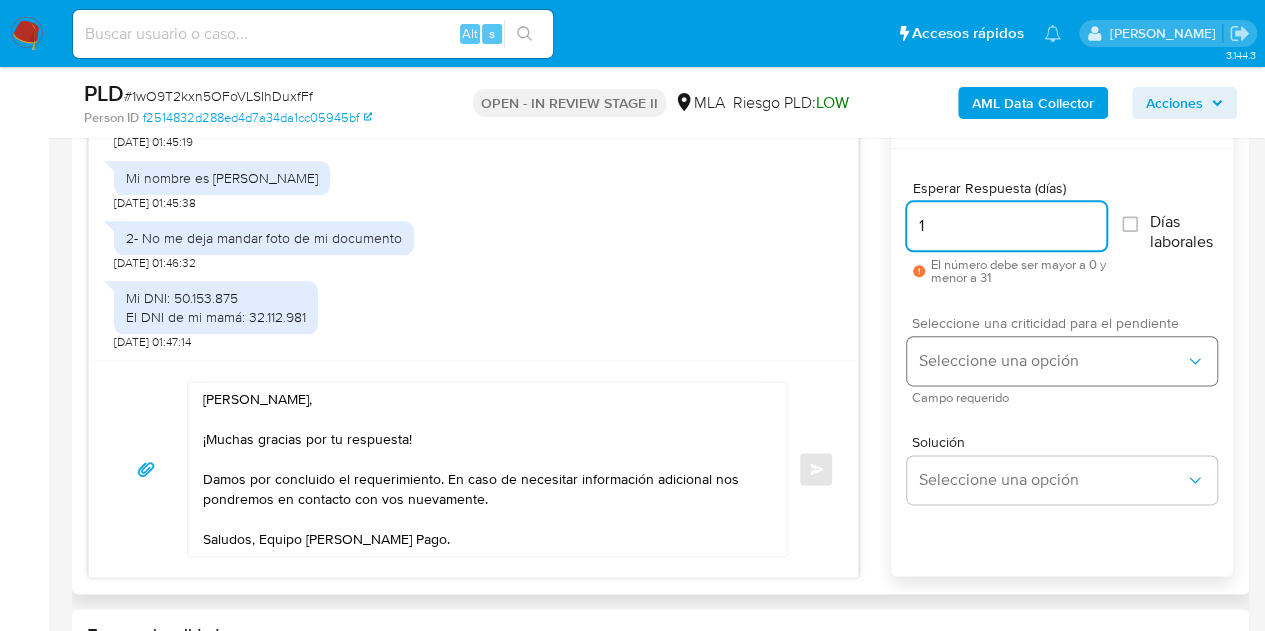 type on "1" 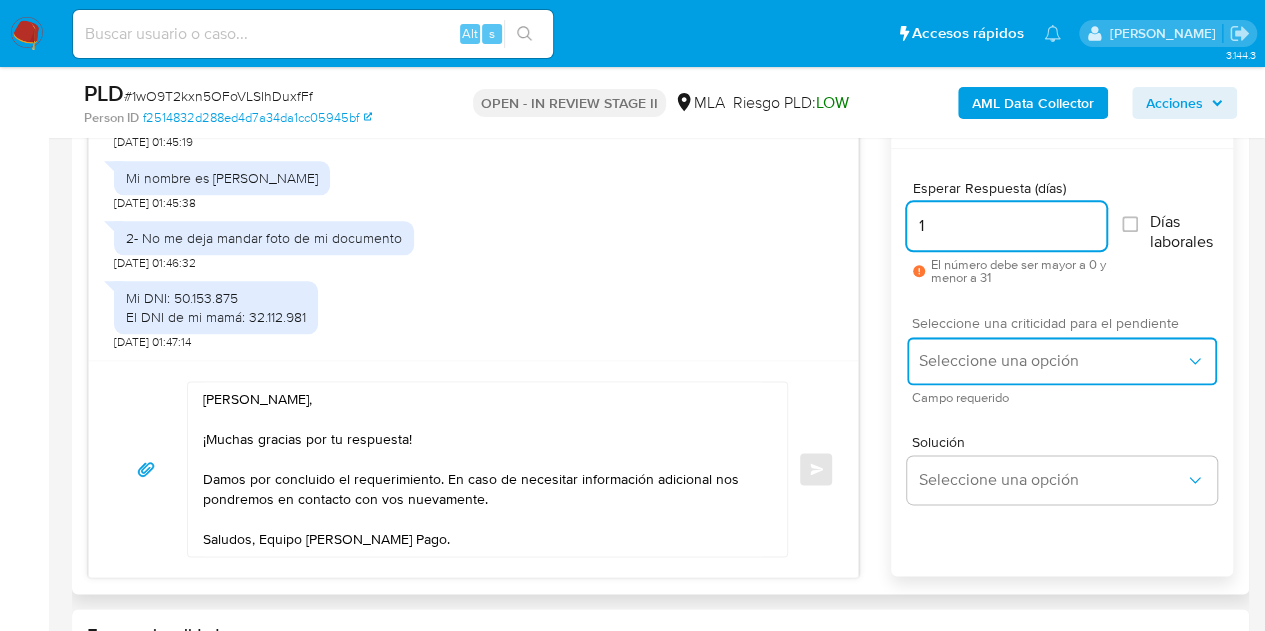 click on "Seleccione una opción" at bounding box center (1052, 361) 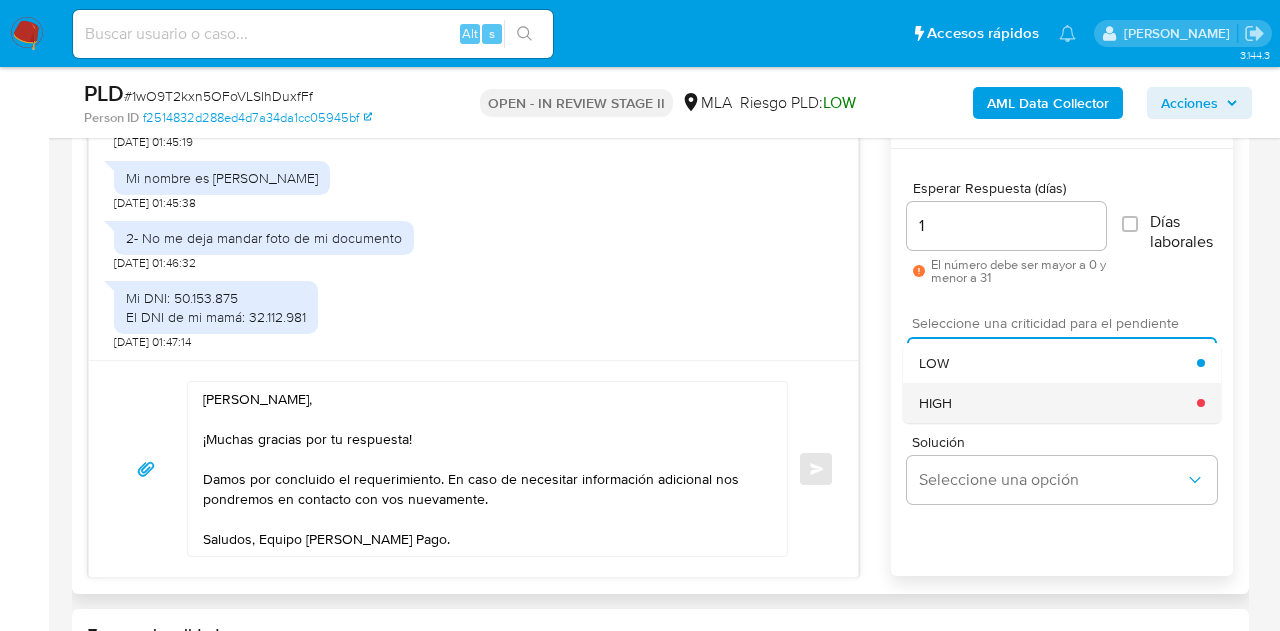 click on "HIGH" at bounding box center (1058, 403) 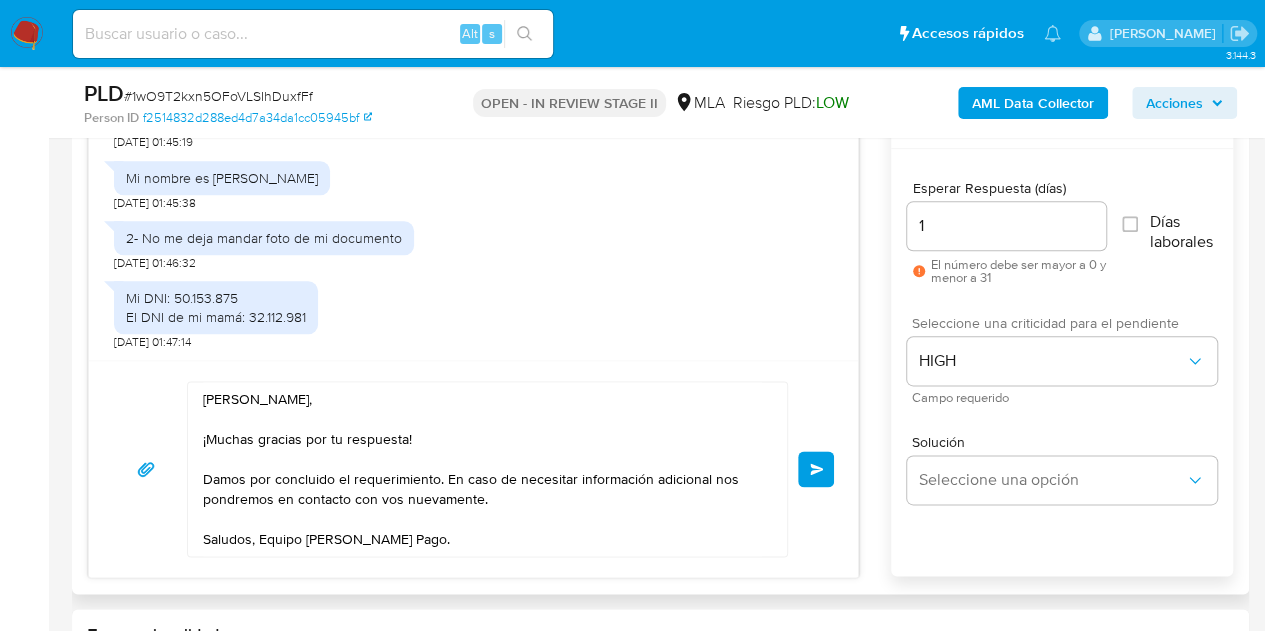 click on "Hola Anna Nicole,
¡Muchas gracias por tu respuesta!
Damos por concluido el requerimiento. En caso de necesitar información adicional nos pondremos en contacto con vos nuevamente.
Saludos, Equipo de Mercado Pago. Enviar" at bounding box center (473, 468) 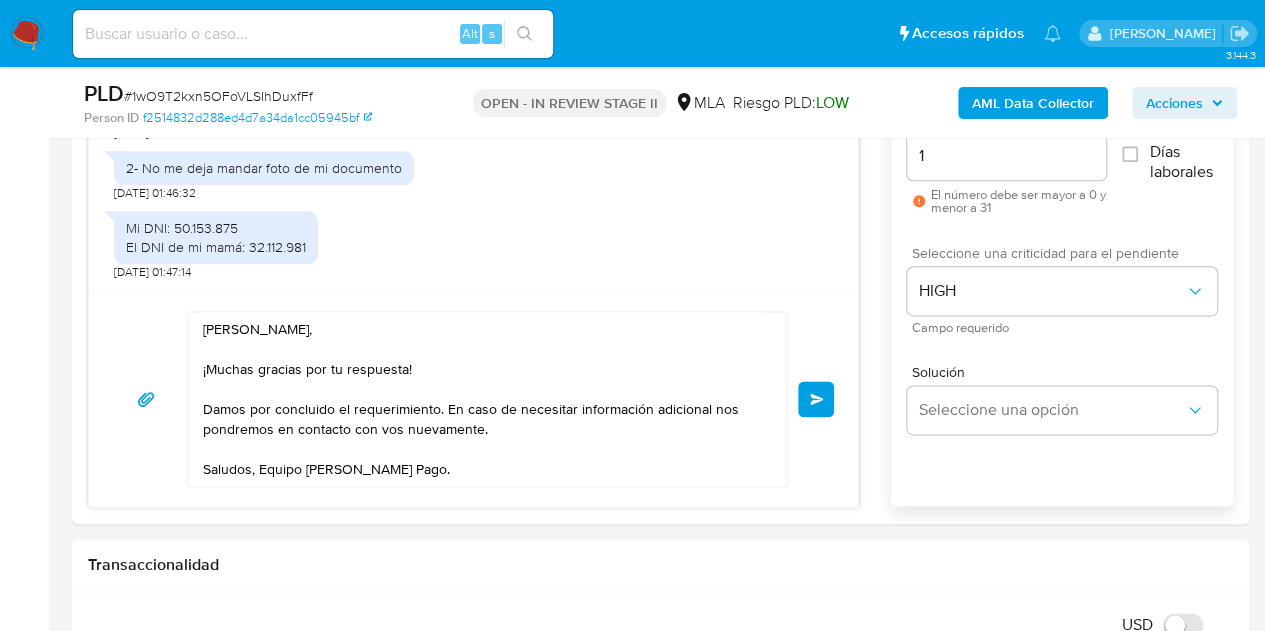 scroll, scrollTop: 1106, scrollLeft: 0, axis: vertical 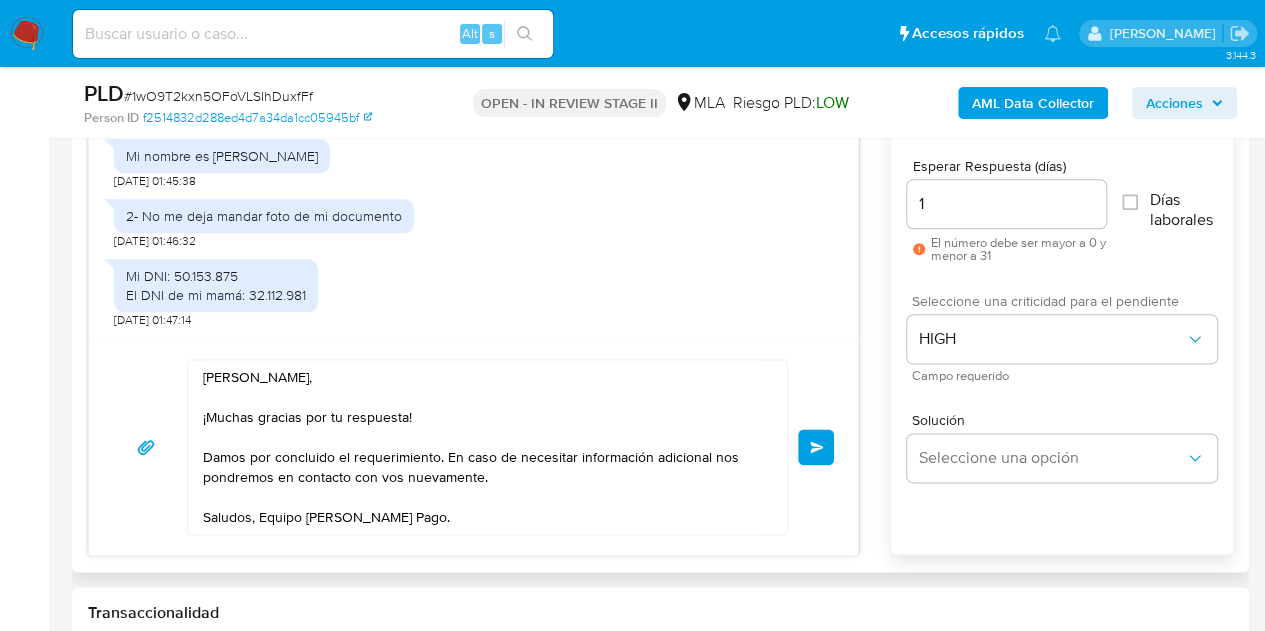 click on "Hola Anna Nicole,
¡Muchas gracias por tu respuesta!
Damos por concluido el requerimiento. En caso de necesitar información adicional nos pondremos en contacto con vos nuevamente.
Saludos, Equipo de Mercado Pago." at bounding box center [482, 447] 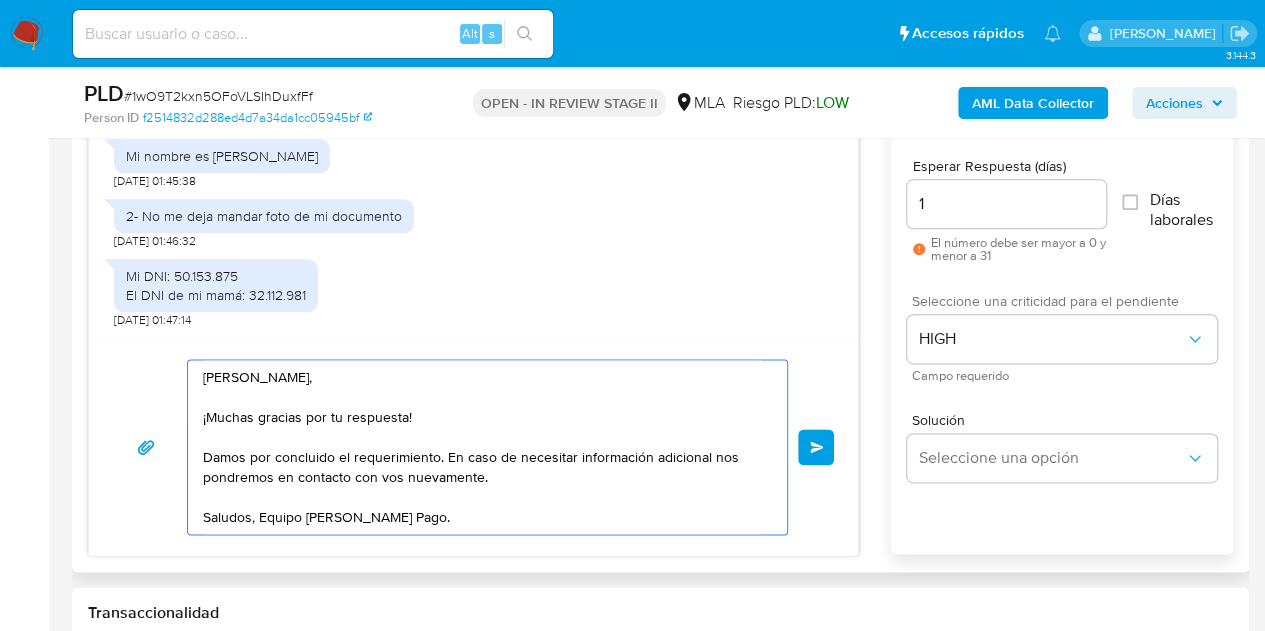 click on "Hola Anna Nicole,
¡Muchas gracias por tu respuesta!
Damos por concluido el requerimiento. En caso de necesitar información adicional nos pondremos en contacto con vos nuevamente.
Saludos, Equipo de Mercado Pago." at bounding box center [482, 447] 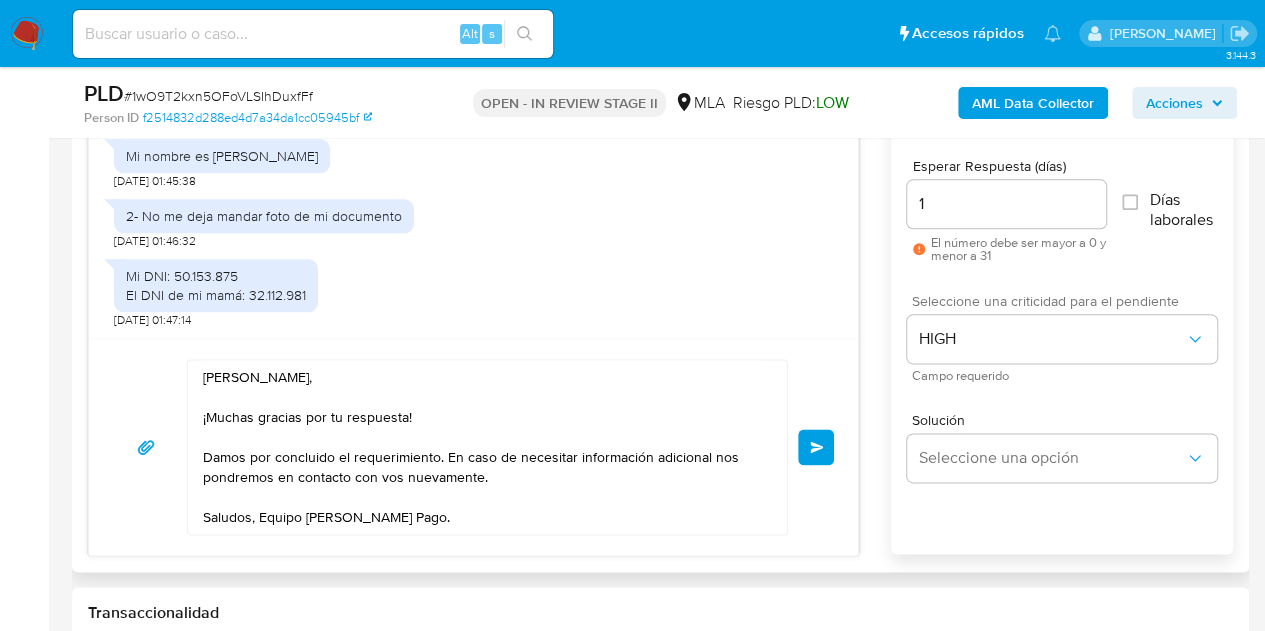 click on "Enviar" at bounding box center [817, 447] 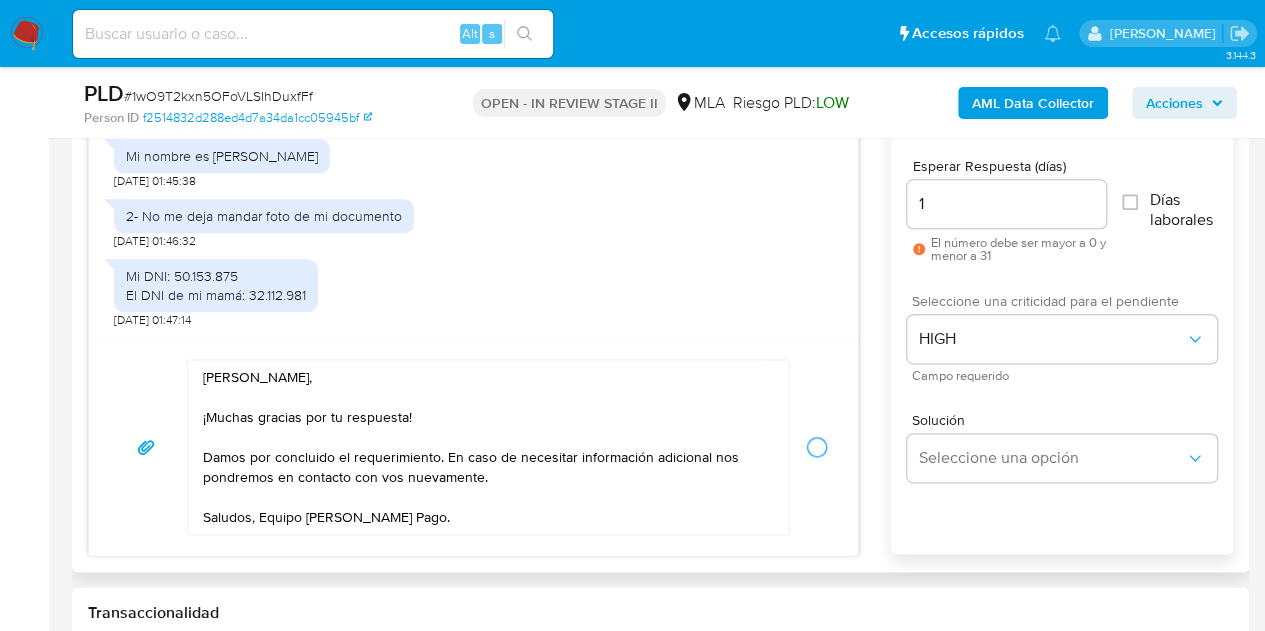 type 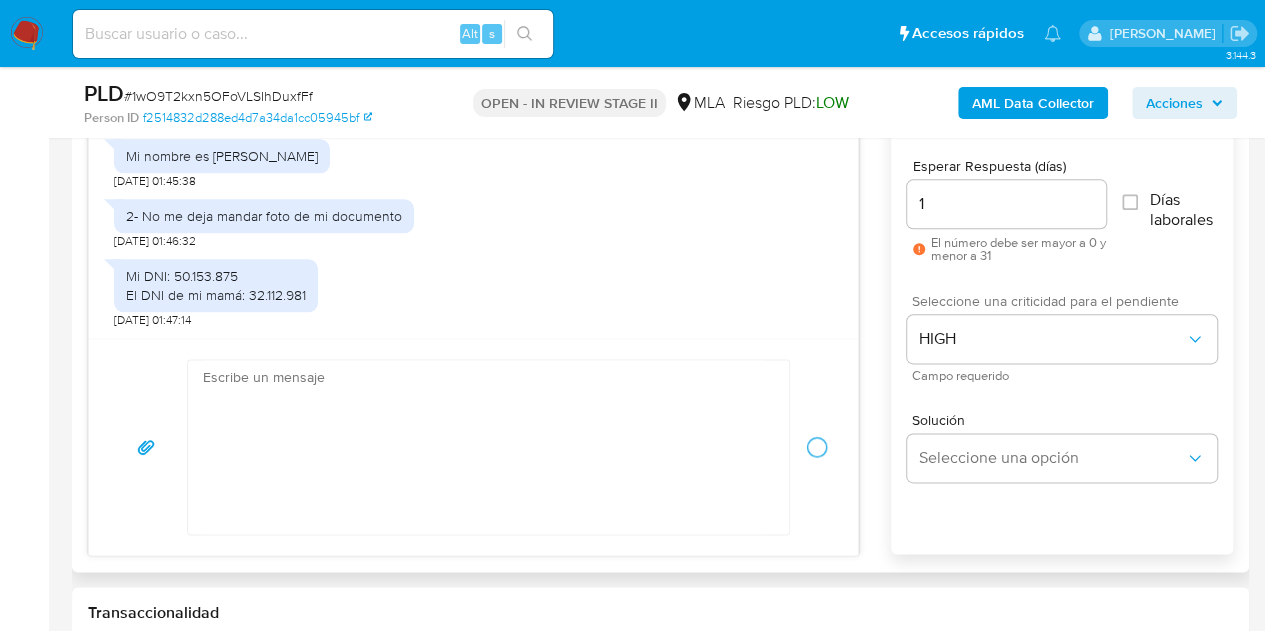 scroll, scrollTop: 1456, scrollLeft: 0, axis: vertical 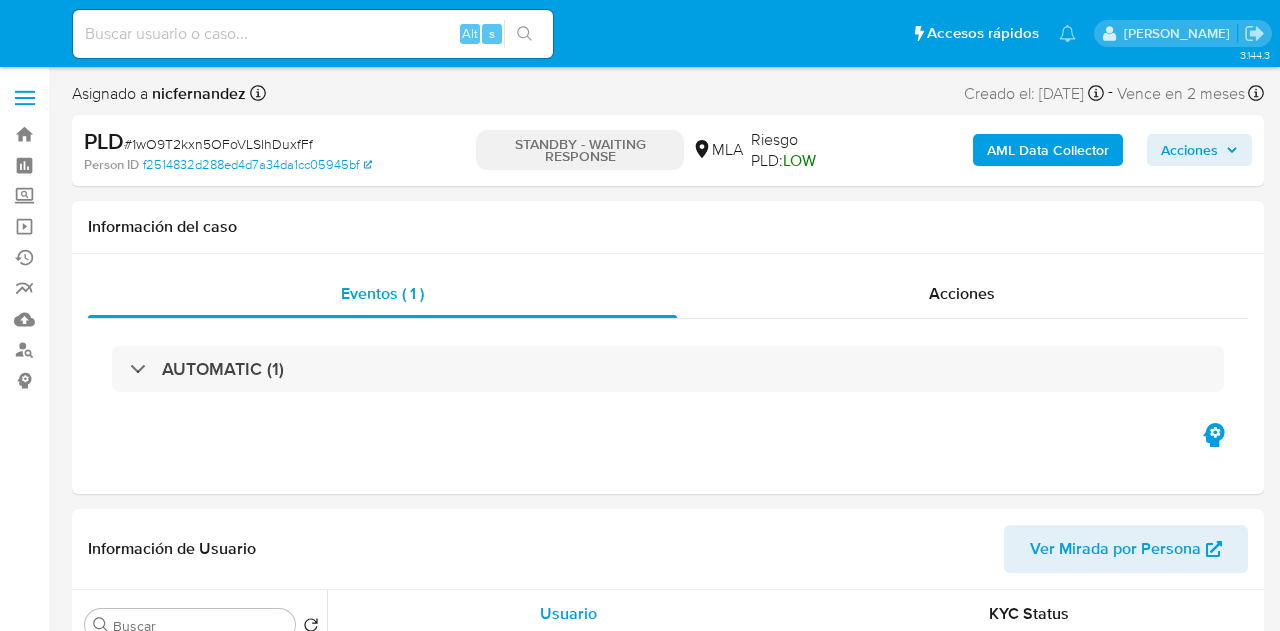 select on "10" 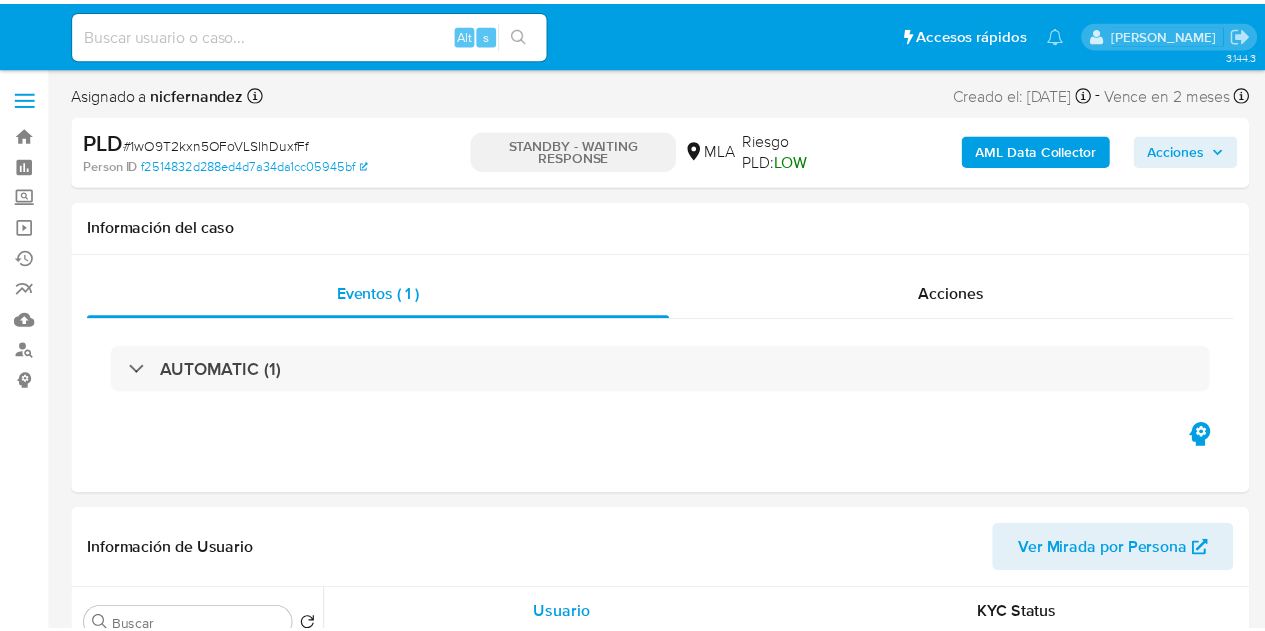 scroll, scrollTop: 0, scrollLeft: 0, axis: both 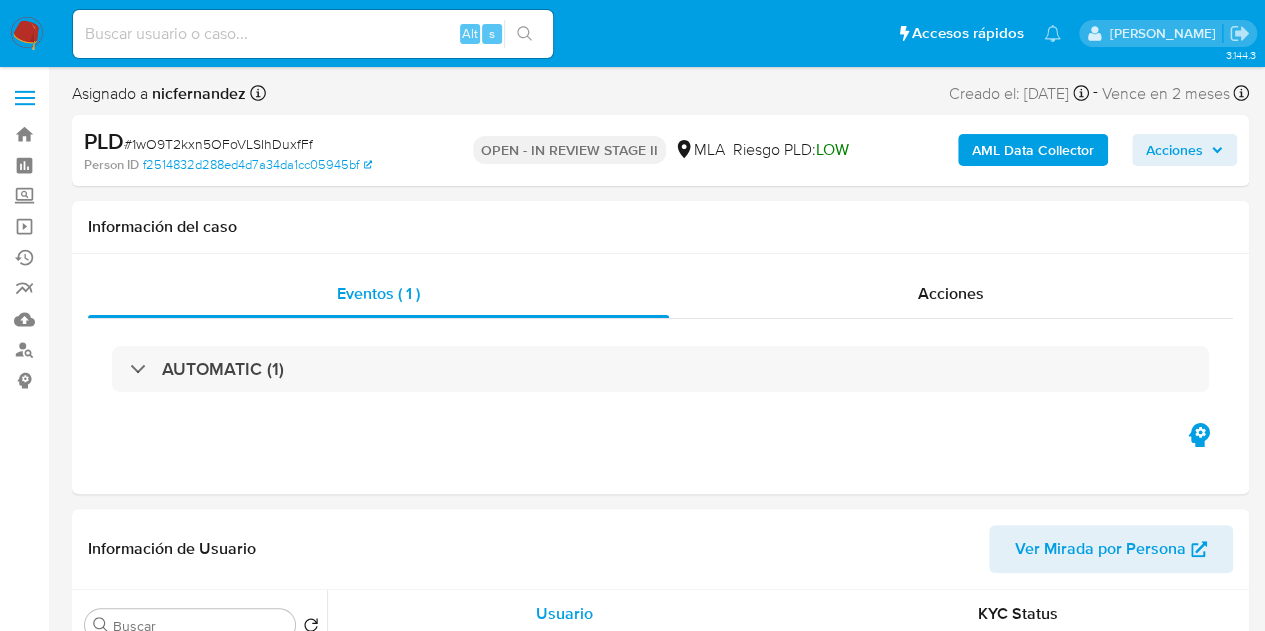 select on "10" 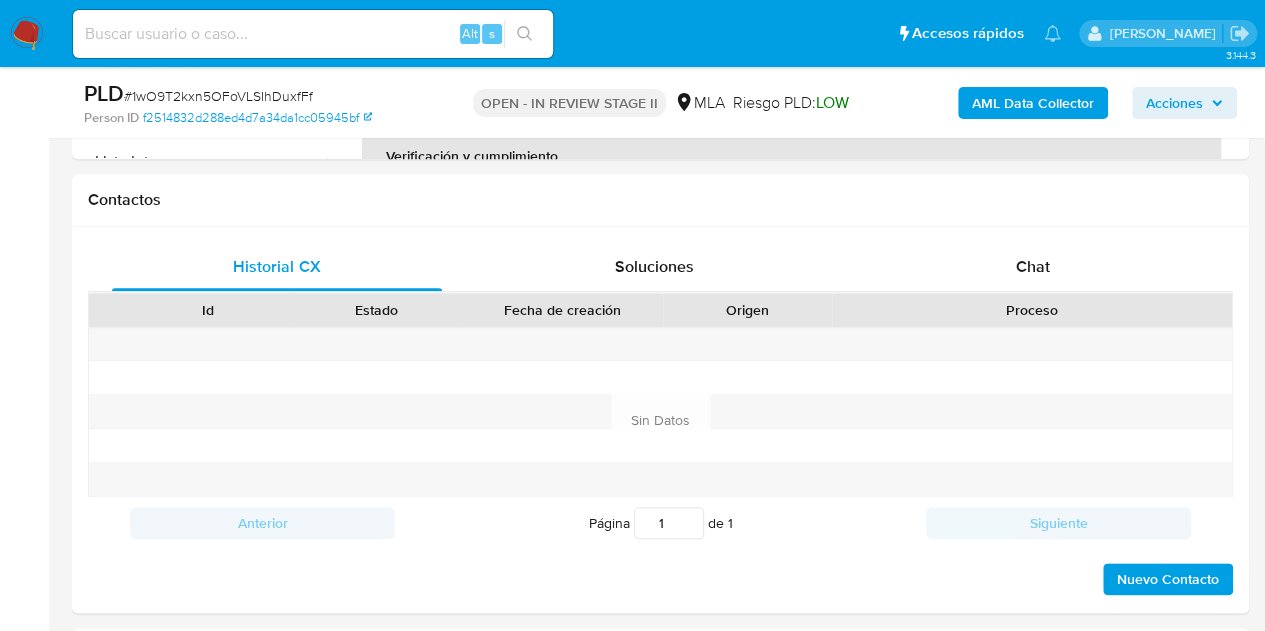 scroll, scrollTop: 986, scrollLeft: 0, axis: vertical 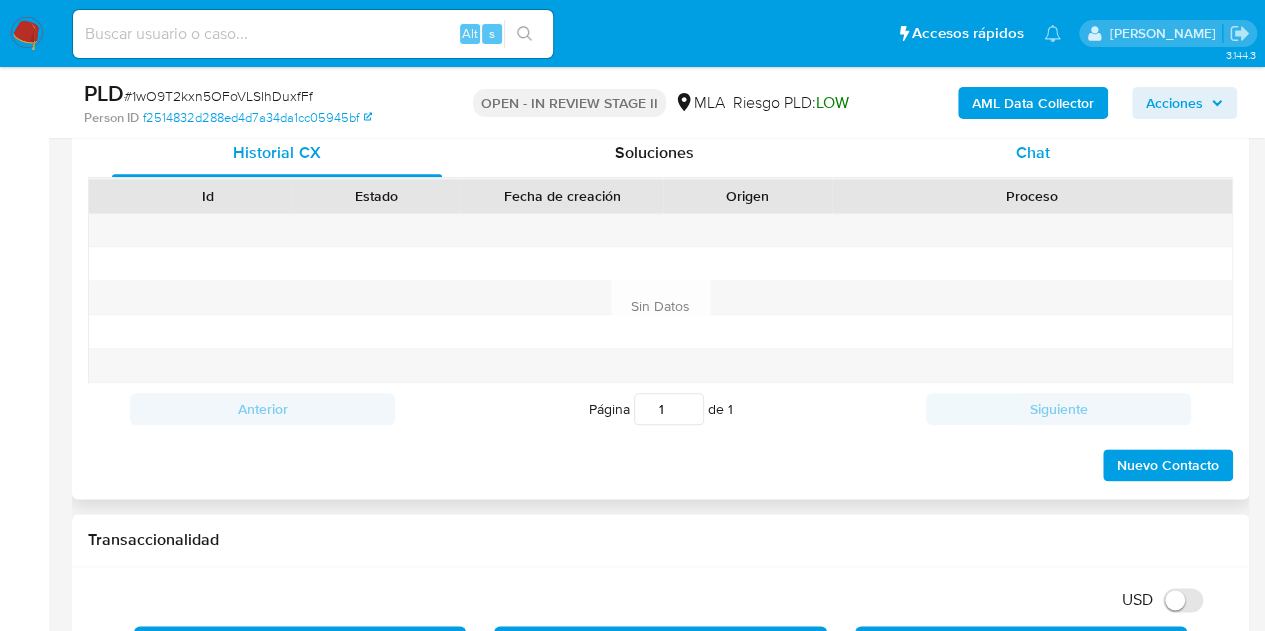 click on "Chat" at bounding box center (1033, 152) 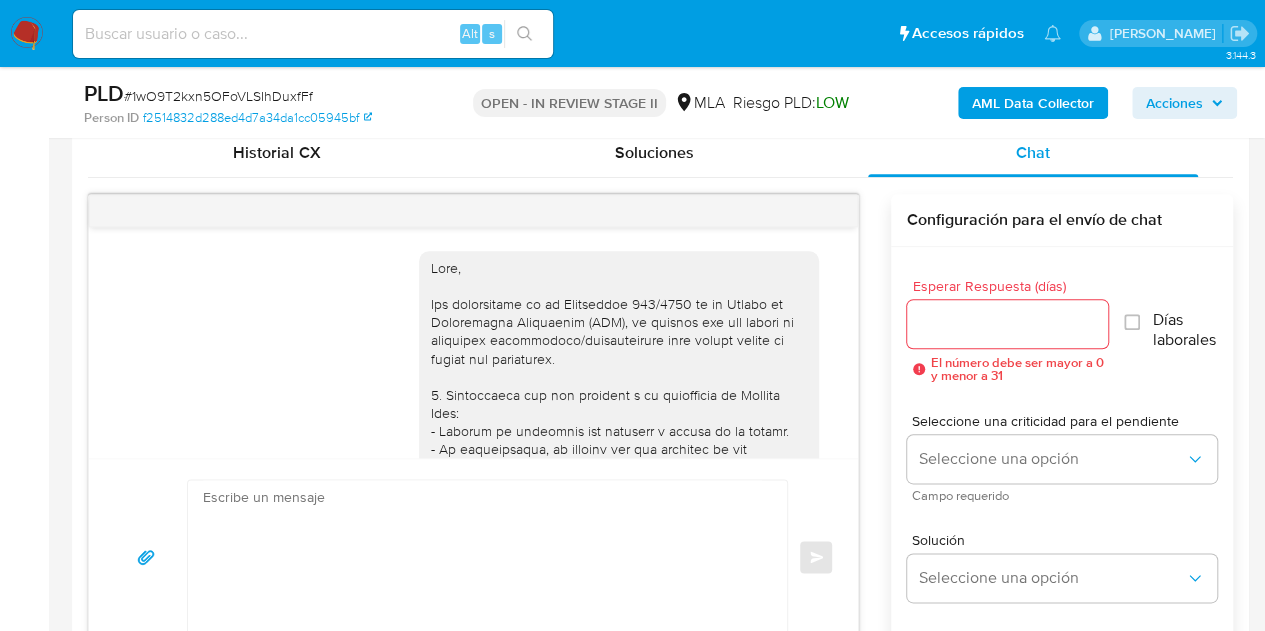 scroll, scrollTop: 1456, scrollLeft: 0, axis: vertical 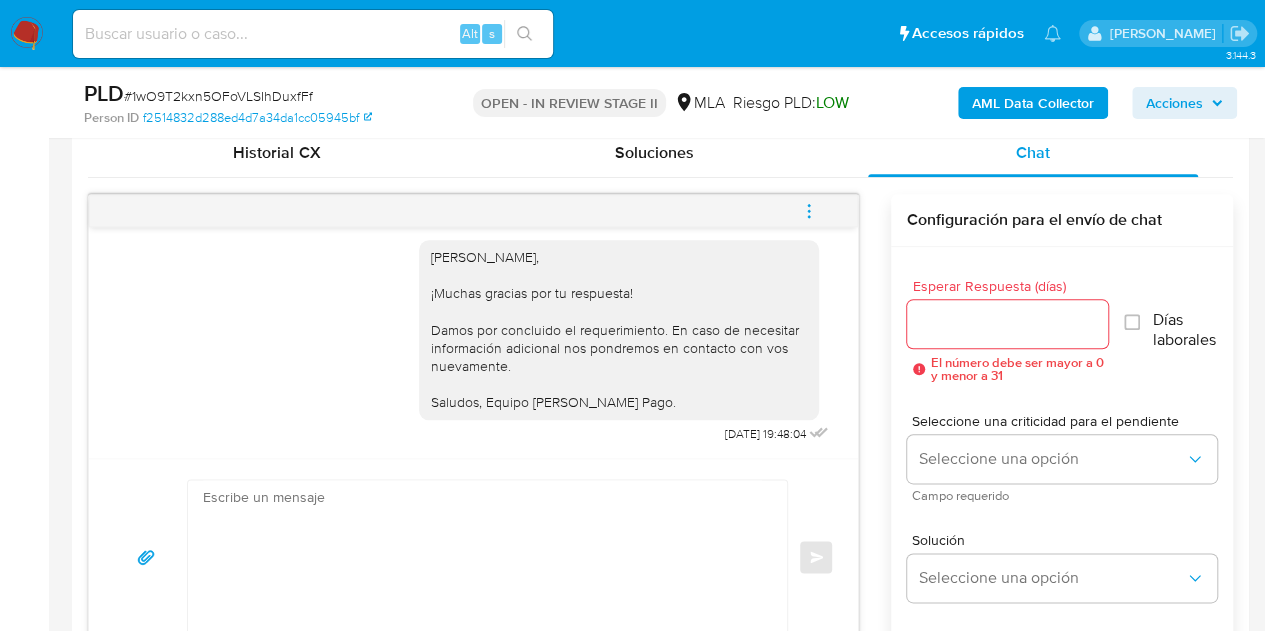 click 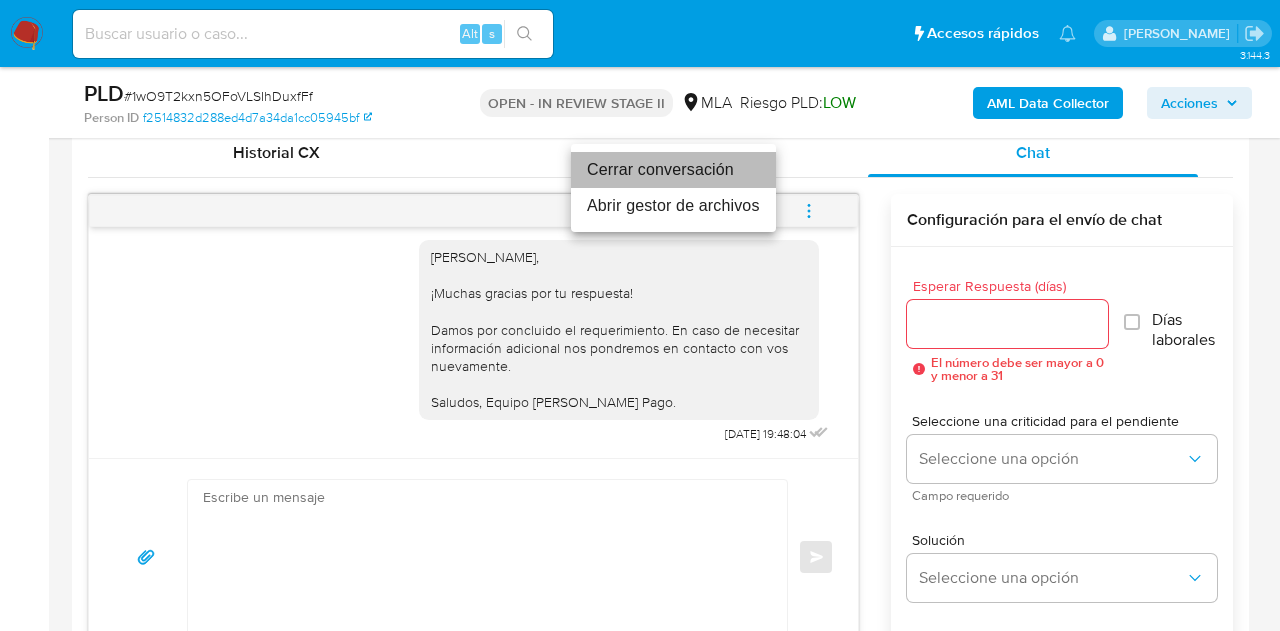 click on "Cerrar conversación" at bounding box center [673, 170] 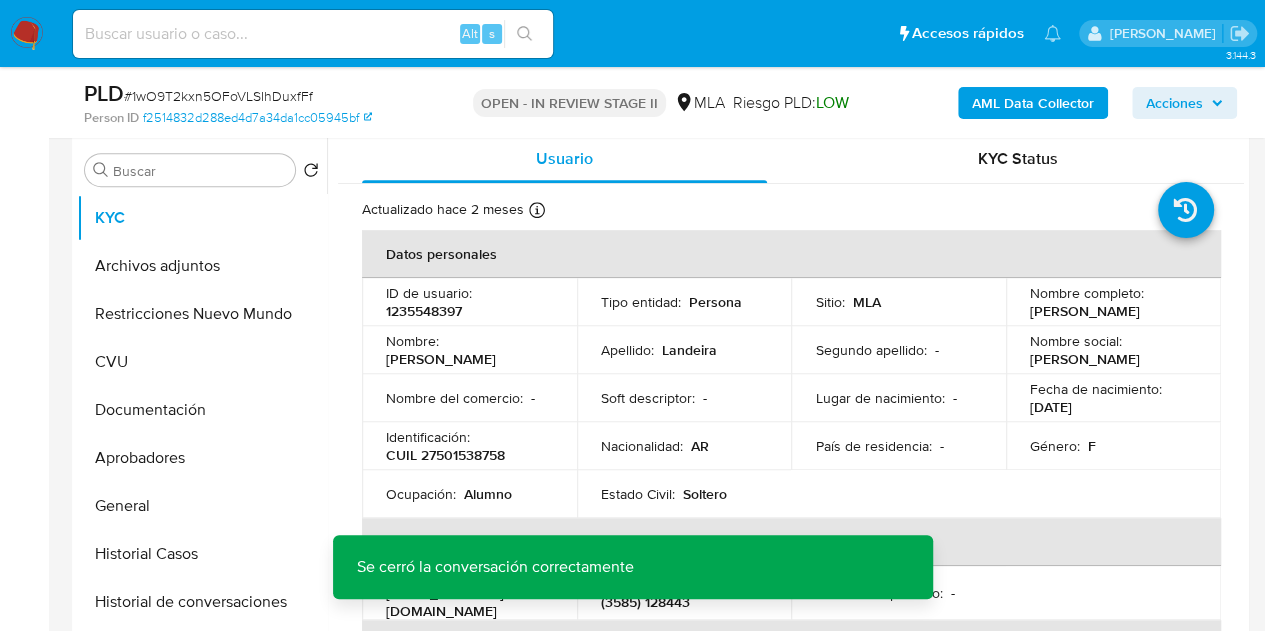 scroll, scrollTop: 332, scrollLeft: 0, axis: vertical 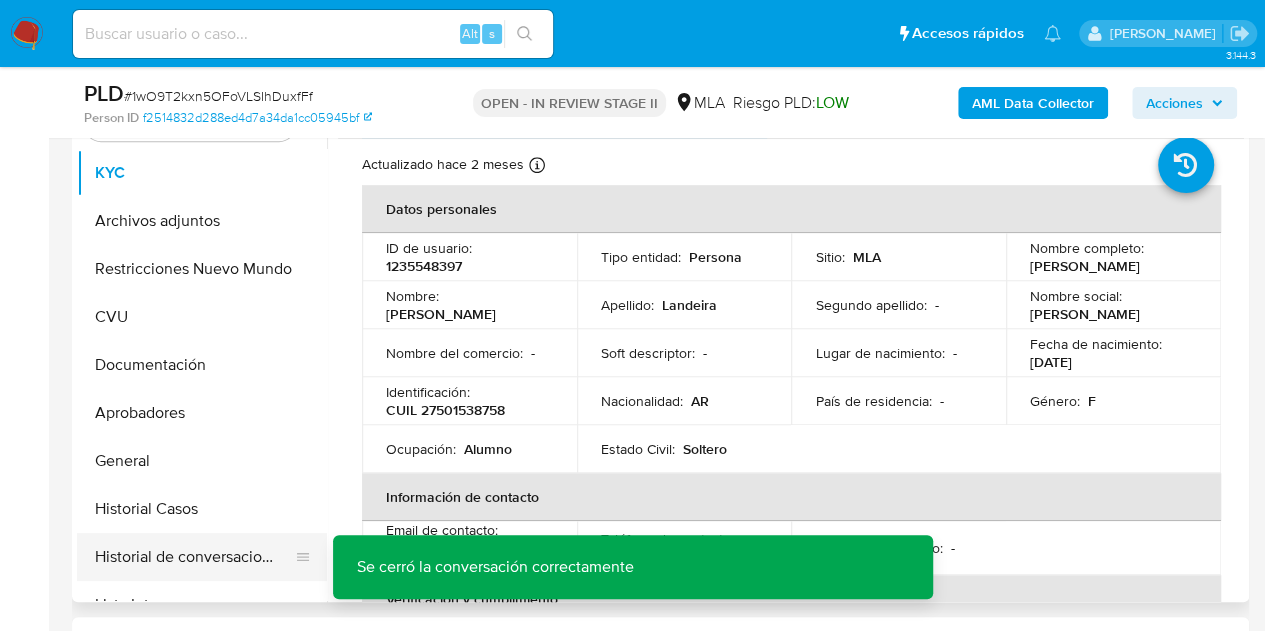 click on "Historial de conversaciones" at bounding box center (194, 557) 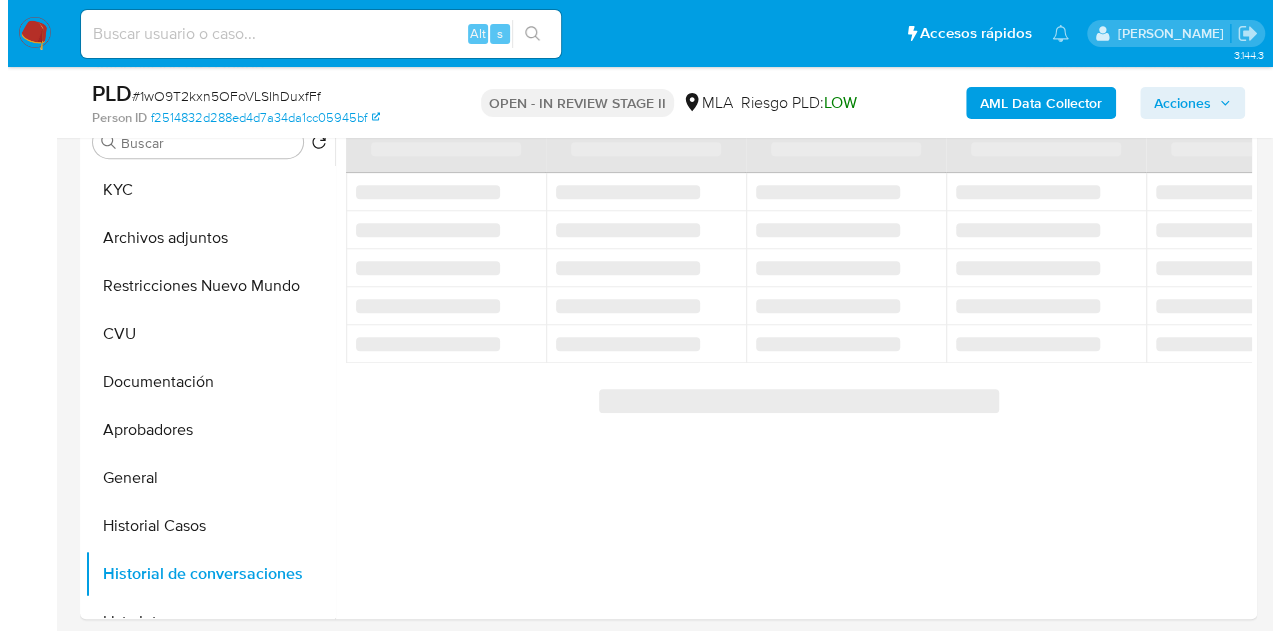 scroll, scrollTop: 360, scrollLeft: 0, axis: vertical 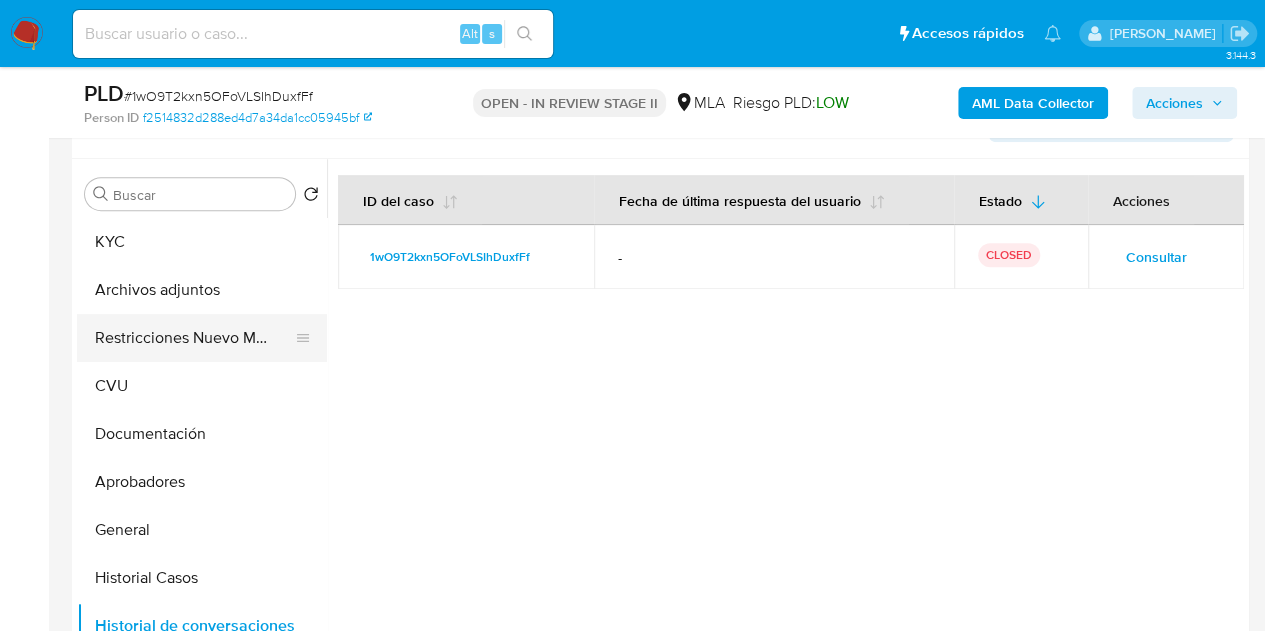 click on "Restricciones Nuevo Mundo" at bounding box center (194, 338) 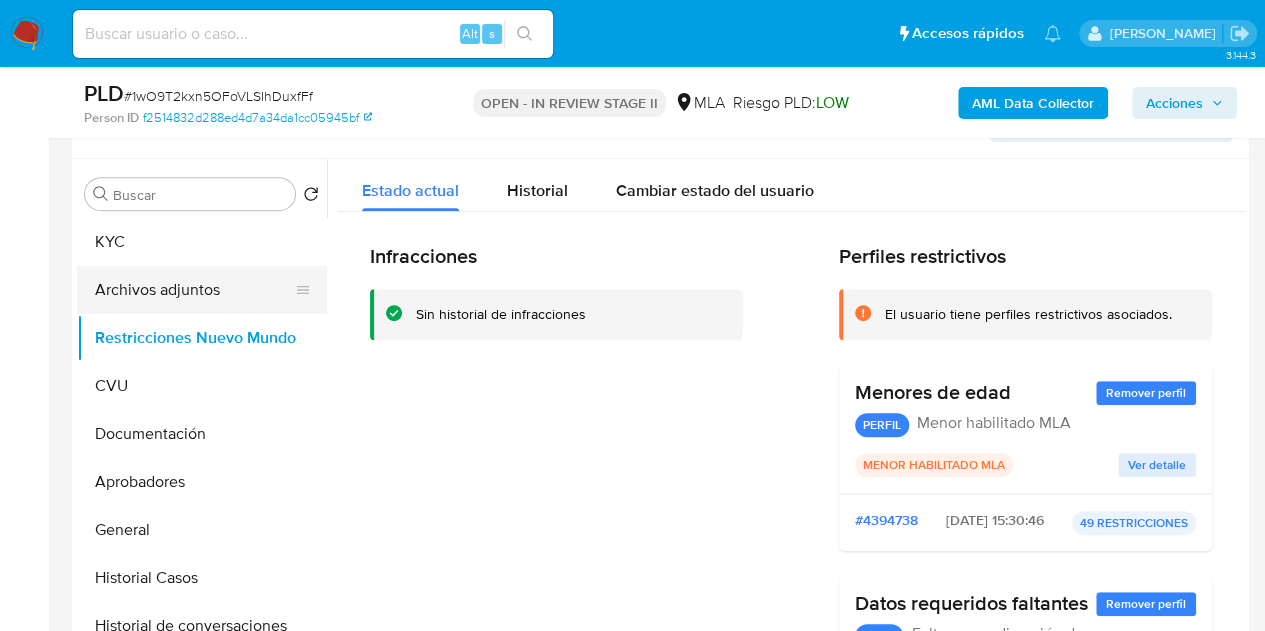 click on "Archivos adjuntos" at bounding box center (194, 290) 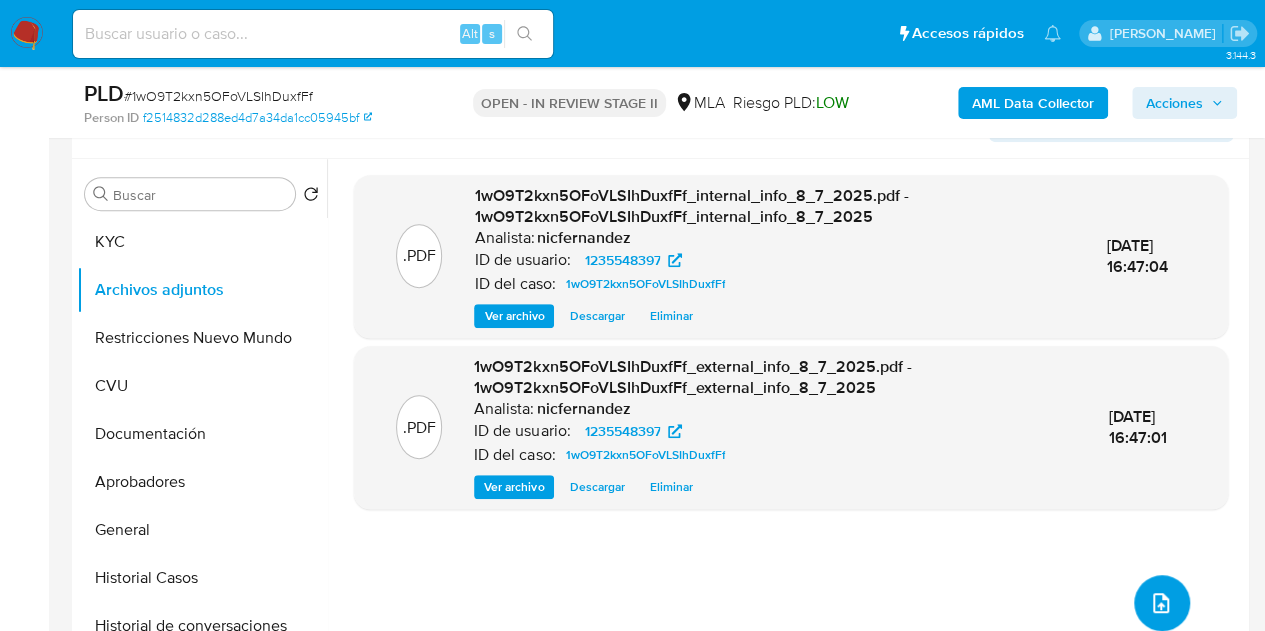 click at bounding box center (1162, 603) 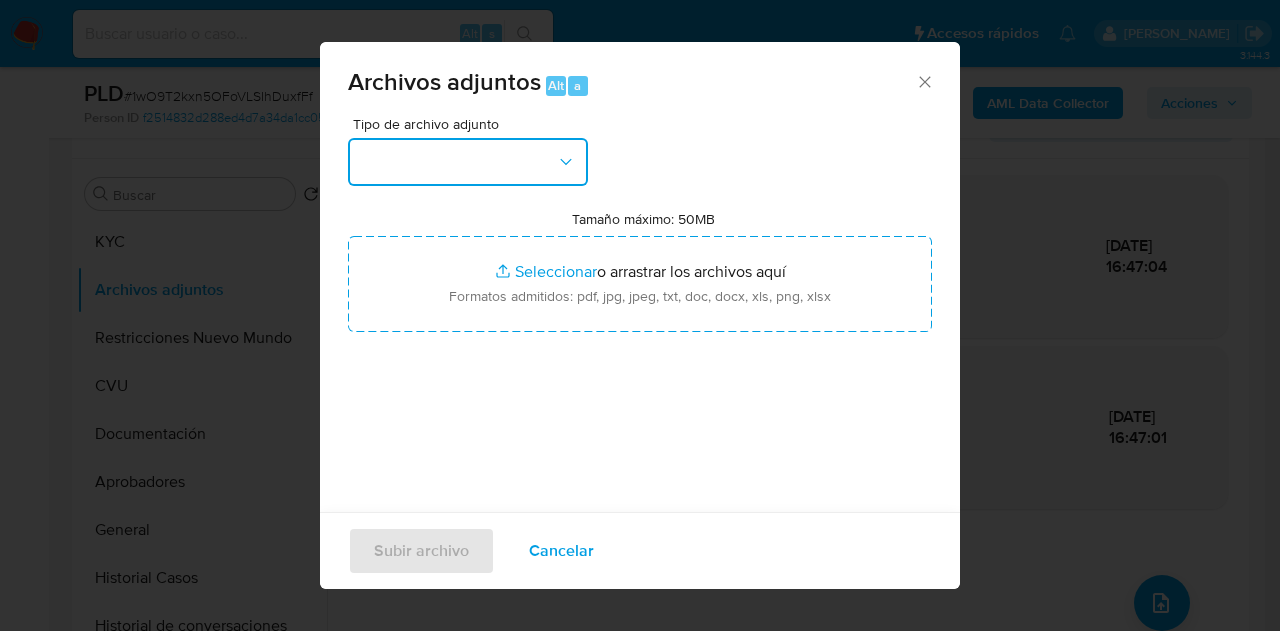 click at bounding box center [468, 162] 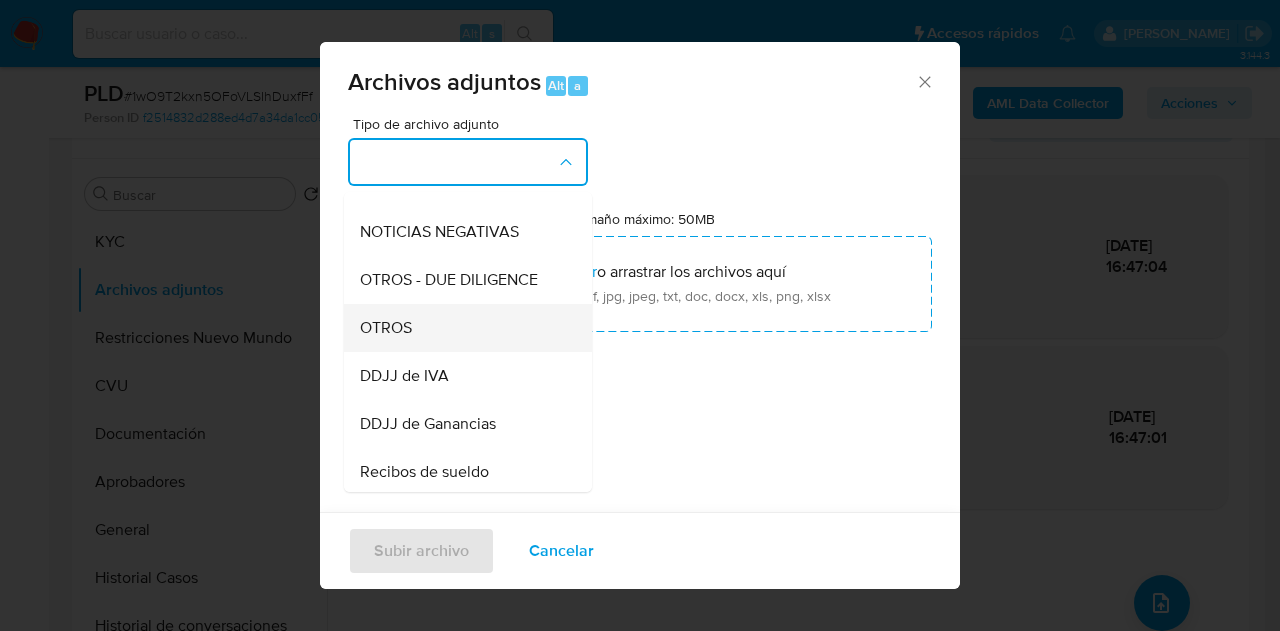 scroll, scrollTop: 322, scrollLeft: 0, axis: vertical 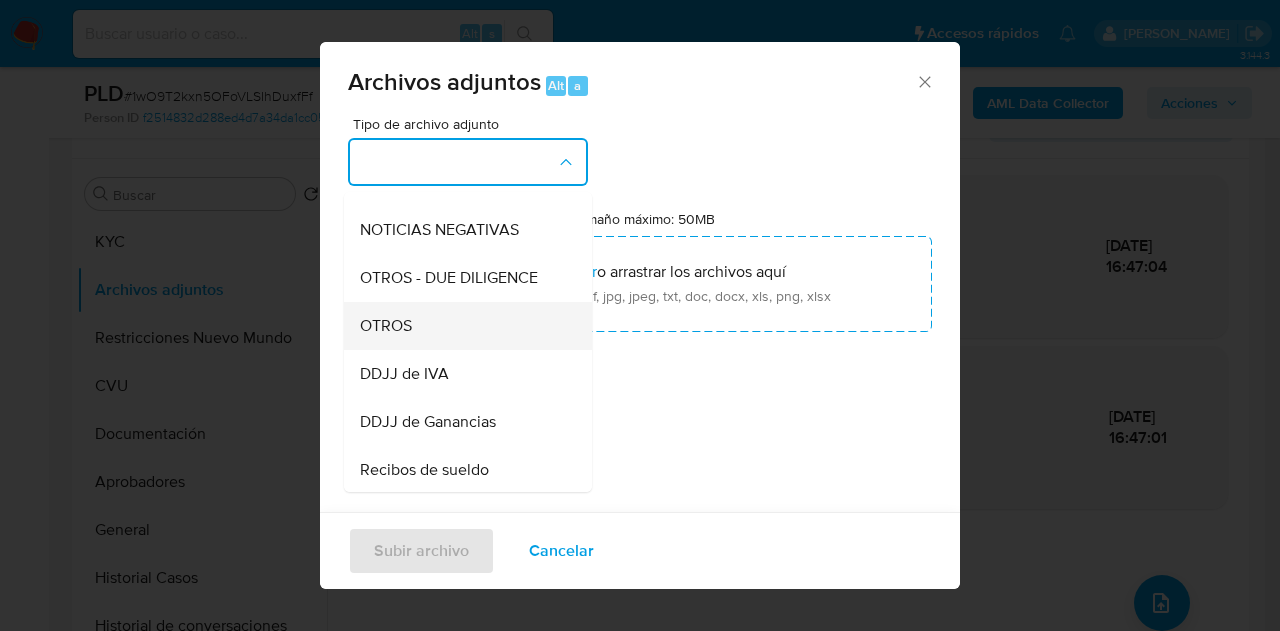 click on "OTROS" at bounding box center (462, 326) 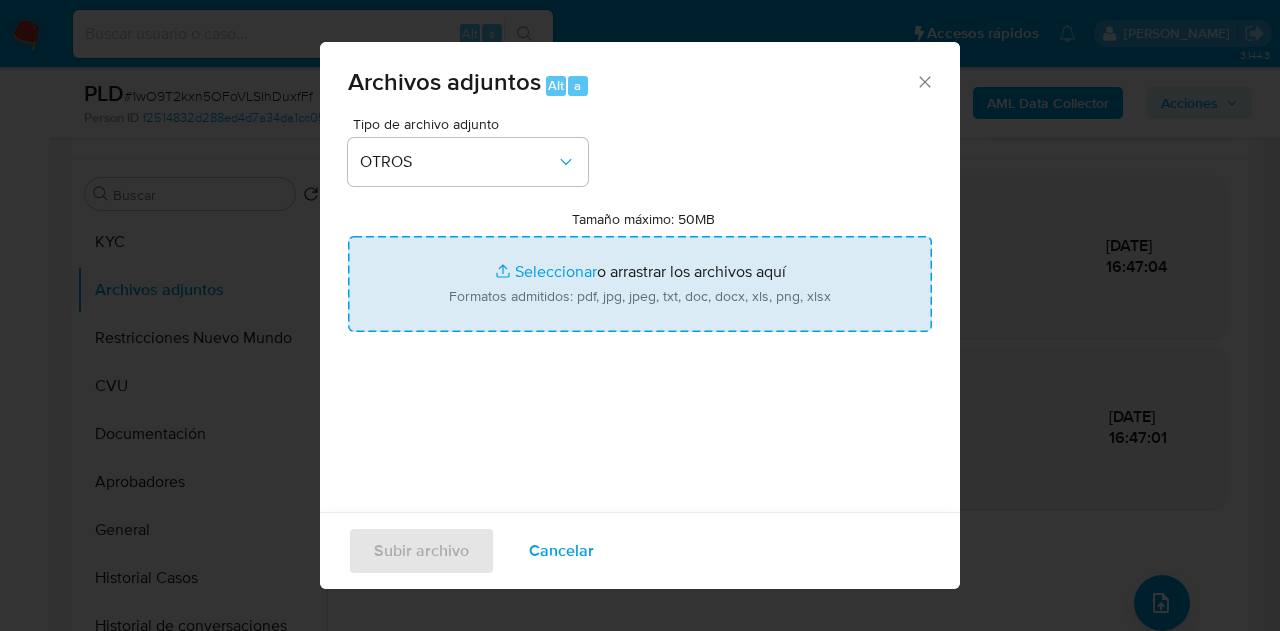 click on "Tamaño máximo: 50MB Seleccionar archivos" at bounding box center [640, 284] 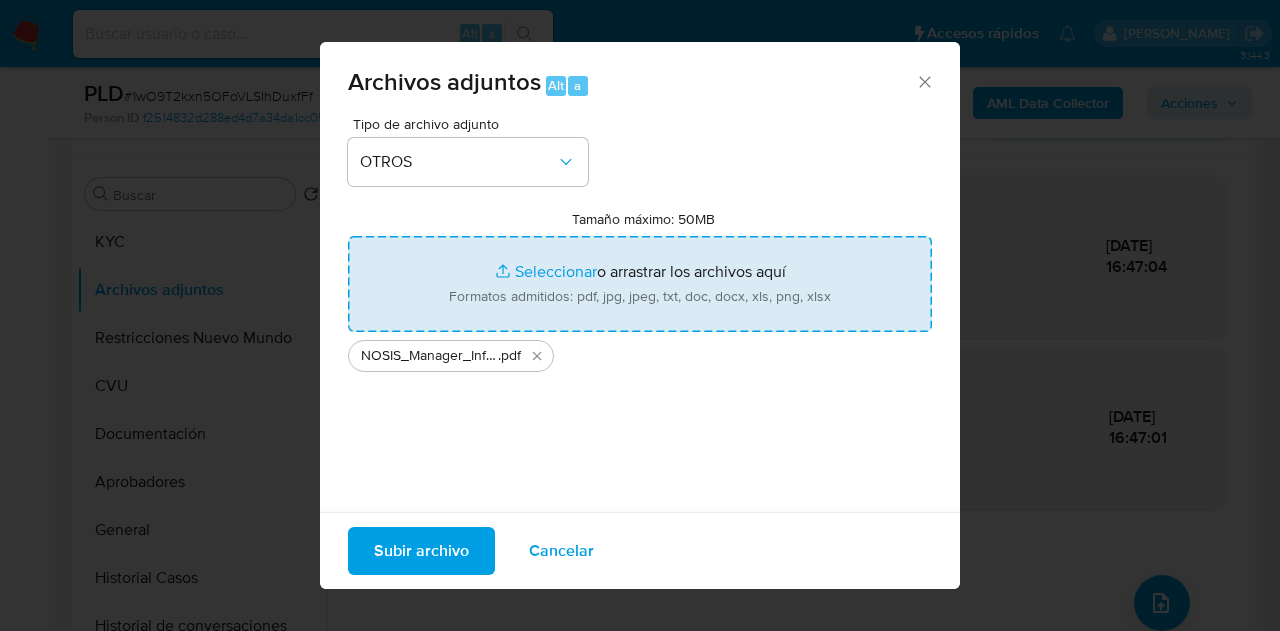 click on "Subir archivo" at bounding box center [421, 551] 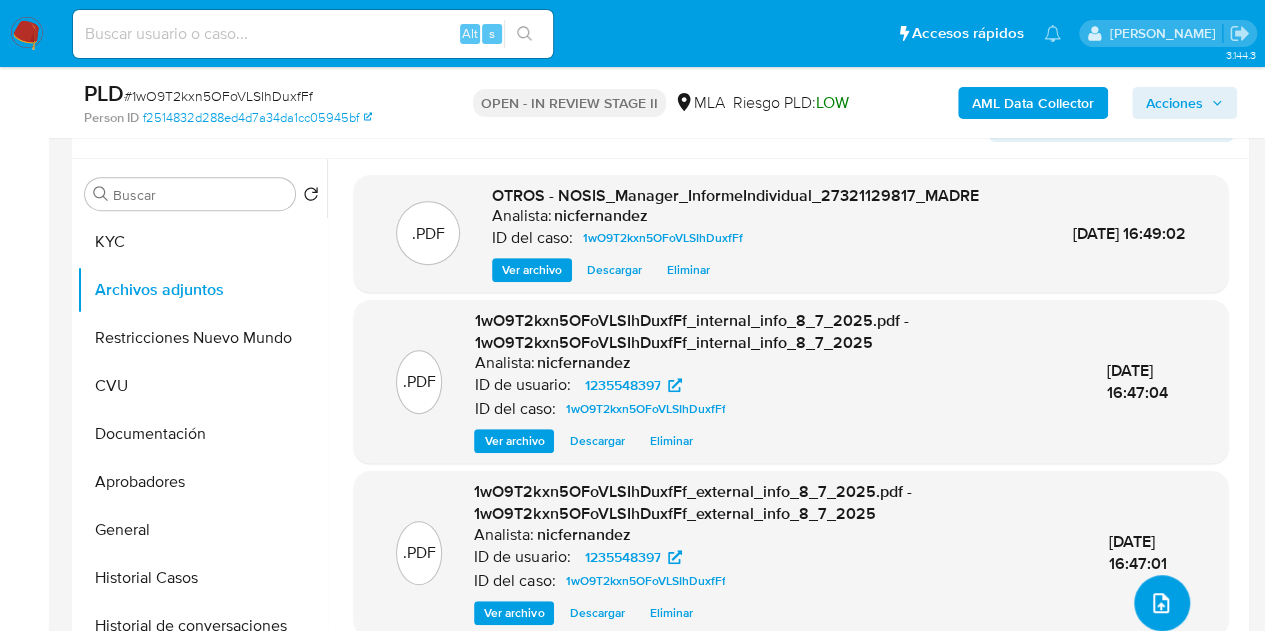 click 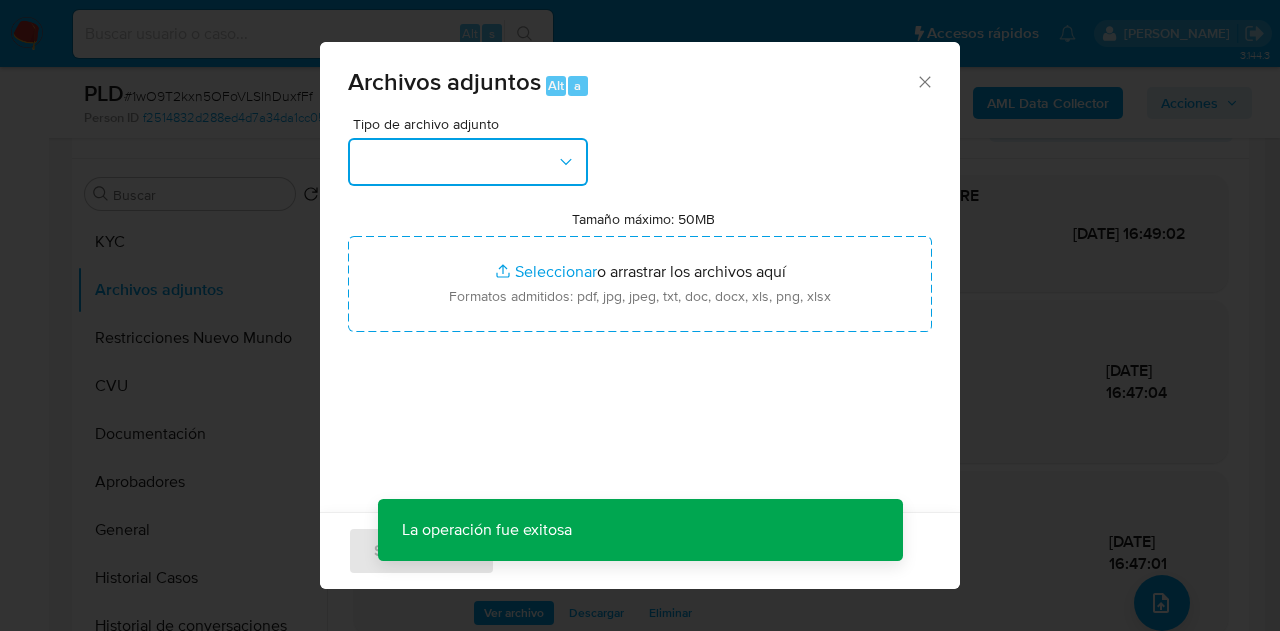 click at bounding box center (468, 162) 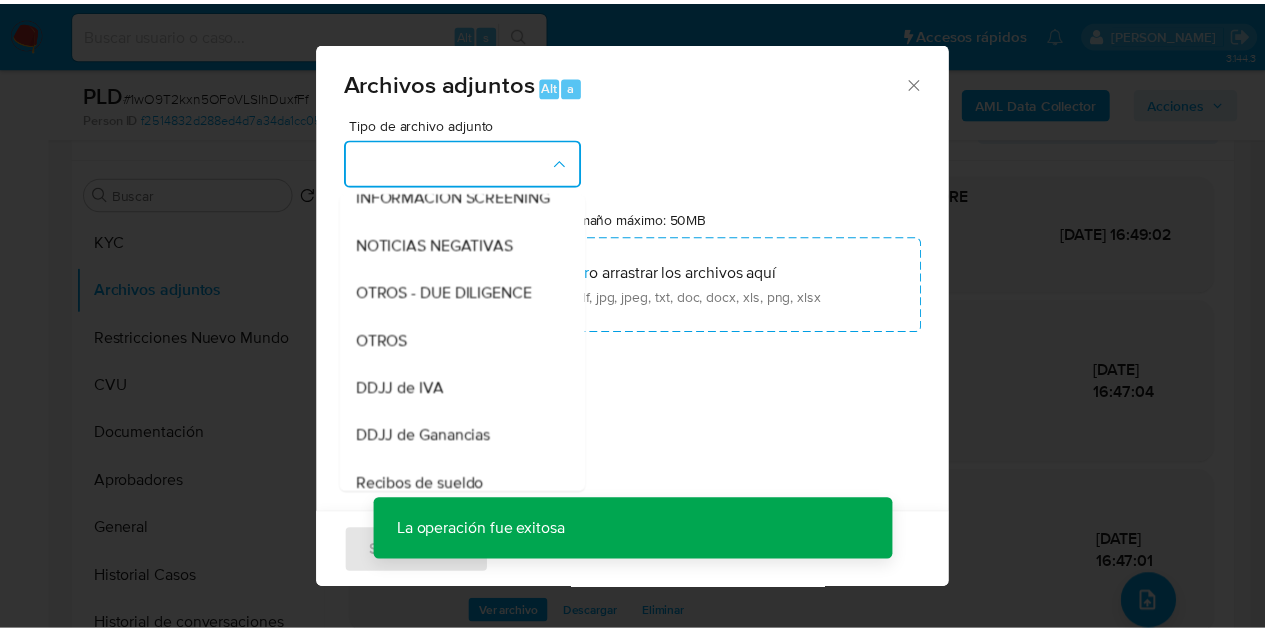 scroll, scrollTop: 340, scrollLeft: 0, axis: vertical 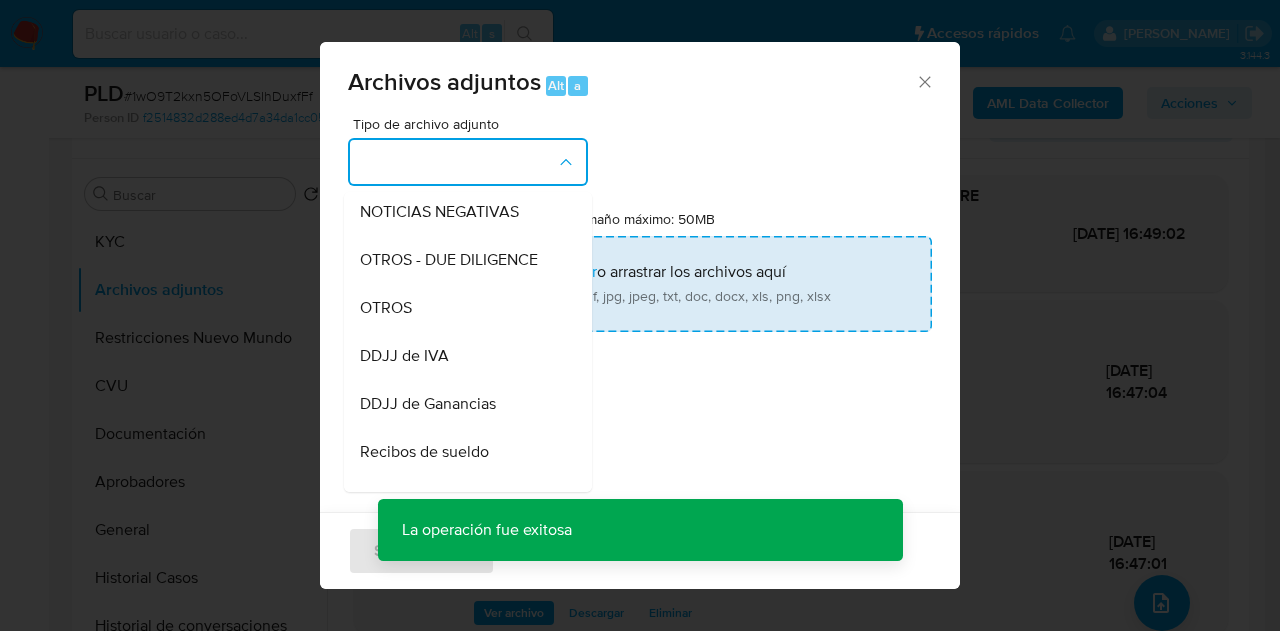 drag, startPoint x: 494, startPoint y: 327, endPoint x: 528, endPoint y: 301, distance: 42.80187 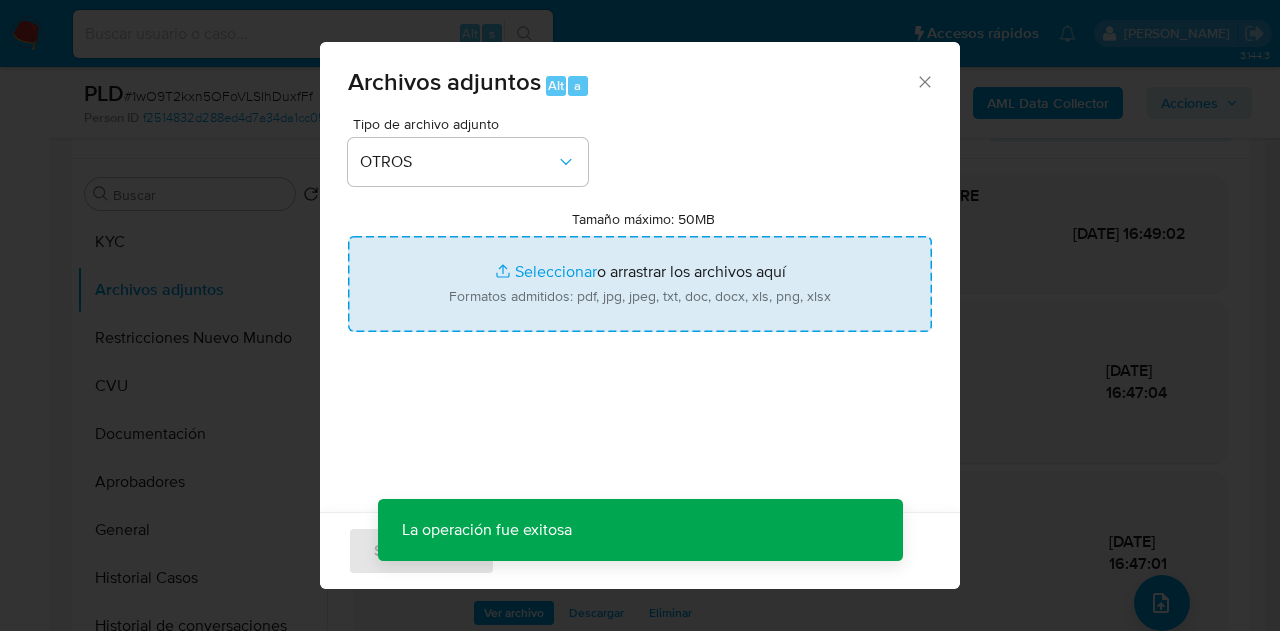 click on "Tamaño máximo: 50MB Seleccionar archivos" at bounding box center [640, 284] 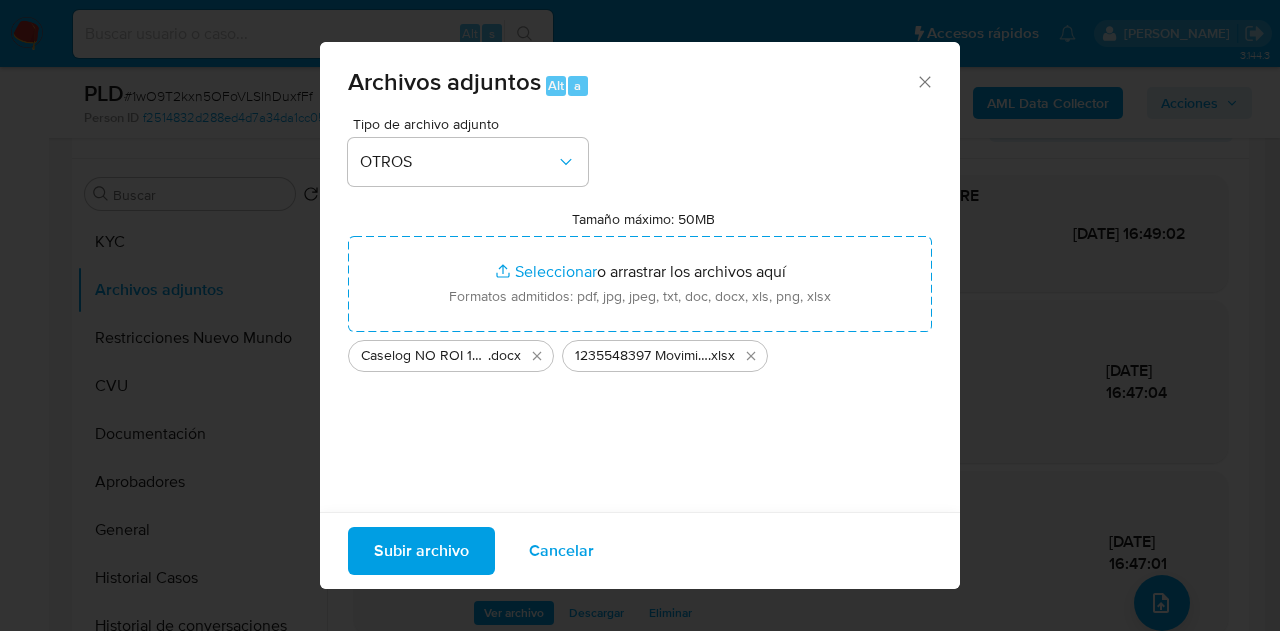click on "Subir archivo" at bounding box center (421, 551) 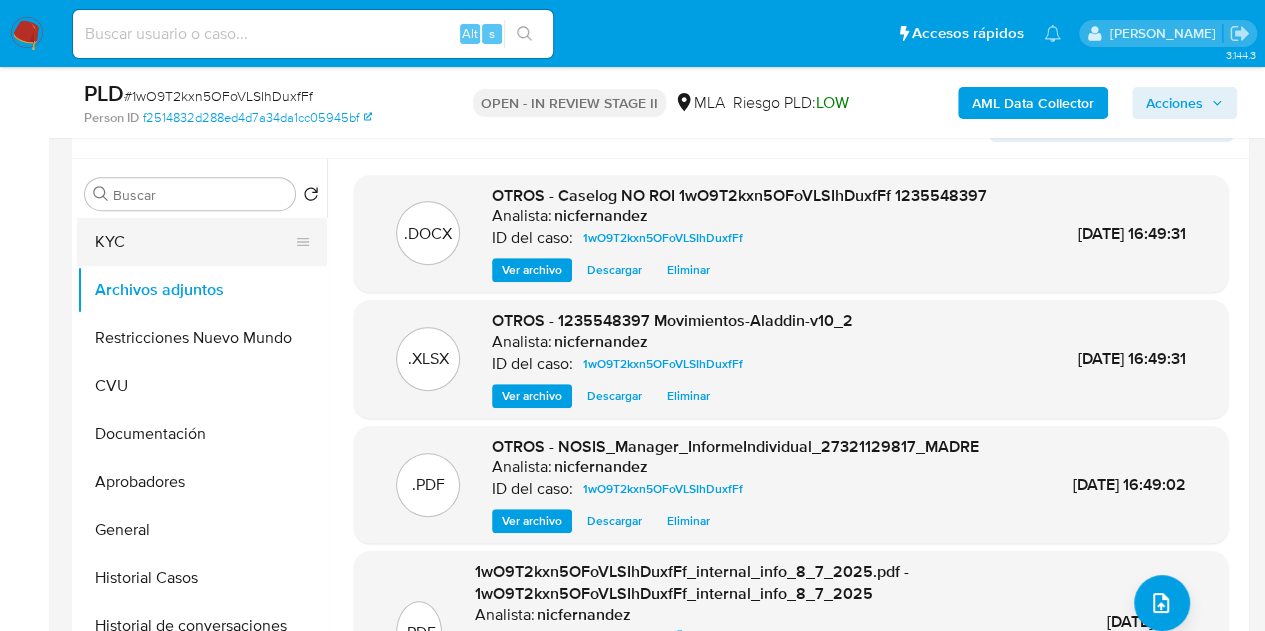 click on "KYC" at bounding box center (194, 242) 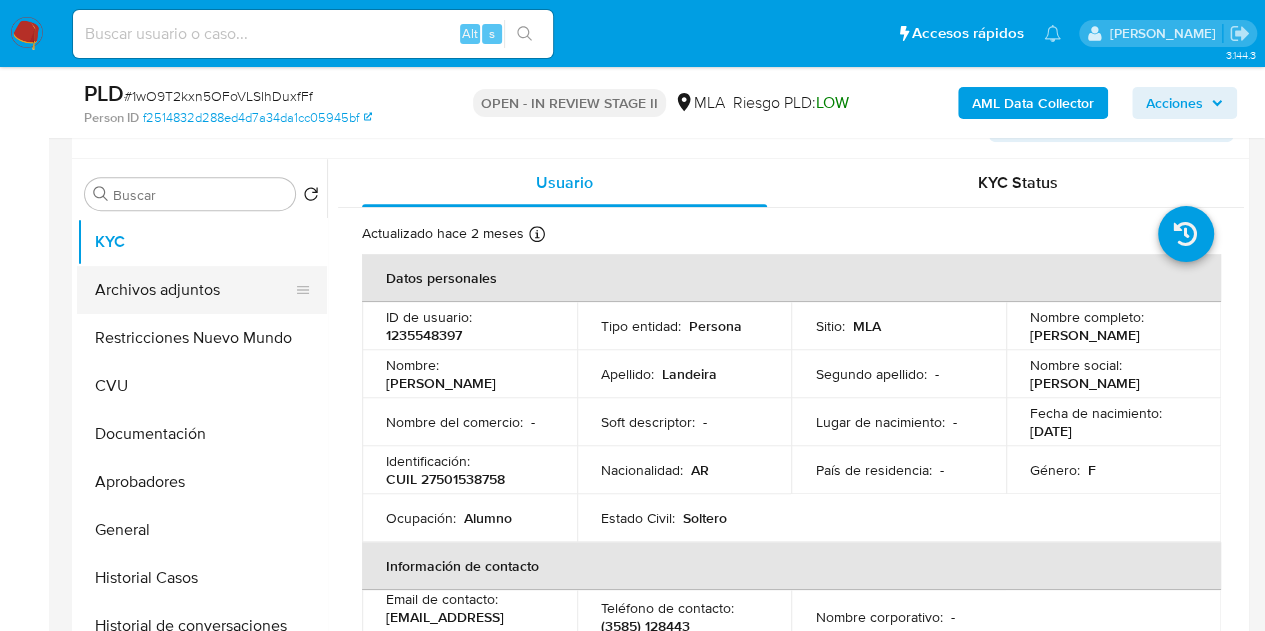 click on "Archivos adjuntos" at bounding box center (194, 290) 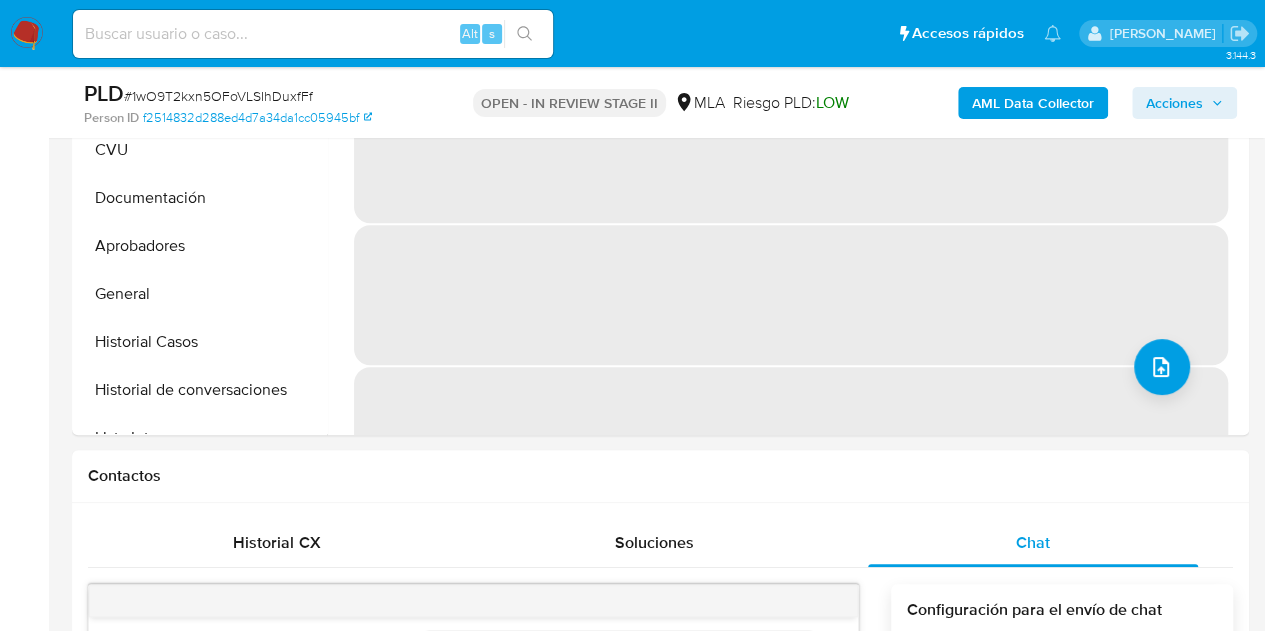 scroll, scrollTop: 858, scrollLeft: 0, axis: vertical 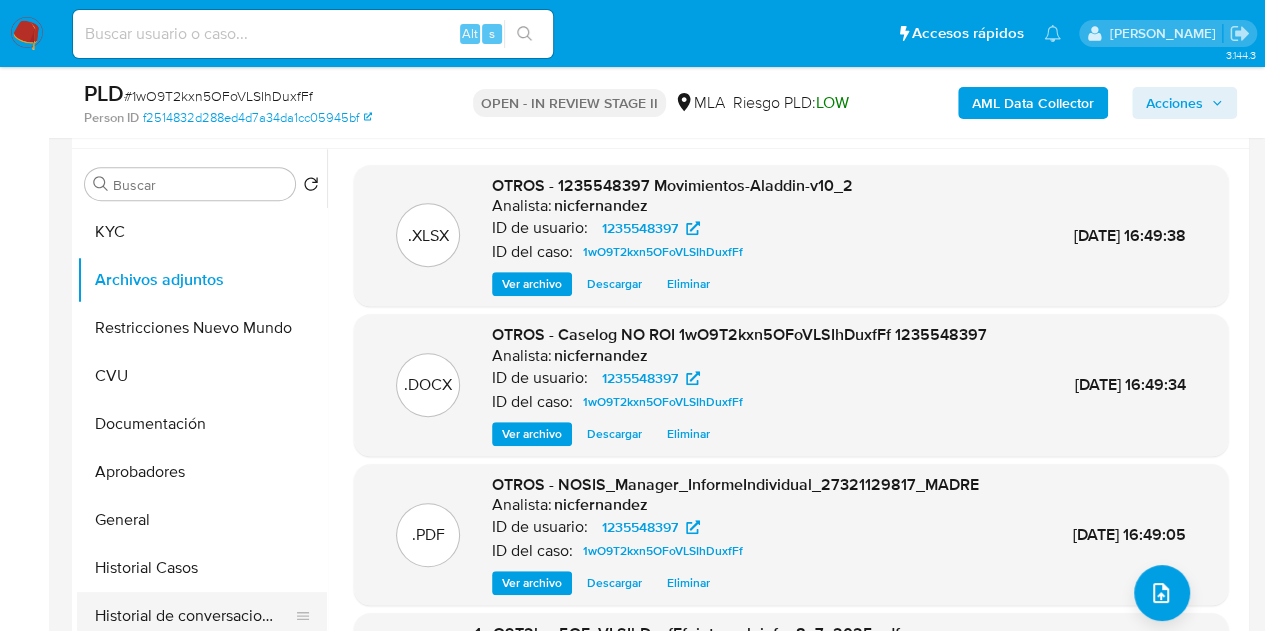 click on "Historial de conversaciones" at bounding box center (194, 616) 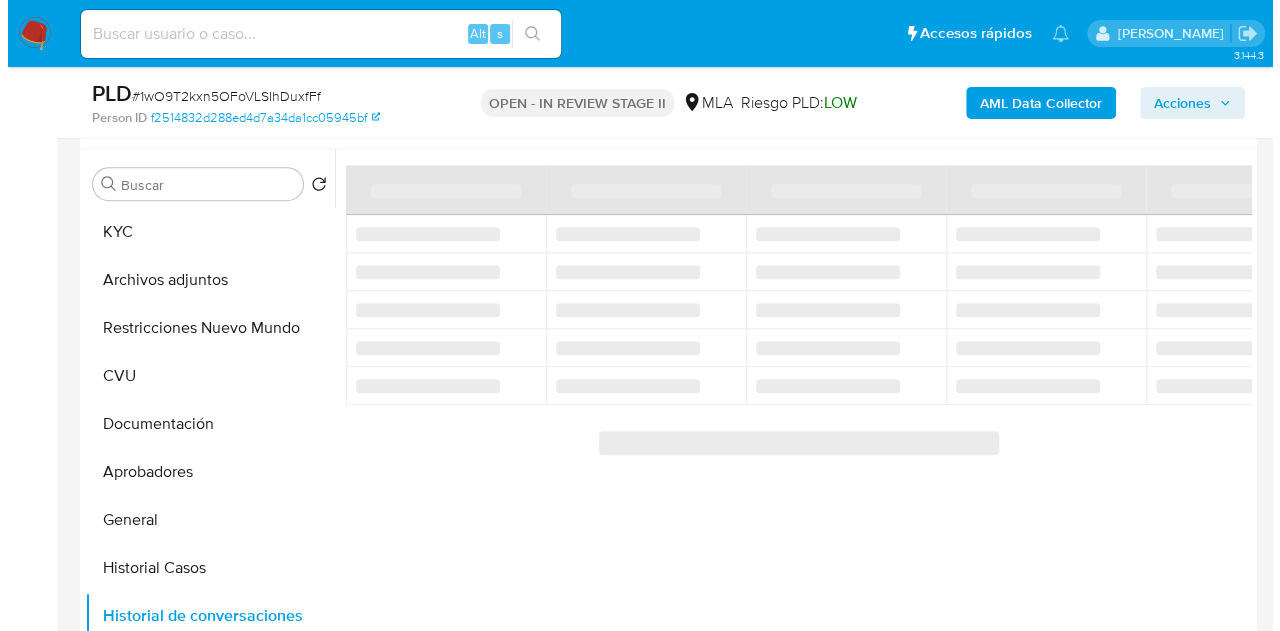 scroll, scrollTop: 353, scrollLeft: 0, axis: vertical 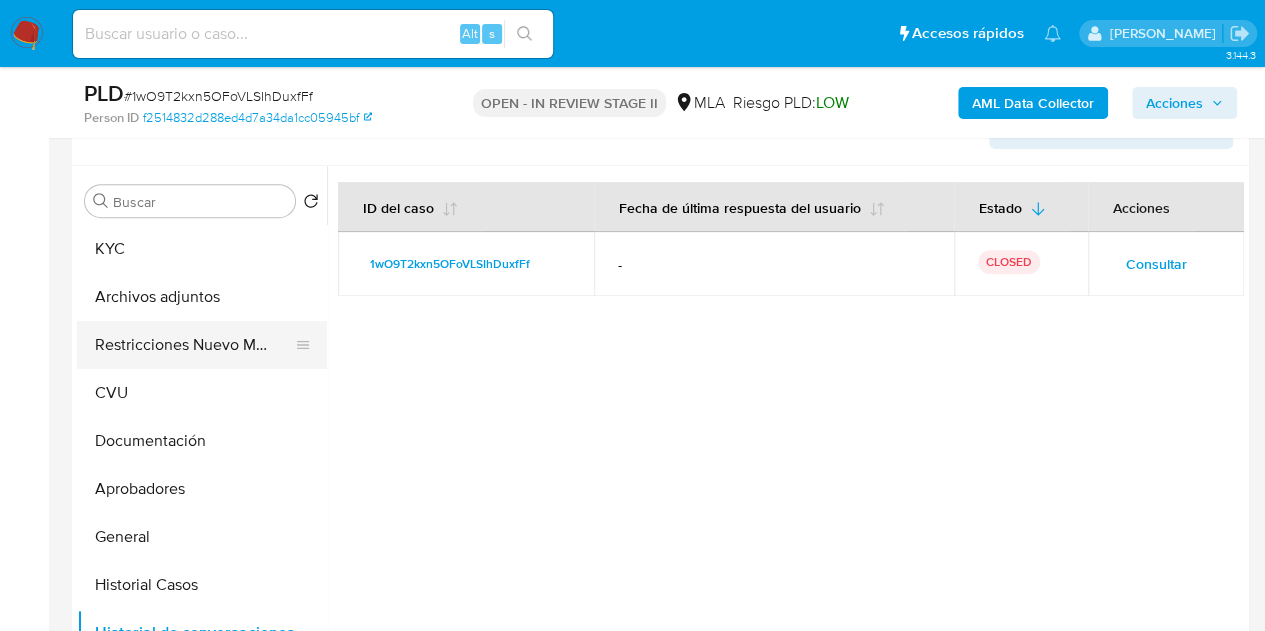 click on "Restricciones Nuevo Mundo" at bounding box center [194, 345] 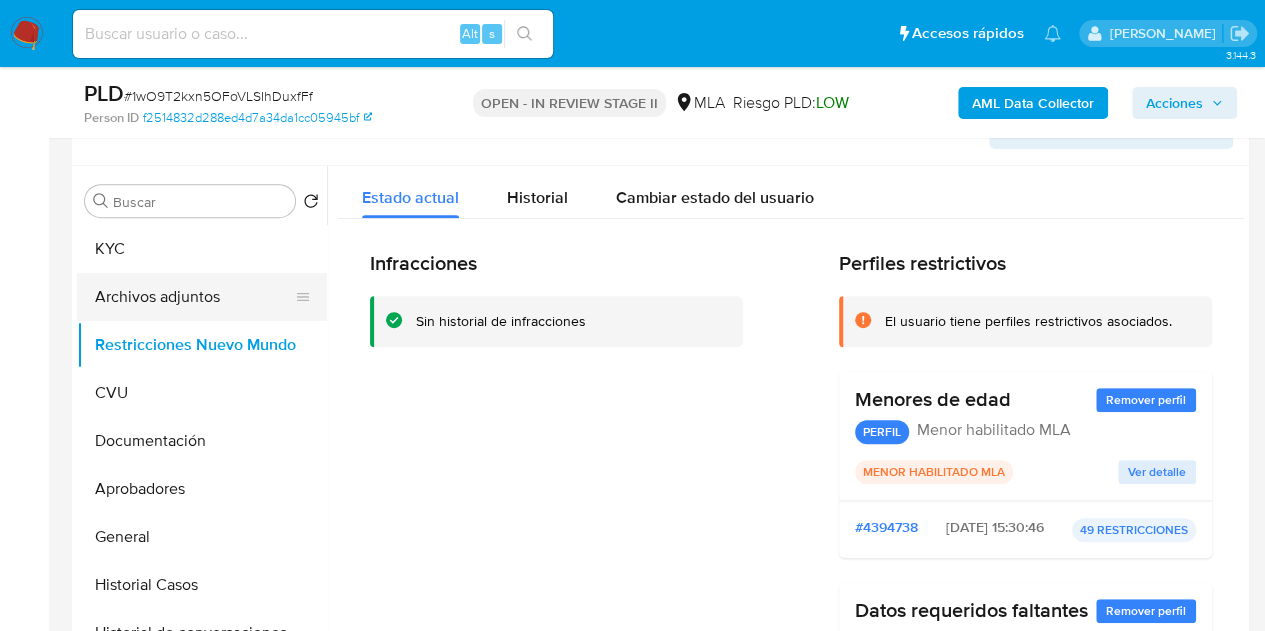 click on "Archivos adjuntos" at bounding box center (194, 297) 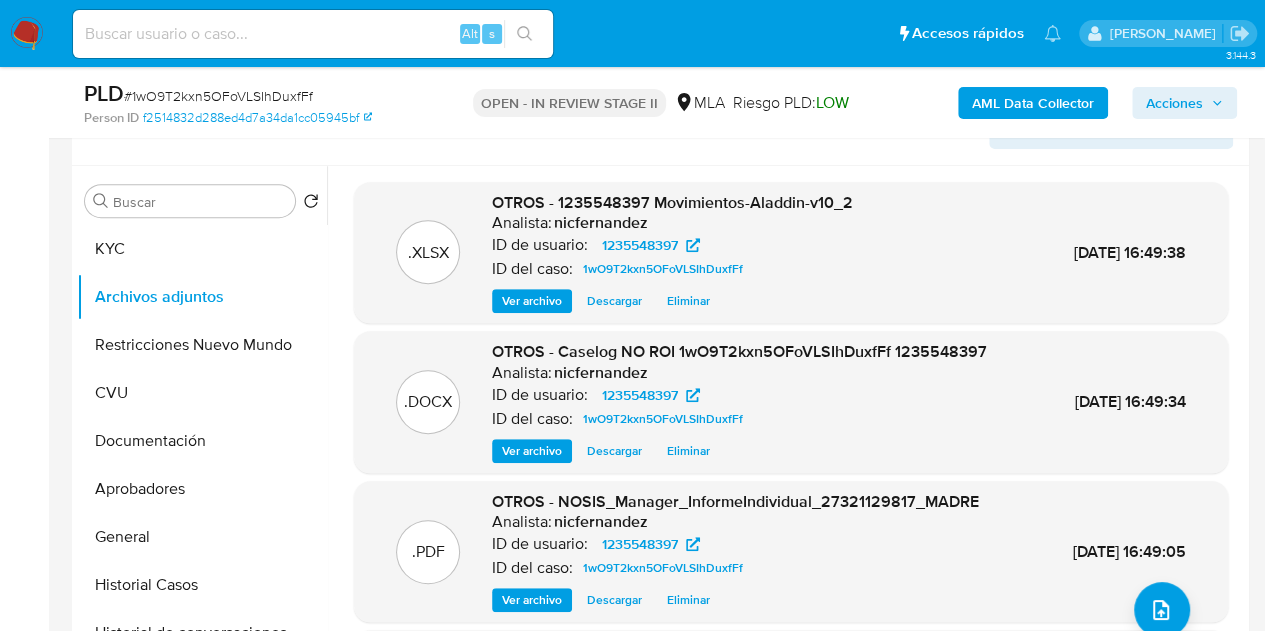 click on "Ver archivo" at bounding box center [532, 451] 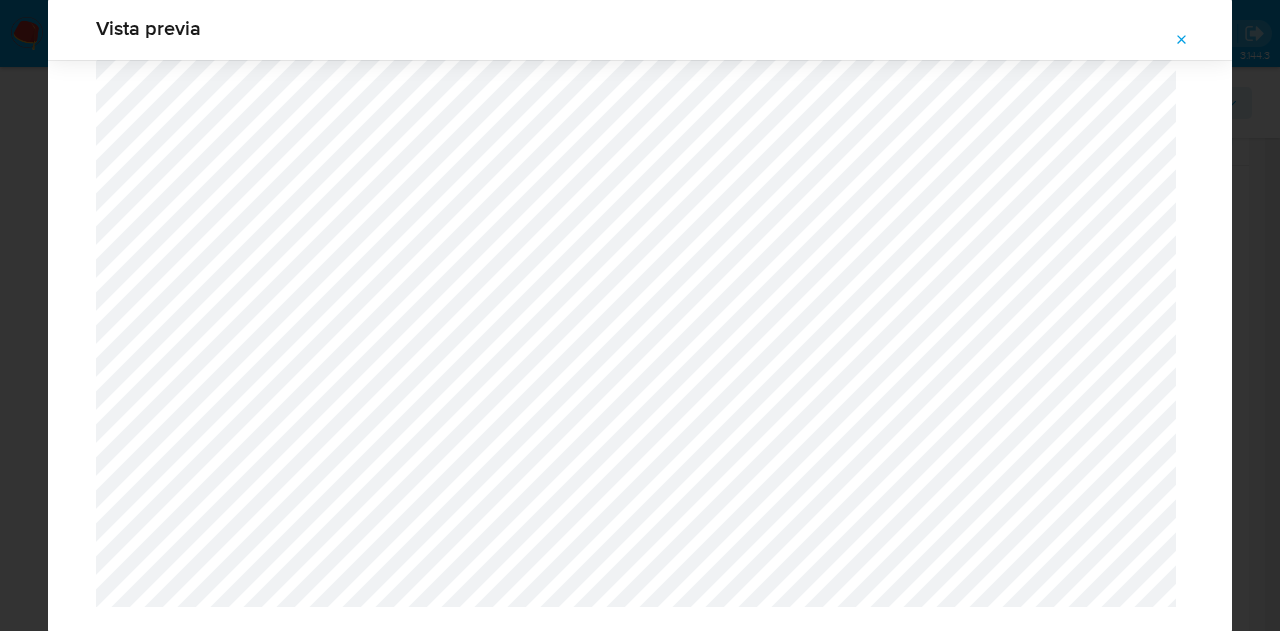 scroll, scrollTop: 1767, scrollLeft: 0, axis: vertical 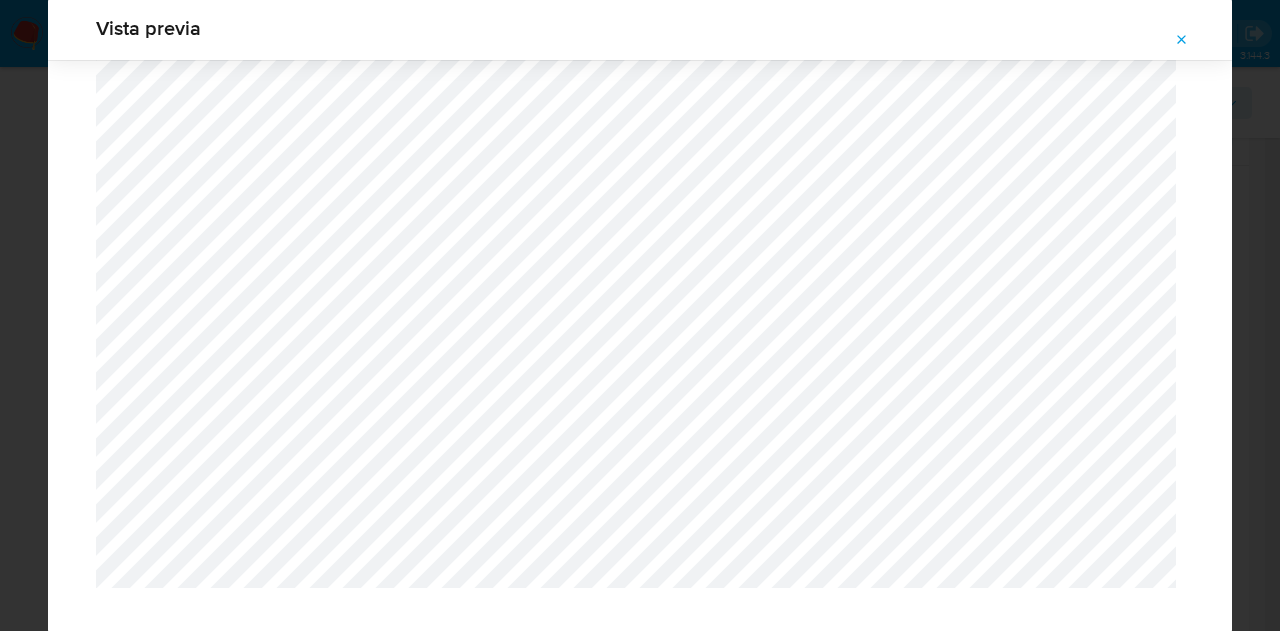 click 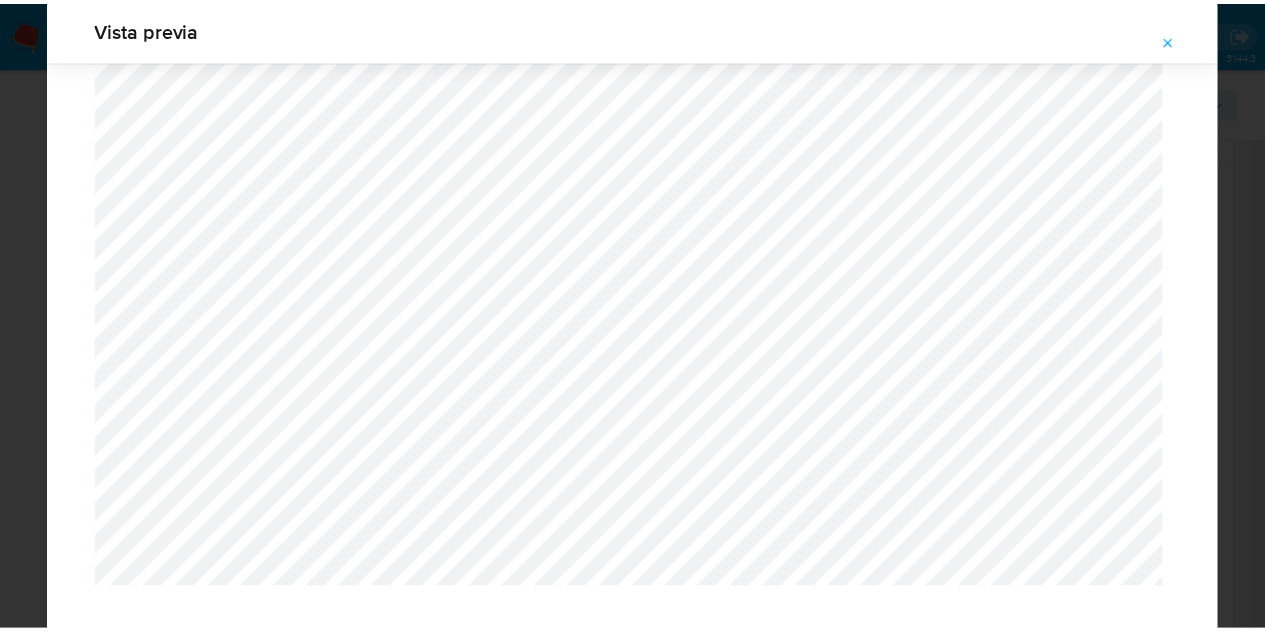 scroll, scrollTop: 64, scrollLeft: 0, axis: vertical 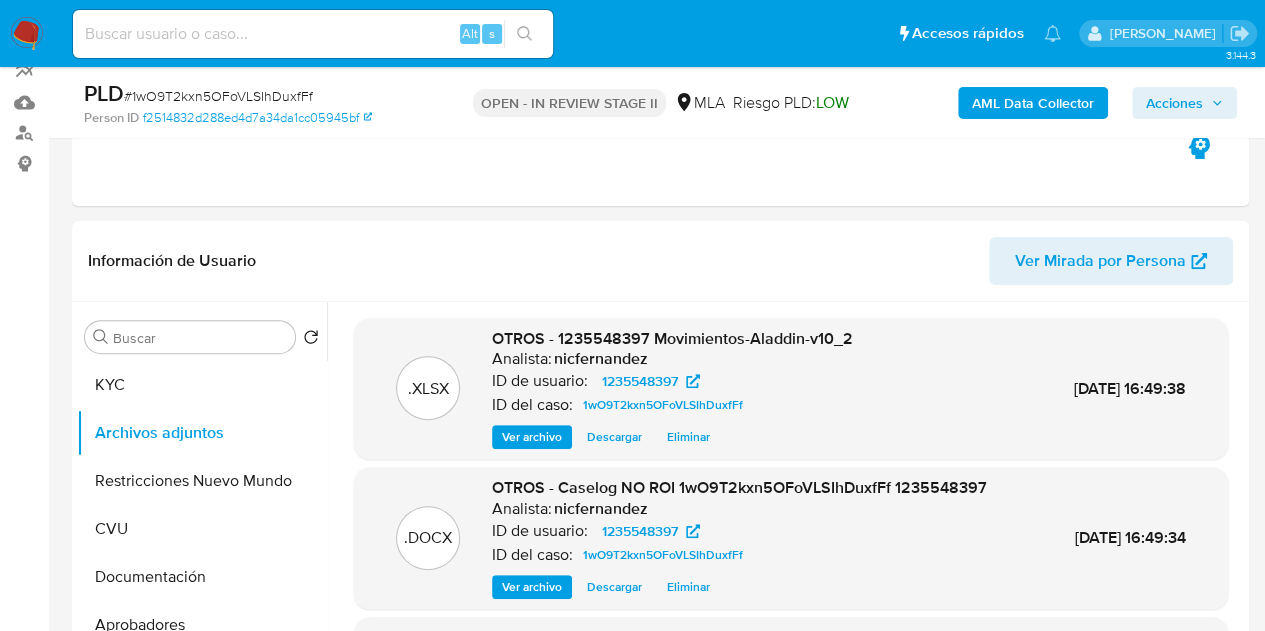 drag, startPoint x: 1174, startPoint y: 93, endPoint x: 1136, endPoint y: 121, distance: 47.201694 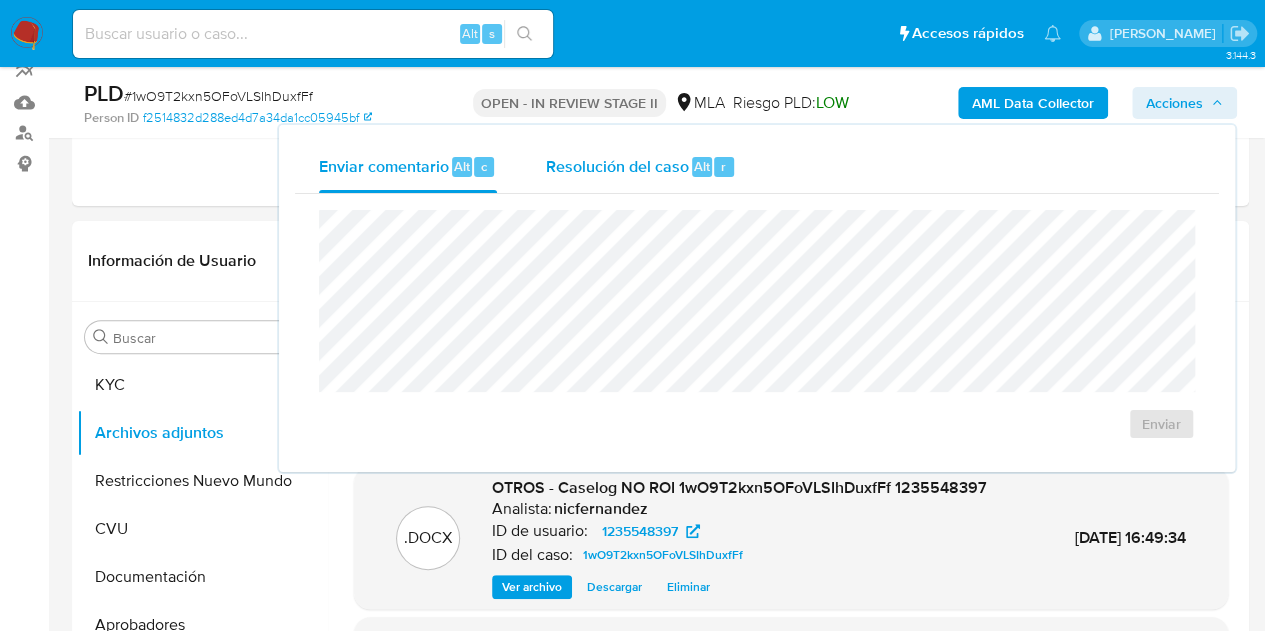click on "Alt" at bounding box center [702, 166] 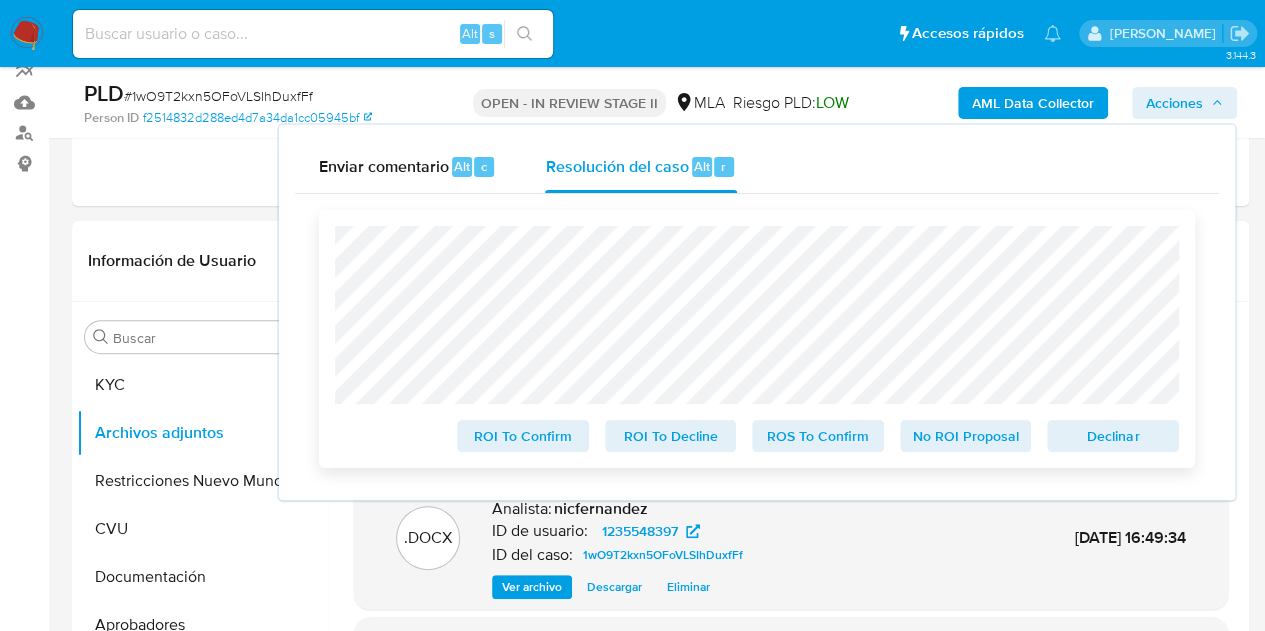 click on "No ROI Proposal" at bounding box center [966, 436] 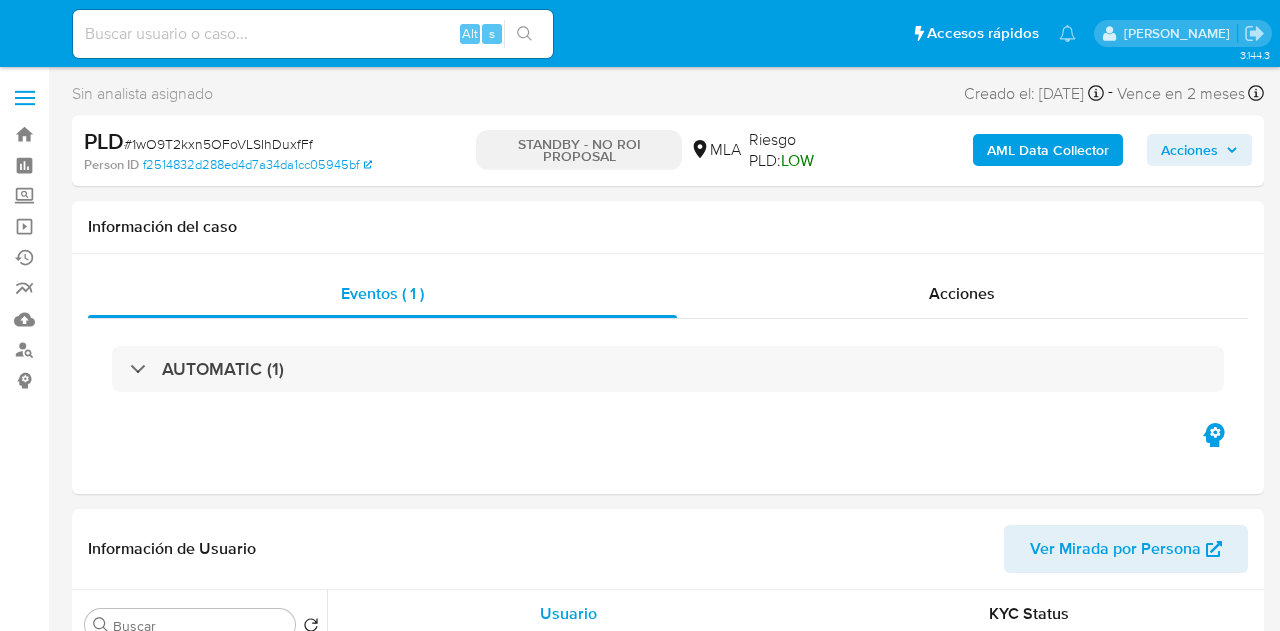 select on "10" 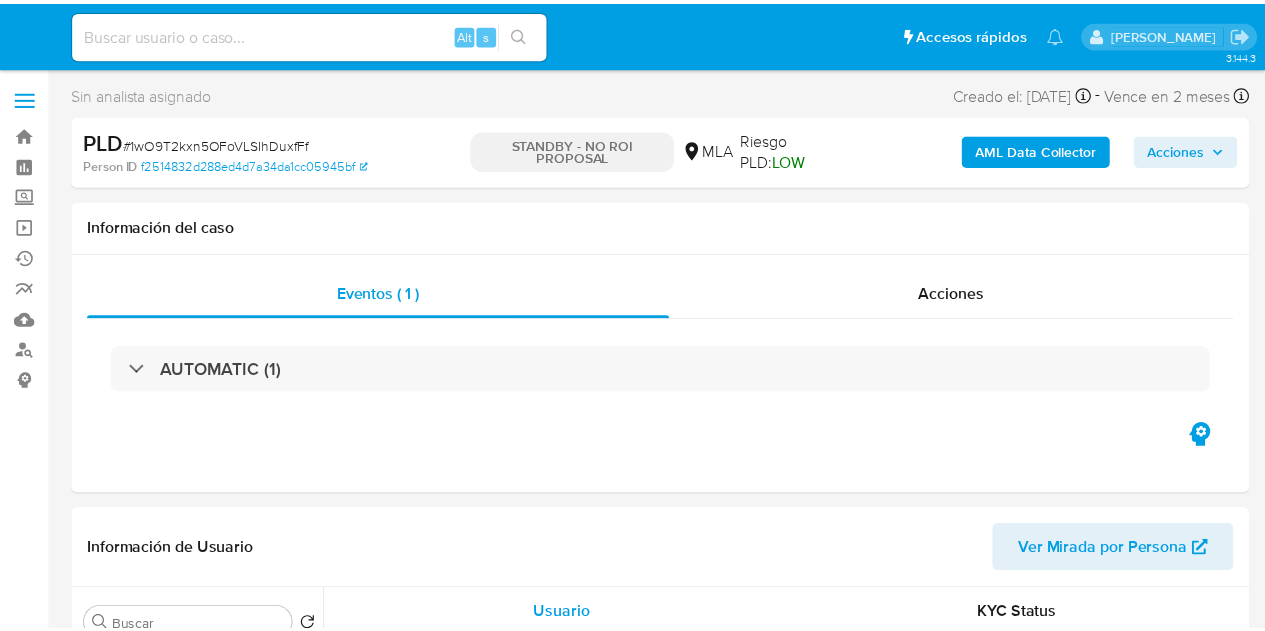 scroll, scrollTop: 0, scrollLeft: 0, axis: both 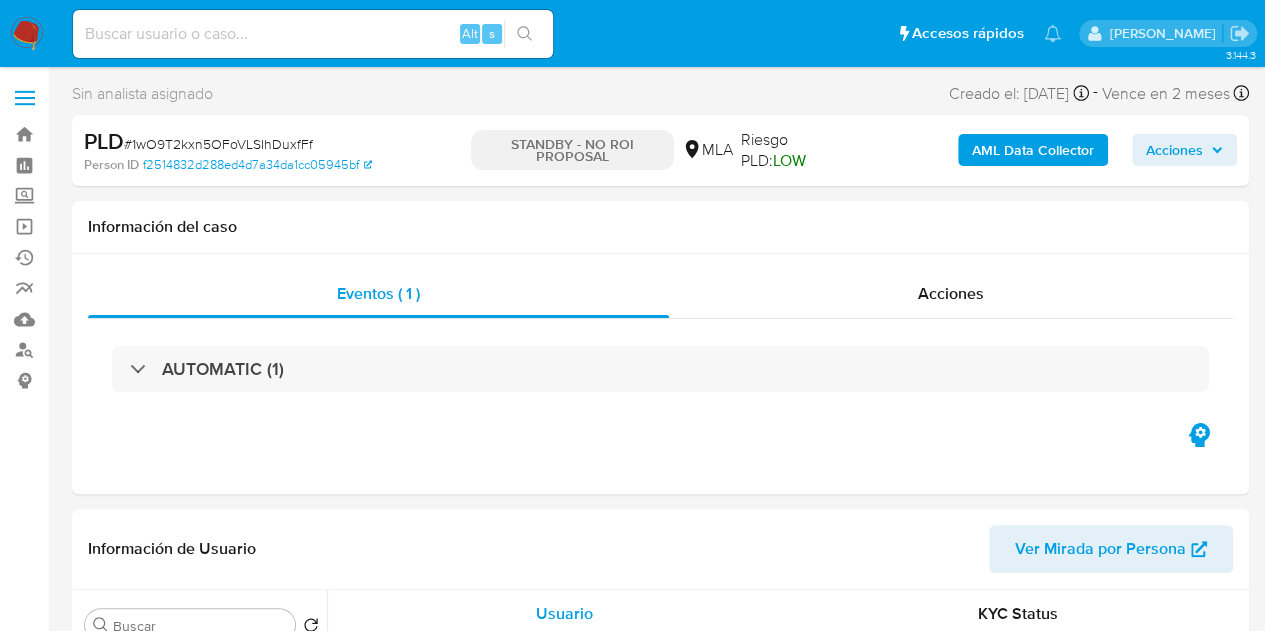 select on "10" 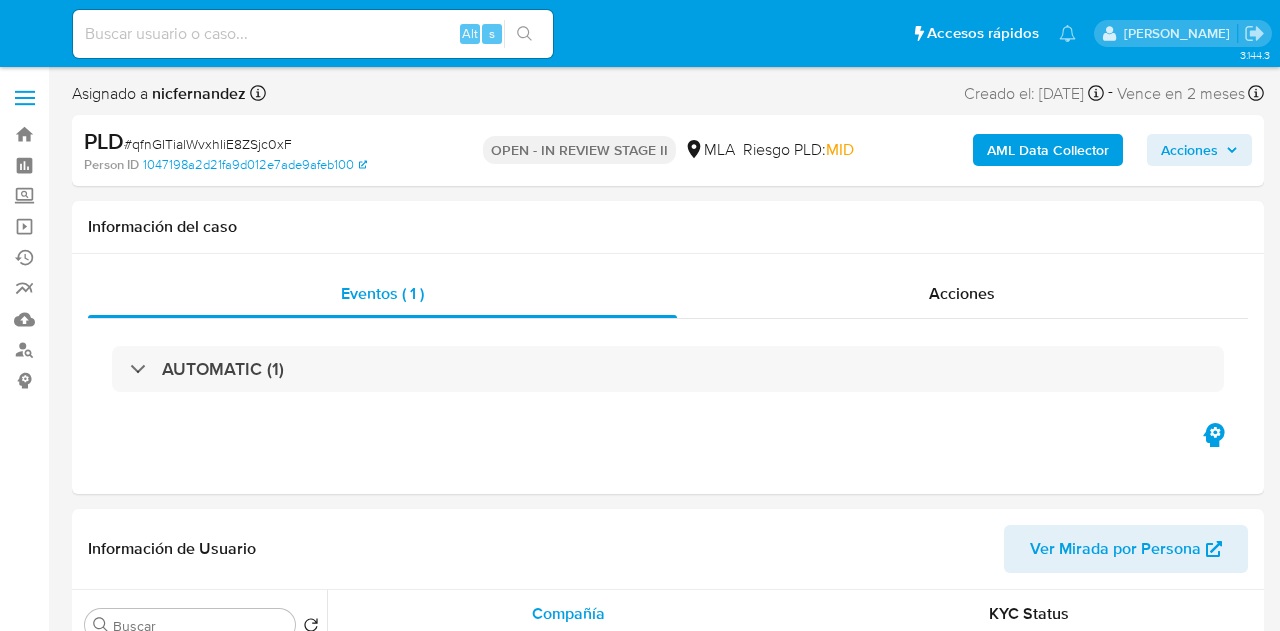 select on "10" 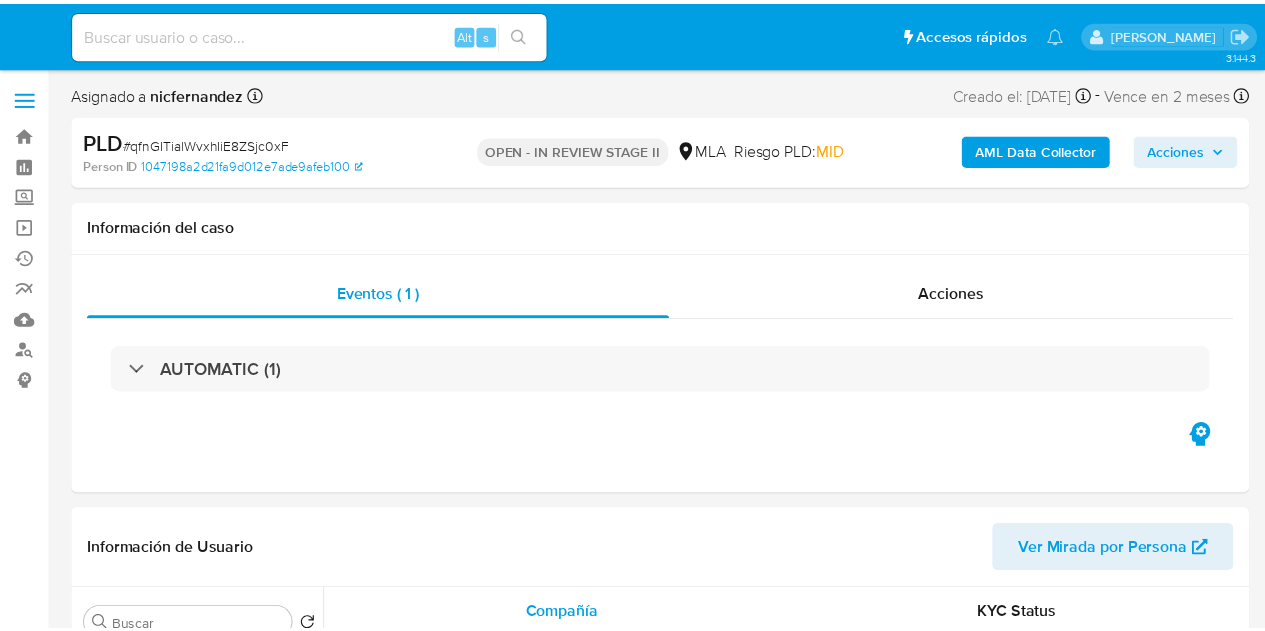 scroll, scrollTop: 0, scrollLeft: 0, axis: both 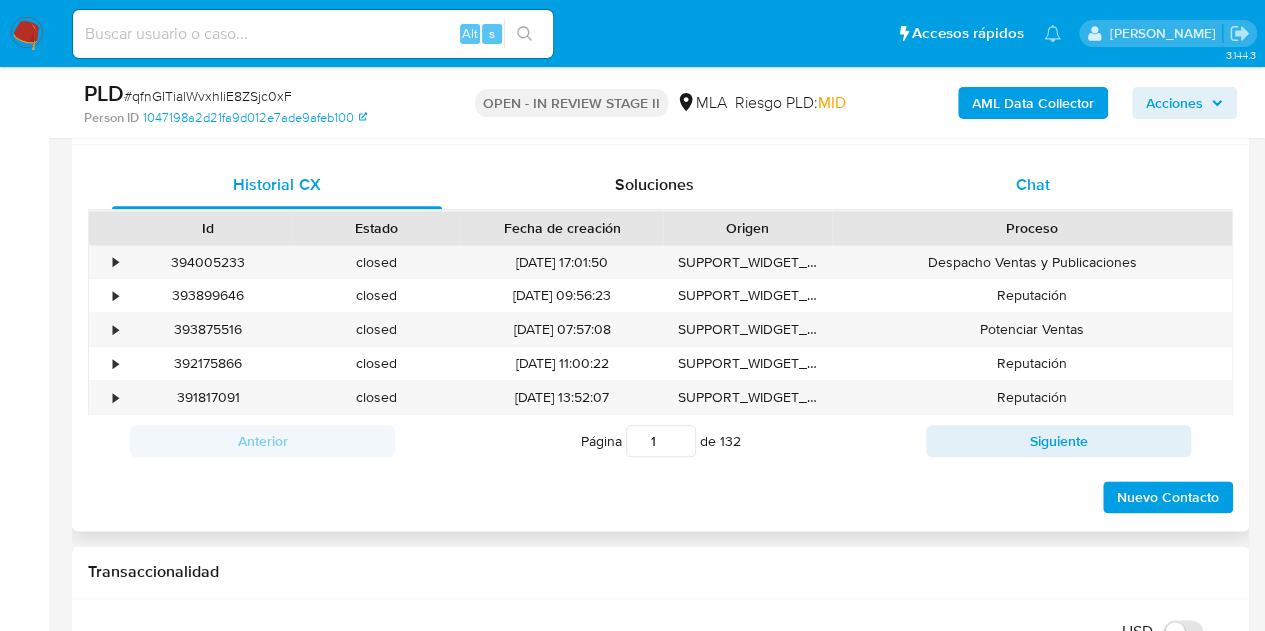 click on "Chat" at bounding box center [1033, 185] 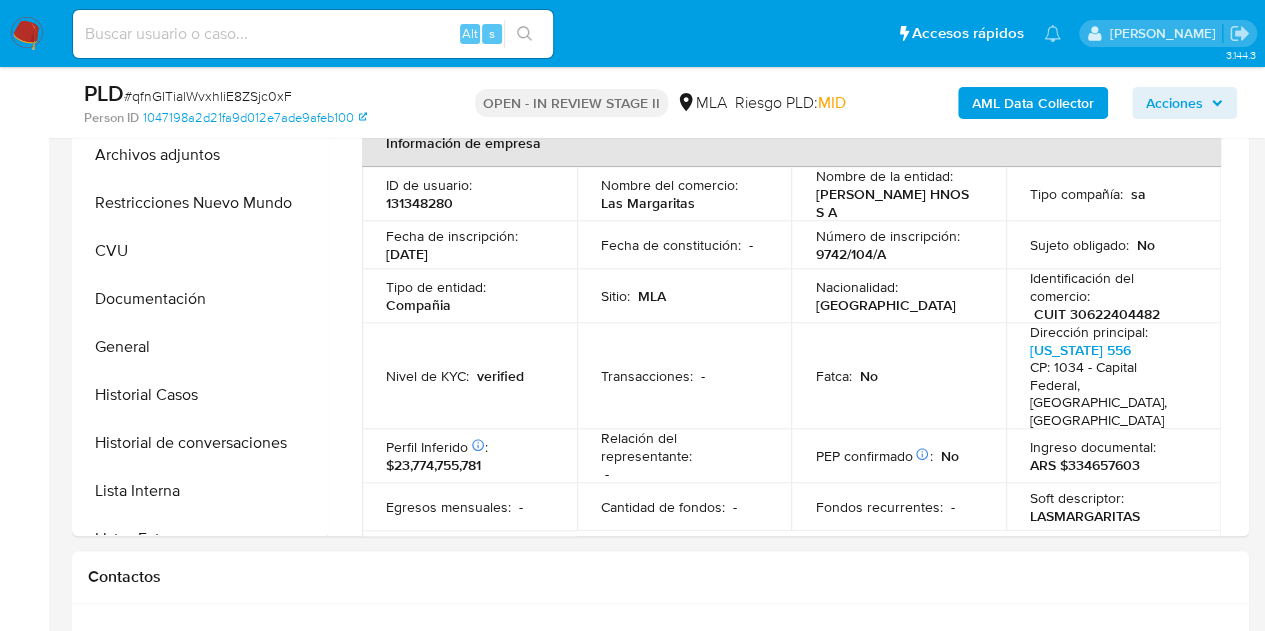 scroll, scrollTop: 432, scrollLeft: 0, axis: vertical 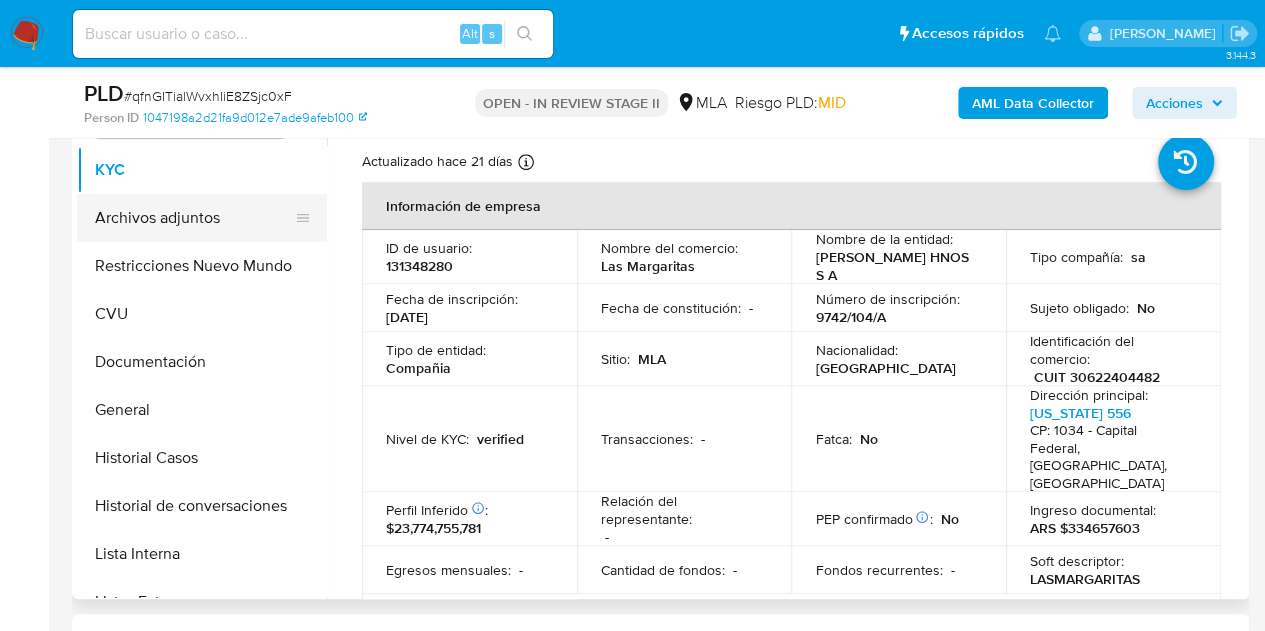 click on "Archivos adjuntos" at bounding box center [194, 218] 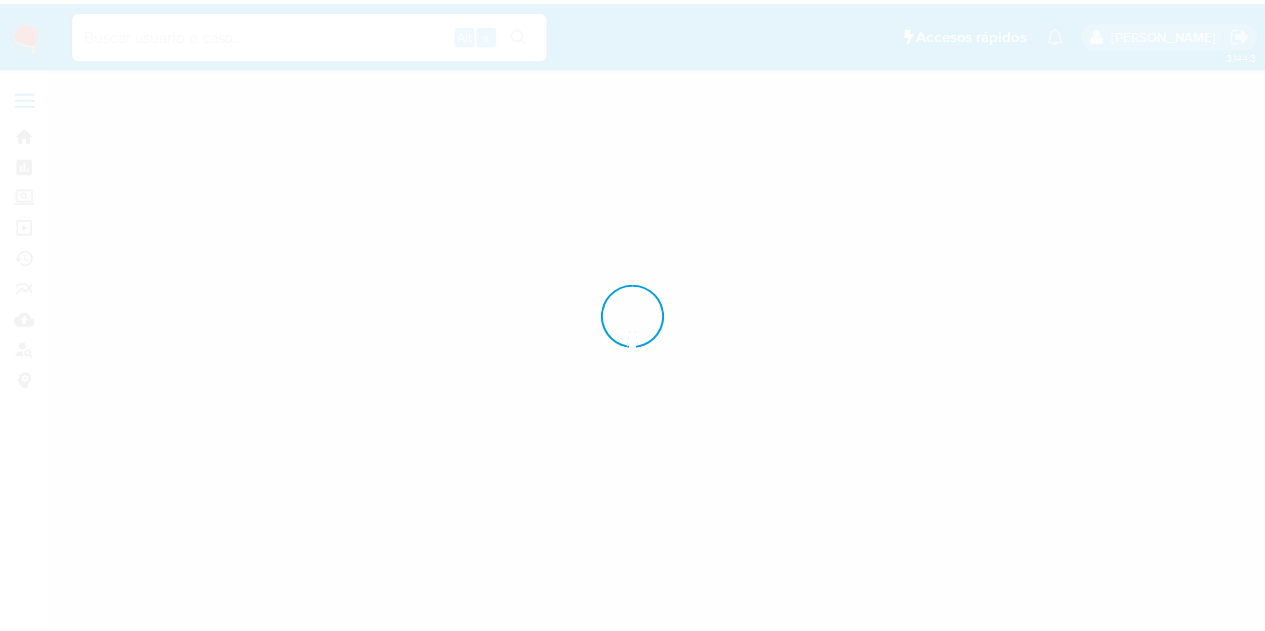 scroll, scrollTop: 0, scrollLeft: 0, axis: both 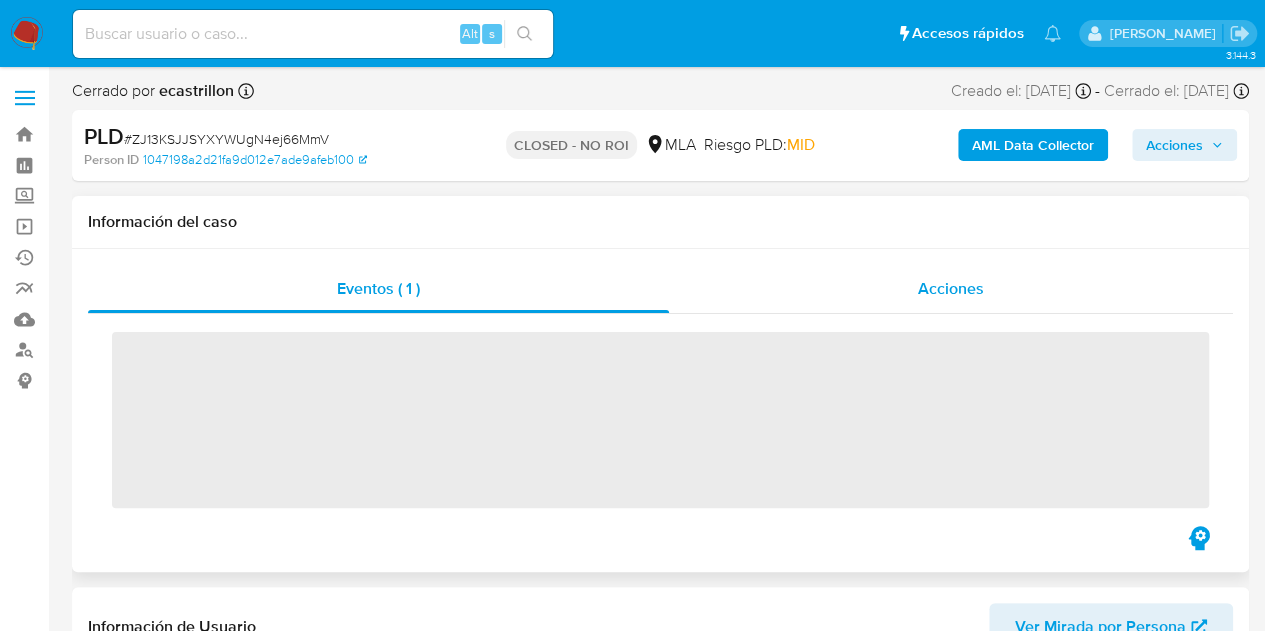 click on "Acciones" at bounding box center (951, 289) 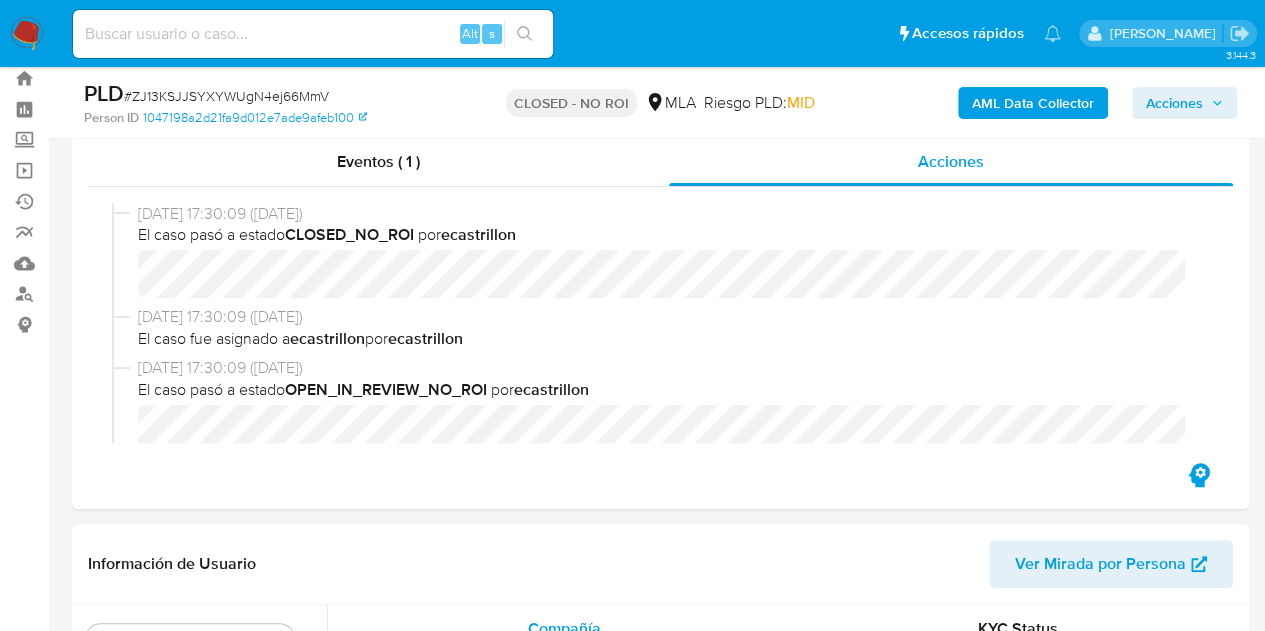 scroll, scrollTop: 78, scrollLeft: 0, axis: vertical 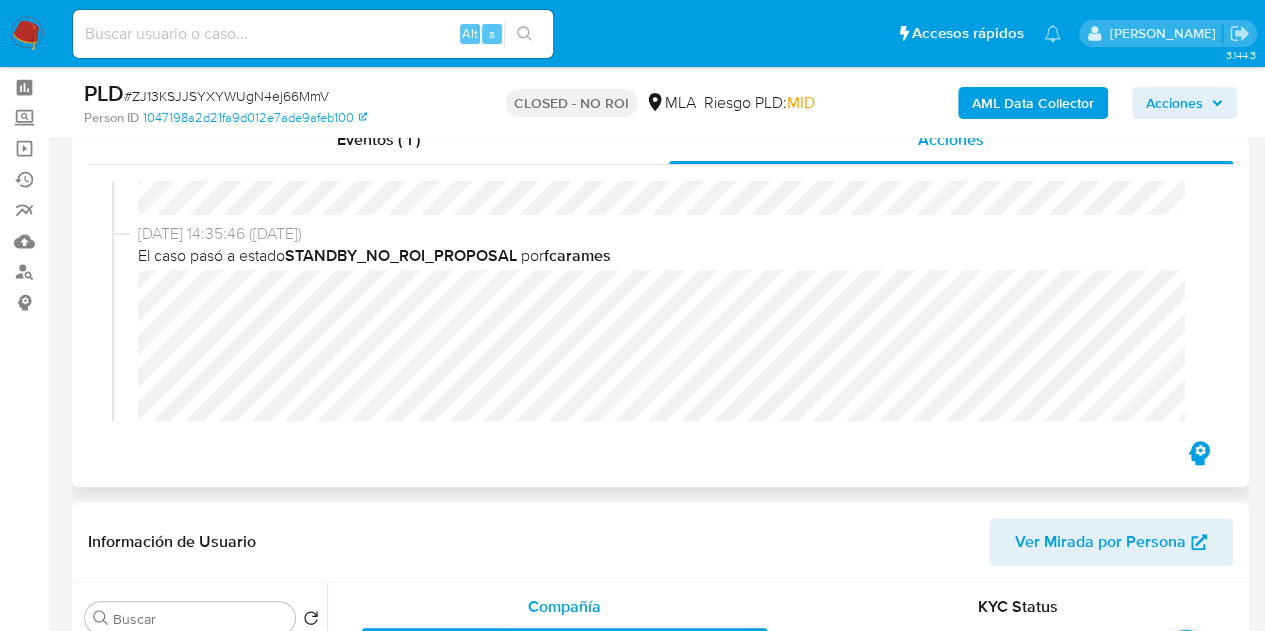 select on "10" 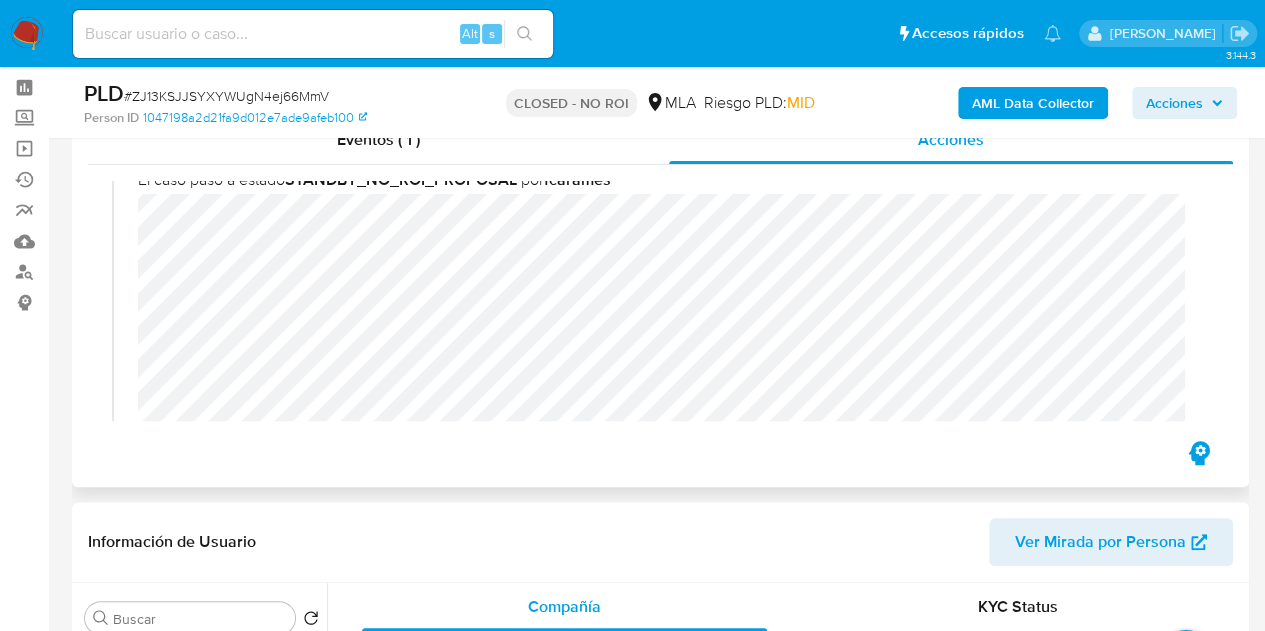 scroll, scrollTop: 323, scrollLeft: 0, axis: vertical 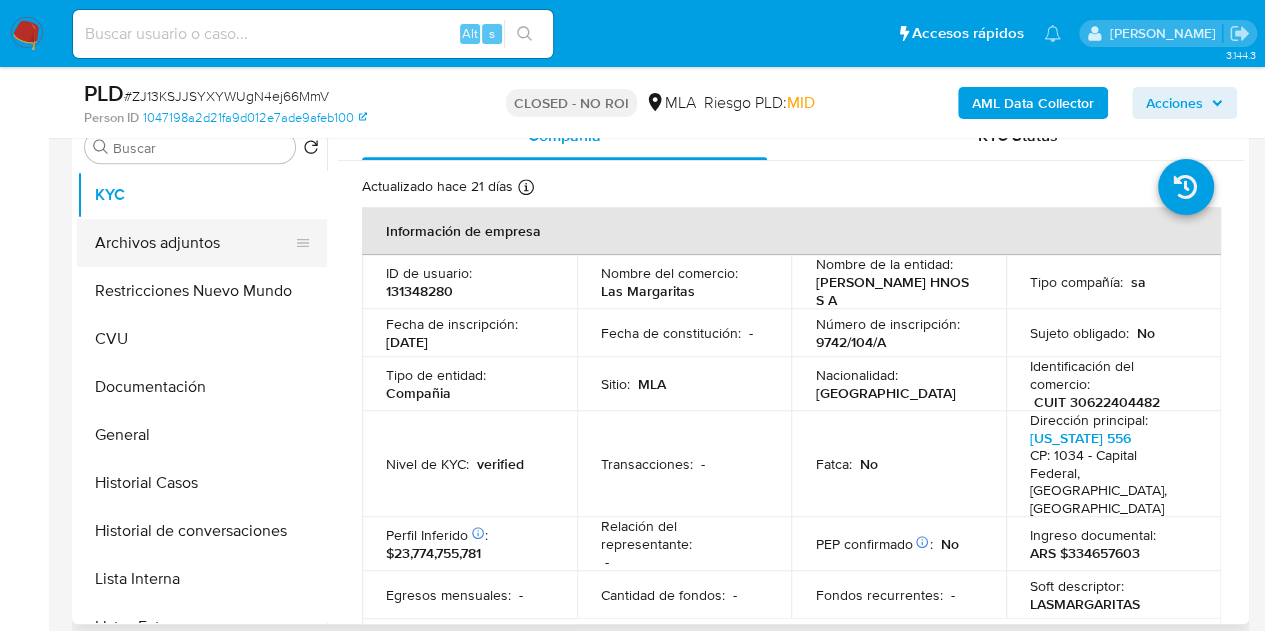click on "Archivos adjuntos" at bounding box center (194, 243) 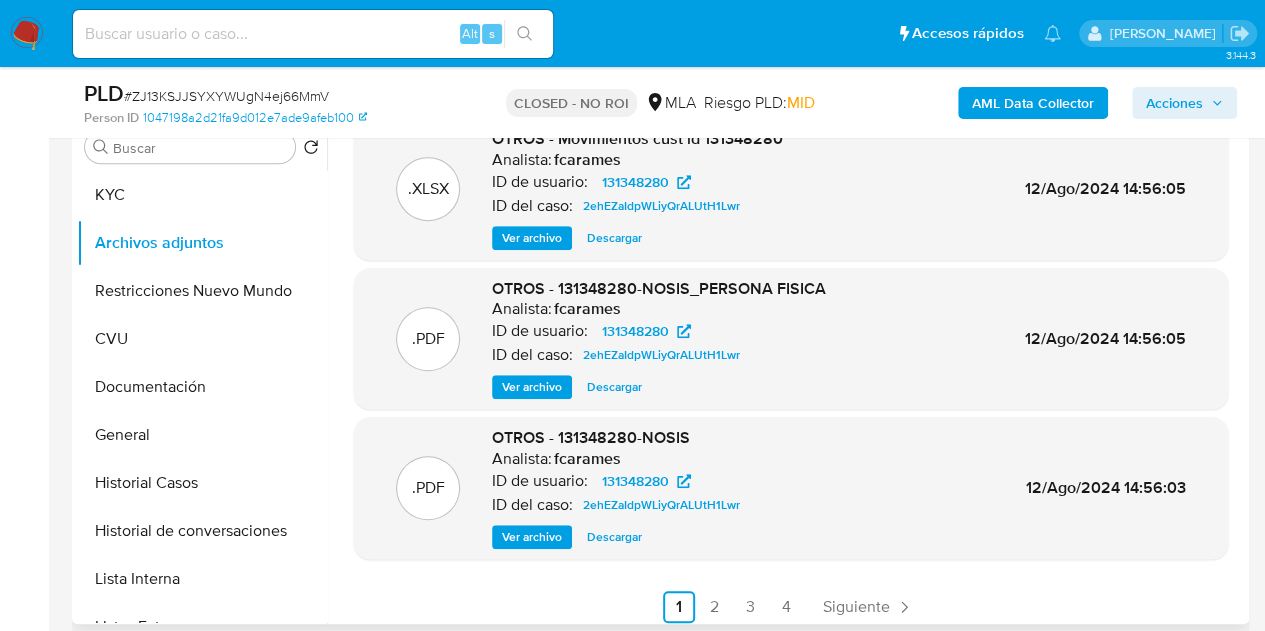 scroll, scrollTop: 168, scrollLeft: 0, axis: vertical 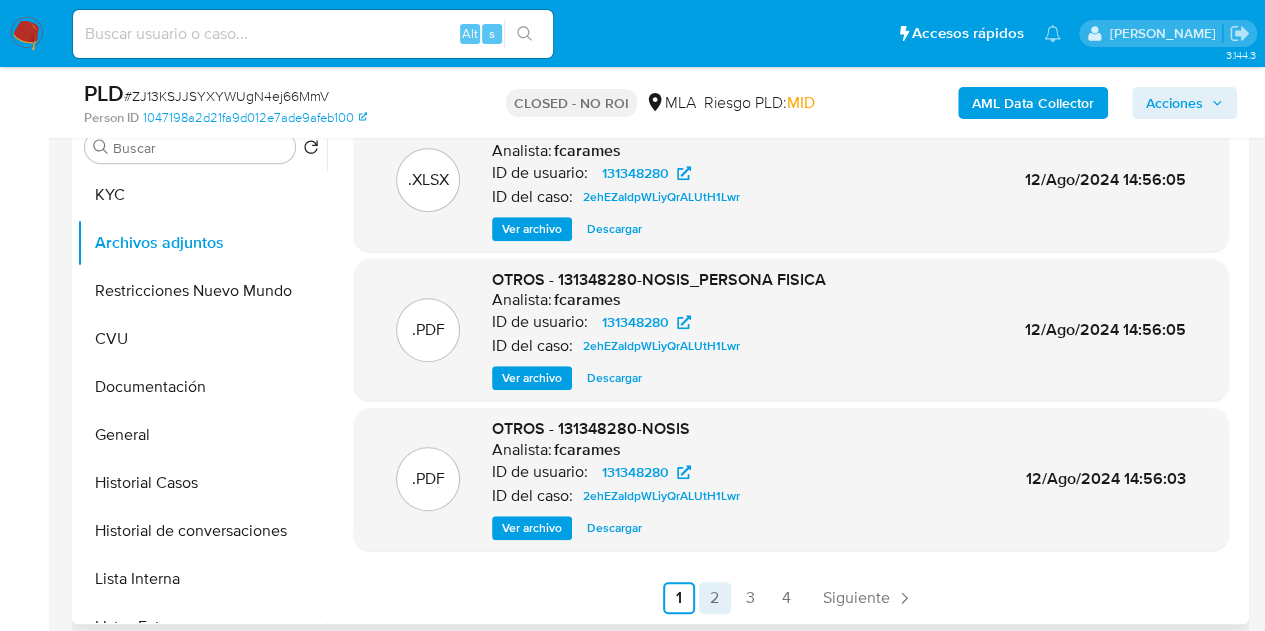 click on "2" at bounding box center [715, 598] 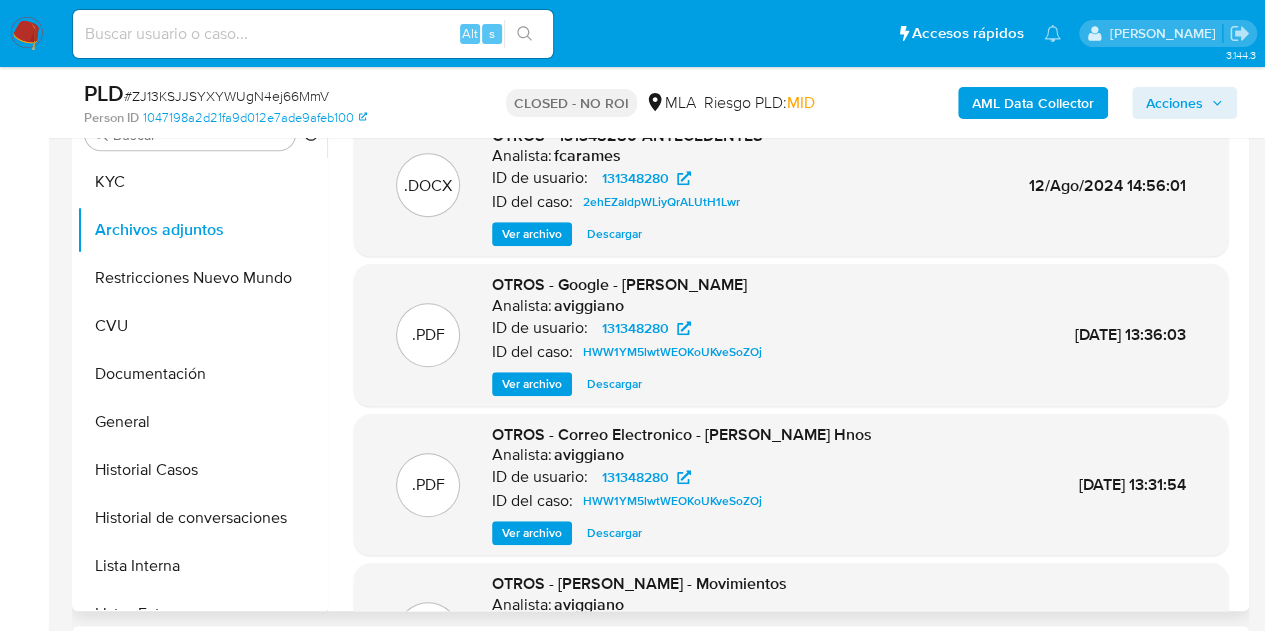 scroll, scrollTop: 572, scrollLeft: 0, axis: vertical 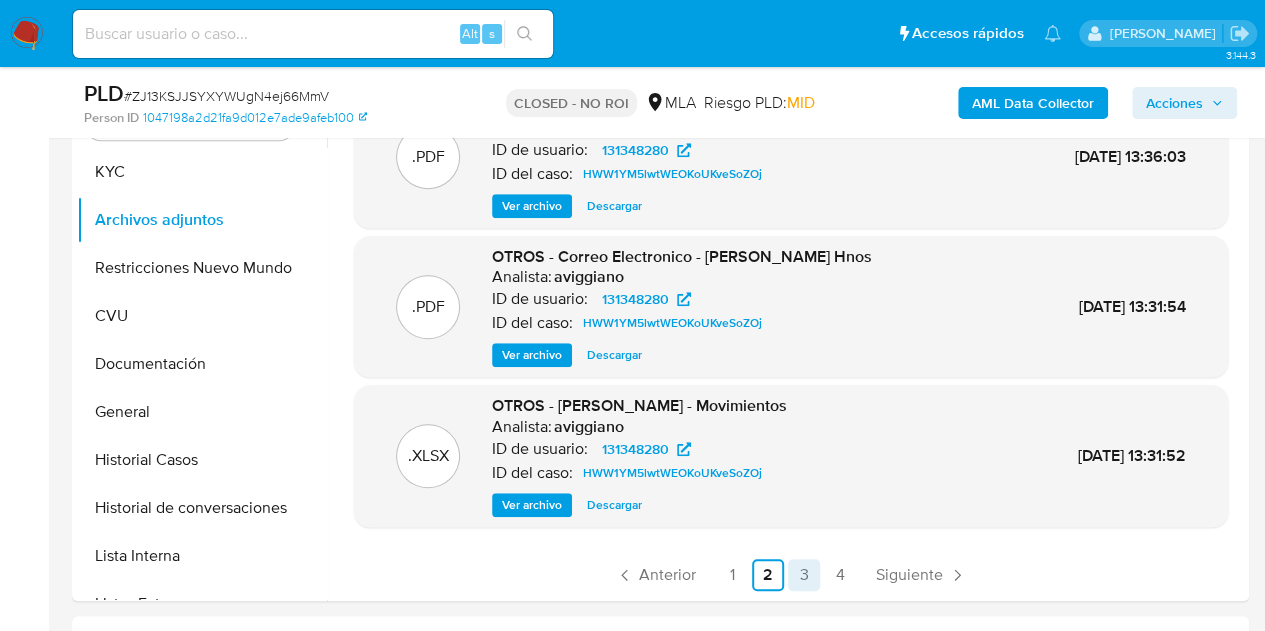 click on "3" at bounding box center [804, 575] 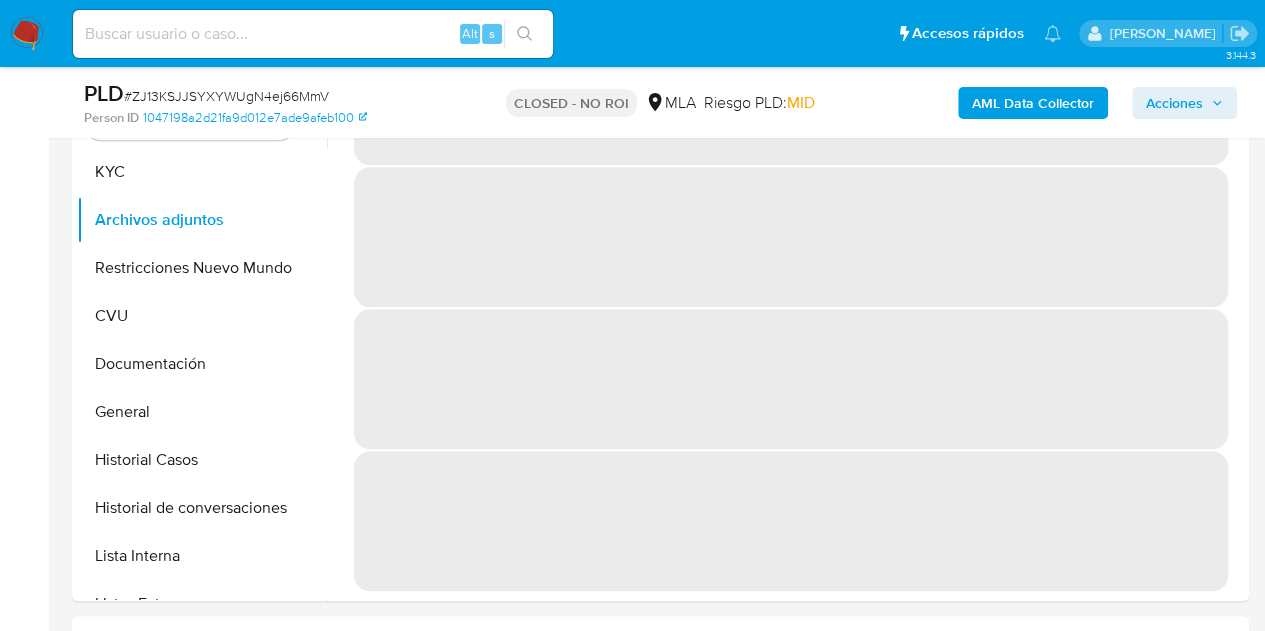 scroll, scrollTop: 0, scrollLeft: 0, axis: both 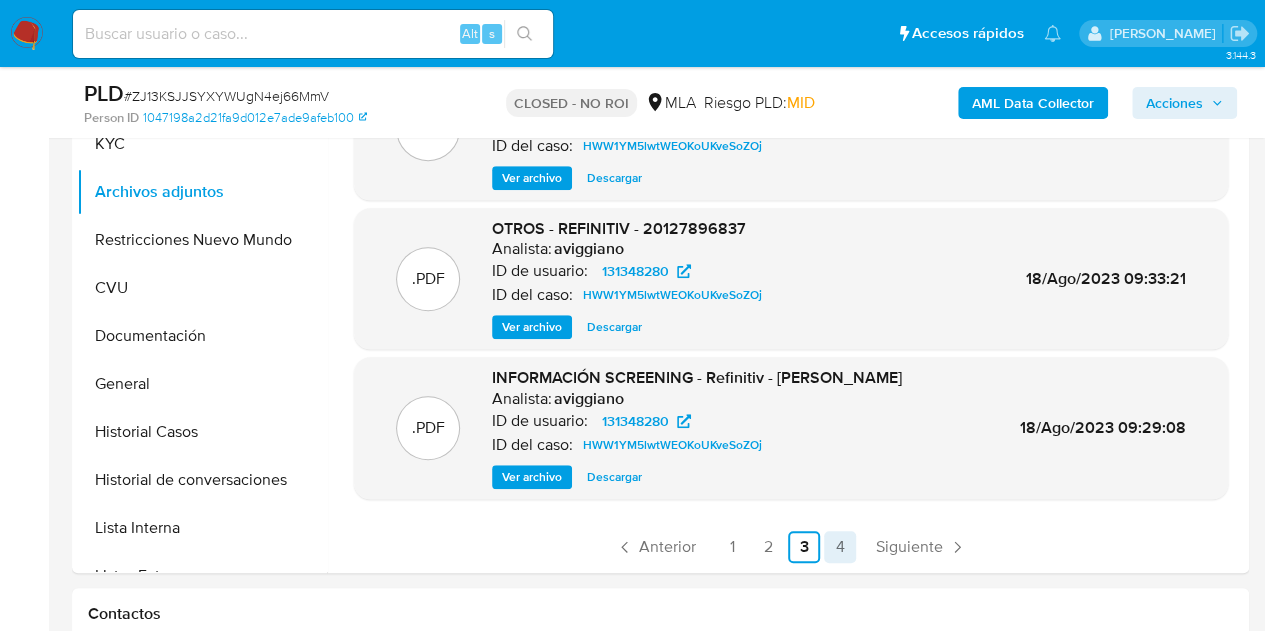 click on "4" at bounding box center (840, 547) 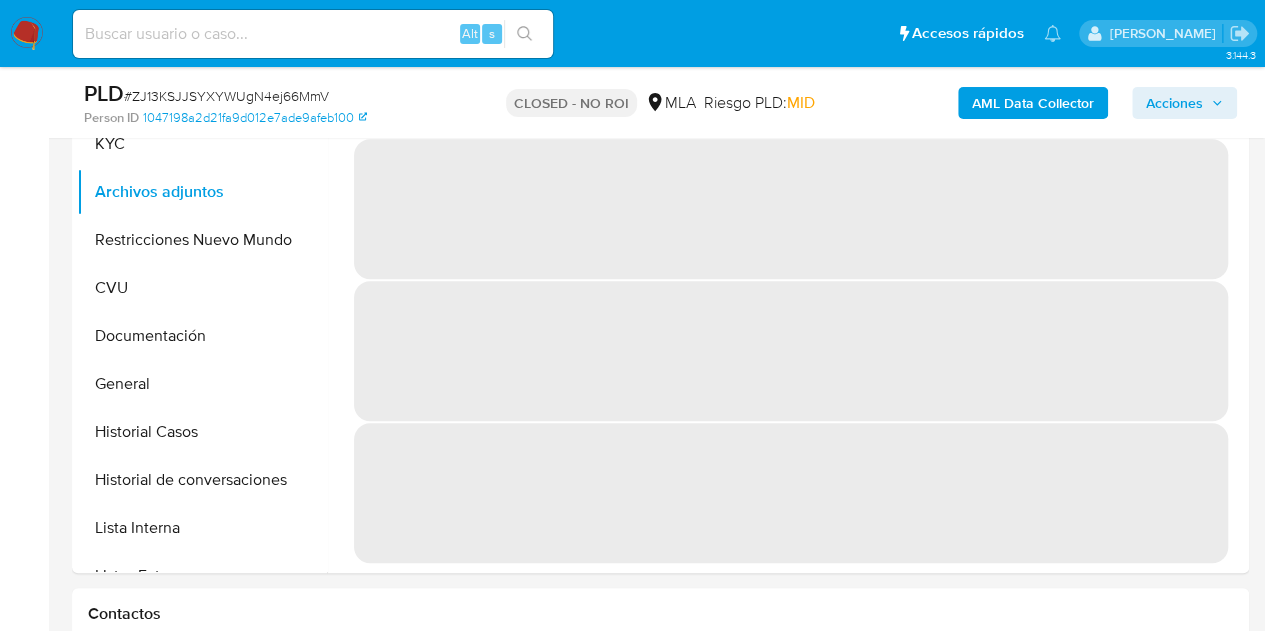 scroll, scrollTop: 0, scrollLeft: 0, axis: both 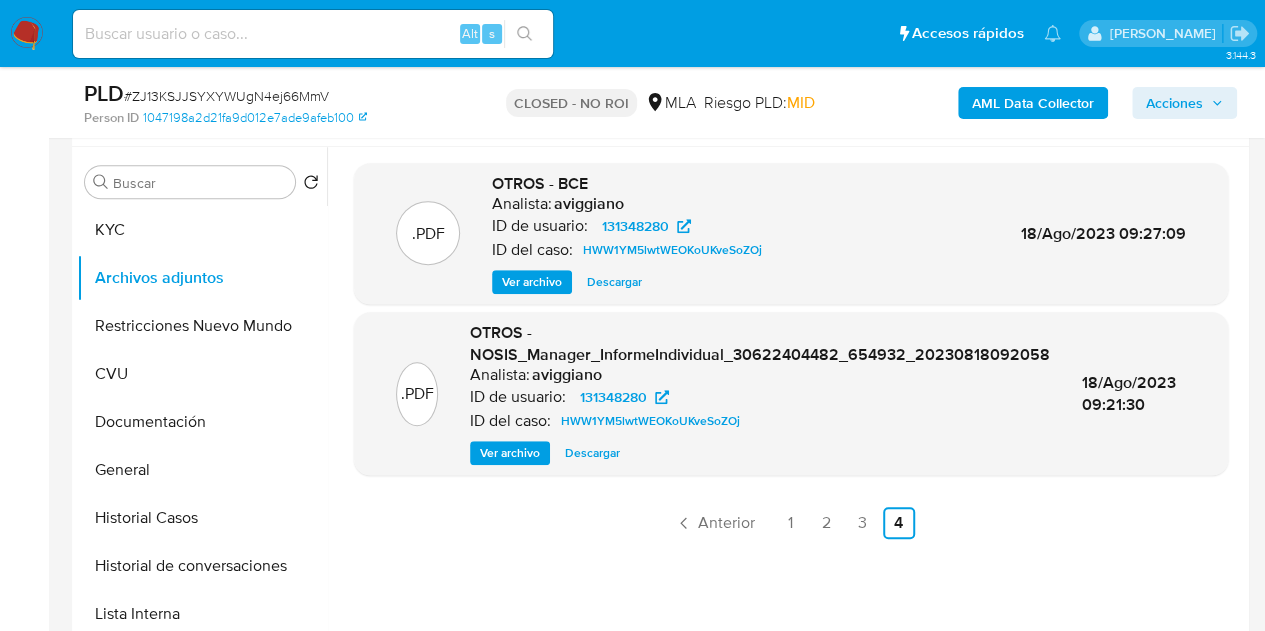 click on "Ver archivo" at bounding box center (532, 282) 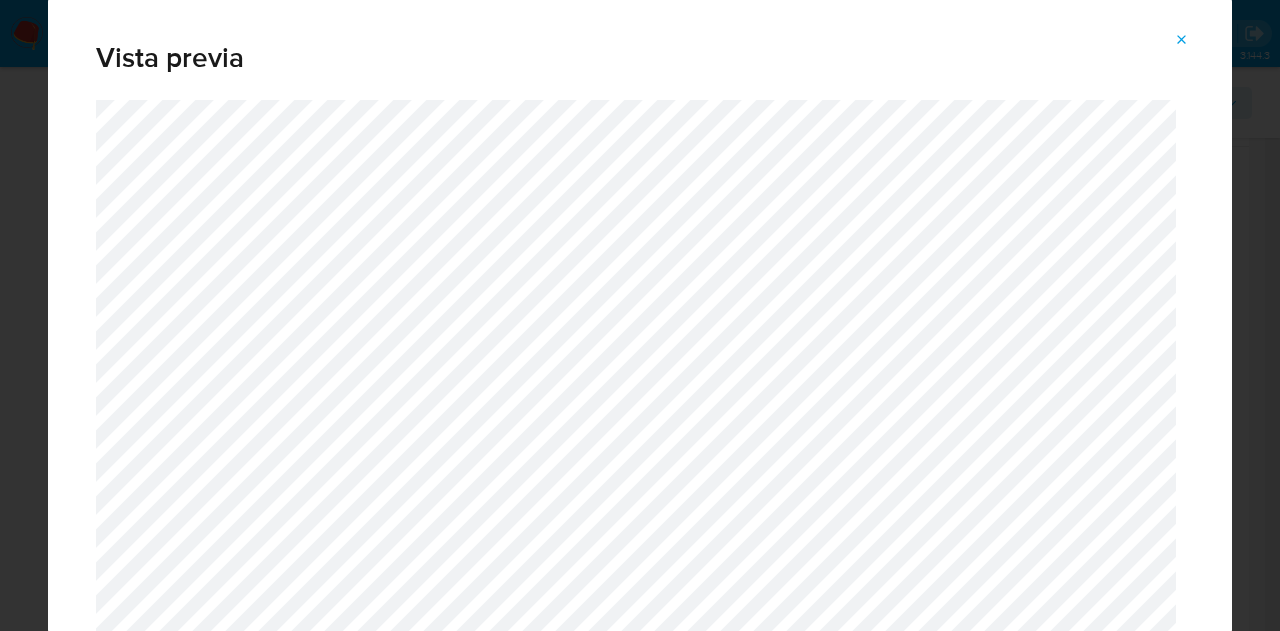 click 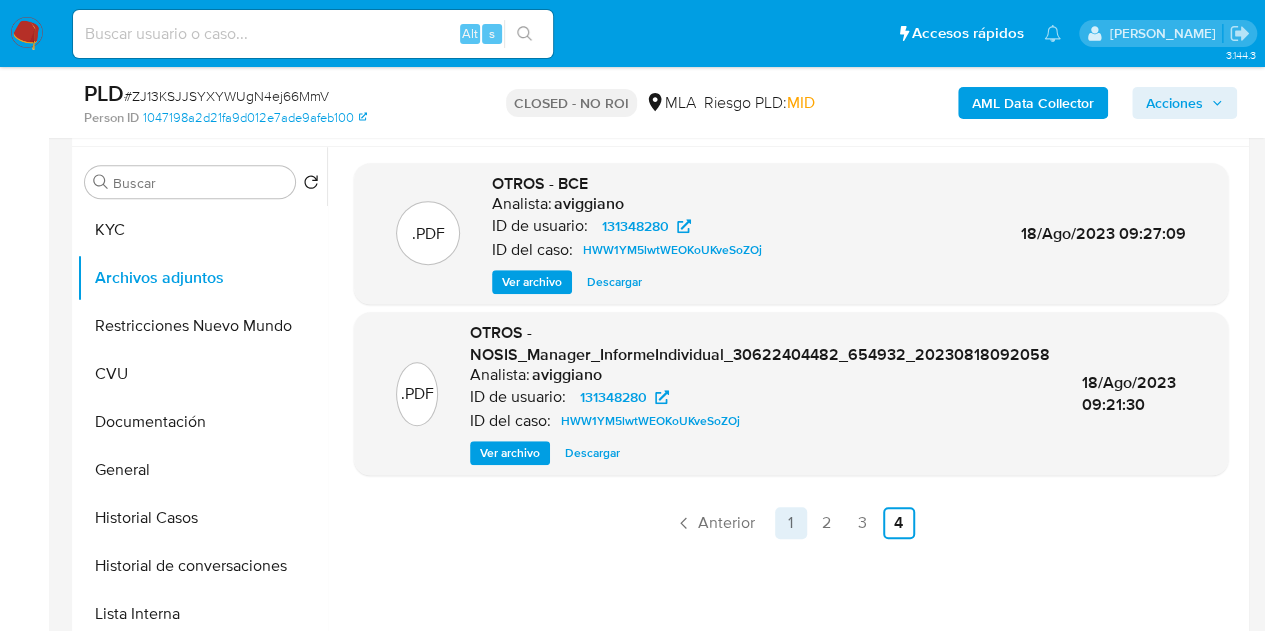 click on "1" at bounding box center (791, 523) 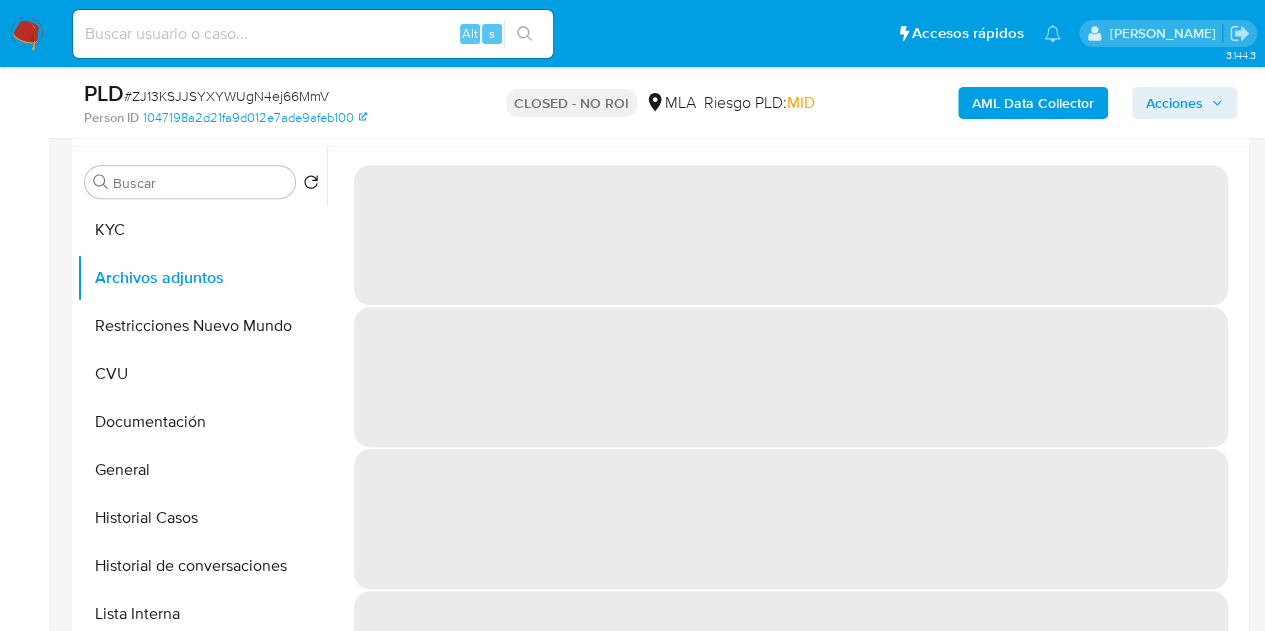 scroll, scrollTop: 422, scrollLeft: 0, axis: vertical 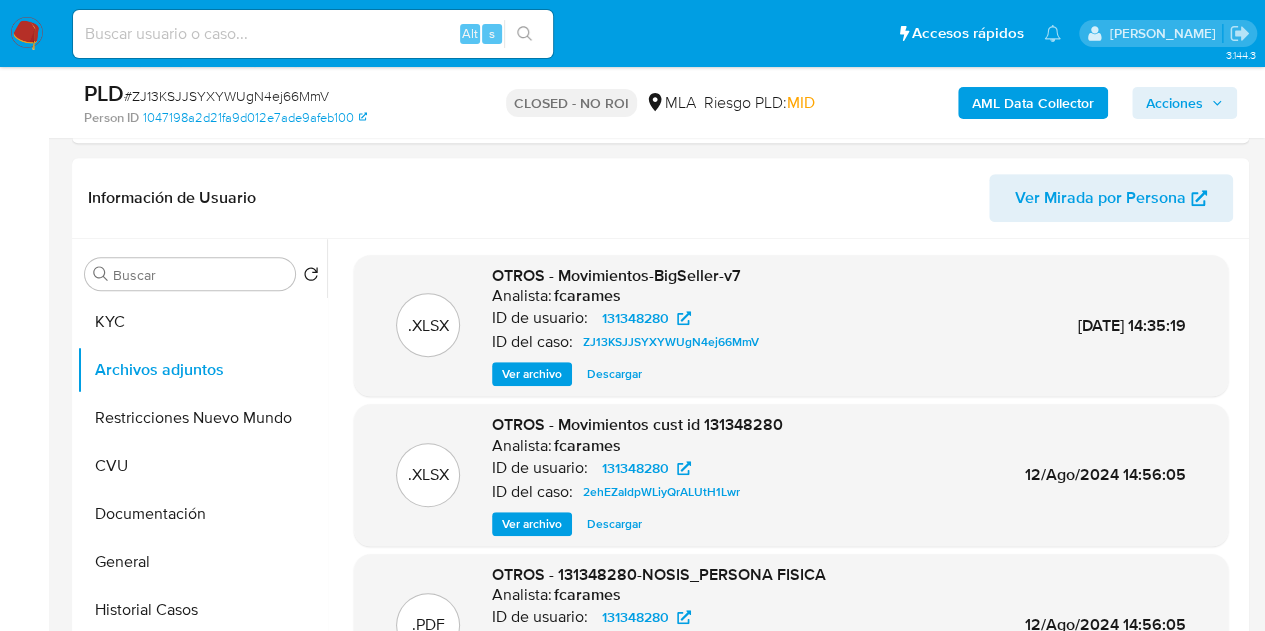 click on "AML Data Collector" at bounding box center (1033, 103) 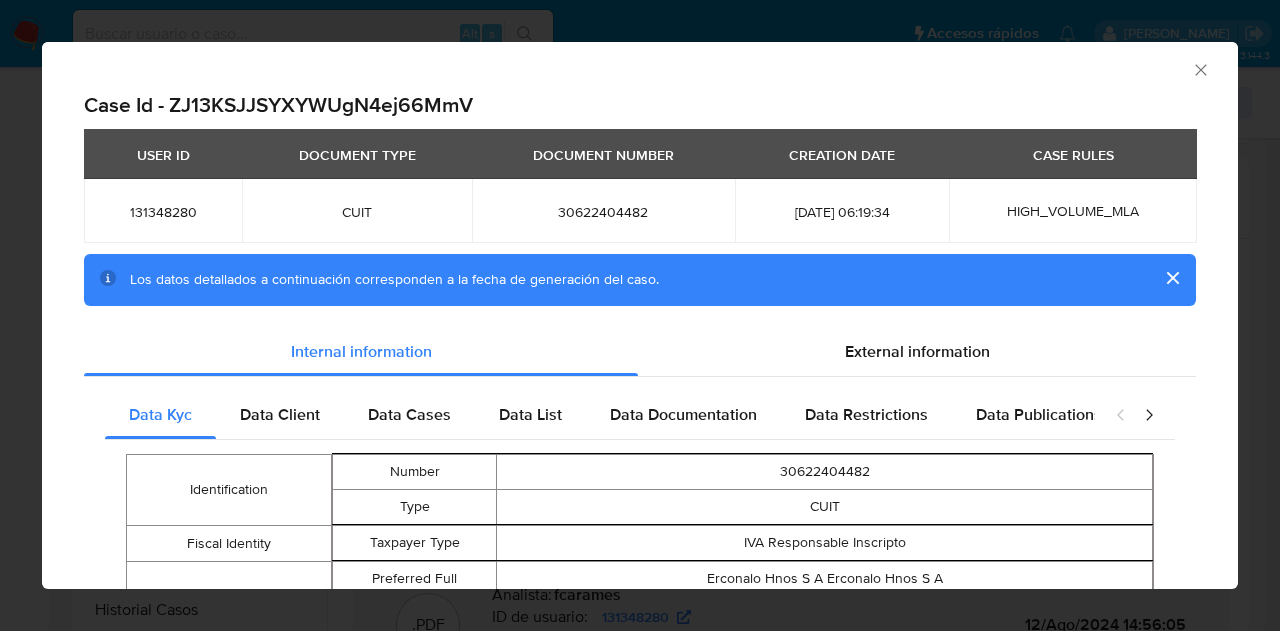 click 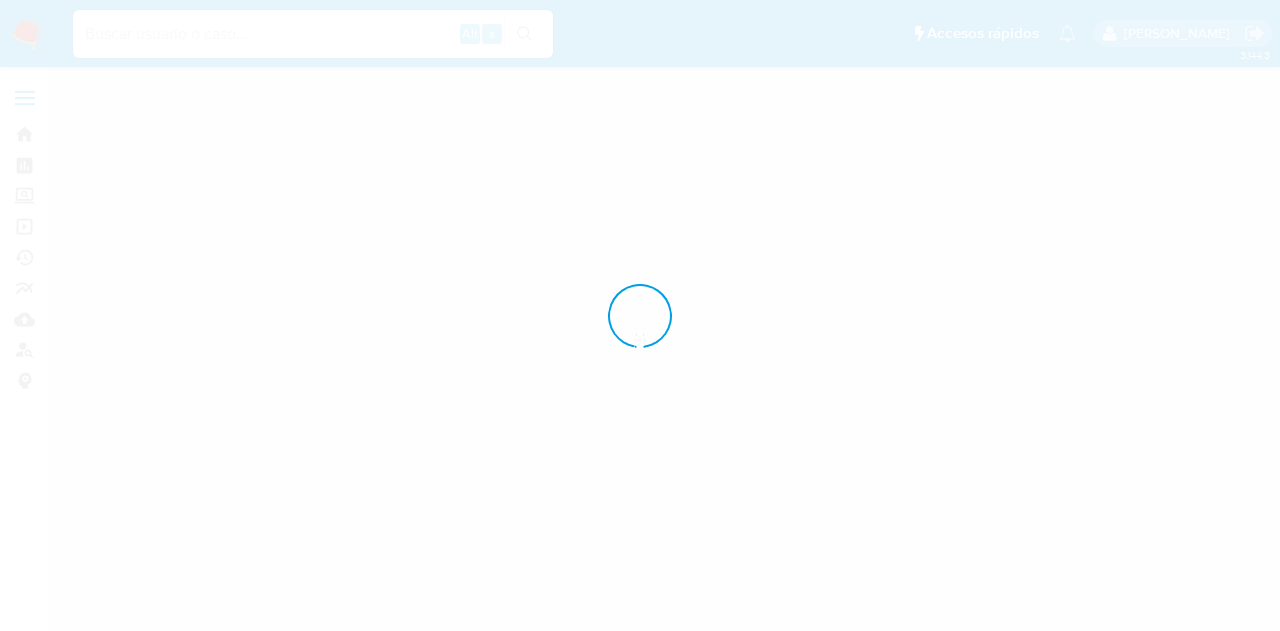 scroll, scrollTop: 0, scrollLeft: 0, axis: both 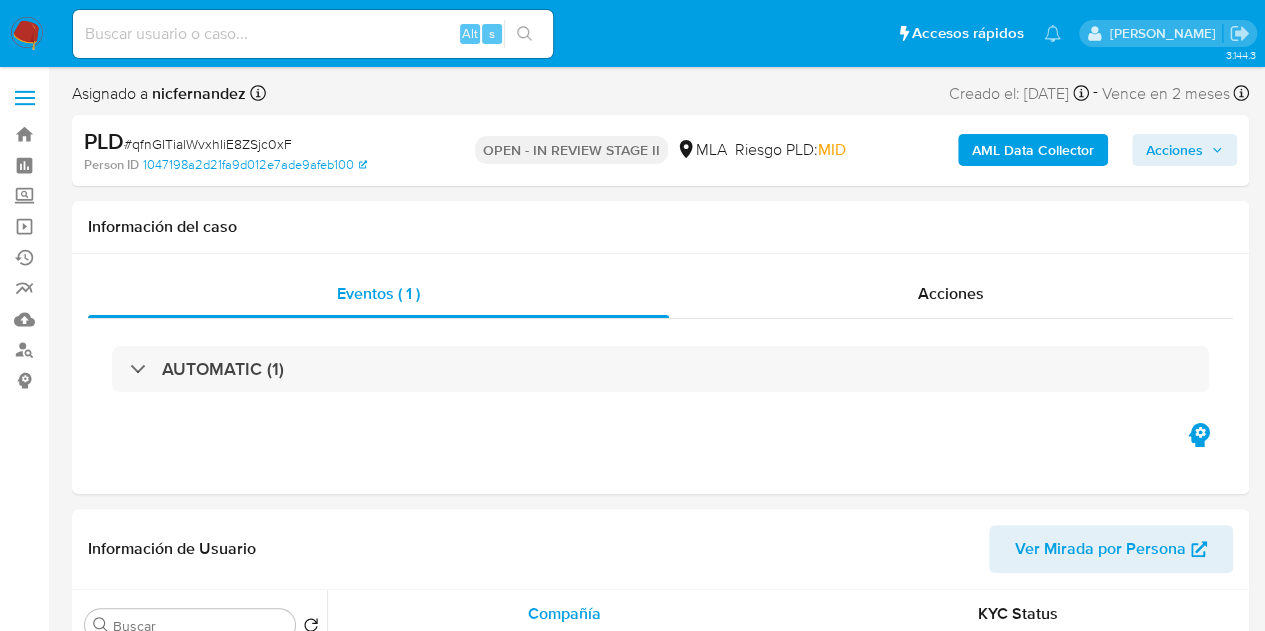 drag, startPoint x: 1184, startPoint y: 215, endPoint x: 1096, endPoint y: 199, distance: 89.44272 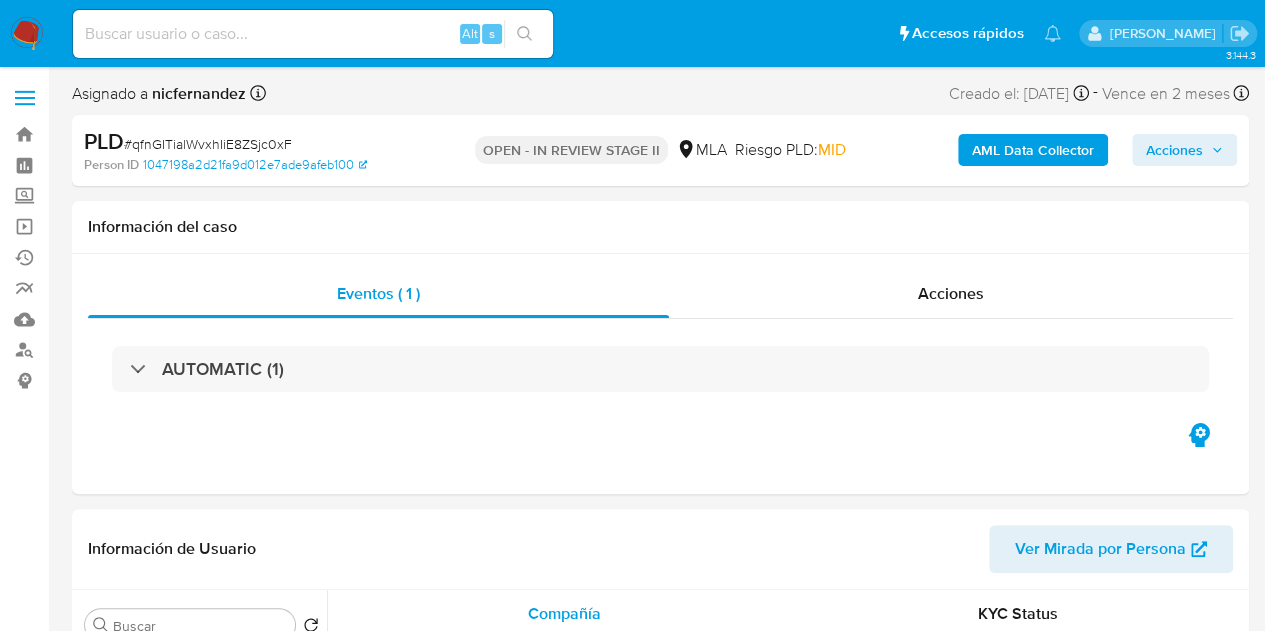 click on "AML Data Collector" at bounding box center [1033, 150] 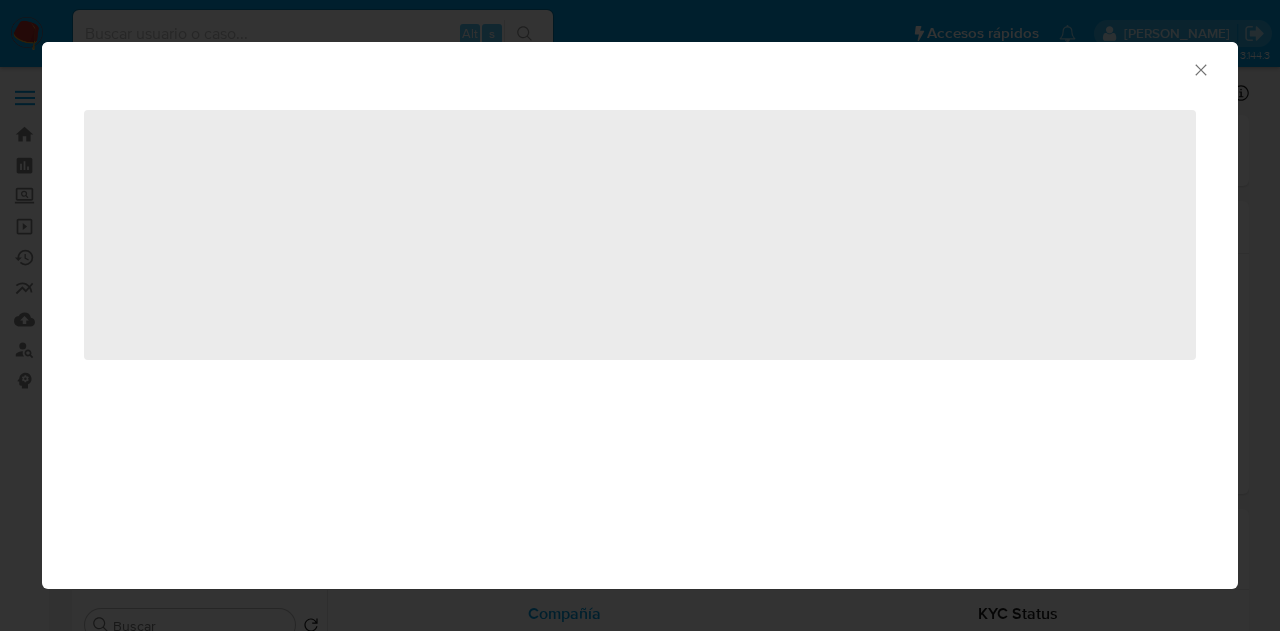 select on "10" 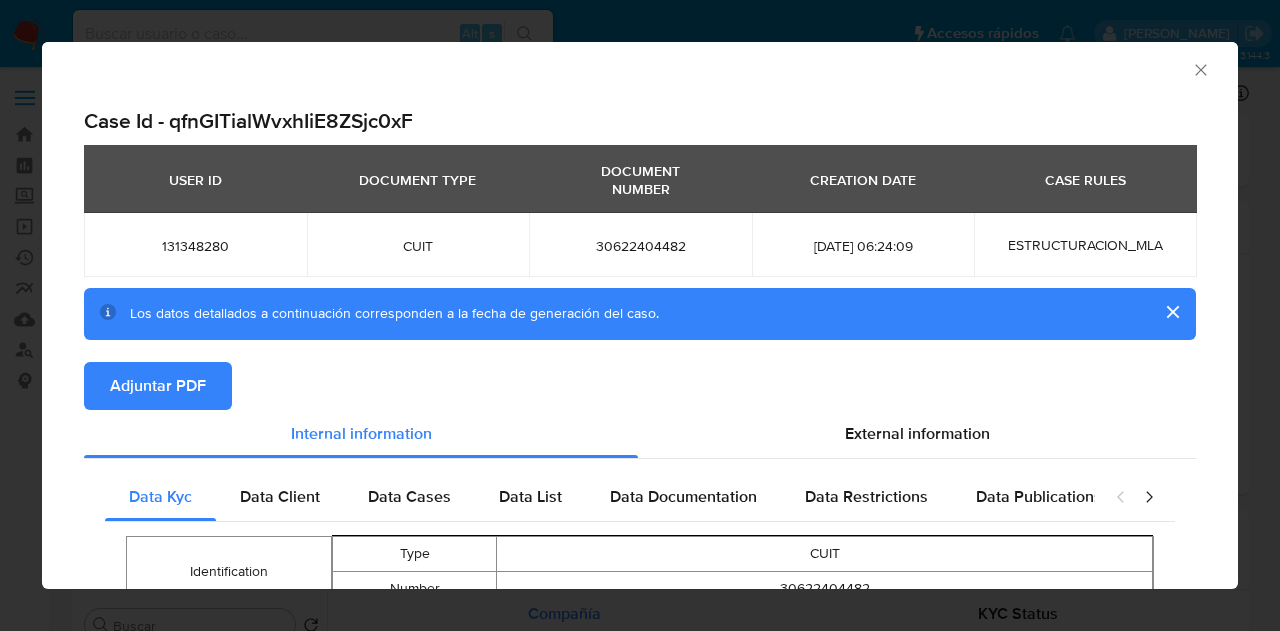 click on "Adjuntar PDF" at bounding box center (158, 386) 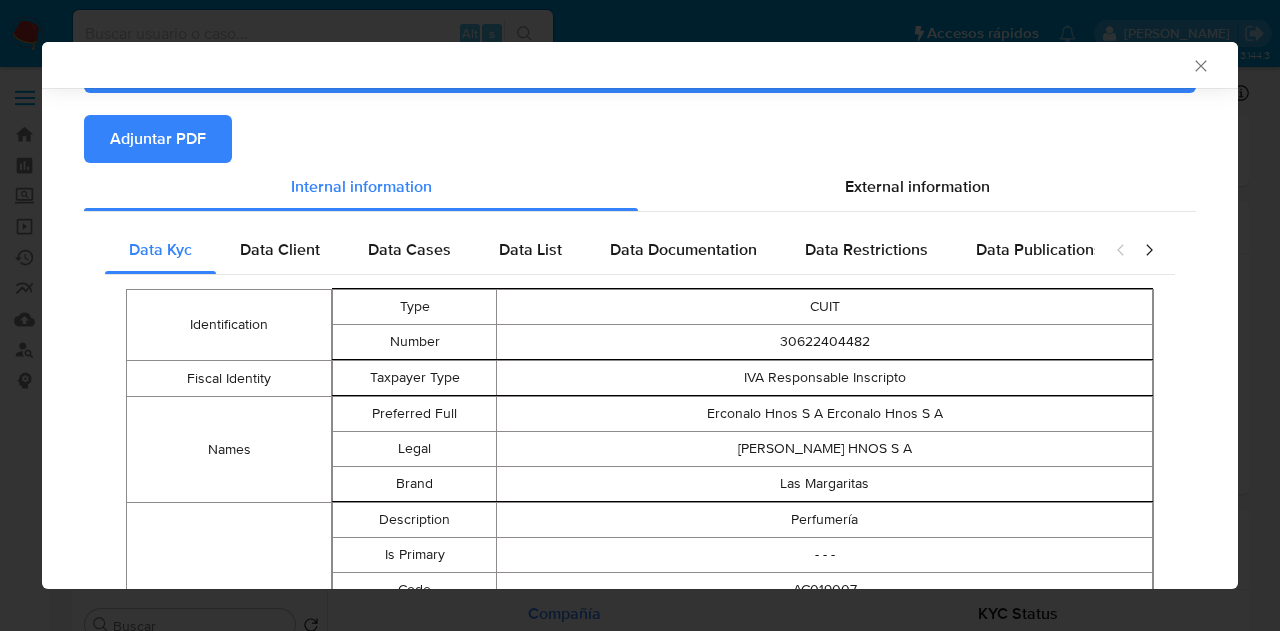 scroll, scrollTop: 198, scrollLeft: 0, axis: vertical 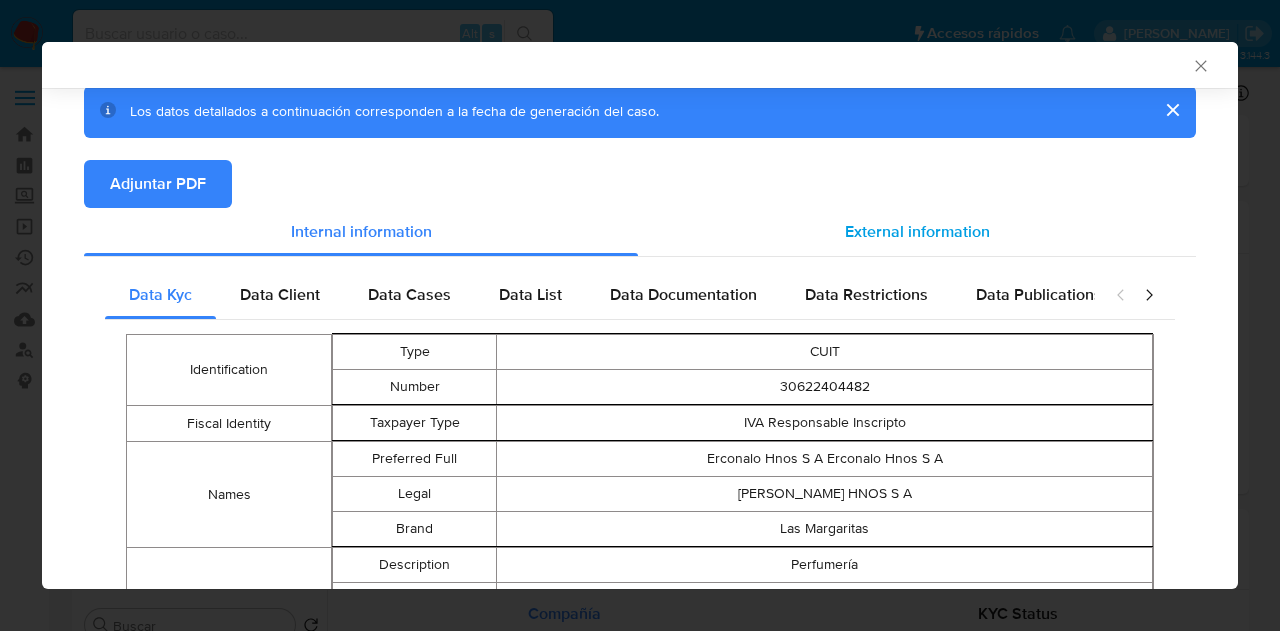 click on "External information" at bounding box center [917, 231] 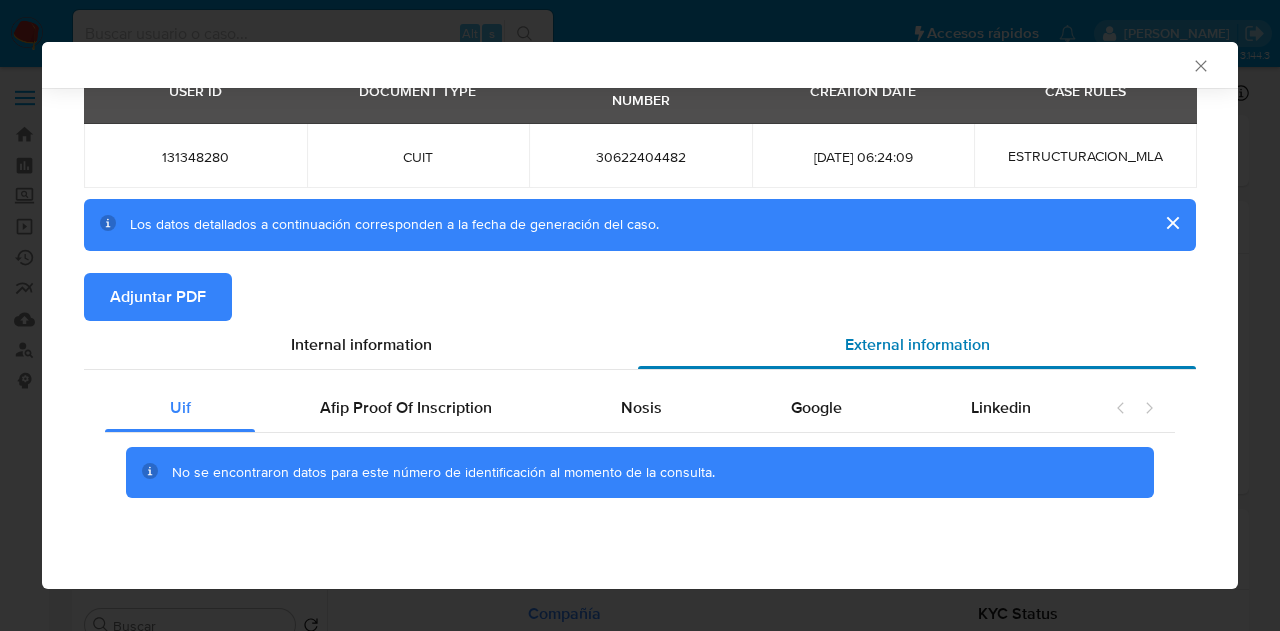 scroll, scrollTop: 84, scrollLeft: 0, axis: vertical 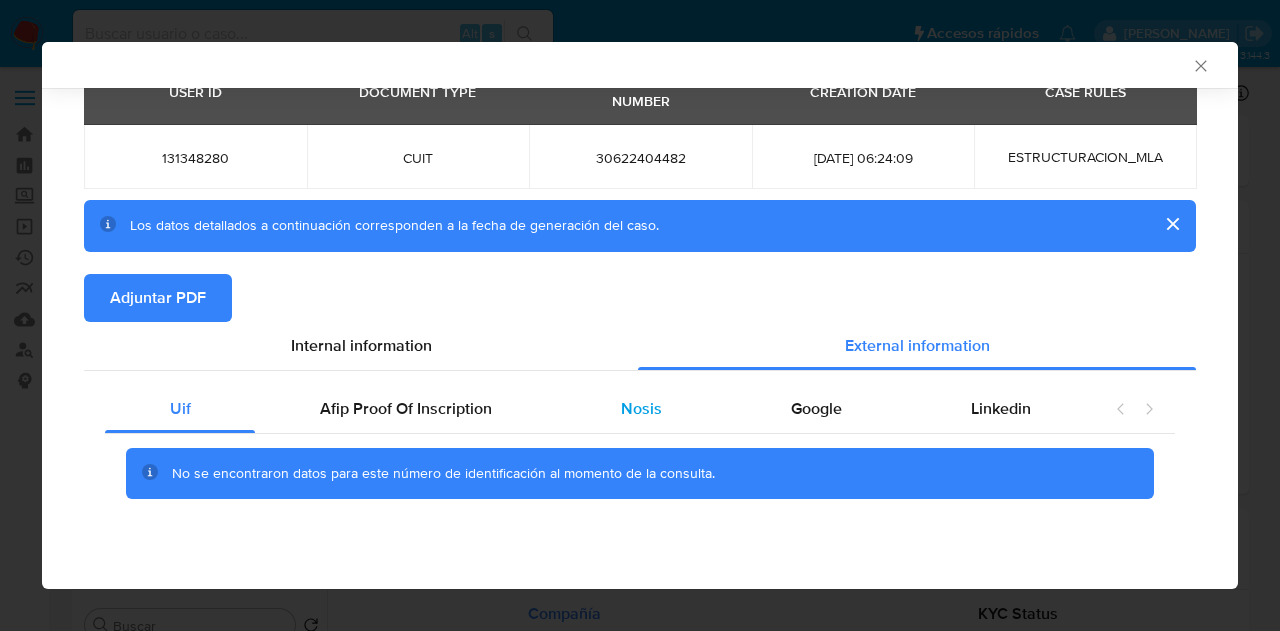 click on "Nosis" at bounding box center [641, 409] 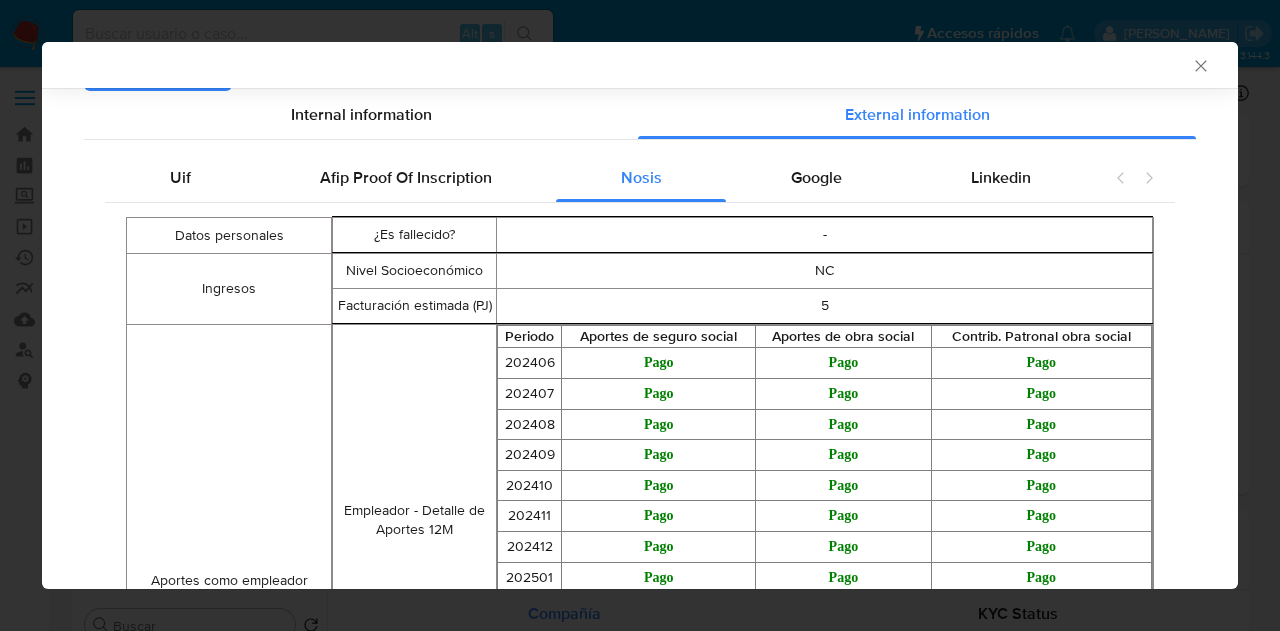 scroll, scrollTop: 404, scrollLeft: 0, axis: vertical 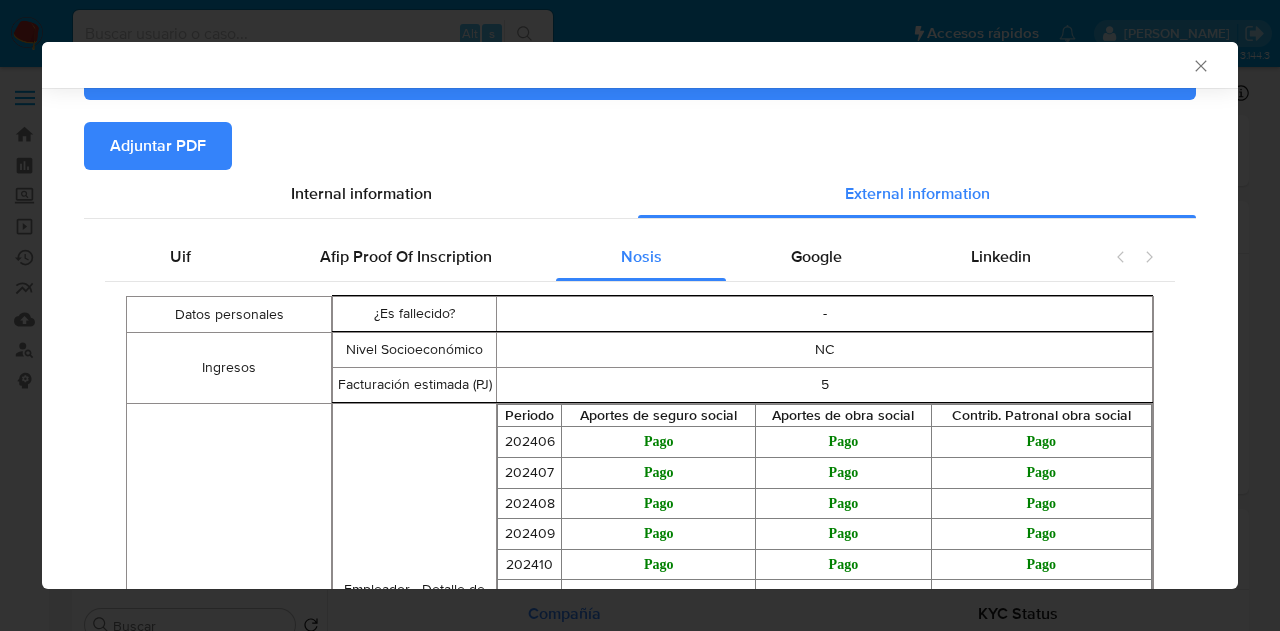 click 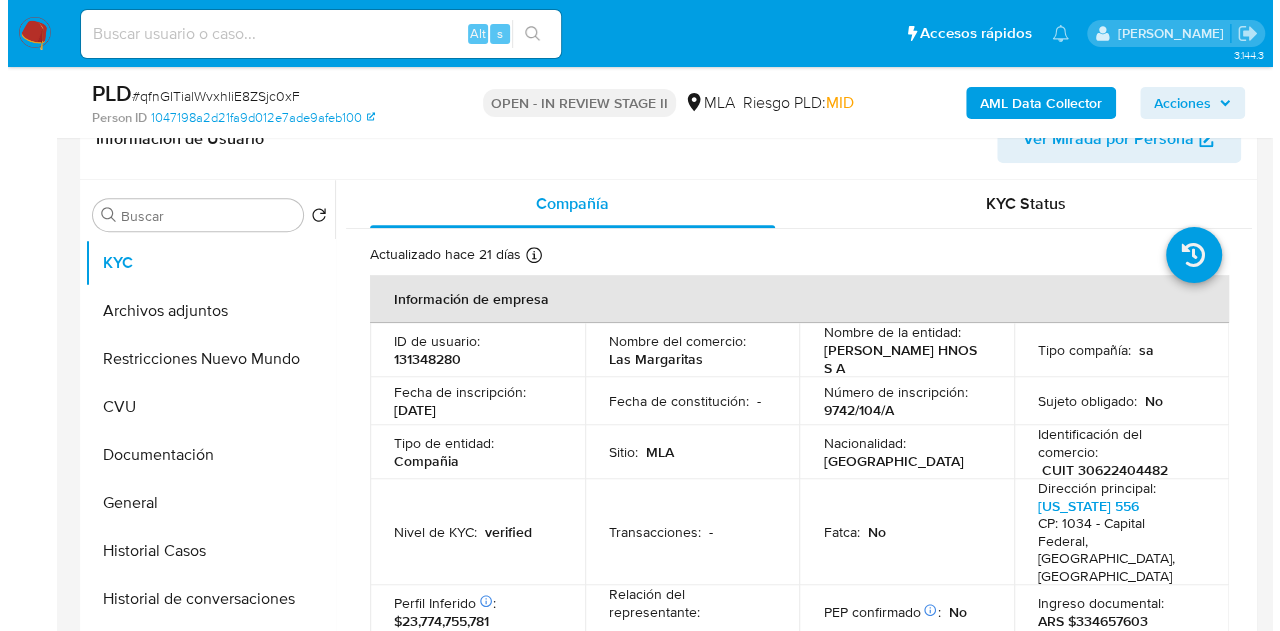 scroll, scrollTop: 350, scrollLeft: 0, axis: vertical 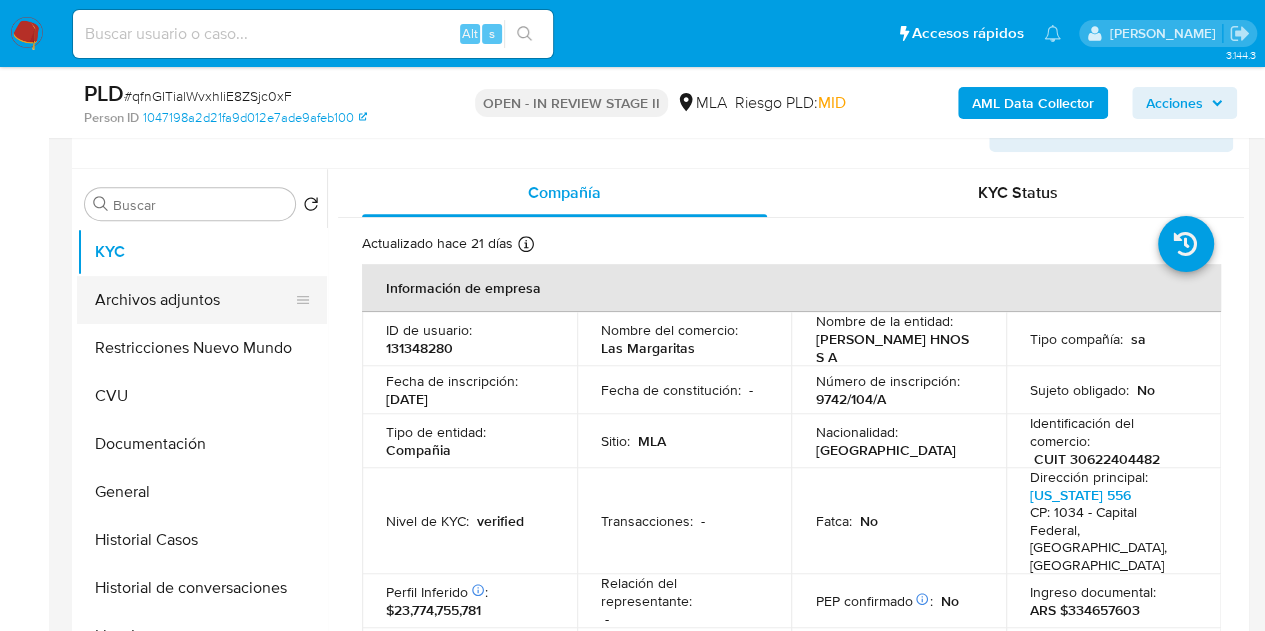 click on "Archivos adjuntos" at bounding box center (194, 300) 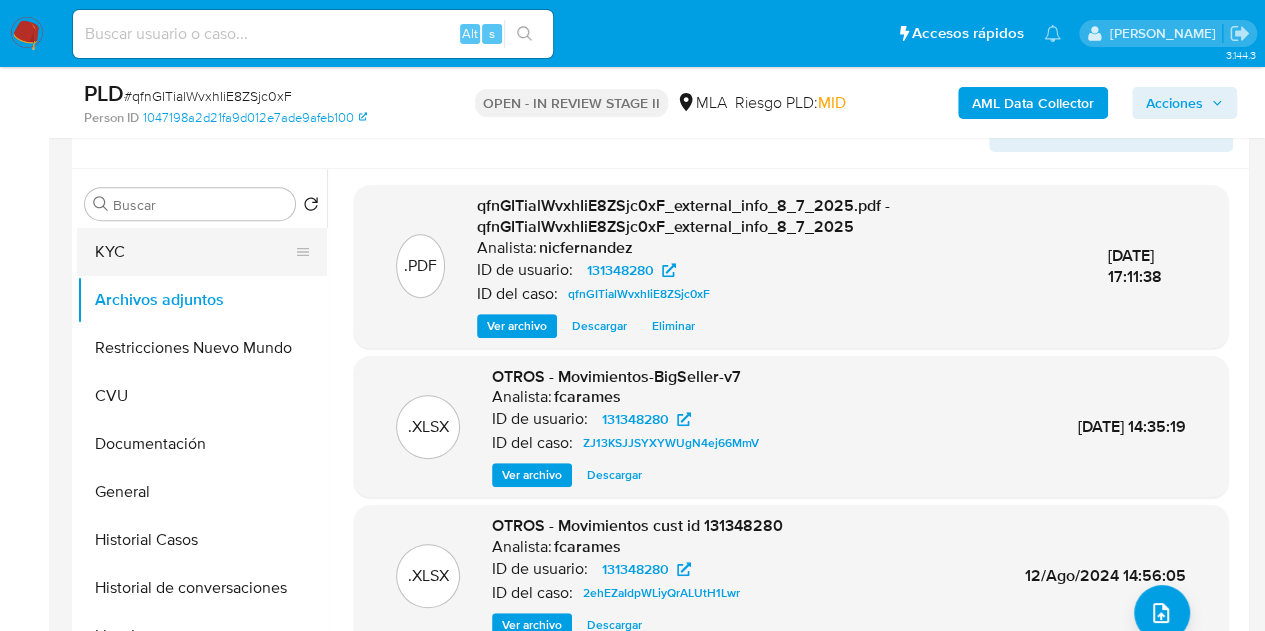 click on "KYC" at bounding box center (194, 252) 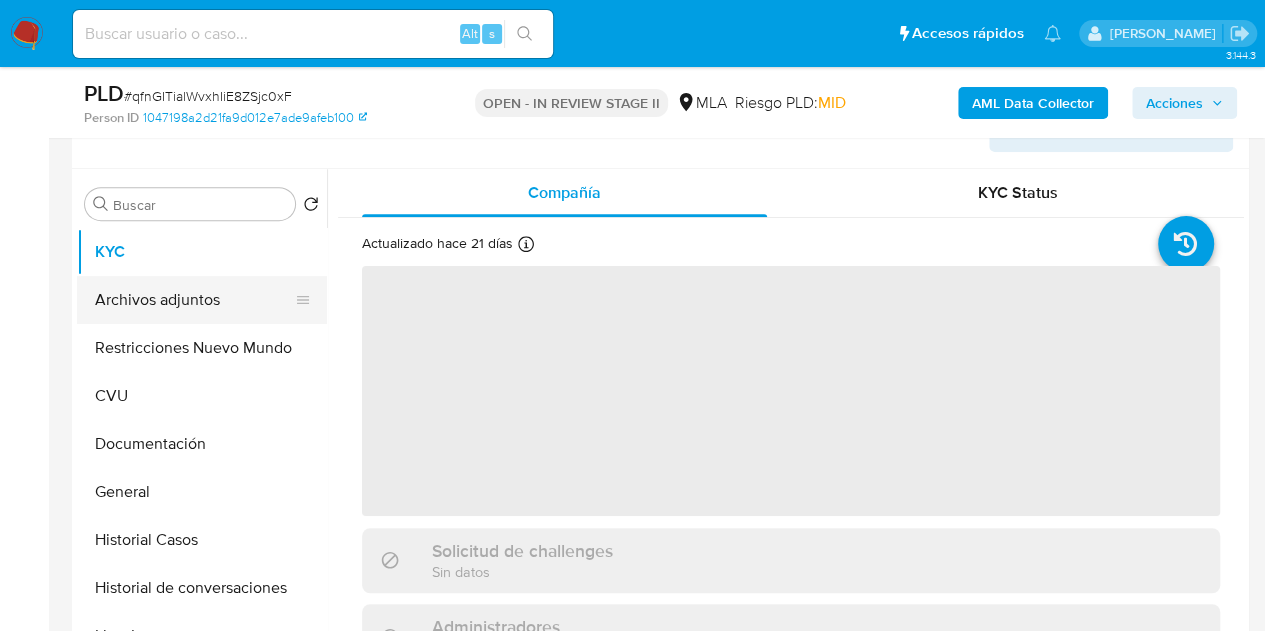 click on "Archivos adjuntos" at bounding box center [194, 300] 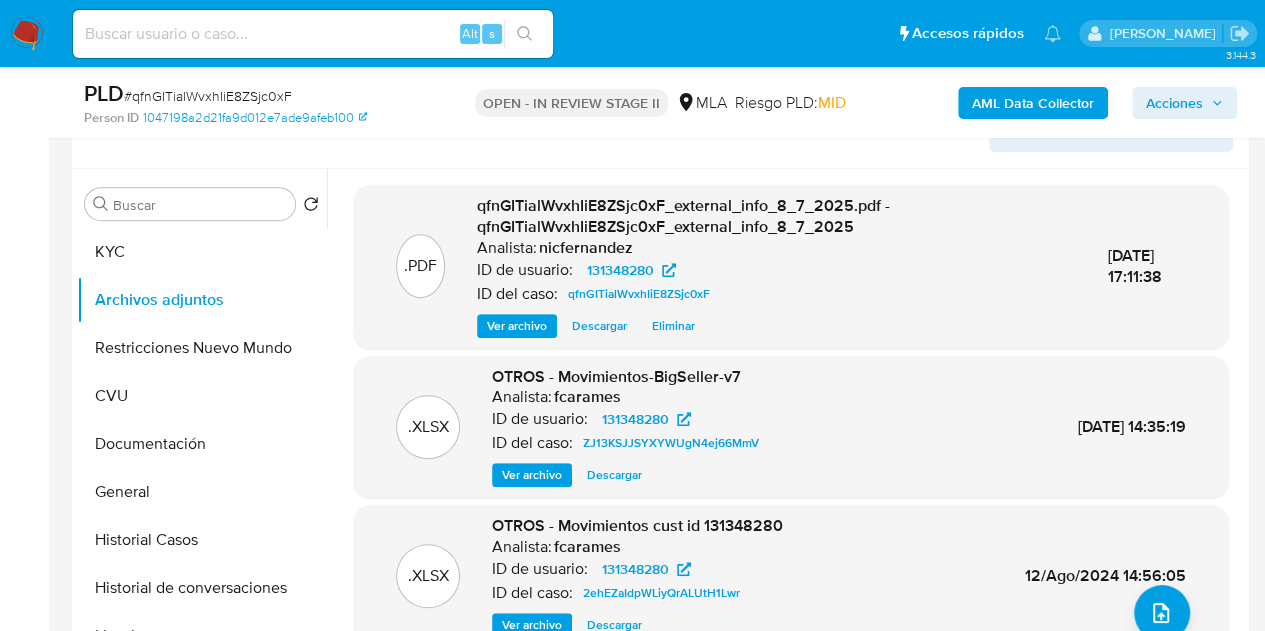 click on "Ver archivo" at bounding box center (517, 326) 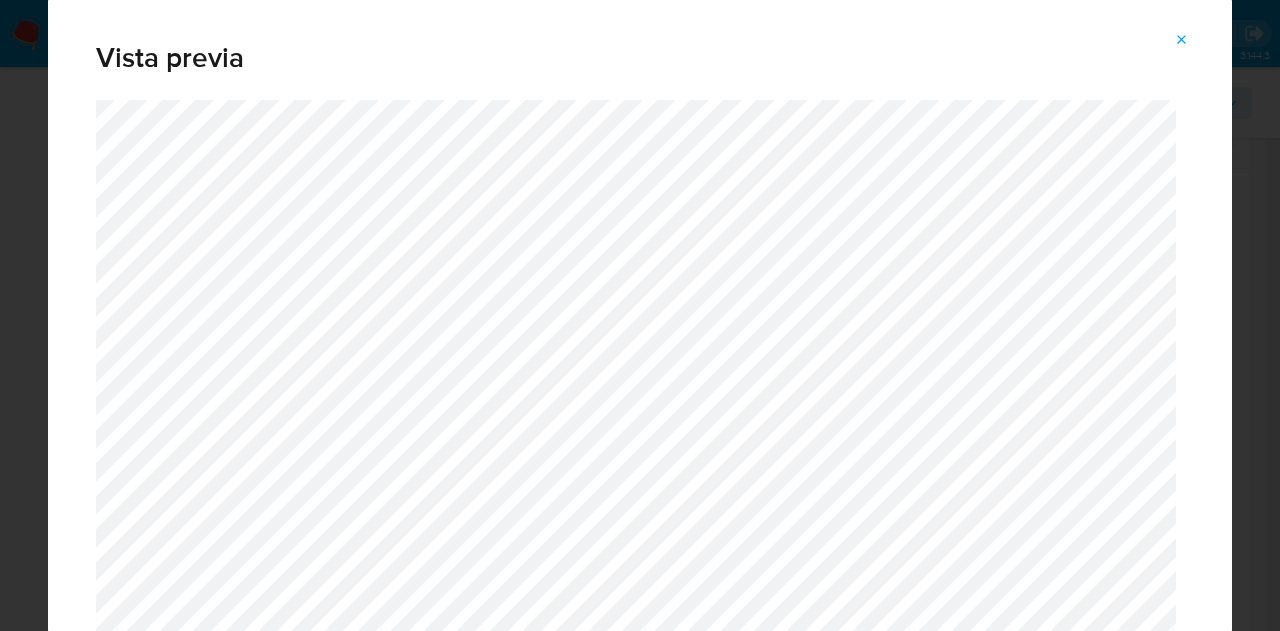 click 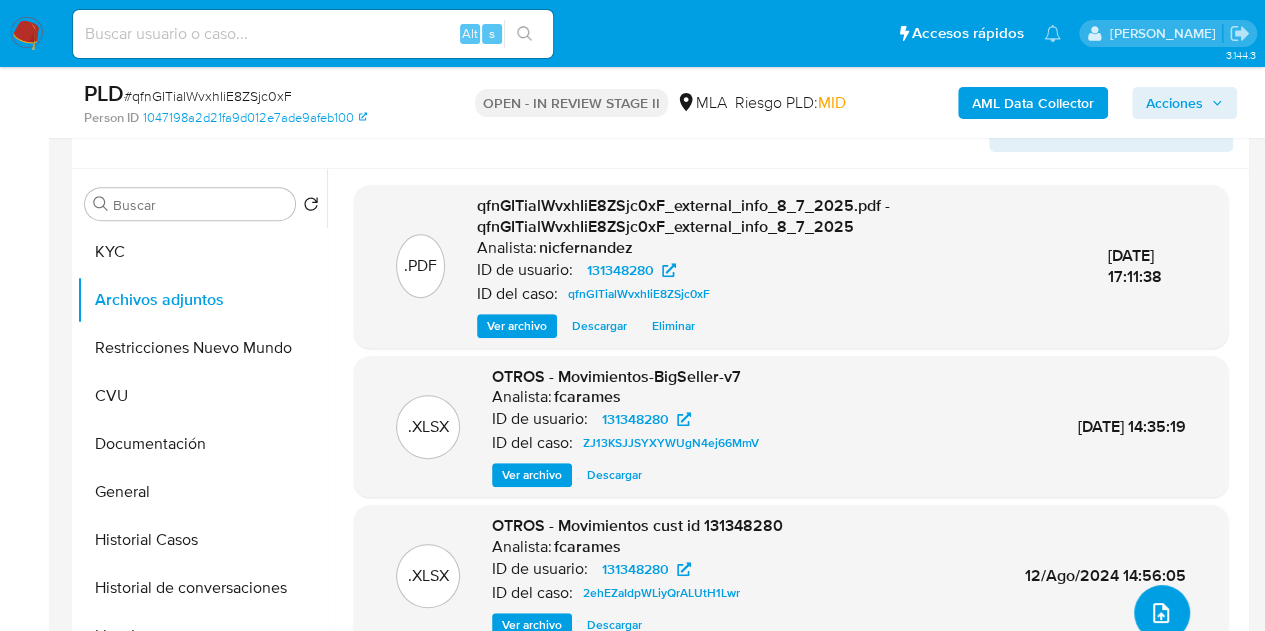 click 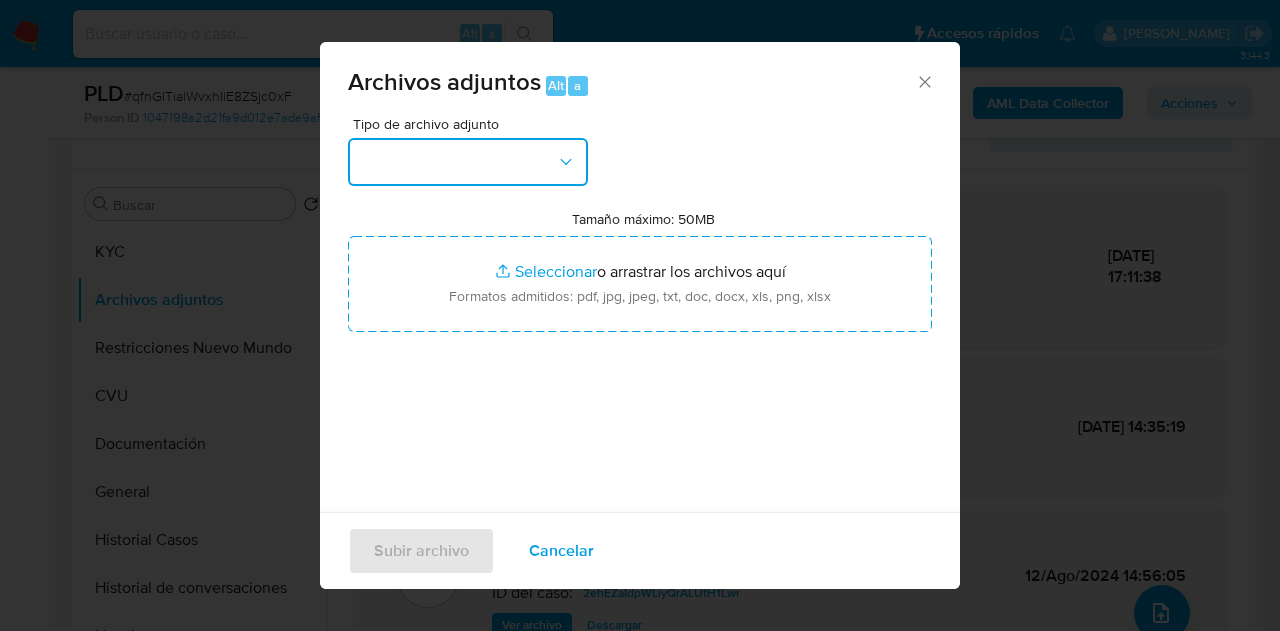 drag, startPoint x: 542, startPoint y: 177, endPoint x: 560, endPoint y: 181, distance: 18.439089 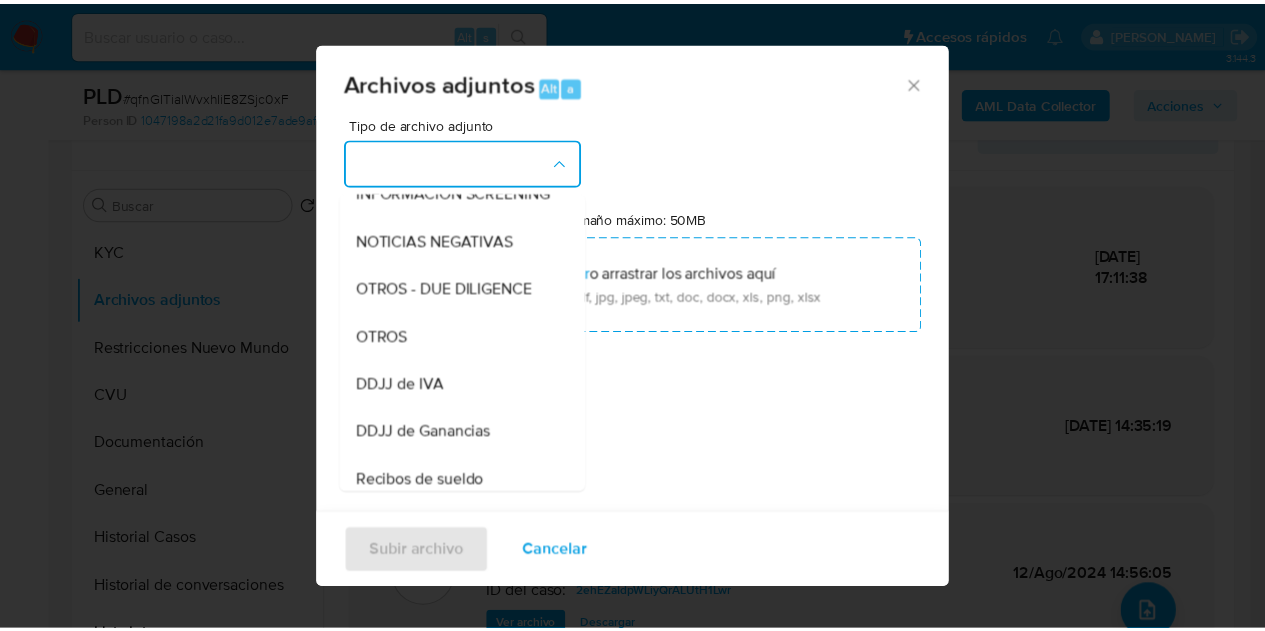 scroll, scrollTop: 331, scrollLeft: 0, axis: vertical 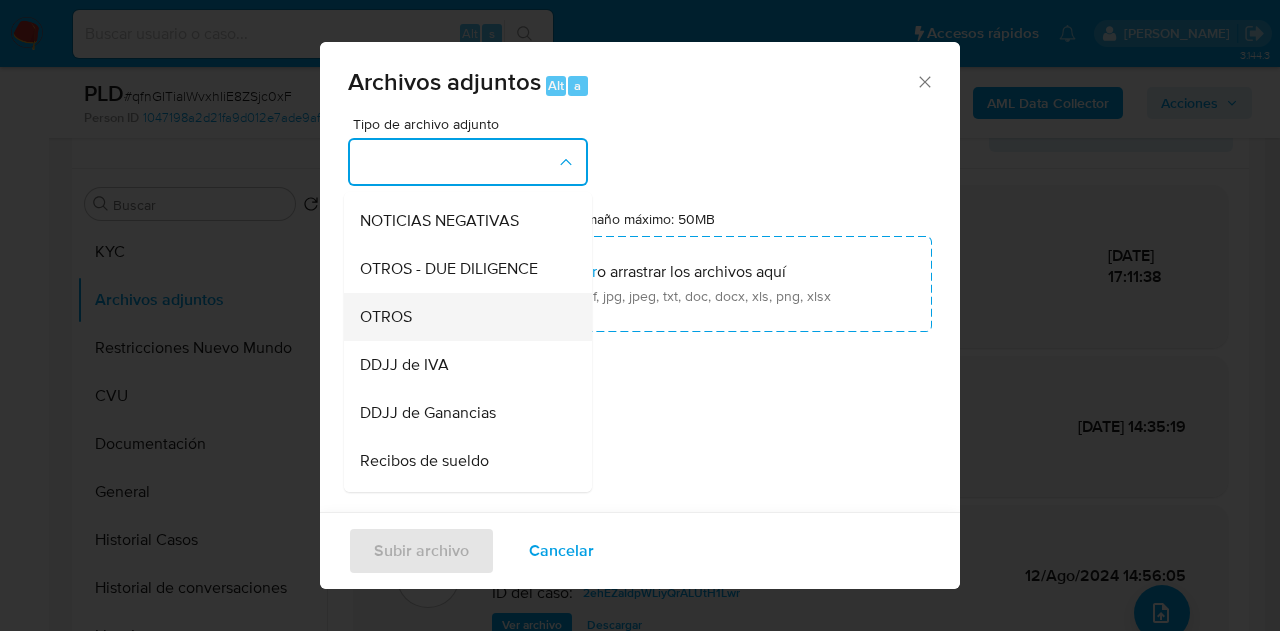 click on "OTROS" at bounding box center (462, 317) 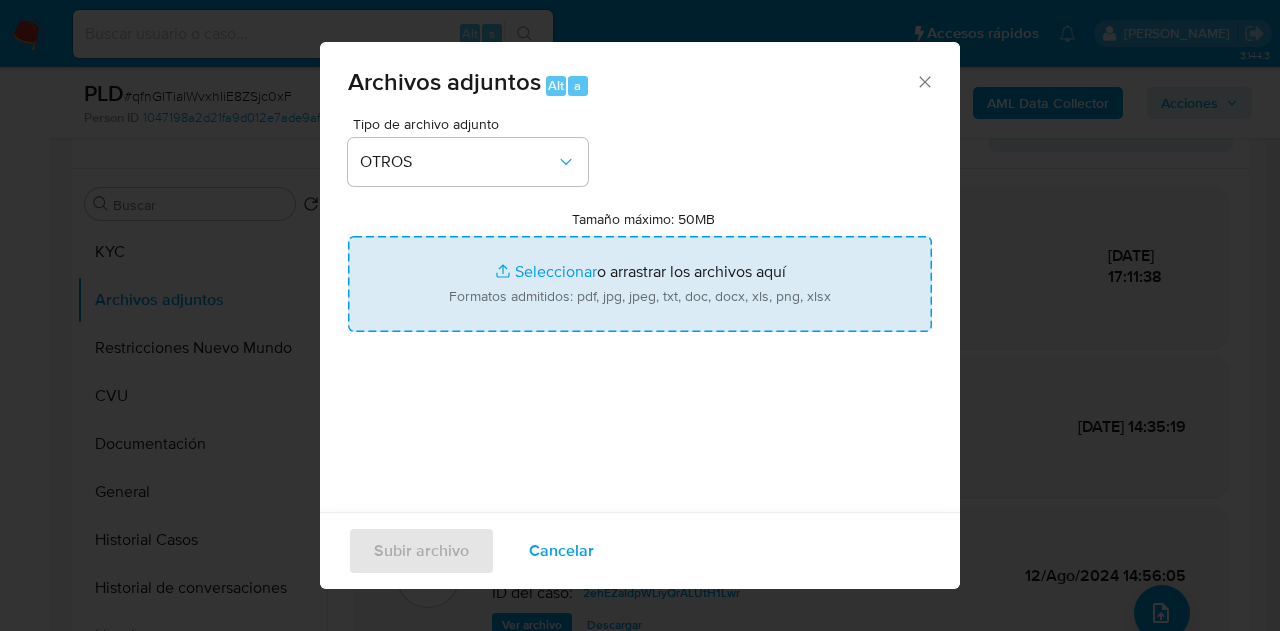 click on "Tamaño máximo: 50MB Seleccionar archivos" at bounding box center [640, 284] 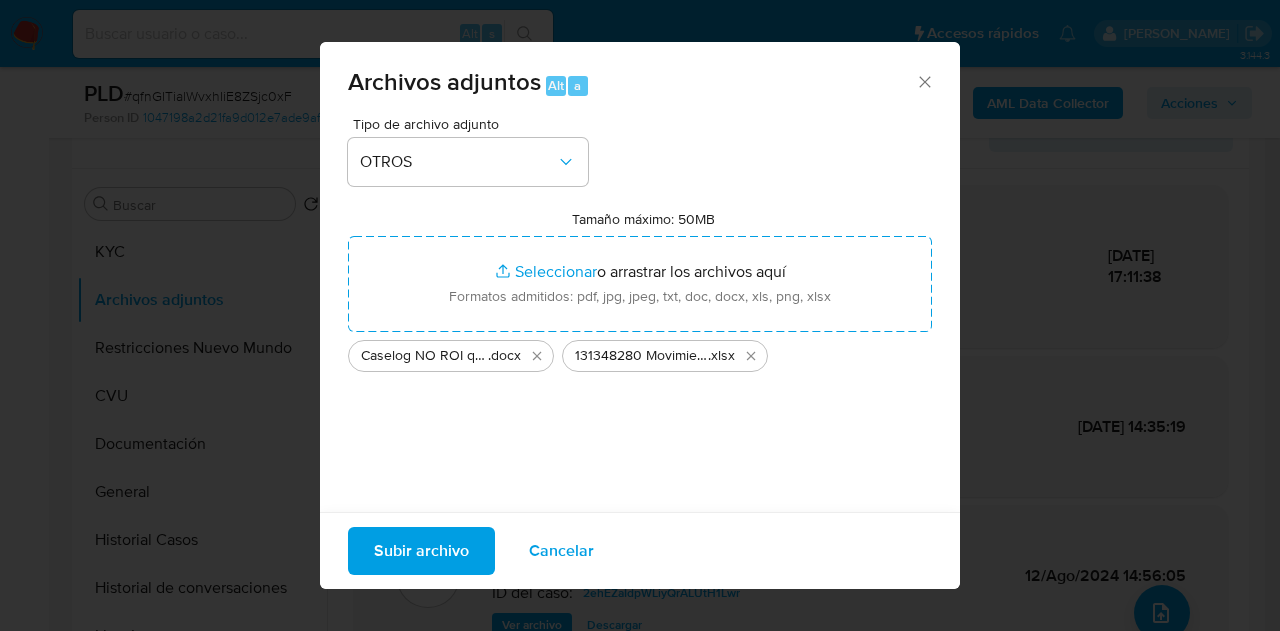 click on "Subir archivo" at bounding box center (421, 551) 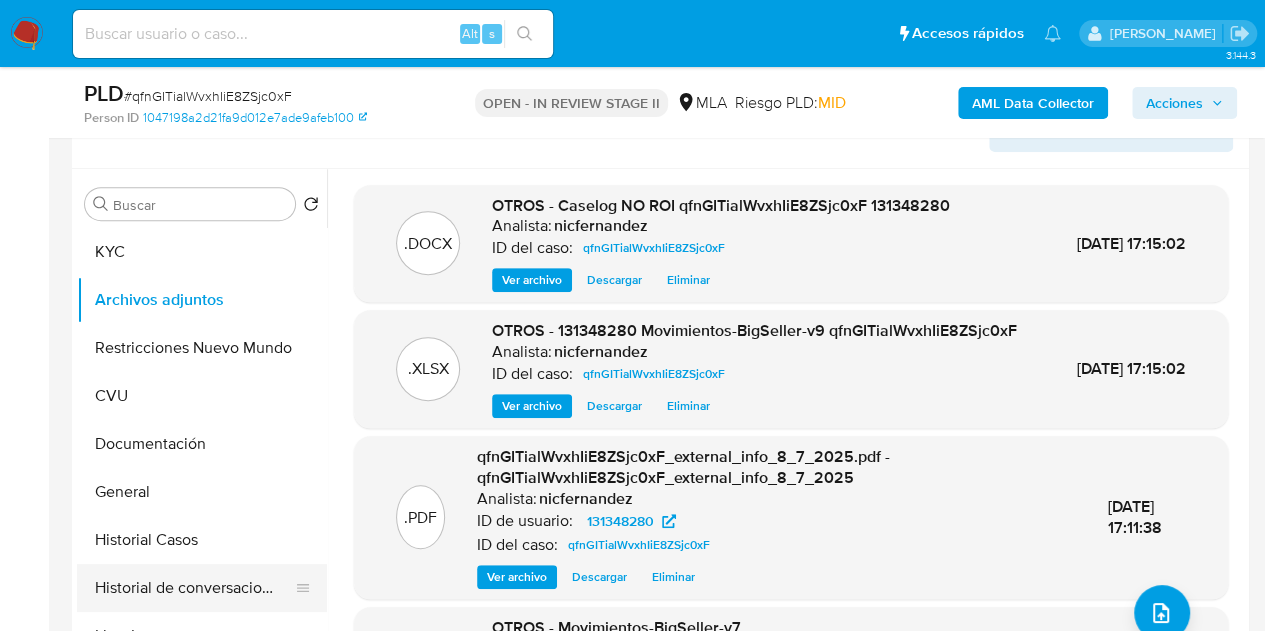 click on "Historial de conversaciones" at bounding box center [194, 588] 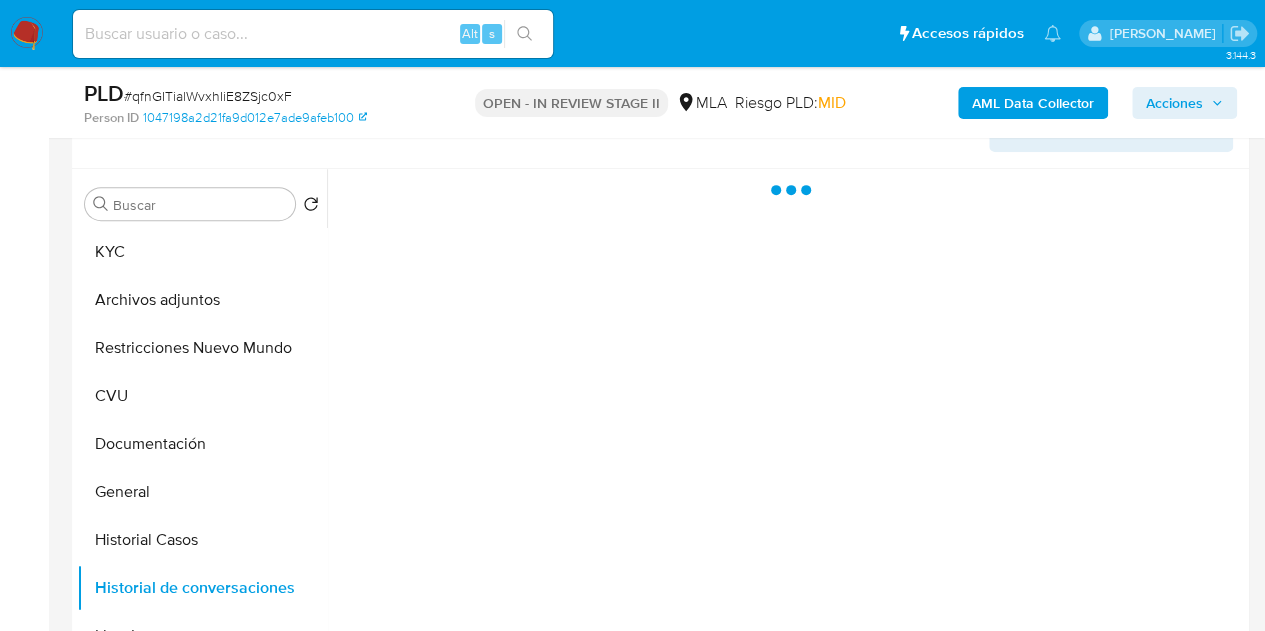 scroll, scrollTop: 320, scrollLeft: 0, axis: vertical 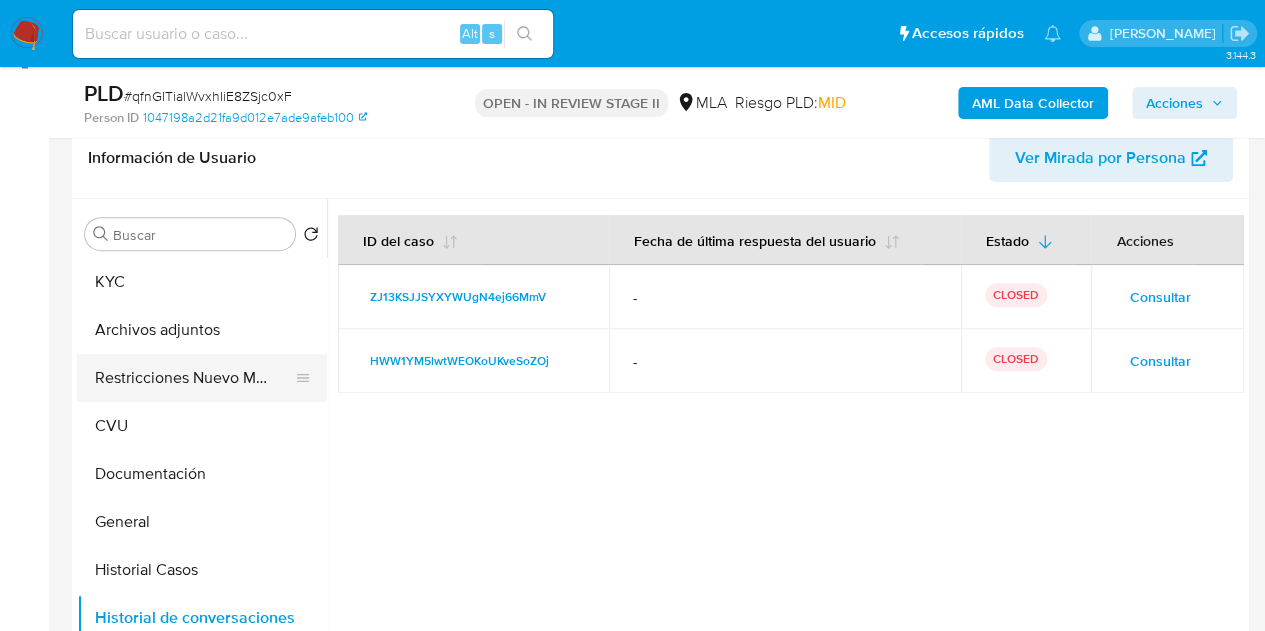 click on "Restricciones Nuevo Mundo" at bounding box center [194, 378] 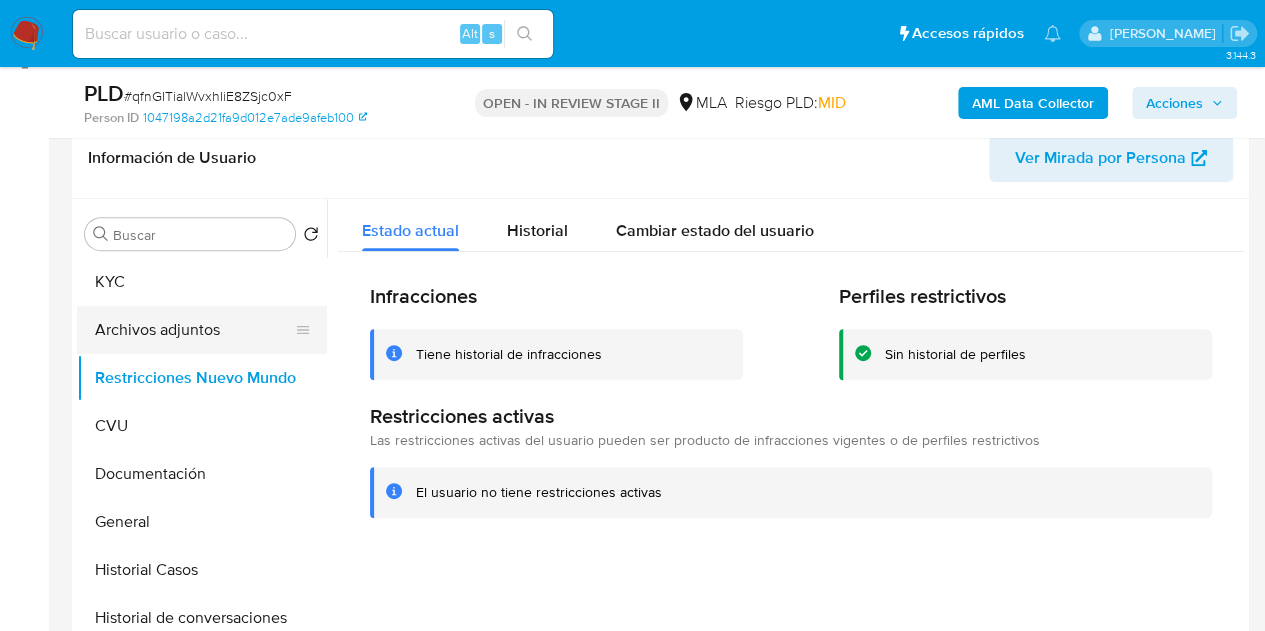 click on "Archivos adjuntos" at bounding box center [194, 330] 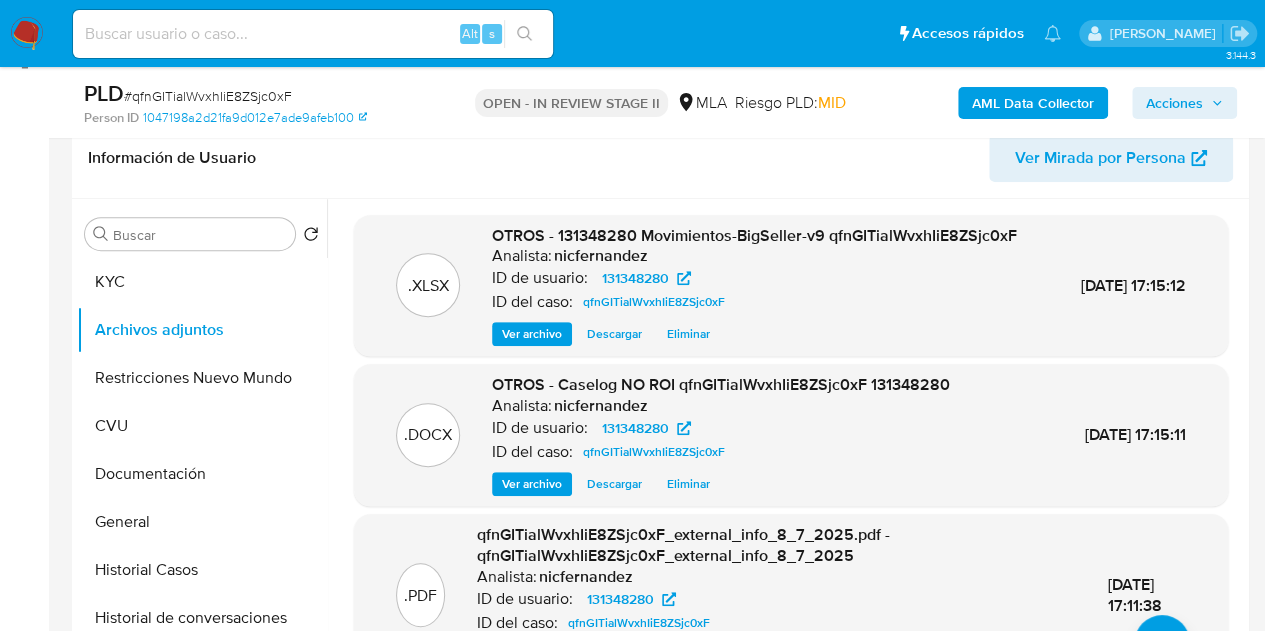 click on "ID de usuario:" at bounding box center (540, 278) 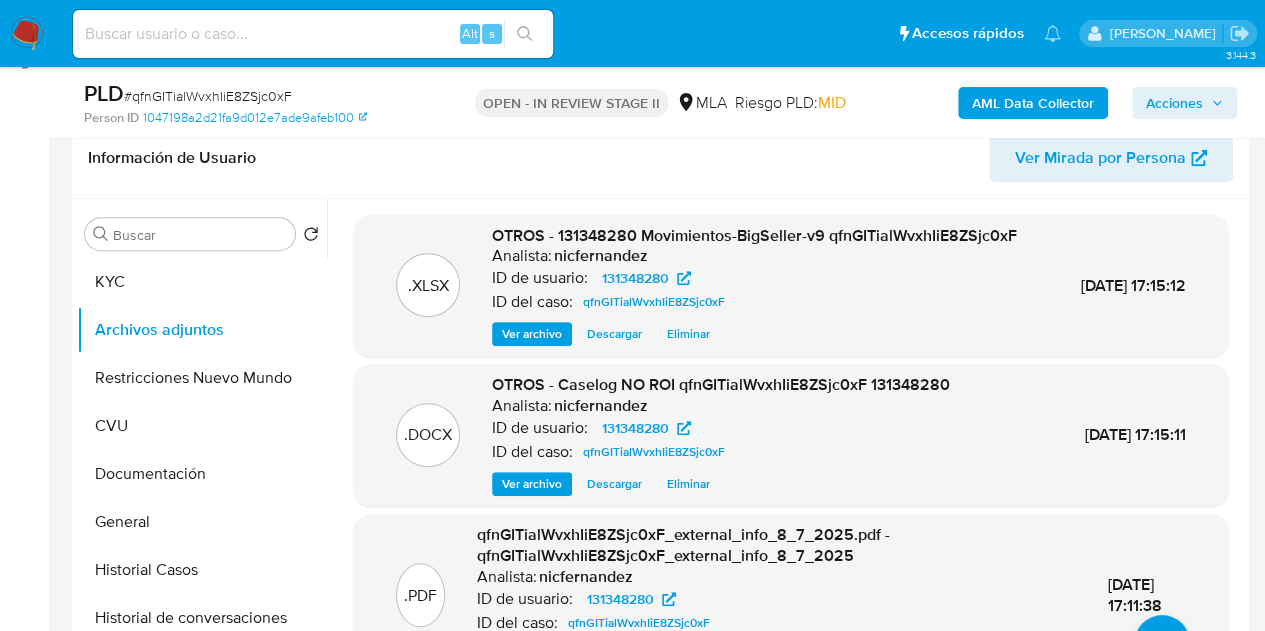 drag, startPoint x: 1185, startPoint y: 97, endPoint x: 1158, endPoint y: 108, distance: 29.15476 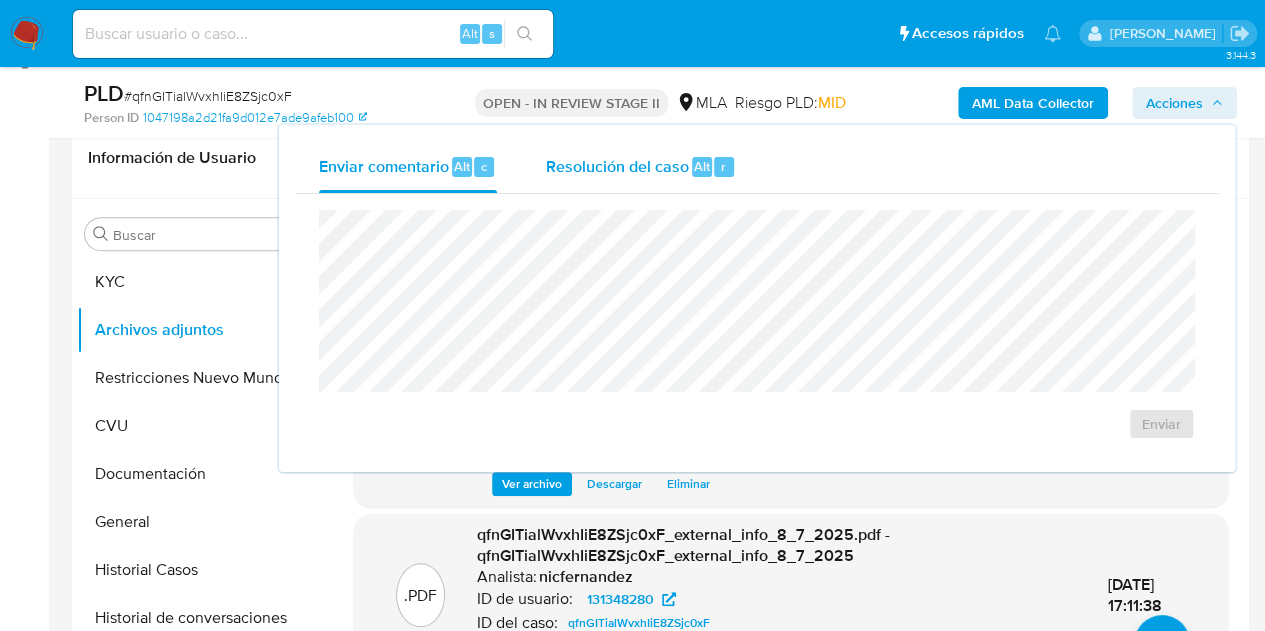 click on "Alt" at bounding box center (702, 166) 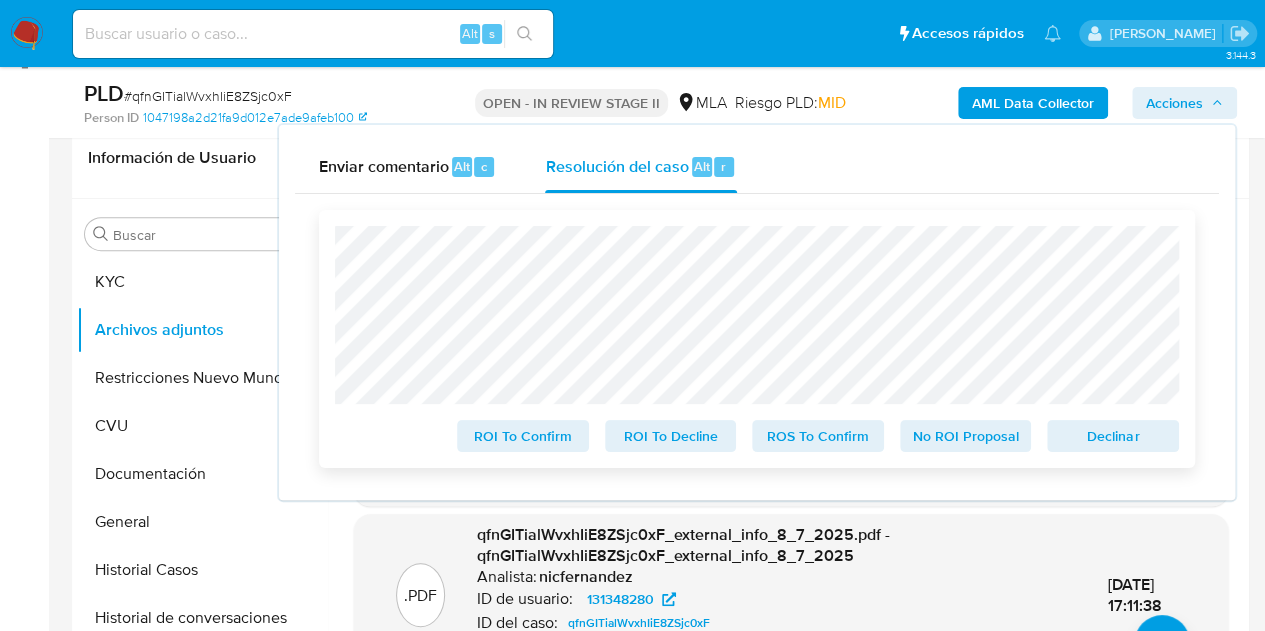 click on "No ROI Proposal" at bounding box center (966, 436) 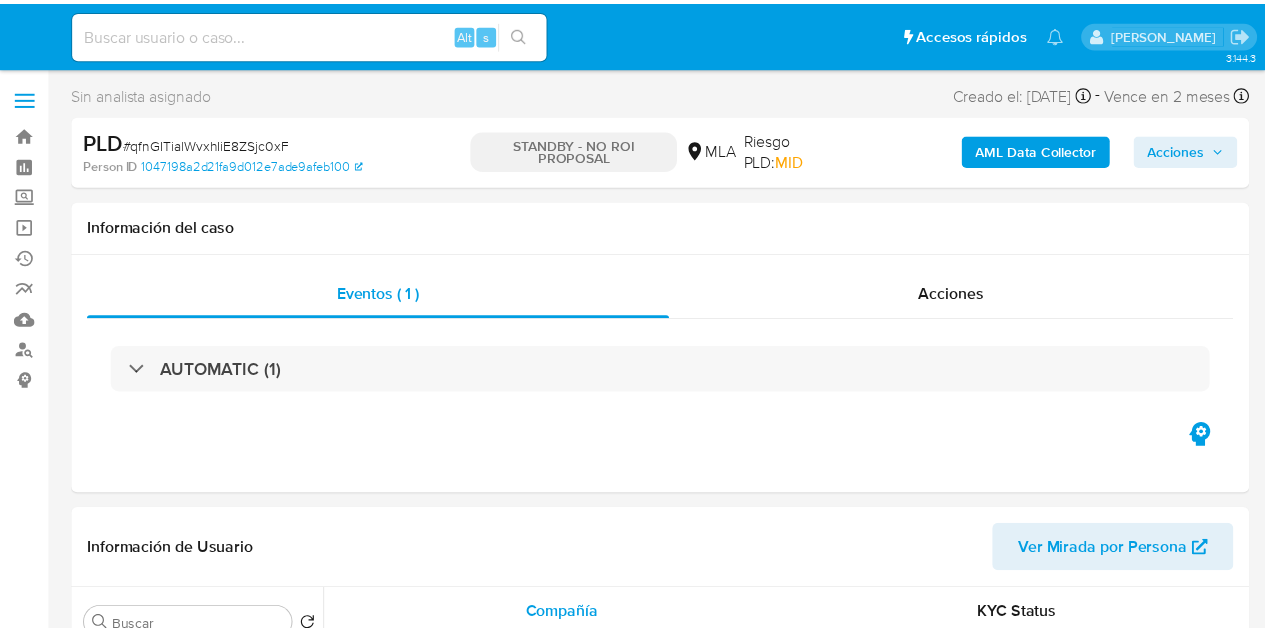 scroll, scrollTop: 0, scrollLeft: 0, axis: both 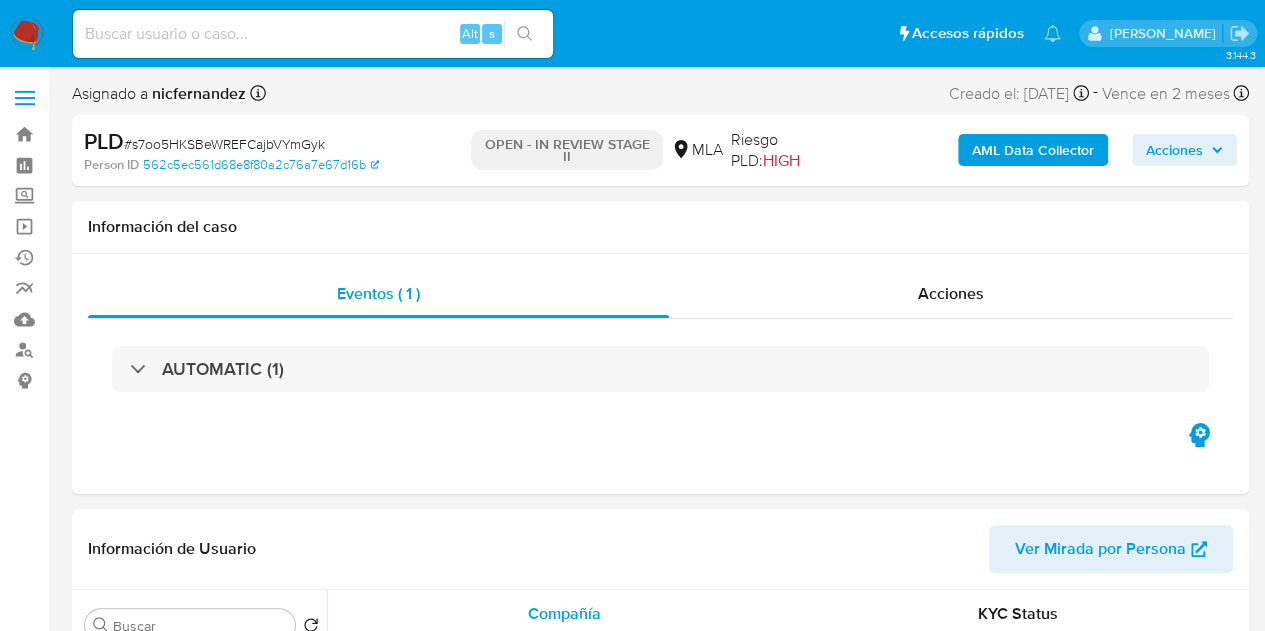 select on "10" 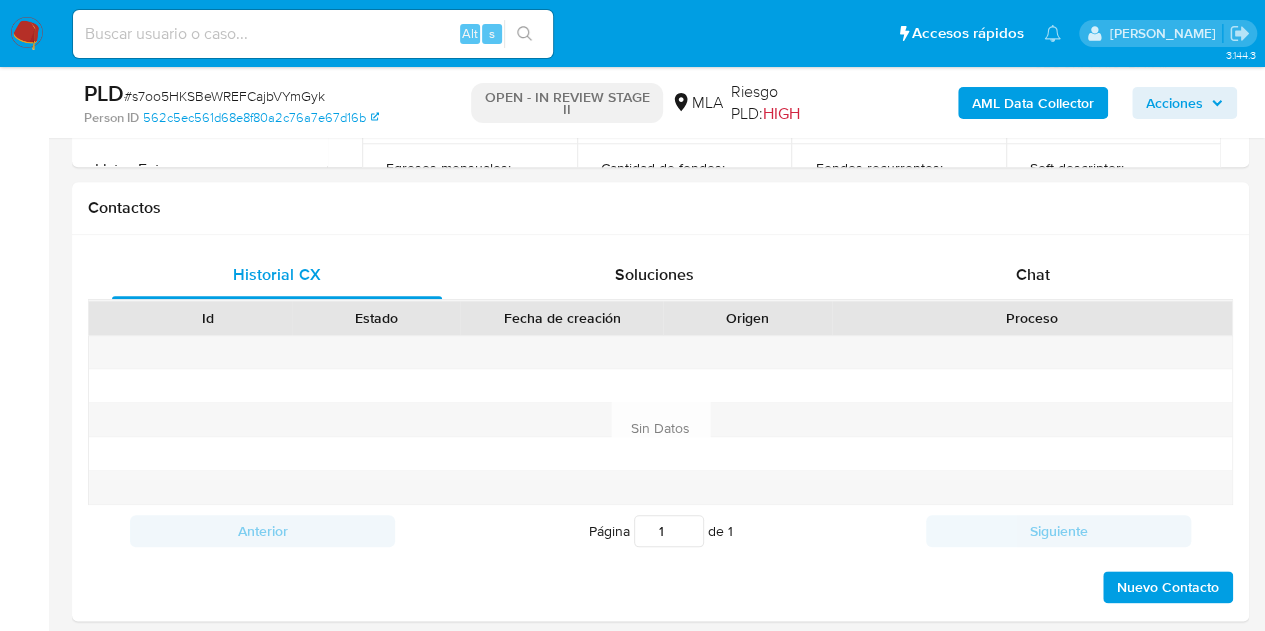 scroll, scrollTop: 960, scrollLeft: 0, axis: vertical 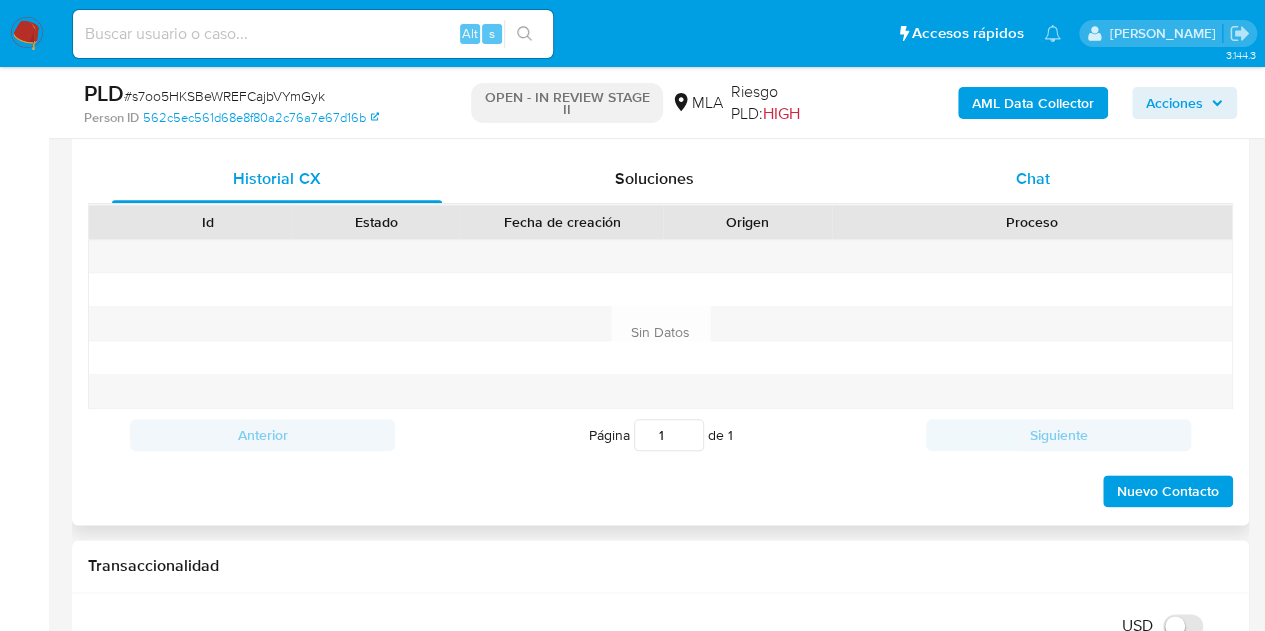 click on "Chat" at bounding box center [1033, 178] 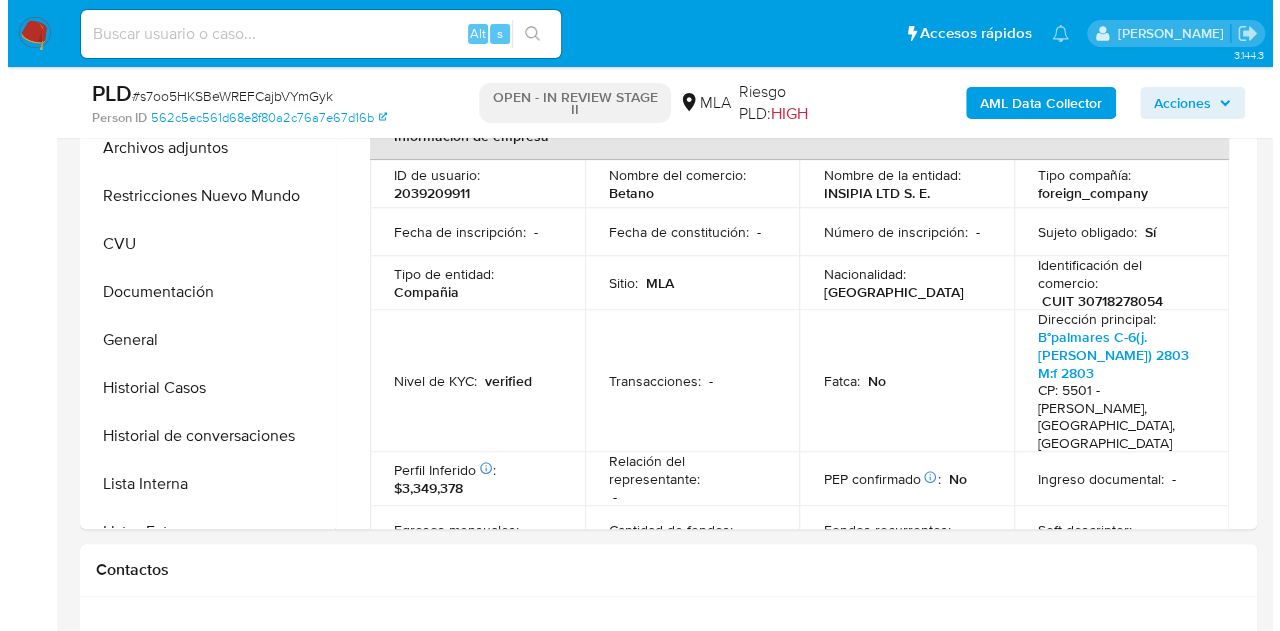 scroll, scrollTop: 352, scrollLeft: 0, axis: vertical 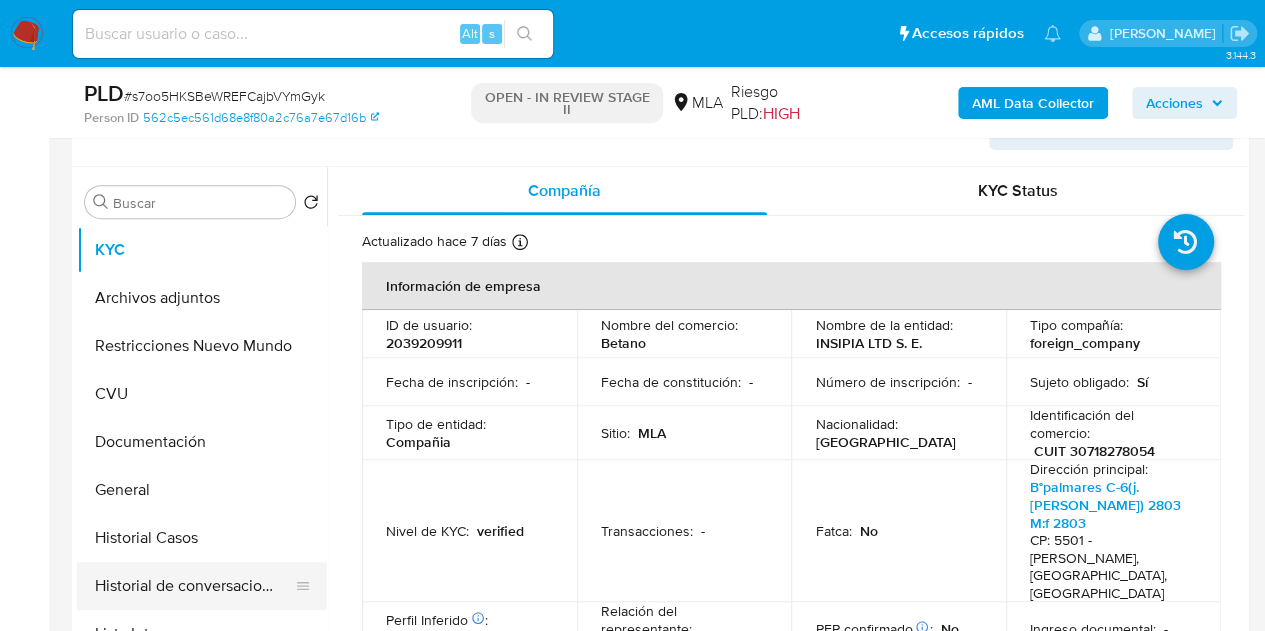 click on "Historial de conversaciones" at bounding box center [194, 586] 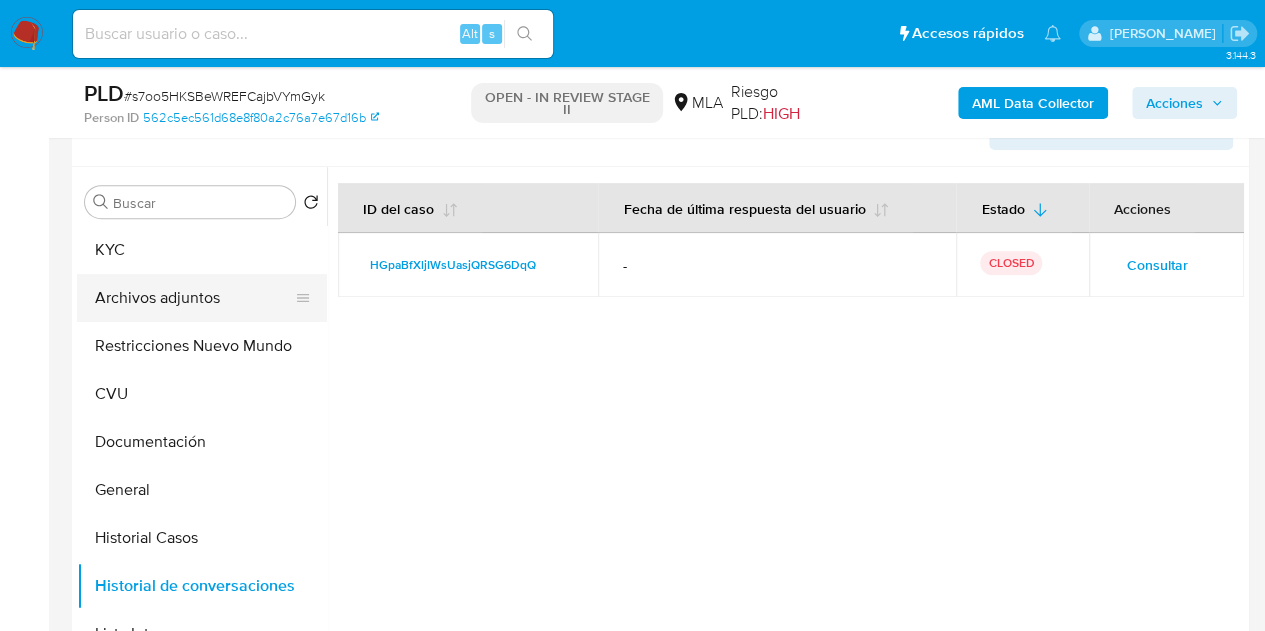 click on "Archivos adjuntos" at bounding box center (194, 298) 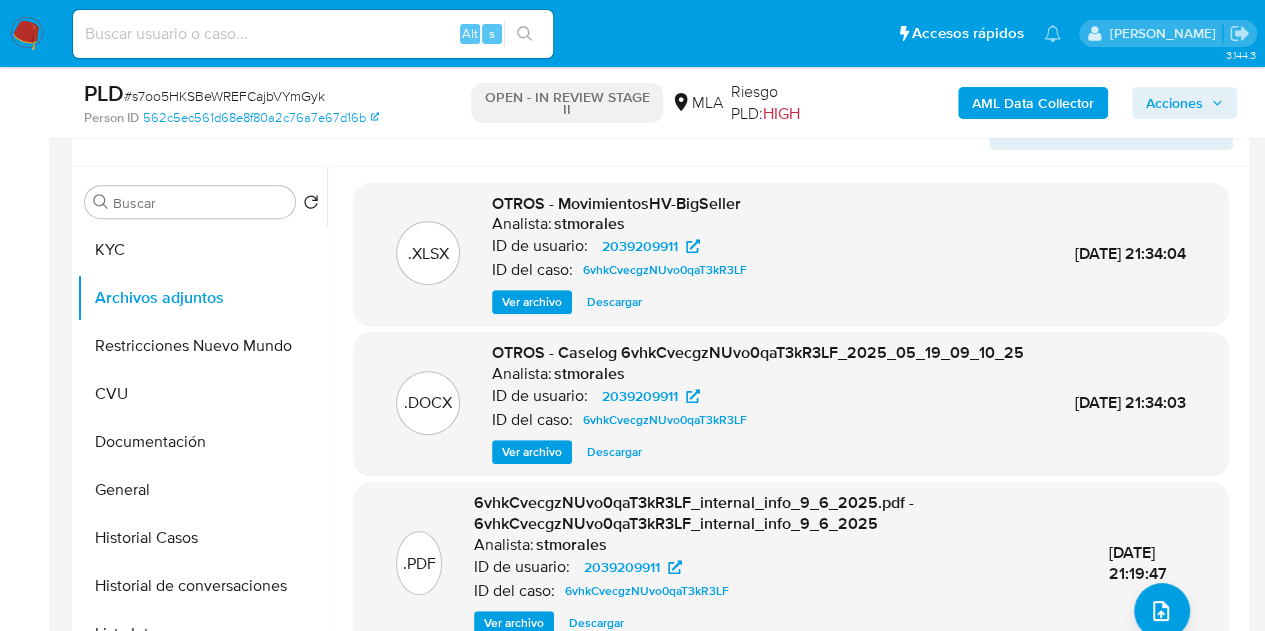 click on "Ver archivo" at bounding box center (532, 452) 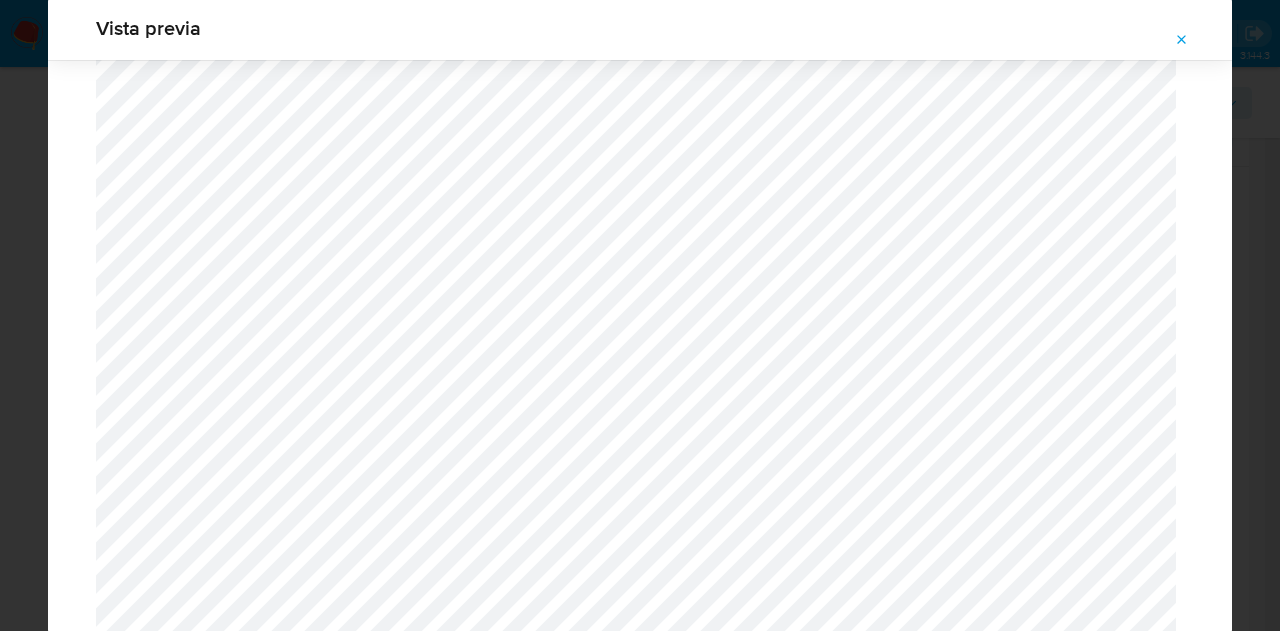 scroll, scrollTop: 1551, scrollLeft: 0, axis: vertical 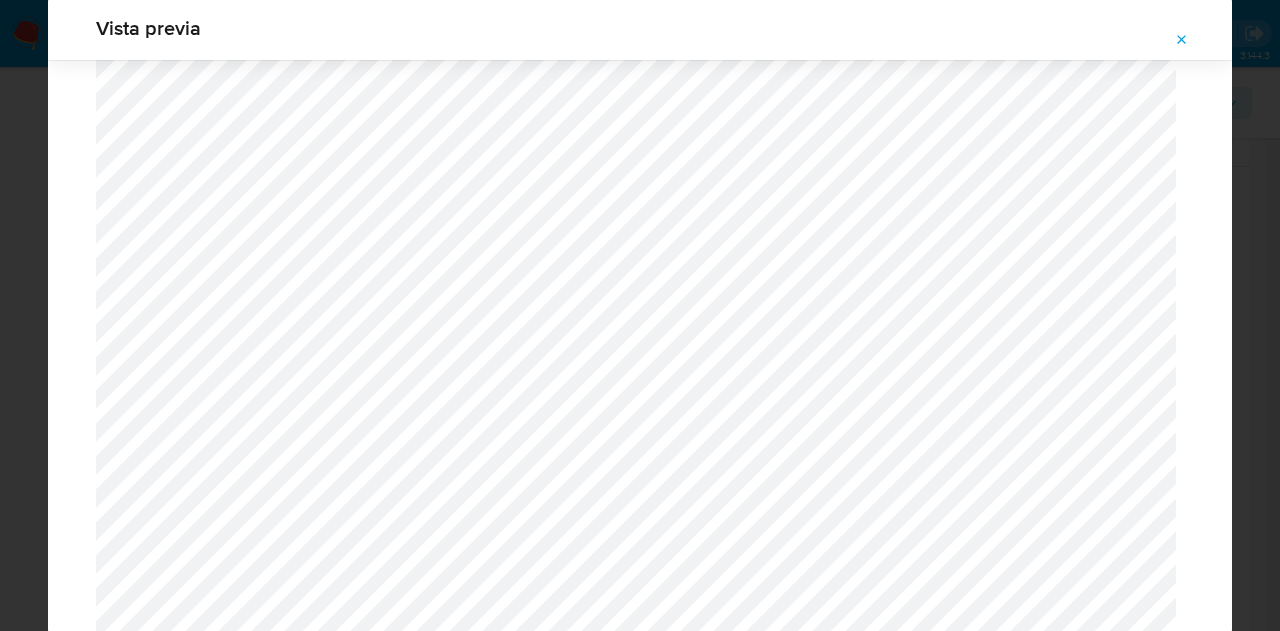 click 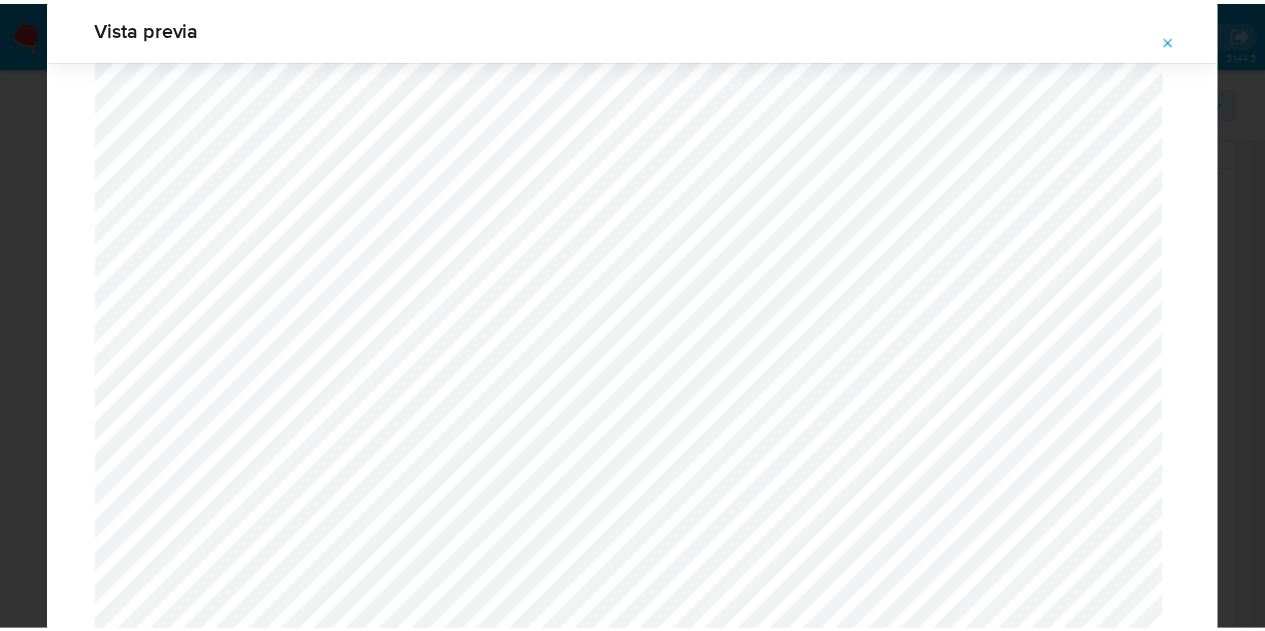 scroll, scrollTop: 64, scrollLeft: 0, axis: vertical 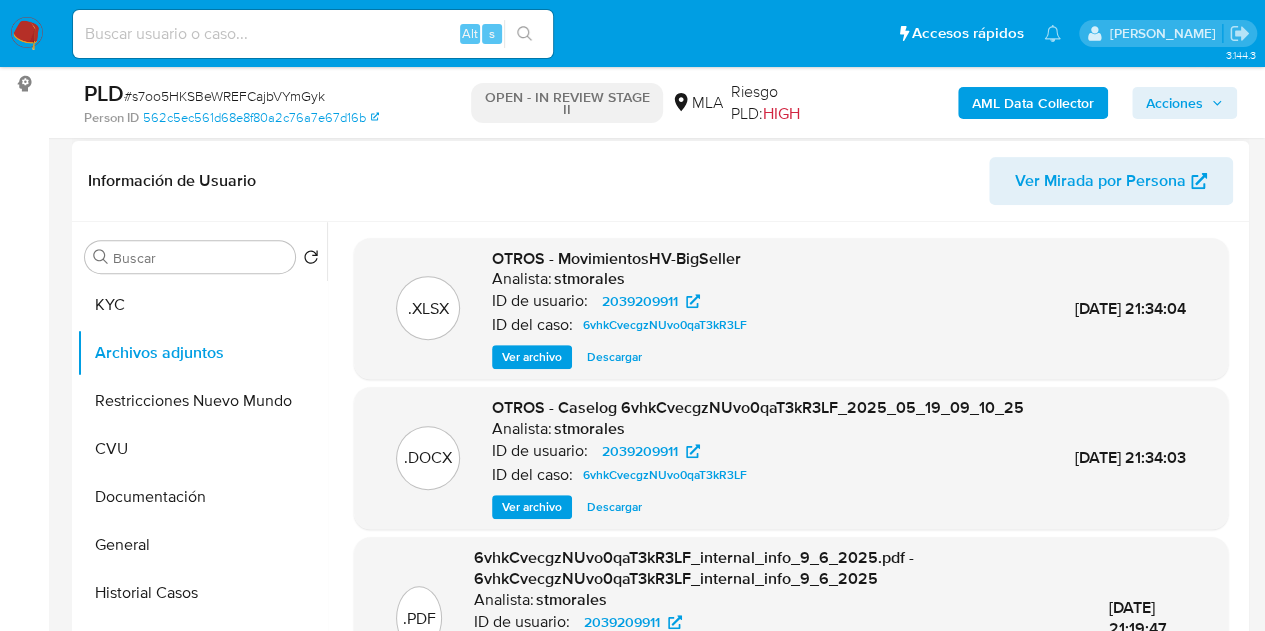 click on "Ver Mirada por Persona" at bounding box center (1111, 181) 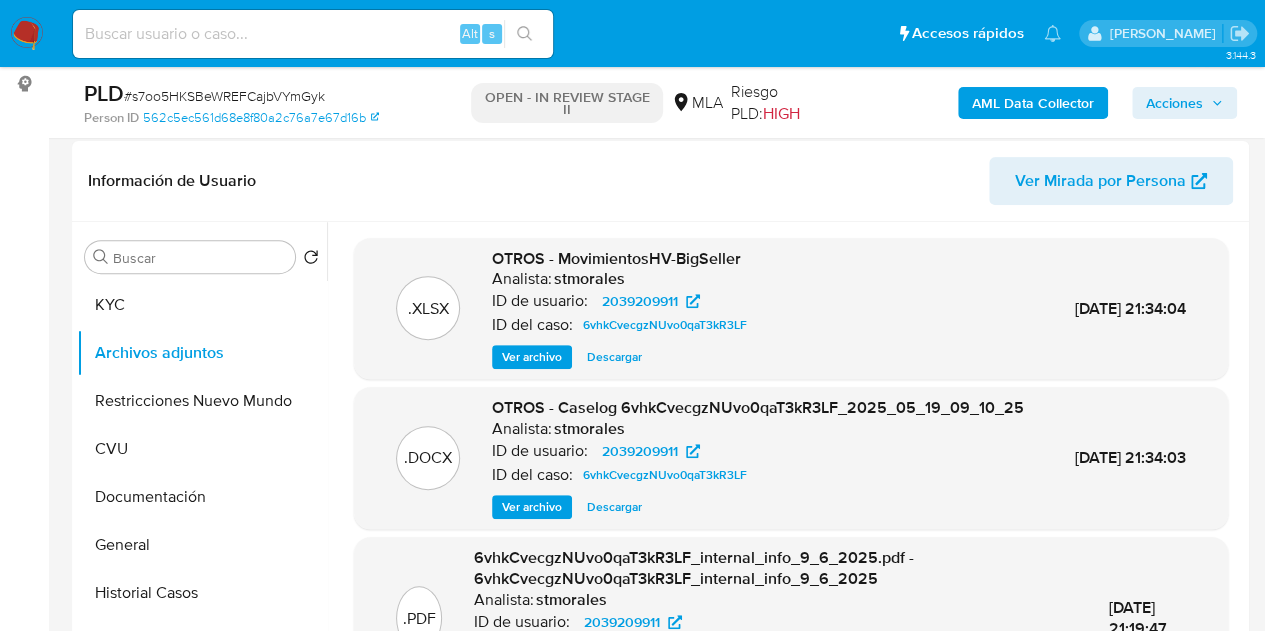 click on "Ver archivo" at bounding box center [532, 507] 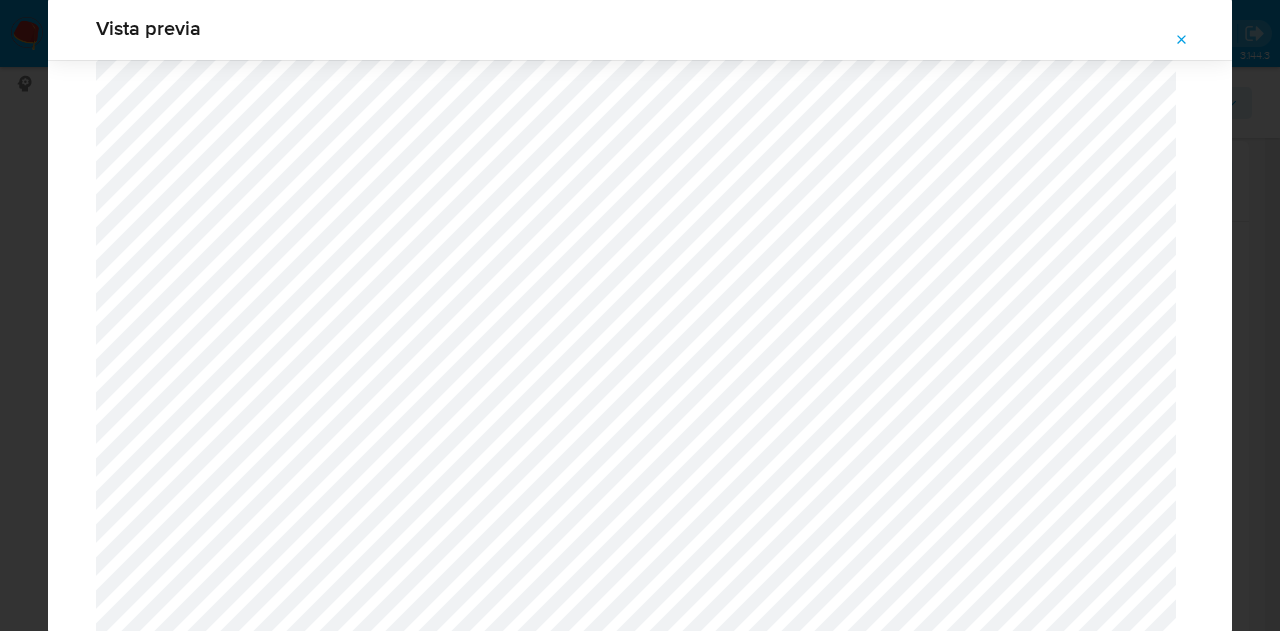 scroll, scrollTop: 1636, scrollLeft: 0, axis: vertical 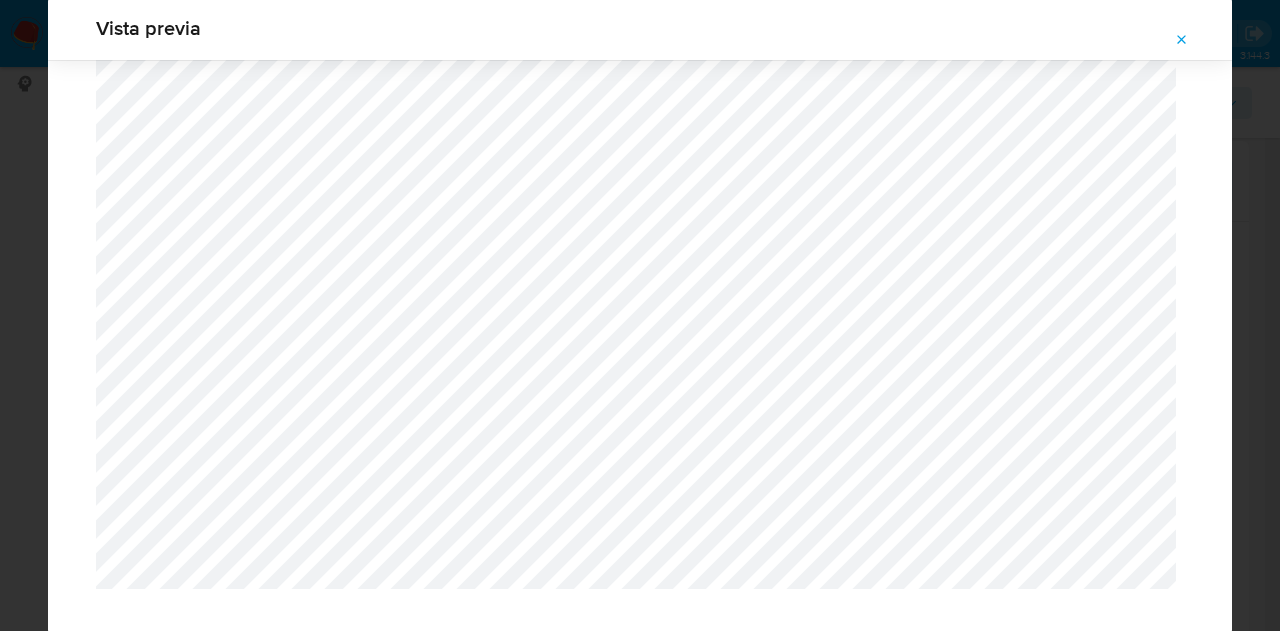 click 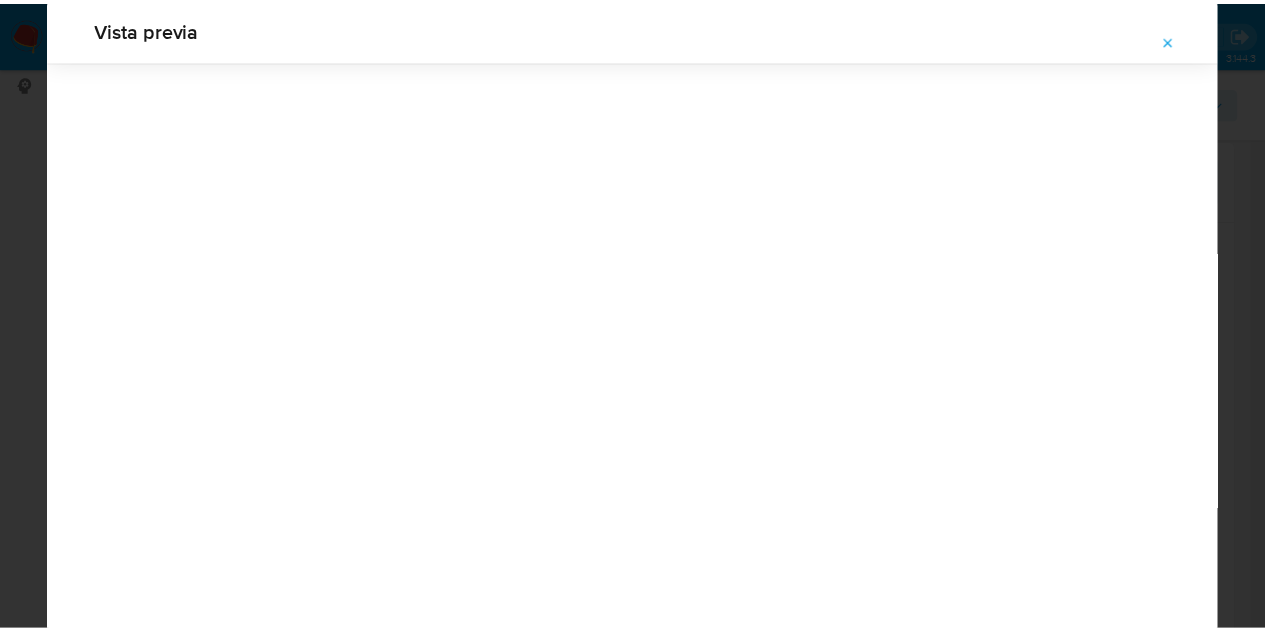 scroll, scrollTop: 64, scrollLeft: 0, axis: vertical 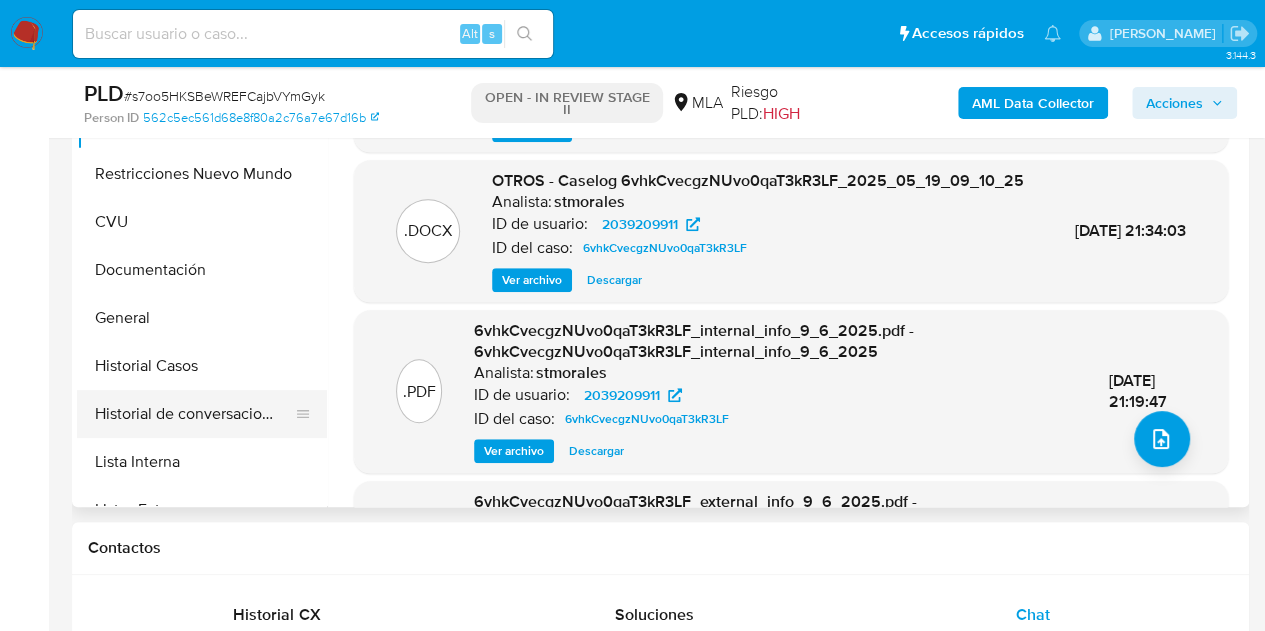 click on "Historial de conversaciones" at bounding box center [194, 414] 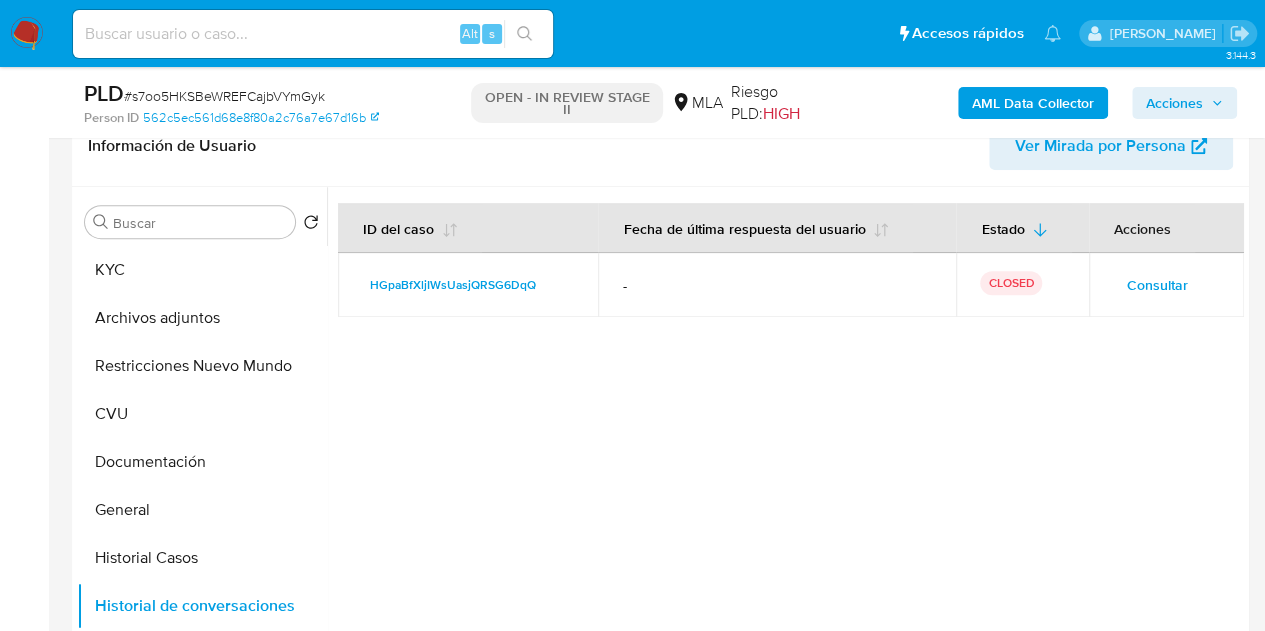 scroll, scrollTop: 328, scrollLeft: 0, axis: vertical 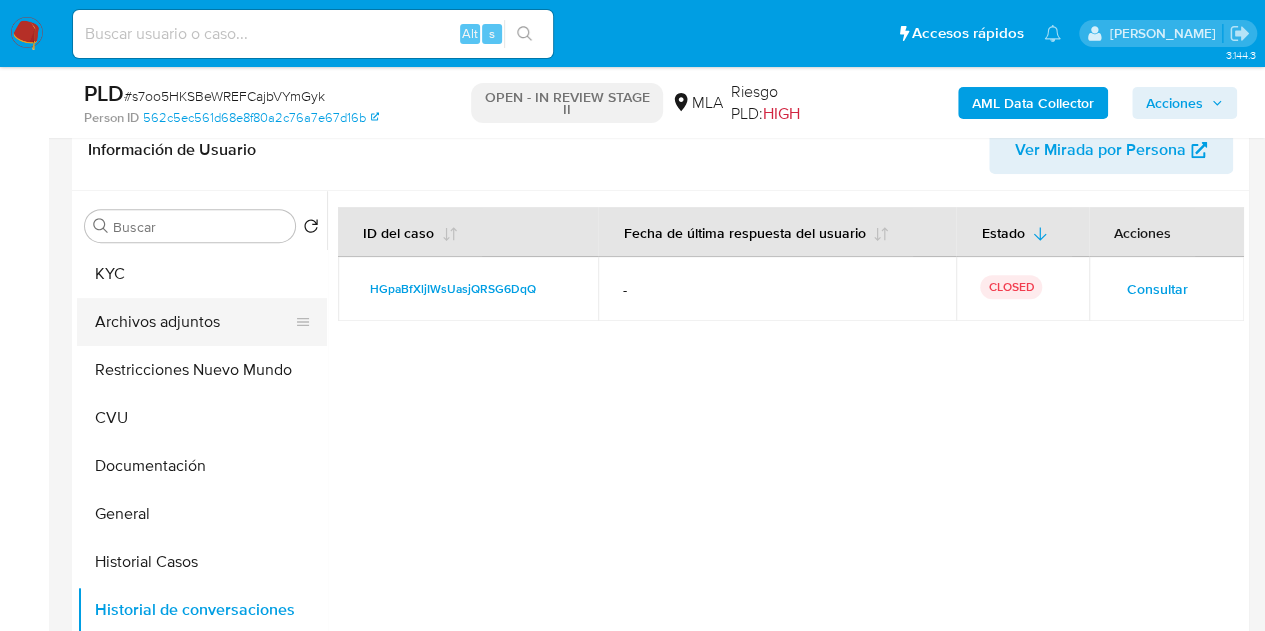 click on "Archivos adjuntos" at bounding box center (194, 322) 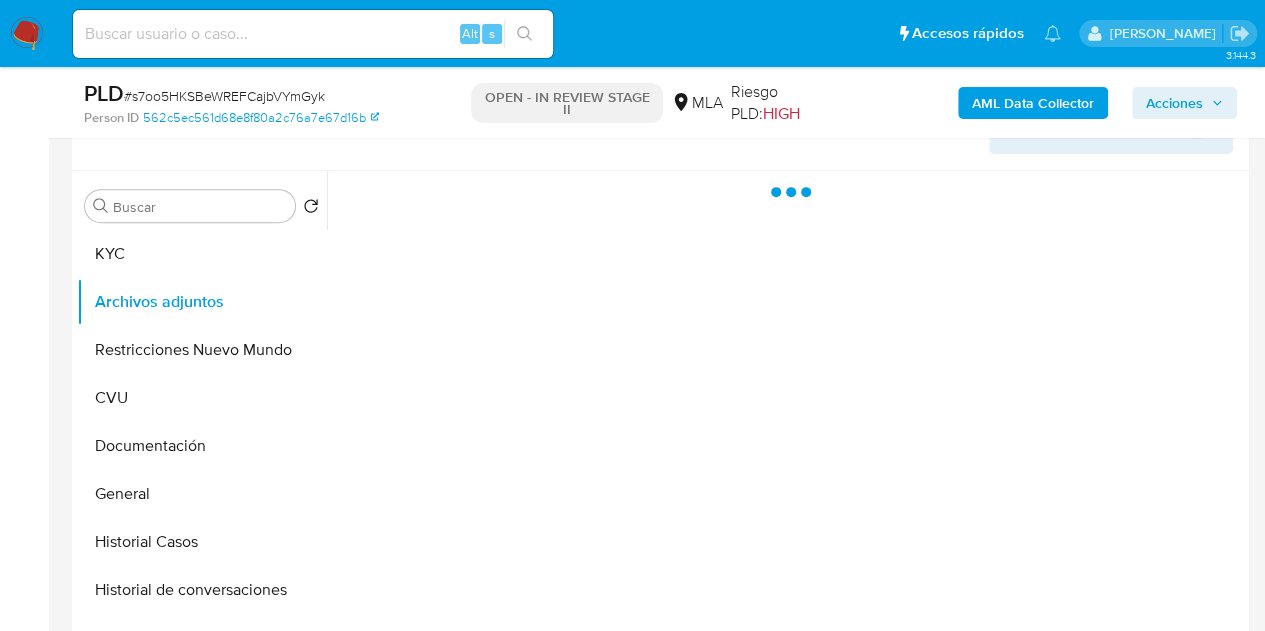 scroll, scrollTop: 366, scrollLeft: 0, axis: vertical 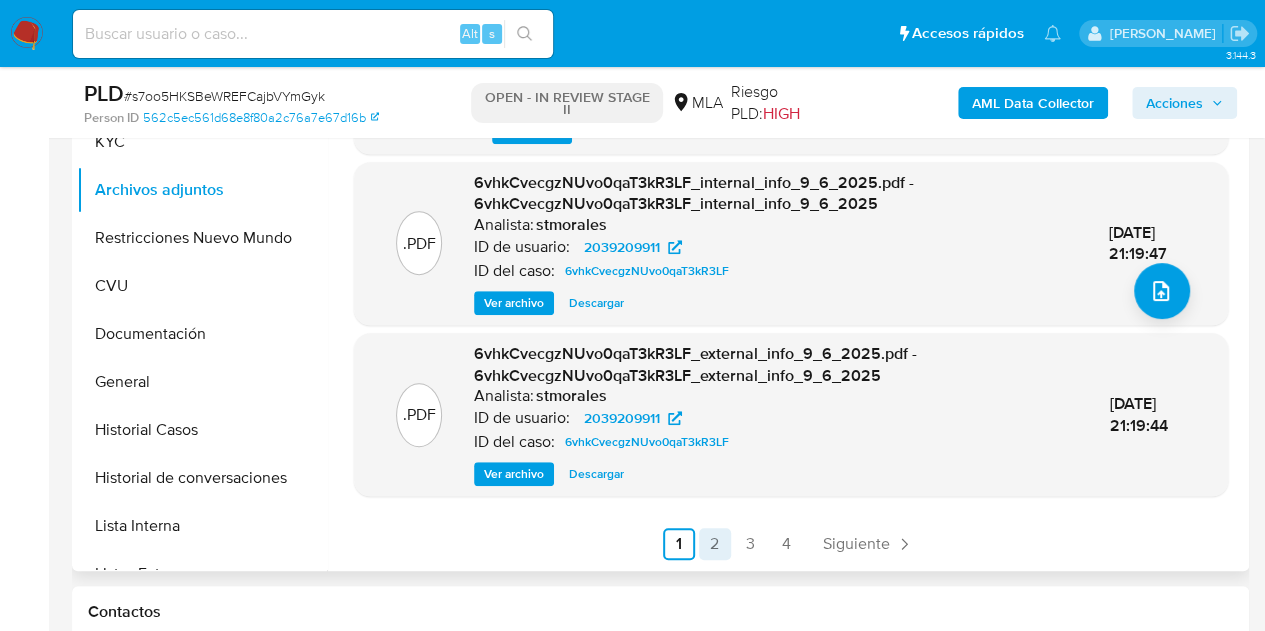 click on "2" at bounding box center [715, 544] 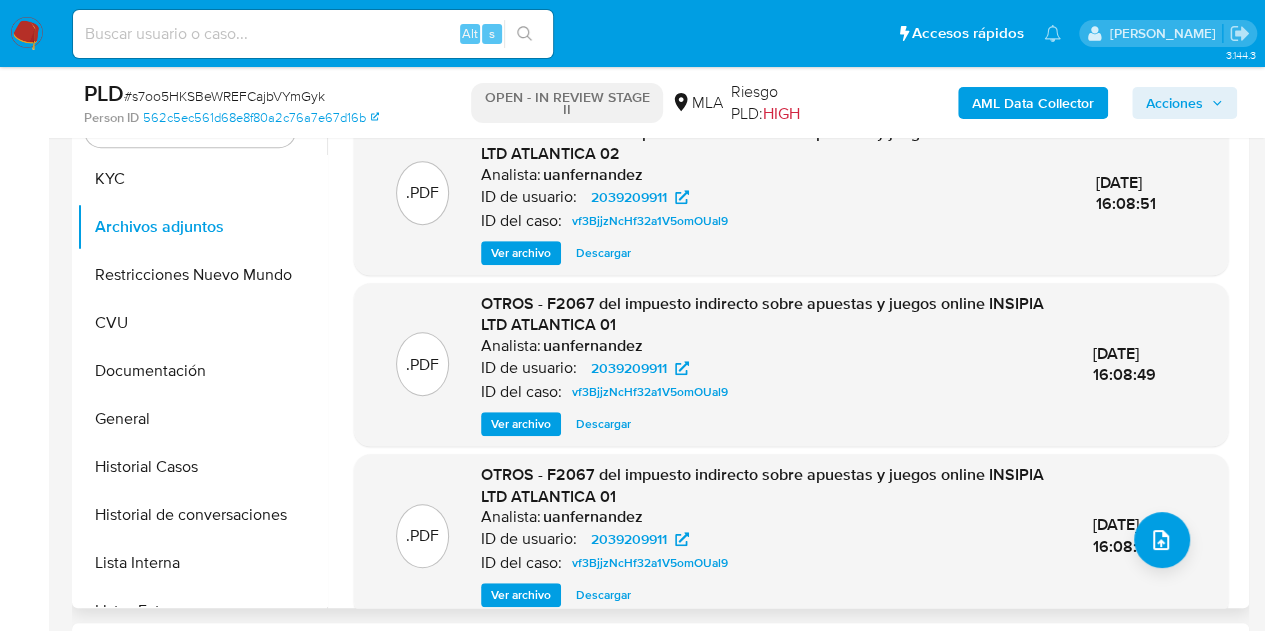 scroll, scrollTop: 401, scrollLeft: 0, axis: vertical 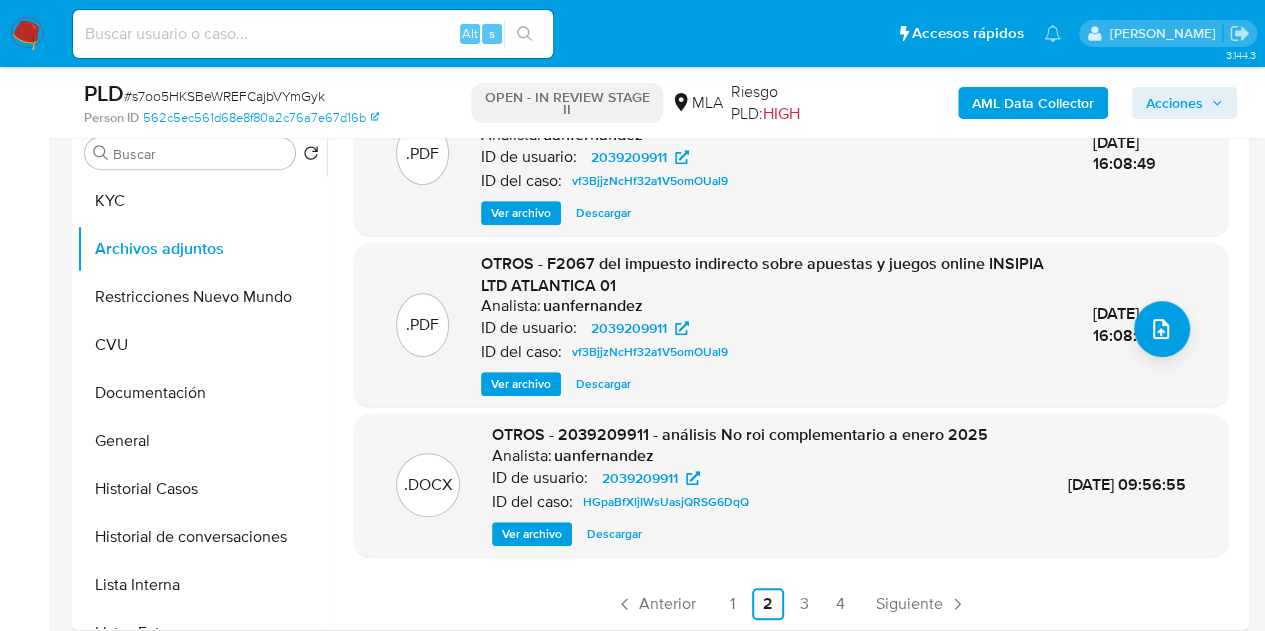 click on "Ver archivo" at bounding box center [532, 534] 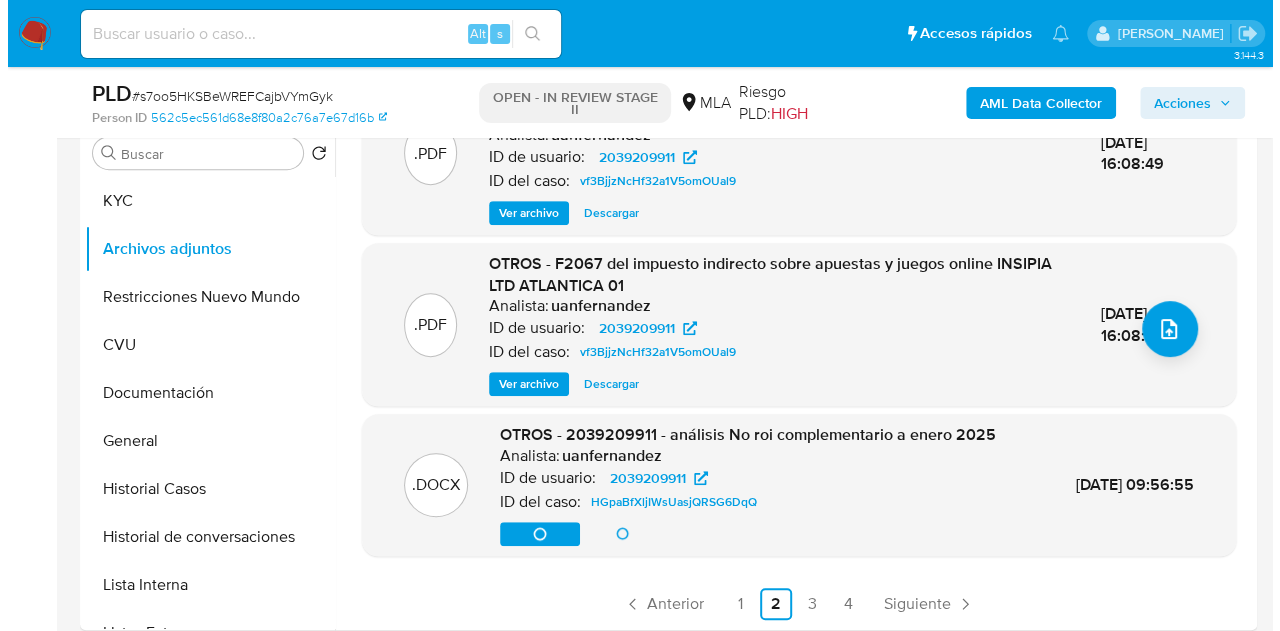 scroll, scrollTop: 233, scrollLeft: 0, axis: vertical 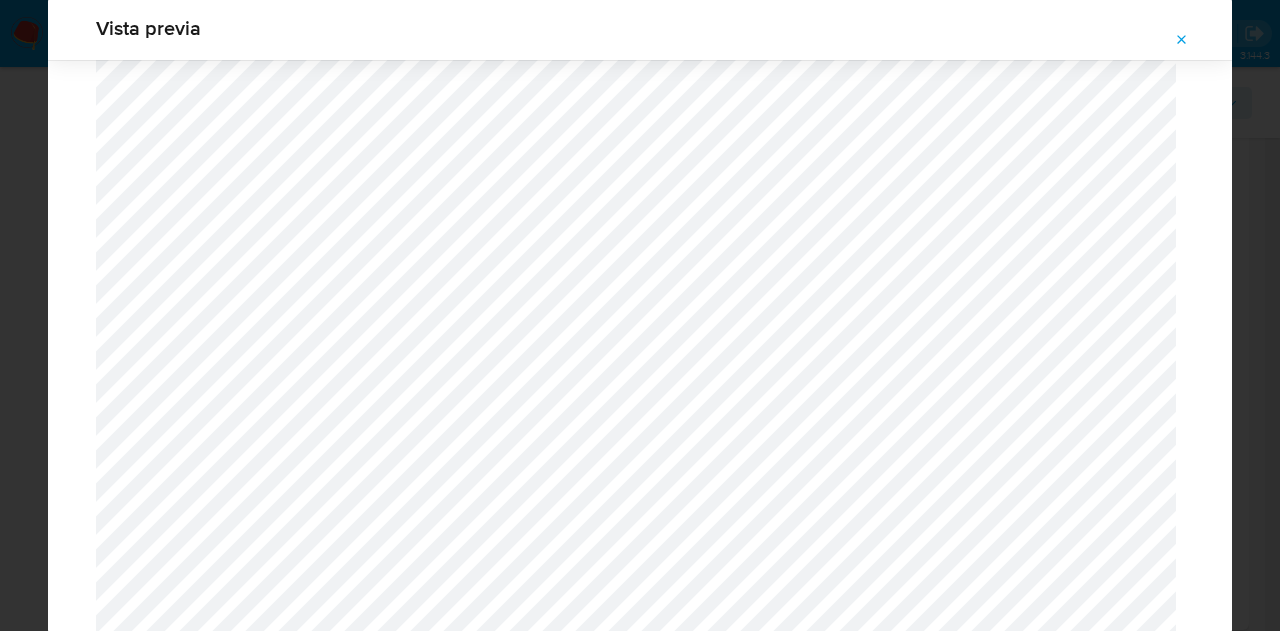 click 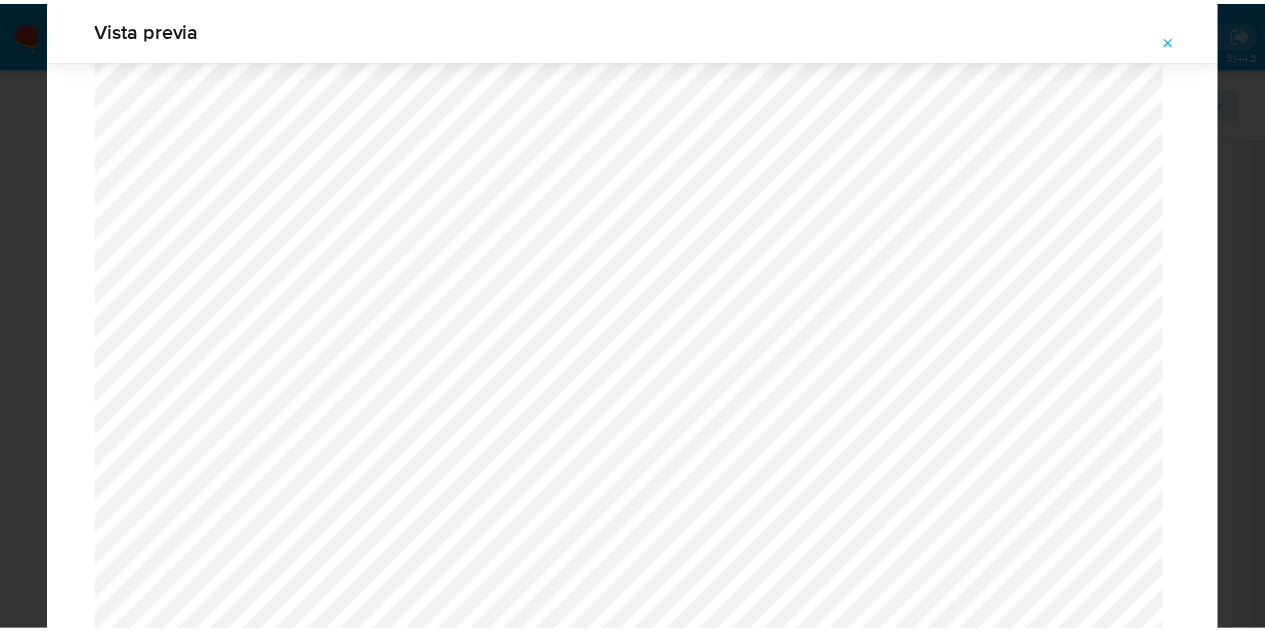scroll, scrollTop: 64, scrollLeft: 0, axis: vertical 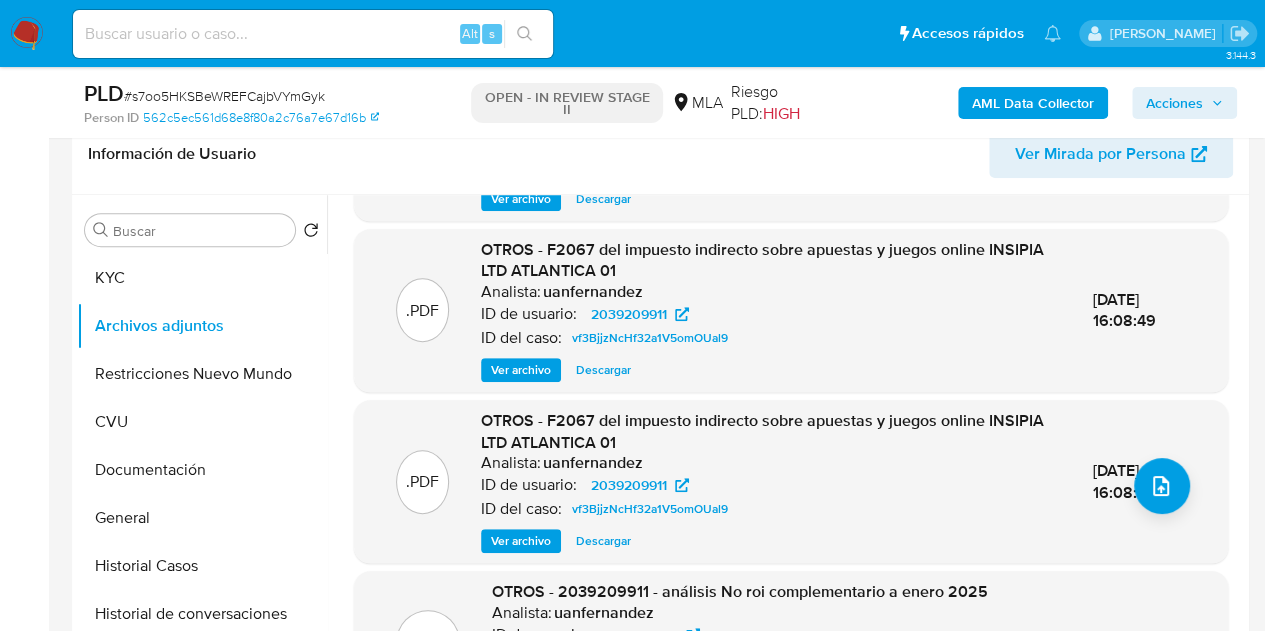 click on "Ver archivo" at bounding box center (521, 541) 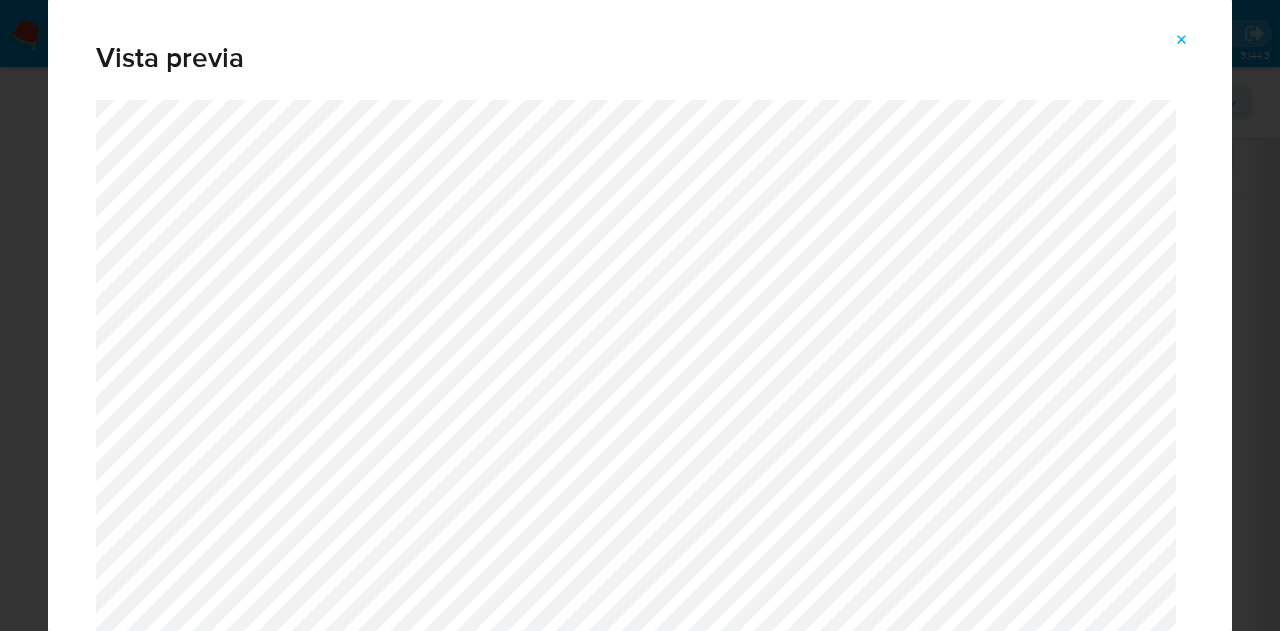 click 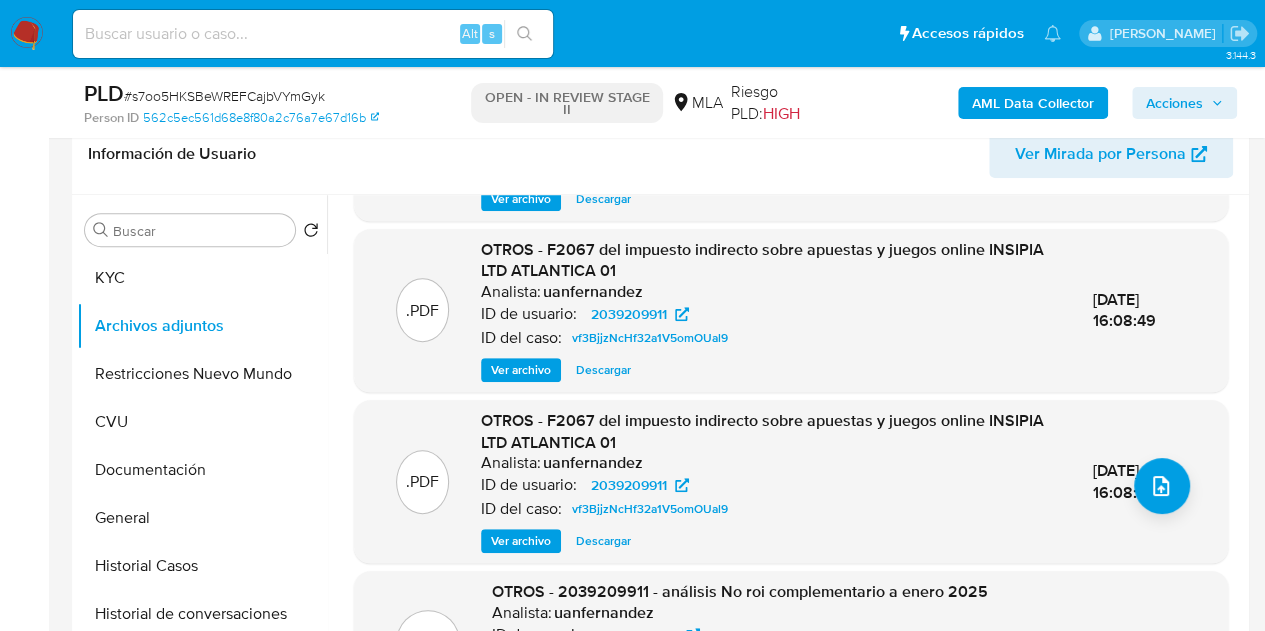 click on "Ver archivo" at bounding box center (521, 370) 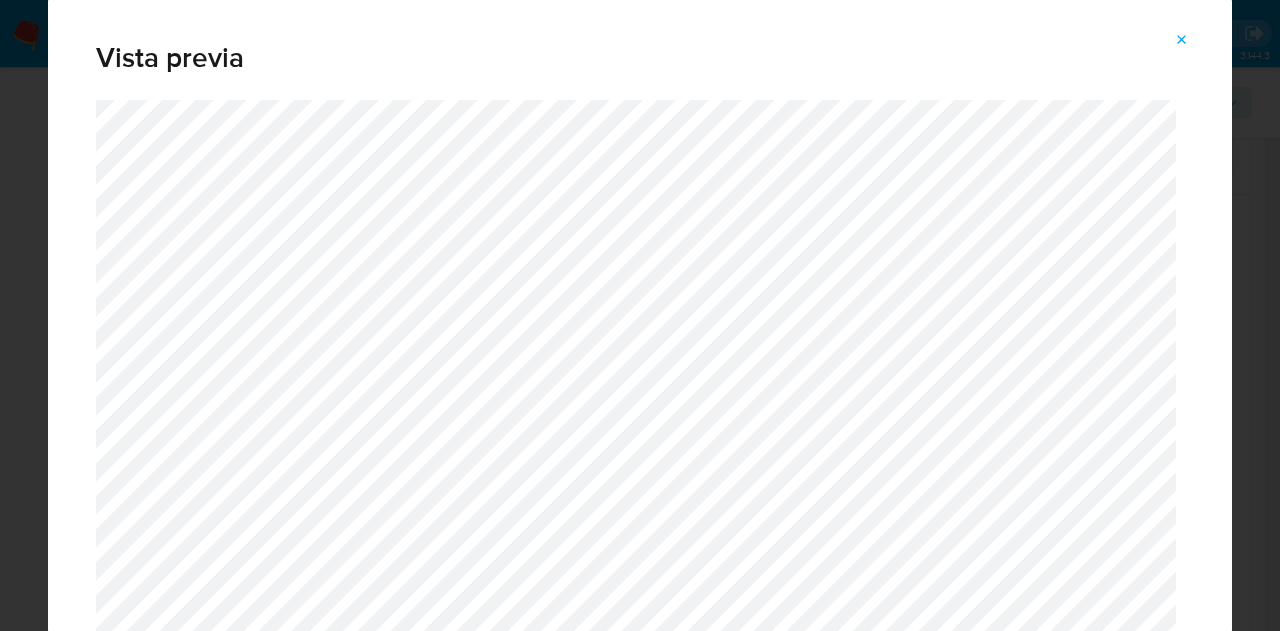 click at bounding box center [1182, 40] 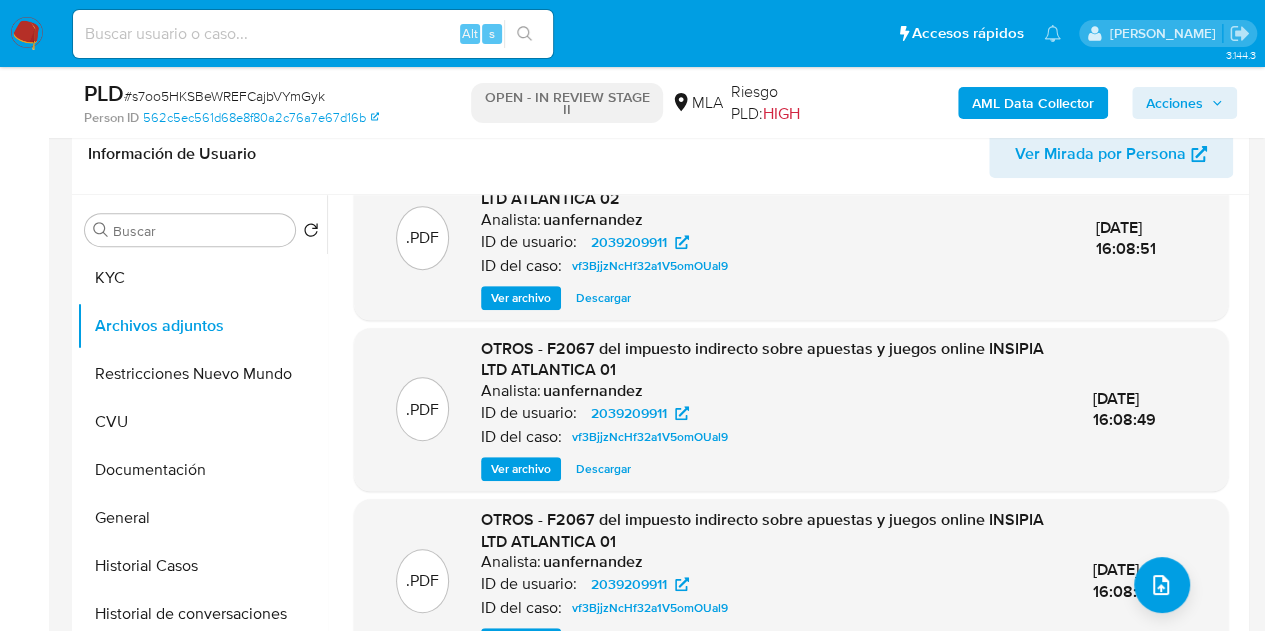 scroll, scrollTop: 28, scrollLeft: 0, axis: vertical 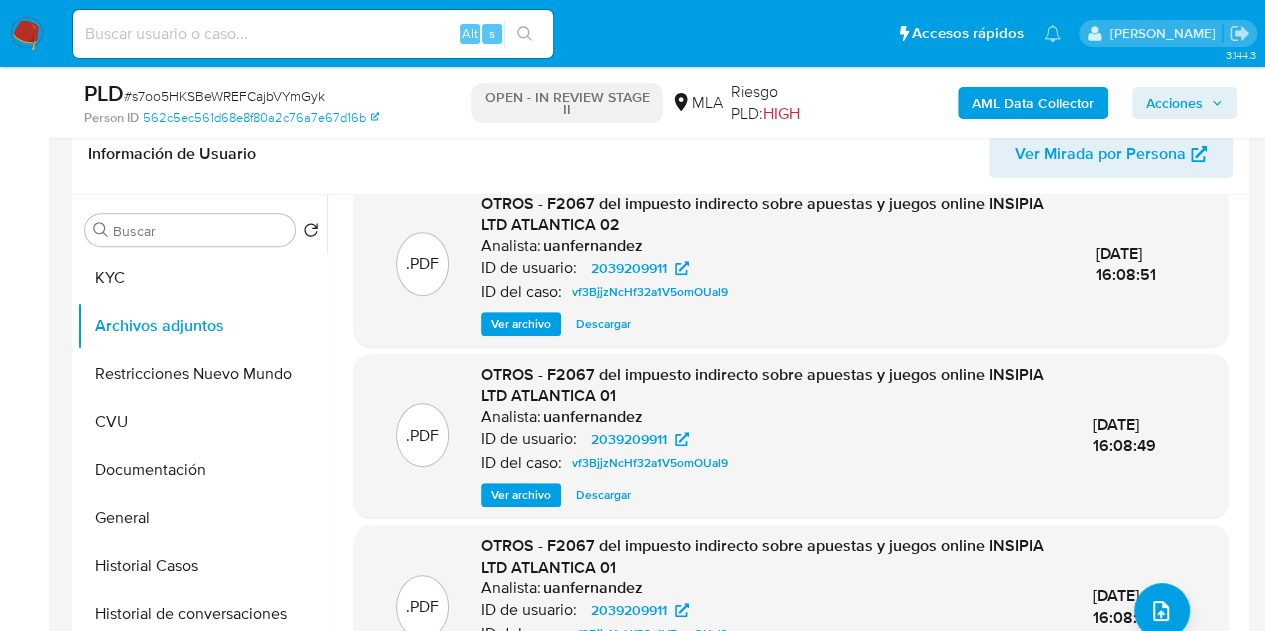 click on "Ver archivo" at bounding box center (521, 324) 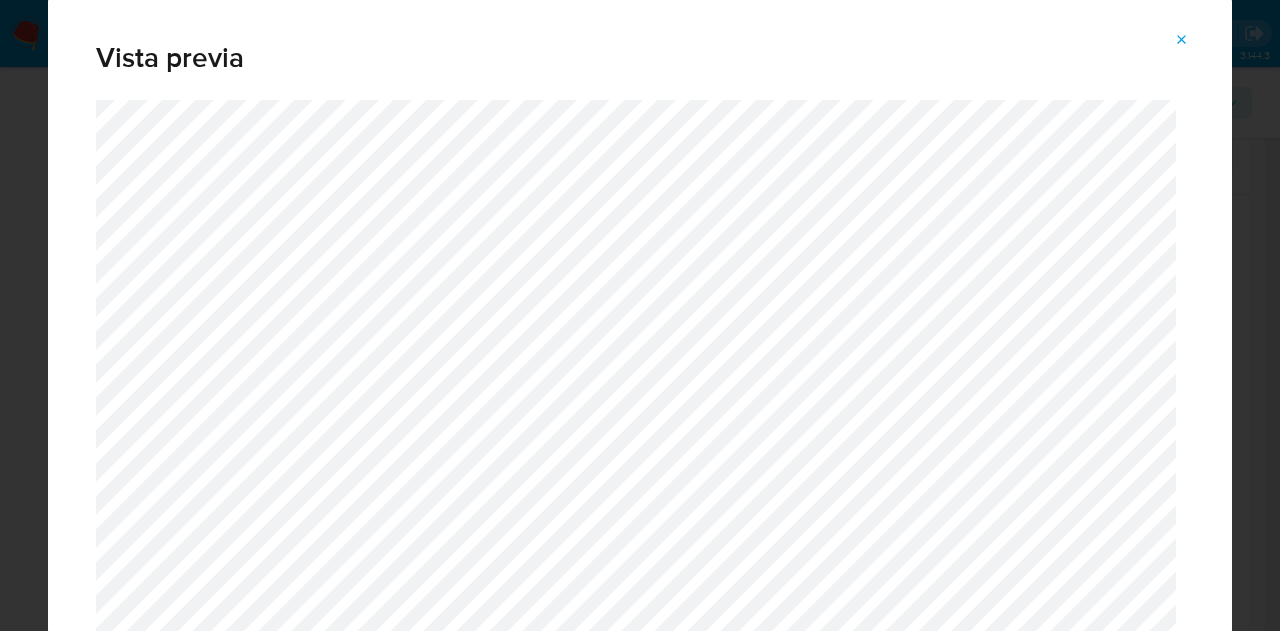 click at bounding box center [1182, 40] 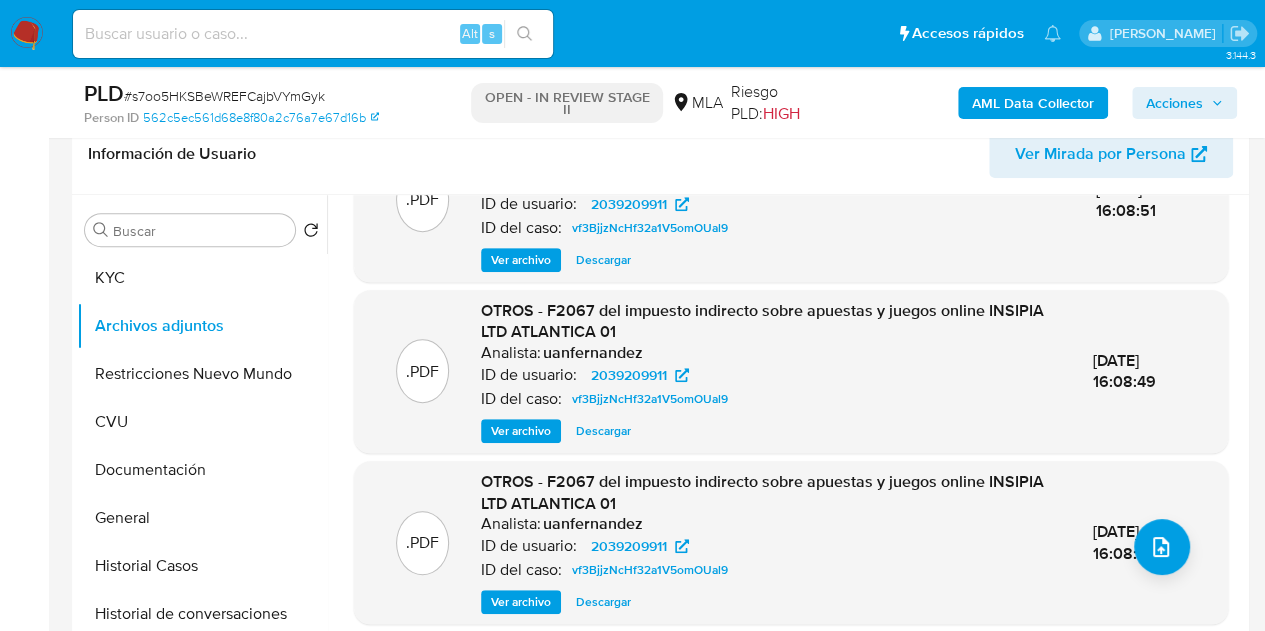 scroll, scrollTop: 94, scrollLeft: 0, axis: vertical 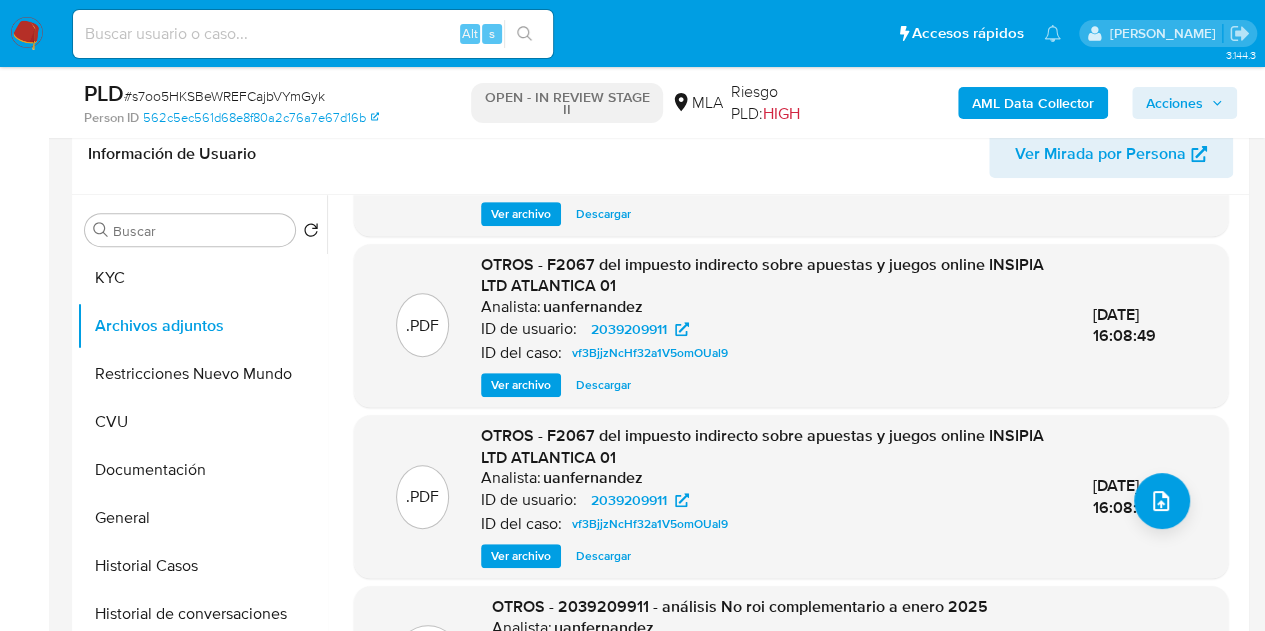 click on "Ver archivo" at bounding box center (521, 556) 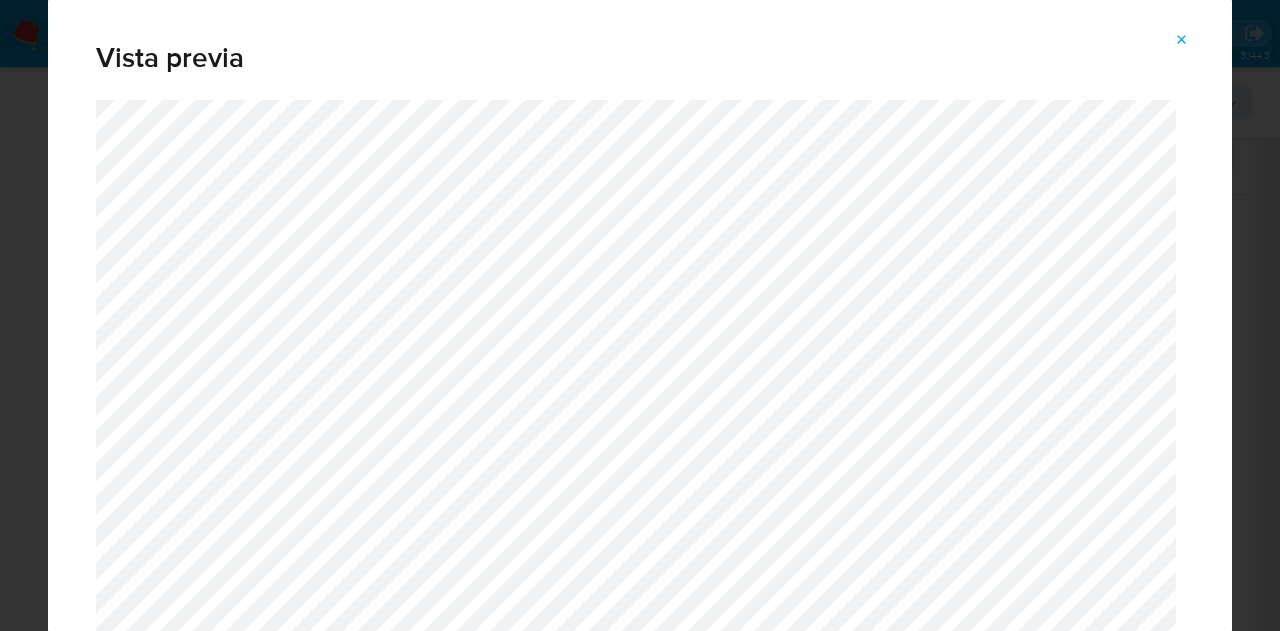 click 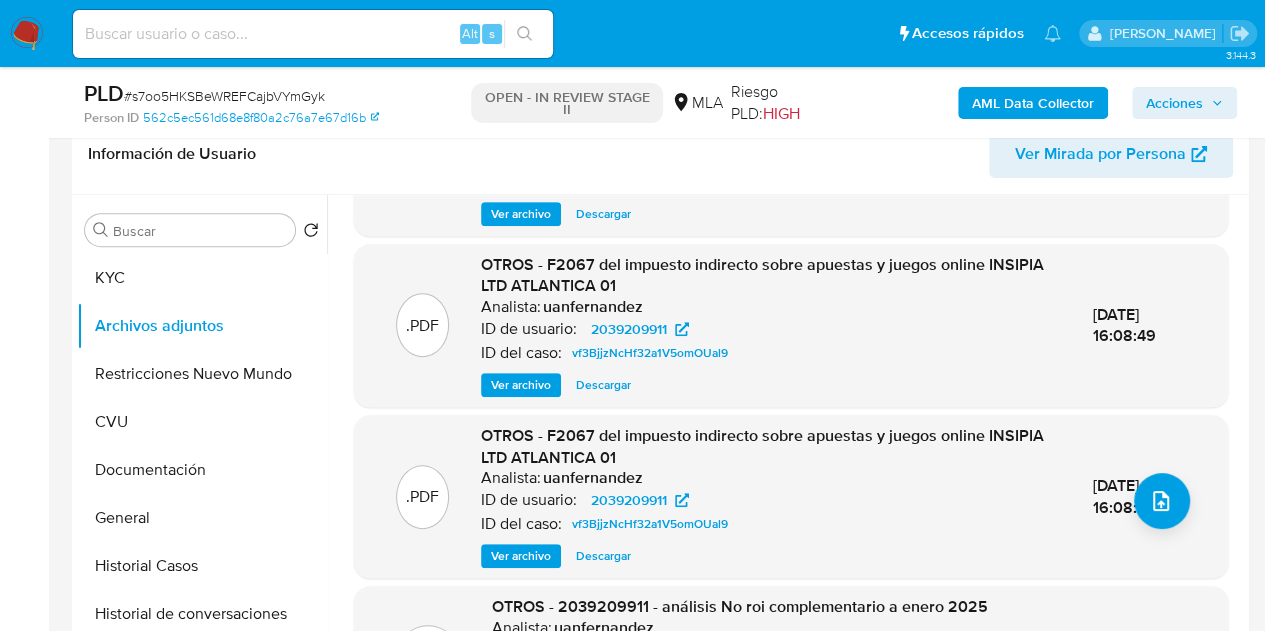click on "Ver archivo" at bounding box center (521, 385) 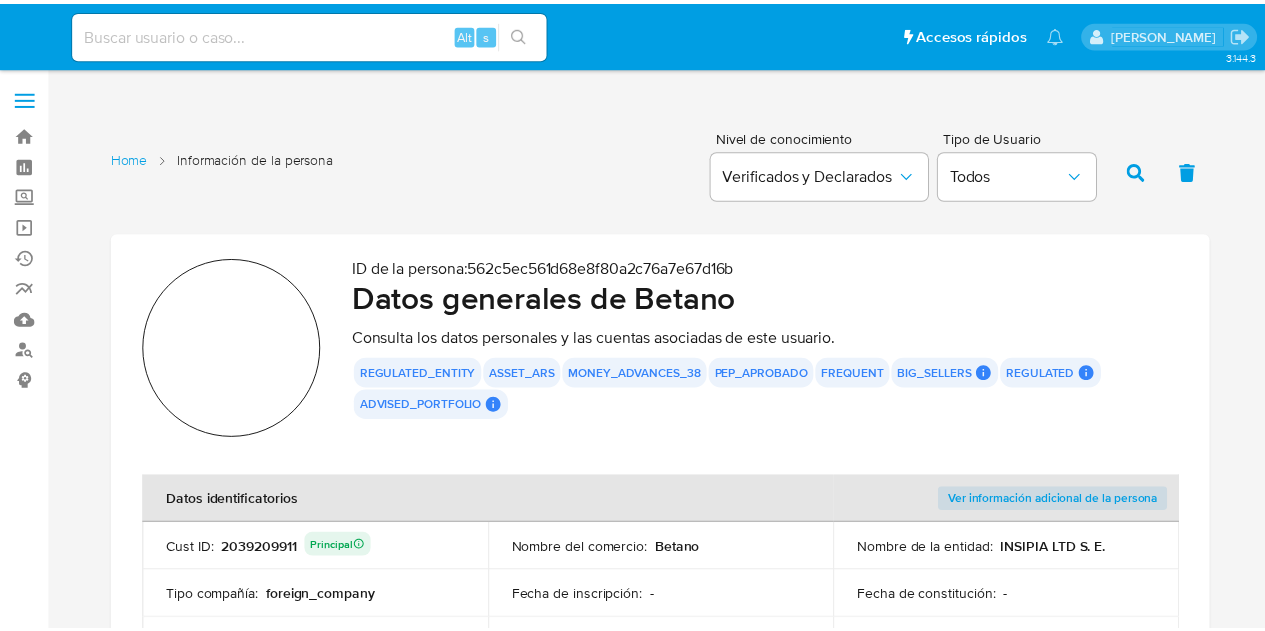 scroll, scrollTop: 0, scrollLeft: 0, axis: both 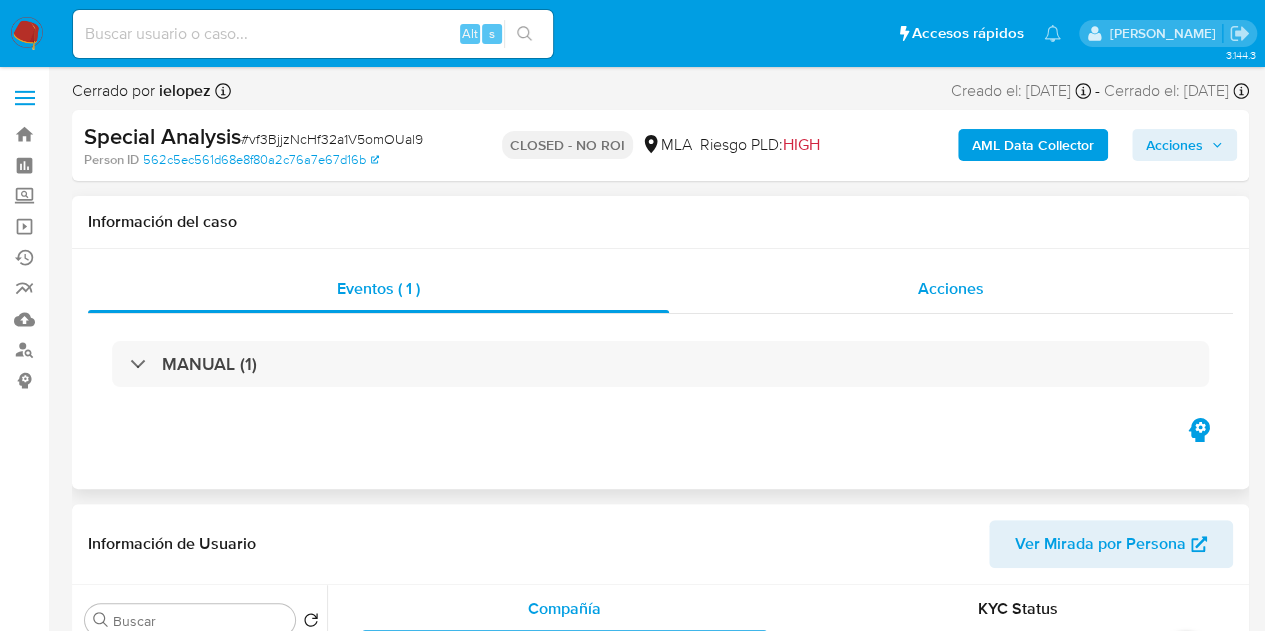 click on "Acciones" at bounding box center [951, 289] 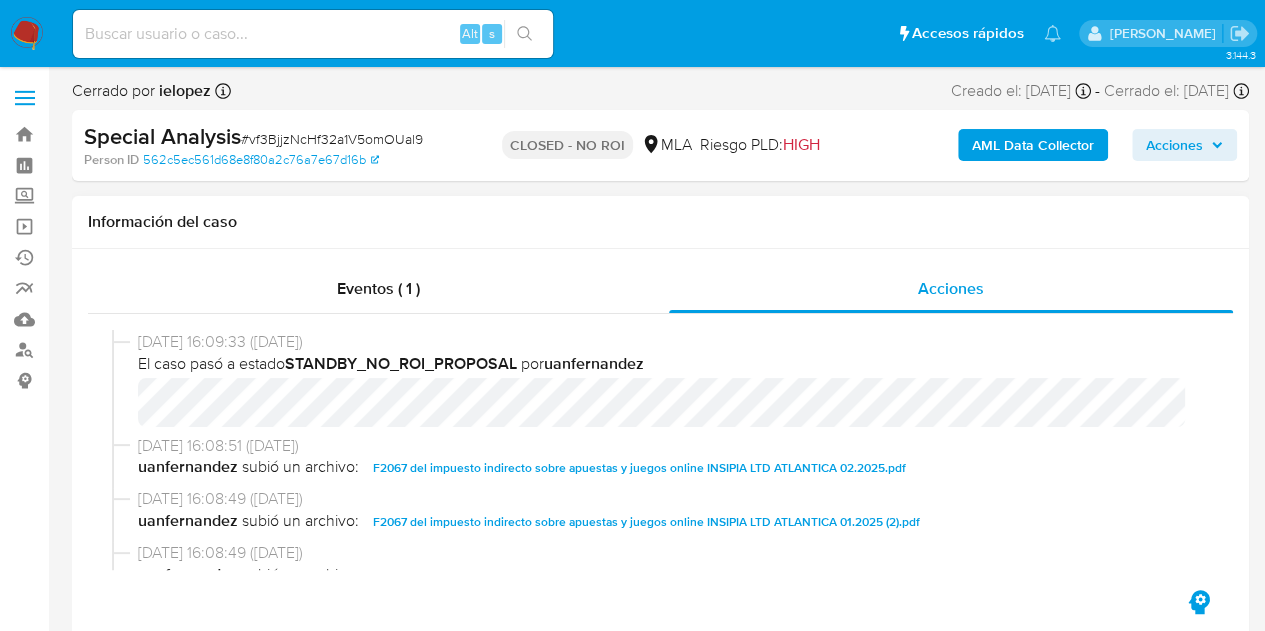 scroll, scrollTop: 310, scrollLeft: 0, axis: vertical 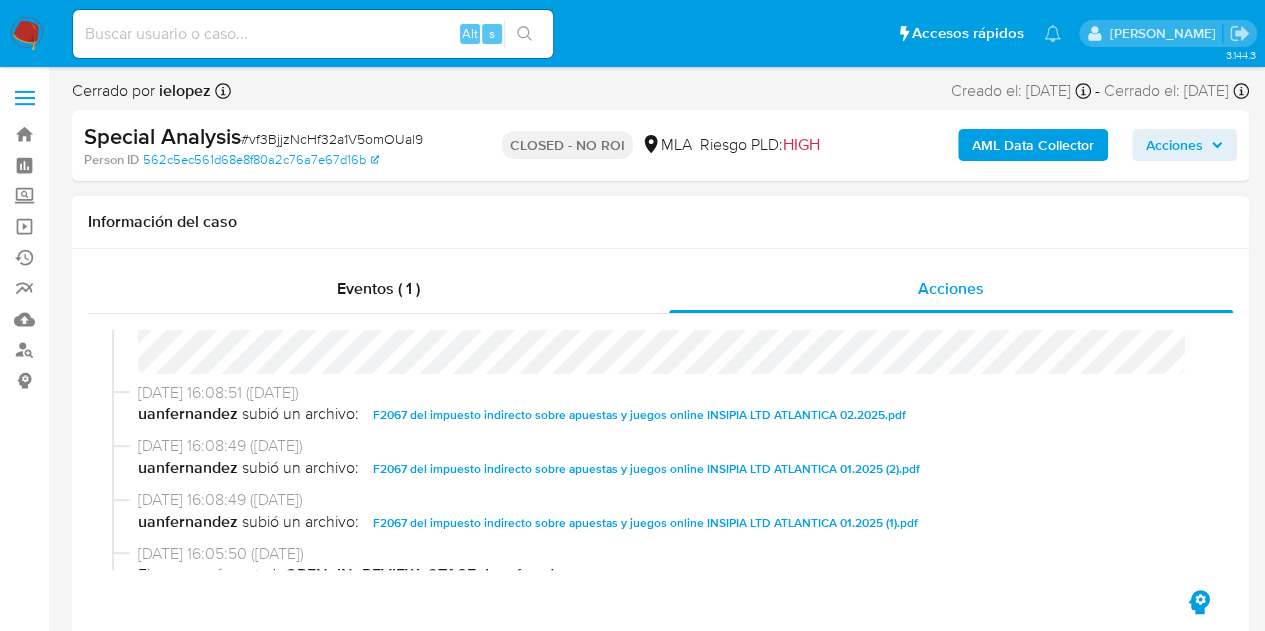 select on "10" 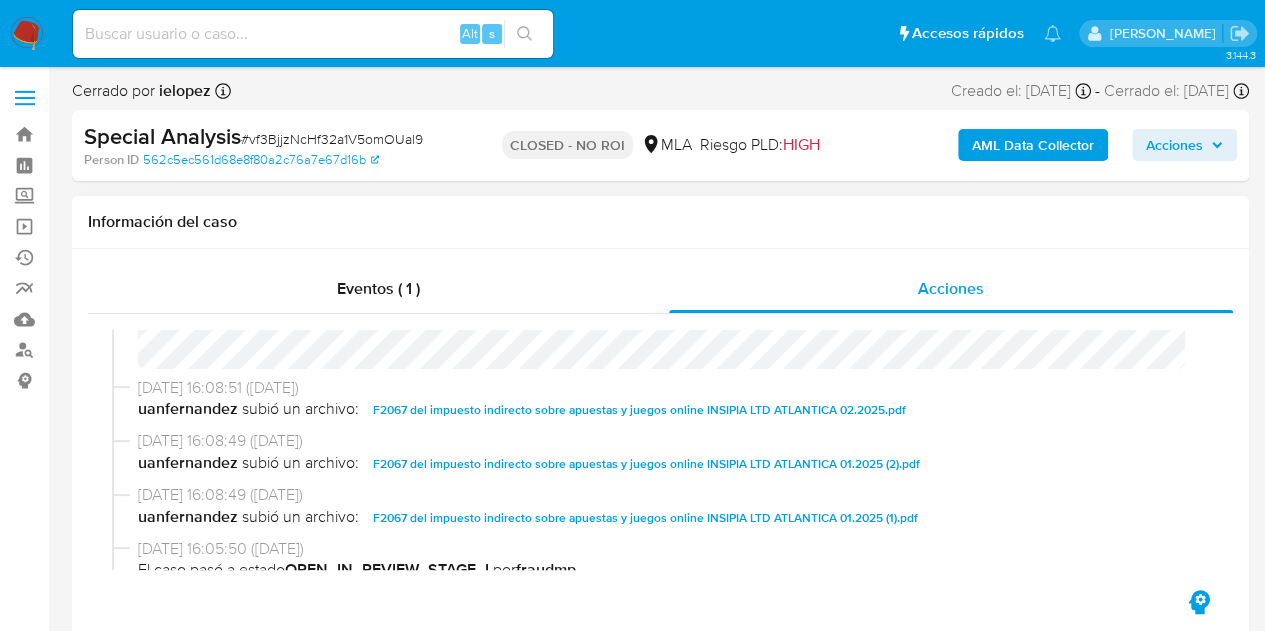 scroll, scrollTop: 320, scrollLeft: 0, axis: vertical 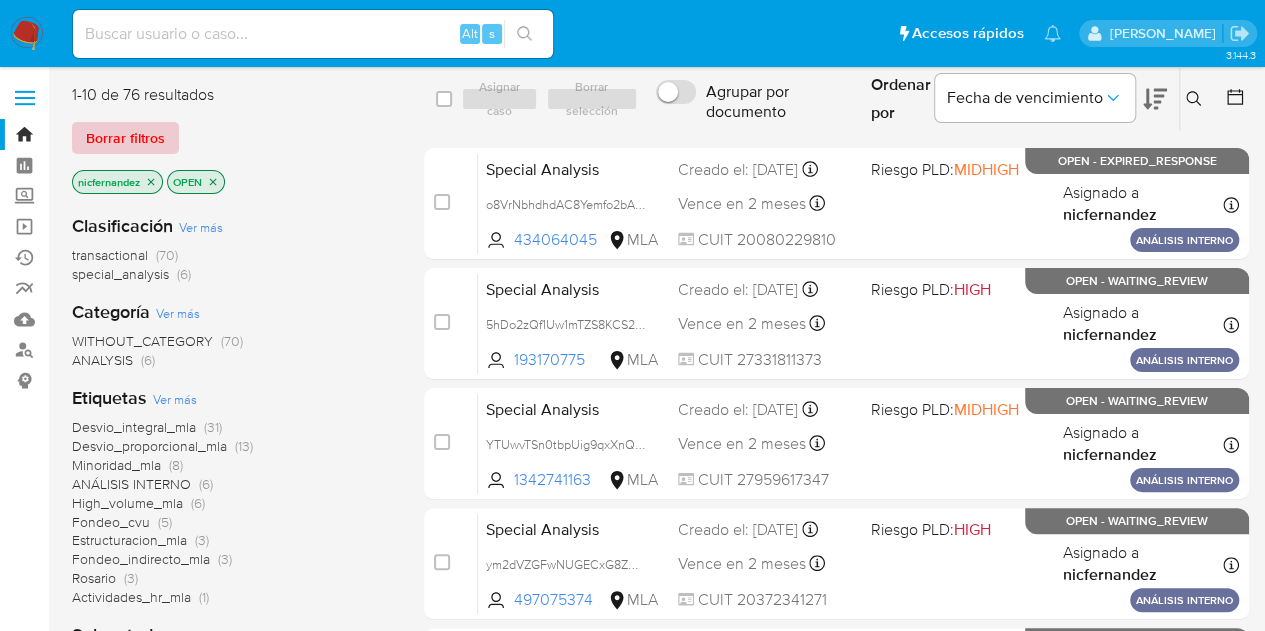 click on "Borrar filtros" at bounding box center (125, 138) 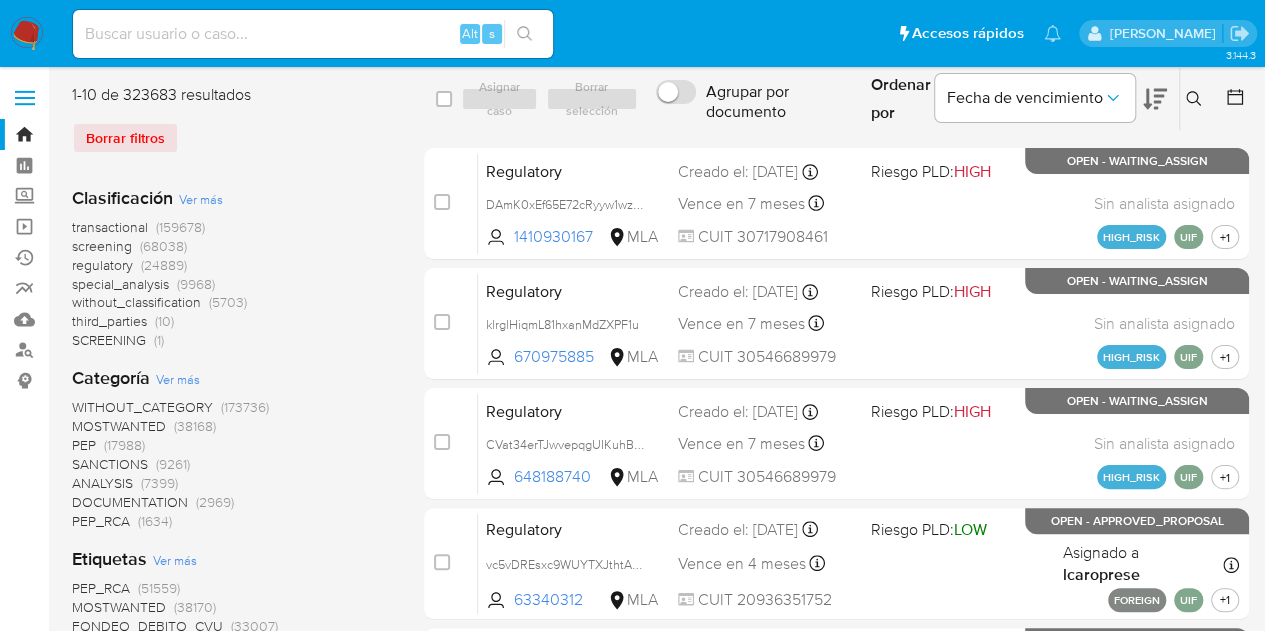 click 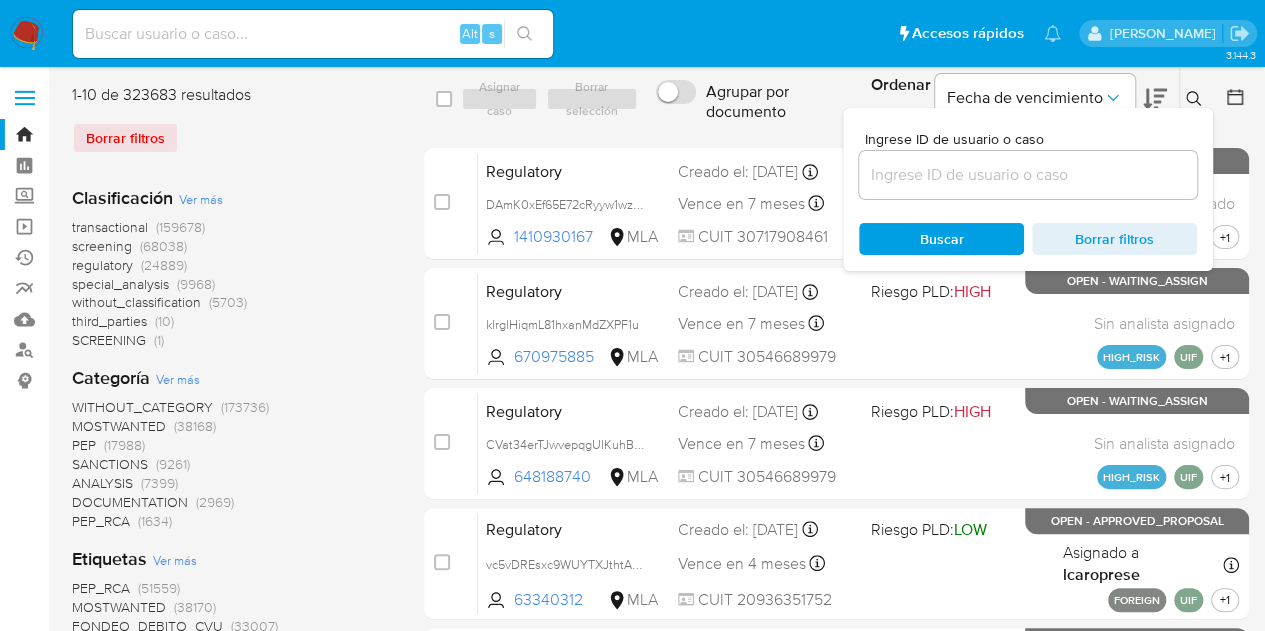 click at bounding box center [1028, 175] 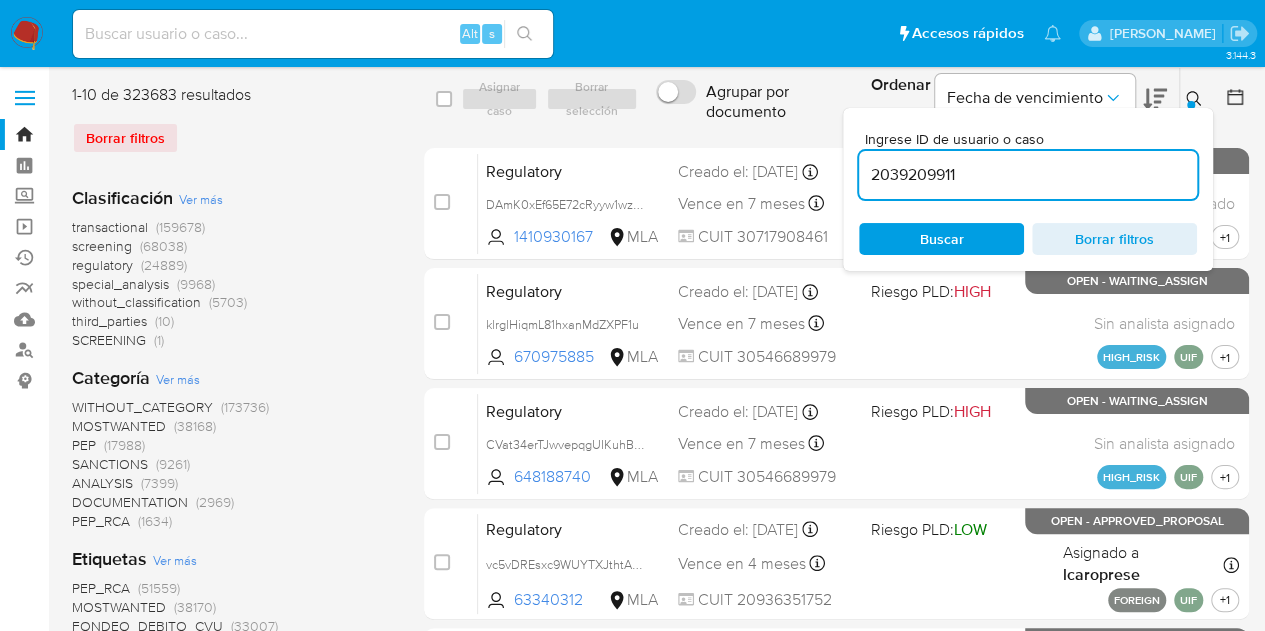 type on "2039209911" 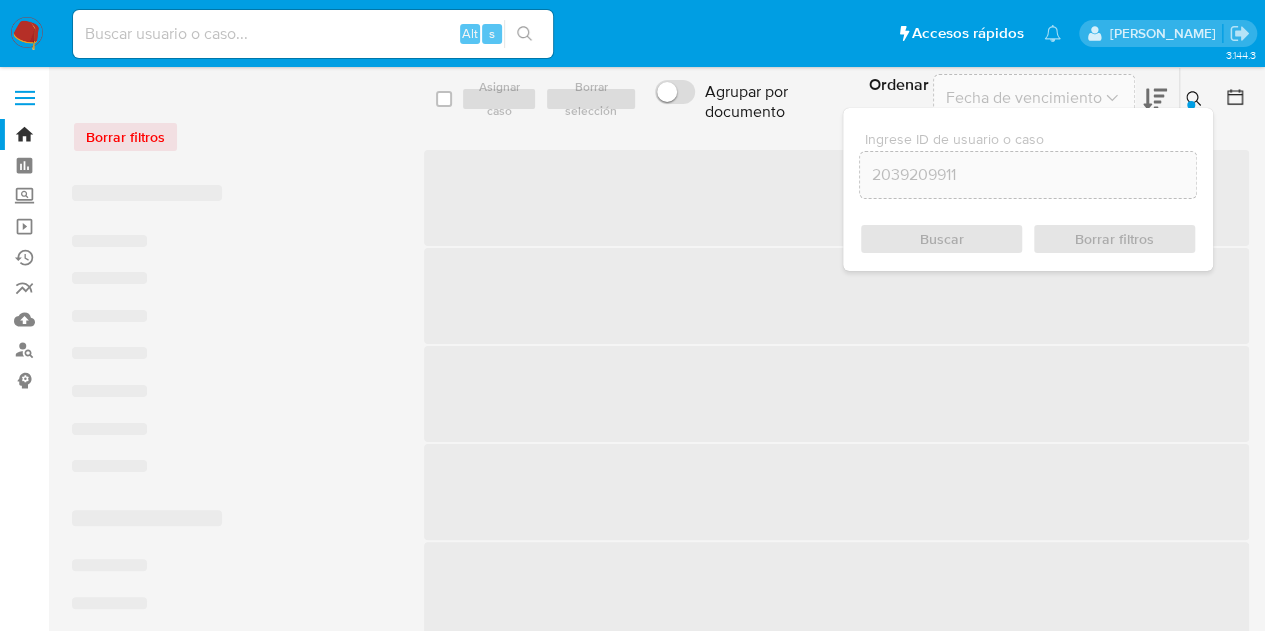 click 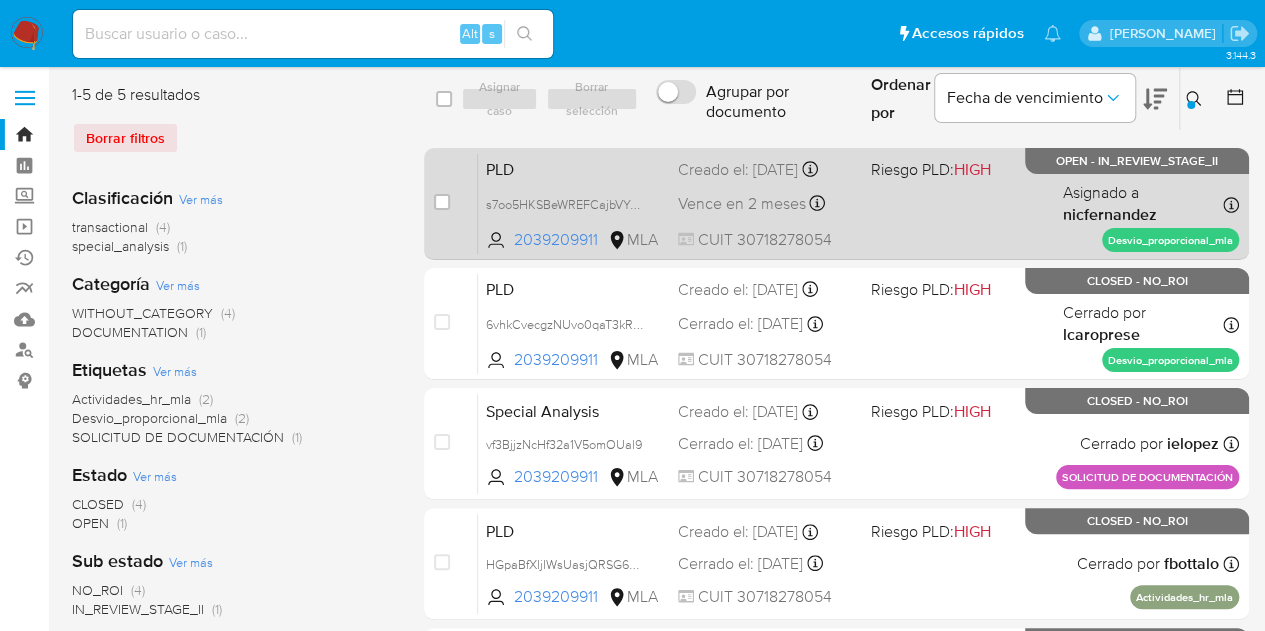 click on "PLD" at bounding box center [574, 168] 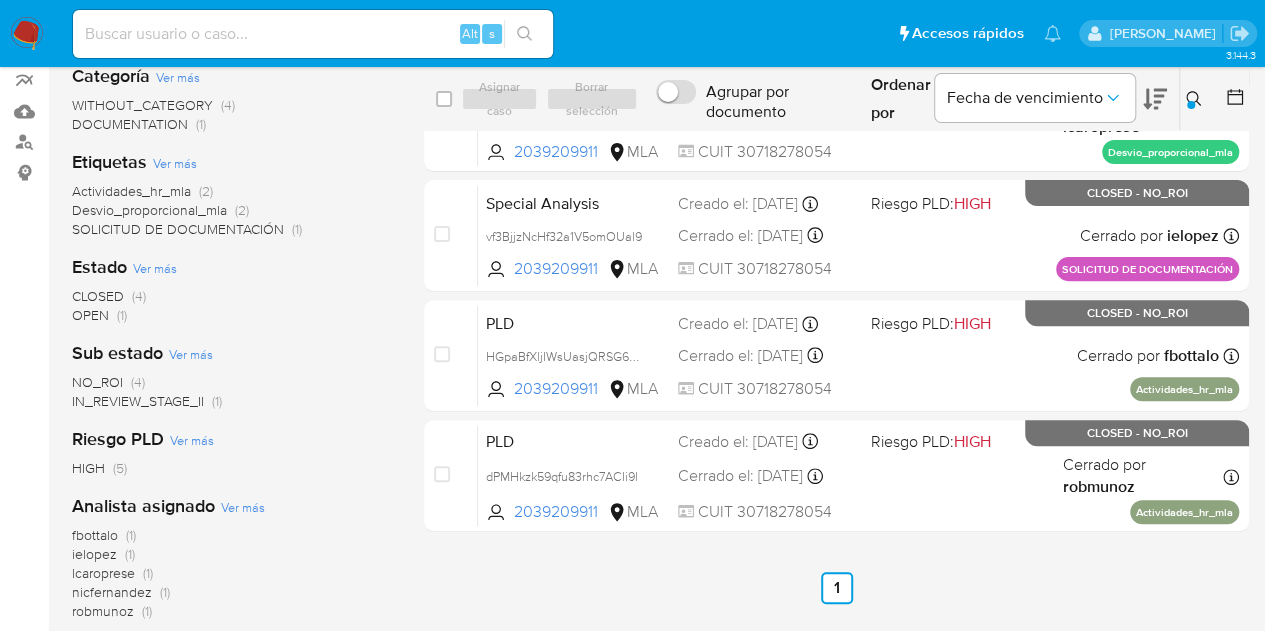 scroll, scrollTop: 269, scrollLeft: 0, axis: vertical 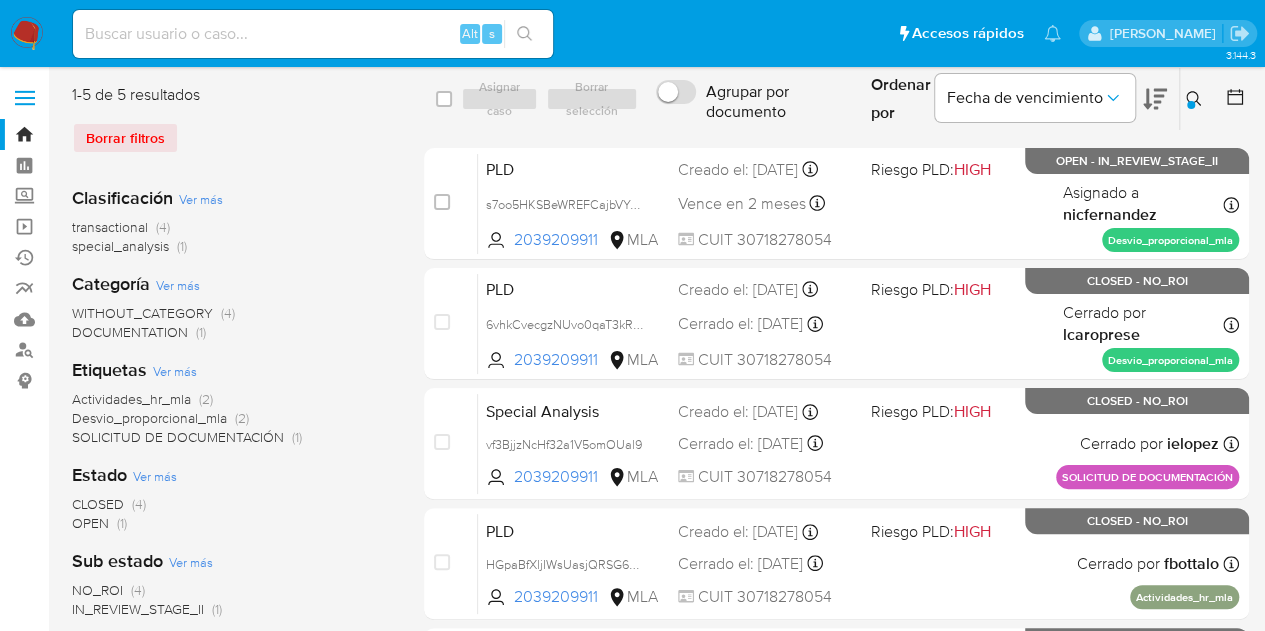 click 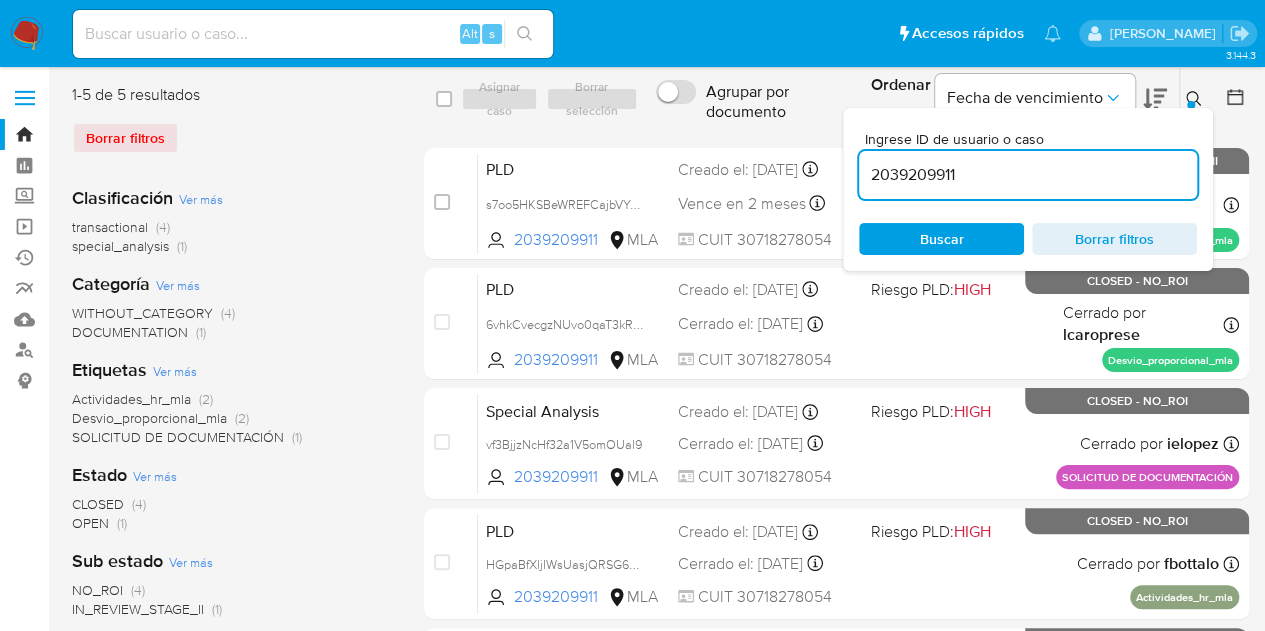 click on "Ingrese ID de usuario o caso 2039209911 Buscar Borrar filtros" at bounding box center (1028, 189) 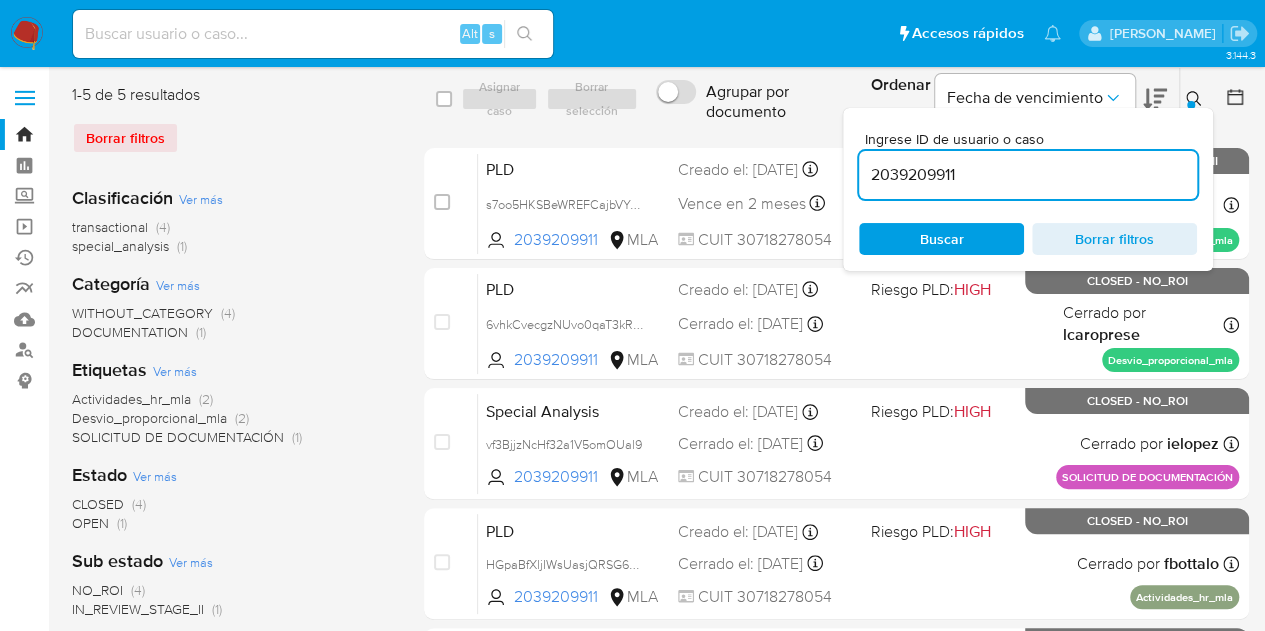 click on "Buscar" at bounding box center [942, 239] 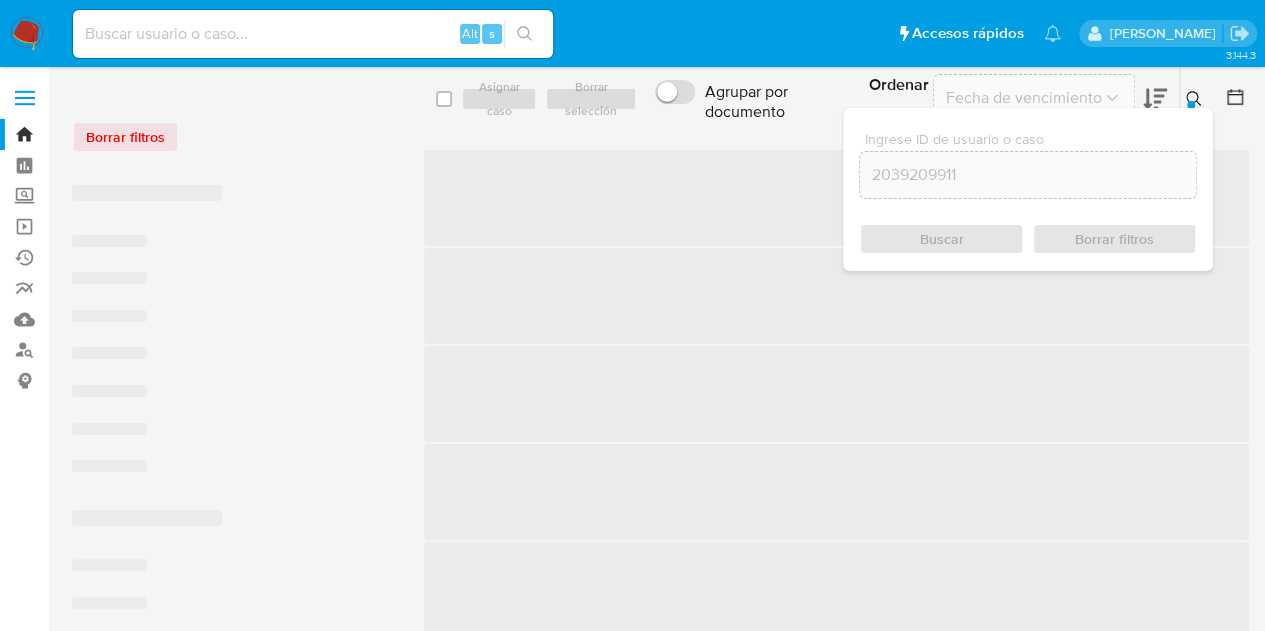 click 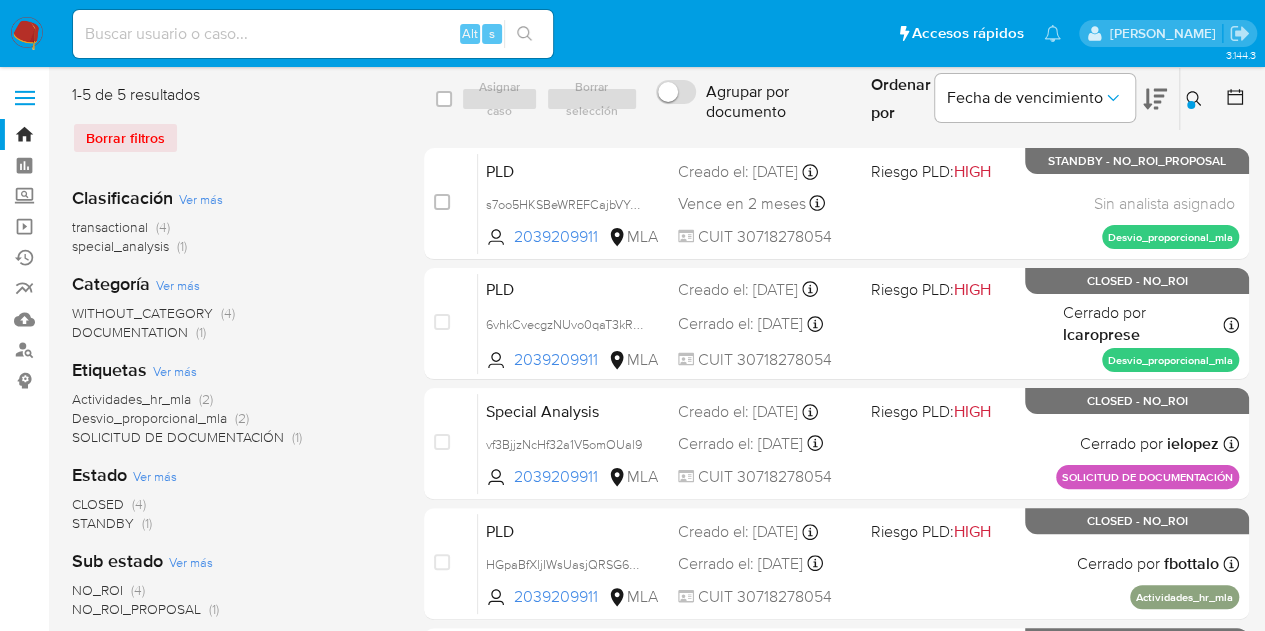 click on "Ingrese ID de usuario o caso 2039209911 Buscar Borrar filtros" at bounding box center (1196, 99) 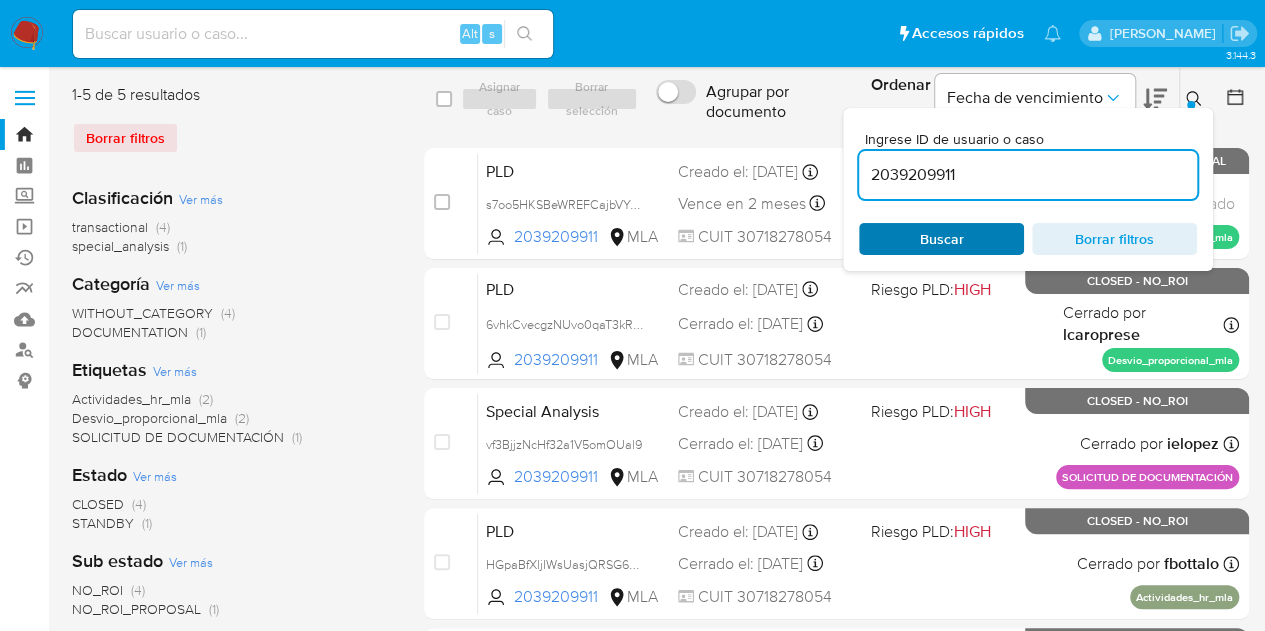 click on "Buscar" at bounding box center (941, 239) 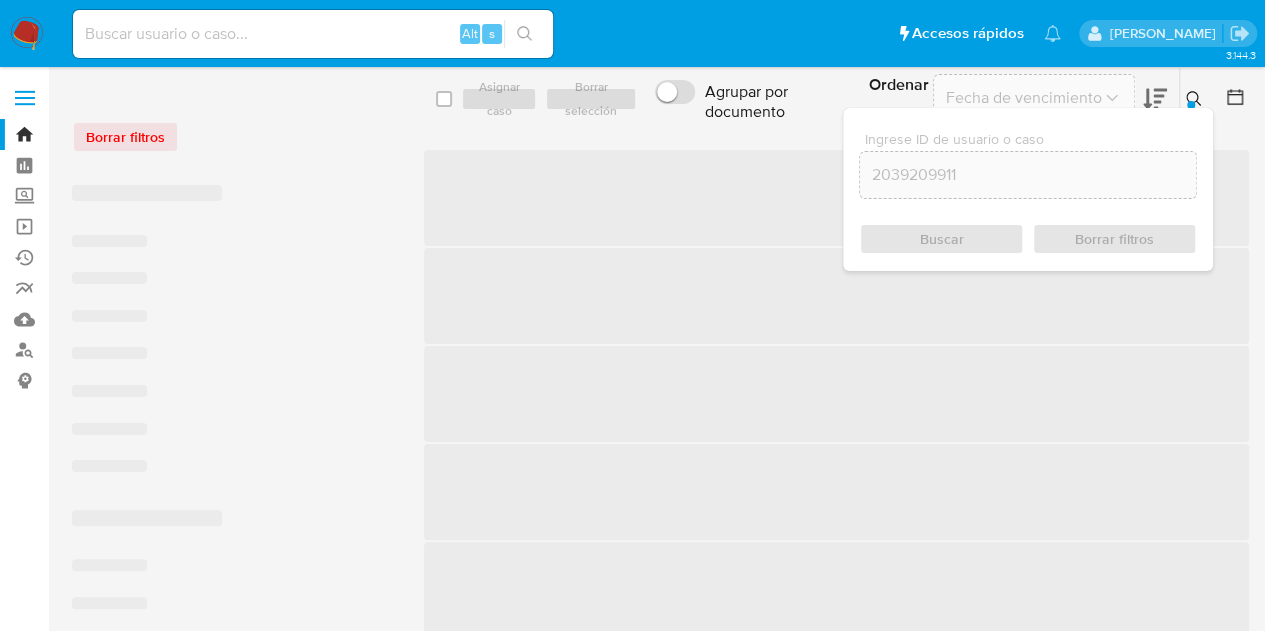 click at bounding box center (1191, 105) 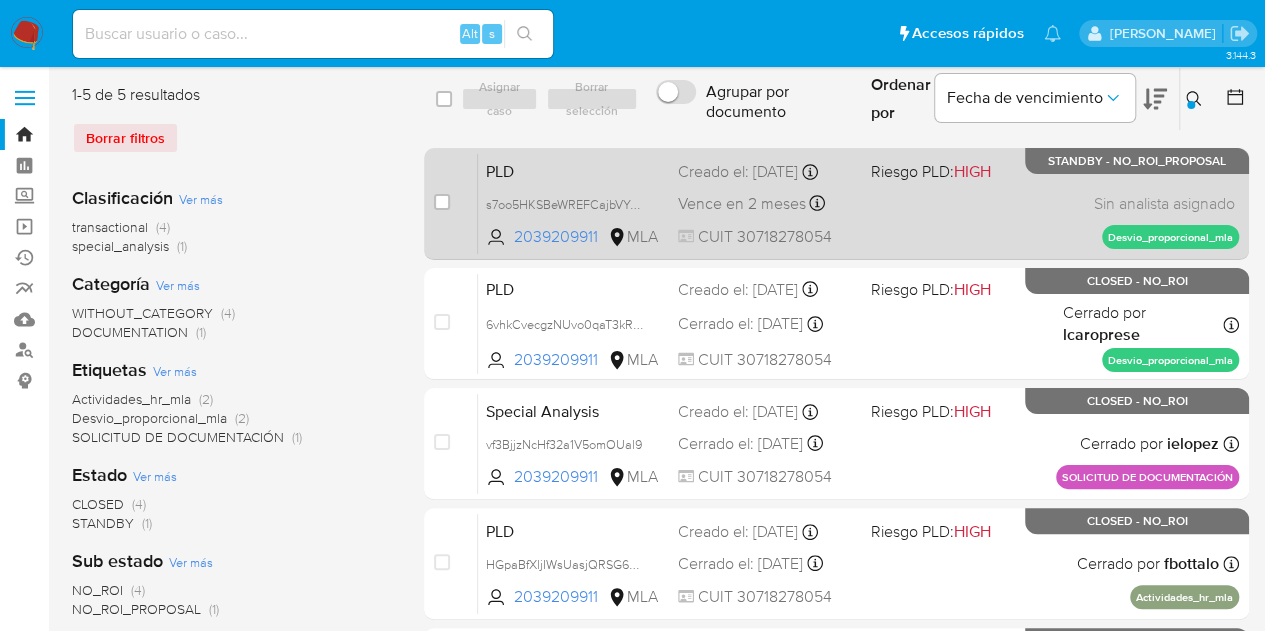 click on "PLD" at bounding box center [574, 170] 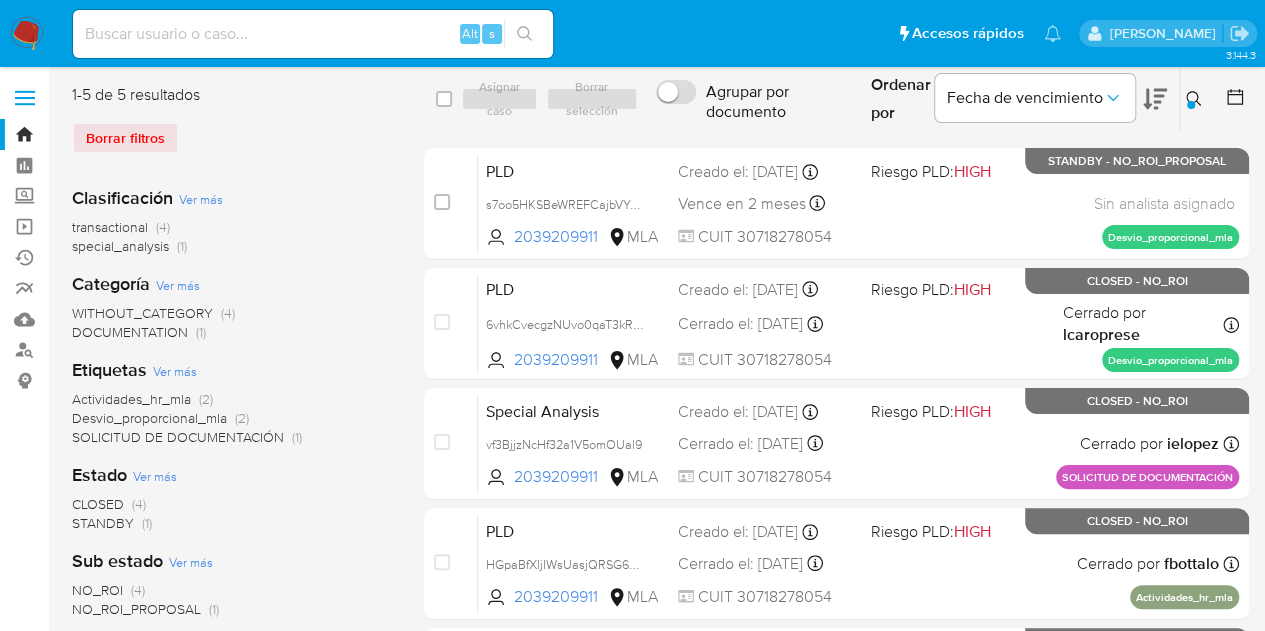 click 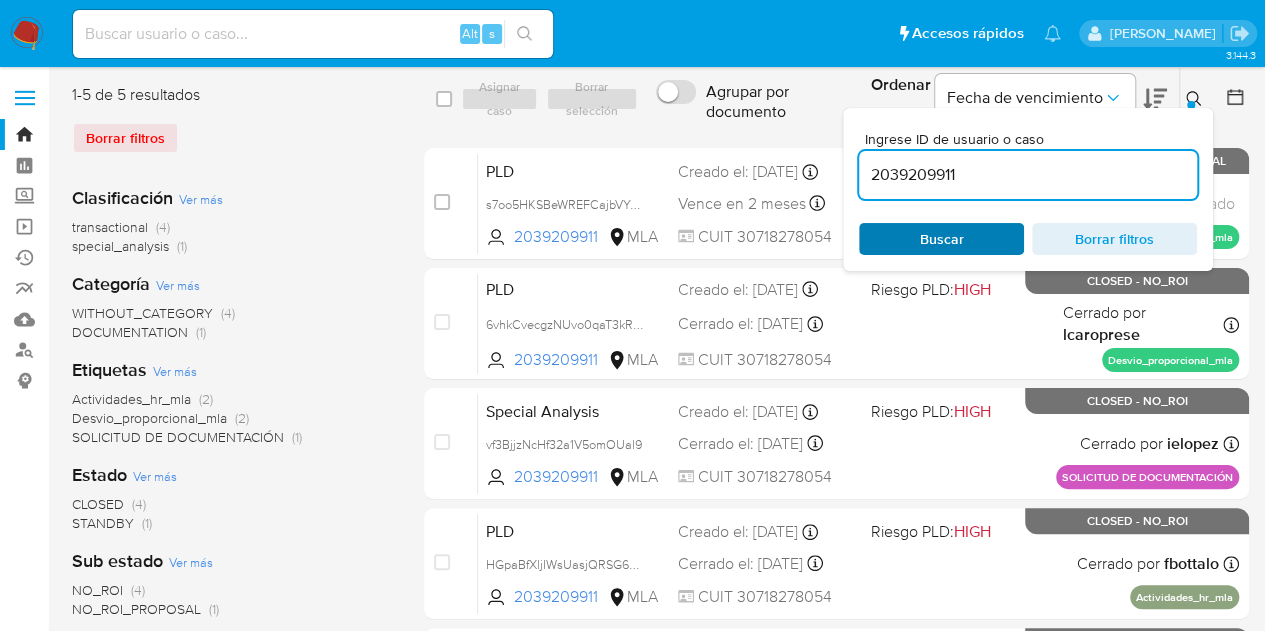 click on "Buscar" at bounding box center (942, 239) 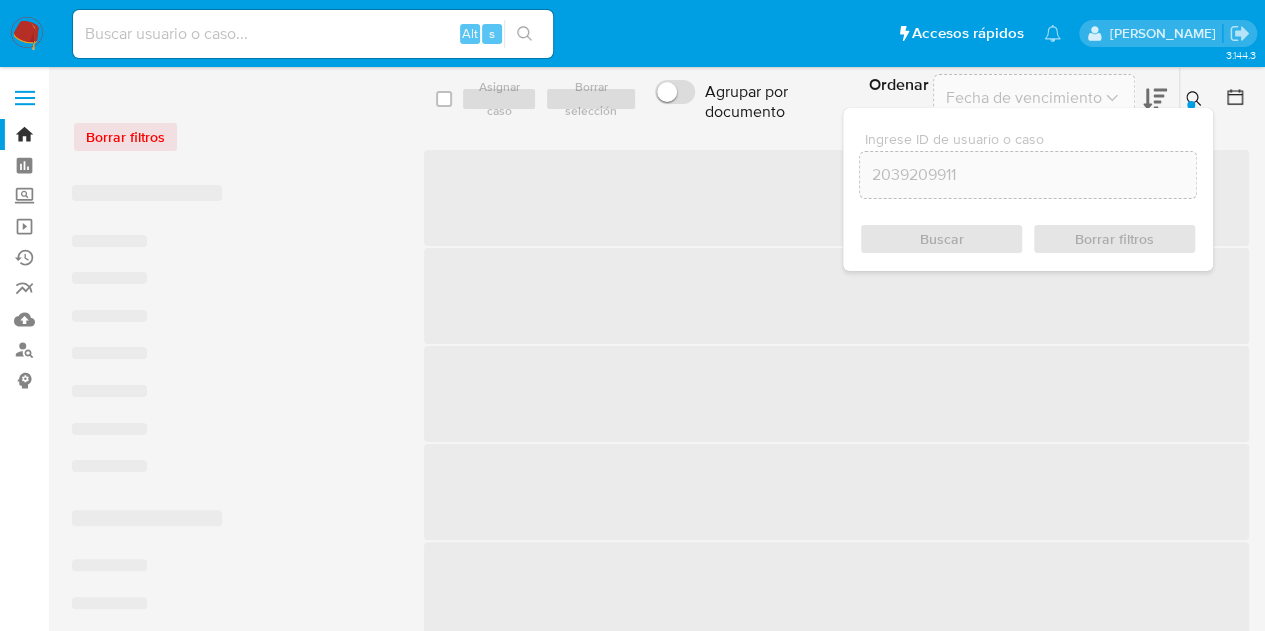 click 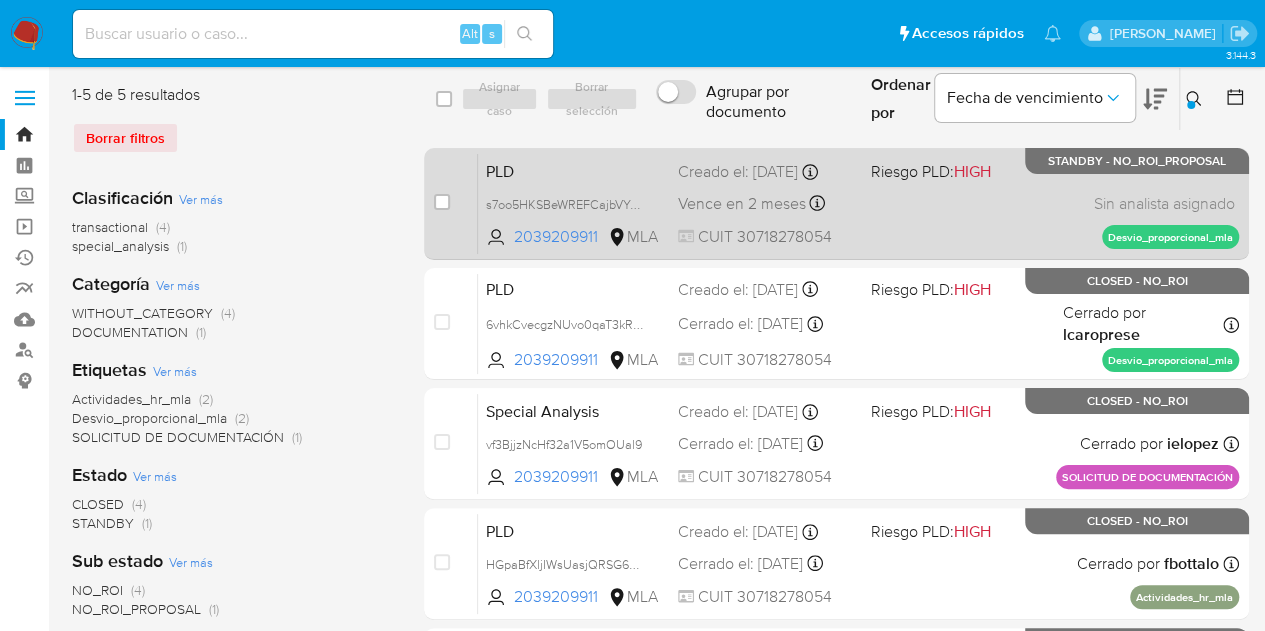 click on "PLD" at bounding box center (574, 170) 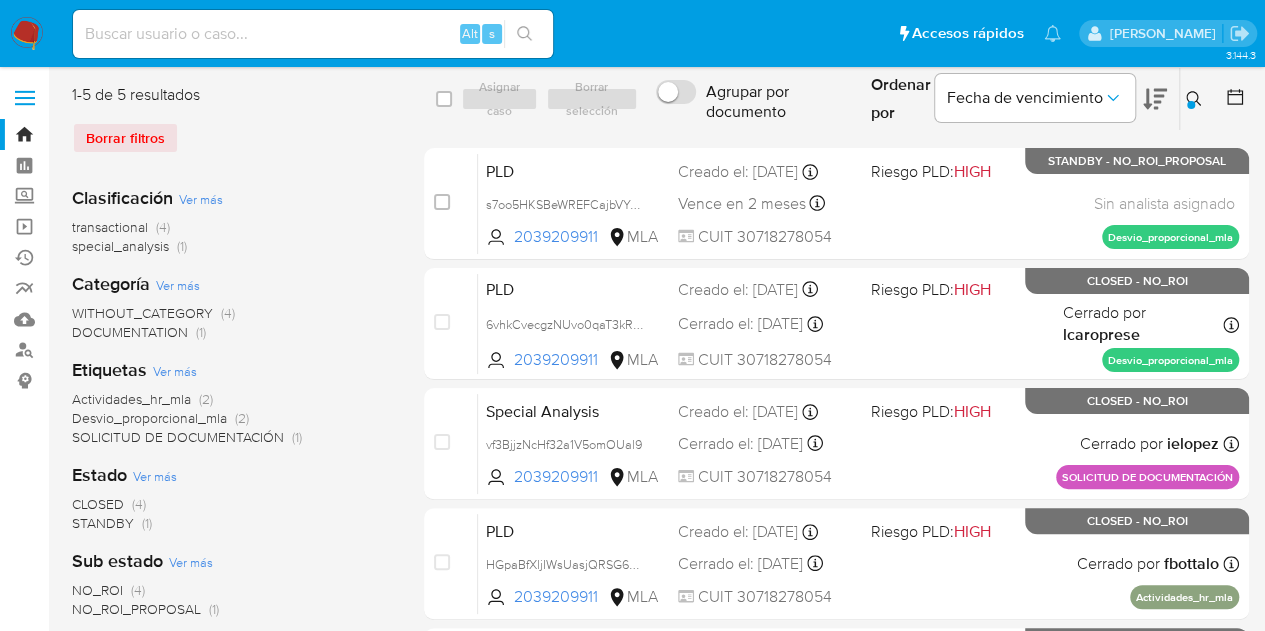 click 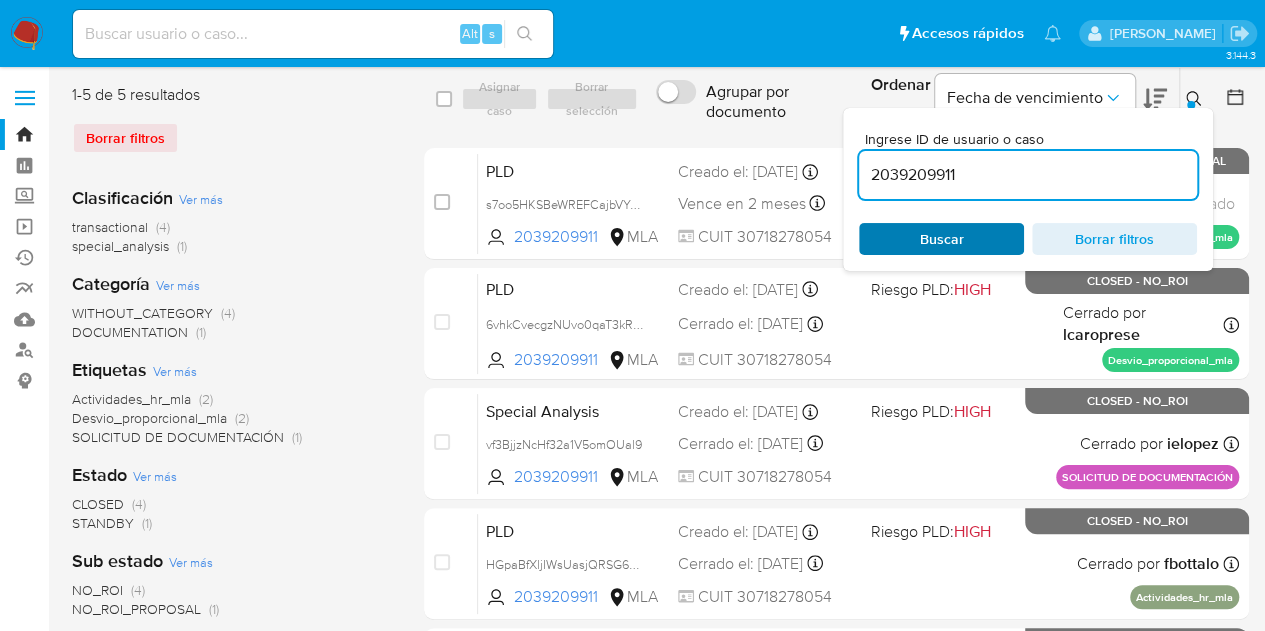 click on "Buscar" at bounding box center [941, 239] 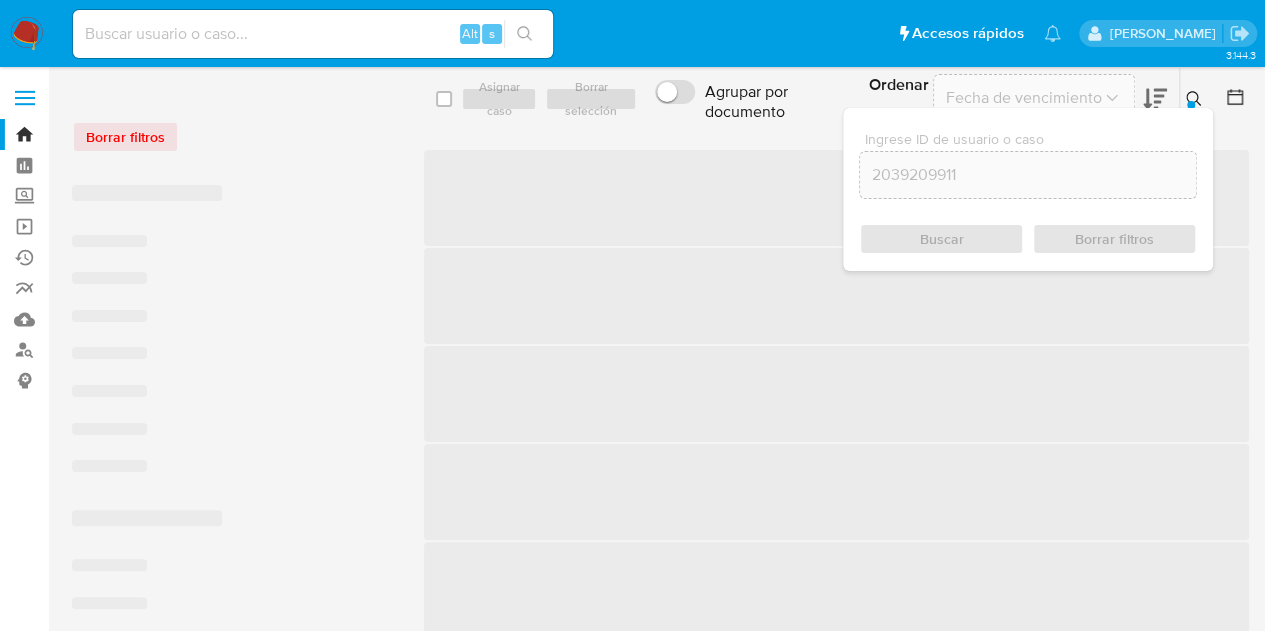 click 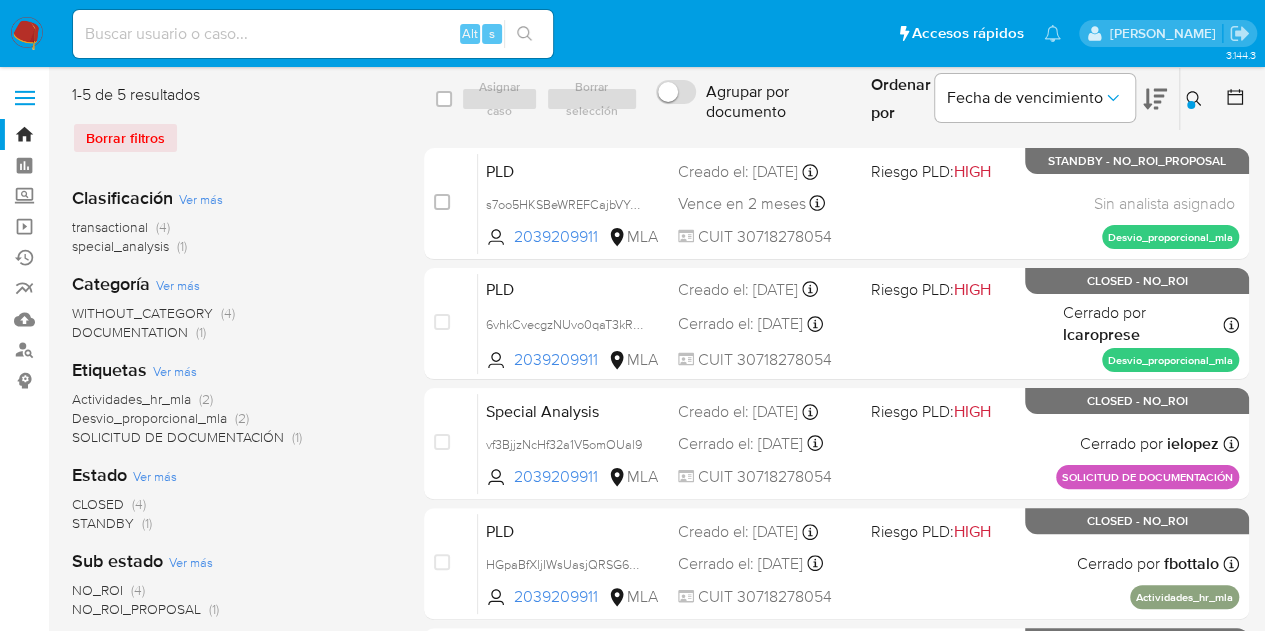 click on "Ingrese ID de usuario o caso 2039209911 Buscar Borrar filtros" at bounding box center [1196, 99] 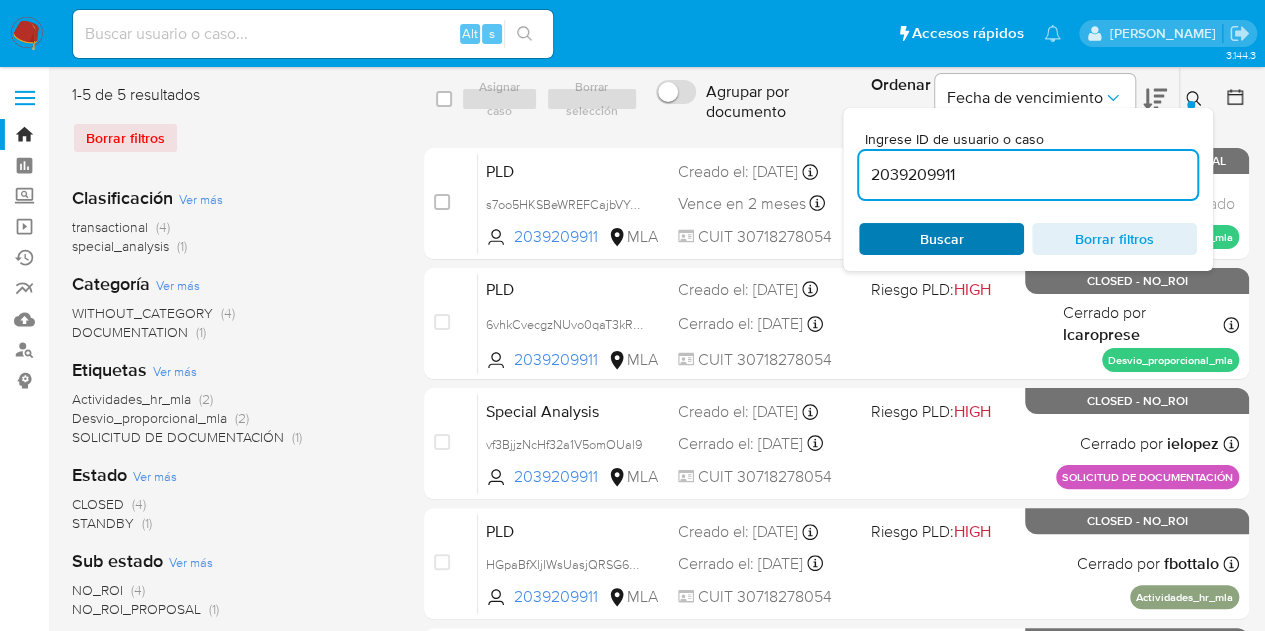 click on "Buscar" at bounding box center [941, 239] 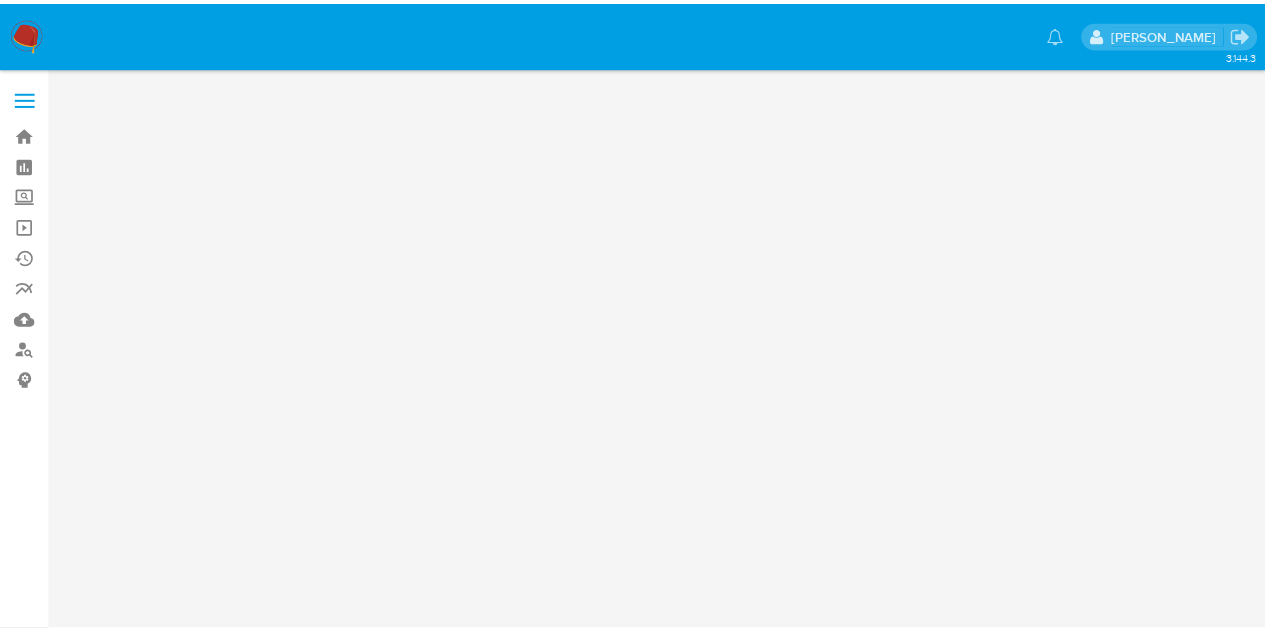 scroll, scrollTop: 0, scrollLeft: 0, axis: both 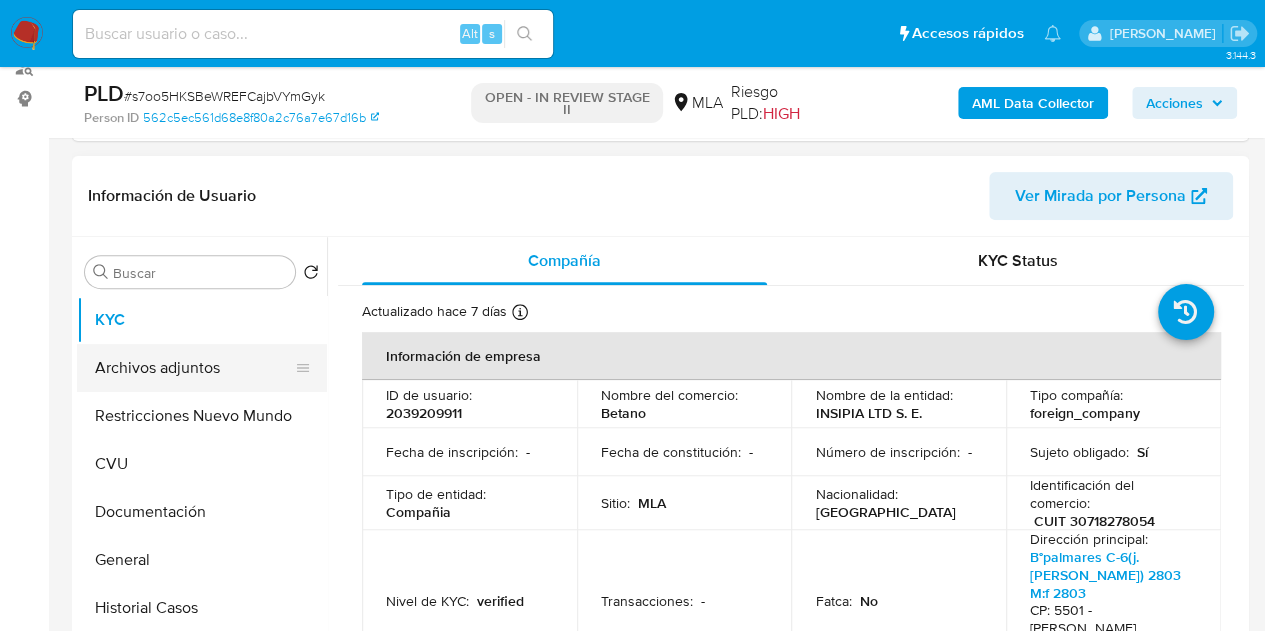 click on "Archivos adjuntos" at bounding box center (194, 368) 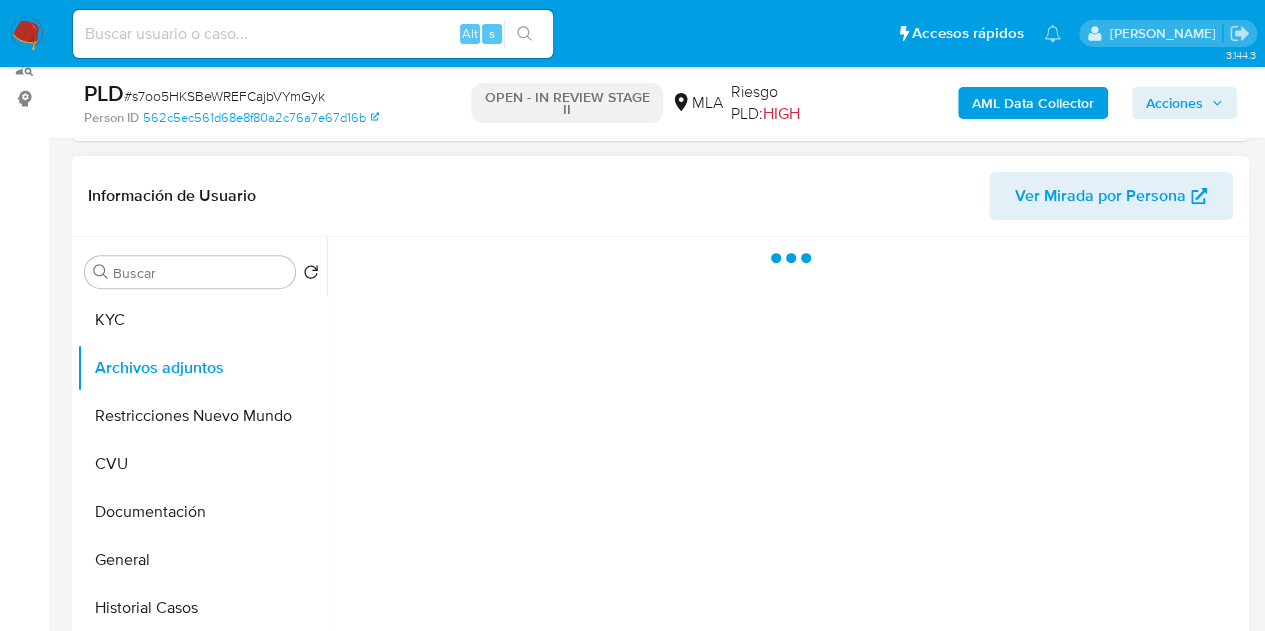 select on "10" 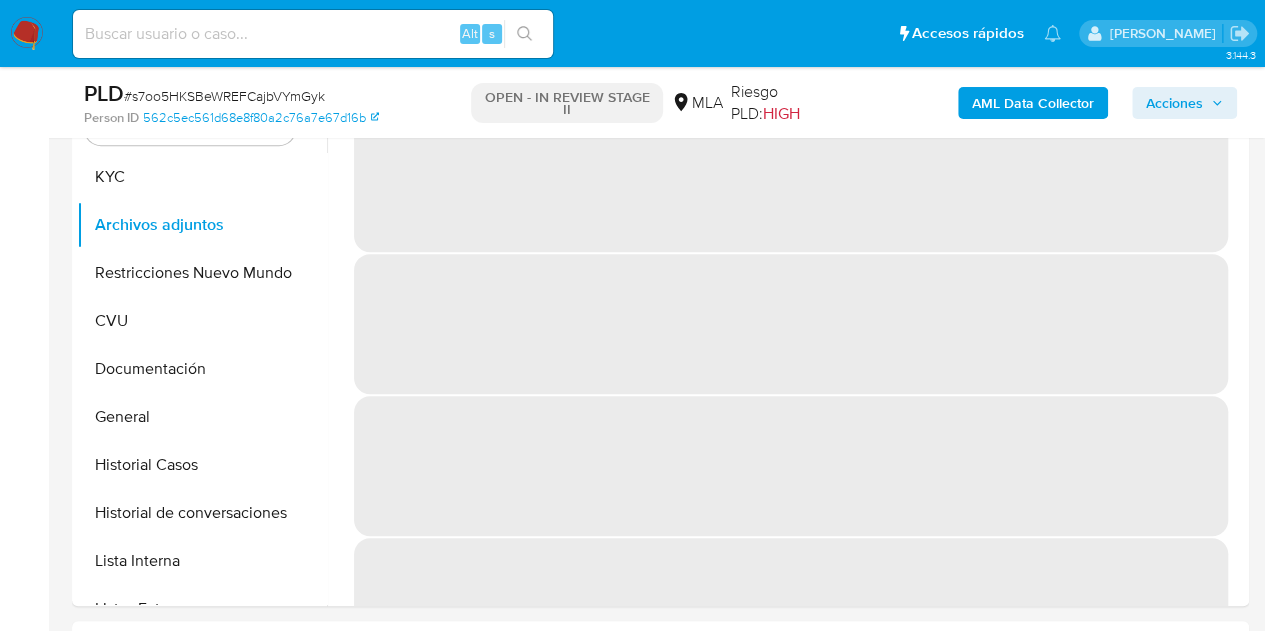 scroll, scrollTop: 446, scrollLeft: 0, axis: vertical 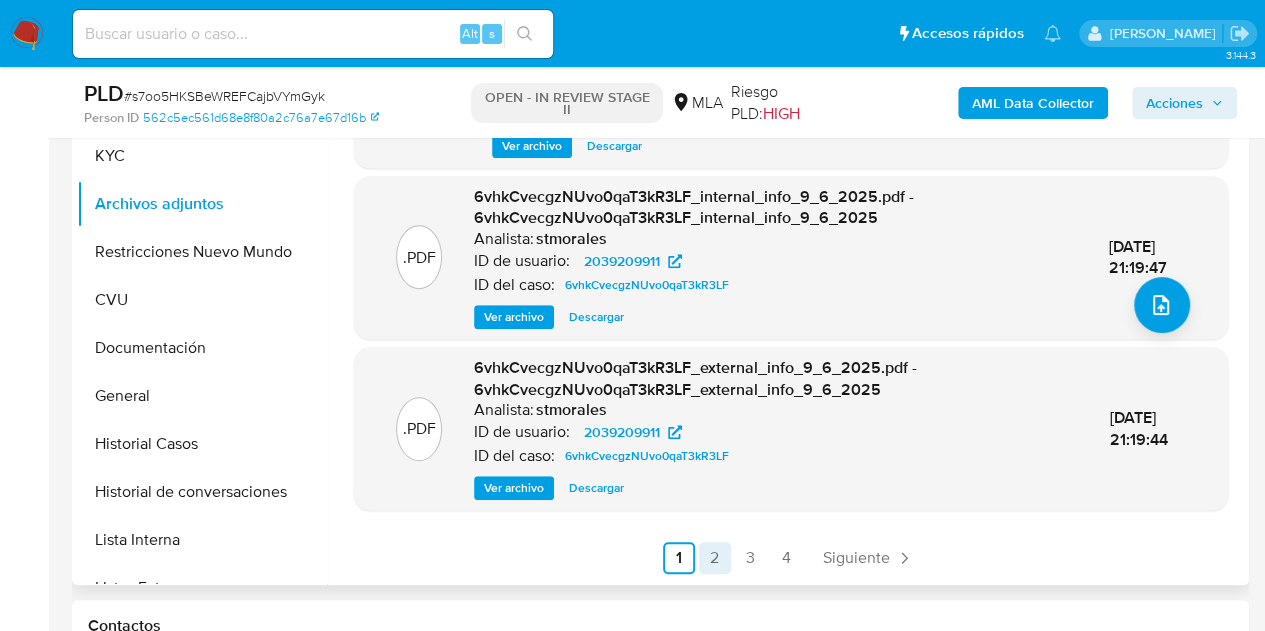 click on "2" at bounding box center [715, 558] 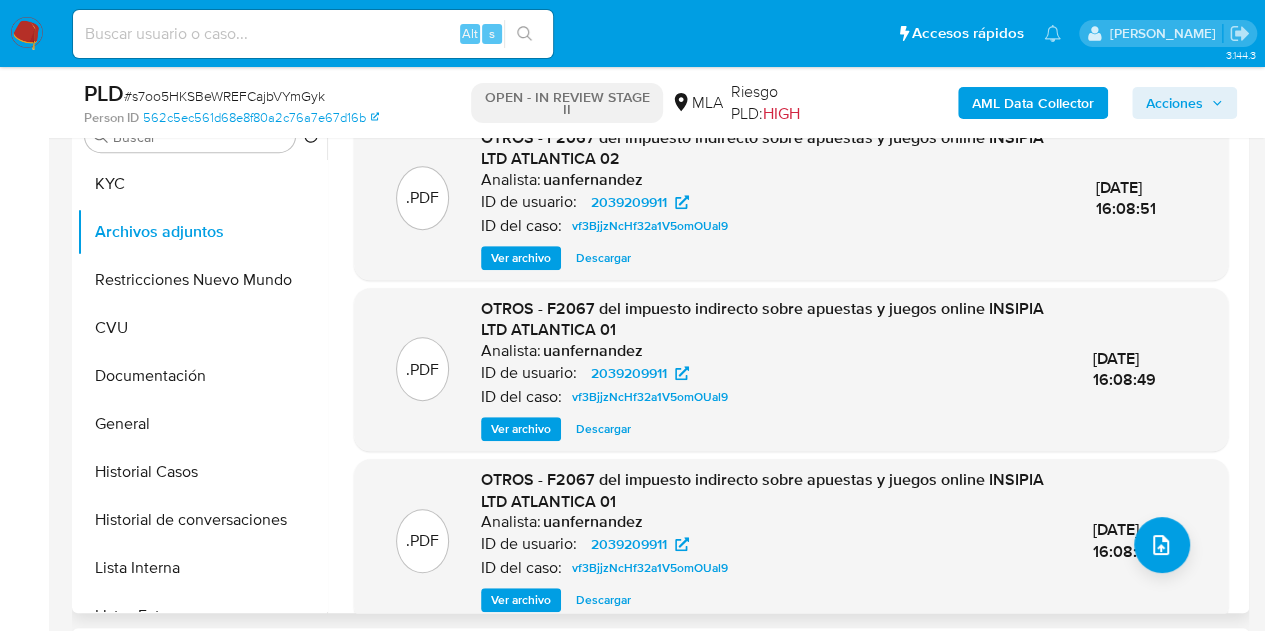 scroll, scrollTop: 431, scrollLeft: 0, axis: vertical 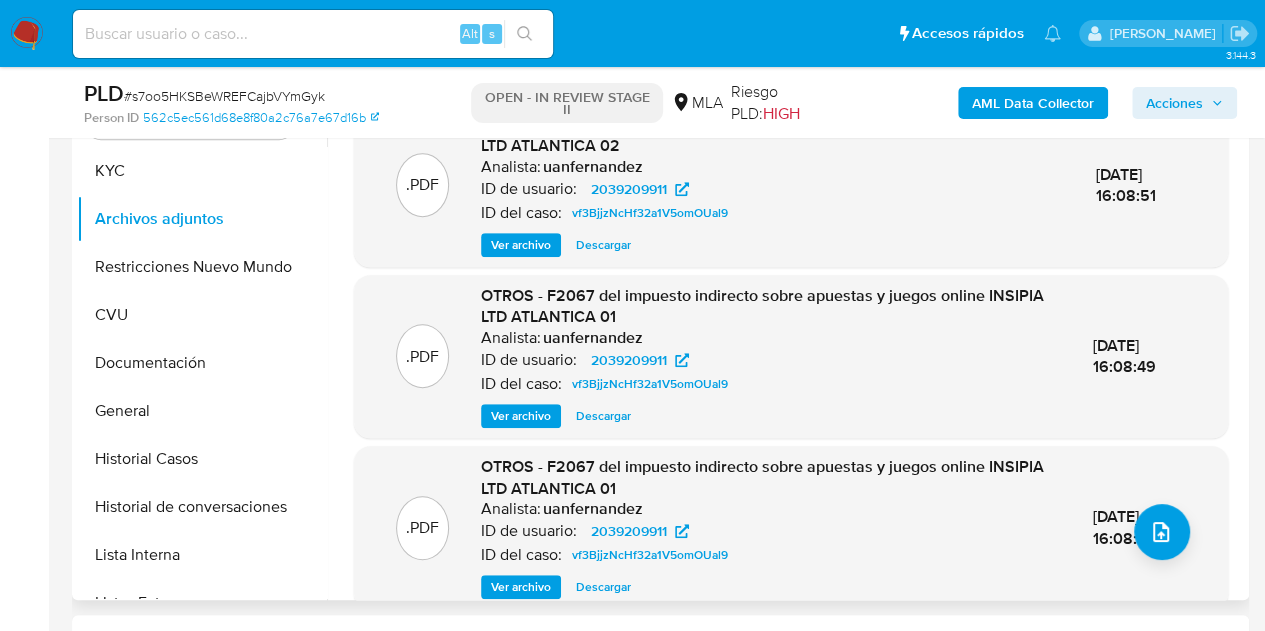 click on "Ver archivo" at bounding box center [521, 416] 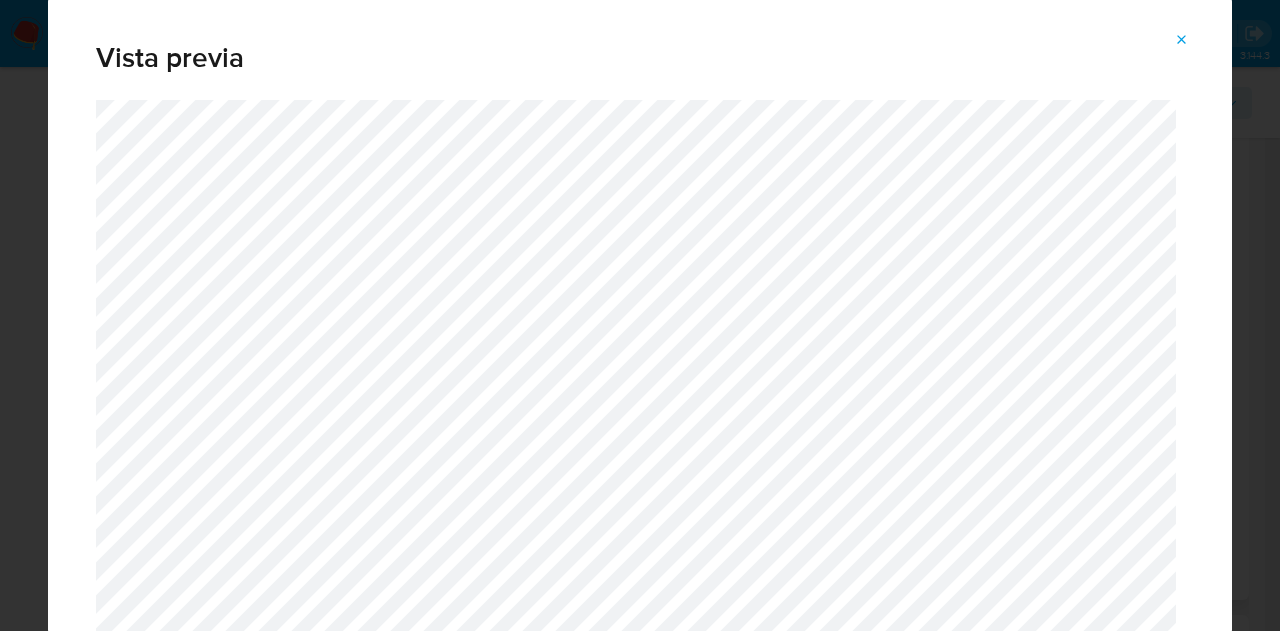 click at bounding box center (1182, 40) 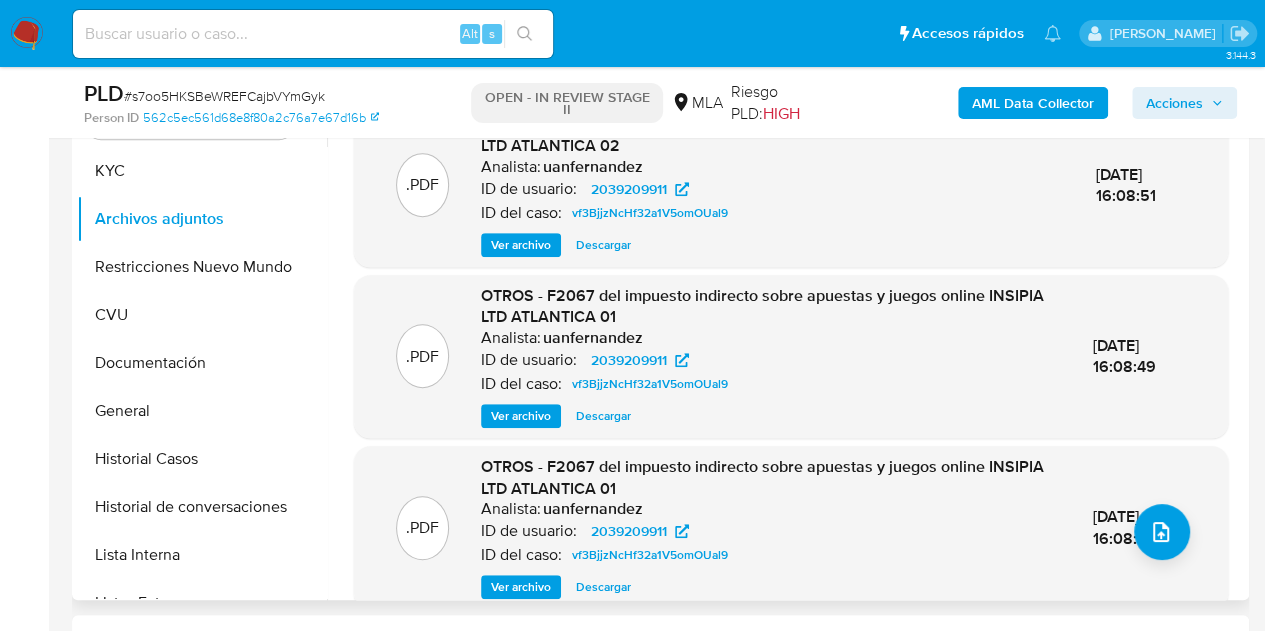 click on "Ver archivo" at bounding box center [521, 416] 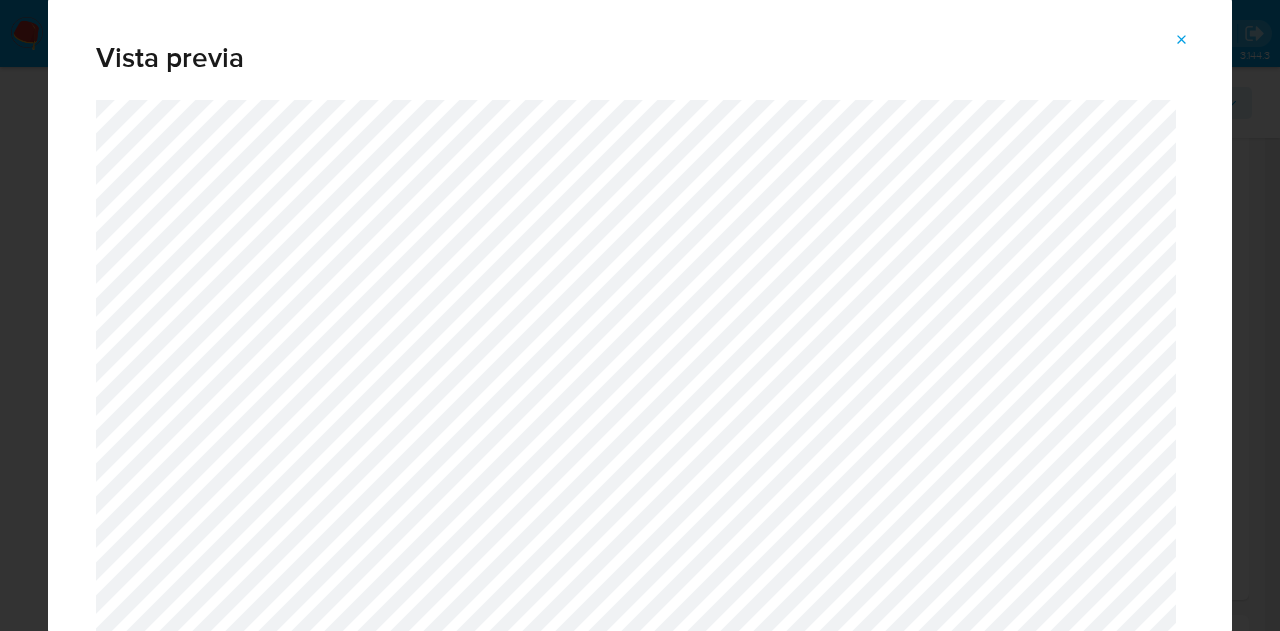 click at bounding box center (1182, 40) 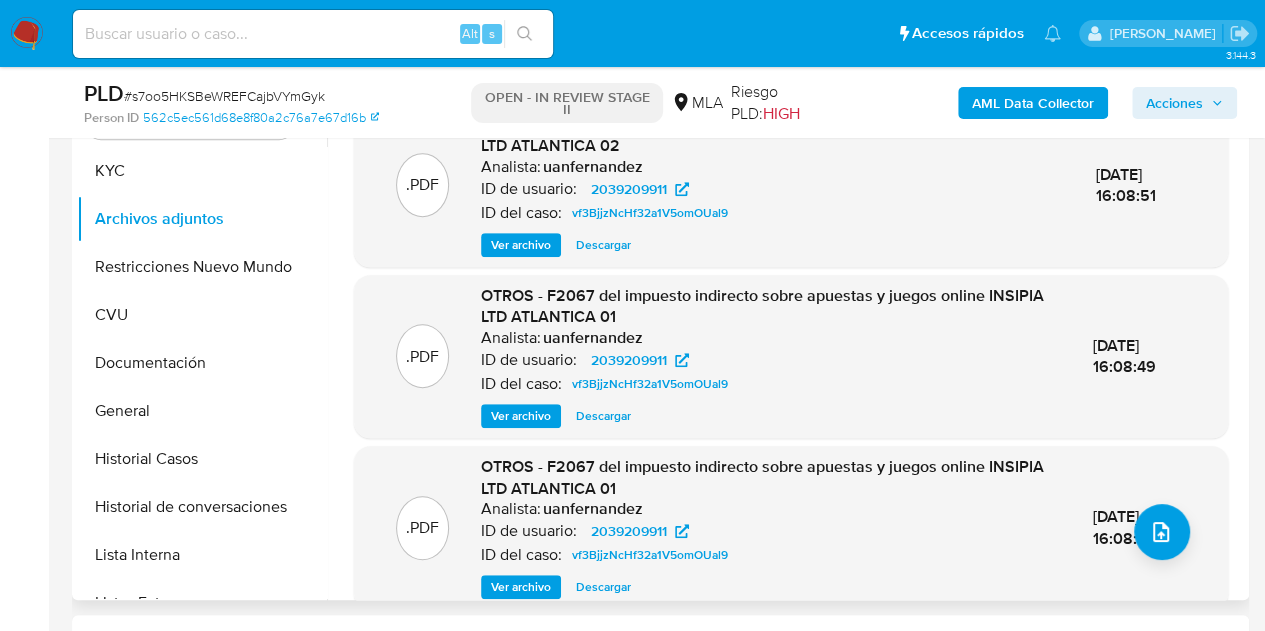 click on "Ver archivo" at bounding box center [521, 587] 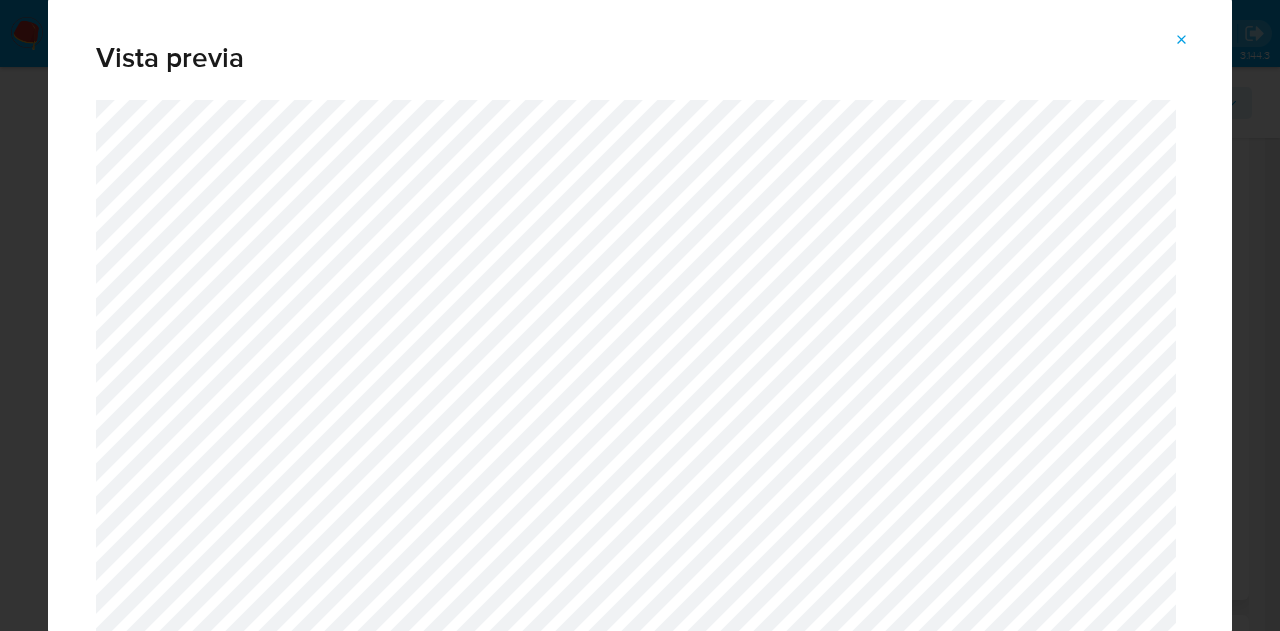 click at bounding box center (1182, 40) 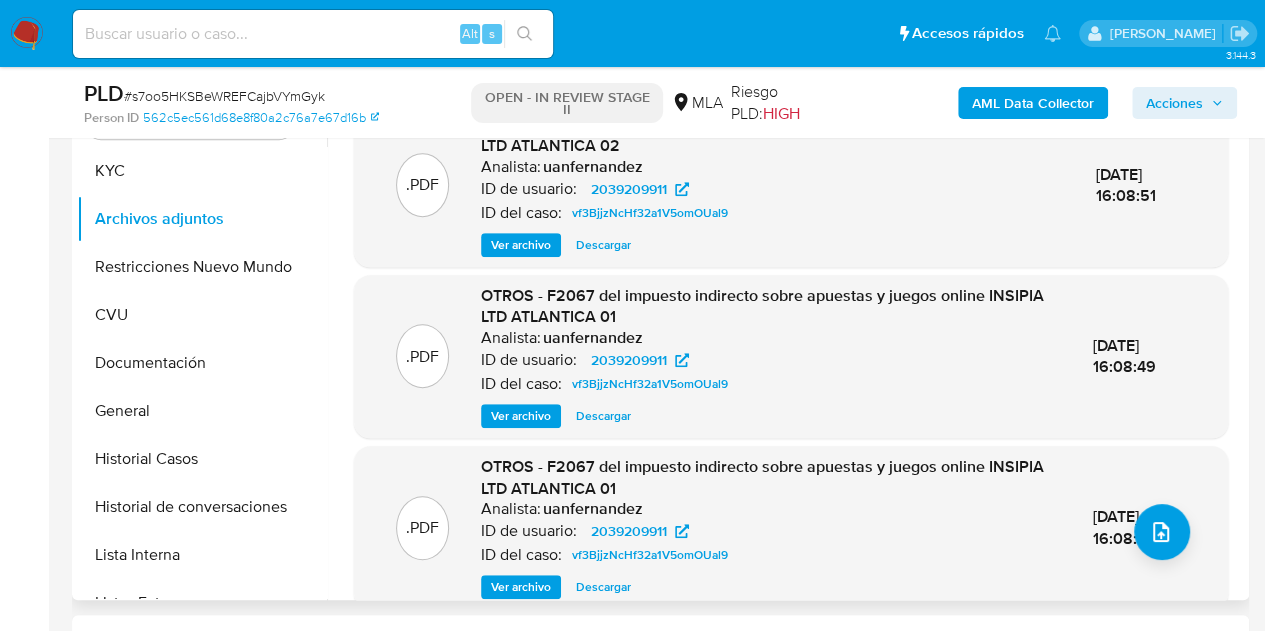 click on "Ver archivo" at bounding box center (521, 416) 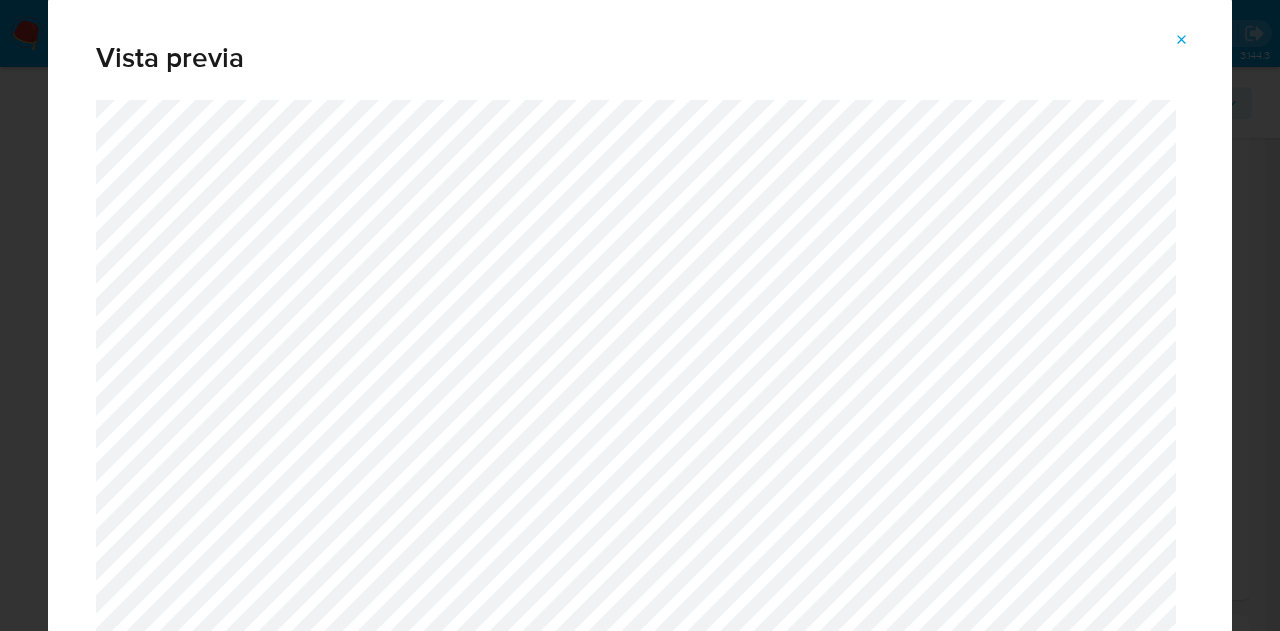 drag, startPoint x: 1185, startPoint y: 31, endPoint x: 1140, endPoint y: 74, distance: 62.241467 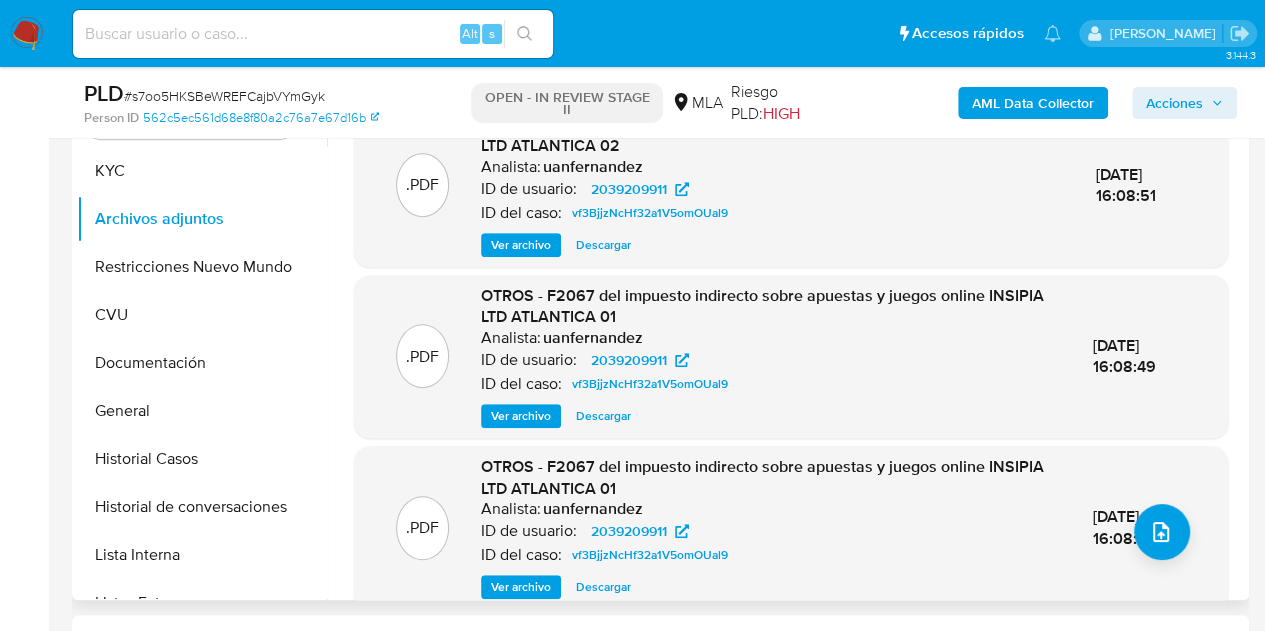 click on "Ver archivo" at bounding box center [521, 245] 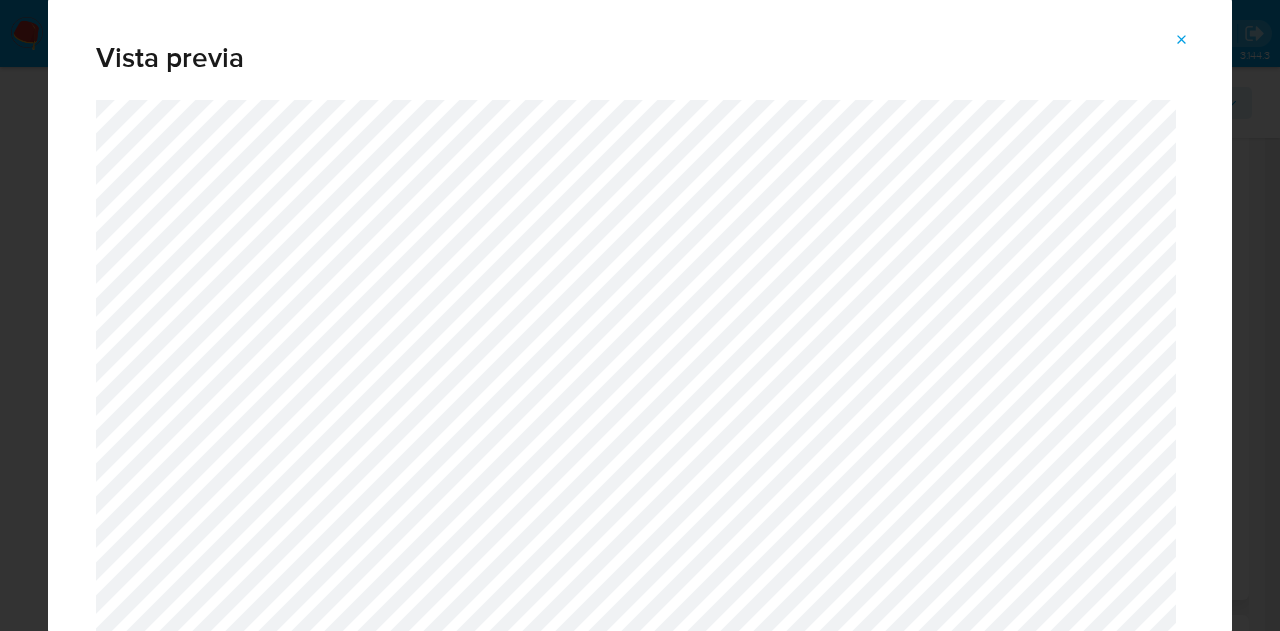 click 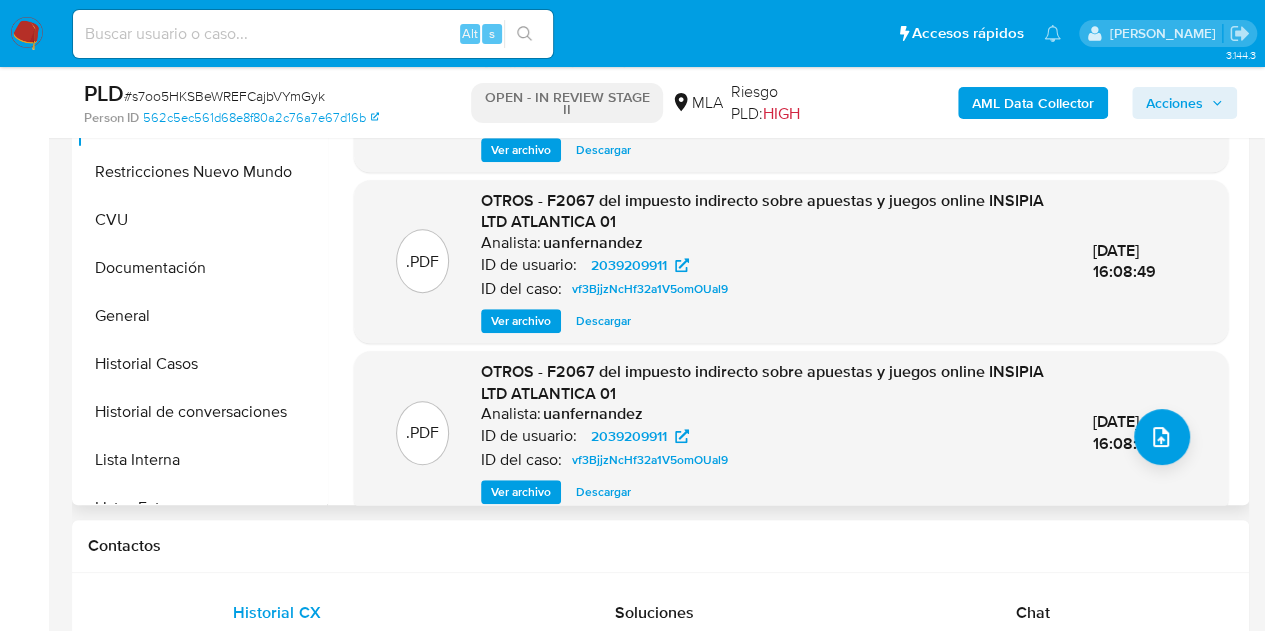 scroll, scrollTop: 530, scrollLeft: 0, axis: vertical 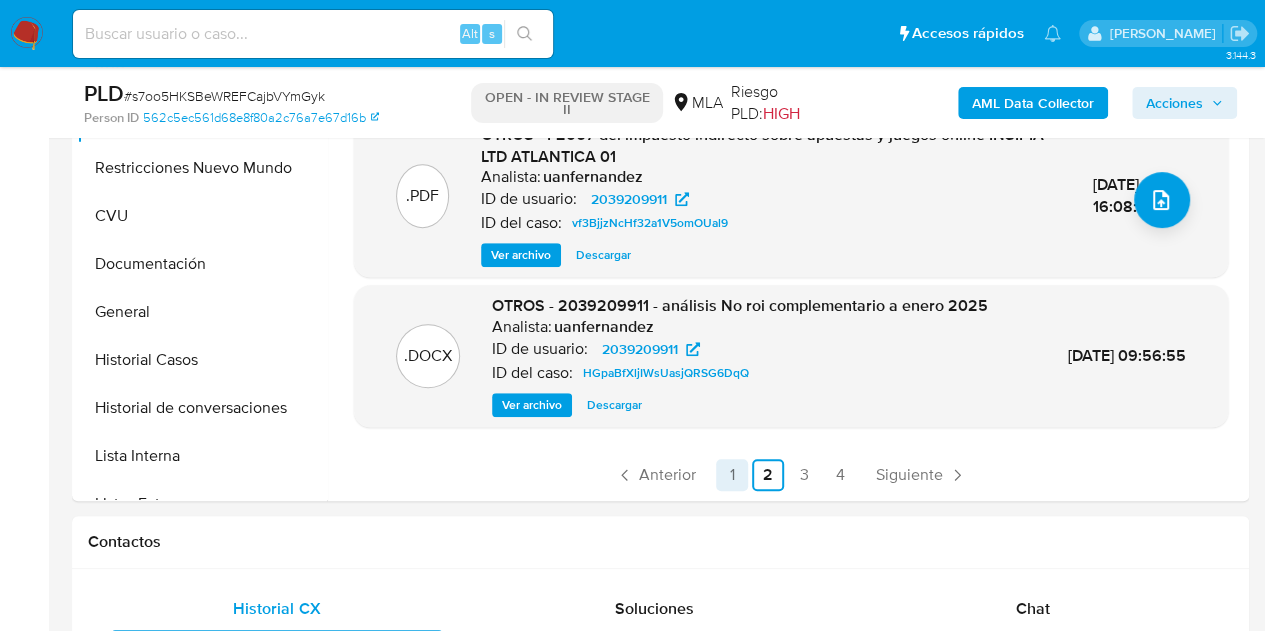 click on "1" at bounding box center [732, 475] 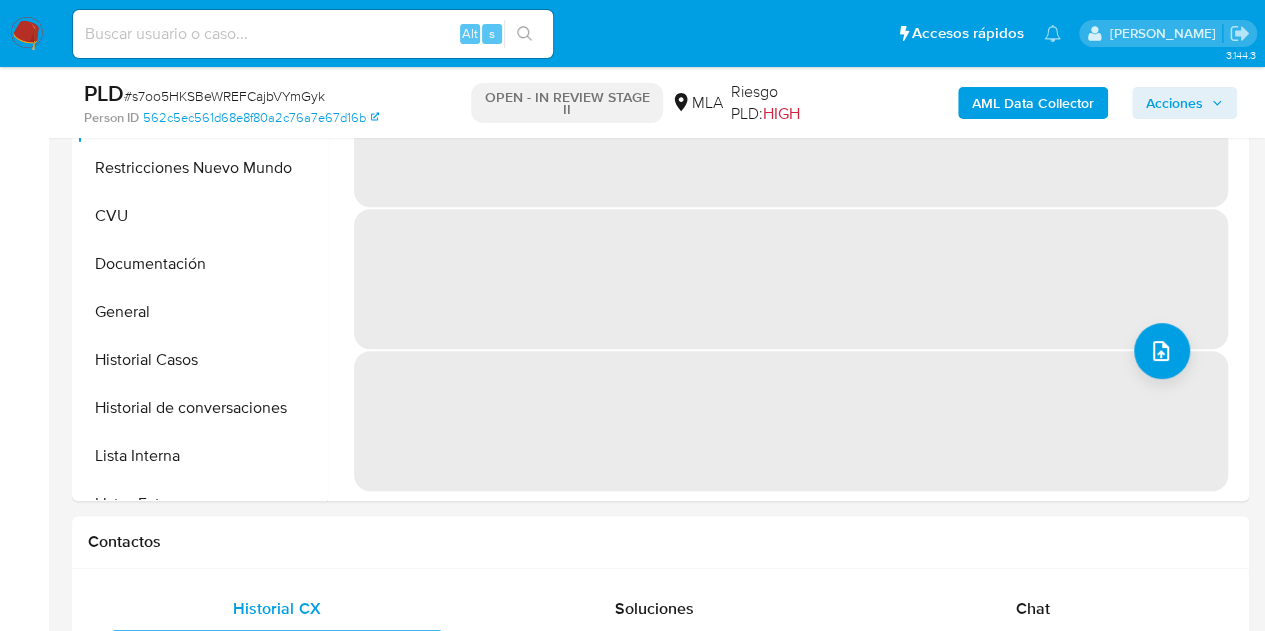 scroll, scrollTop: 0, scrollLeft: 0, axis: both 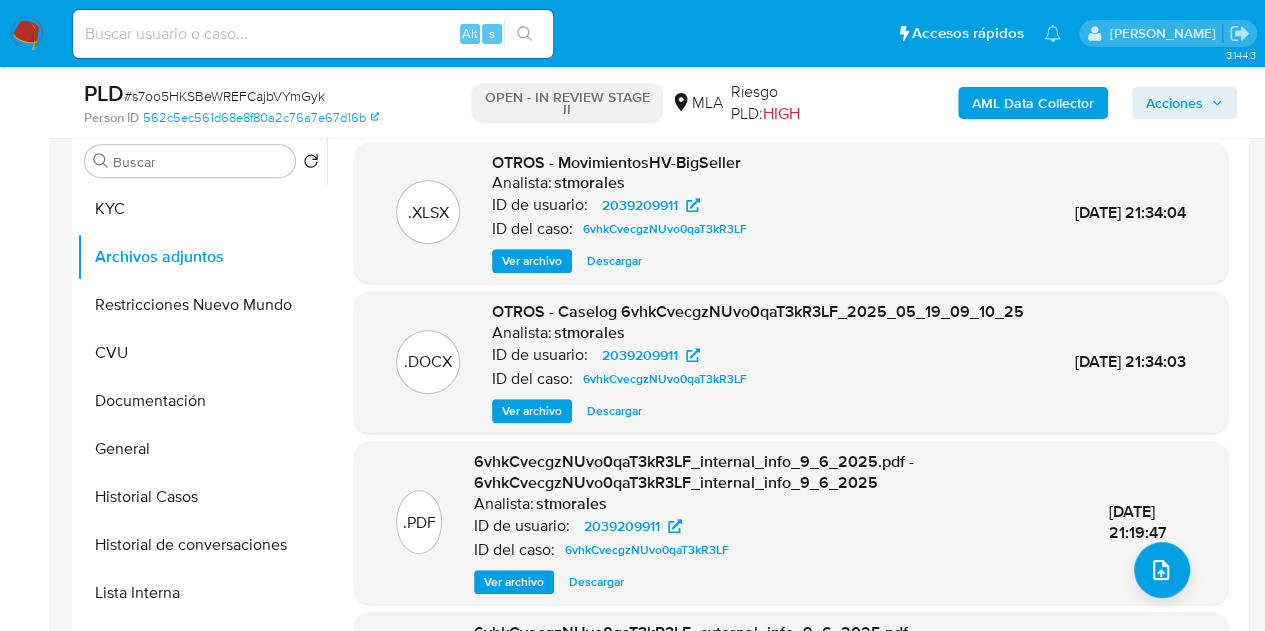 click on "Ver archivo" at bounding box center [532, 411] 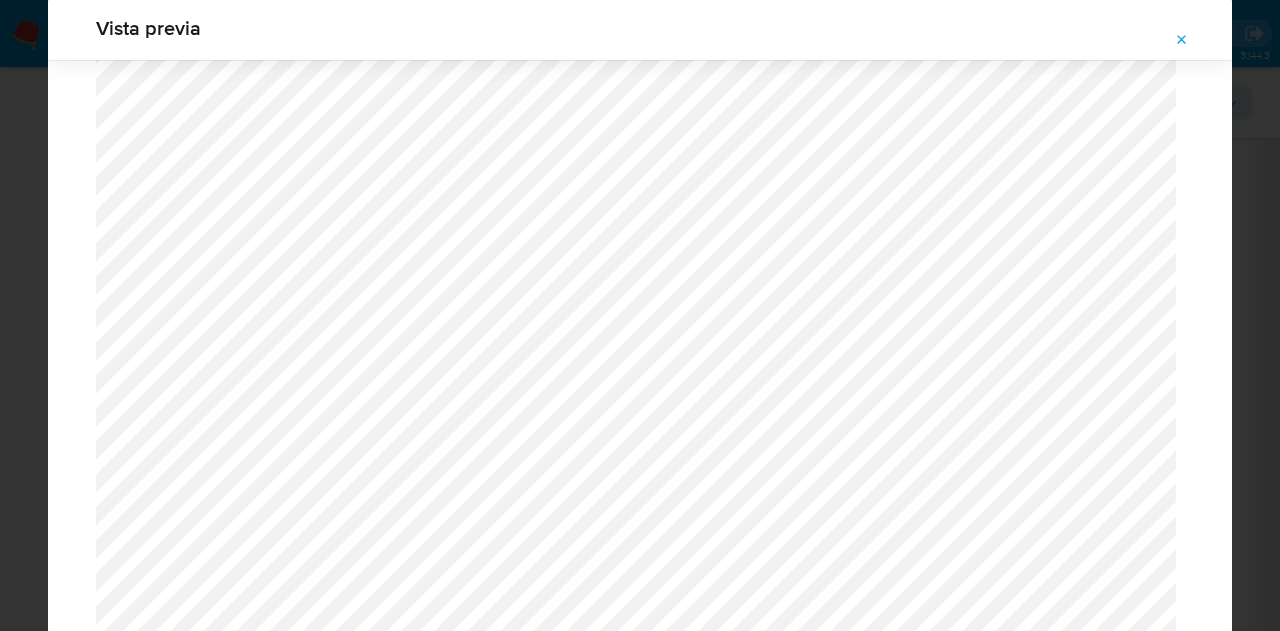 scroll, scrollTop: 1950, scrollLeft: 0, axis: vertical 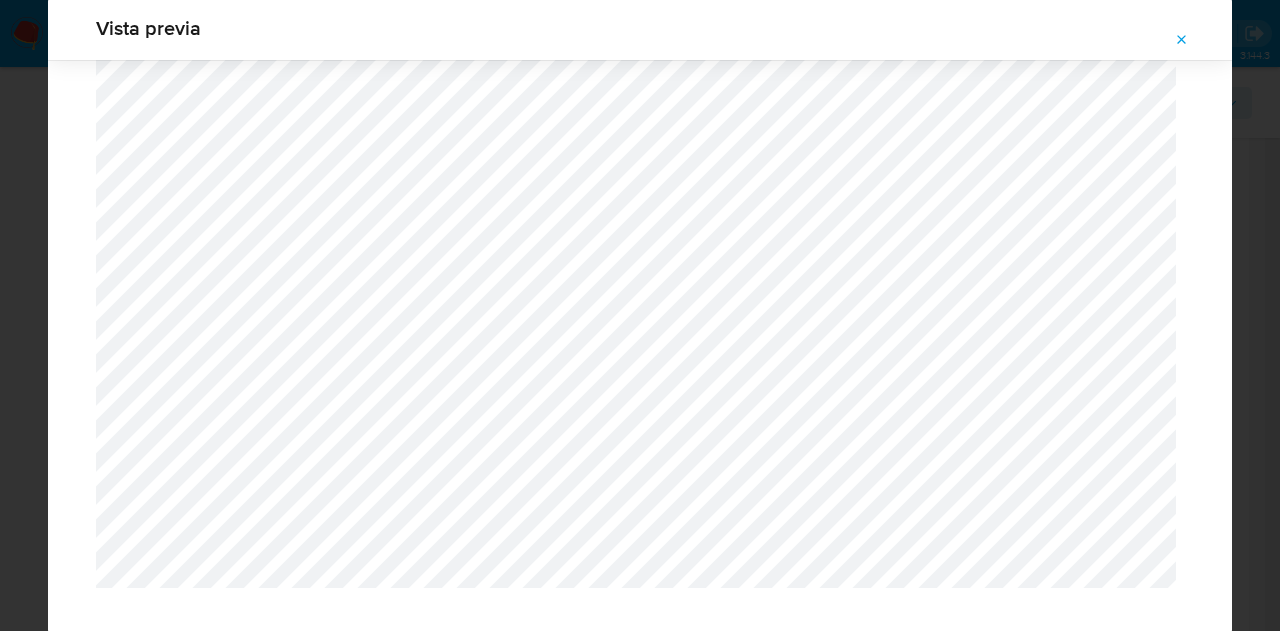 click at bounding box center (640, -3020) 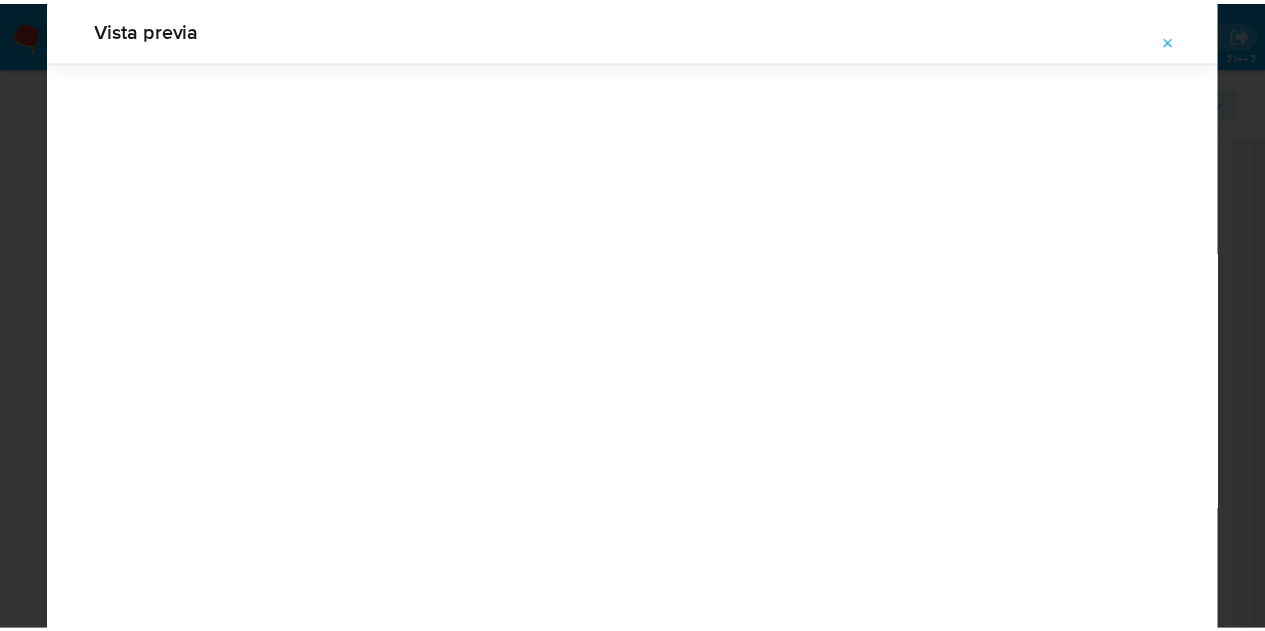 scroll, scrollTop: 64, scrollLeft: 0, axis: vertical 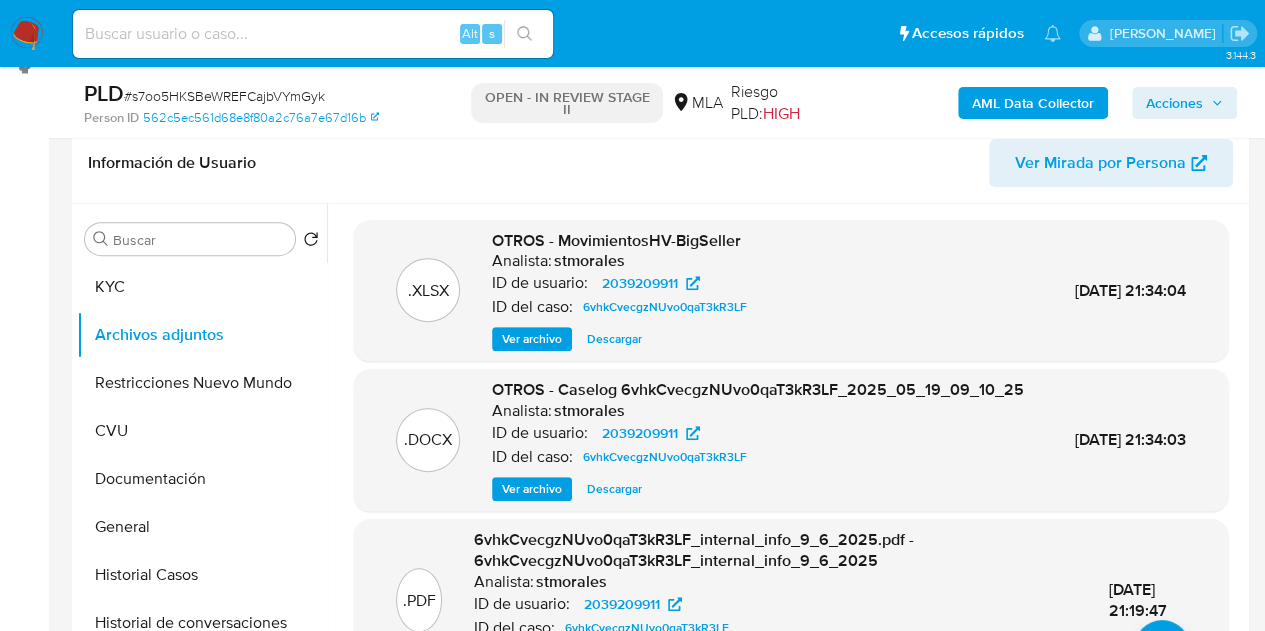 click on "Acciones" at bounding box center (1174, 103) 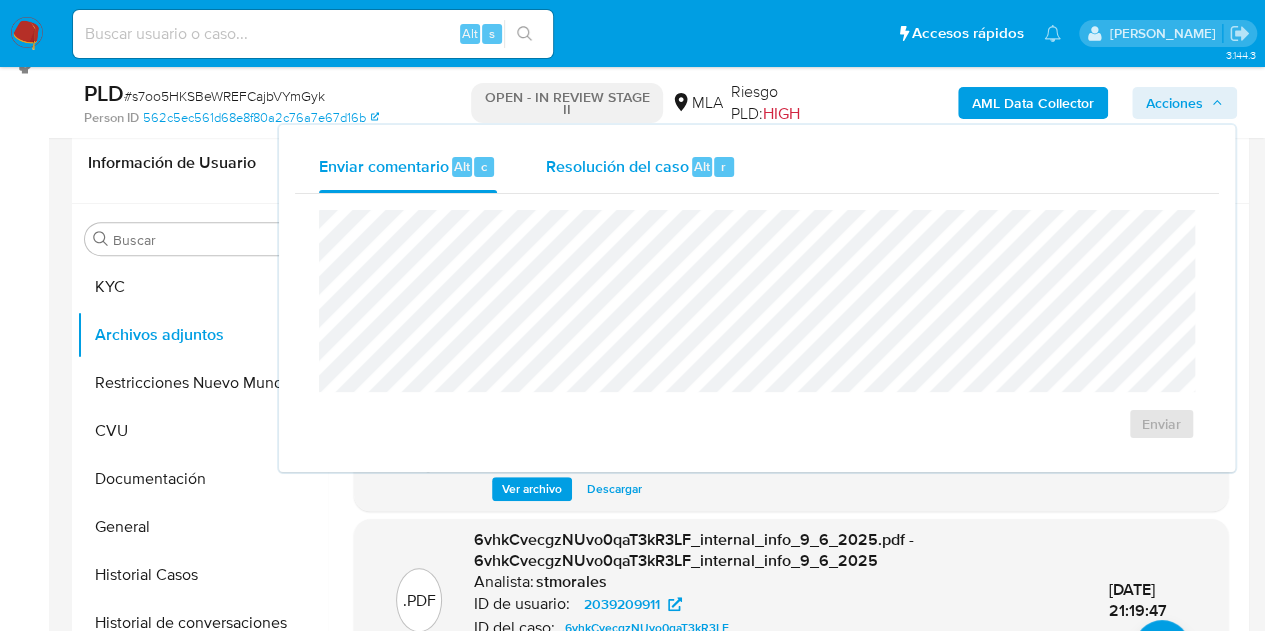 click on "Resolución del caso Alt r" at bounding box center [640, 167] 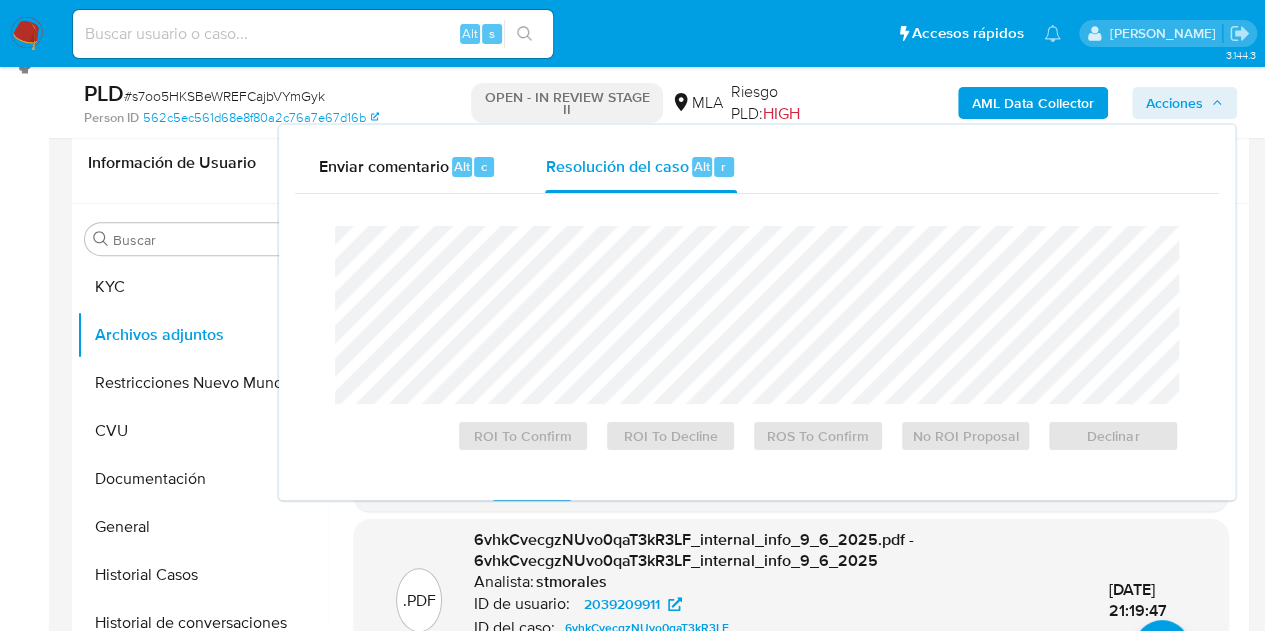 click on "Acciones" at bounding box center (1174, 103) 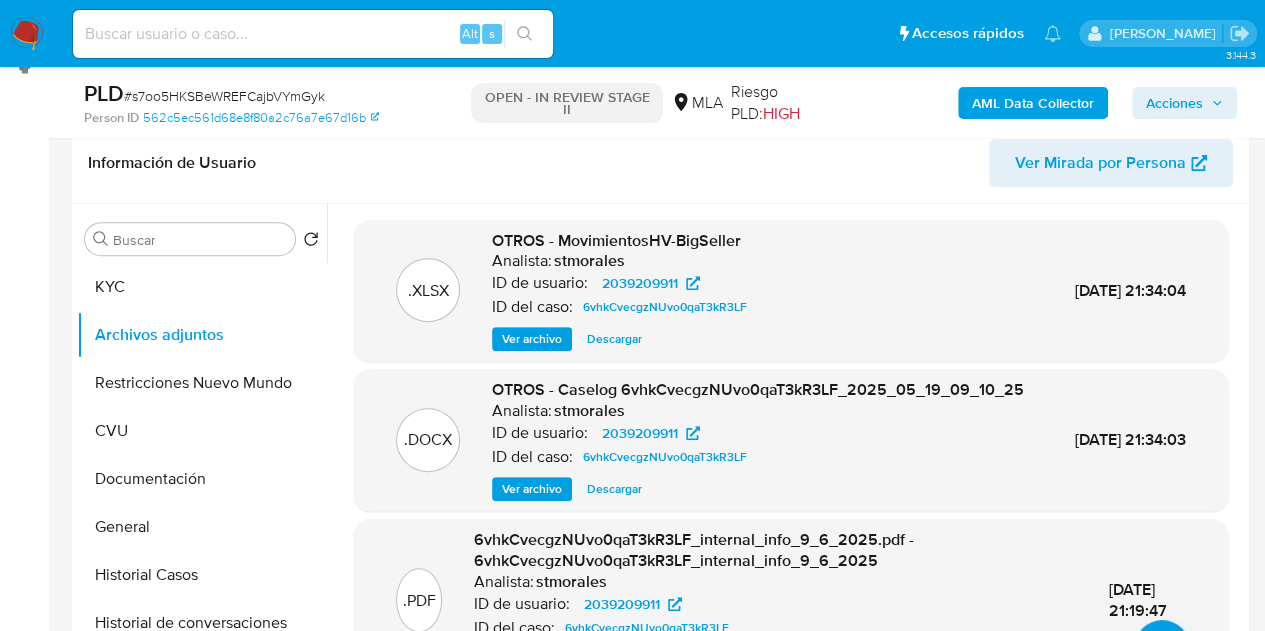 scroll, scrollTop: 867, scrollLeft: 0, axis: vertical 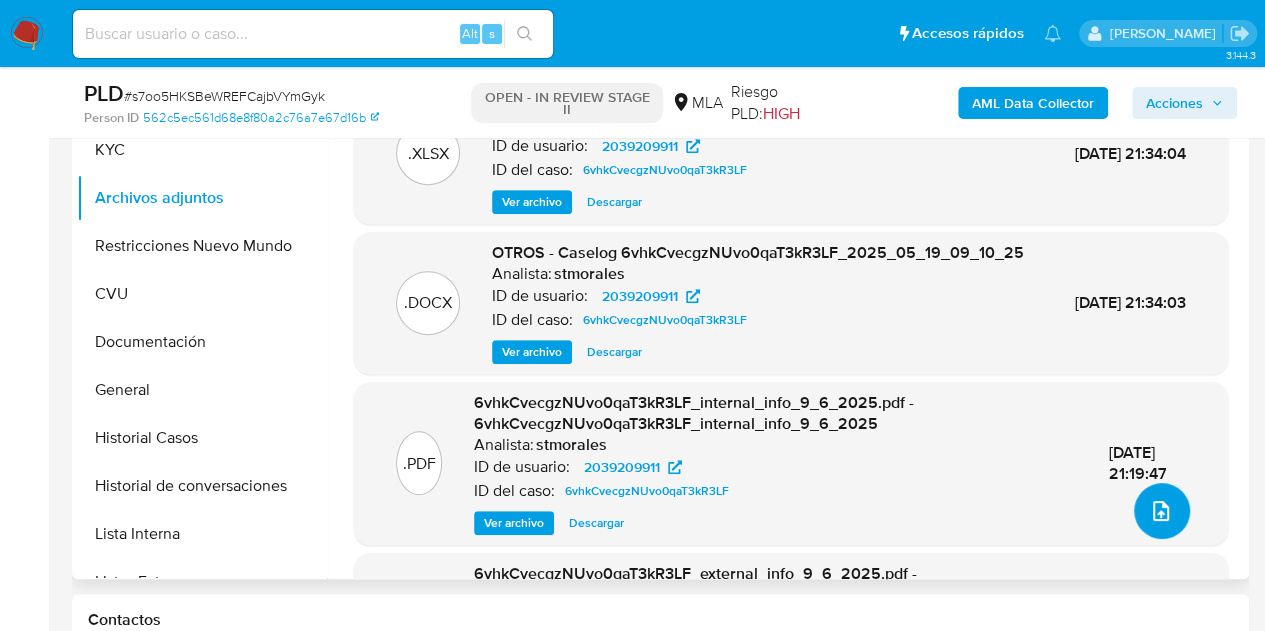 click at bounding box center (1162, 511) 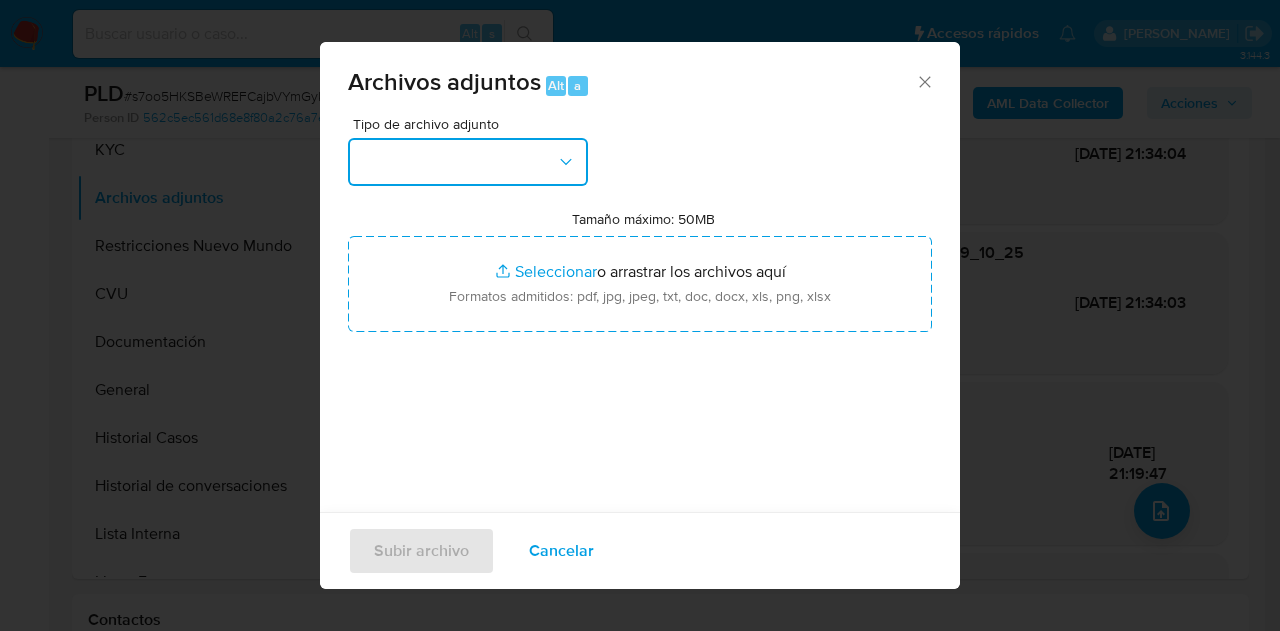click at bounding box center (468, 162) 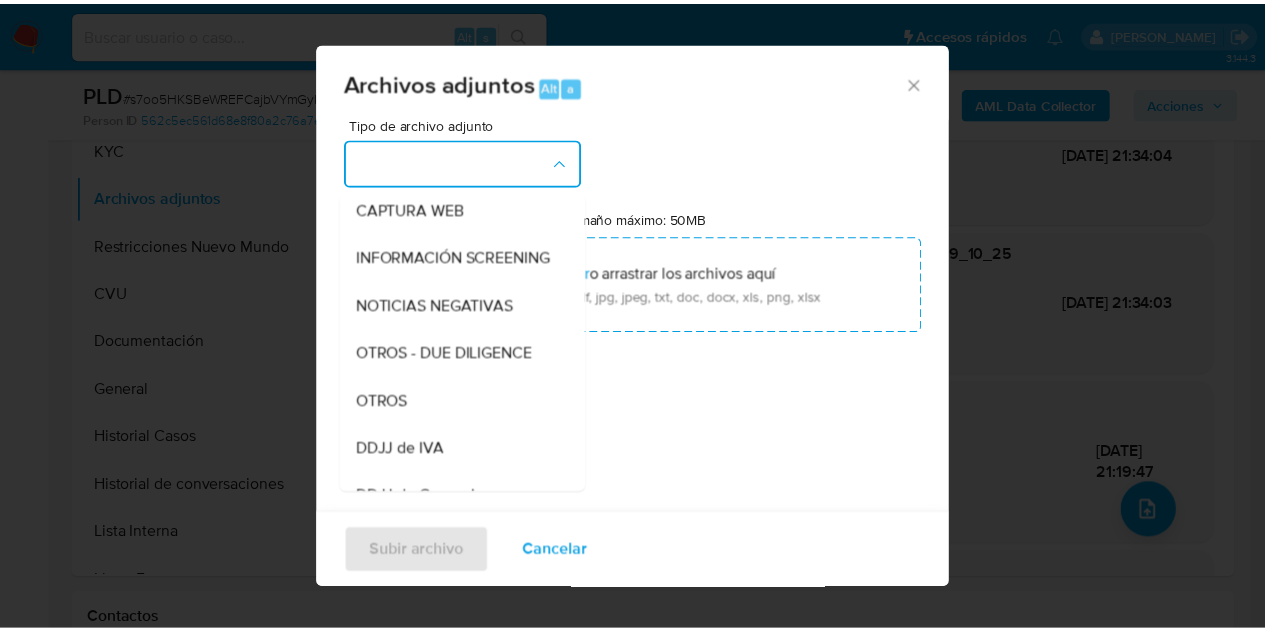 scroll, scrollTop: 253, scrollLeft: 0, axis: vertical 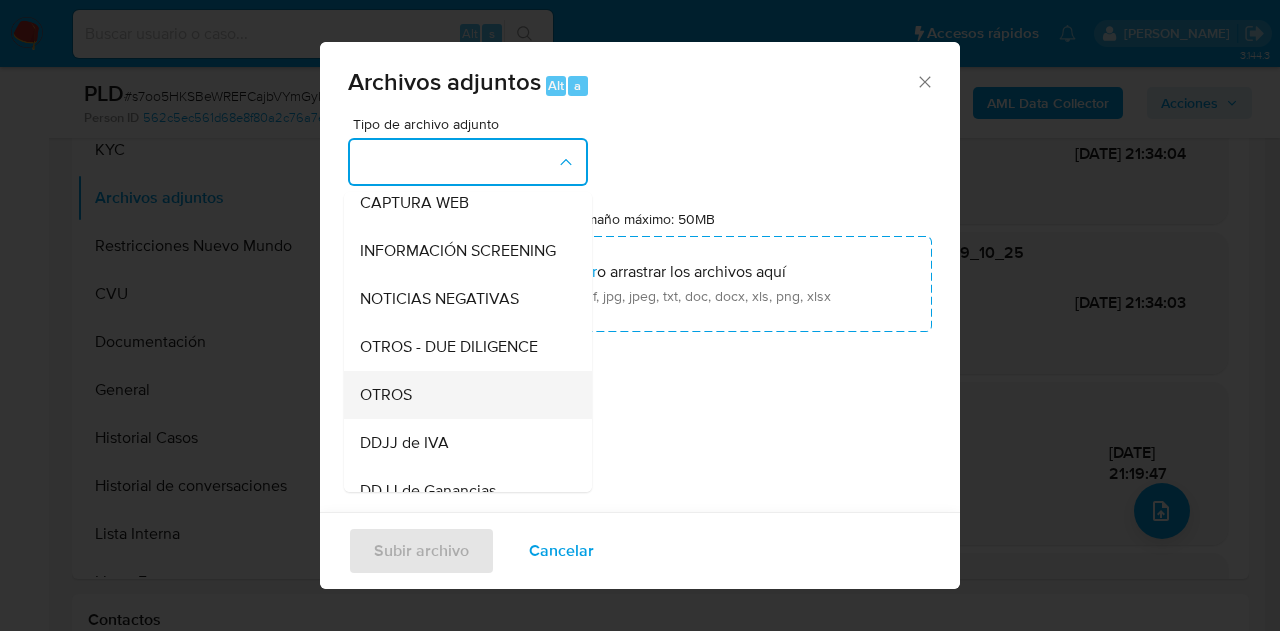 drag, startPoint x: 448, startPoint y: 426, endPoint x: 512, endPoint y: 310, distance: 132.48396 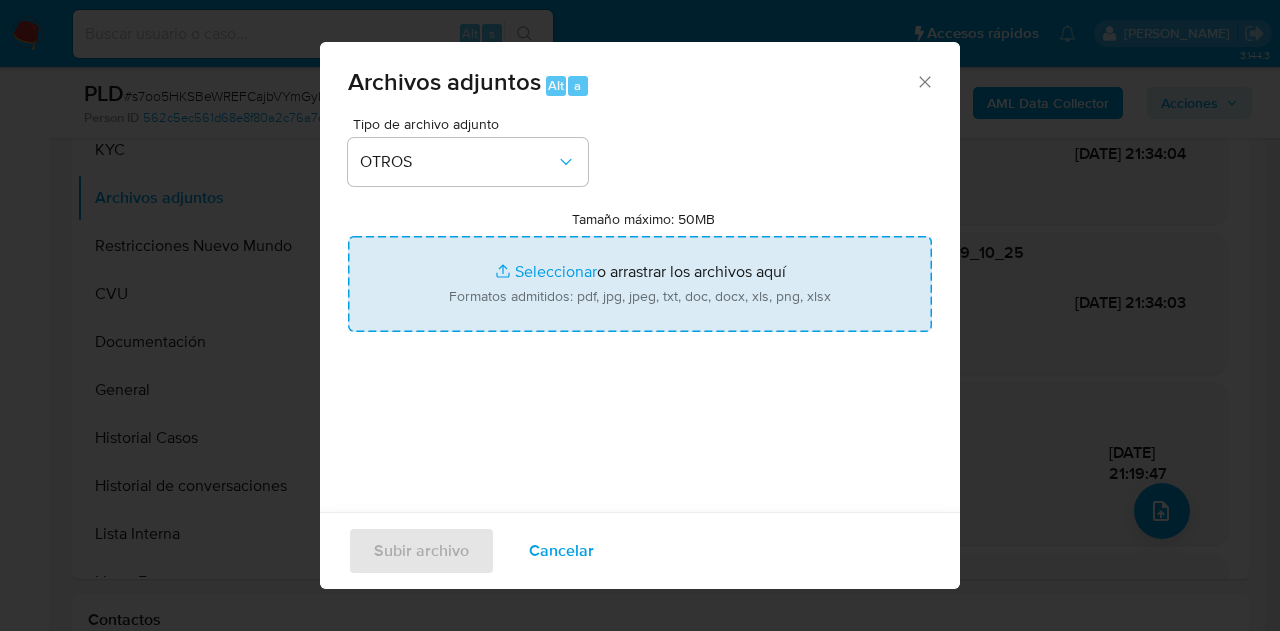 click on "Tamaño máximo: 50MB Seleccionar archivos" at bounding box center (640, 284) 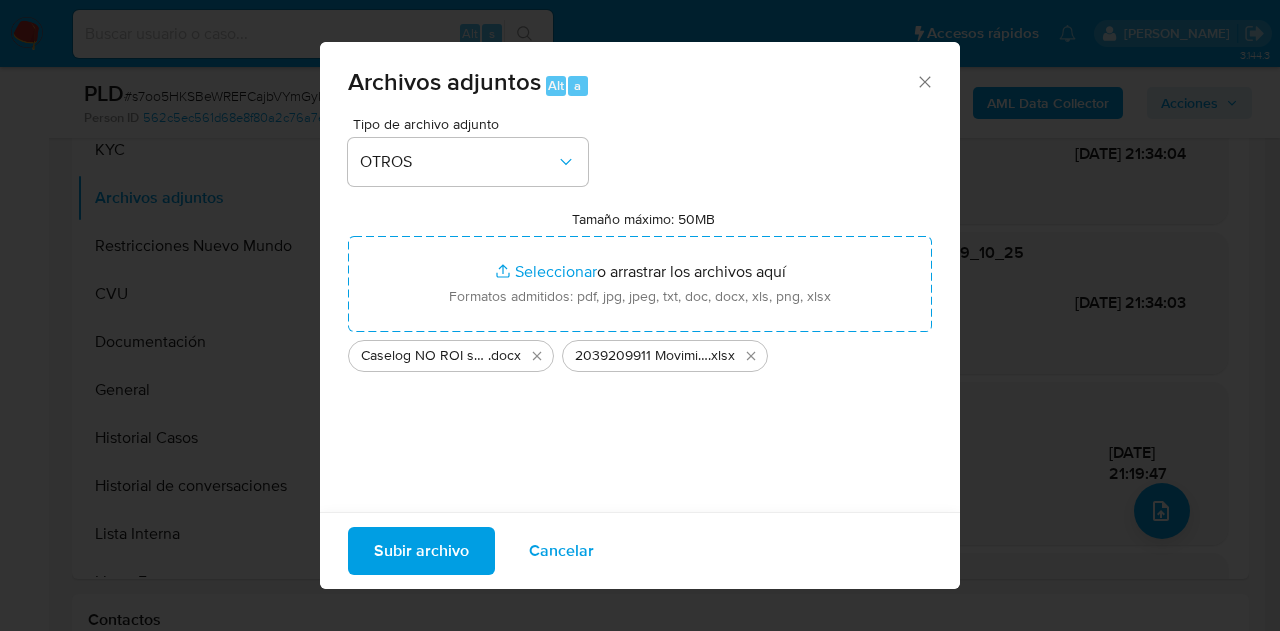 click on "Subir archivo" at bounding box center (421, 551) 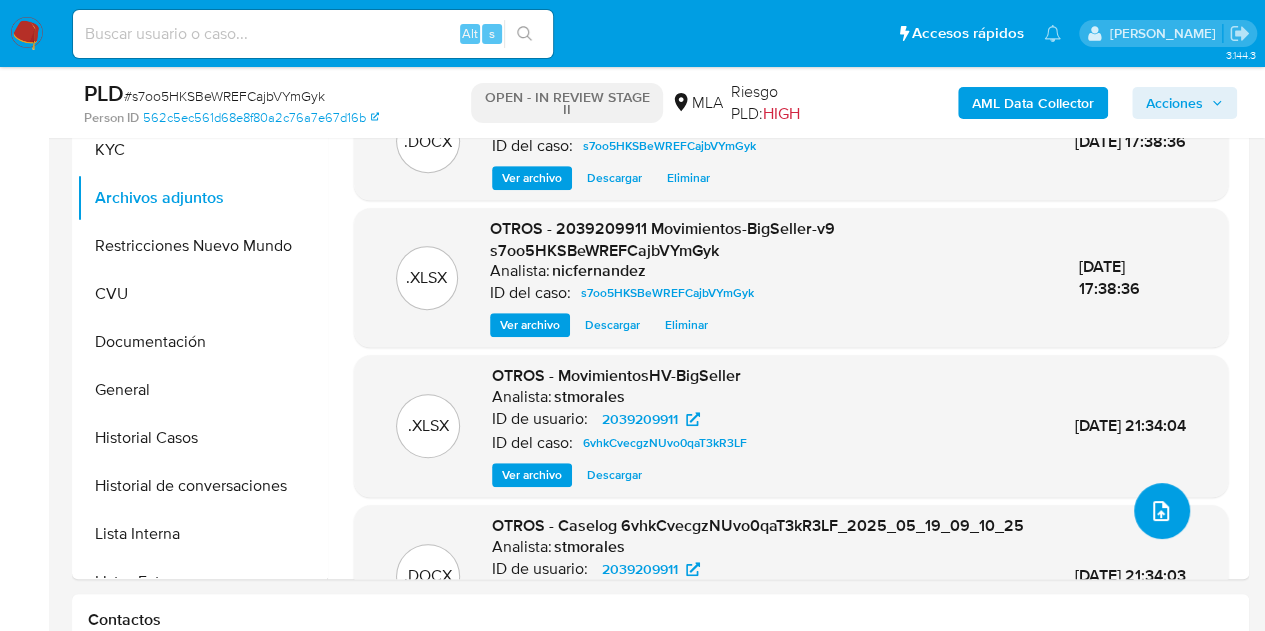 scroll, scrollTop: 243, scrollLeft: 0, axis: vertical 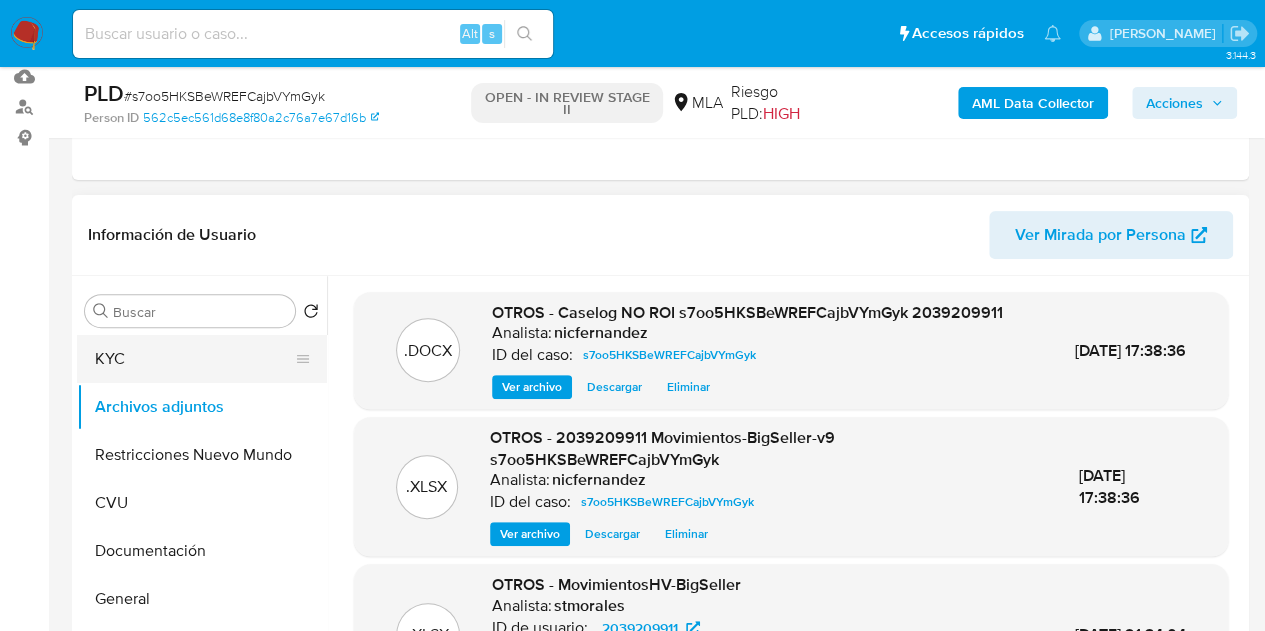 click on "KYC" at bounding box center (194, 359) 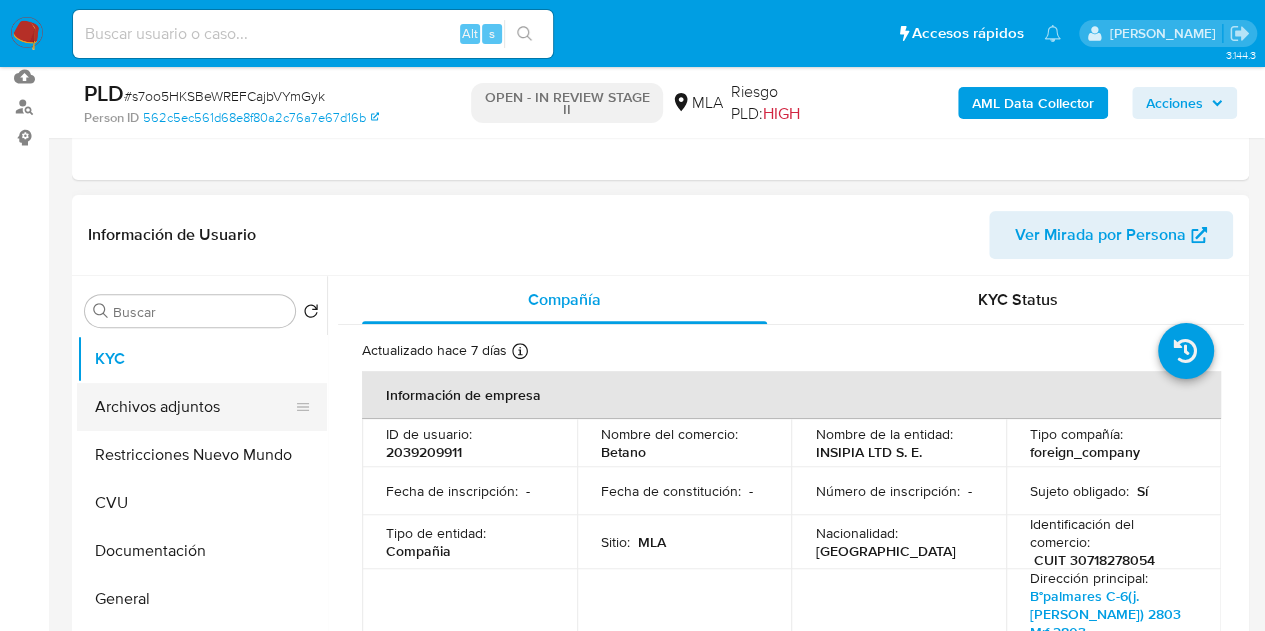 click on "Archivos adjuntos" at bounding box center [194, 407] 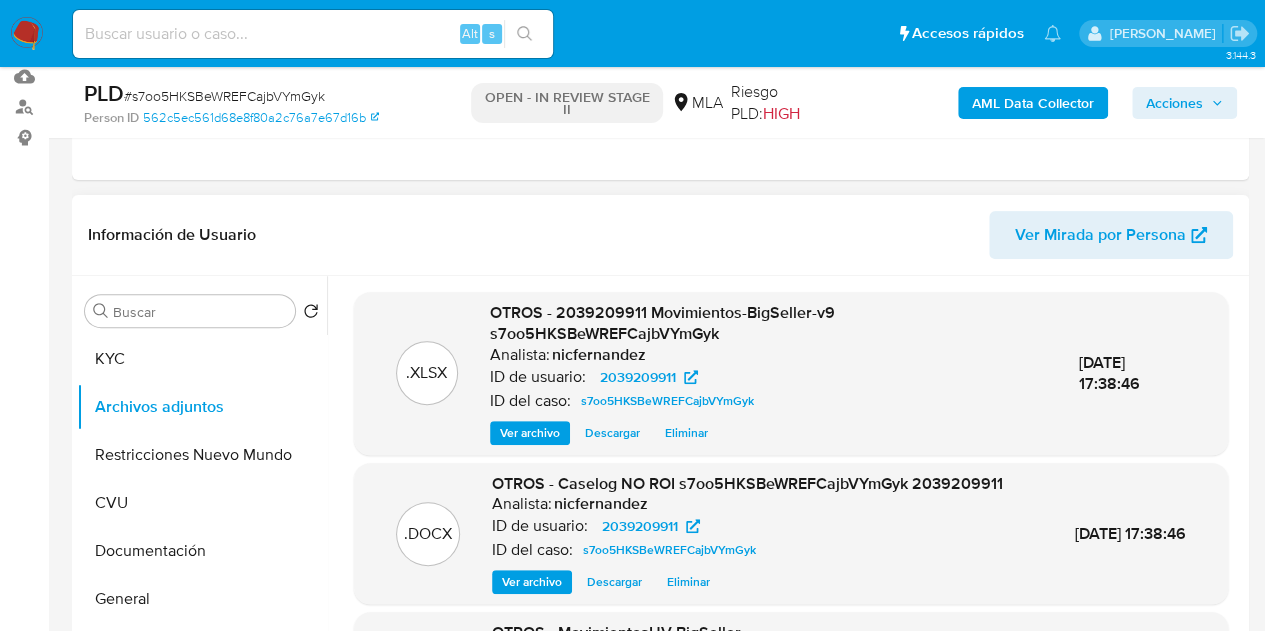 click on "OTROS - 2039209911 Movimientos-BigSeller-v9 s7oo5HKSBeWREFCajbVYmGyk" at bounding box center (662, 323) 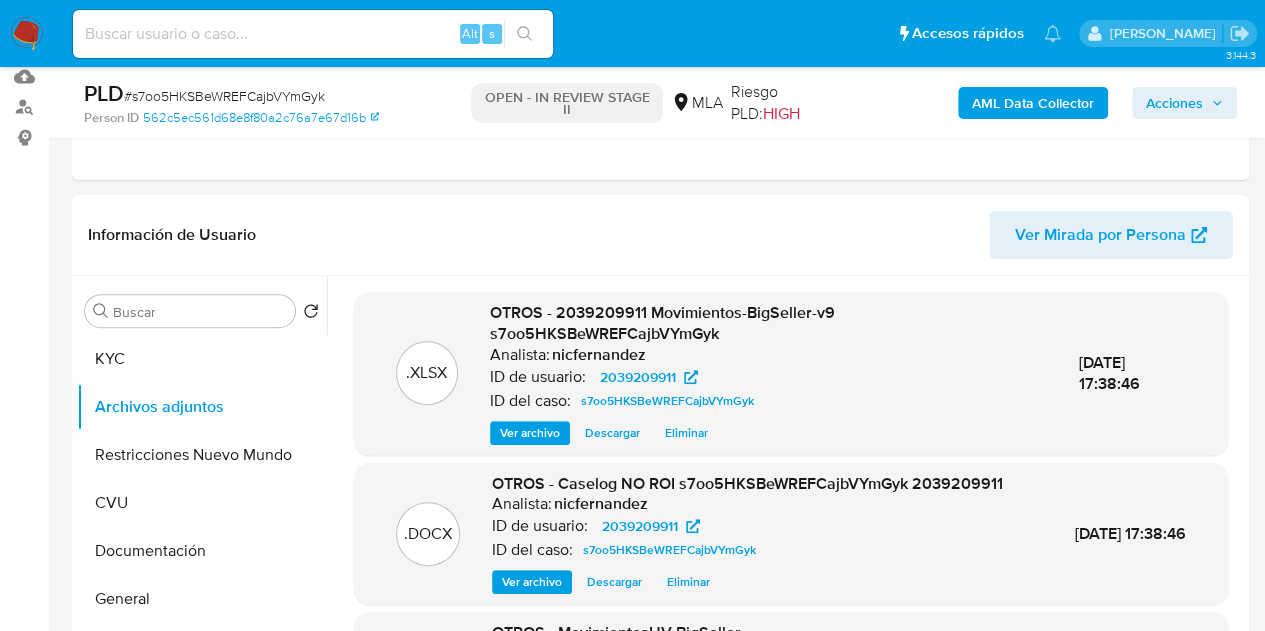 click on "Acciones" at bounding box center [1174, 103] 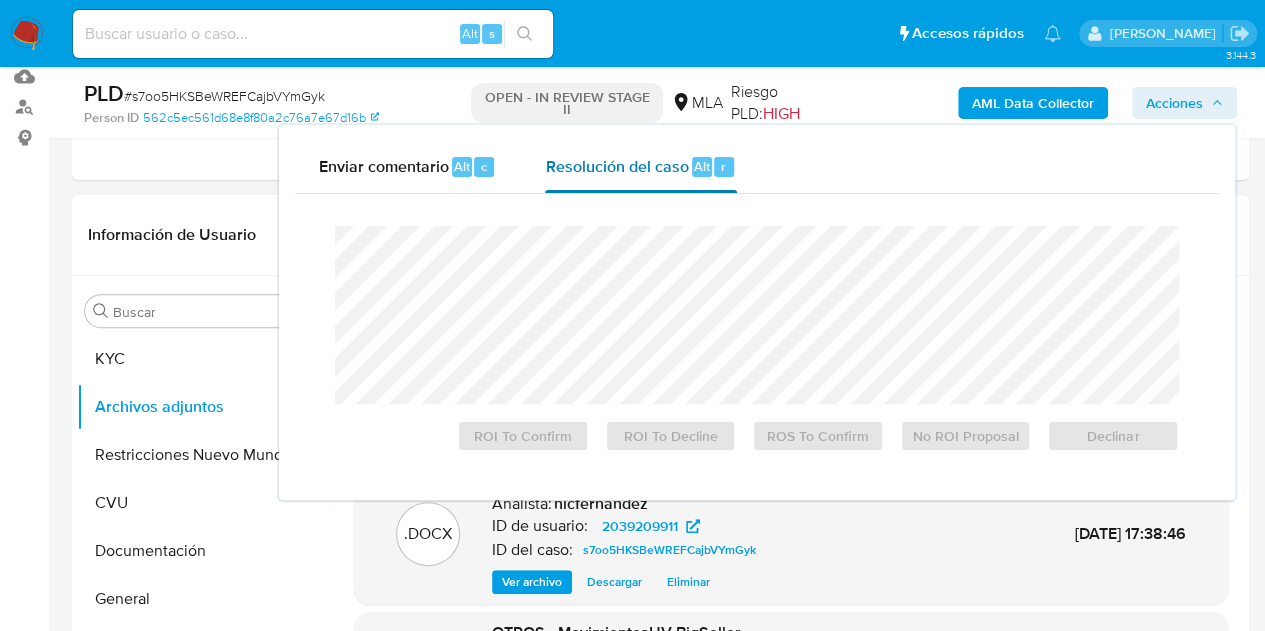 click on "Resolución del caso Alt r" at bounding box center (640, 167) 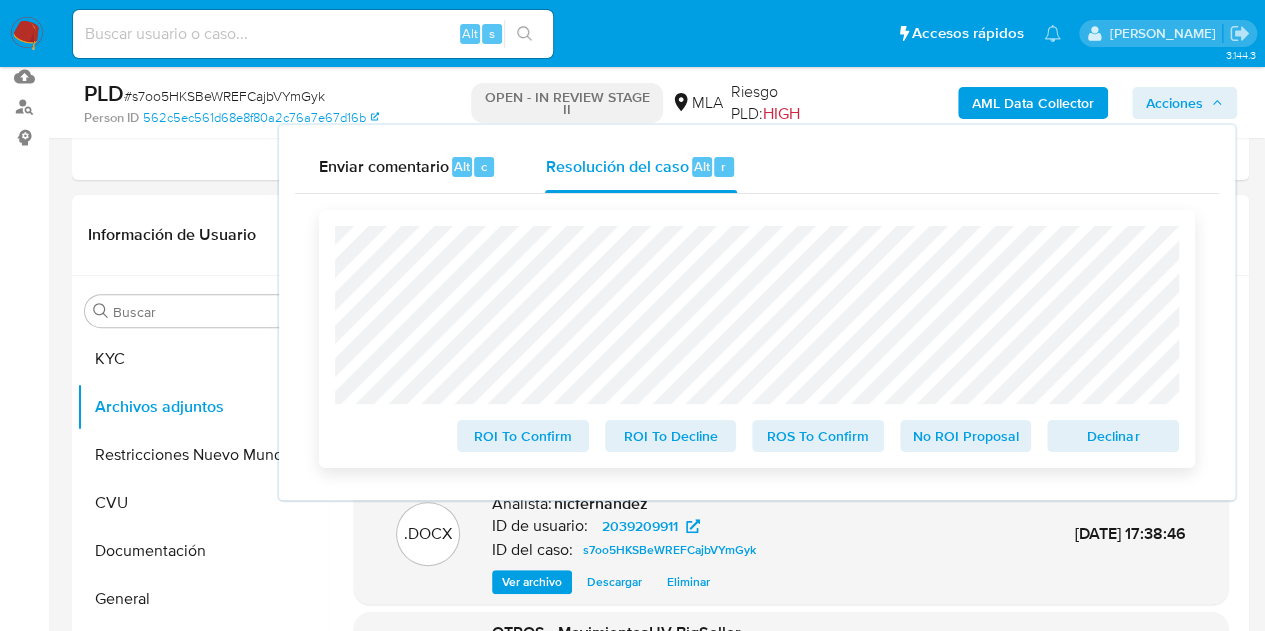 click on "No ROI Proposal" at bounding box center (966, 436) 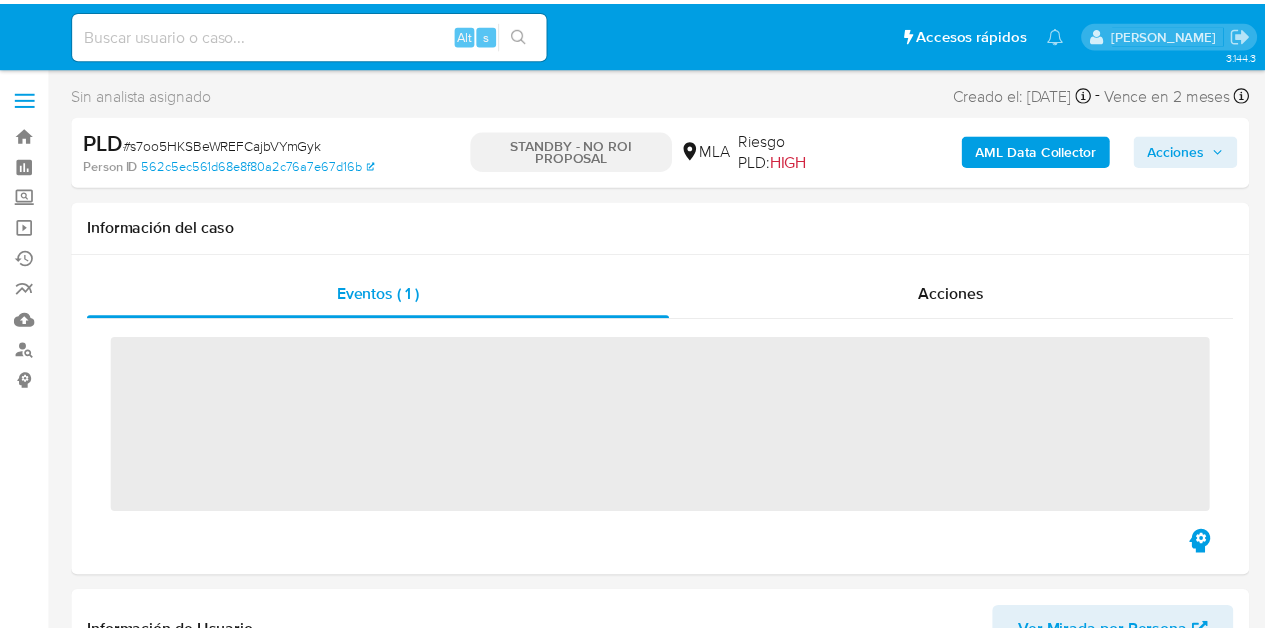 scroll, scrollTop: 0, scrollLeft: 0, axis: both 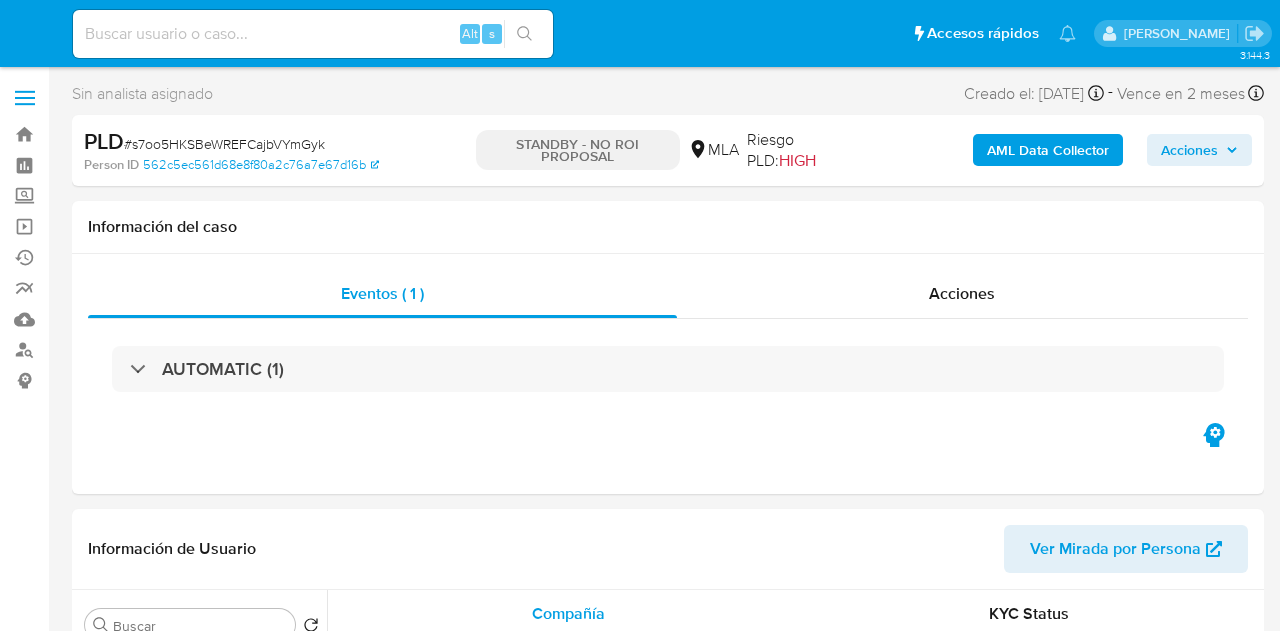 select on "10" 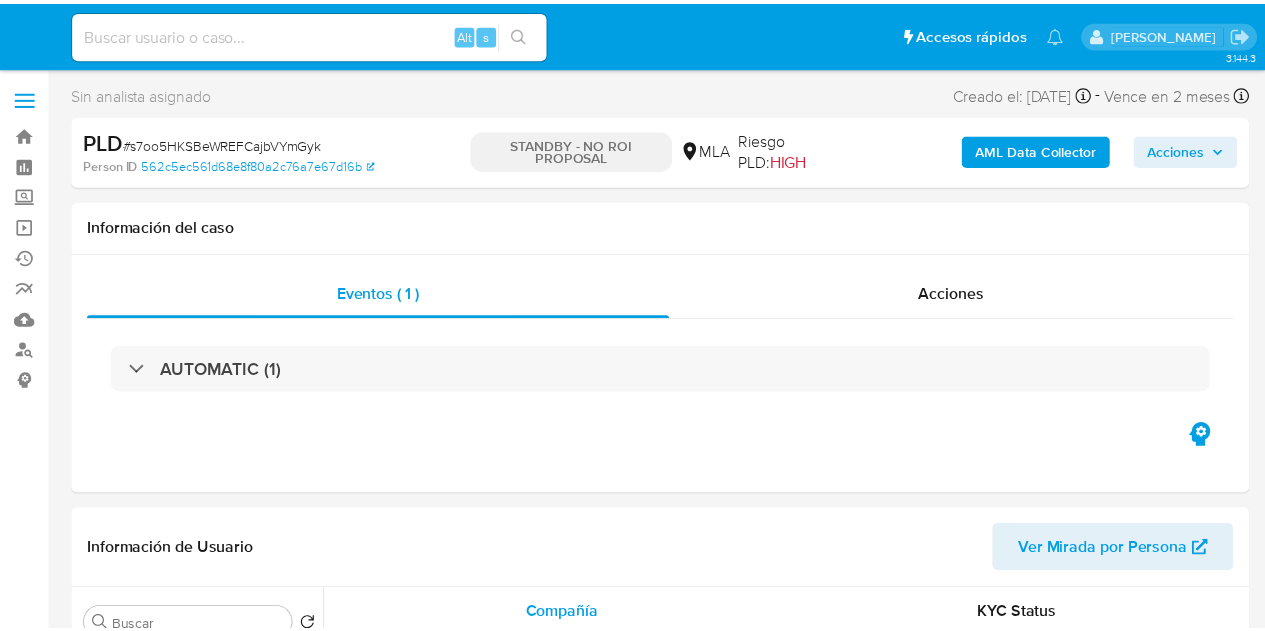 scroll, scrollTop: 0, scrollLeft: 0, axis: both 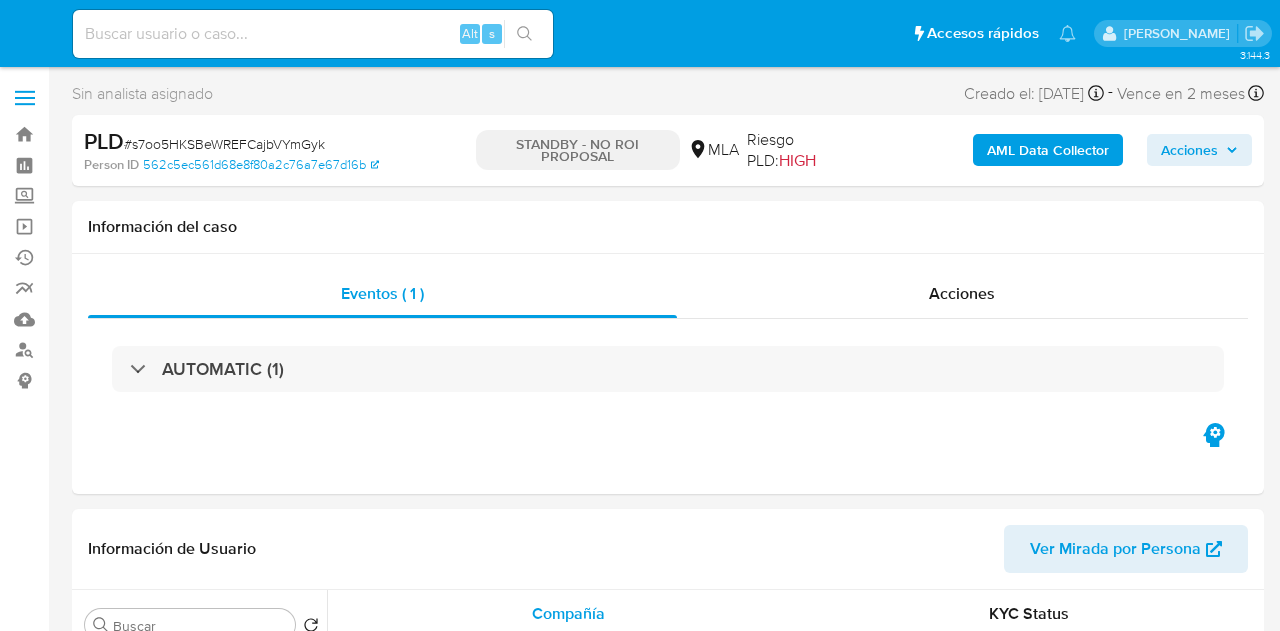 select on "10" 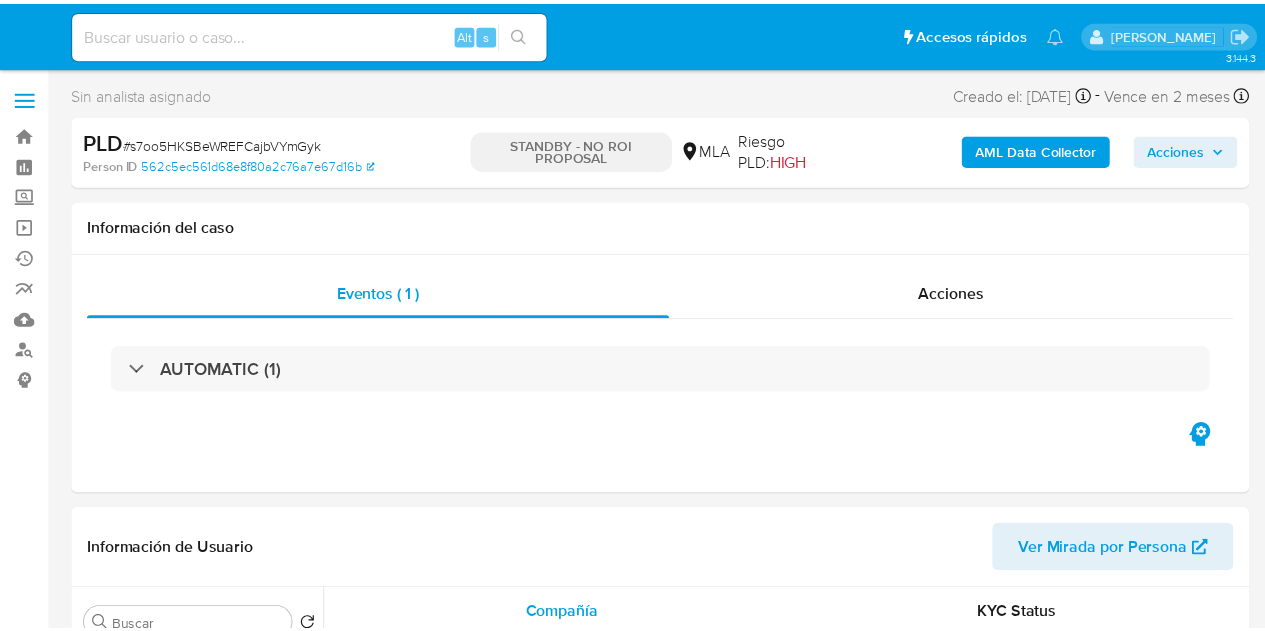scroll, scrollTop: 0, scrollLeft: 0, axis: both 